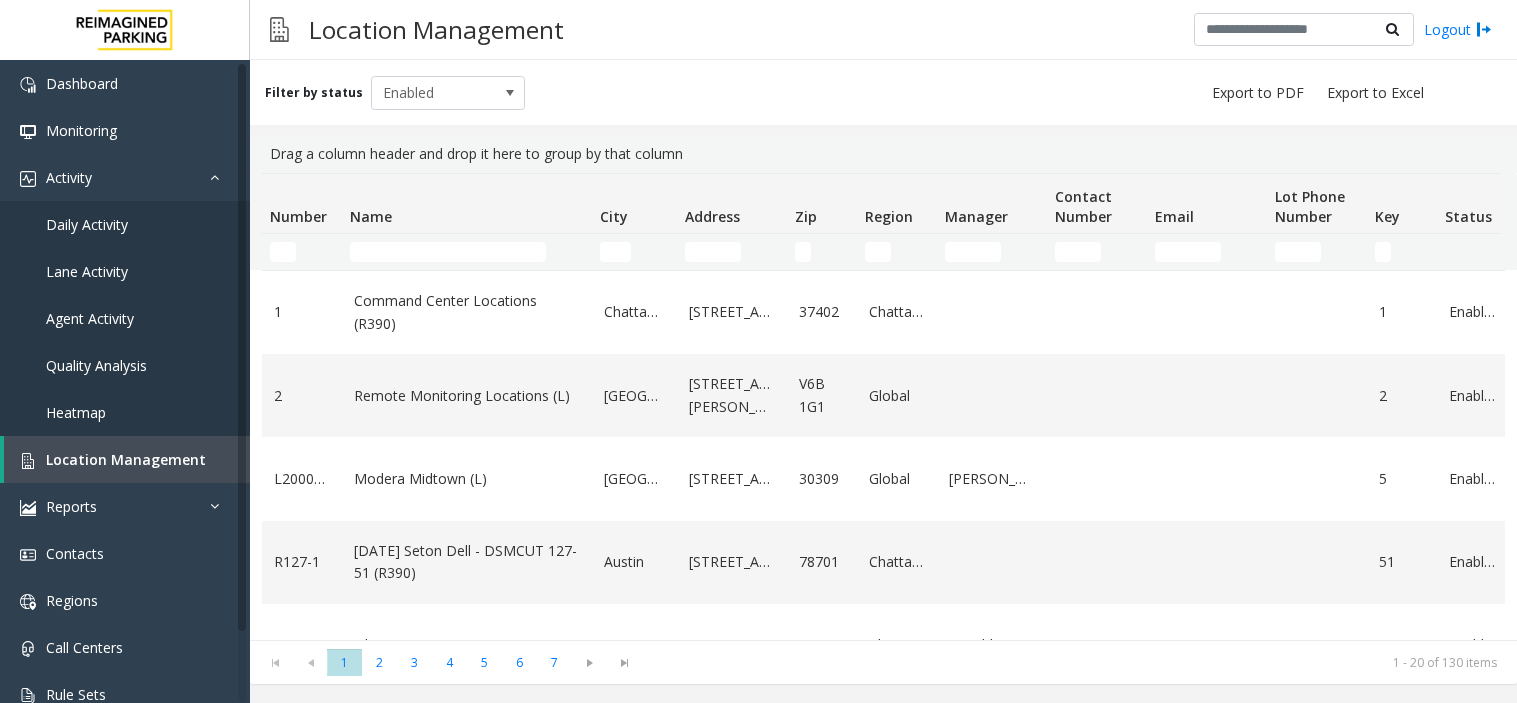 scroll, scrollTop: 0, scrollLeft: 0, axis: both 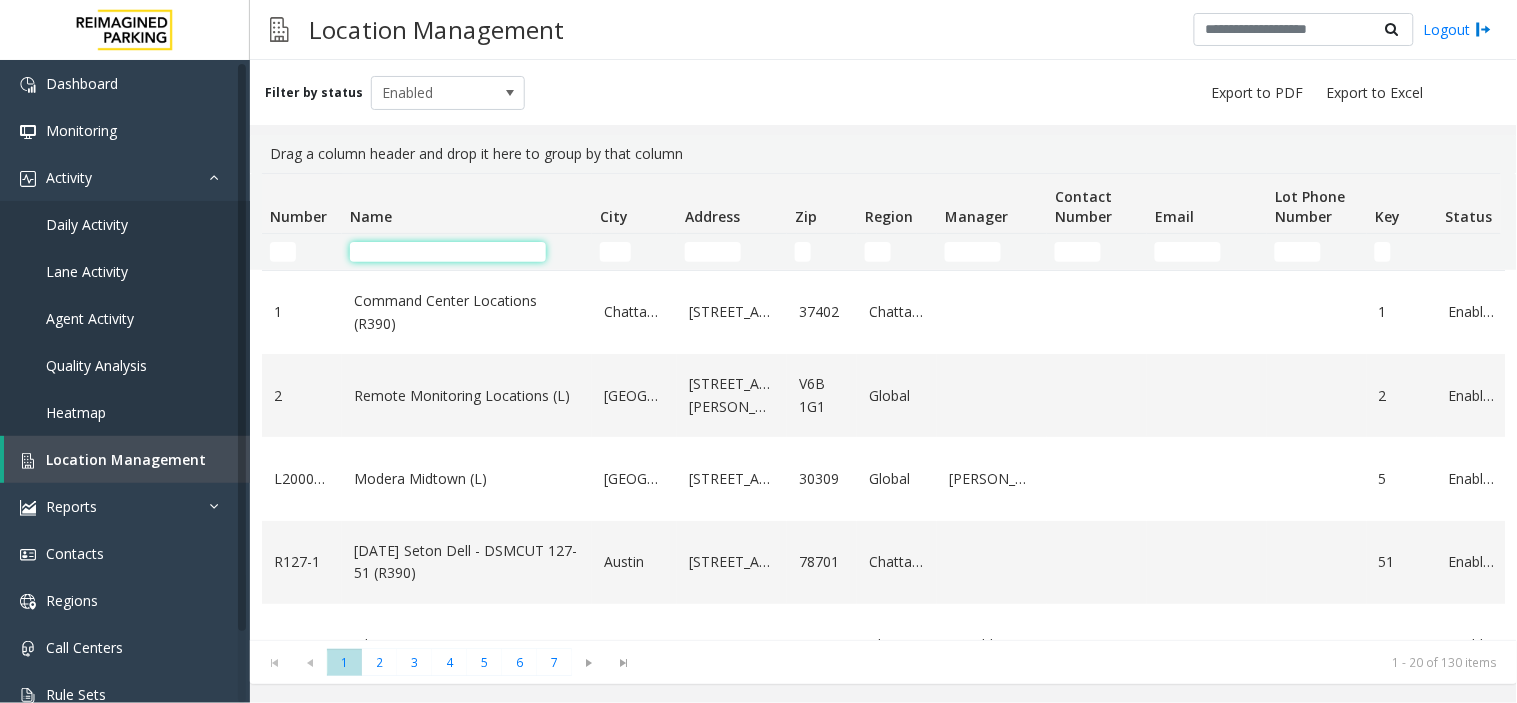 click 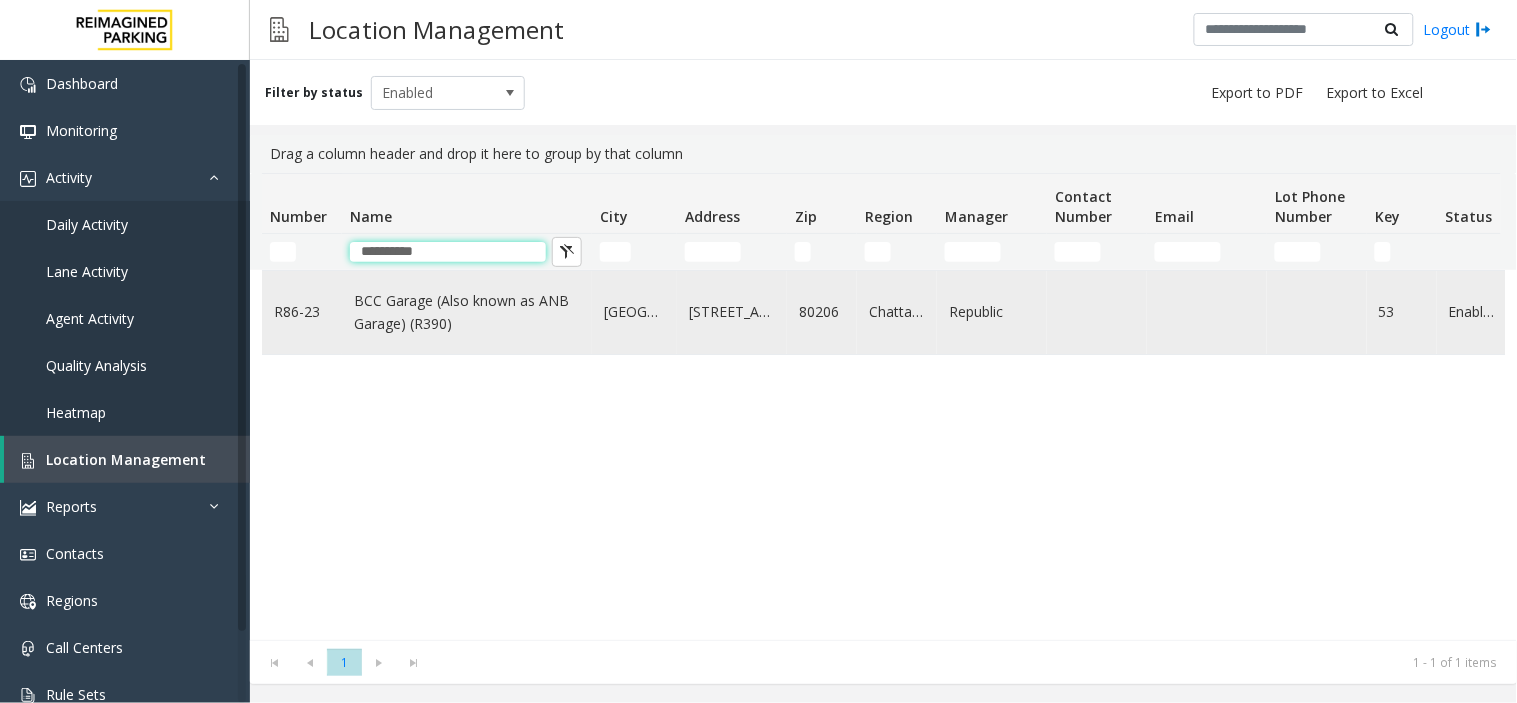 type on "**********" 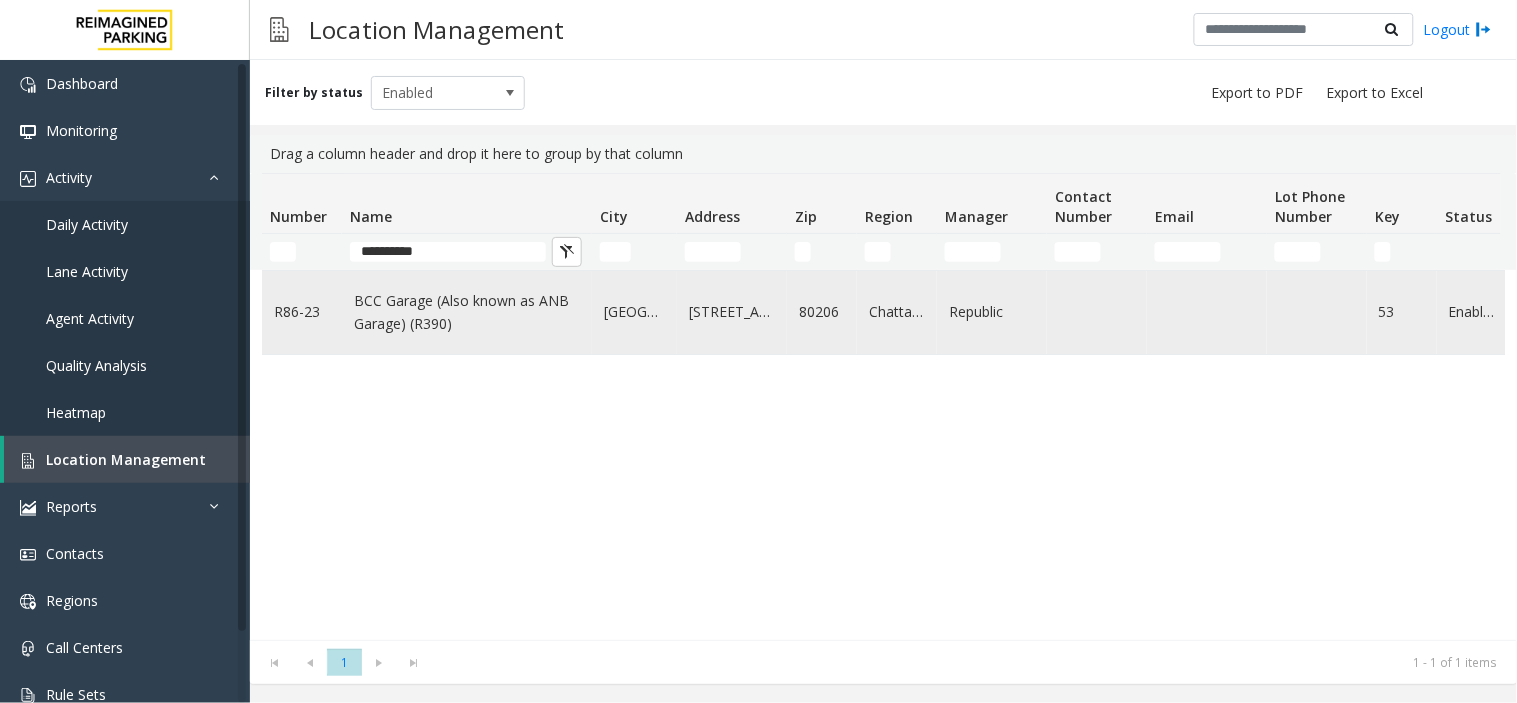 click on "BCC Garage (Also known as ANB Garage) (R390)" 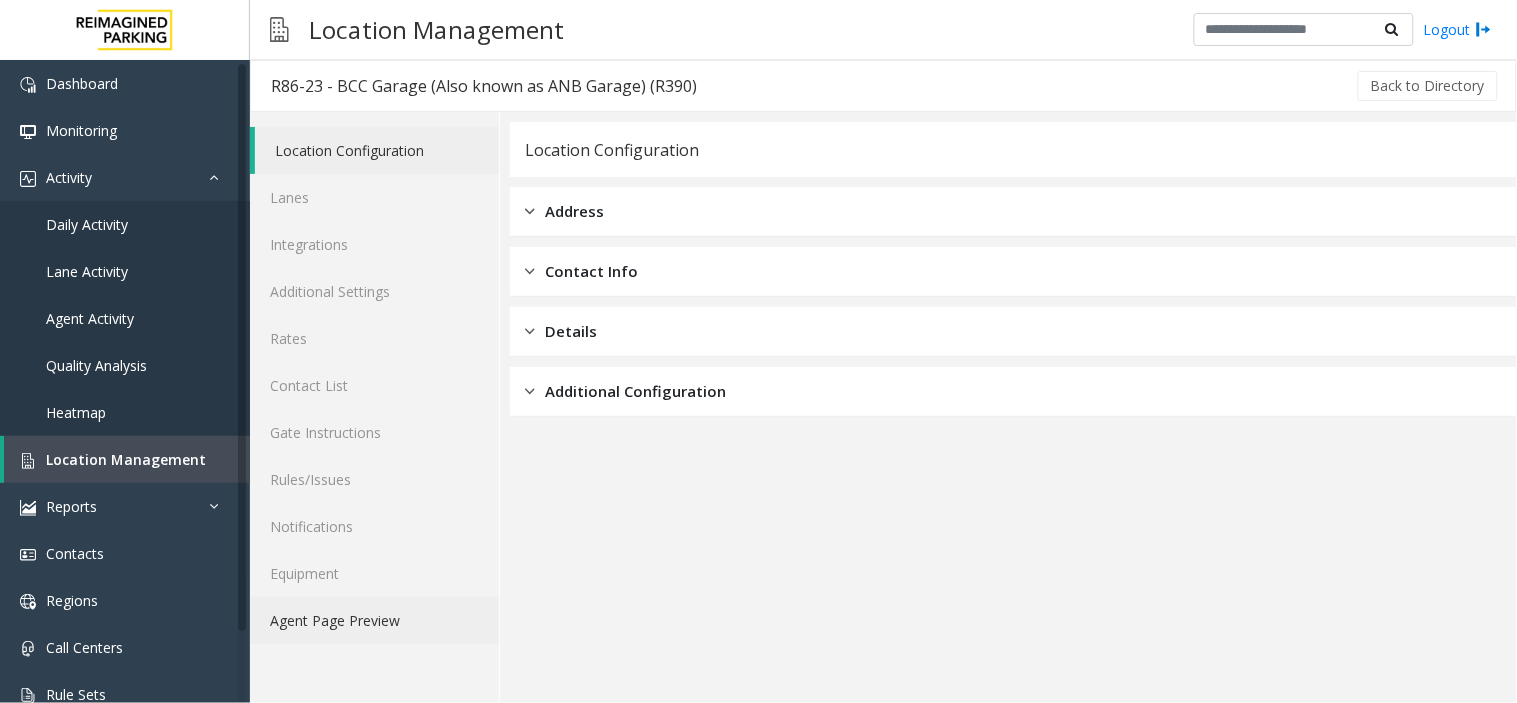 click on "Agent Page Preview" 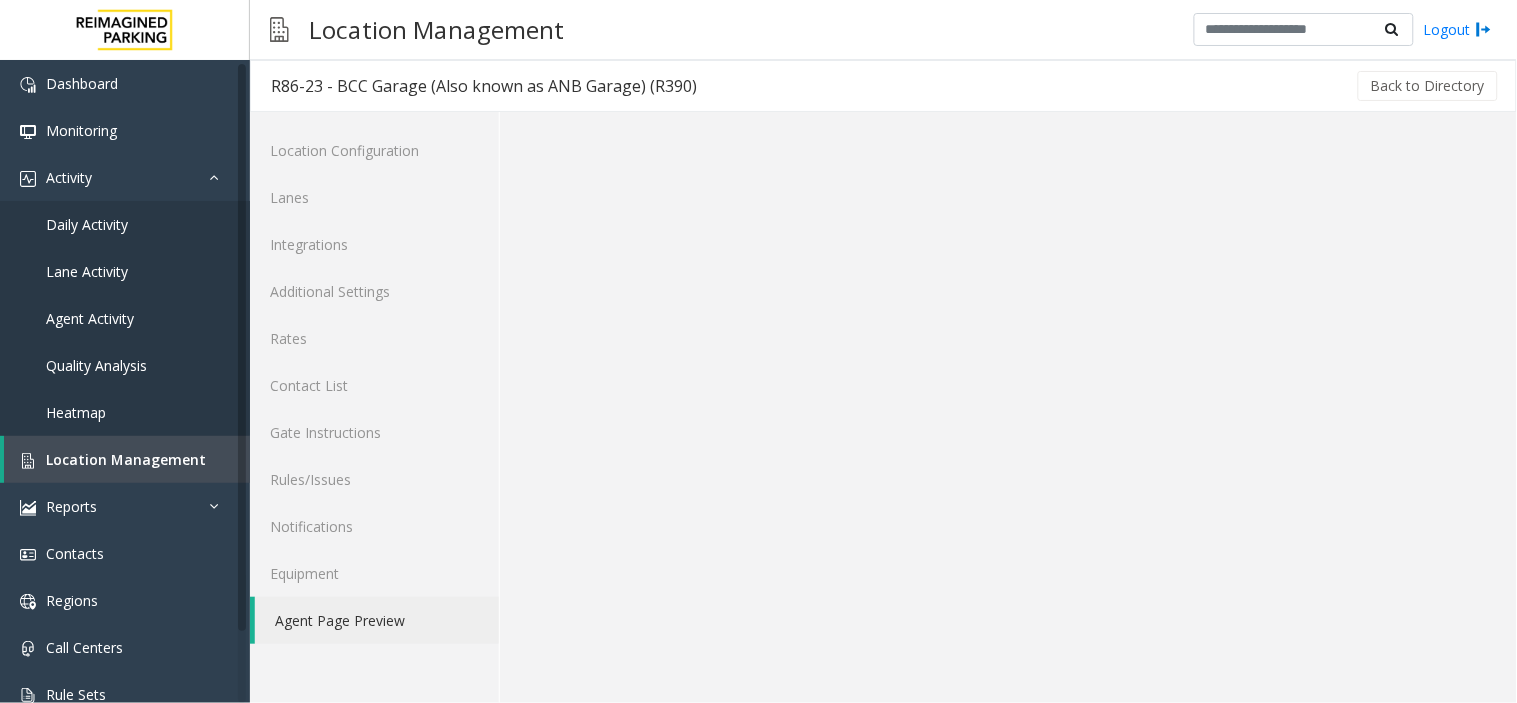 click on "Agent Page Preview" 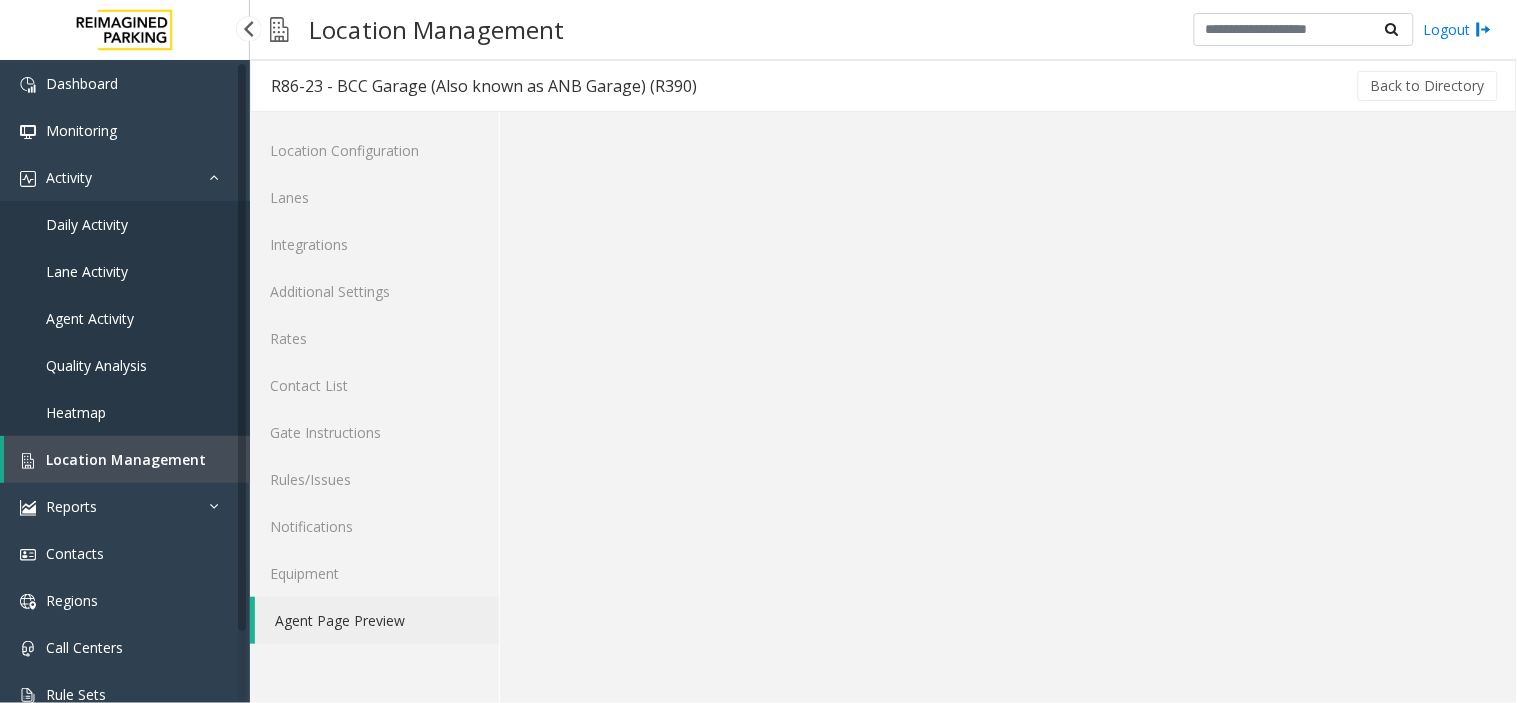 click on "Location Management" at bounding box center (127, 459) 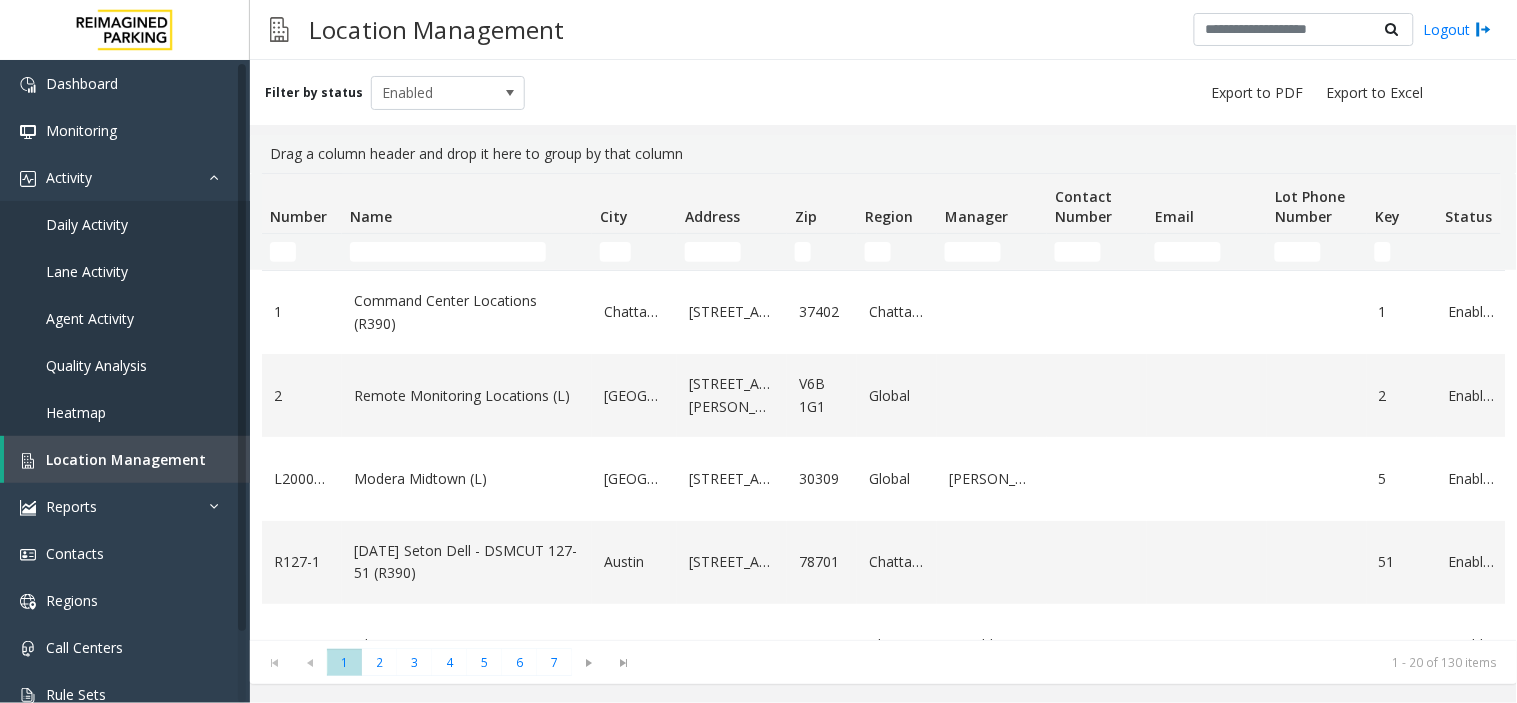 click 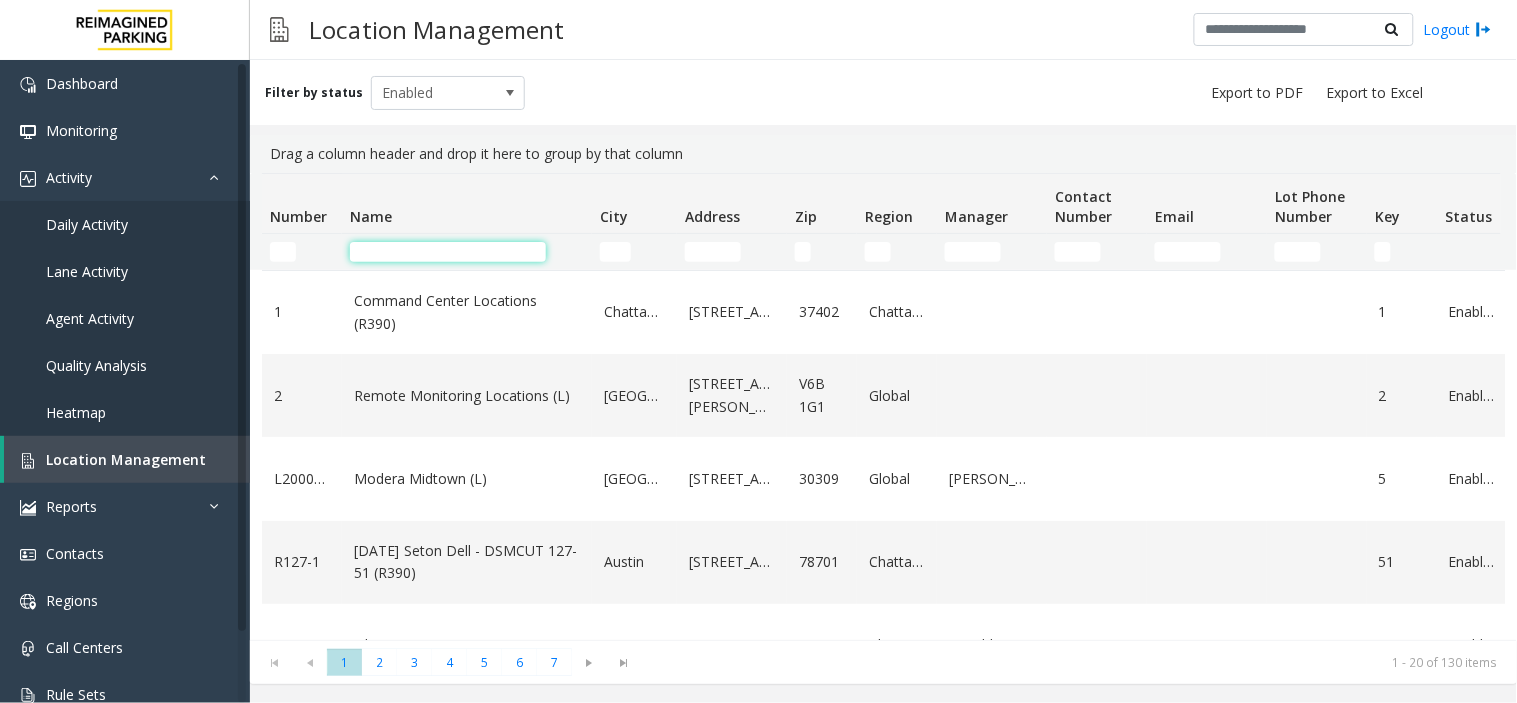 click 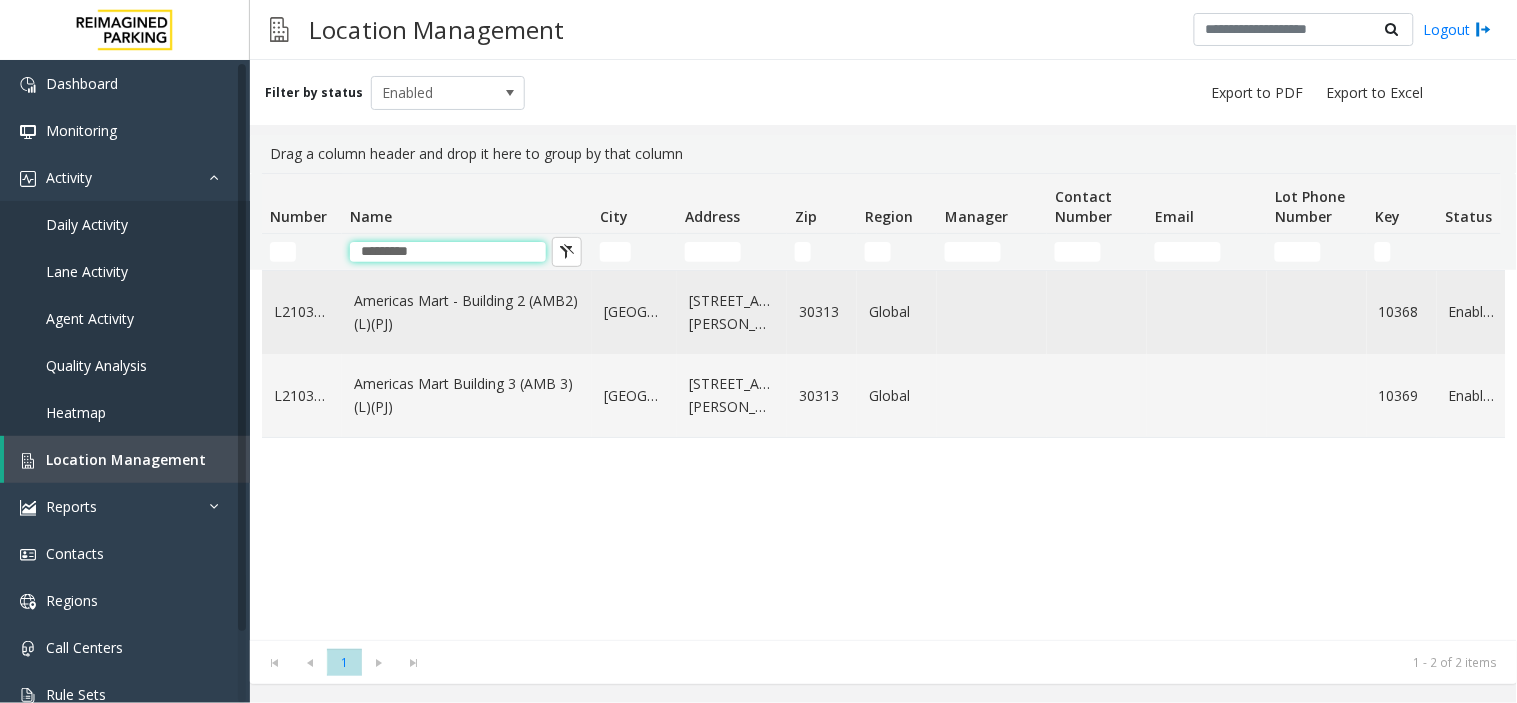 type on "********" 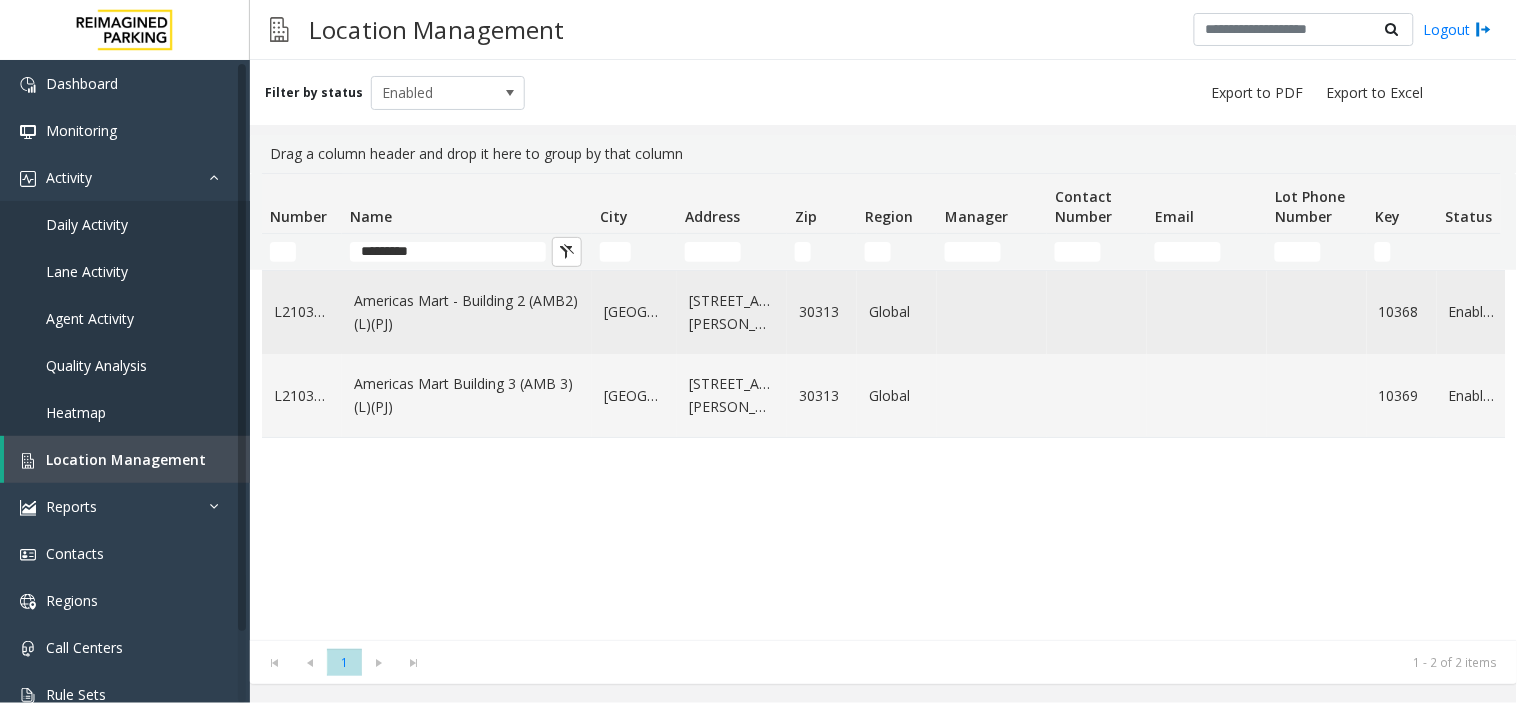 click on "Americas Mart - Building 2 (AMB2) (L)(PJ)" 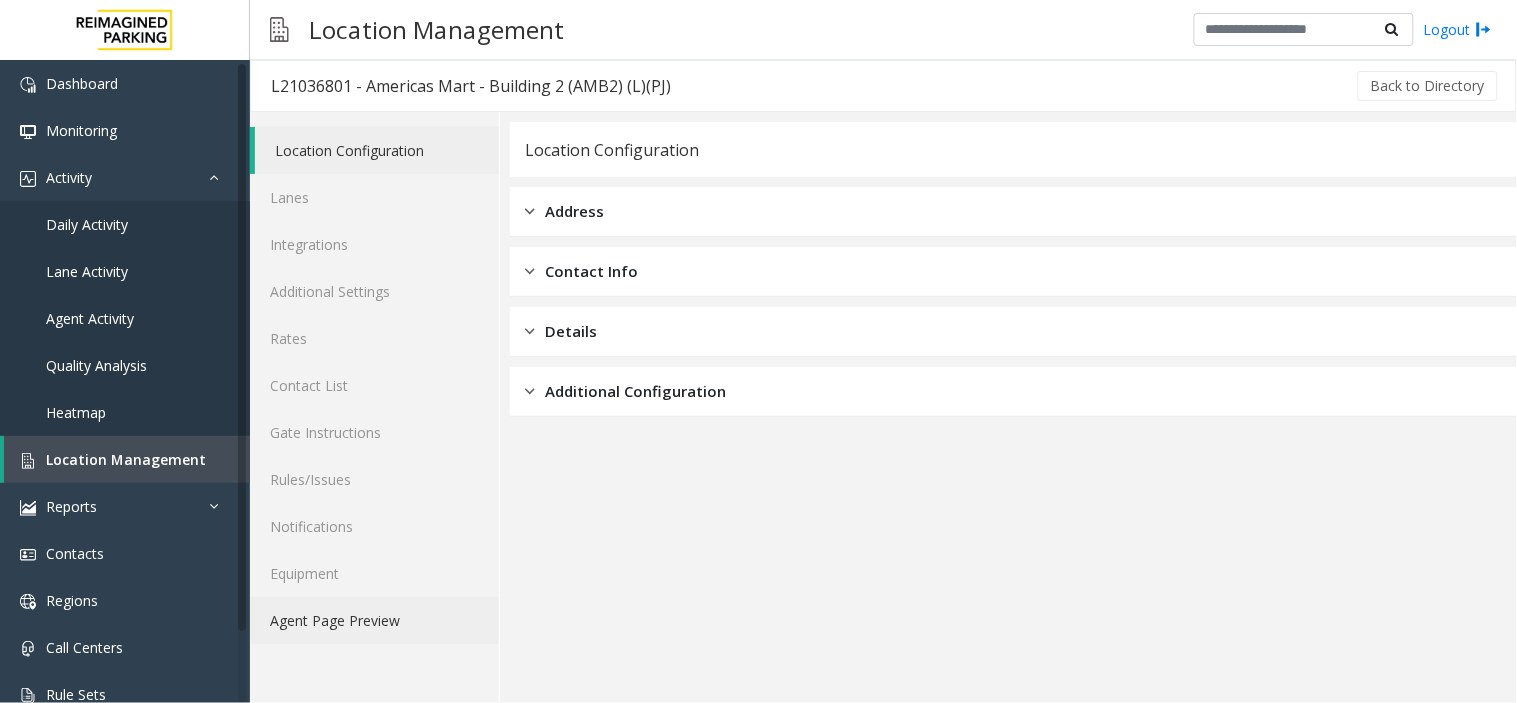 click on "Agent Page Preview" 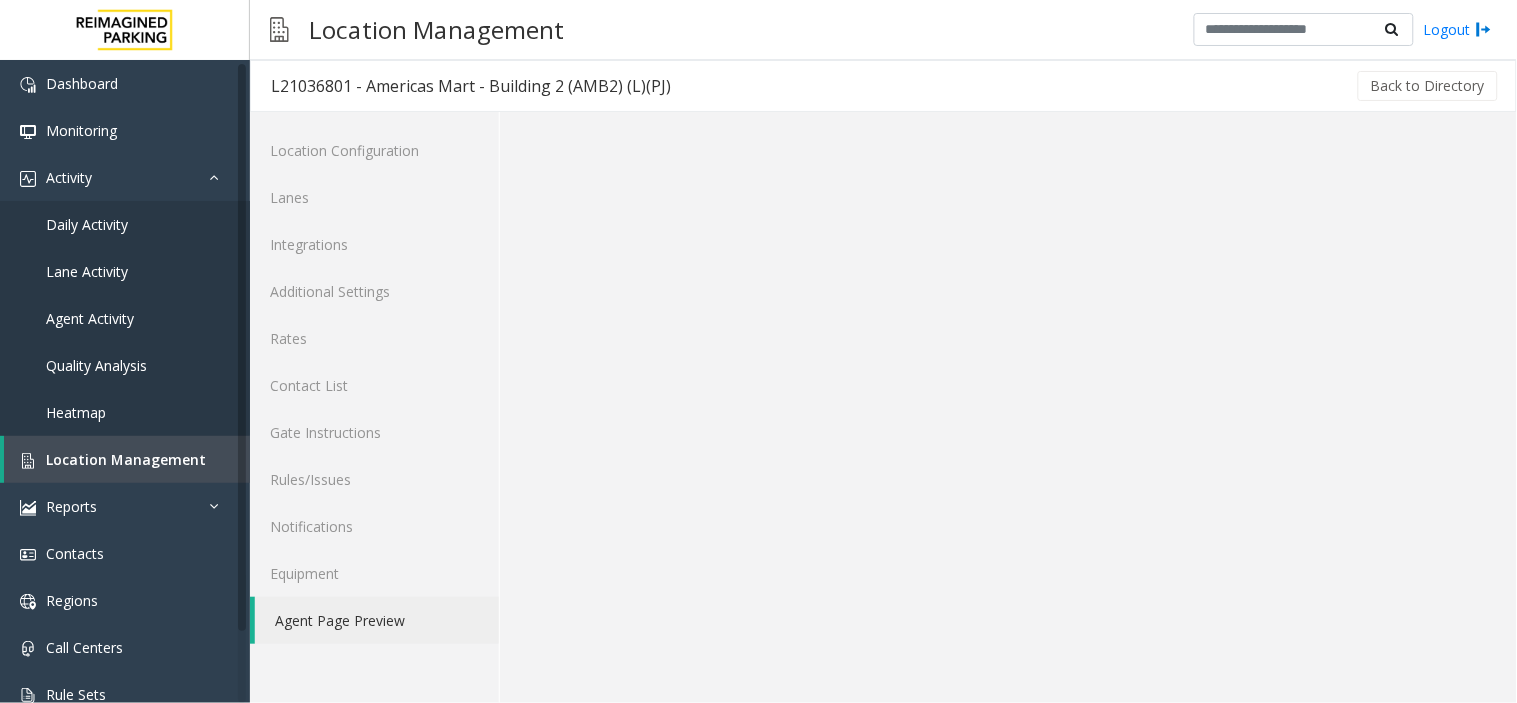 click on "Agent Page Preview" 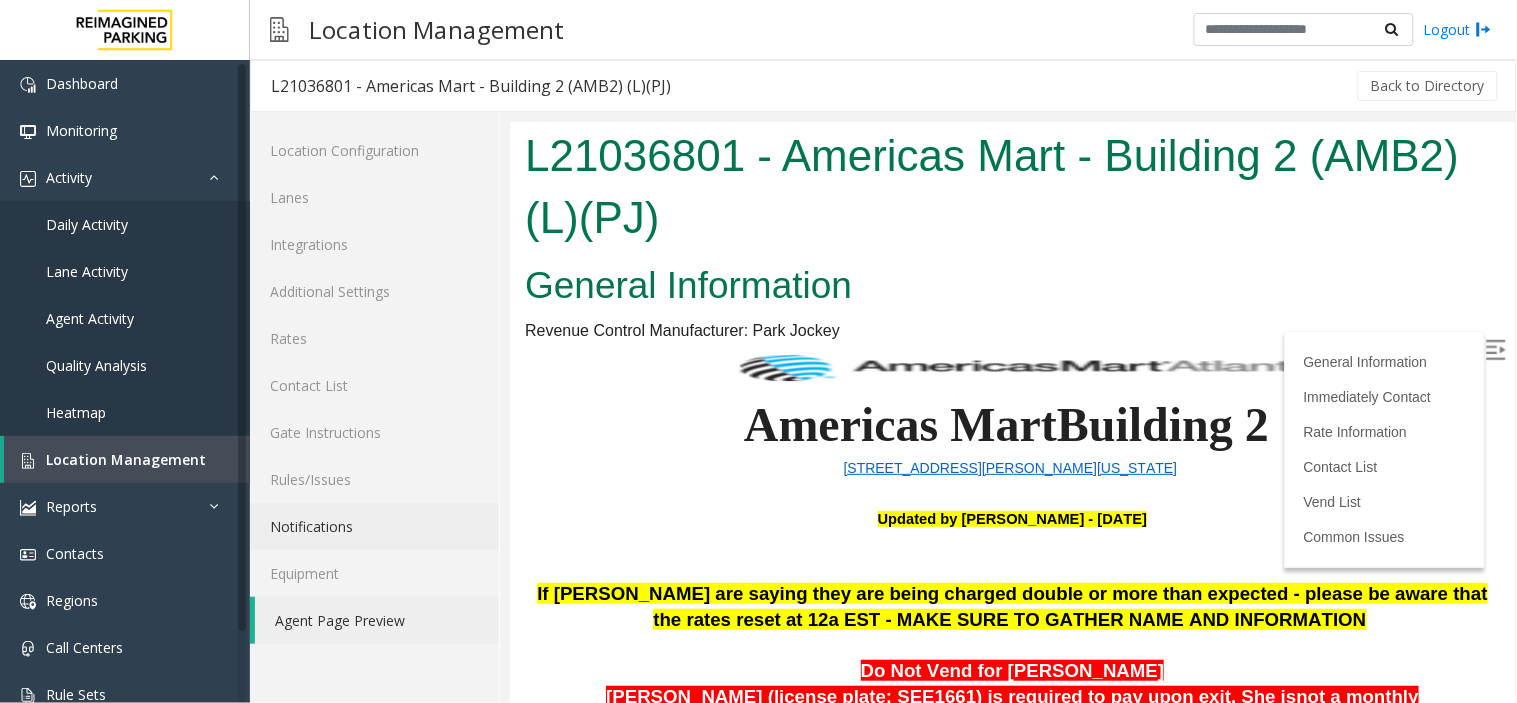 click on "If [PERSON_NAME] are saying they are being charged double or more than expected - please be aware that the rates reset at 12a EST - MAKE SURE TO GATHER NAME AND INFORMATION" at bounding box center [1011, 605] 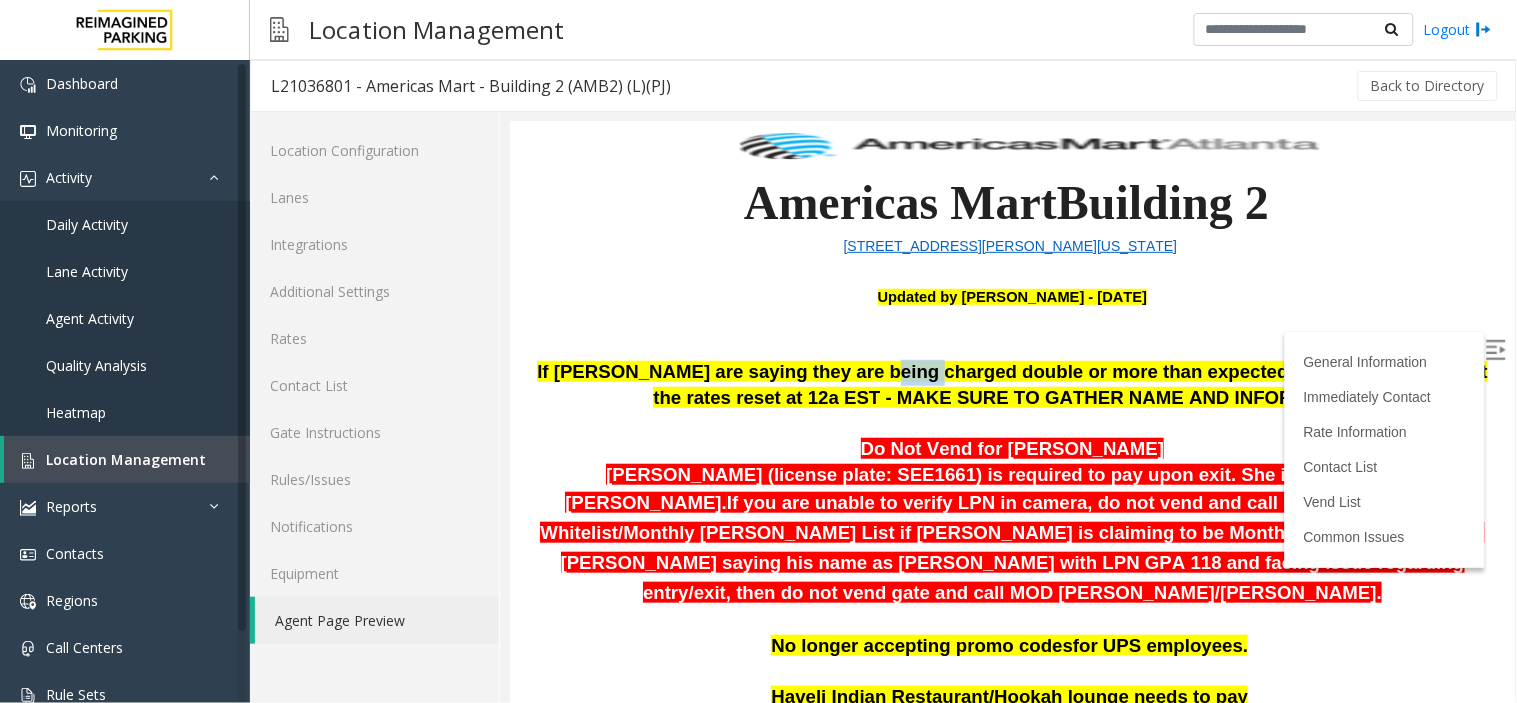 drag, startPoint x: 836, startPoint y: 365, endPoint x: 852, endPoint y: 363, distance: 16.124516 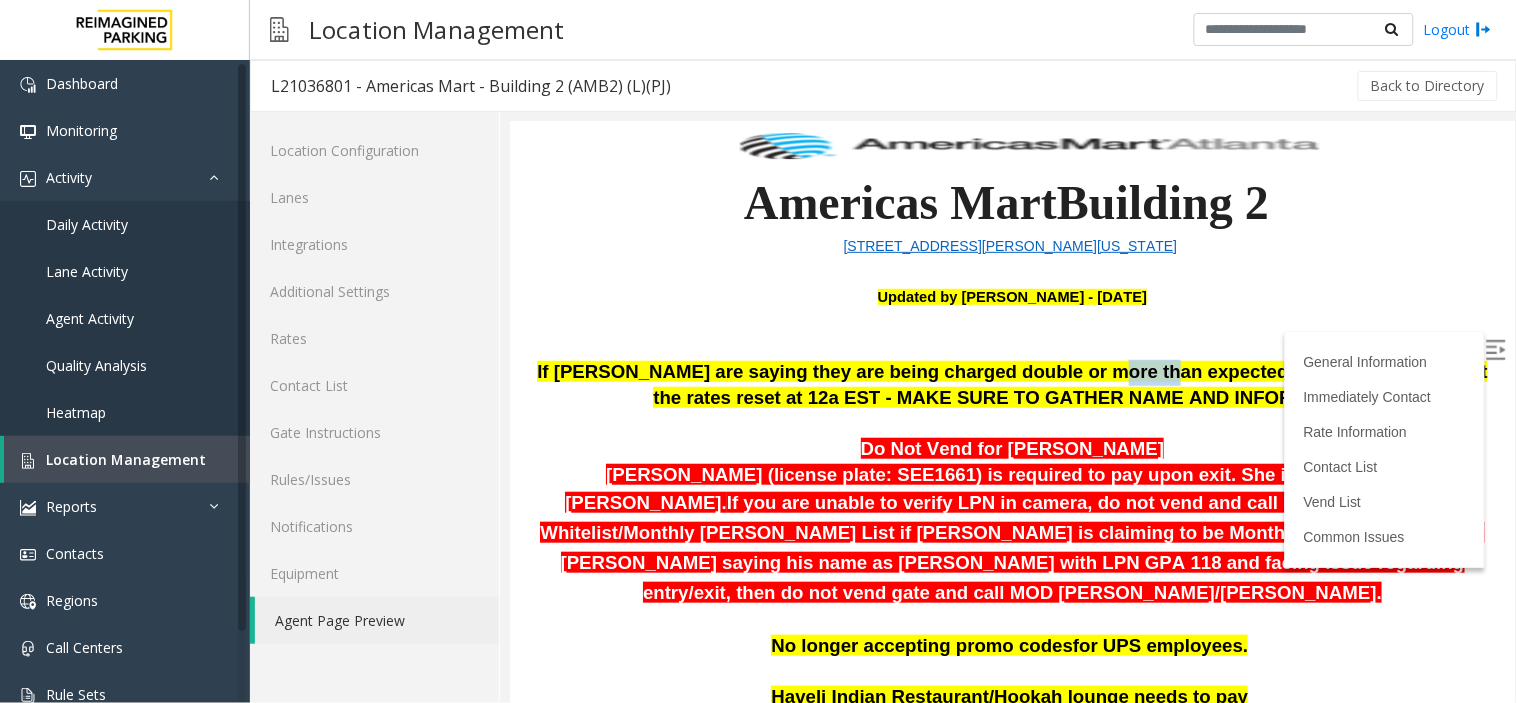 drag, startPoint x: 1016, startPoint y: 375, endPoint x: 1076, endPoint y: 379, distance: 60.133186 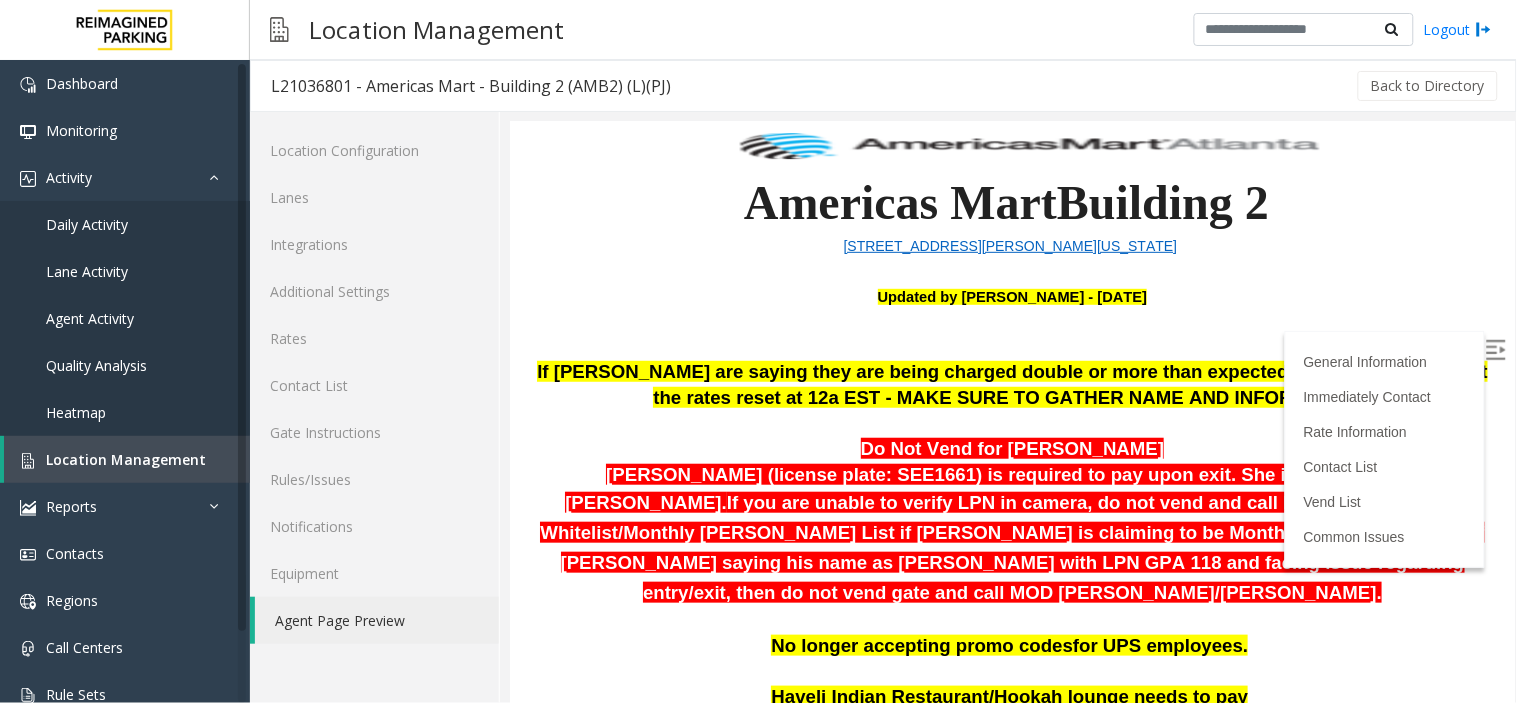 drag, startPoint x: 1156, startPoint y: 369, endPoint x: 1300, endPoint y: 377, distance: 144.22205 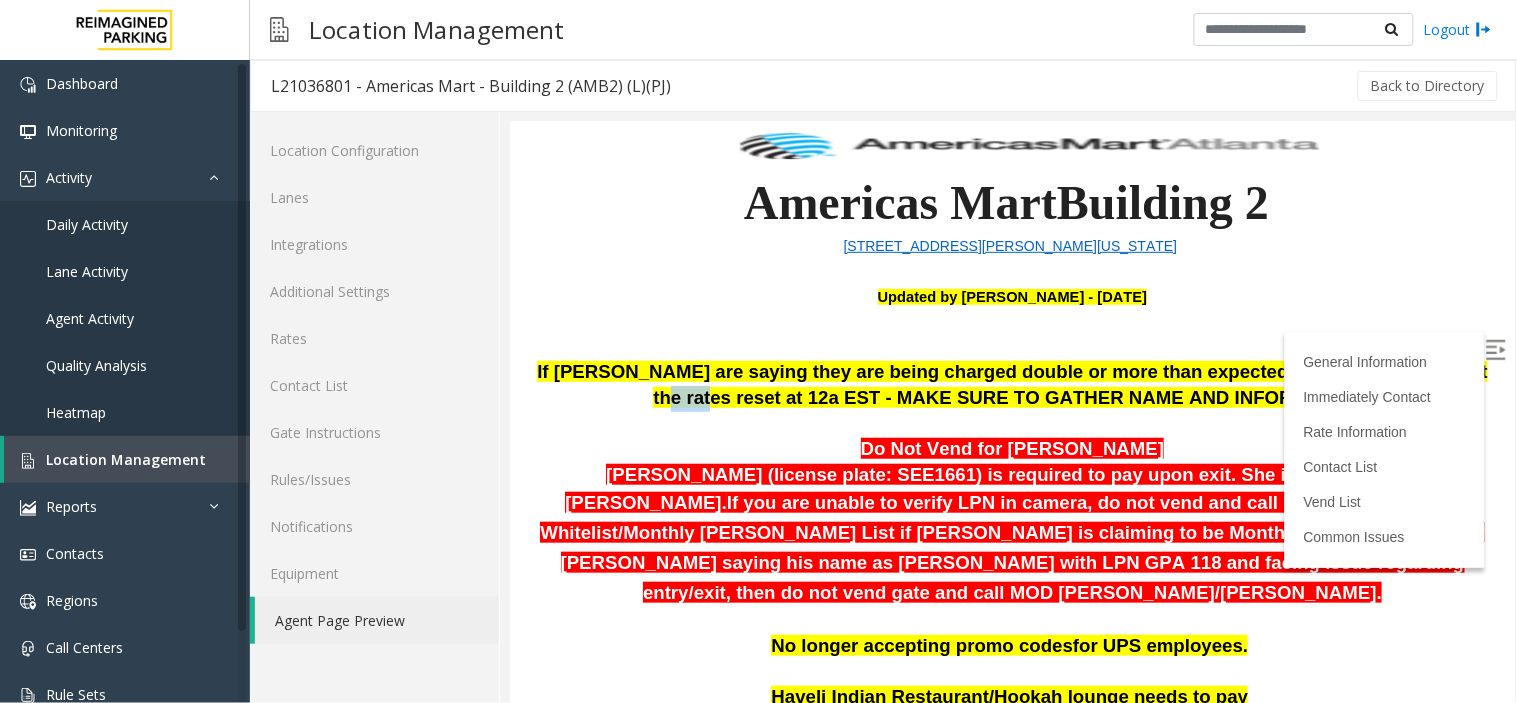 drag, startPoint x: 1346, startPoint y: 372, endPoint x: 1384, endPoint y: 372, distance: 38 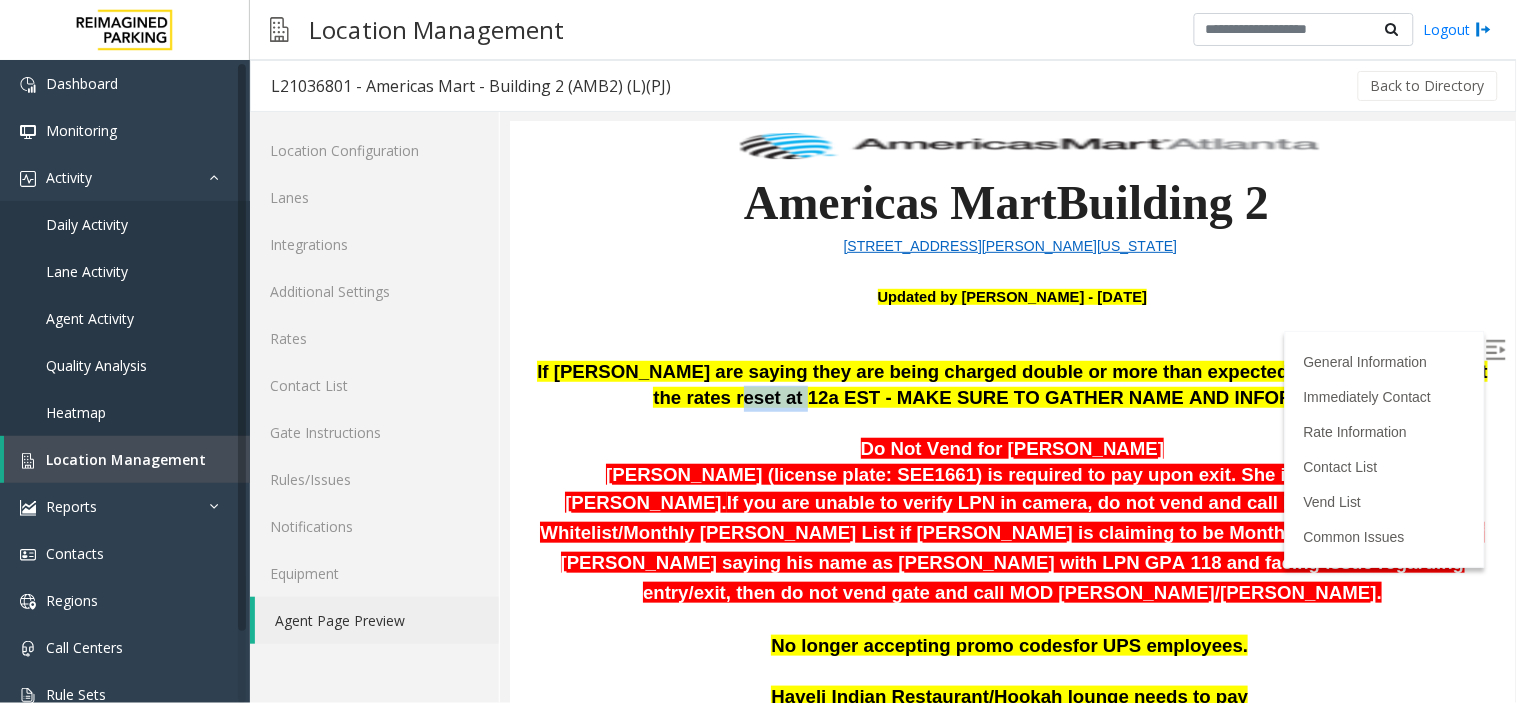 scroll, scrollTop: 222, scrollLeft: 96, axis: both 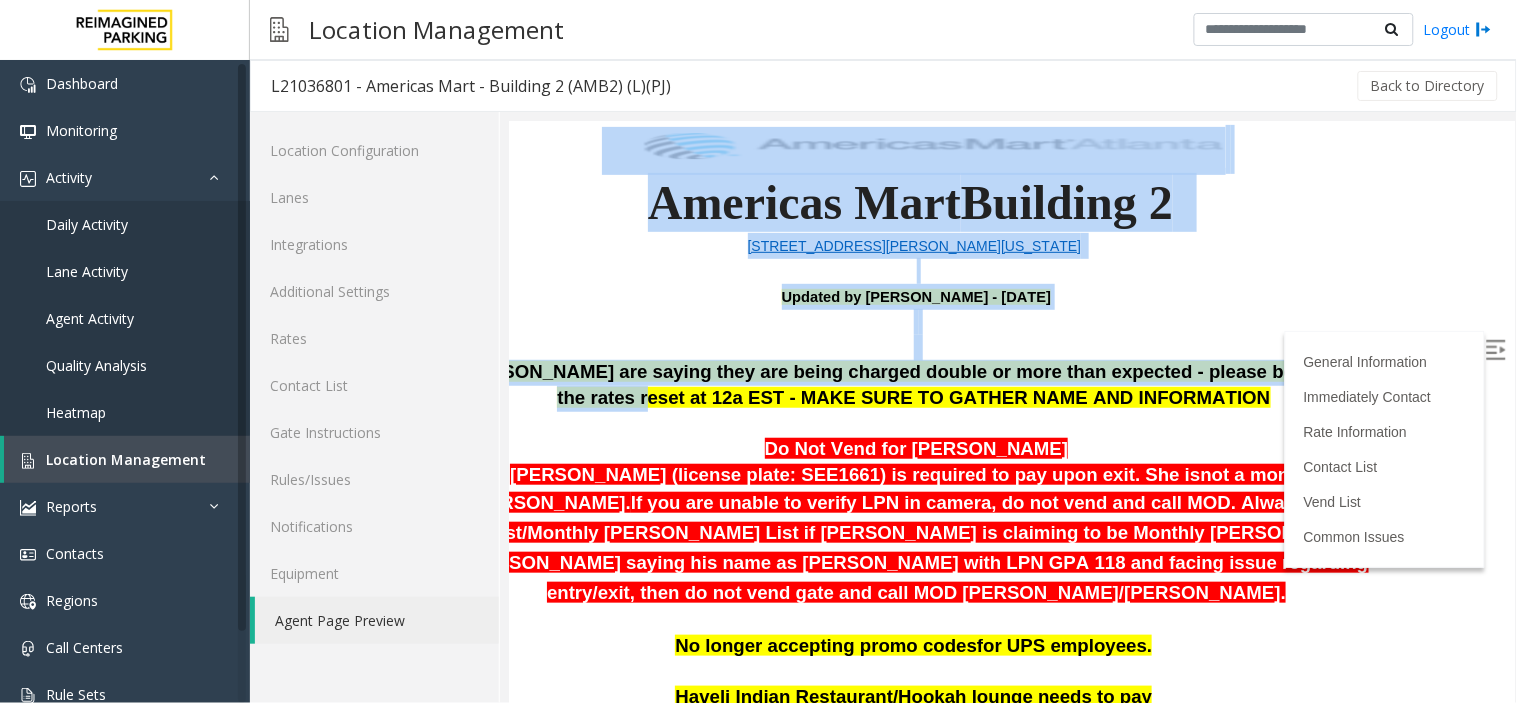 drag, startPoint x: 1473, startPoint y: 373, endPoint x: 1489, endPoint y: 373, distance: 16 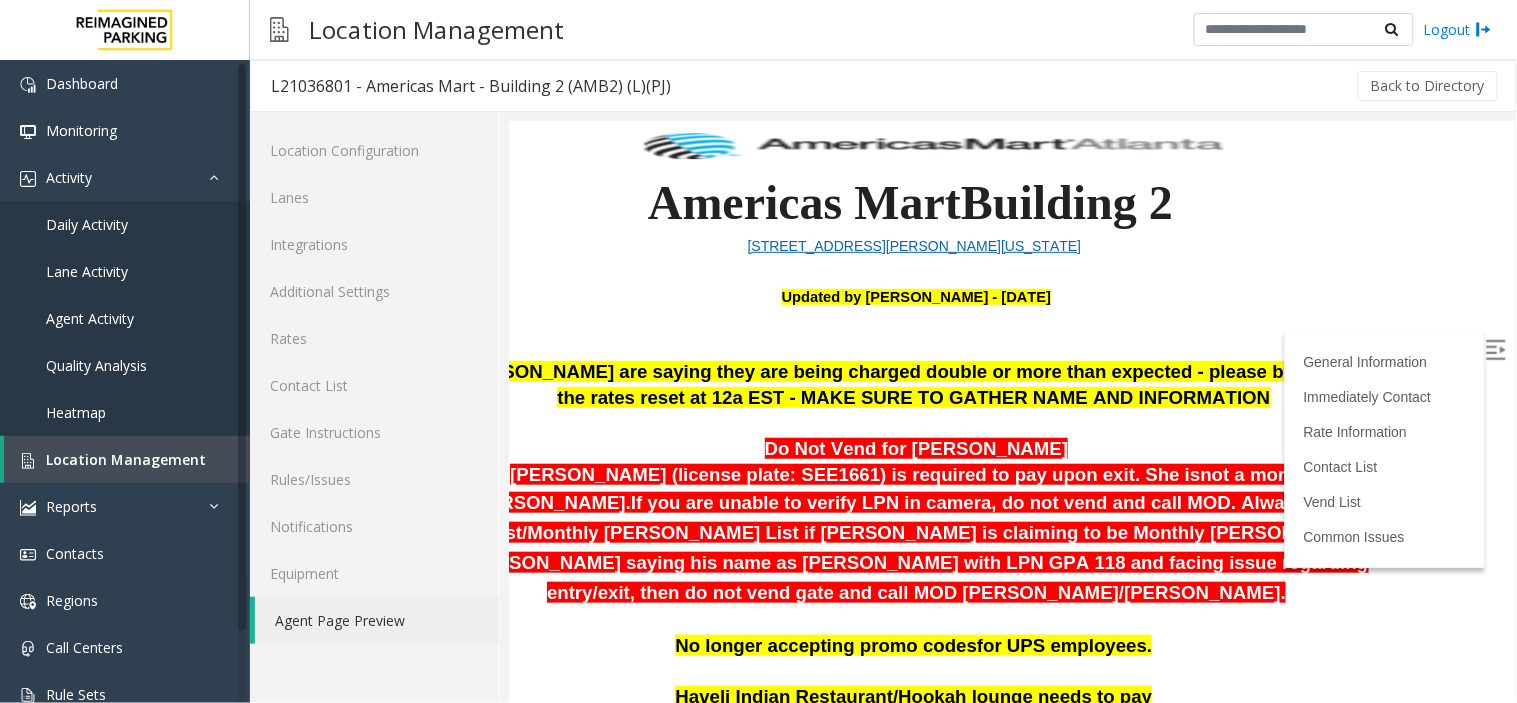 click at bounding box center (915, 424) 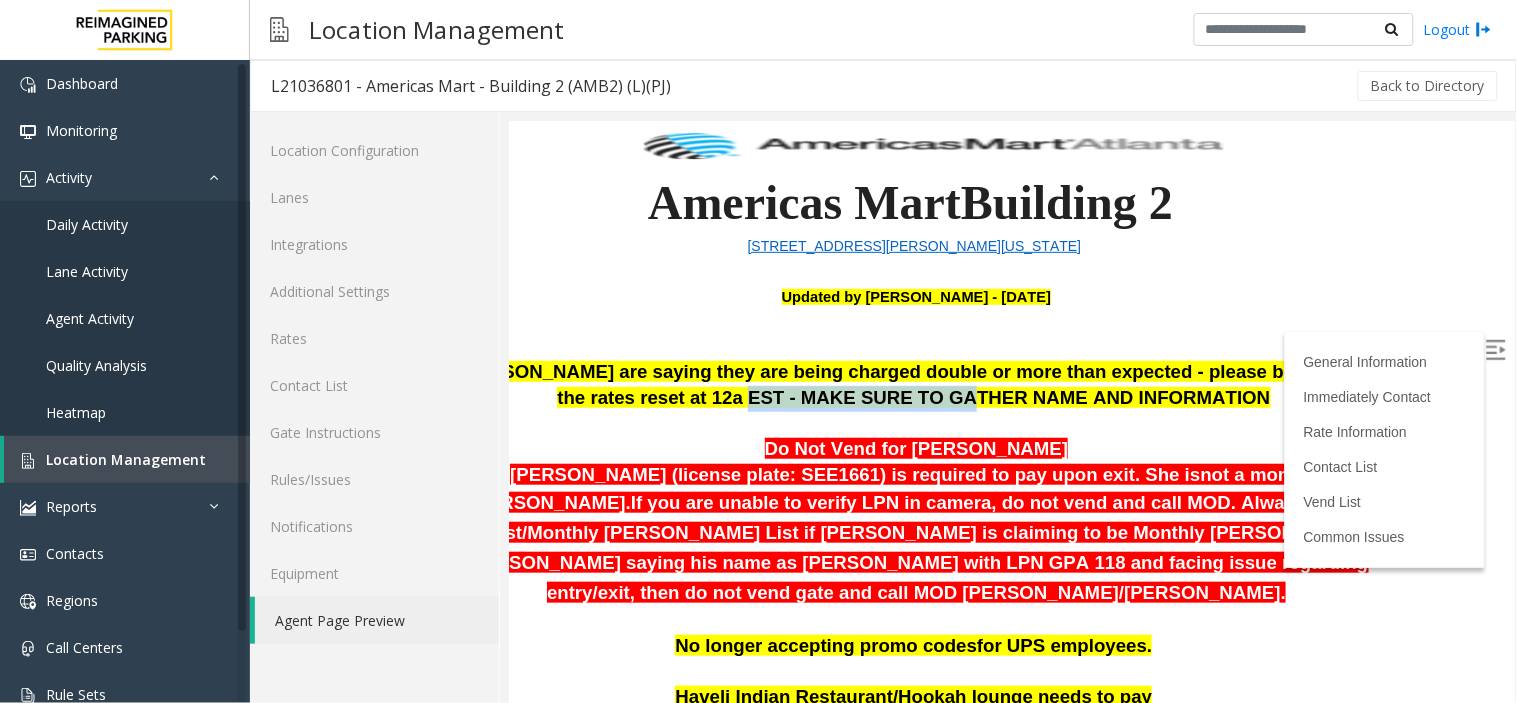 drag, startPoint x: 727, startPoint y: 386, endPoint x: 921, endPoint y: 396, distance: 194.25757 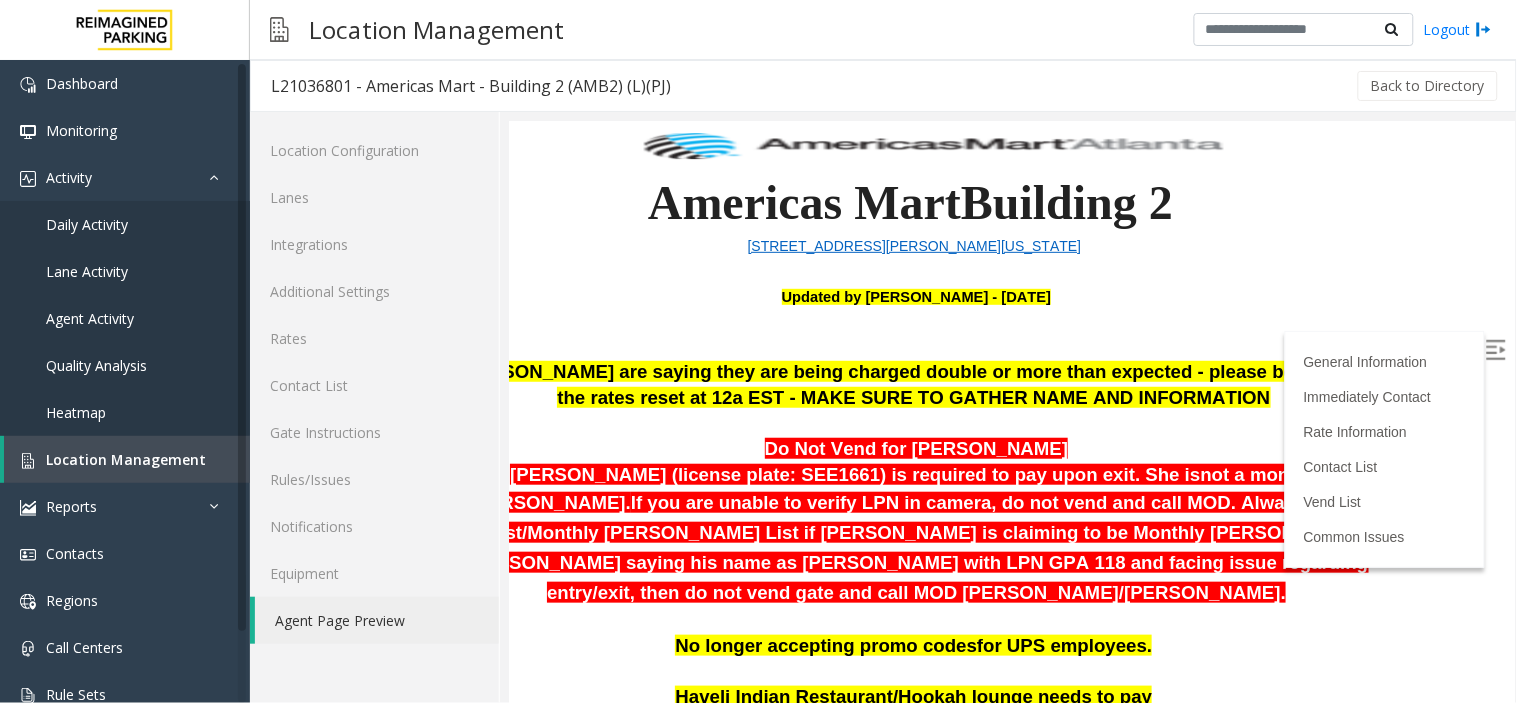 click on "If [PERSON_NAME] are saying they are being charged double or more than expected - please be aware that the rates reset at 12a EST - MAKE SURE TO GATHER NAME AND INFORMATION" at bounding box center [915, 383] 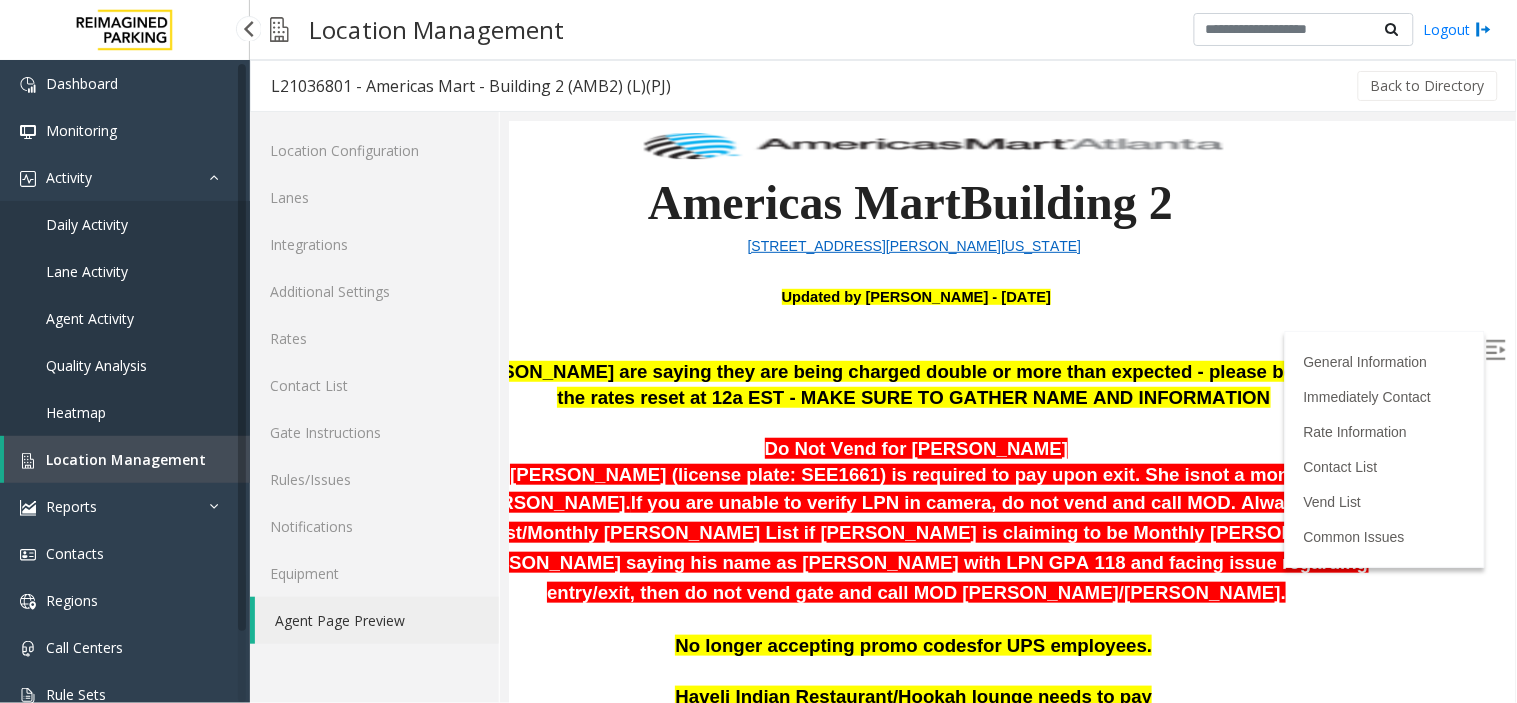 click on "Location Management" at bounding box center [126, 459] 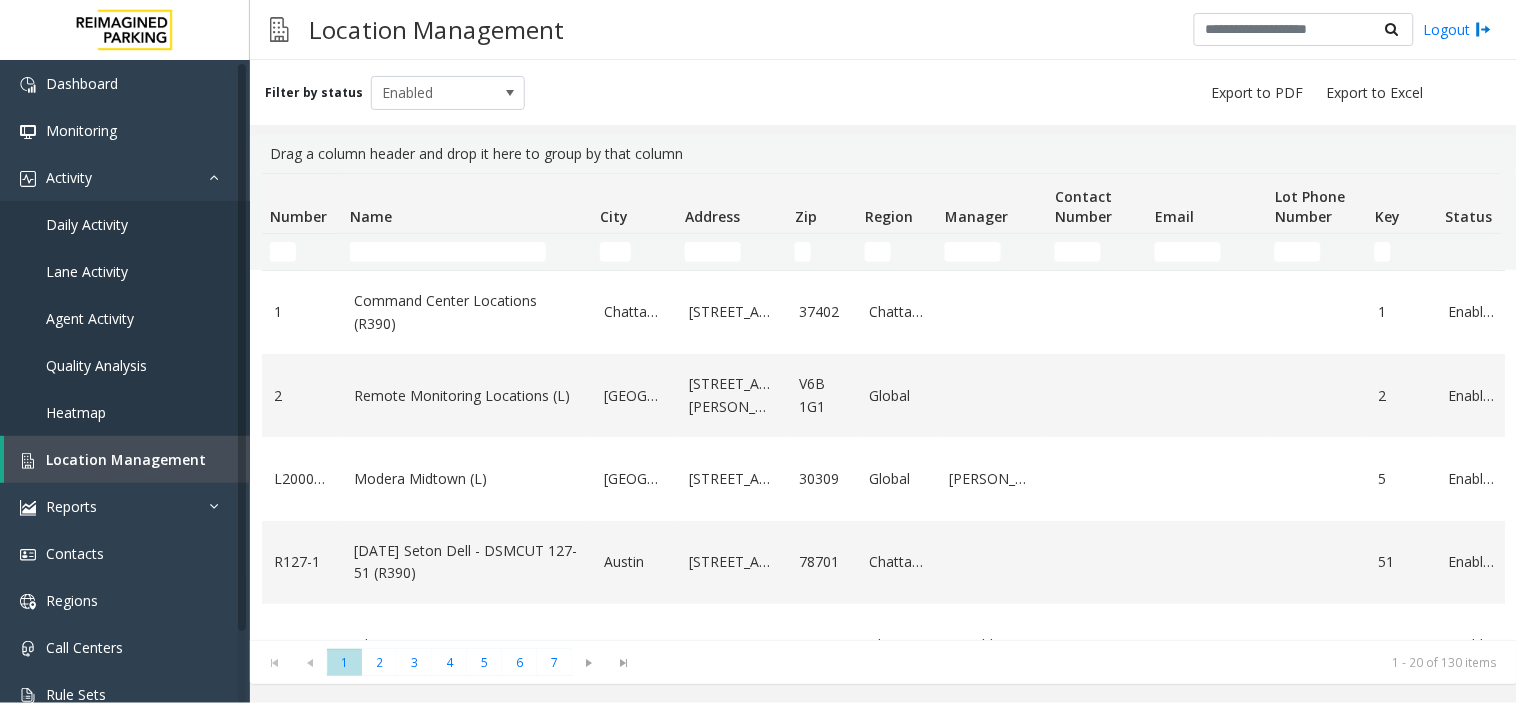 click 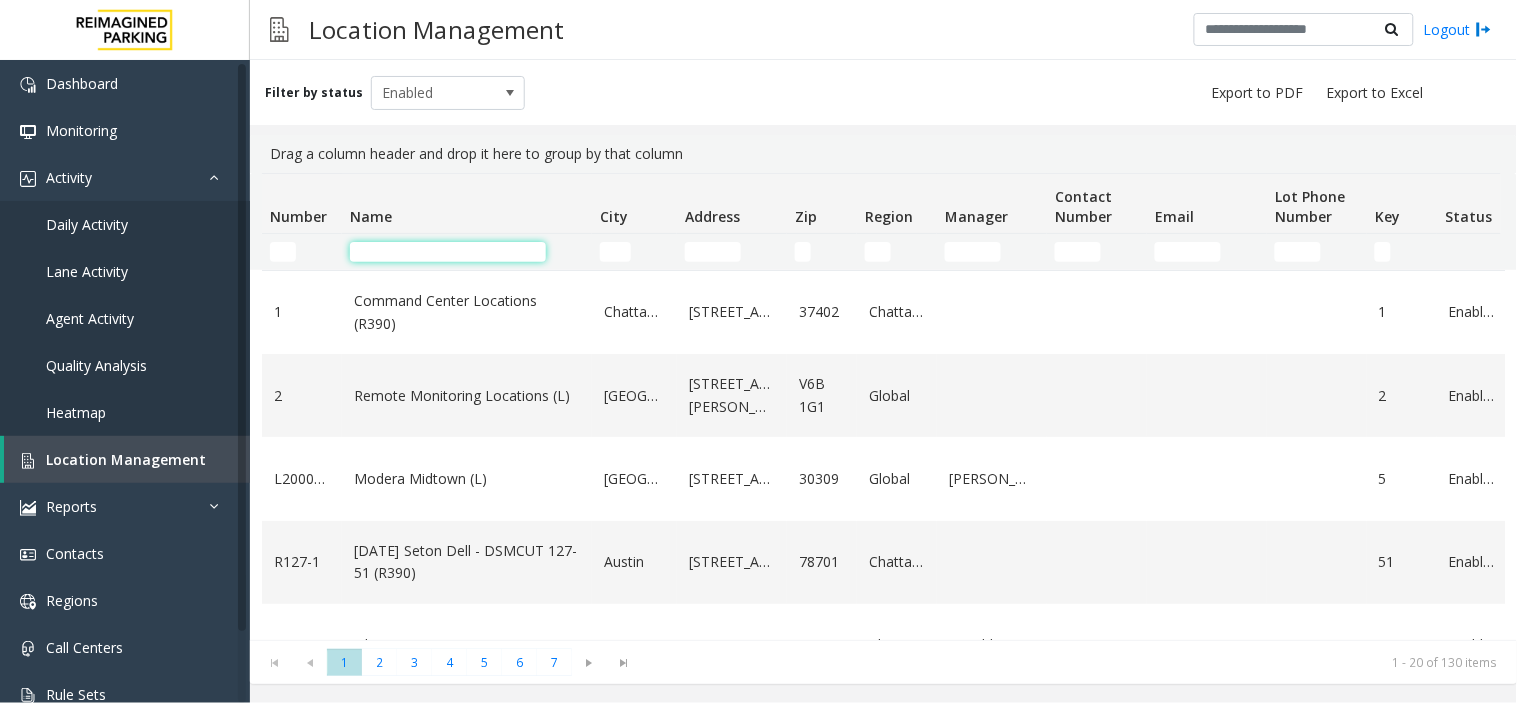 paste on "**********" 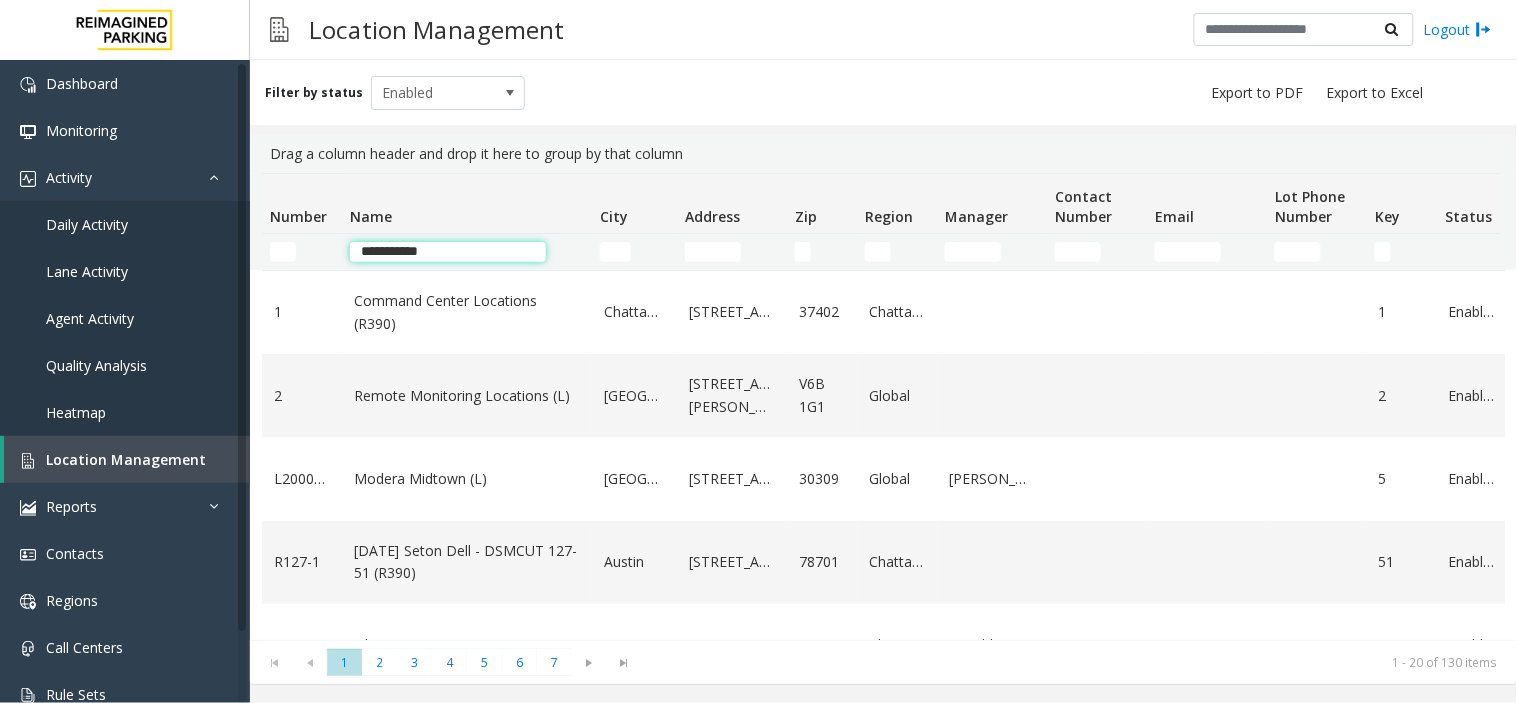 click on "**********" 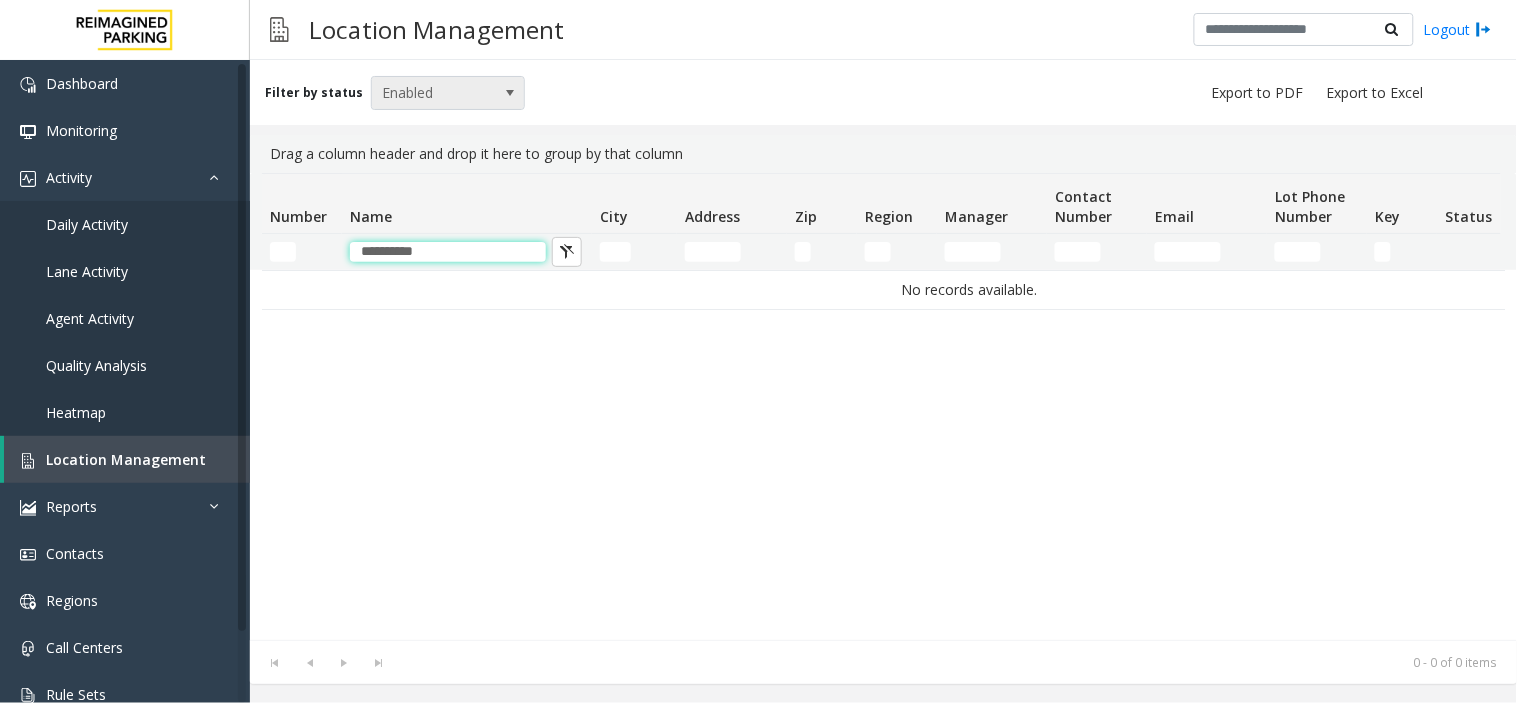 type on "**********" 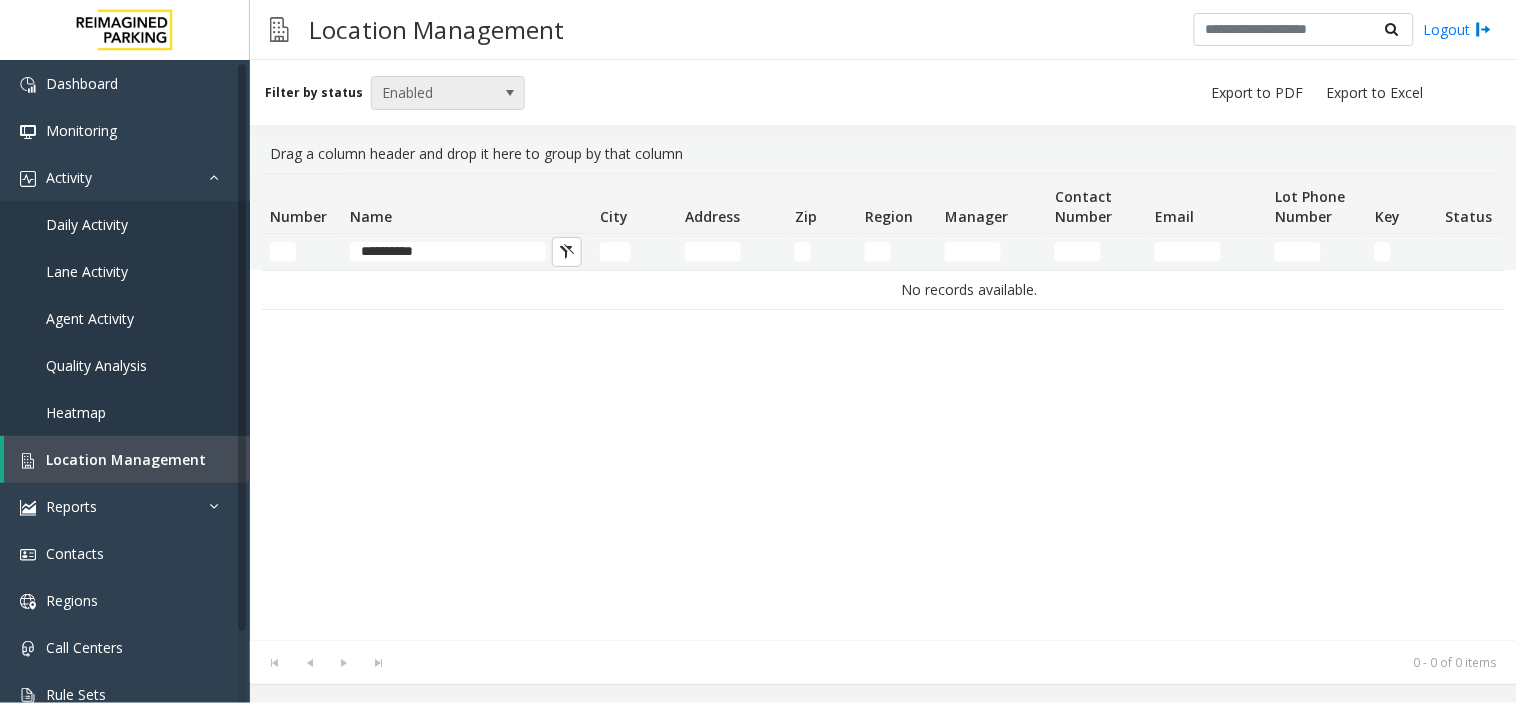 click on "Enabled" at bounding box center [433, 93] 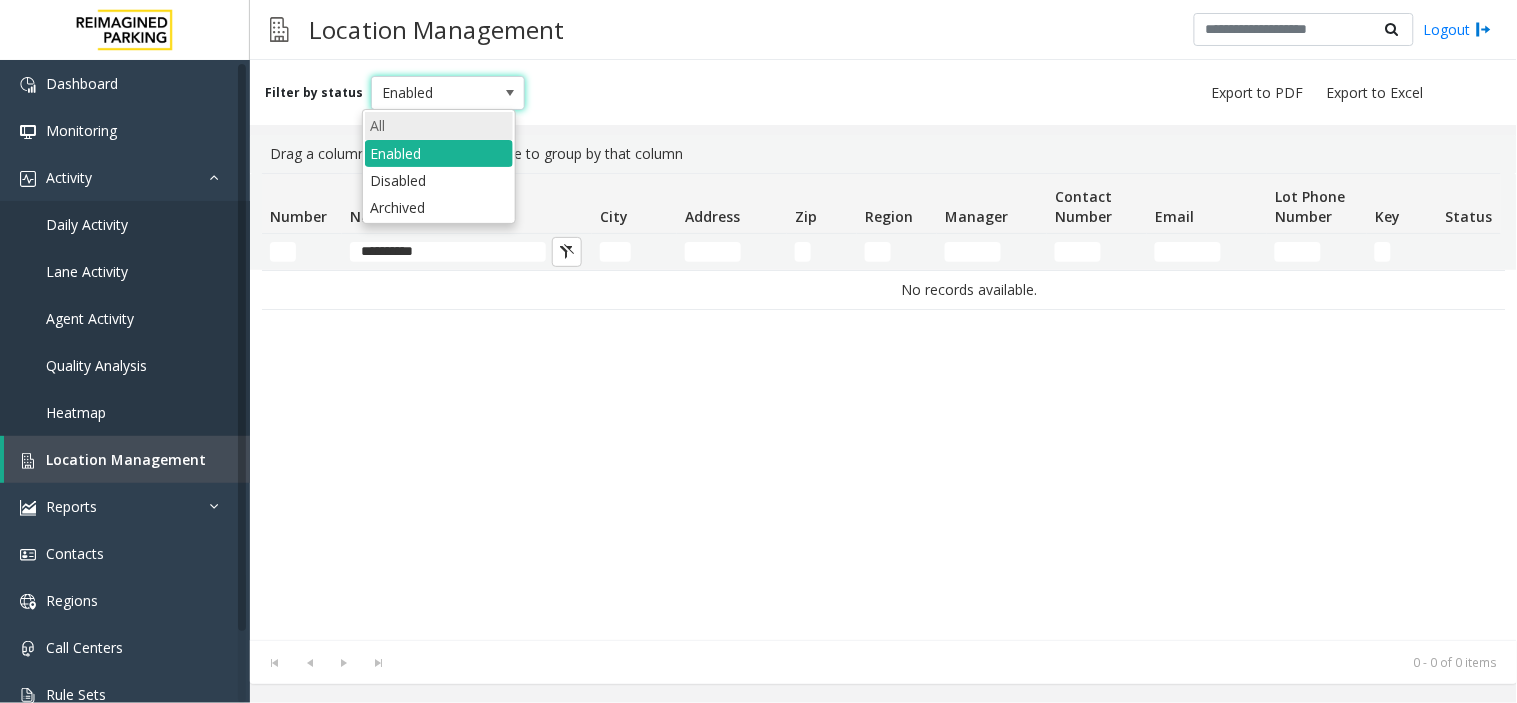 click on "All" at bounding box center (439, 125) 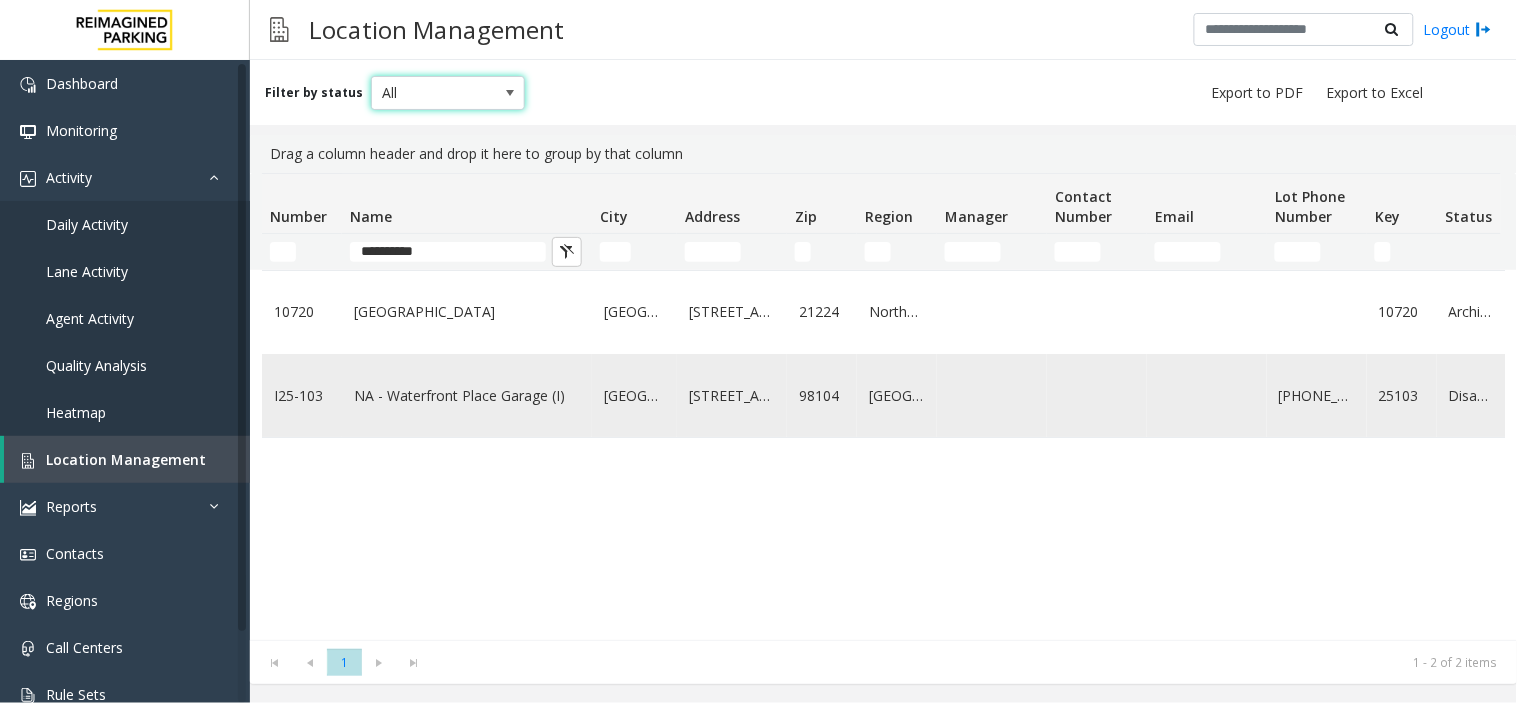 click on "NA - Waterfront Place Garage (I)" 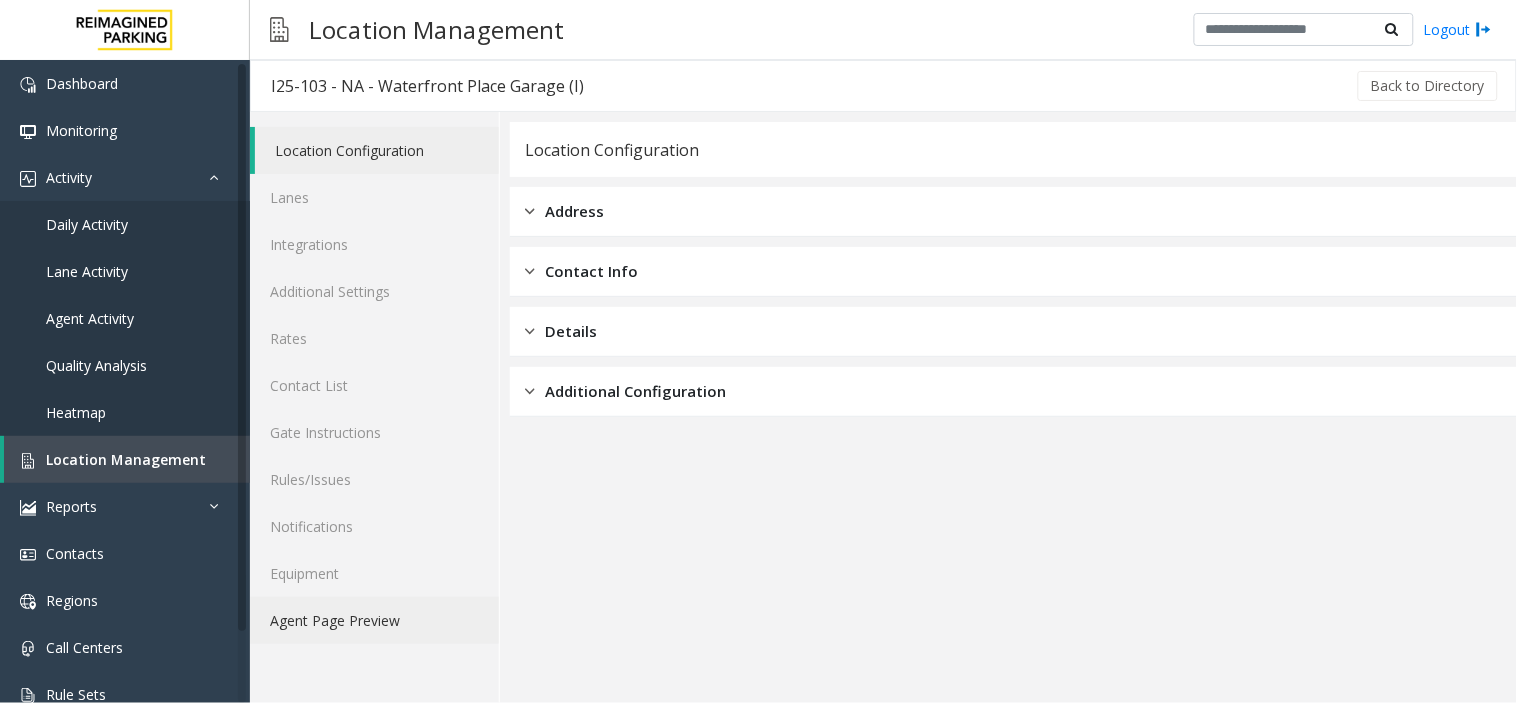 click on "Agent Page Preview" 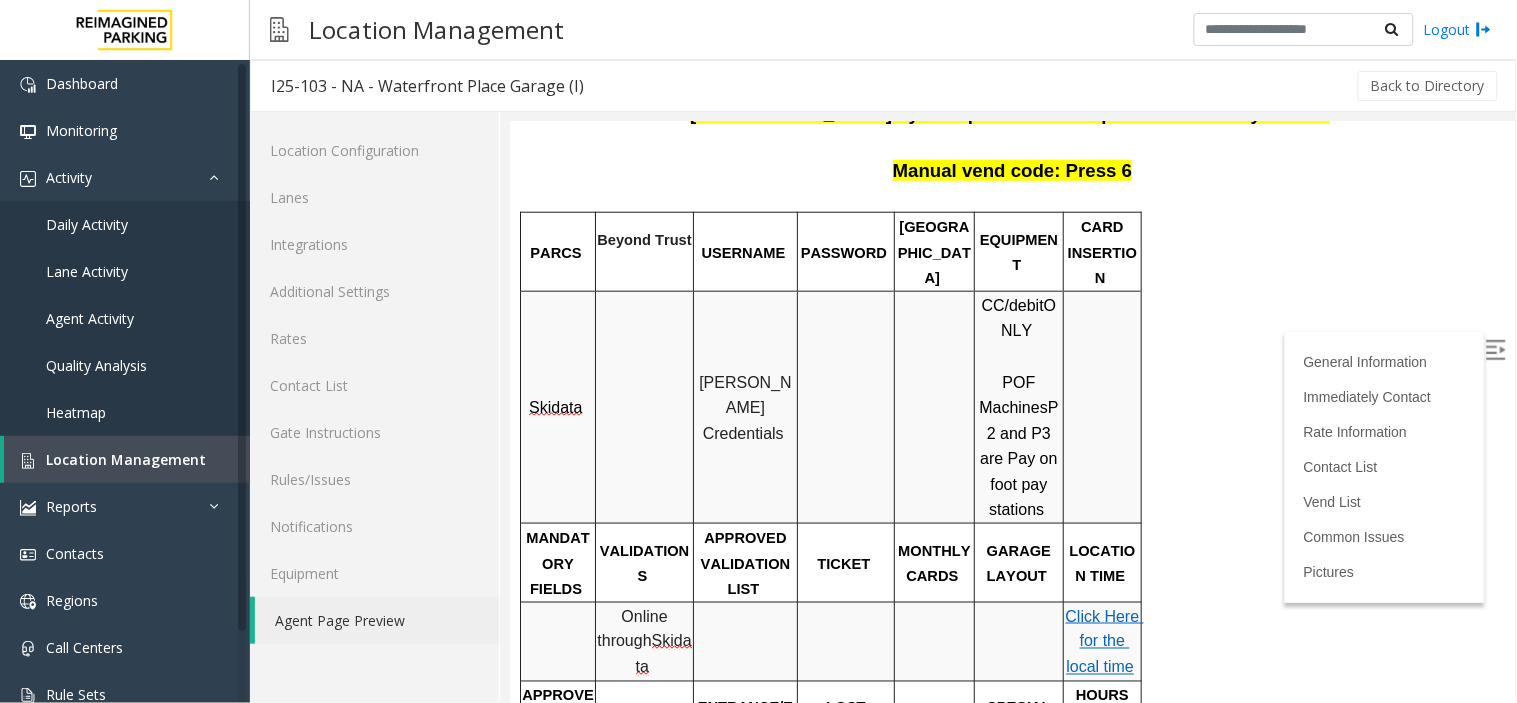scroll, scrollTop: 666, scrollLeft: 0, axis: vertical 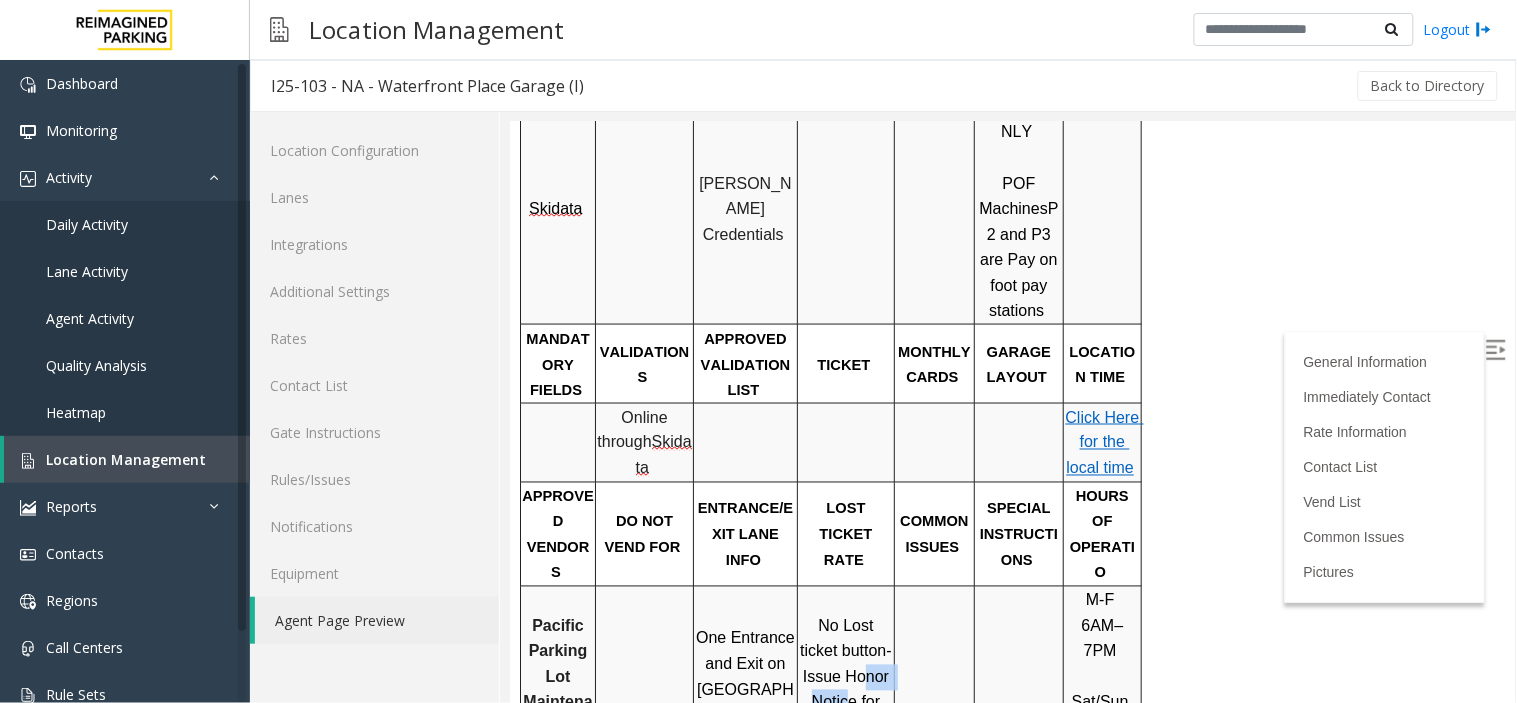 drag, startPoint x: 822, startPoint y: 585, endPoint x: 879, endPoint y: 585, distance: 57 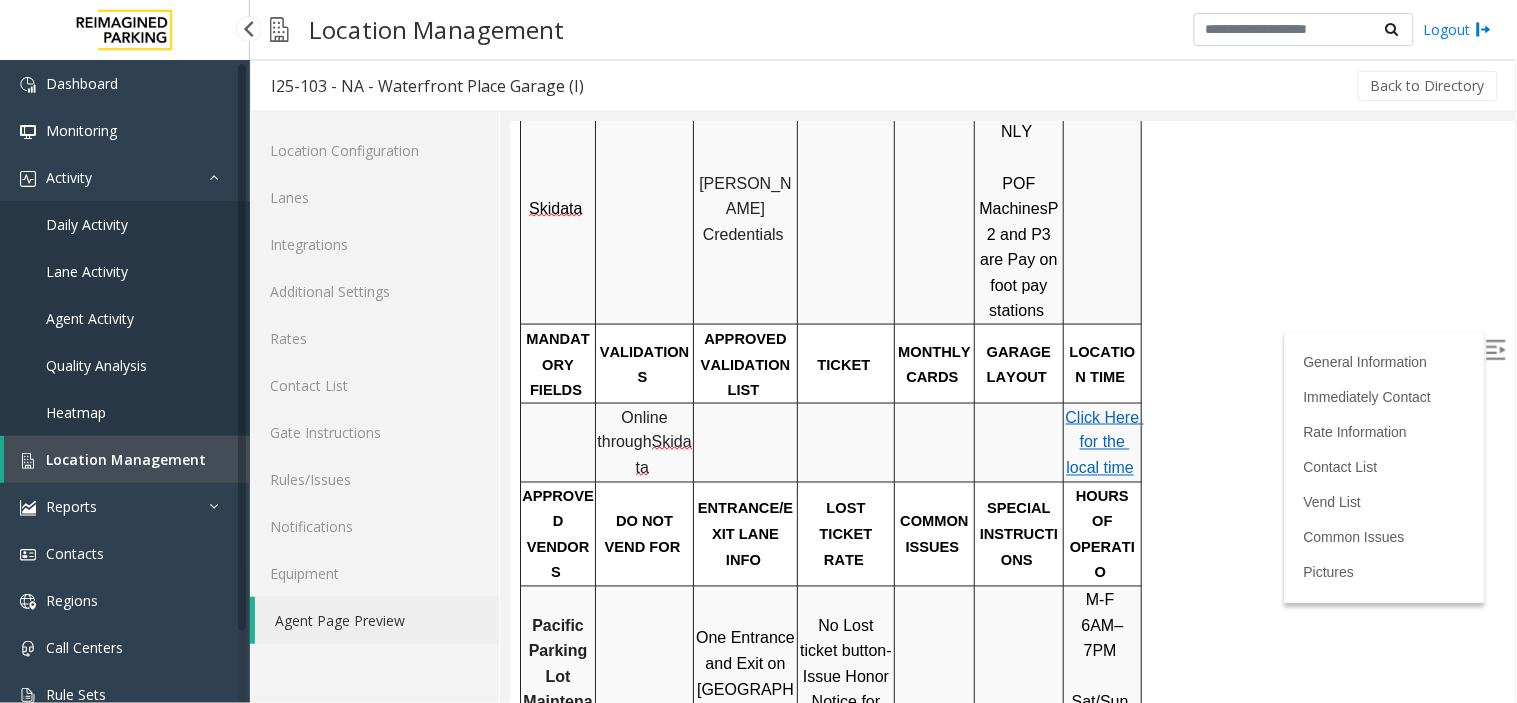 click on "Location Management" at bounding box center [126, 459] 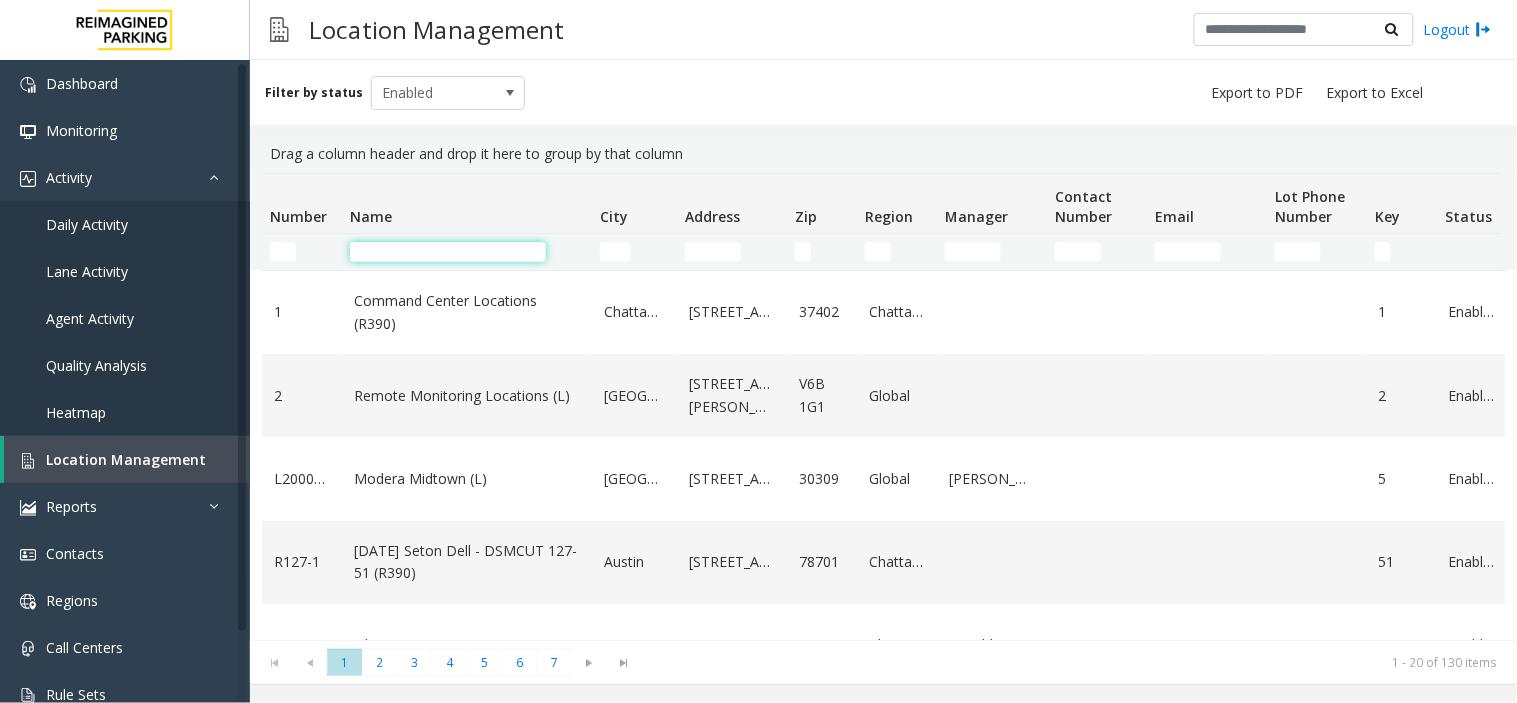 click 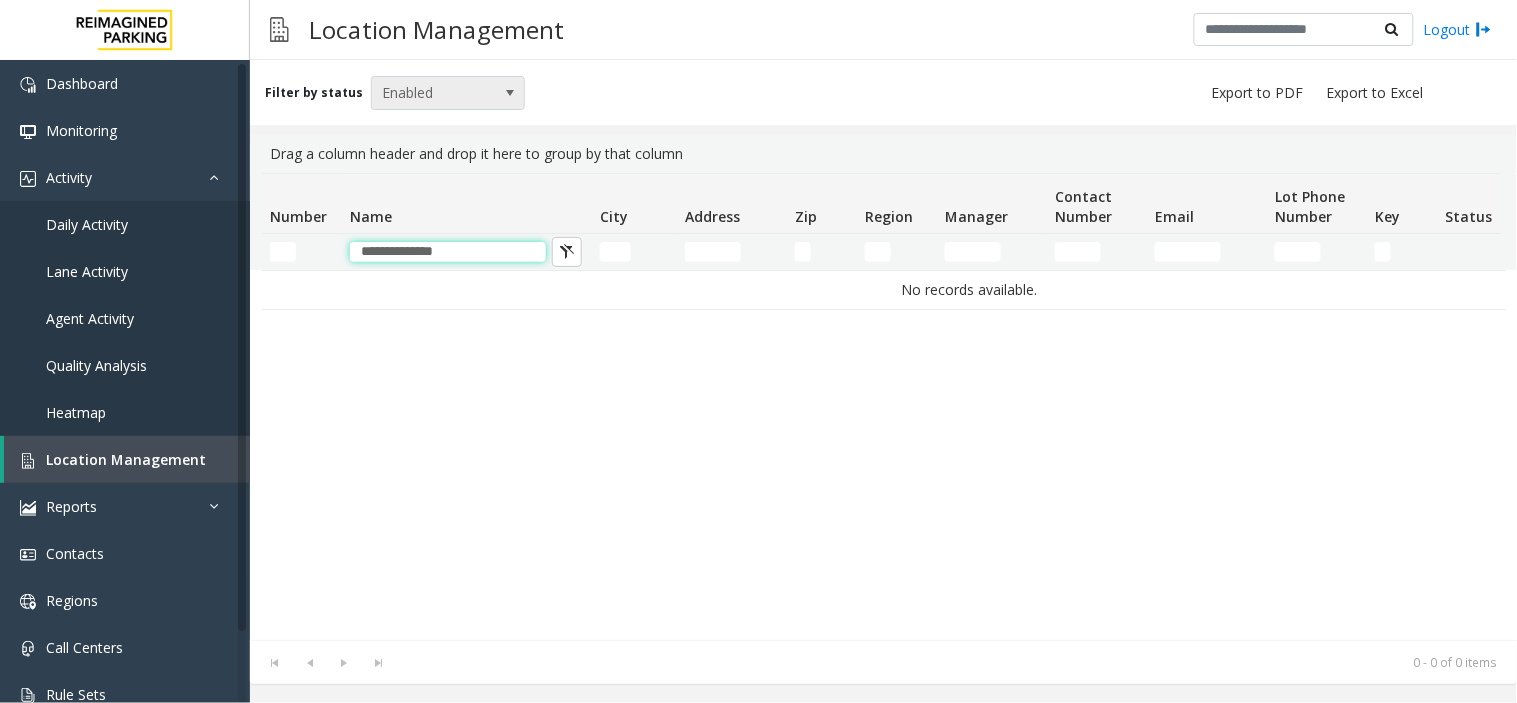 type on "**********" 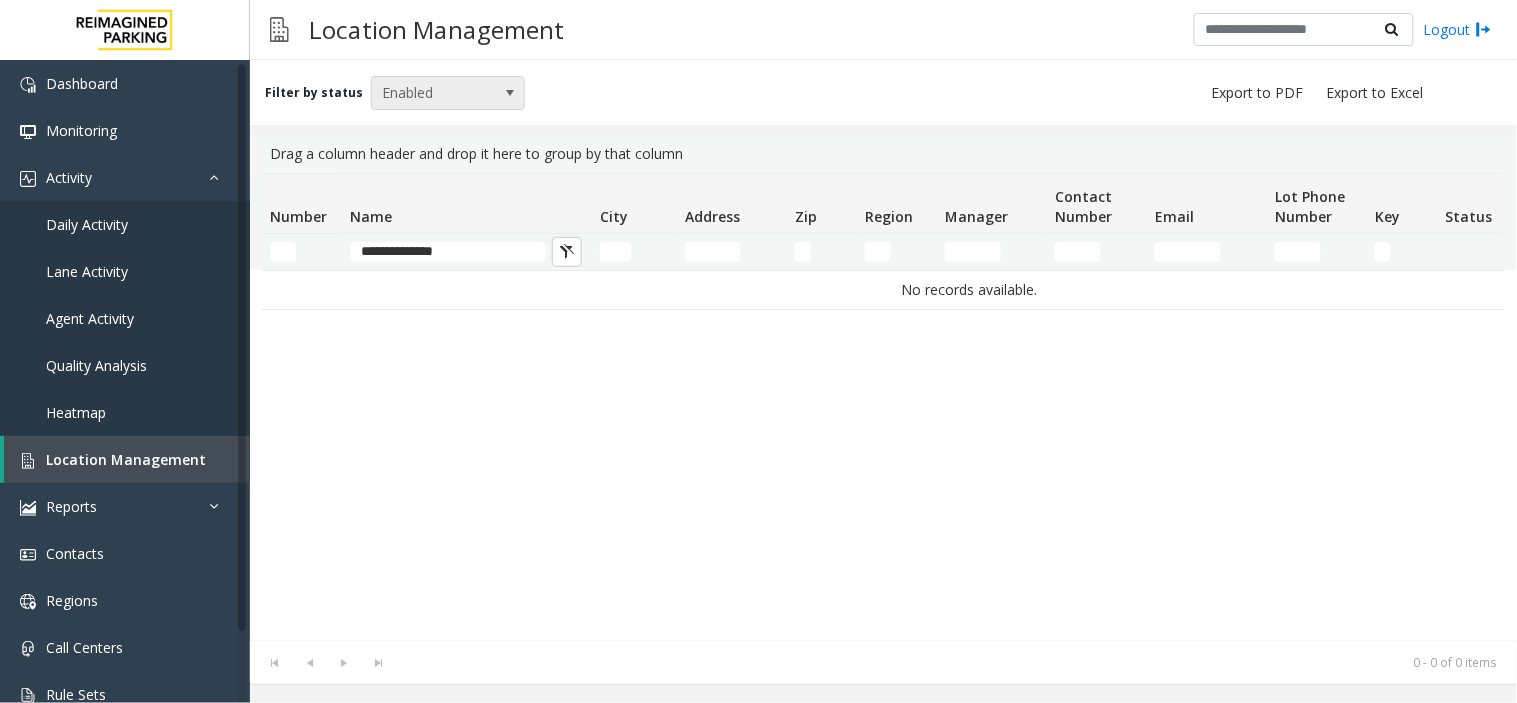 click on "Enabled" at bounding box center [433, 93] 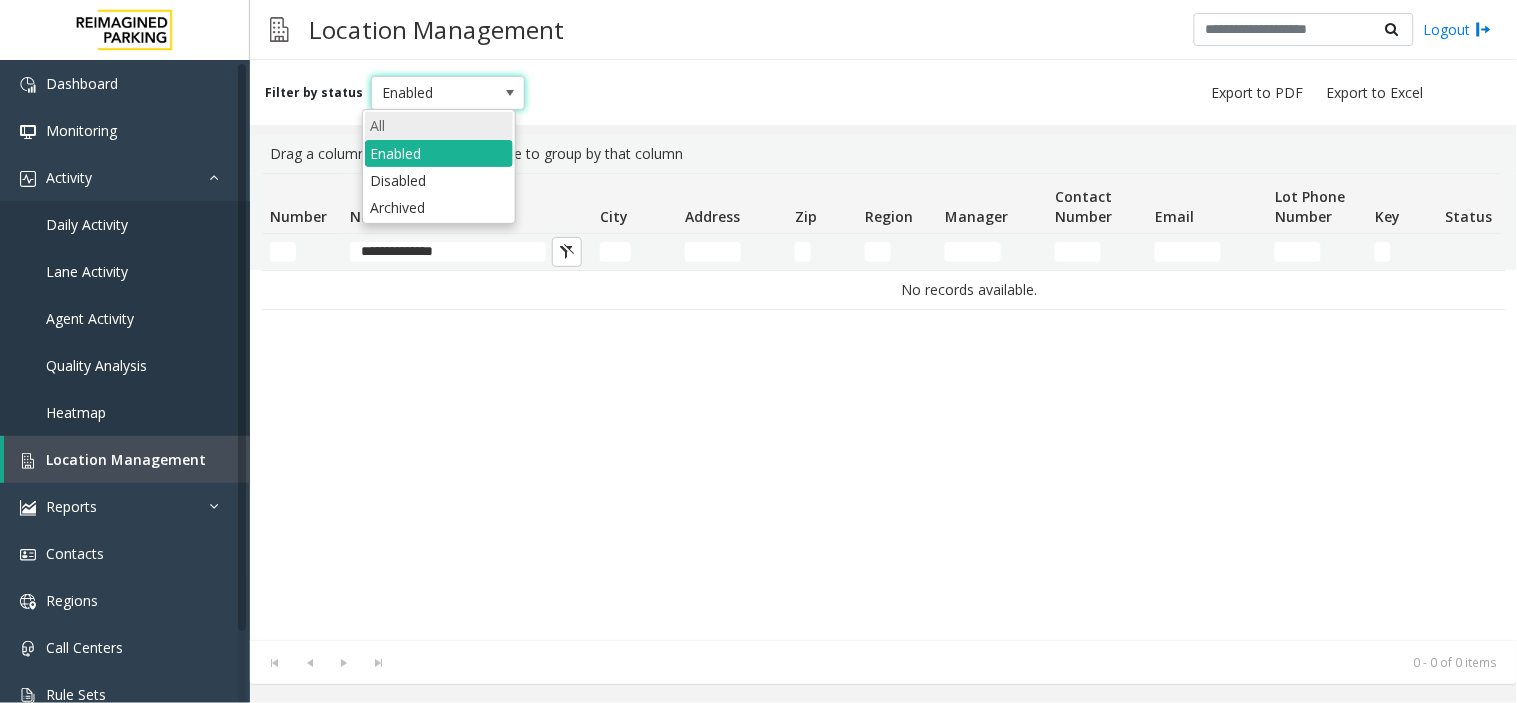 click on "All" at bounding box center [439, 125] 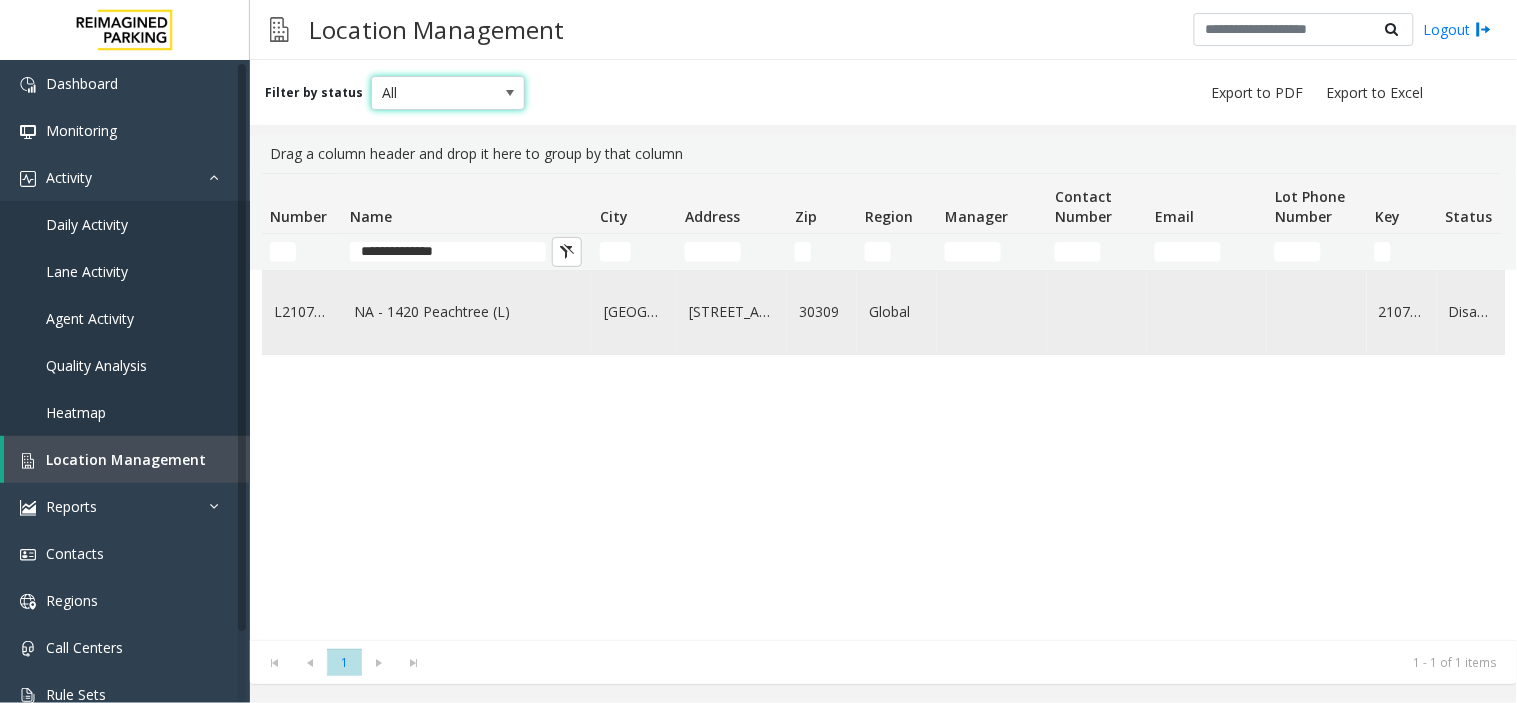 click on "NA - 1420 Peachtree (L)" 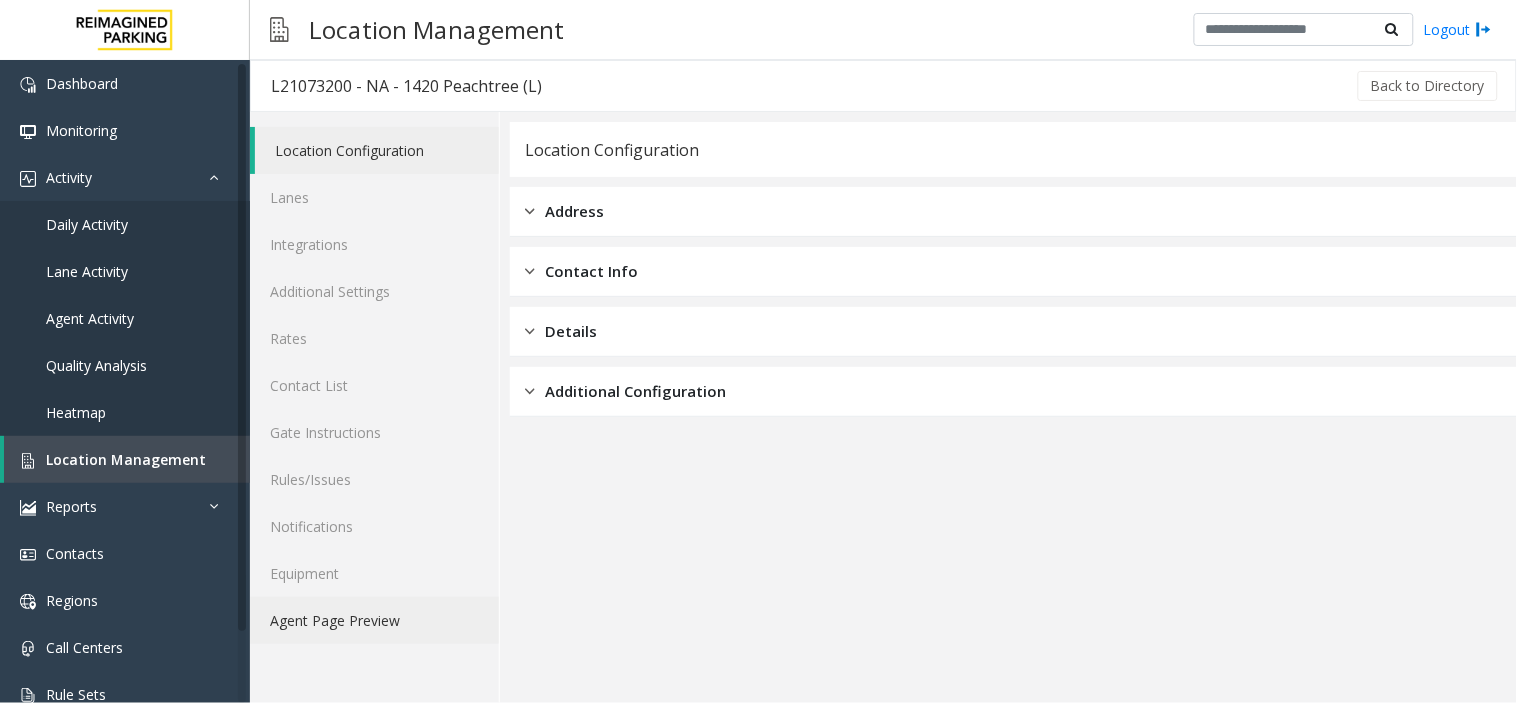 click on "Agent Page Preview" 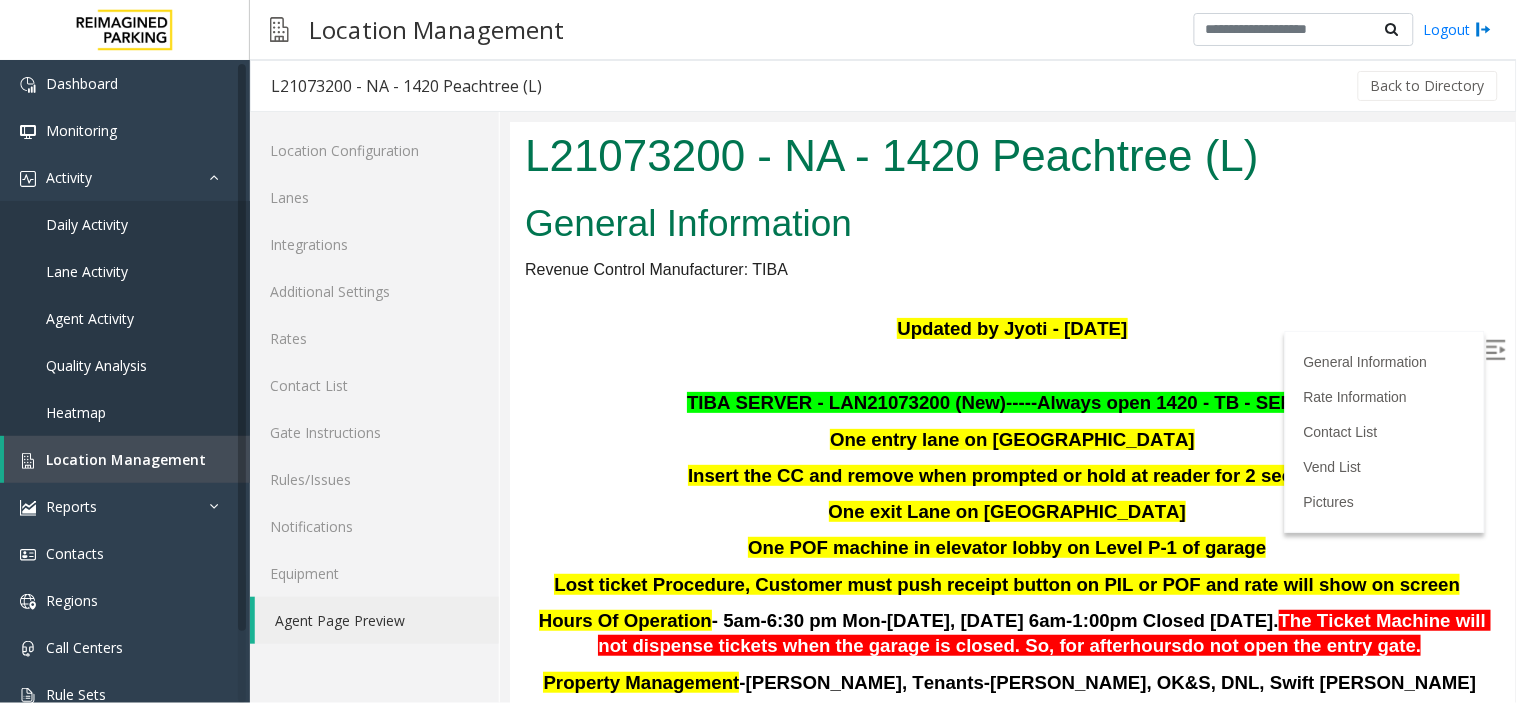 scroll, scrollTop: 0, scrollLeft: 0, axis: both 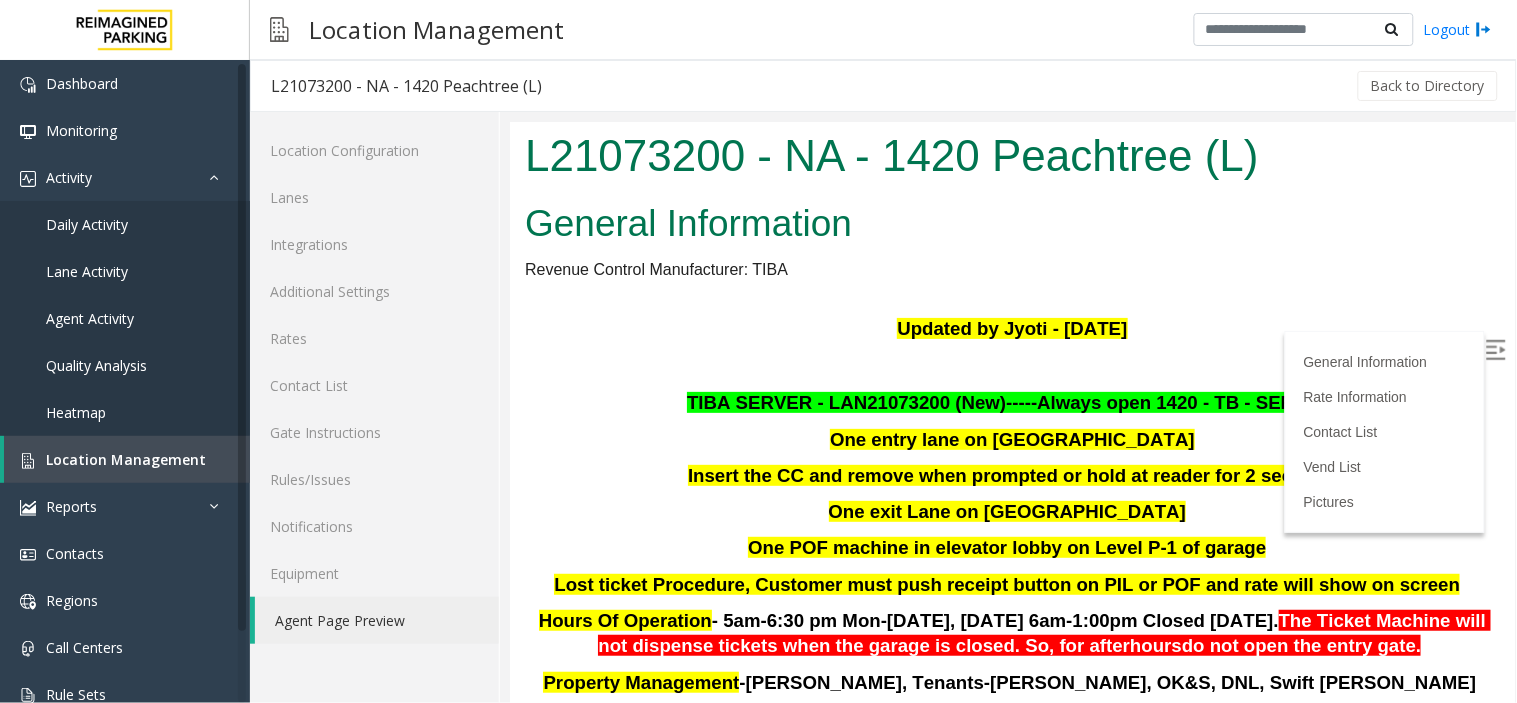 click at bounding box center [1495, 349] 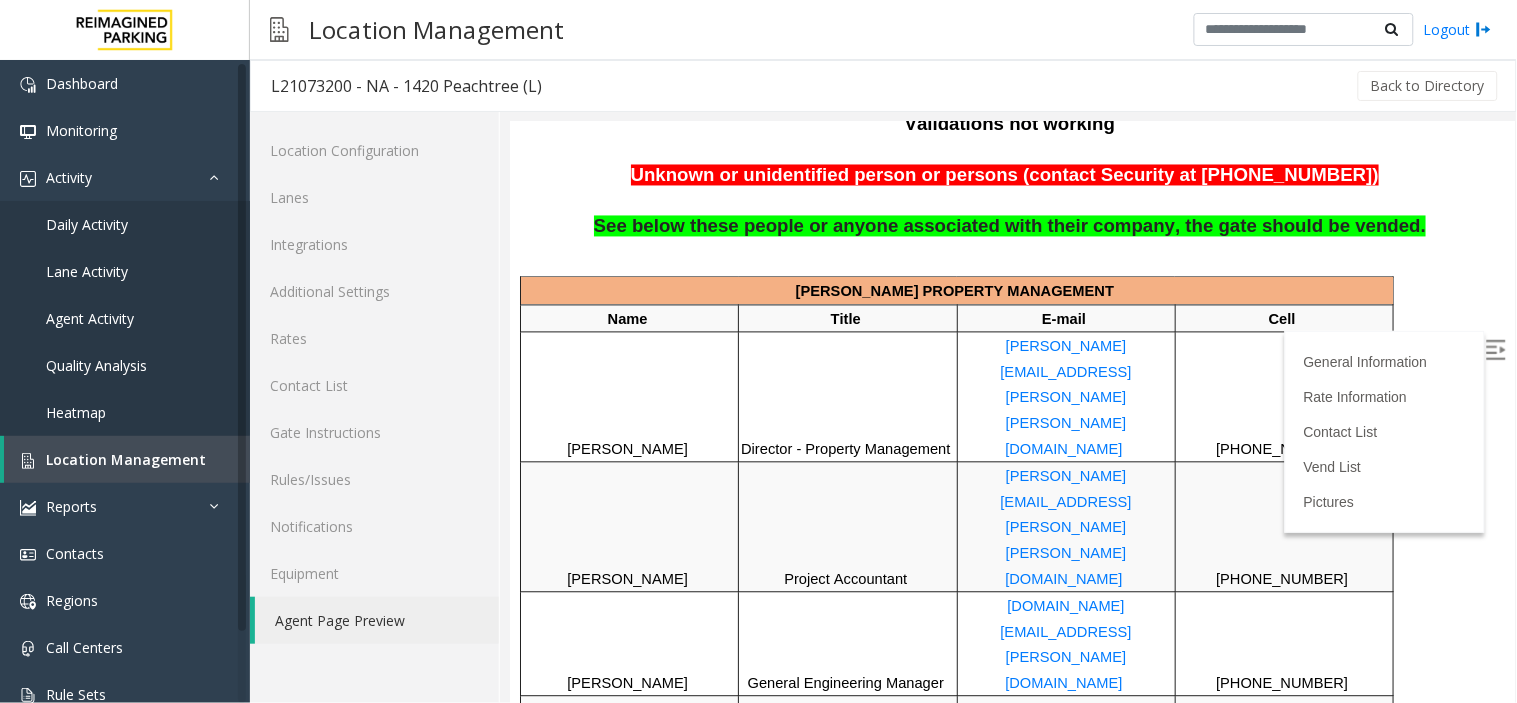 scroll, scrollTop: 1363, scrollLeft: 0, axis: vertical 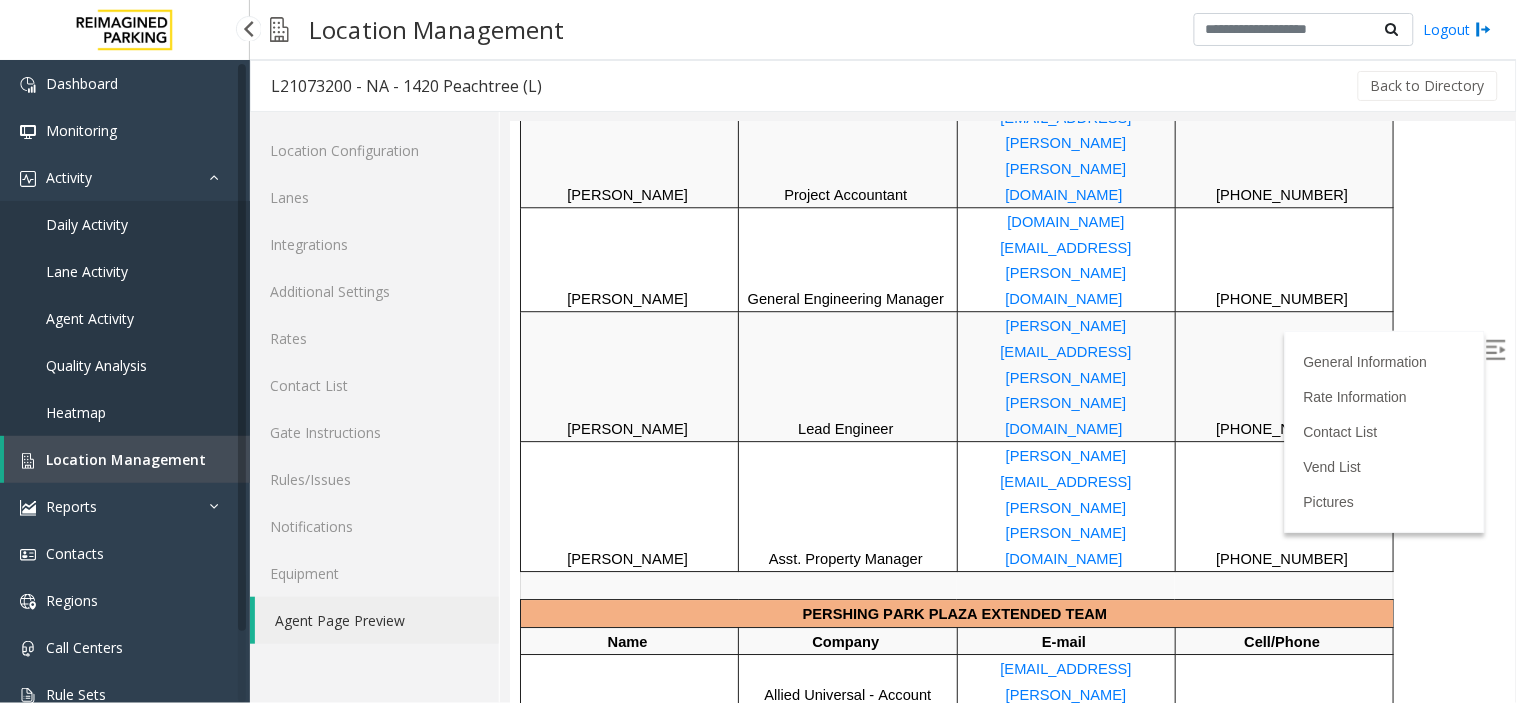 click on "Location Management" at bounding box center [127, 459] 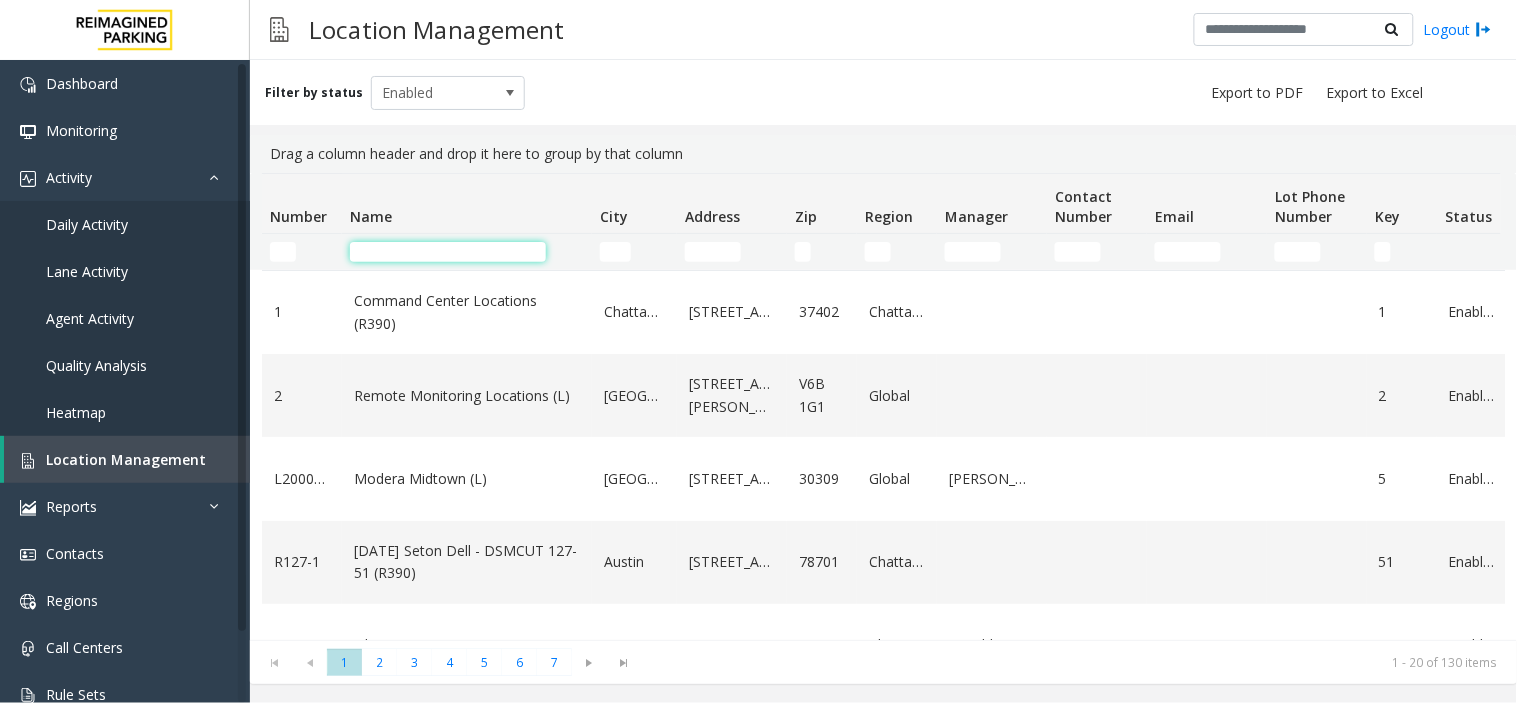 click 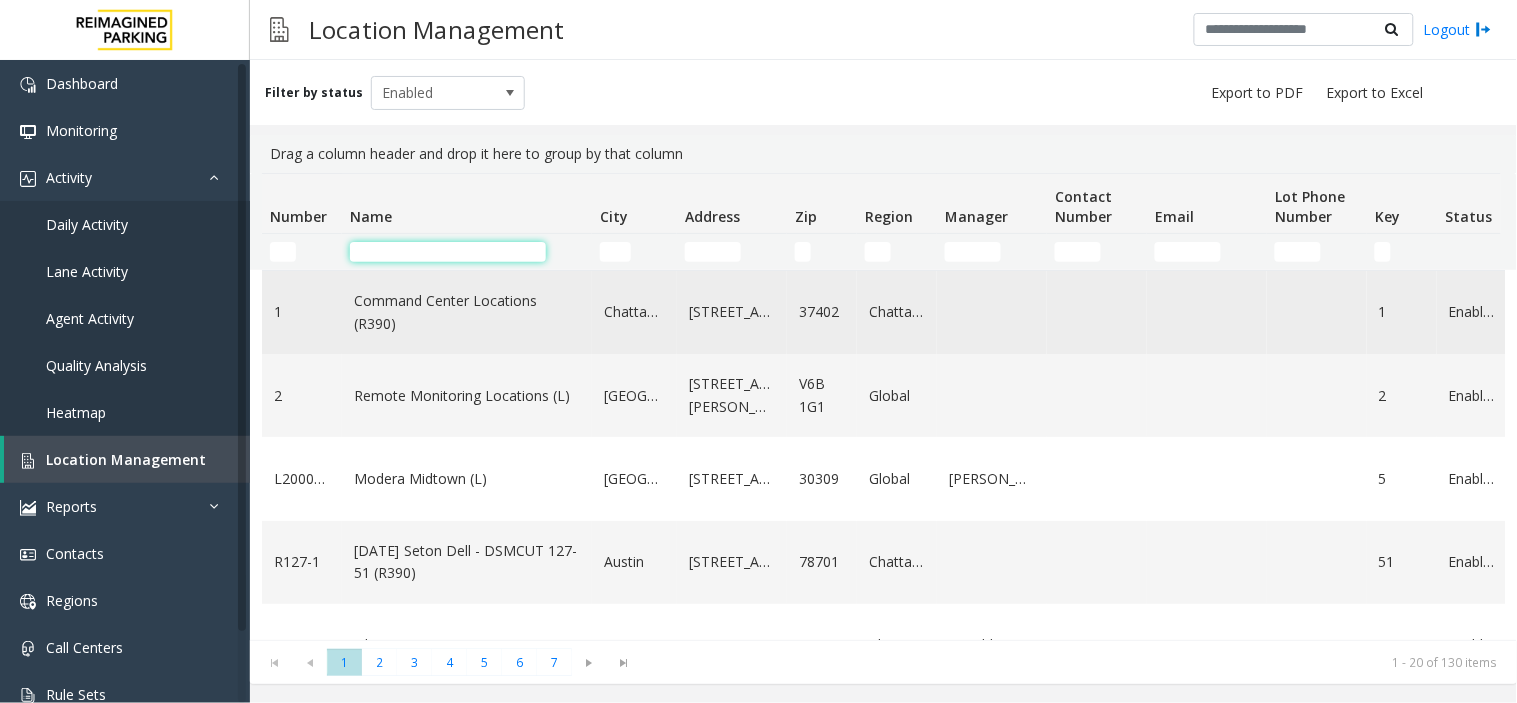 paste on "******" 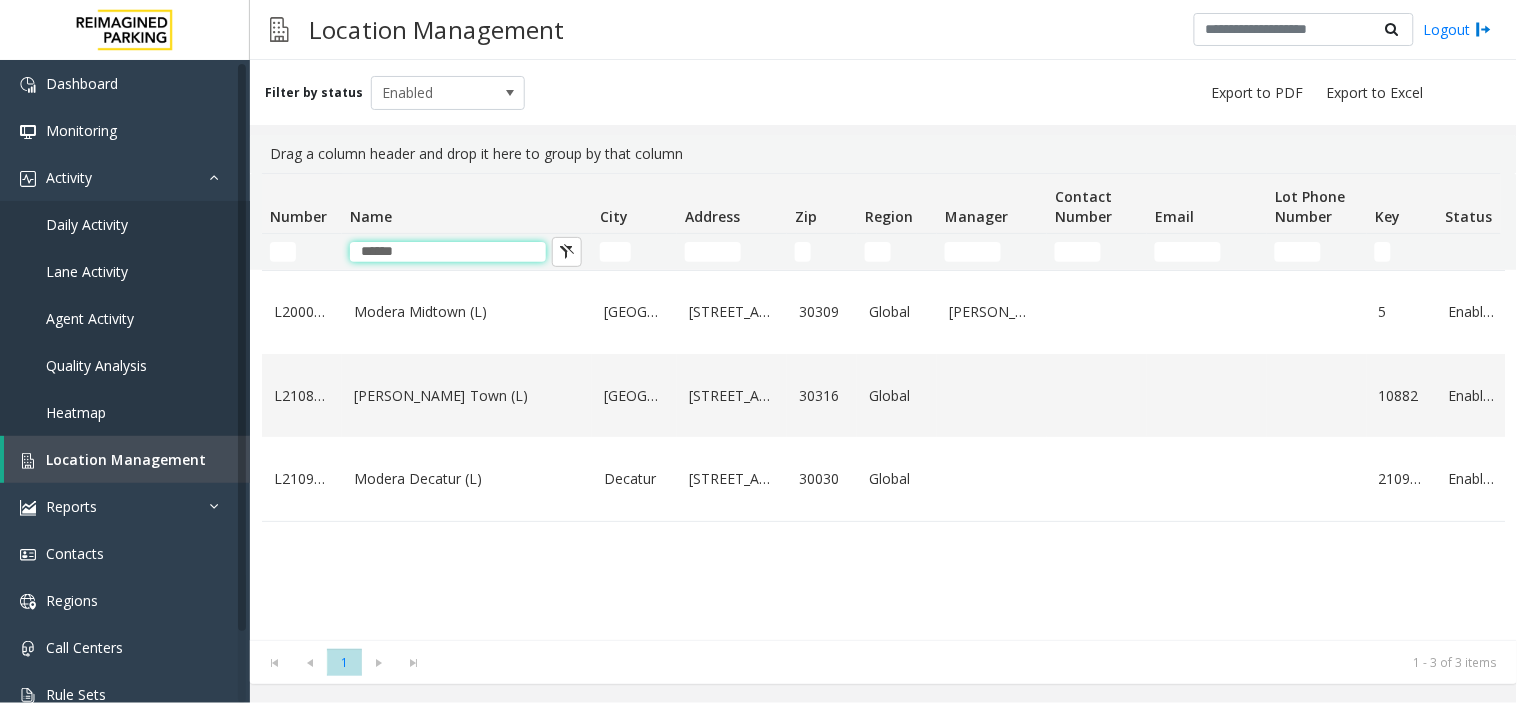 type on "******" 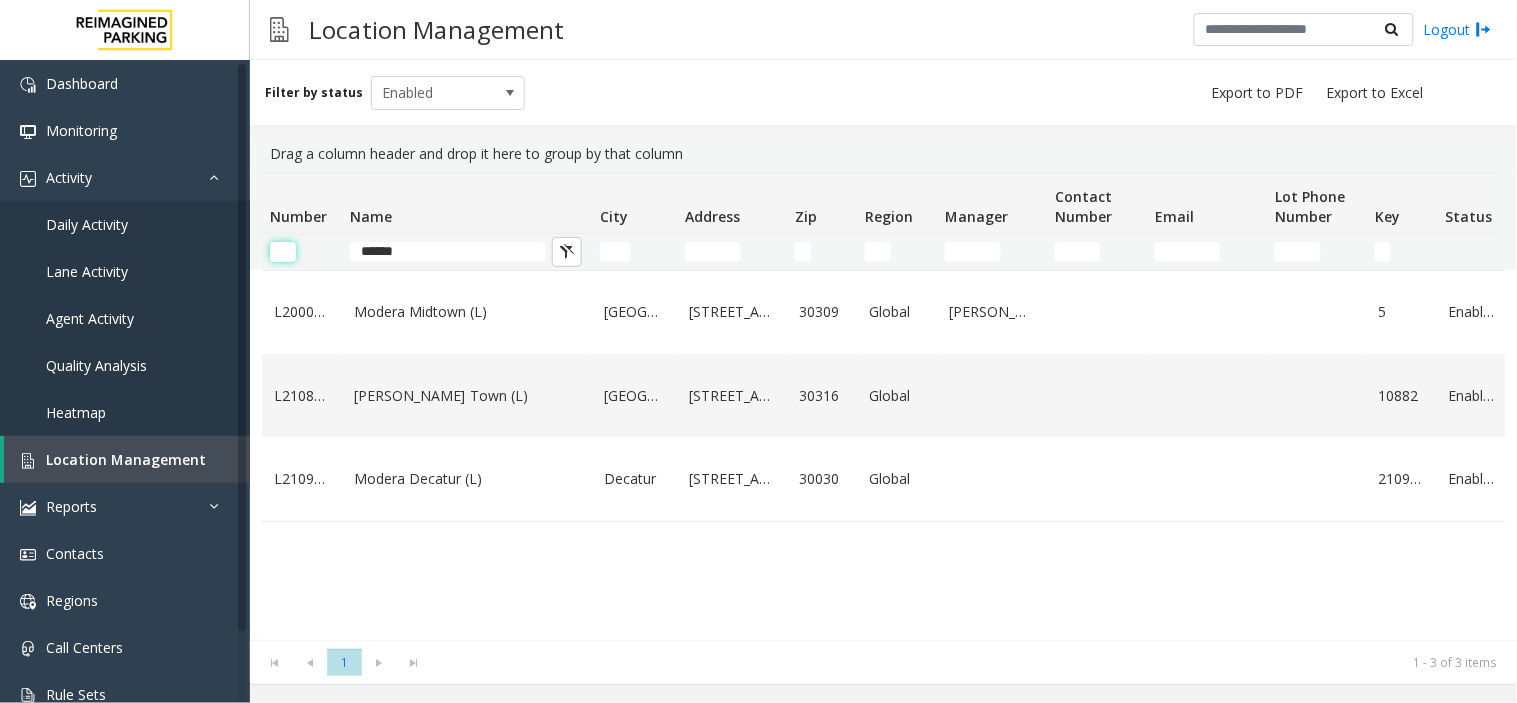 click 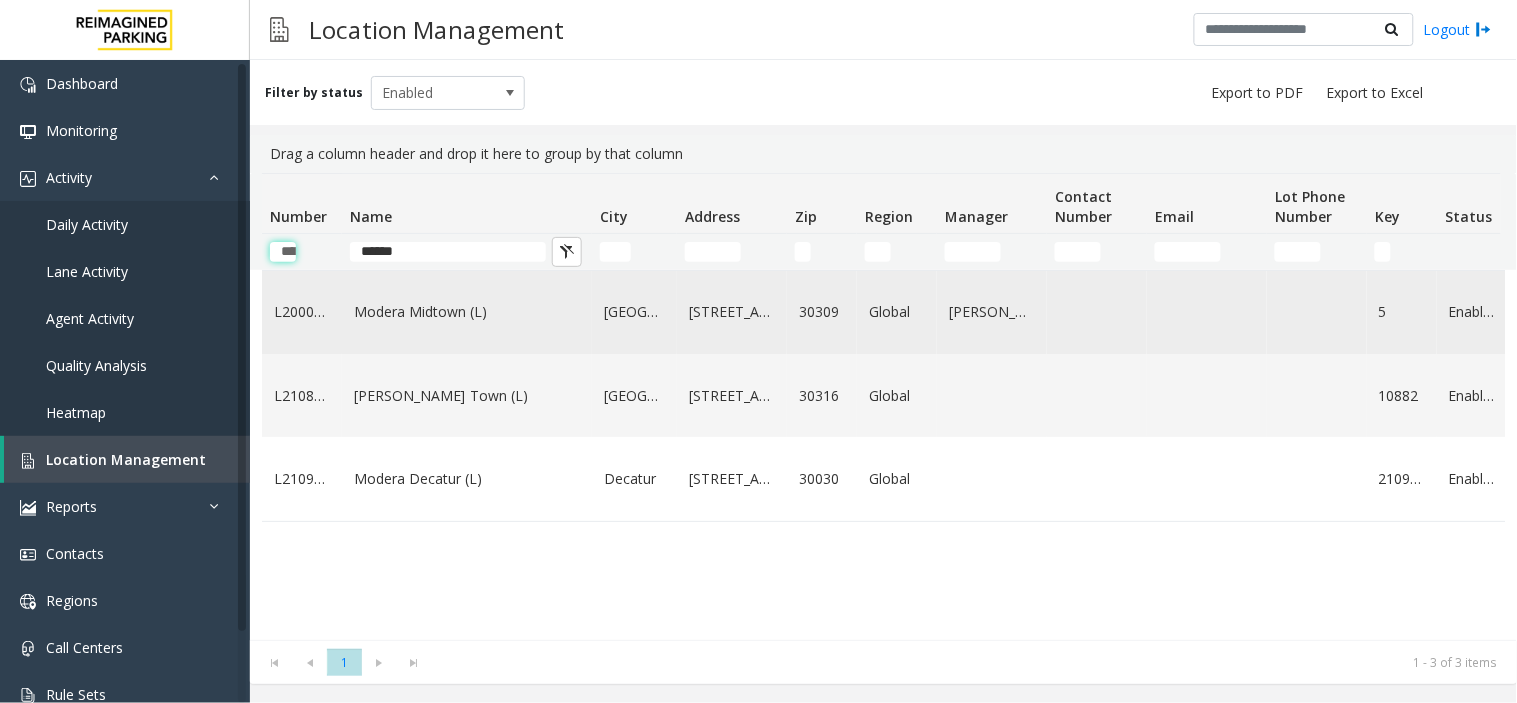 scroll, scrollTop: 0, scrollLeft: 60, axis: horizontal 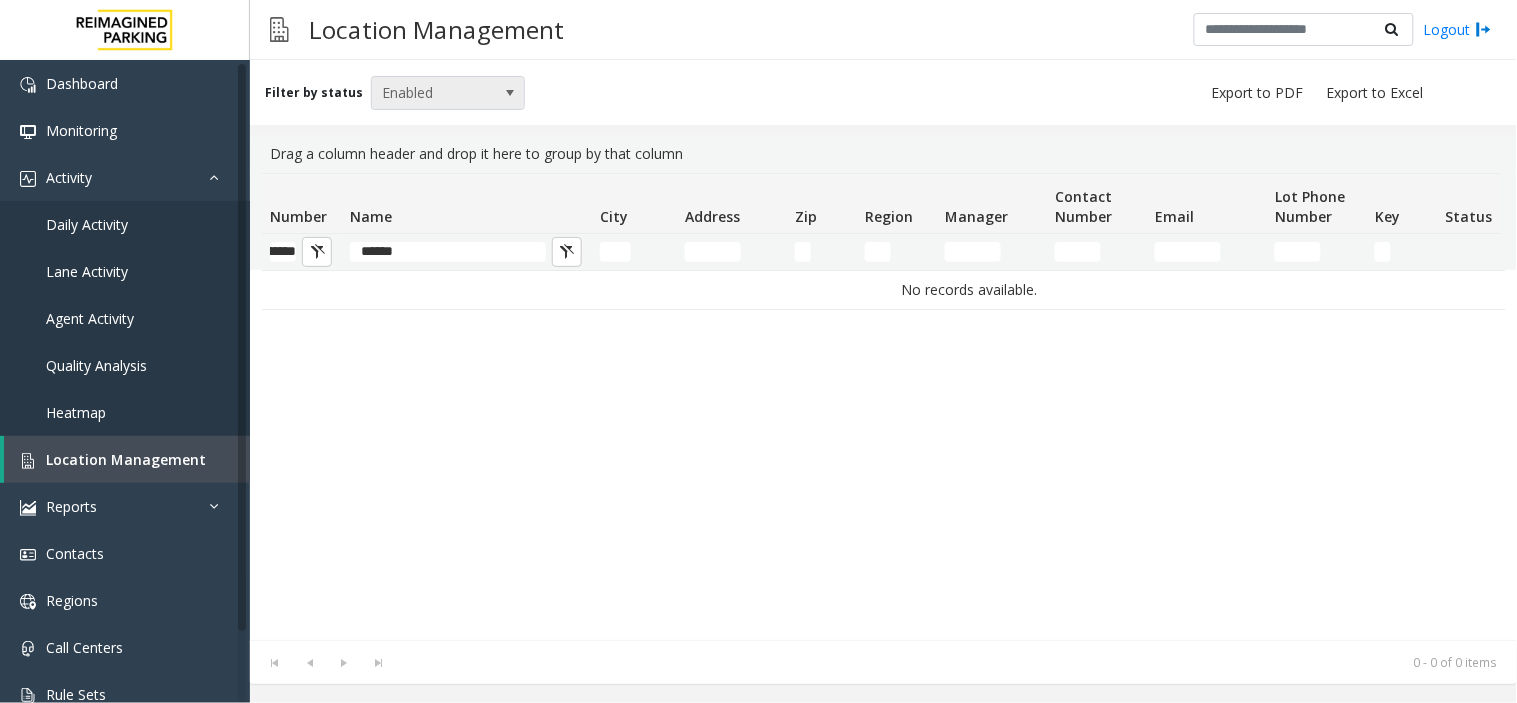 click on "Enabled" at bounding box center (433, 93) 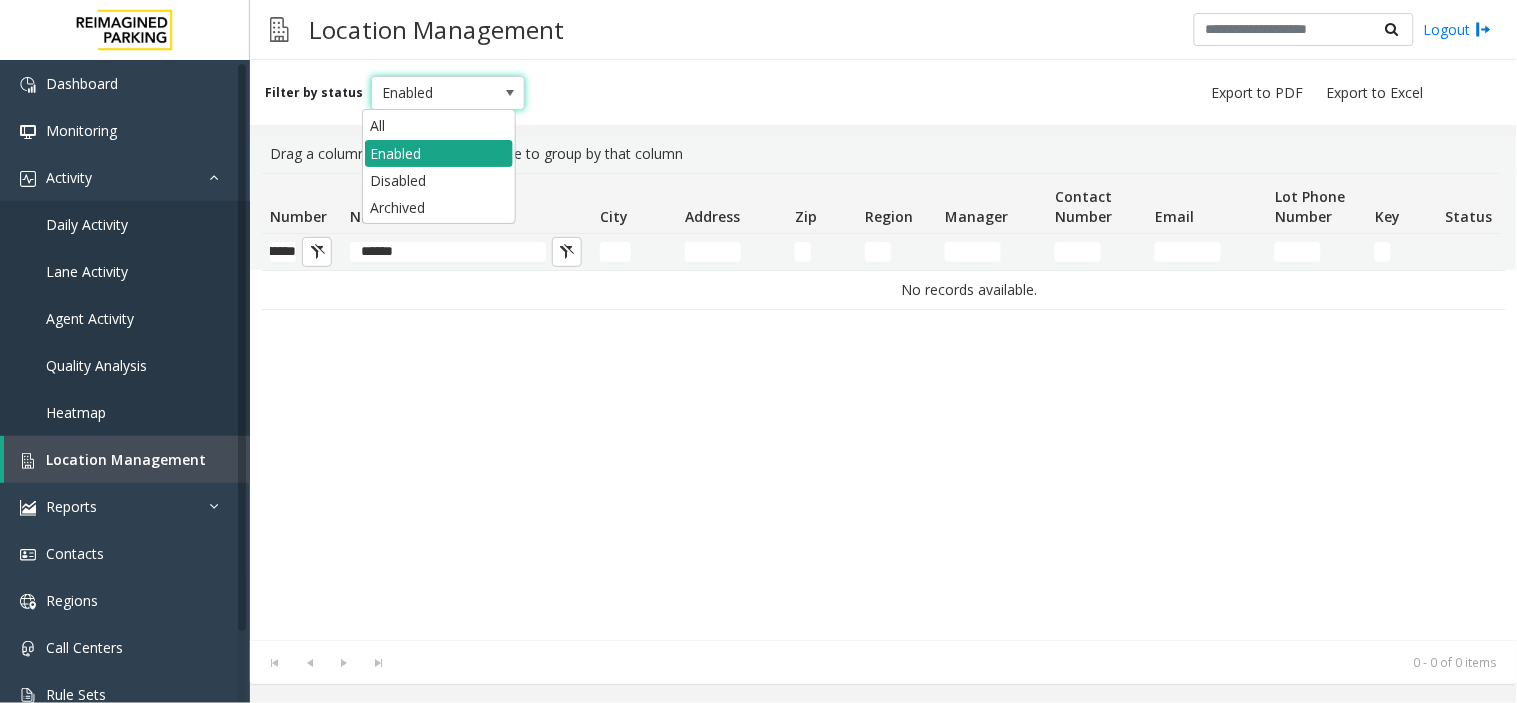 scroll, scrollTop: 0, scrollLeft: 0, axis: both 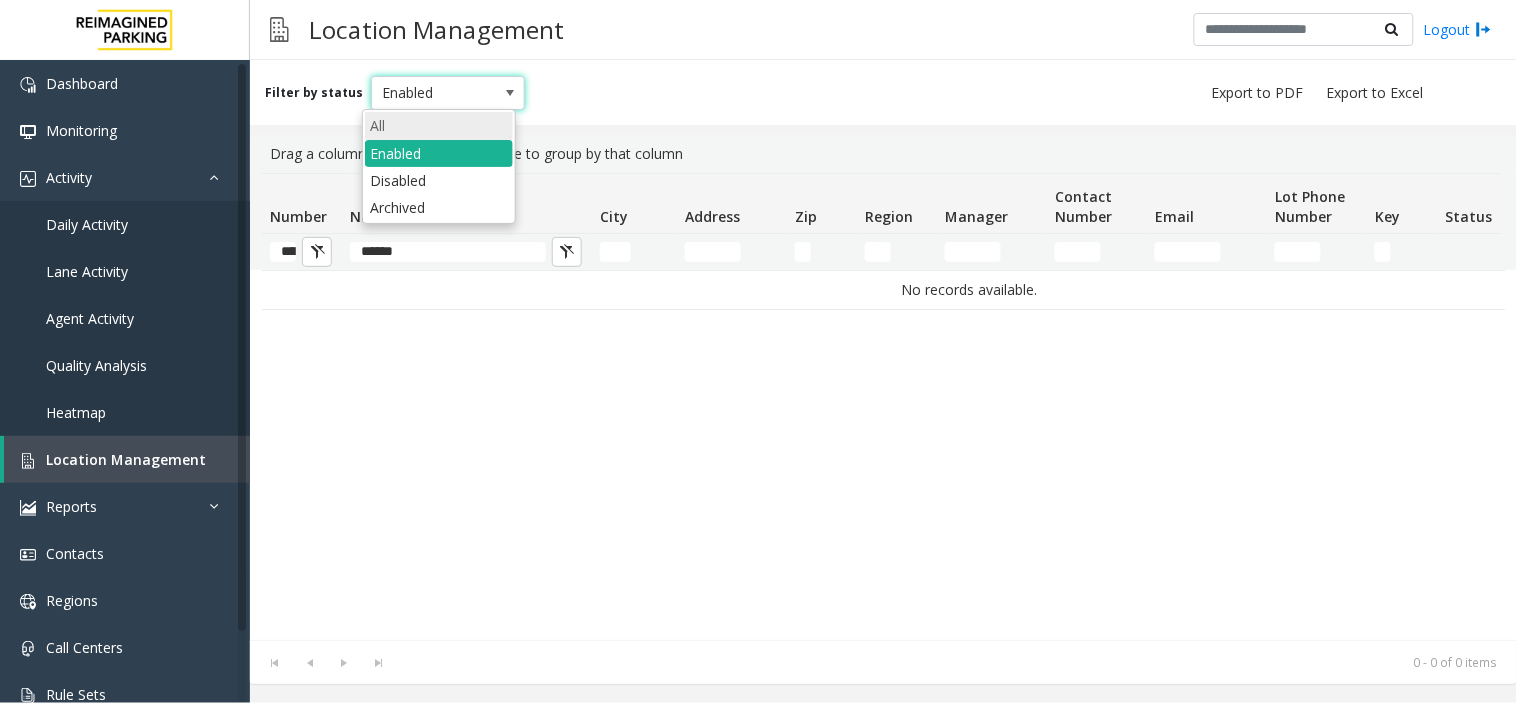 click on "All" at bounding box center [439, 125] 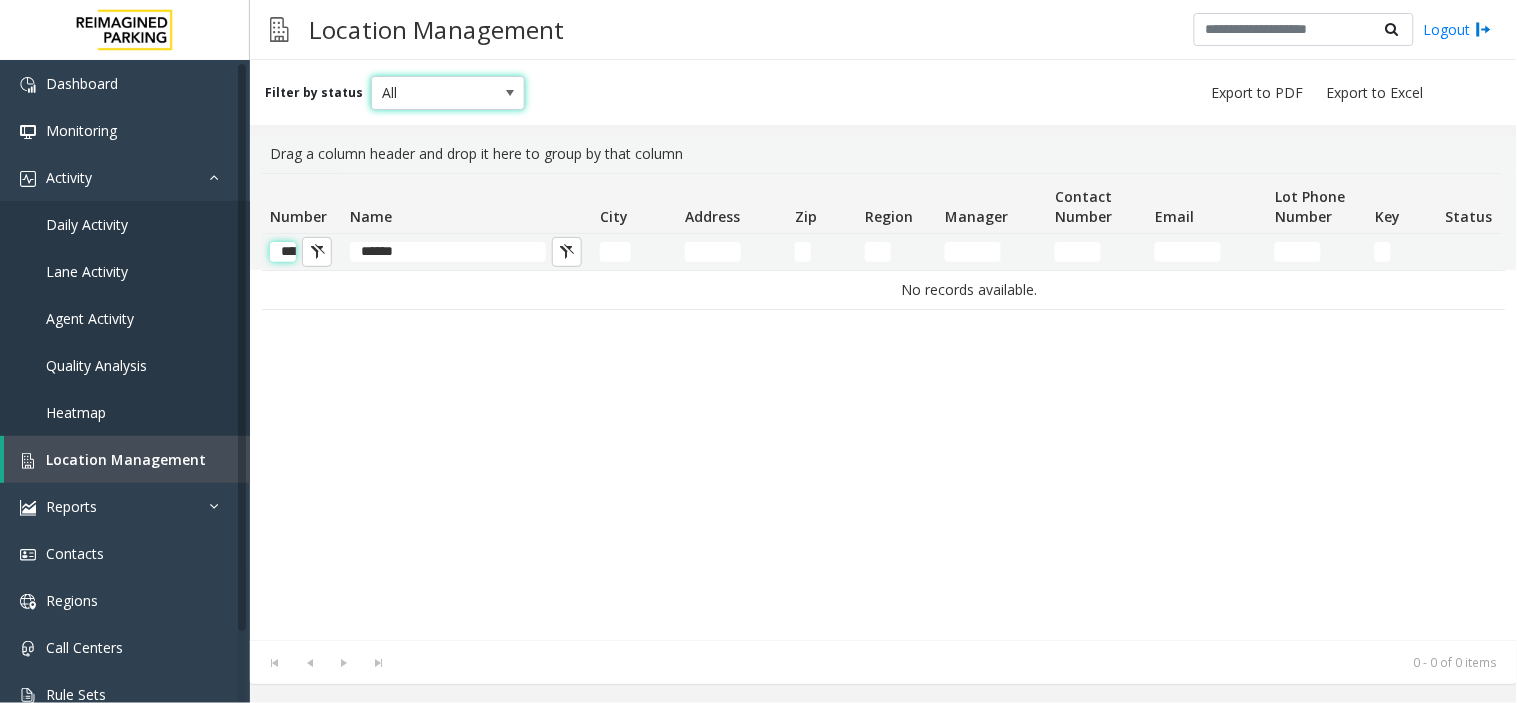 click on "*********" 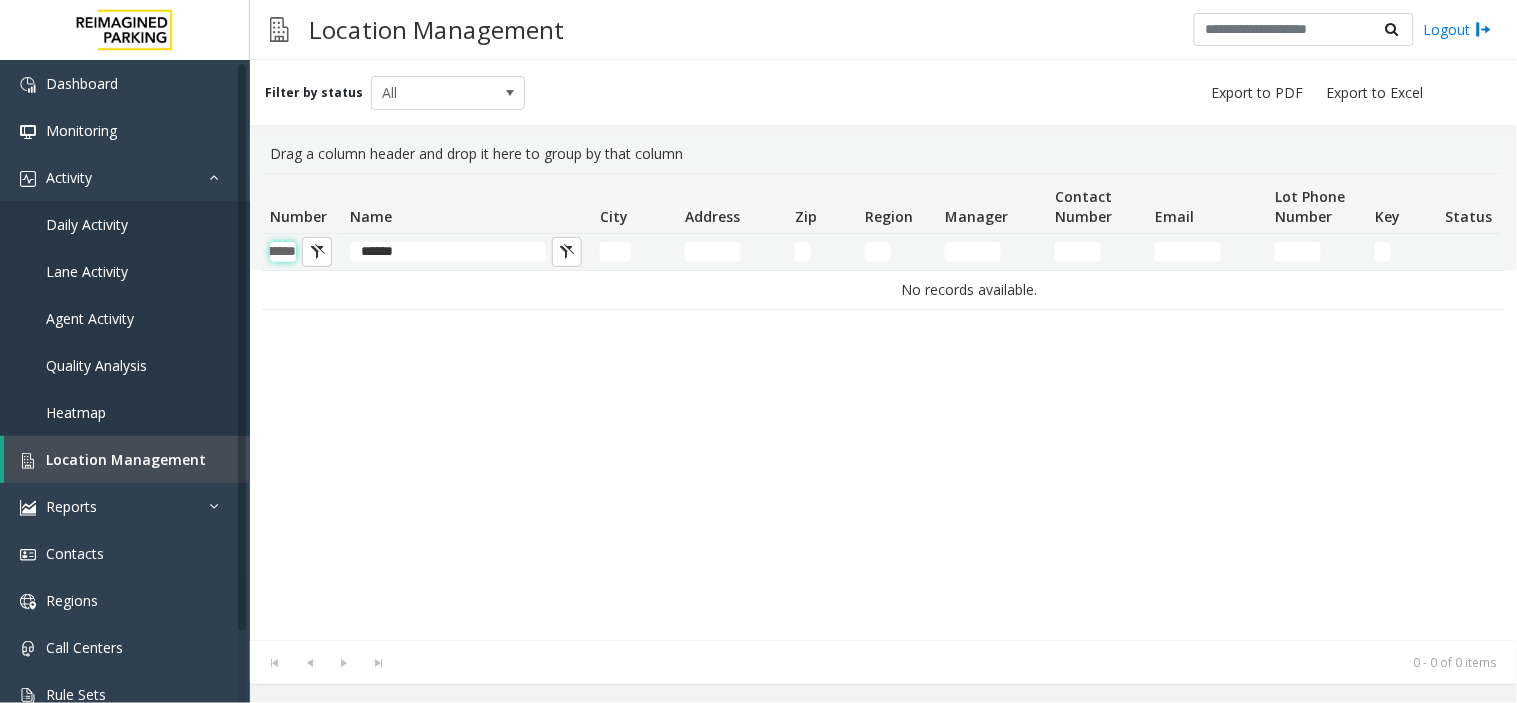 scroll, scrollTop: 0, scrollLeft: 56, axis: horizontal 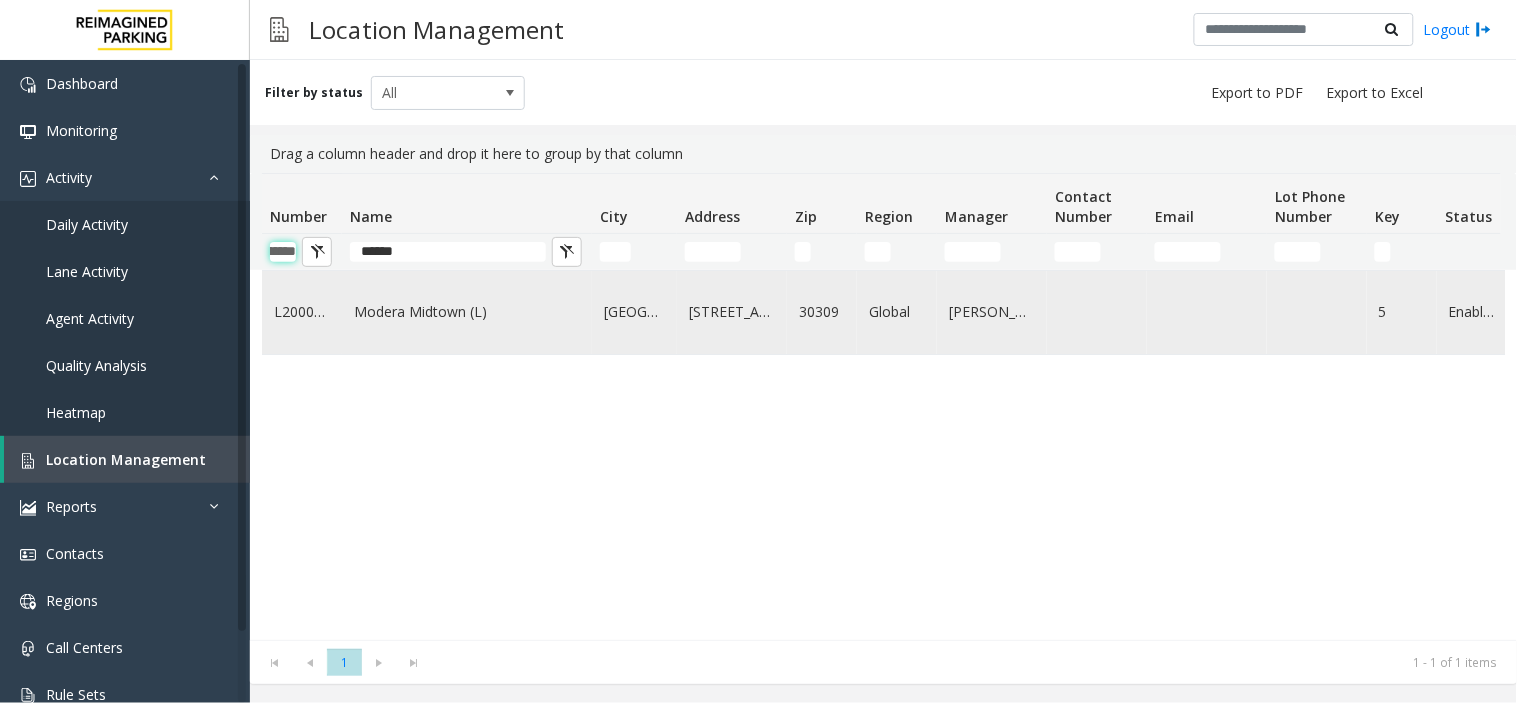 type on "*********" 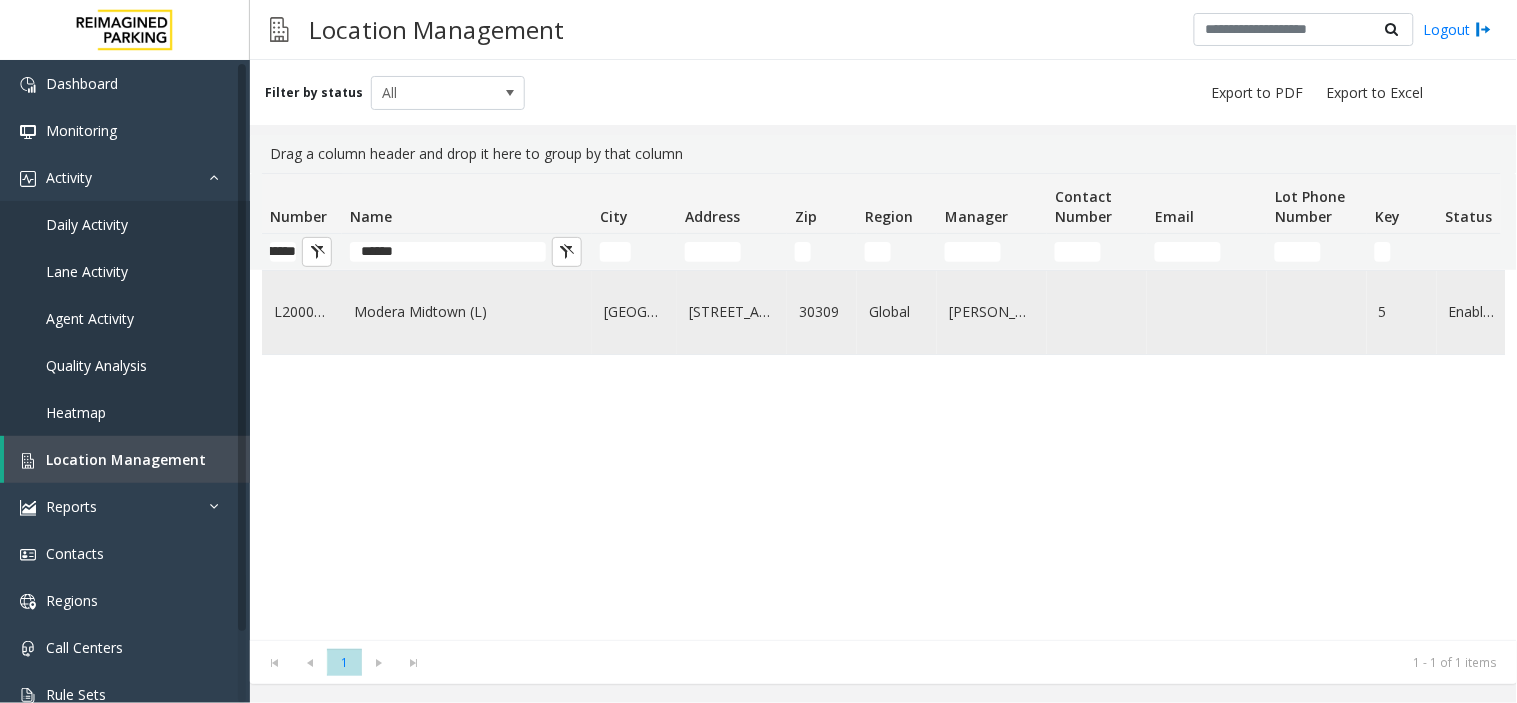 scroll, scrollTop: 0, scrollLeft: 0, axis: both 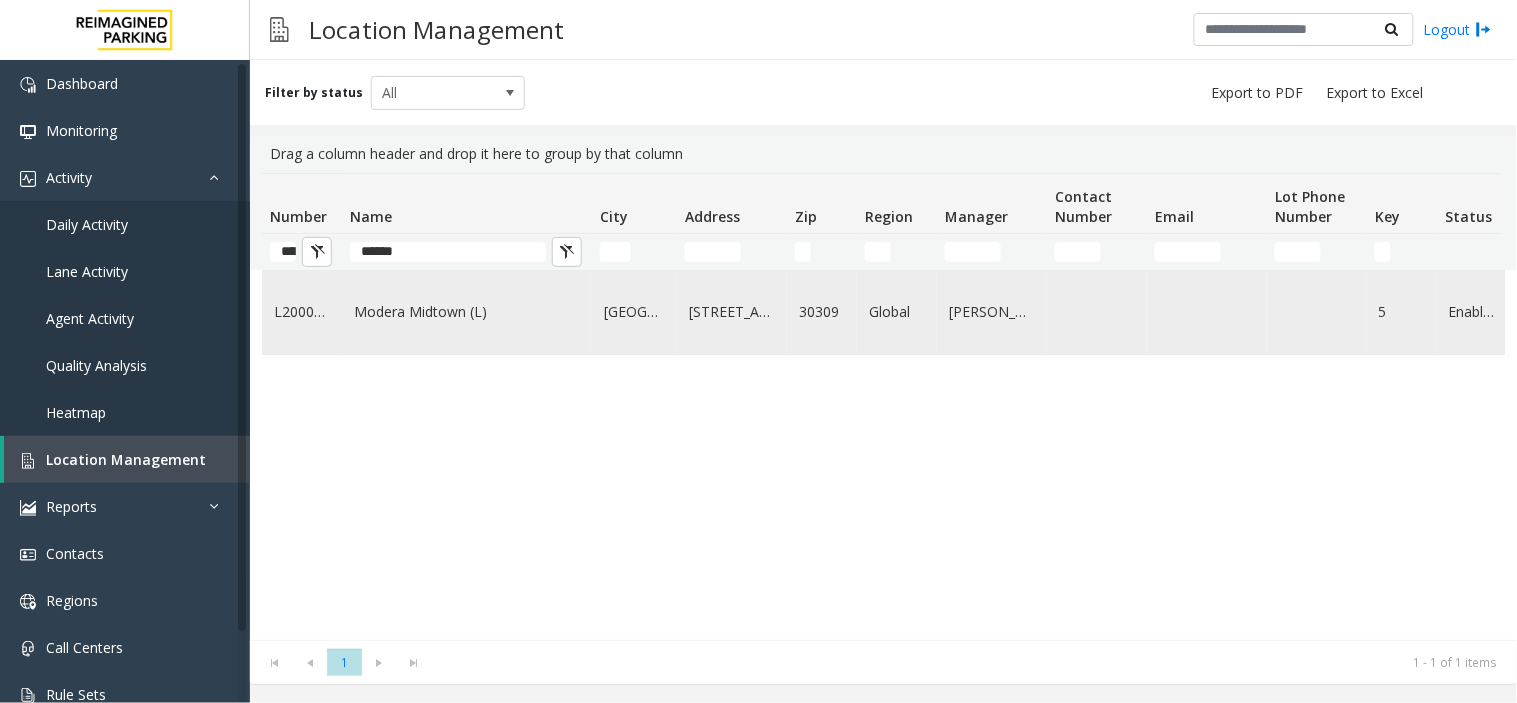 click on "Modera Midtown	(L)" 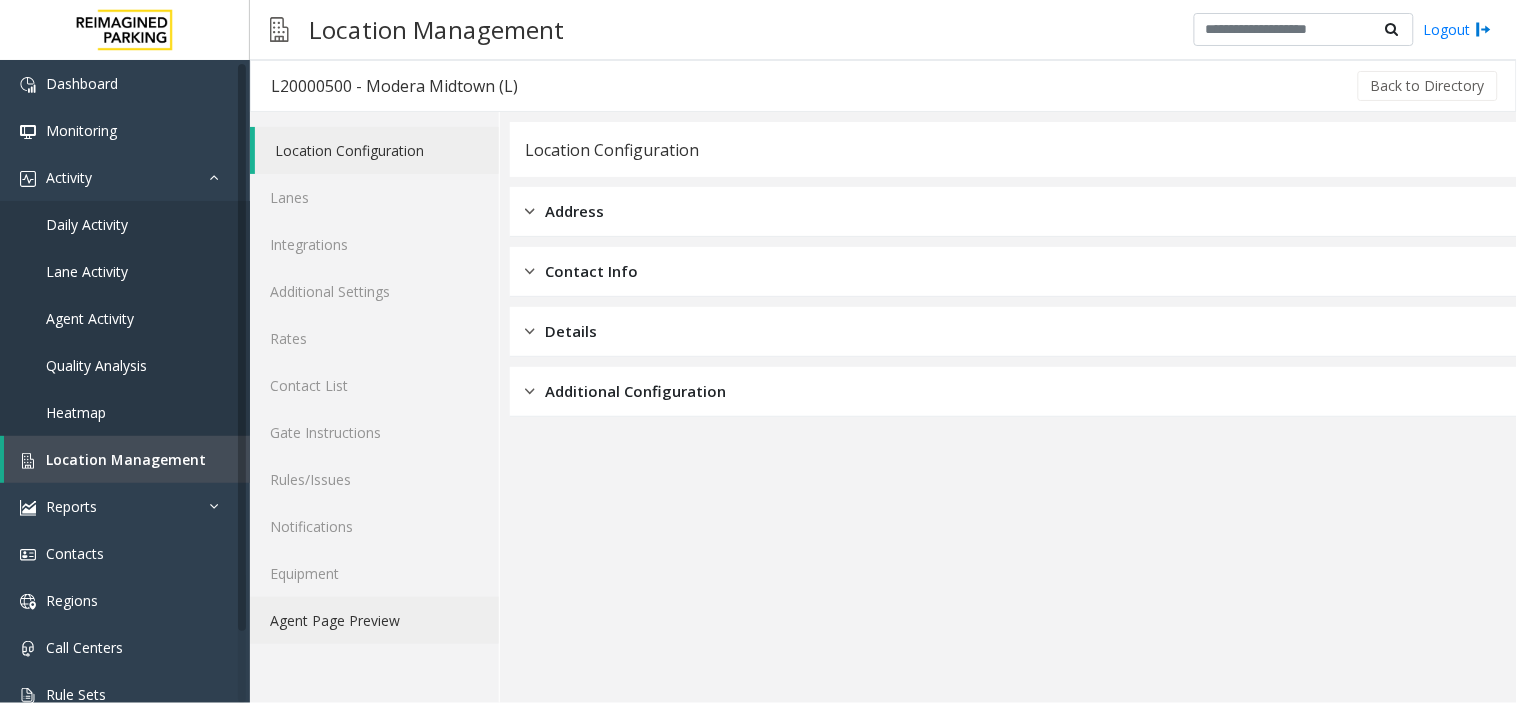 click on "Agent Page Preview" 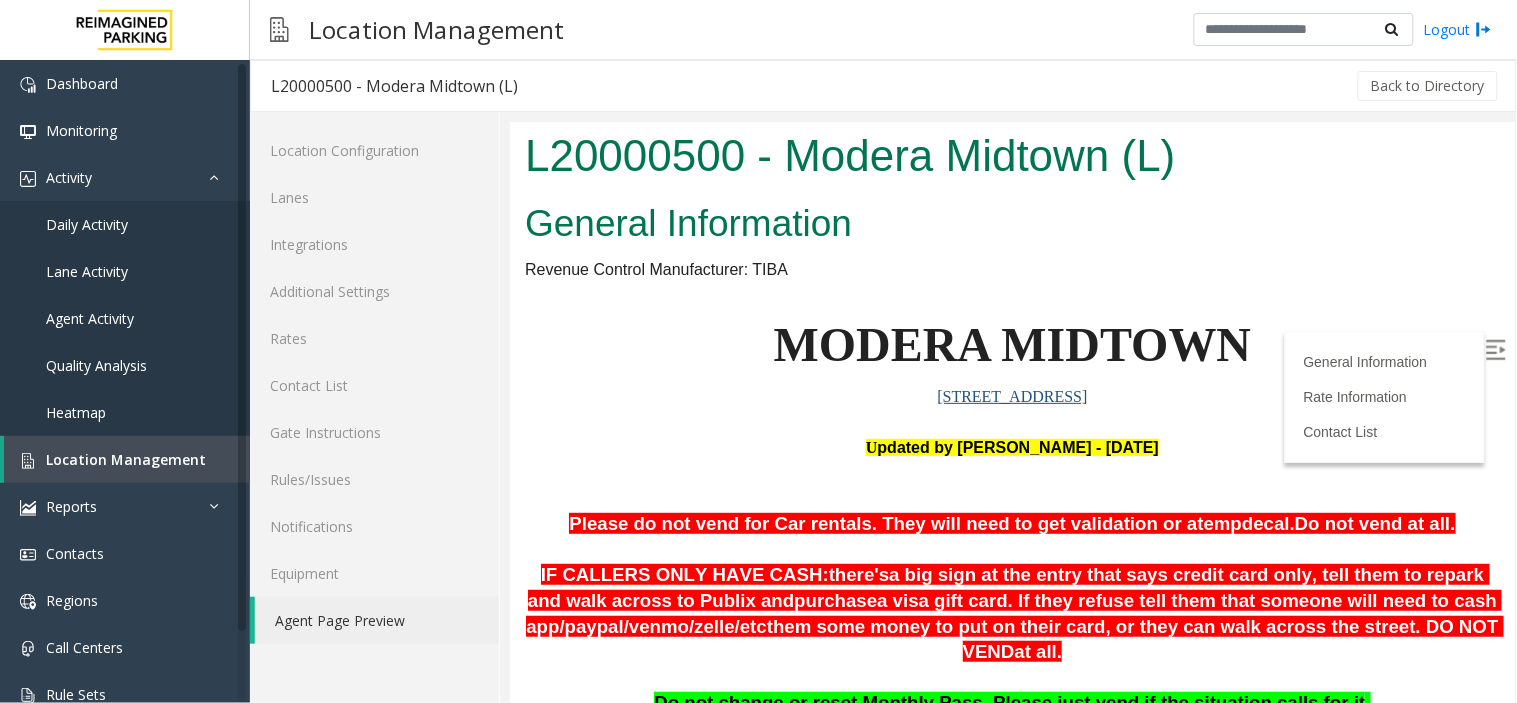 scroll, scrollTop: 0, scrollLeft: 0, axis: both 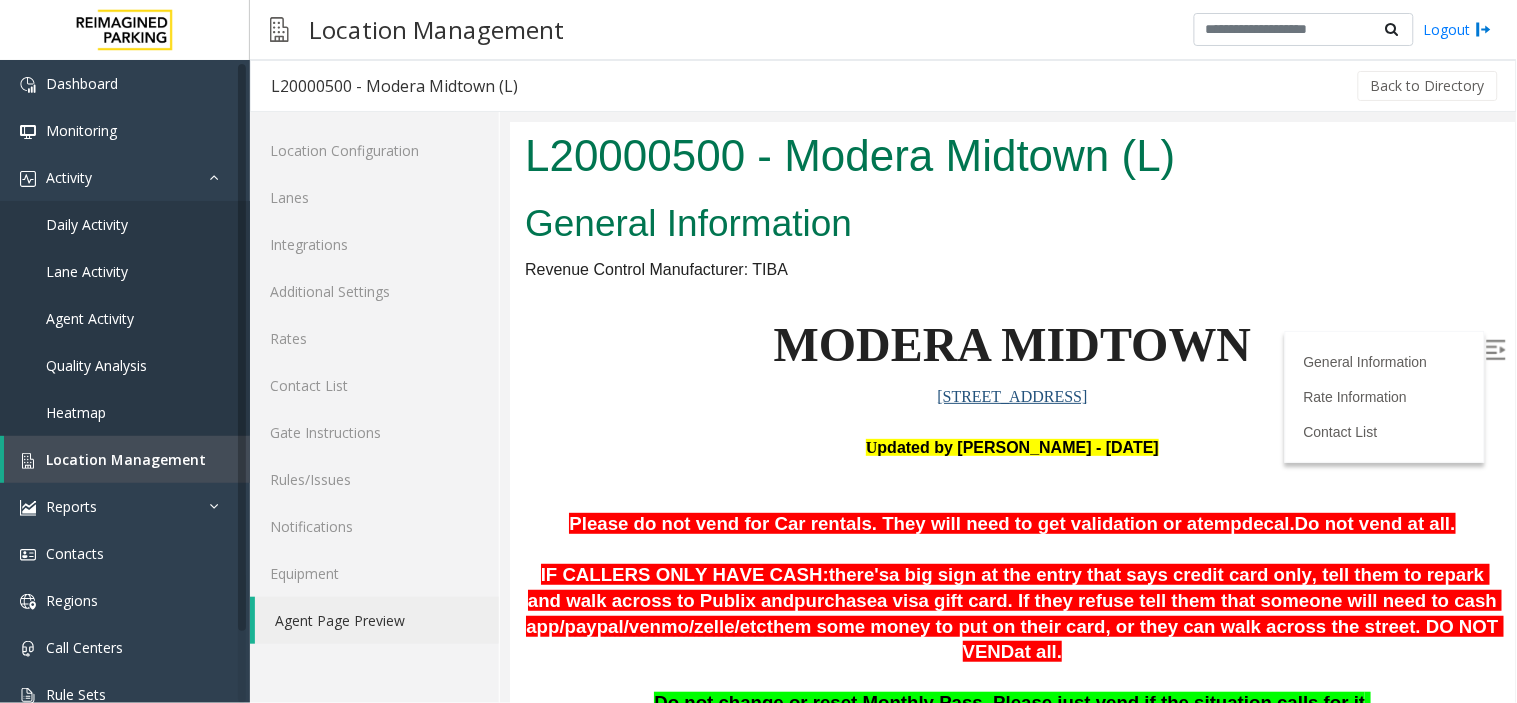 click at bounding box center (1495, 349) 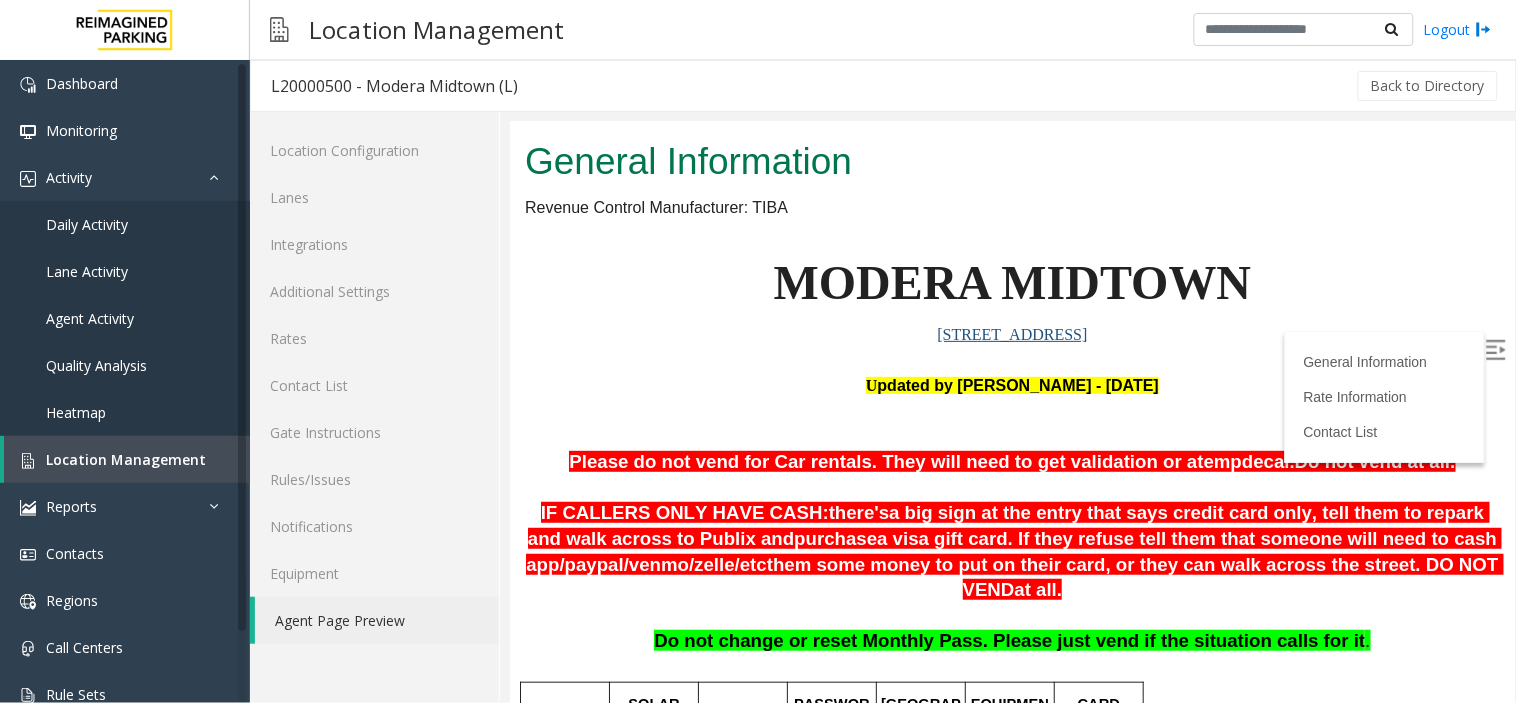 scroll, scrollTop: 111, scrollLeft: 0, axis: vertical 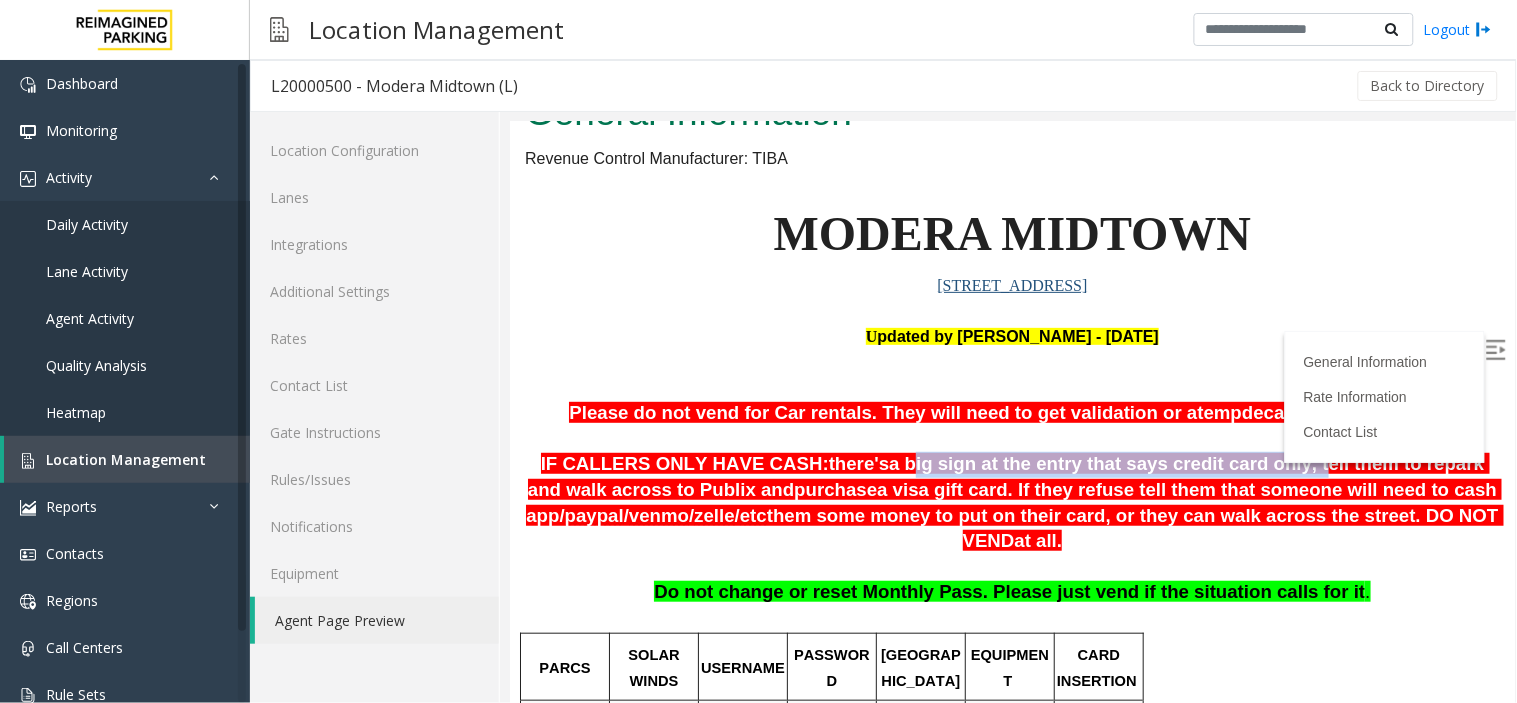 drag, startPoint x: 842, startPoint y: 457, endPoint x: 1199, endPoint y: 466, distance: 357.11343 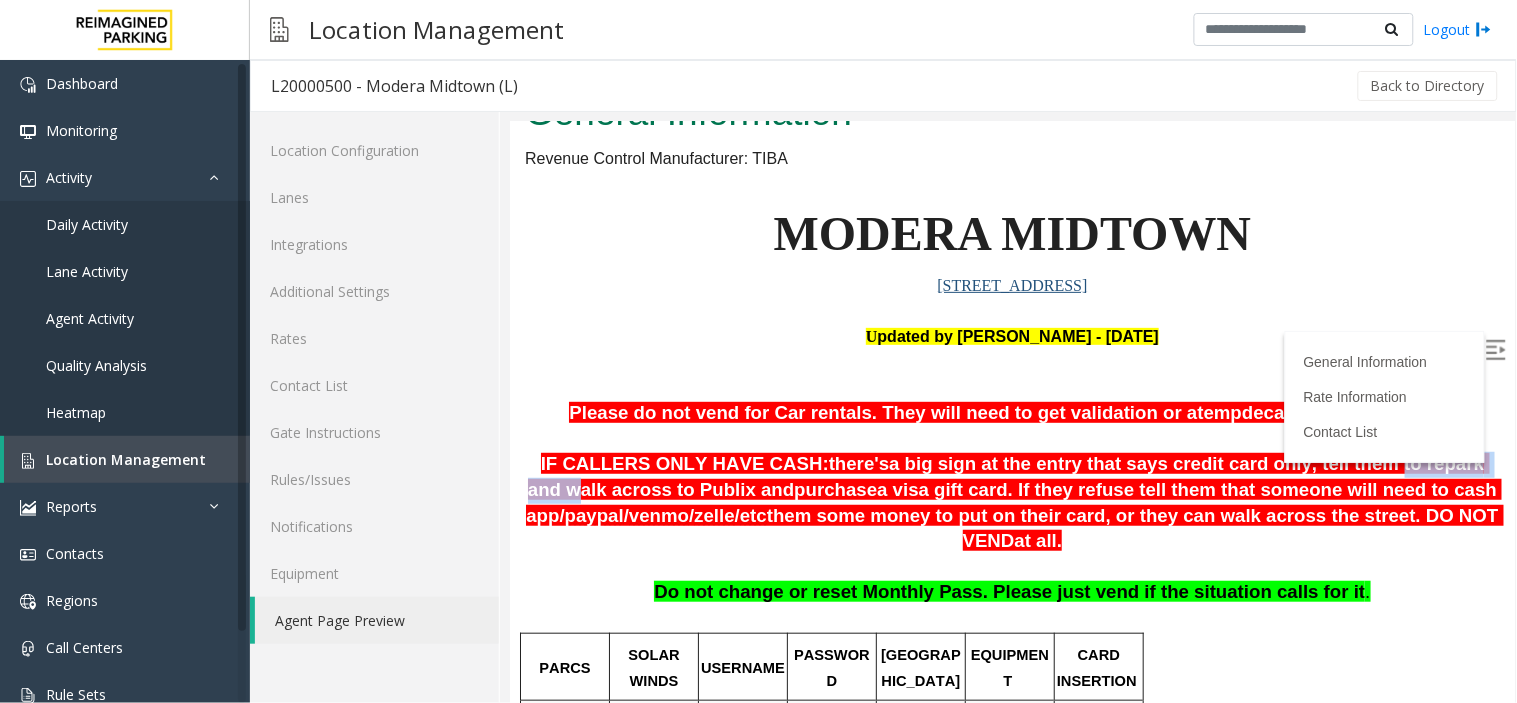 drag, startPoint x: 1270, startPoint y: 466, endPoint x: 1389, endPoint y: 468, distance: 119.01681 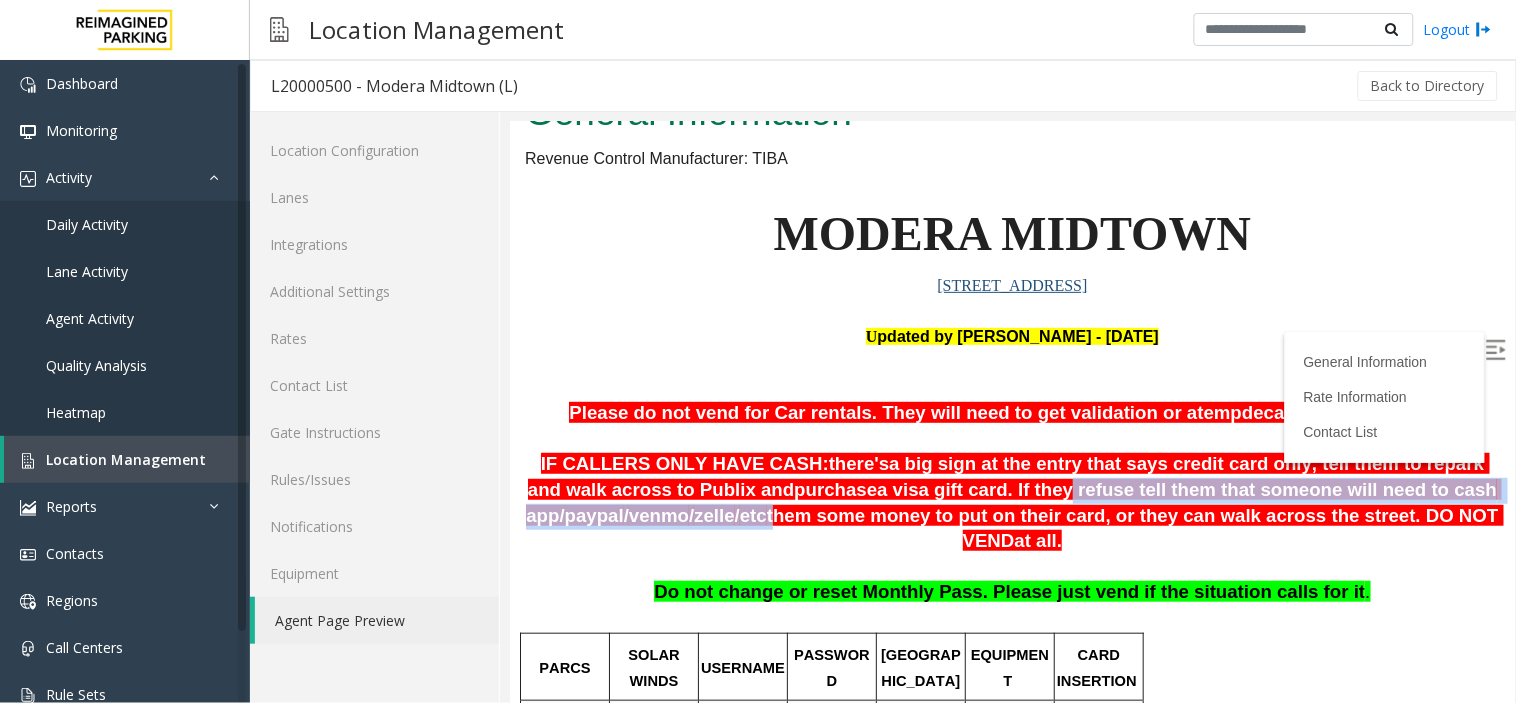 drag, startPoint x: 623, startPoint y: 507, endPoint x: 892, endPoint y: 495, distance: 269.26752 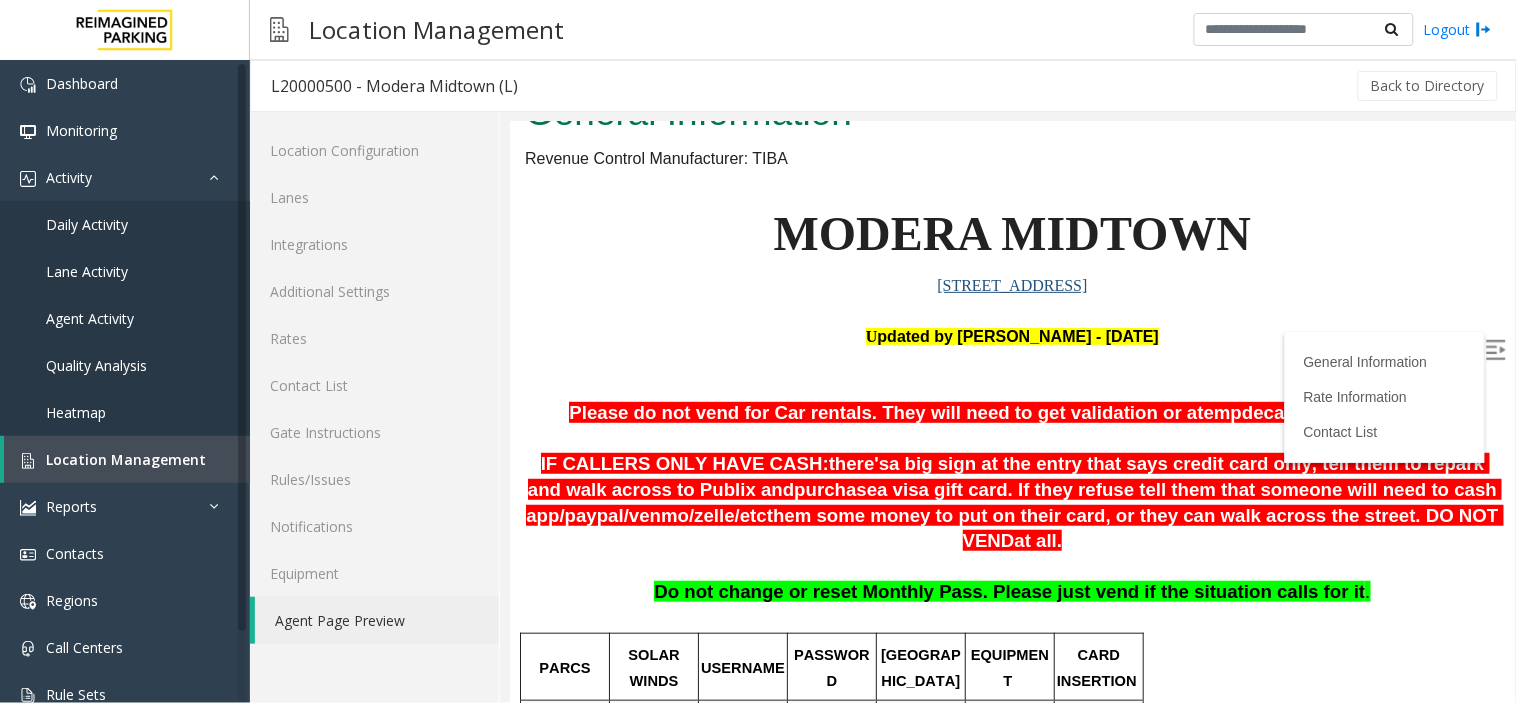 click at bounding box center [1011, 567] 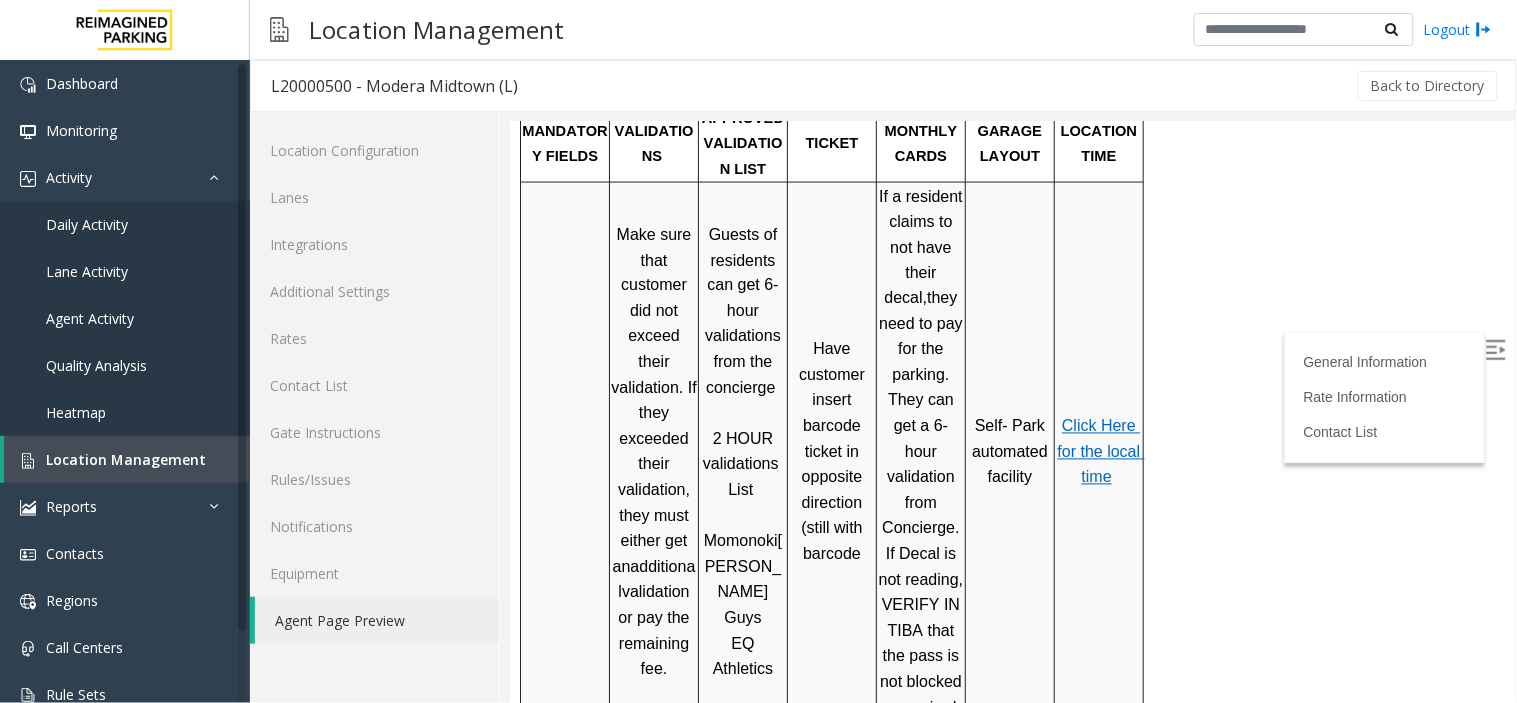 scroll, scrollTop: 777, scrollLeft: 0, axis: vertical 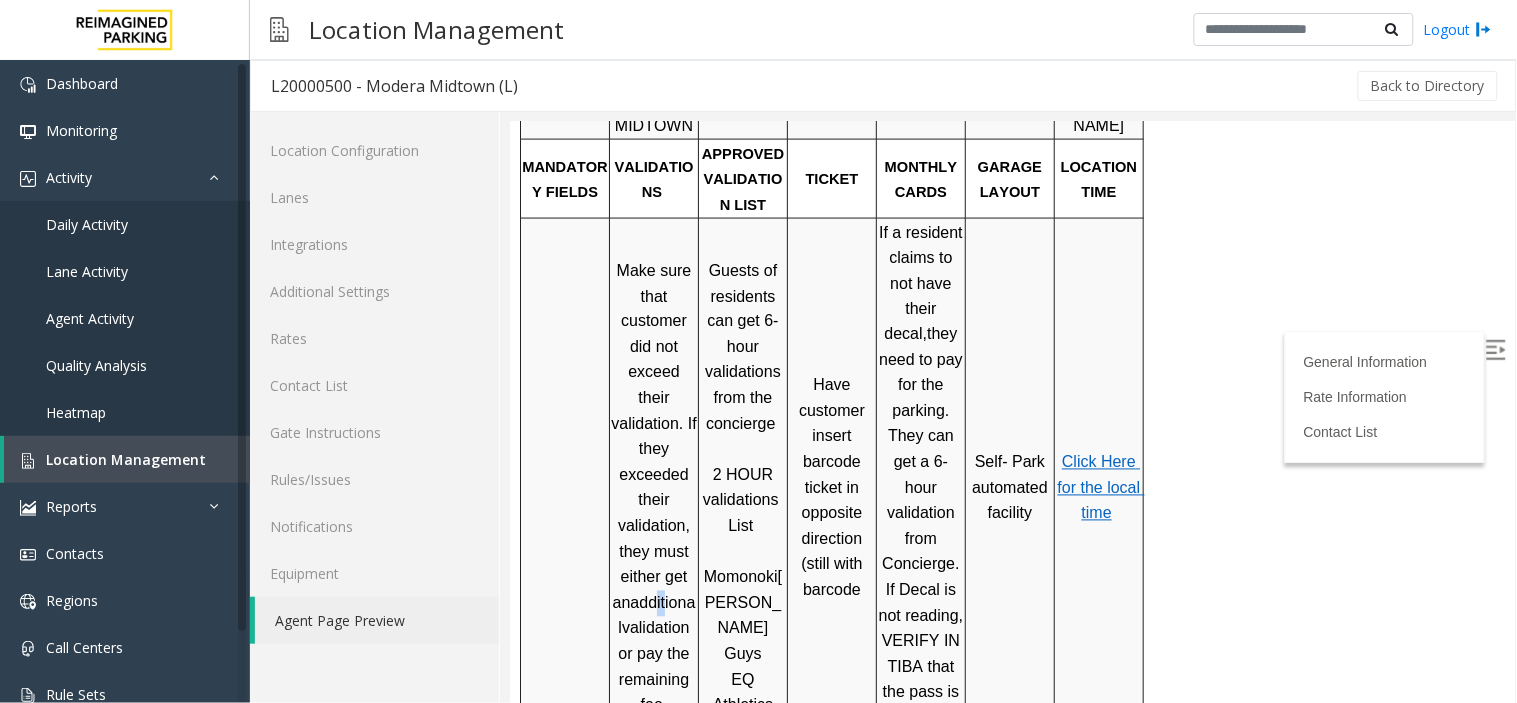 drag, startPoint x: 642, startPoint y: 518, endPoint x: 659, endPoint y: 521, distance: 17.262676 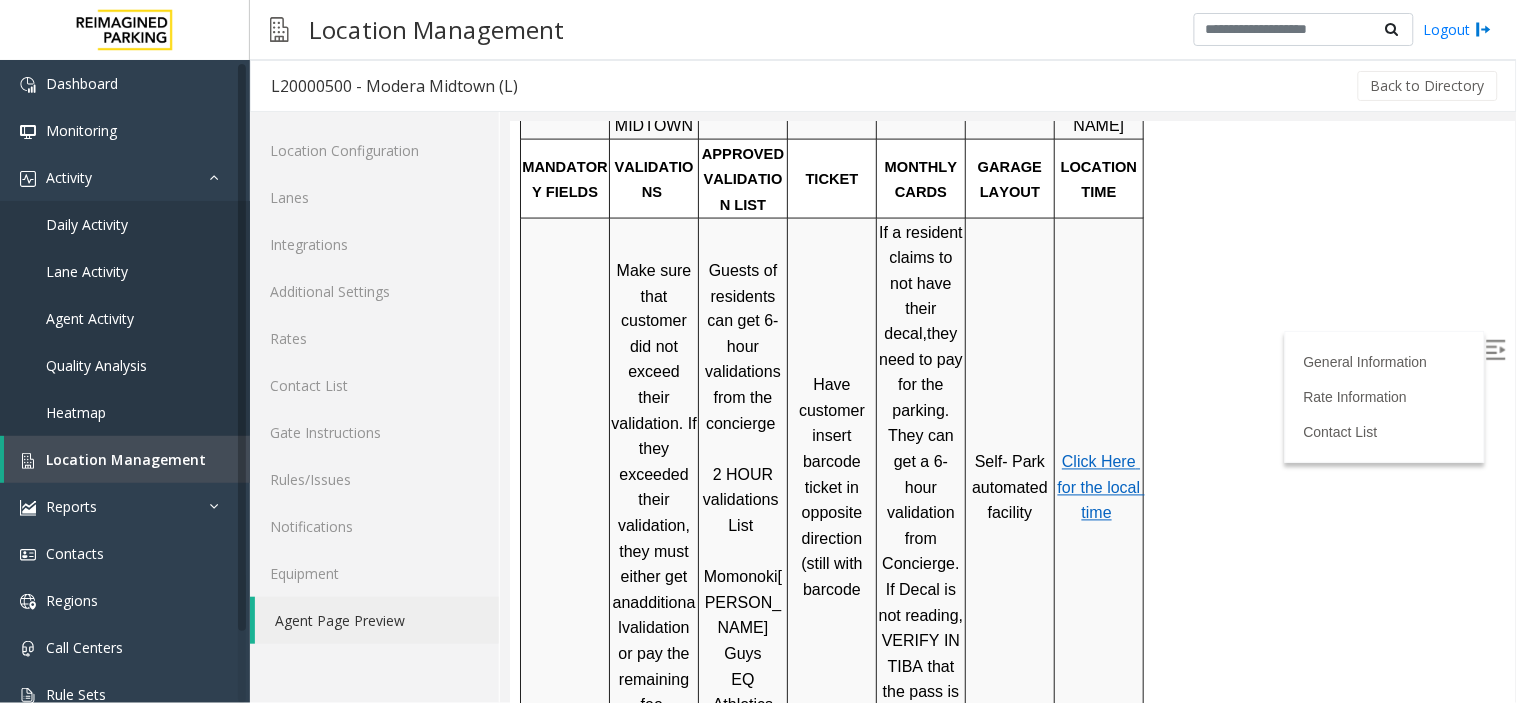 click on "validation or pay the remaining fee." at bounding box center [655, 666] 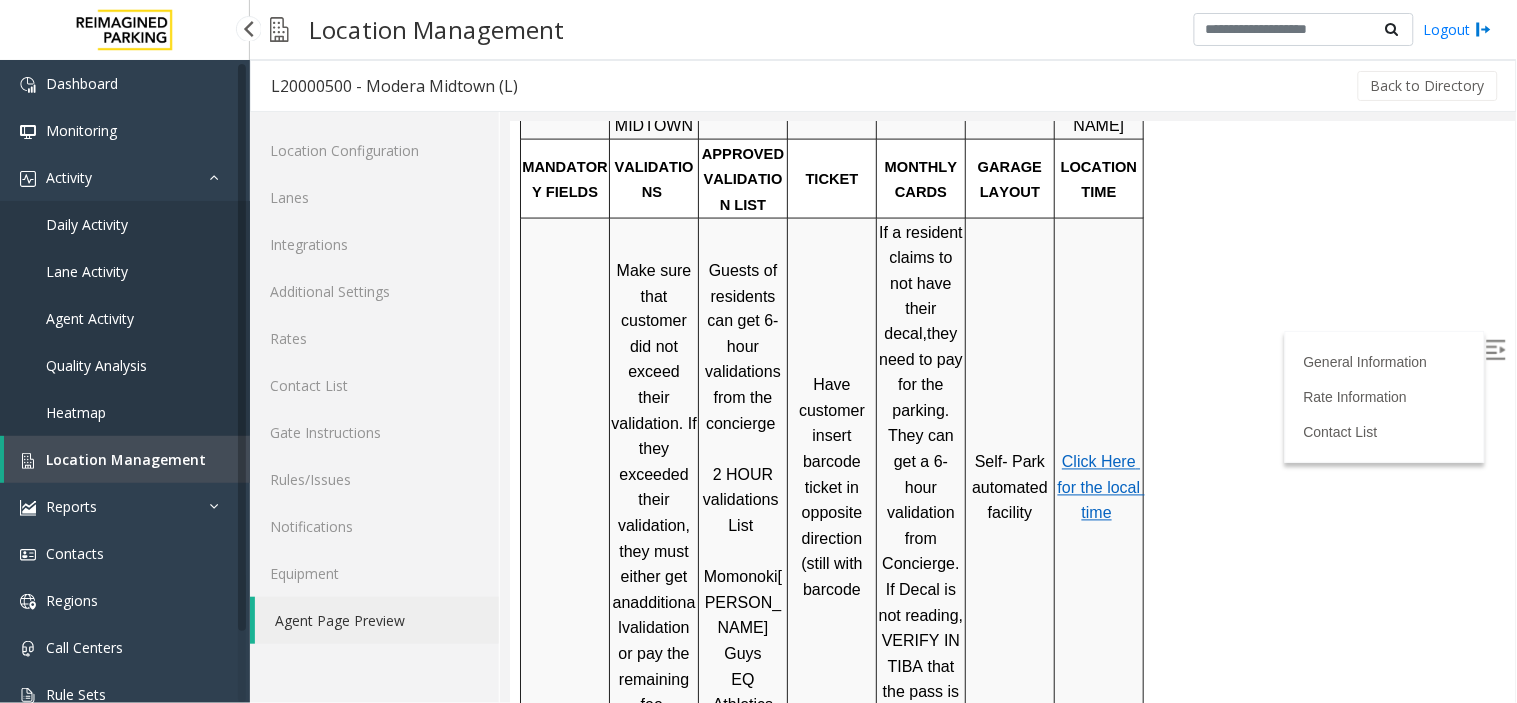 click on "Location Management" at bounding box center (127, 459) 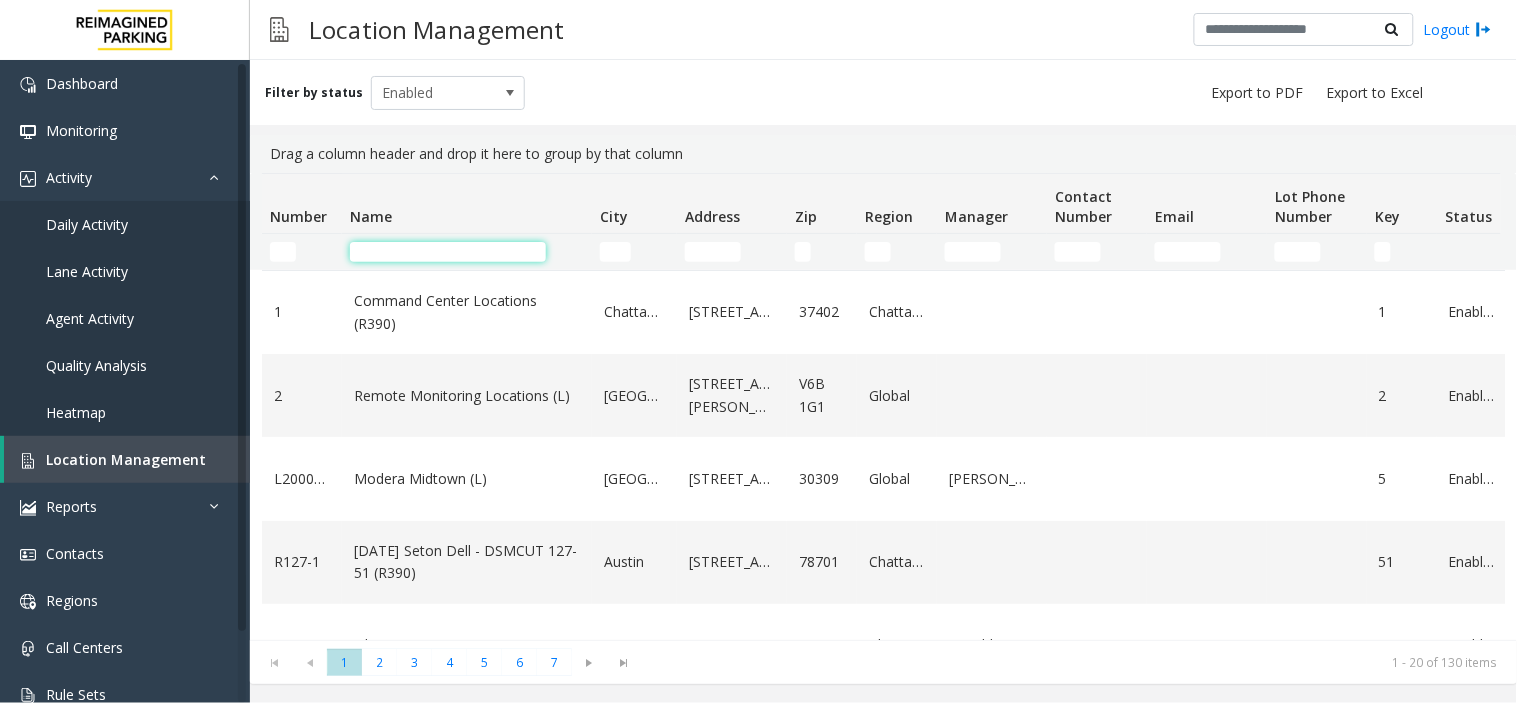 click 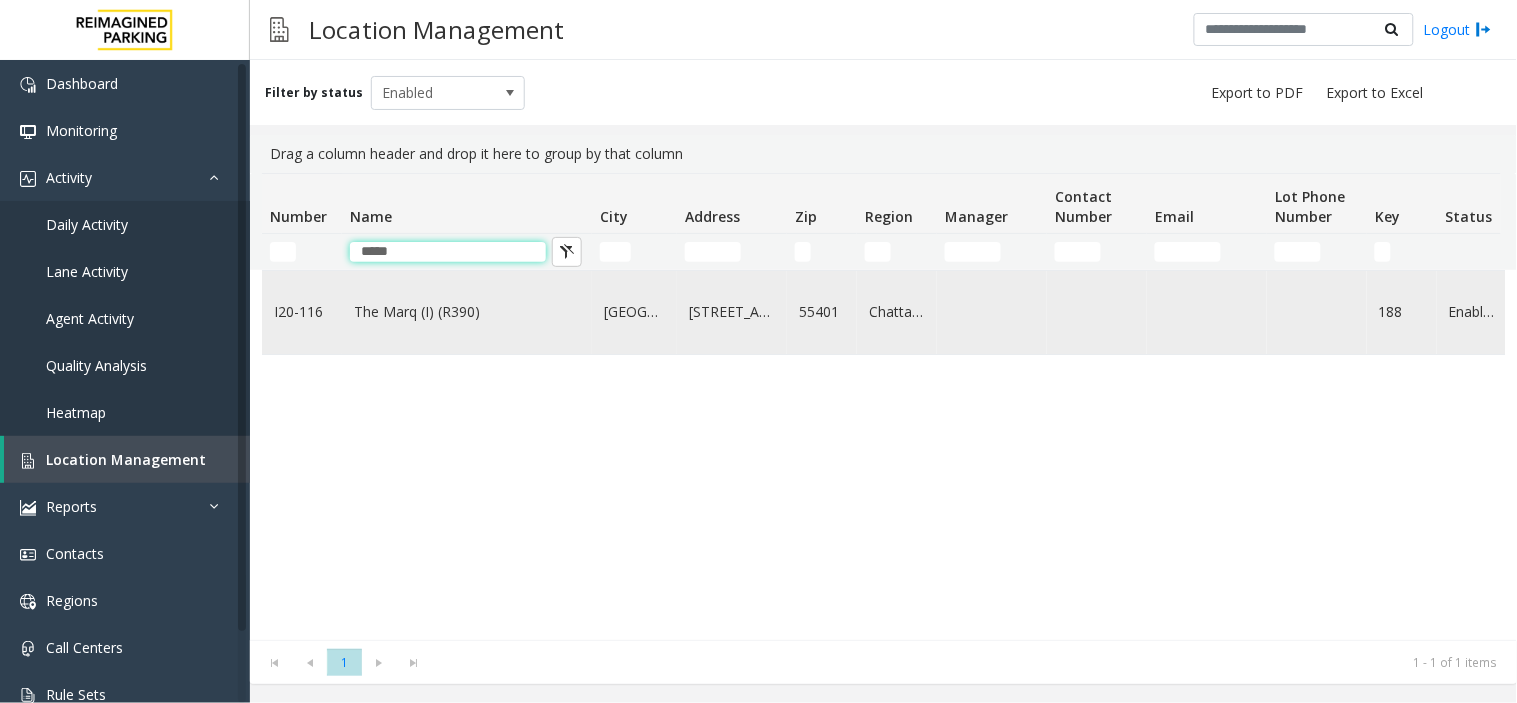 type on "****" 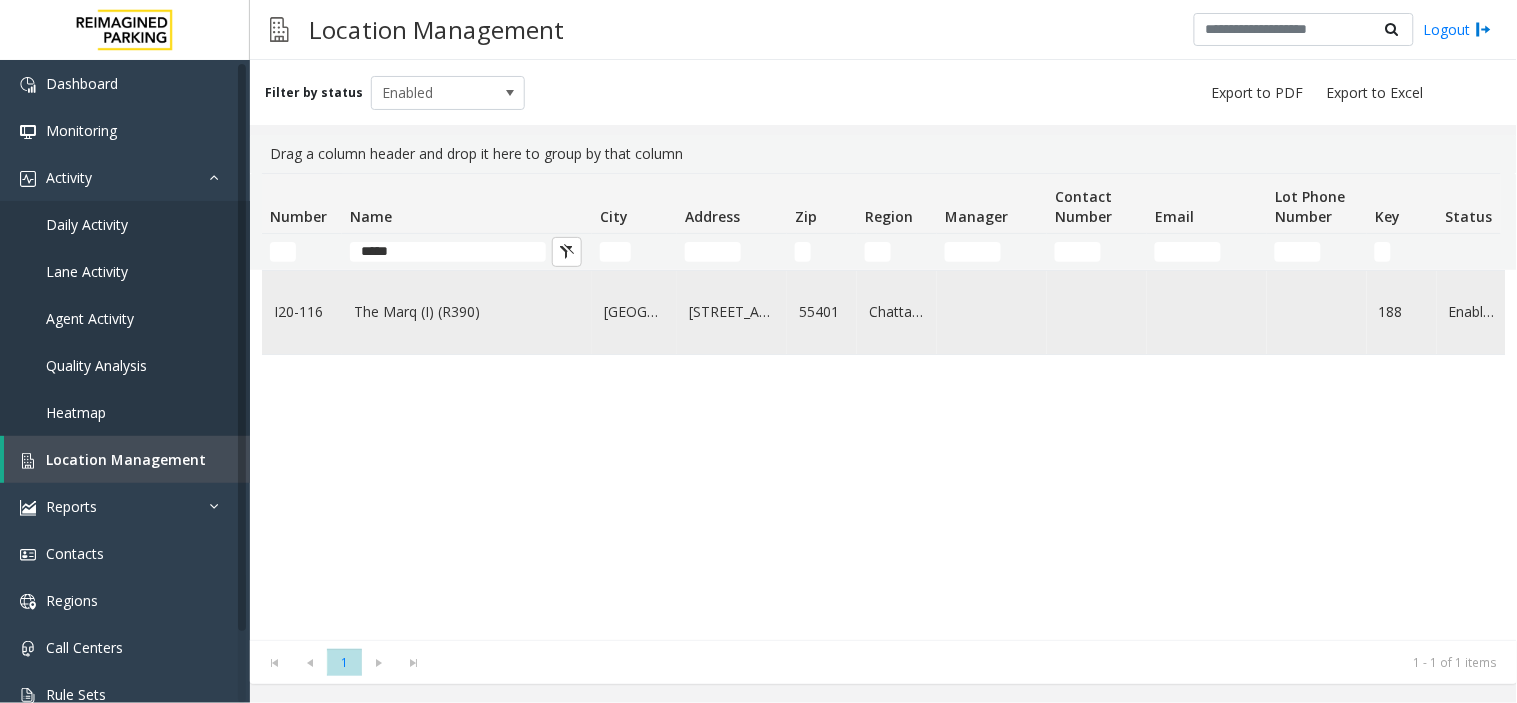 click on "The Marq (I) (R390)" 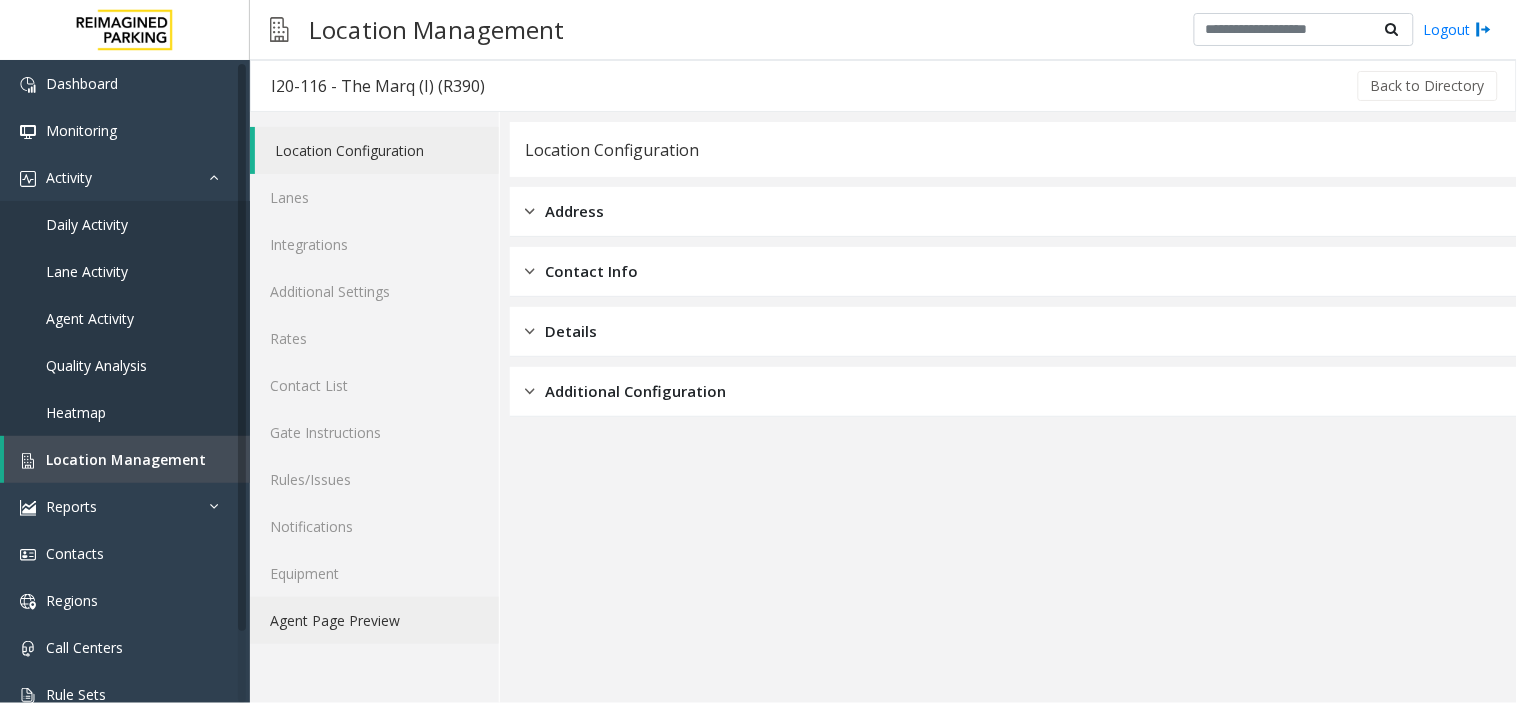 click on "Agent Page Preview" 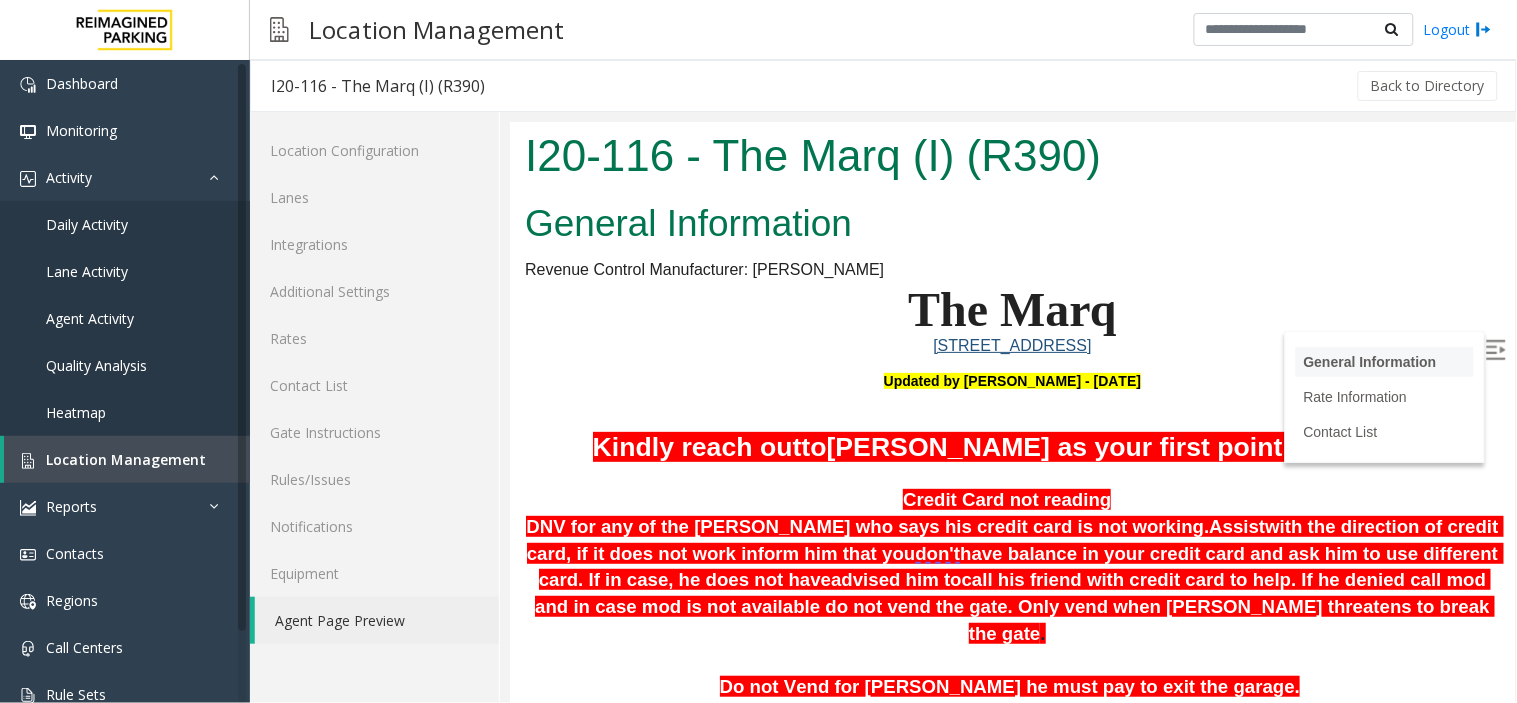 scroll, scrollTop: 444, scrollLeft: 0, axis: vertical 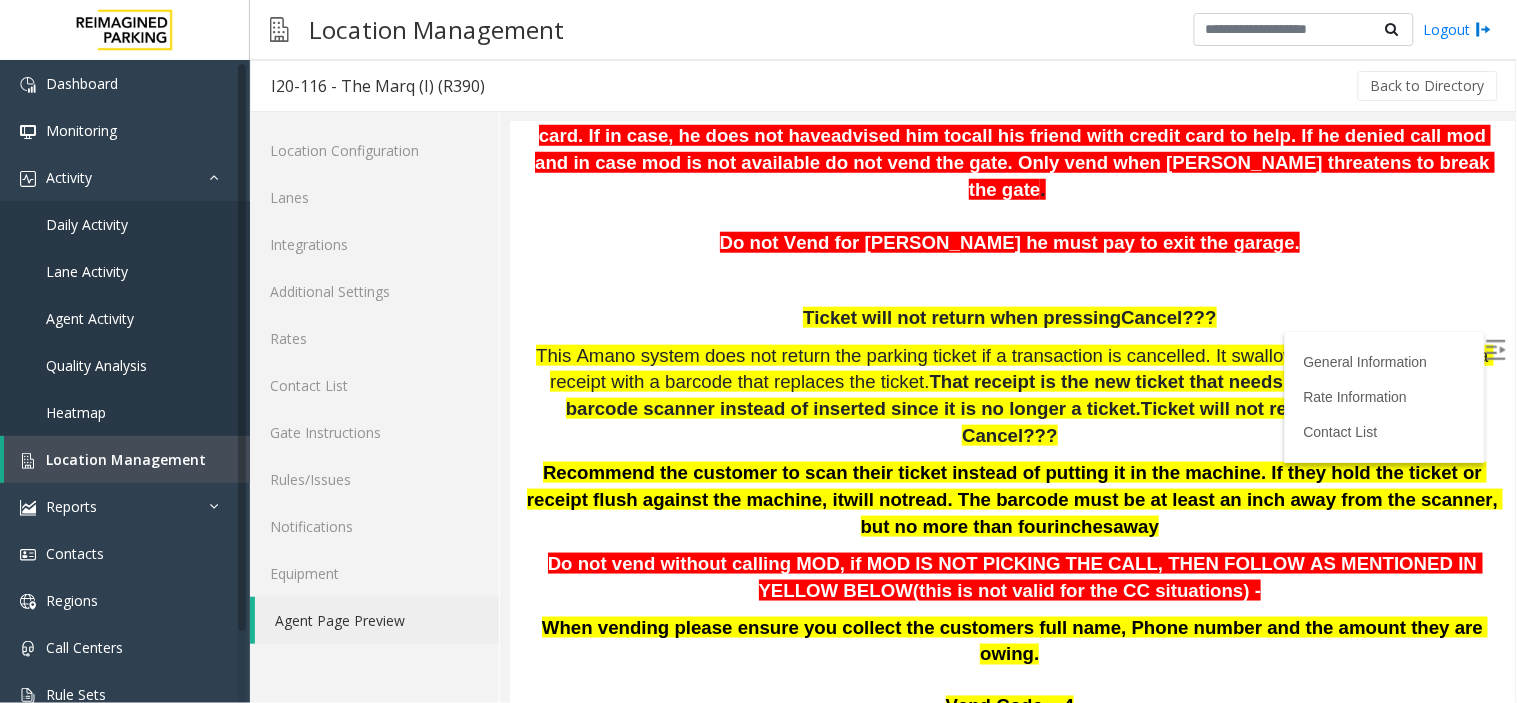 click at bounding box center [1495, 349] 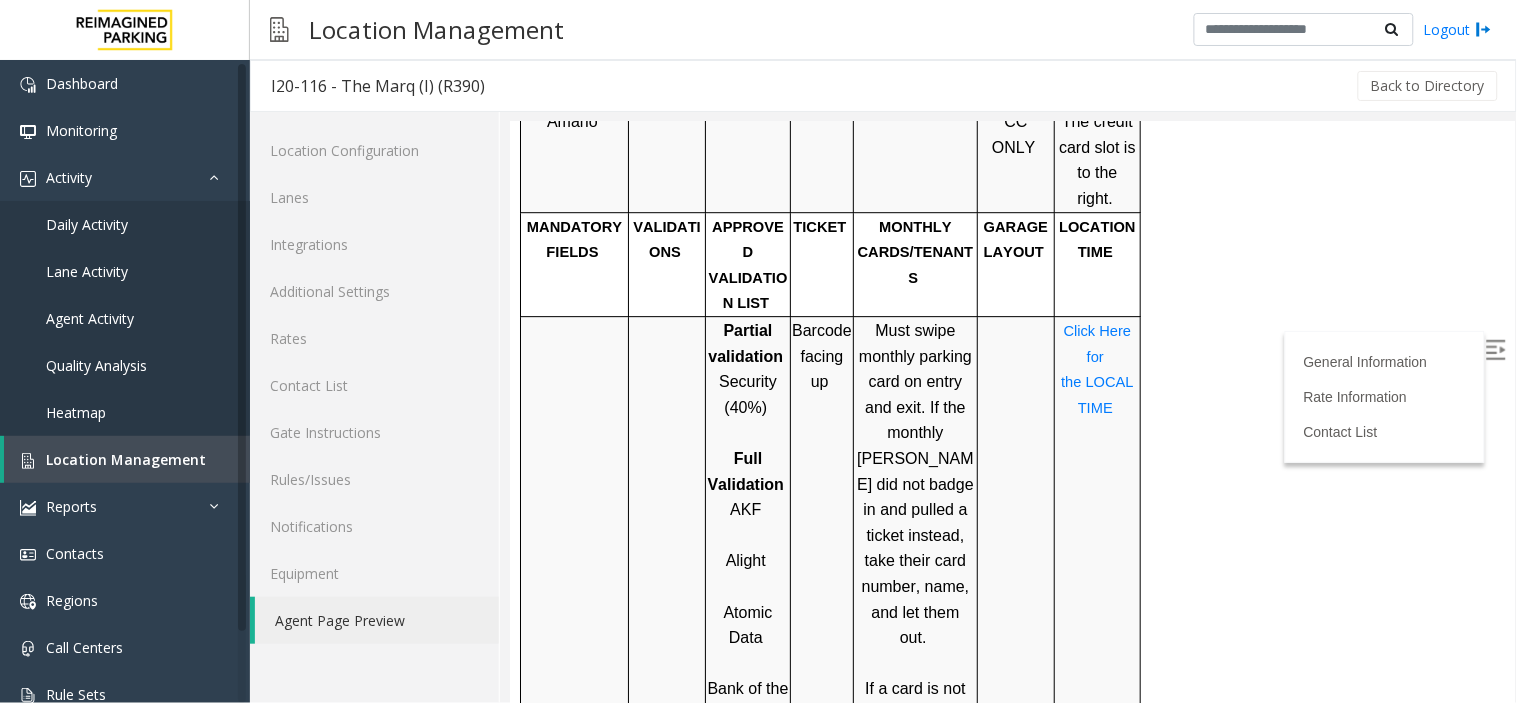 scroll, scrollTop: 1444, scrollLeft: 0, axis: vertical 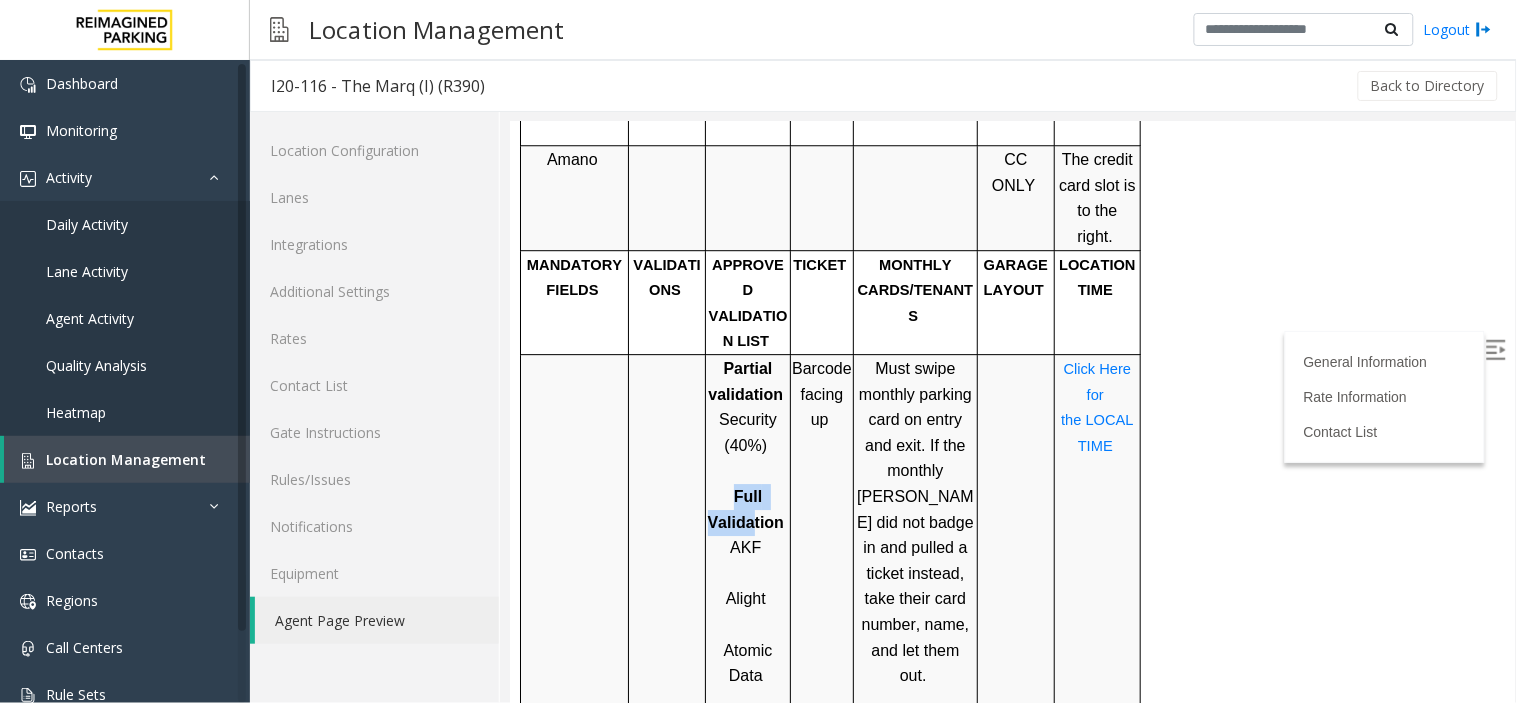 drag, startPoint x: 735, startPoint y: 315, endPoint x: 749, endPoint y: 347, distance: 34.928497 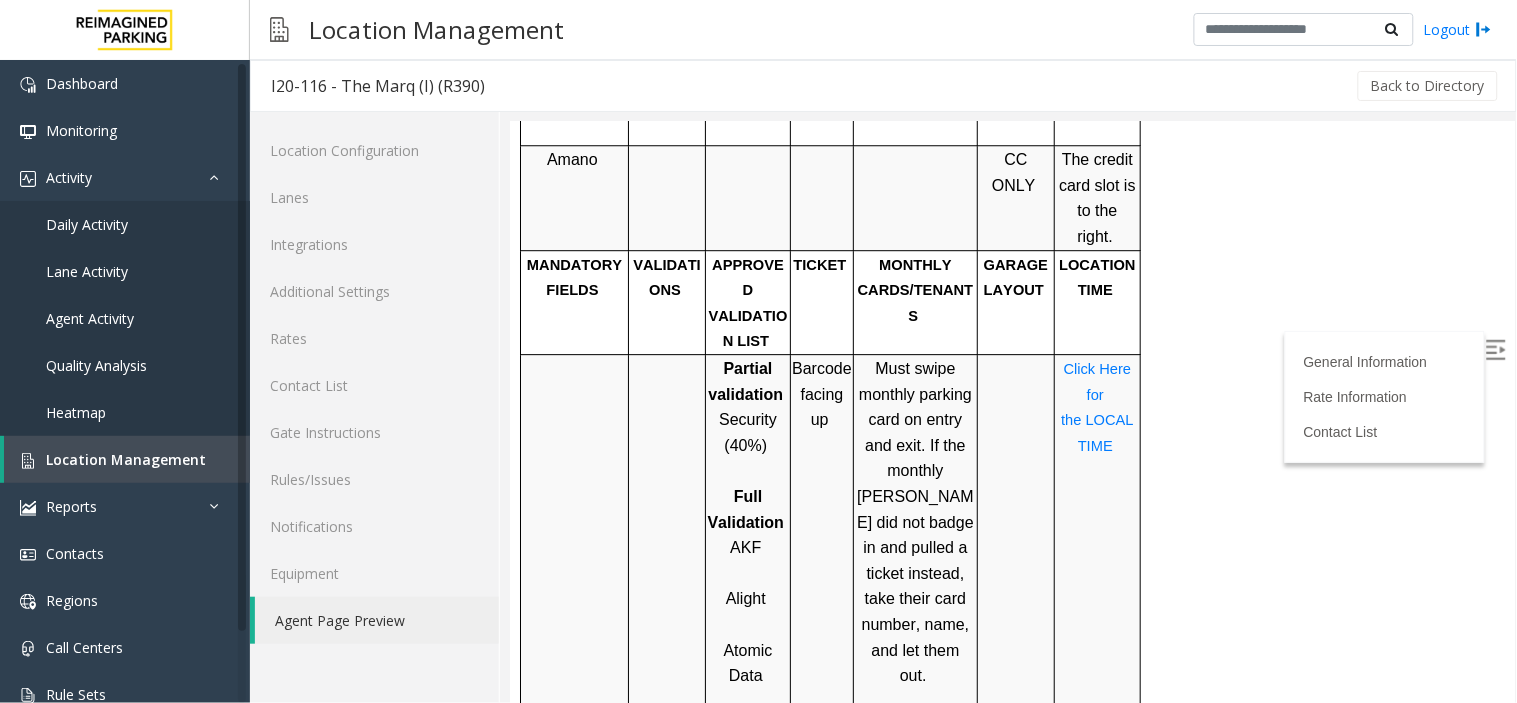 click on "AKF" at bounding box center [747, 547] 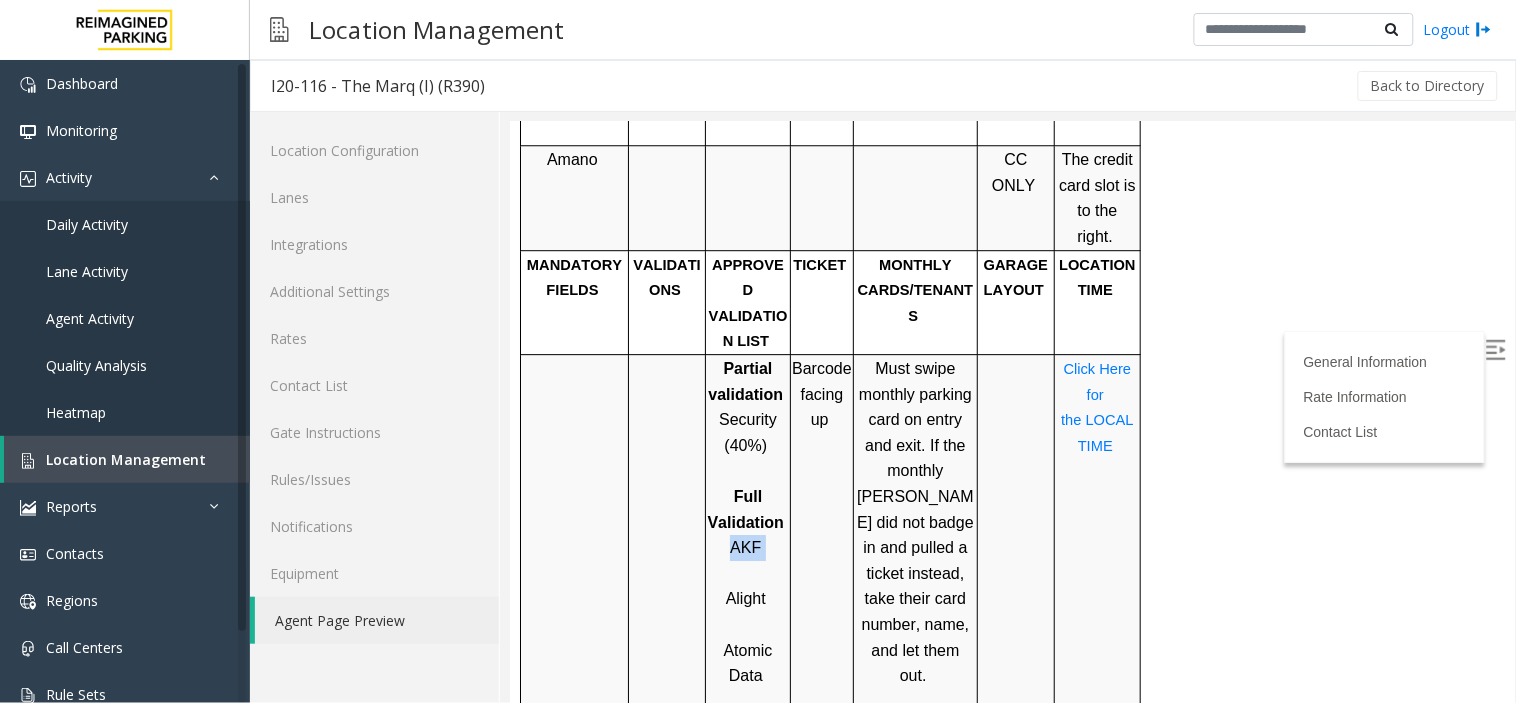 click on "AKF" at bounding box center [747, 547] 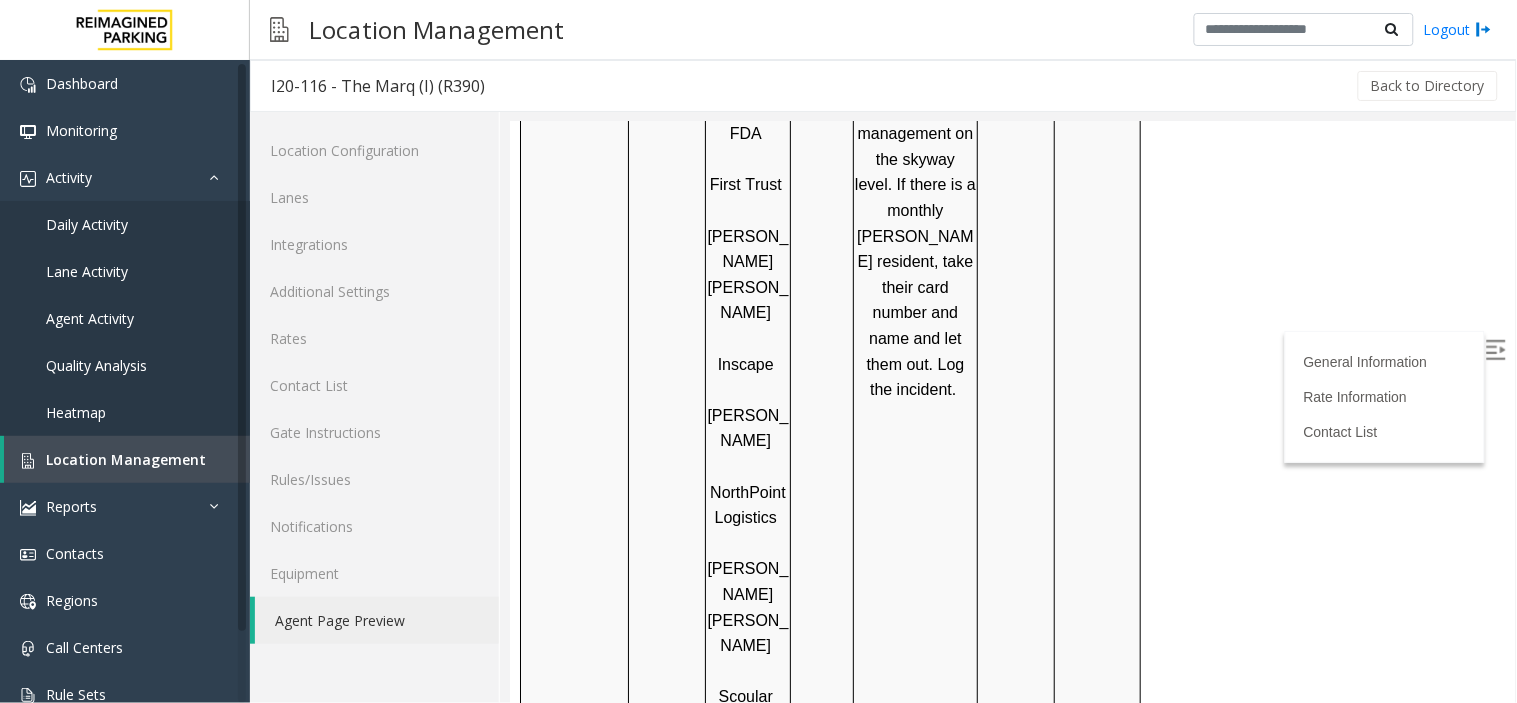 scroll, scrollTop: 1396, scrollLeft: 0, axis: vertical 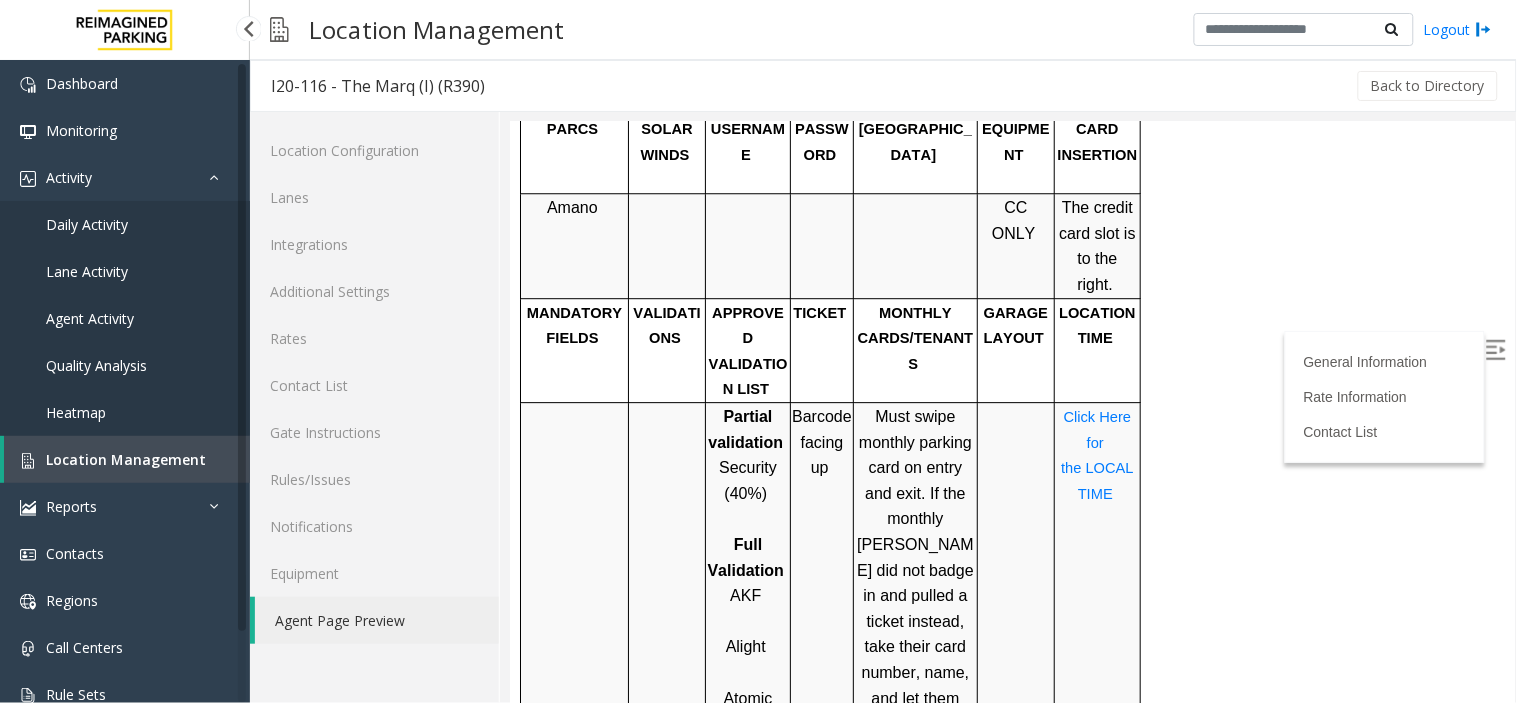 click on "Location Management" at bounding box center (126, 459) 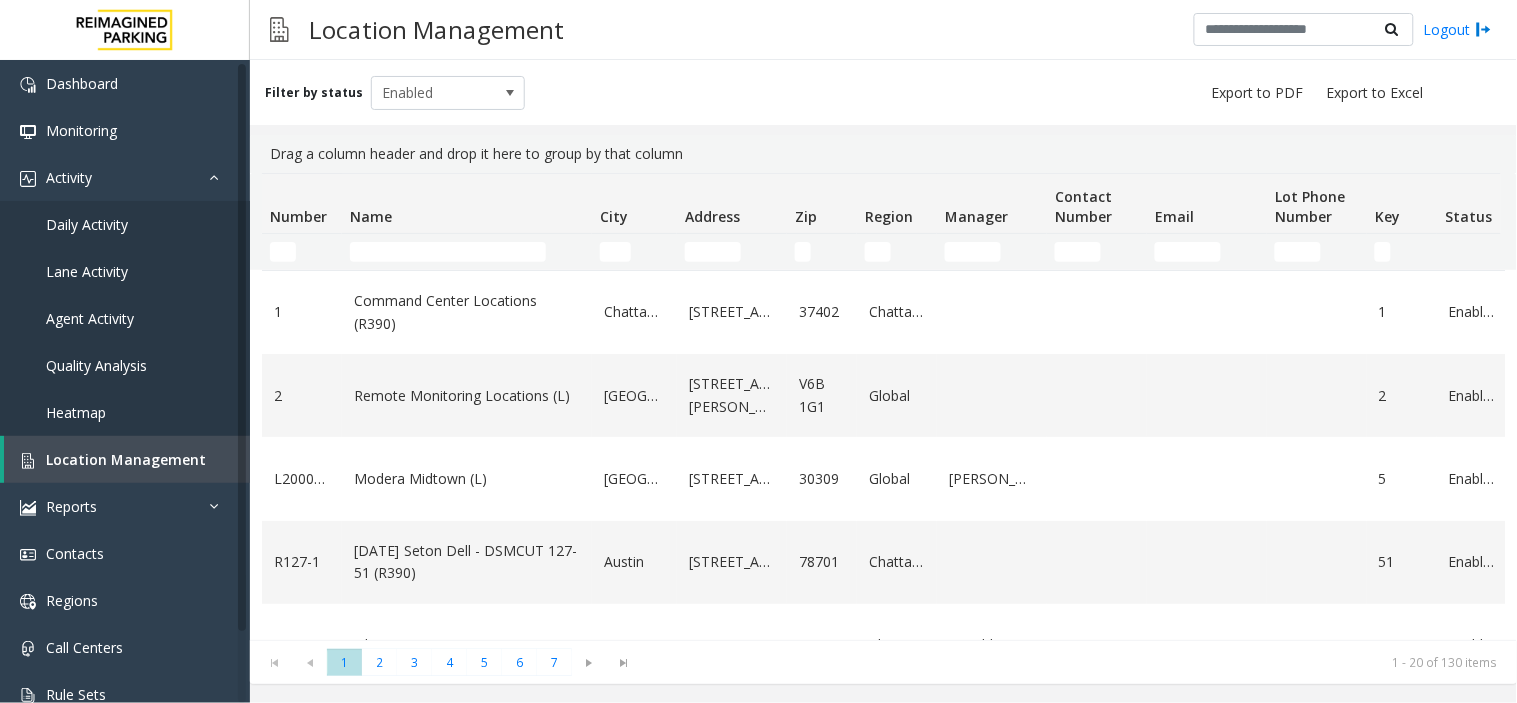 click 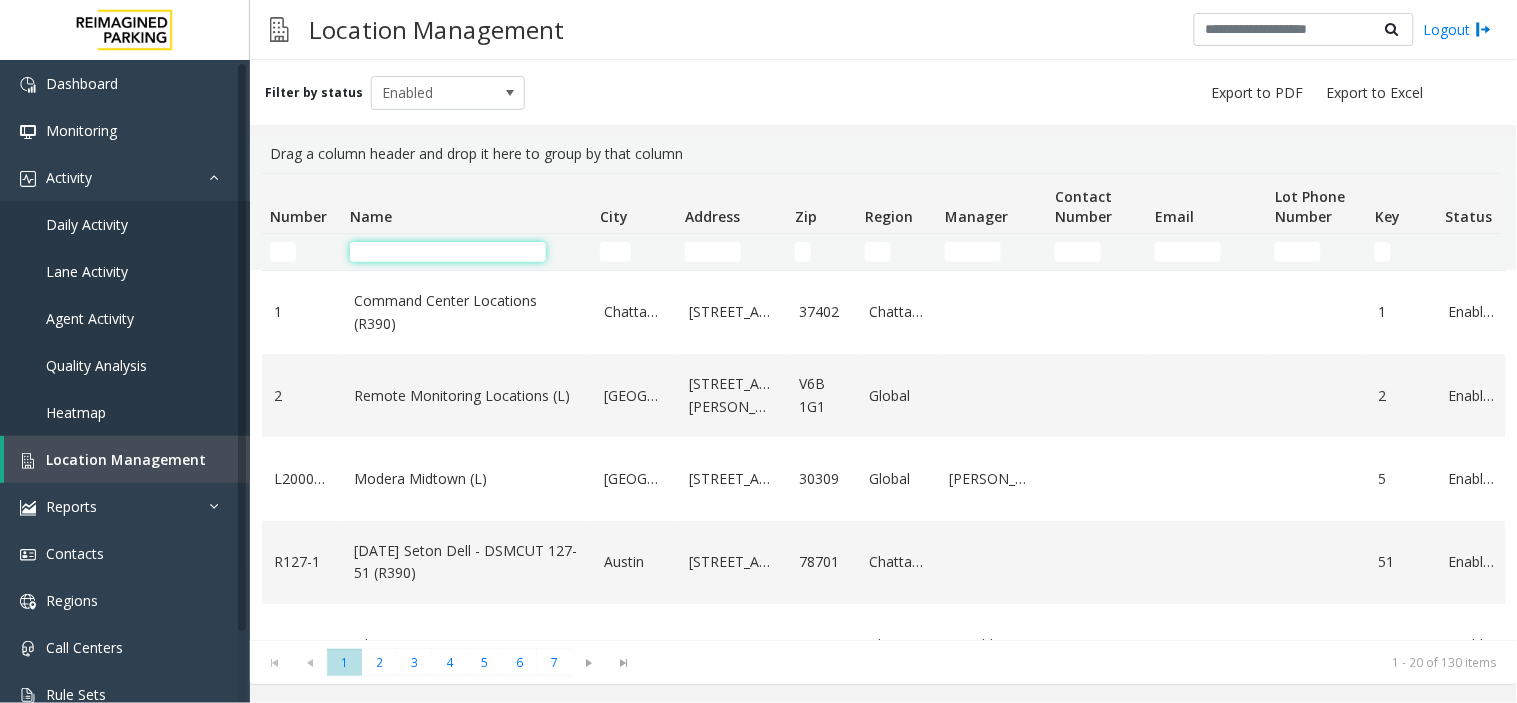 click 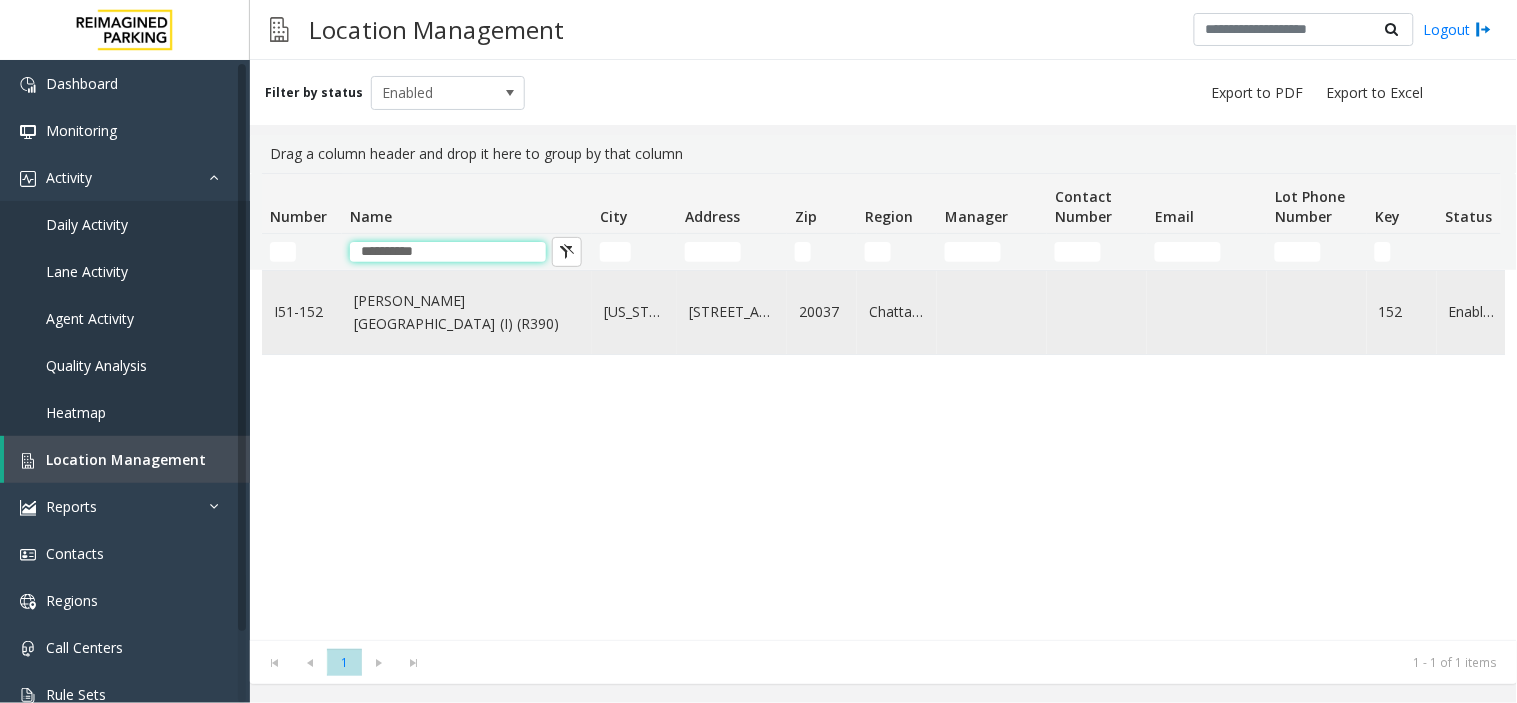 type on "*********" 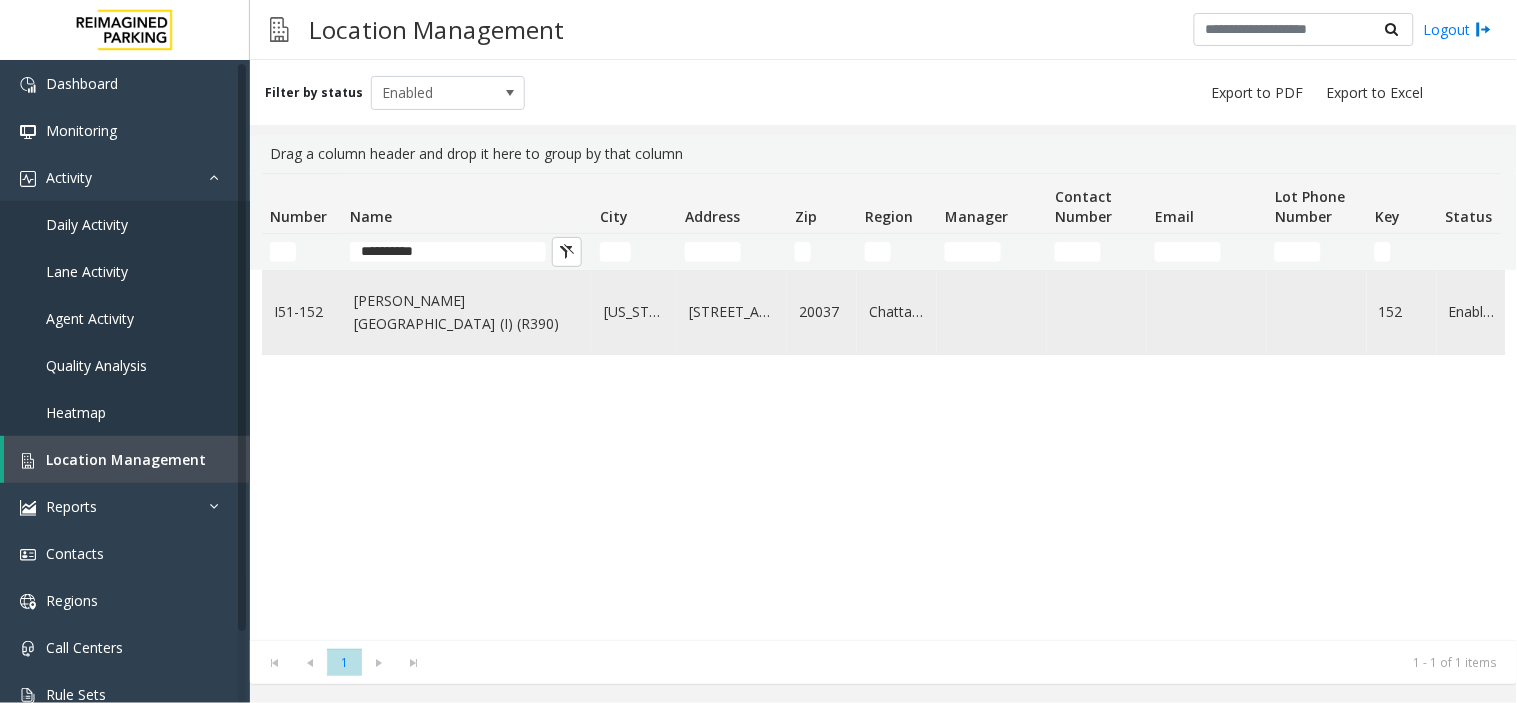 click on "[PERSON_NAME][GEOGRAPHIC_DATA] (I) (R390)" 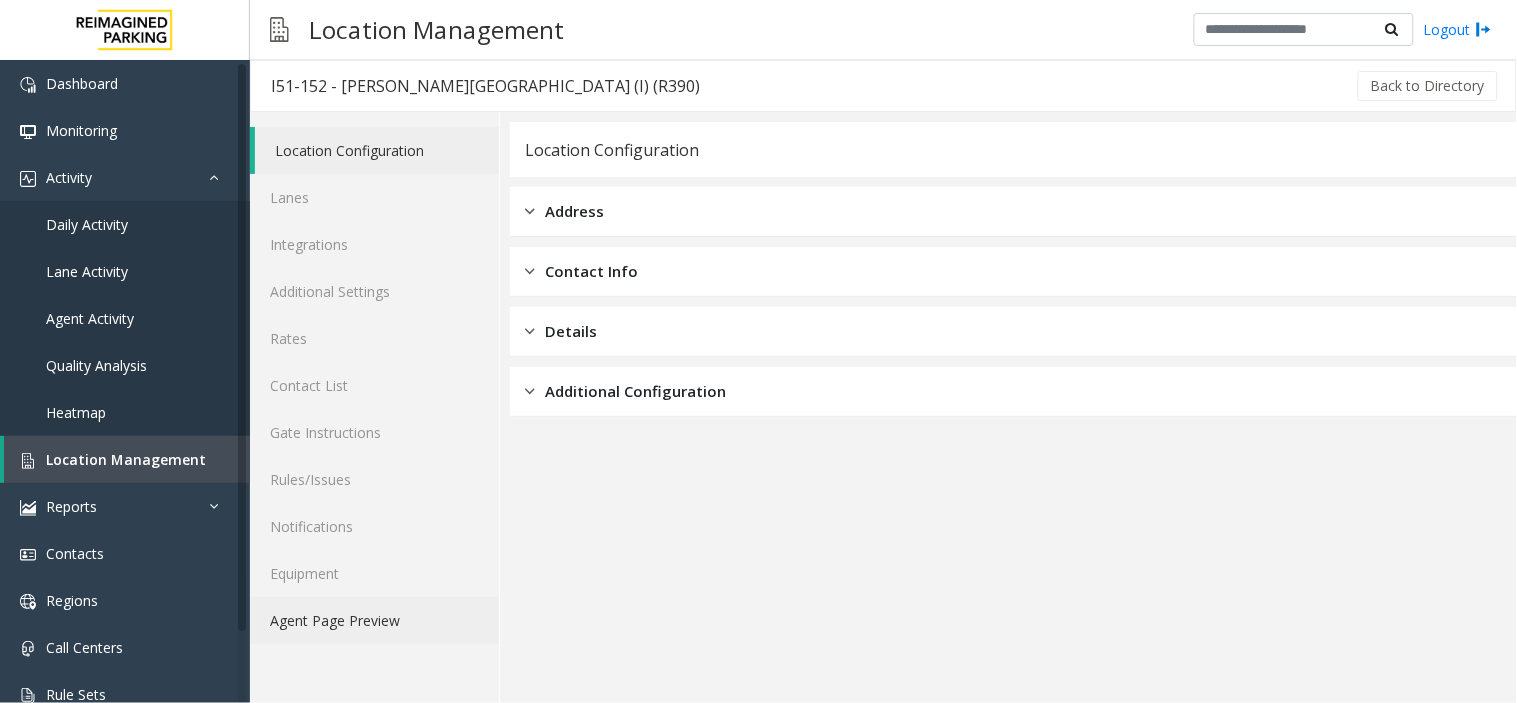 click on "Agent Page Preview" 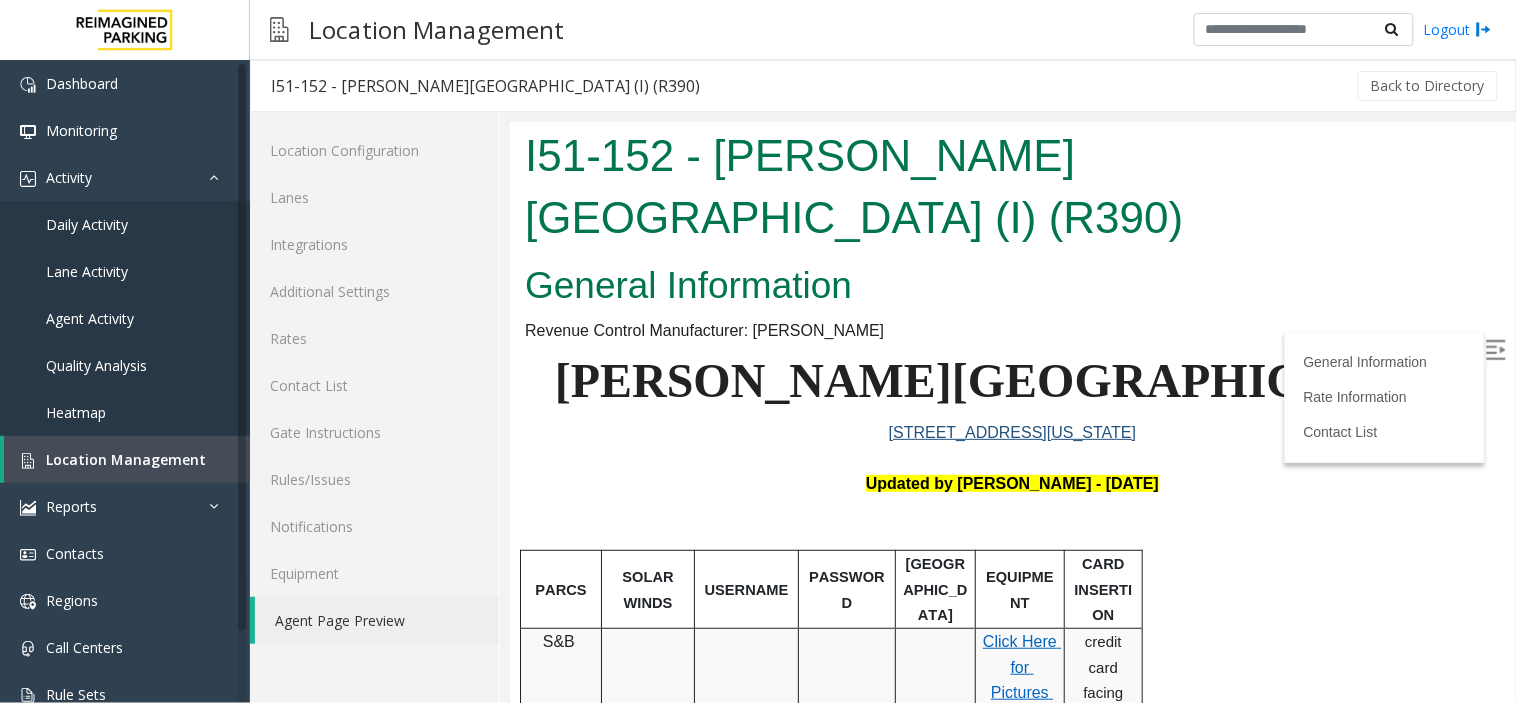 scroll, scrollTop: 1888, scrollLeft: 0, axis: vertical 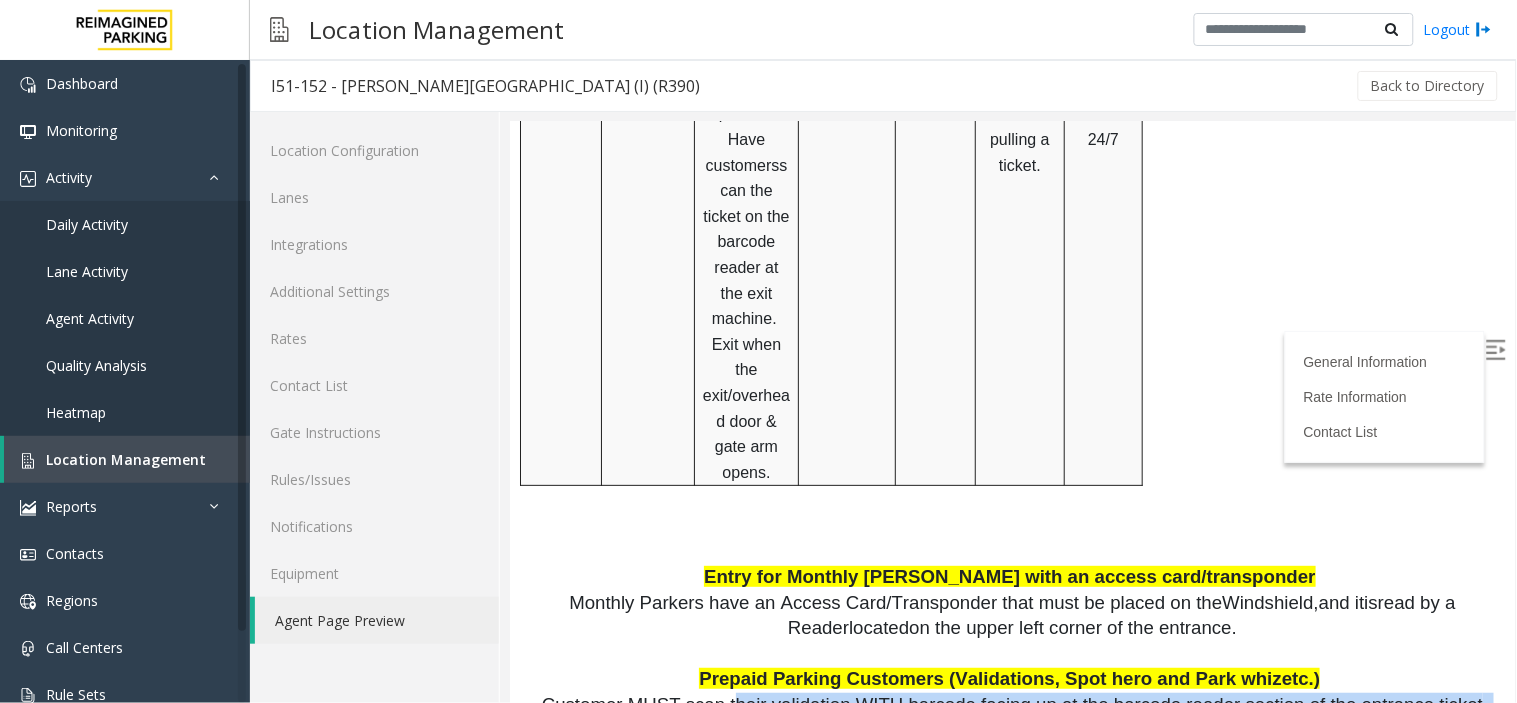 click on "Customer MUST scan their validation WITH barcode facing up at the barcode reader section of the entrance ticket machine." at bounding box center [1014, 716] 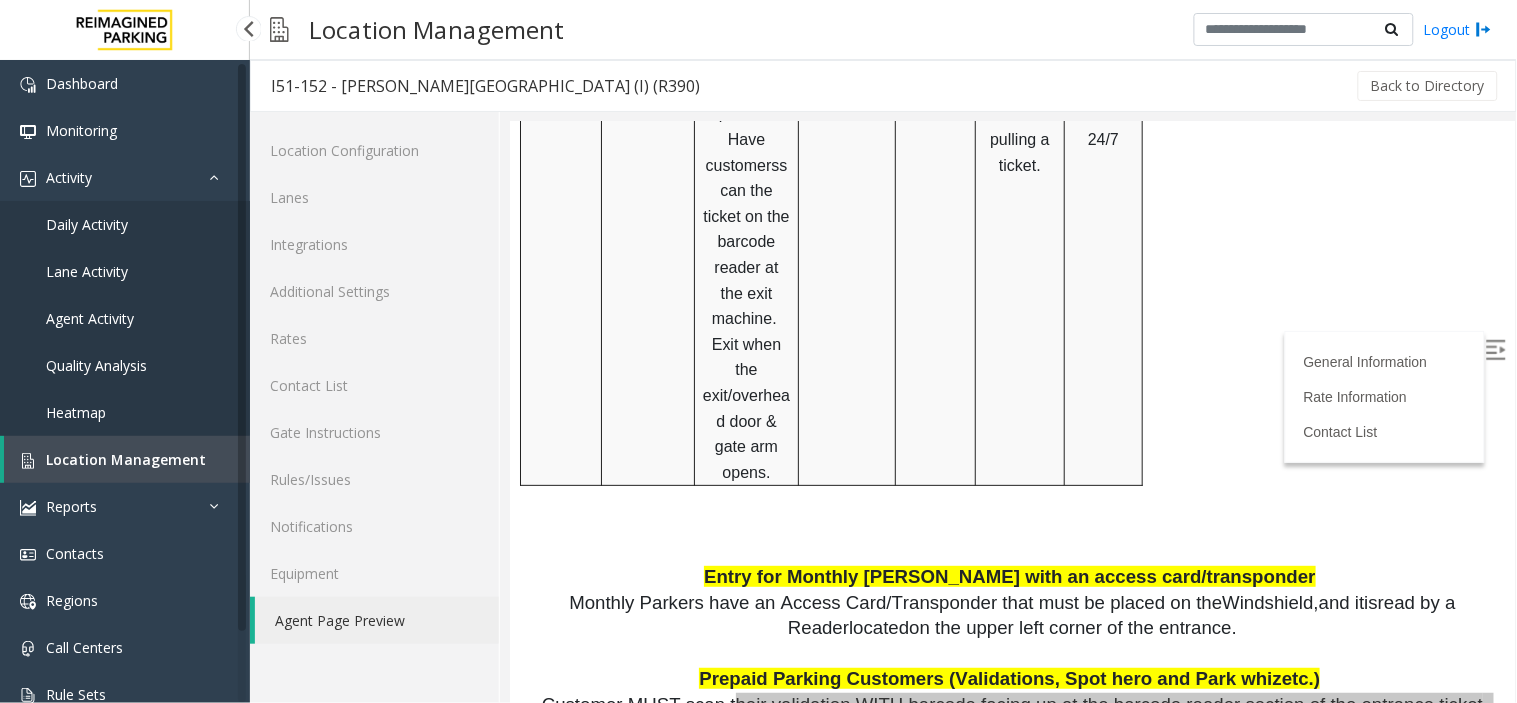 click on "Location Management" at bounding box center (126, 459) 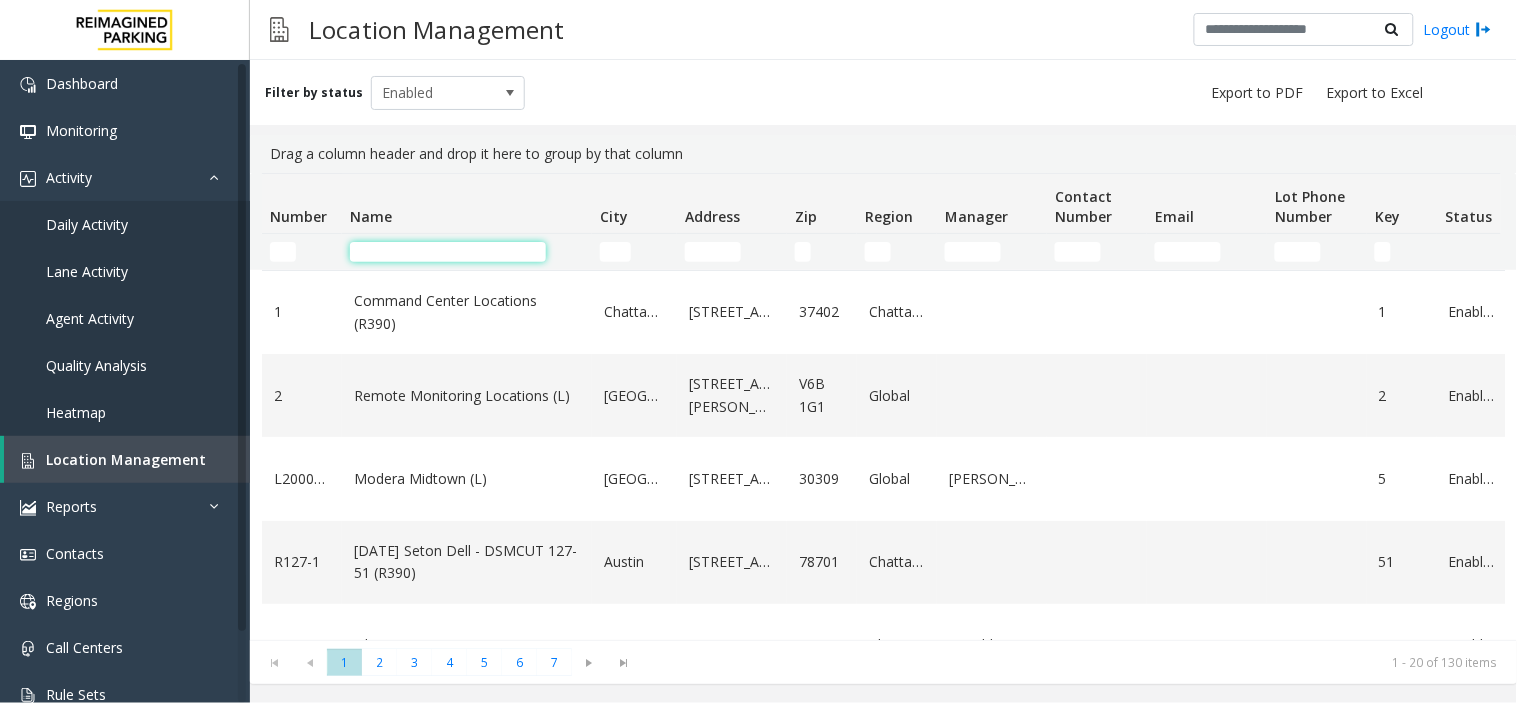 click 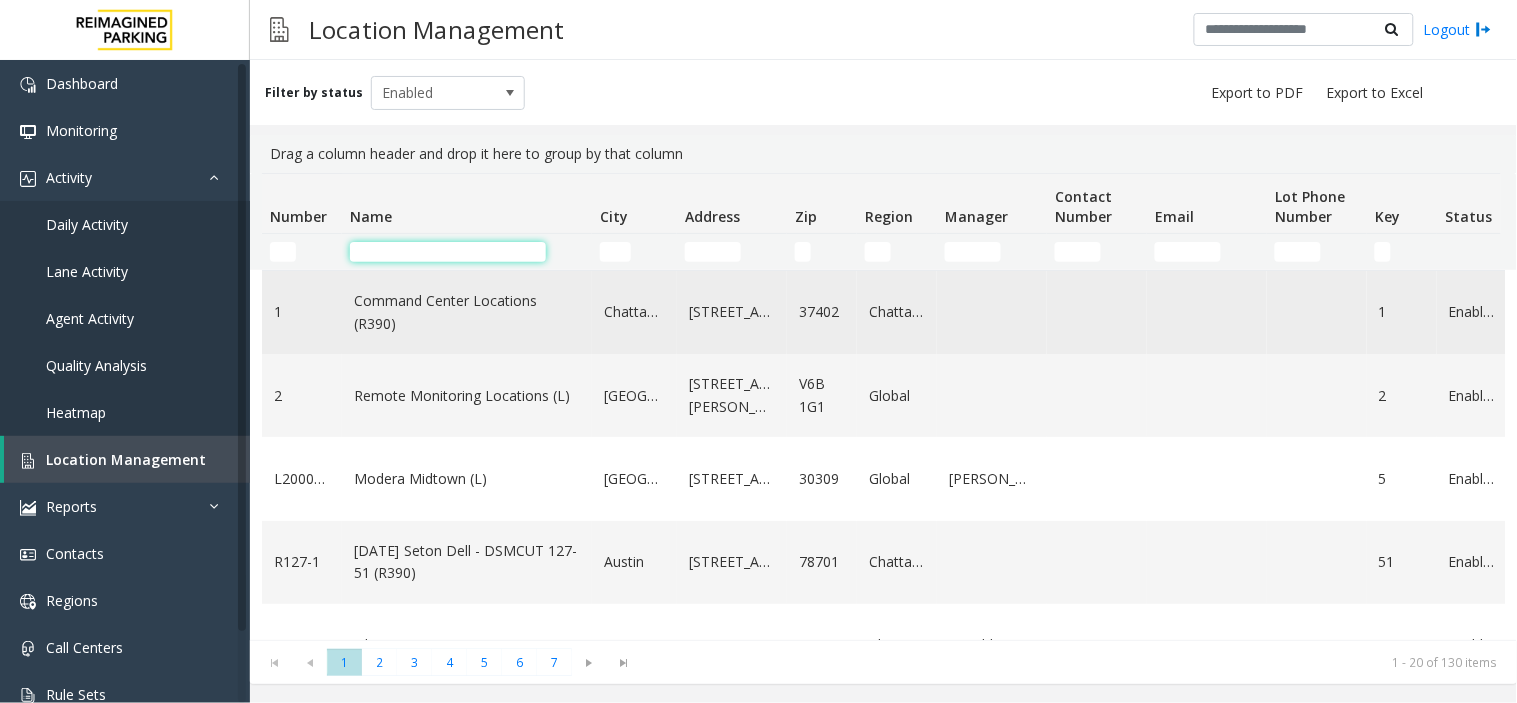 paste on "***" 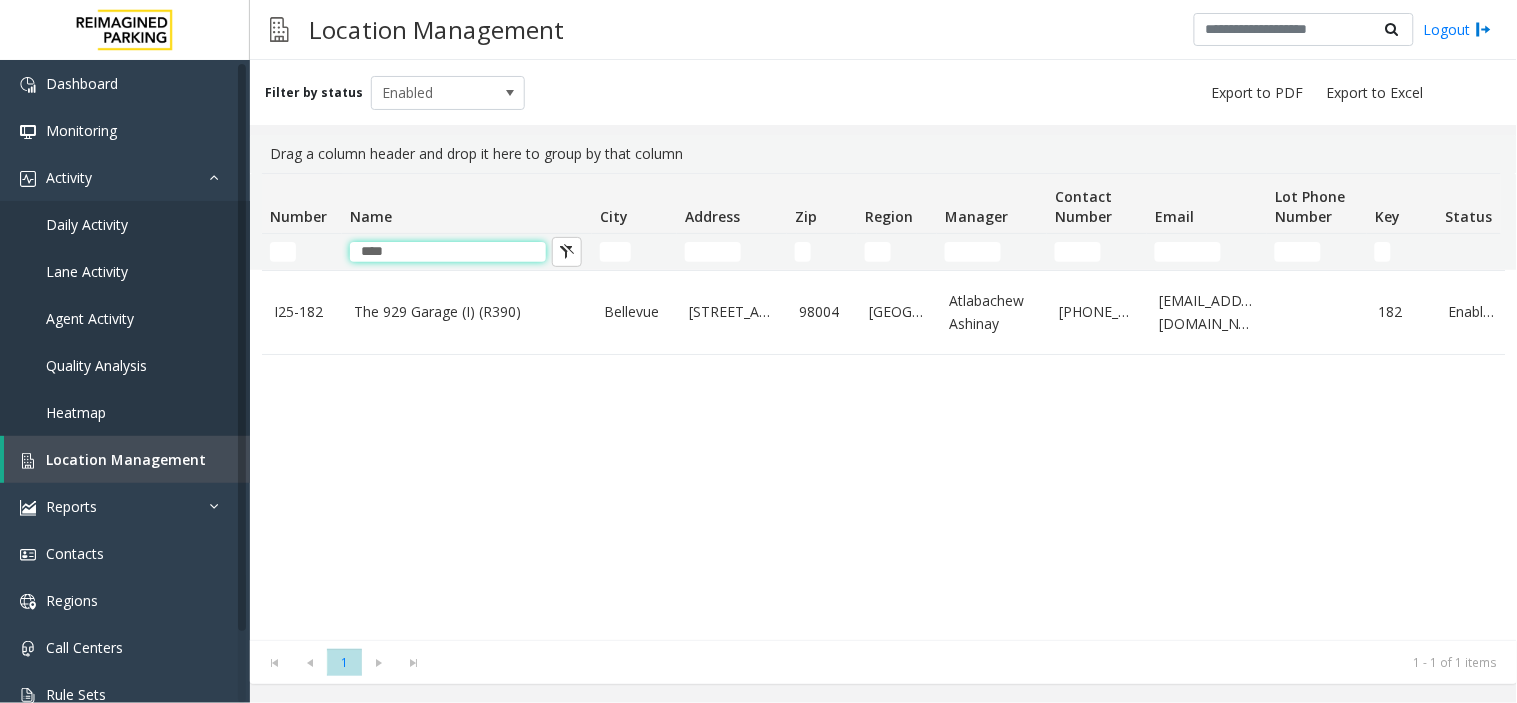 type on "***" 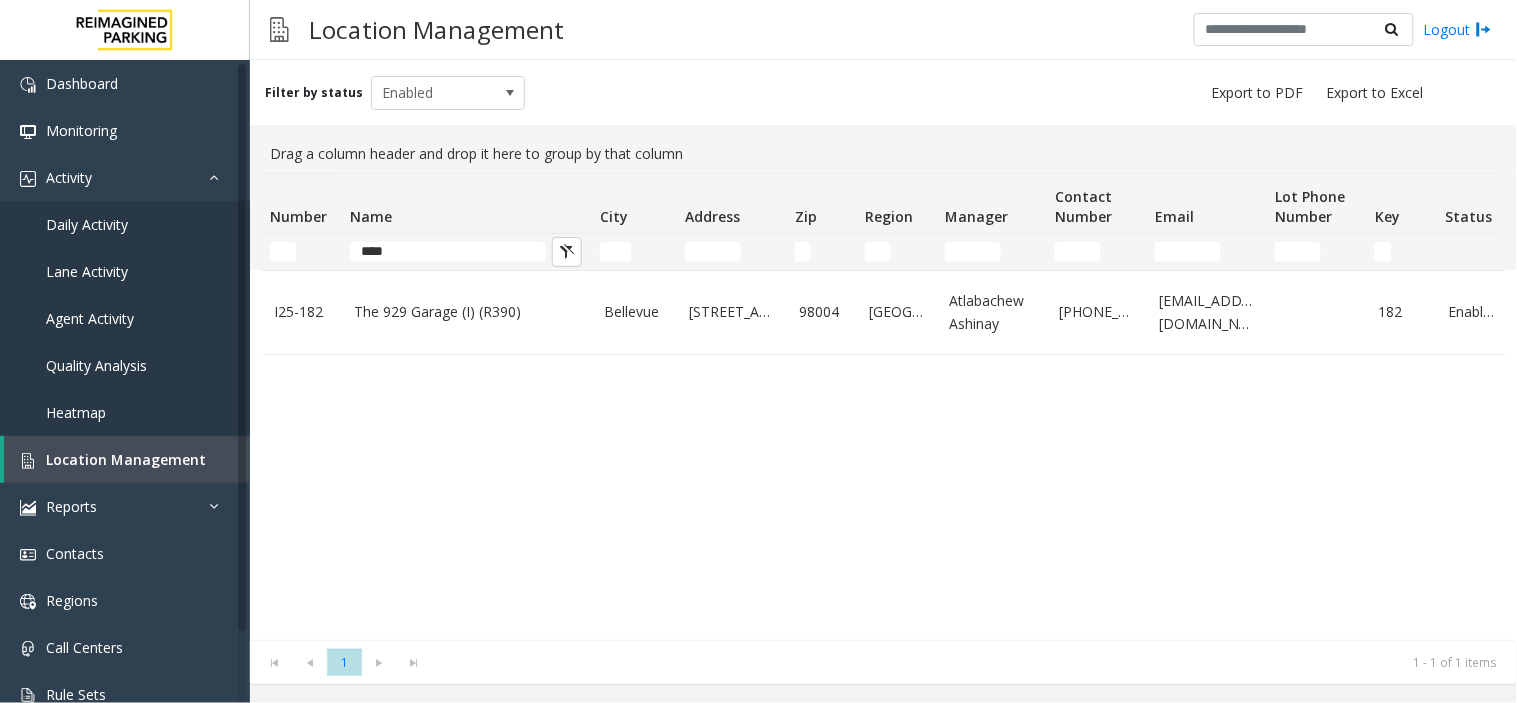 click on "The 929 Garage (I) (R390)" 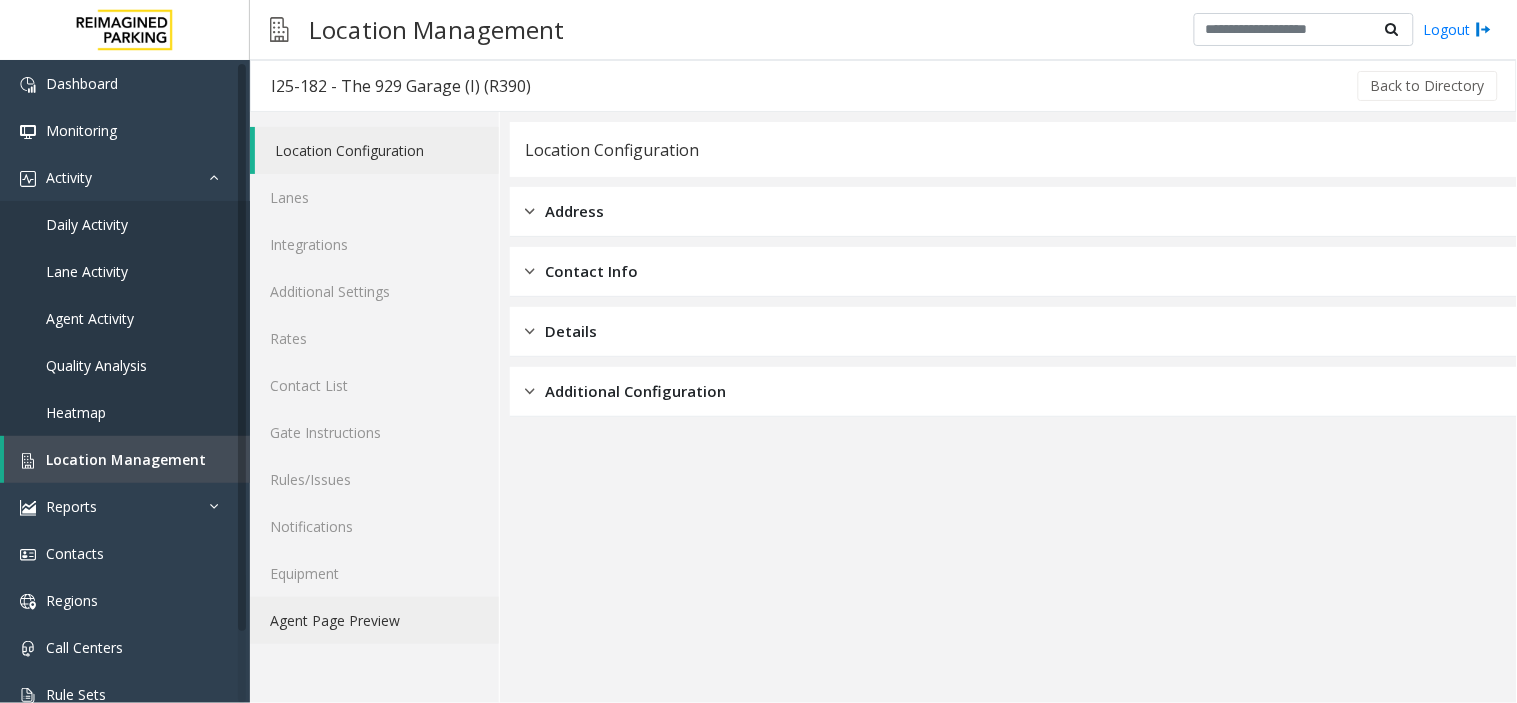 click on "Agent Page Preview" 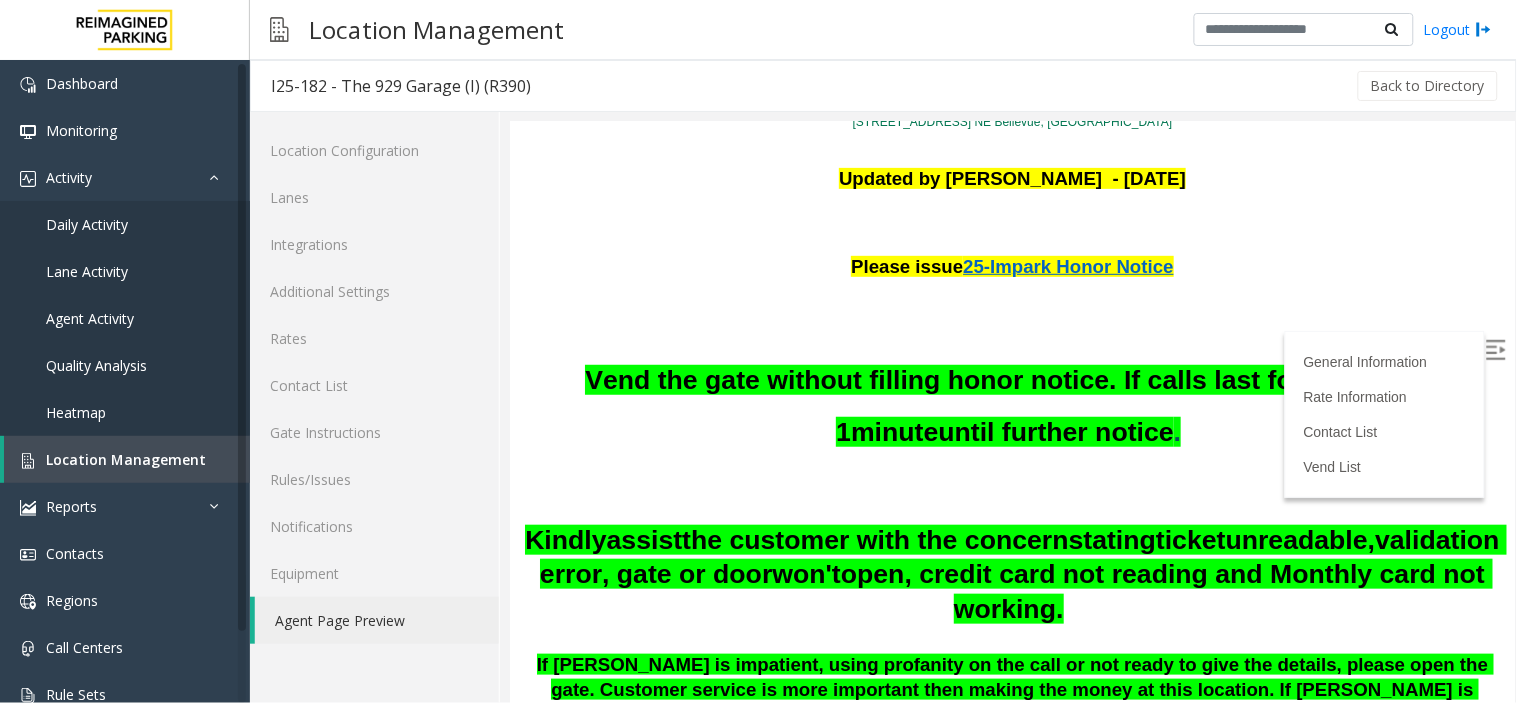 scroll, scrollTop: 222, scrollLeft: 0, axis: vertical 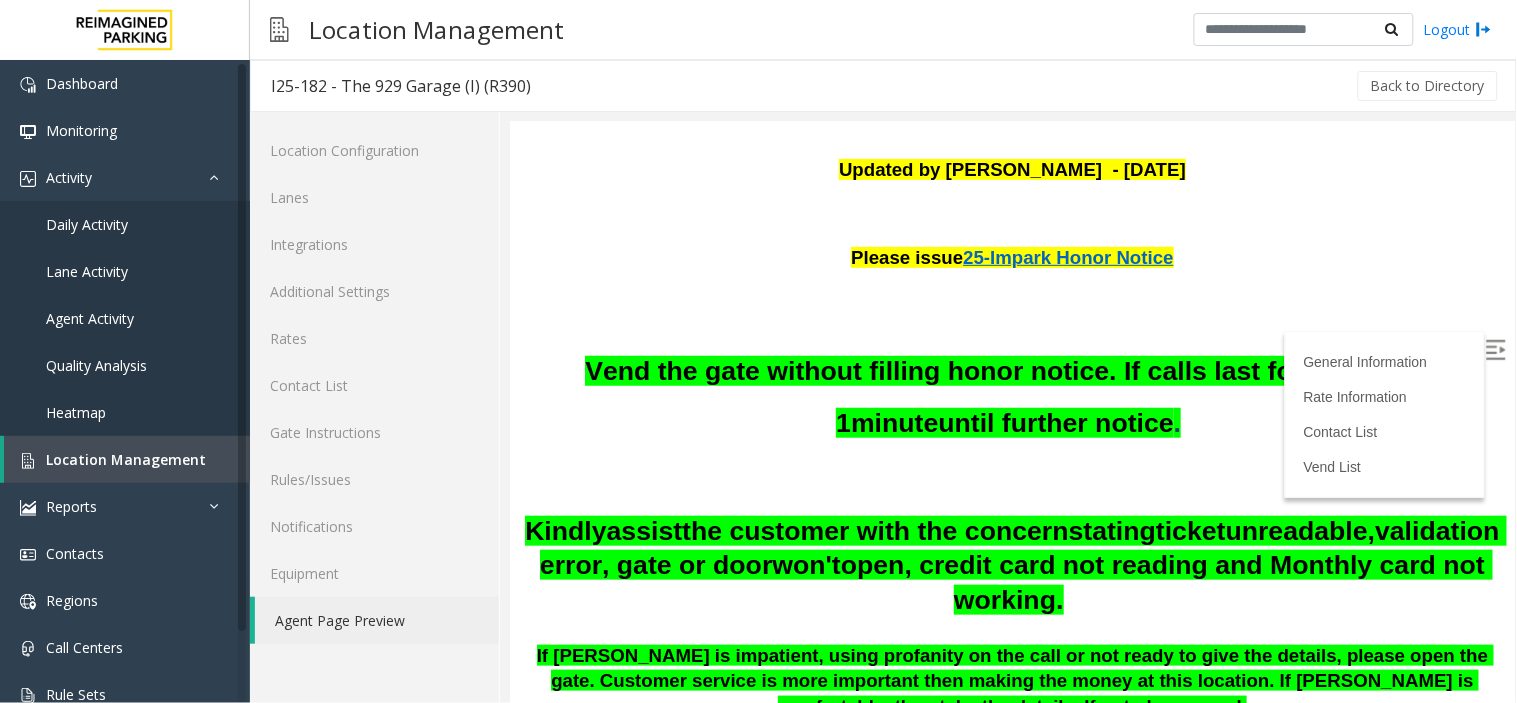 click at bounding box center (1495, 349) 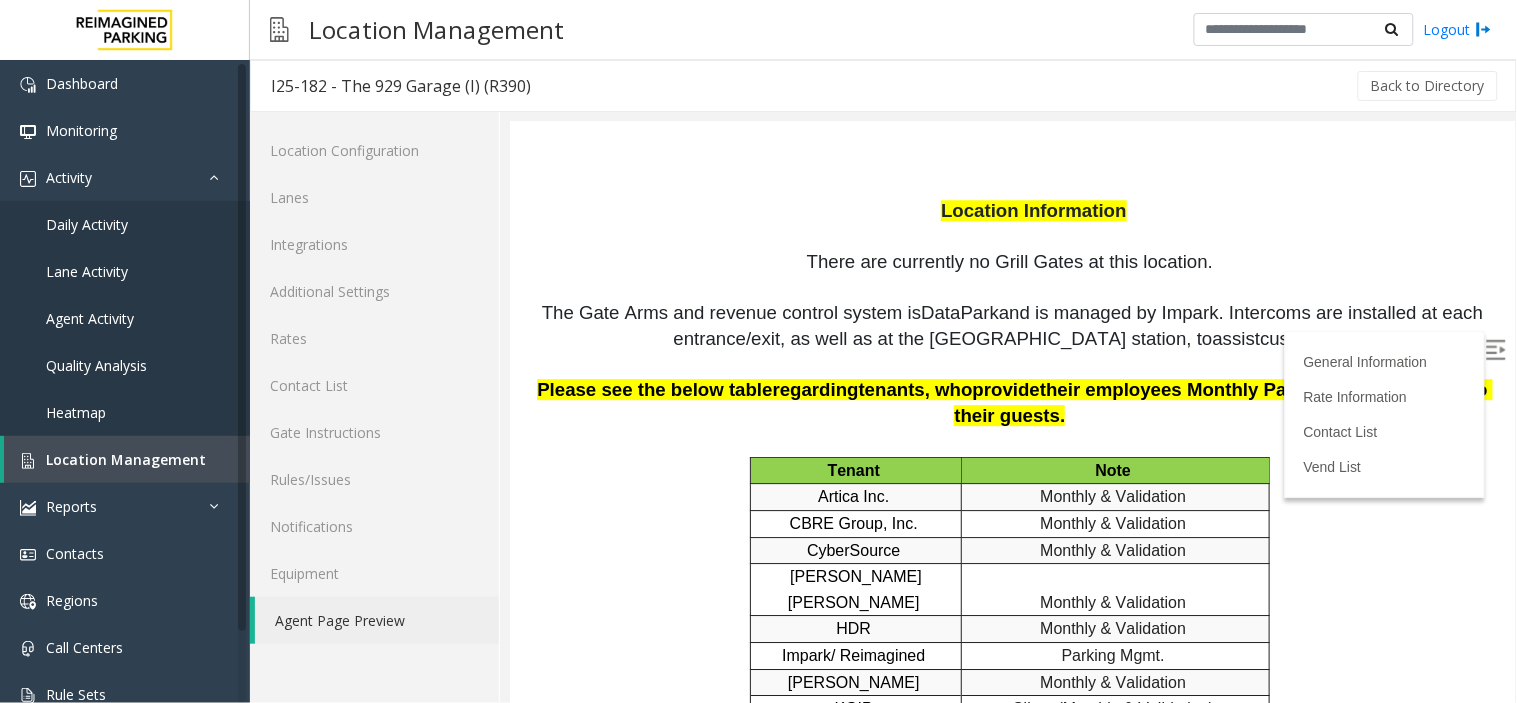 scroll, scrollTop: 3336, scrollLeft: 0, axis: vertical 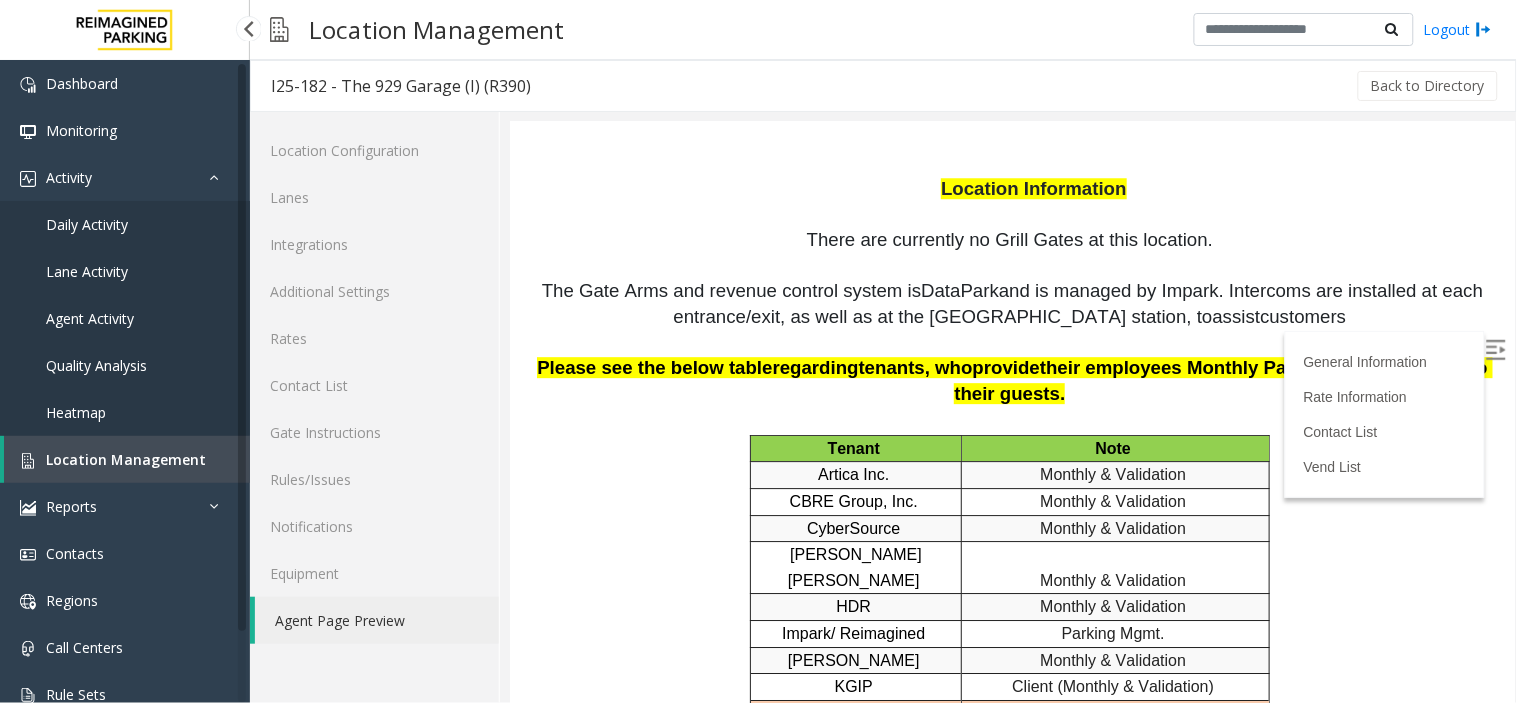 click on "Location Management" at bounding box center [127, 459] 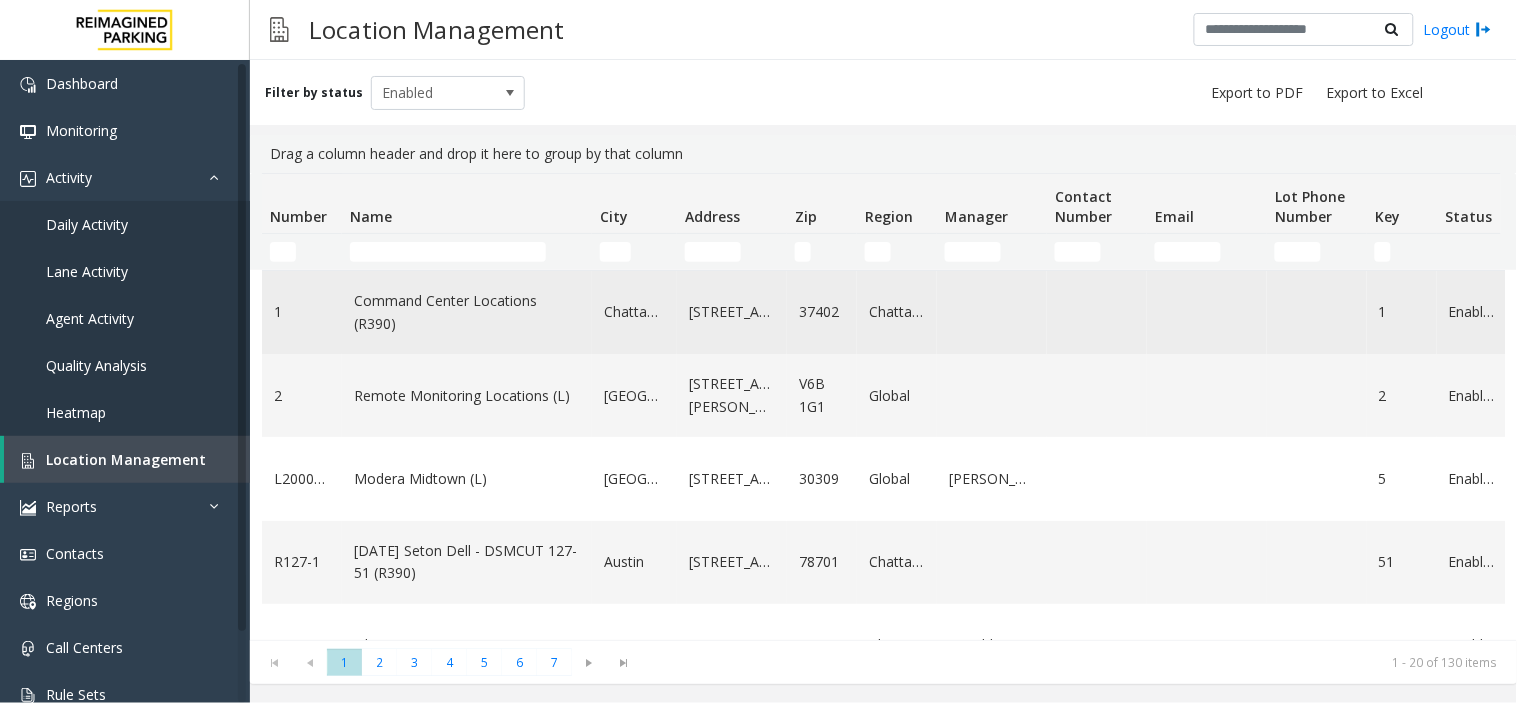 click on "1" 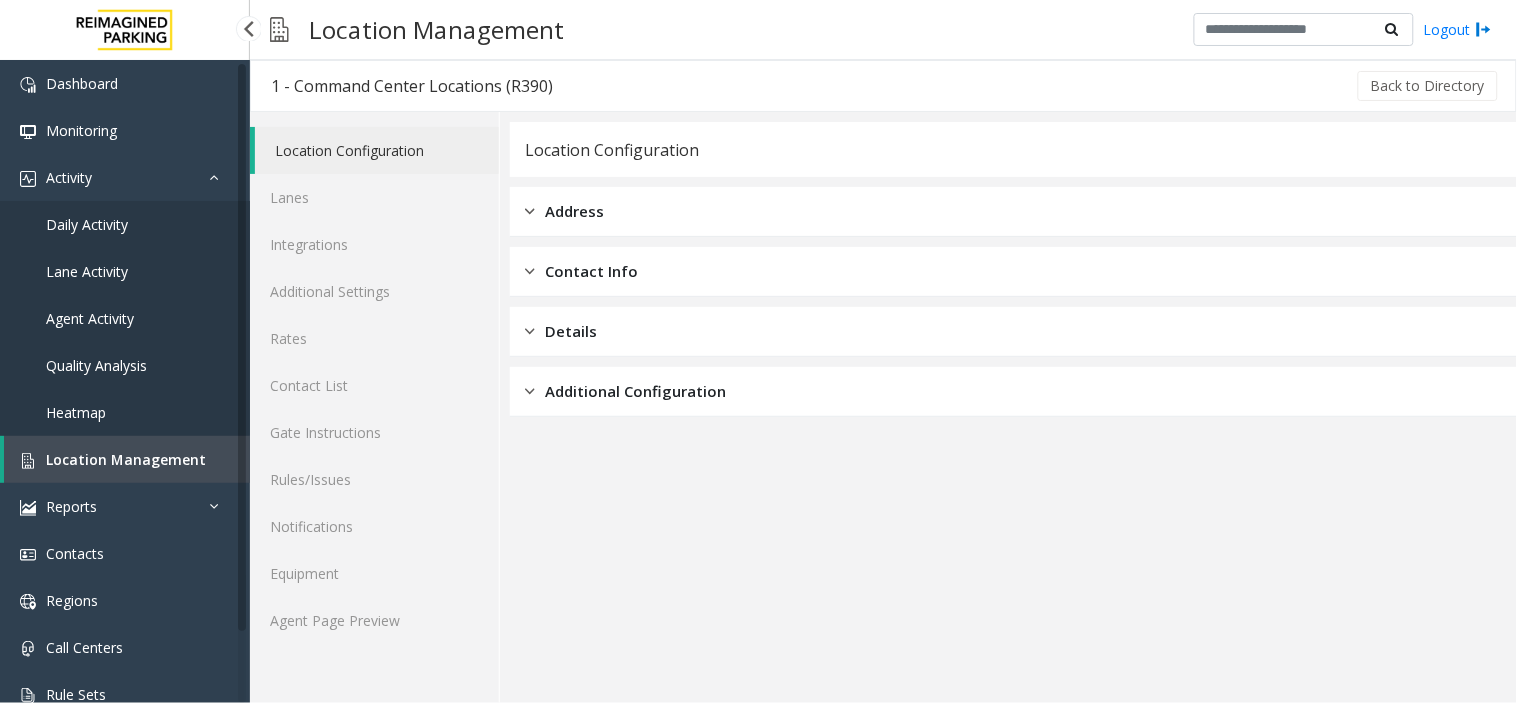 click on "Location Management" at bounding box center (126, 459) 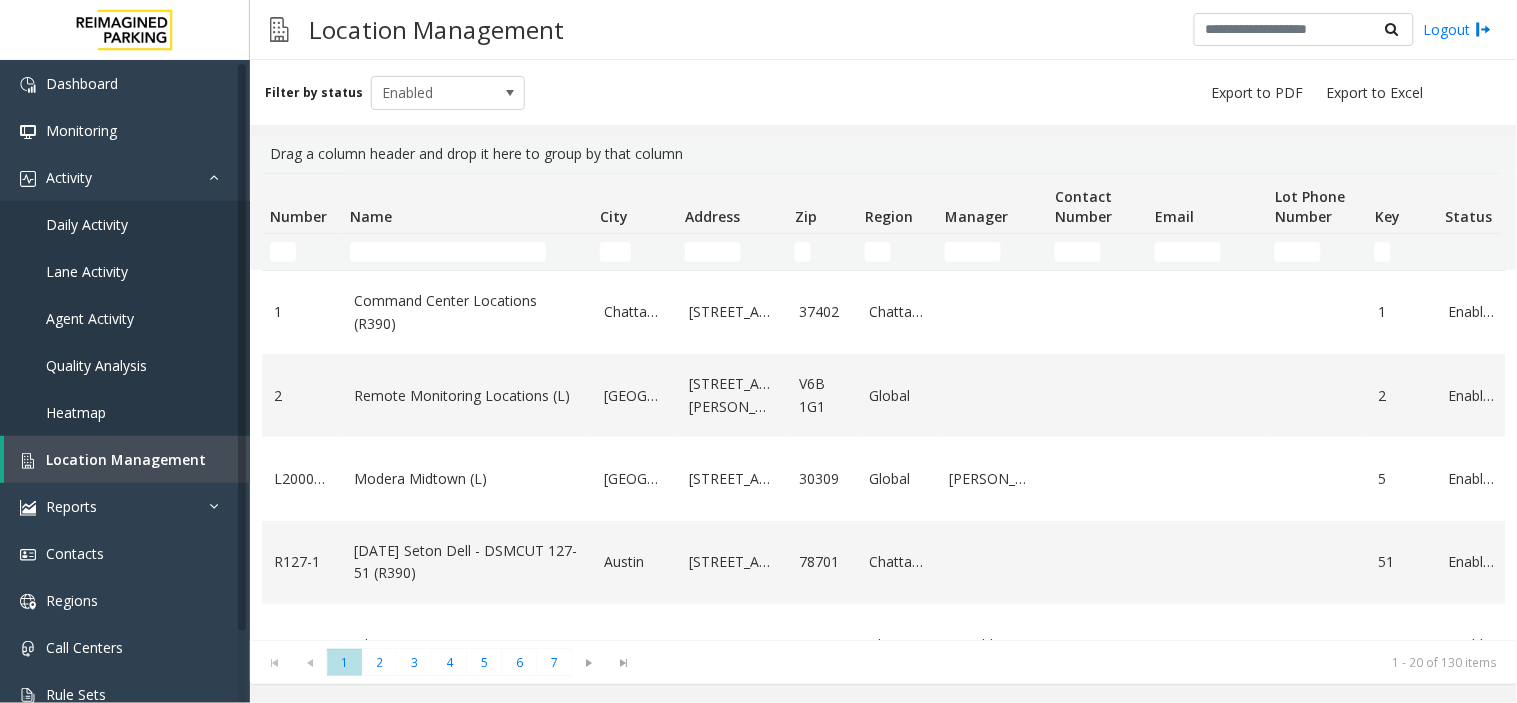 click 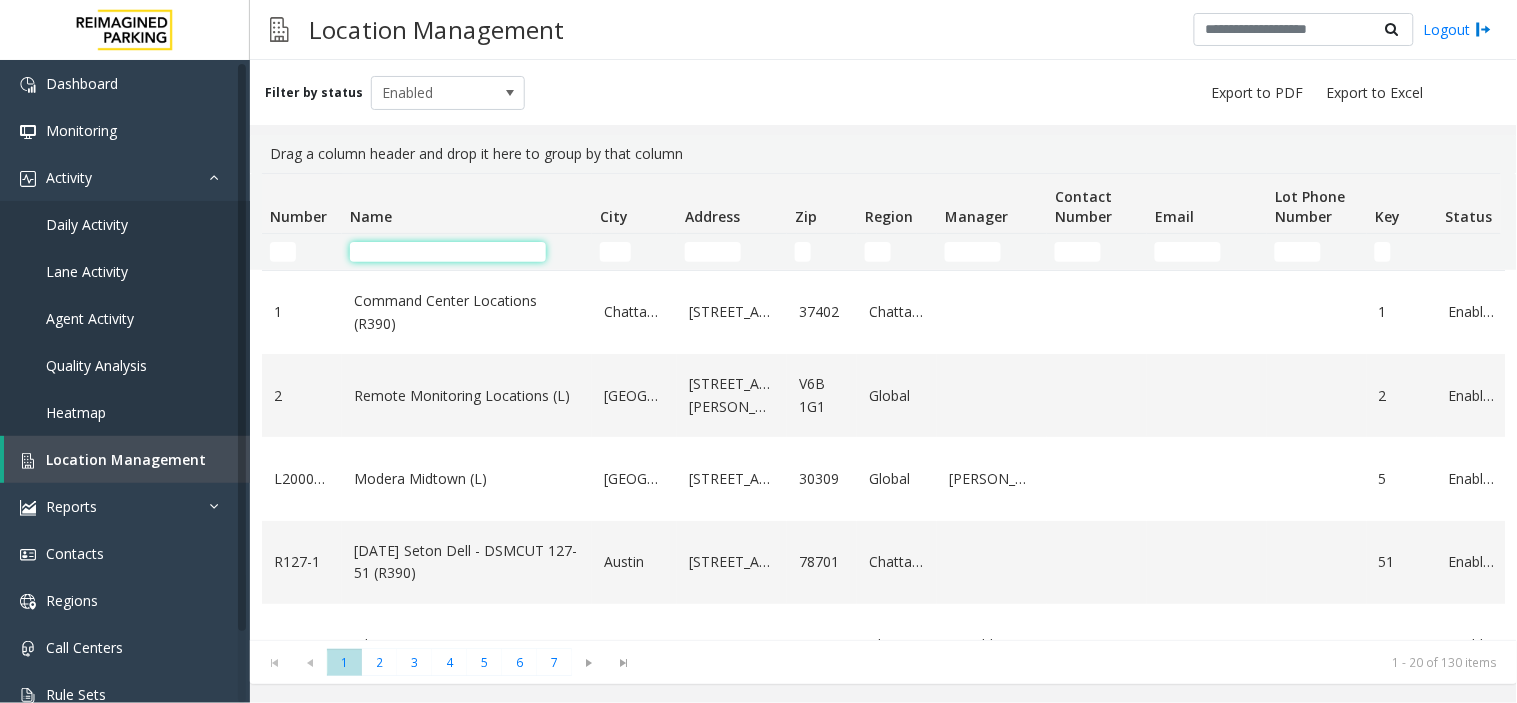 click 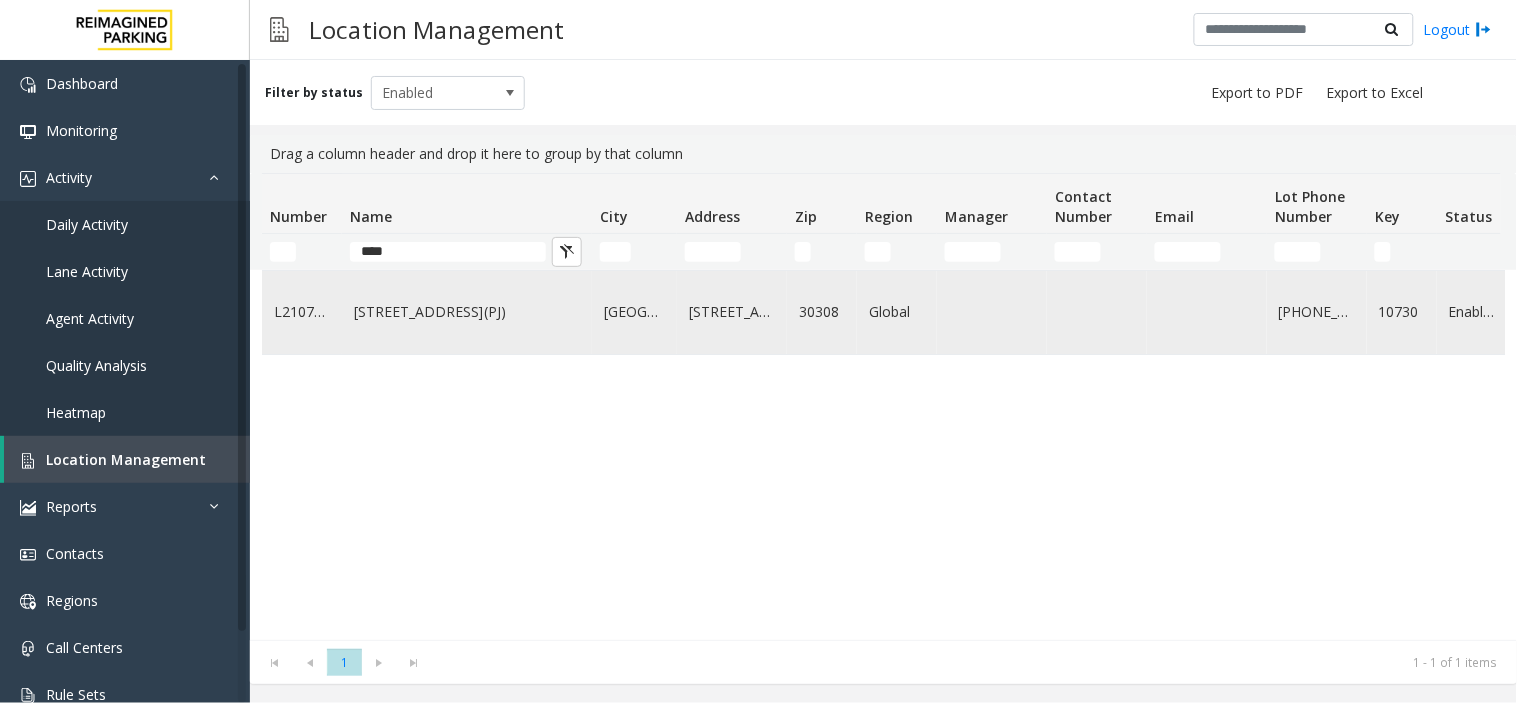 click on "[STREET_ADDRESS](PJ)" 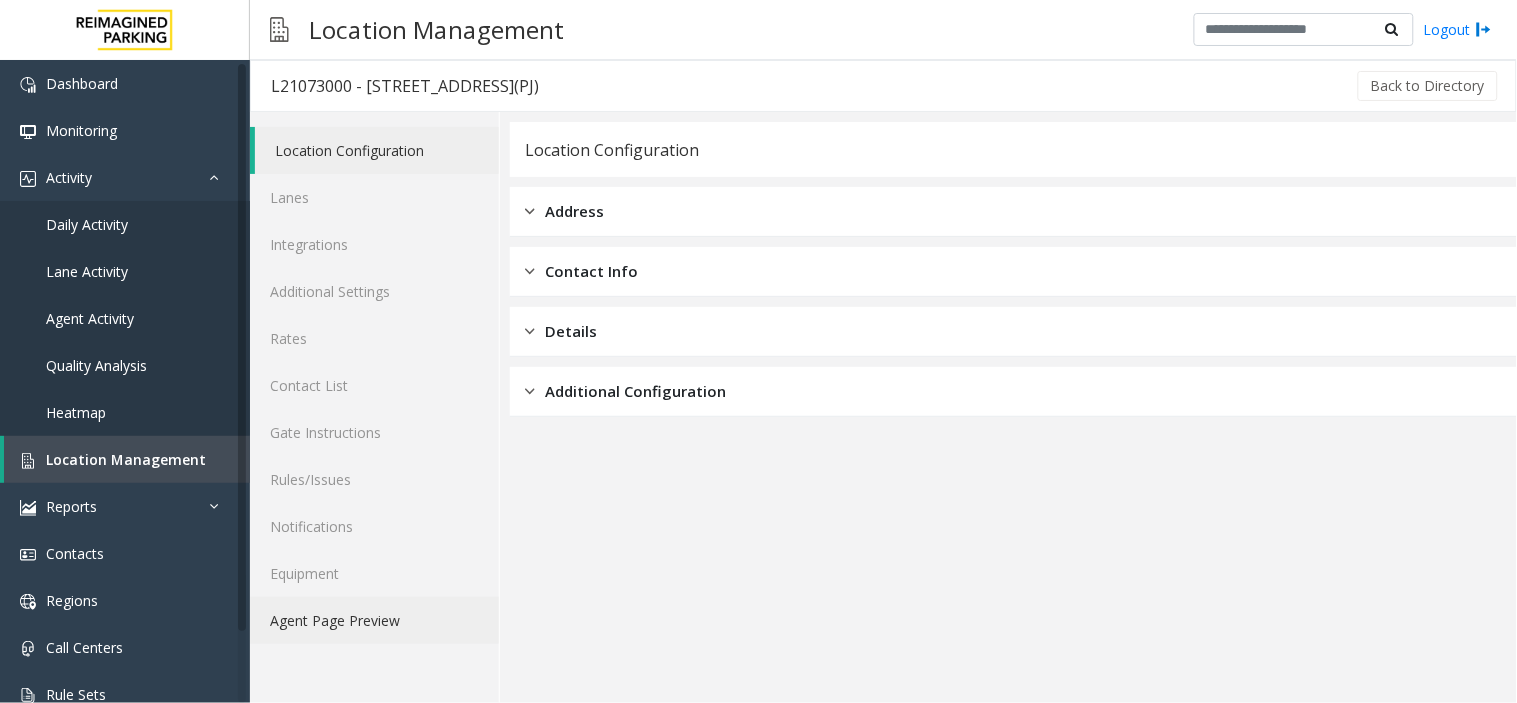 click on "Agent Page Preview" 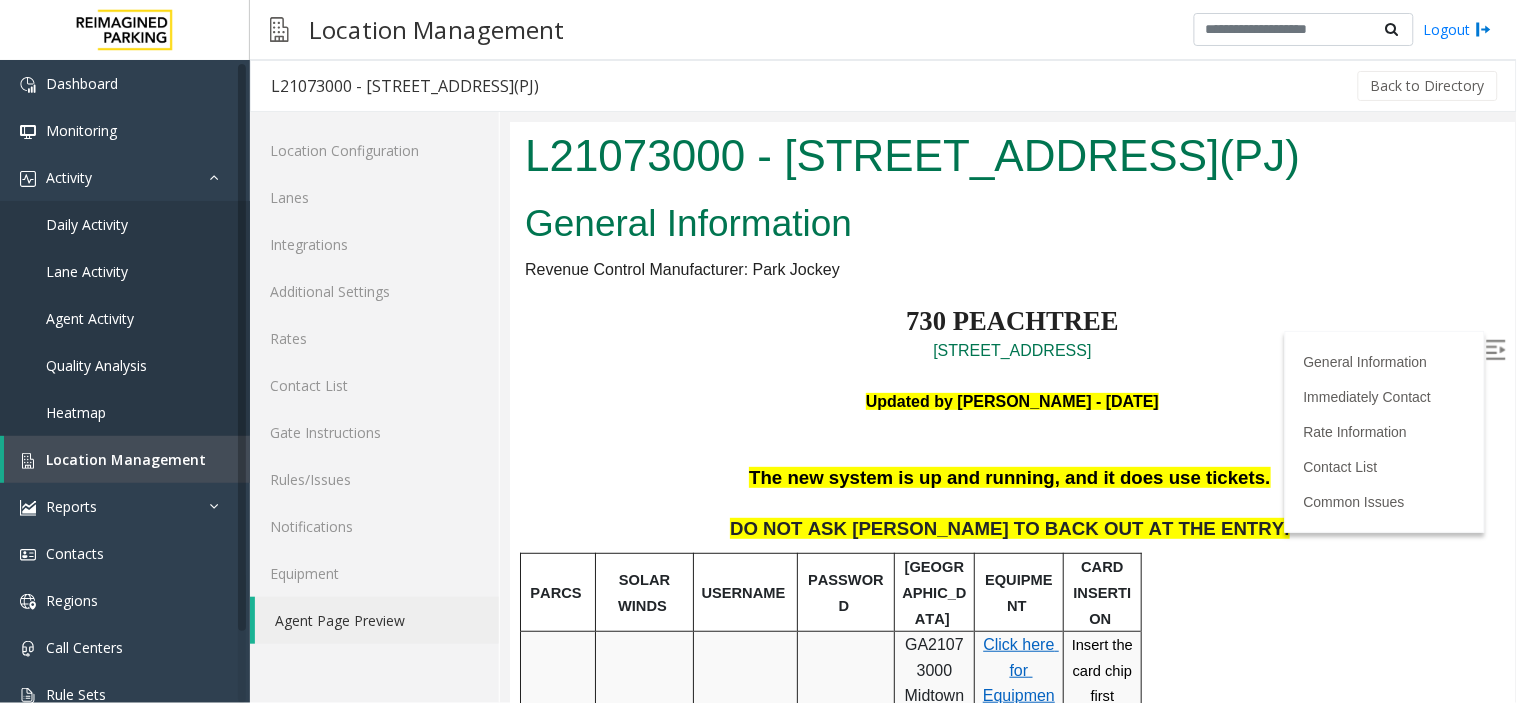 scroll, scrollTop: 0, scrollLeft: 0, axis: both 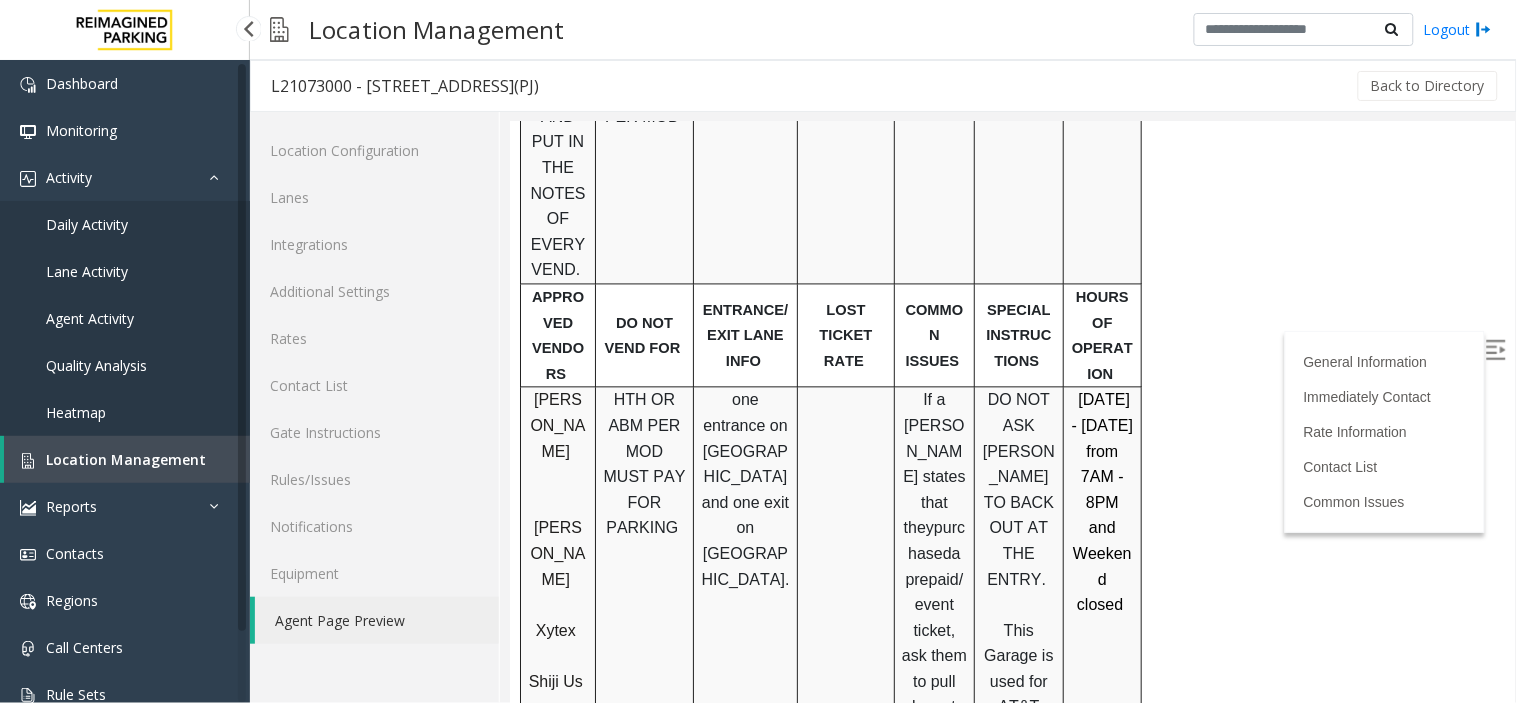 click on "Location Management" at bounding box center [126, 459] 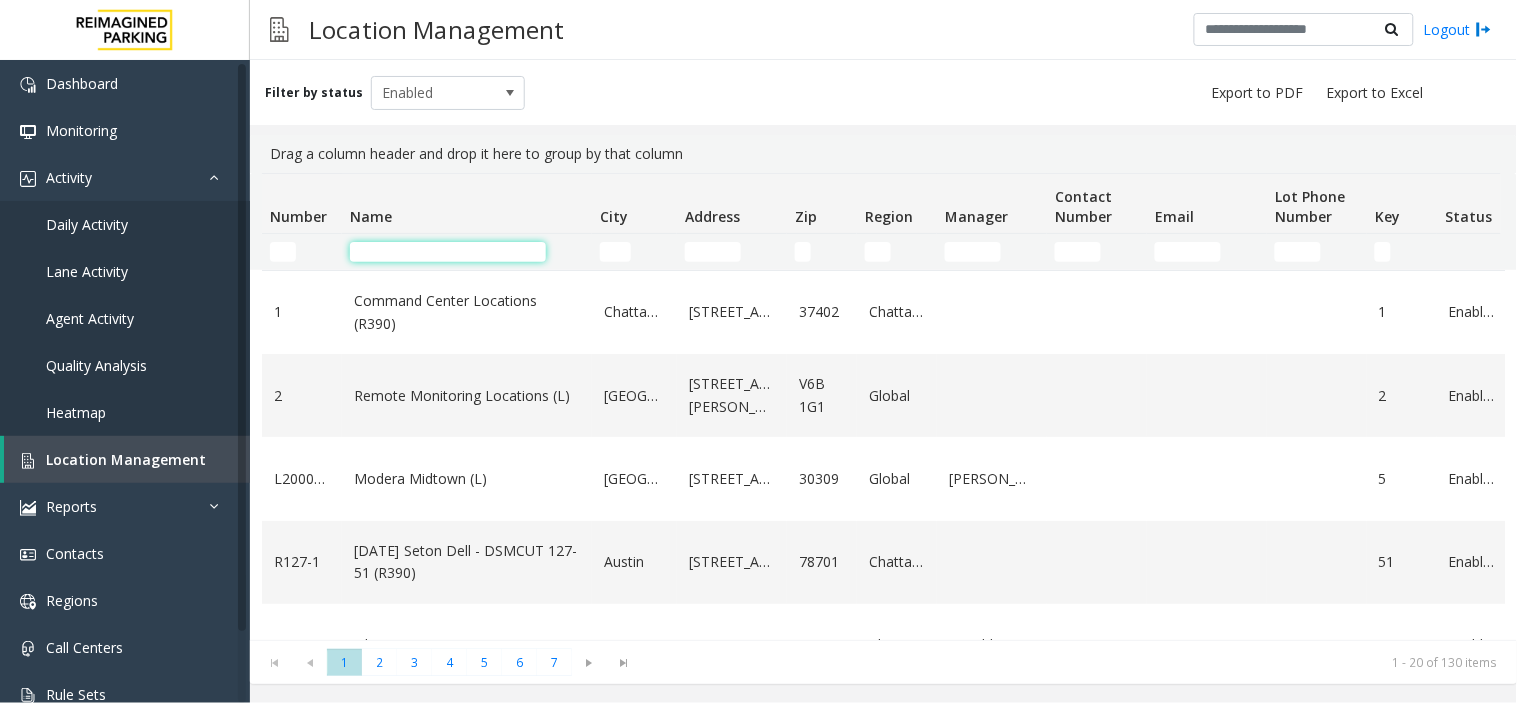 click 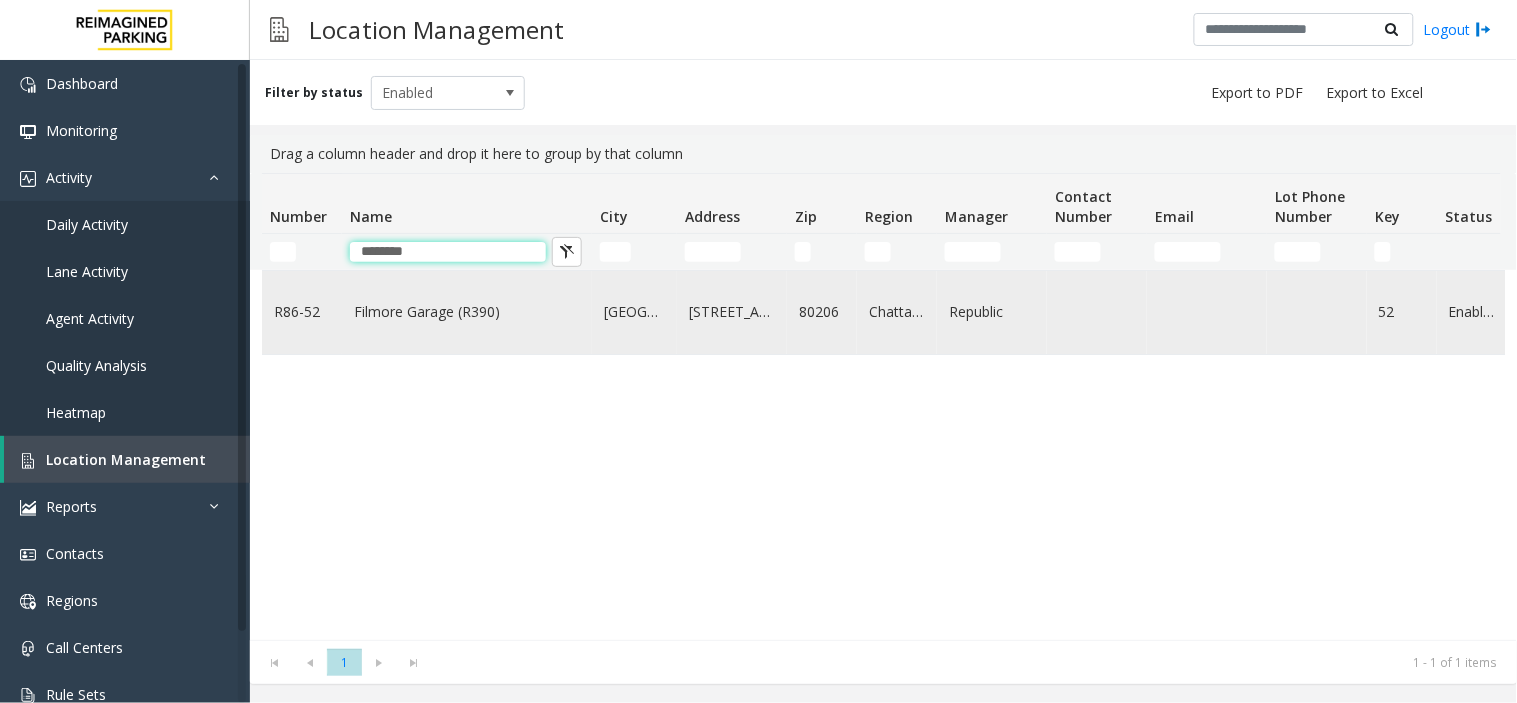 type on "*******" 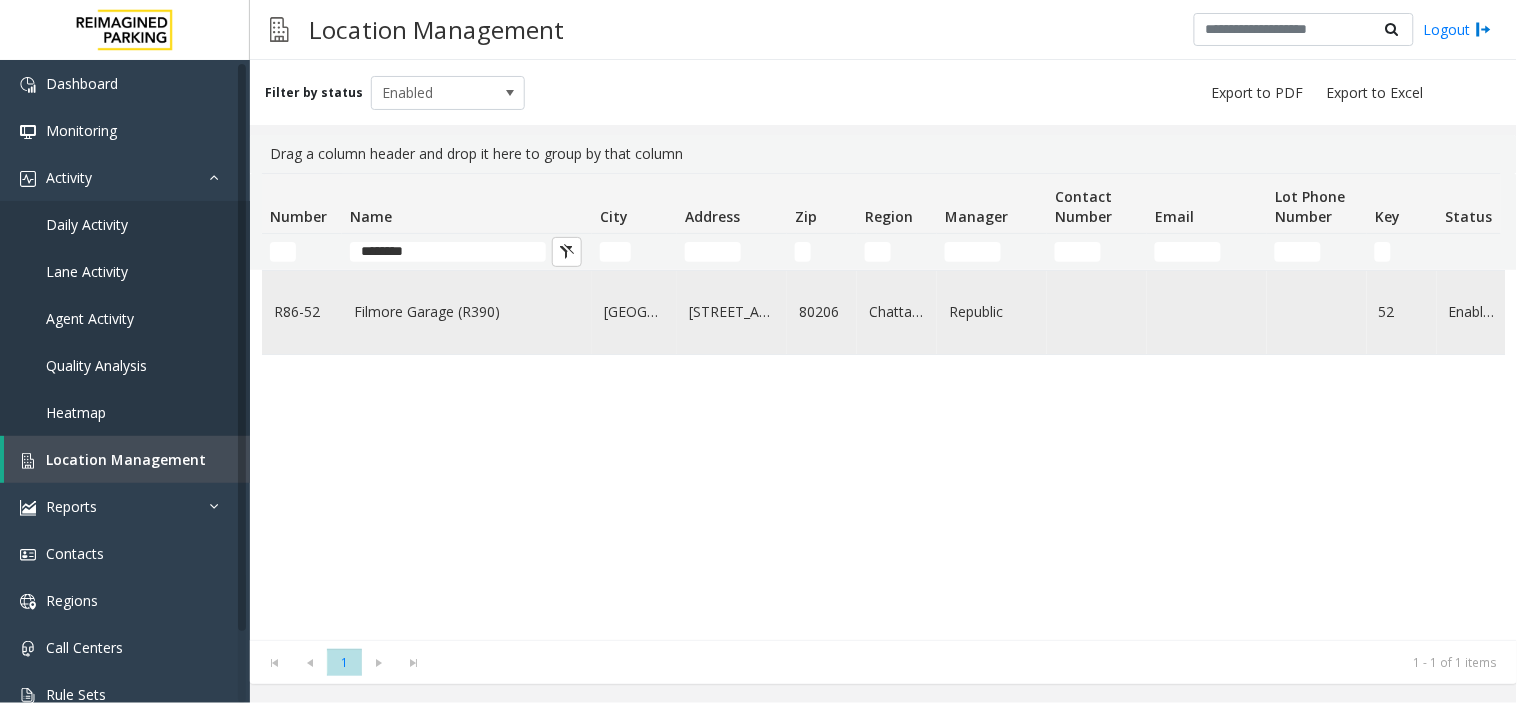 click on "Filmore Garage (R390)" 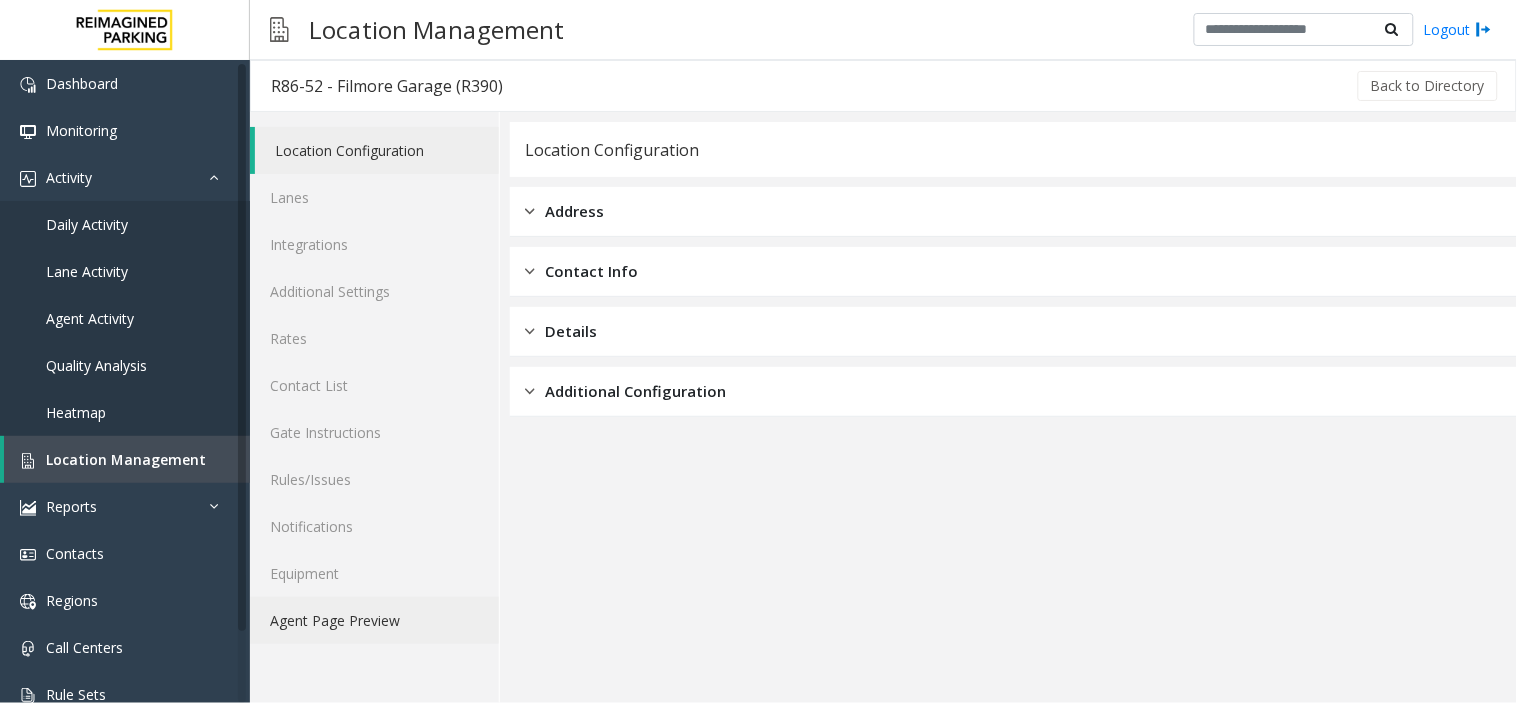 click on "Agent Page Preview" 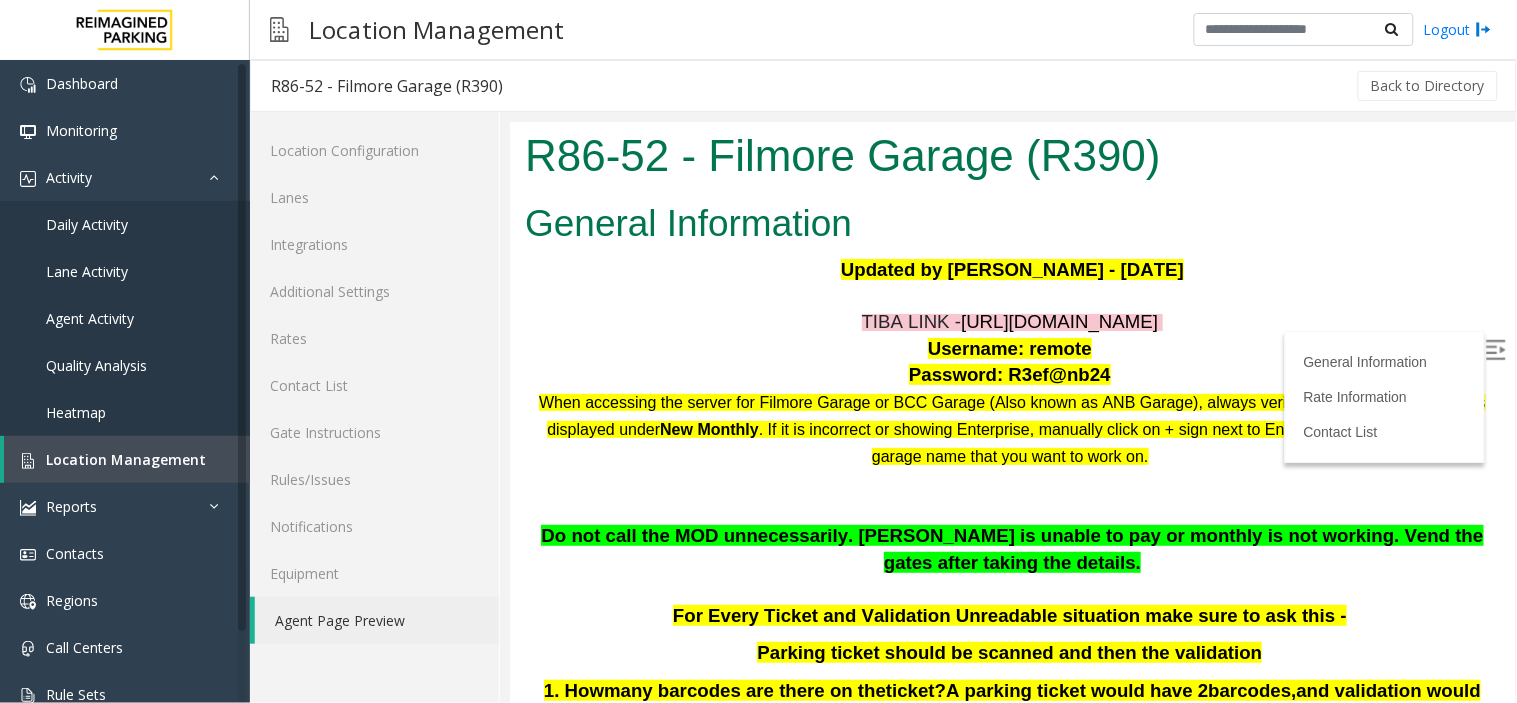 scroll, scrollTop: 0, scrollLeft: 0, axis: both 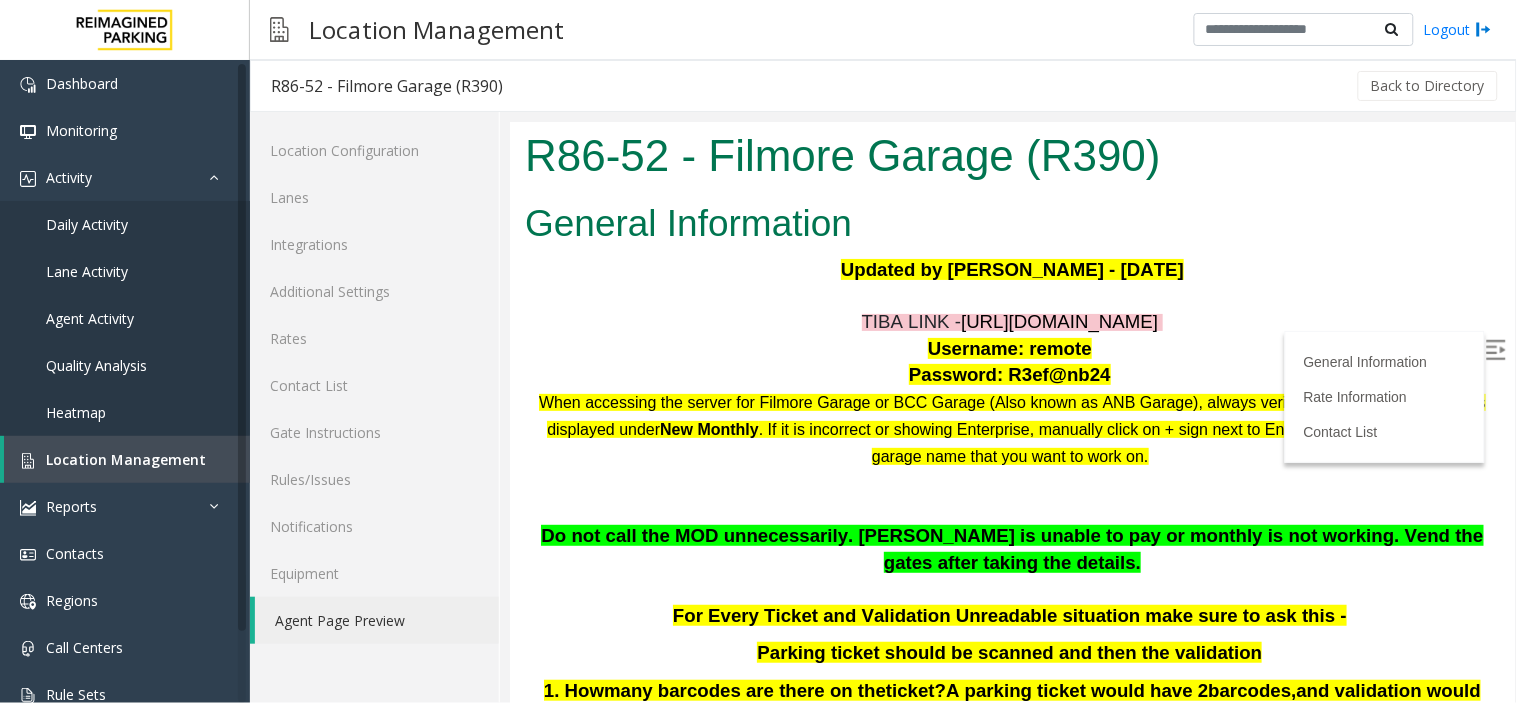 click at bounding box center [1495, 349] 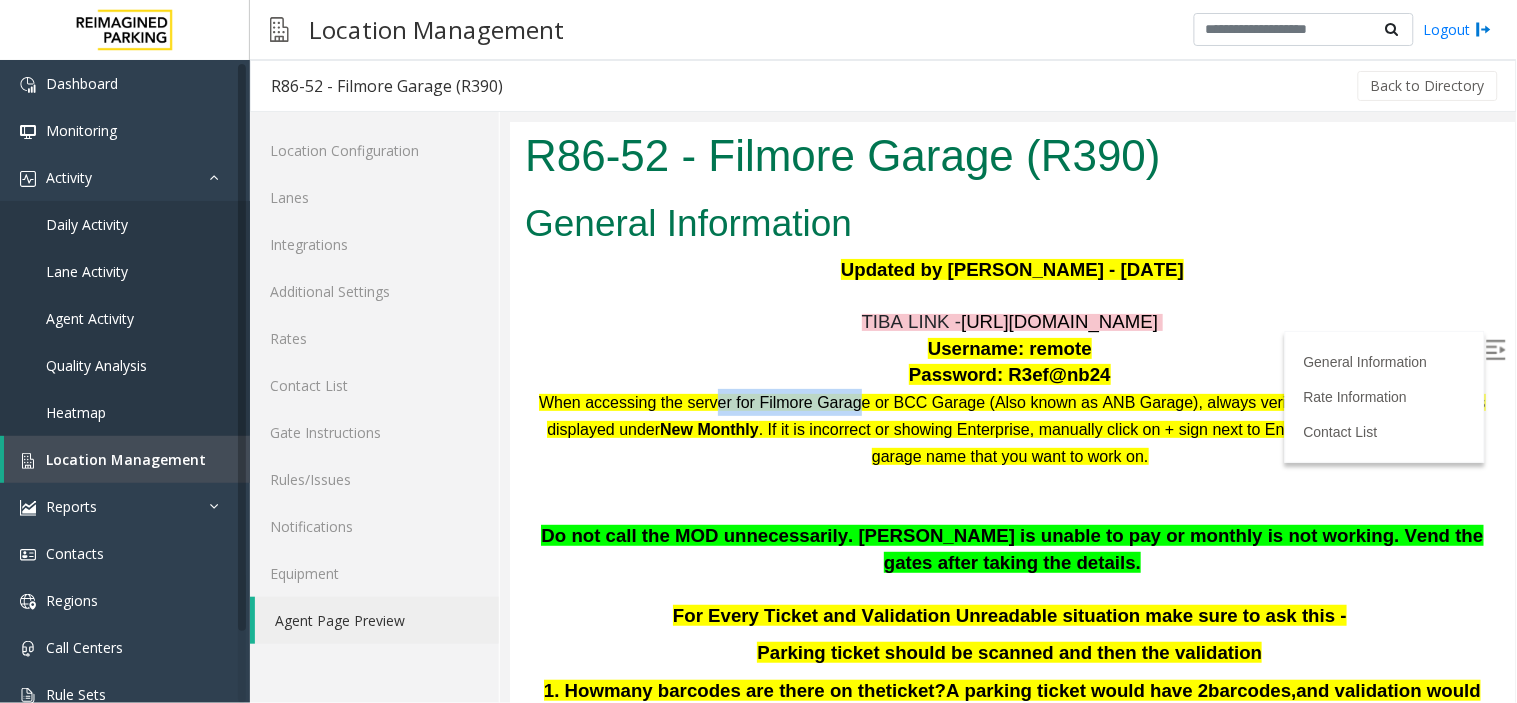 drag, startPoint x: 706, startPoint y: 397, endPoint x: 894, endPoint y: 399, distance: 188.01064 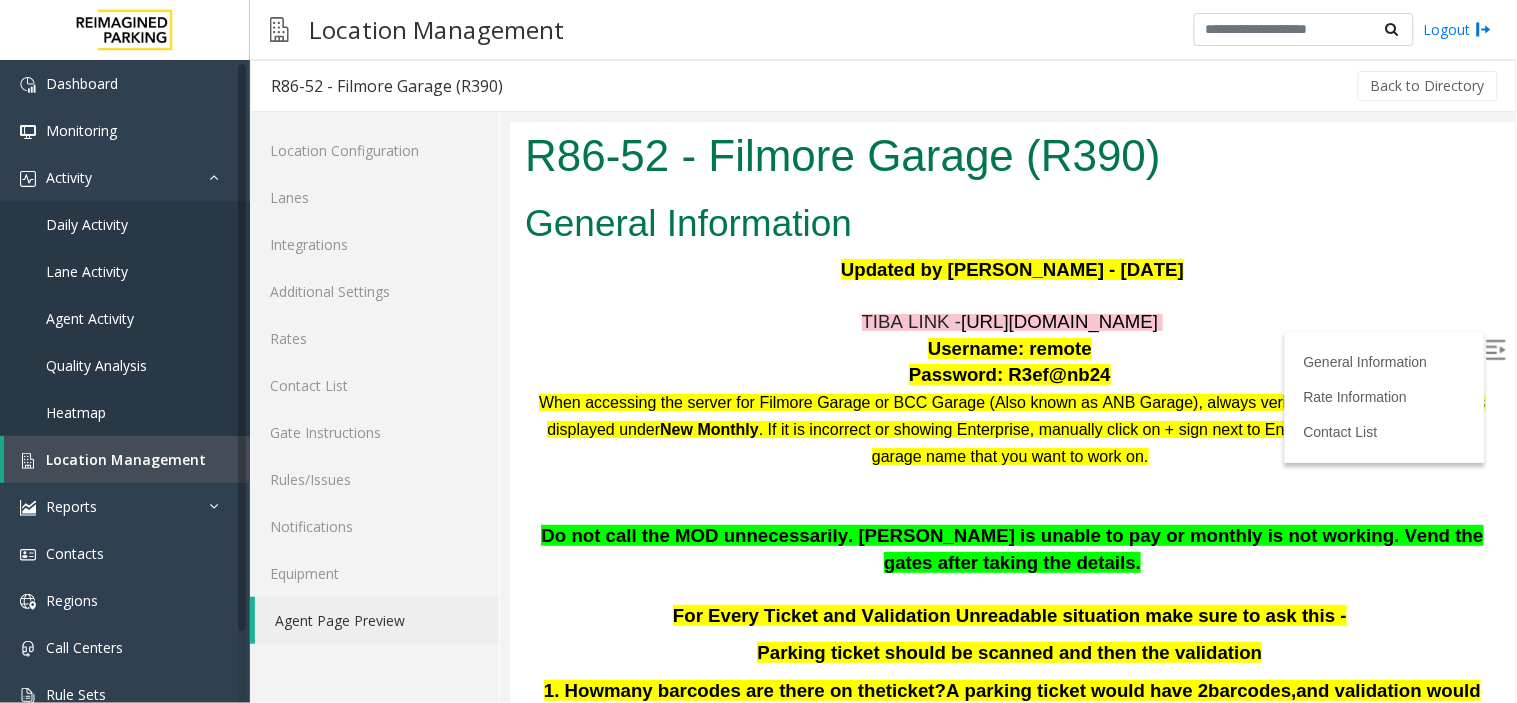 drag, startPoint x: 861, startPoint y: 435, endPoint x: 1010, endPoint y: 436, distance: 149.00336 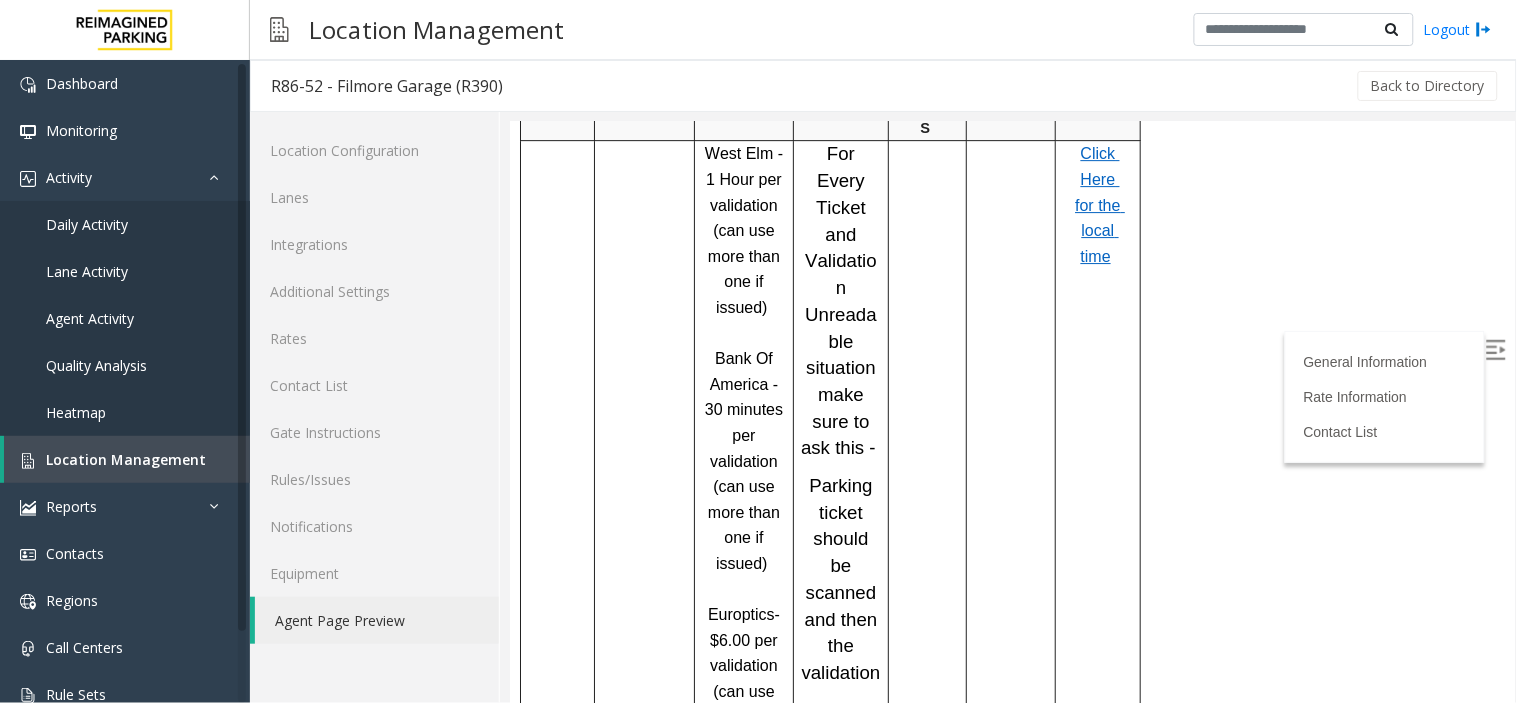 scroll, scrollTop: 1783, scrollLeft: 0, axis: vertical 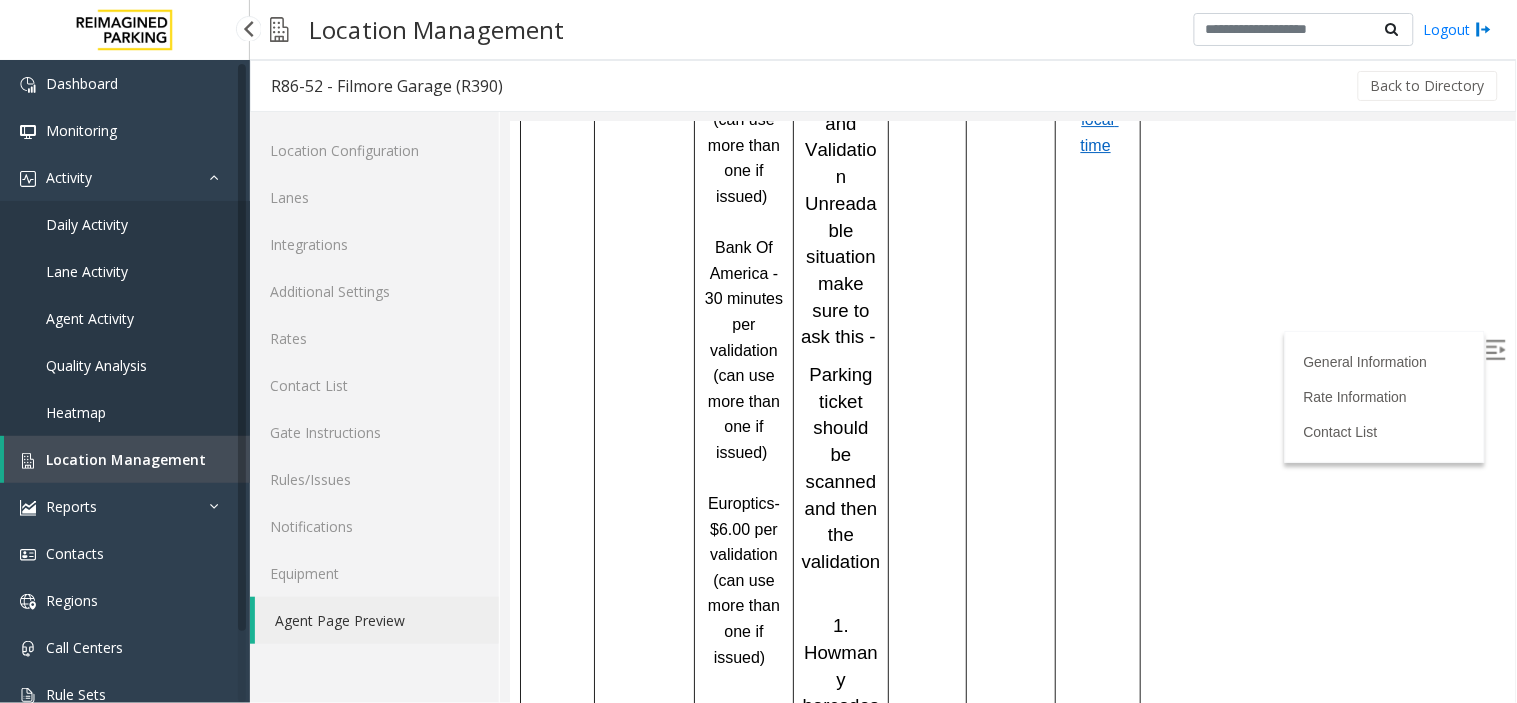 click on "Location Management" at bounding box center (126, 459) 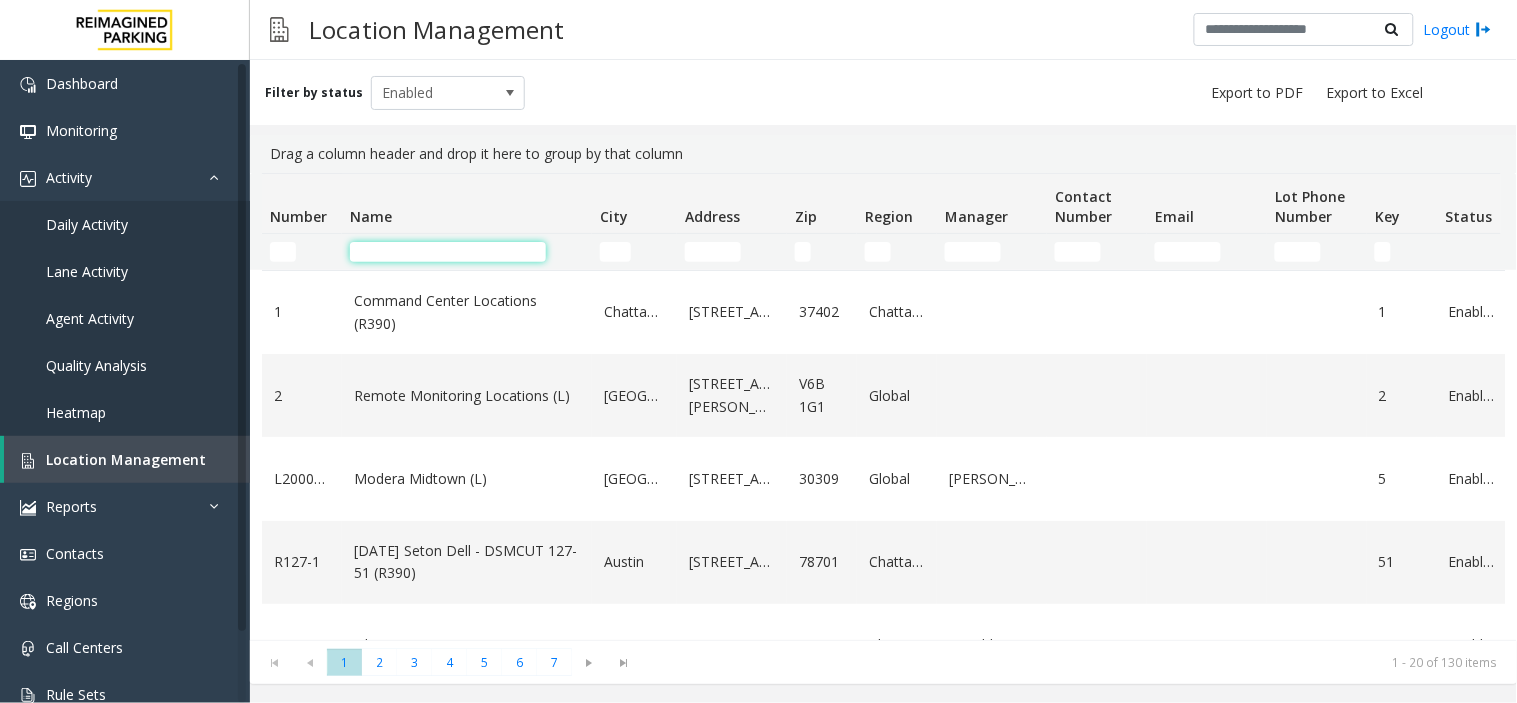 click 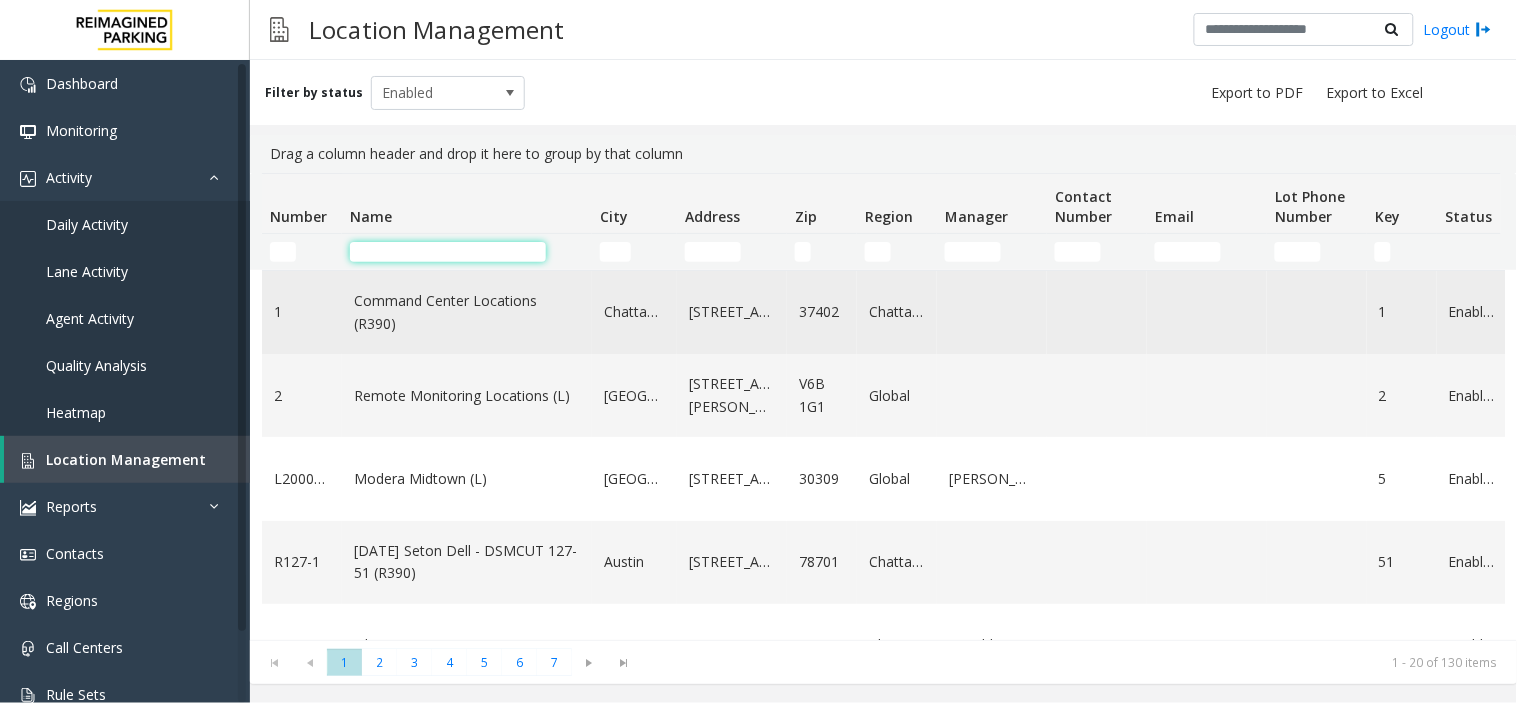 paste on "******" 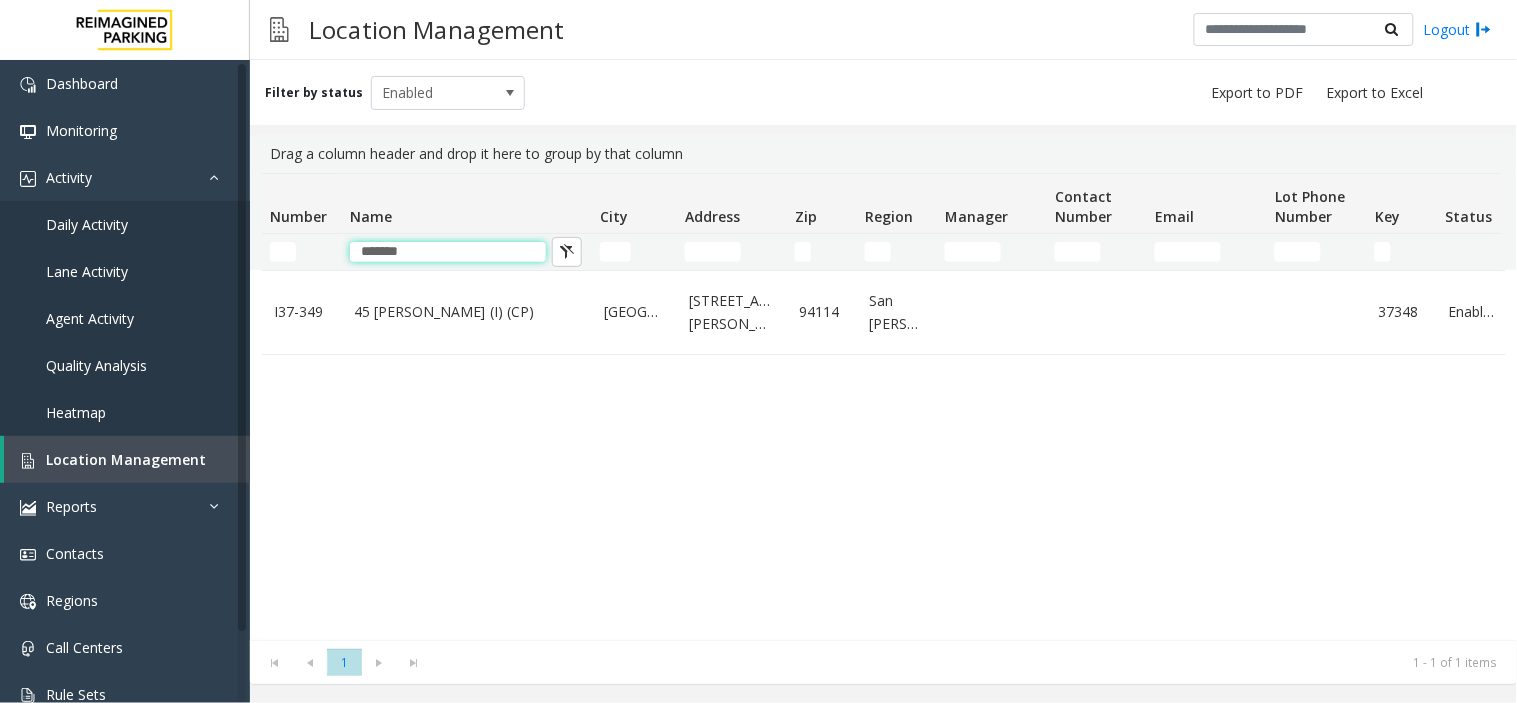 type on "******" 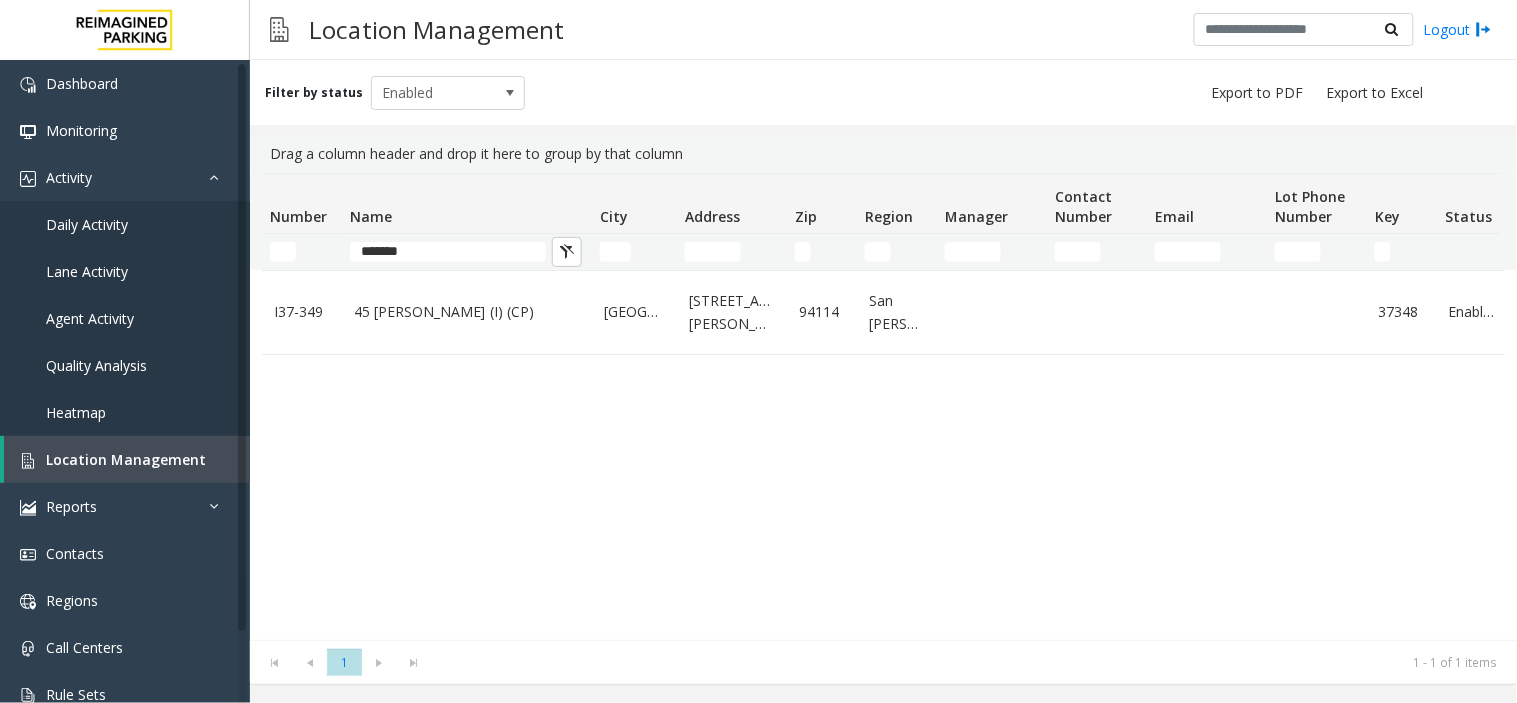 click on "45 [PERSON_NAME] (I) (CP)" 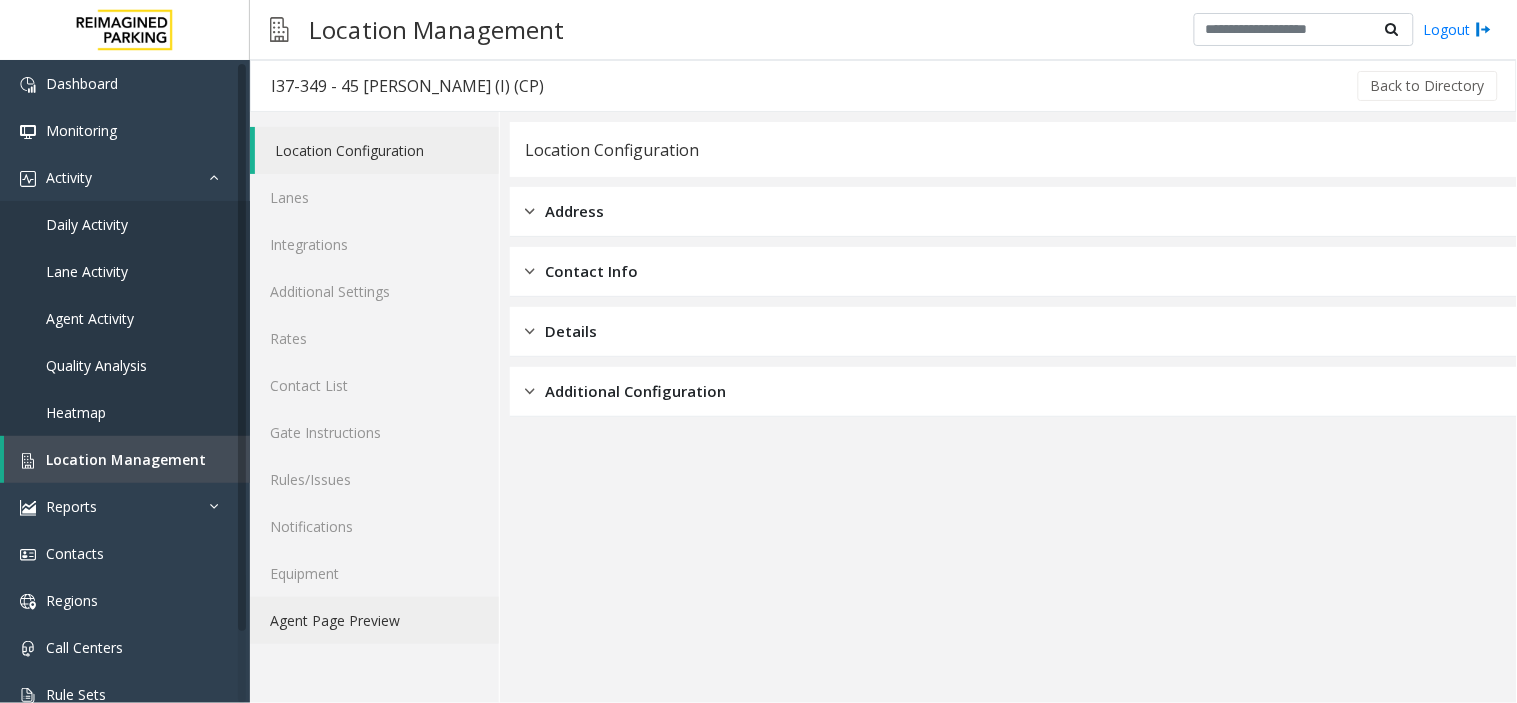 click on "Agent Page Preview" 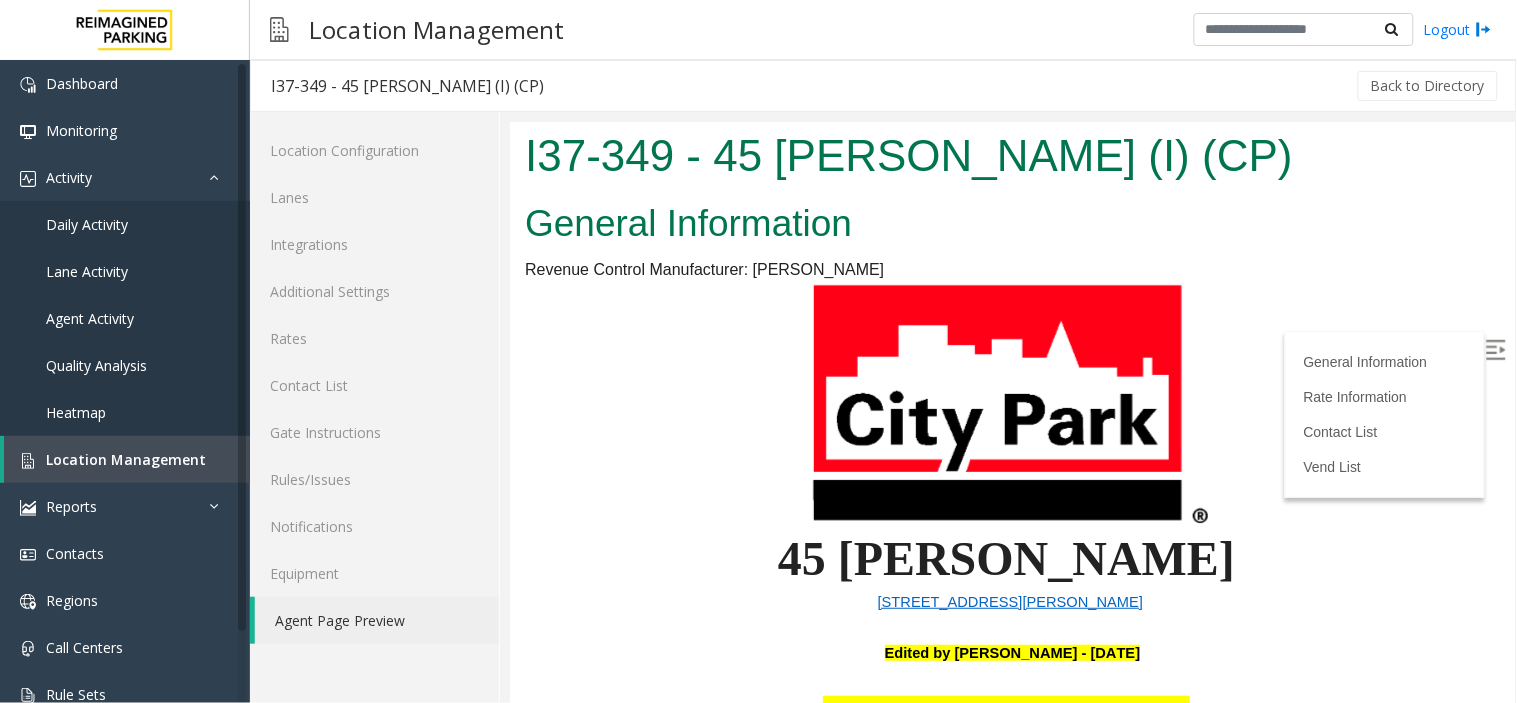 scroll, scrollTop: 0, scrollLeft: 0, axis: both 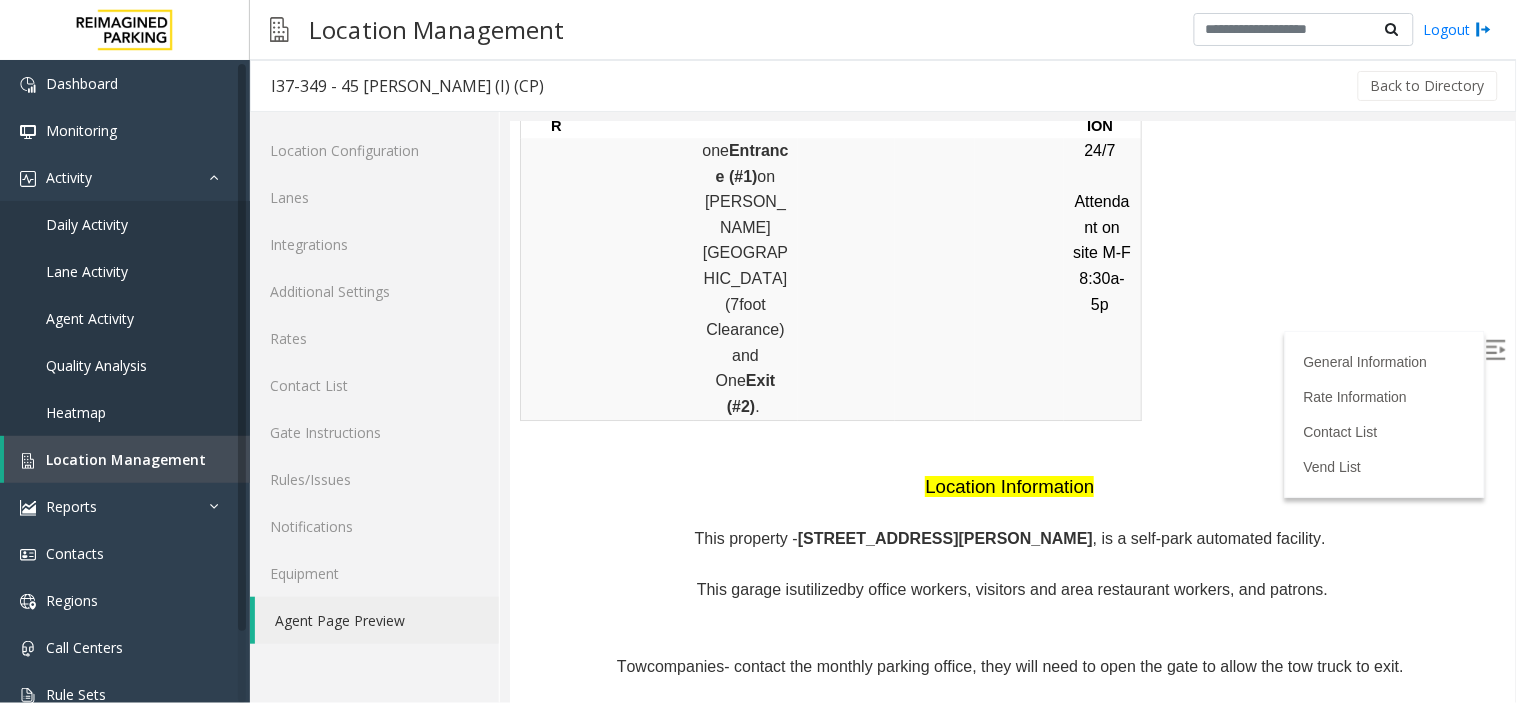 click at bounding box center [1497, 351] 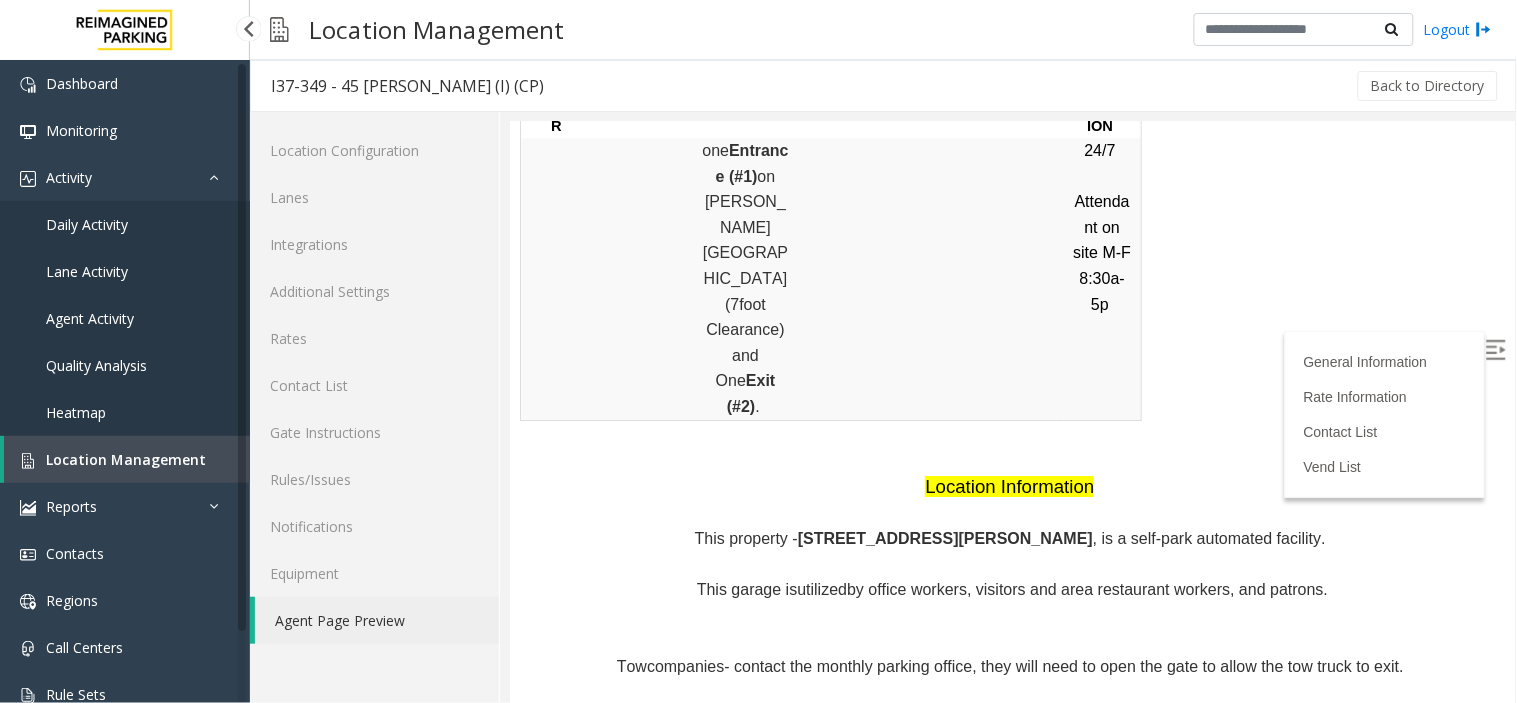 click on "Location Management" at bounding box center (127, 459) 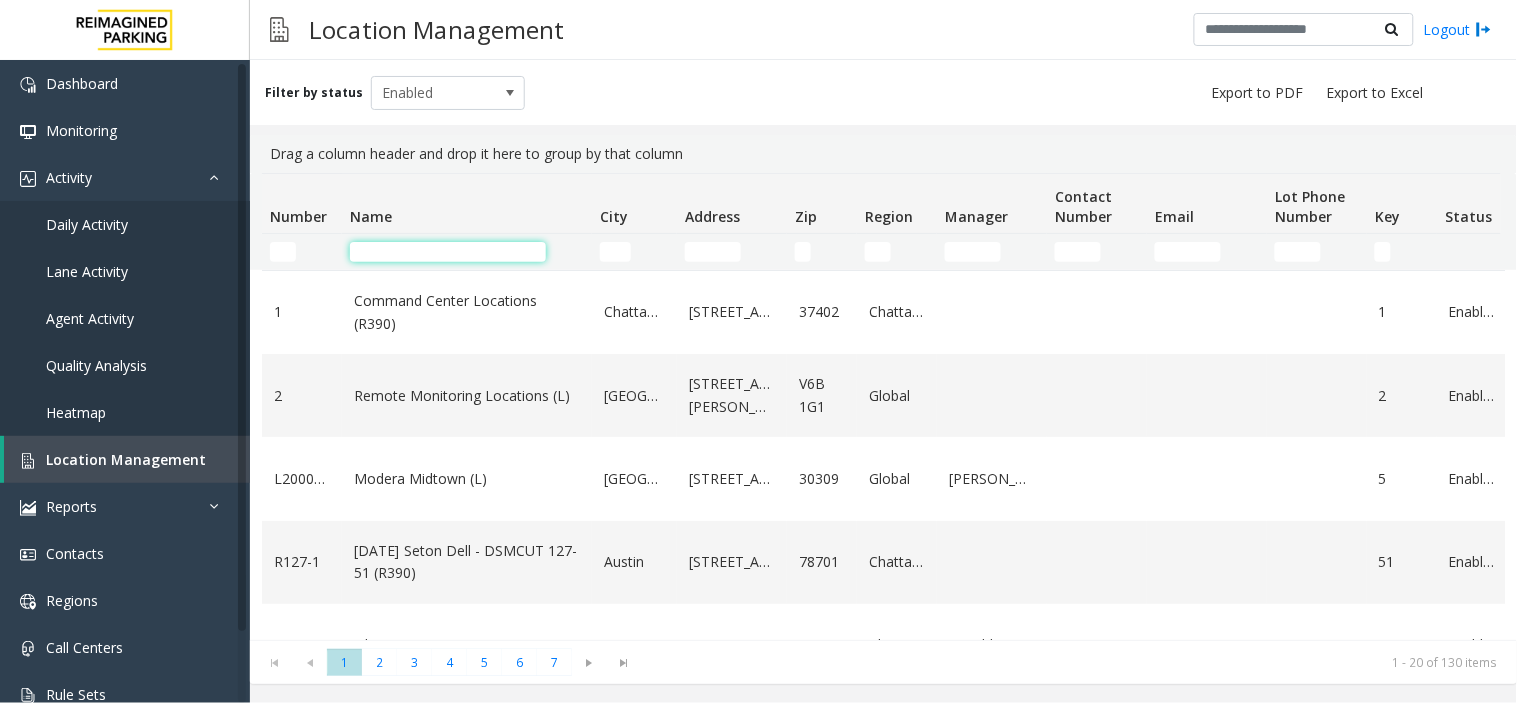 click 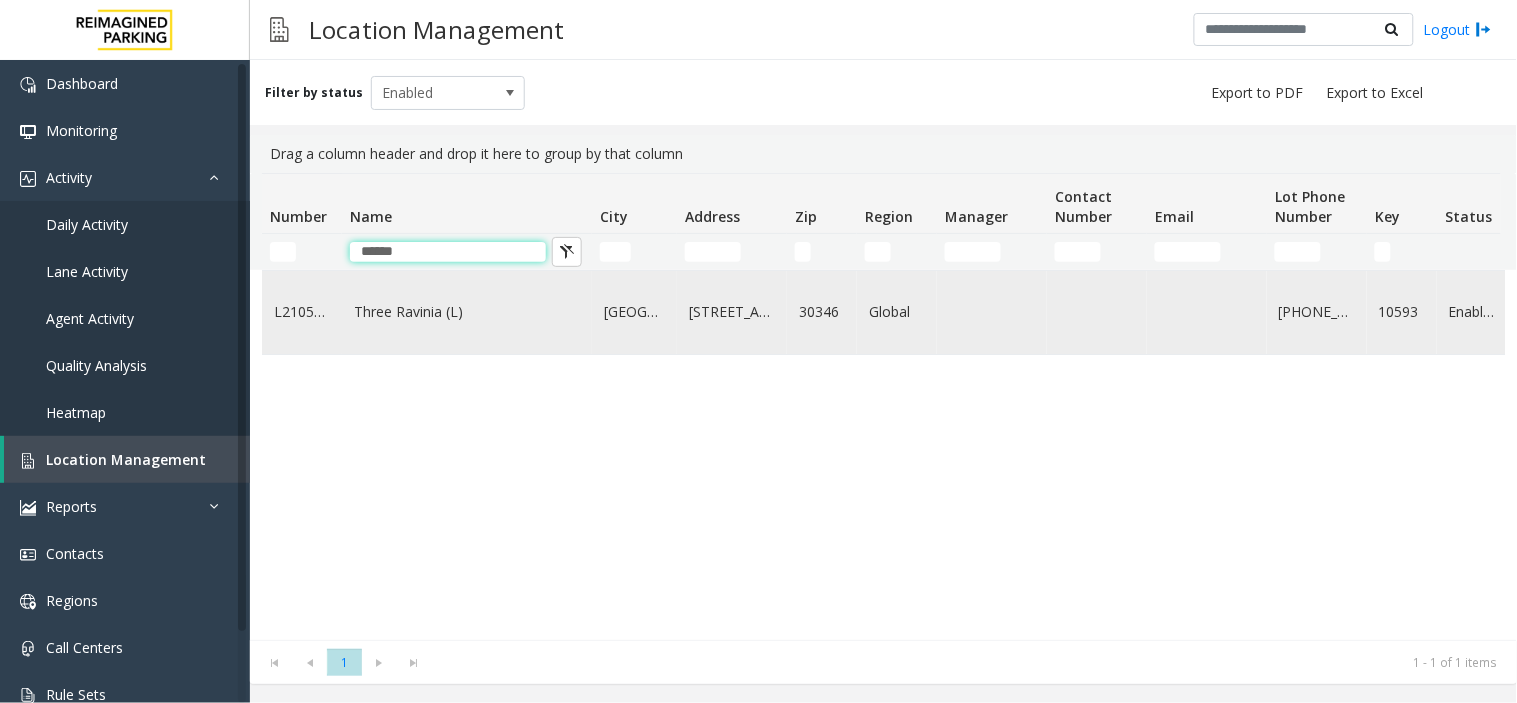 type on "*****" 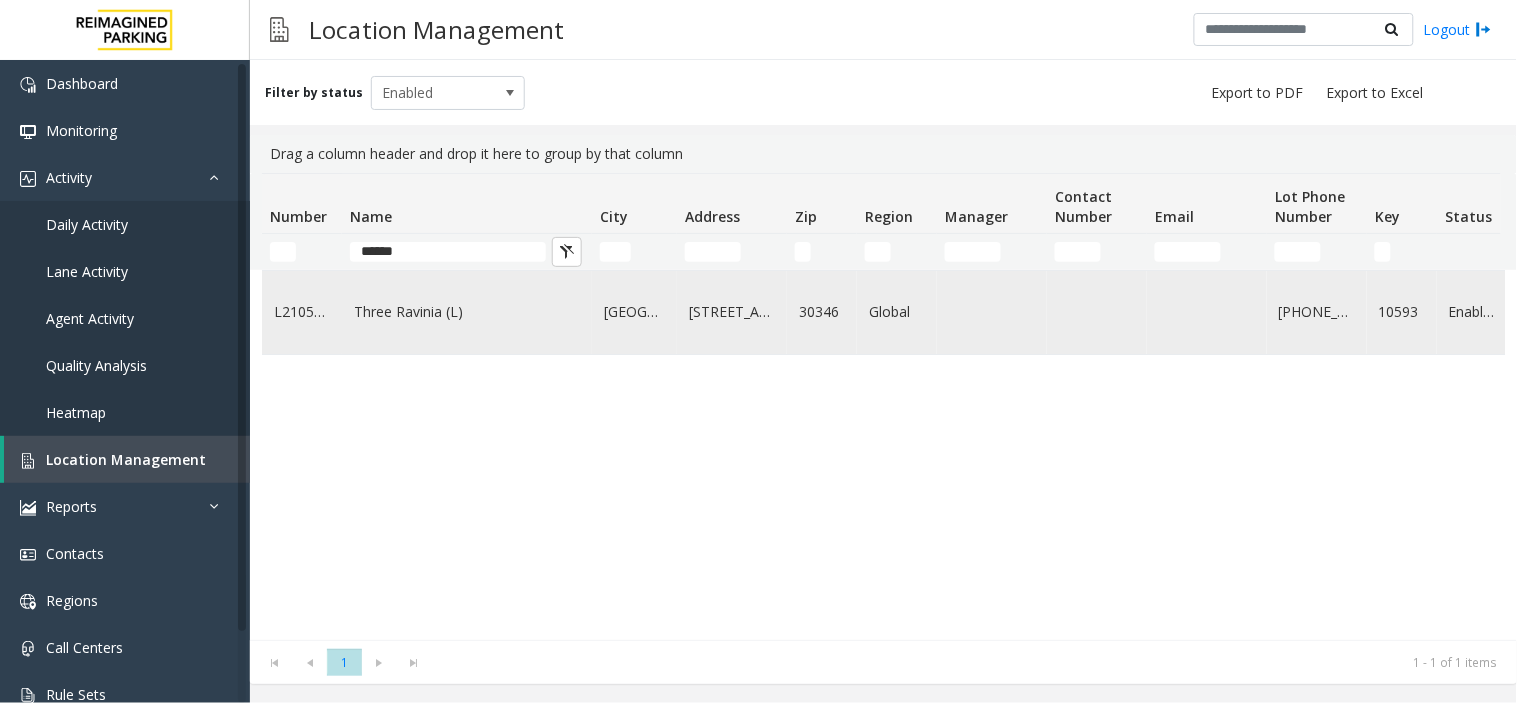 click on "Three Ravinia (L)" 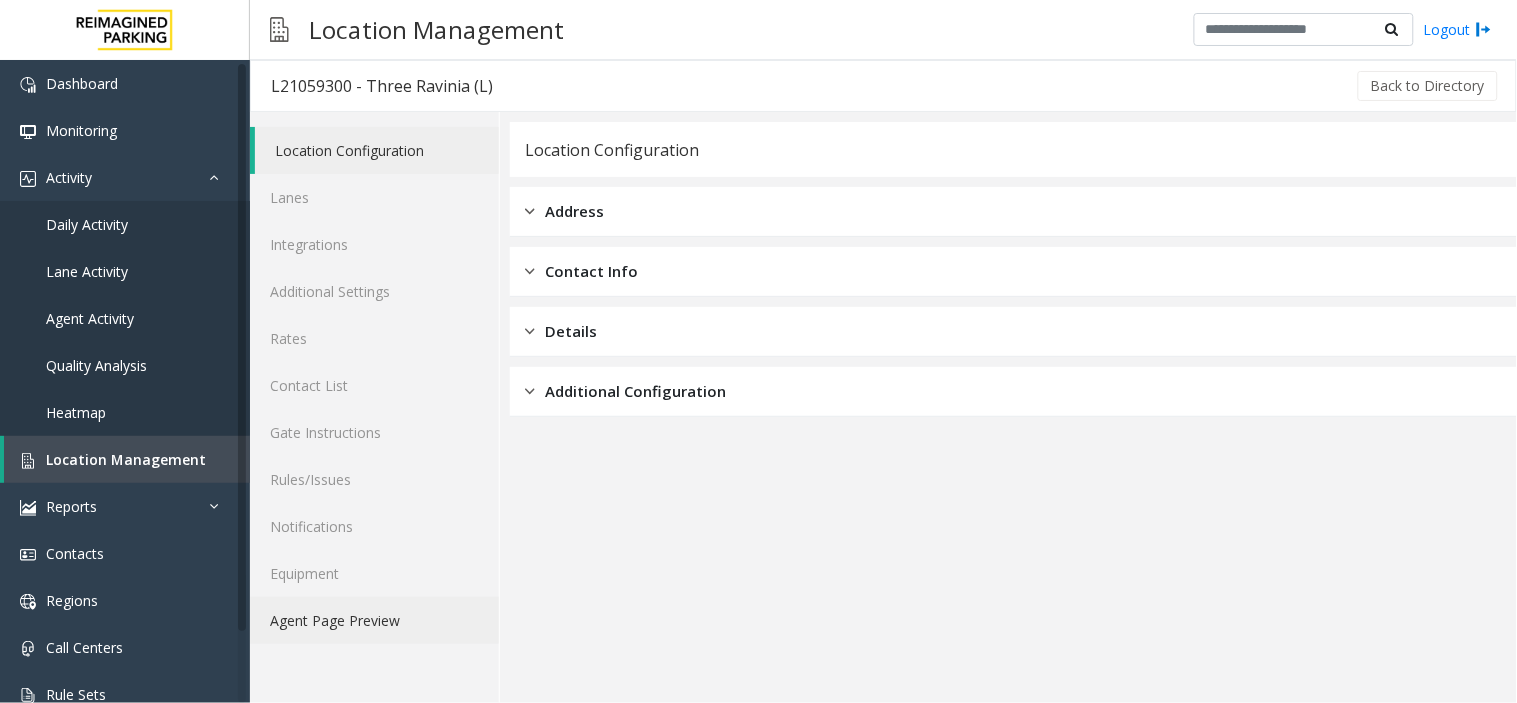 drag, startPoint x: 346, startPoint y: 614, endPoint x: 420, endPoint y: 610, distance: 74.10803 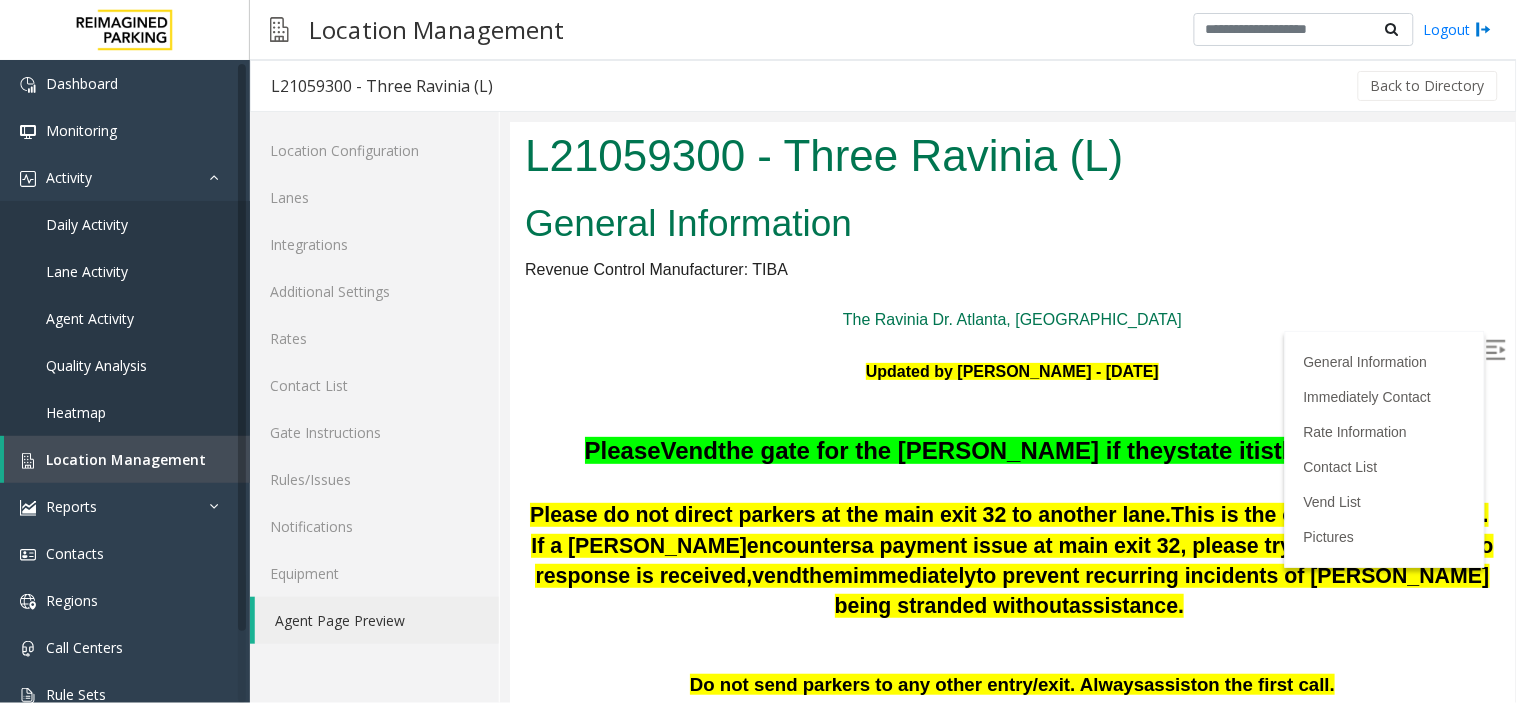 scroll, scrollTop: 2898, scrollLeft: 0, axis: vertical 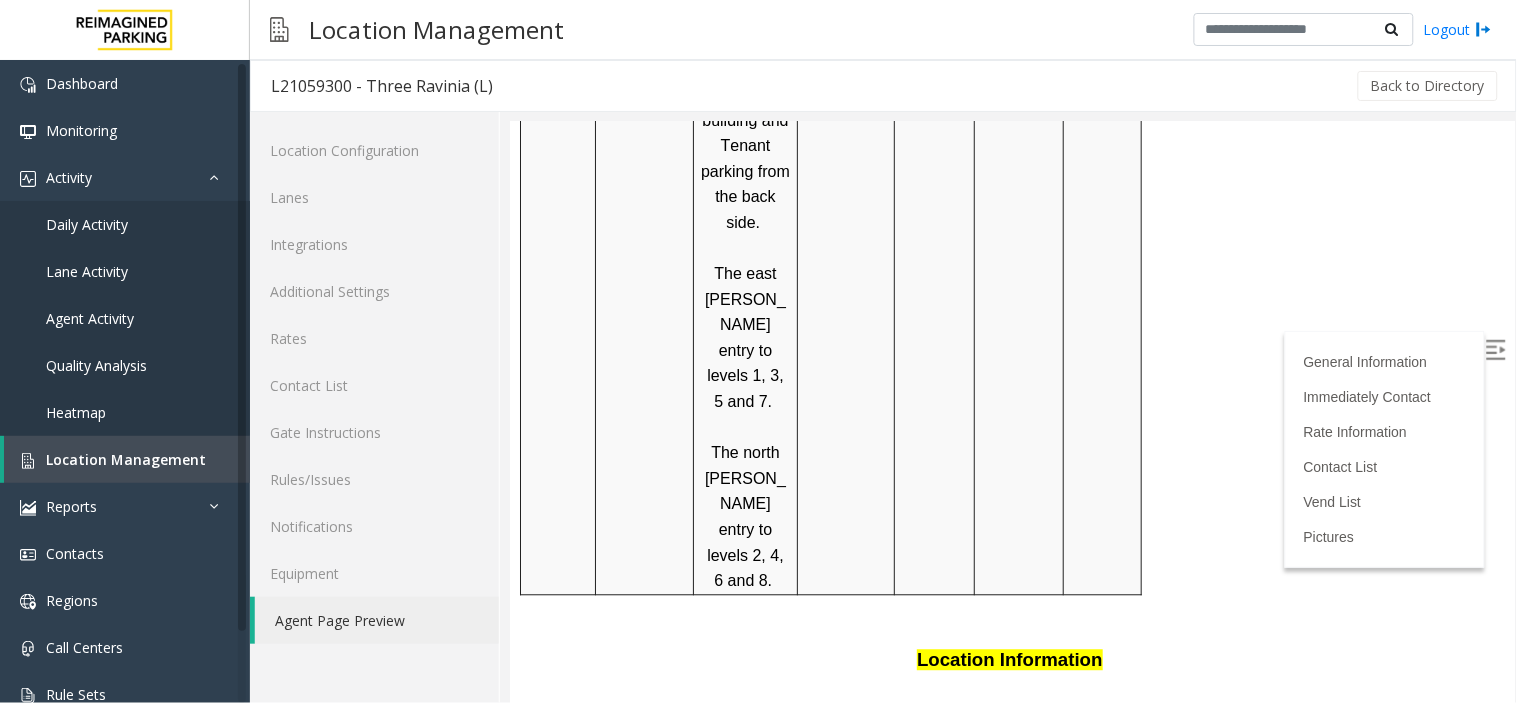 click at bounding box center (1495, 349) 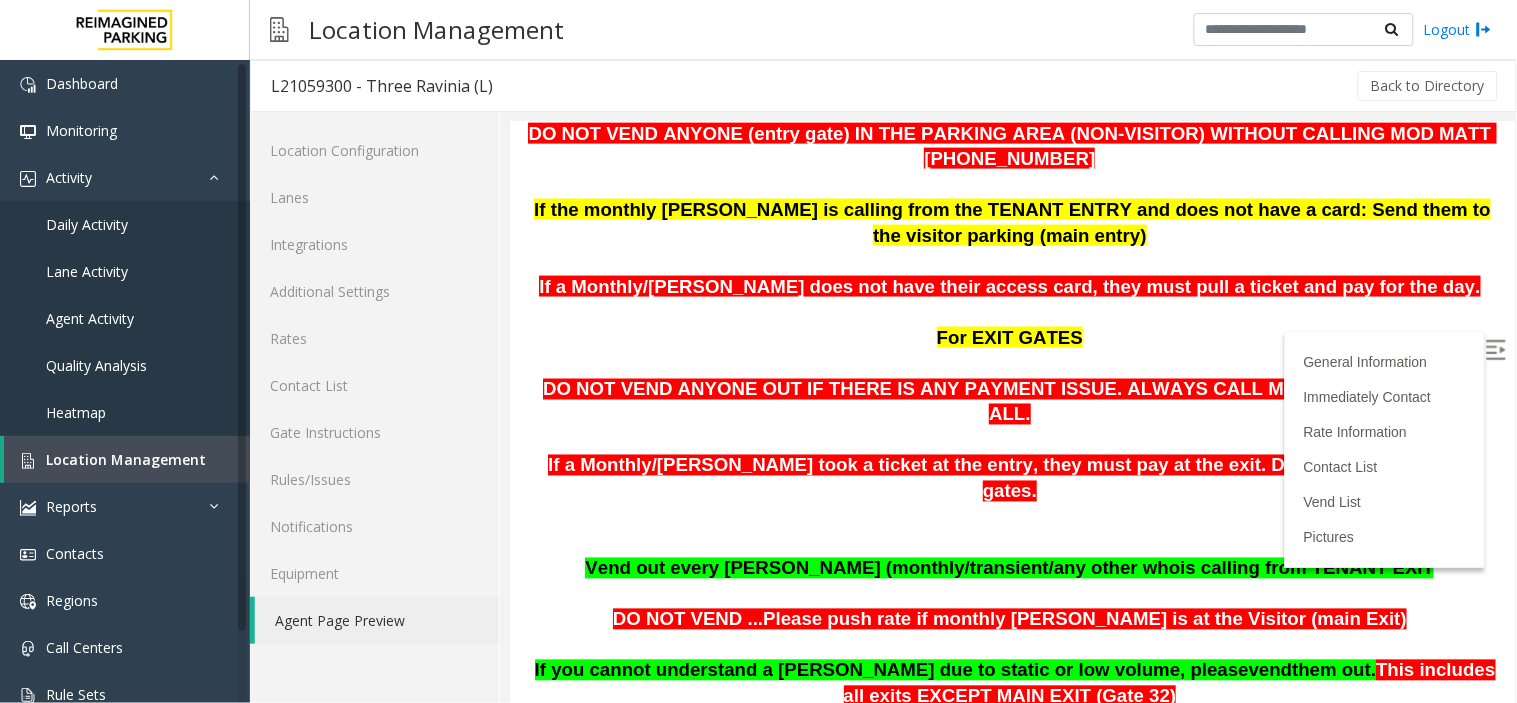 scroll, scrollTop: 763, scrollLeft: 0, axis: vertical 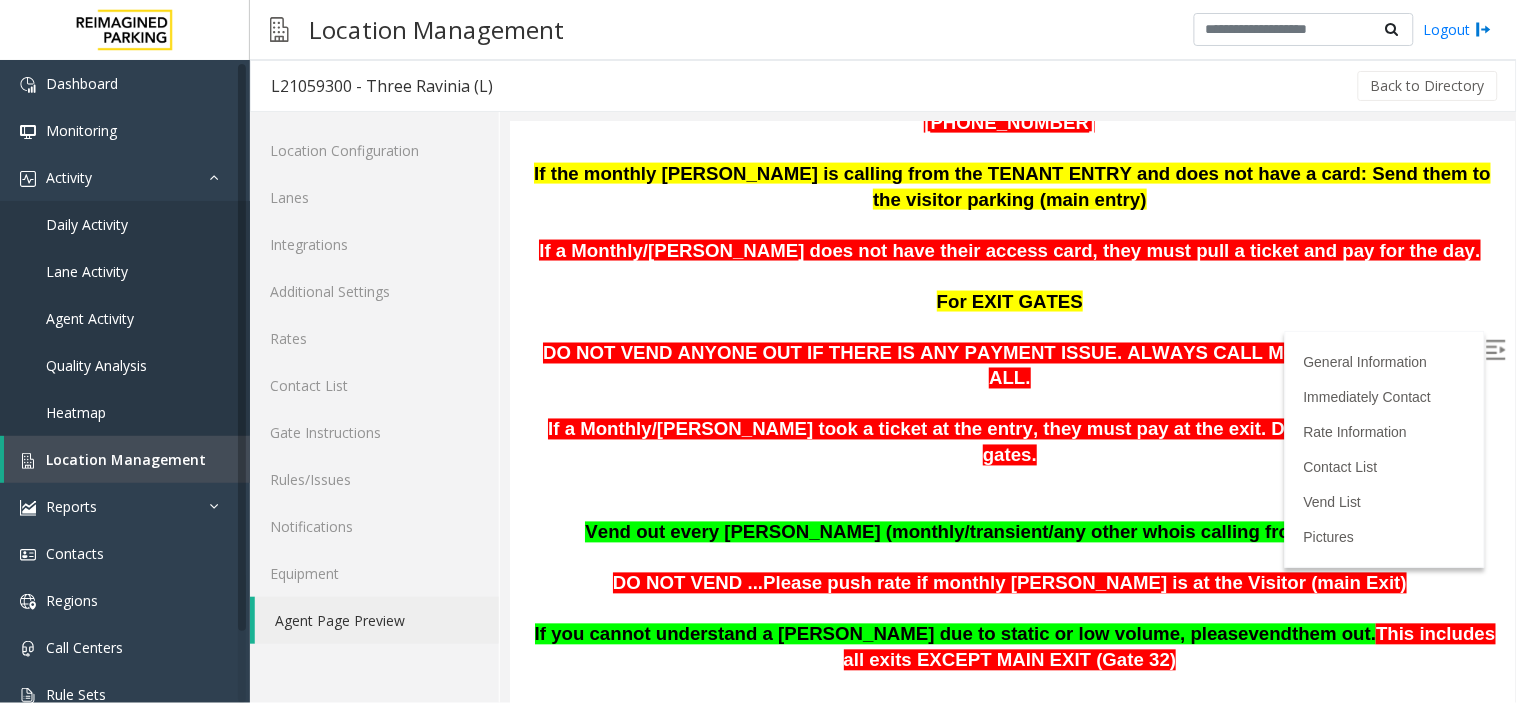 drag, startPoint x: 1241, startPoint y: 428, endPoint x: 1324, endPoint y: 421, distance: 83.294655 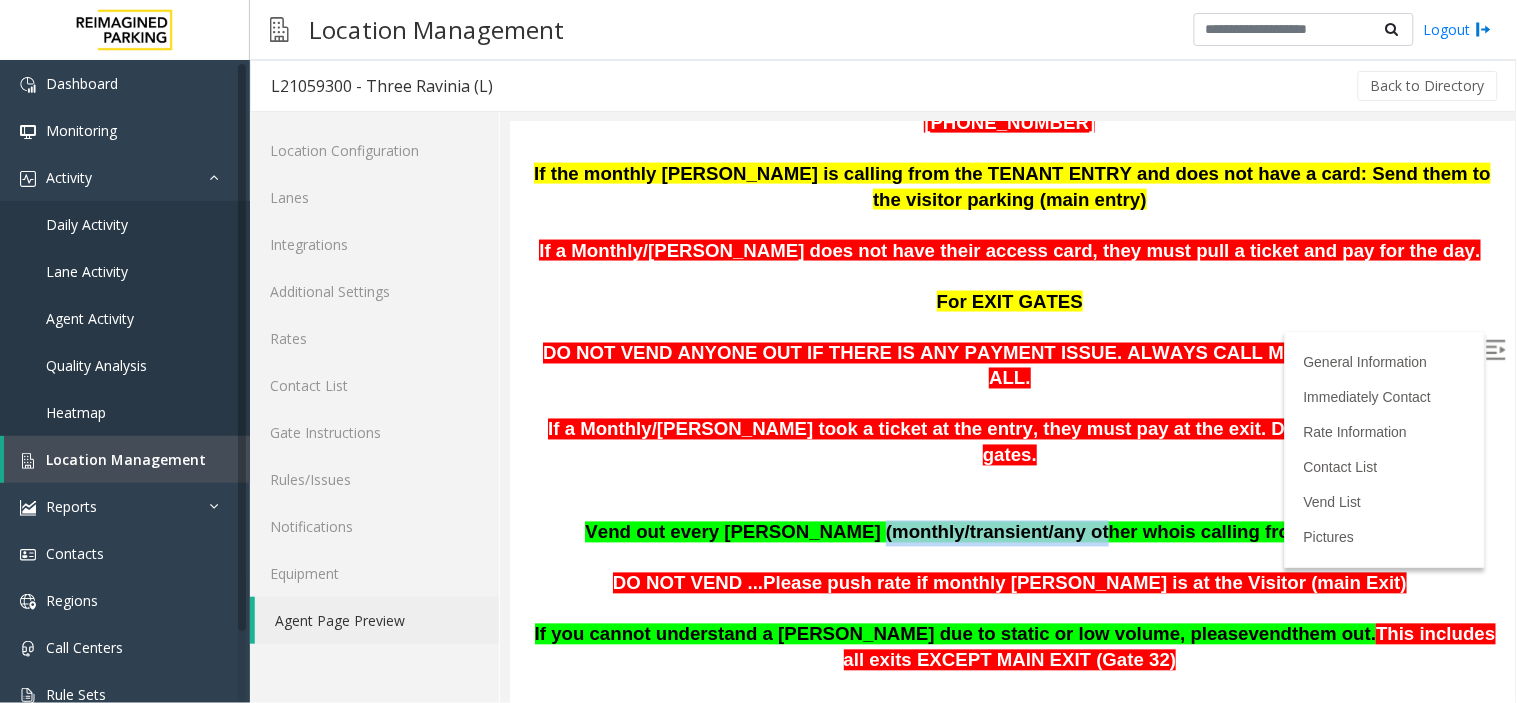 drag, startPoint x: 912, startPoint y: 426, endPoint x: 1114, endPoint y: 439, distance: 202.41788 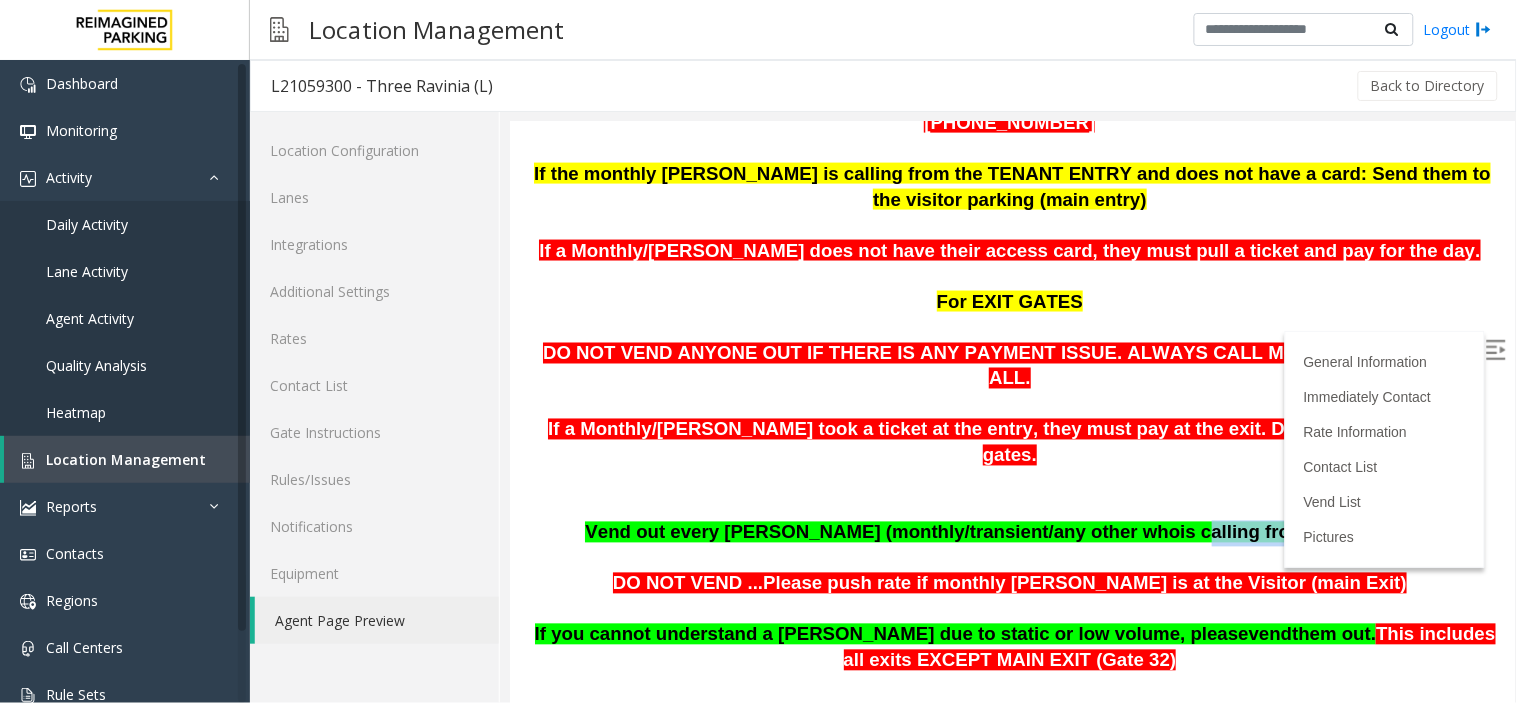 drag, startPoint x: 1146, startPoint y: 429, endPoint x: 1231, endPoint y: 427, distance: 85.02353 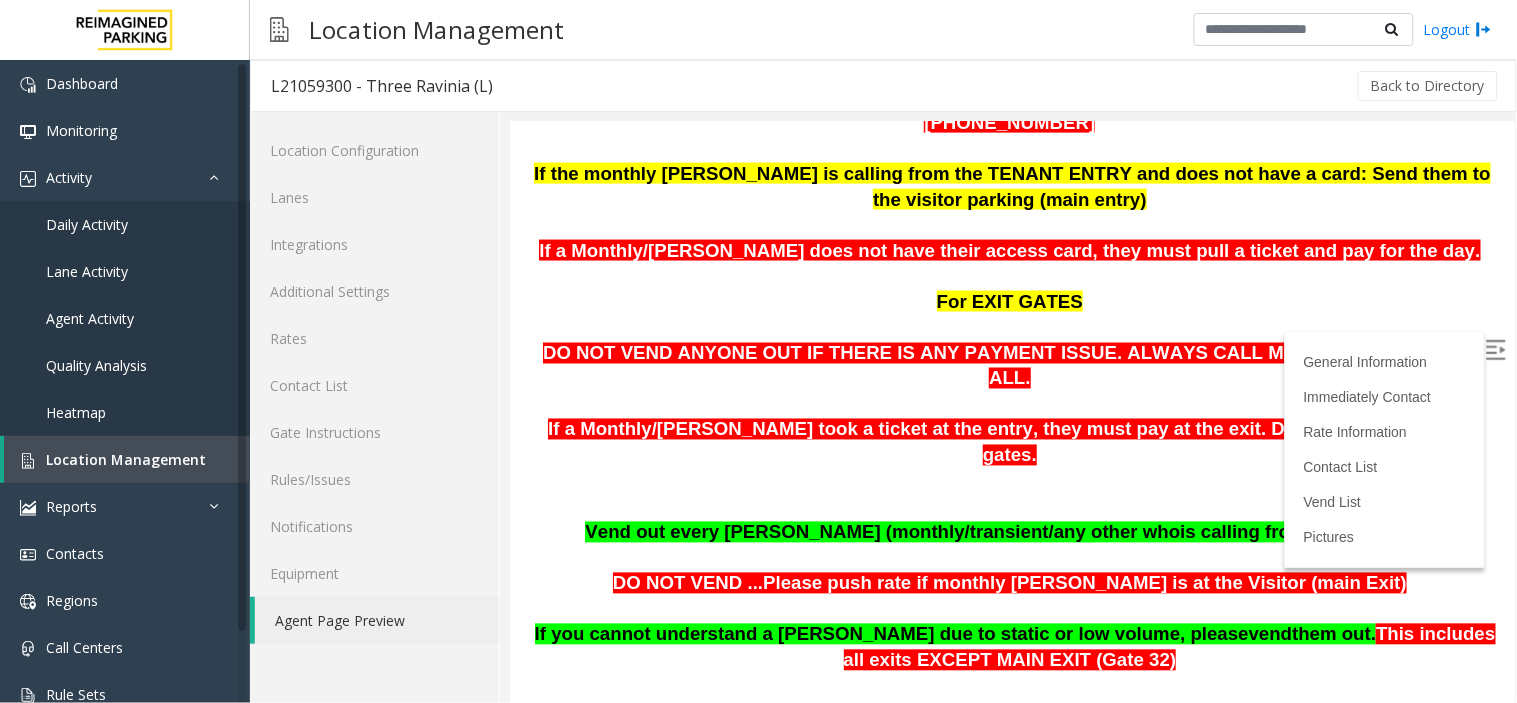 drag, startPoint x: 1281, startPoint y: 428, endPoint x: 1361, endPoint y: 424, distance: 80.09994 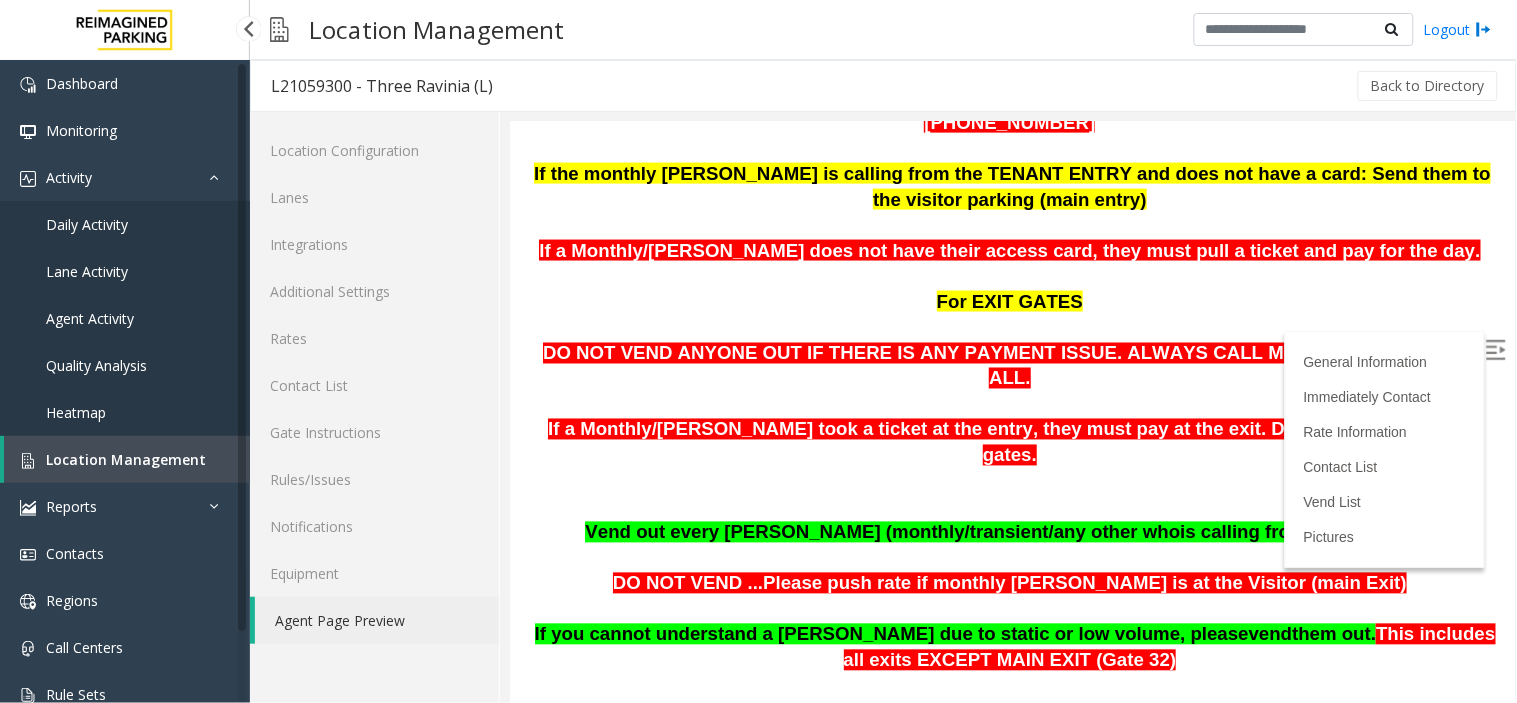 click on "Location Management" at bounding box center [127, 459] 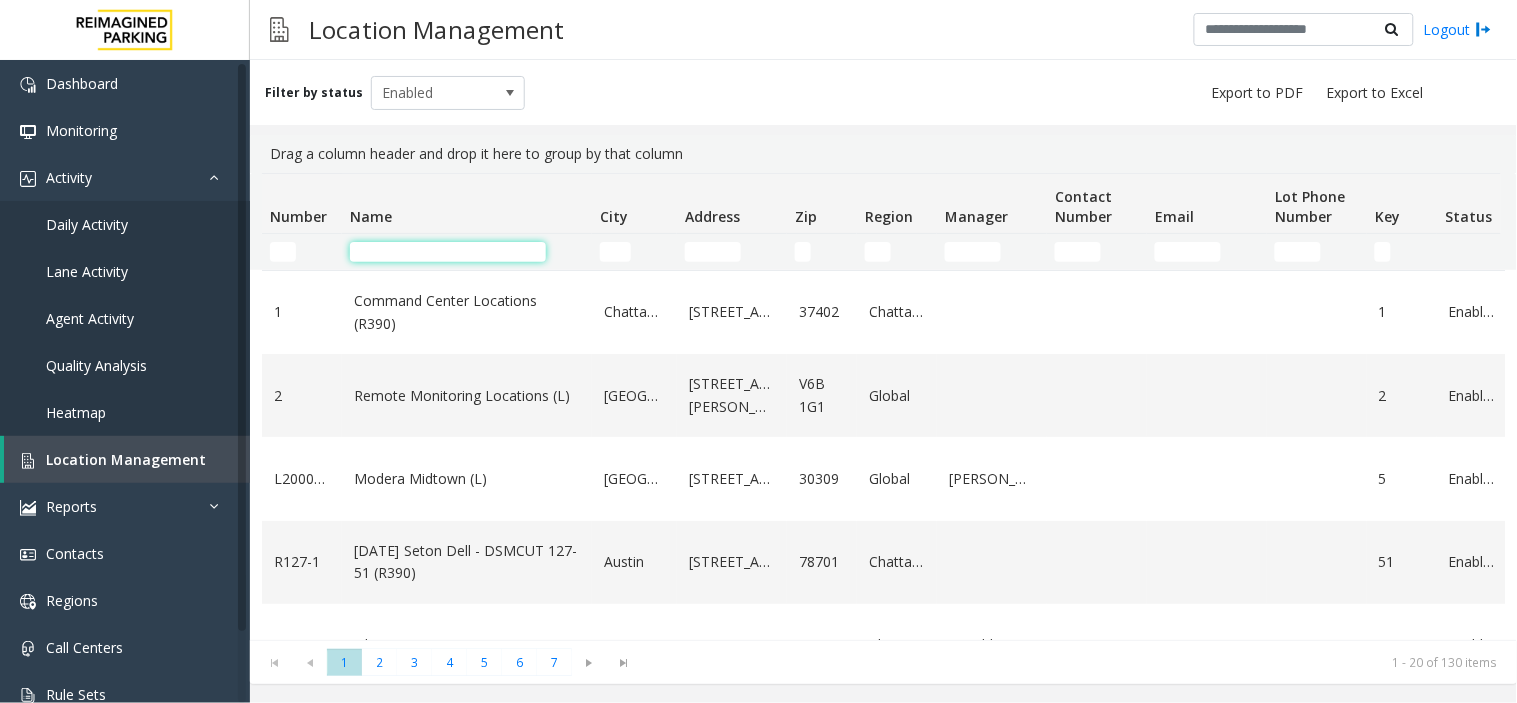 click 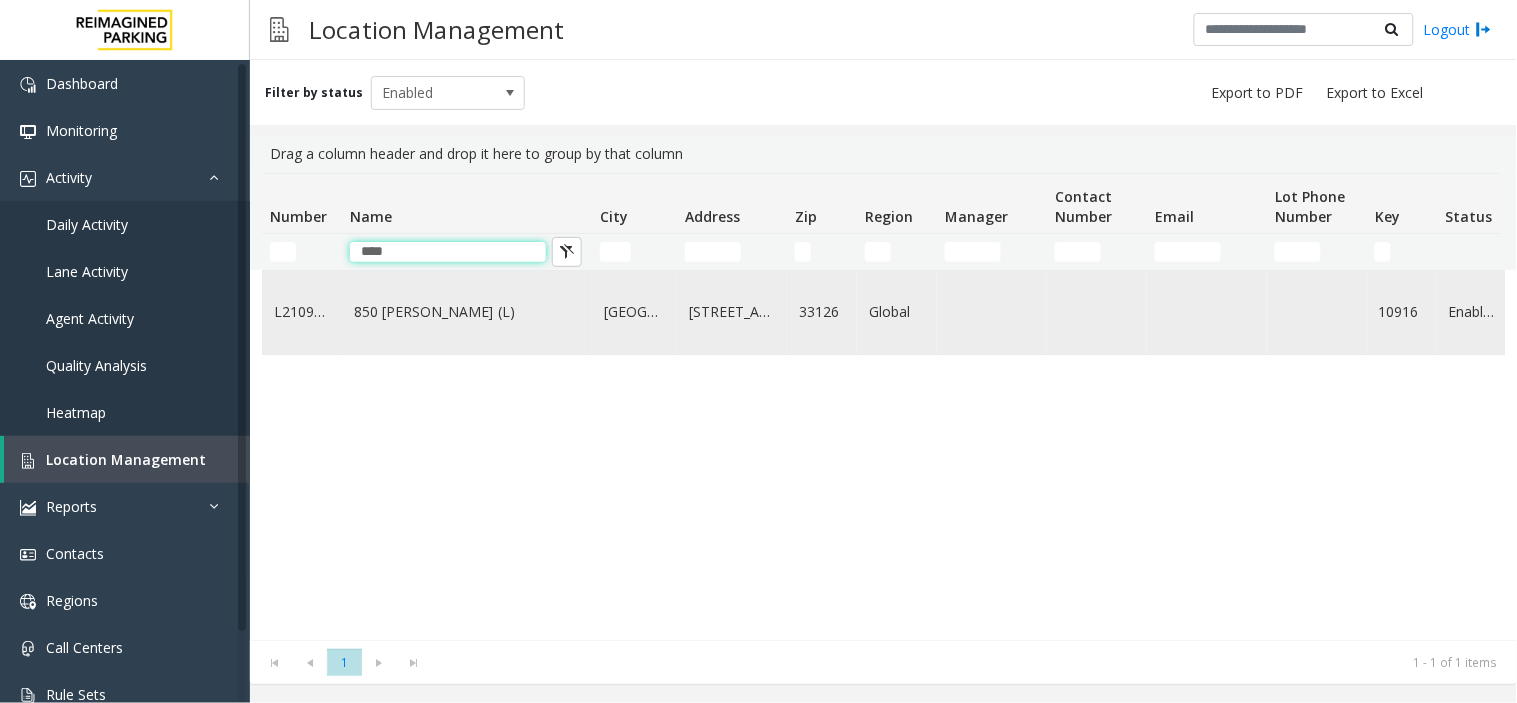 type on "***" 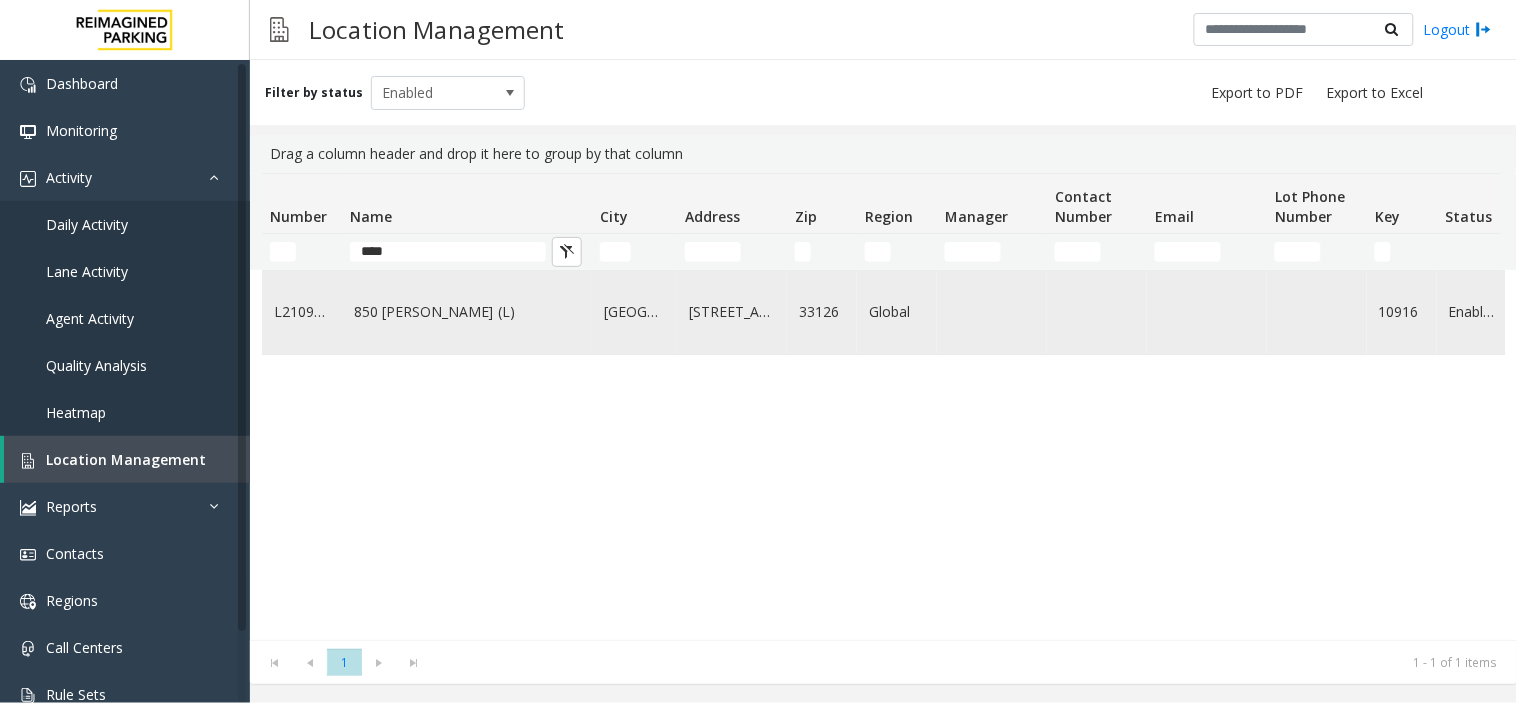 click on "850 [PERSON_NAME] (L)" 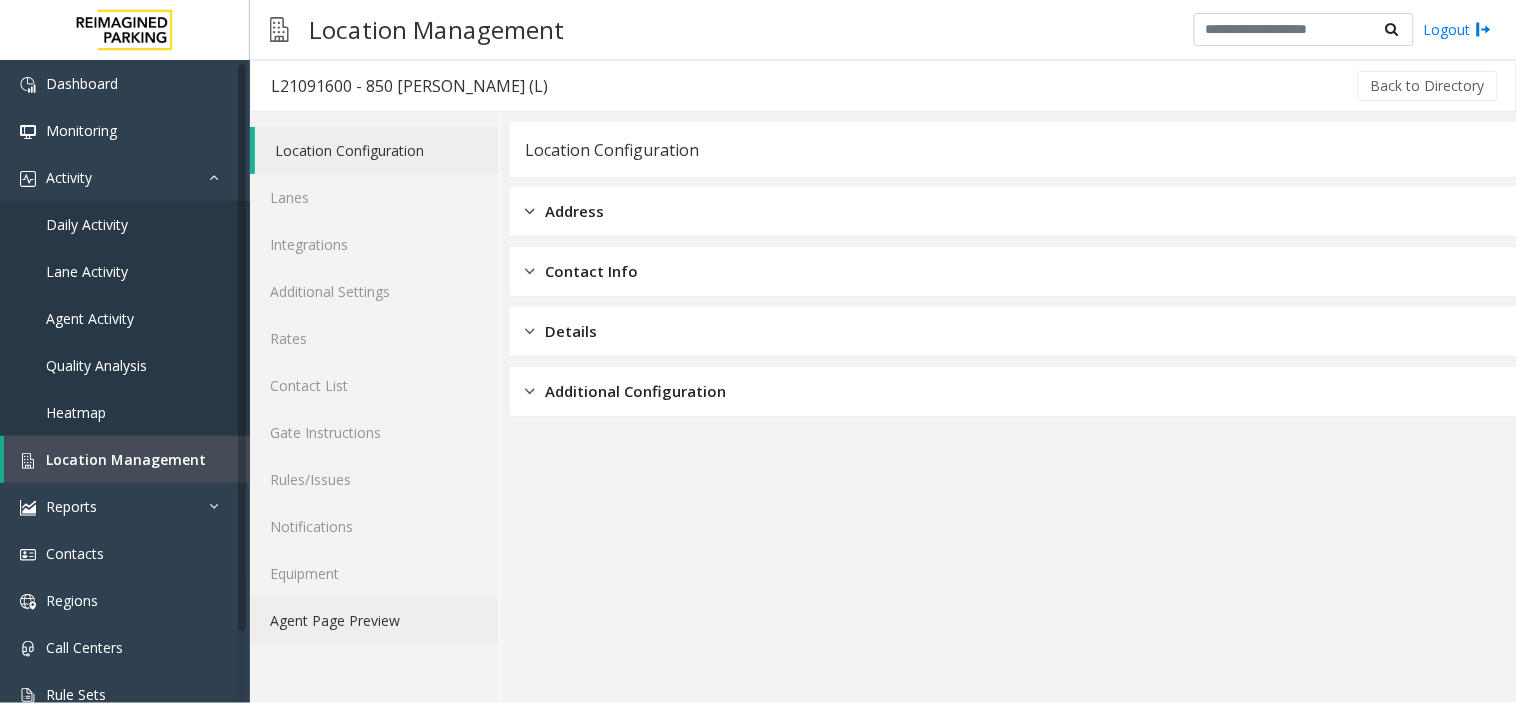 click on "Agent Page Preview" 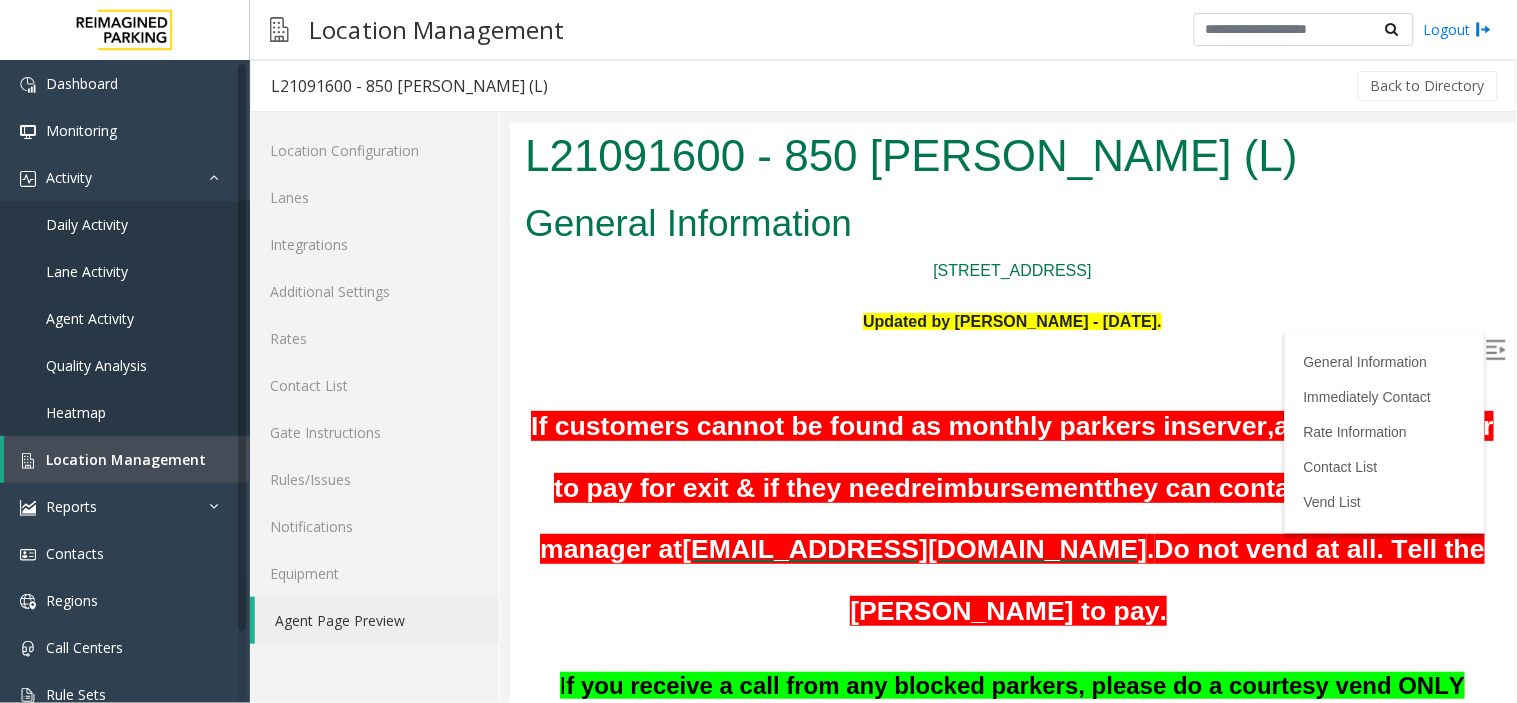 scroll, scrollTop: 0, scrollLeft: 0, axis: both 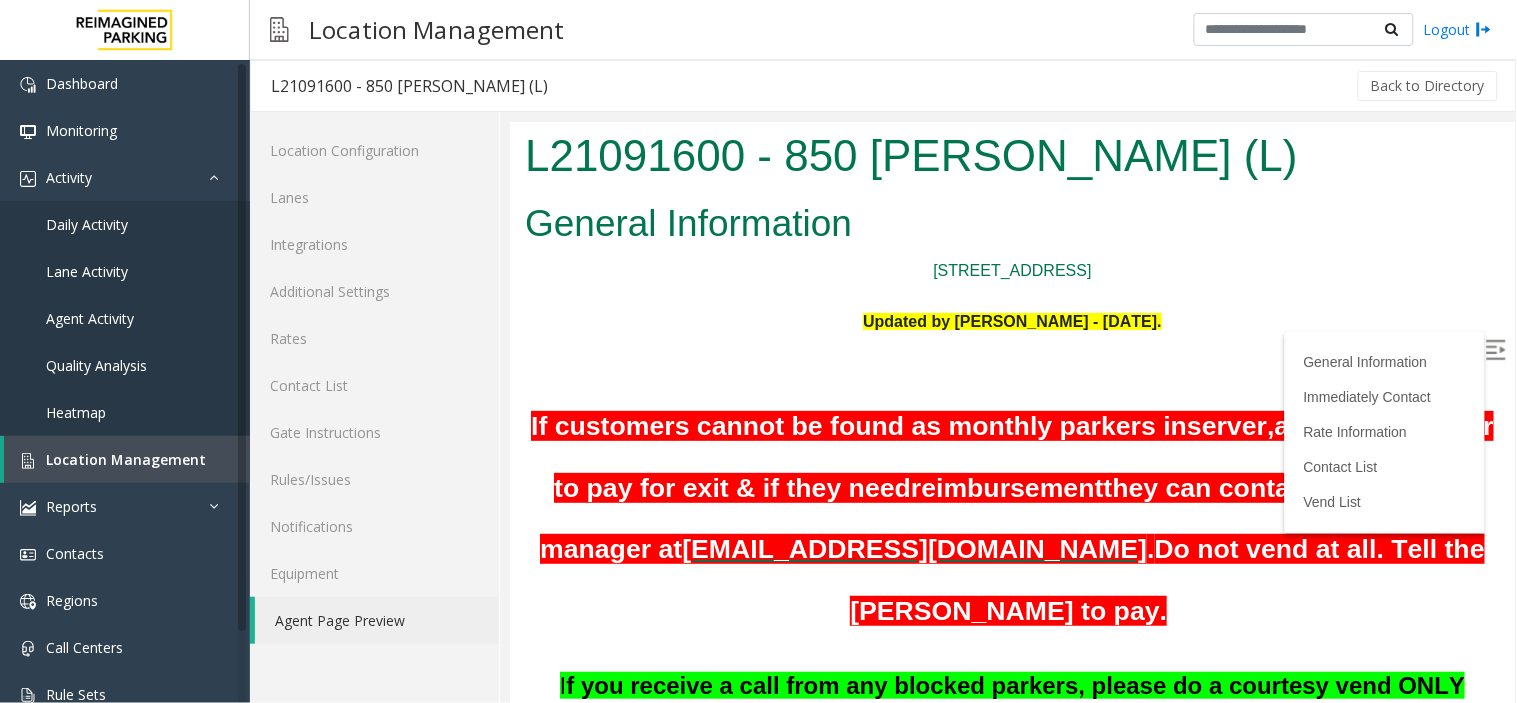 click at bounding box center [1495, 349] 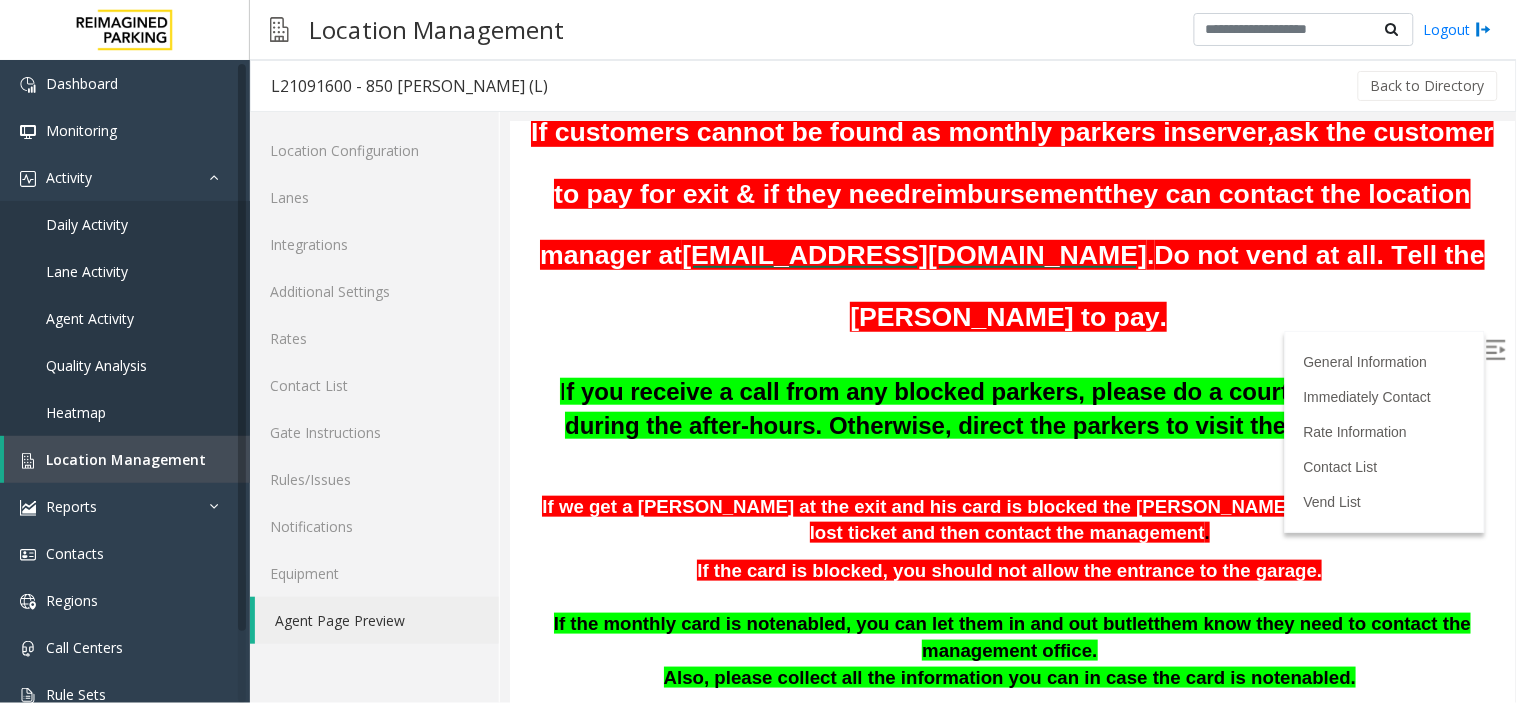 scroll, scrollTop: 333, scrollLeft: 0, axis: vertical 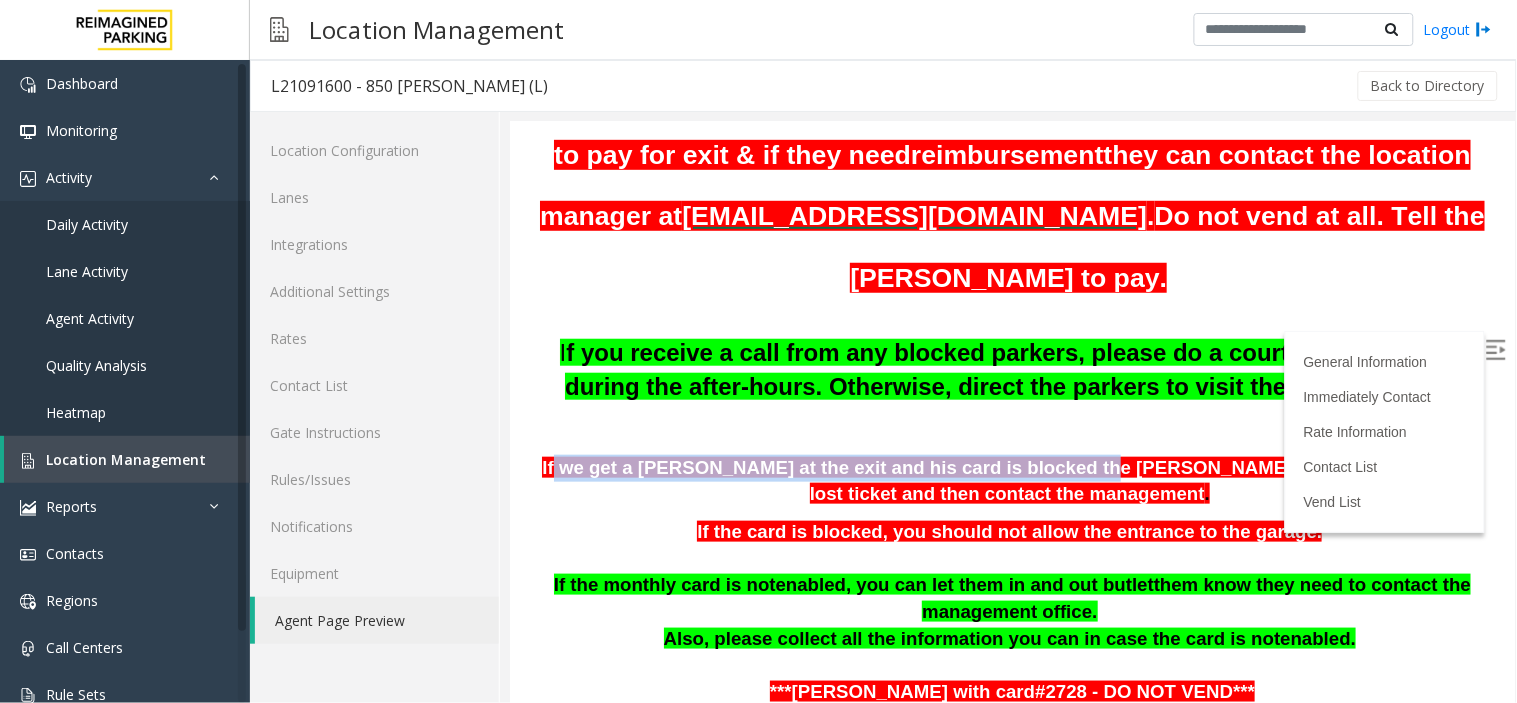drag, startPoint x: 563, startPoint y: 457, endPoint x: 1027, endPoint y: 459, distance: 464.0043 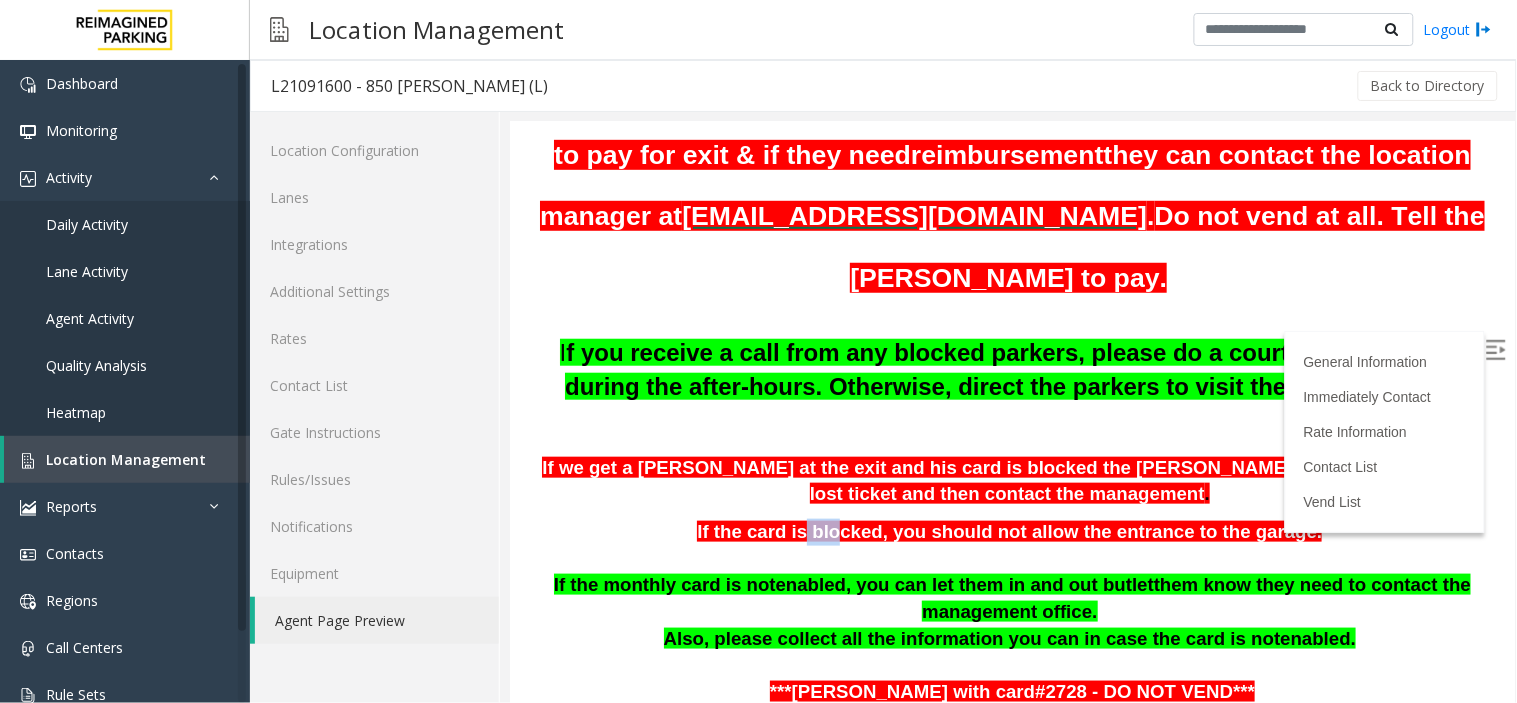 click on "If the card is blocked, you should not allow the entrance to the garage." at bounding box center (1008, 530) 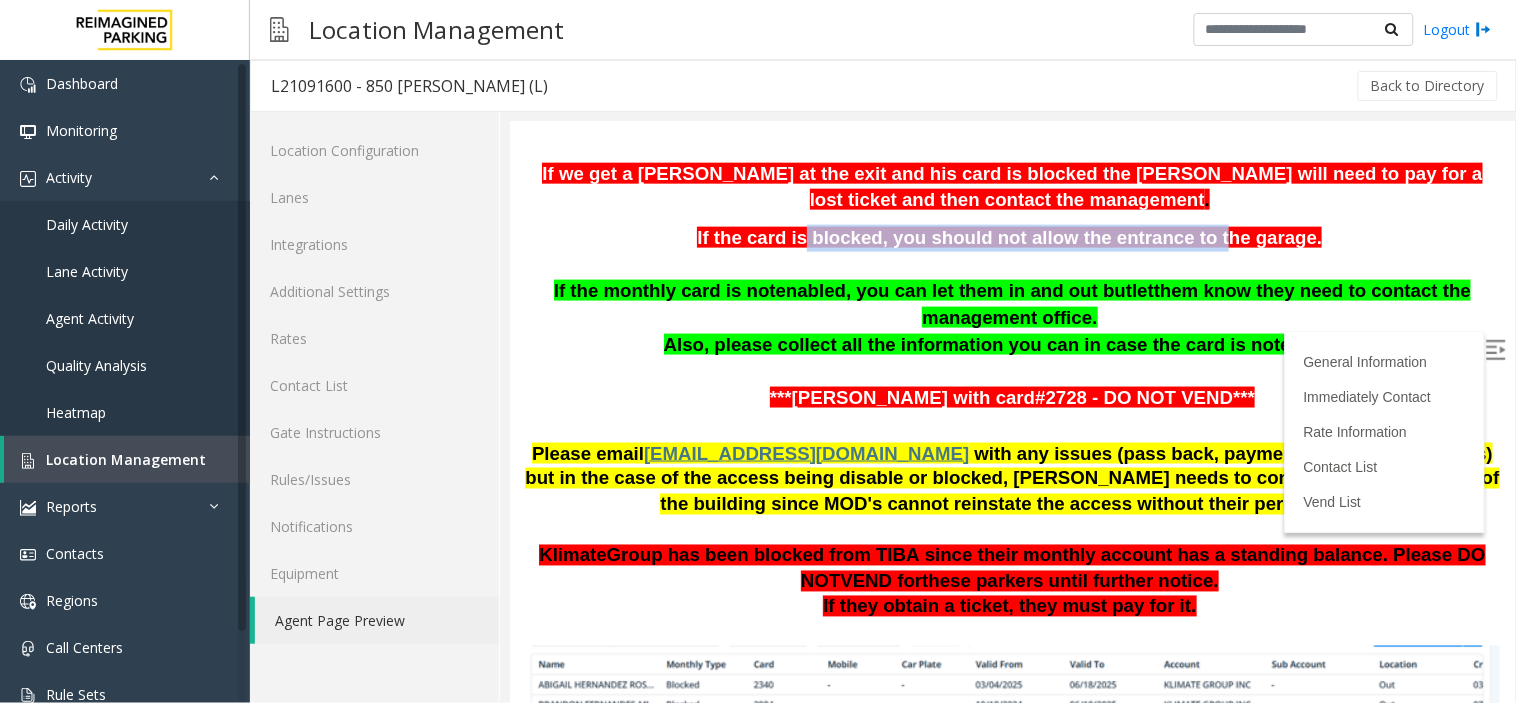 scroll, scrollTop: 666, scrollLeft: 0, axis: vertical 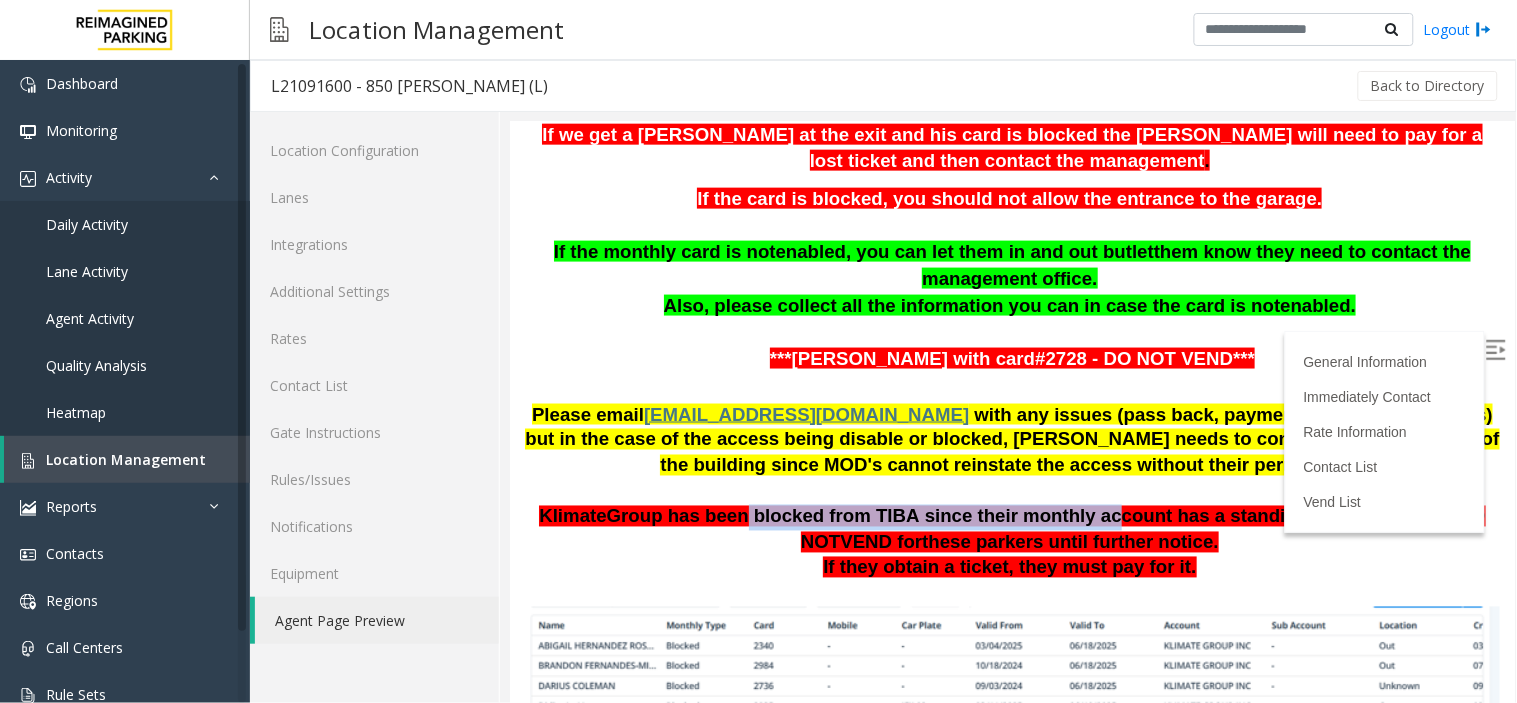 drag, startPoint x: 799, startPoint y: 508, endPoint x: 1113, endPoint y: 516, distance: 314.1019 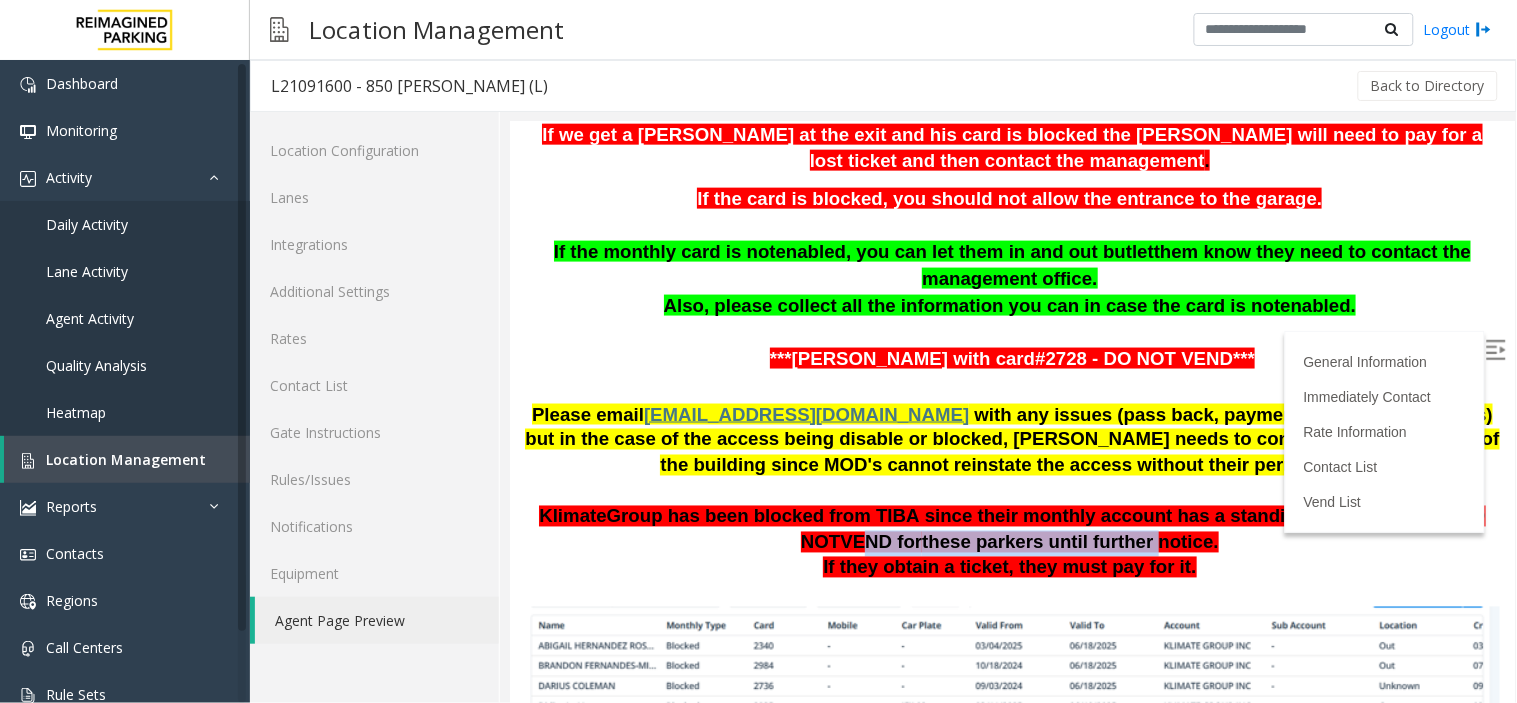 drag, startPoint x: 851, startPoint y: 541, endPoint x: 1151, endPoint y: 536, distance: 300.04166 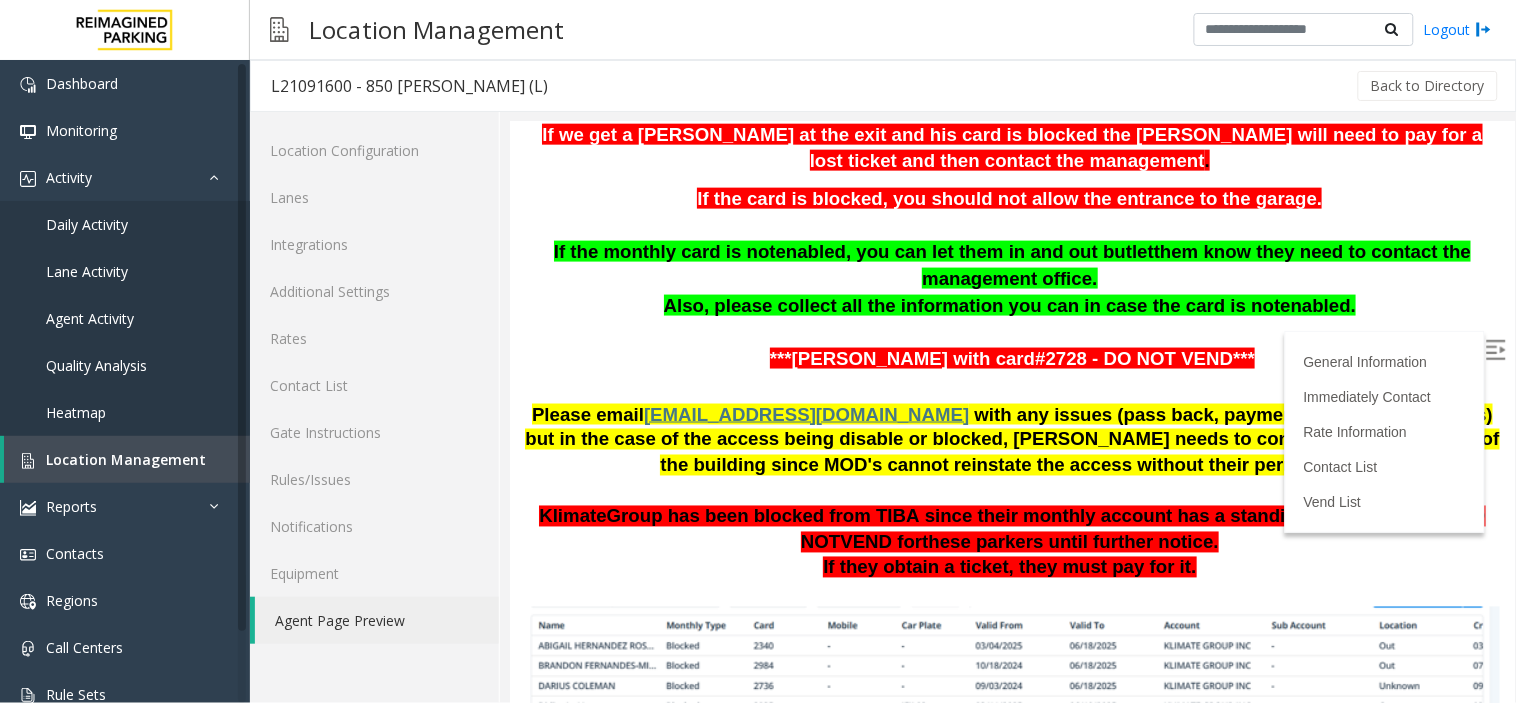 click on "these parkers until further notice." at bounding box center (1069, 541) 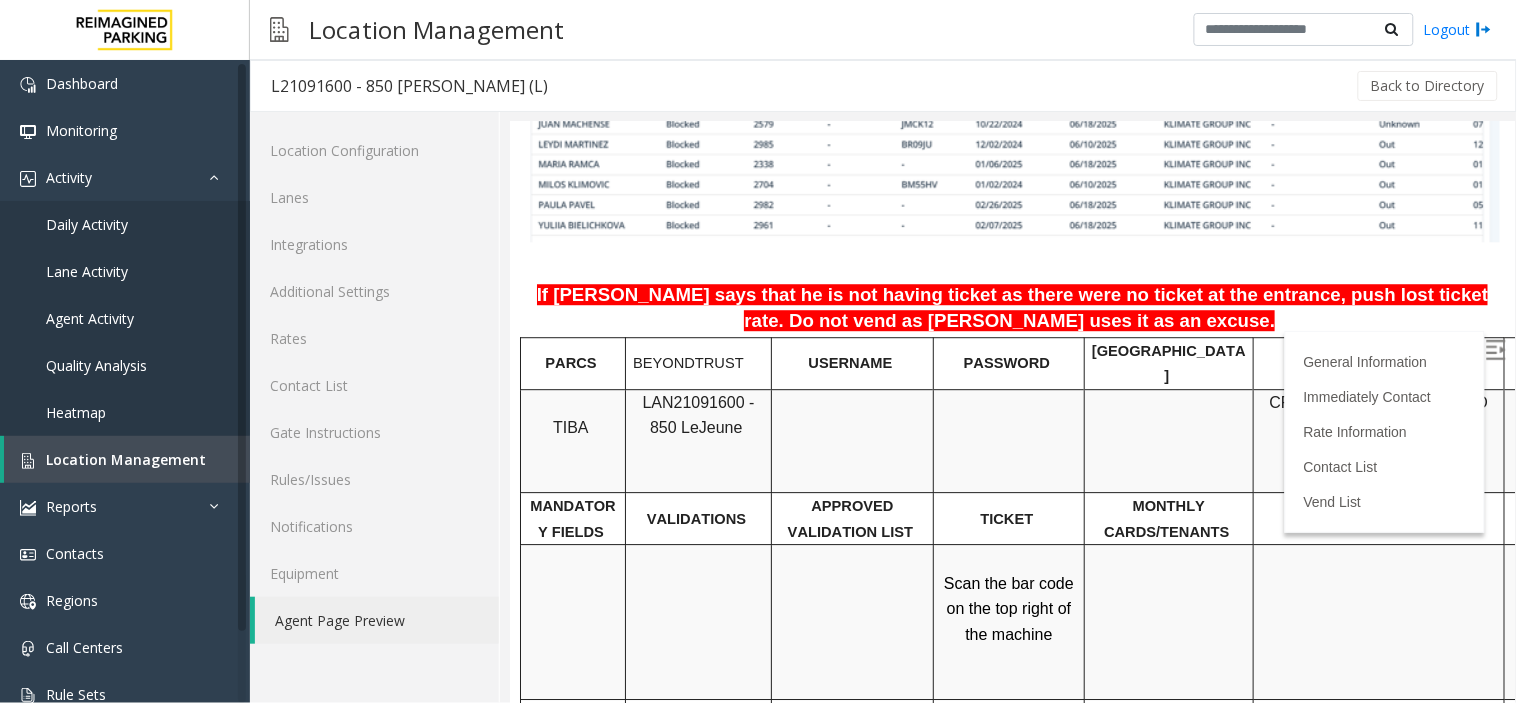 scroll, scrollTop: 1333, scrollLeft: 0, axis: vertical 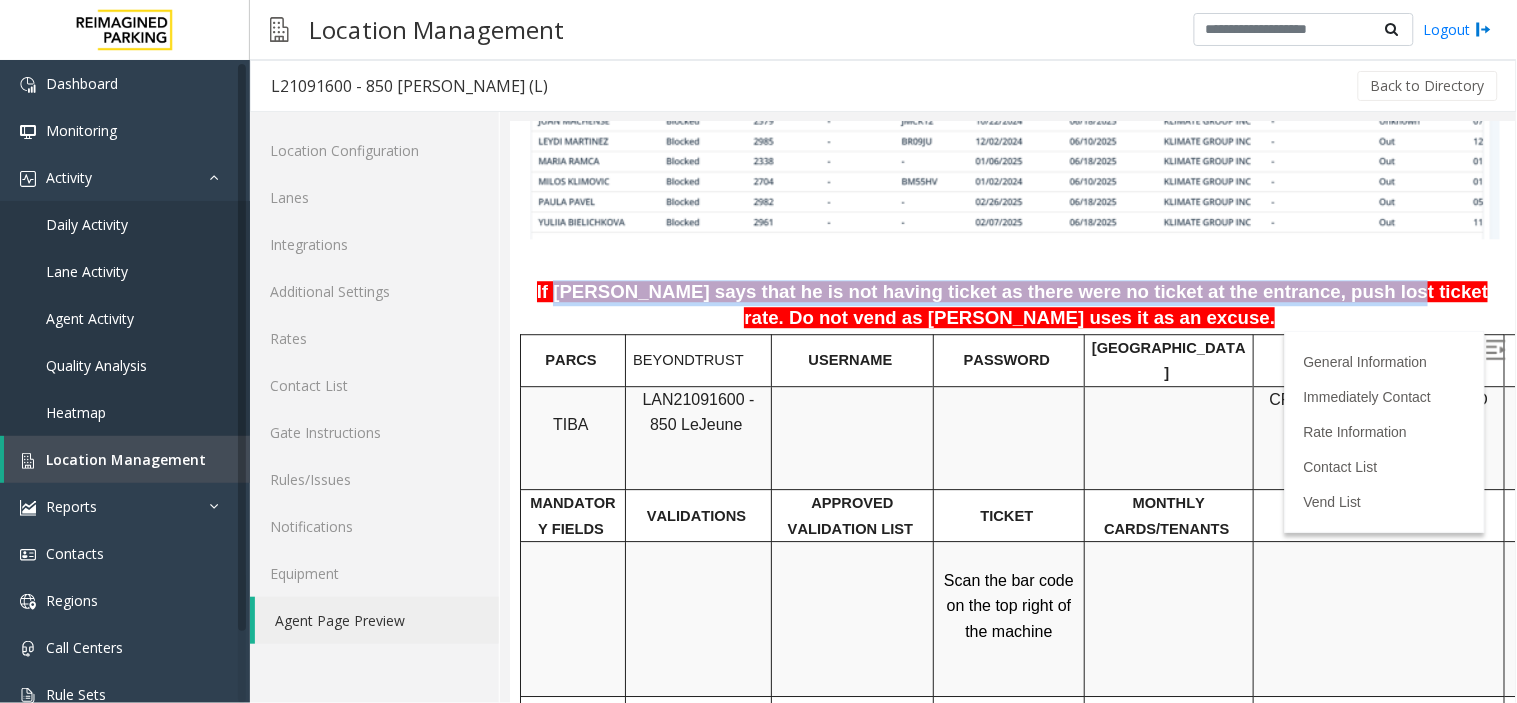 drag, startPoint x: 563, startPoint y: 296, endPoint x: 1289, endPoint y: 286, distance: 726.06885 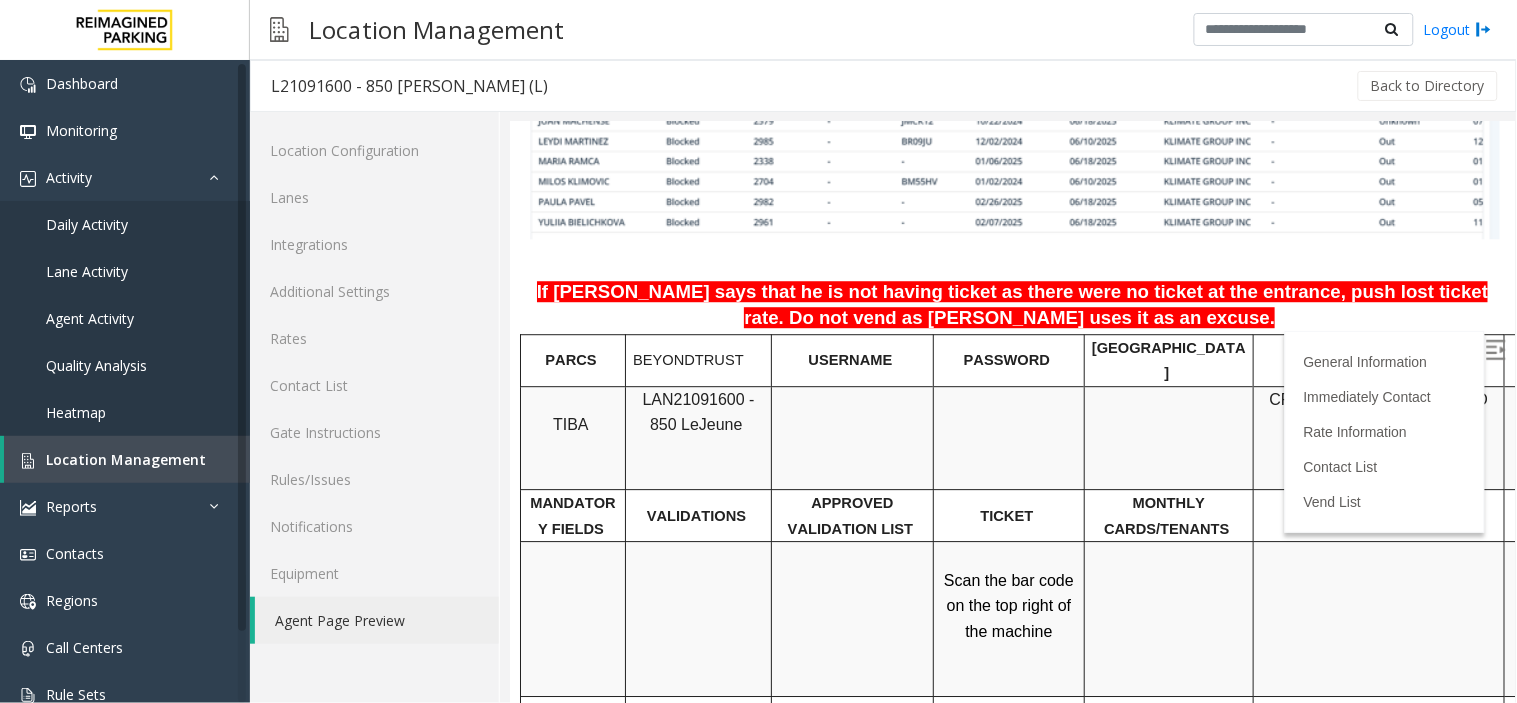 click on "If parker says that he is not having ticket as there were no ticket at the entrance, push lost ticket rate. Do not vend as parker uses it as an excuse." at bounding box center (1011, 304) 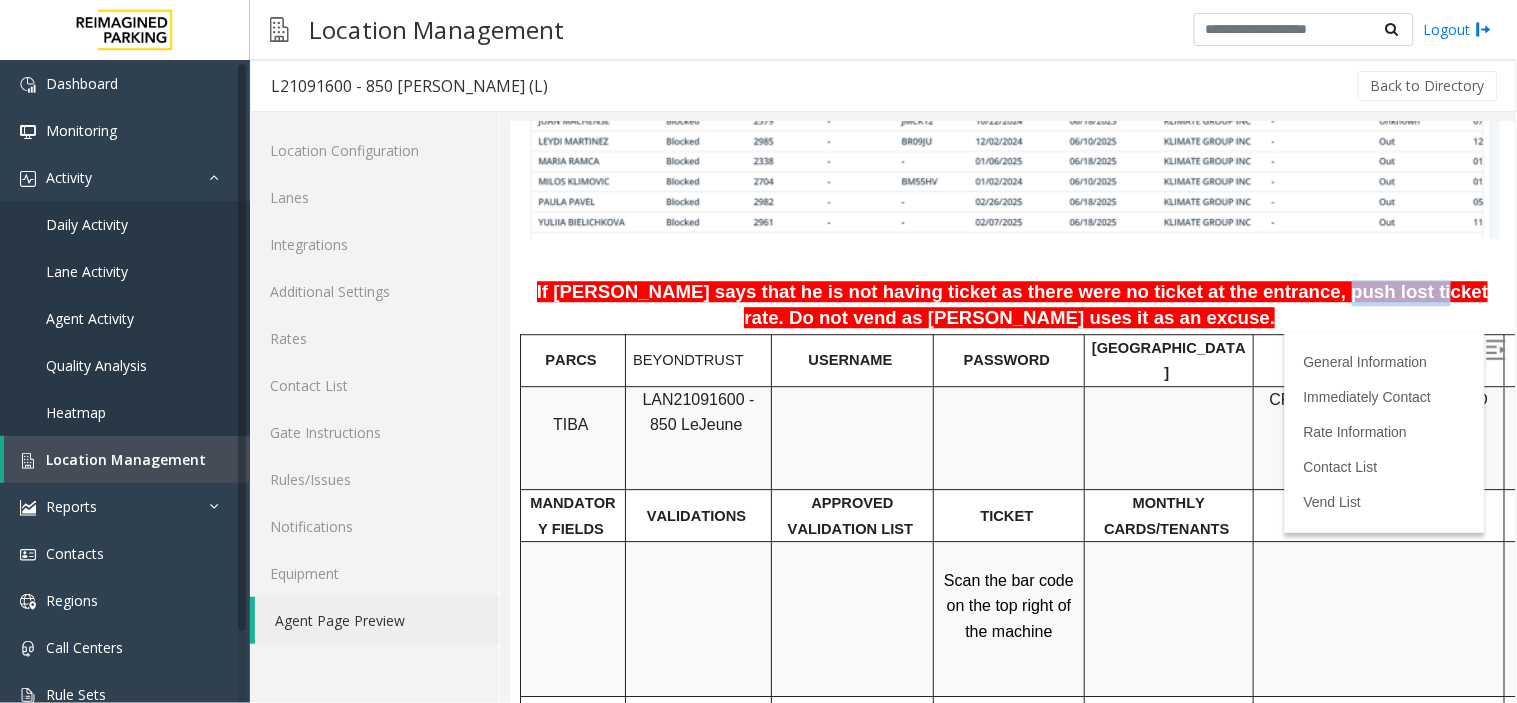drag, startPoint x: 1237, startPoint y: 292, endPoint x: 1315, endPoint y: 291, distance: 78.00641 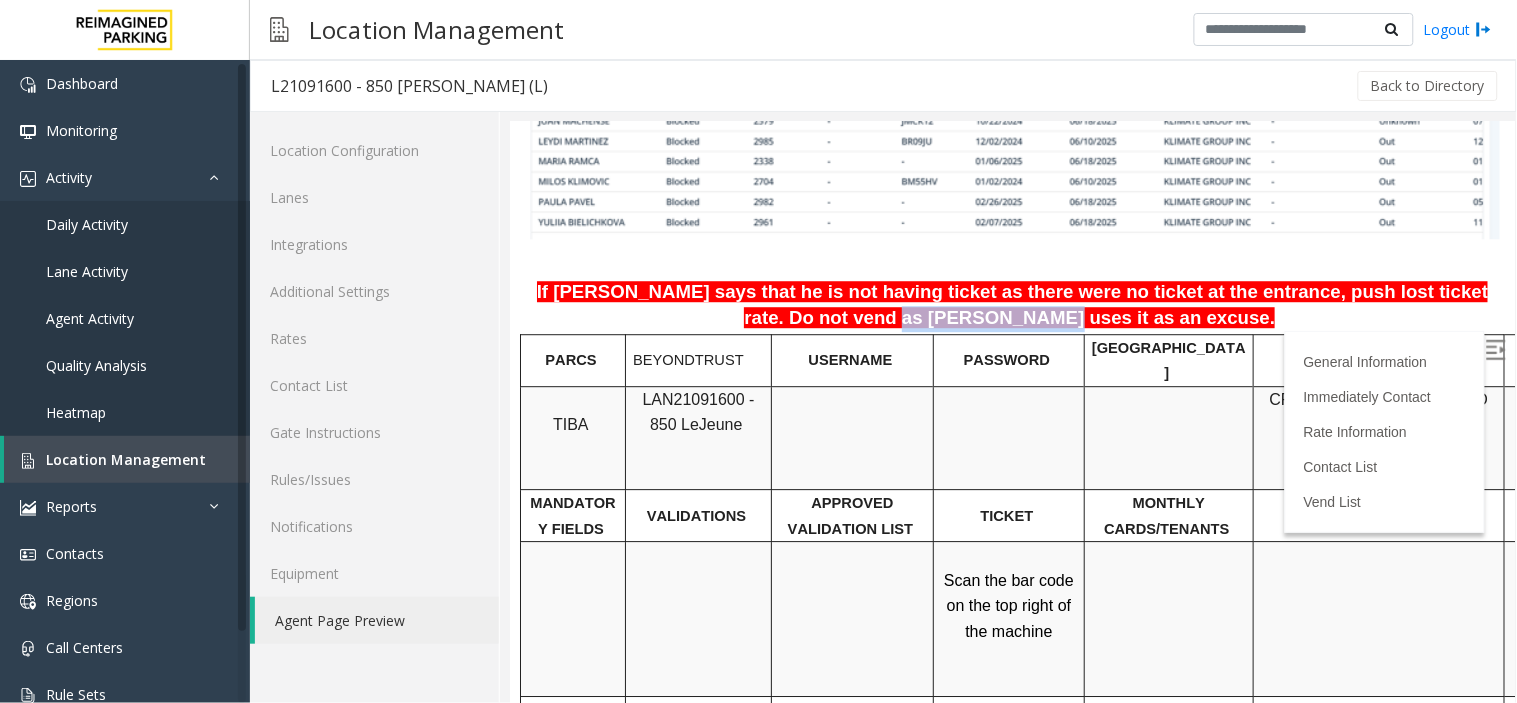 drag, startPoint x: 934, startPoint y: 324, endPoint x: 1062, endPoint y: 319, distance: 128.09763 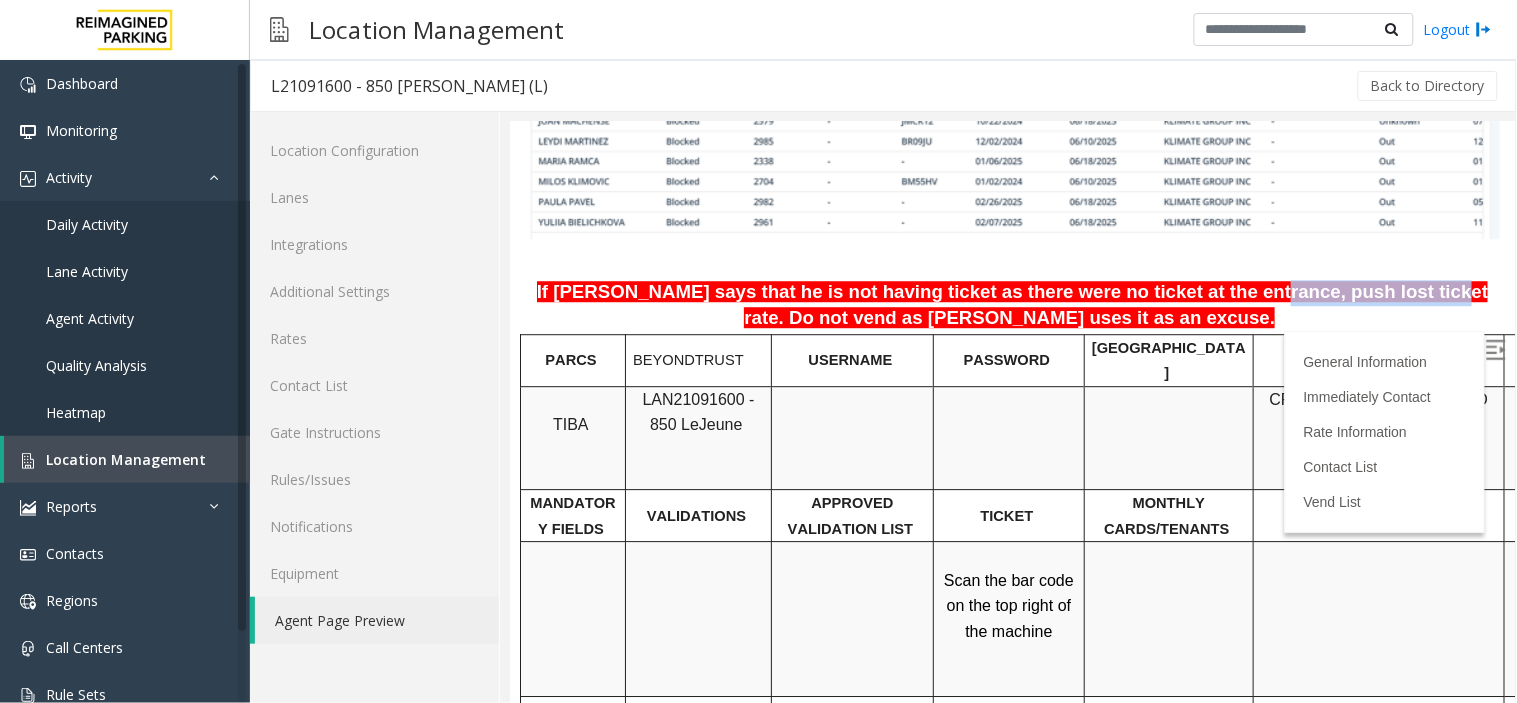 drag, startPoint x: 1180, startPoint y: 287, endPoint x: 1327, endPoint y: 294, distance: 147.16656 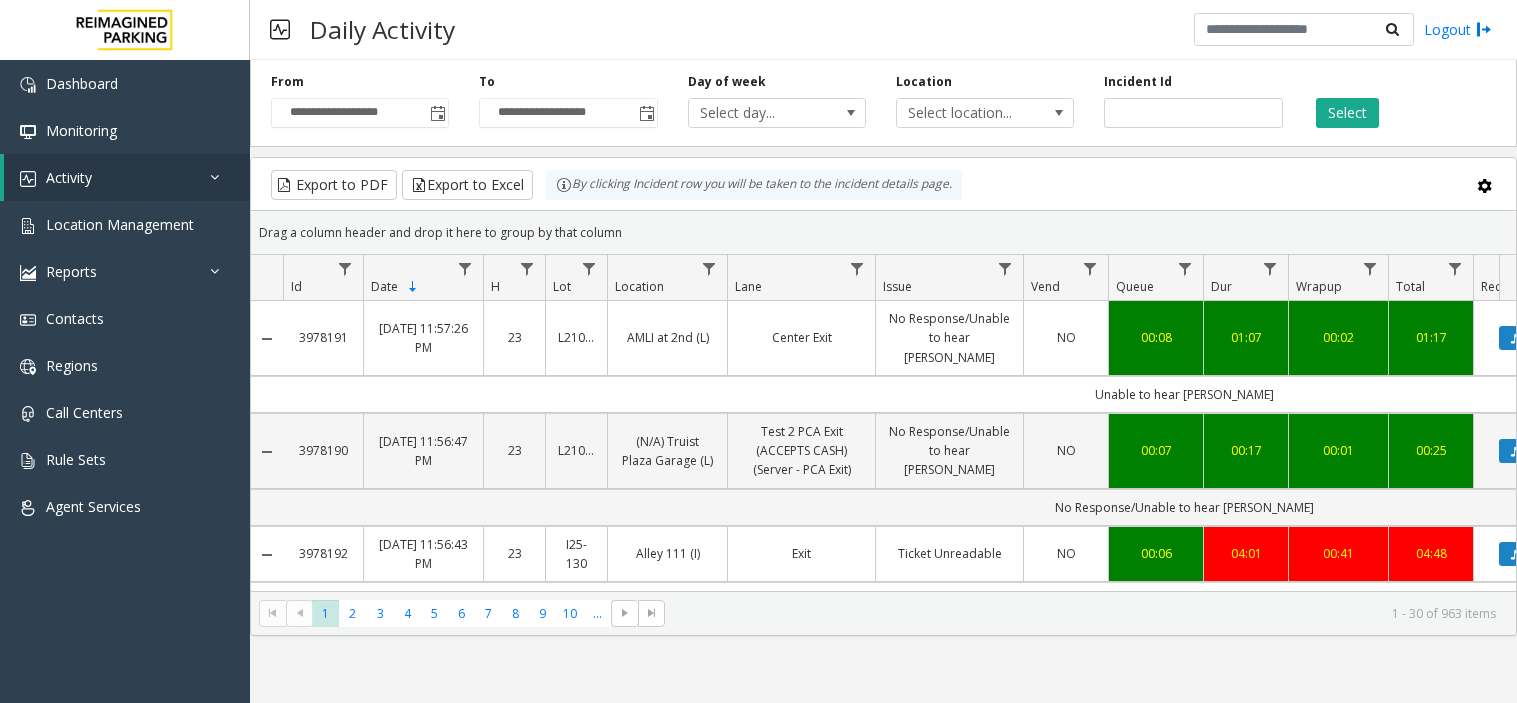 click on "Select" 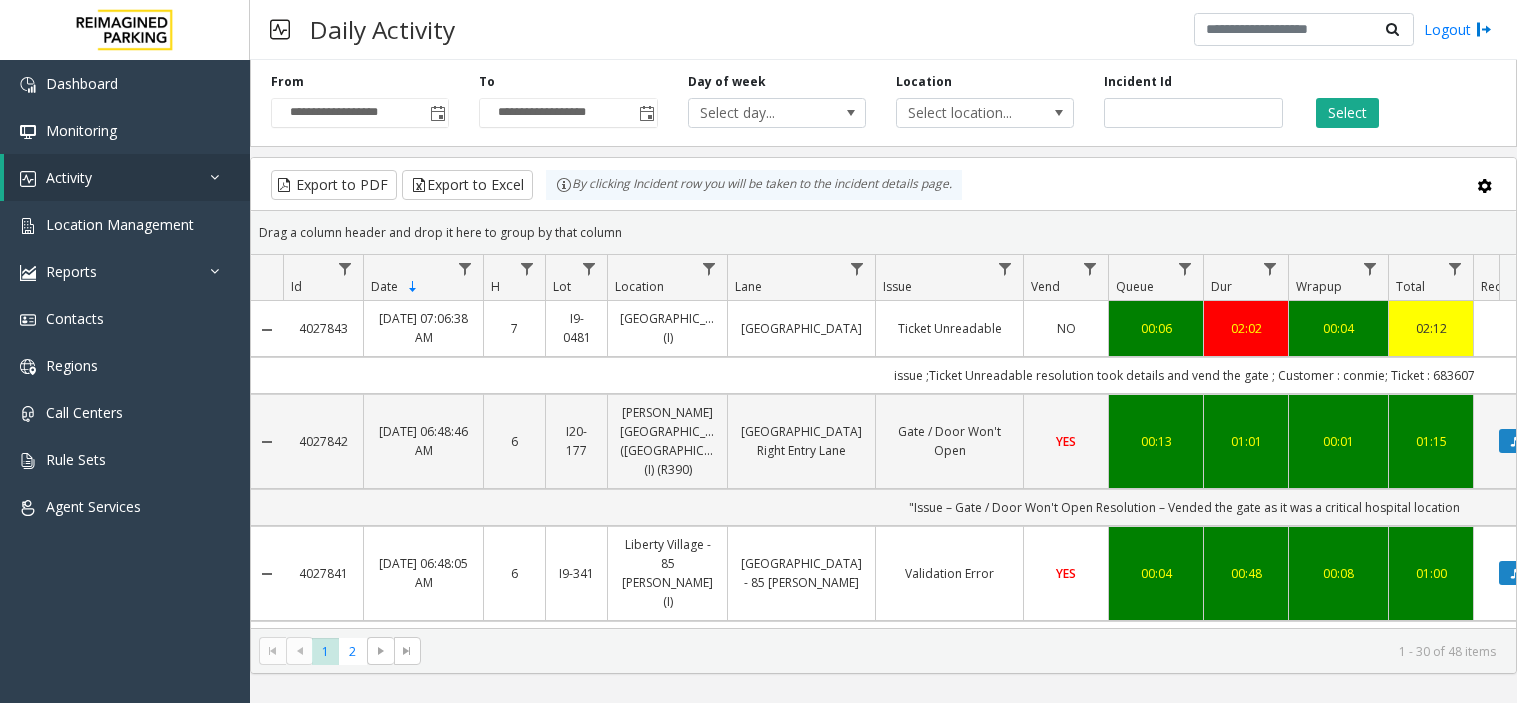 scroll, scrollTop: 0, scrollLeft: 0, axis: both 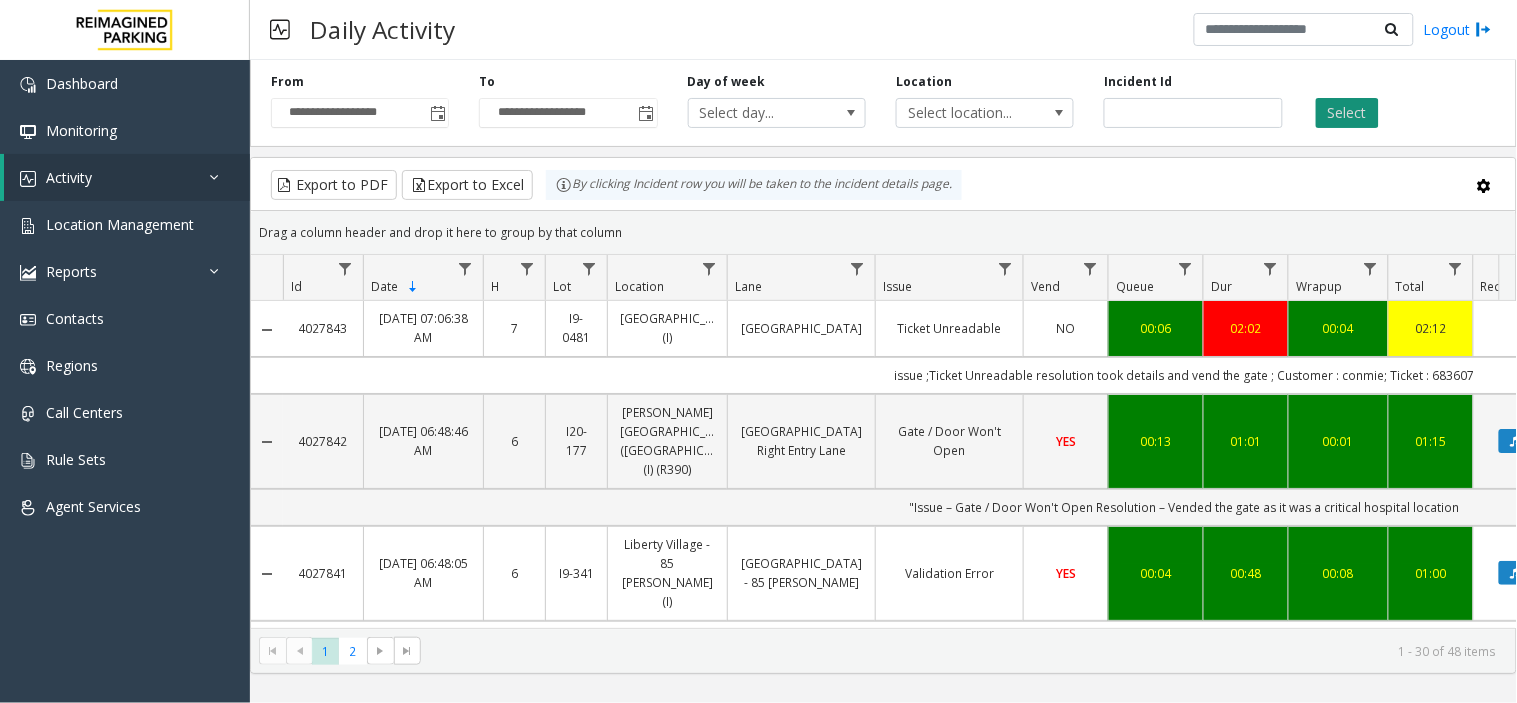 click on "Select" 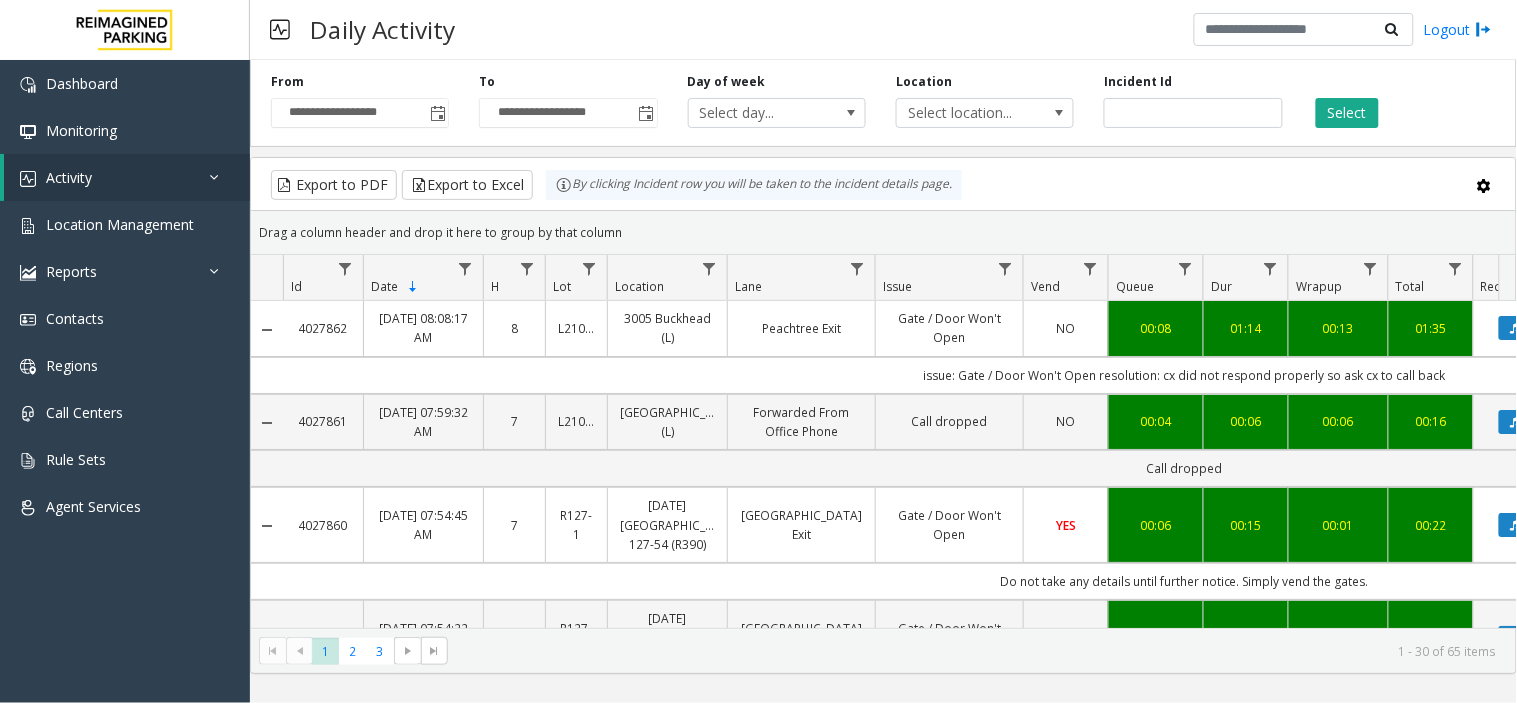 scroll, scrollTop: 0, scrollLeft: 127, axis: horizontal 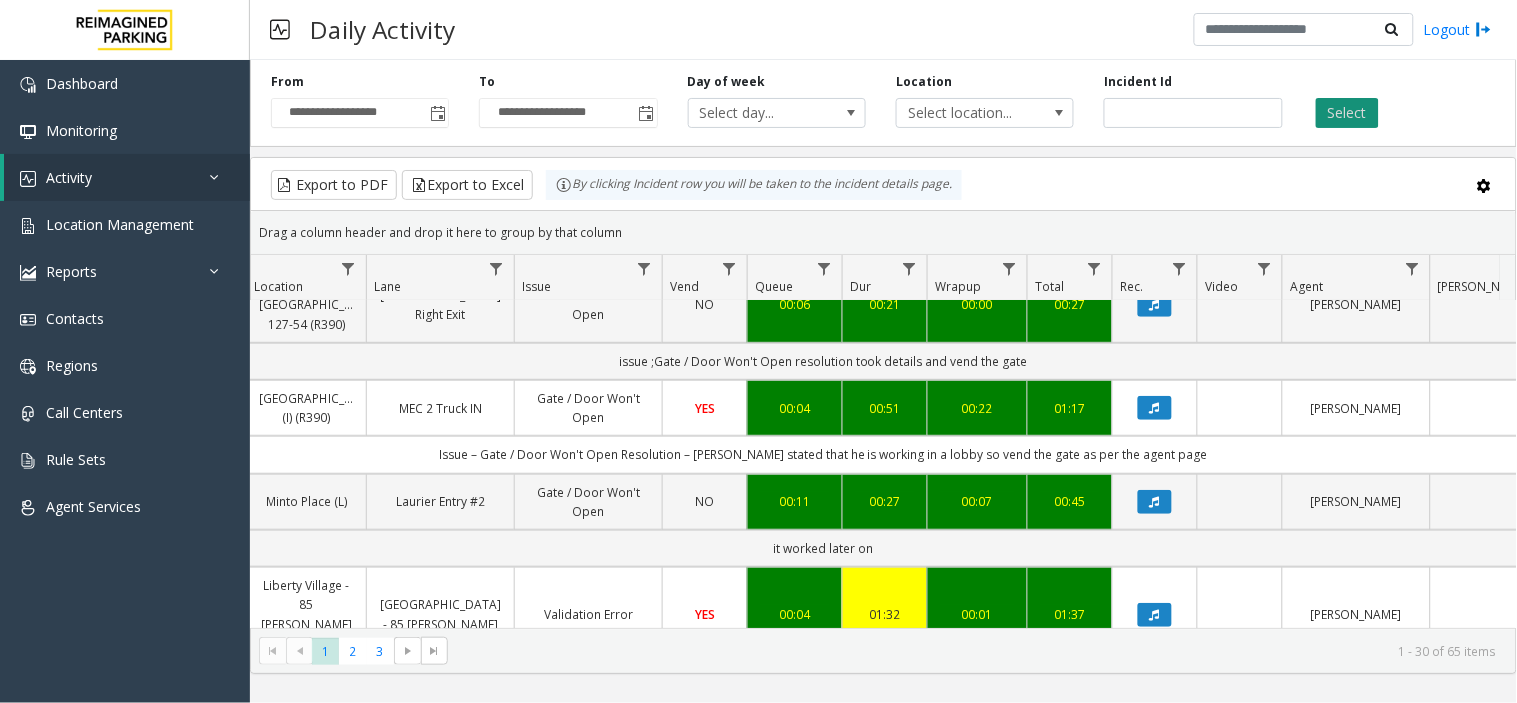 click on "Select" 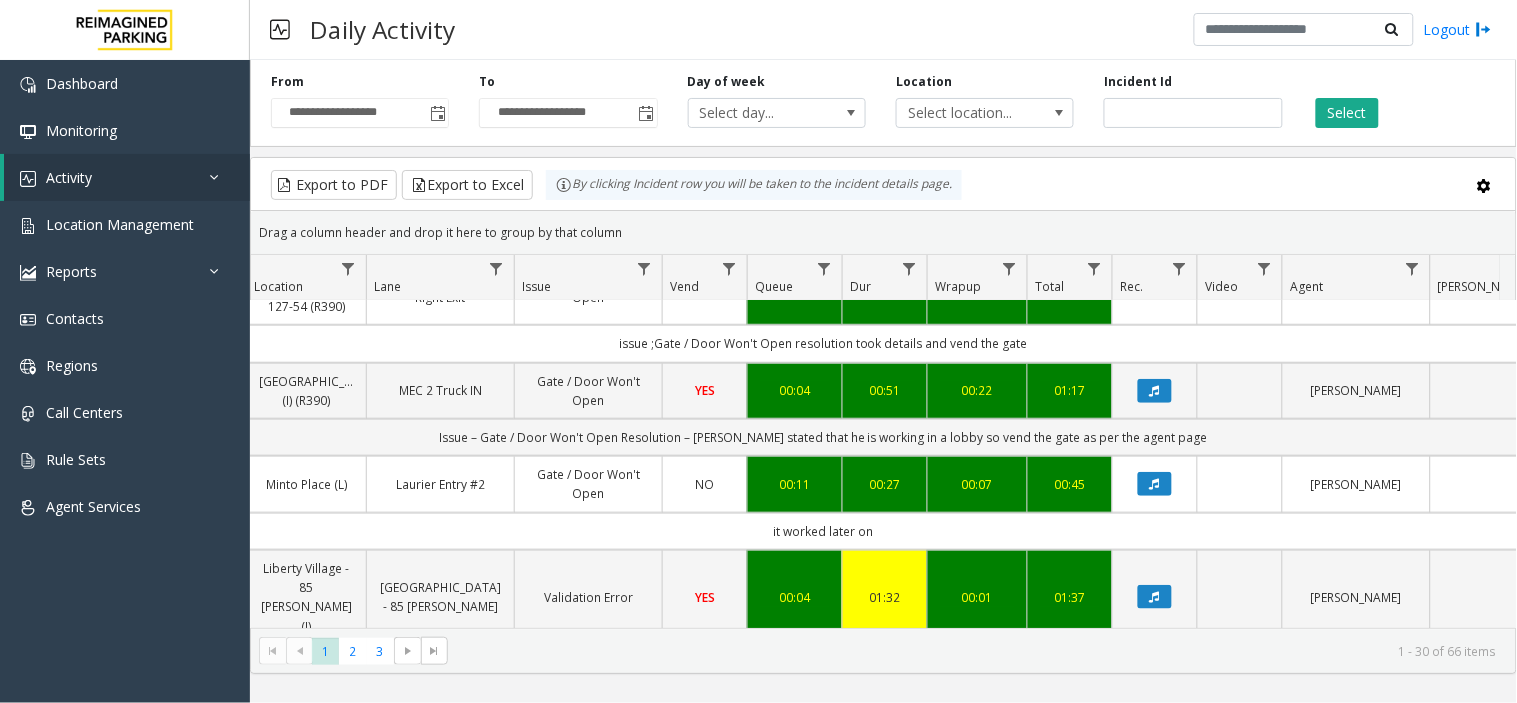 scroll, scrollTop: 0, scrollLeft: 361, axis: horizontal 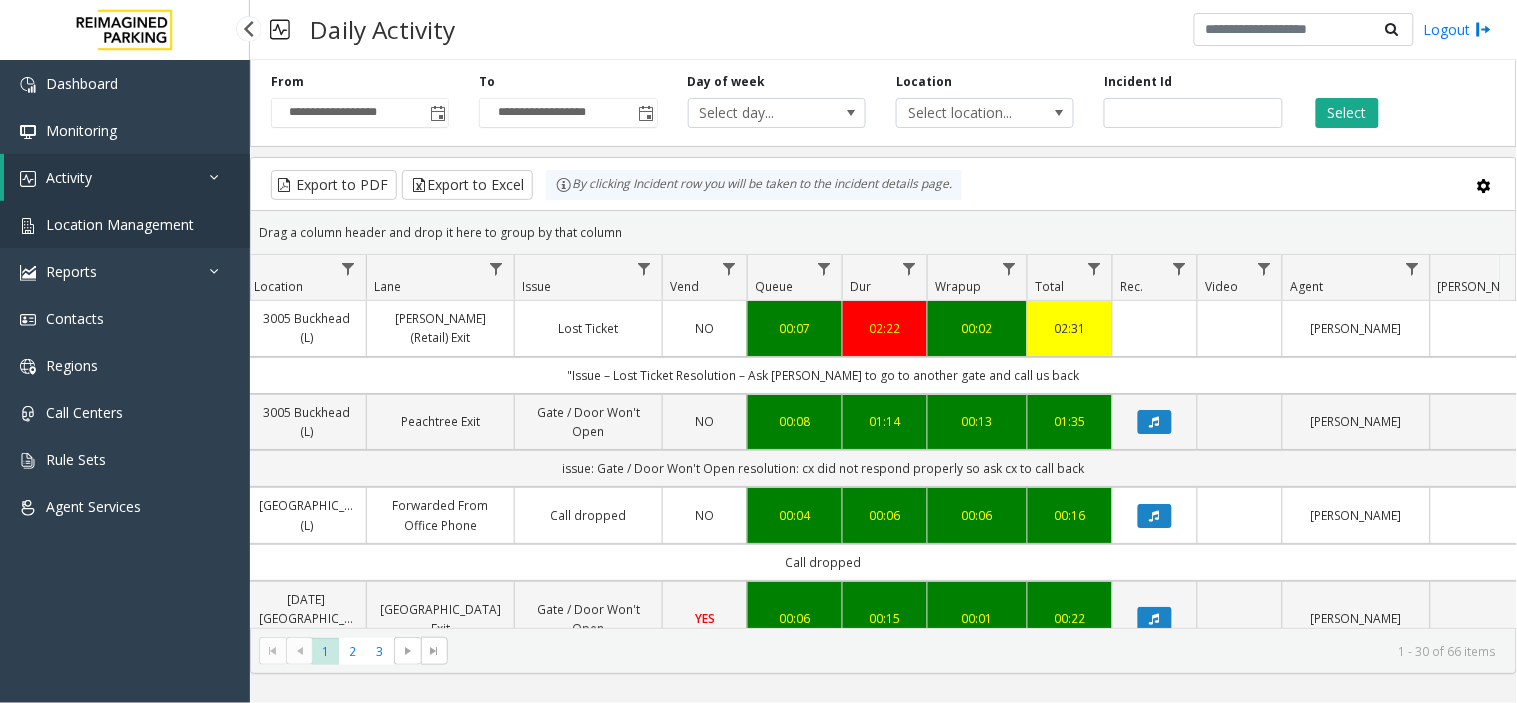 click on "Location Management" at bounding box center [120, 224] 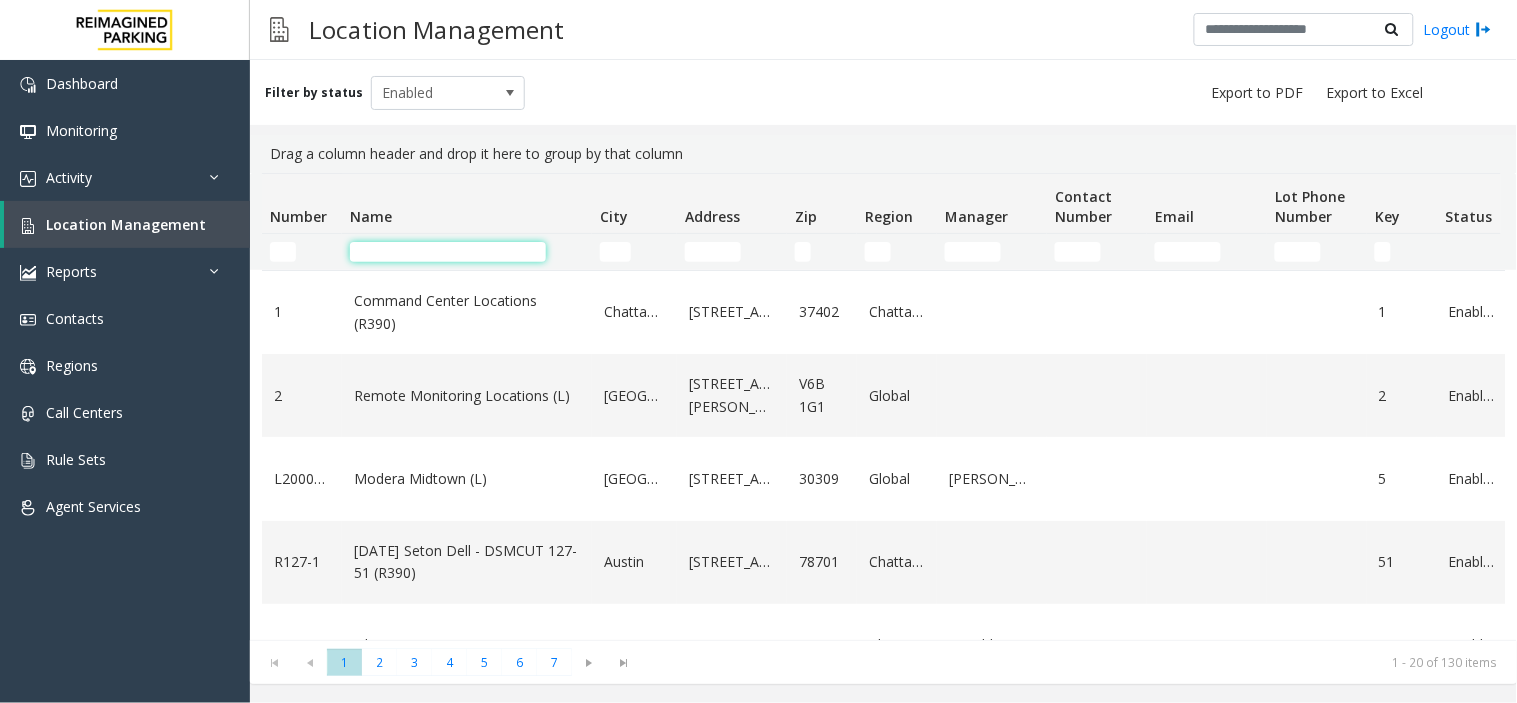click 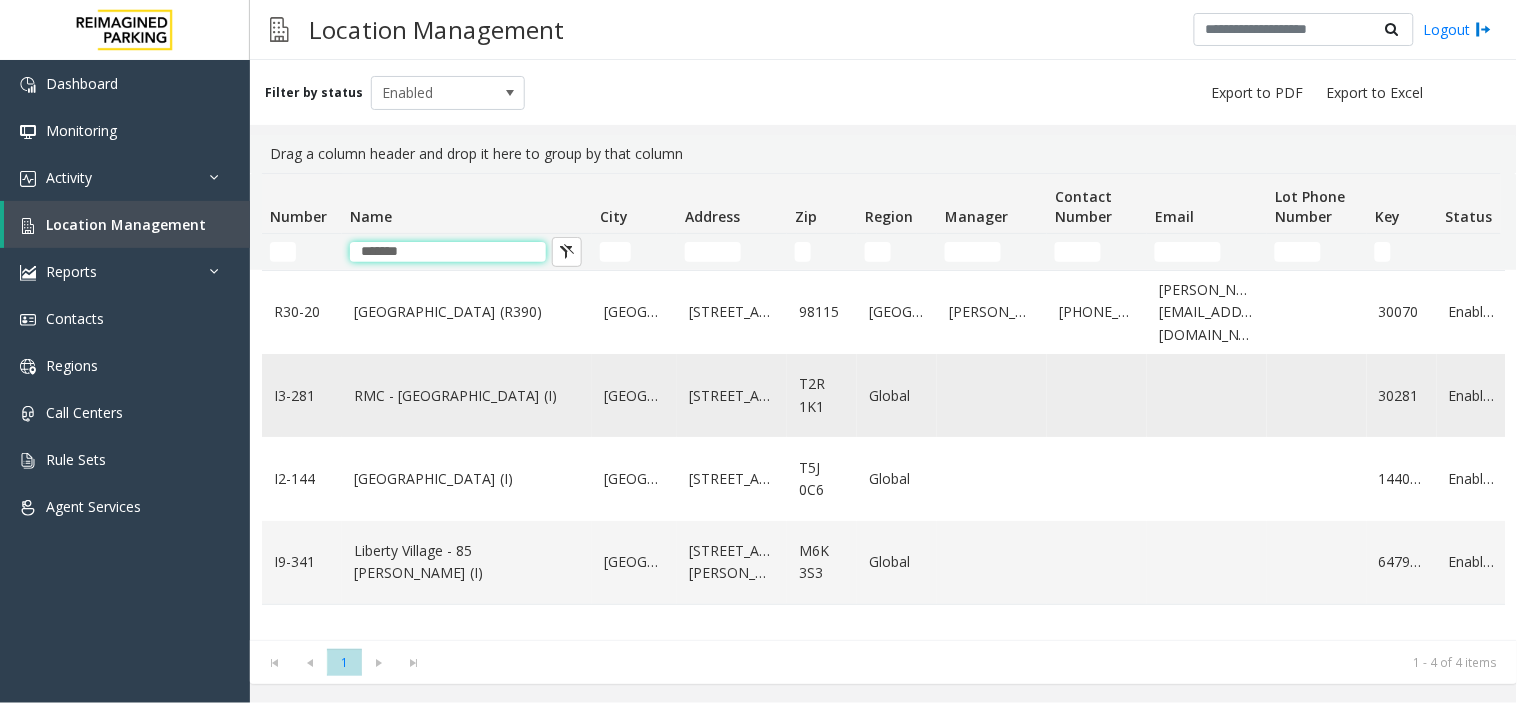 type on "*******" 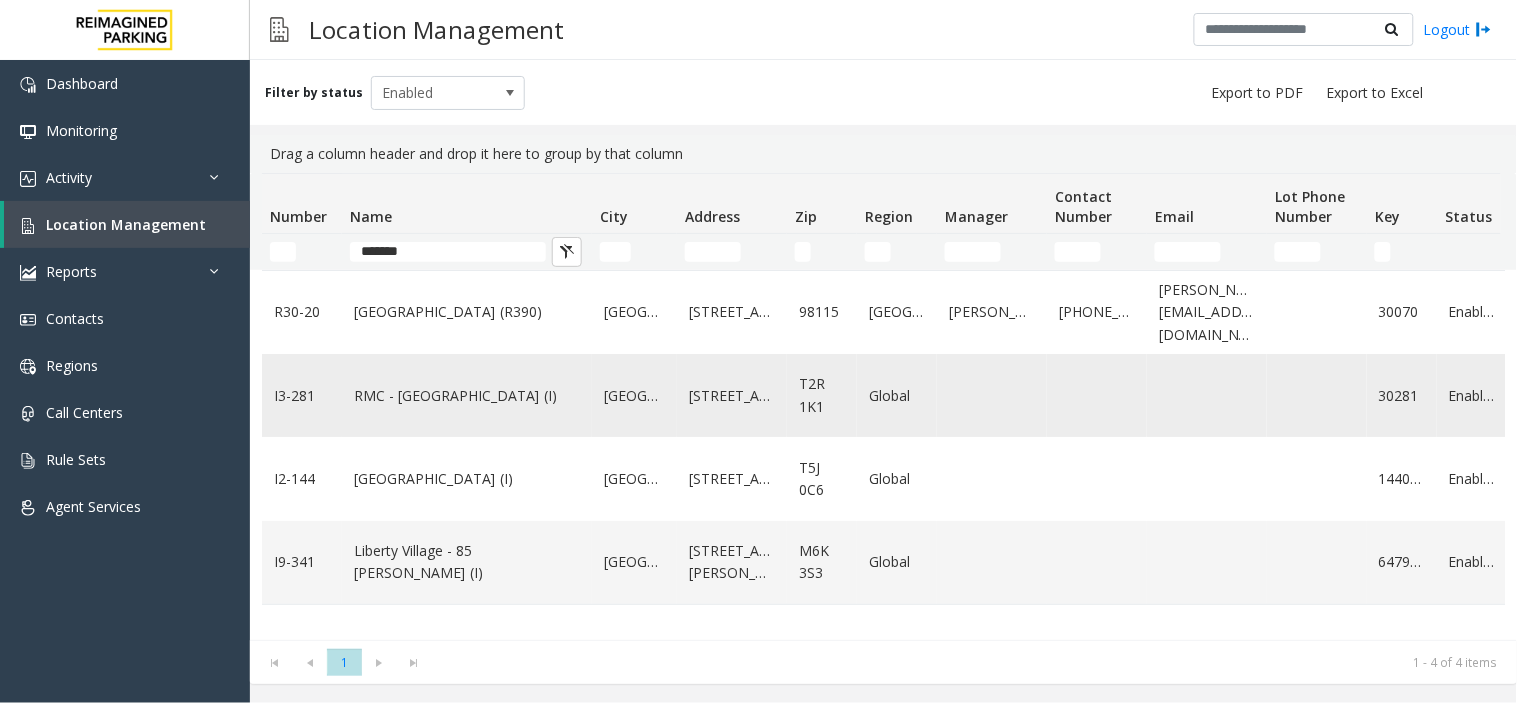 click on "RMC - Mount Royal Village (I)" 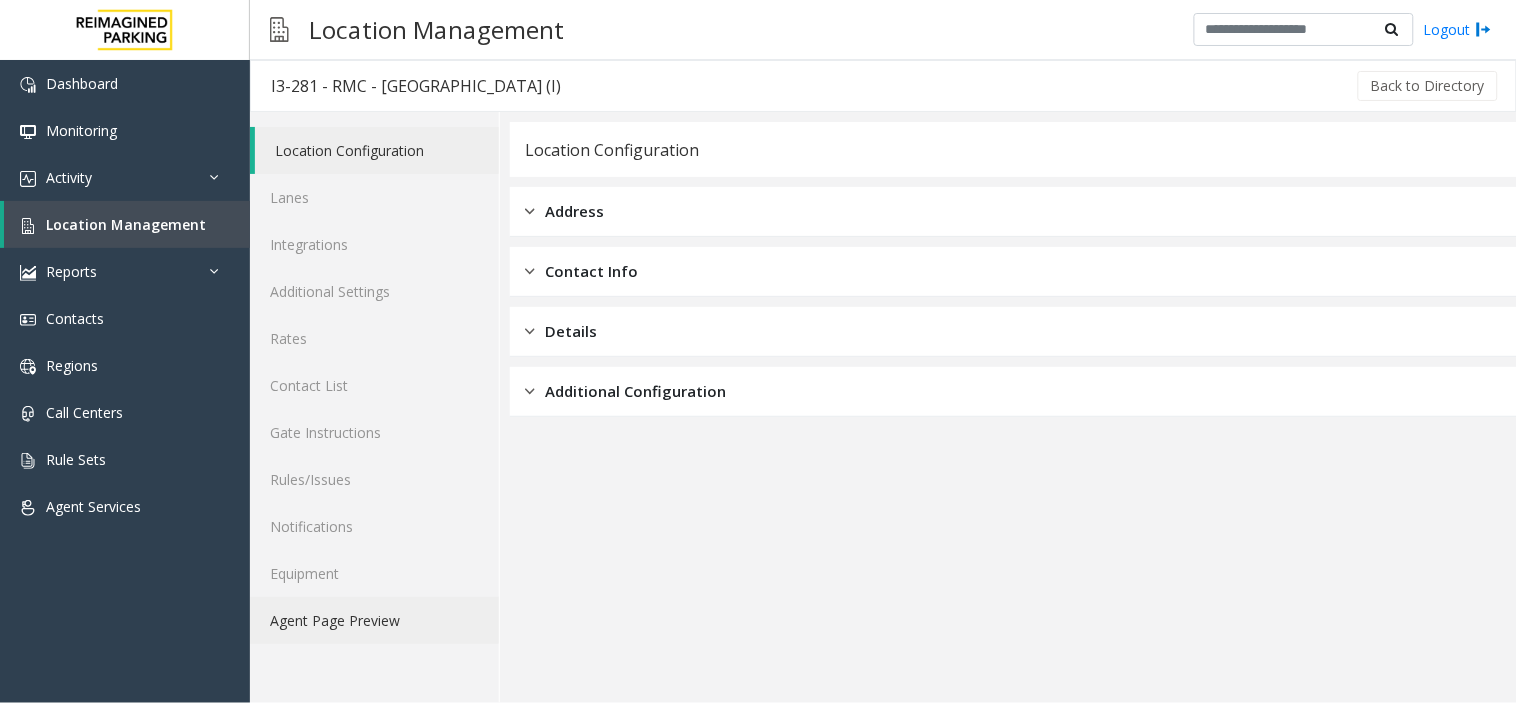 click on "Agent Page Preview" 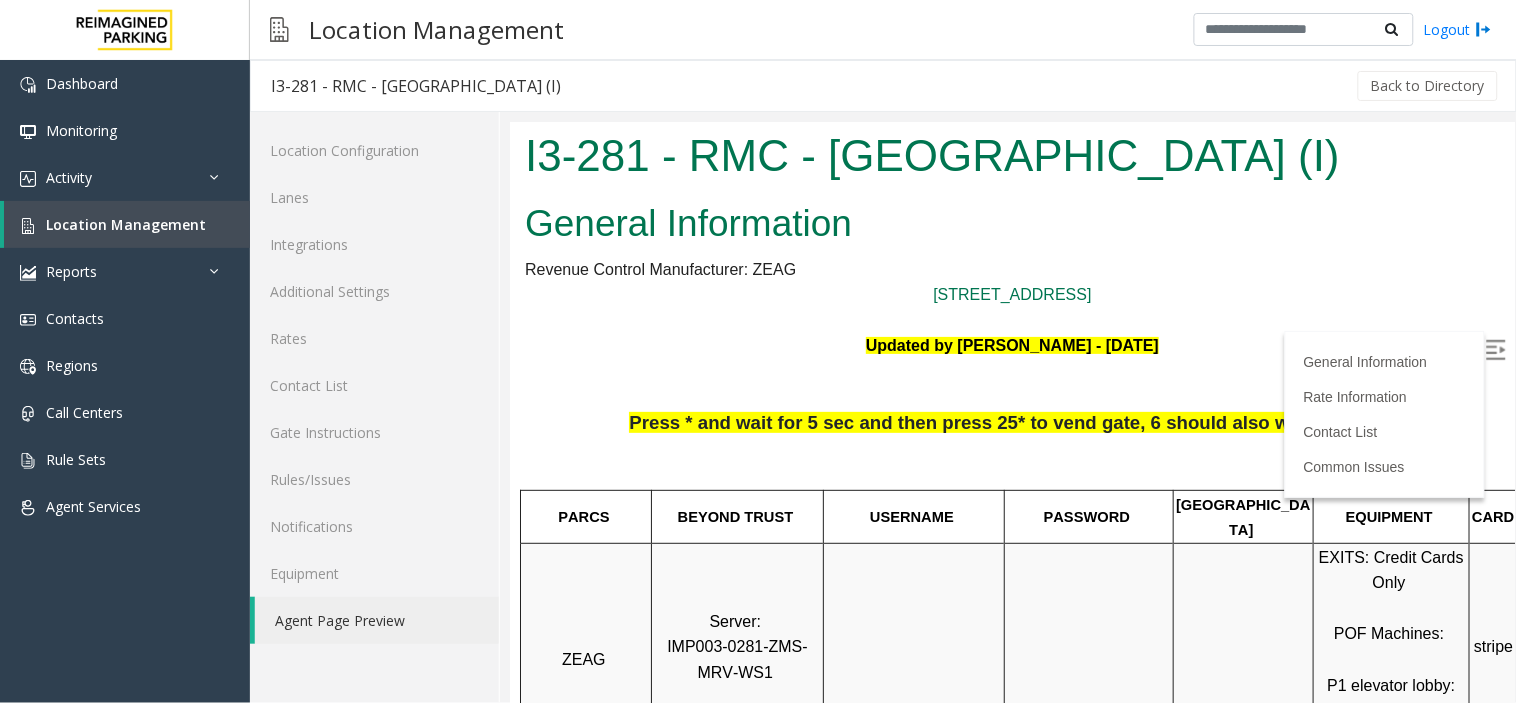 scroll, scrollTop: 0, scrollLeft: 0, axis: both 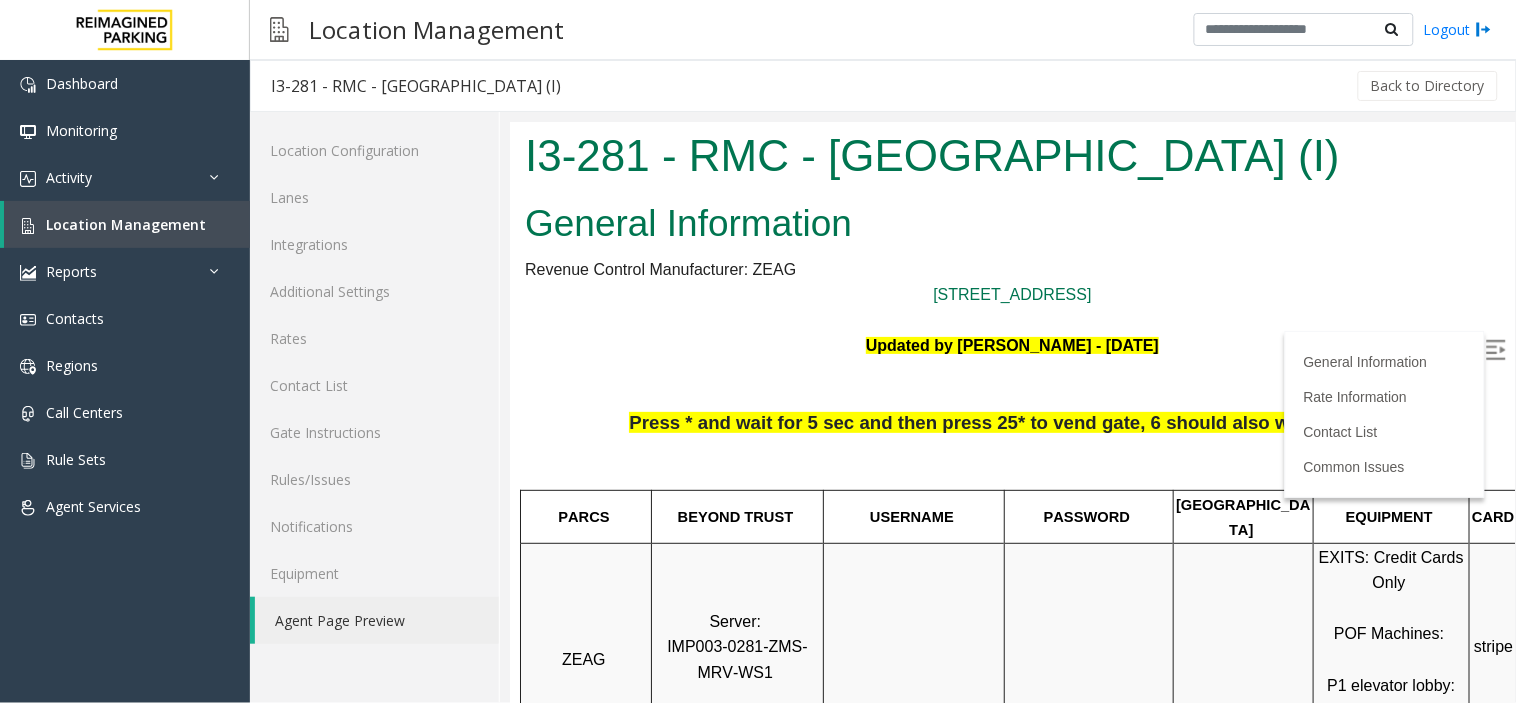 click at bounding box center [1497, 351] 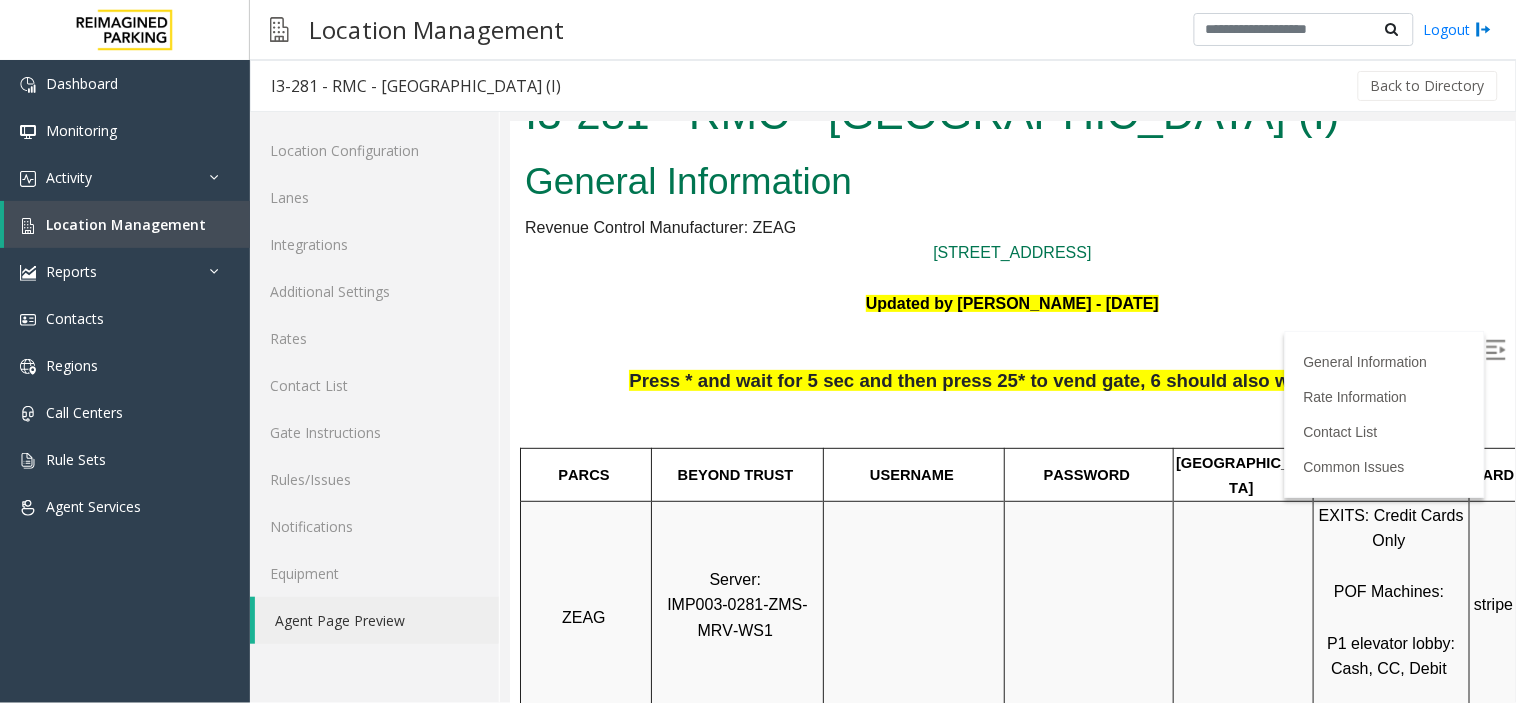 scroll, scrollTop: 111, scrollLeft: 0, axis: vertical 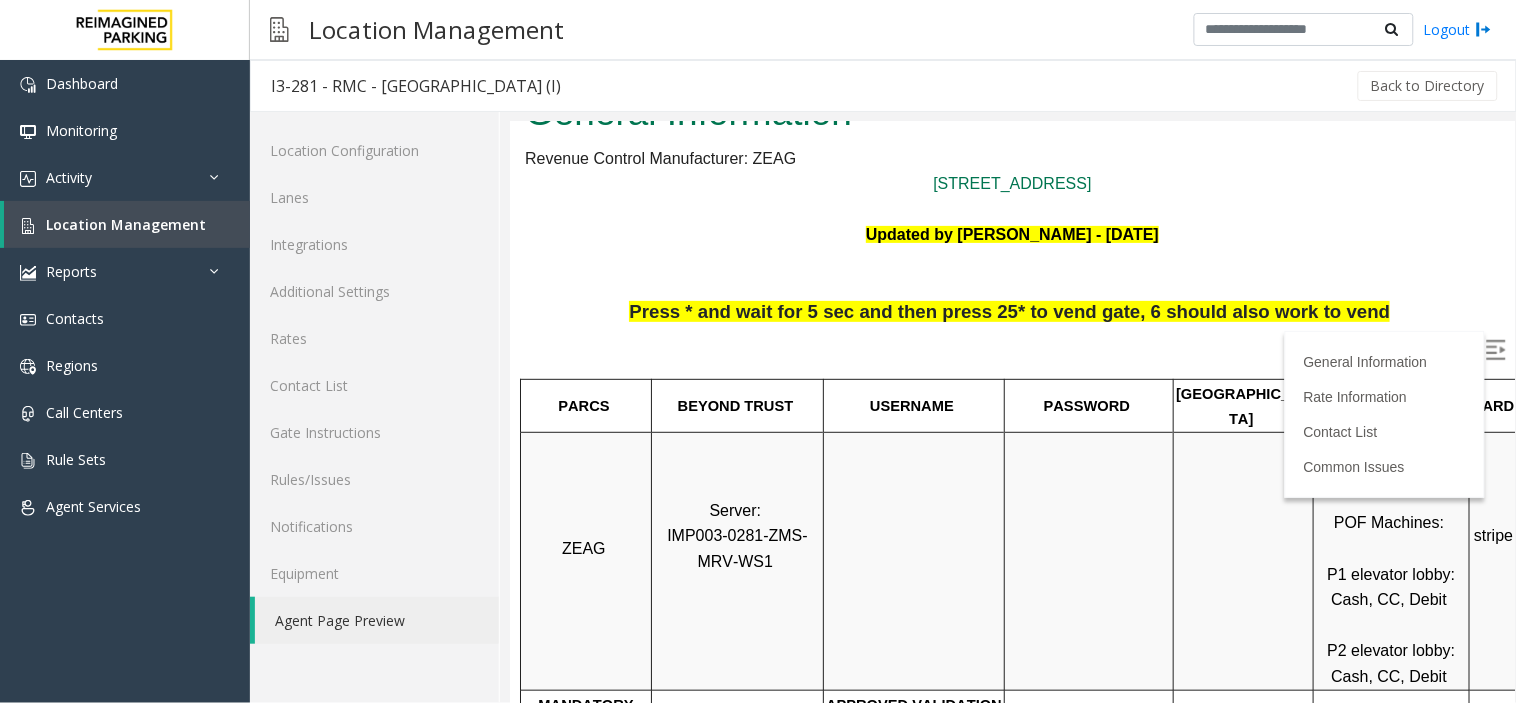 click on "IMP003-0281-ZMS-MRV-WS1" at bounding box center [736, 547] 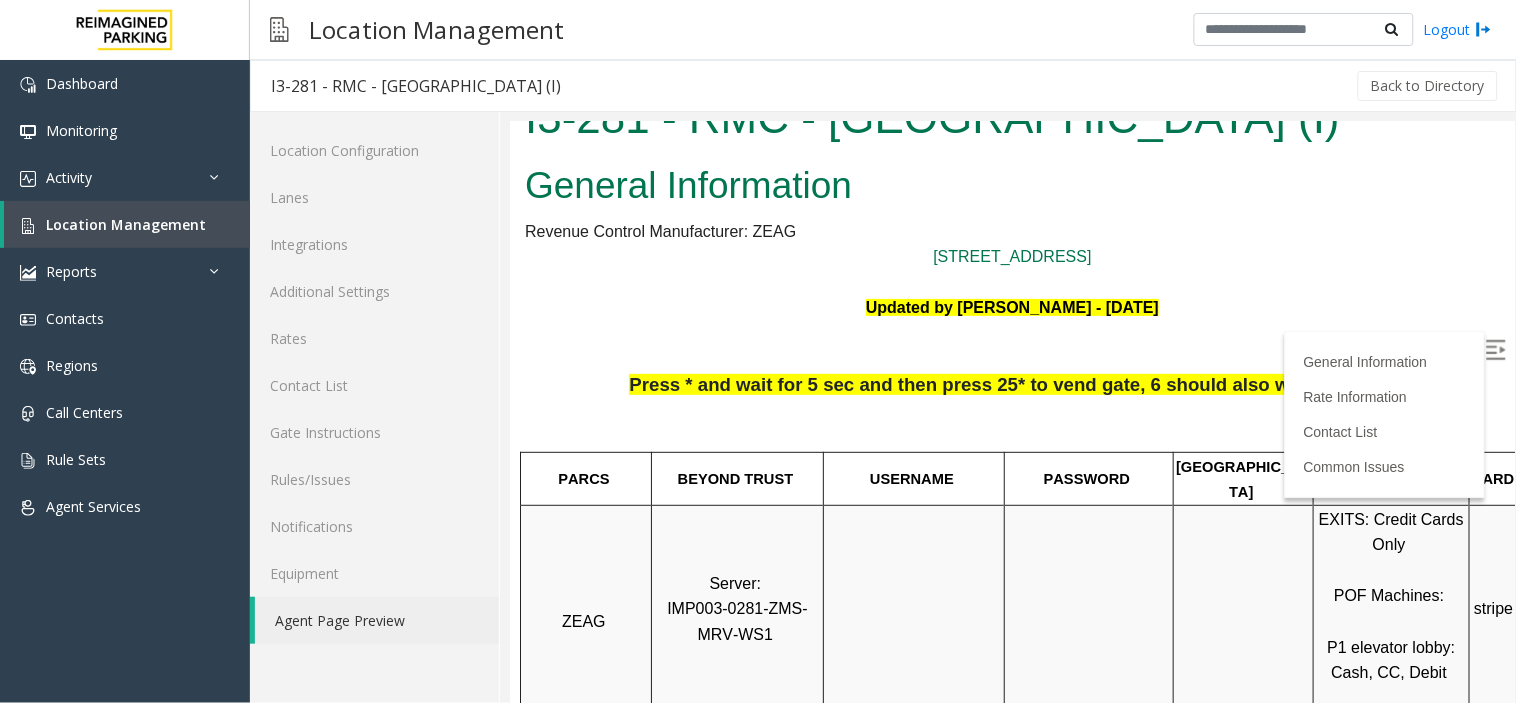 scroll, scrollTop: 0, scrollLeft: 0, axis: both 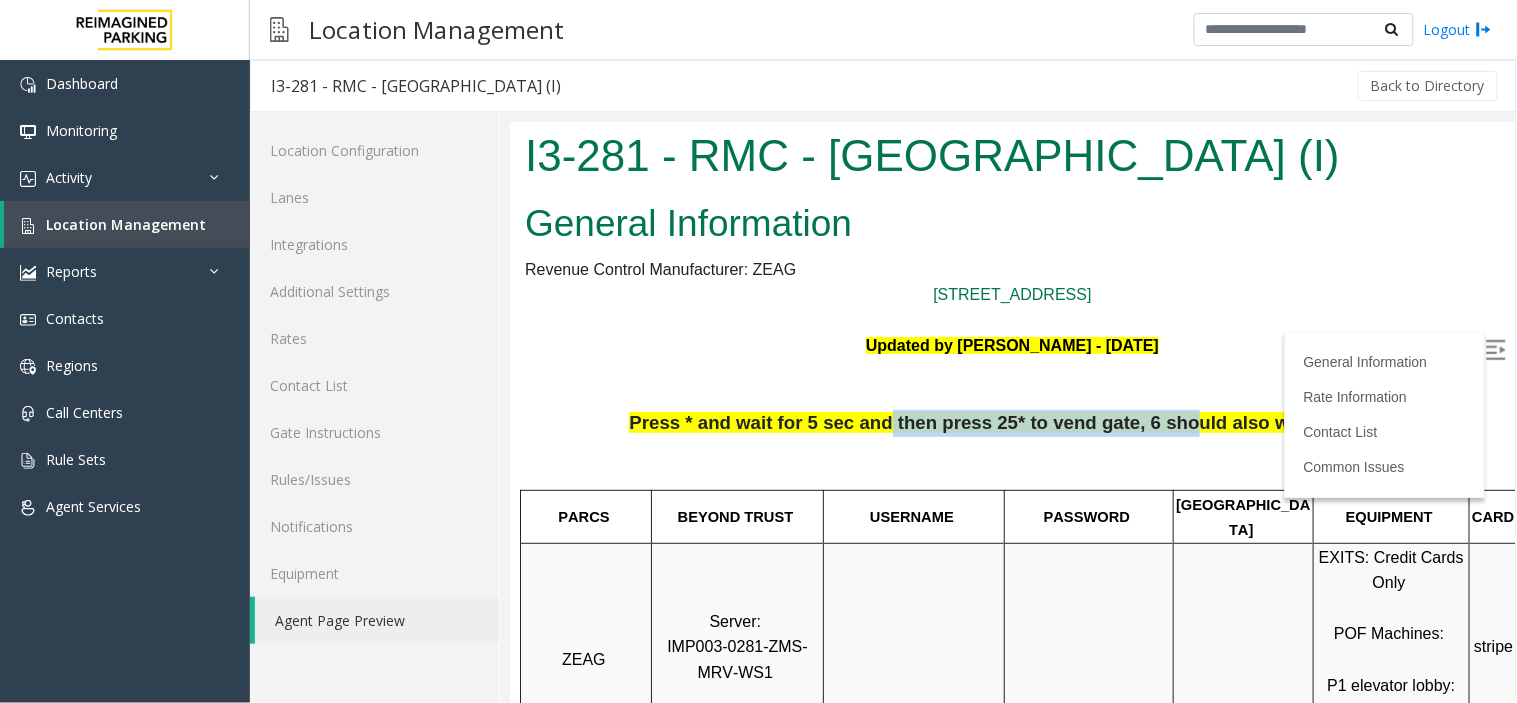 drag, startPoint x: 893, startPoint y: 415, endPoint x: 1170, endPoint y: 417, distance: 277.00723 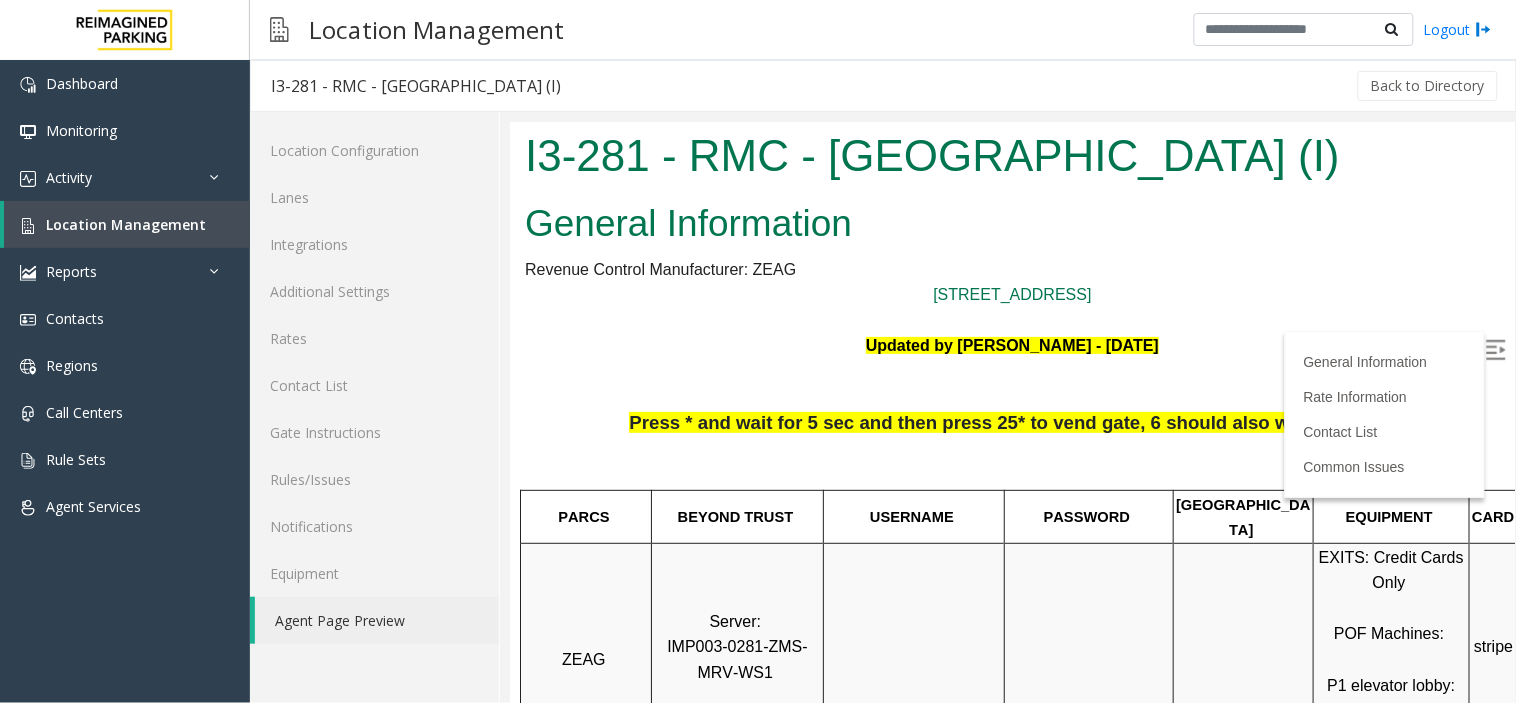 click on "Press * and wait for 5 sec and then press 25* to vend gate, 6 should also work to vend" at bounding box center [1011, 448] 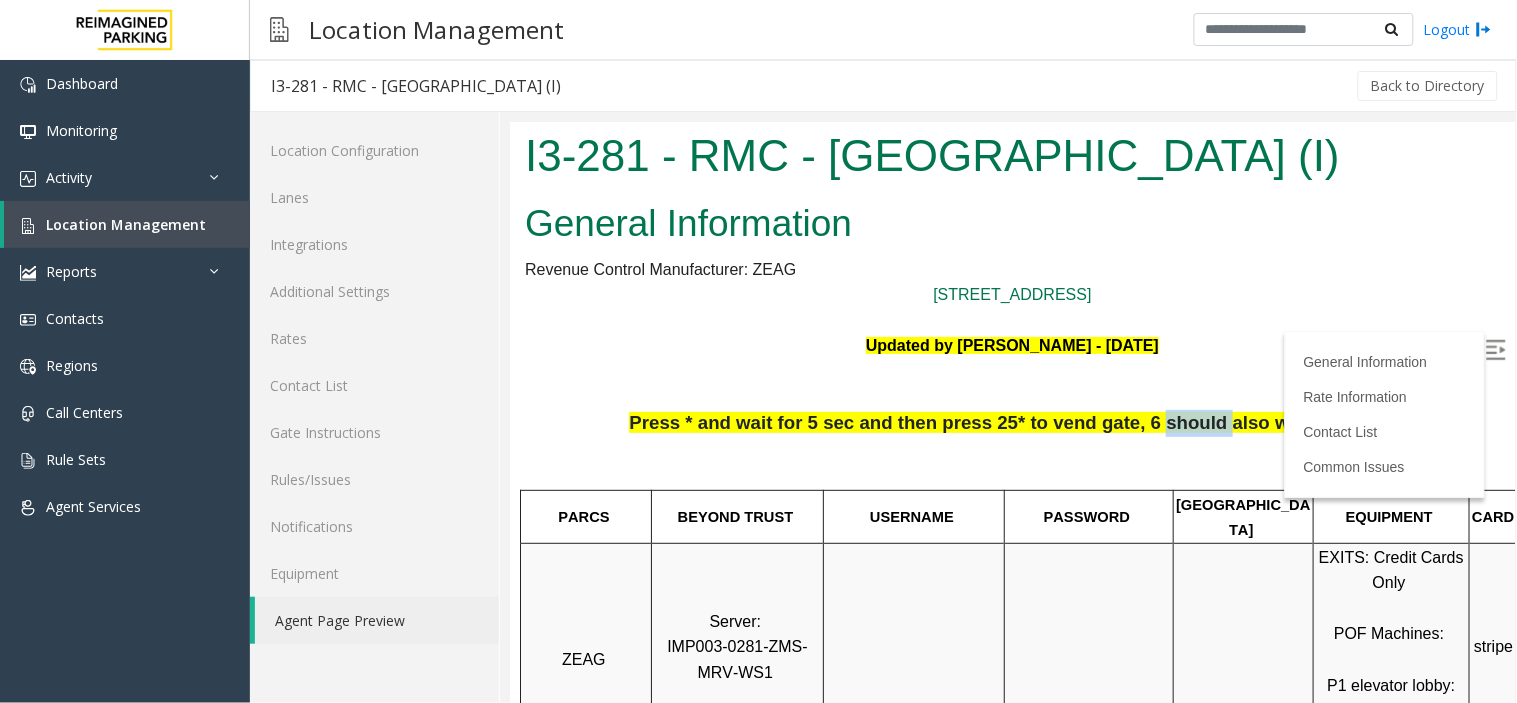 click on "Press * and wait for 5 sec and then press 25* to vend gate, 6 should also work to vend" at bounding box center (1008, 421) 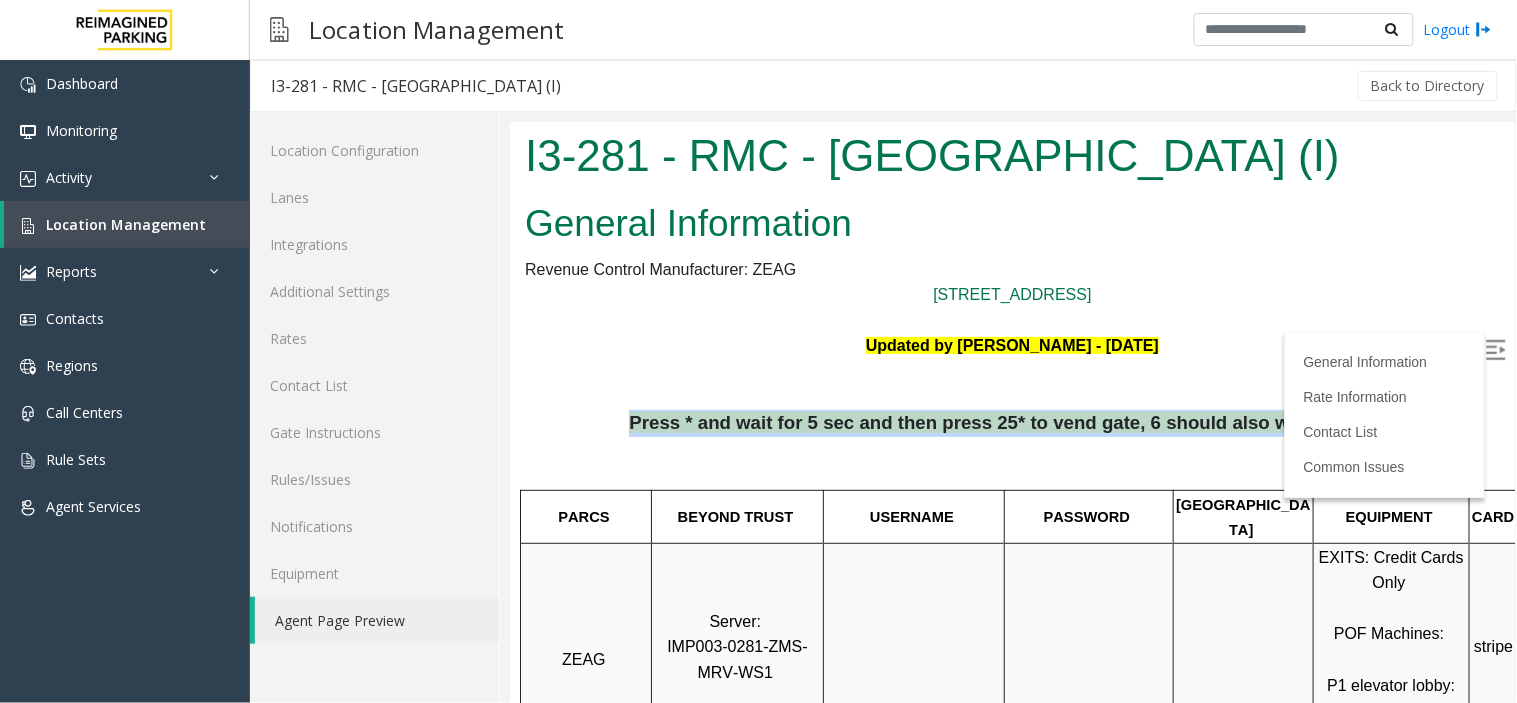 click on "Press * and wait for 5 sec and then press 25* to vend gate, 6 should also work to vend" at bounding box center (1008, 421) 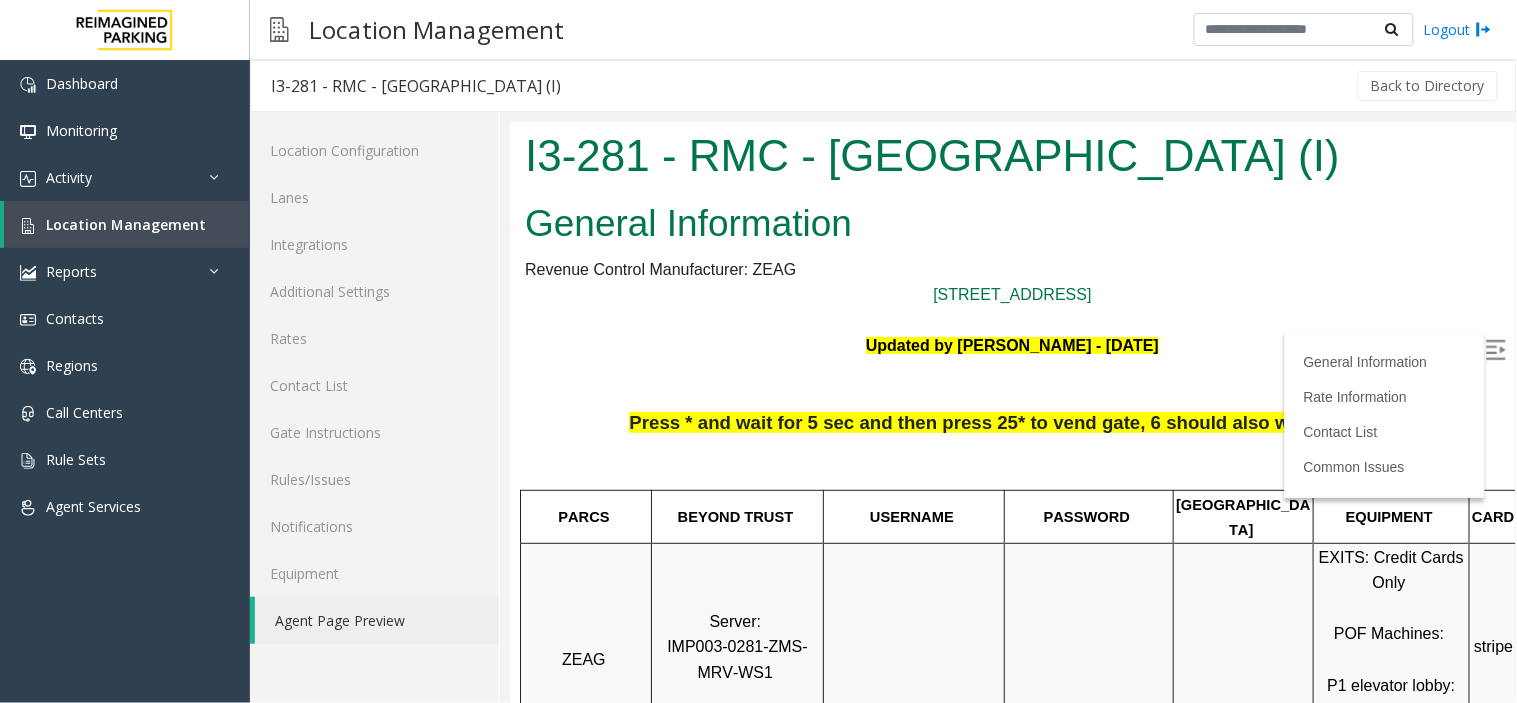 click on "Press * and wait for 5 sec and then press 25* to vend gate, 6 should also work to vend" at bounding box center (1011, 448) 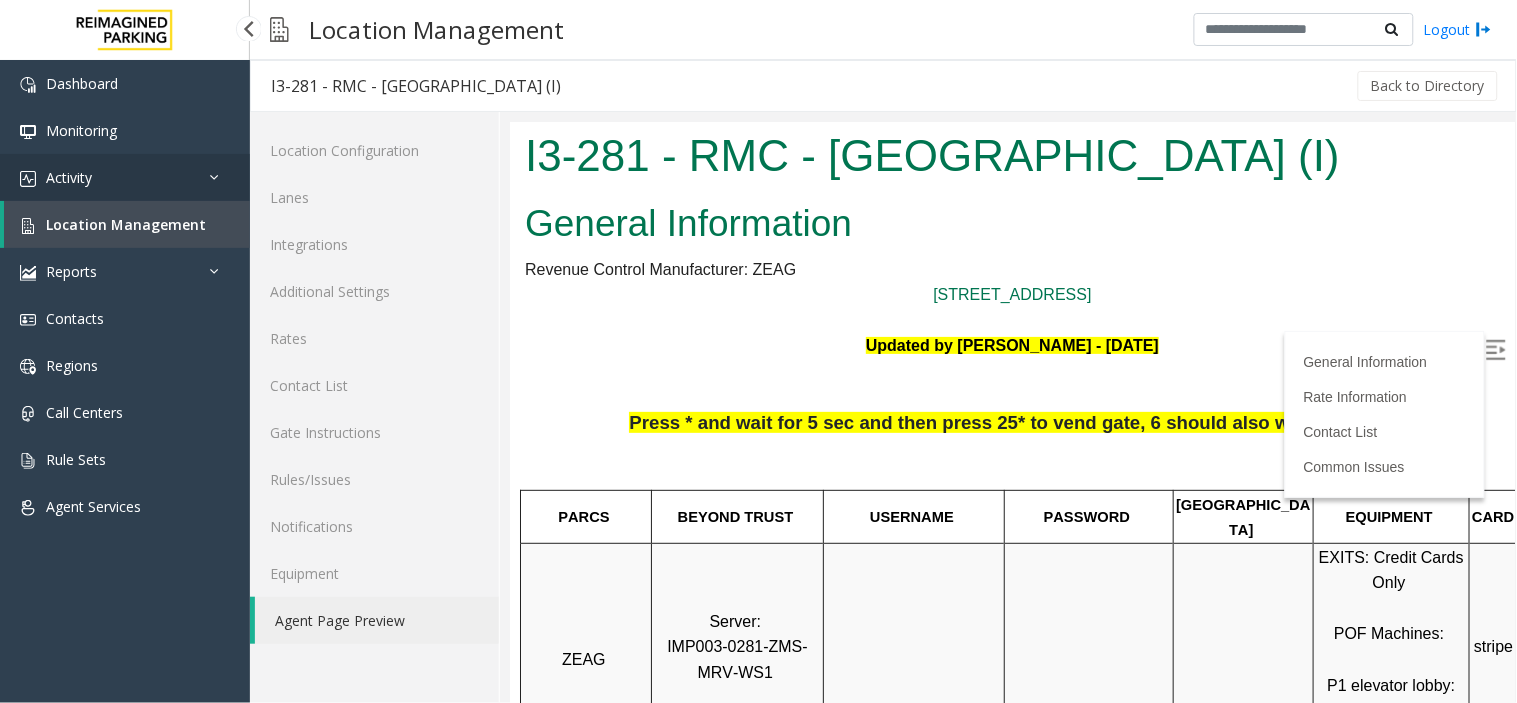 click on "Activity" at bounding box center (69, 177) 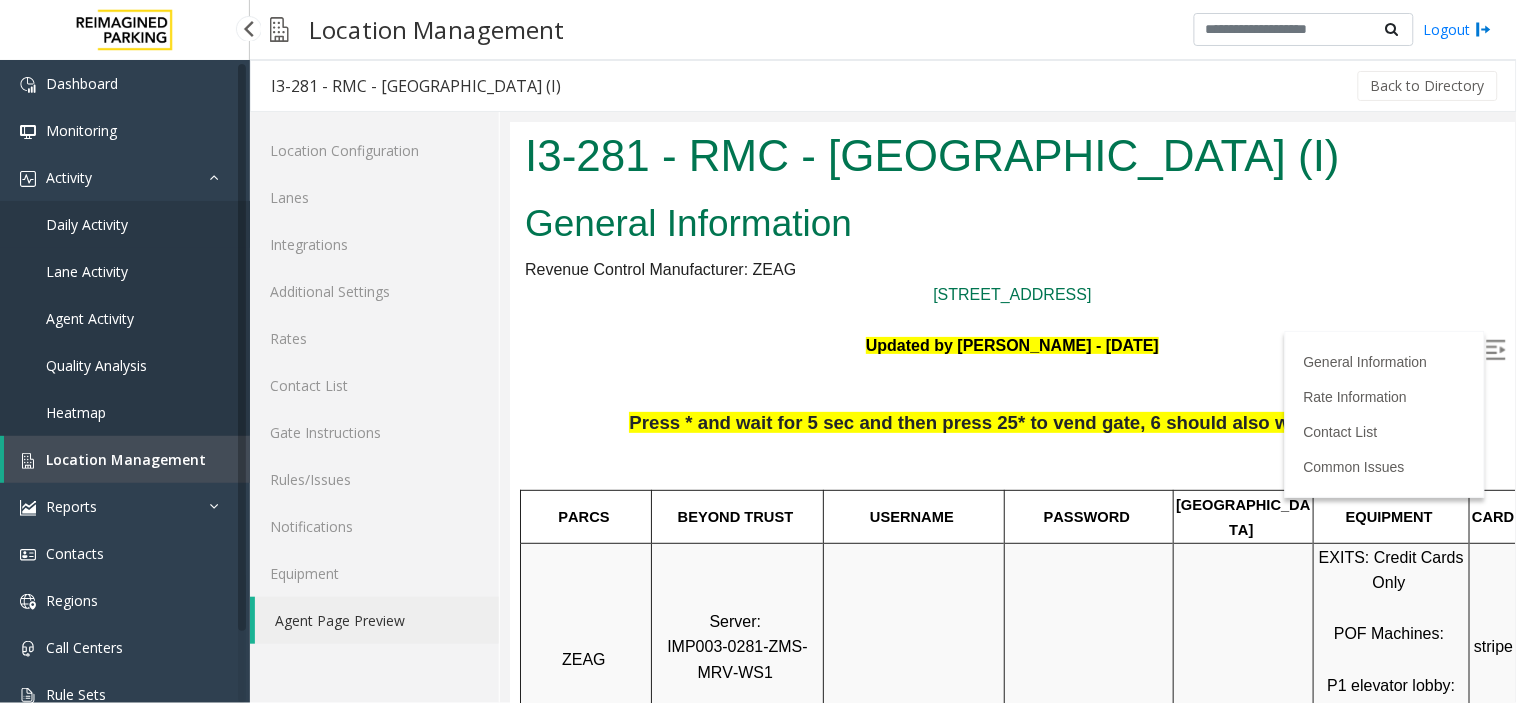 click on "Daily Activity" at bounding box center (87, 224) 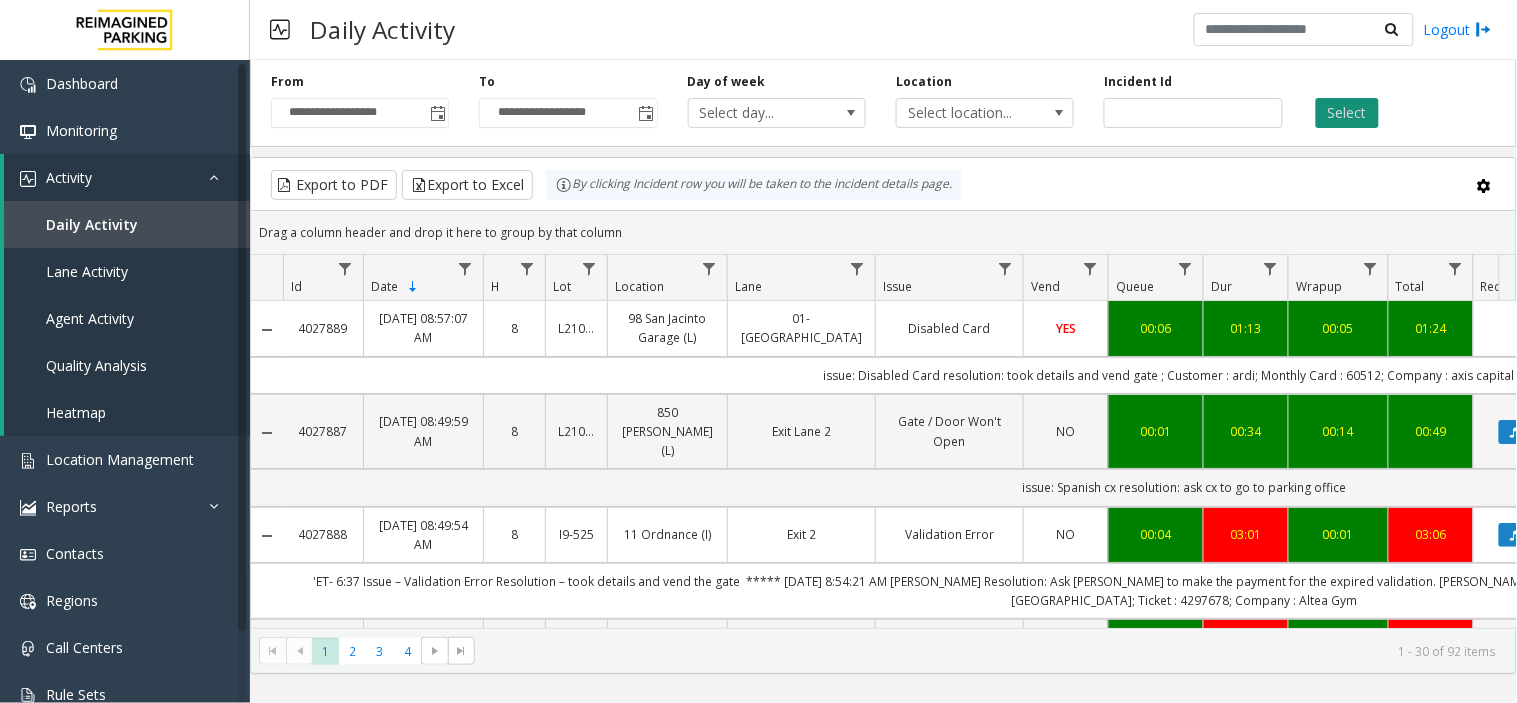 click on "Select" 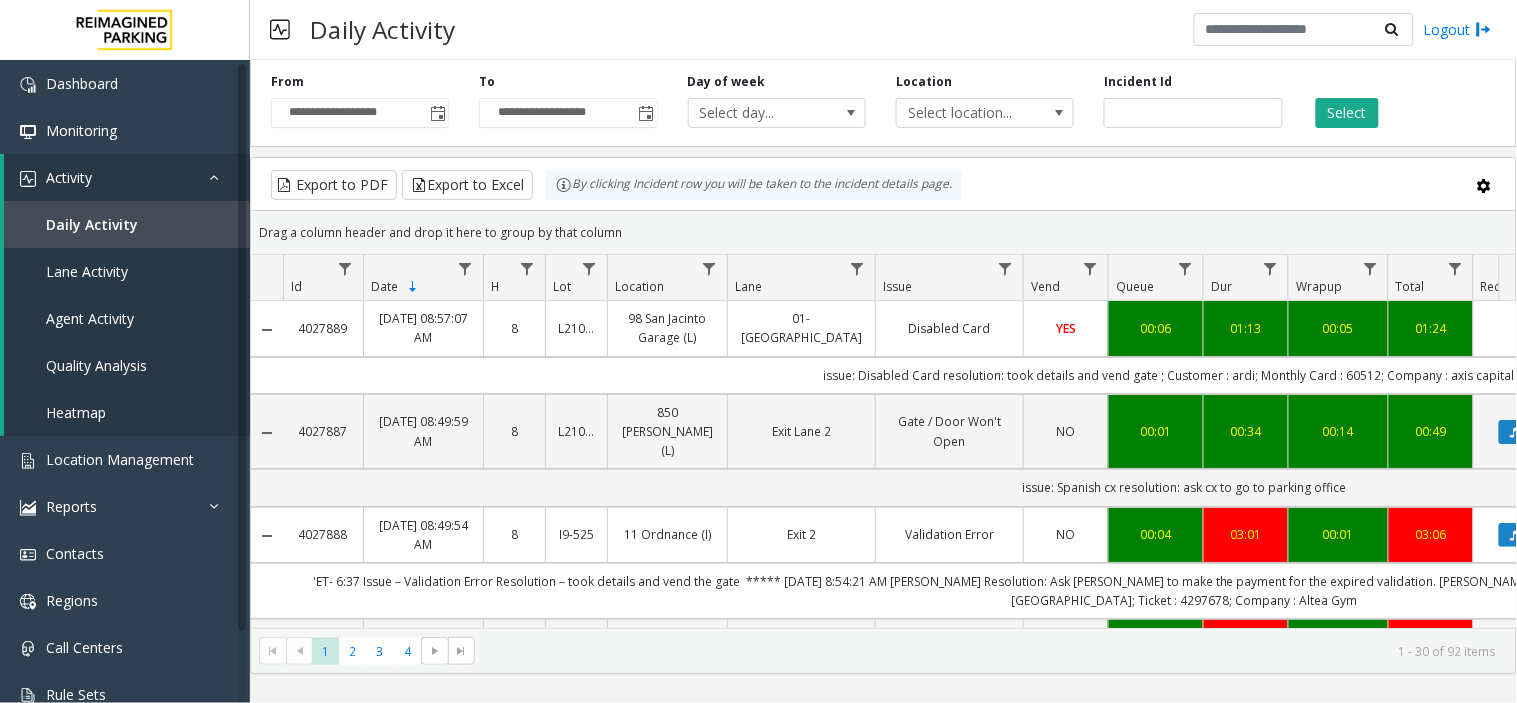 scroll, scrollTop: 0, scrollLeft: 191, axis: horizontal 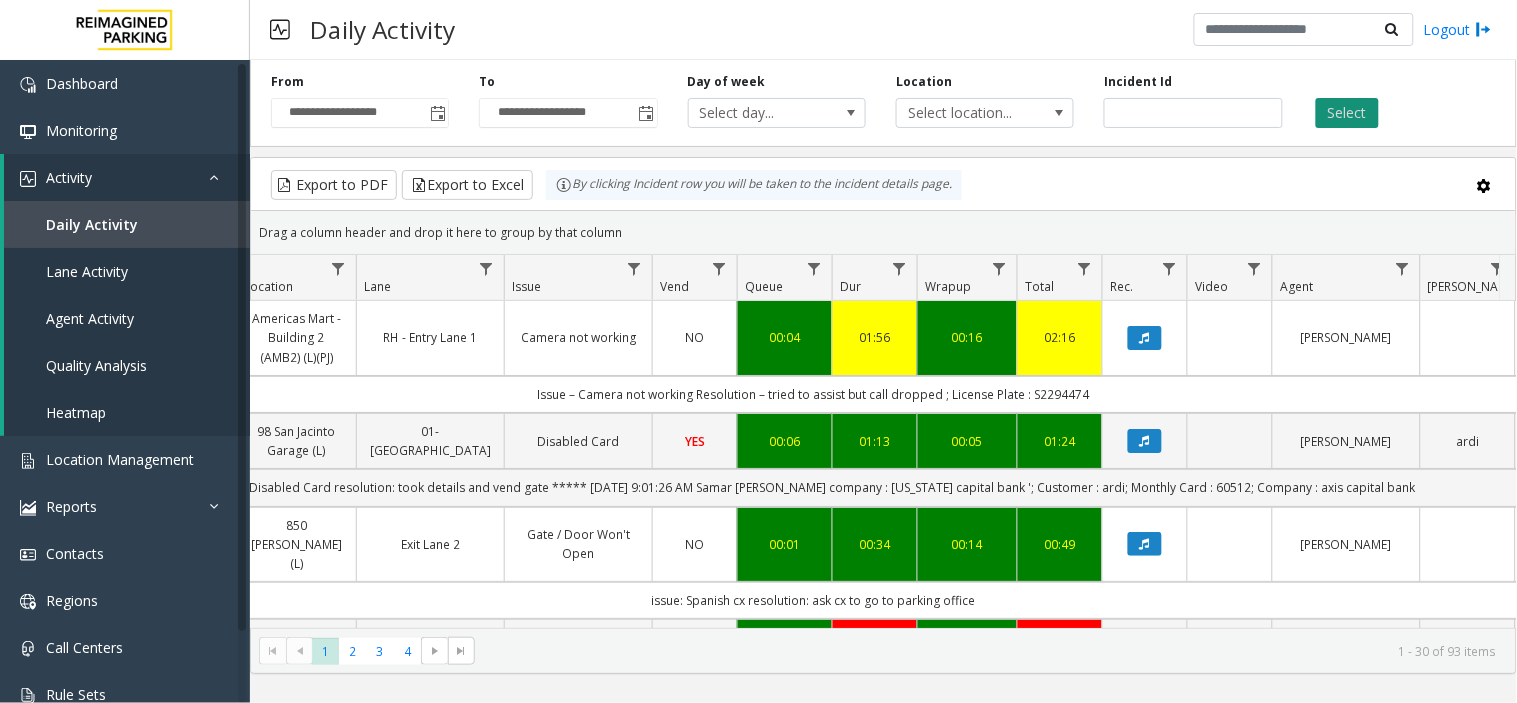 click on "Select" 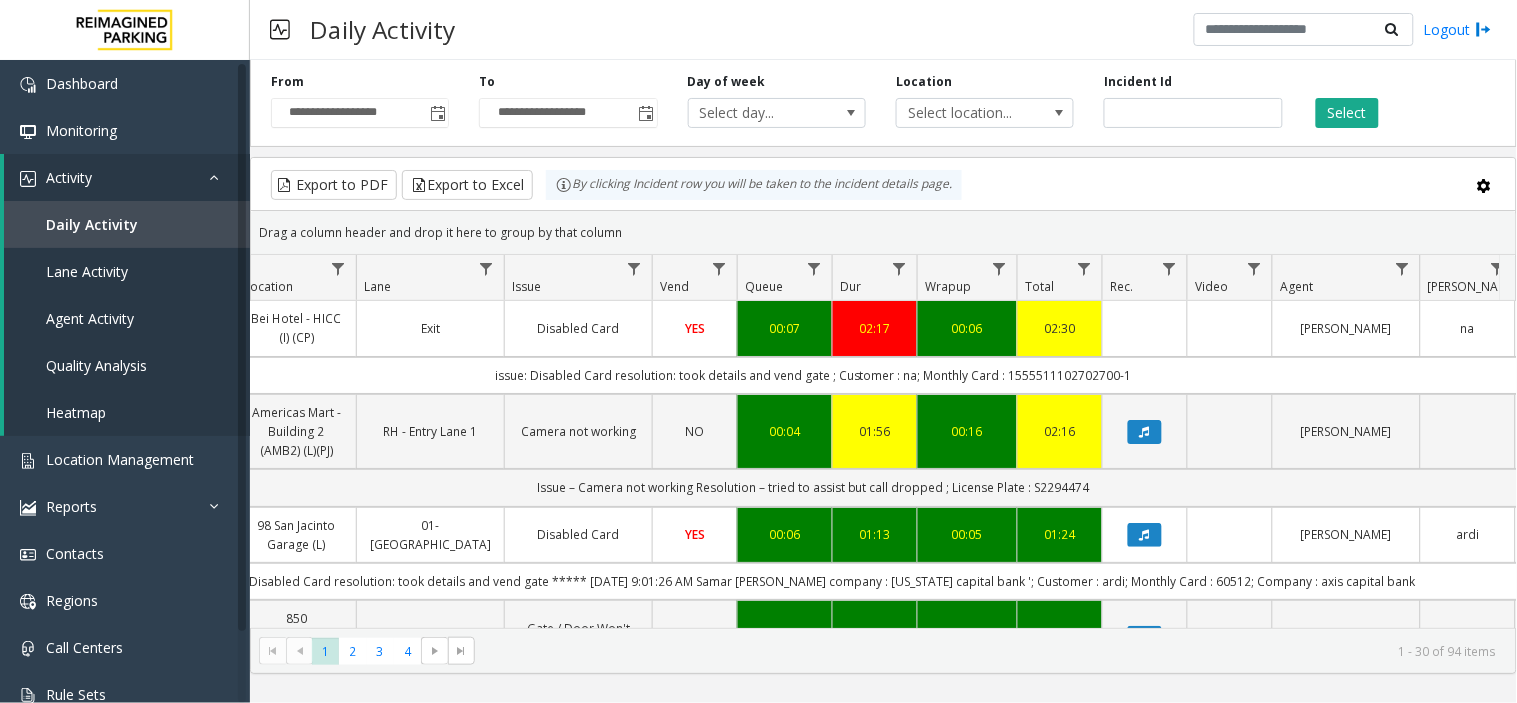 drag, startPoint x: 1093, startPoint y: 627, endPoint x: 1136, endPoint y: 631, distance: 43.185646 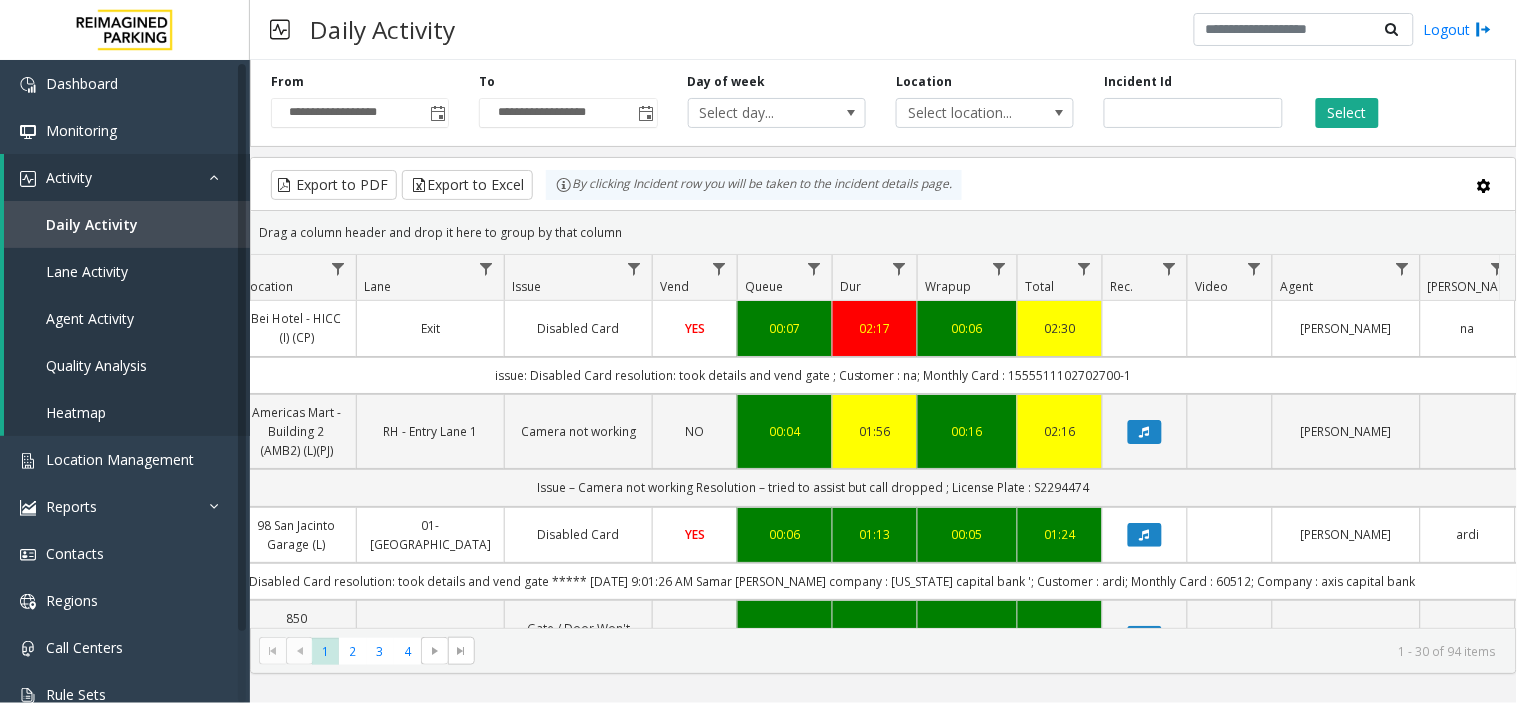 drag, startPoint x: 1052, startPoint y: 378, endPoint x: 1126, endPoint y: 382, distance: 74.10803 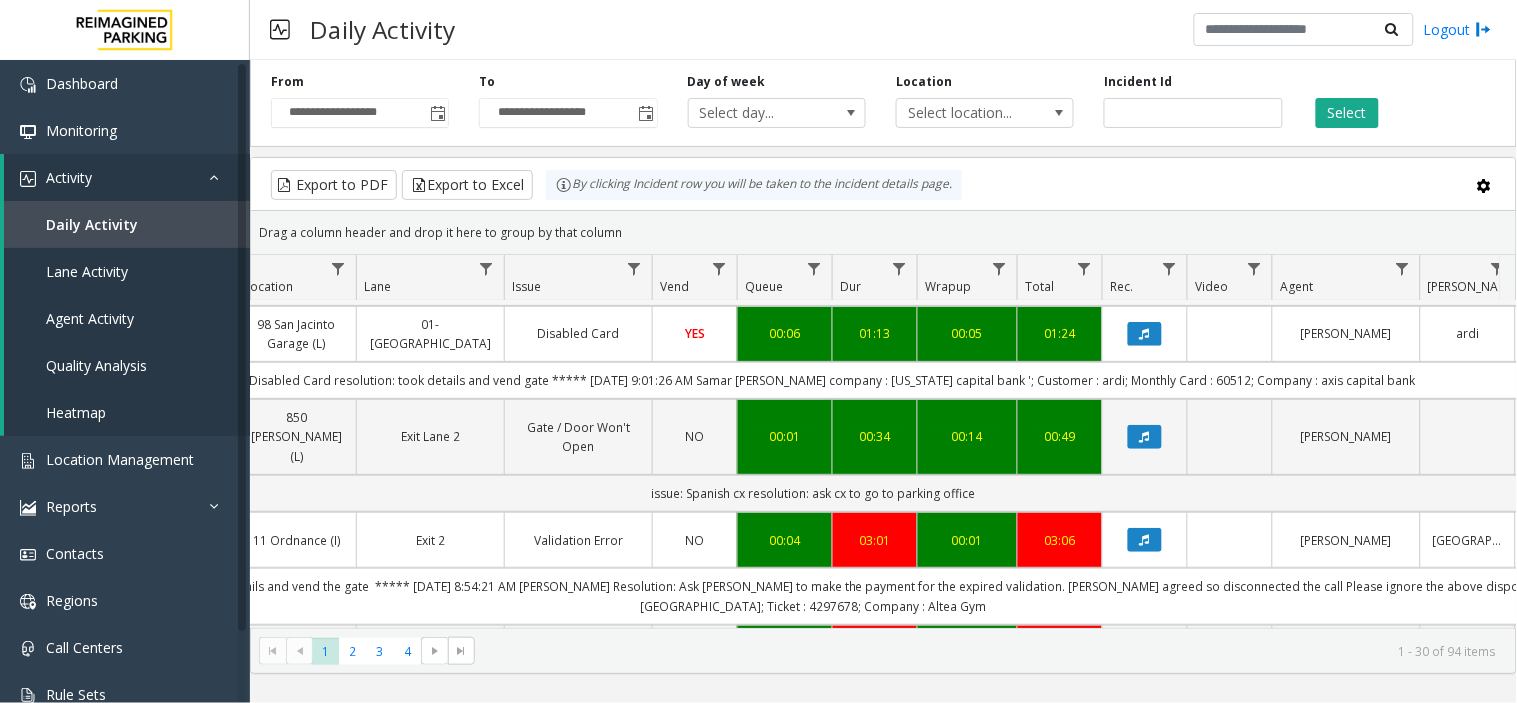 scroll, scrollTop: 0, scrollLeft: 371, axis: horizontal 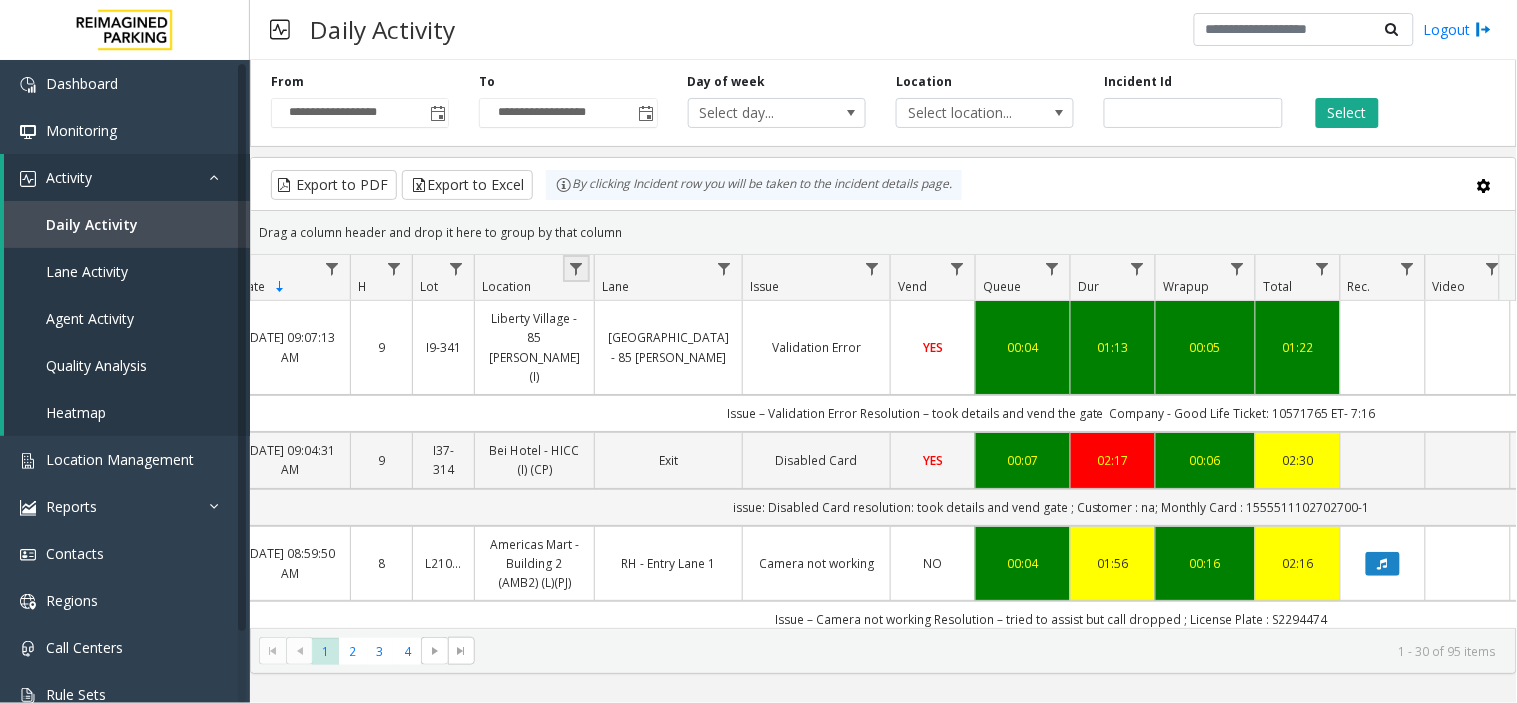 click 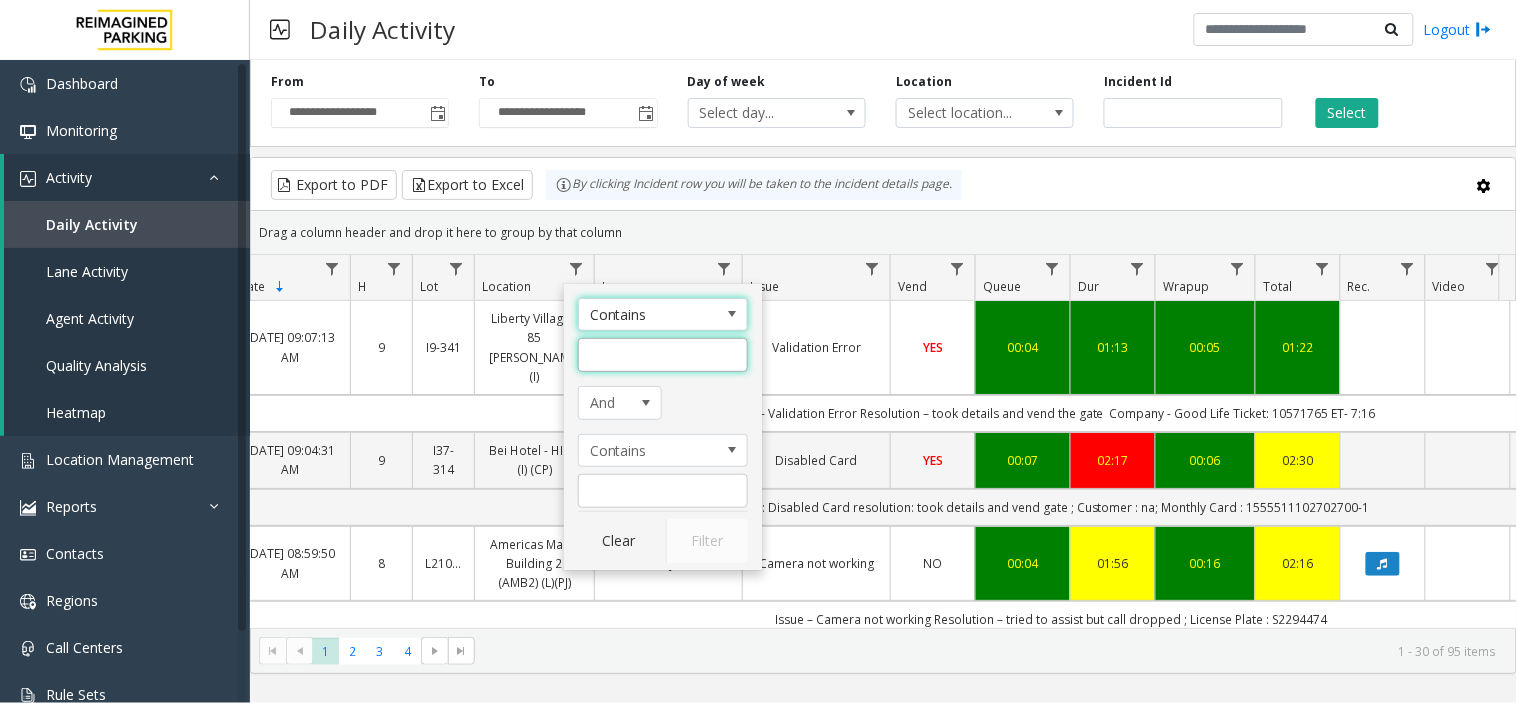 click 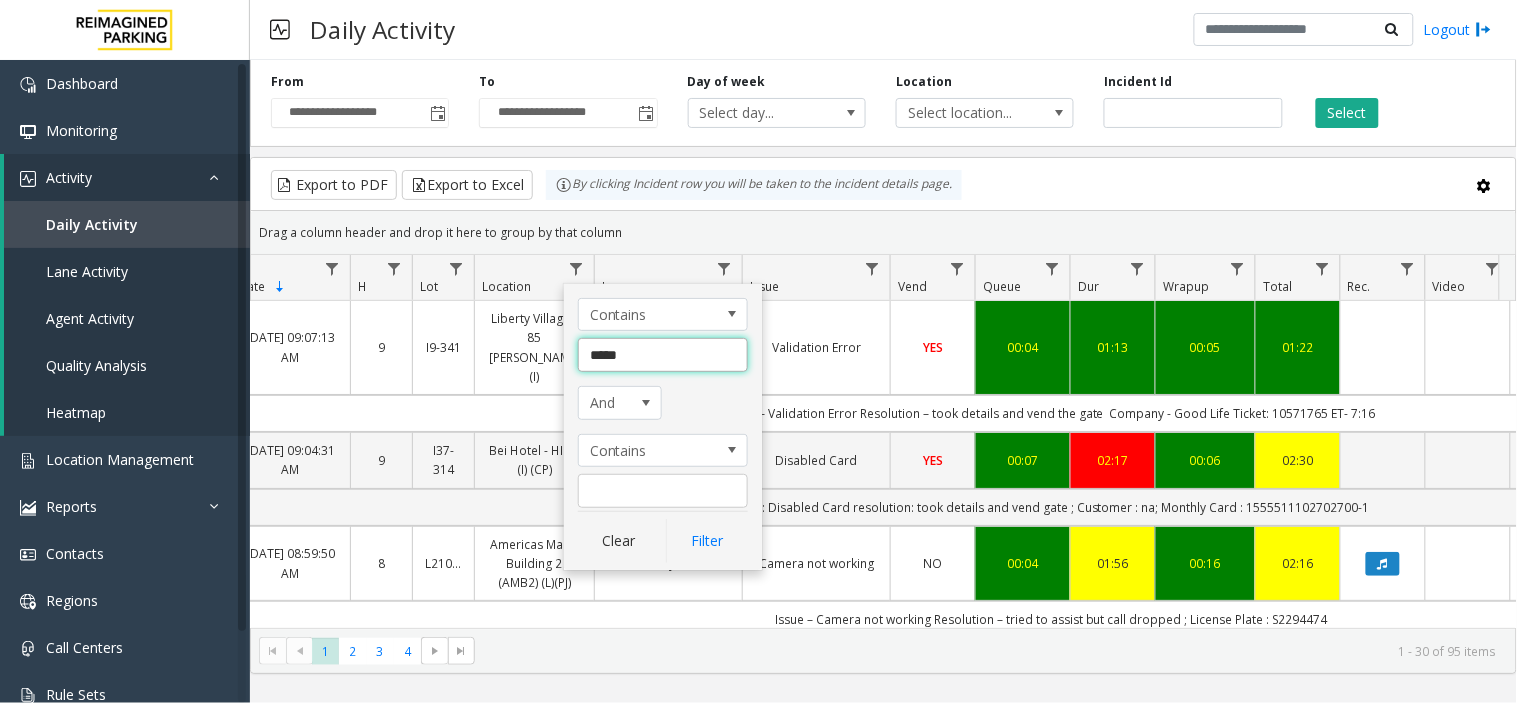 type on "******" 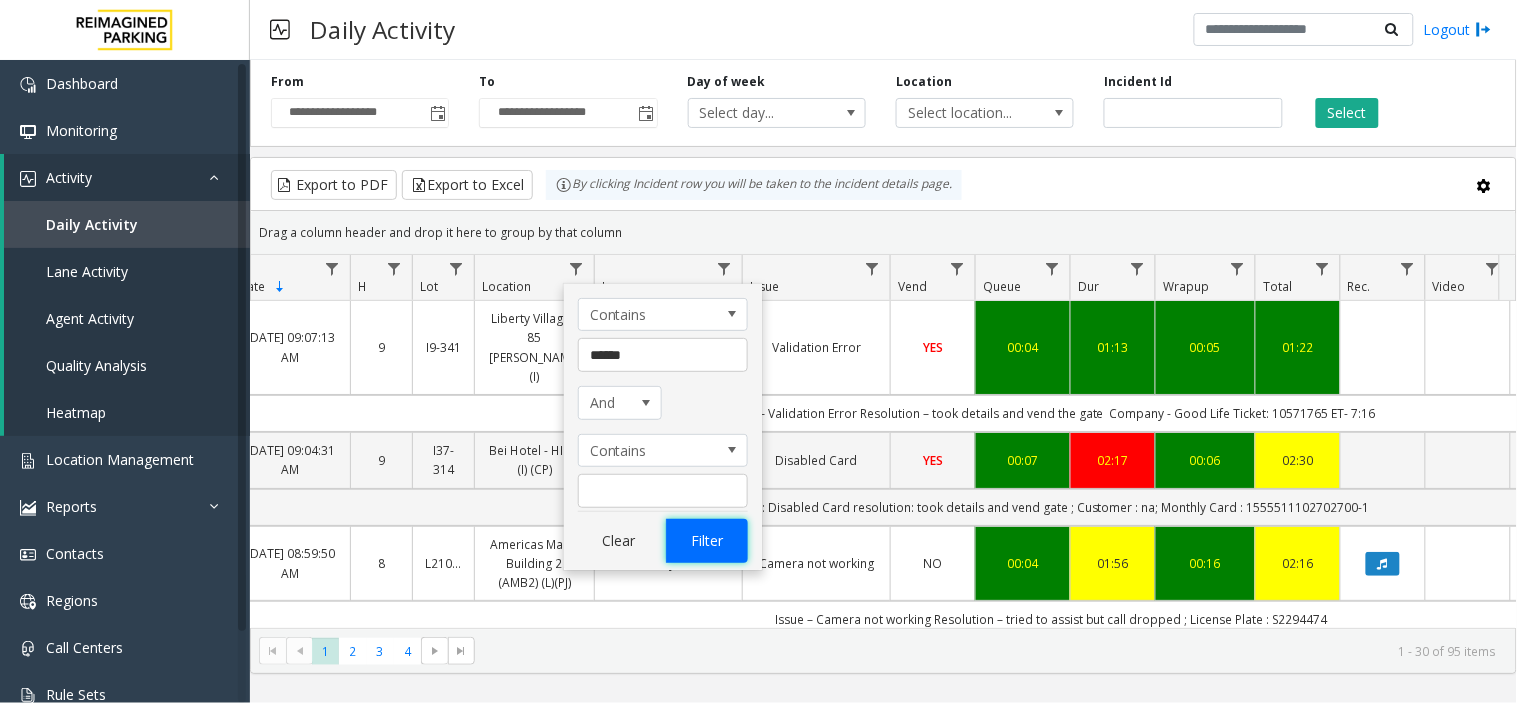 click on "Filter" 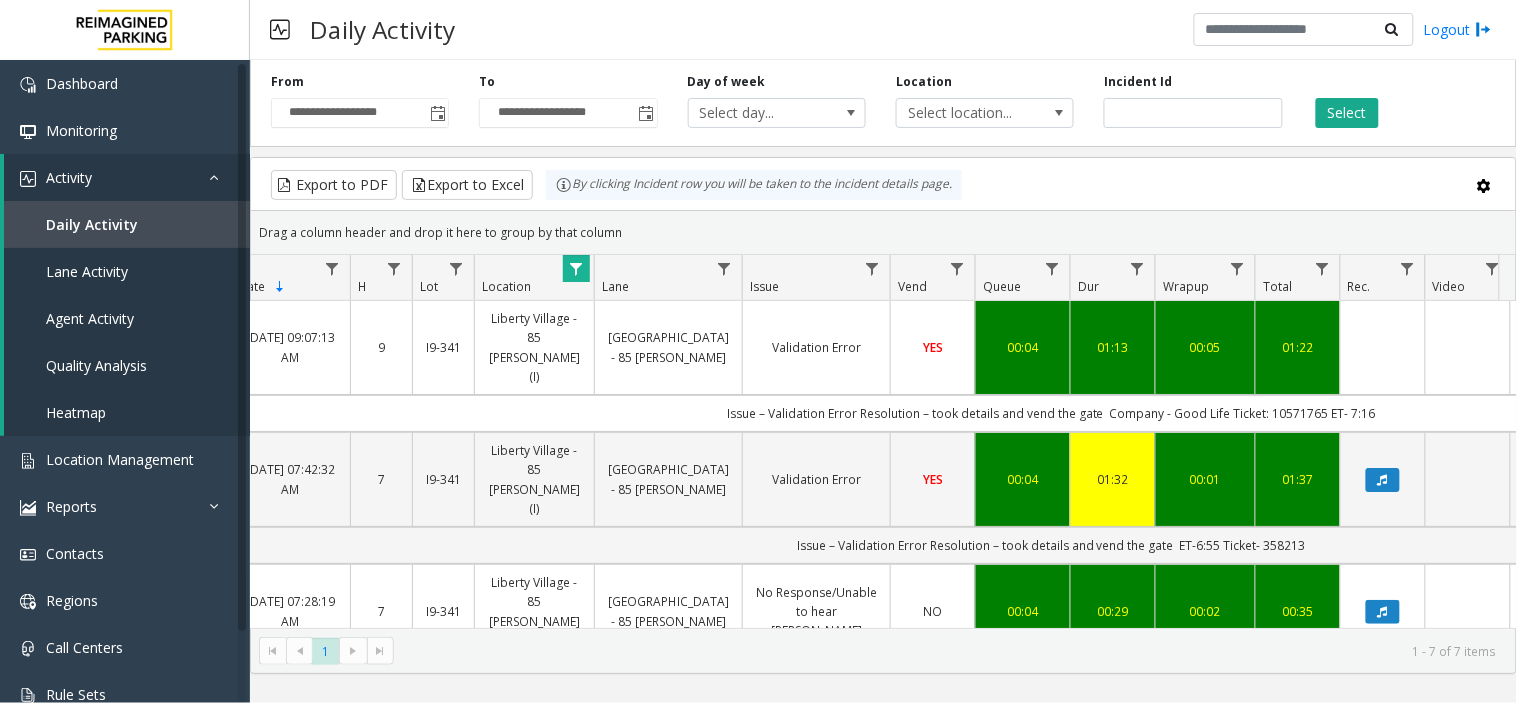 scroll, scrollTop: 0, scrollLeft: 187, axis: horizontal 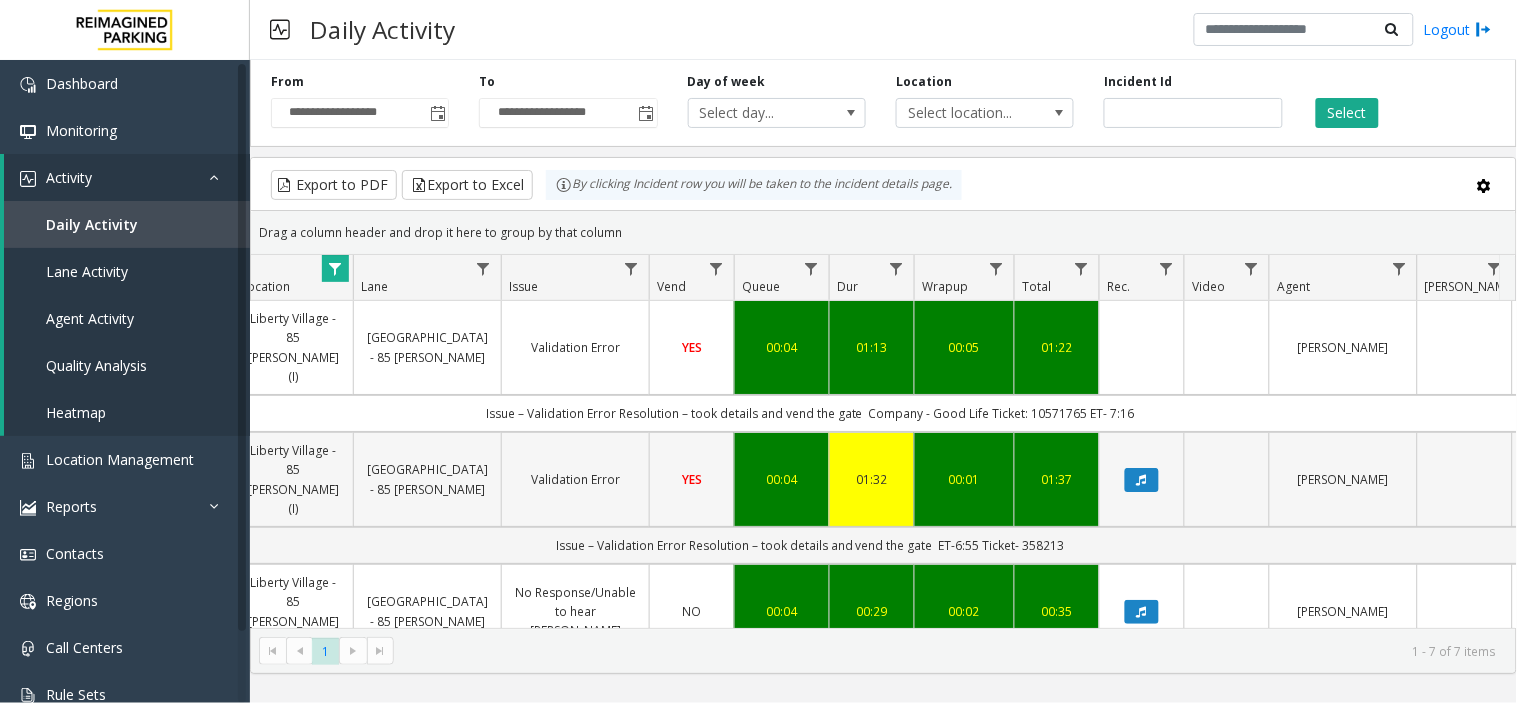click 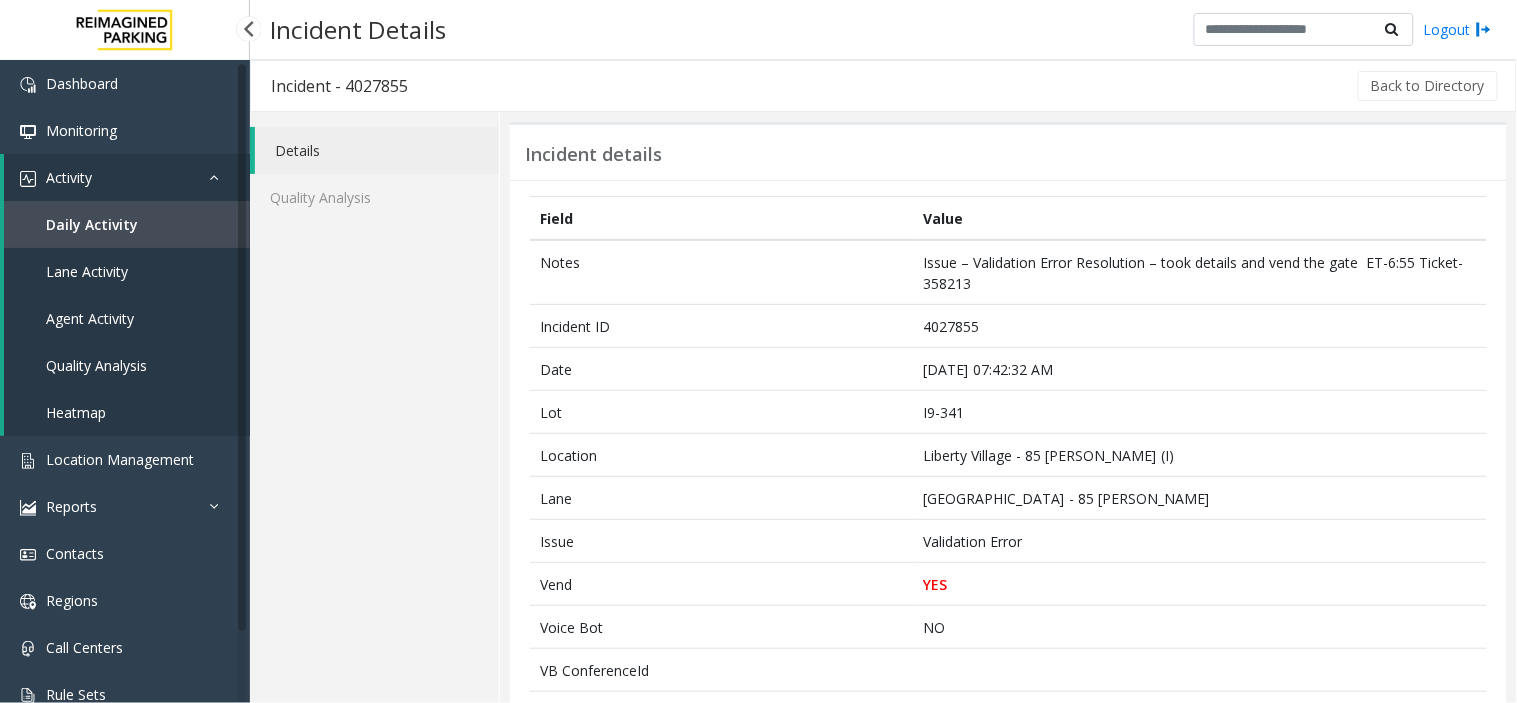 click on "Daily Activity" at bounding box center (92, 224) 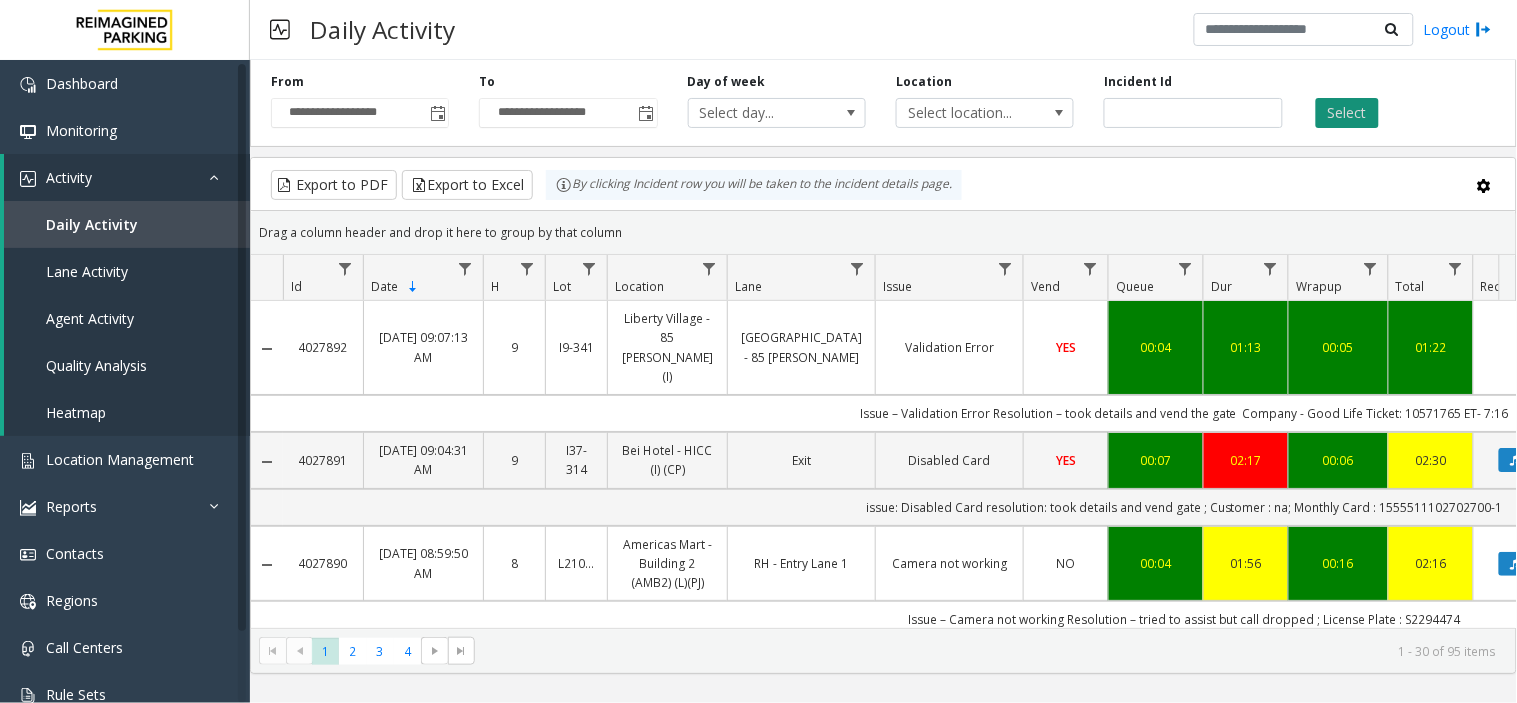 click on "Select" 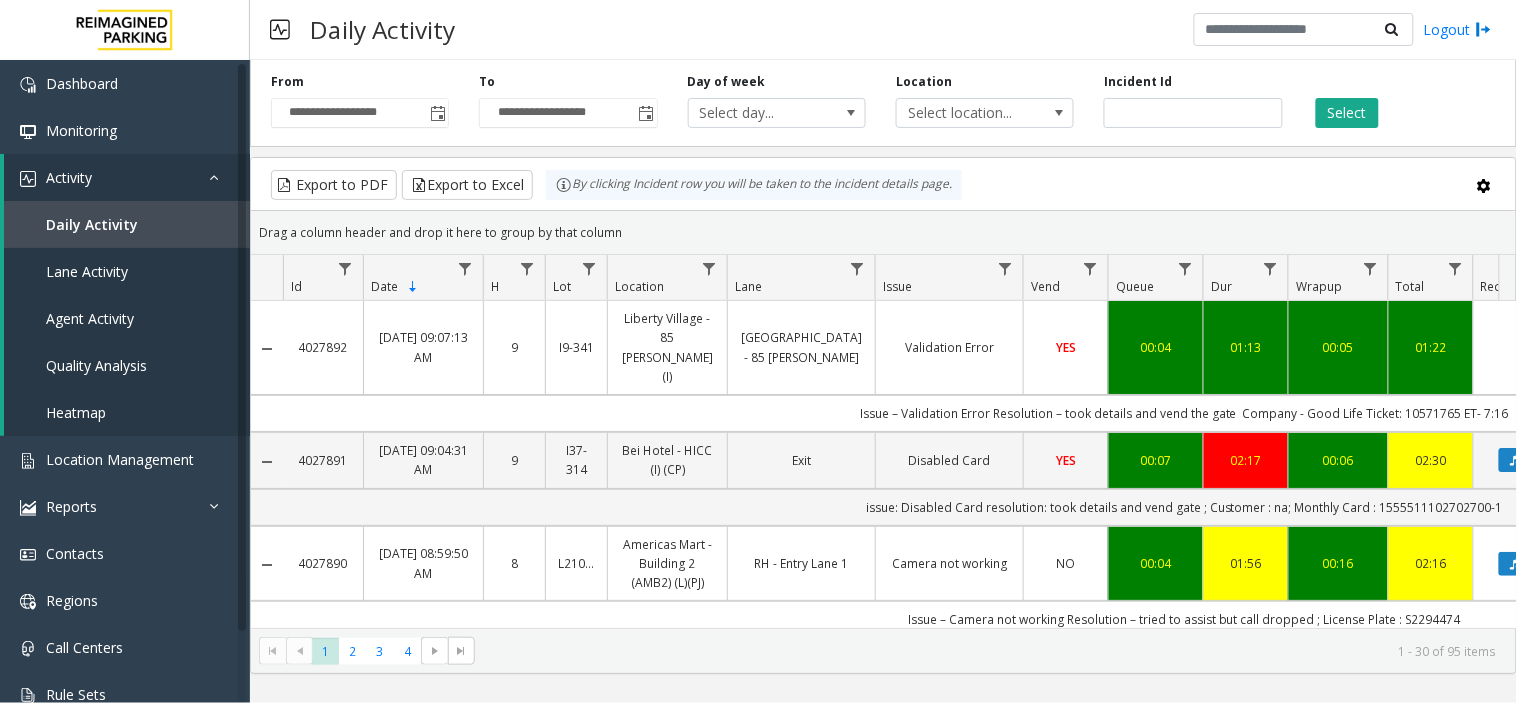 scroll, scrollTop: 0, scrollLeft: 254, axis: horizontal 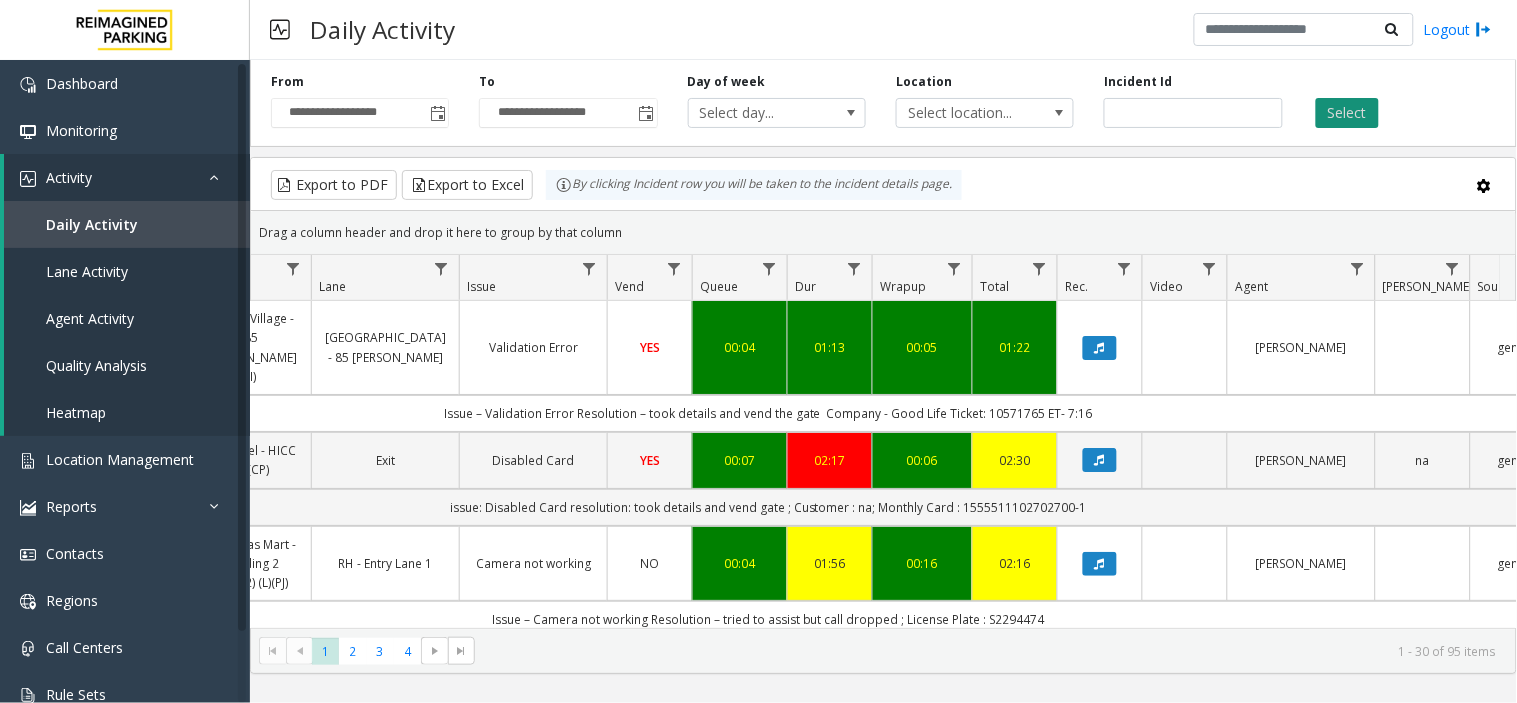click on "Select" 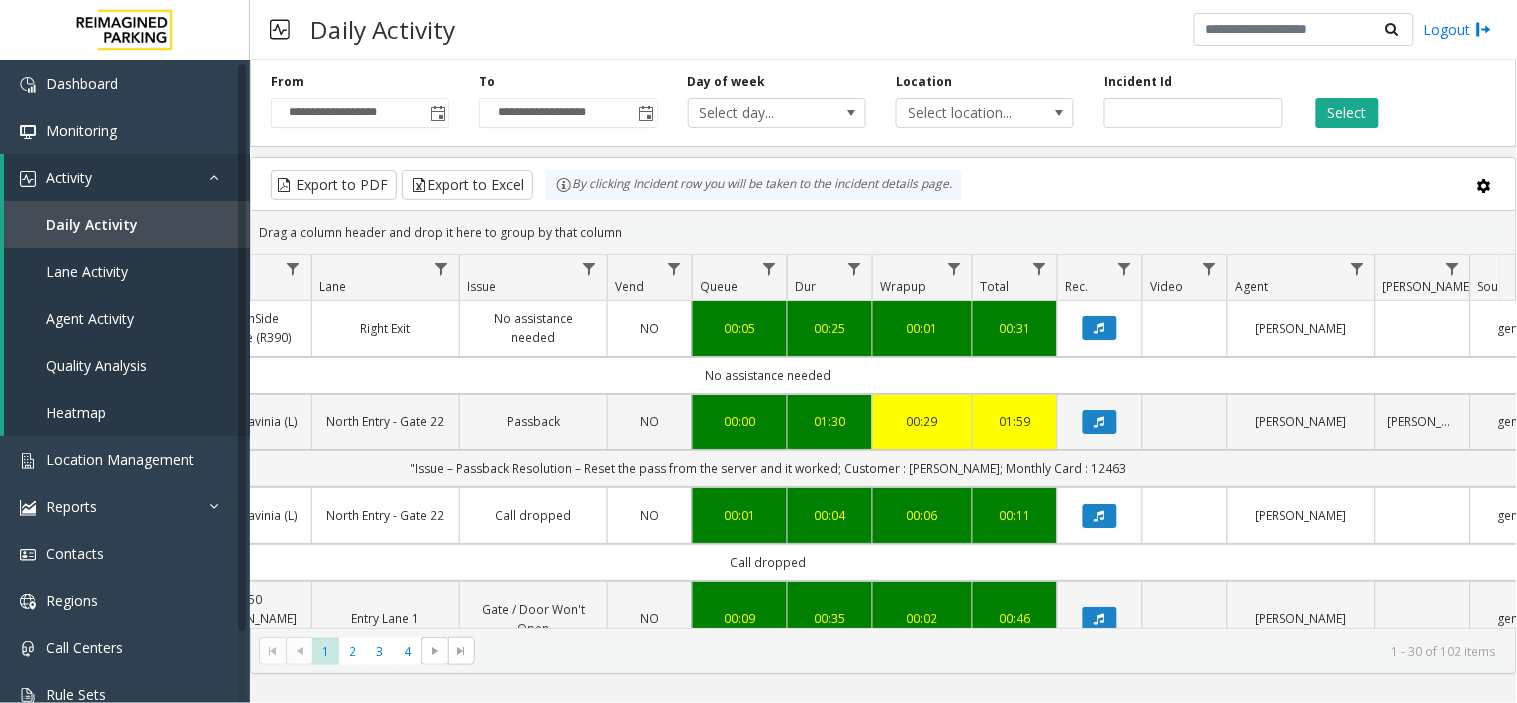 scroll, scrollTop: 0, scrollLeft: 517, axis: horizontal 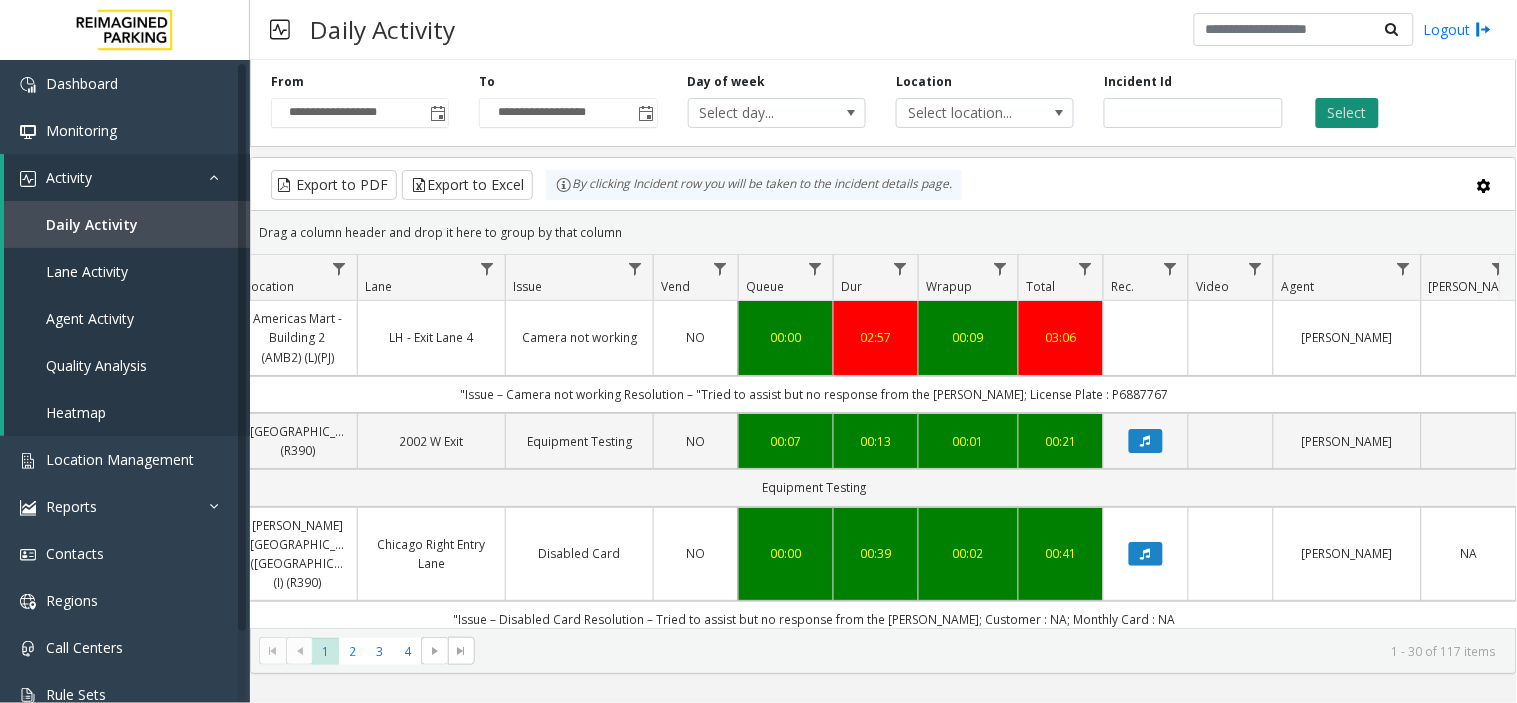 click on "Select" 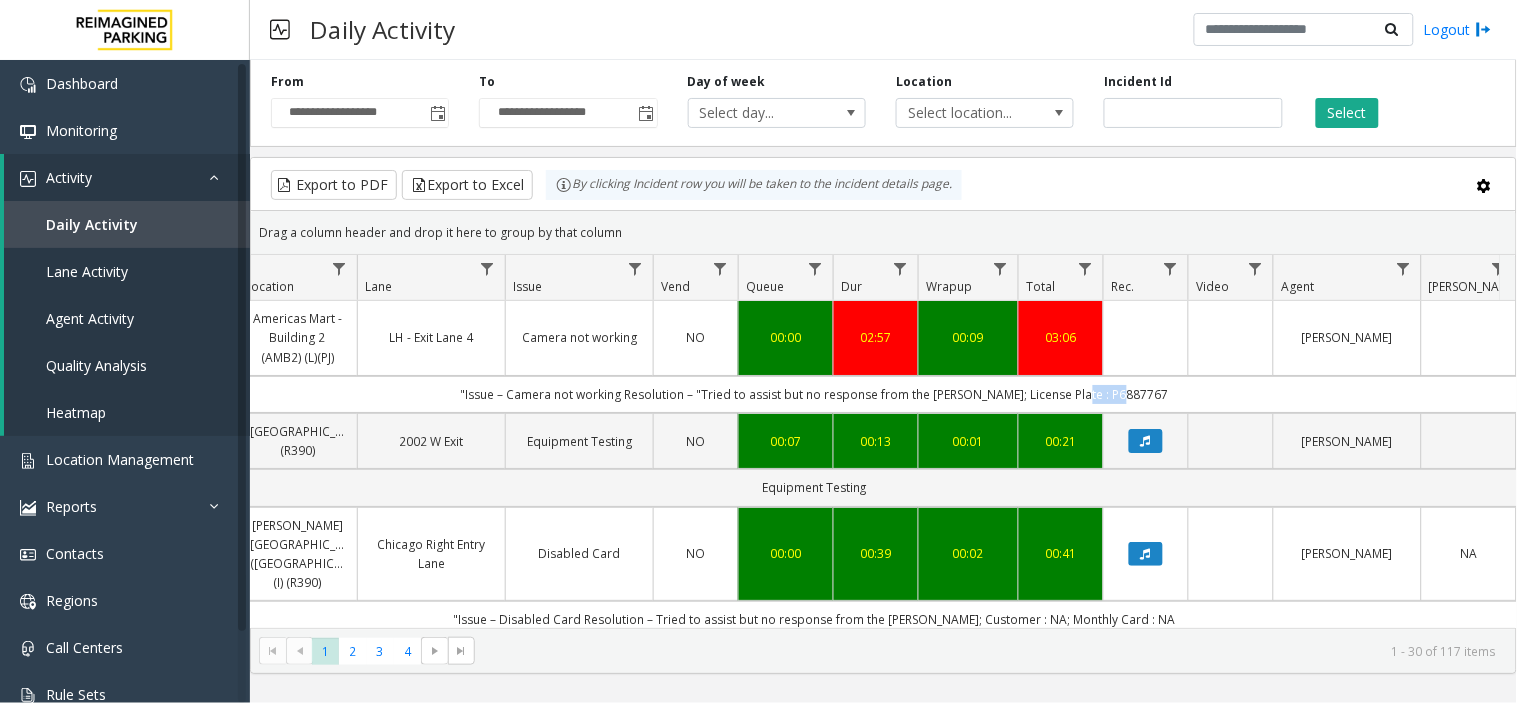 drag, startPoint x: 1093, startPoint y: 396, endPoint x: 1156, endPoint y: 396, distance: 63 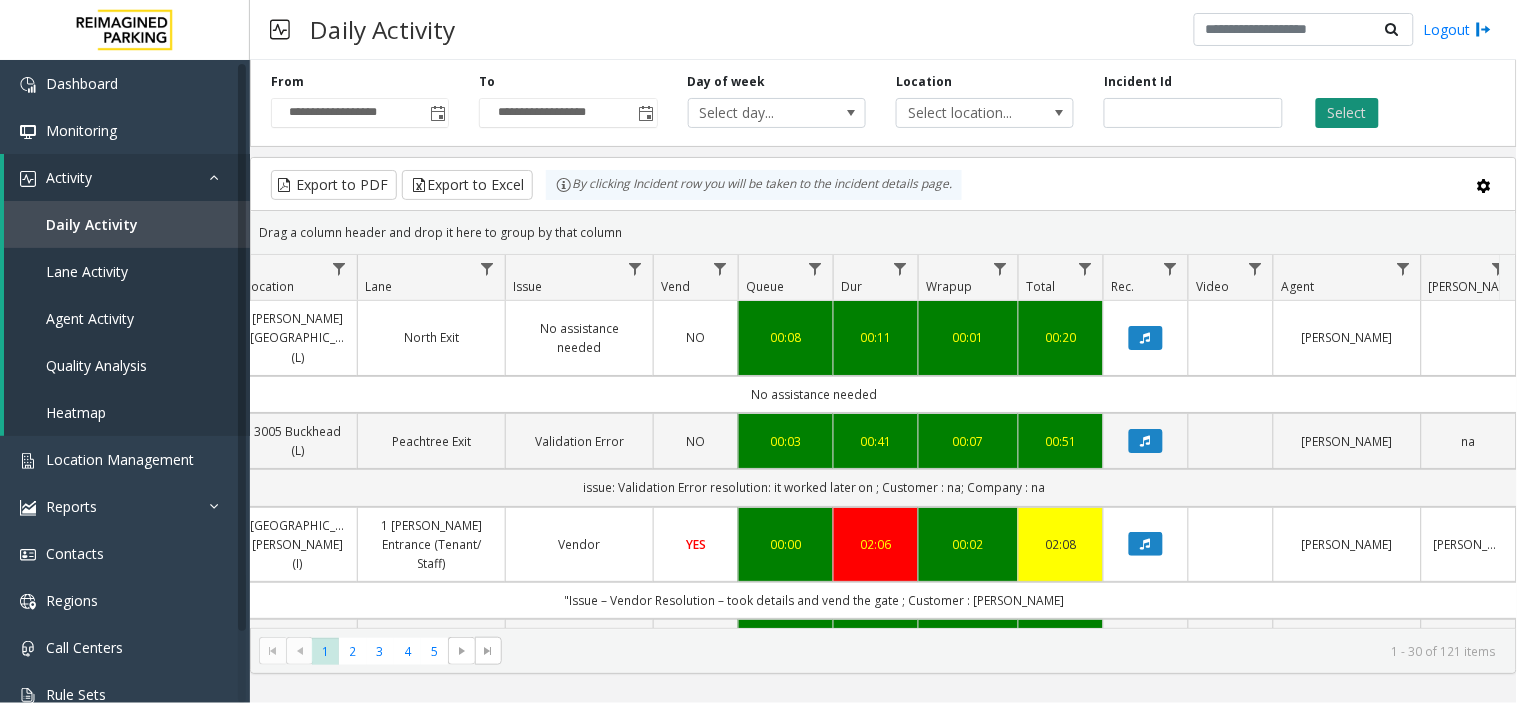 click on "Select" 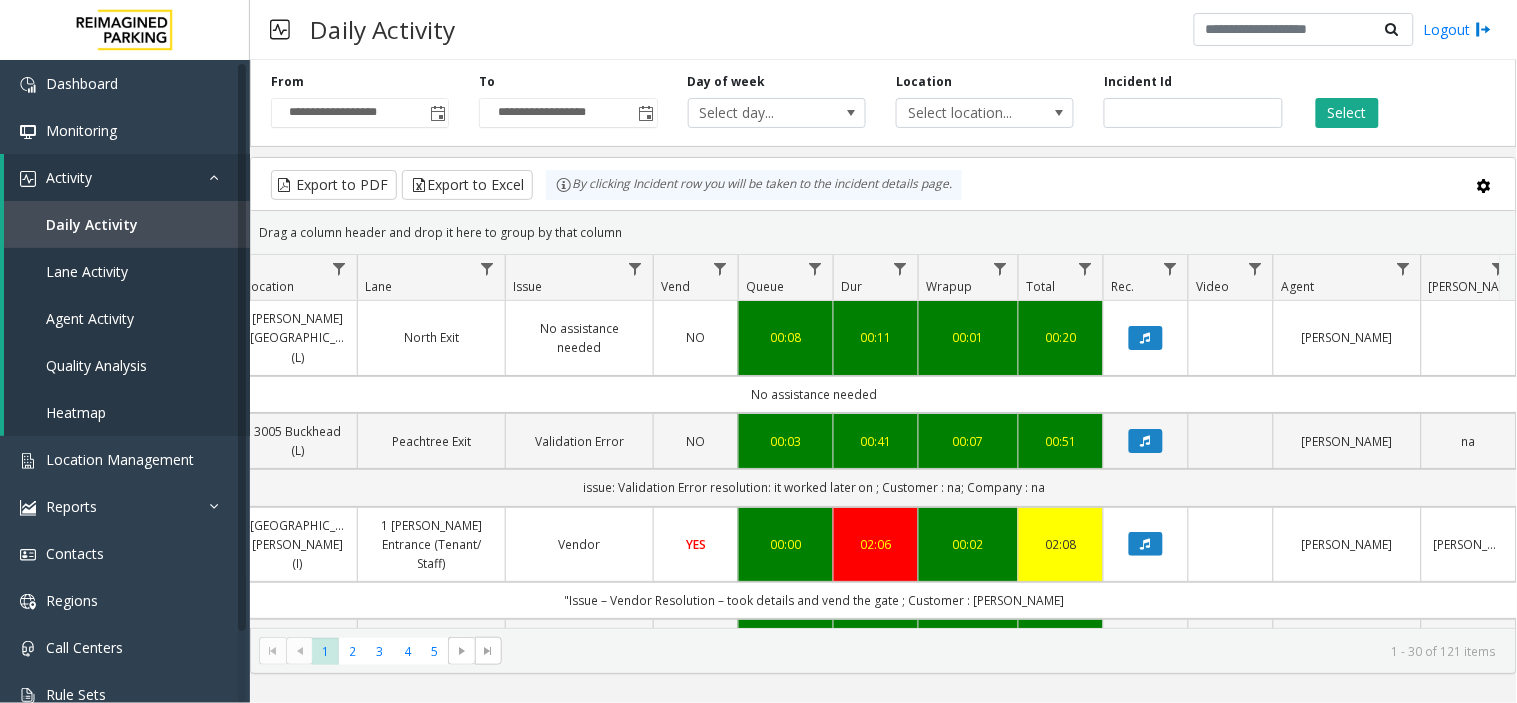 scroll, scrollTop: 0, scrollLeft: 394, axis: horizontal 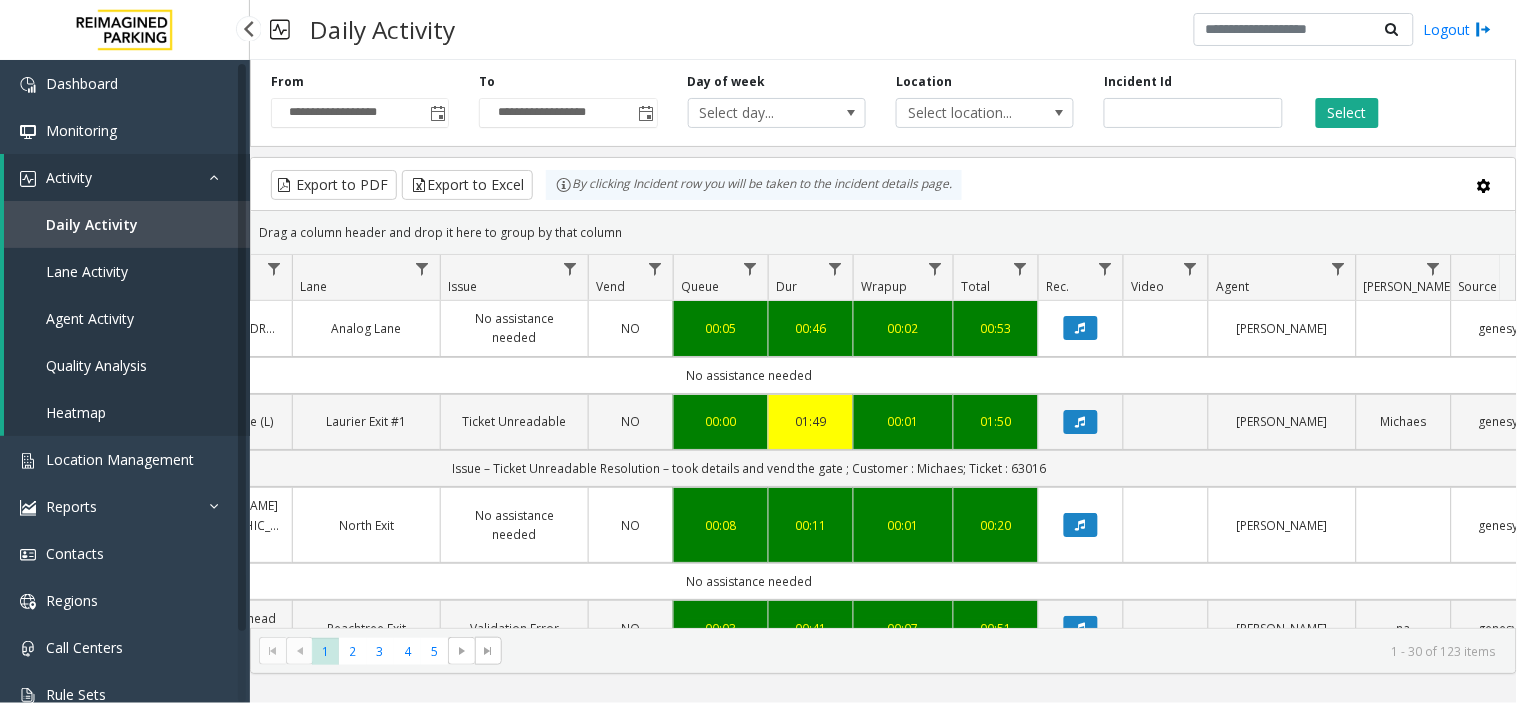 click on "Activity" at bounding box center [127, 177] 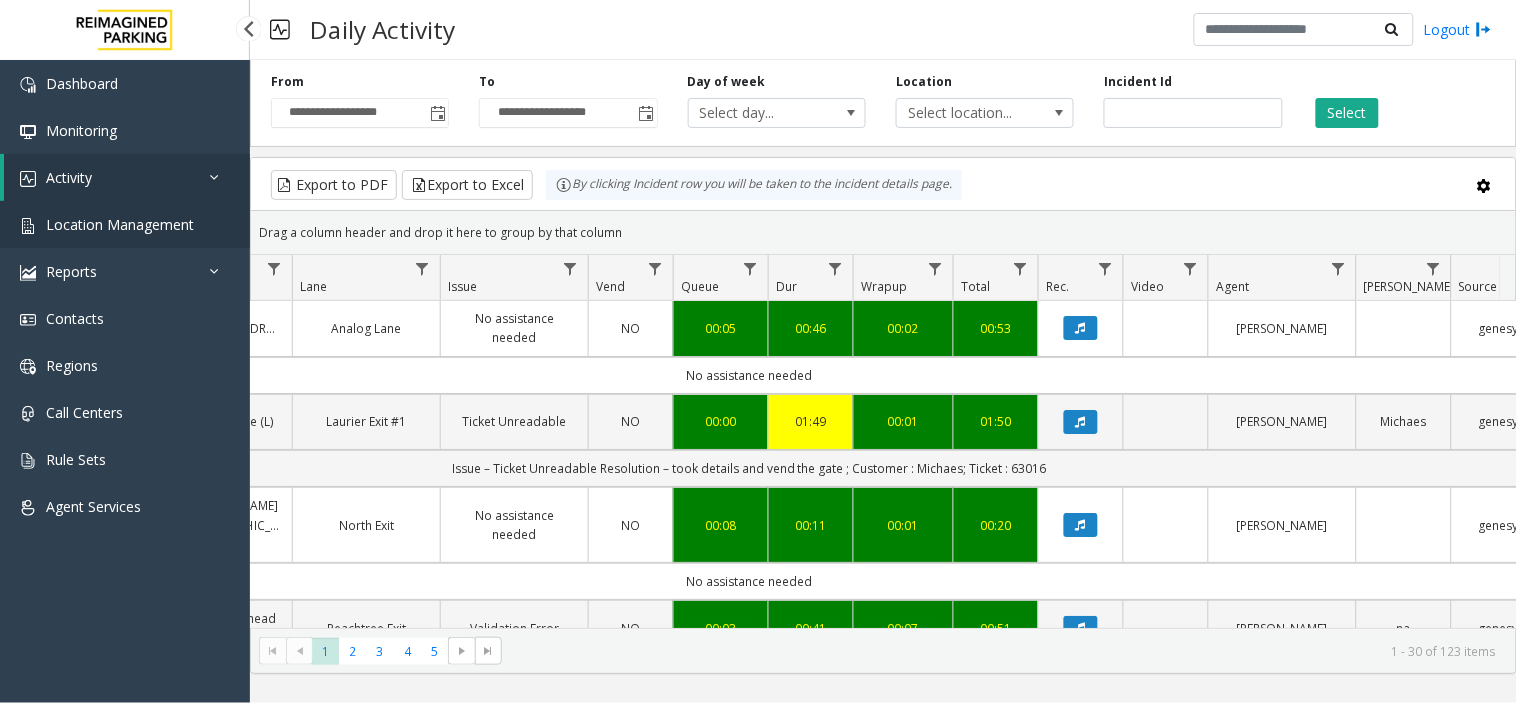 click on "Location Management" at bounding box center (125, 224) 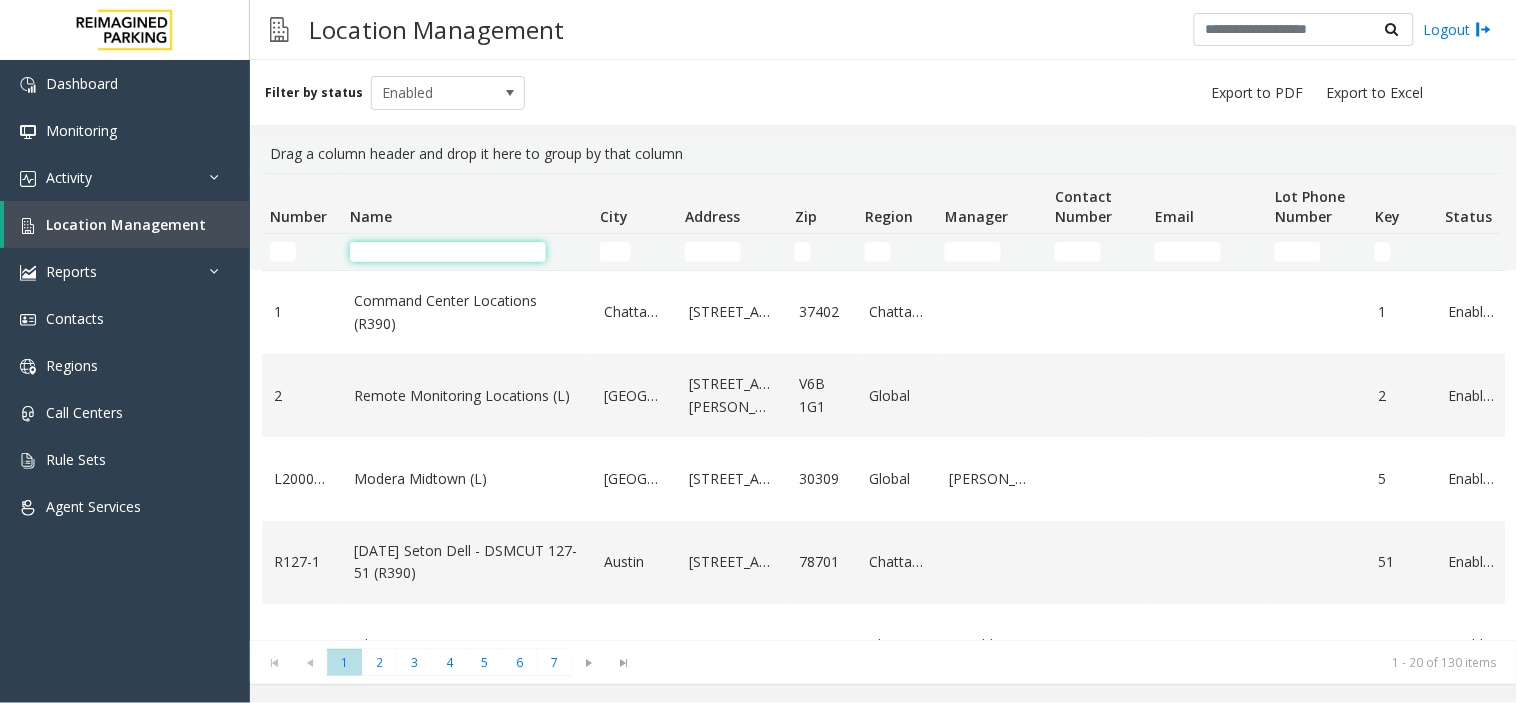click 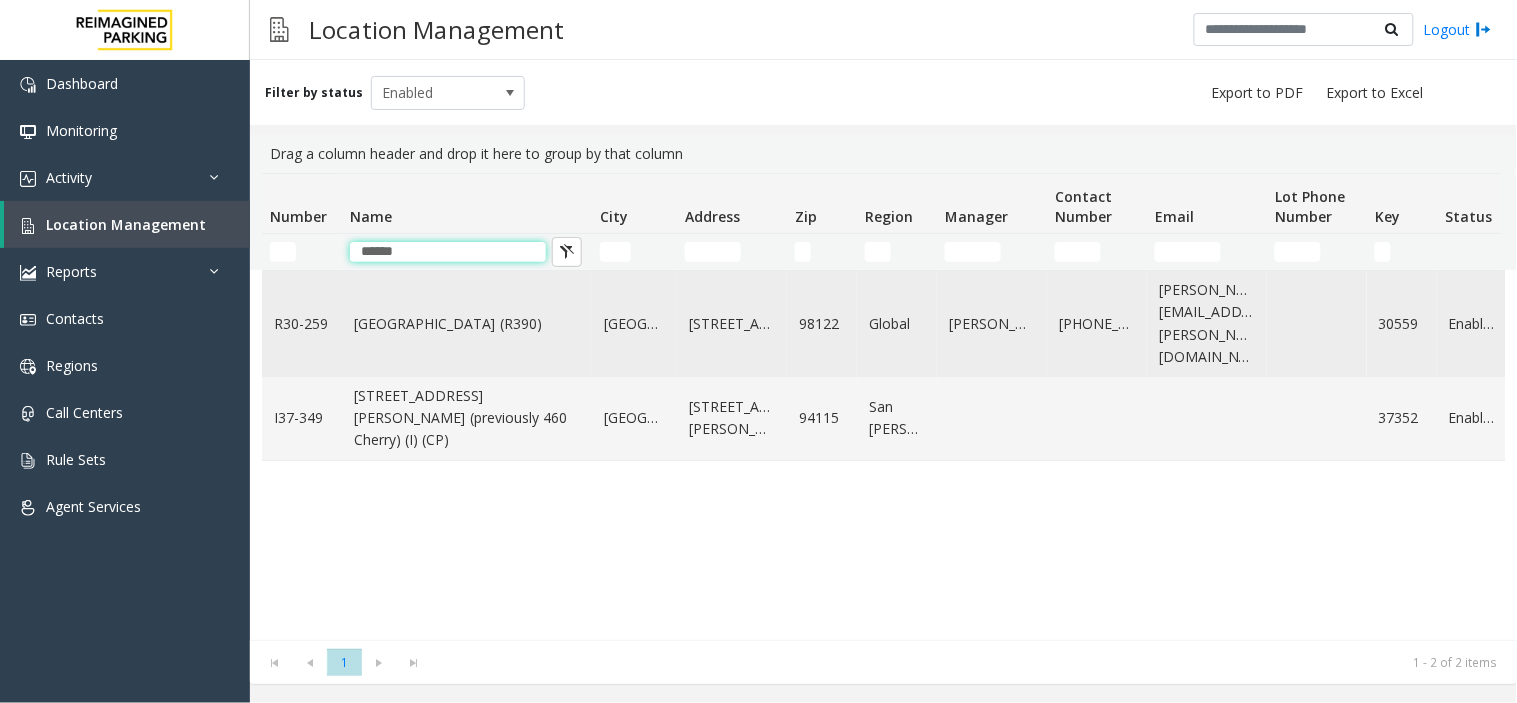 type on "******" 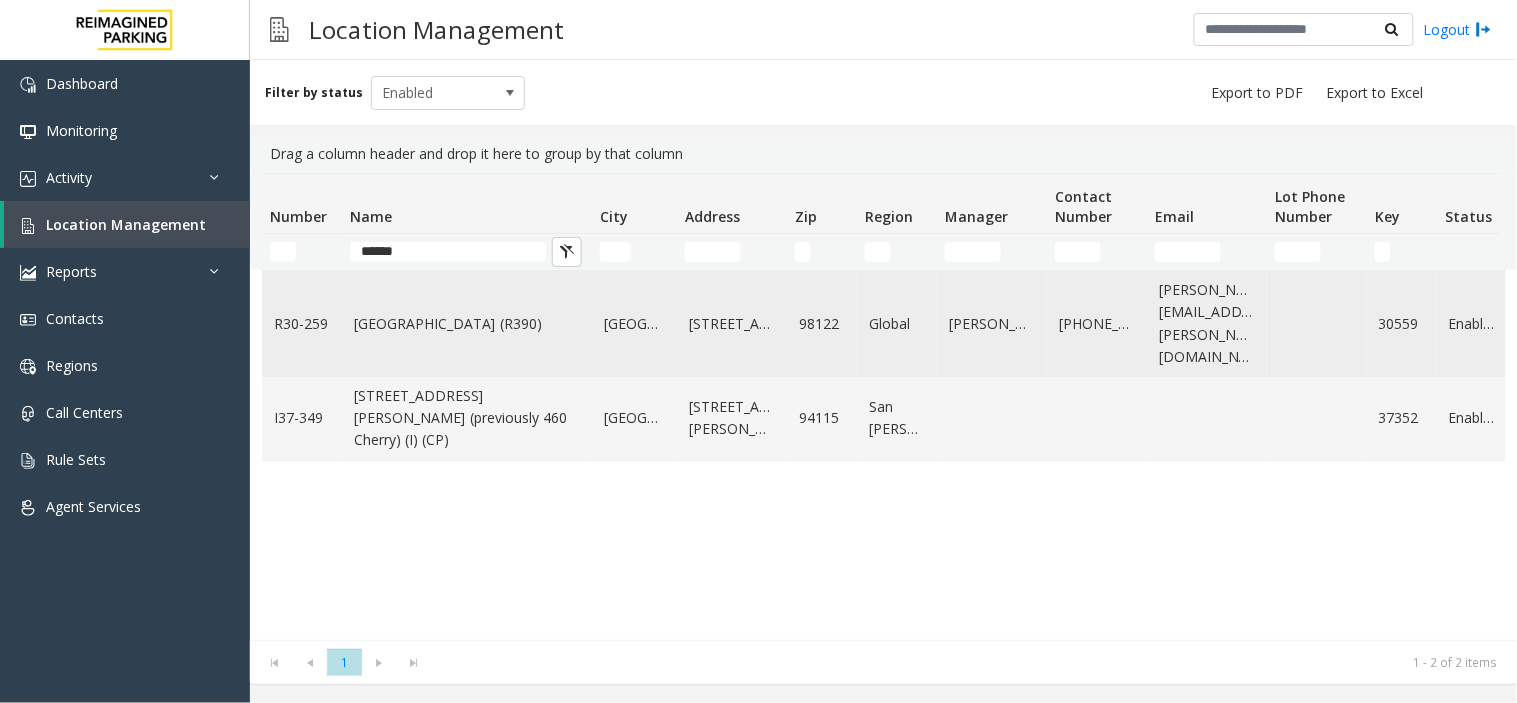 click on "[GEOGRAPHIC_DATA] (R390)" 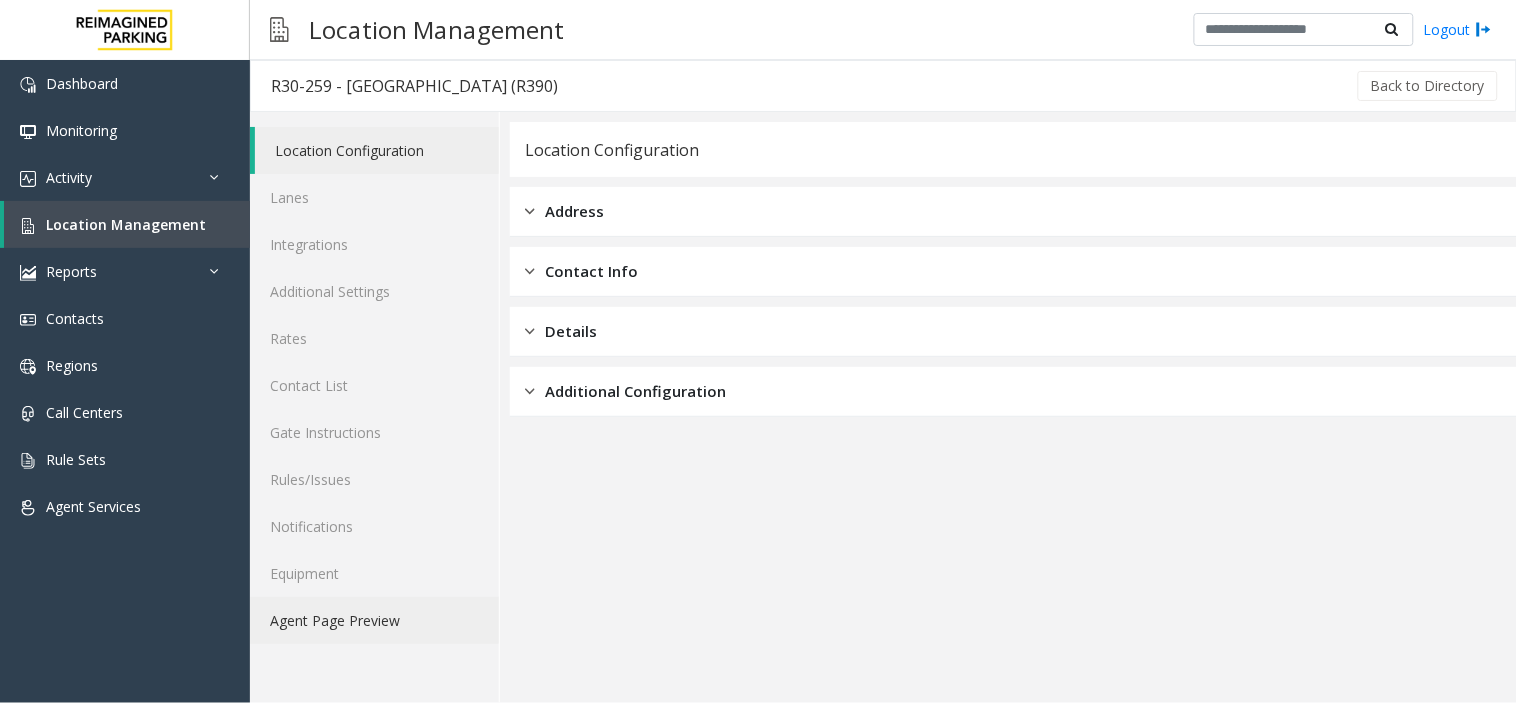 click on "Agent Page Preview" 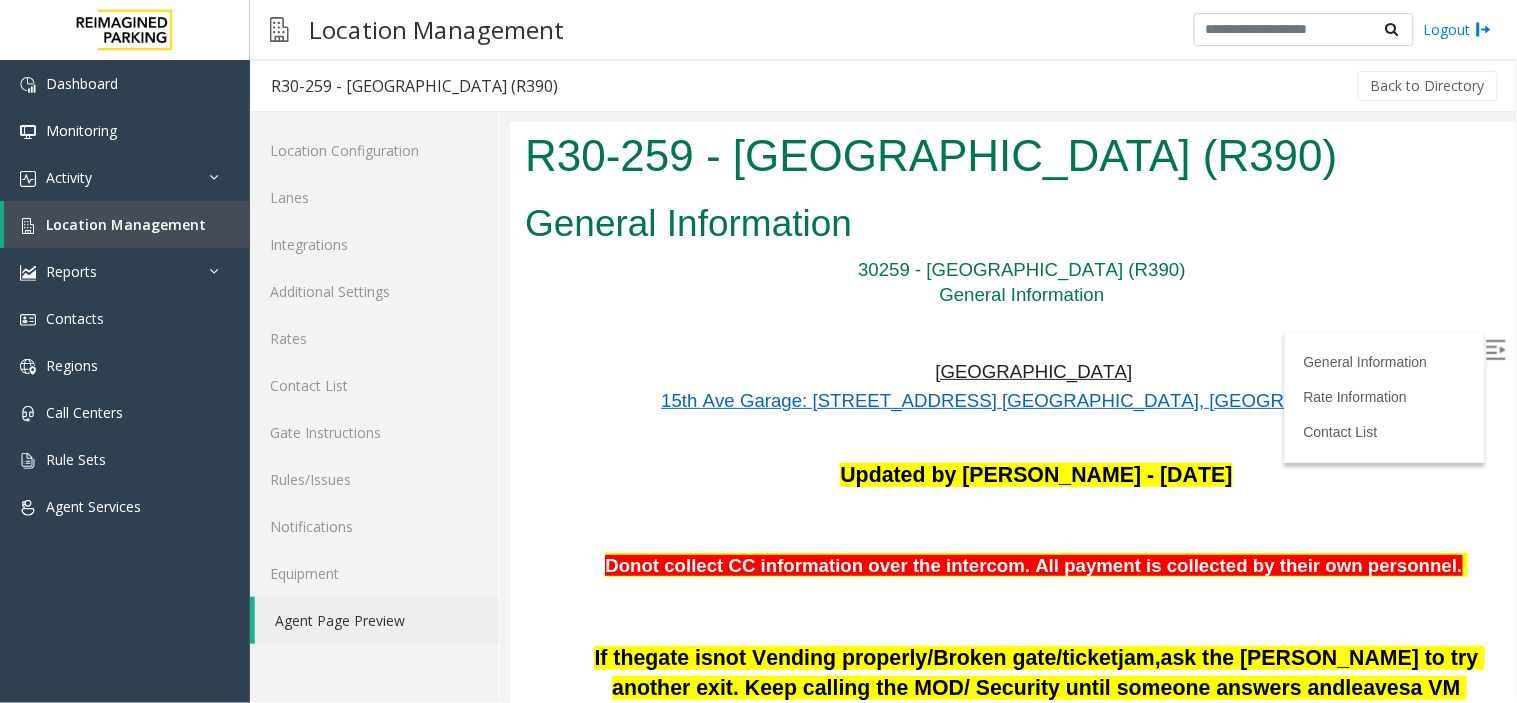 scroll, scrollTop: 111, scrollLeft: 0, axis: vertical 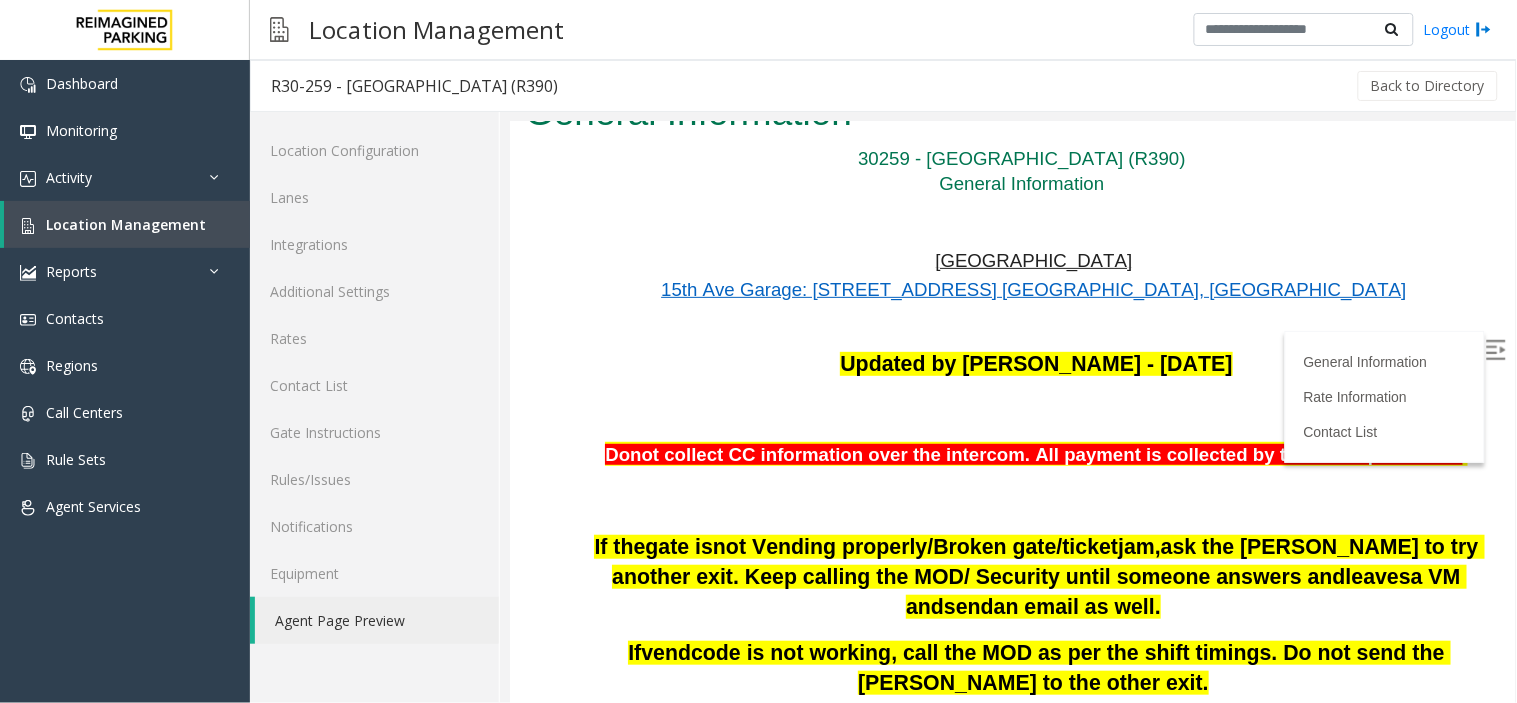 click at bounding box center (1497, 351) 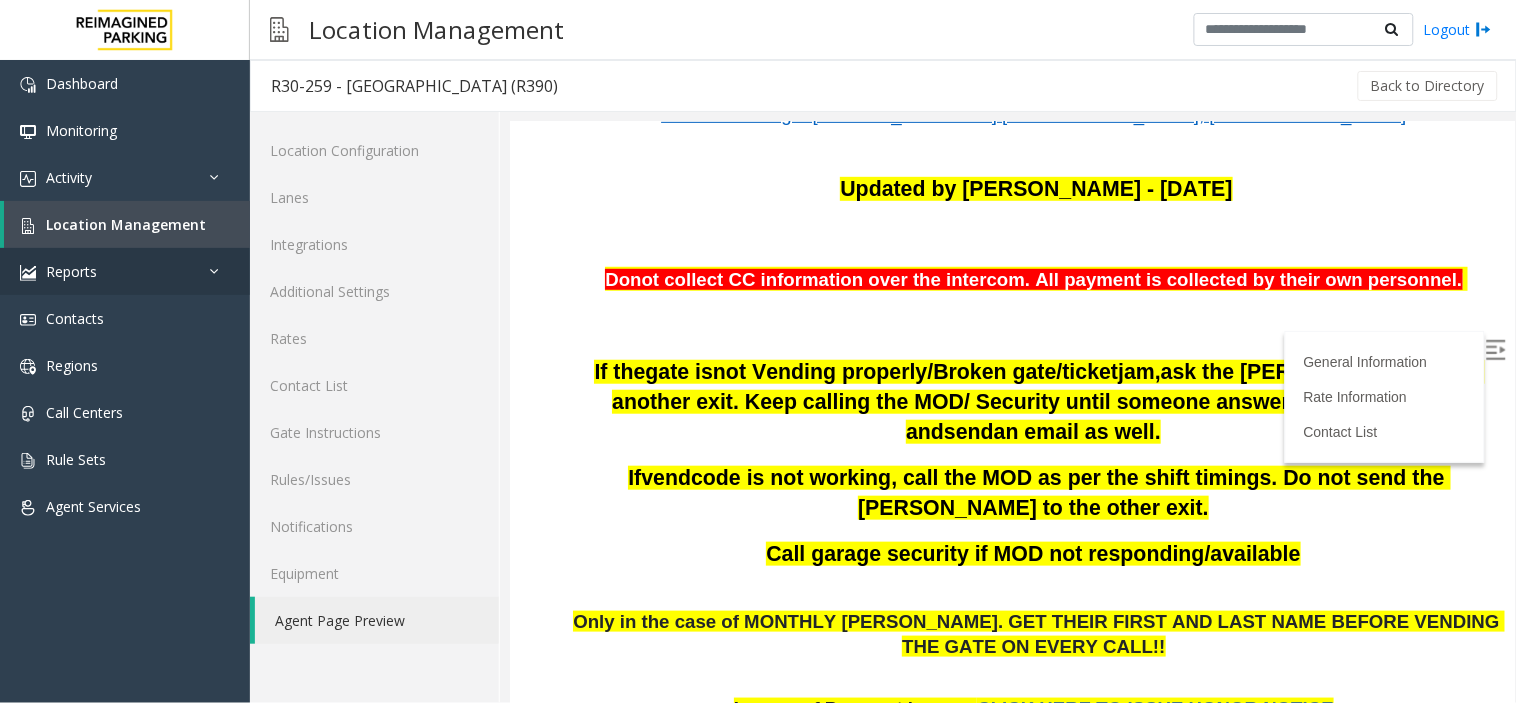 scroll, scrollTop: 222, scrollLeft: 0, axis: vertical 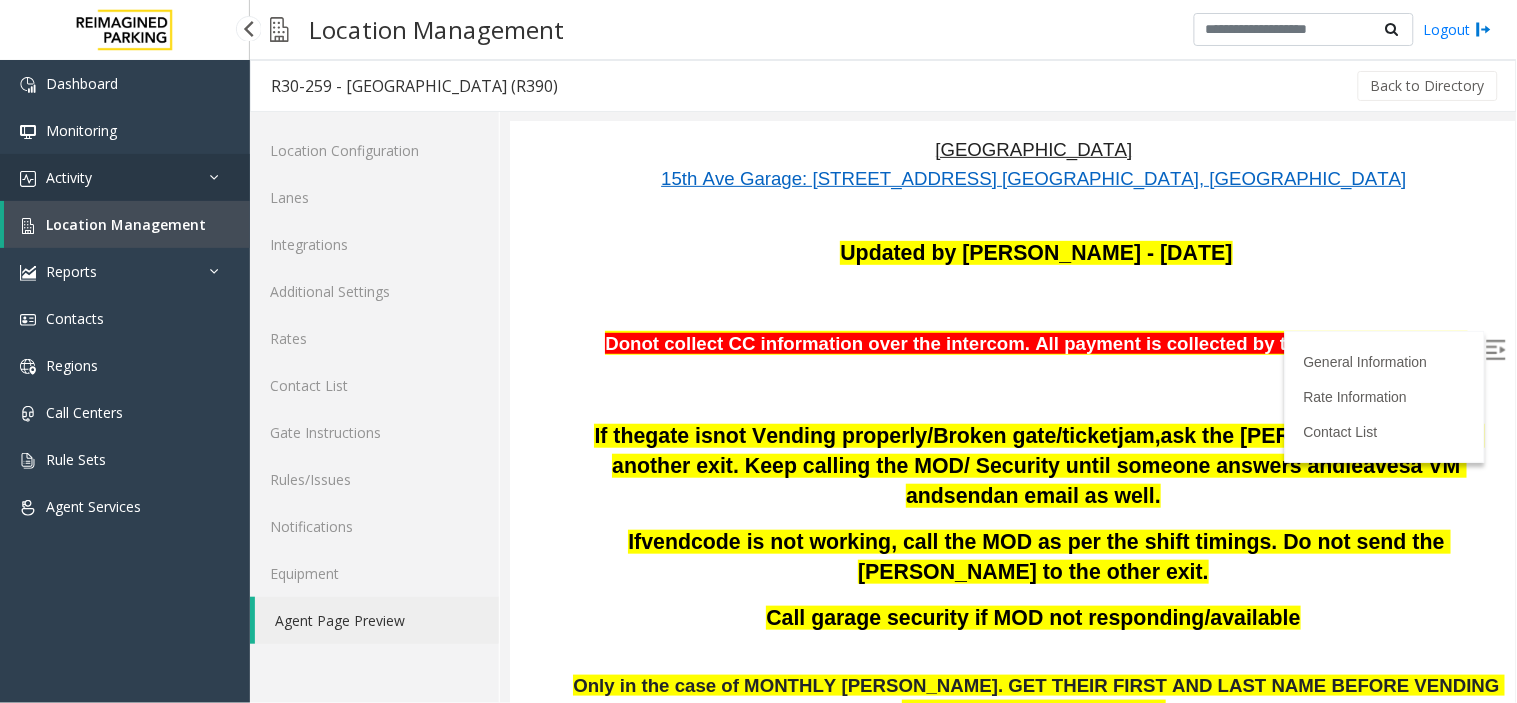 click on "Activity" at bounding box center (125, 177) 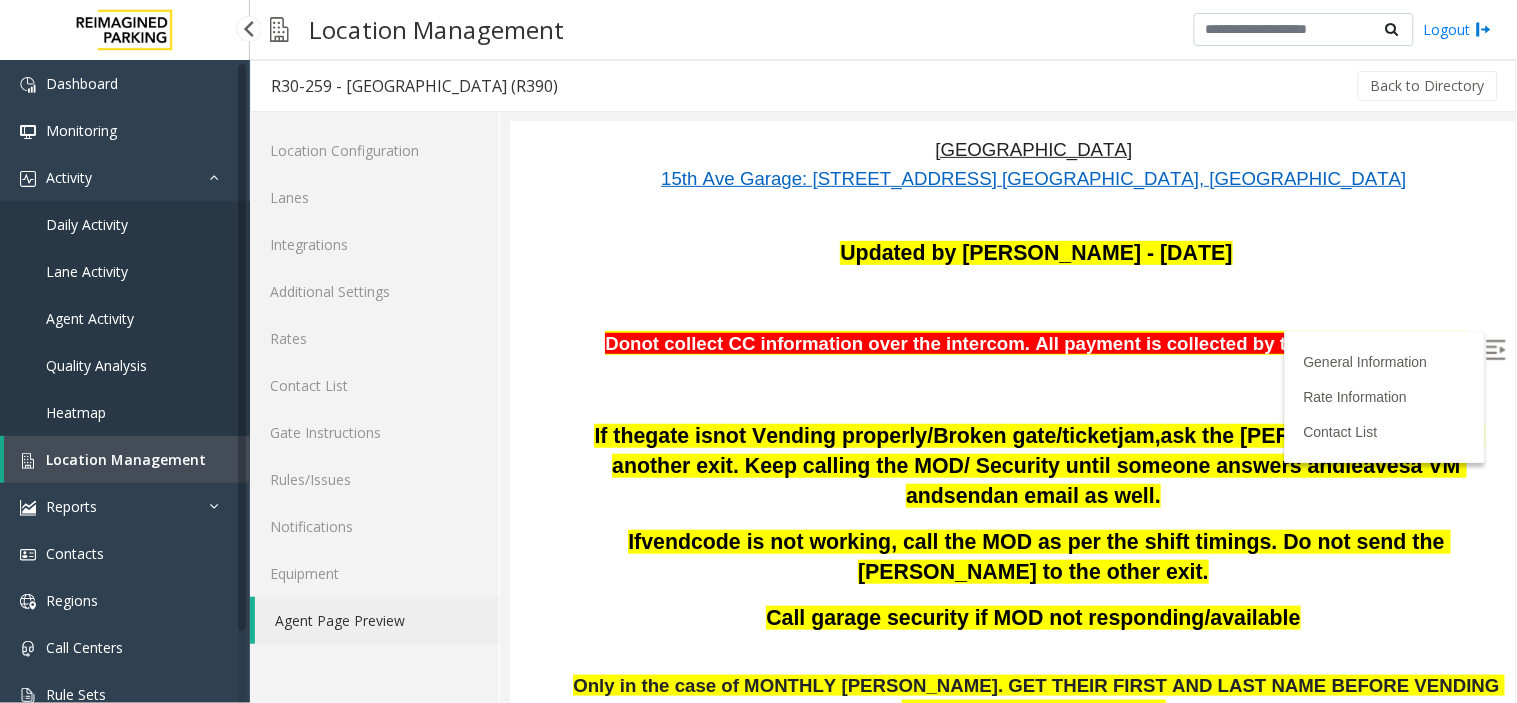 click on "Daily Activity" at bounding box center (87, 224) 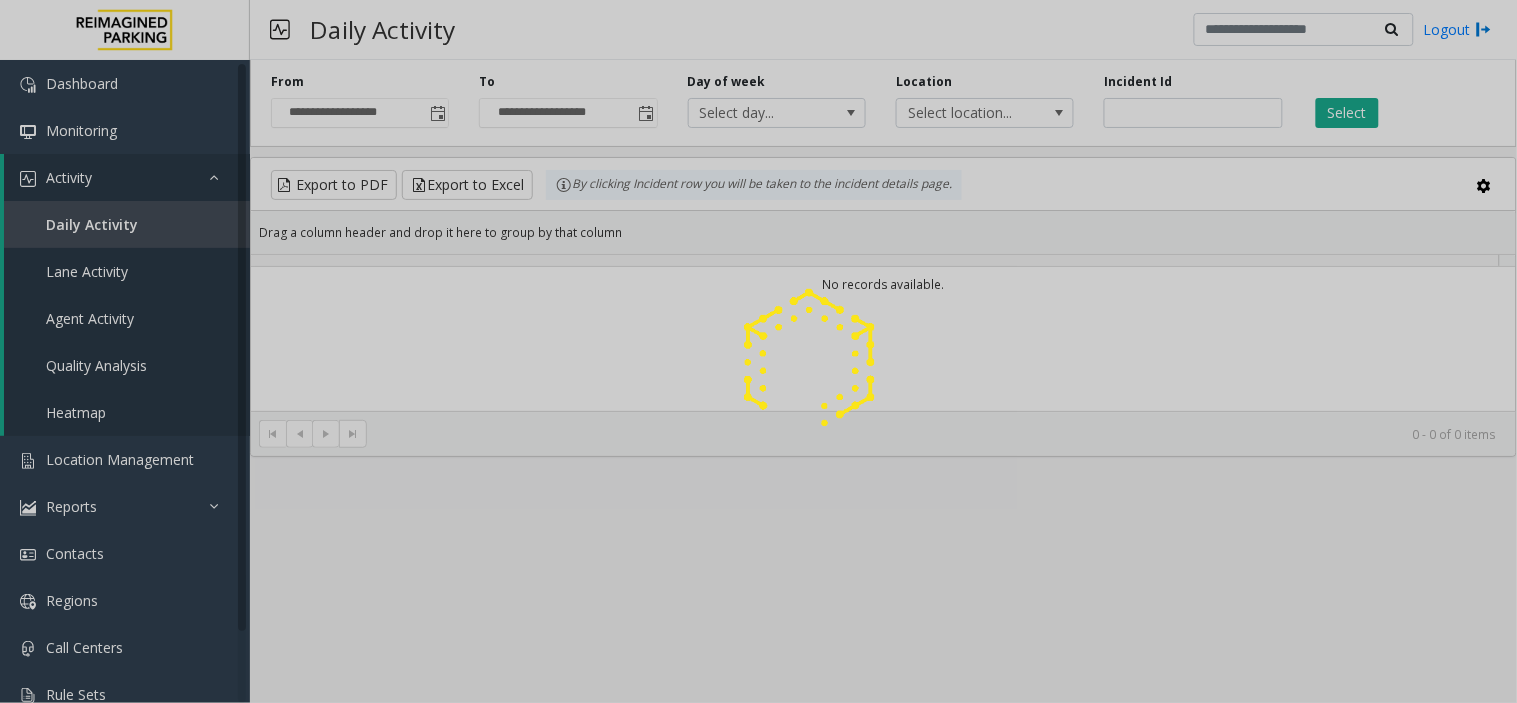 click 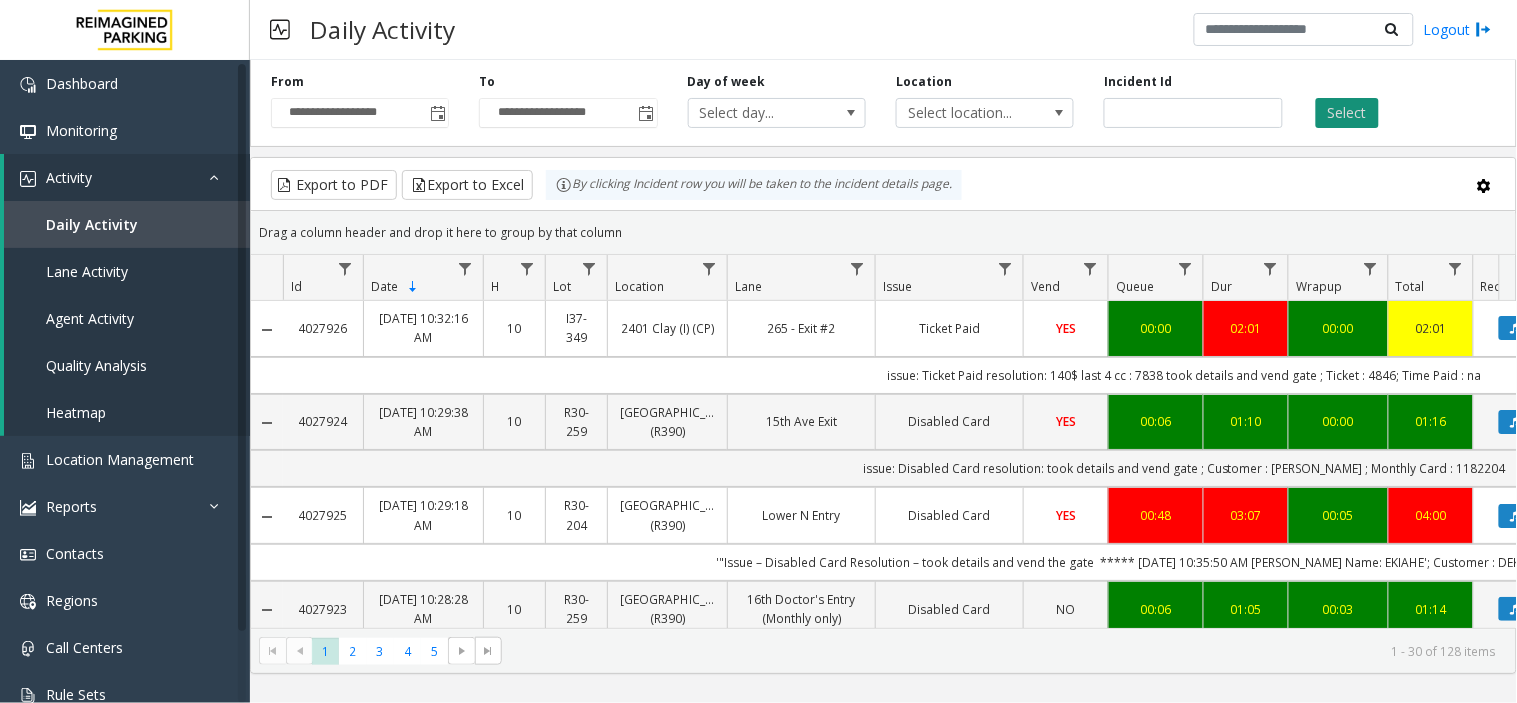 click on "Select" 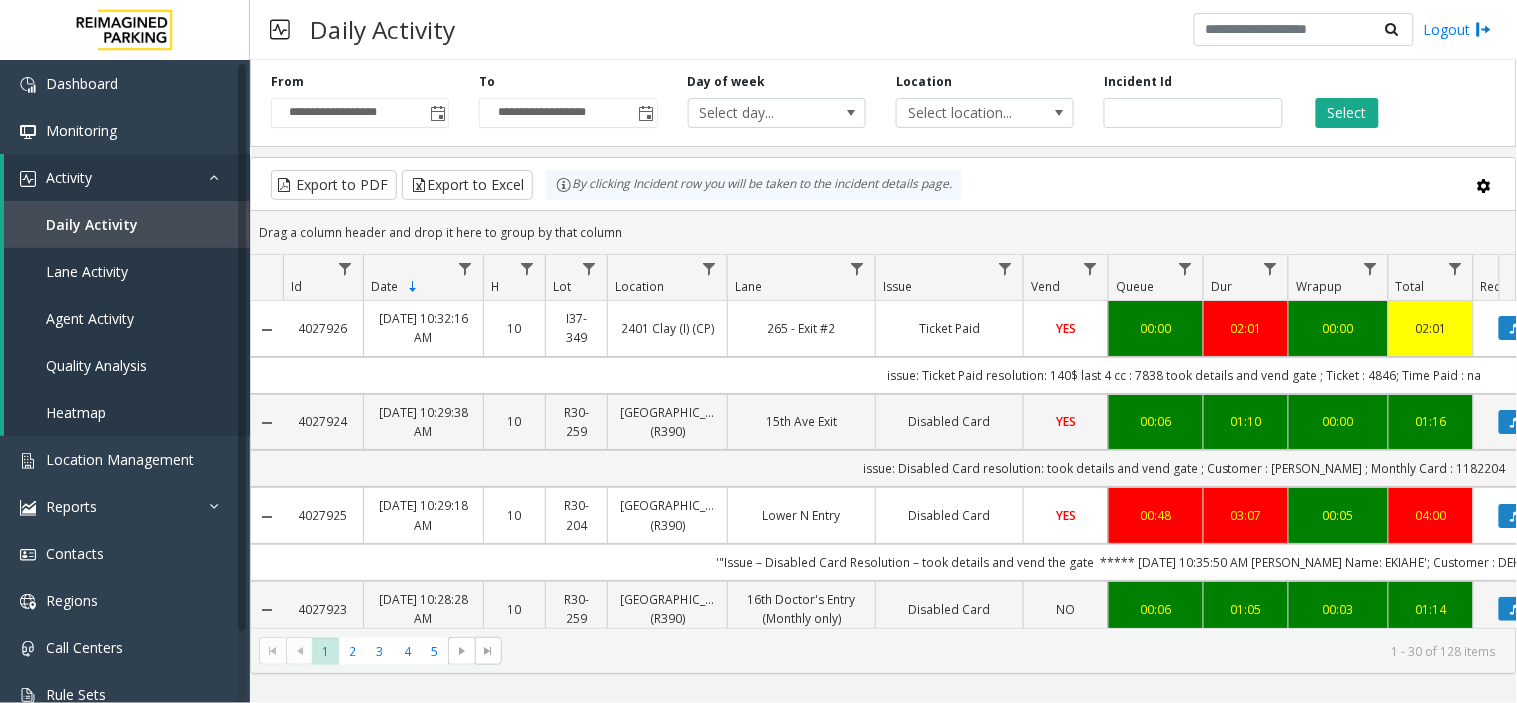 scroll, scrollTop: 0, scrollLeft: 148, axis: horizontal 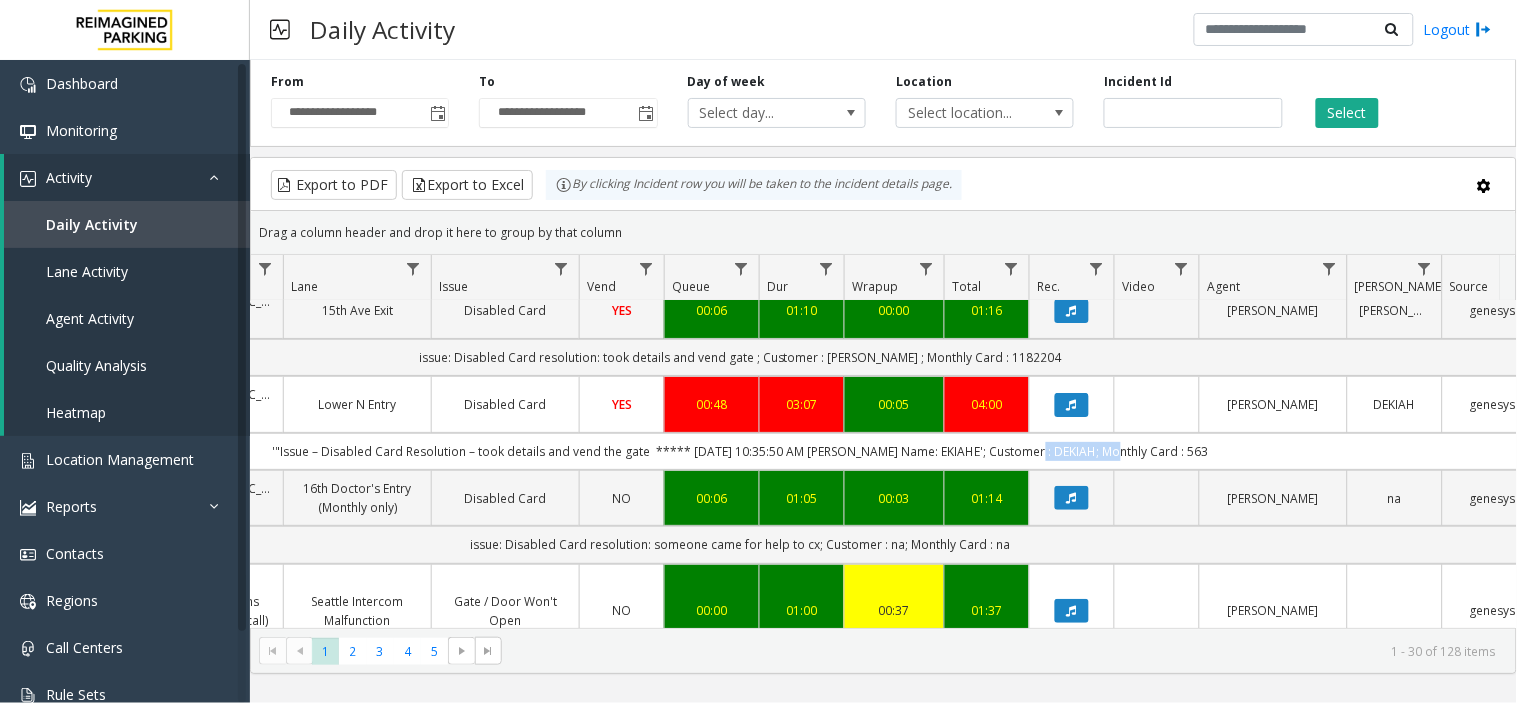 drag, startPoint x: 1016, startPoint y: 466, endPoint x: 1091, endPoint y: 468, distance: 75.026665 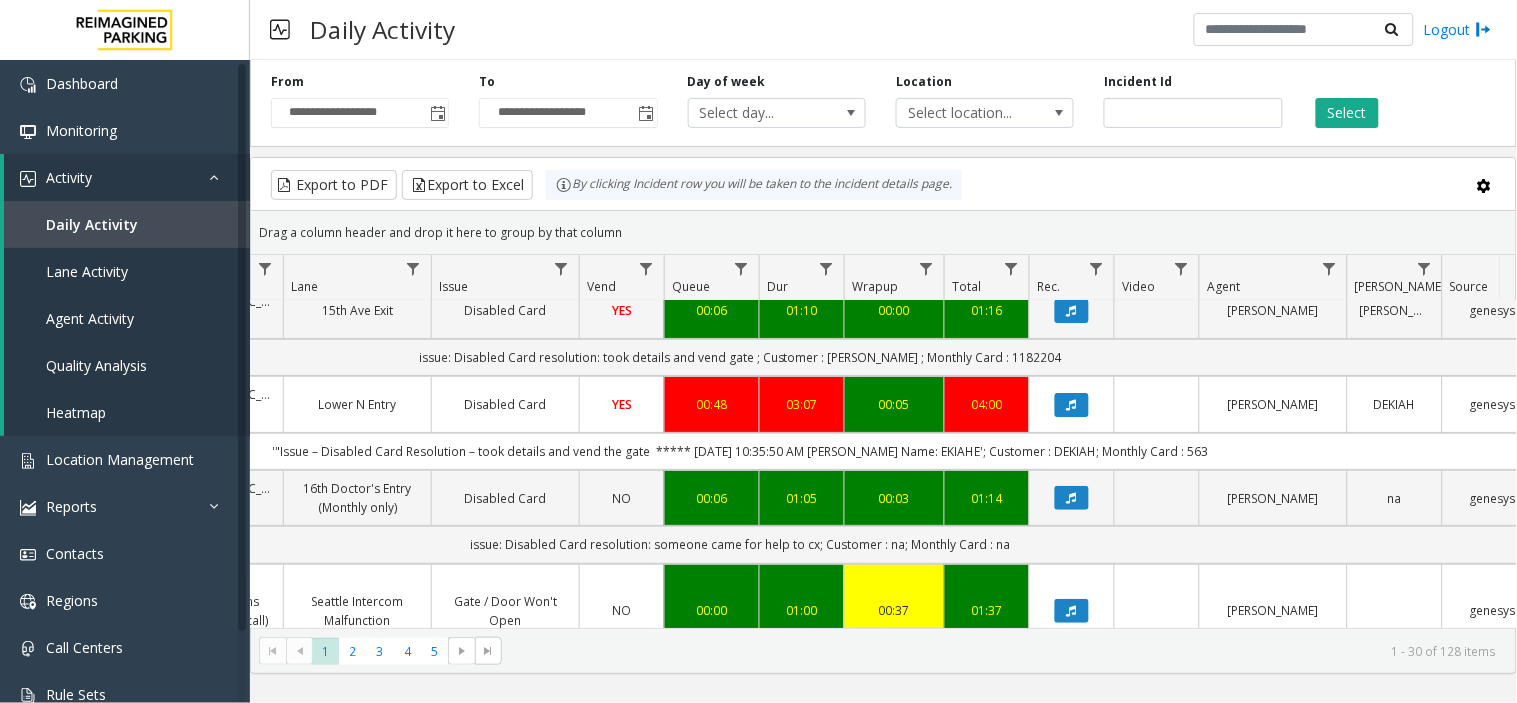 click on "1 - 30 of 128 items" 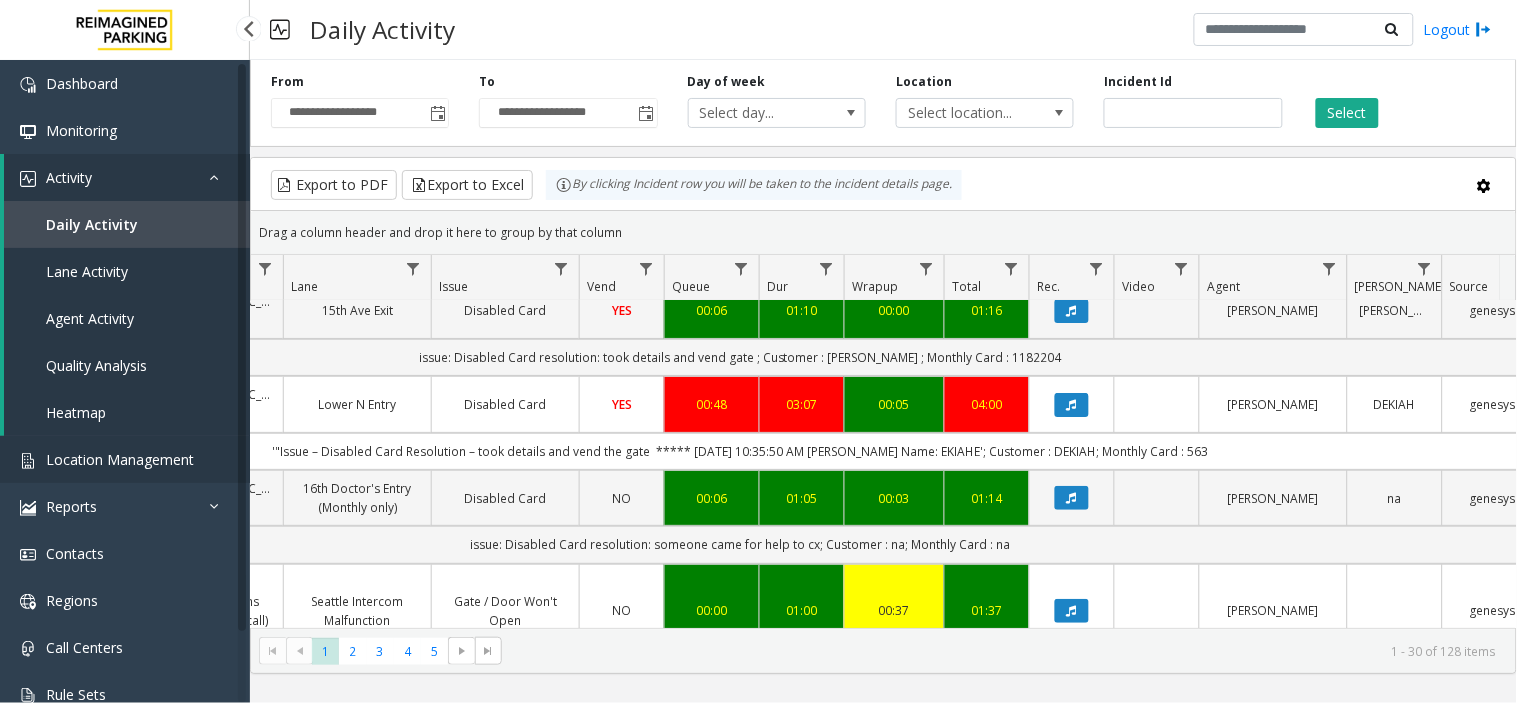 click on "Location Management" at bounding box center [120, 459] 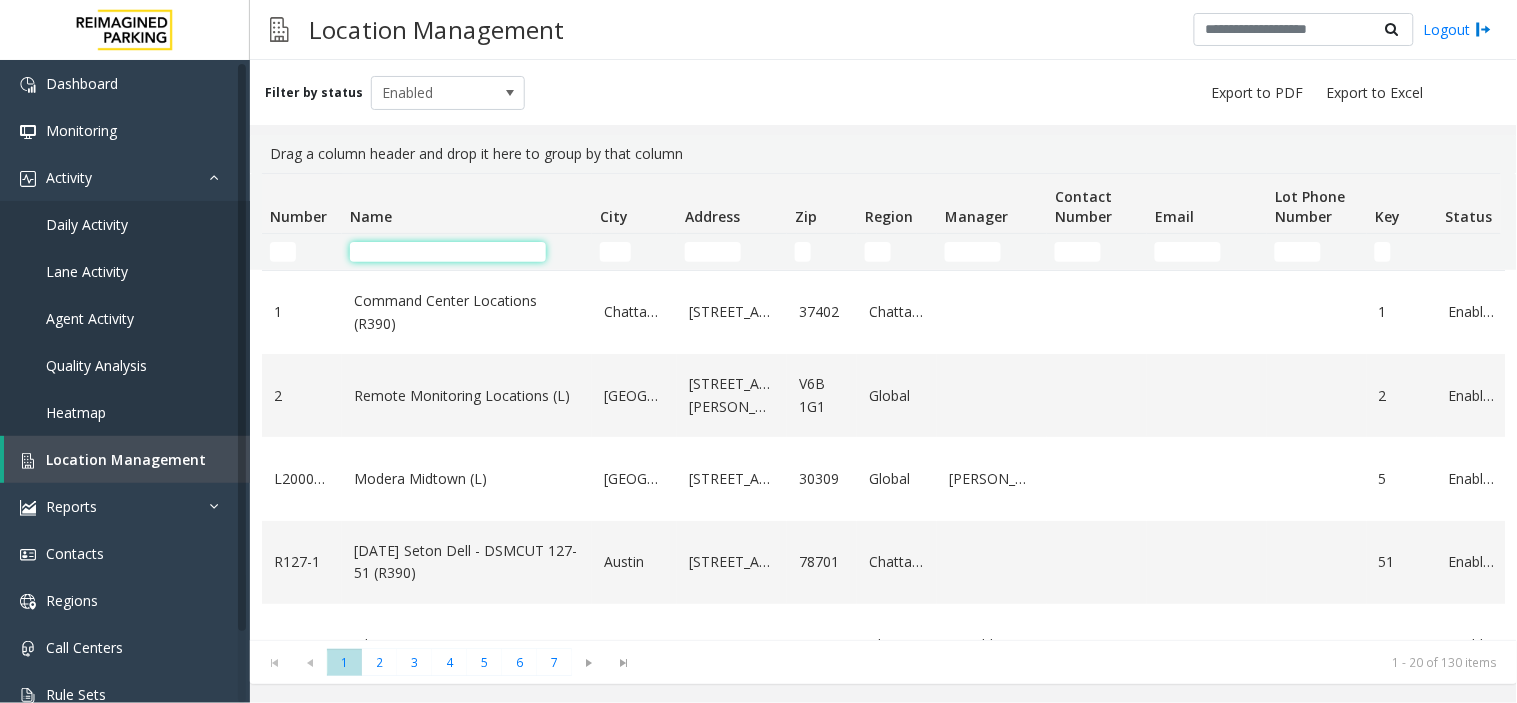 click 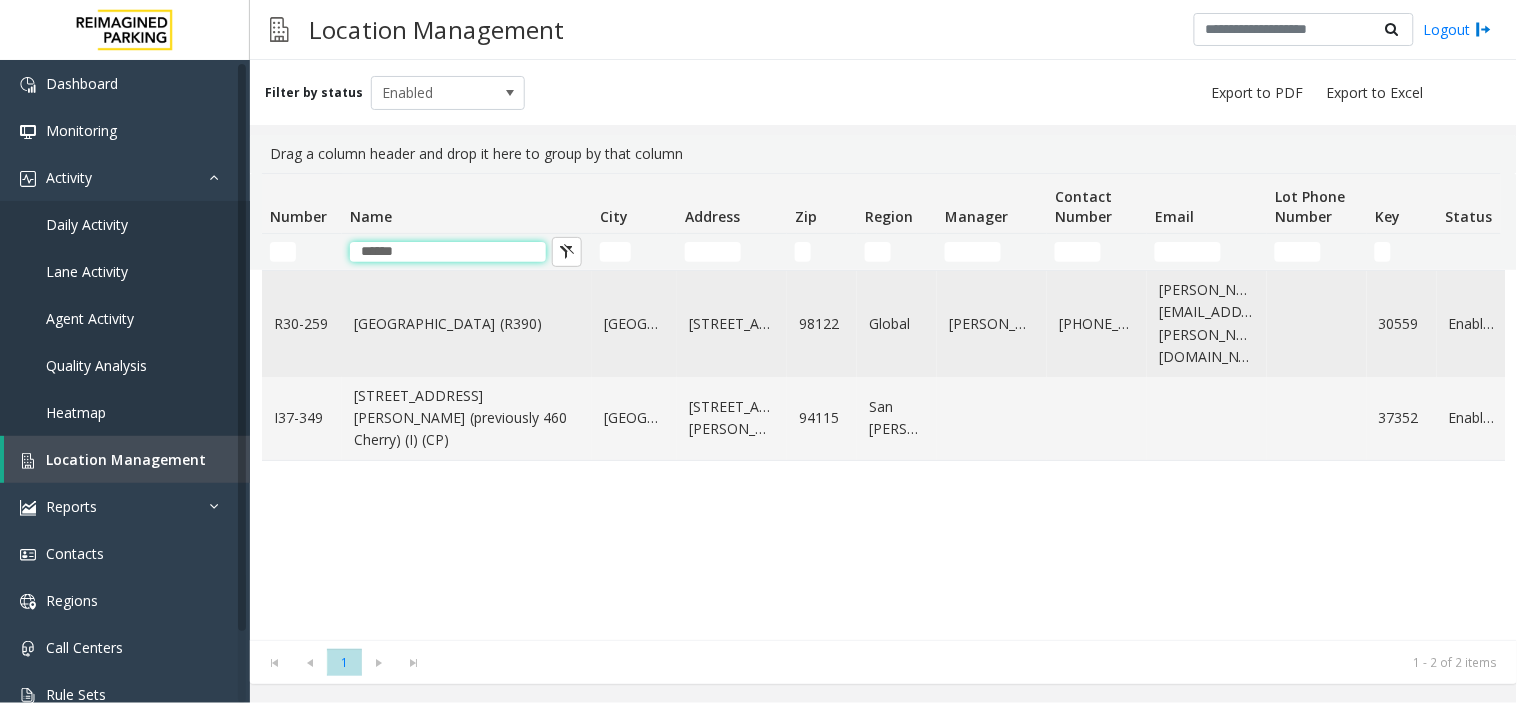type on "******" 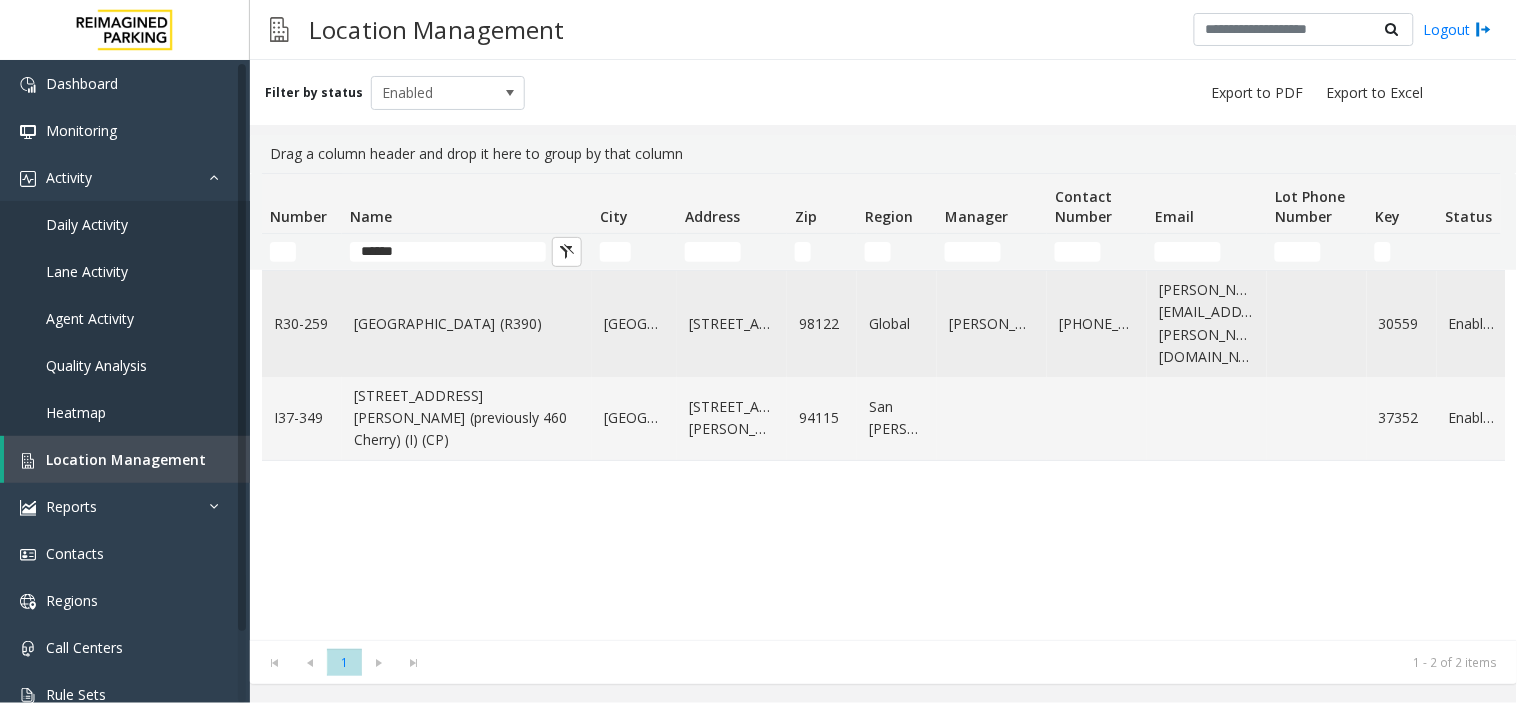 click on "[GEOGRAPHIC_DATA] (R390)" 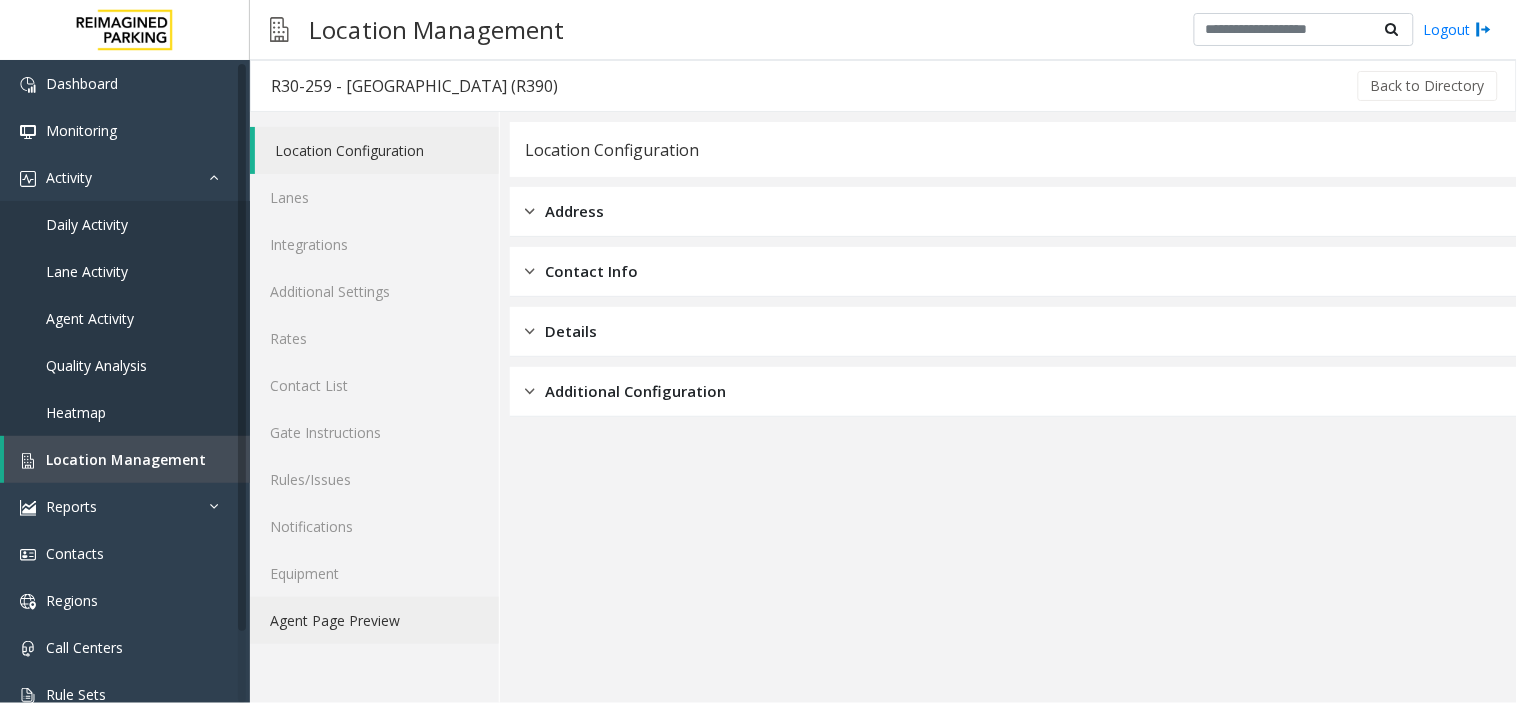 click on "Agent Page Preview" 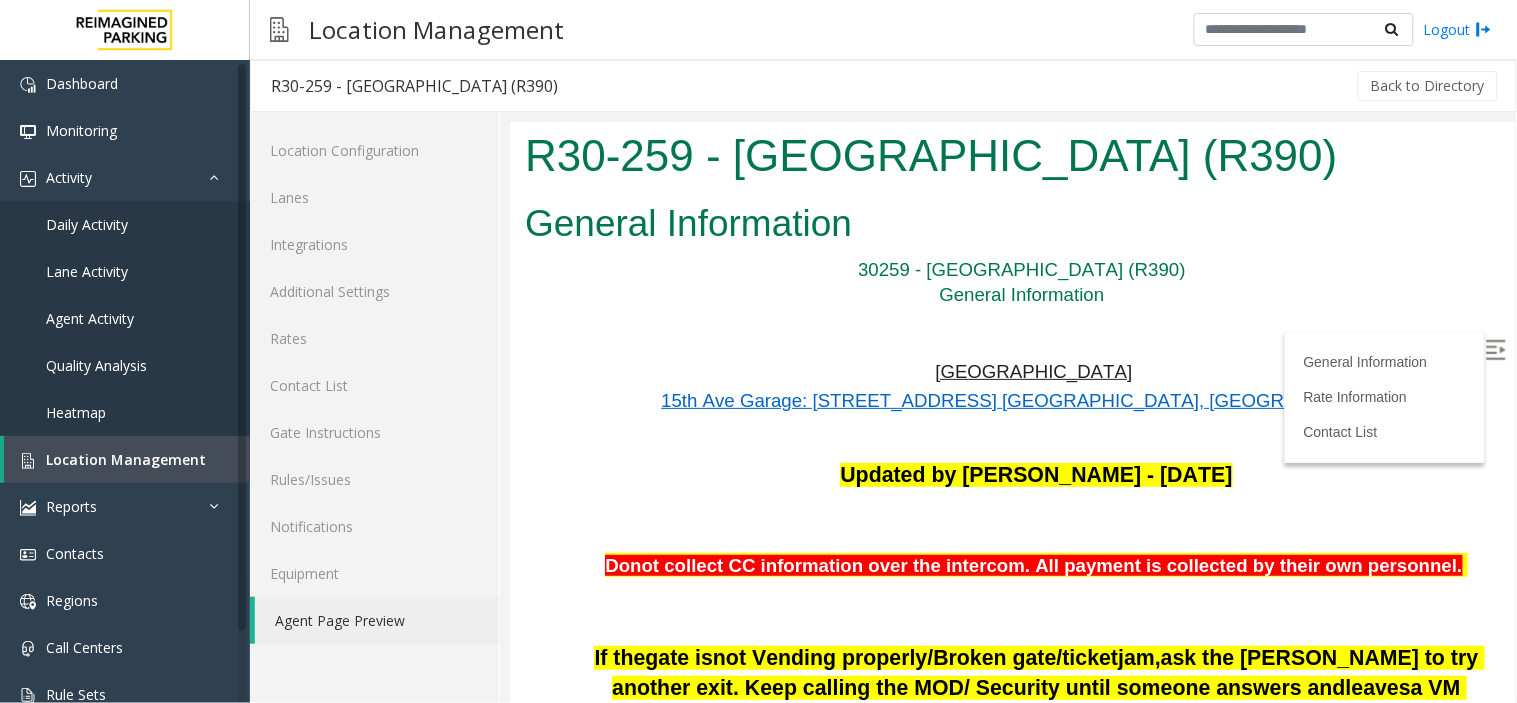 scroll, scrollTop: 0, scrollLeft: 0, axis: both 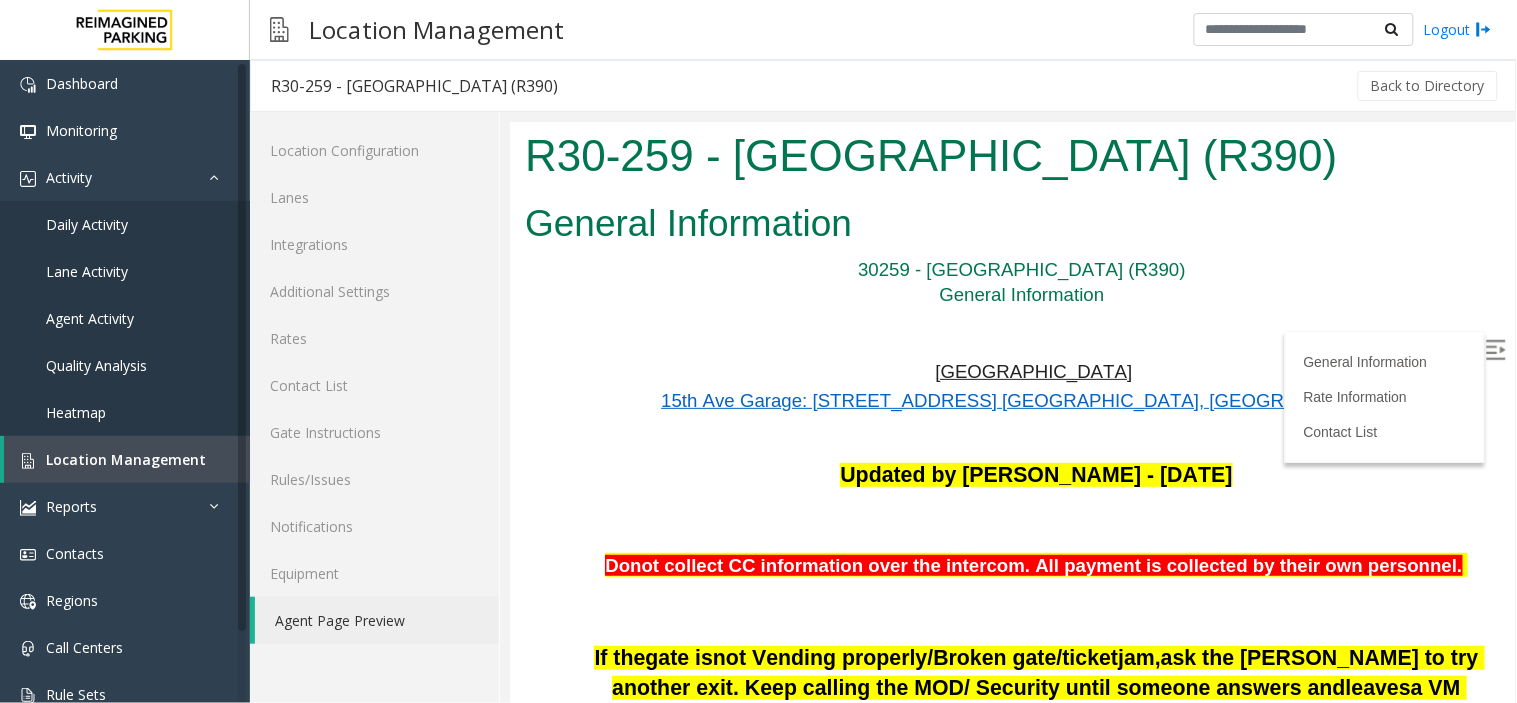 click at bounding box center [1497, 351] 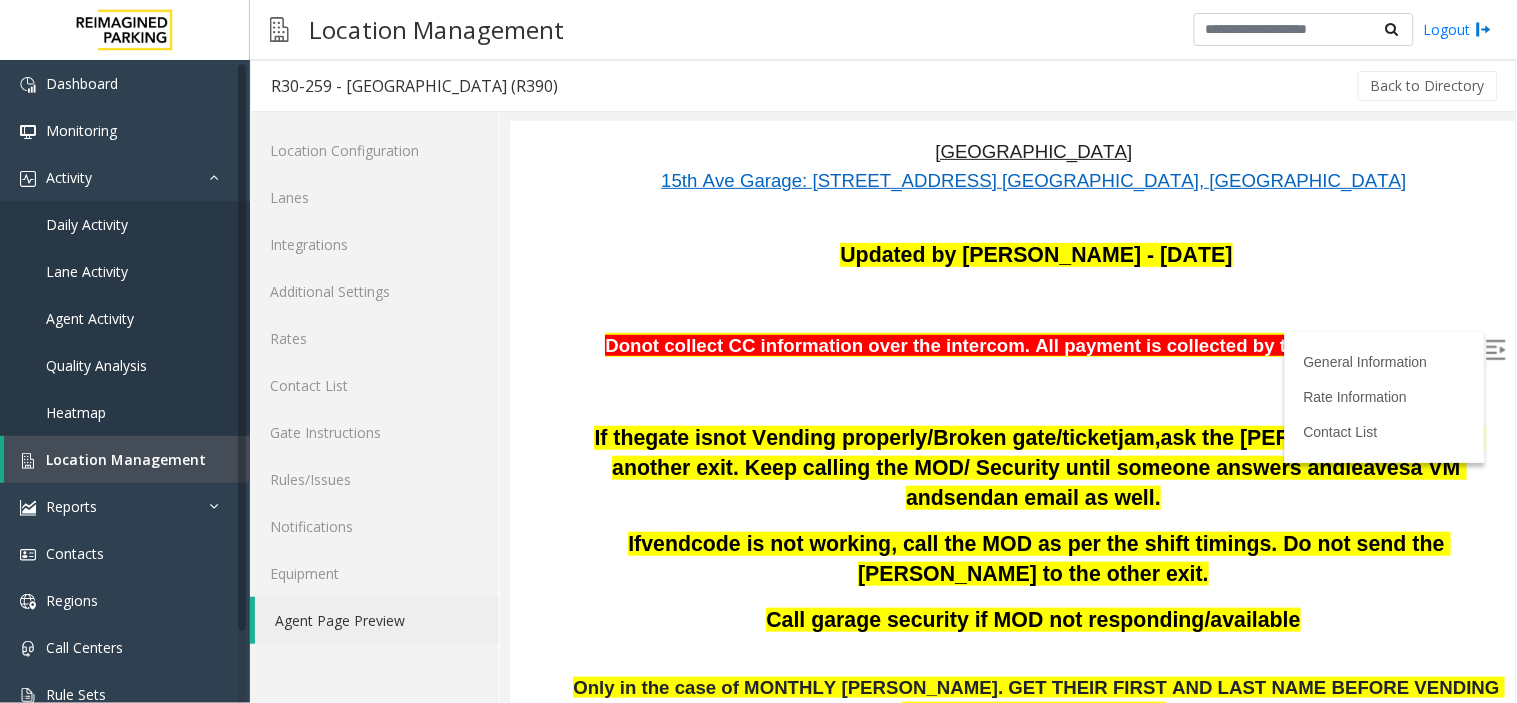 scroll, scrollTop: 222, scrollLeft: 0, axis: vertical 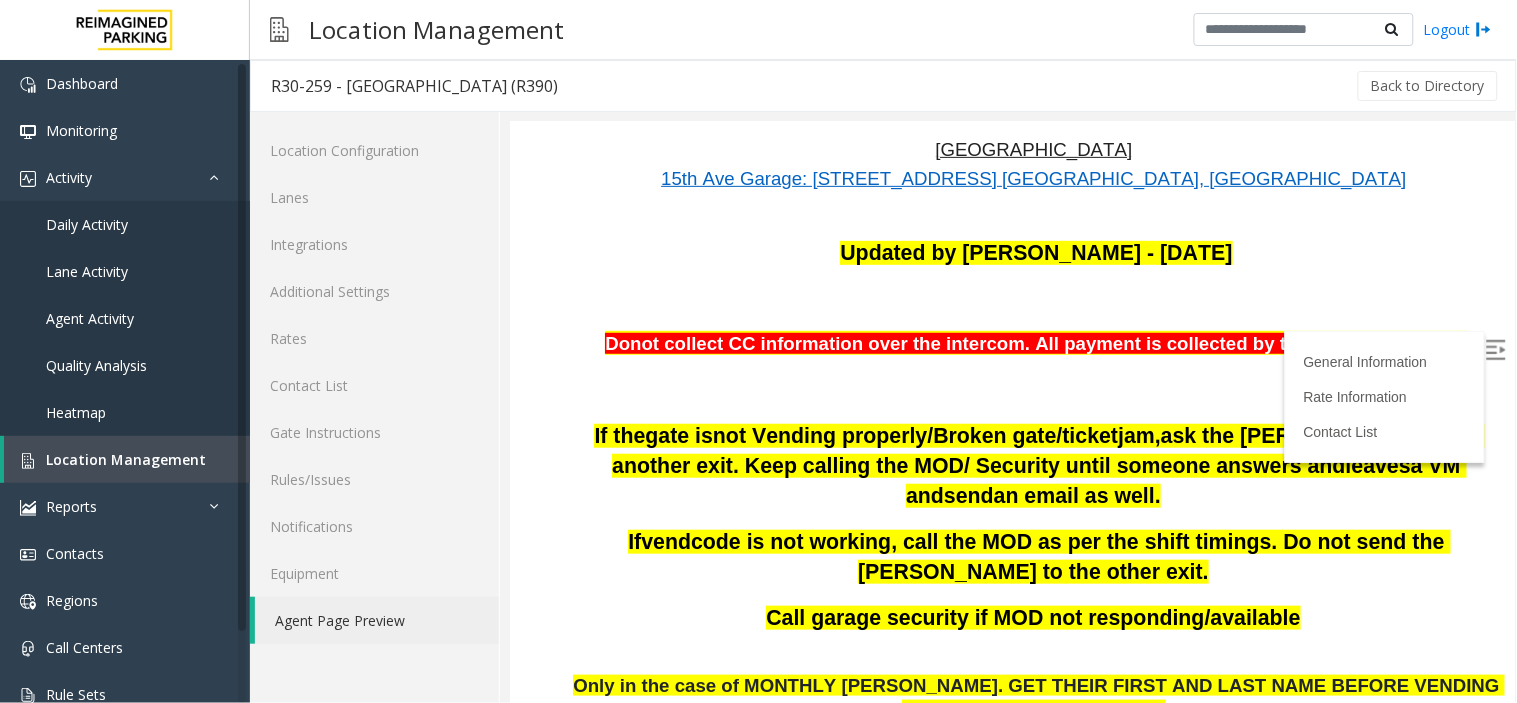 drag, startPoint x: 600, startPoint y: 435, endPoint x: 1067, endPoint y: 431, distance: 467.01712 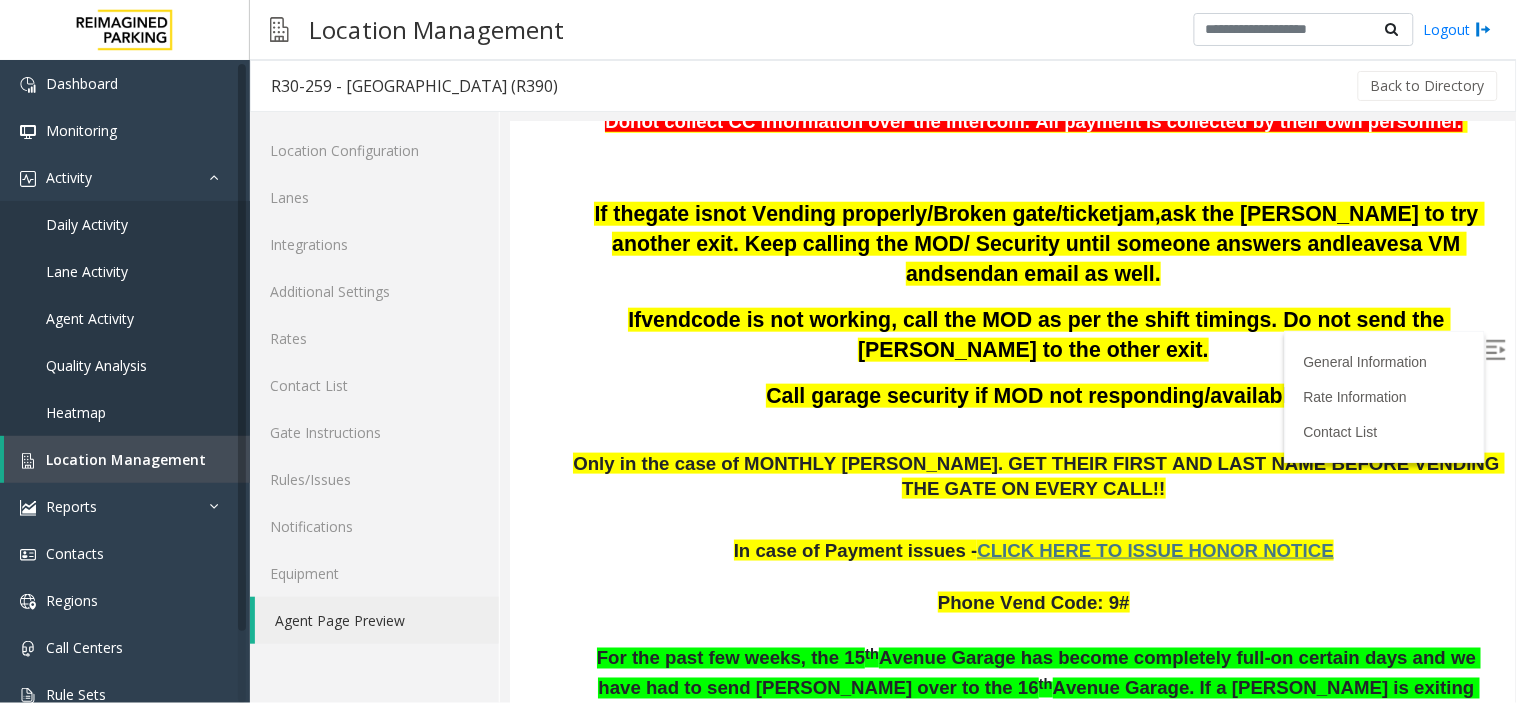 scroll, scrollTop: 0, scrollLeft: 0, axis: both 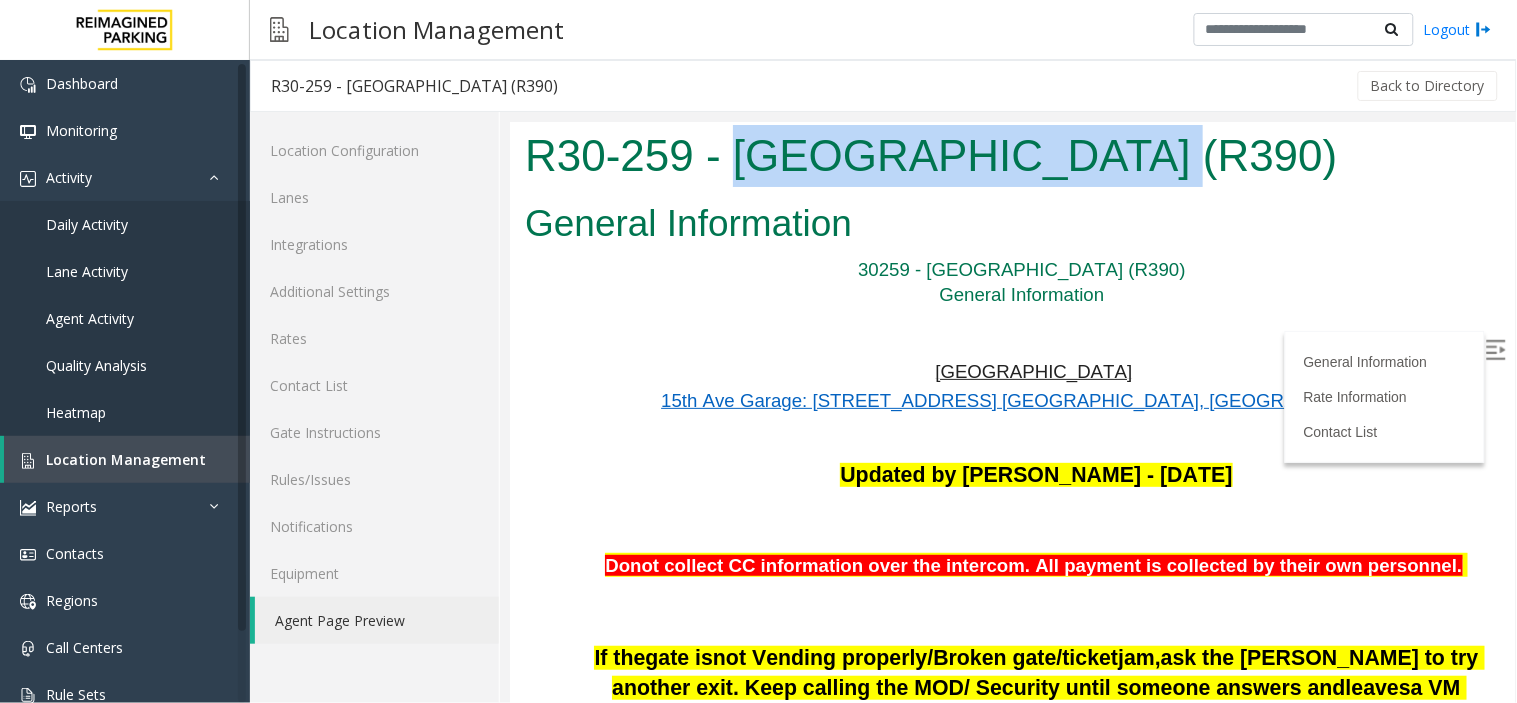 drag, startPoint x: 743, startPoint y: 149, endPoint x: 1117, endPoint y: 134, distance: 374.3007 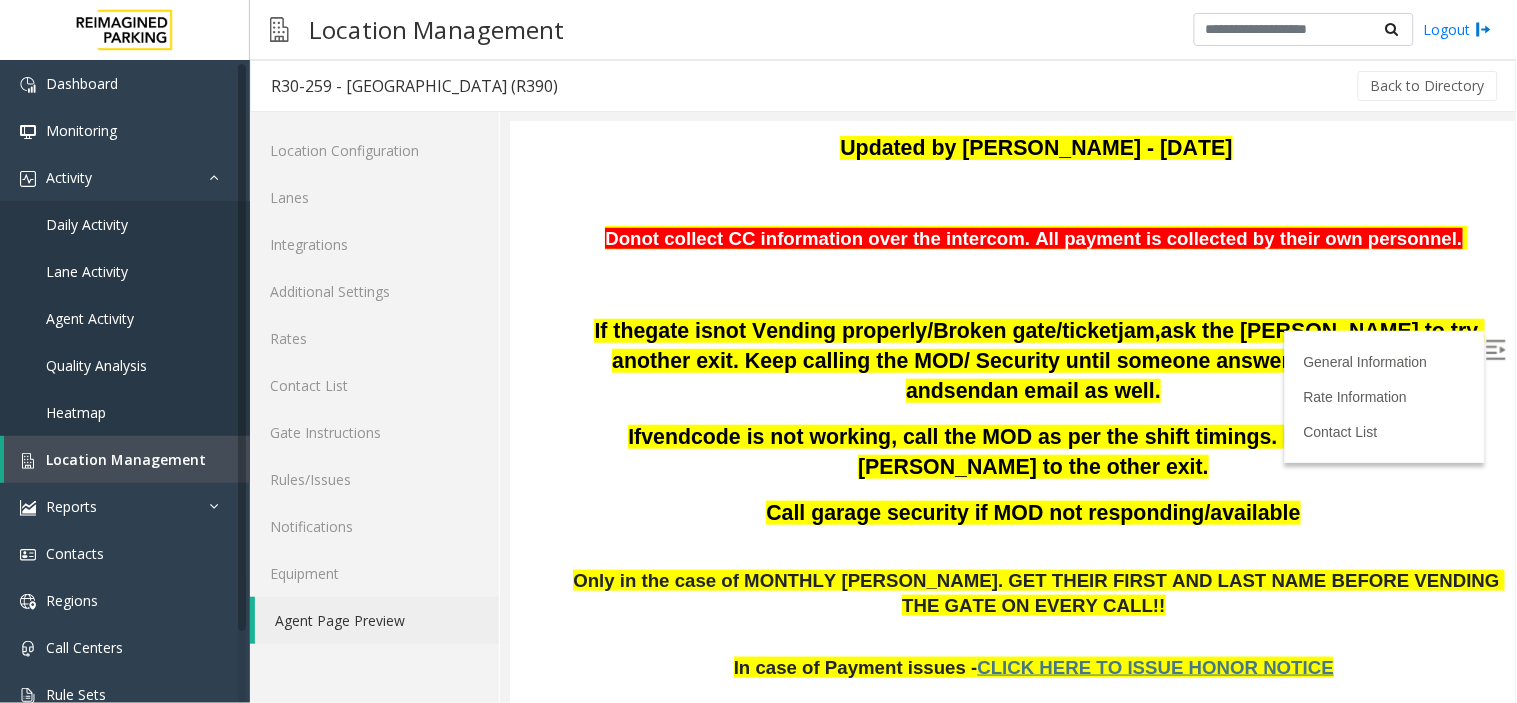 scroll, scrollTop: 555, scrollLeft: 0, axis: vertical 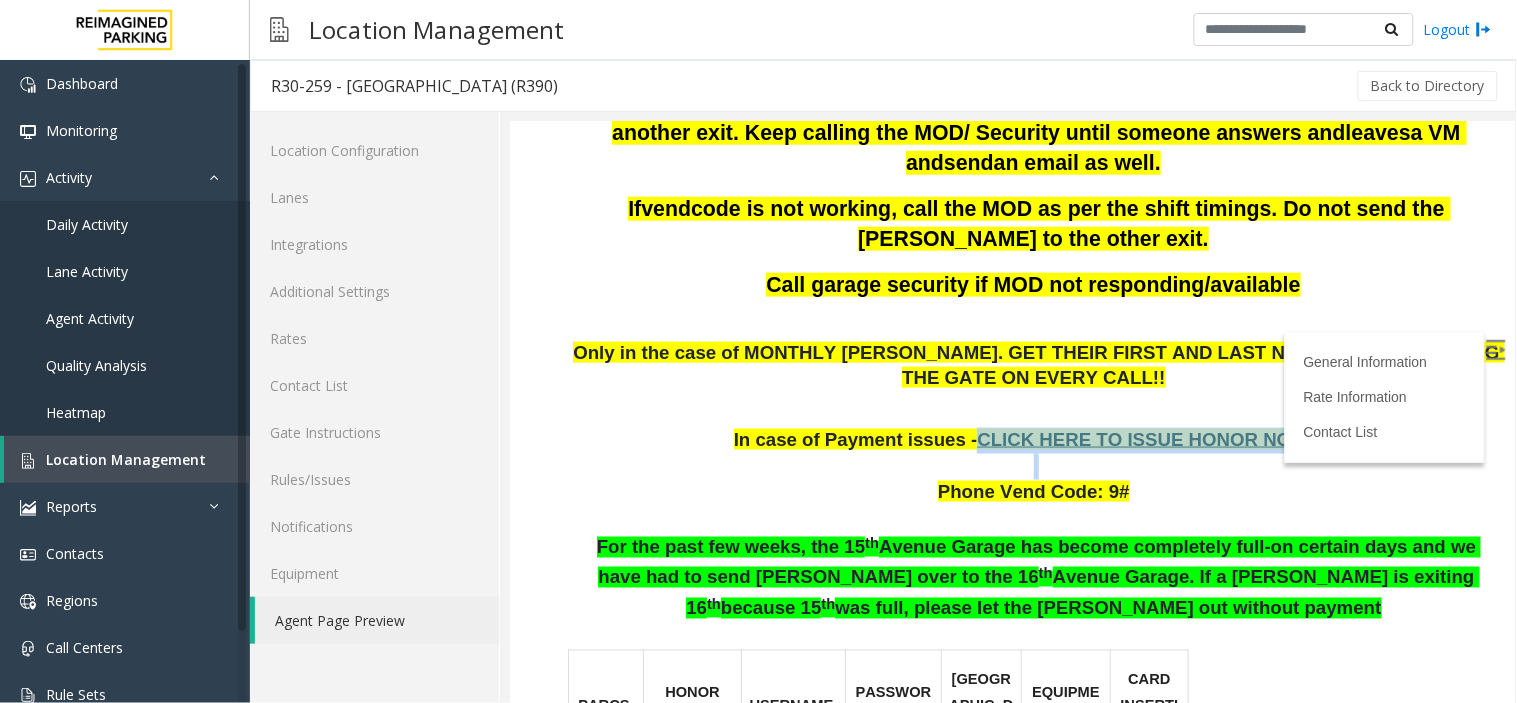 drag, startPoint x: 982, startPoint y: 412, endPoint x: 1337, endPoint y: 432, distance: 355.56293 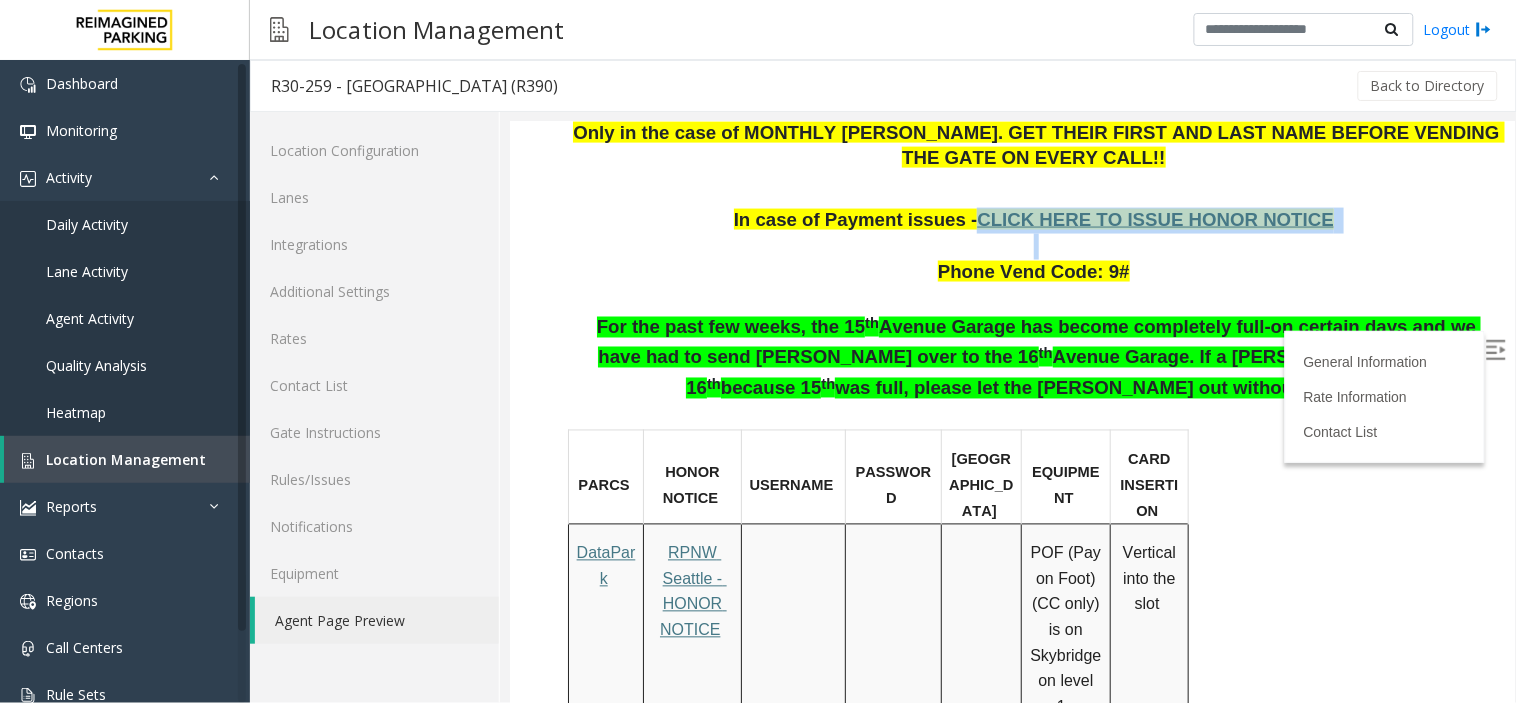 scroll, scrollTop: 777, scrollLeft: 0, axis: vertical 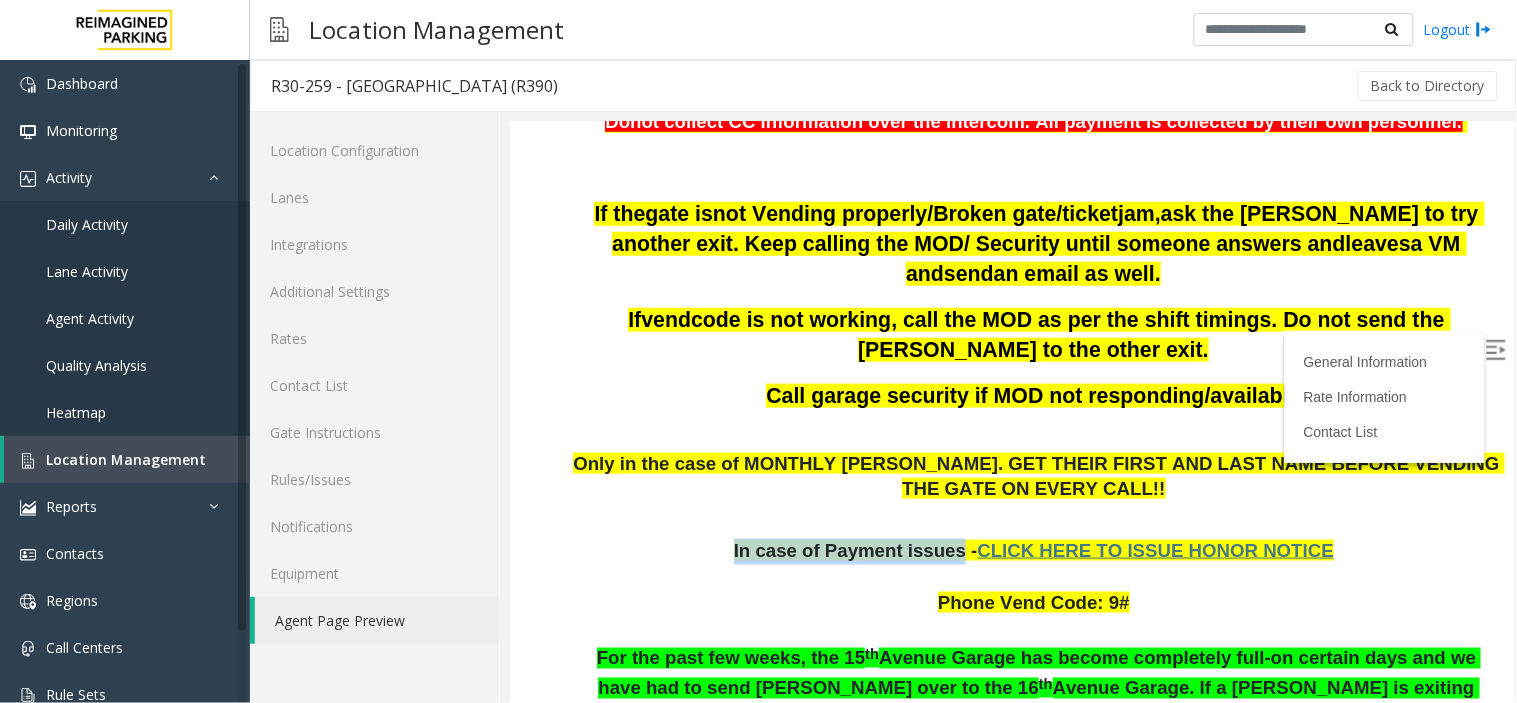 drag, startPoint x: 734, startPoint y: 529, endPoint x: 983, endPoint y: 523, distance: 249.07228 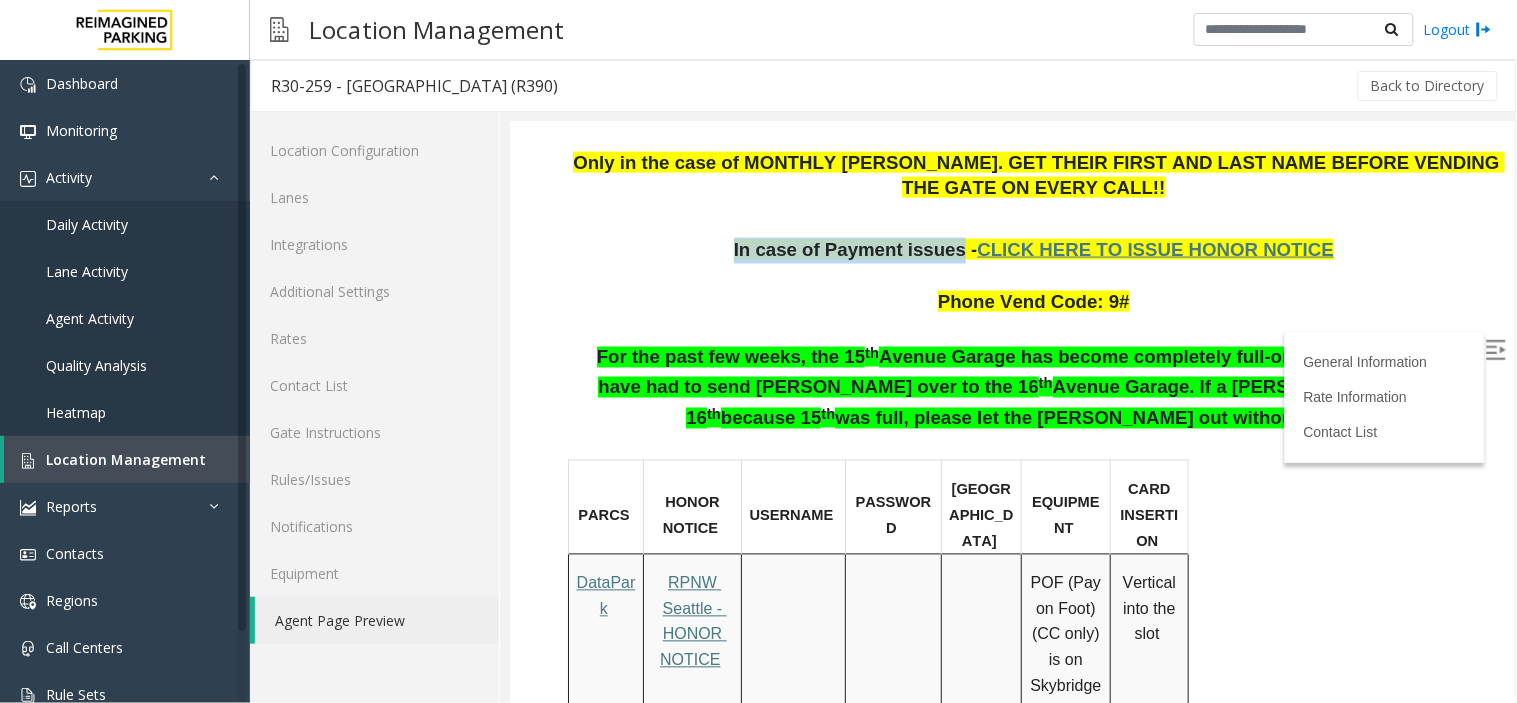 scroll, scrollTop: 777, scrollLeft: 0, axis: vertical 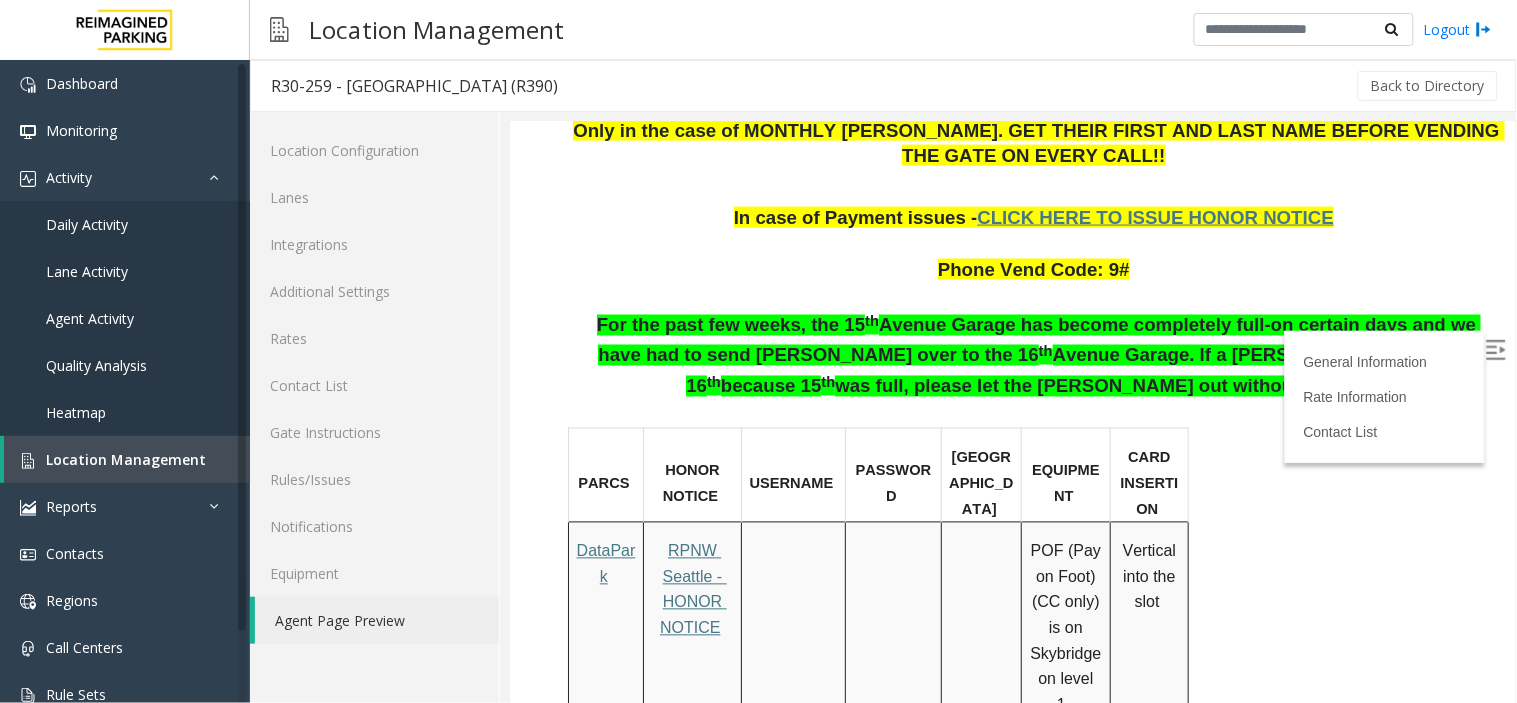 click on "CLICK HERE TO ISSUE HONOR NOTICE" at bounding box center (1154, 216) 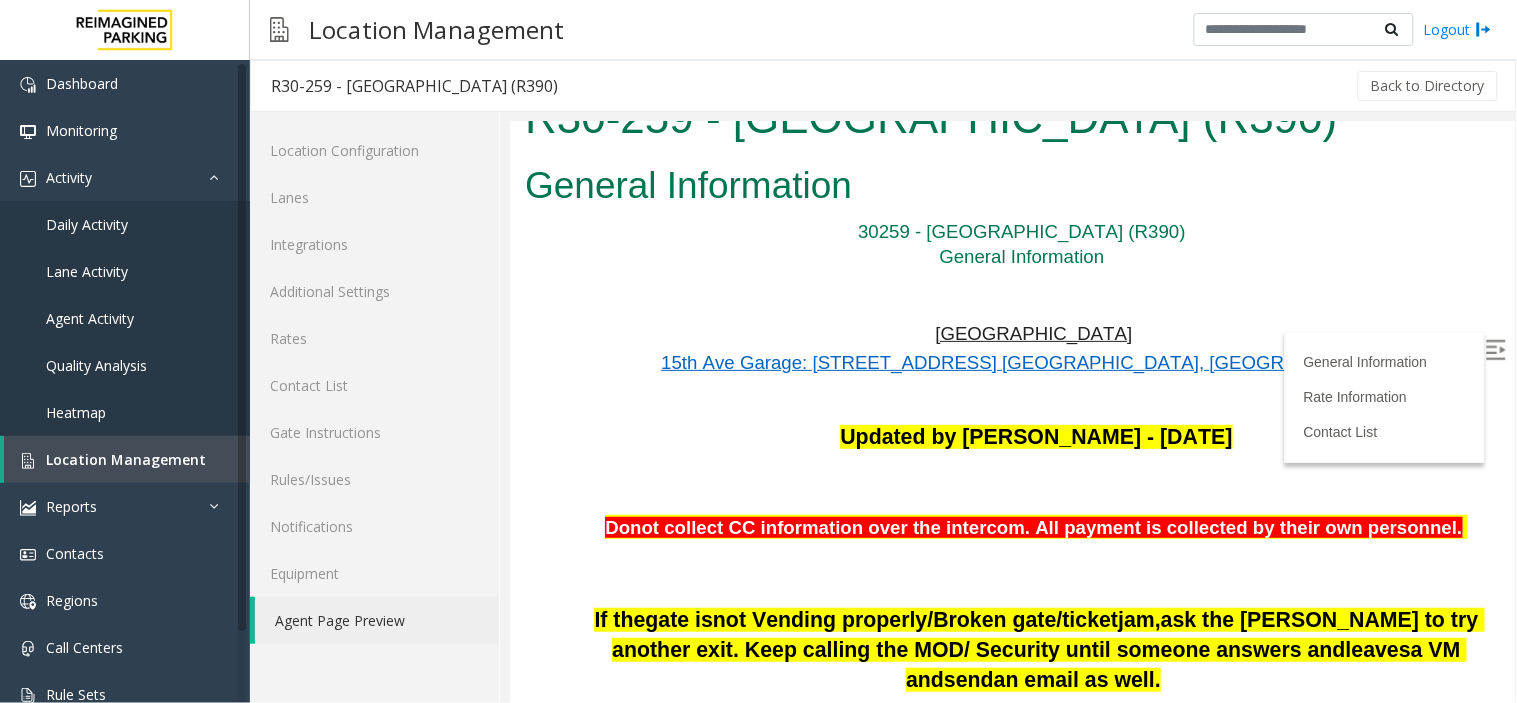 scroll, scrollTop: 0, scrollLeft: 0, axis: both 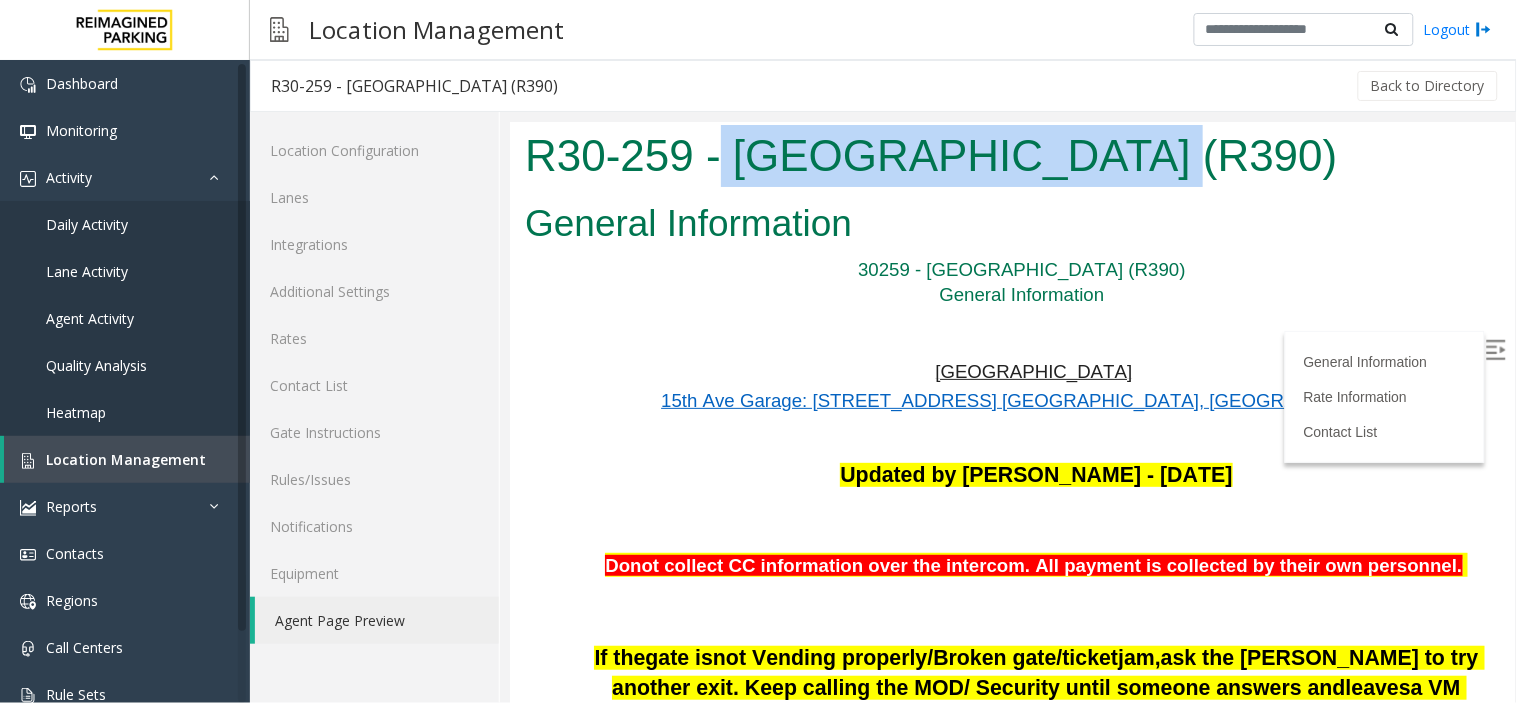 drag, startPoint x: 716, startPoint y: 152, endPoint x: 1089, endPoint y: 152, distance: 373 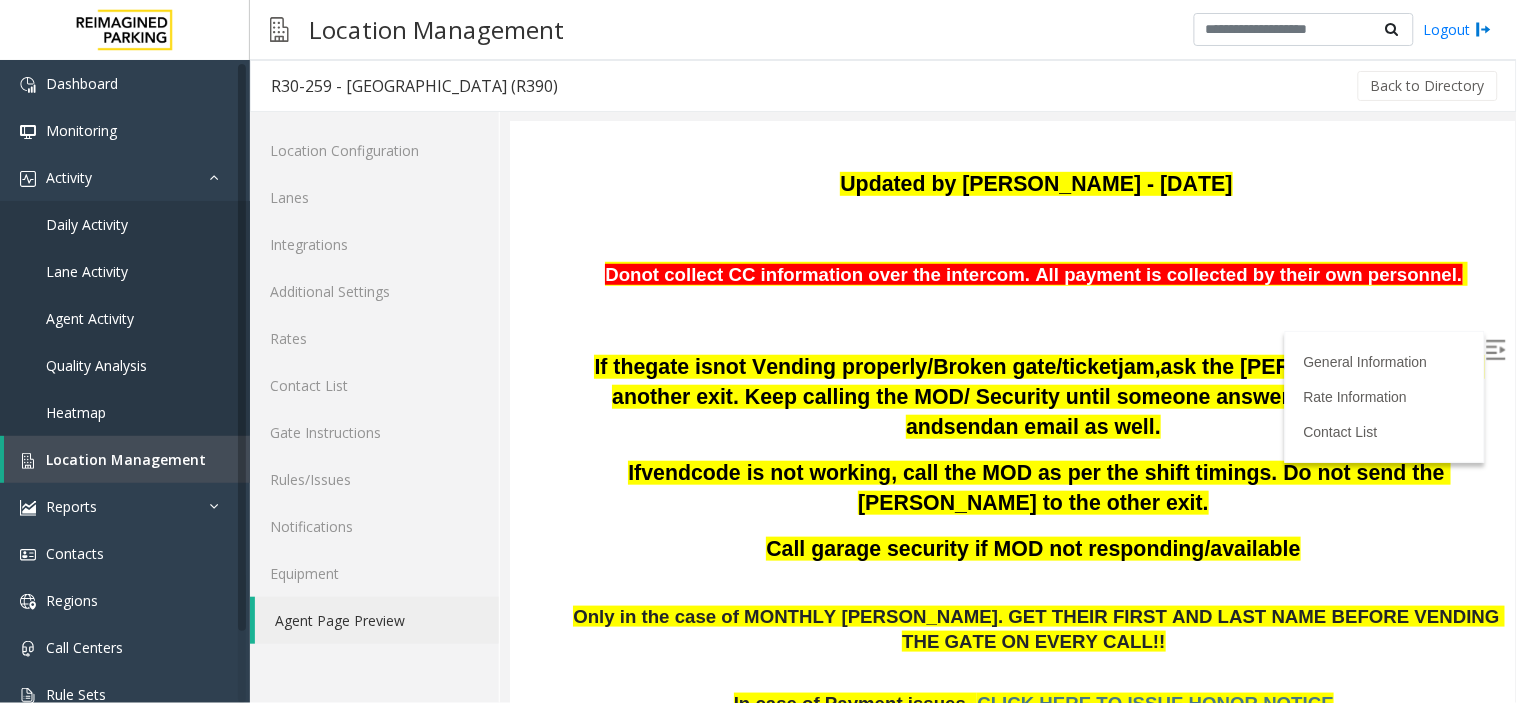 scroll, scrollTop: 666, scrollLeft: 0, axis: vertical 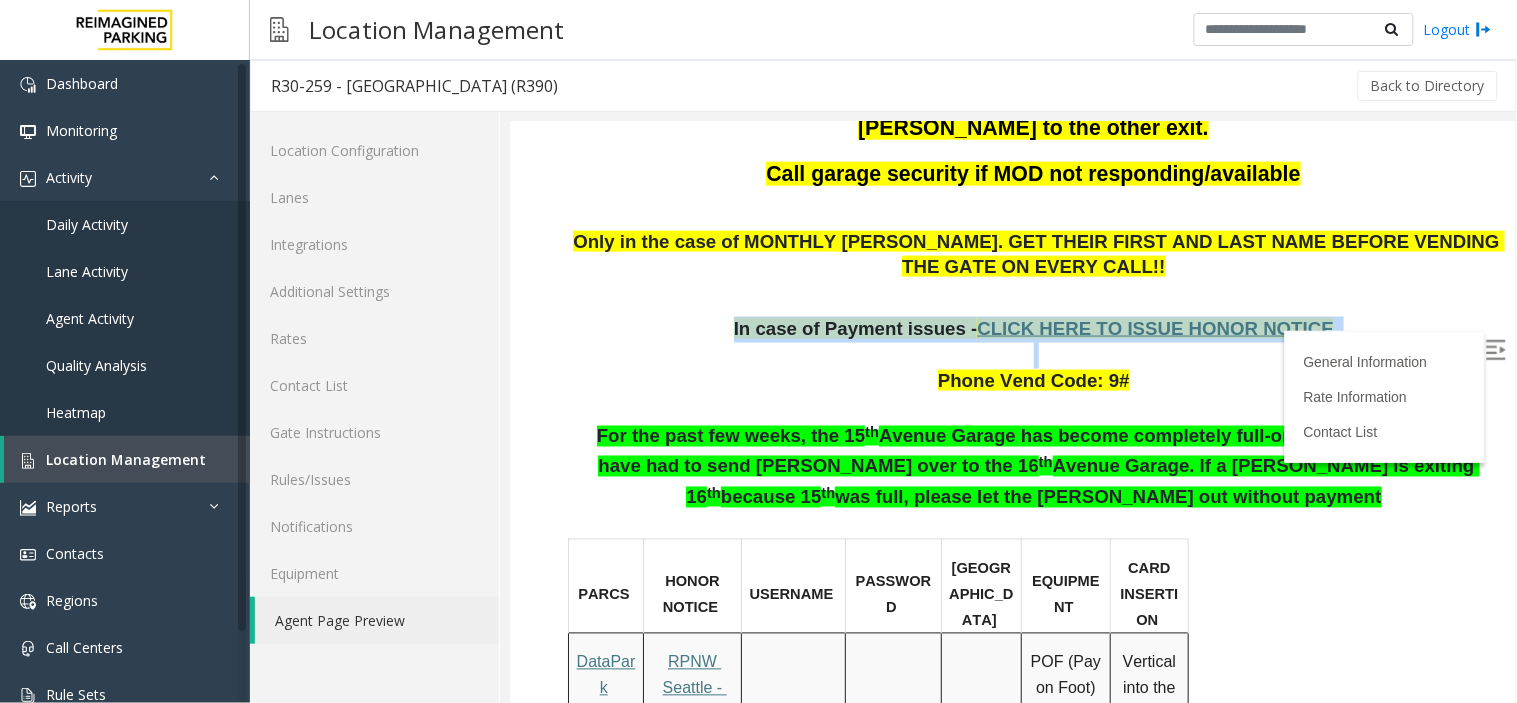 drag, startPoint x: 773, startPoint y: 302, endPoint x: 1317, endPoint y: 321, distance: 544.3317 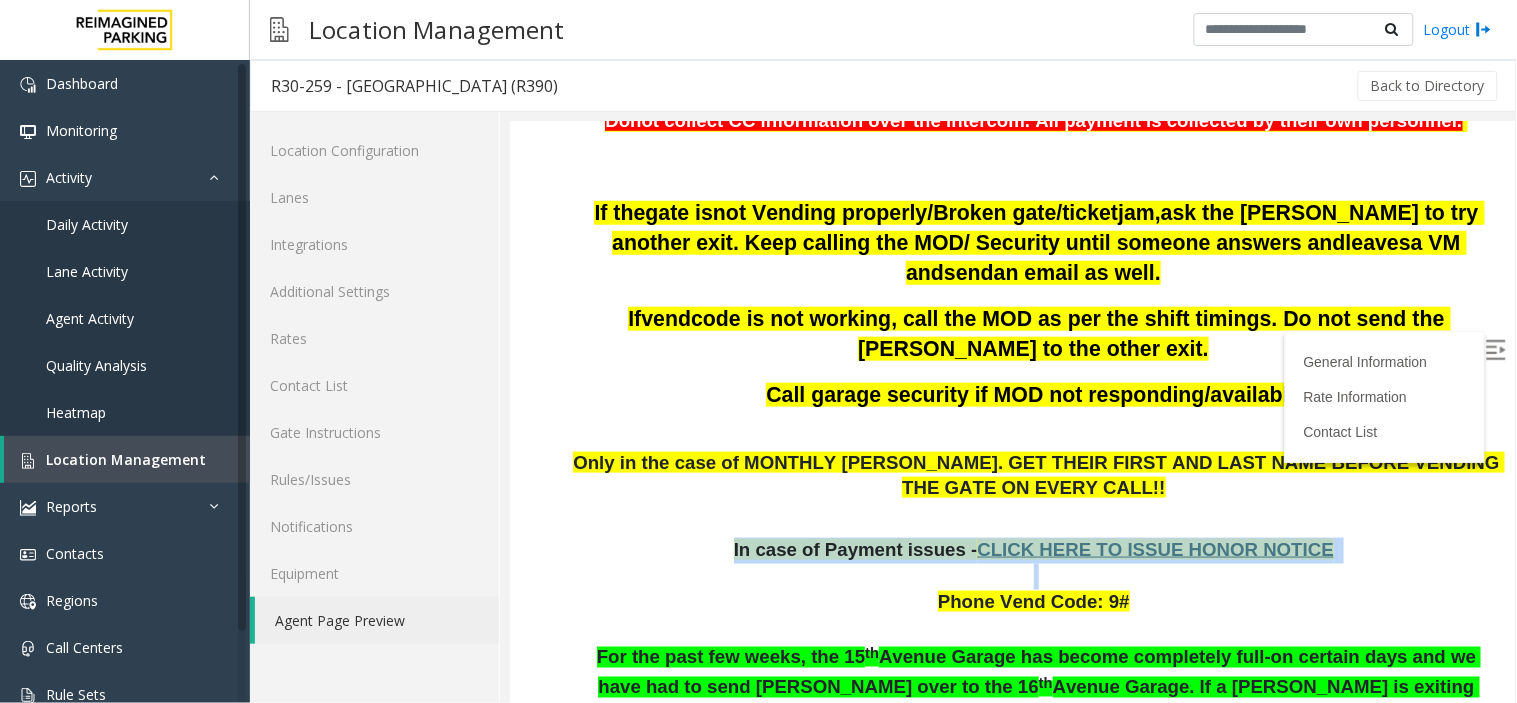 scroll, scrollTop: 444, scrollLeft: 0, axis: vertical 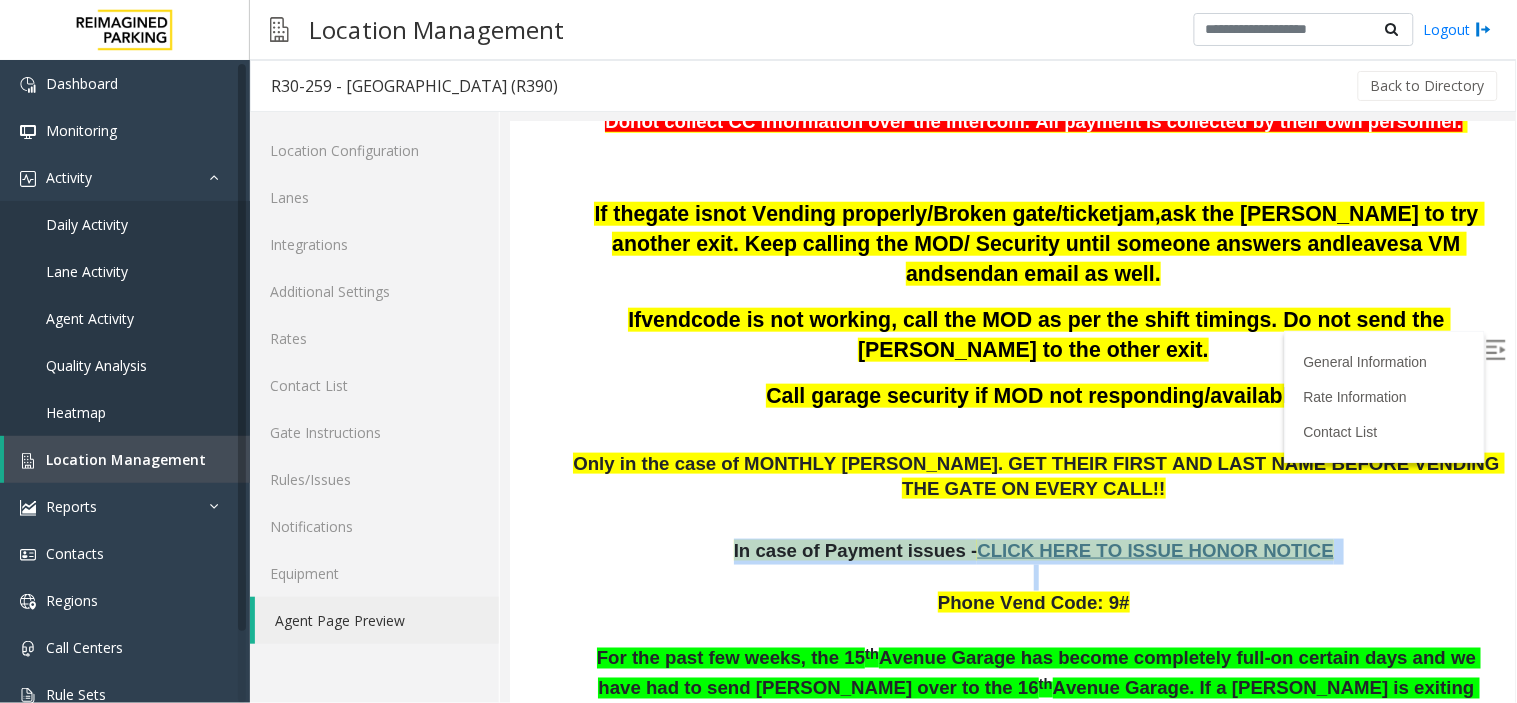 click on "CLICK HERE TO ISSUE HONOR NOTICE" at bounding box center (1154, 549) 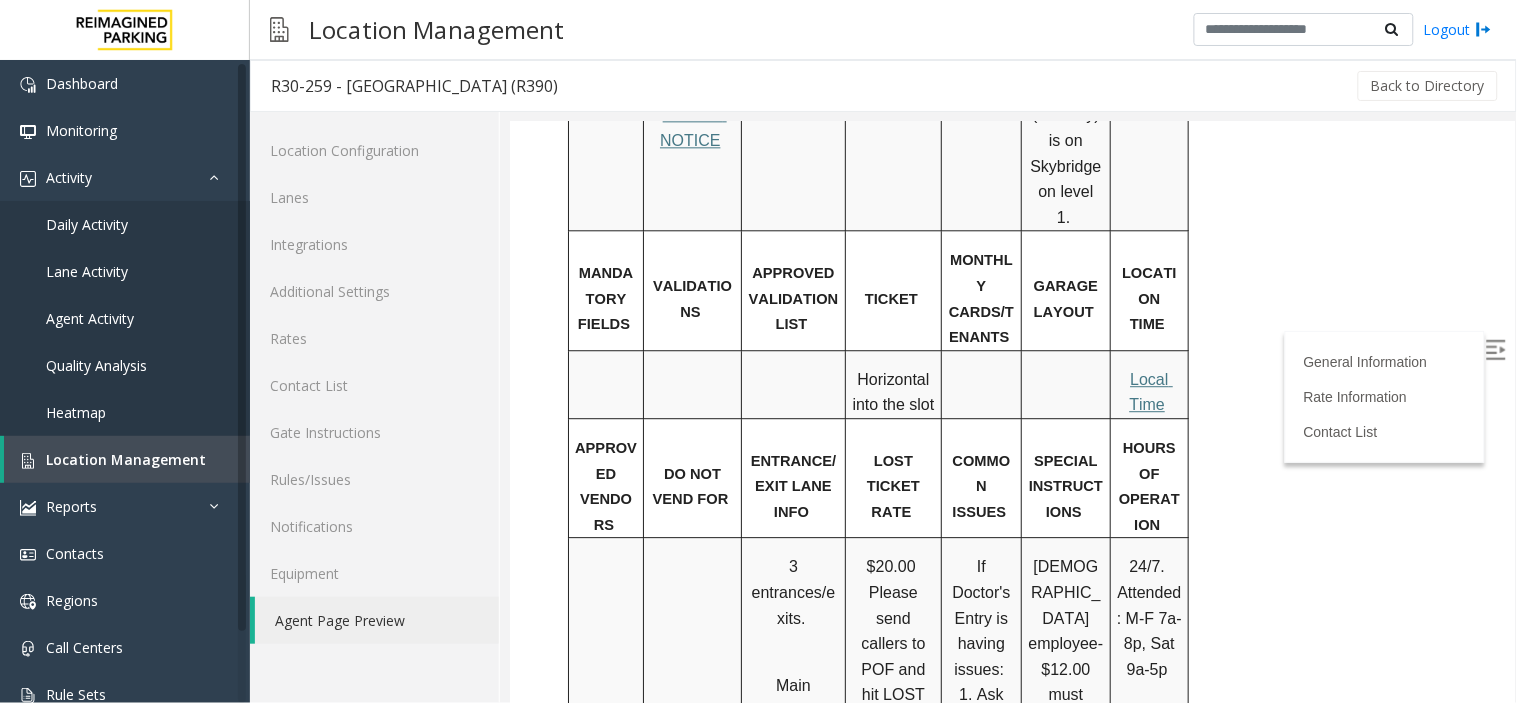 scroll, scrollTop: 1222, scrollLeft: 0, axis: vertical 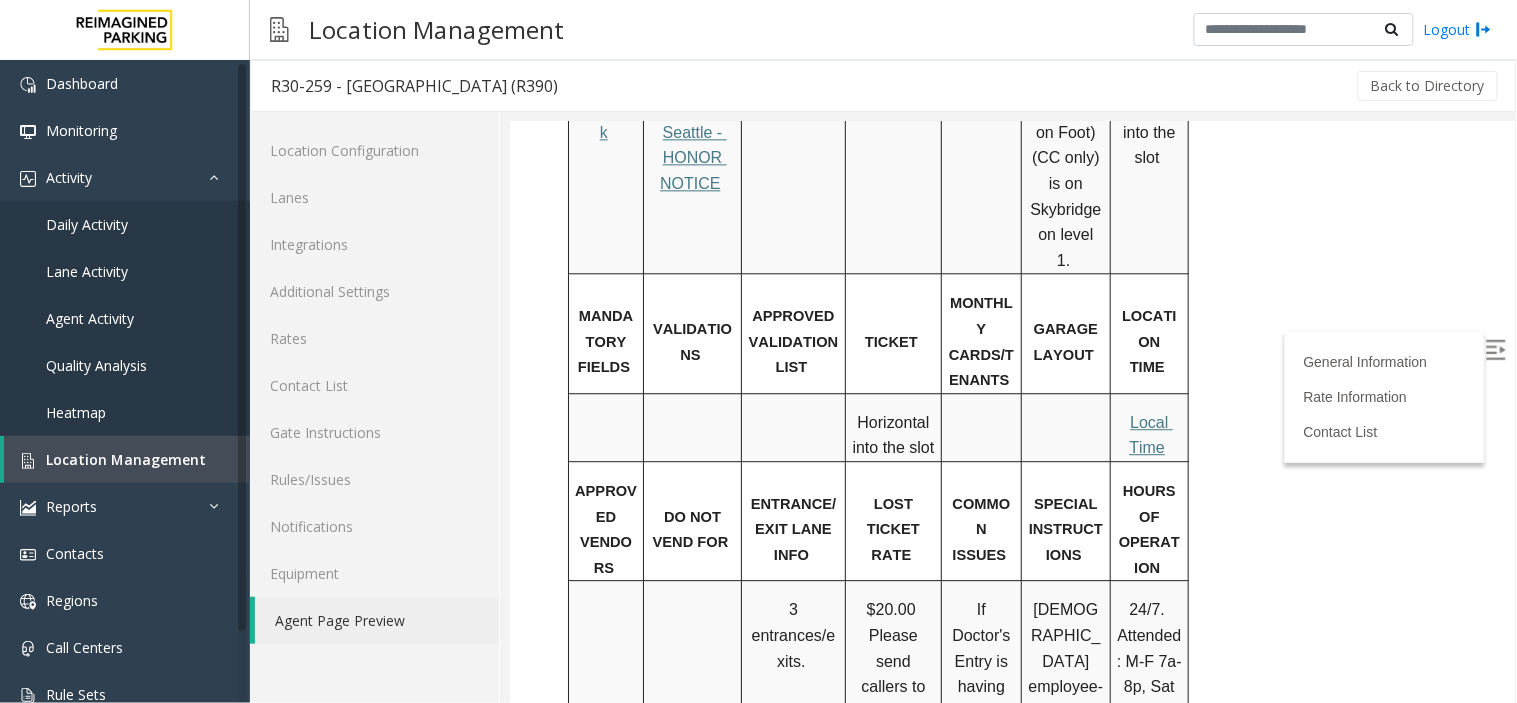 click on "Local Time" at bounding box center [1150, 434] 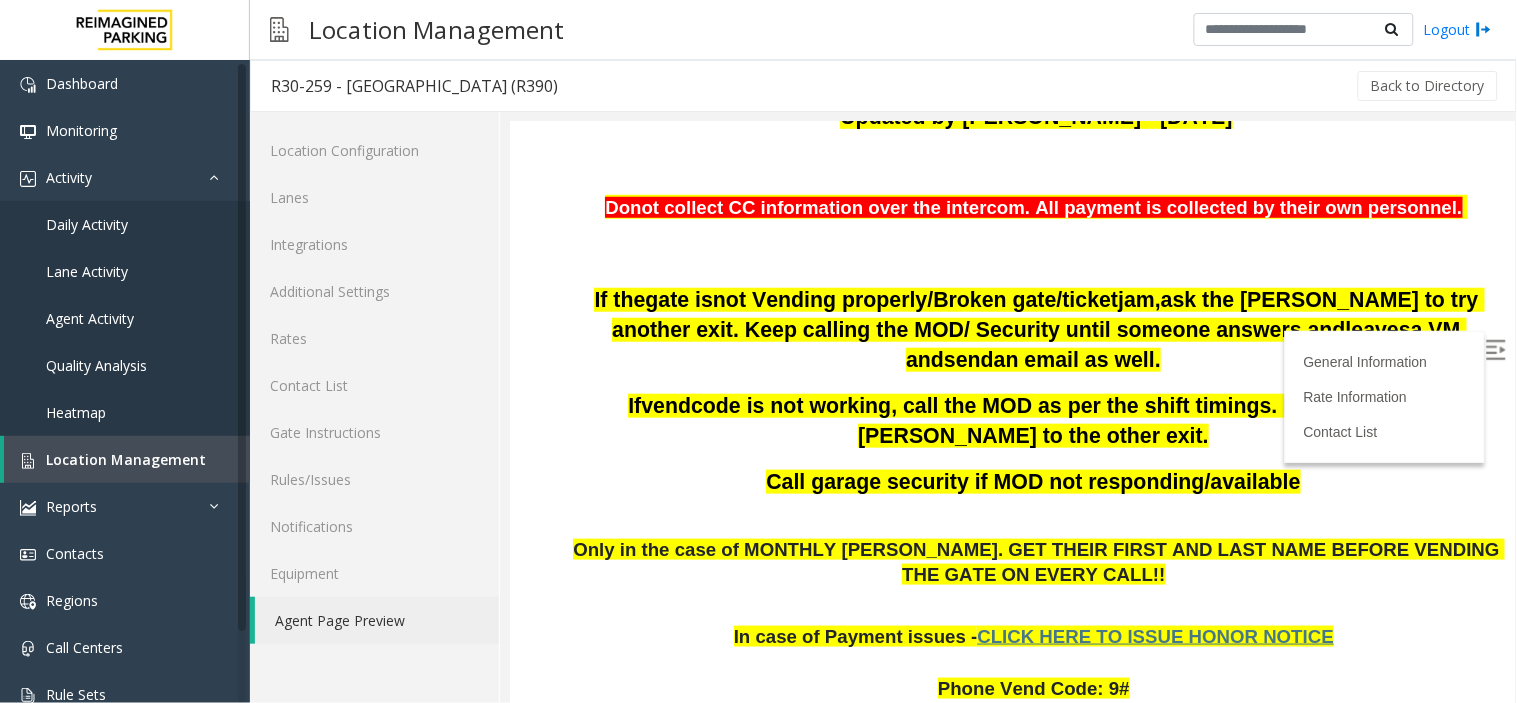 scroll, scrollTop: 444, scrollLeft: 0, axis: vertical 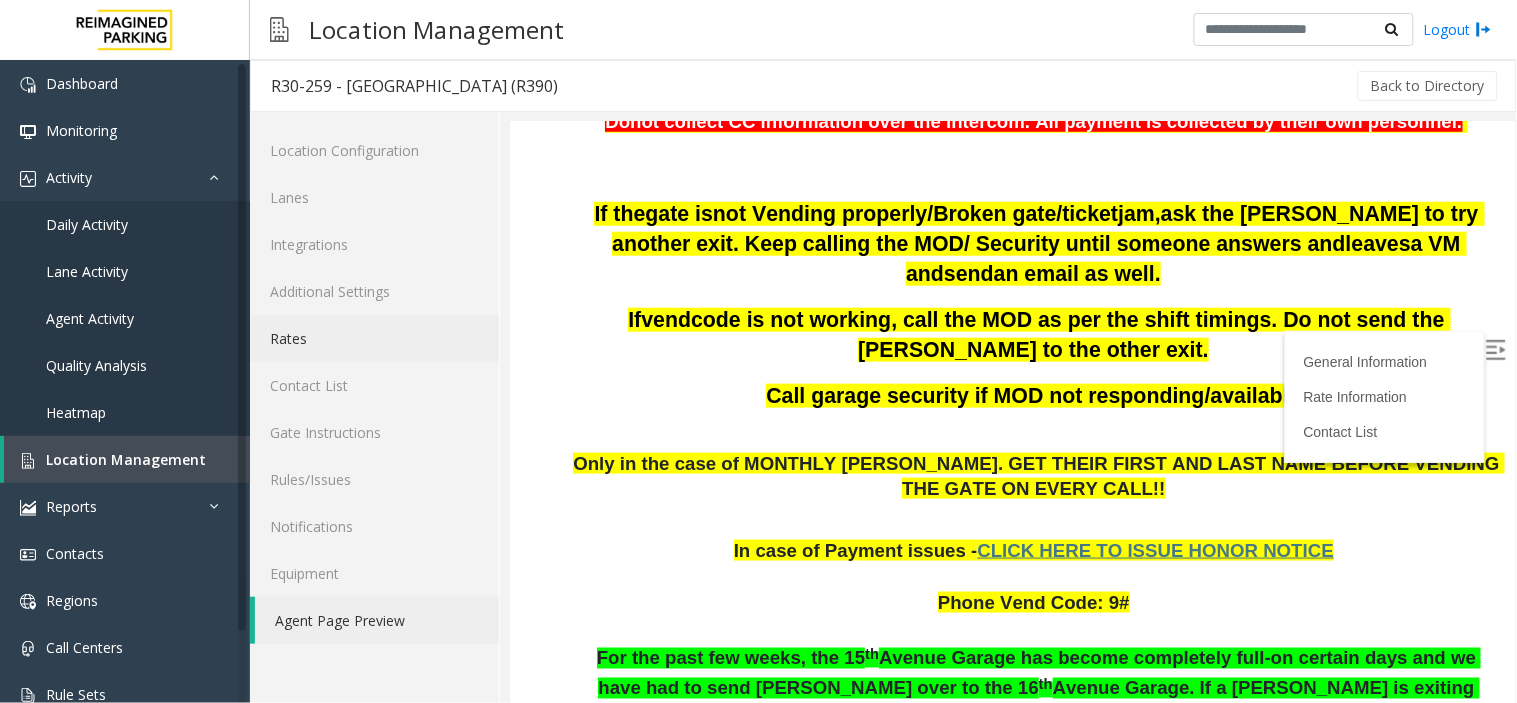 click on "Rates" 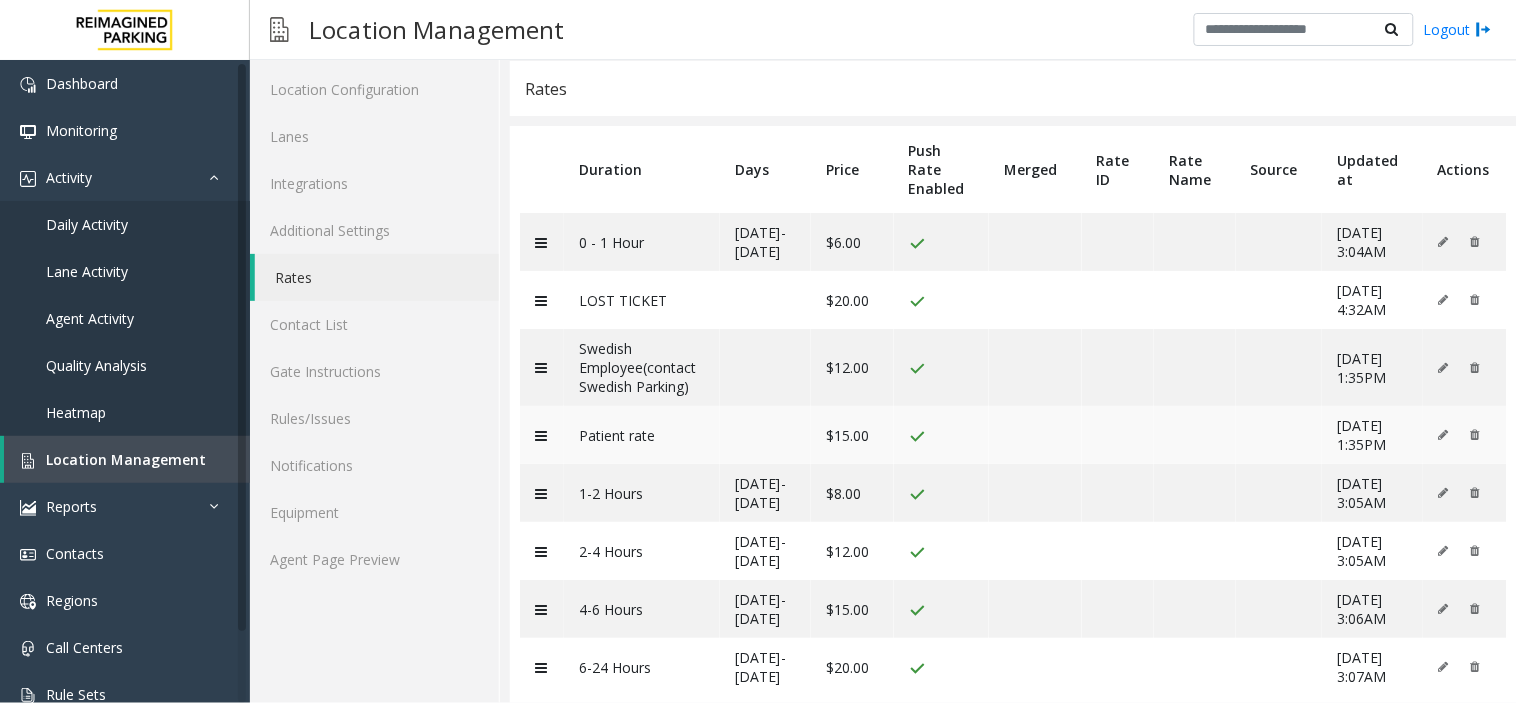 scroll, scrollTop: 93, scrollLeft: 0, axis: vertical 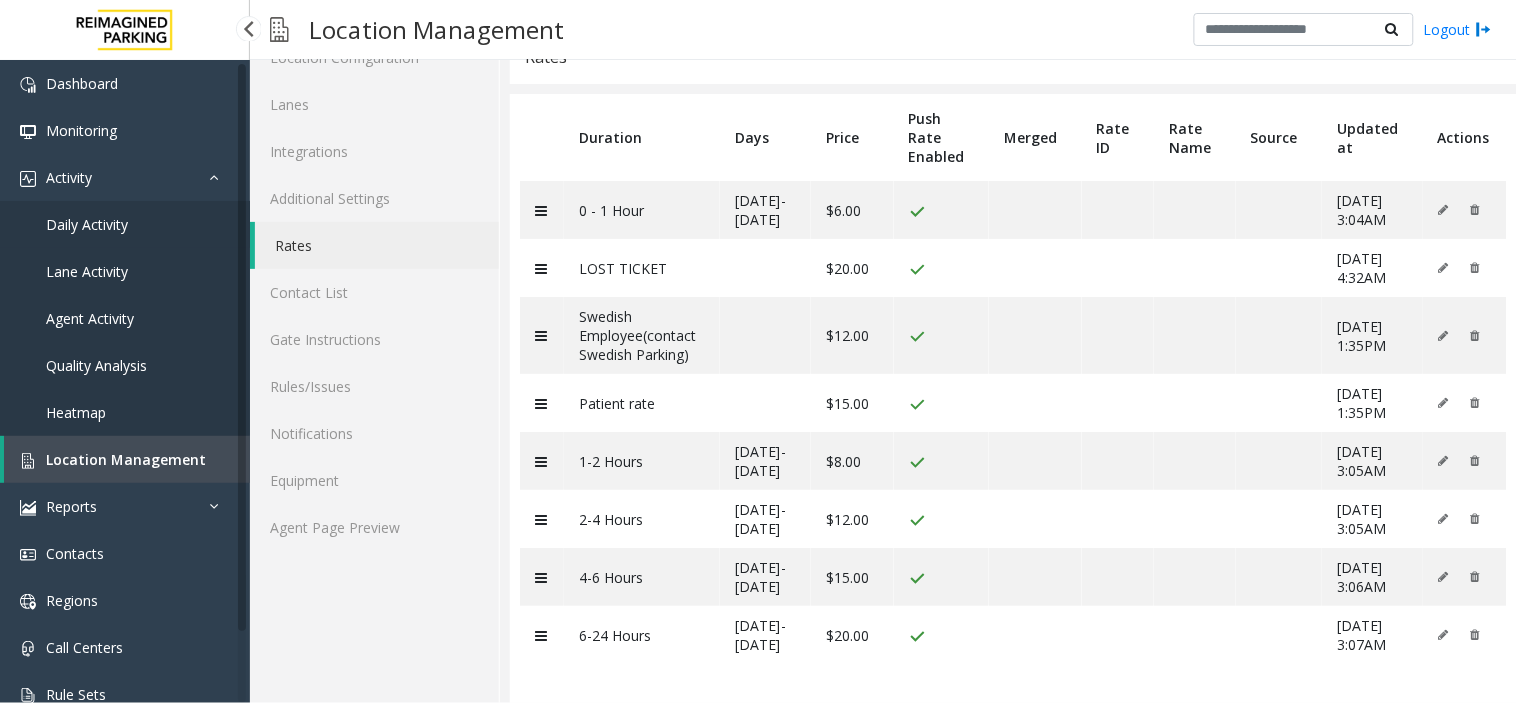 click on "Daily Activity" at bounding box center (125, 224) 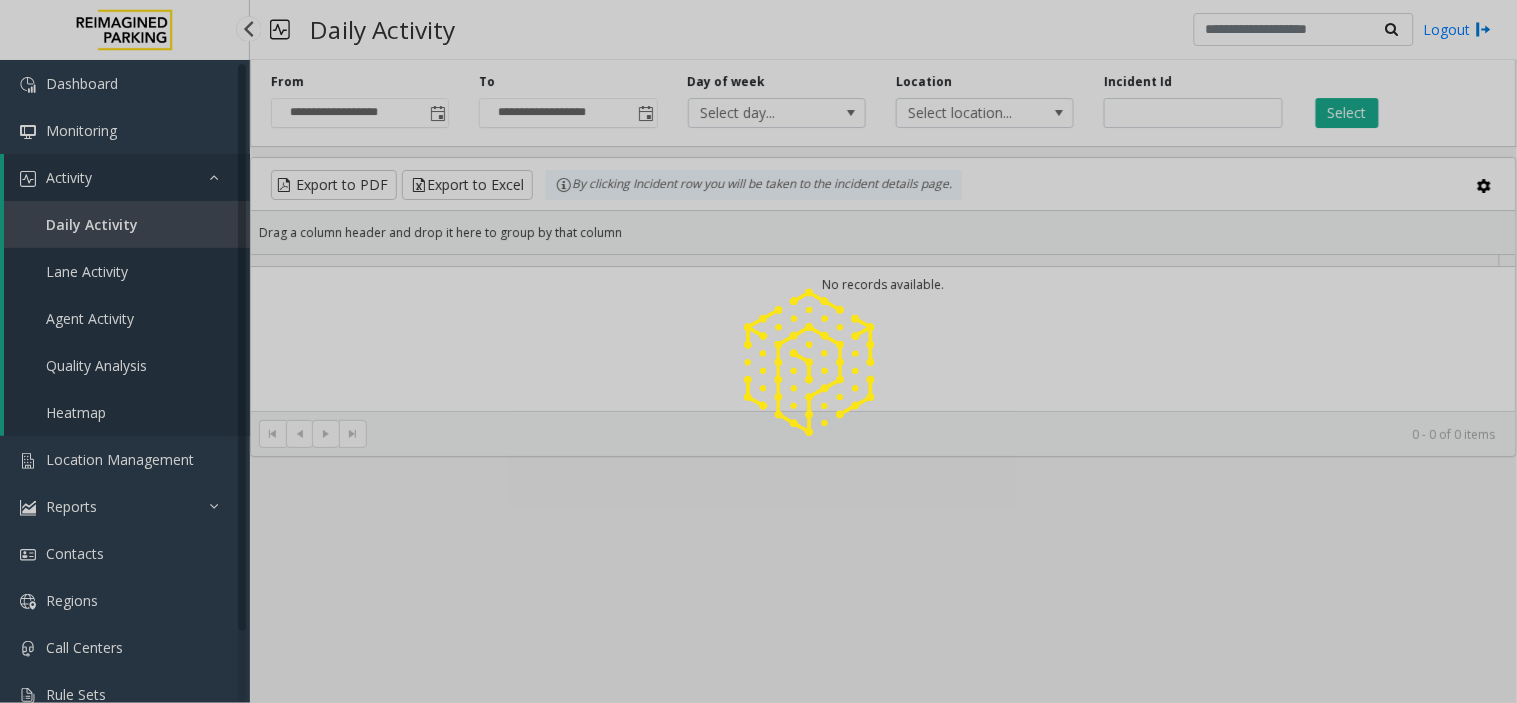 scroll, scrollTop: 0, scrollLeft: 0, axis: both 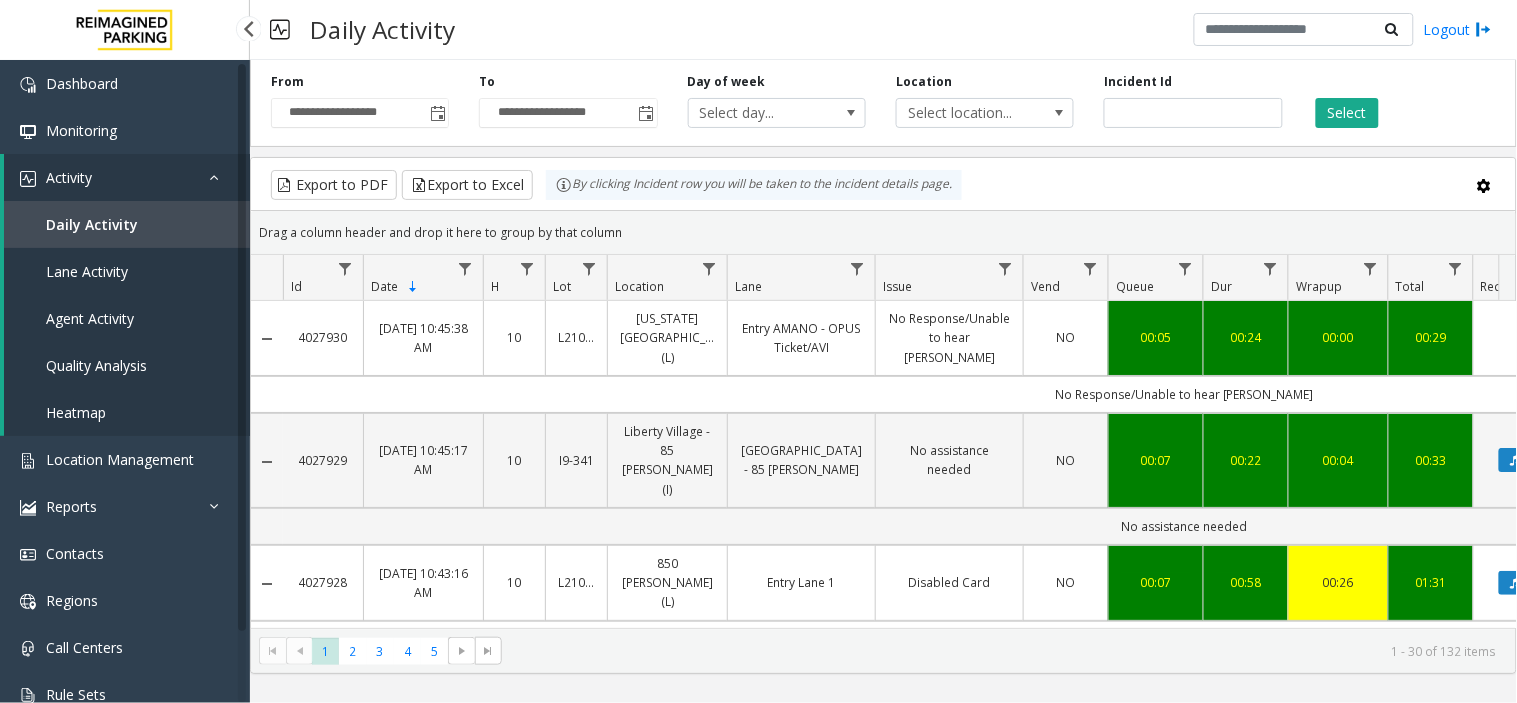 click on "Daily Activity" at bounding box center (127, 224) 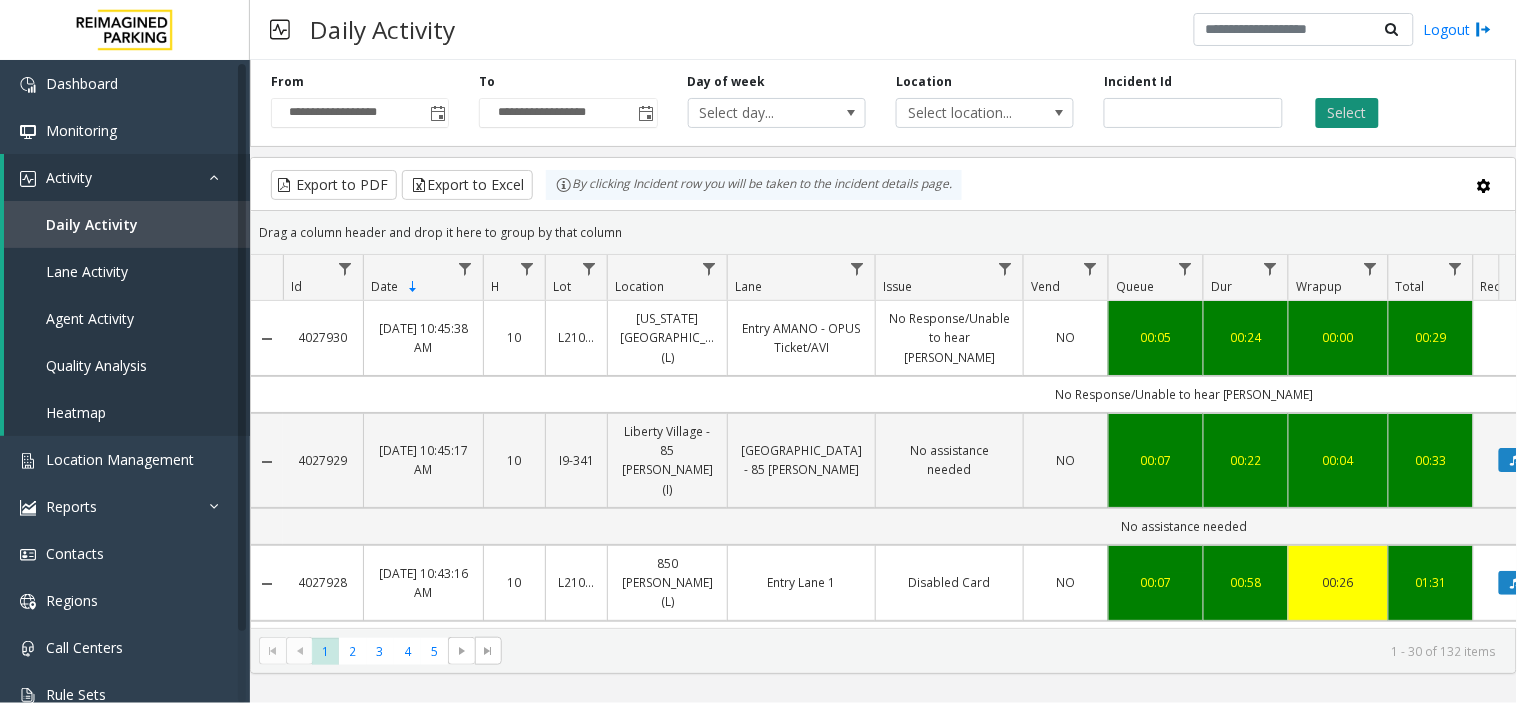click on "Select" 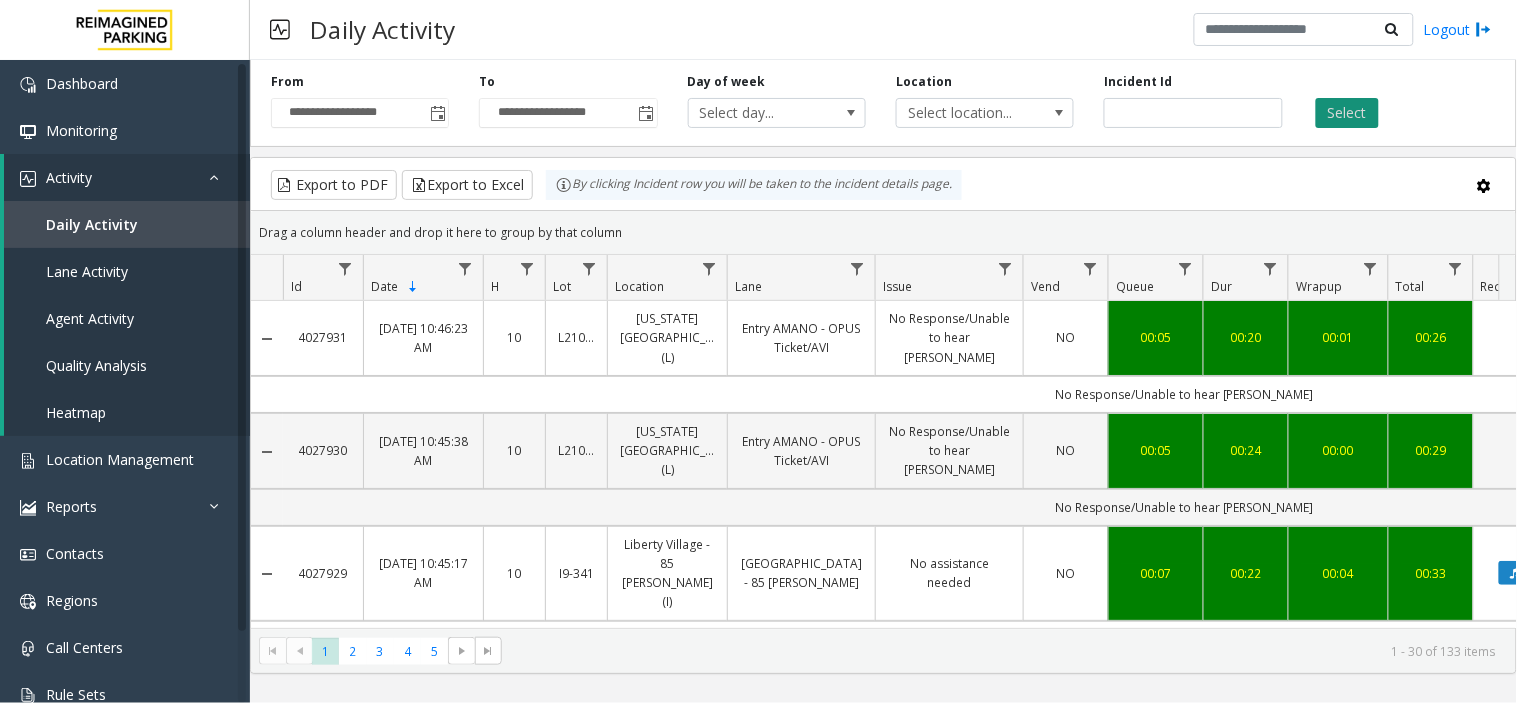 click on "Select" 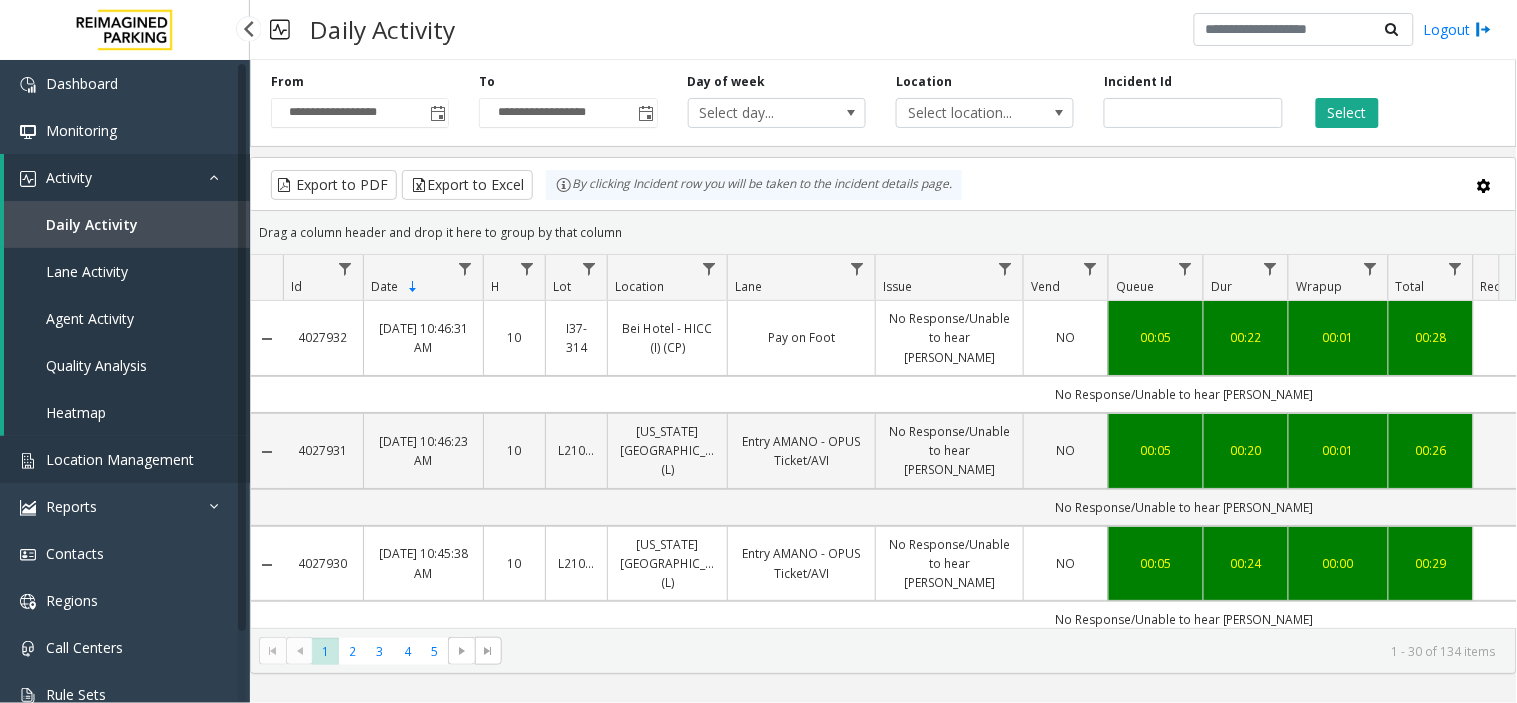 click on "Location Management" at bounding box center (120, 459) 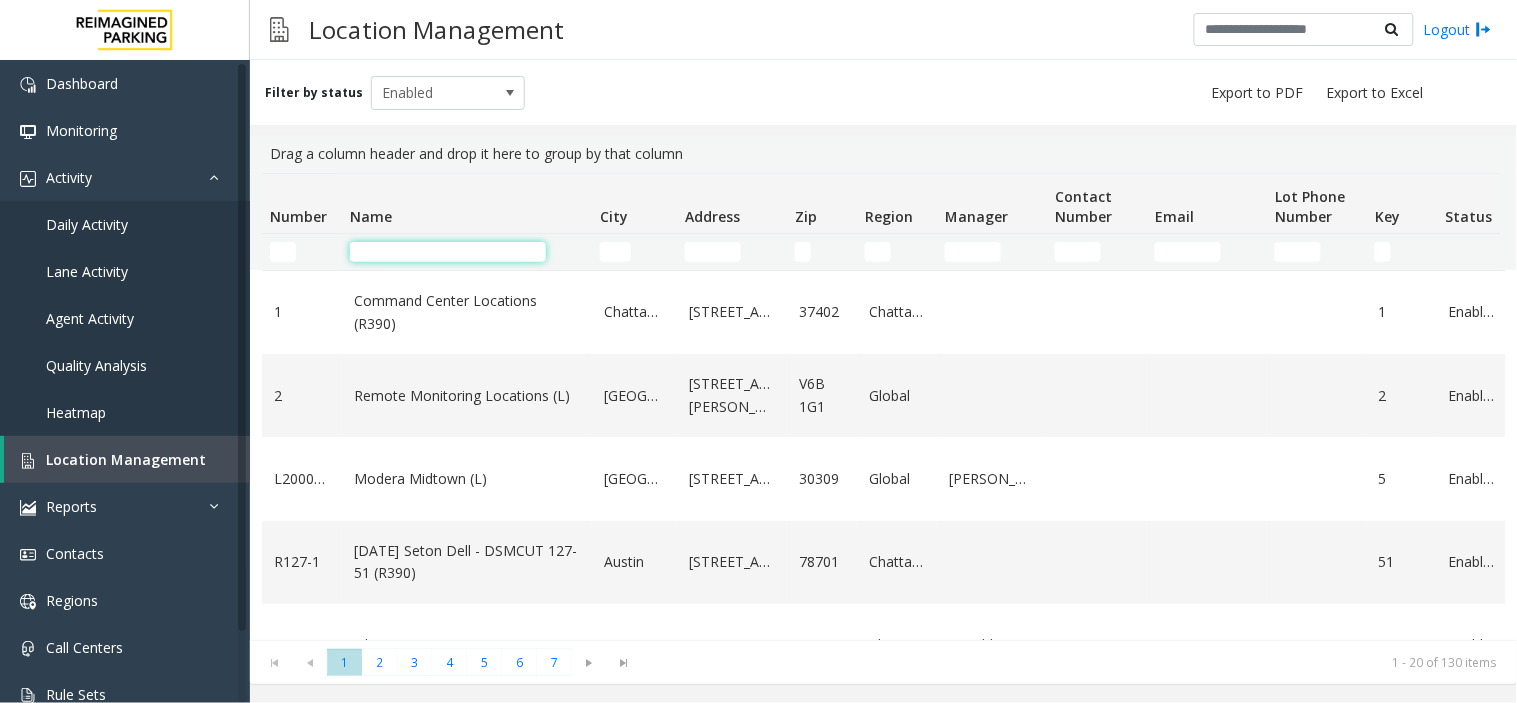click 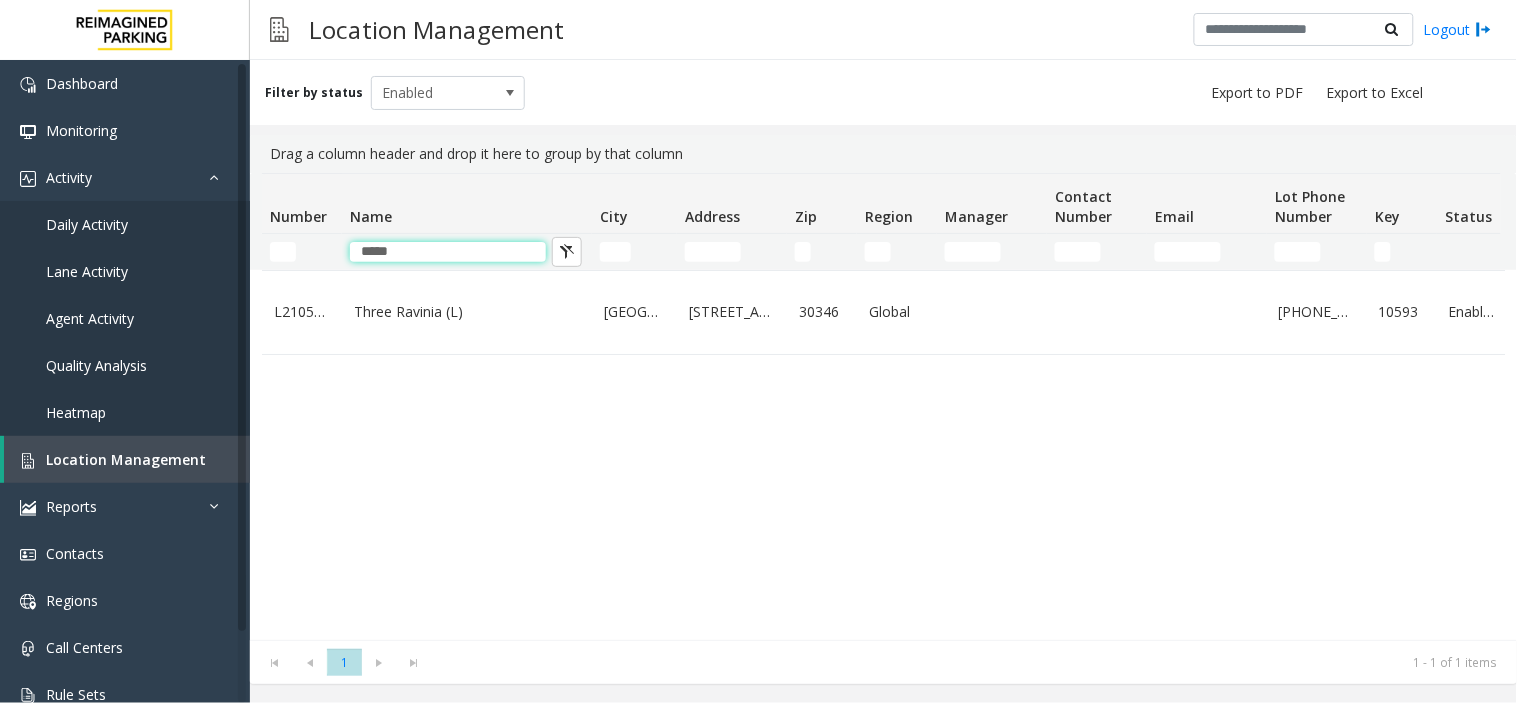 drag, startPoint x: 422, startPoint y: 254, endPoint x: 341, endPoint y: 260, distance: 81.22192 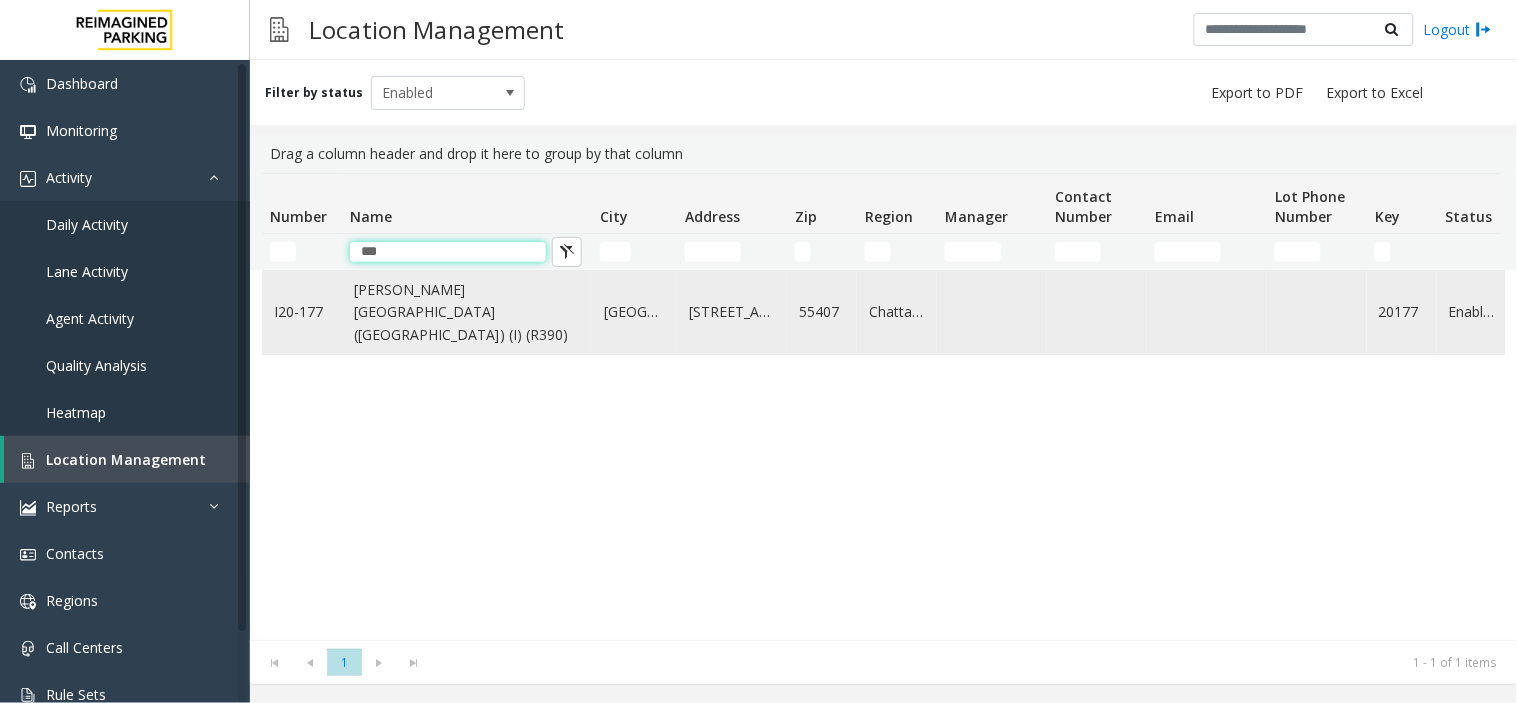 type on "***" 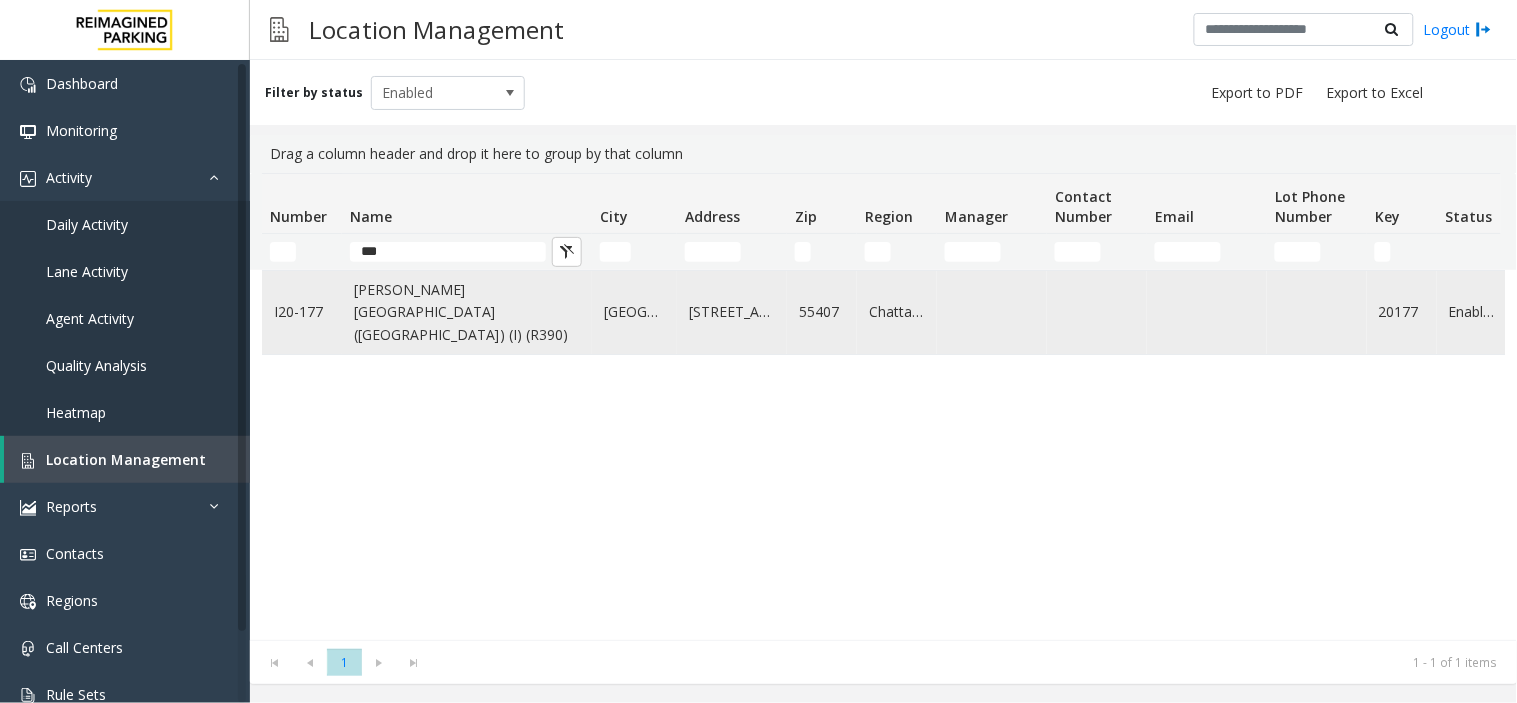 click on "[PERSON_NAME][GEOGRAPHIC_DATA] ([GEOGRAPHIC_DATA]) (I) (R390)" 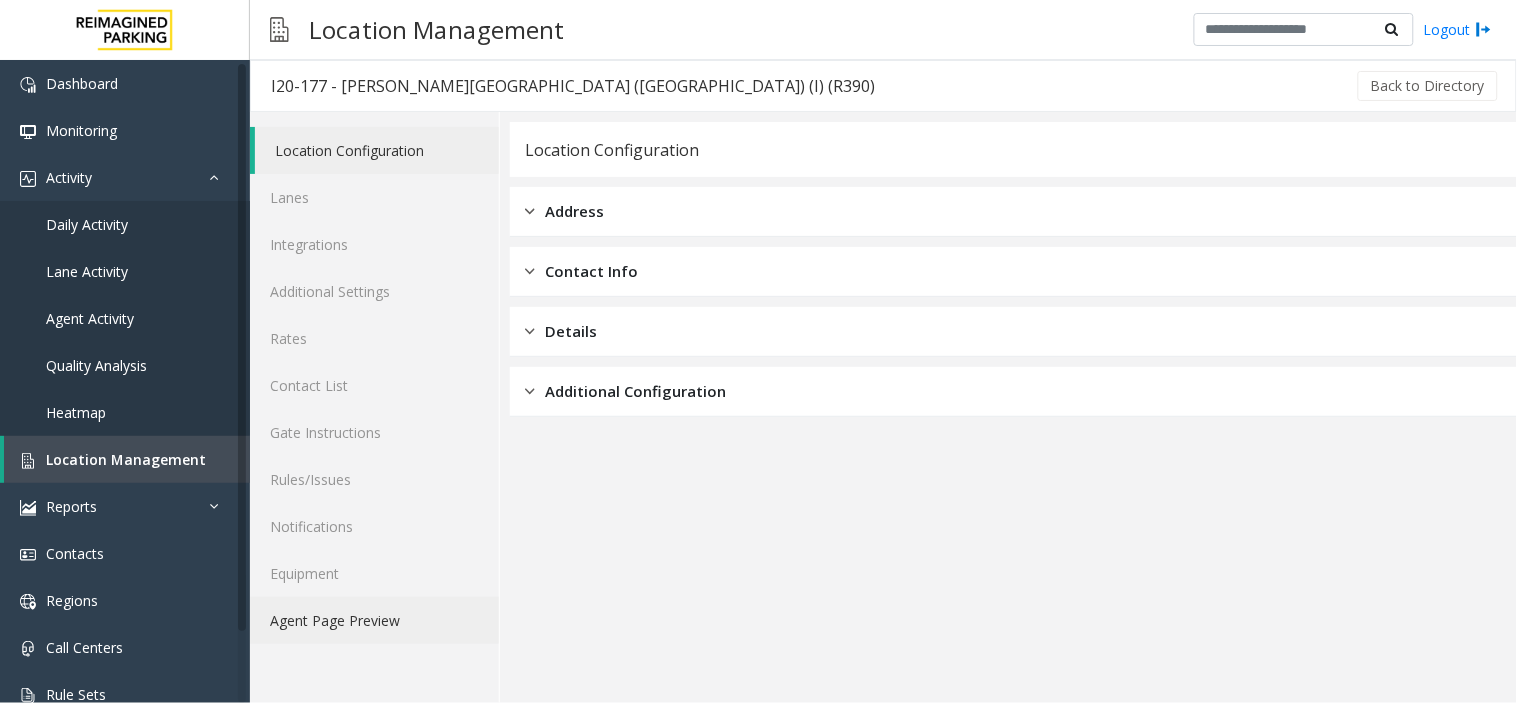 click on "Agent Page Preview" 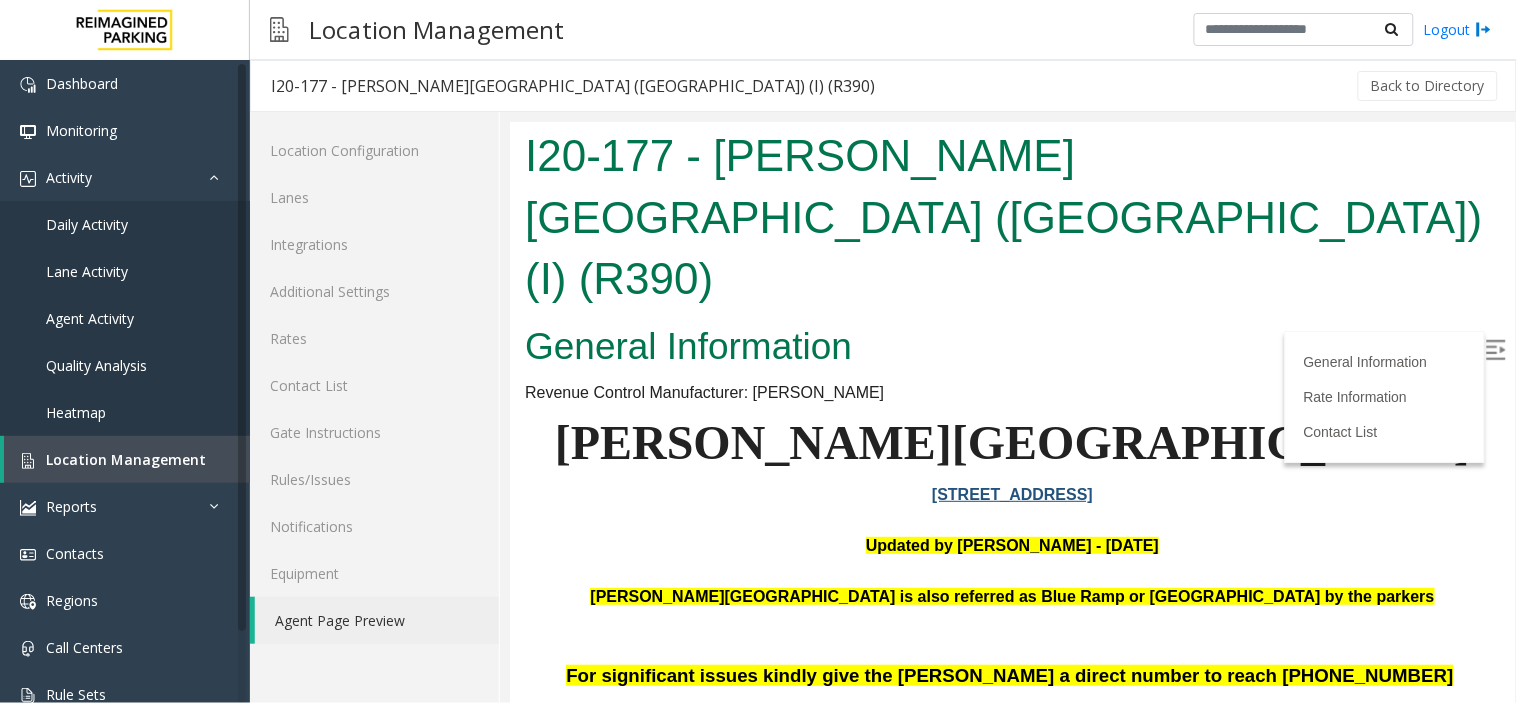 scroll, scrollTop: 222, scrollLeft: 0, axis: vertical 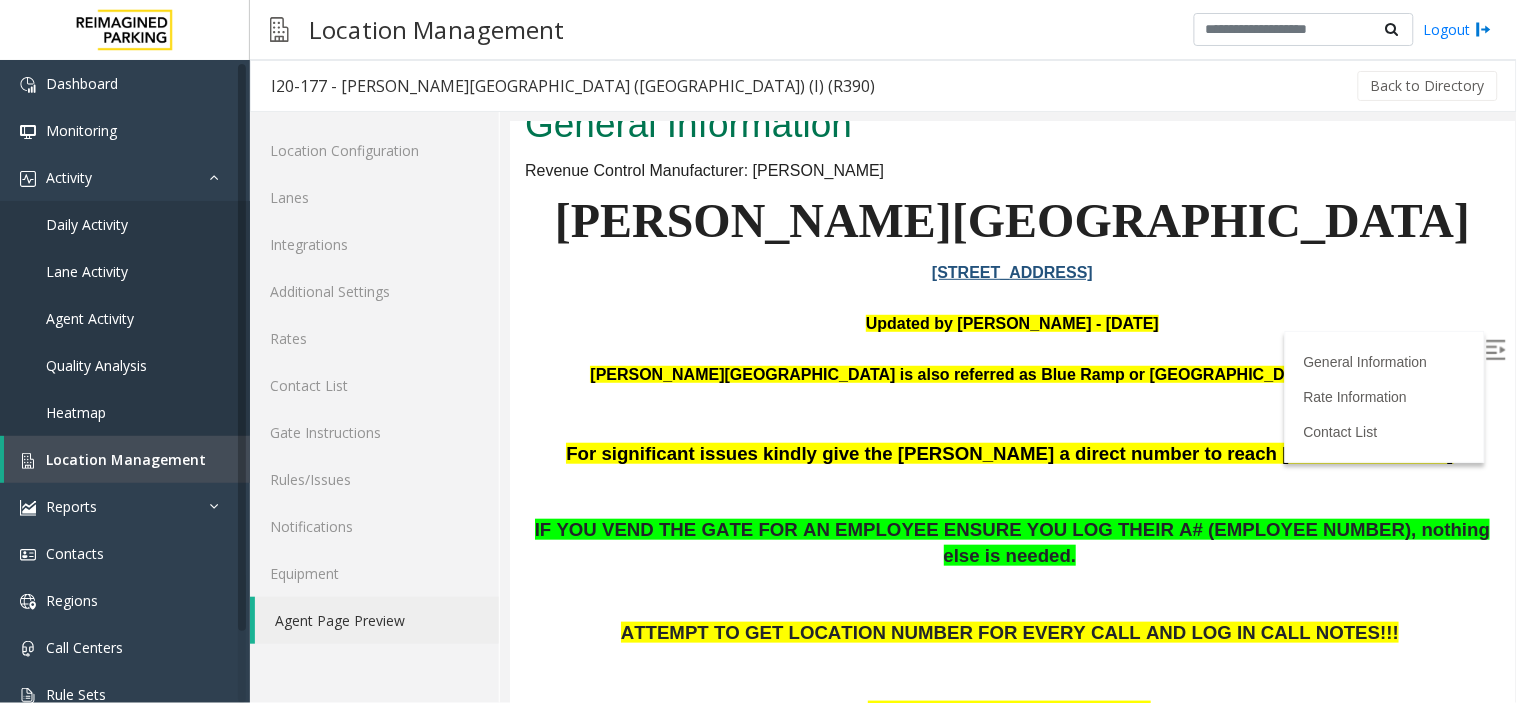click on "[PERSON_NAME][GEOGRAPHIC_DATA] is also referred as Blue Ramp or [GEOGRAPHIC_DATA] by the parkers" at bounding box center [1011, 386] 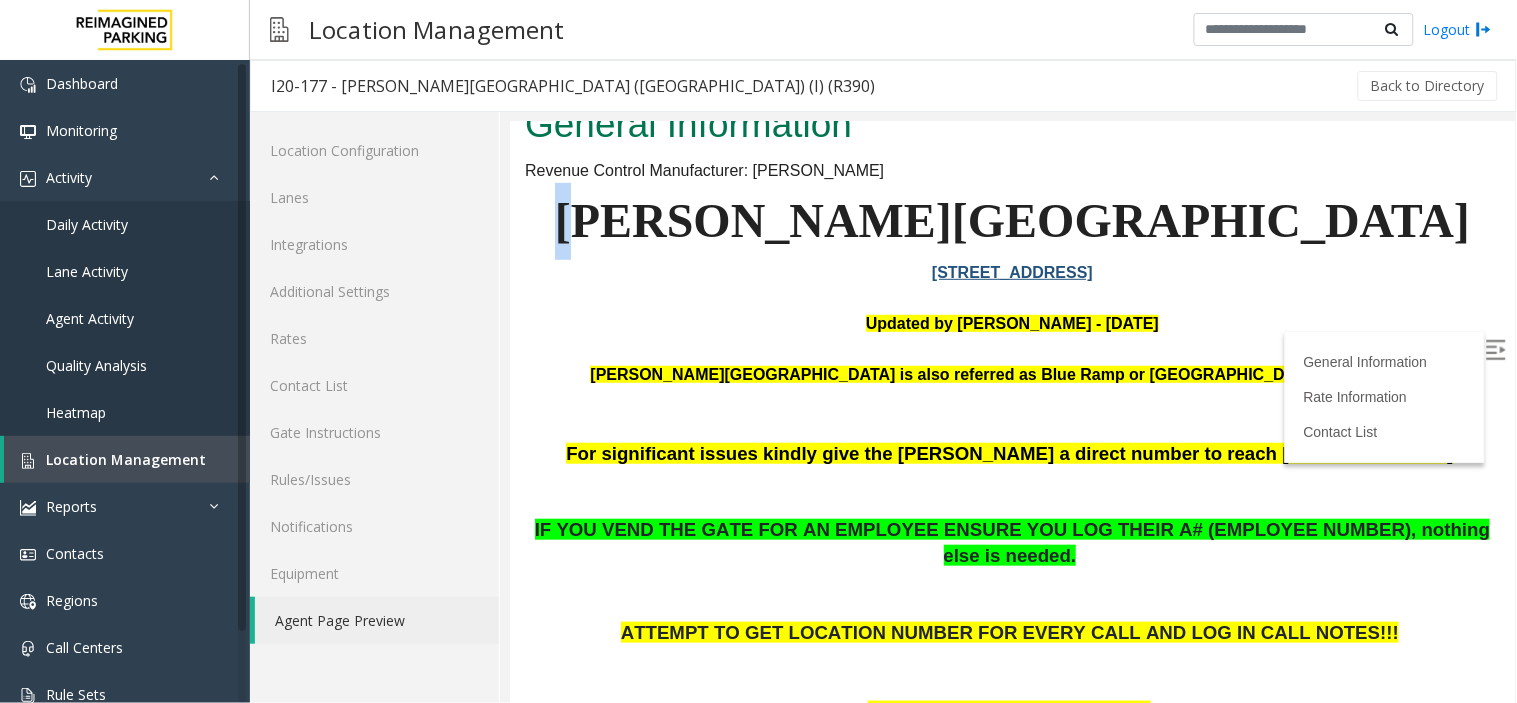 scroll, scrollTop: 216, scrollLeft: 0, axis: vertical 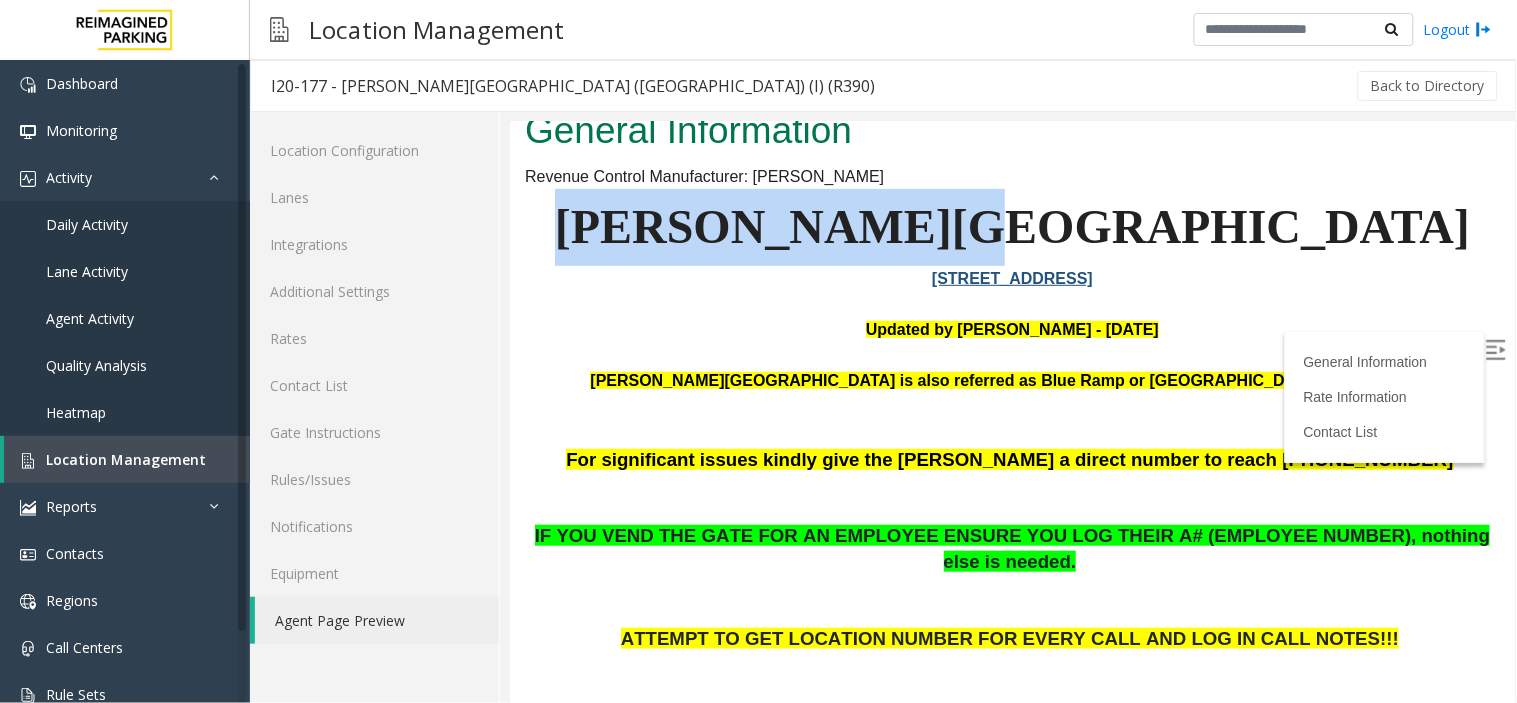 drag, startPoint x: 842, startPoint y: 134, endPoint x: 1204, endPoint y: 201, distance: 368.14807 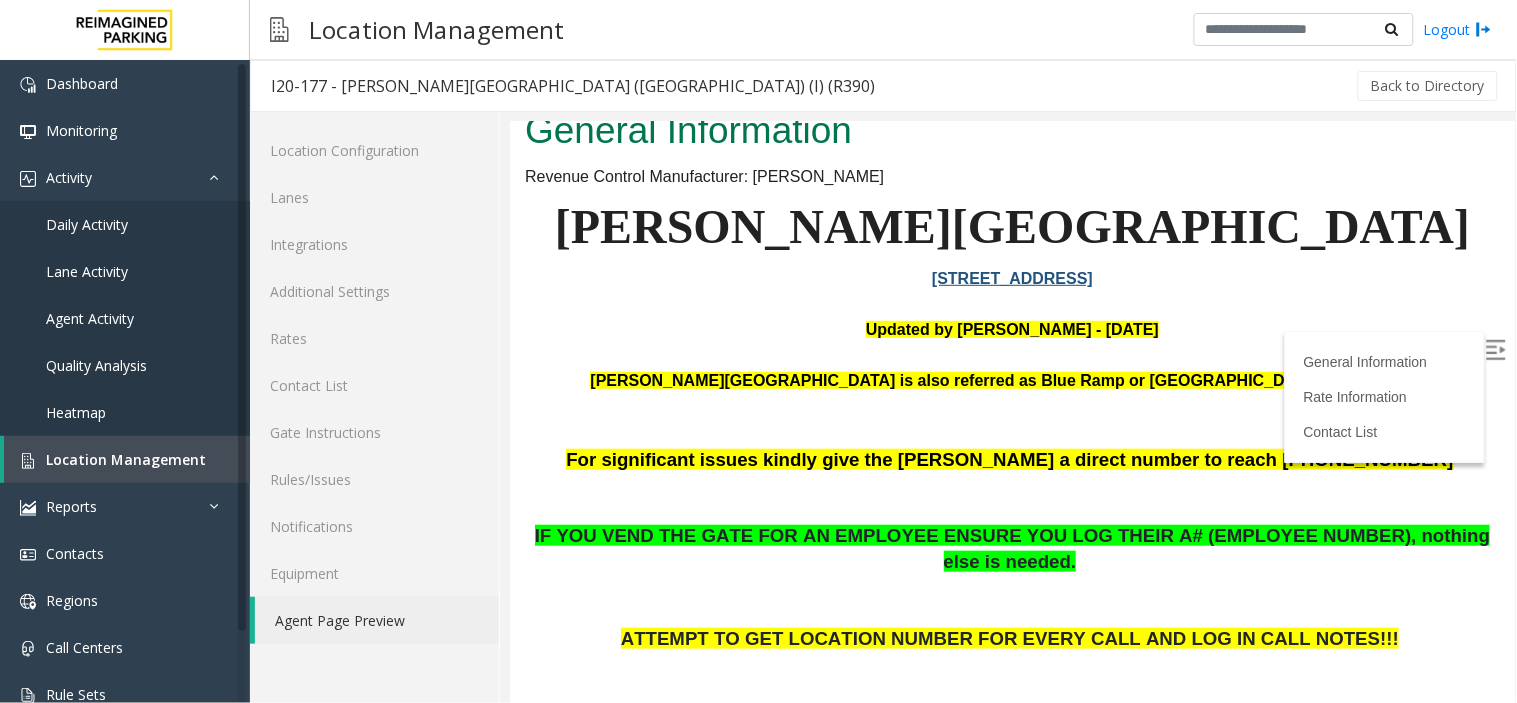 drag, startPoint x: 744, startPoint y: 421, endPoint x: 727, endPoint y: 405, distance: 23.345236 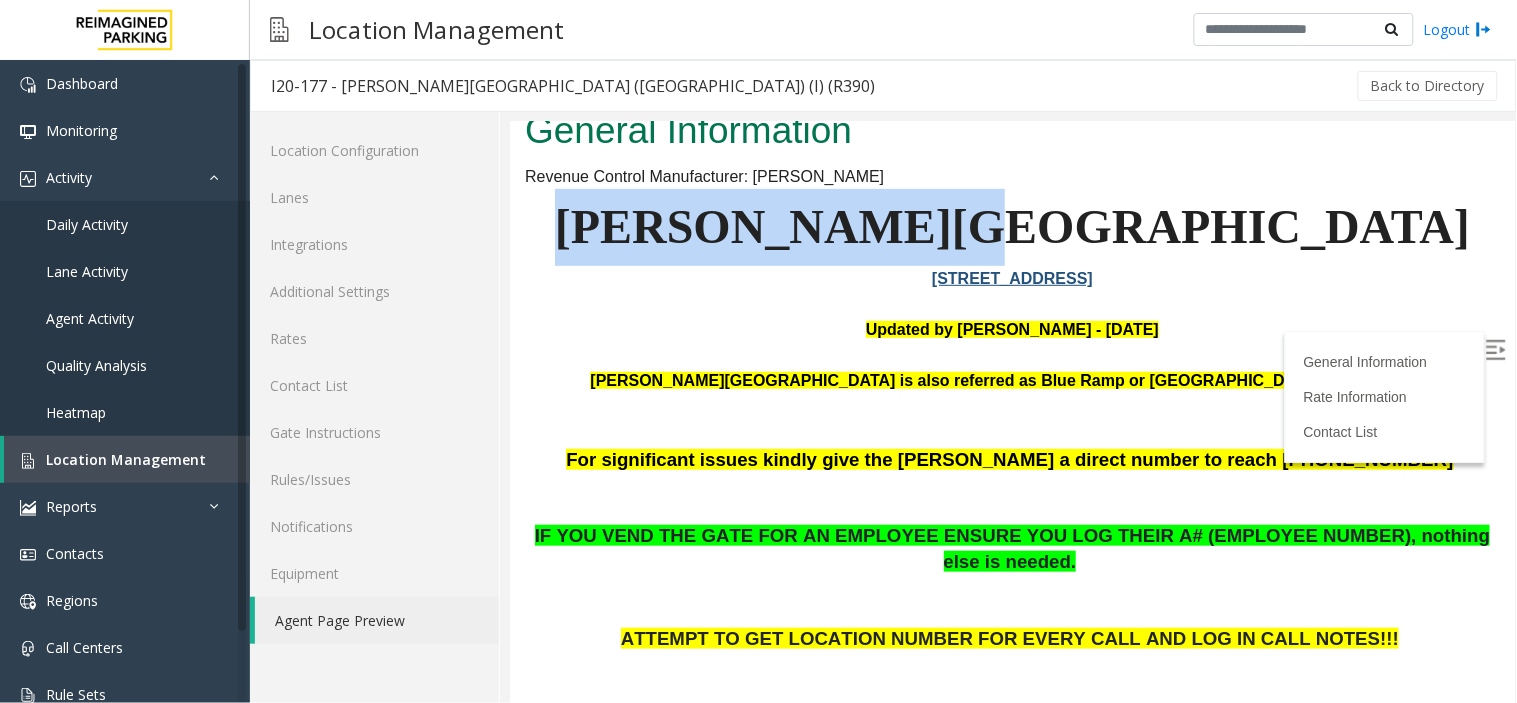 drag, startPoint x: 832, startPoint y: 148, endPoint x: 1169, endPoint y: 165, distance: 337.4285 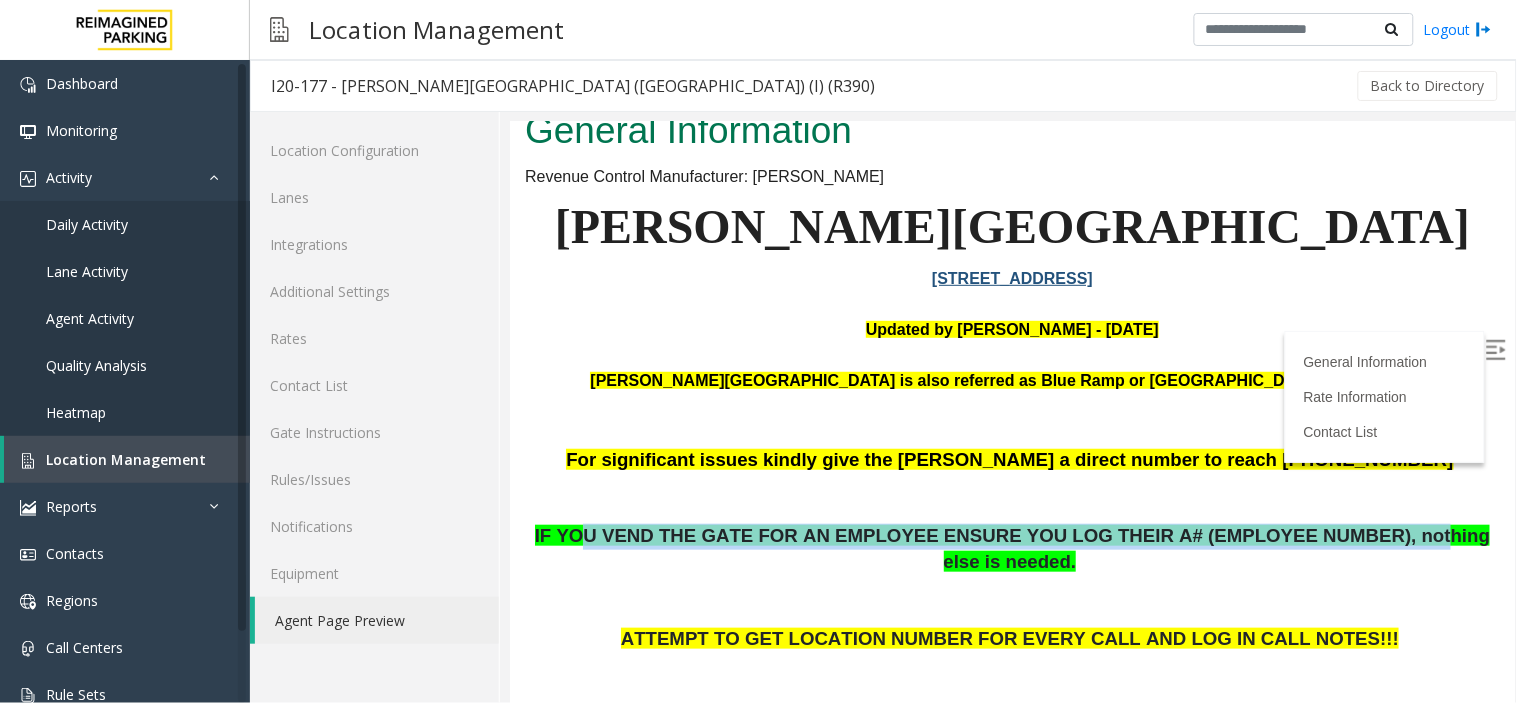 drag, startPoint x: 582, startPoint y: 465, endPoint x: 1305, endPoint y: 479, distance: 723.13556 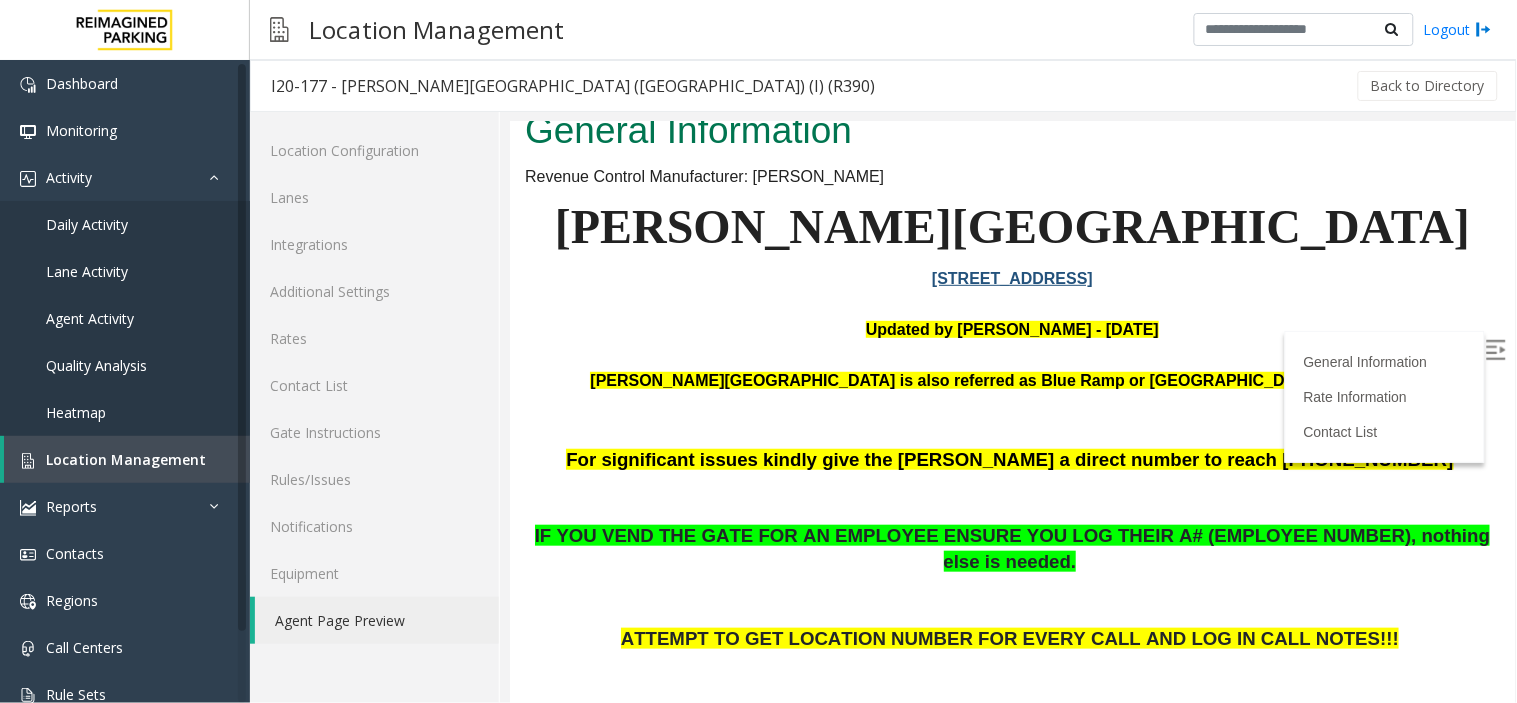 click at bounding box center [1011, 600] 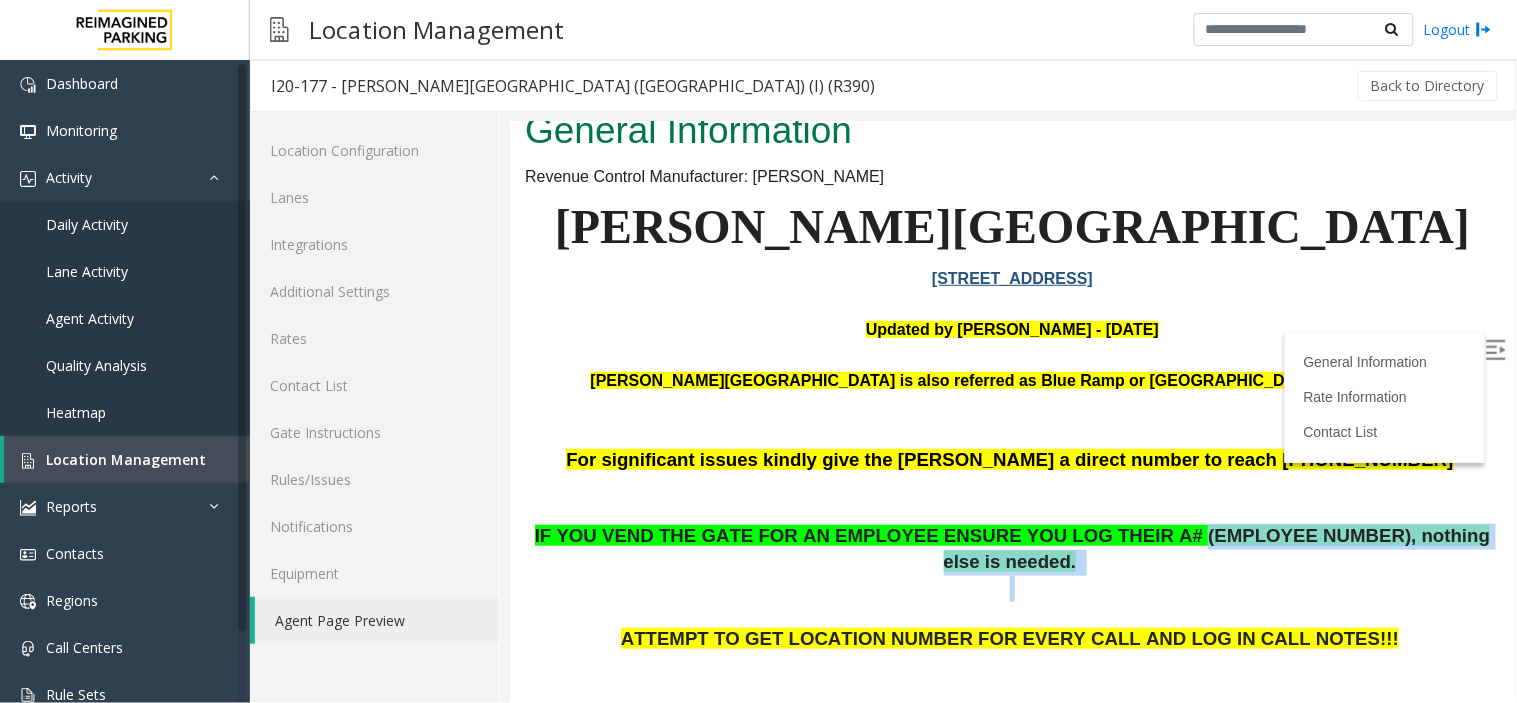 drag, startPoint x: 1101, startPoint y: 476, endPoint x: 1245, endPoint y: 489, distance: 144.58562 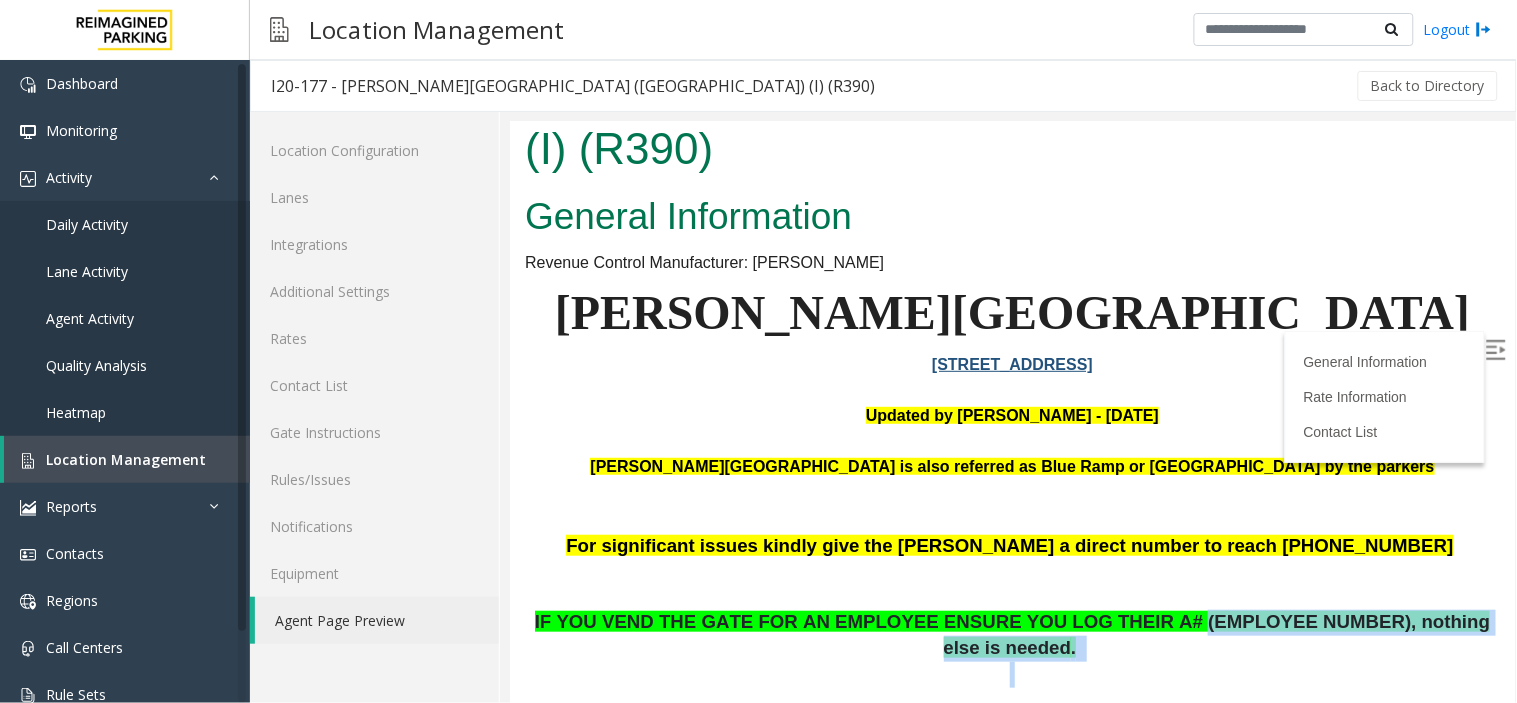 scroll, scrollTop: 0, scrollLeft: 0, axis: both 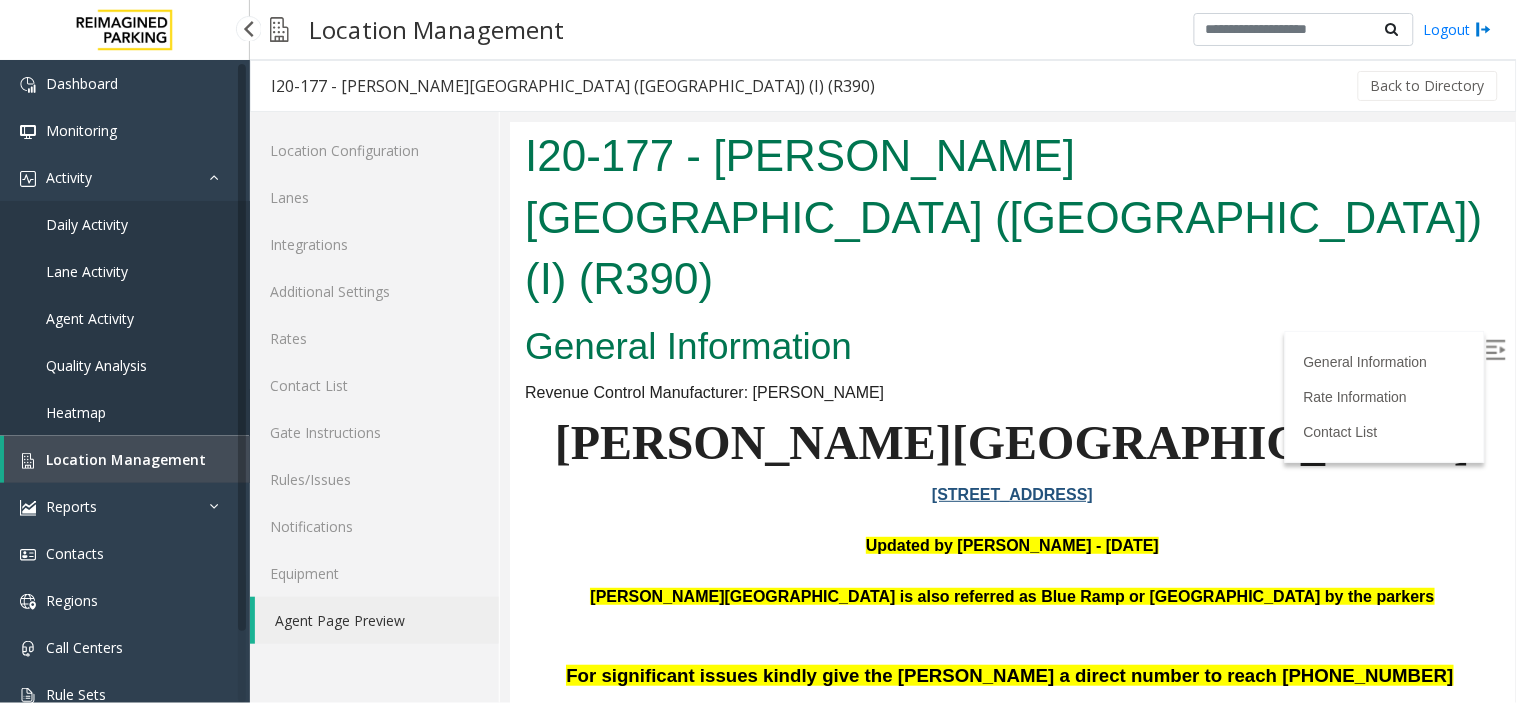 click on "Heatmap" at bounding box center (125, 412) 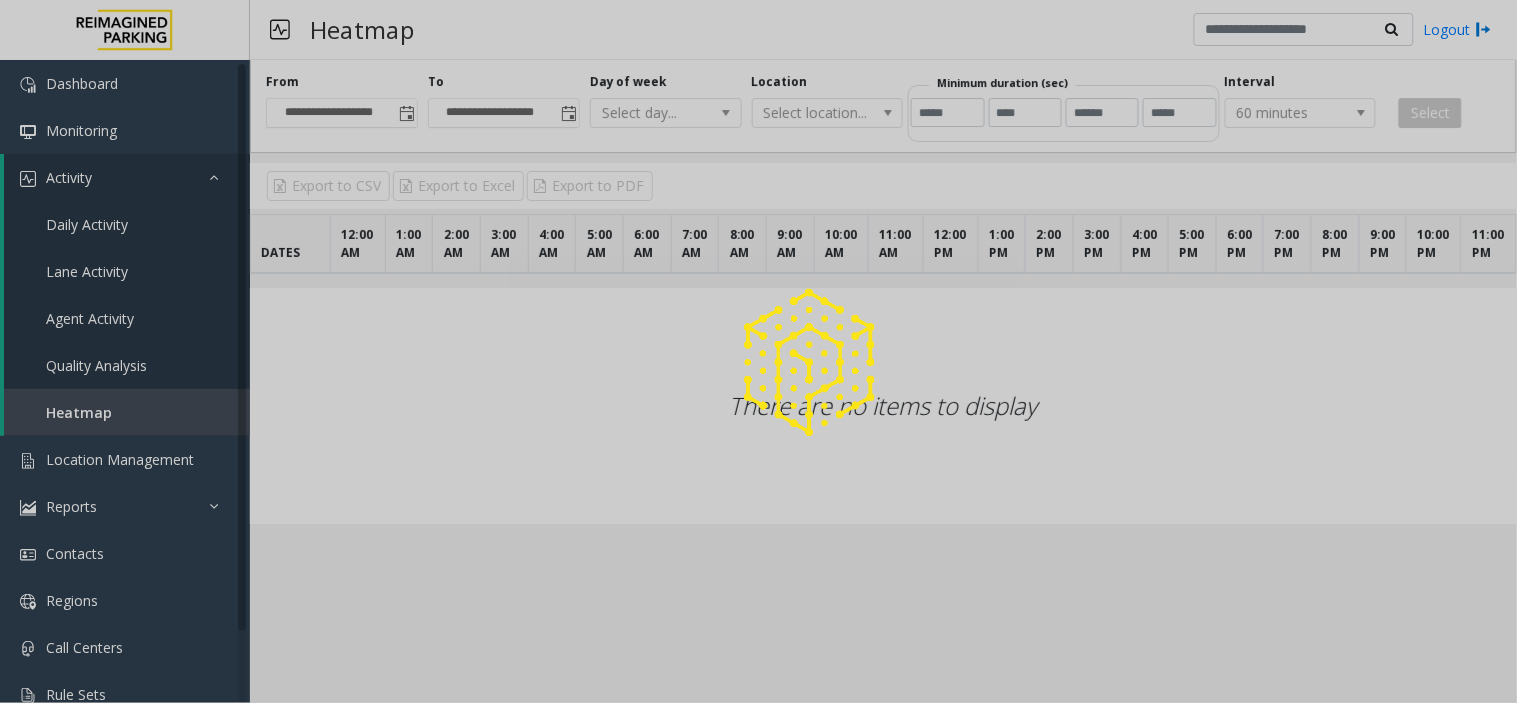 click 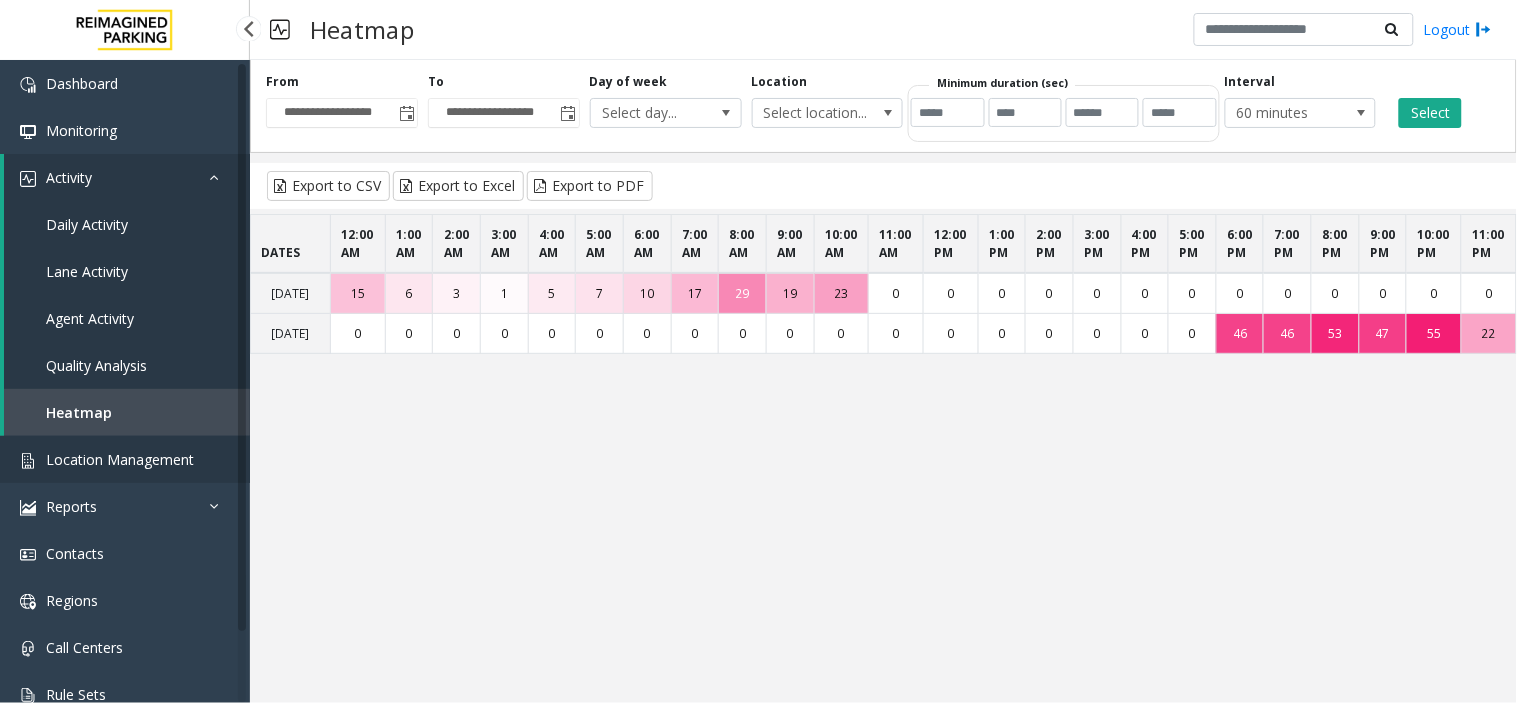 click on "Location Management" at bounding box center [120, 459] 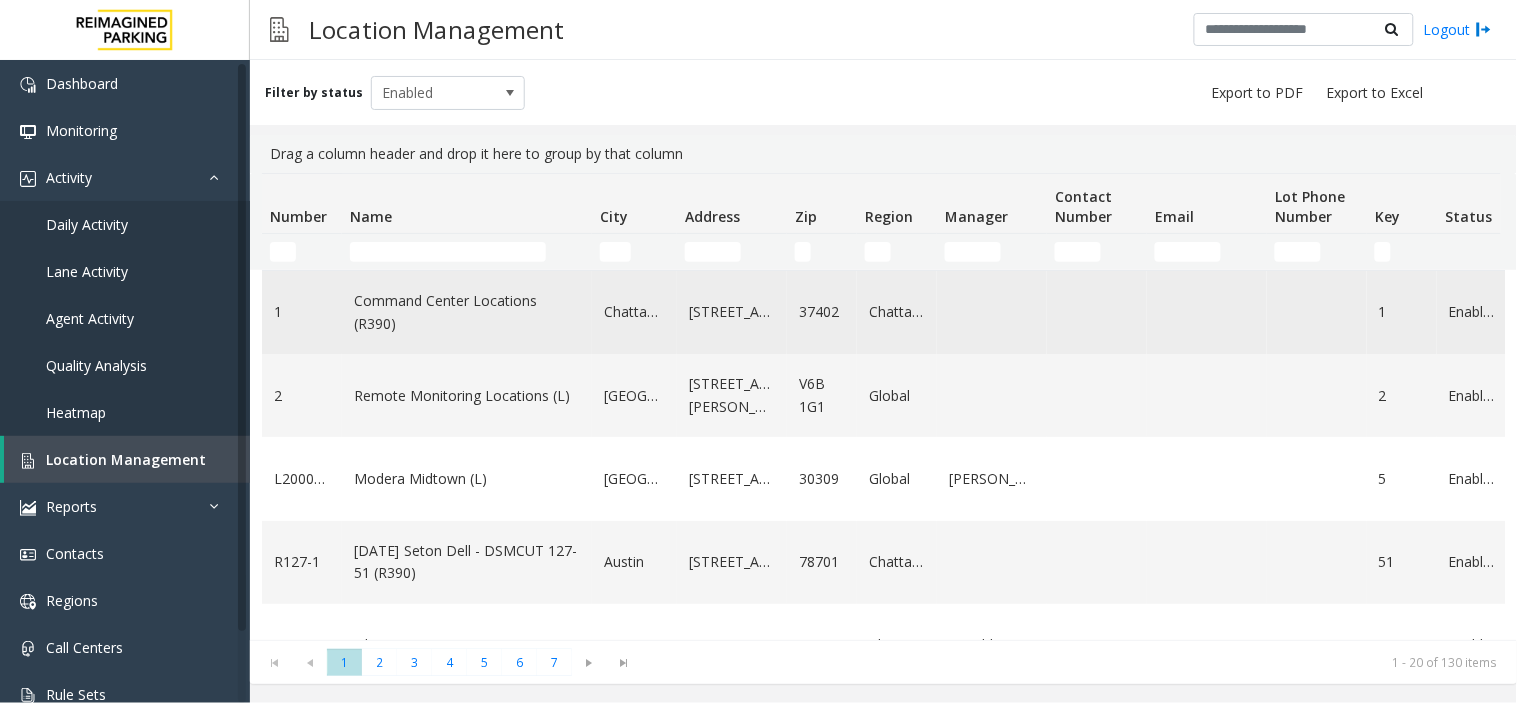 click on "Command Center Locations (R390)" 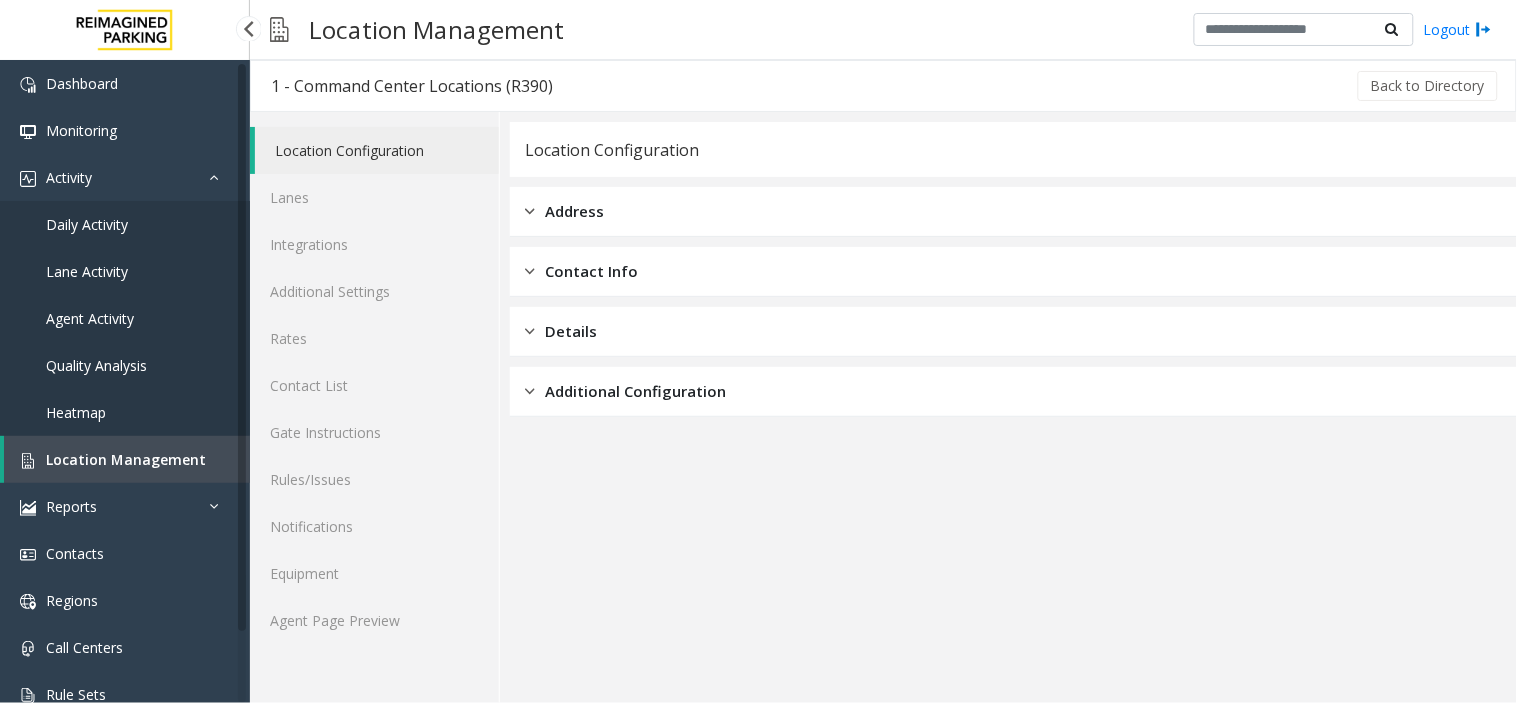 click on "Location Management" at bounding box center (126, 459) 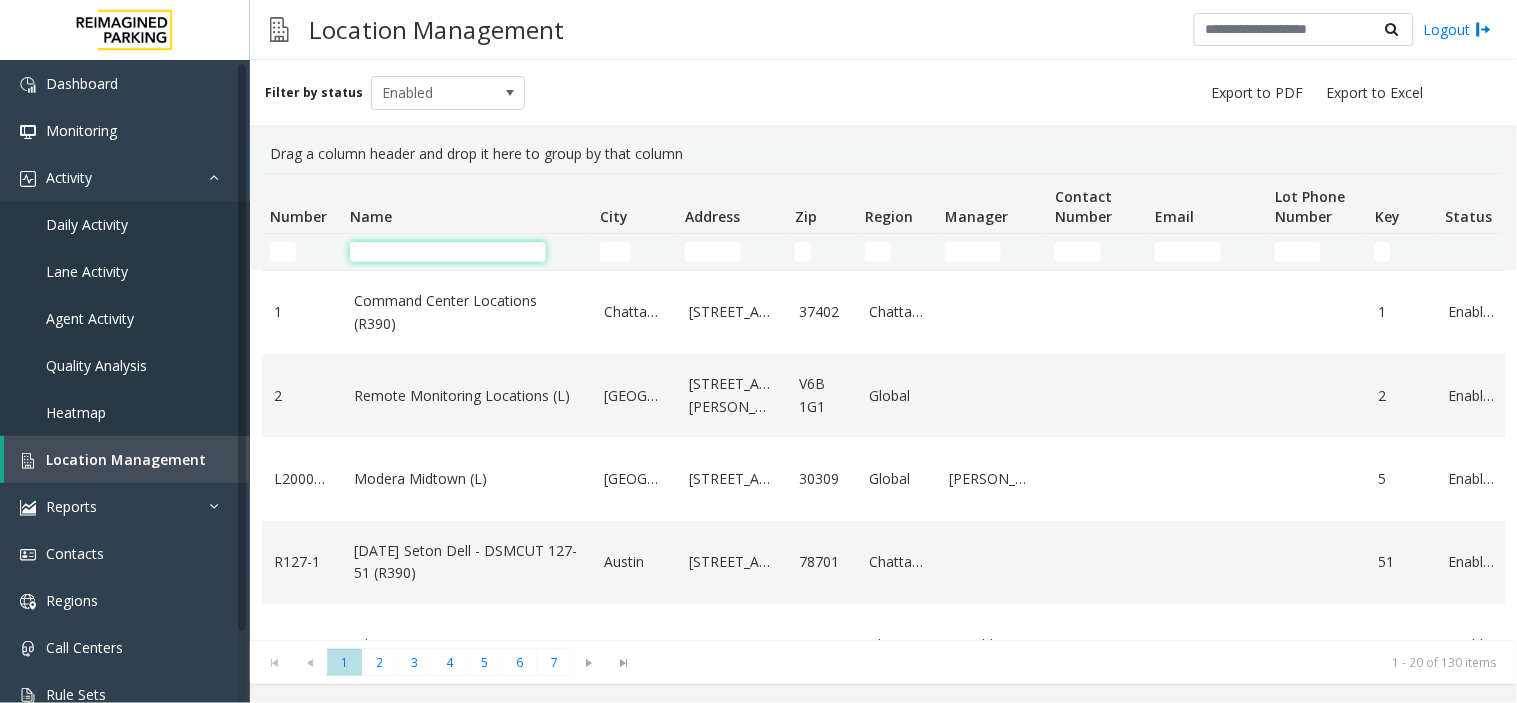 click 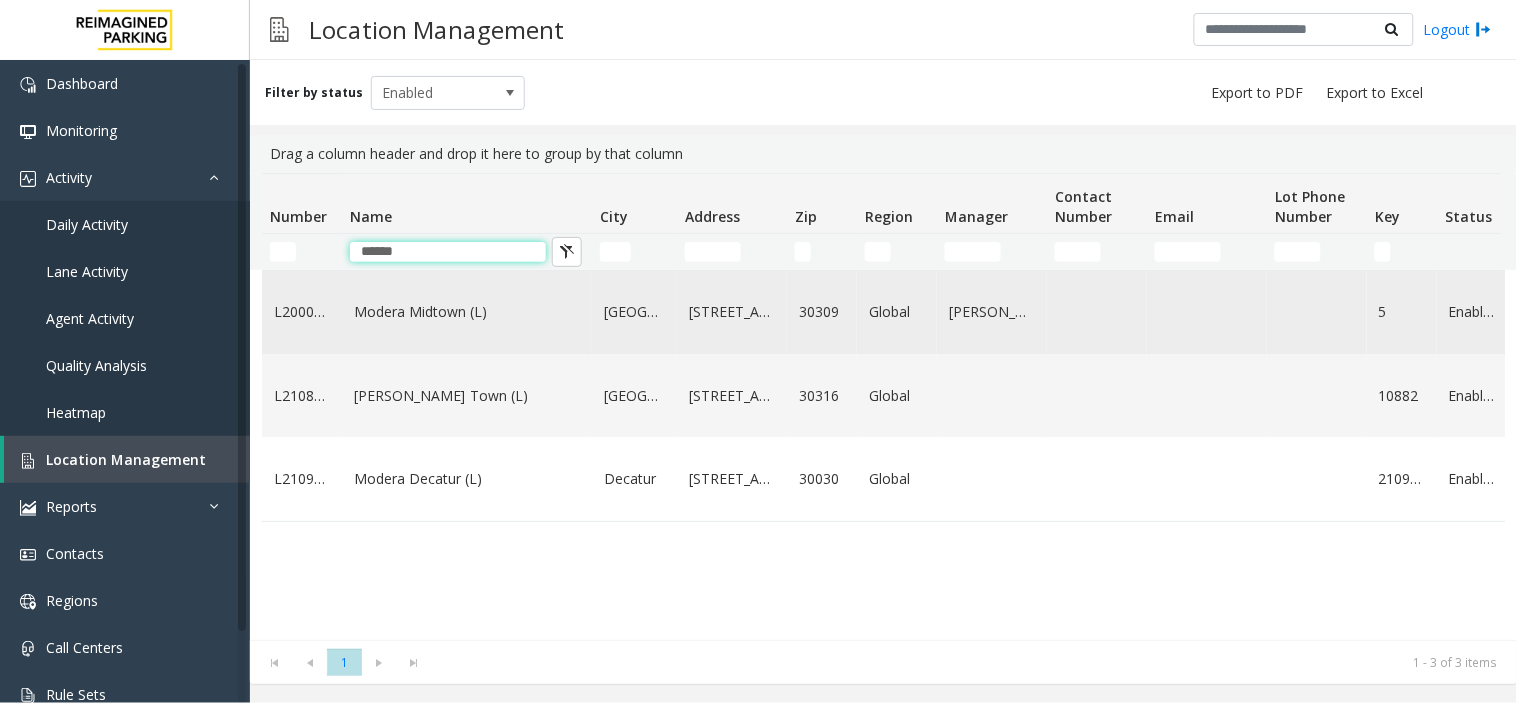 type on "******" 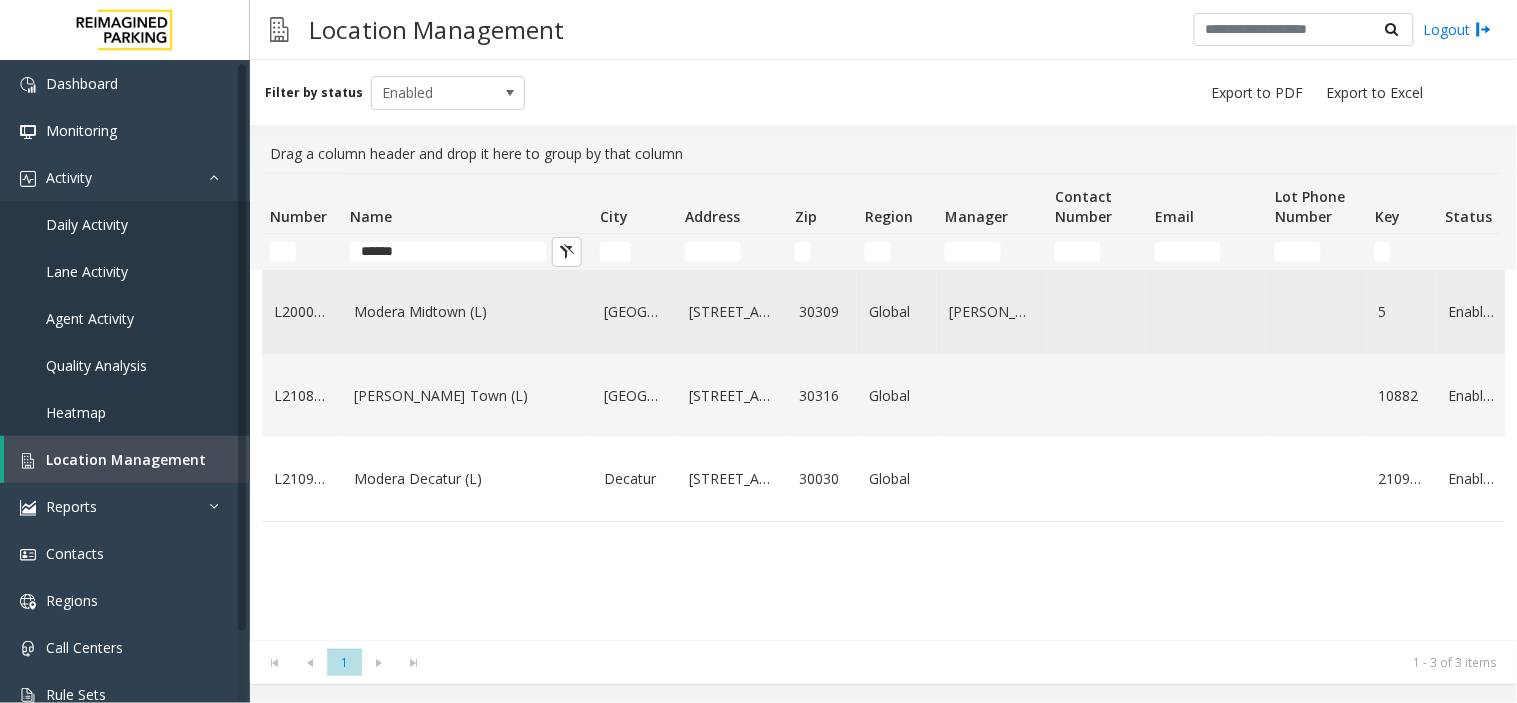click on "Modera Midtown	(L)" 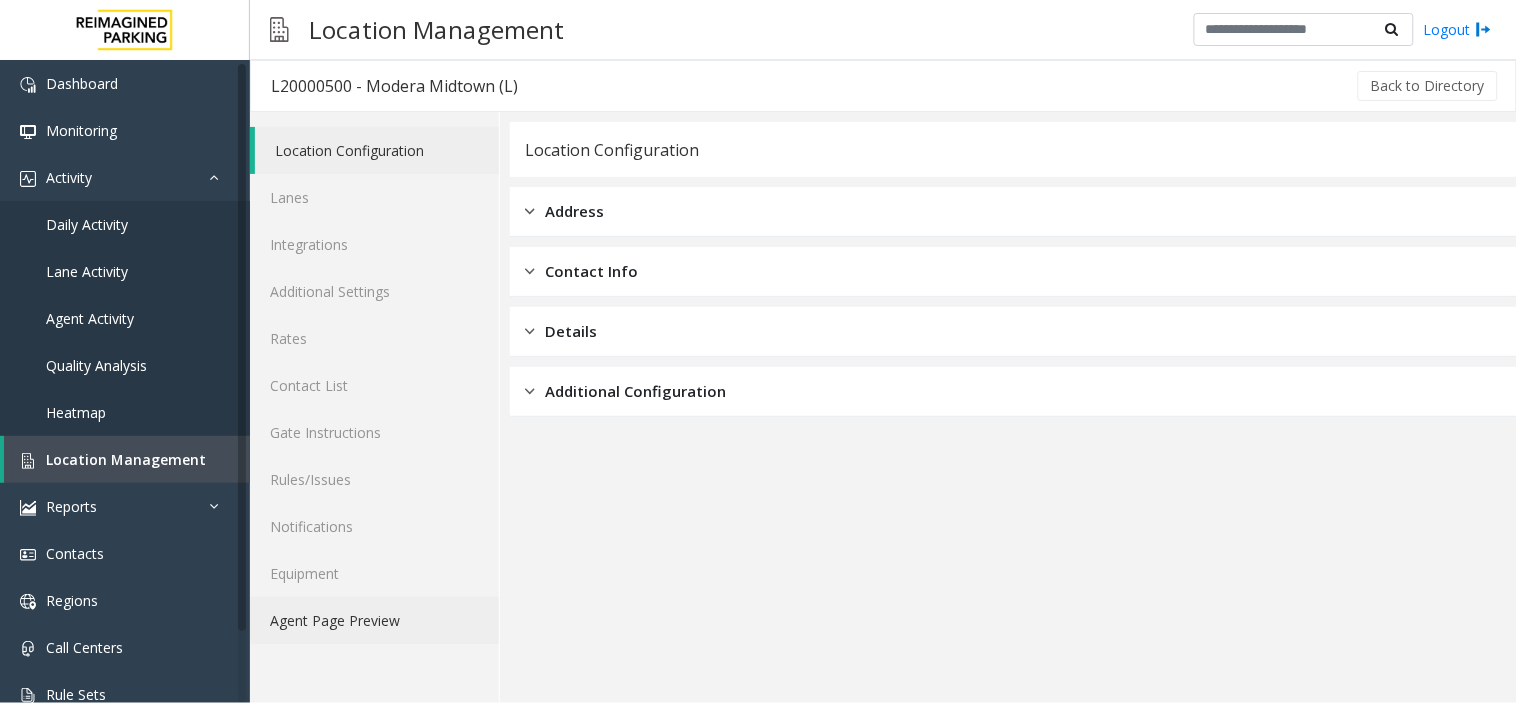 click on "Agent Page Preview" 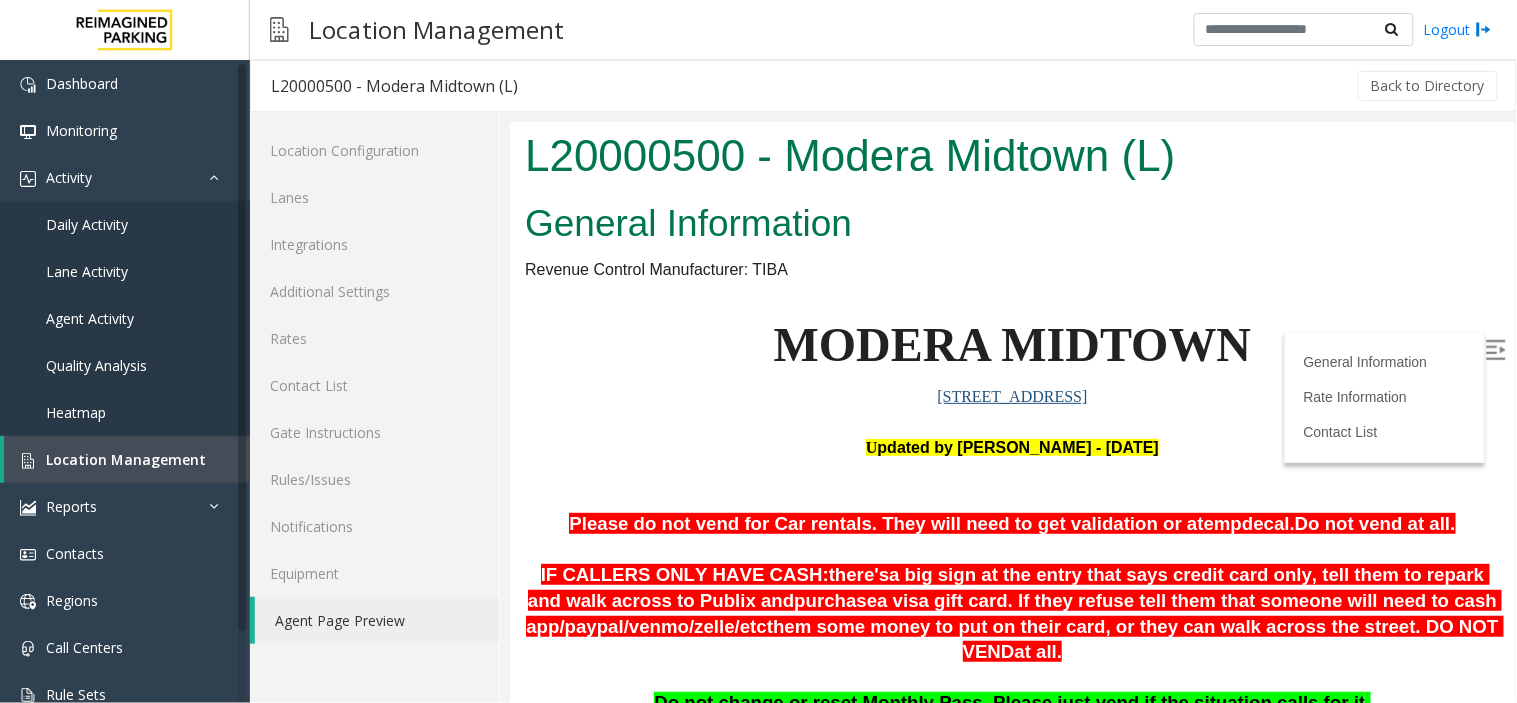 scroll, scrollTop: 222, scrollLeft: 0, axis: vertical 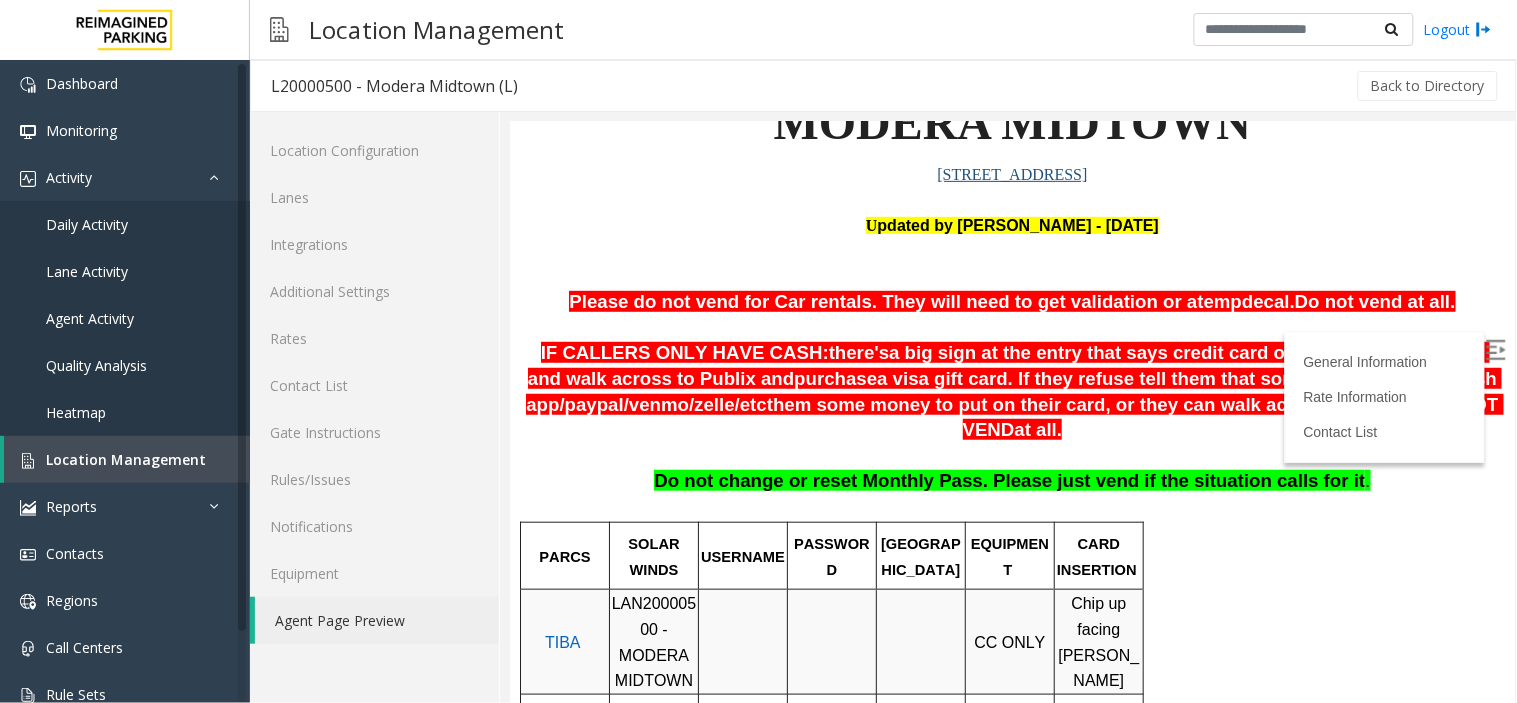 click at bounding box center [1495, 349] 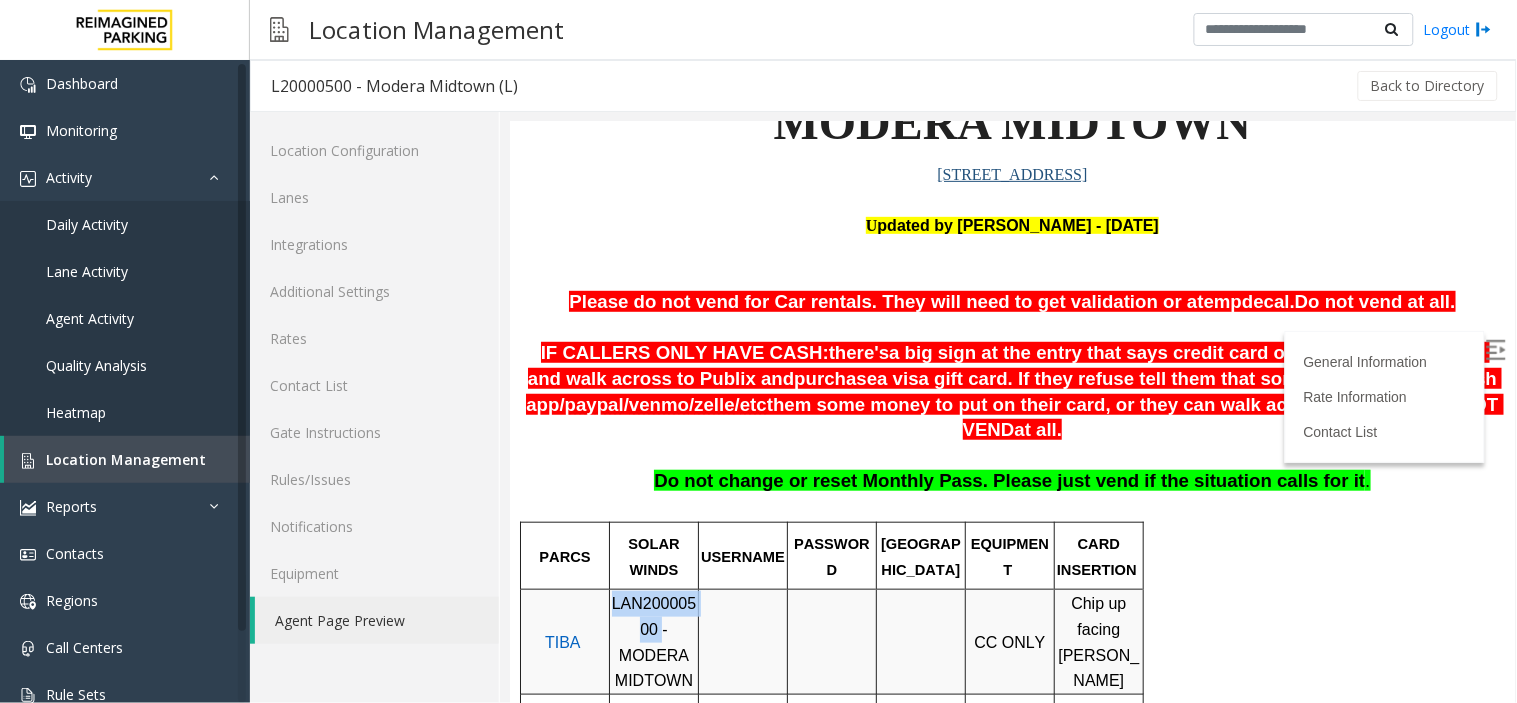 click on "LAN20000500 - MODERA MIDTOWN" at bounding box center (653, 641) 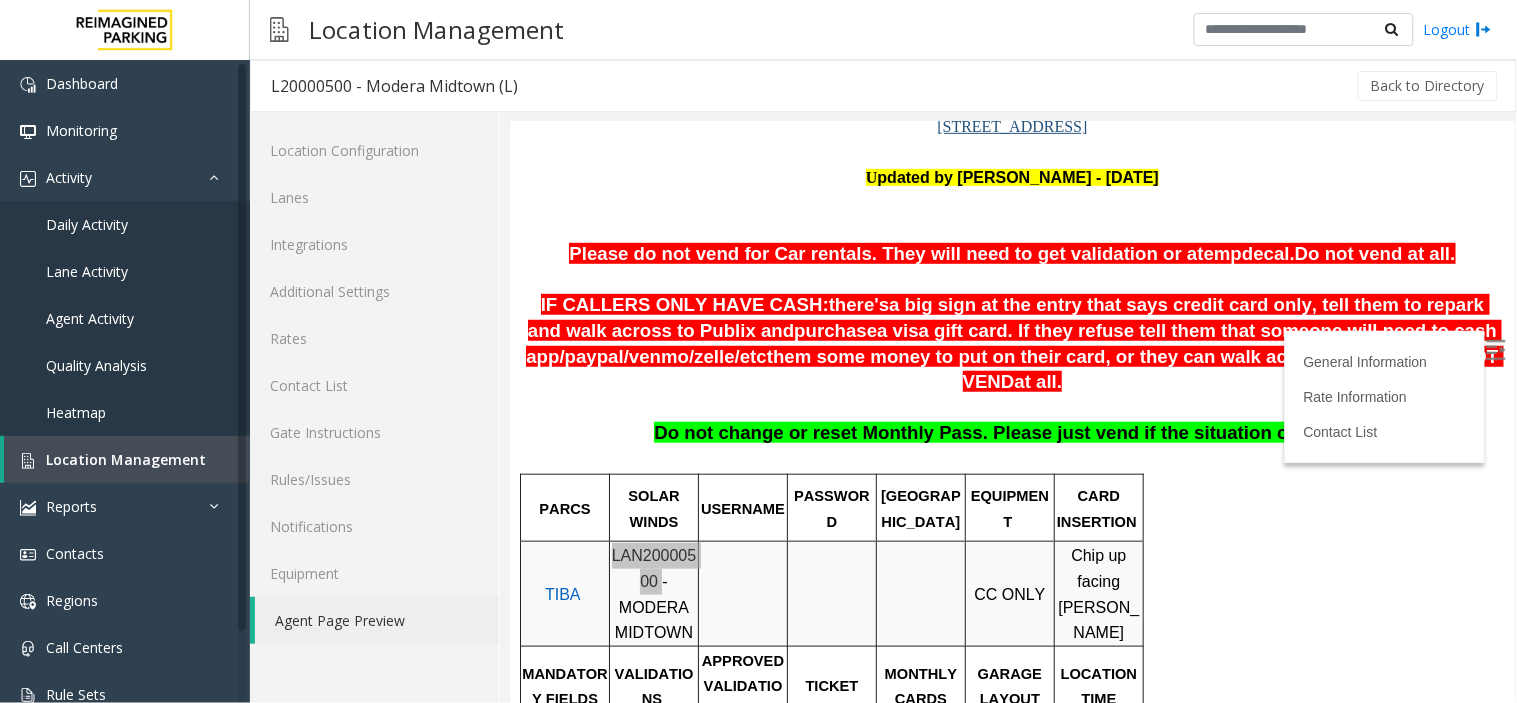scroll, scrollTop: 333, scrollLeft: 0, axis: vertical 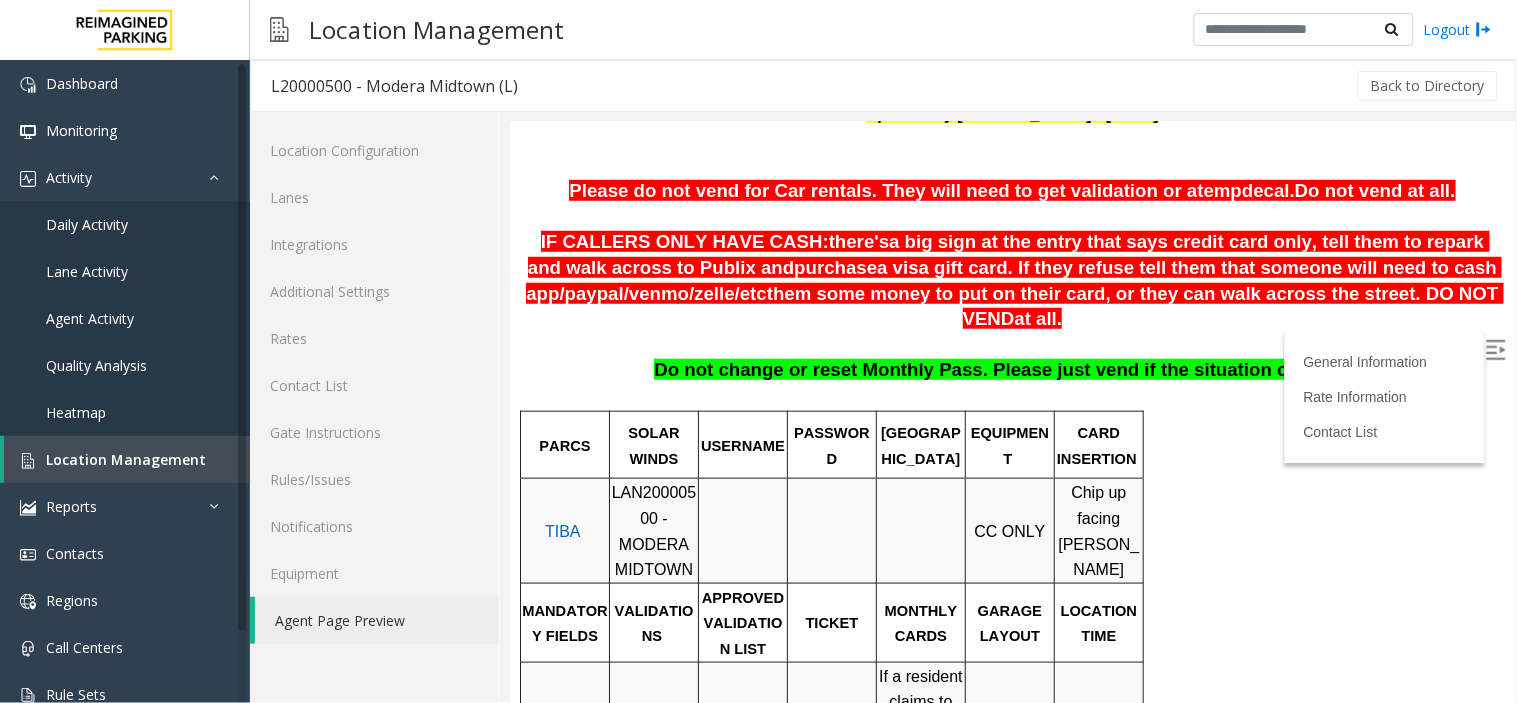 click on "LAN20000500 - MODERA MIDTOWN" at bounding box center [653, 530] 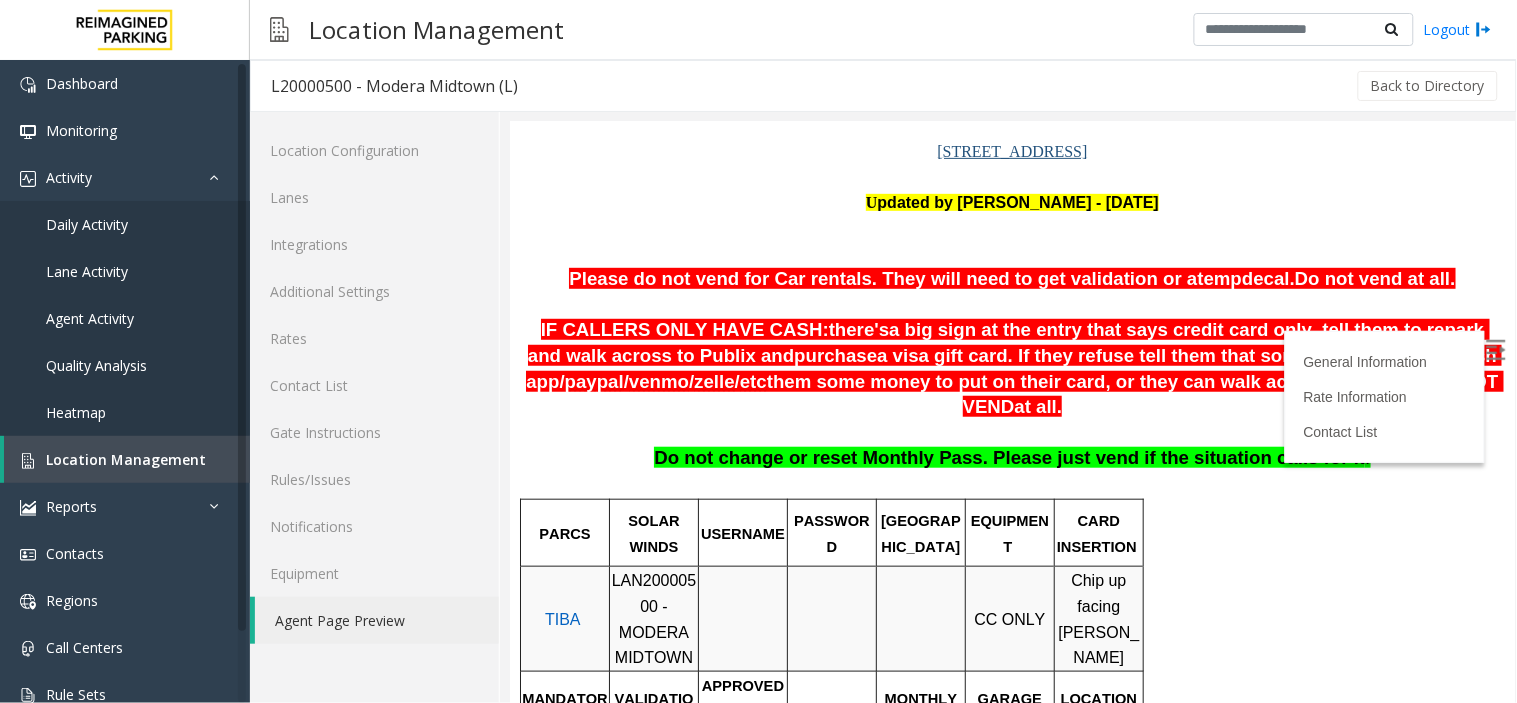 scroll, scrollTop: 111, scrollLeft: 0, axis: vertical 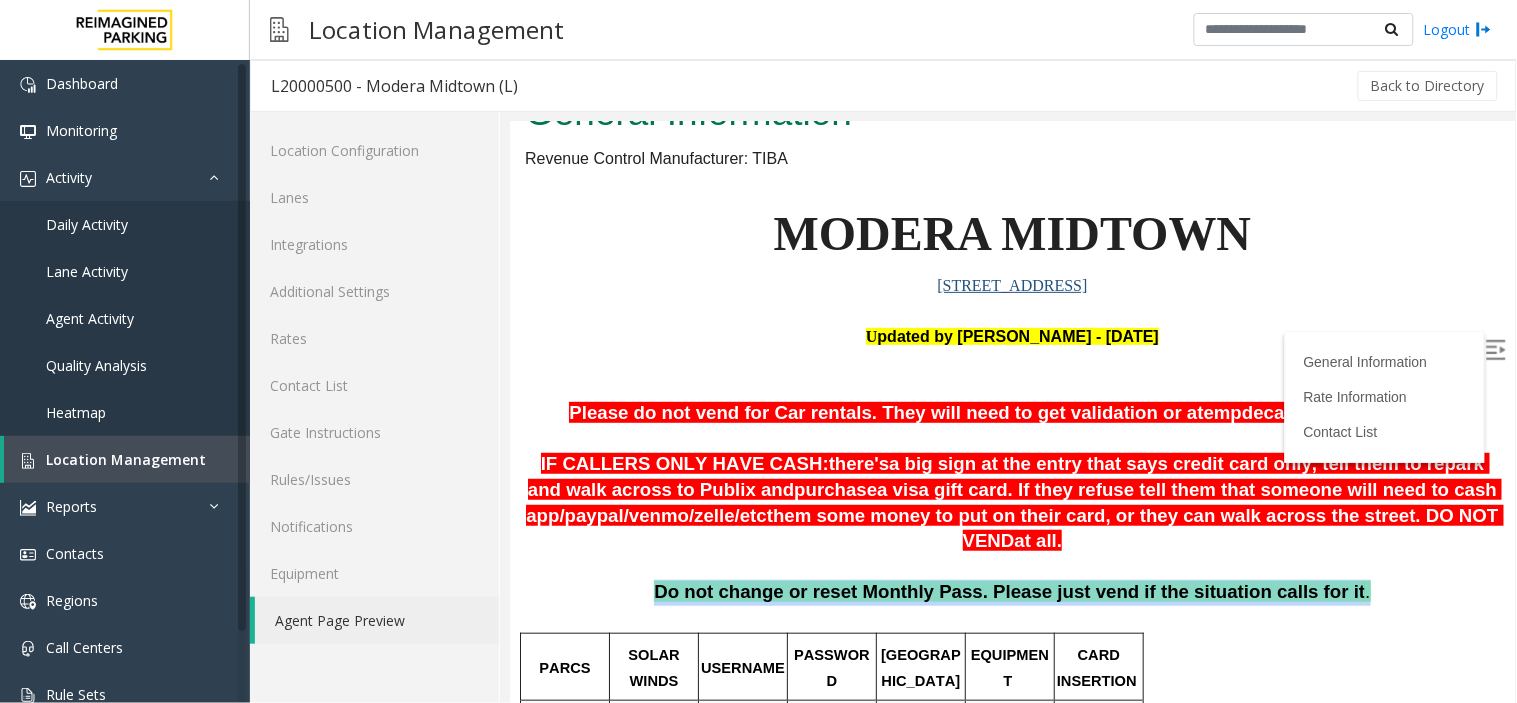 drag, startPoint x: 682, startPoint y: 577, endPoint x: 1326, endPoint y: 567, distance: 644.07764 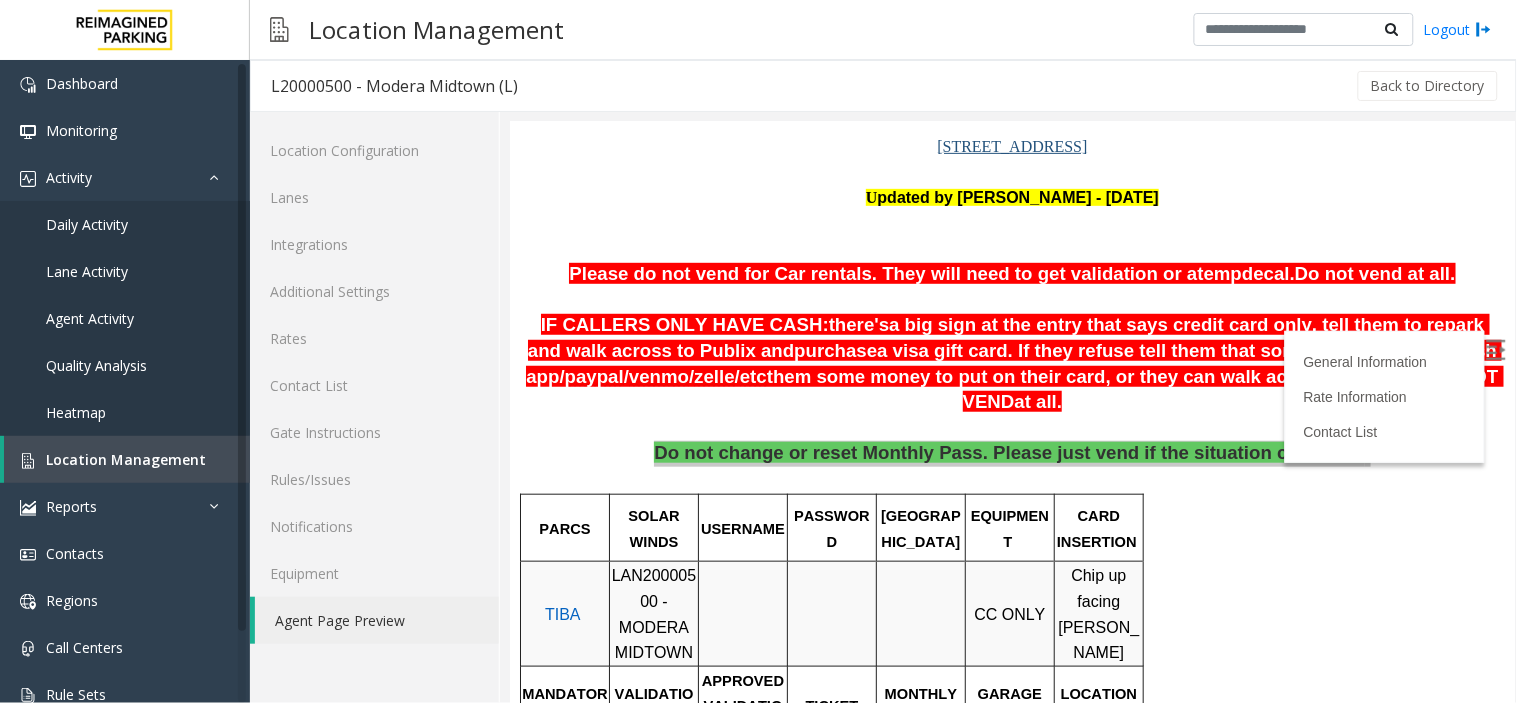 scroll, scrollTop: 222, scrollLeft: 0, axis: vertical 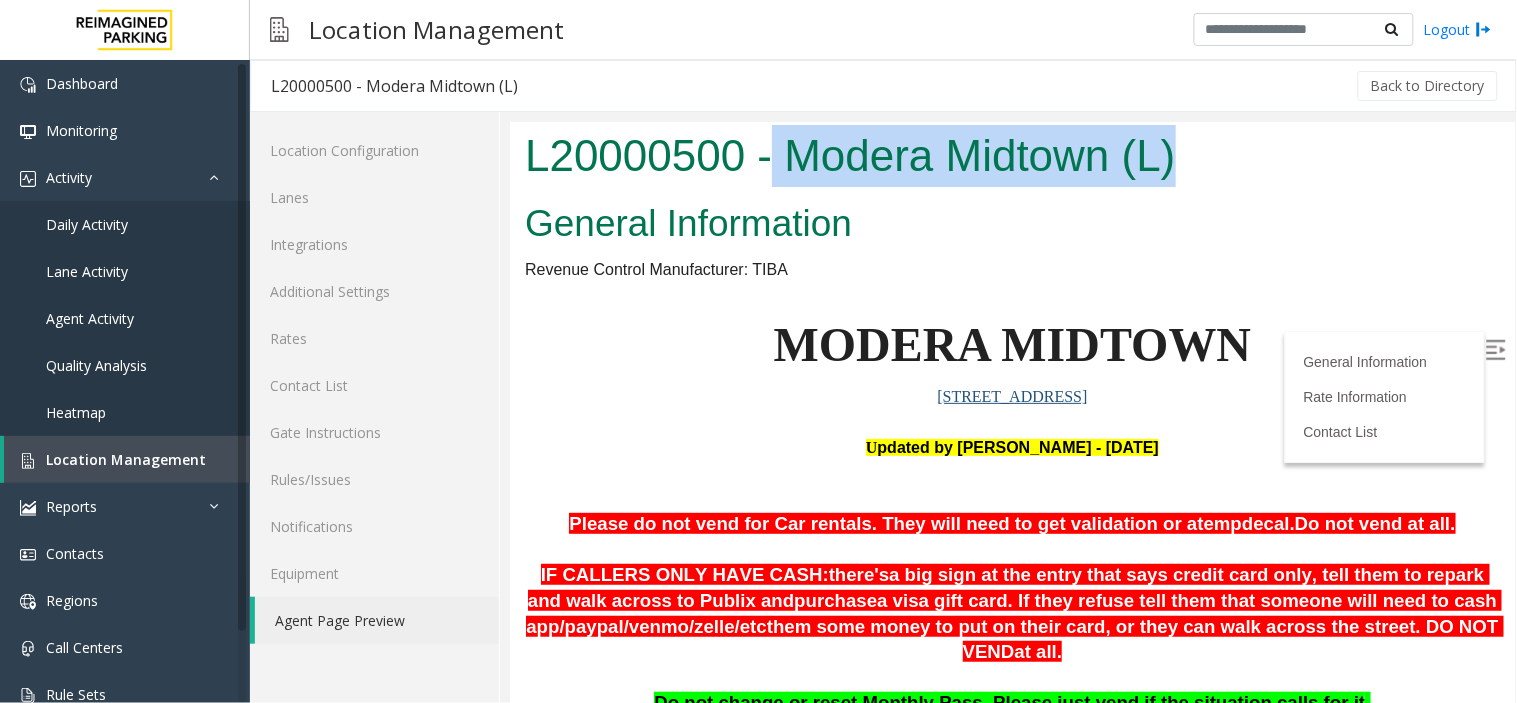 drag, startPoint x: 781, startPoint y: 137, endPoint x: 1276, endPoint y: 154, distance: 495.29184 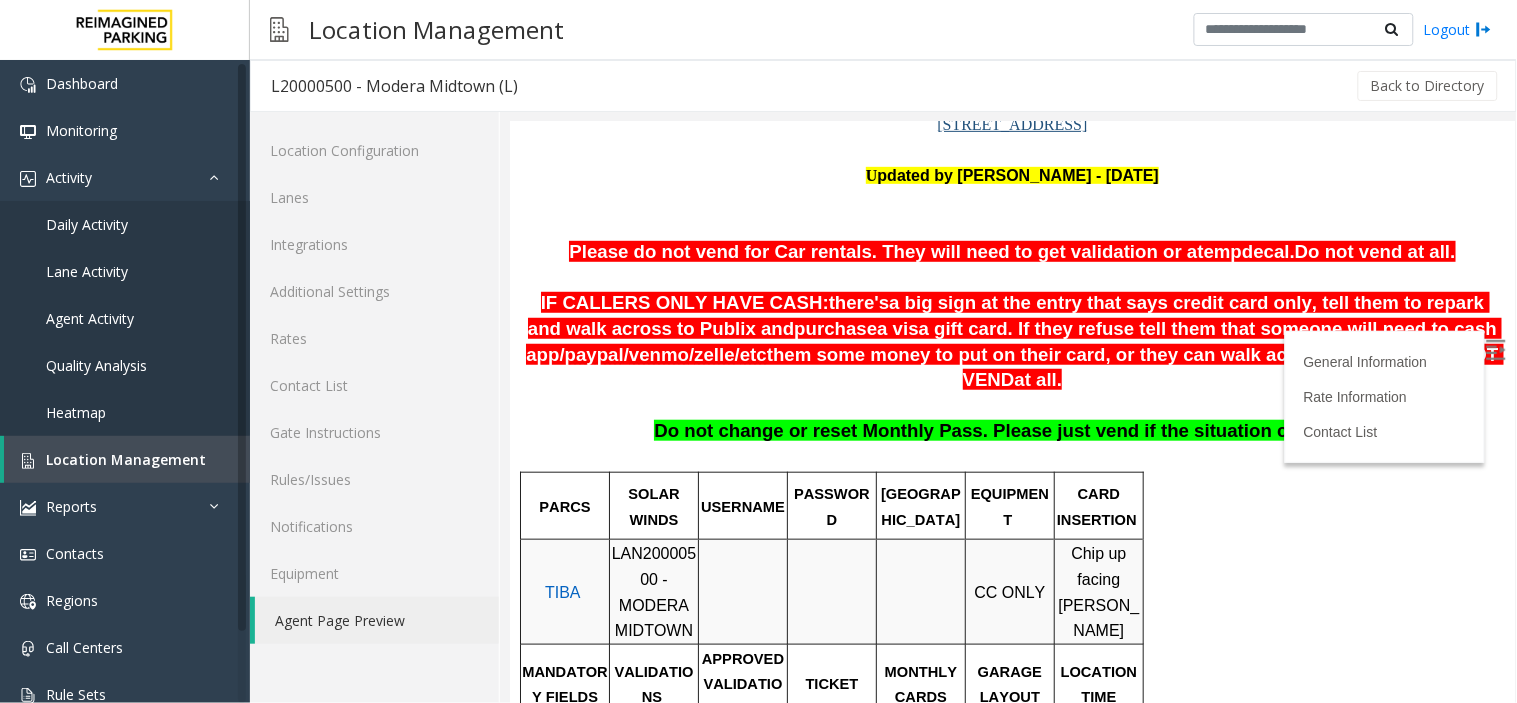 scroll, scrollTop: 222, scrollLeft: 0, axis: vertical 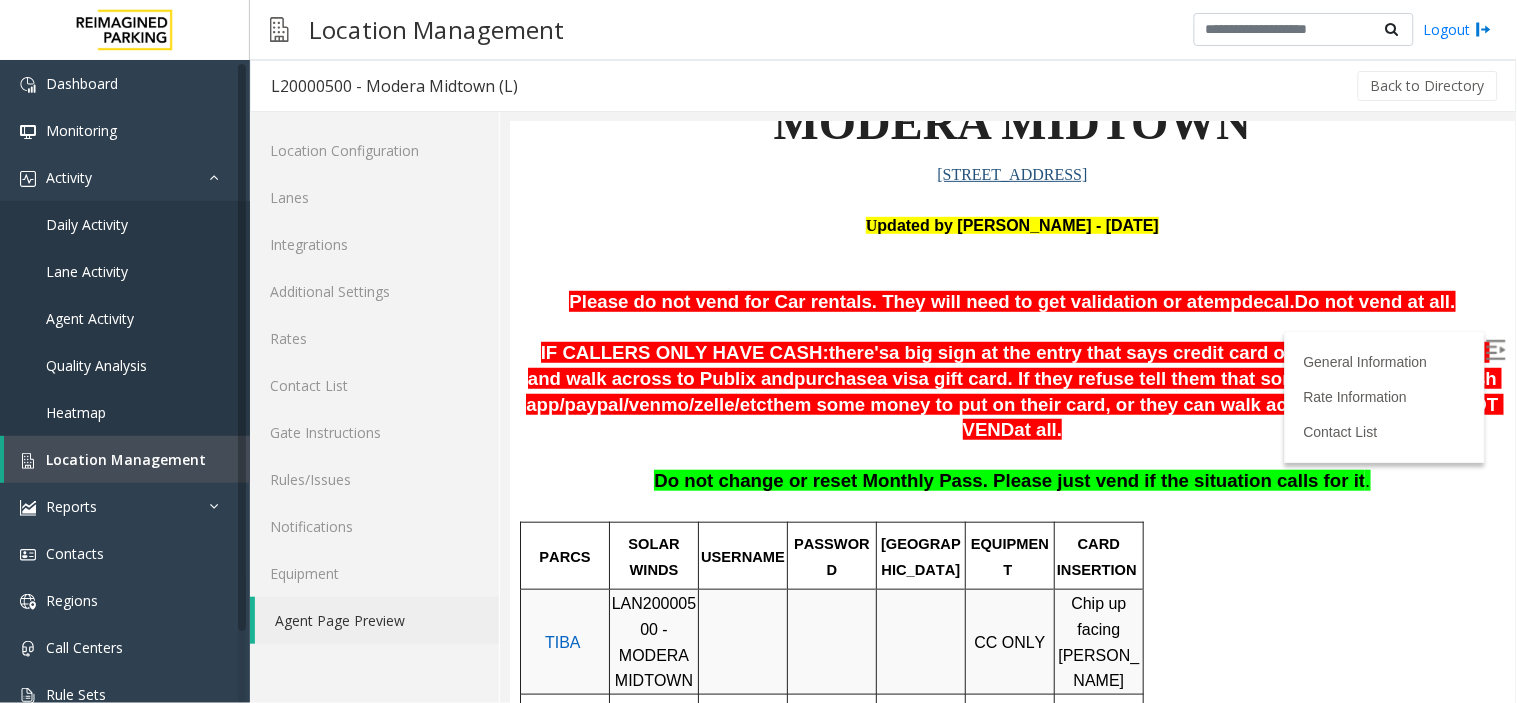 drag, startPoint x: 1215, startPoint y: 403, endPoint x: 1402, endPoint y: 416, distance: 187.45132 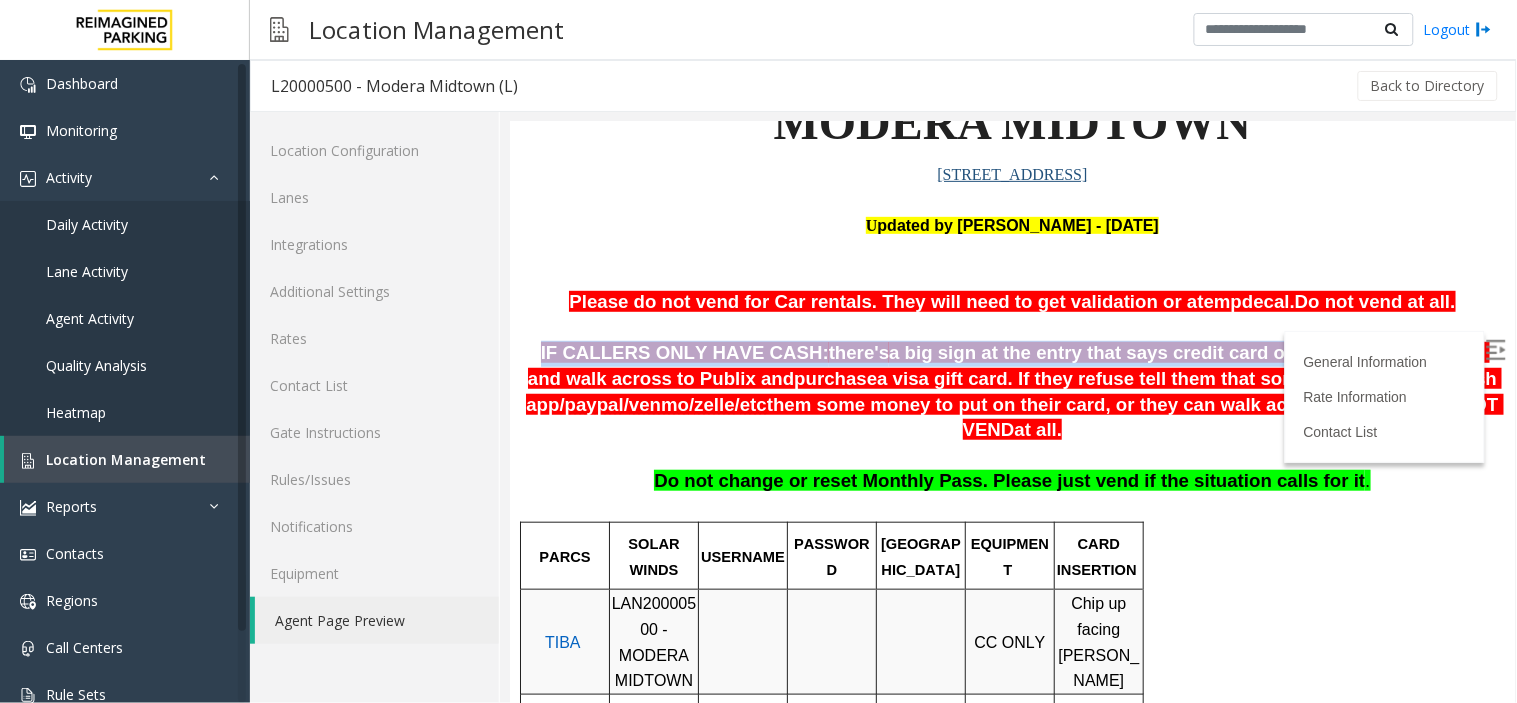 drag, startPoint x: 533, startPoint y: 343, endPoint x: 1224, endPoint y: 353, distance: 691.0723 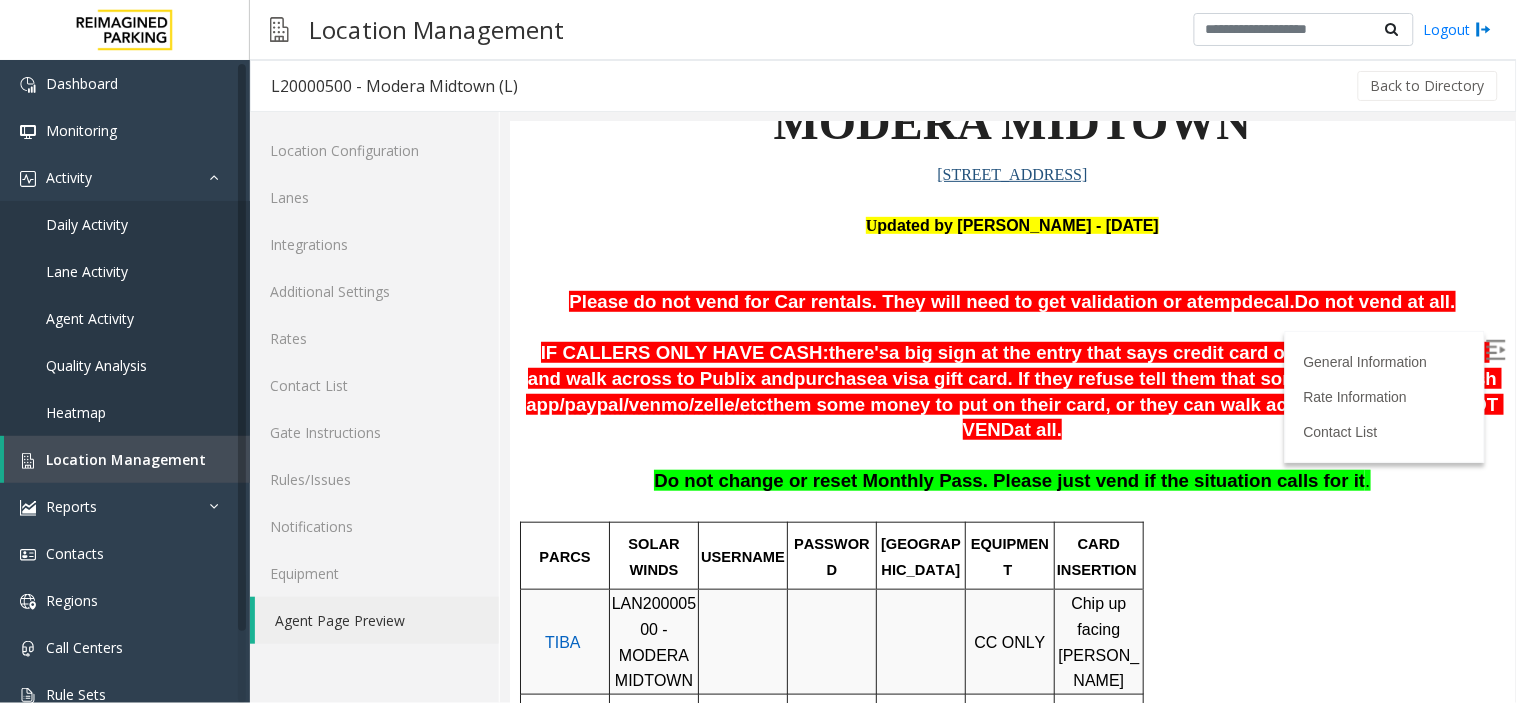 click on "a visa gift card. If they refuse tell them that someone will need to cash app/" at bounding box center [1013, 390] 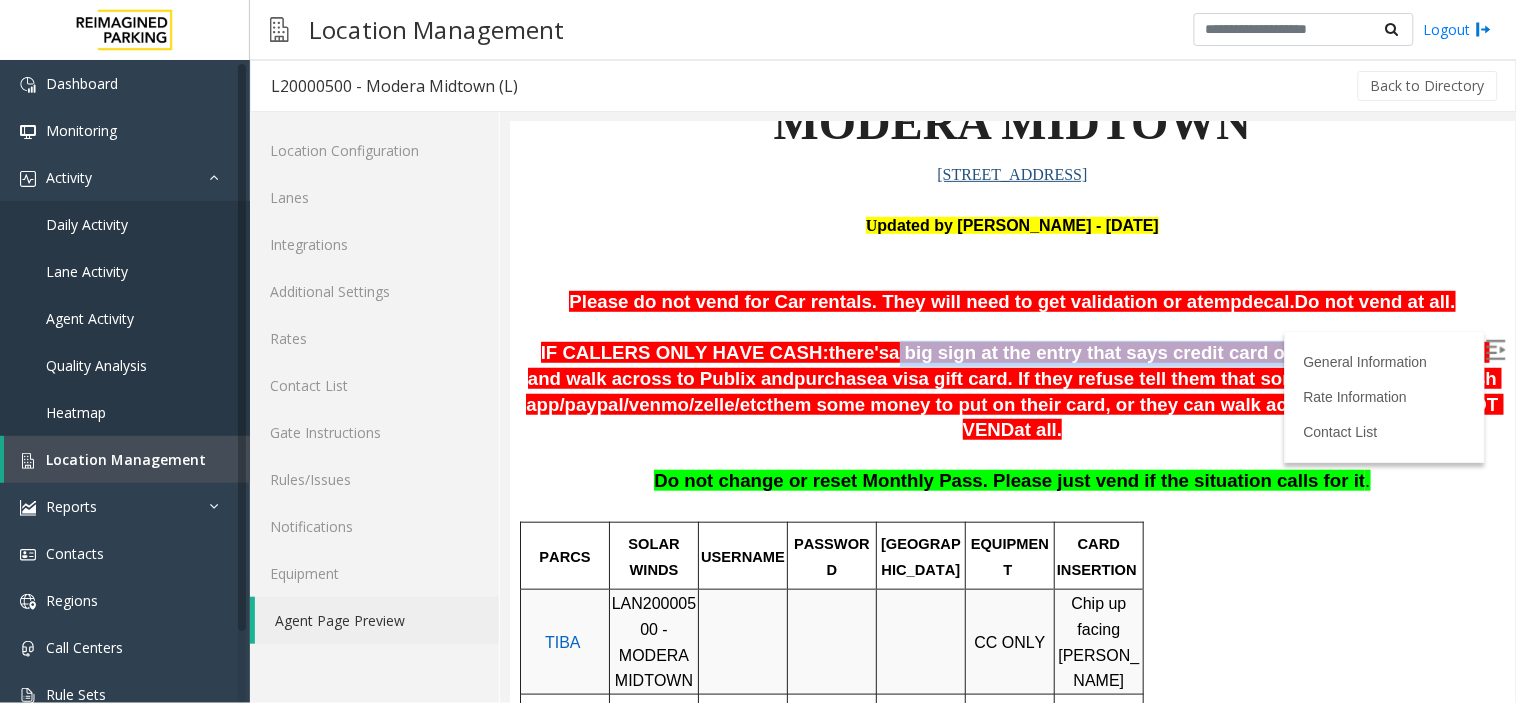 drag, startPoint x: 827, startPoint y: 347, endPoint x: 1216, endPoint y: 347, distance: 389 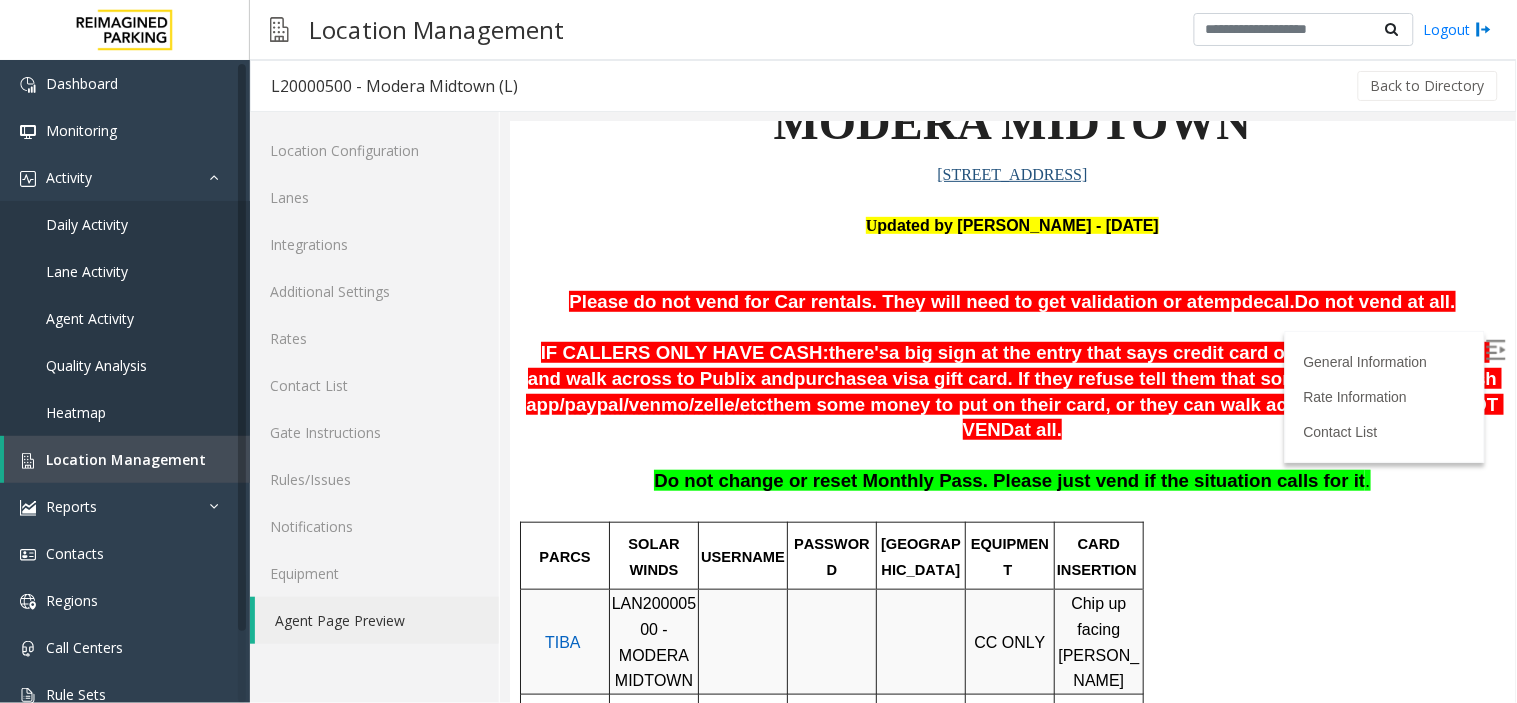 click on "a visa gift card. If they refuse tell them that someone will need to cash app/" at bounding box center (1013, 390) 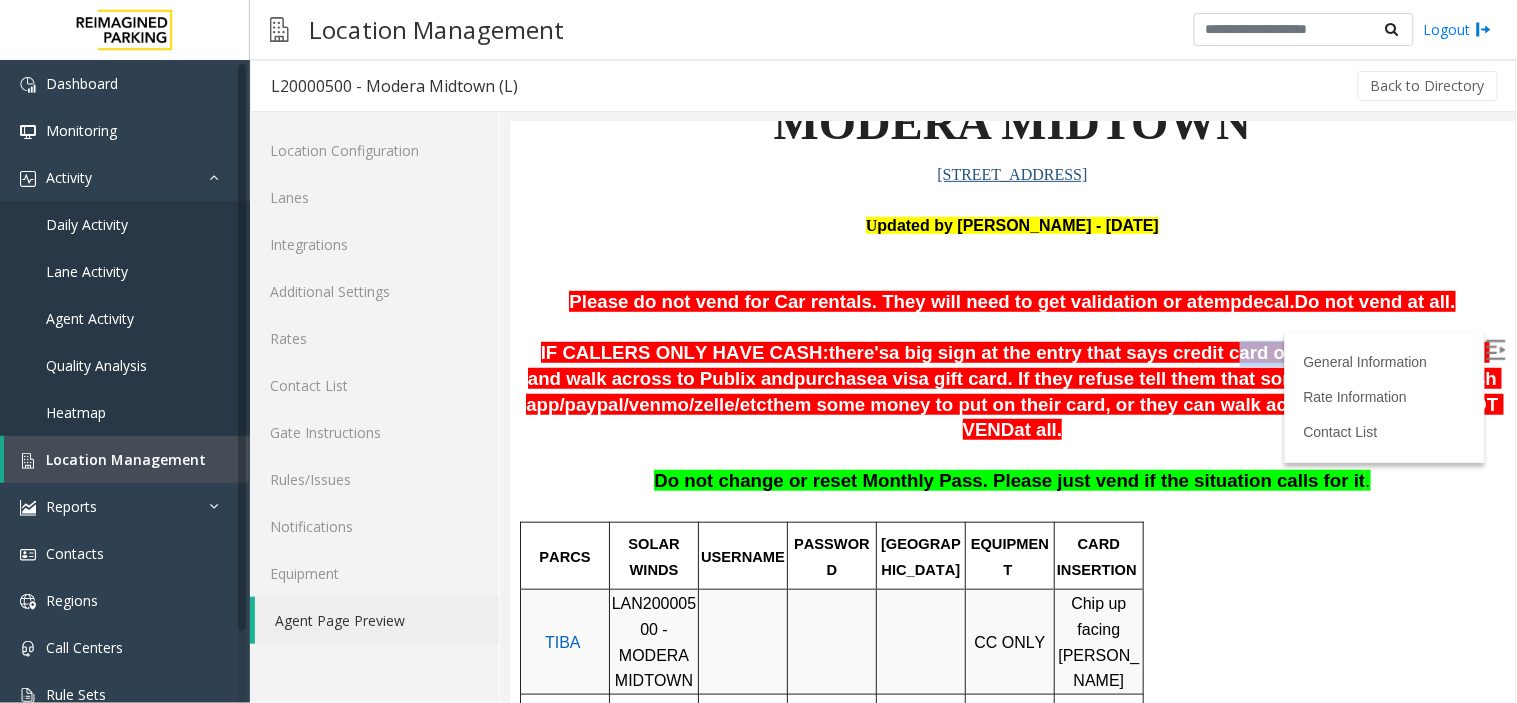 click on "a big sign at the entry that says credit card only, tell them to repark and walk across to Publix and" at bounding box center (1008, 364) 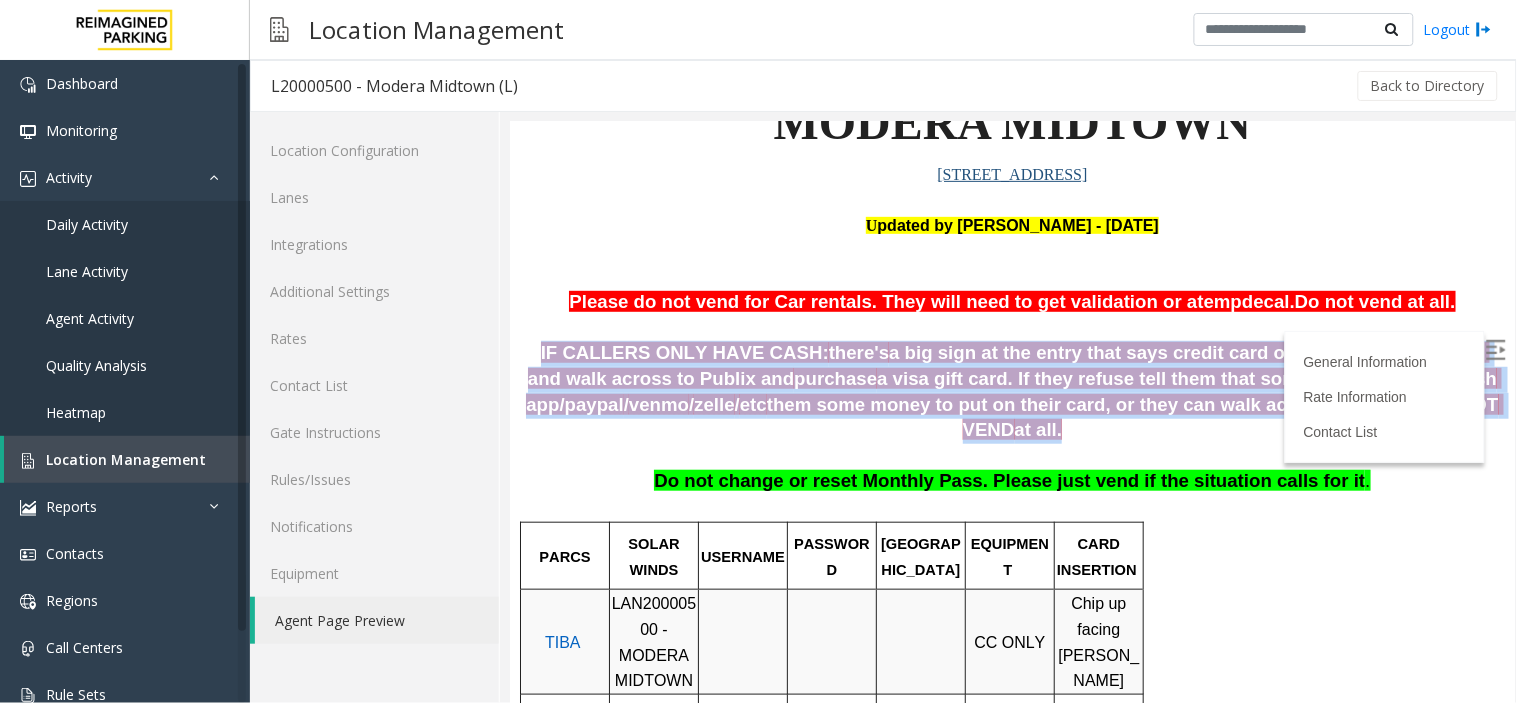 click on "a big sign at the entry that says credit card only, tell them to repark and walk across to Publix and" at bounding box center (1008, 364) 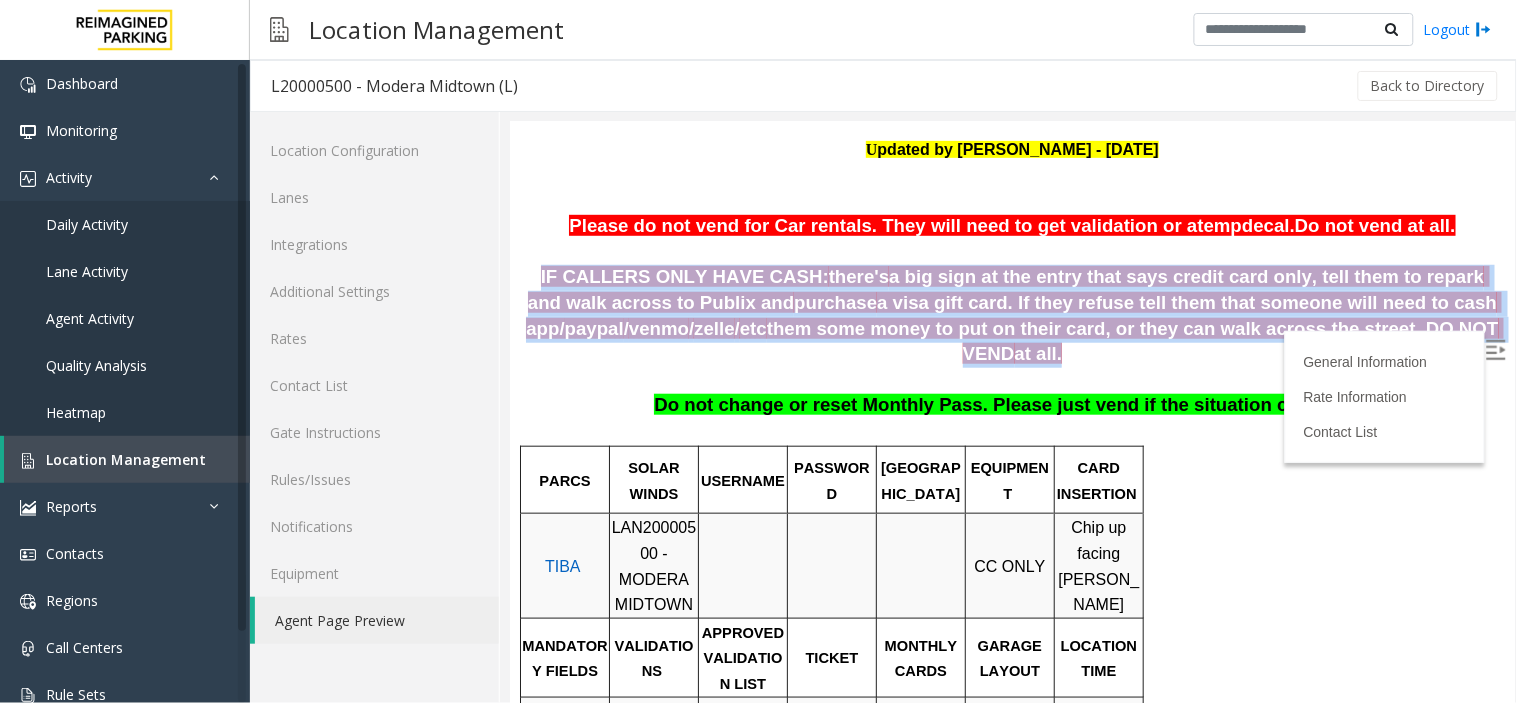 scroll, scrollTop: 333, scrollLeft: 0, axis: vertical 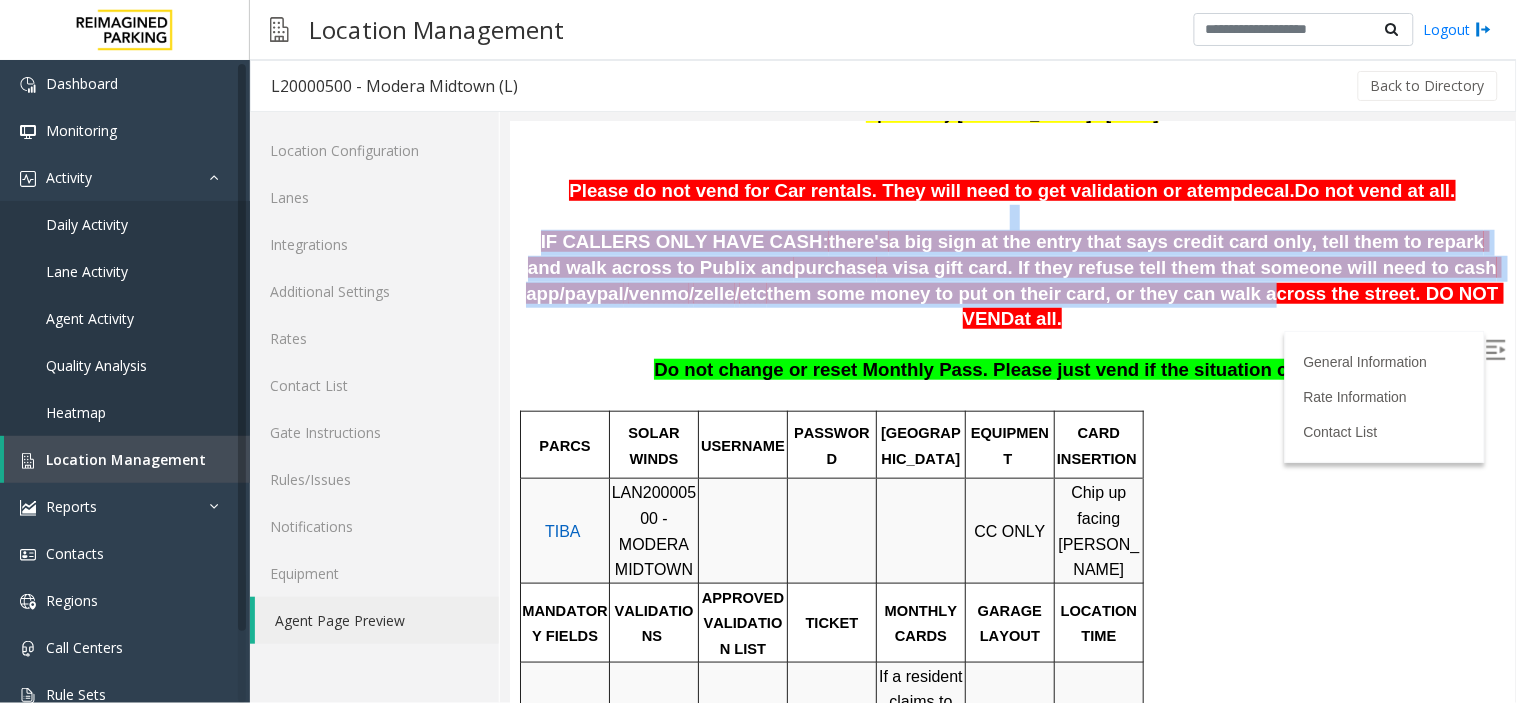 drag, startPoint x: 564, startPoint y: 224, endPoint x: 1077, endPoint y: 282, distance: 516.2684 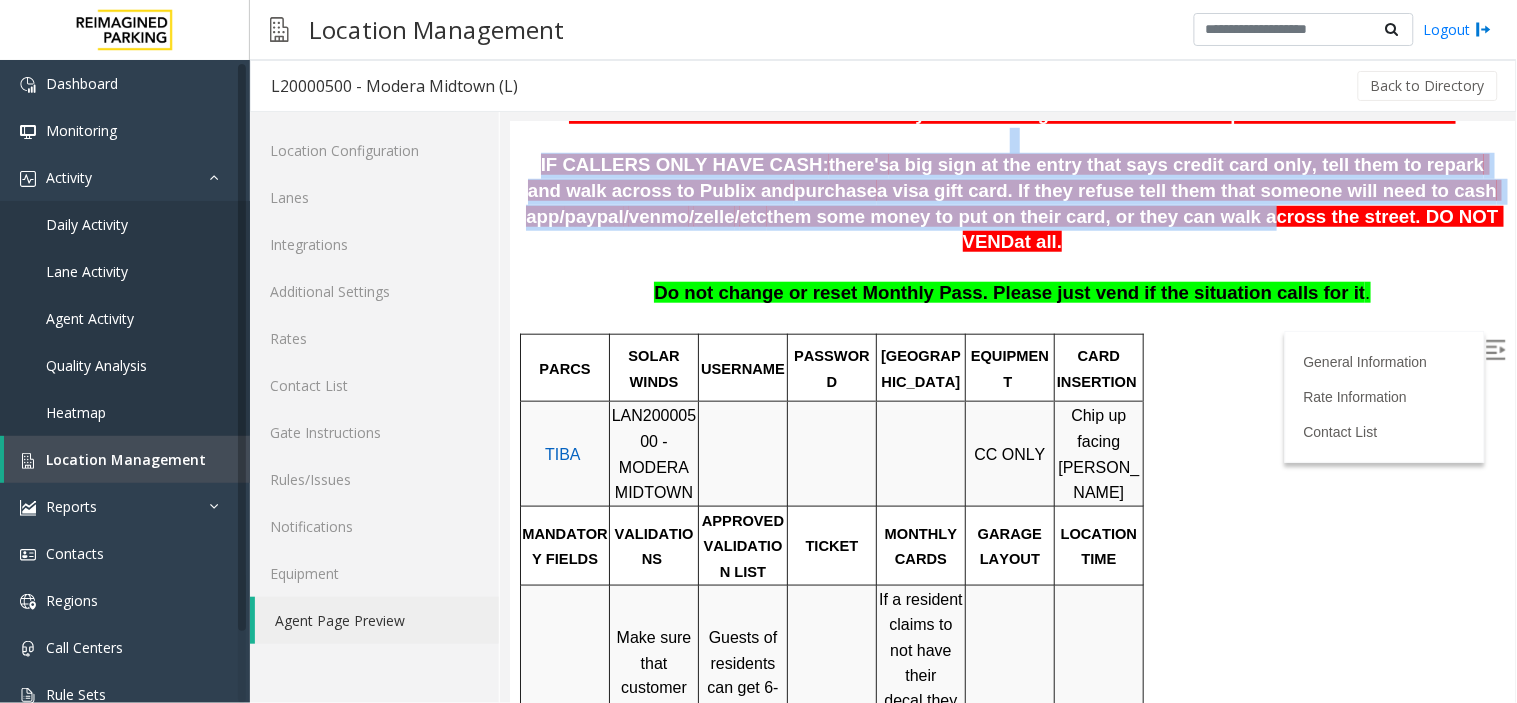 scroll, scrollTop: 444, scrollLeft: 0, axis: vertical 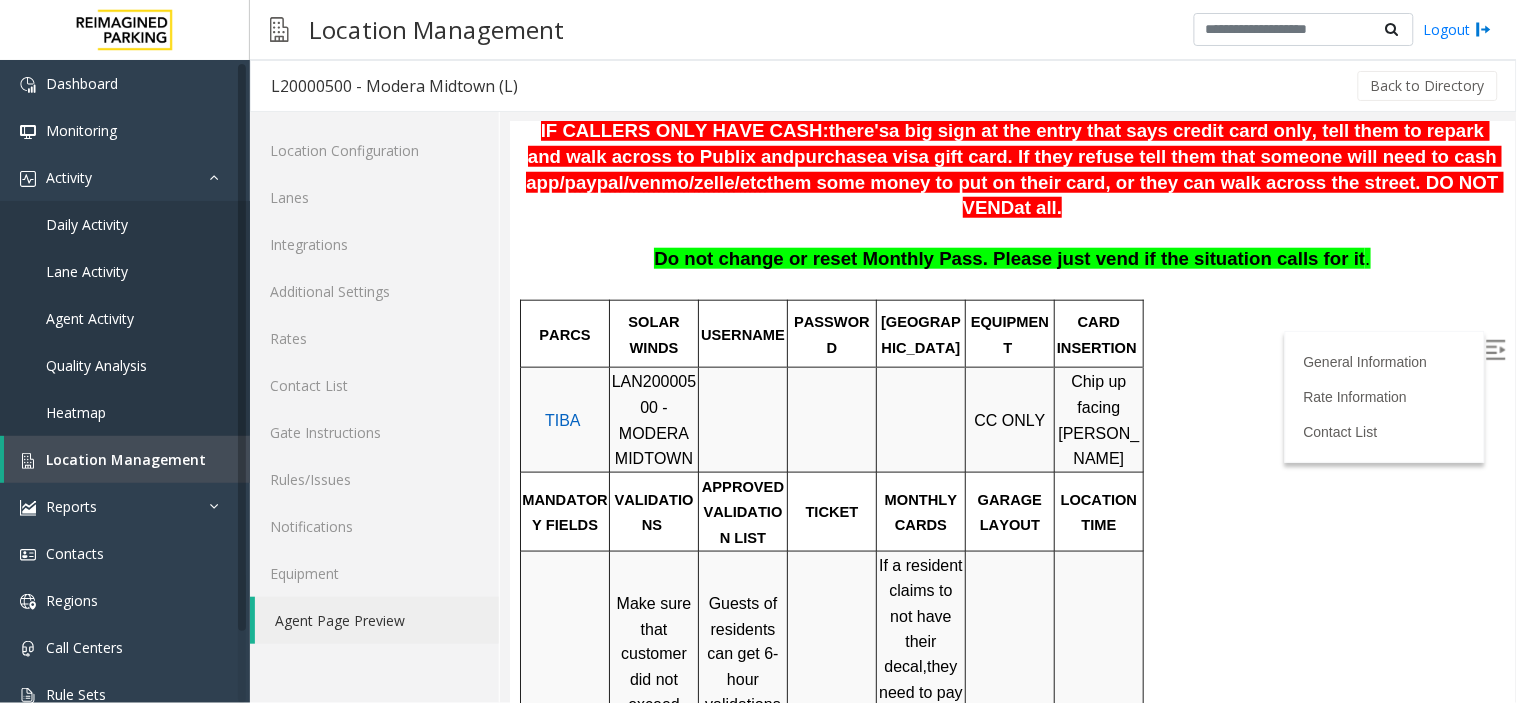 click on "Do not change or reset Monthly Pass. Please just vend if the situation calls for it ." at bounding box center [1011, 271] 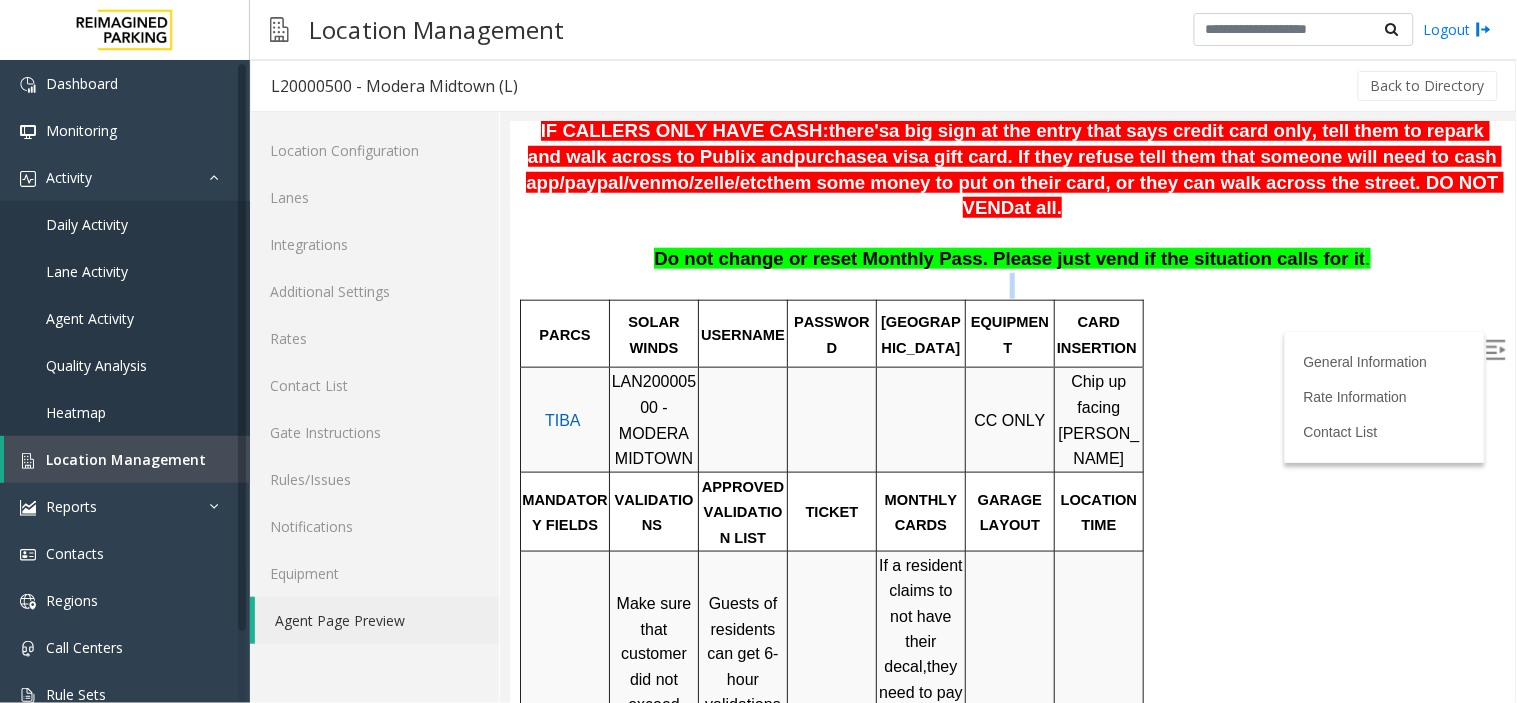 click on "Do not change or reset Monthly Pass. Please just vend if the situation calls for it ." at bounding box center (1011, 271) 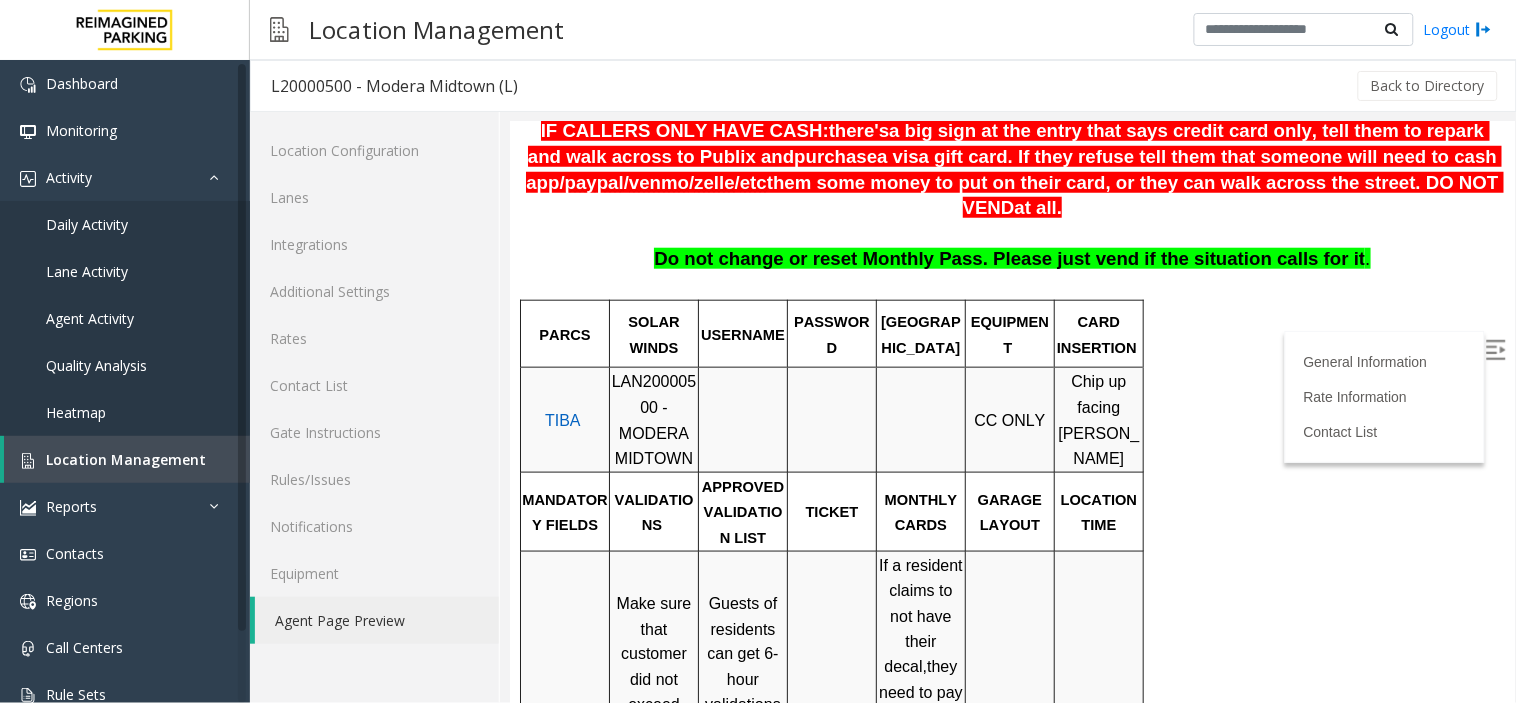 click on "Do not change or reset Monthly Pass. Please just vend if the situation calls for it" at bounding box center (1008, 257) 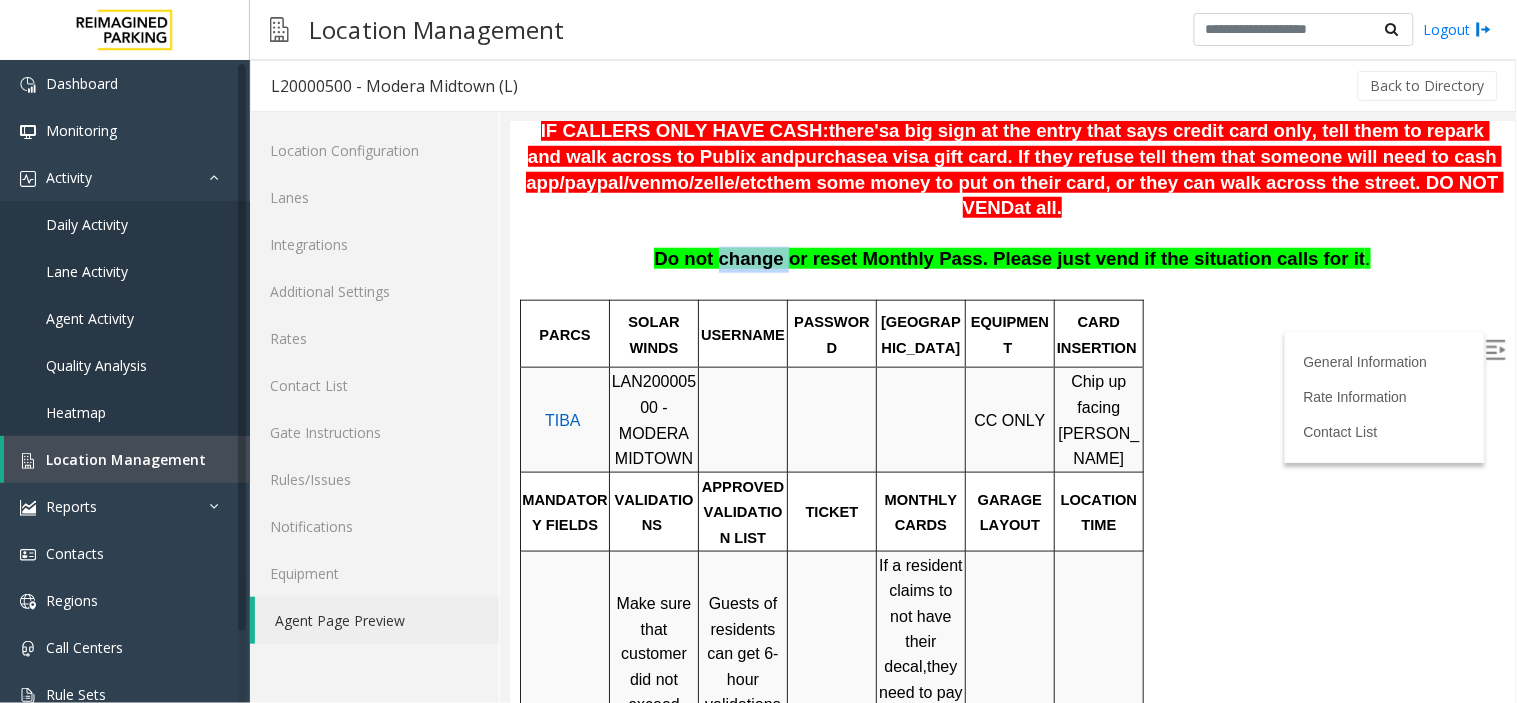 click on "Do not change or reset Monthly Pass. Please just vend if the situation calls for it" at bounding box center (1008, 257) 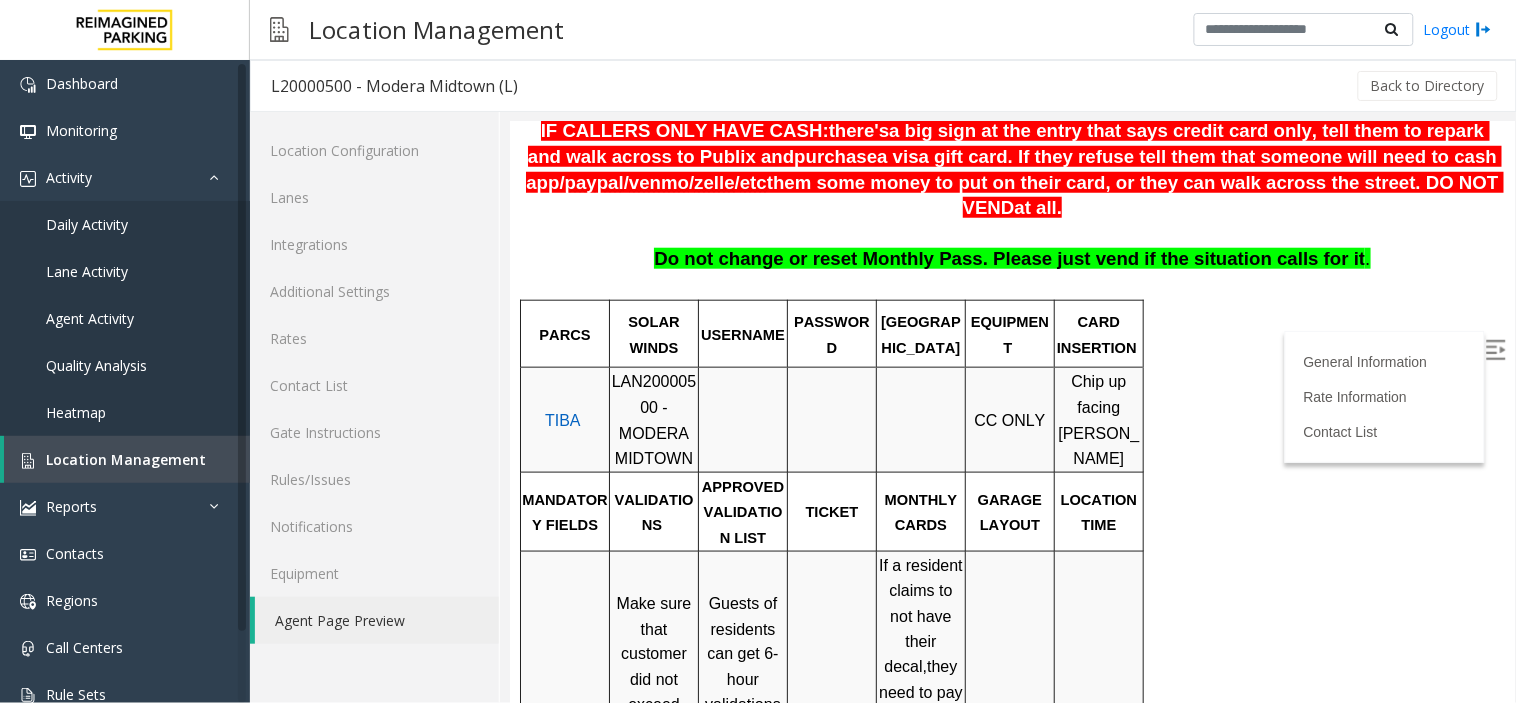 click on "Do not change or reset Monthly Pass. Please just vend if the situation calls for it" at bounding box center (1008, 257) 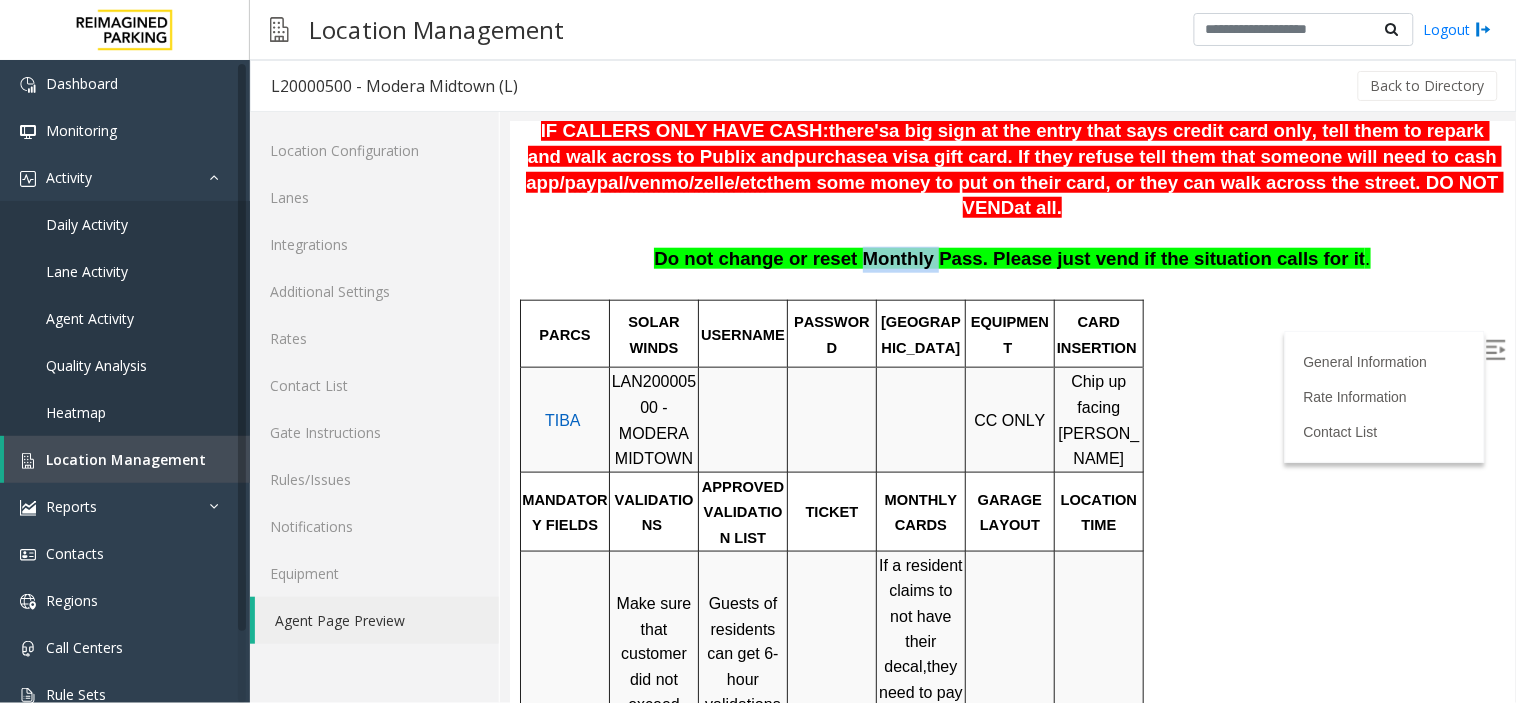 click on "Do not change or reset Monthly Pass. Please just vend if the situation calls for it" at bounding box center (1008, 257) 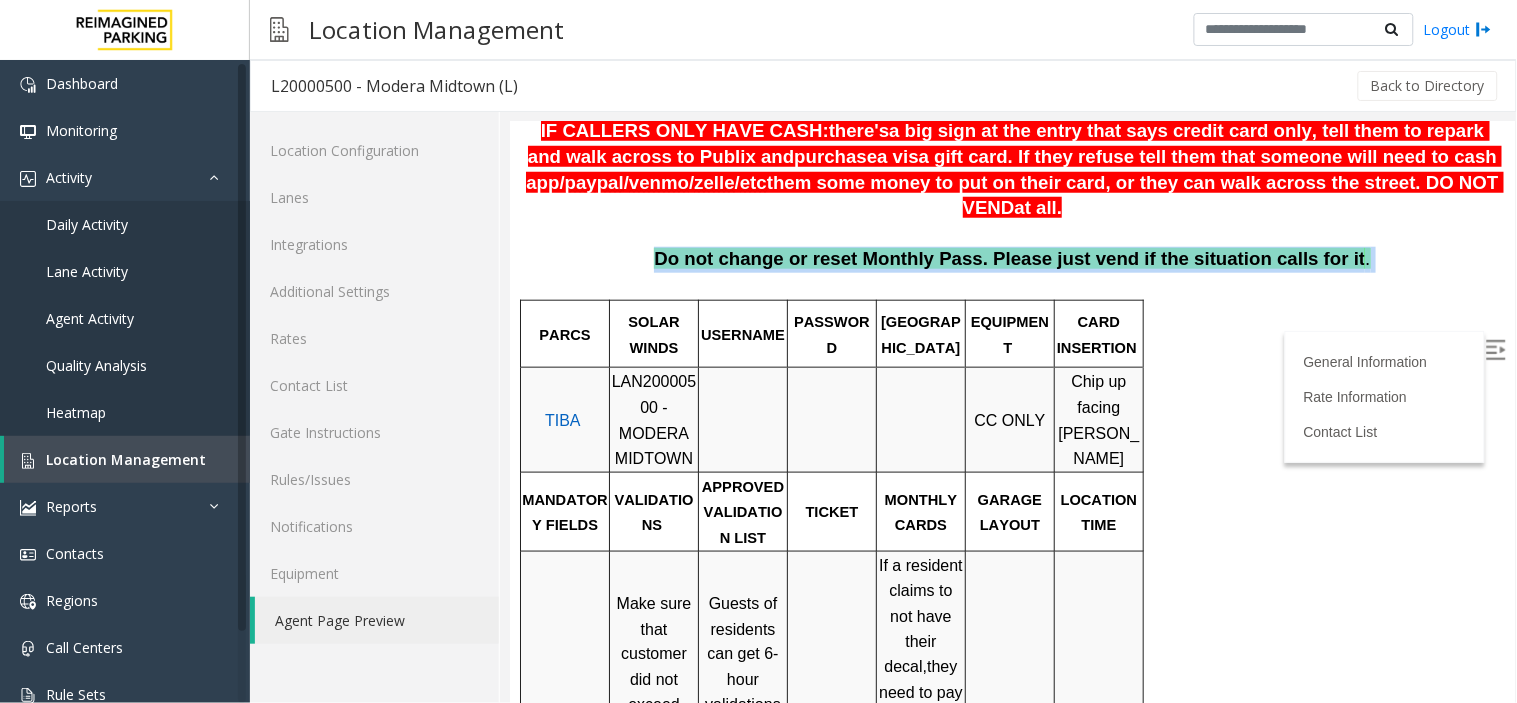 click on "Do not change or reset Monthly Pass. Please just vend if the situation calls for it" at bounding box center [1008, 257] 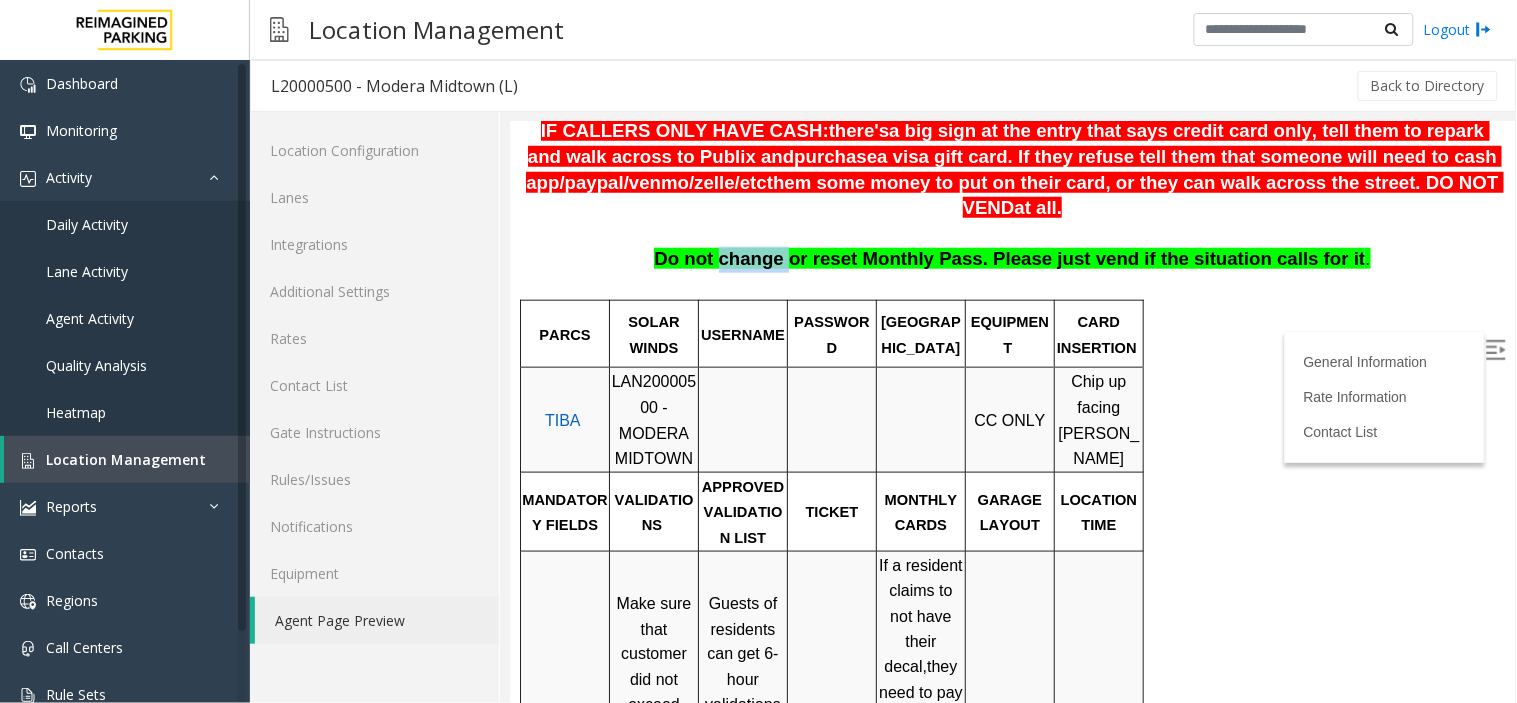 click on "Do not change or reset Monthly Pass. Please just vend if the situation calls for it" at bounding box center (1008, 257) 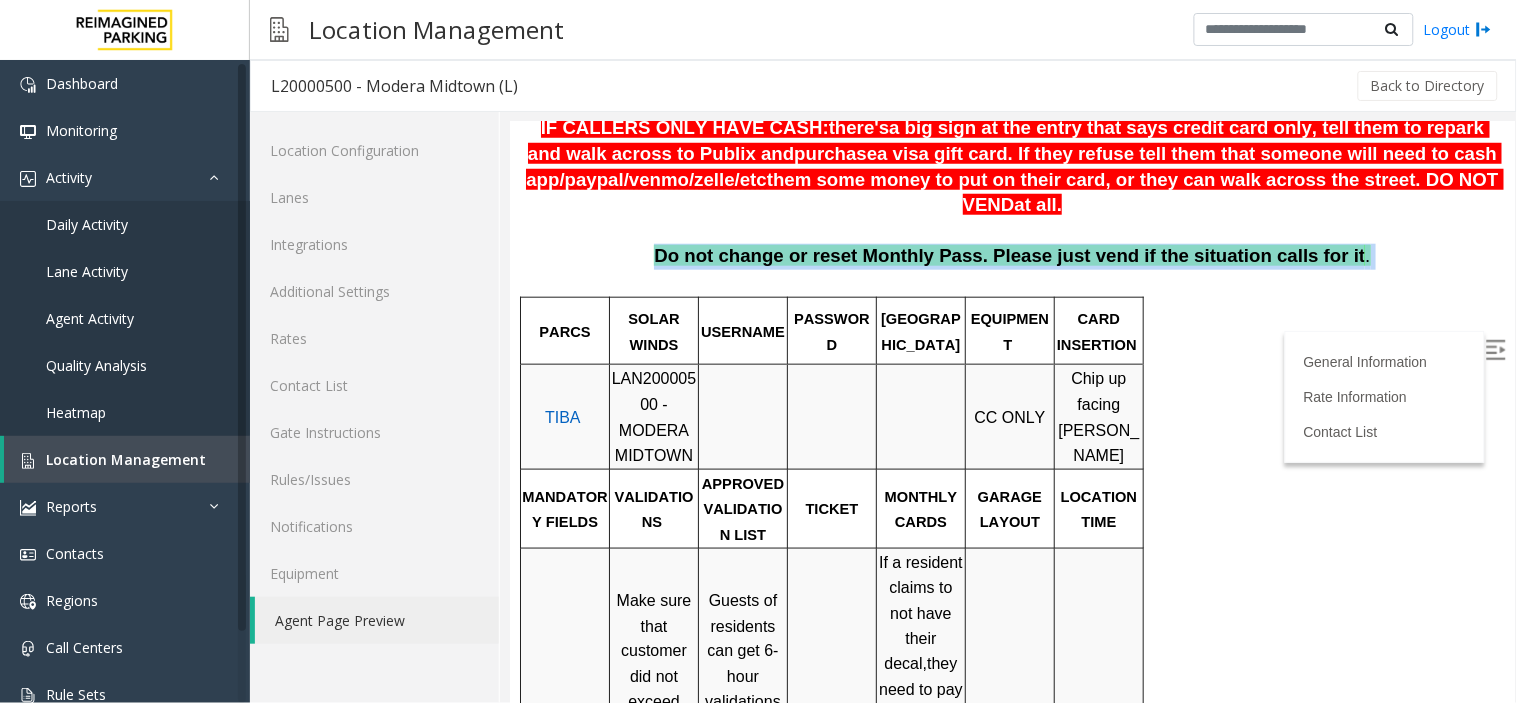 scroll, scrollTop: 222, scrollLeft: 0, axis: vertical 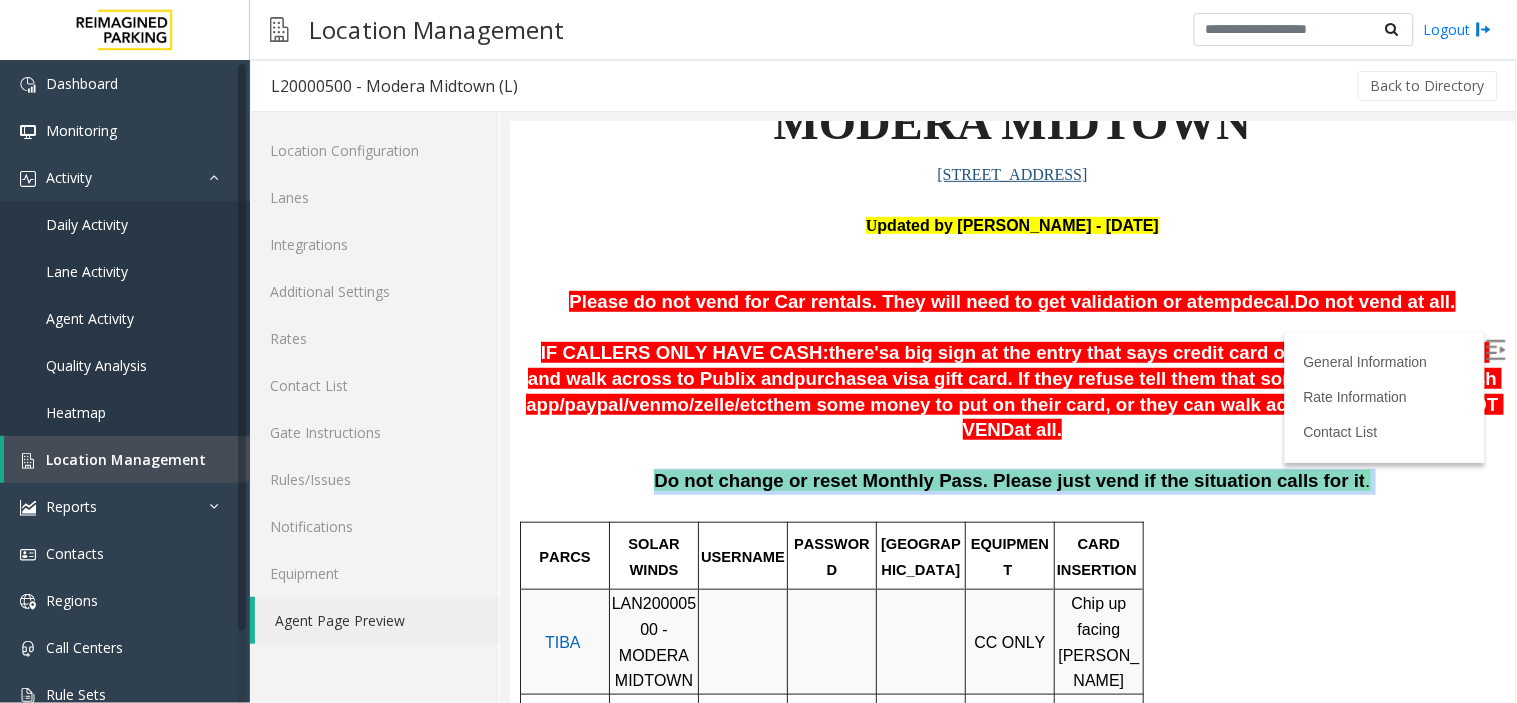 click on "Do not change or reset Monthly Pass. Please just vend if the situation calls for it" at bounding box center (1008, 479) 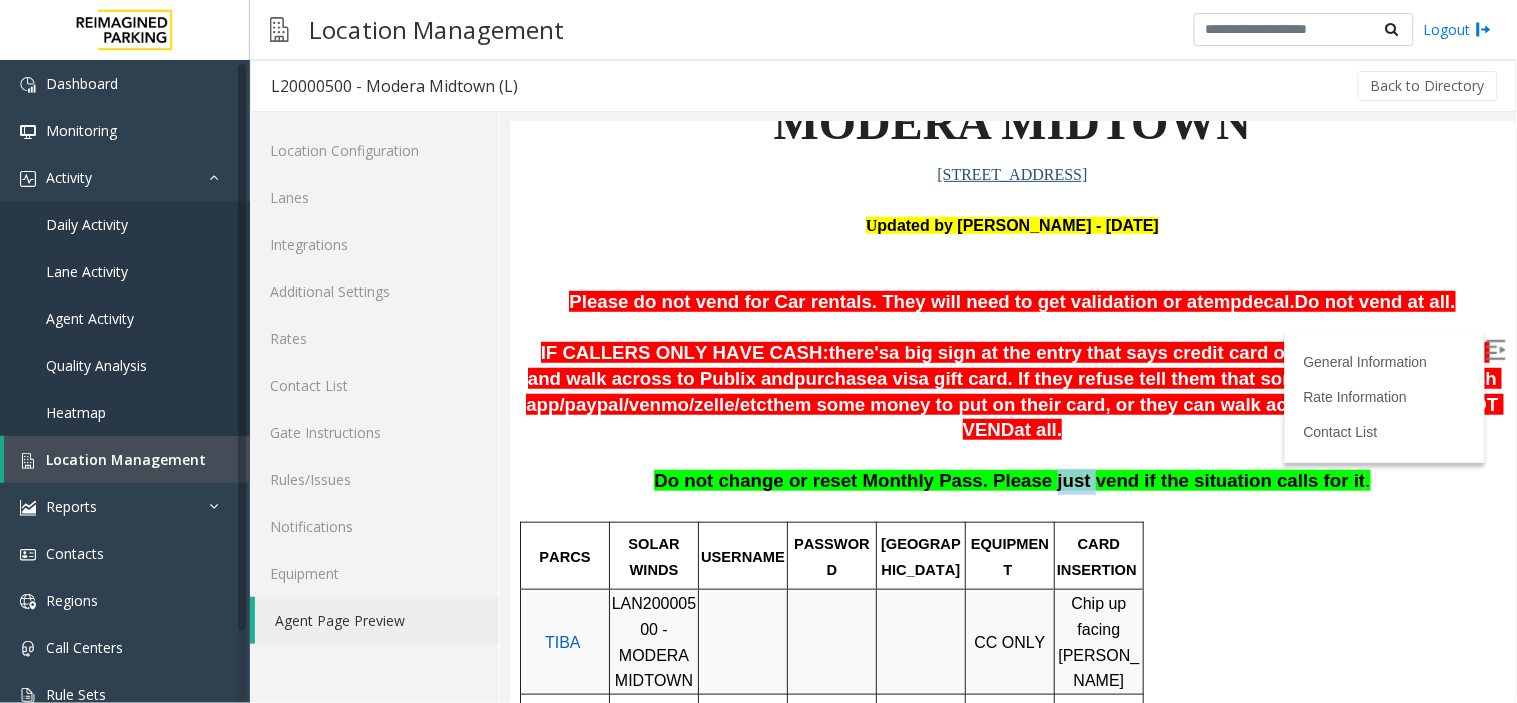 click on "Do not change or reset Monthly Pass. Please just vend if the situation calls for it" at bounding box center (1008, 479) 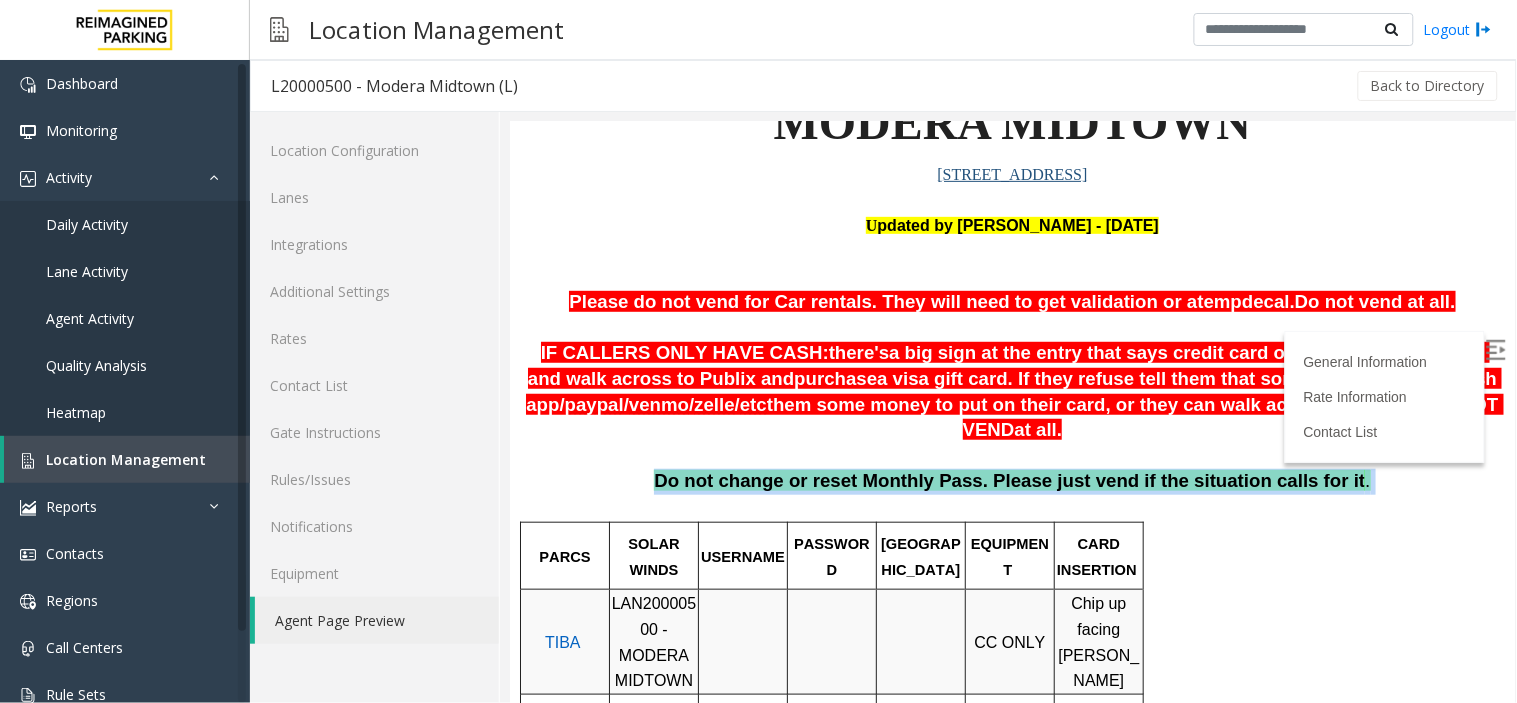 click on "Do not change or reset Monthly Pass. Please just vend if the situation calls for it" at bounding box center (1008, 479) 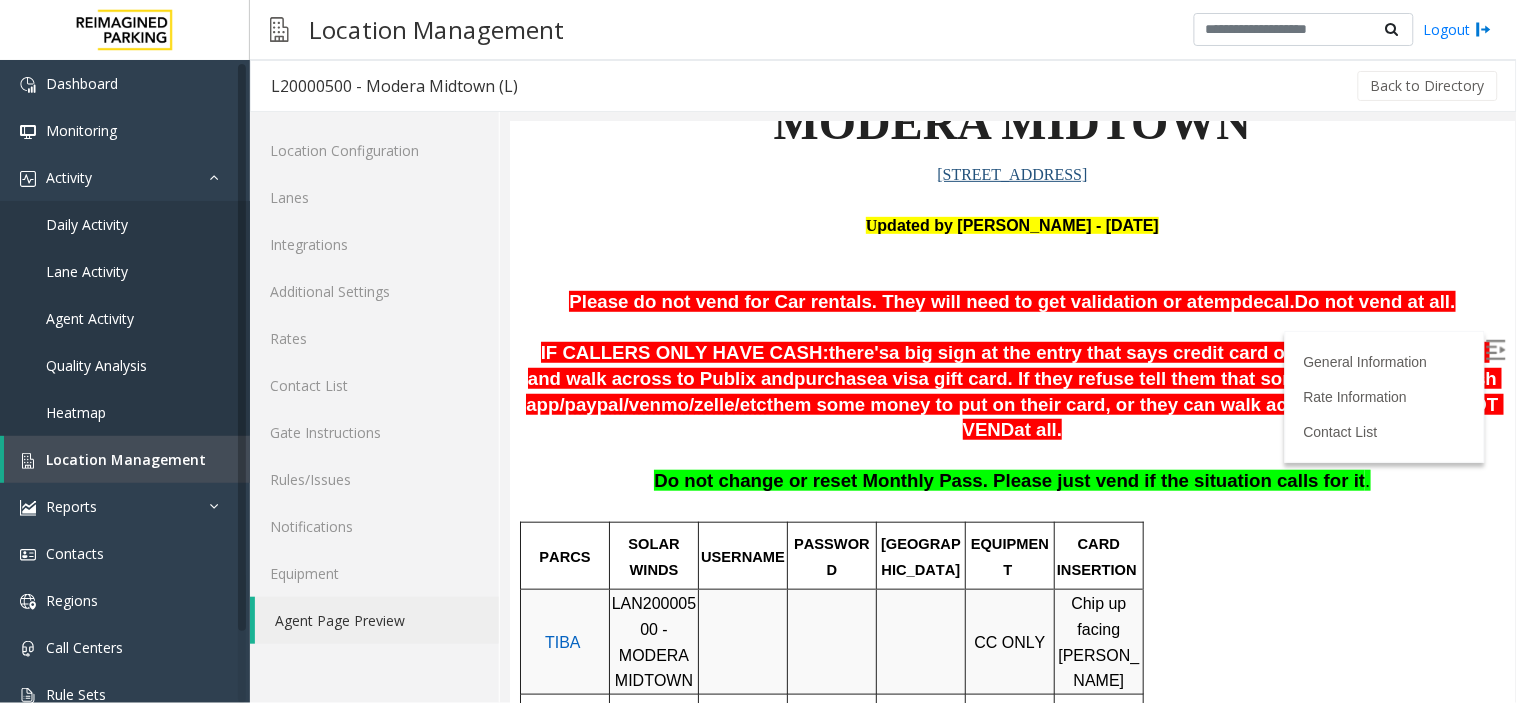 click on "Do not change or reset Monthly Pass. Please just vend if the situation calls for it" at bounding box center (1008, 479) 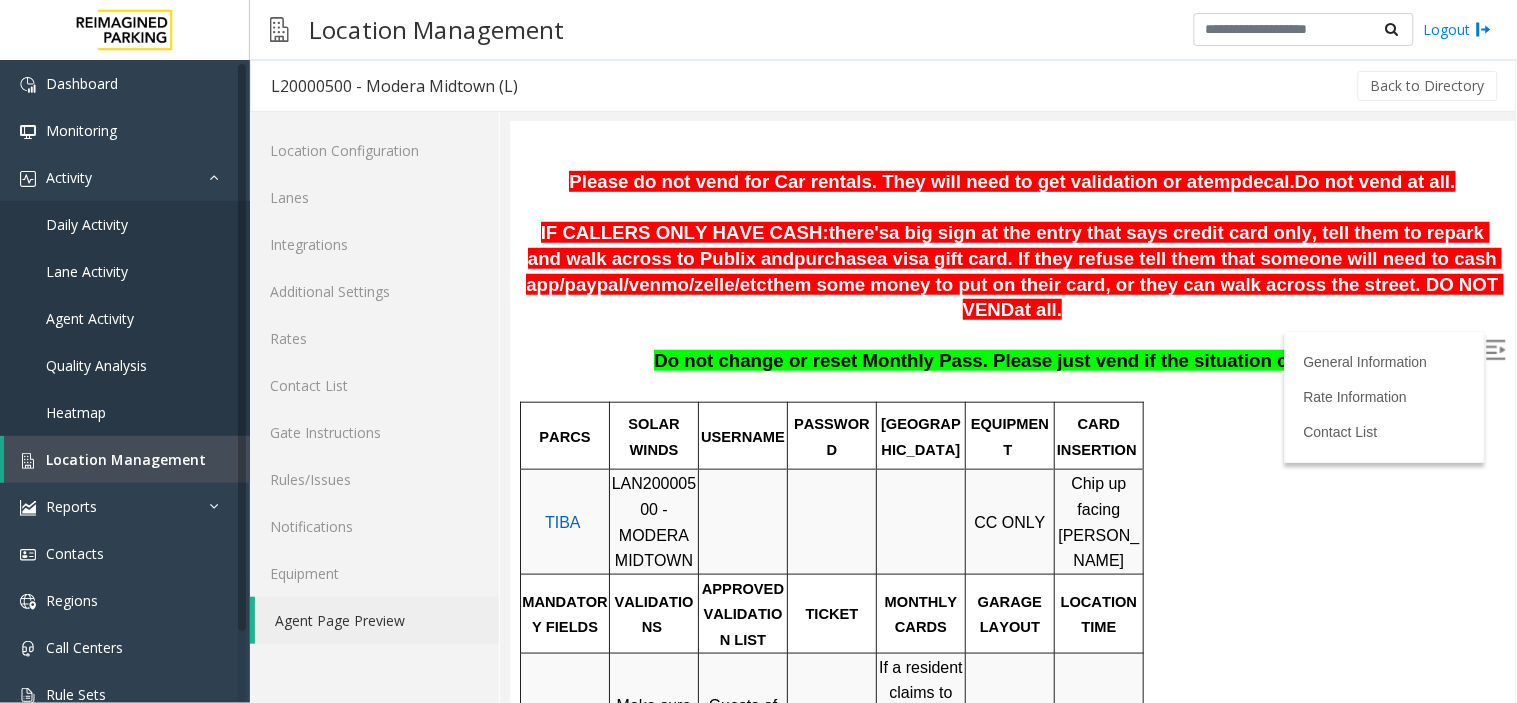 scroll, scrollTop: 333, scrollLeft: 0, axis: vertical 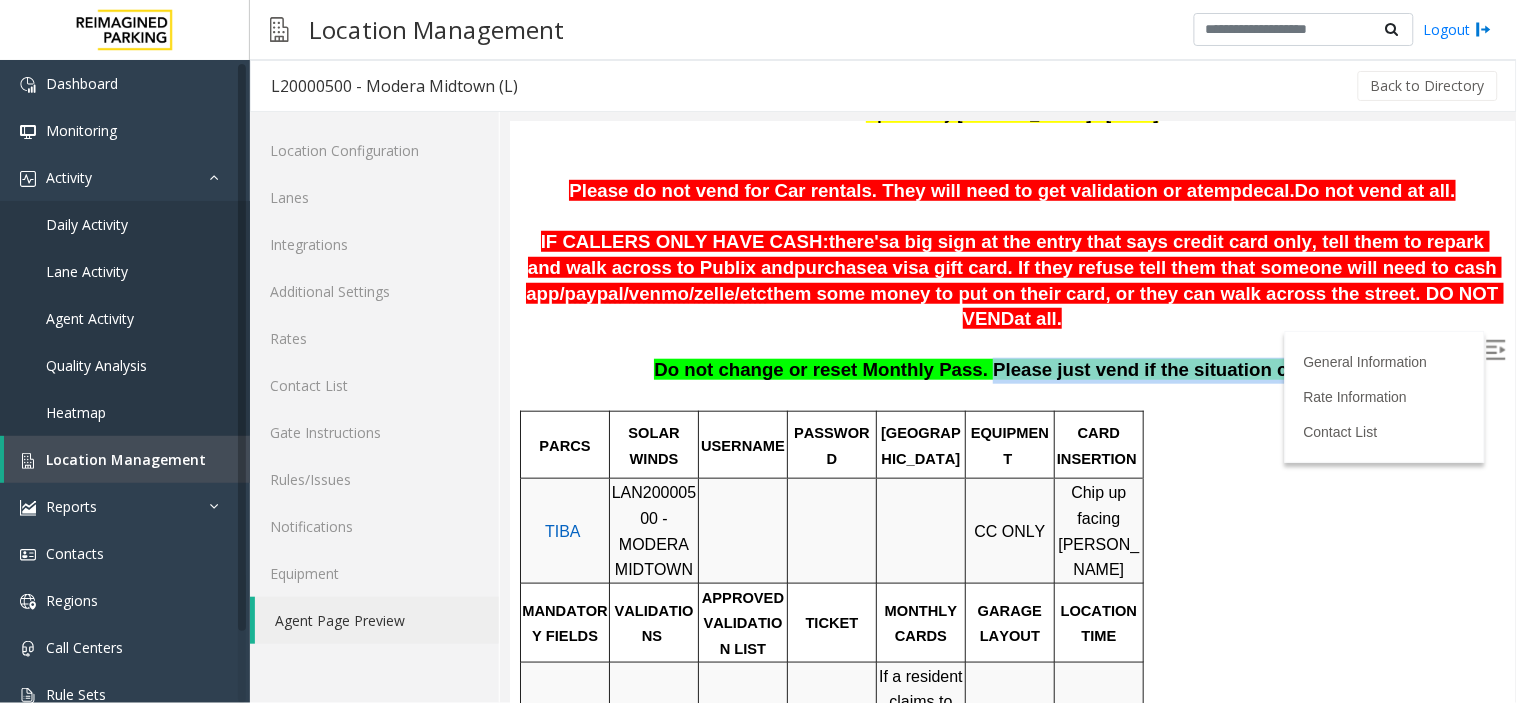 drag, startPoint x: 986, startPoint y: 355, endPoint x: 1321, endPoint y: 344, distance: 335.18054 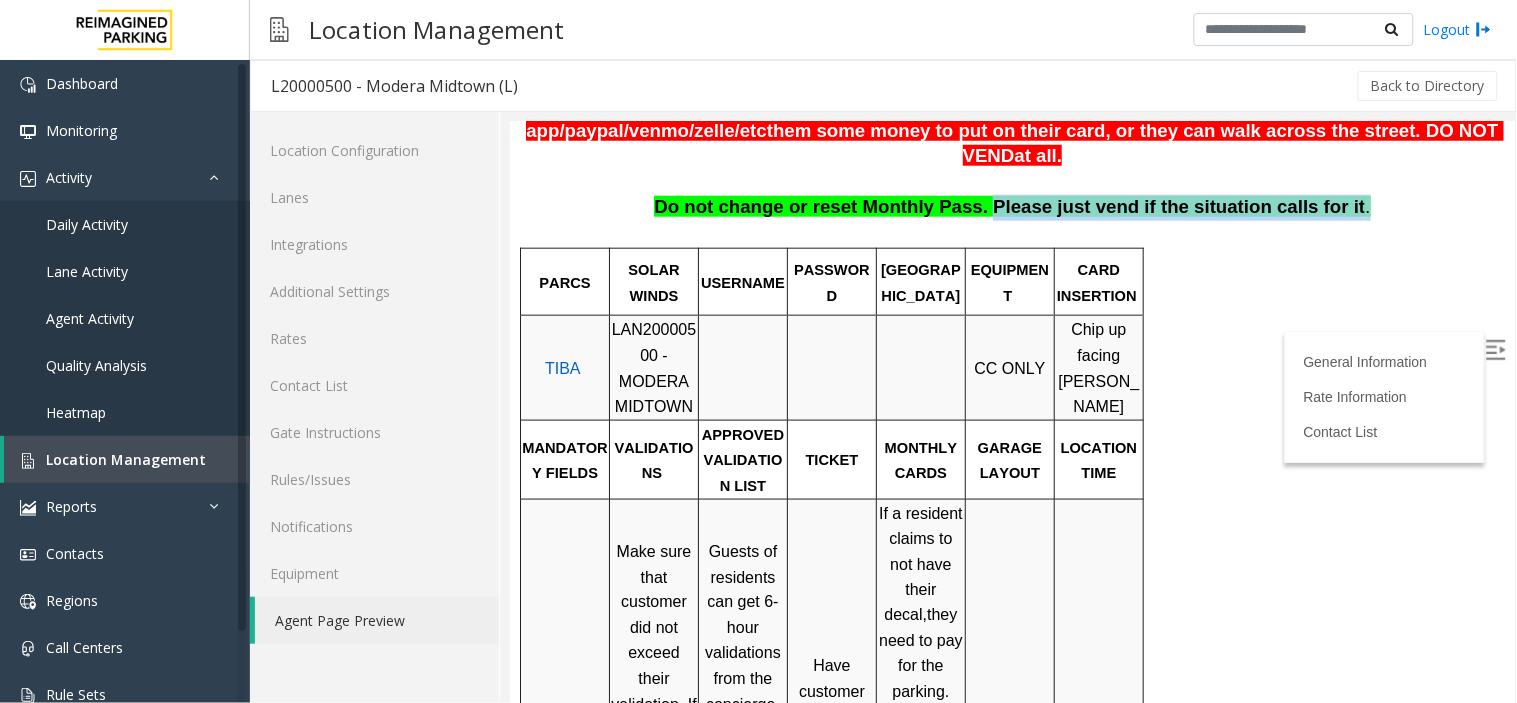 scroll, scrollTop: 333, scrollLeft: 0, axis: vertical 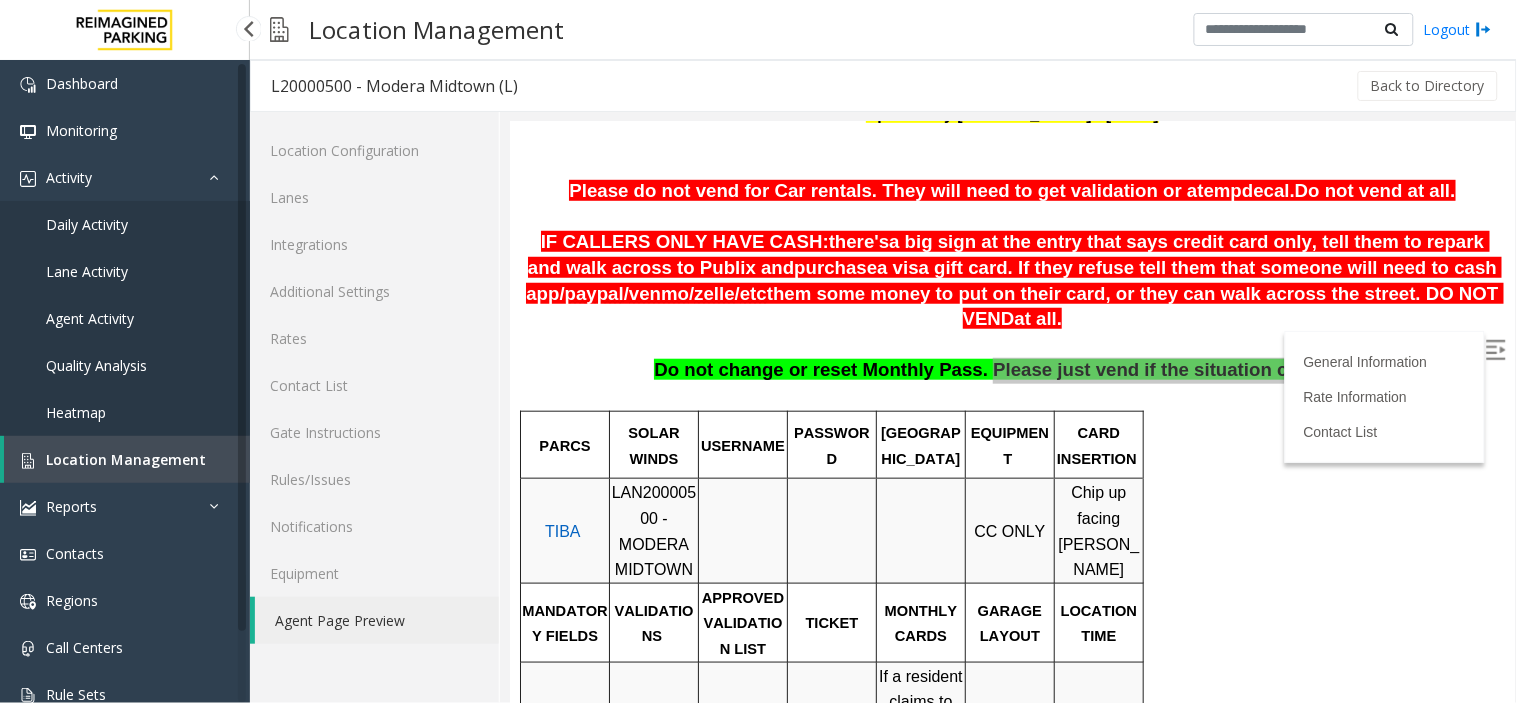 click on "Location Management" at bounding box center [127, 459] 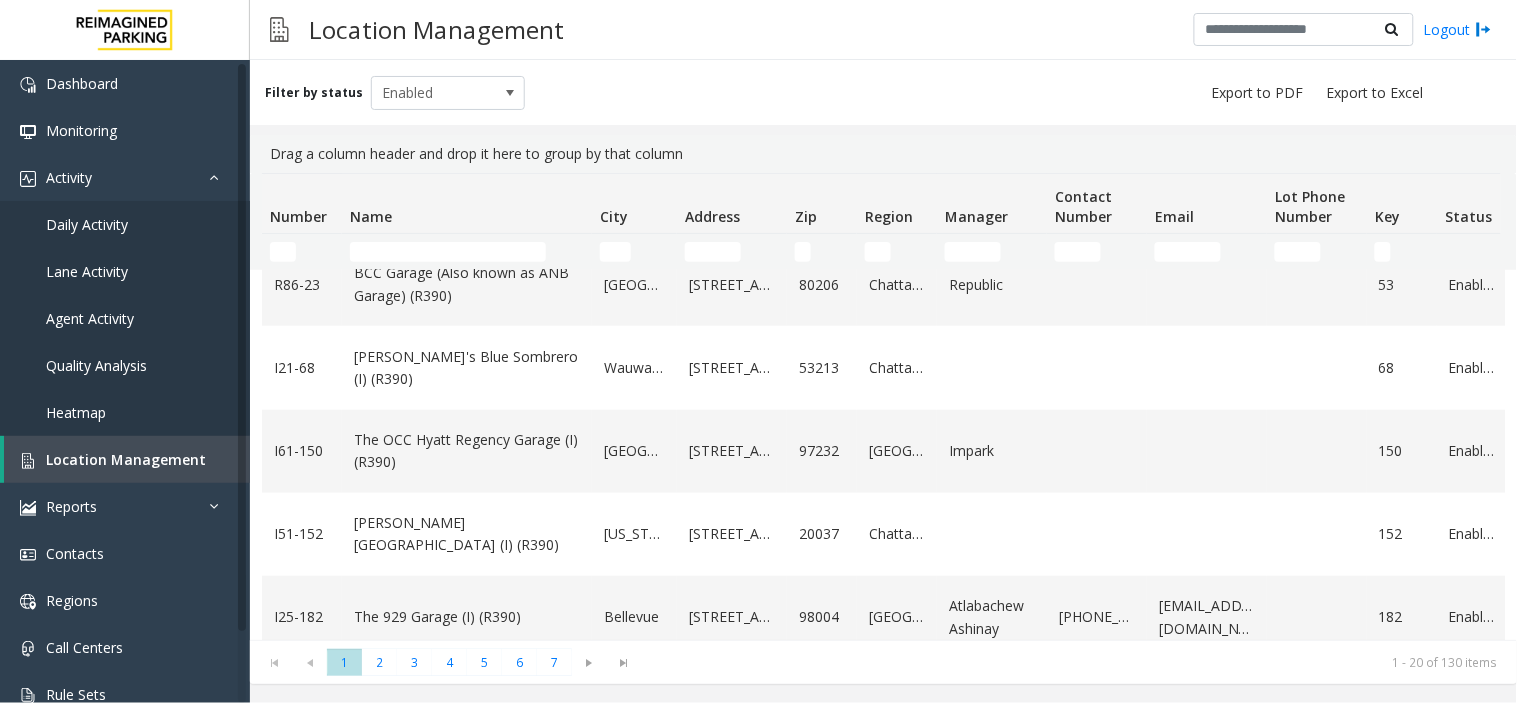 scroll, scrollTop: 0, scrollLeft: 0, axis: both 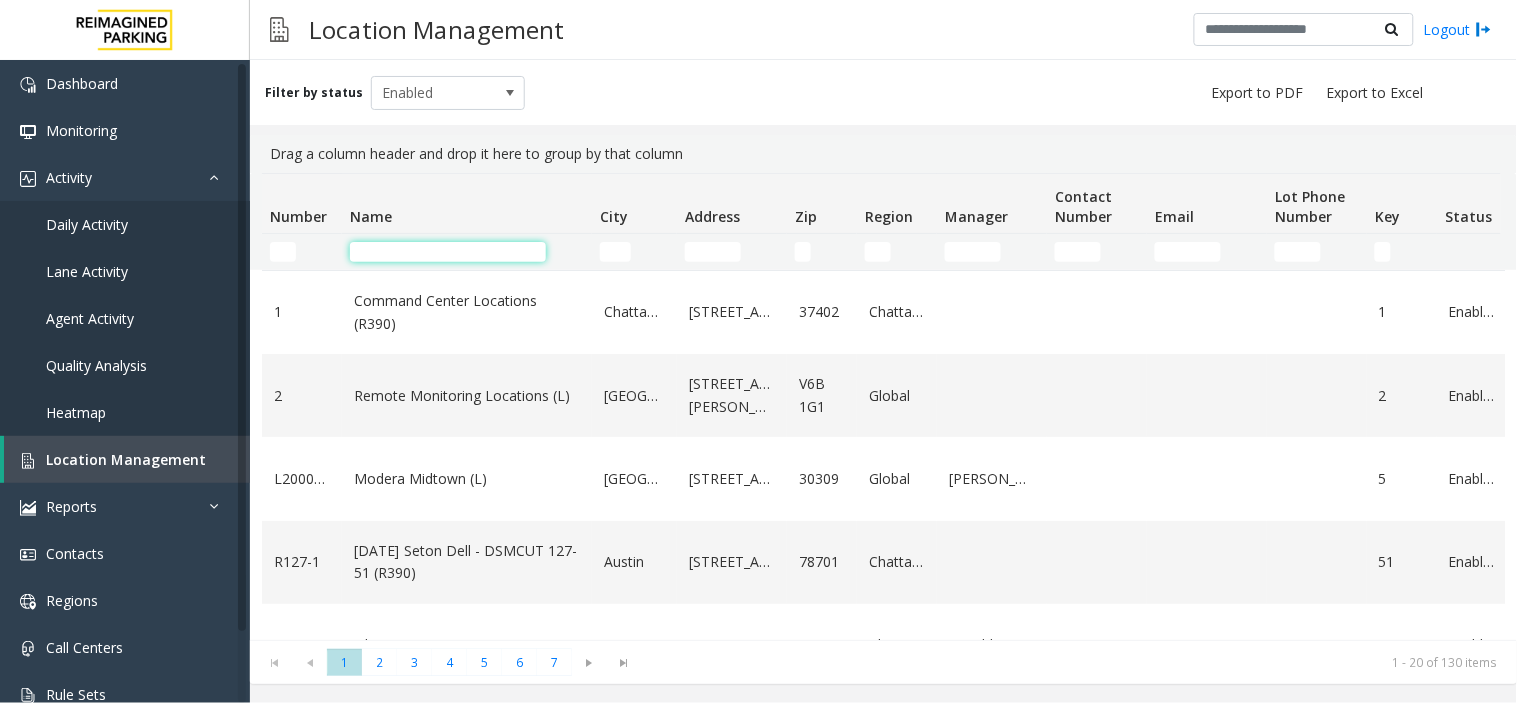 click 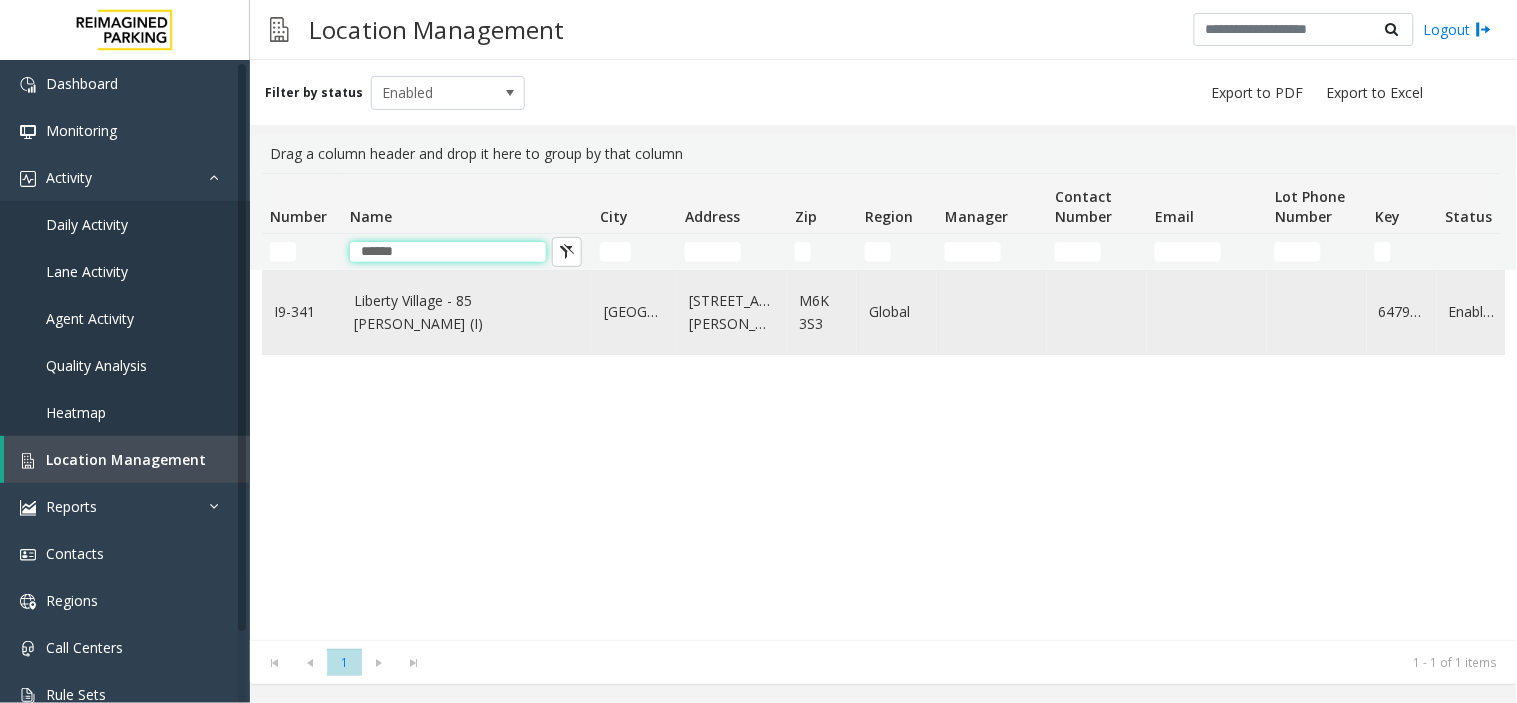 type on "******" 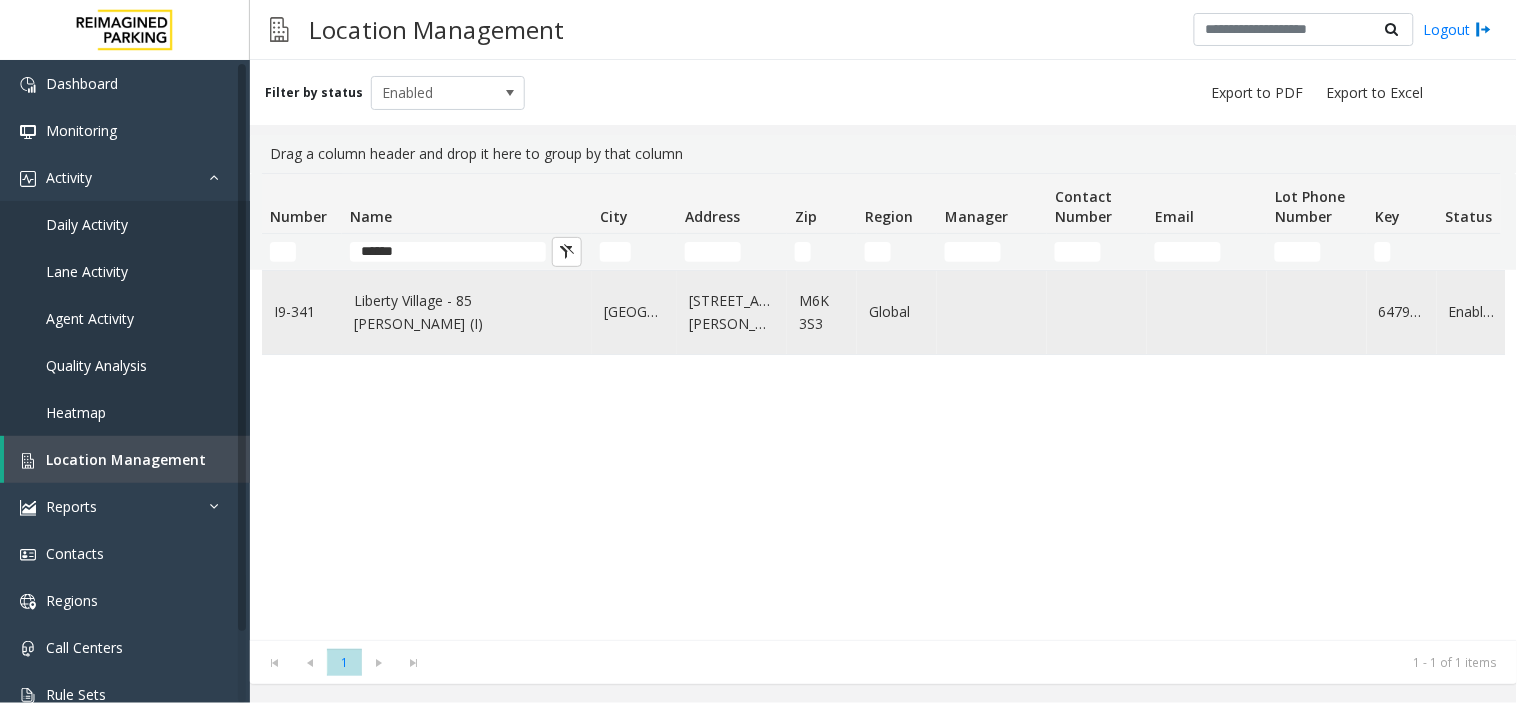 click on "Liberty Village - 85 [PERSON_NAME] (I)" 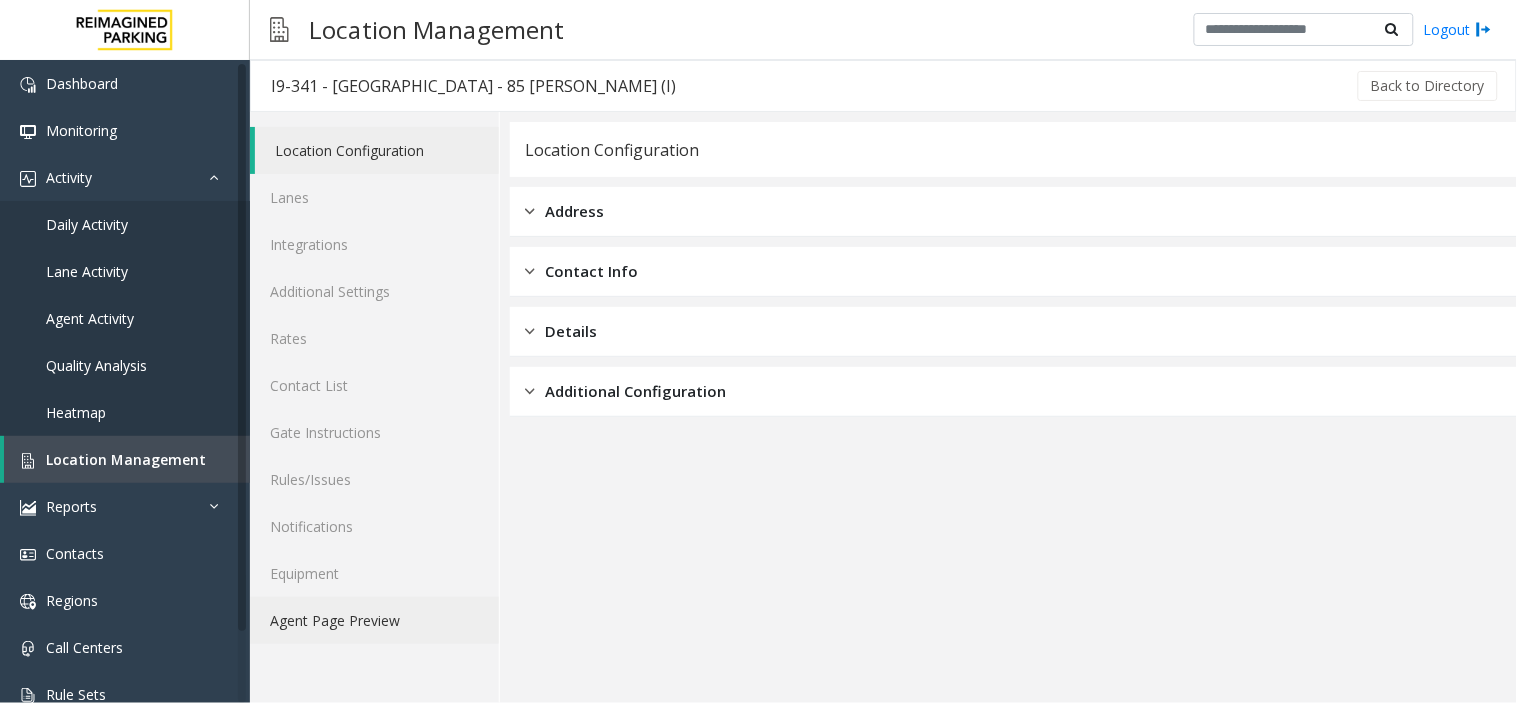 click on "Agent Page Preview" 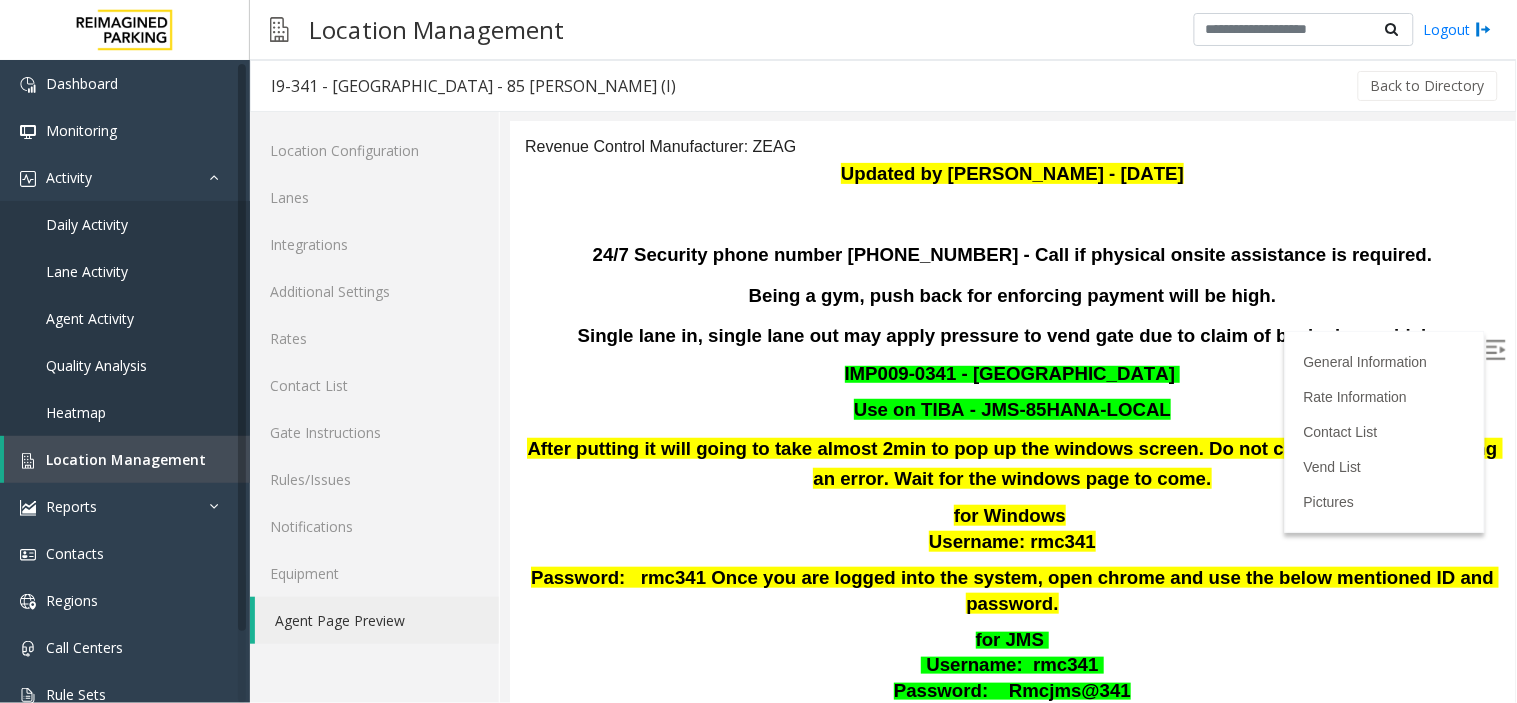scroll, scrollTop: 333, scrollLeft: 0, axis: vertical 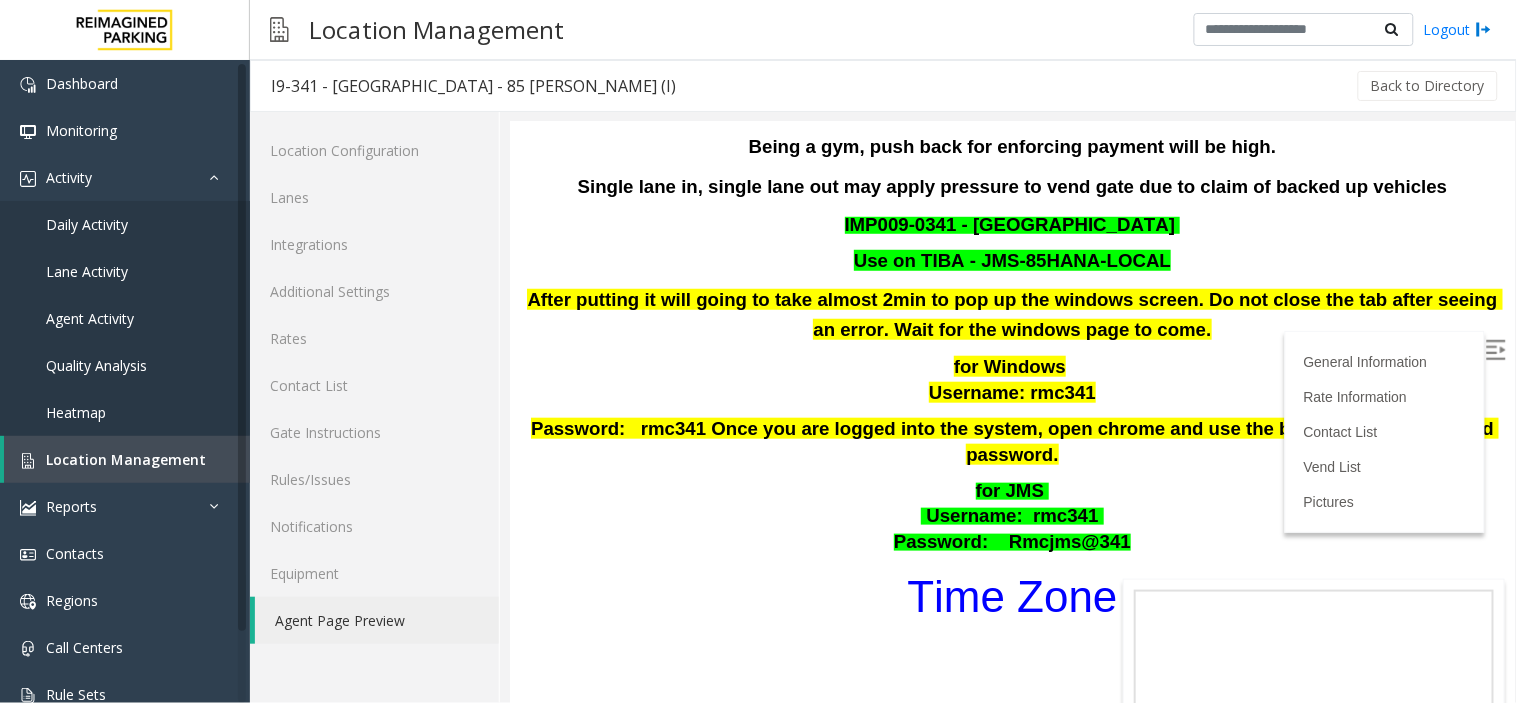 click on "Time Zone" at bounding box center (1011, 595) 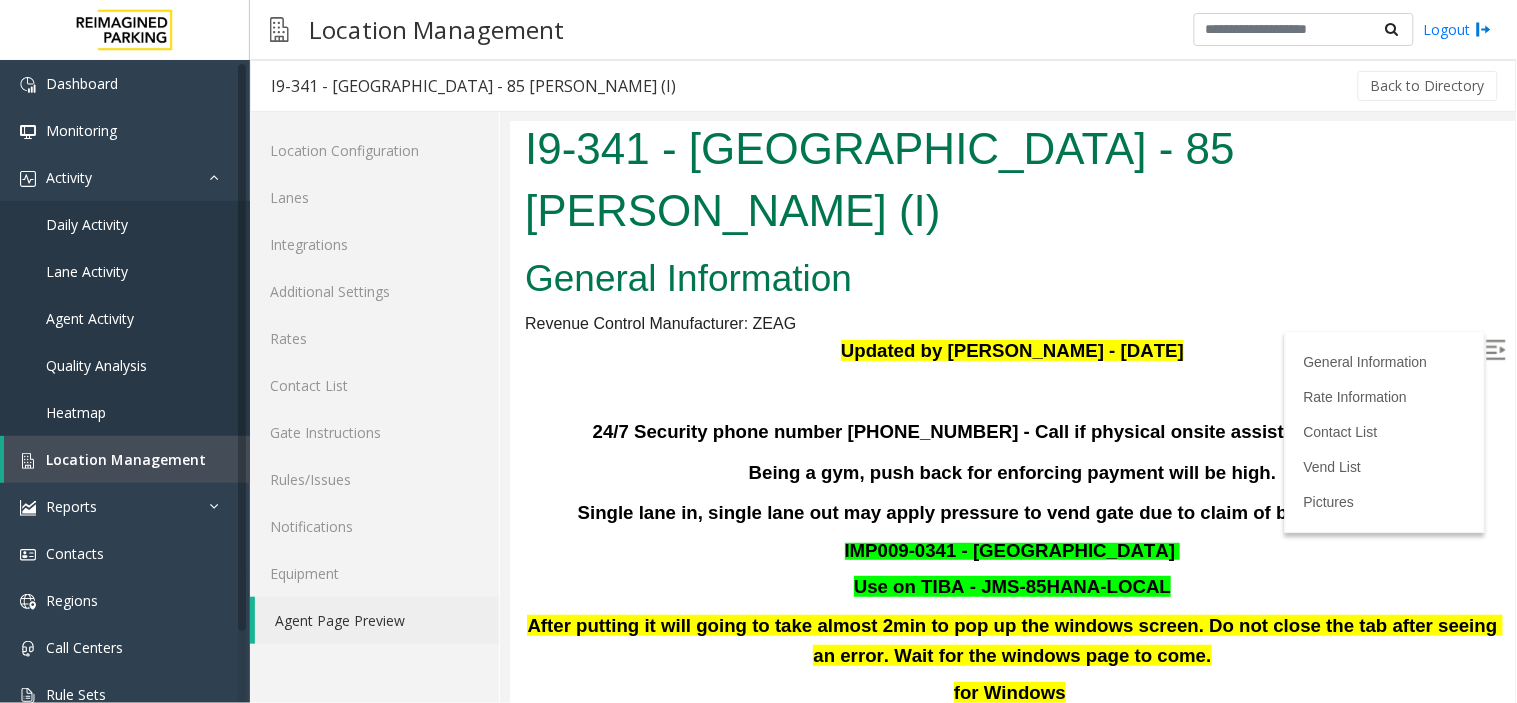 scroll, scrollTop: 0, scrollLeft: 0, axis: both 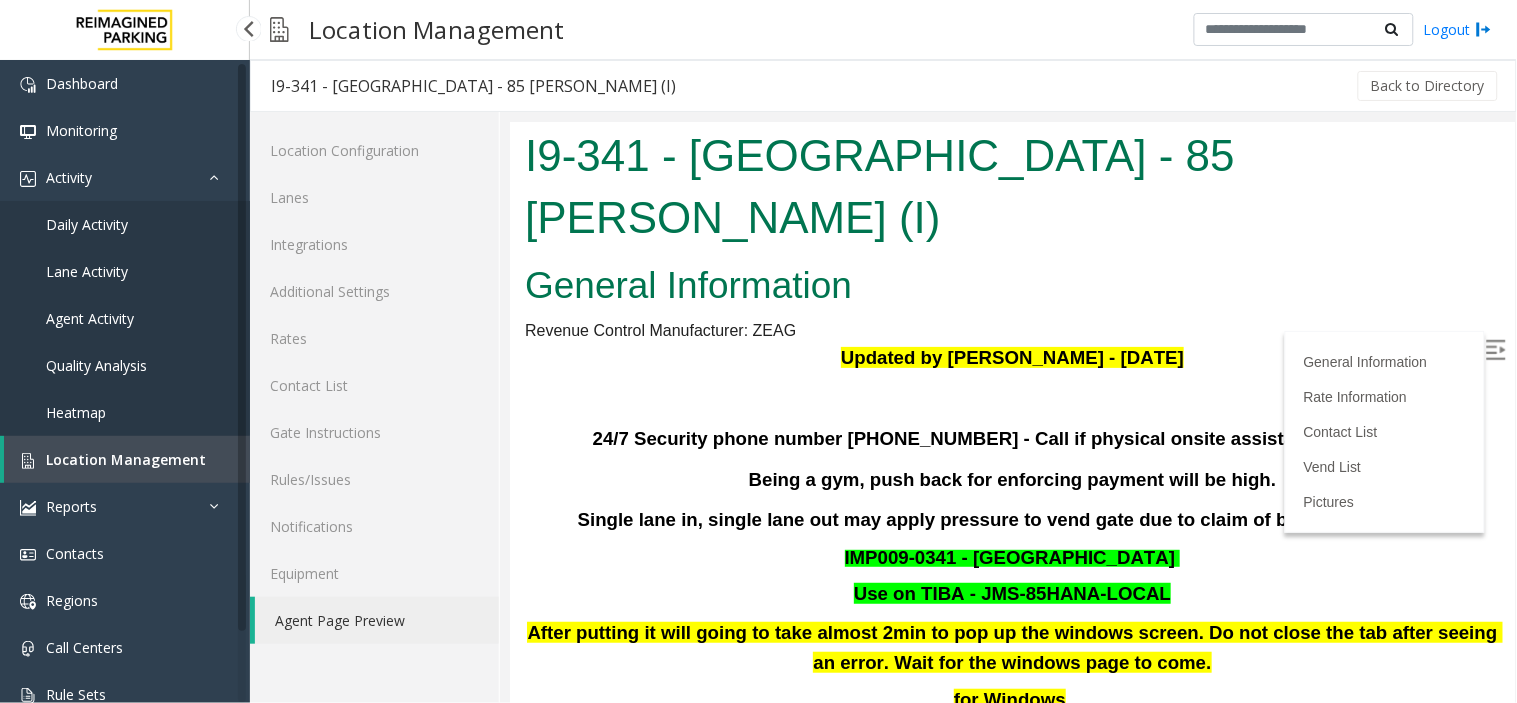 click on "Location Management" at bounding box center (127, 459) 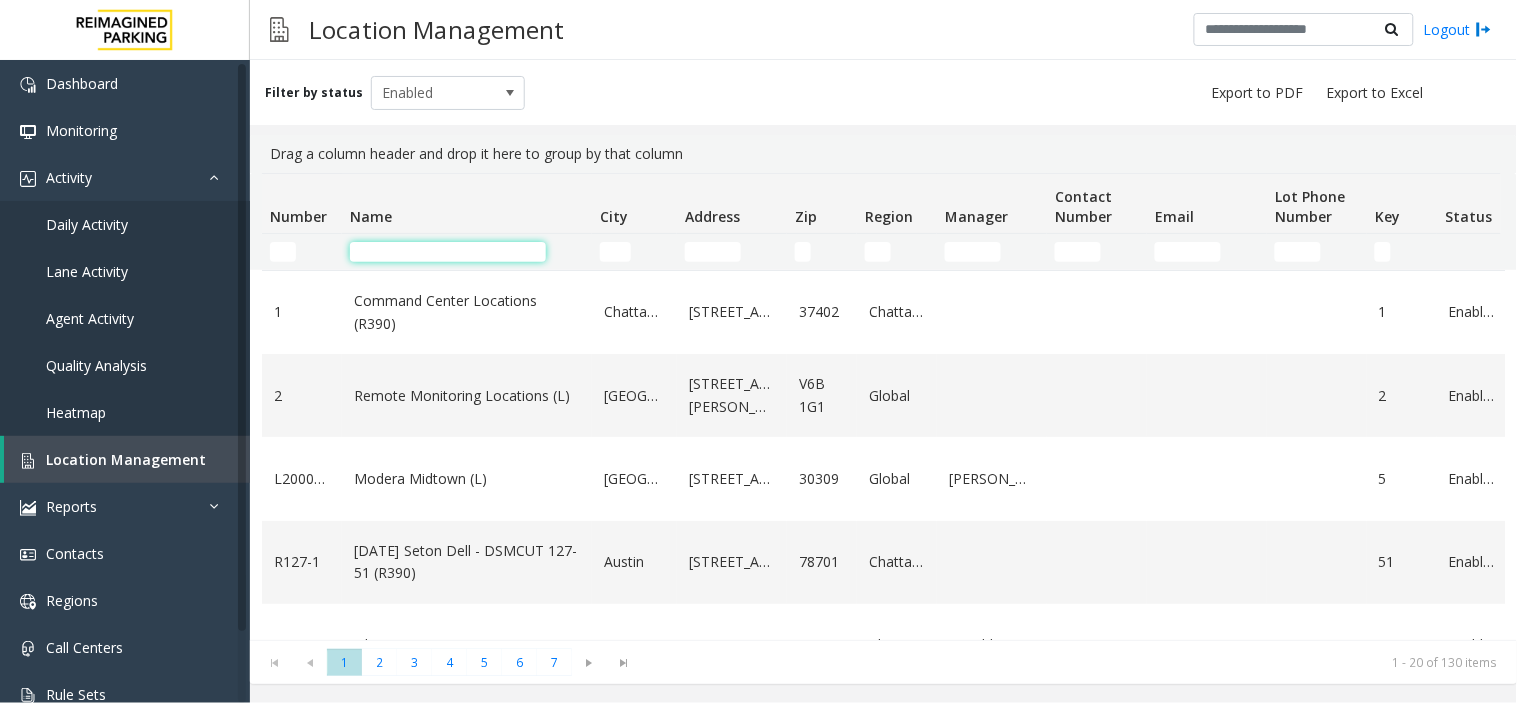 click 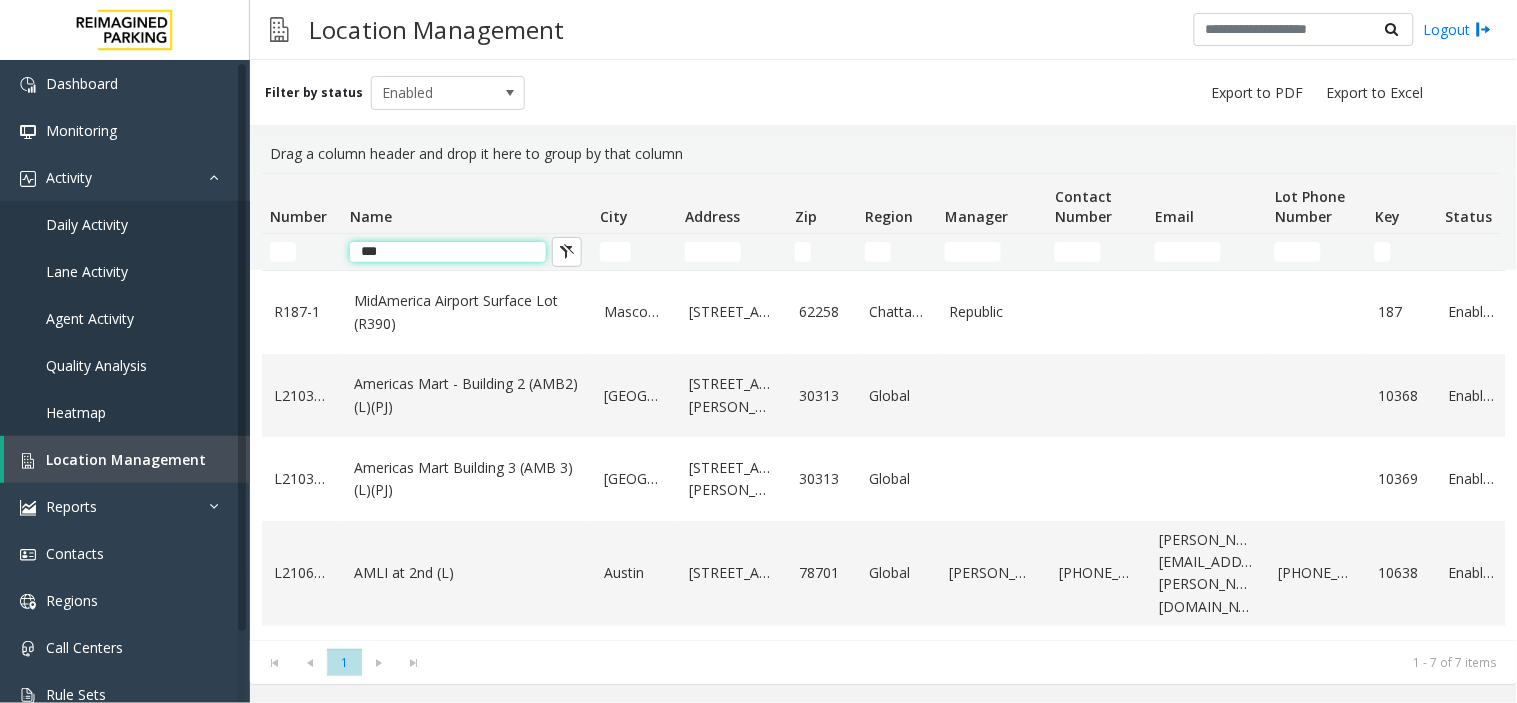 type on "****" 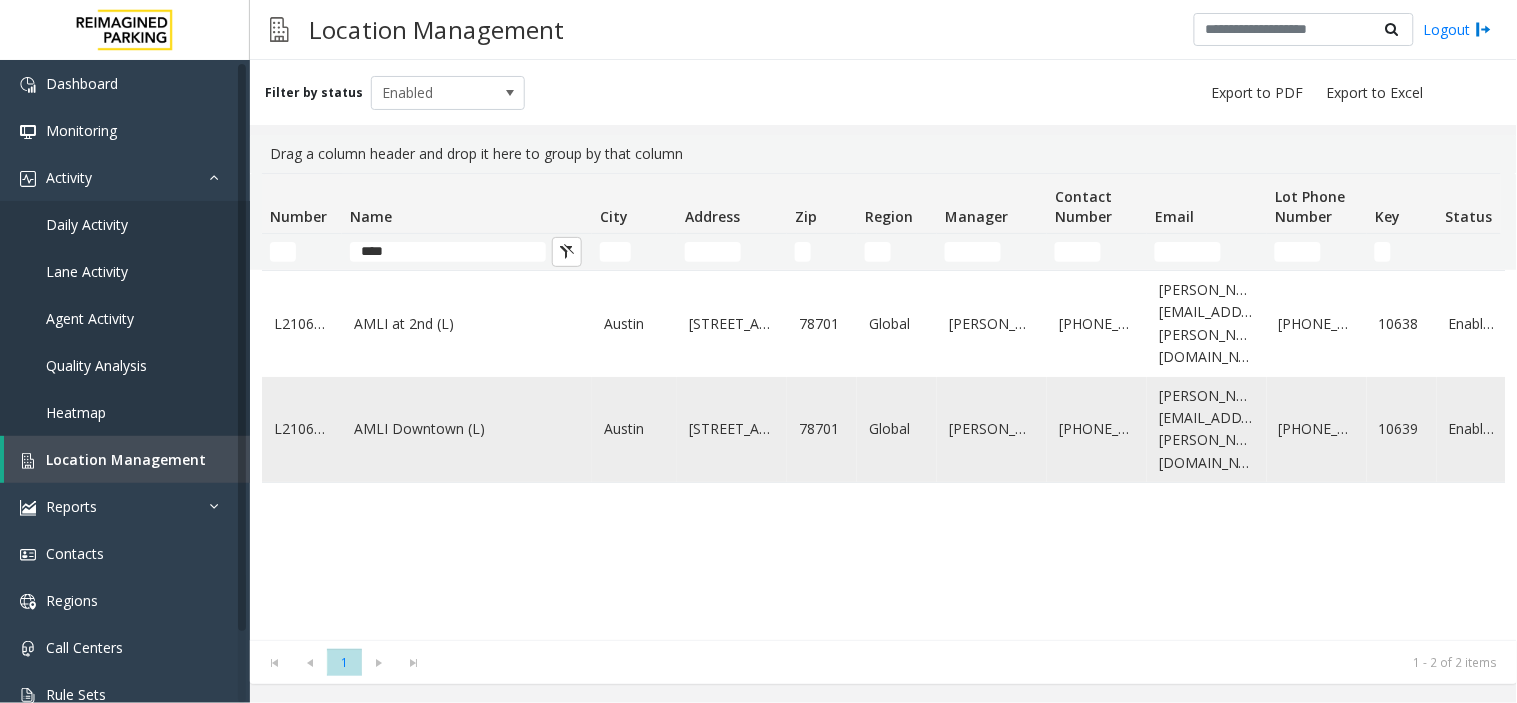 click on "AMLI Downtown (L)" 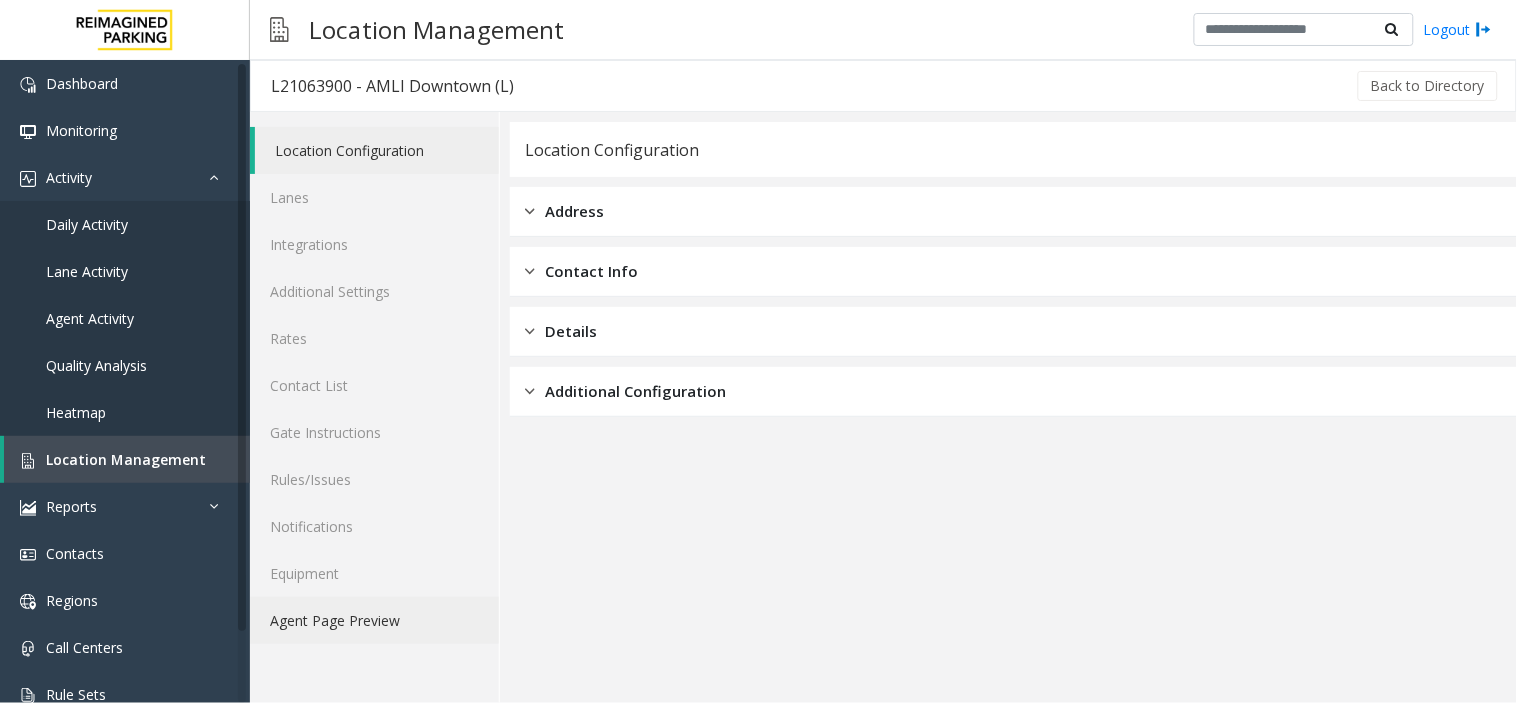 click on "Agent Page Preview" 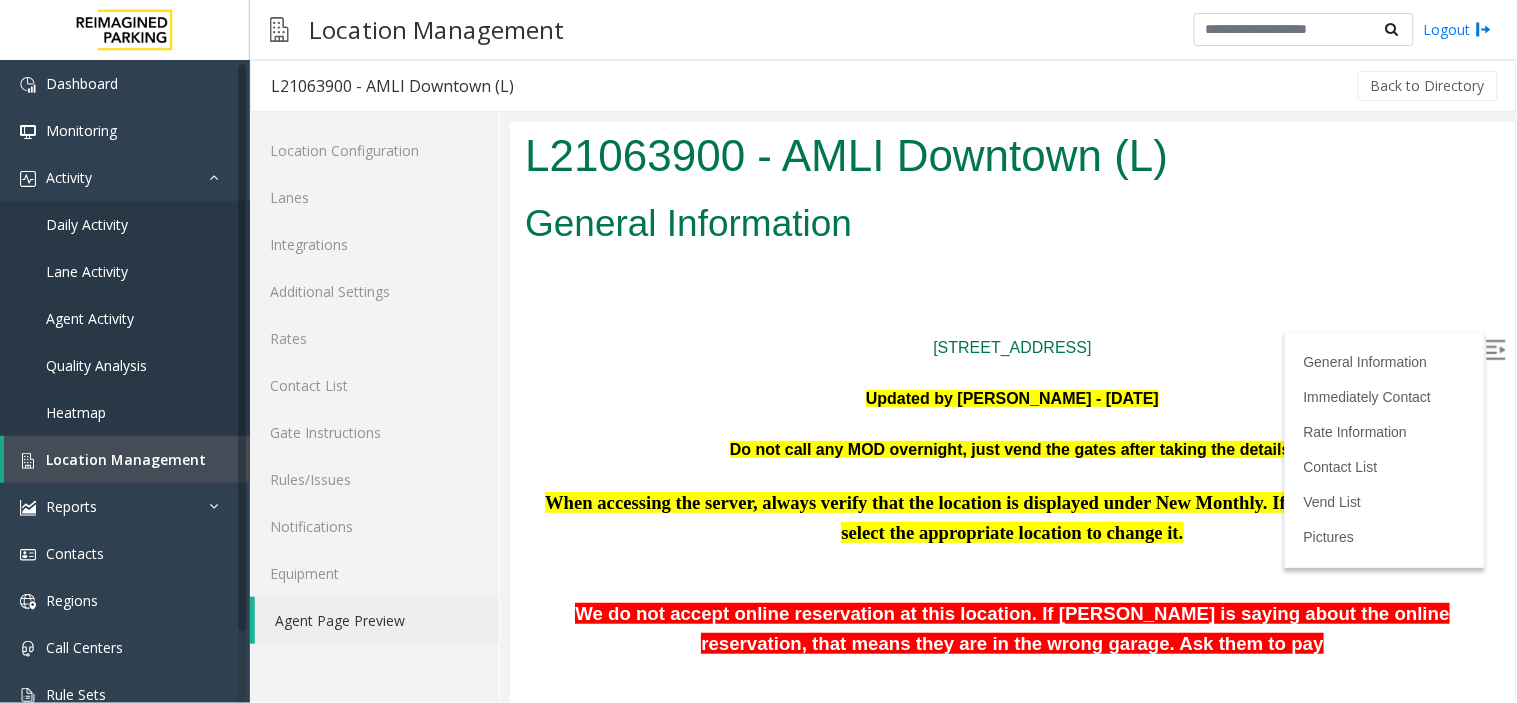scroll, scrollTop: 0, scrollLeft: 0, axis: both 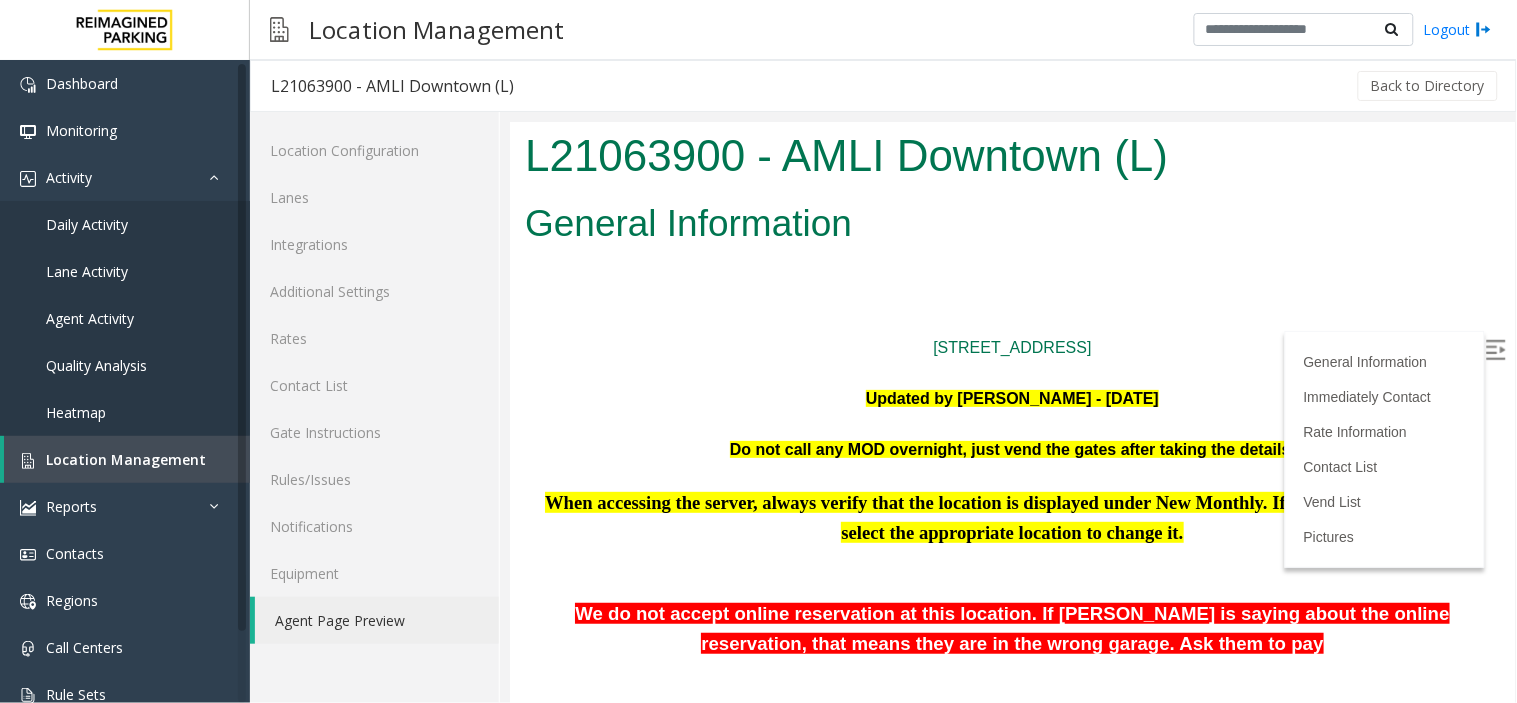 click at bounding box center (1495, 349) 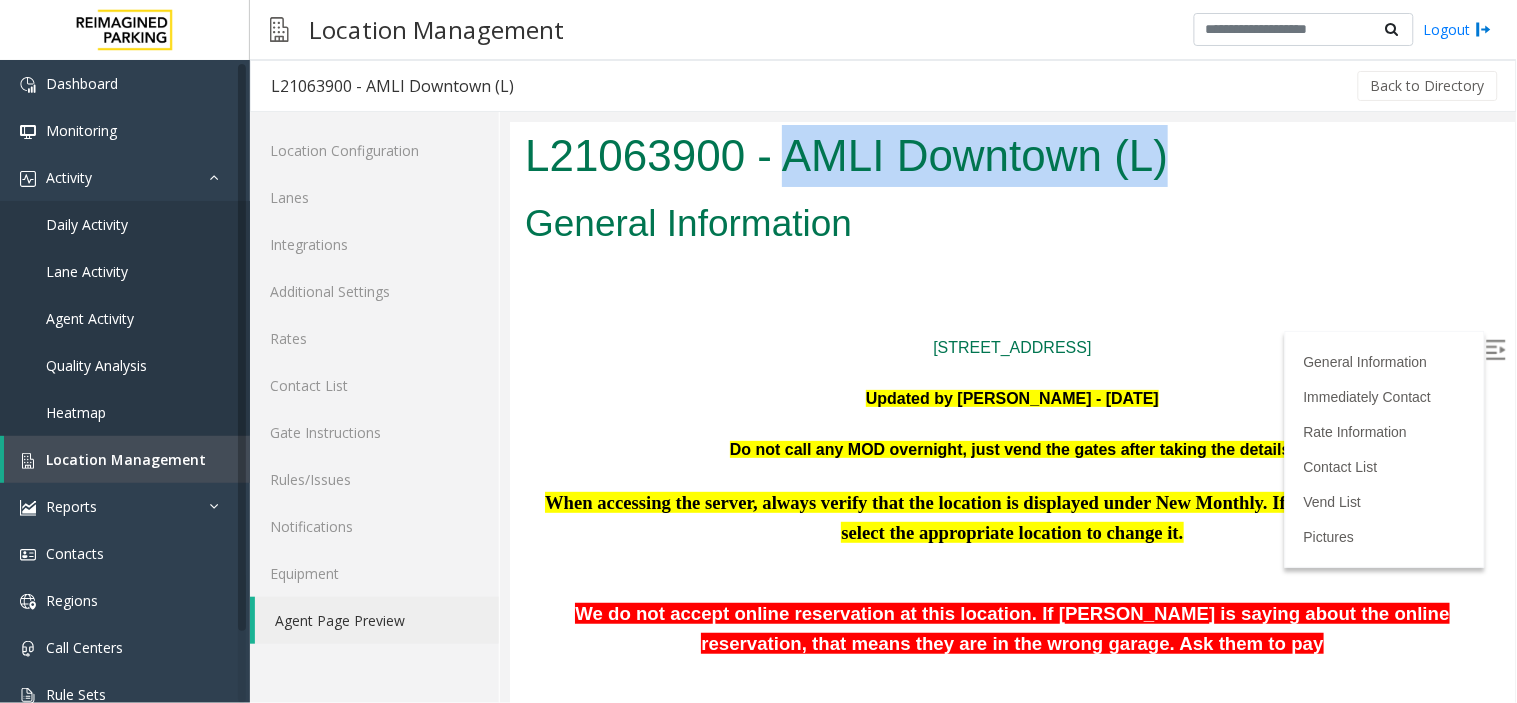 drag, startPoint x: 786, startPoint y: 158, endPoint x: 1163, endPoint y: 155, distance: 377.01193 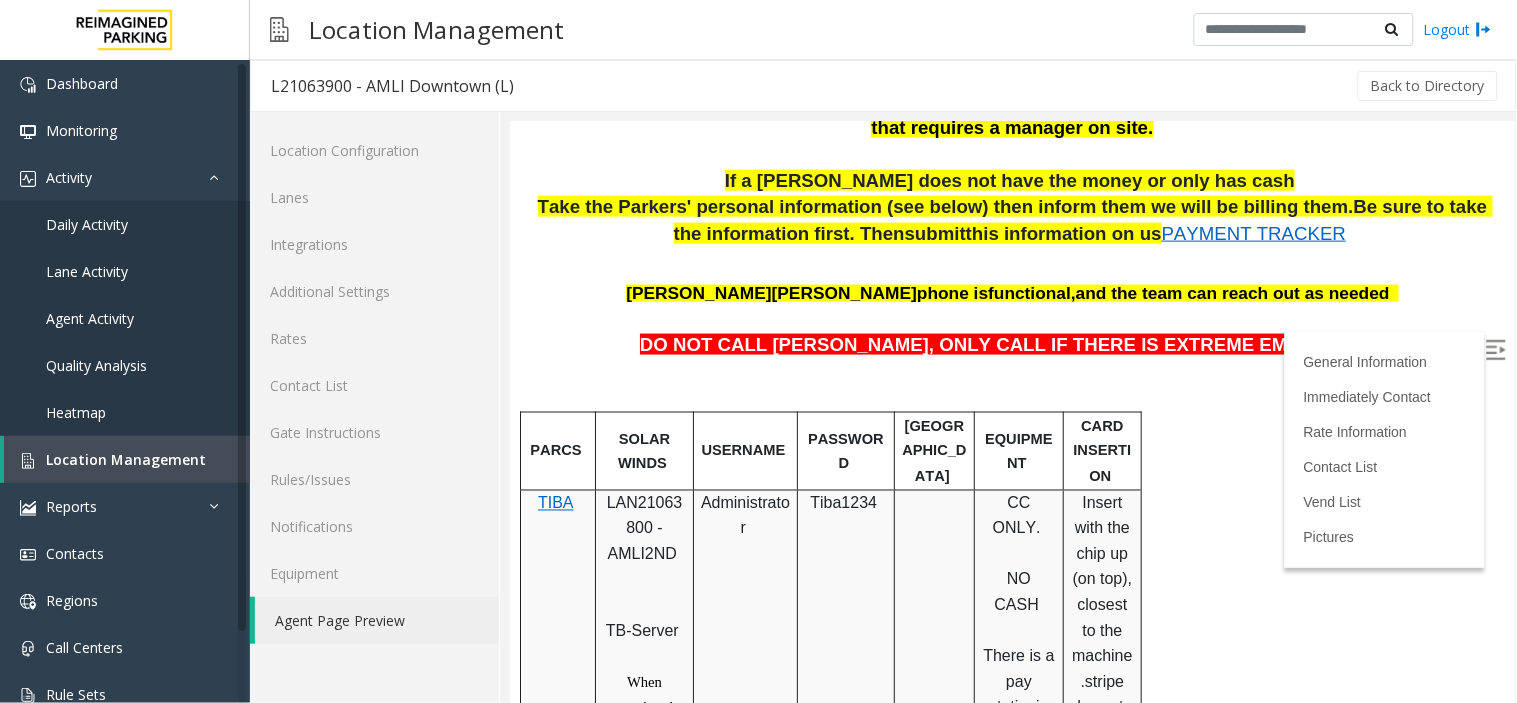 scroll, scrollTop: 888, scrollLeft: 0, axis: vertical 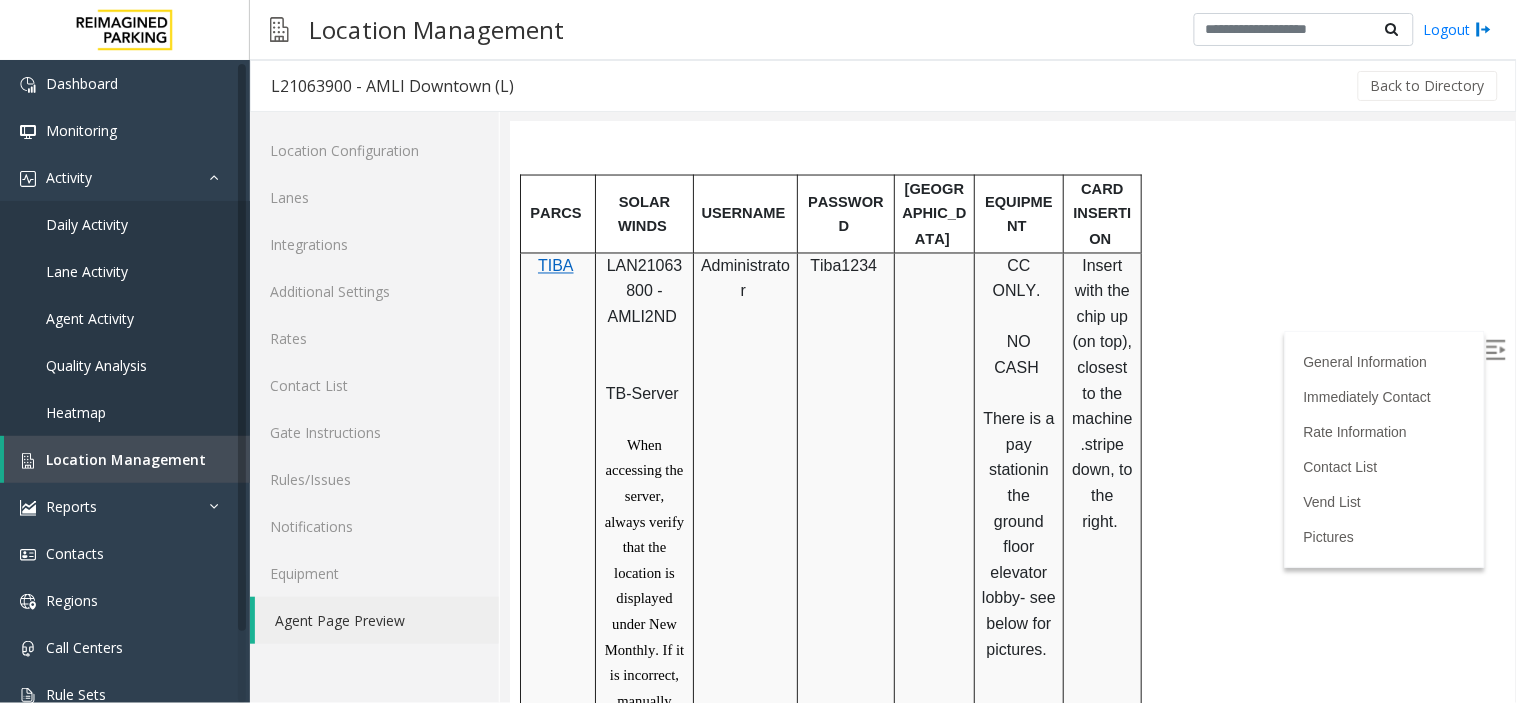 click on "LAN21063800 - AMLI2ND" at bounding box center (643, 304) 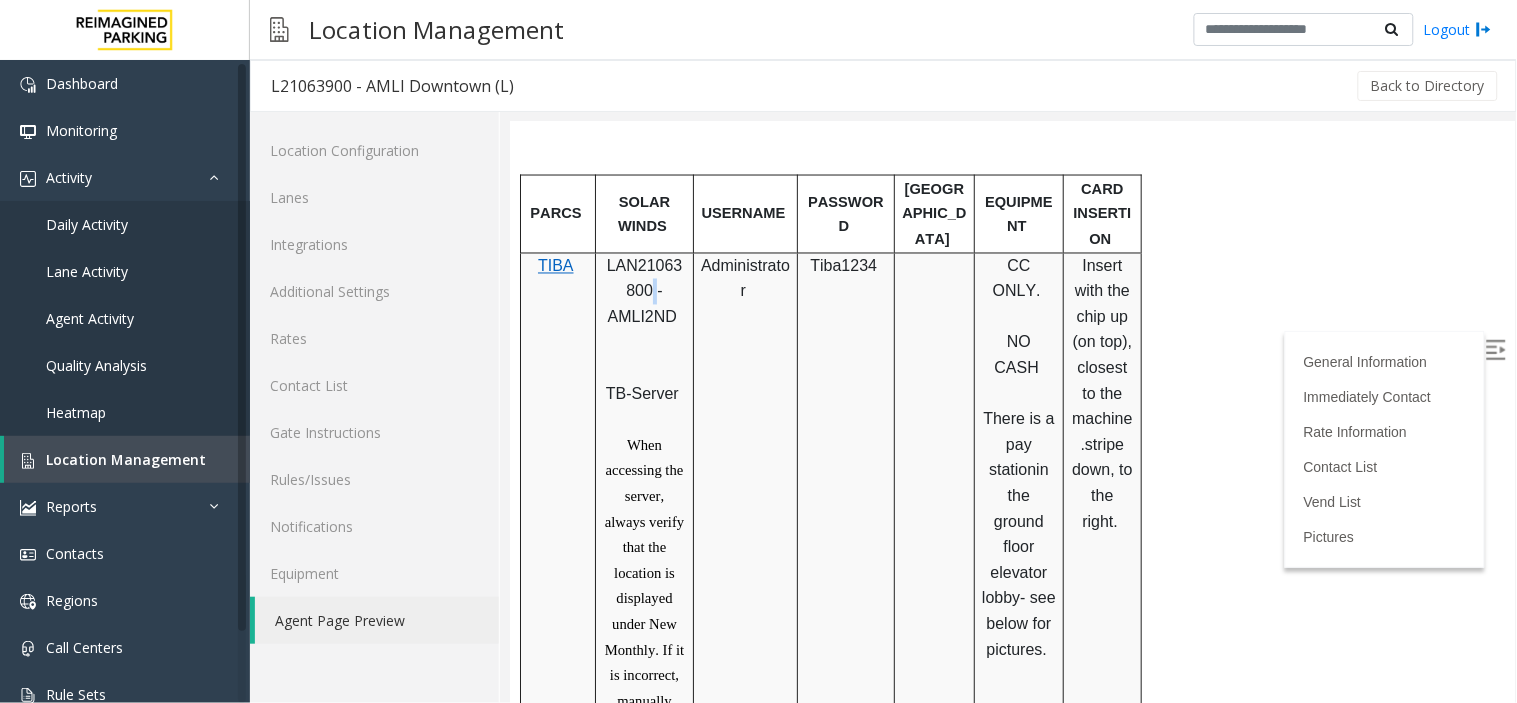 click on "LAN21063800 - AMLI2ND" at bounding box center (643, 304) 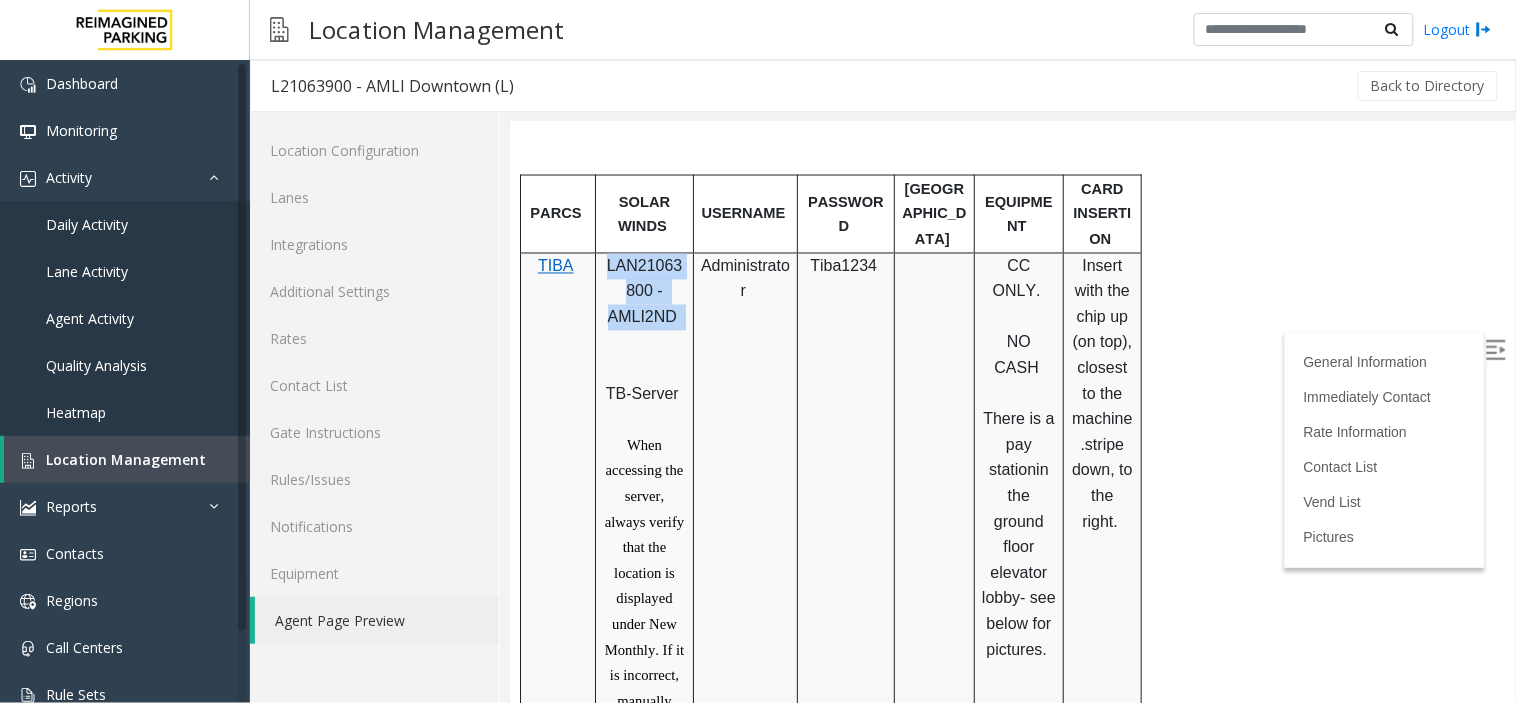 click on "LAN21063800 - AMLI2ND" at bounding box center (643, 304) 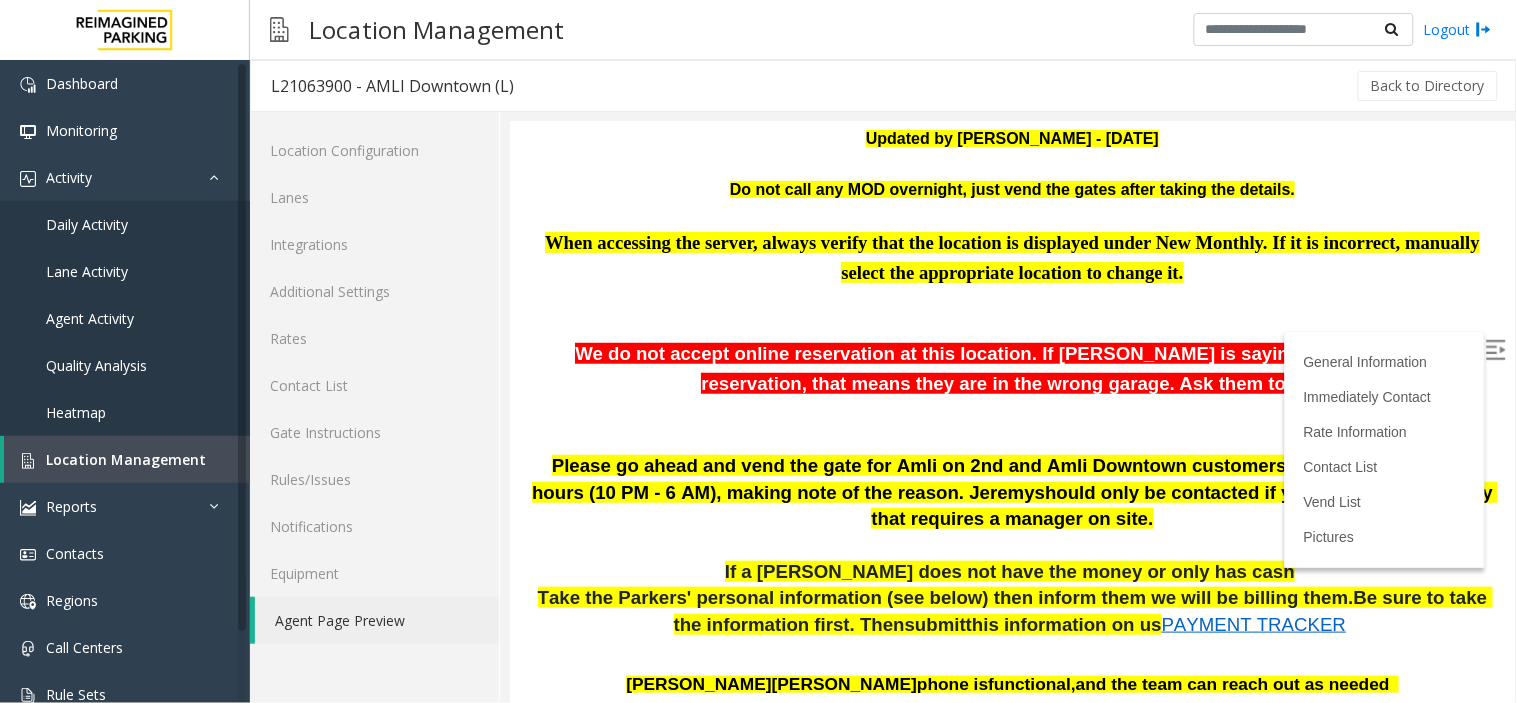 scroll, scrollTop: 0, scrollLeft: 0, axis: both 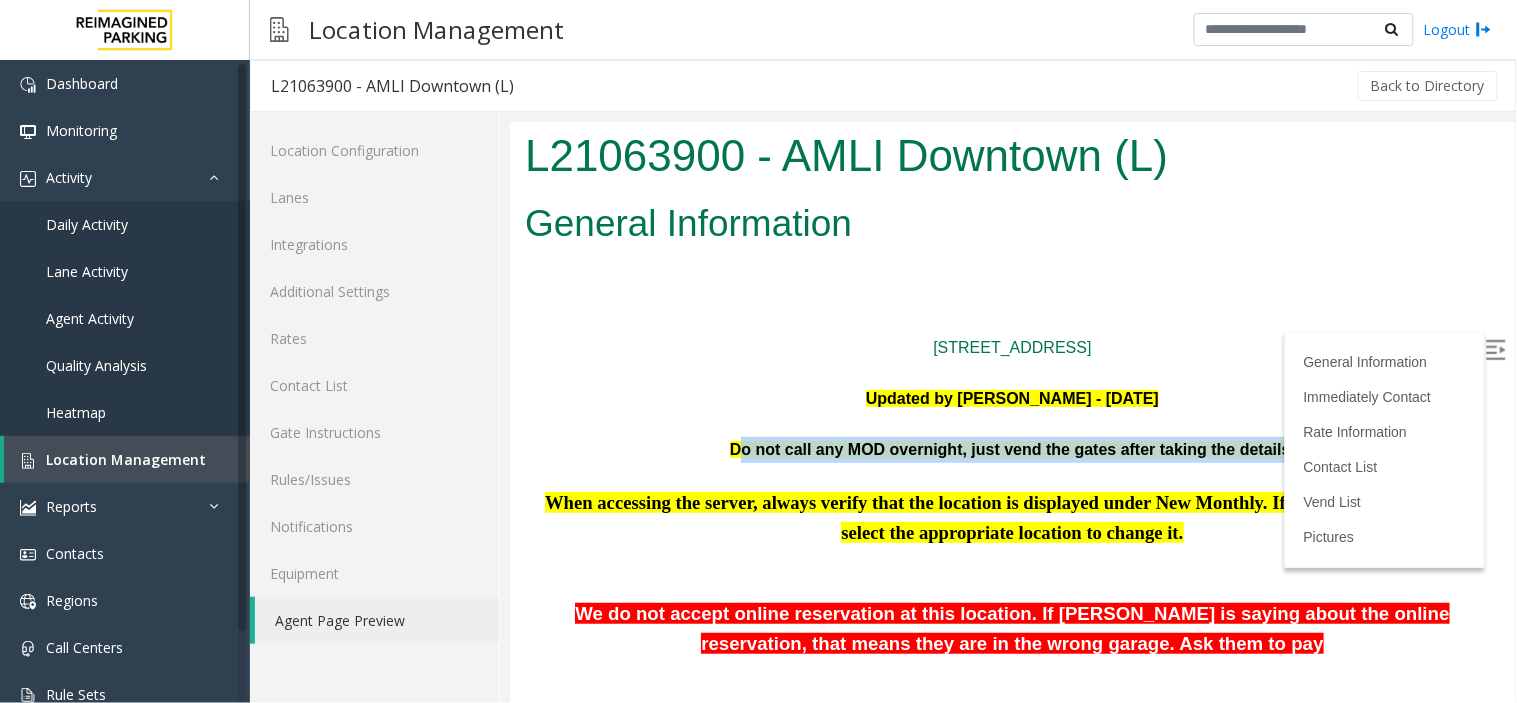 drag, startPoint x: 729, startPoint y: 446, endPoint x: 1281, endPoint y: 472, distance: 552.612 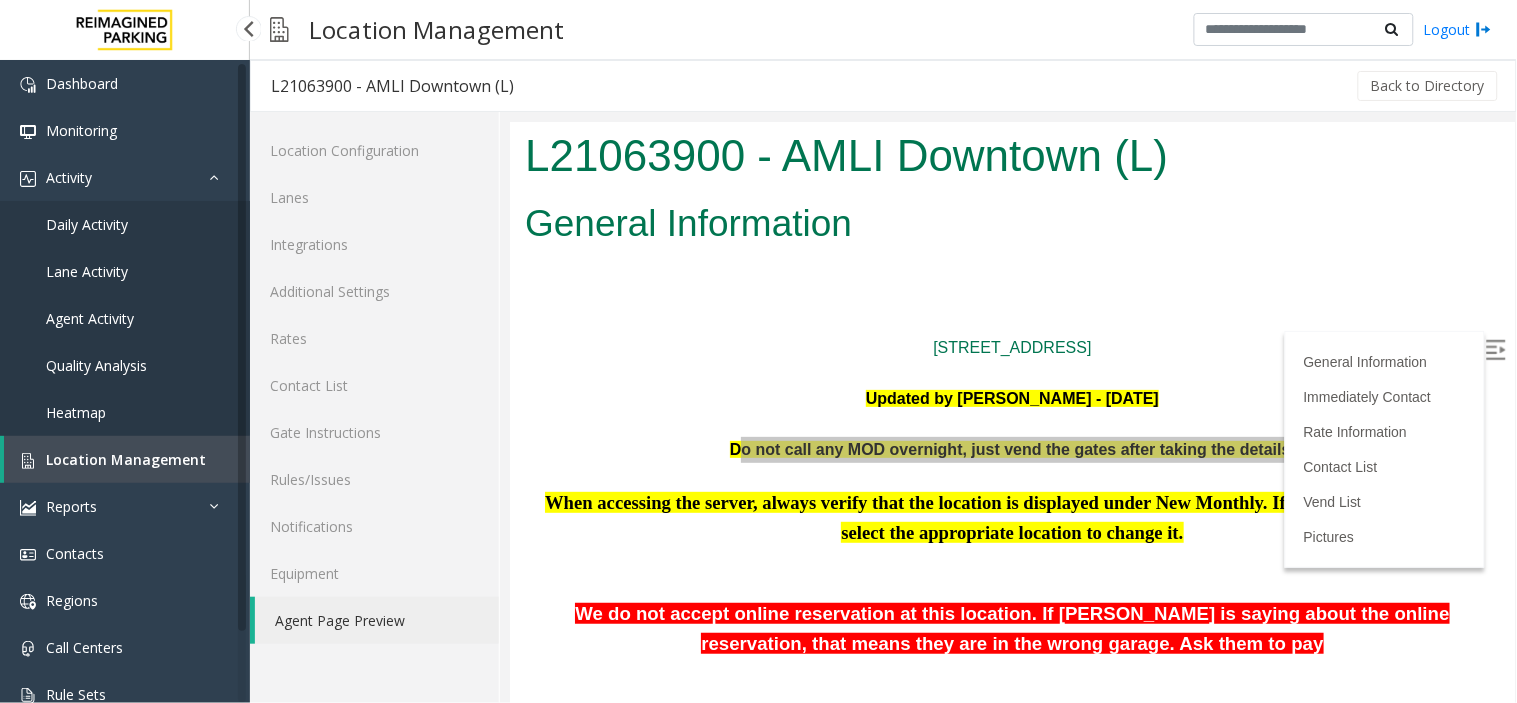 click on "Location Management" at bounding box center (126, 459) 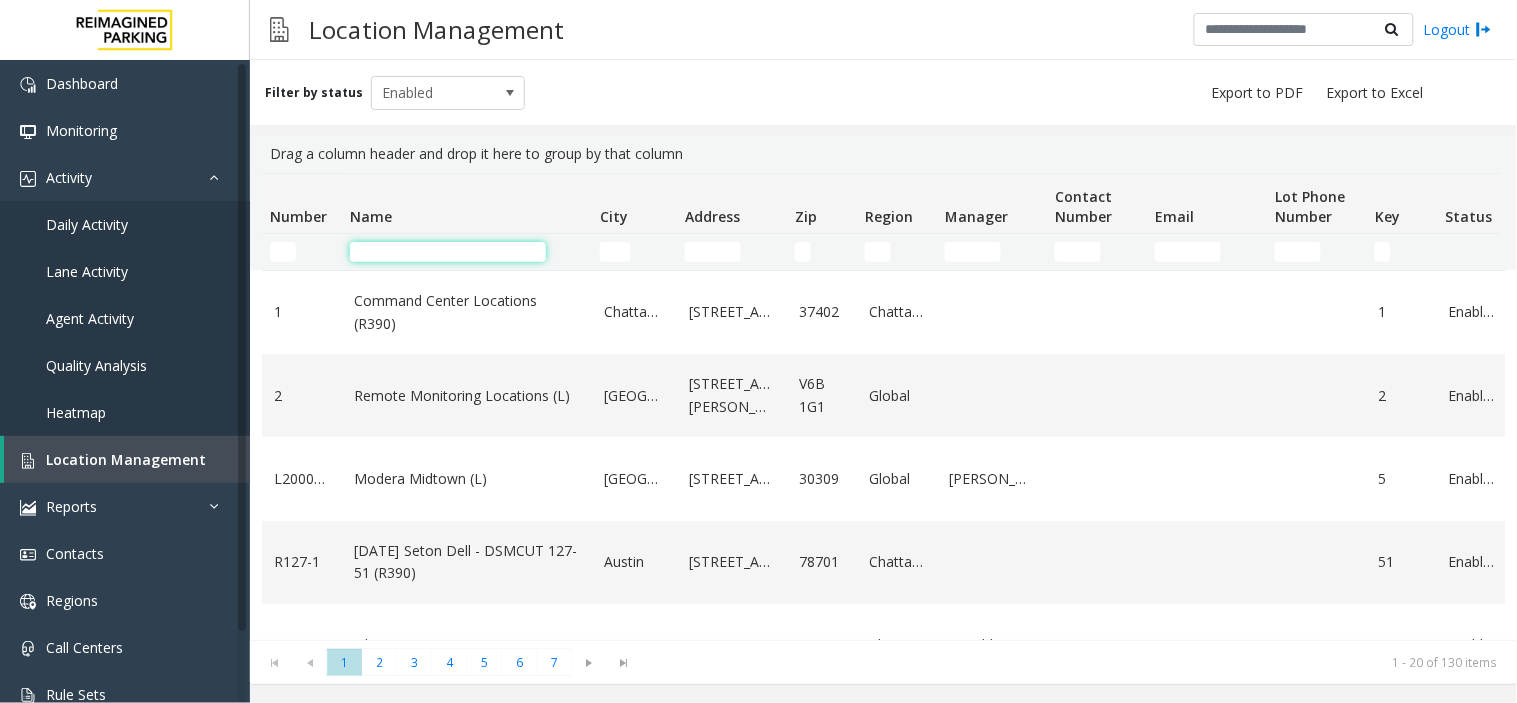 click 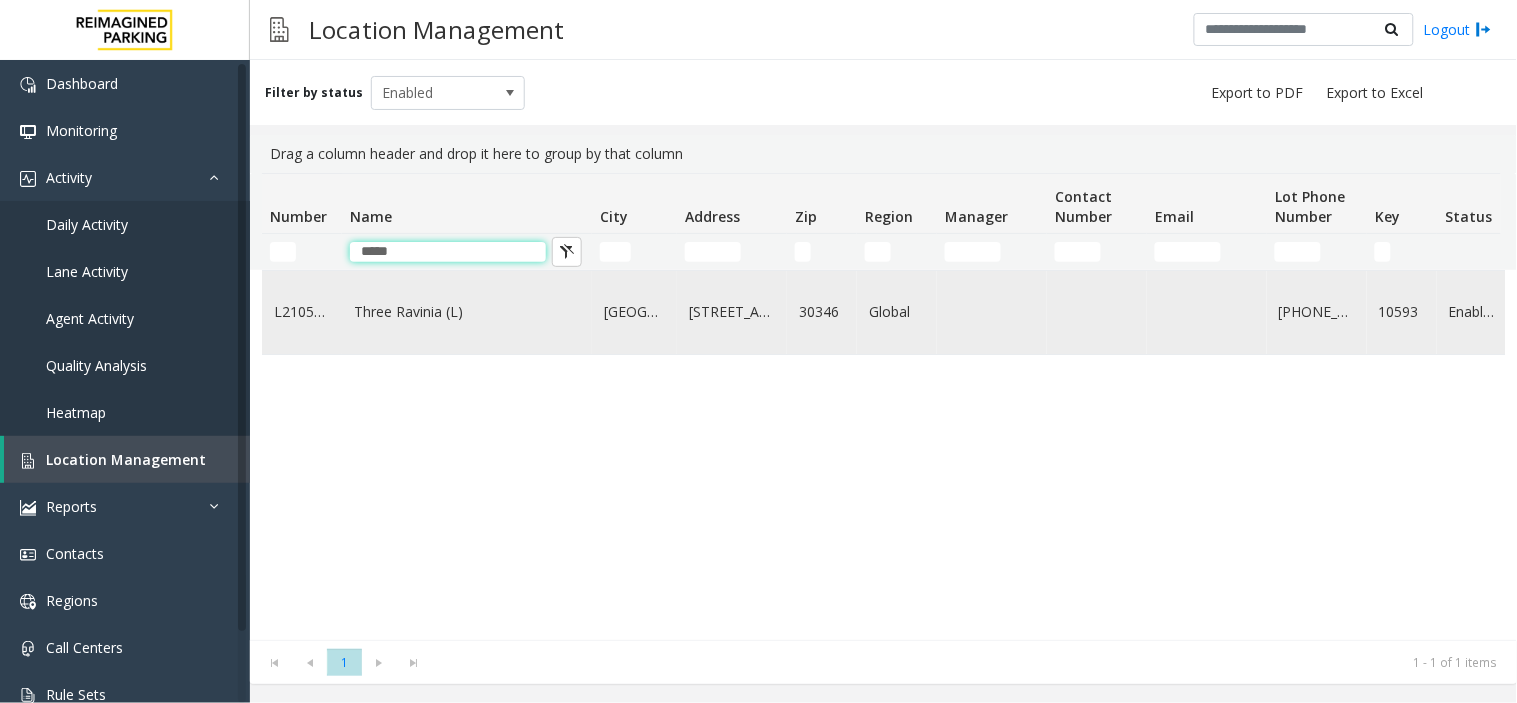 type on "*****" 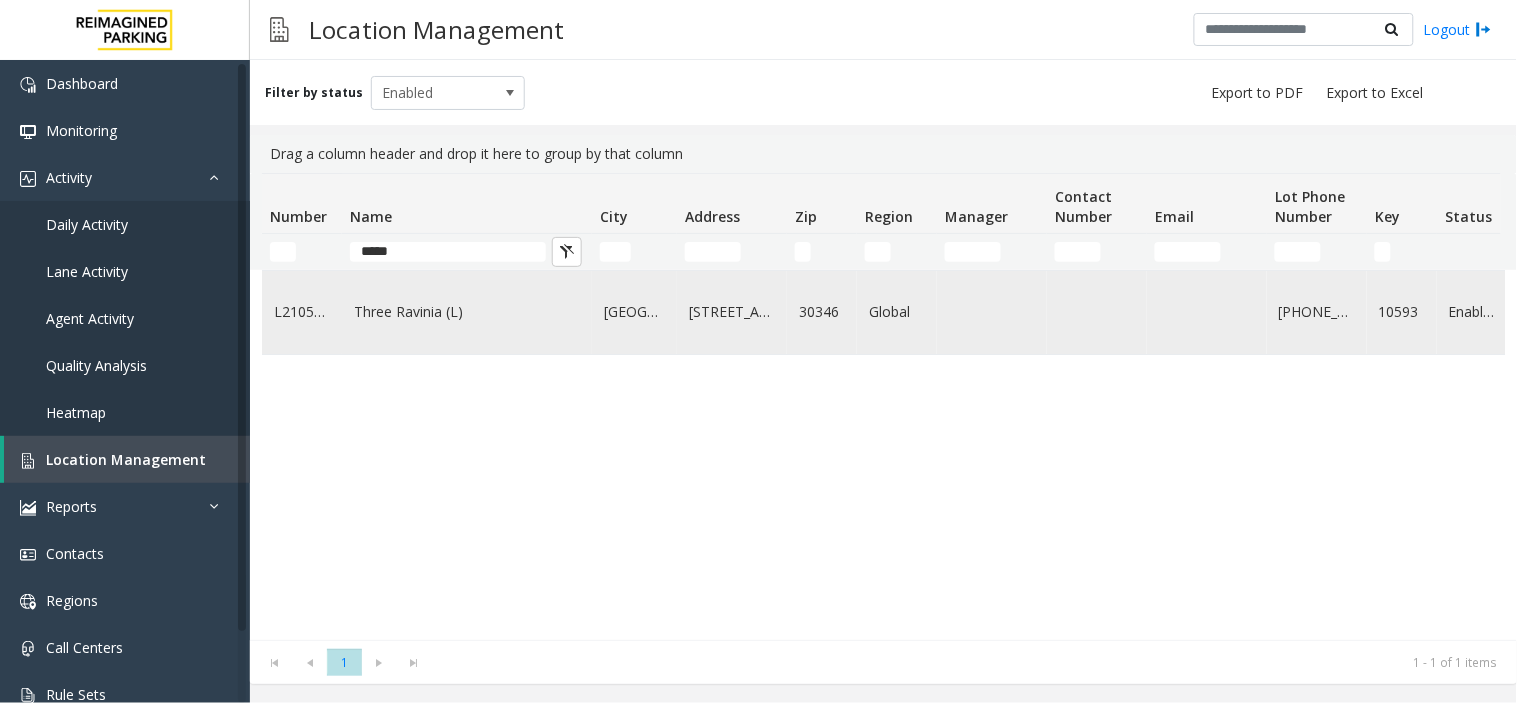 click on "Three Ravinia (L)" 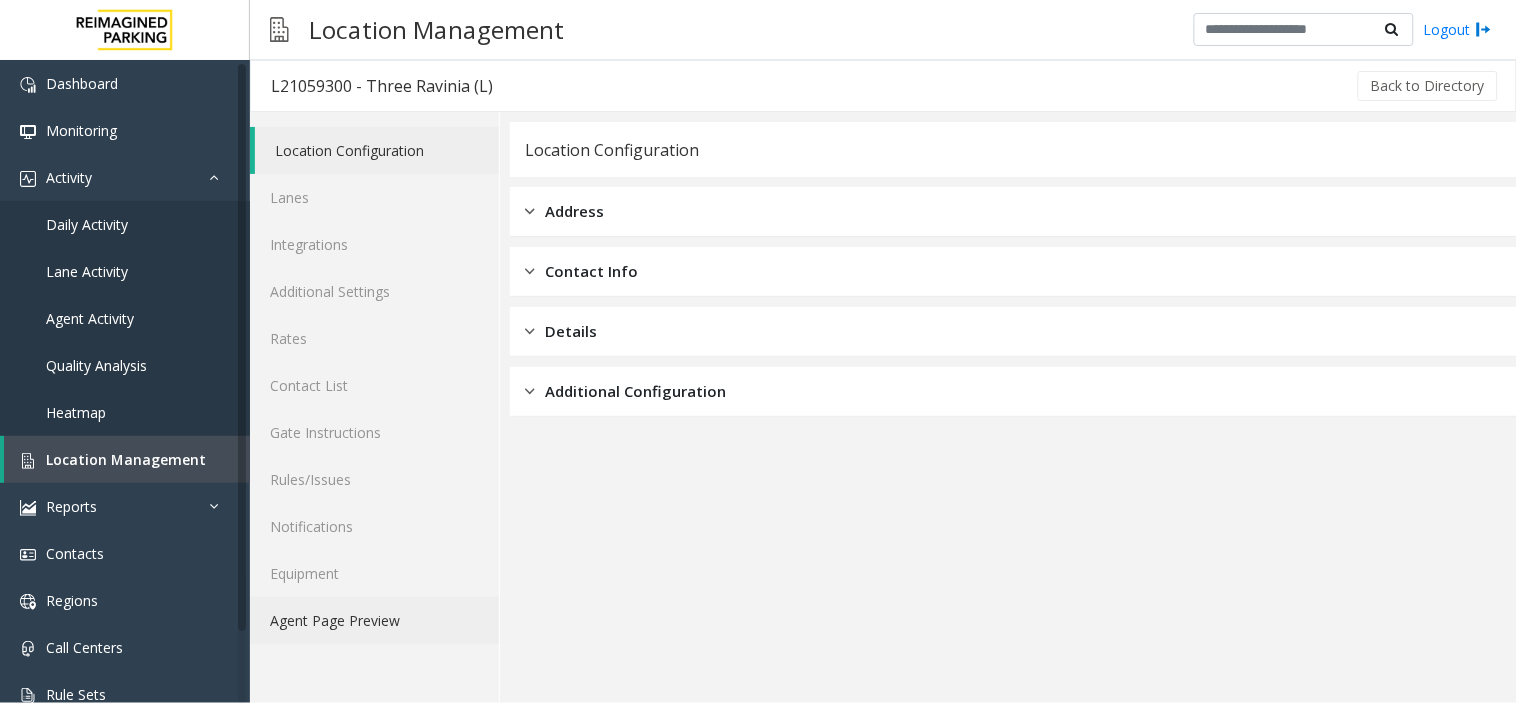 click on "Agent Page Preview" 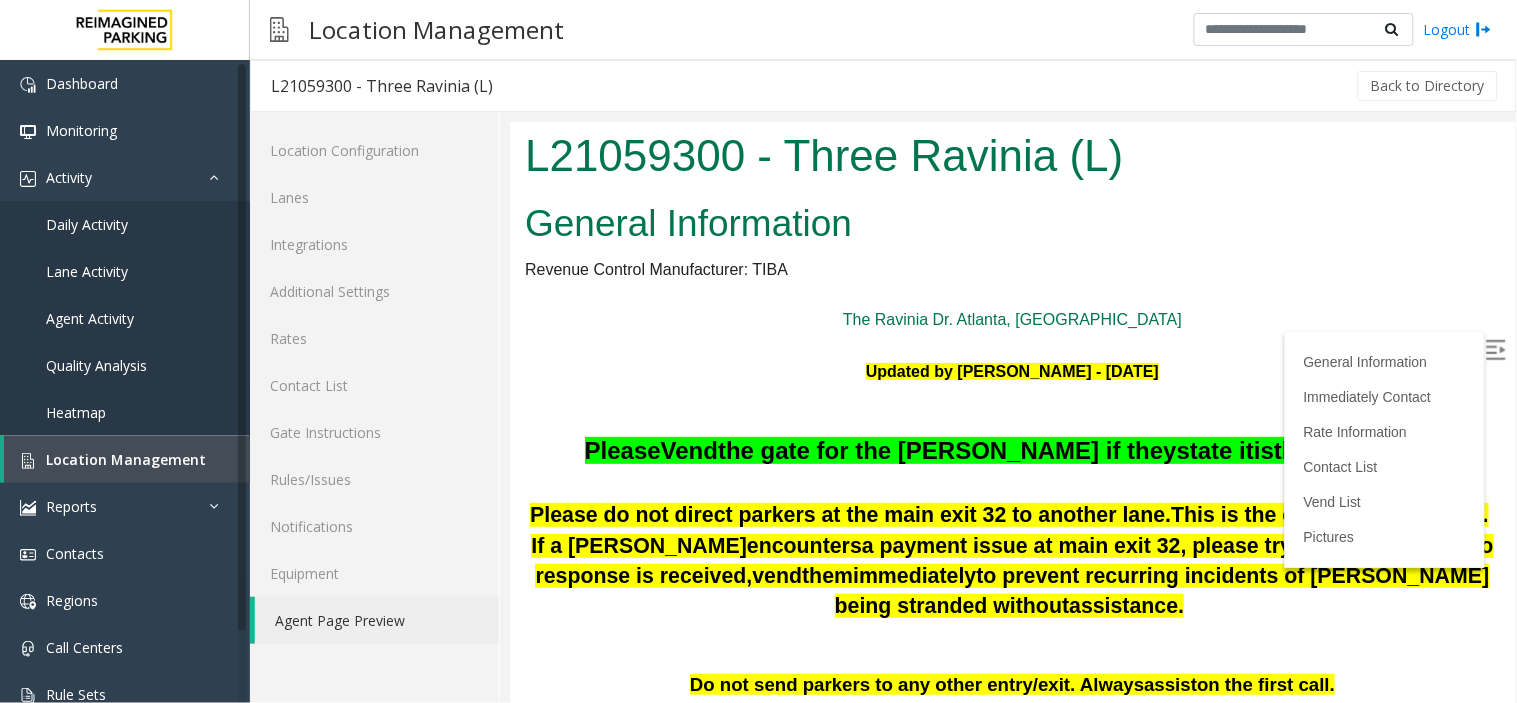 scroll, scrollTop: 0, scrollLeft: 0, axis: both 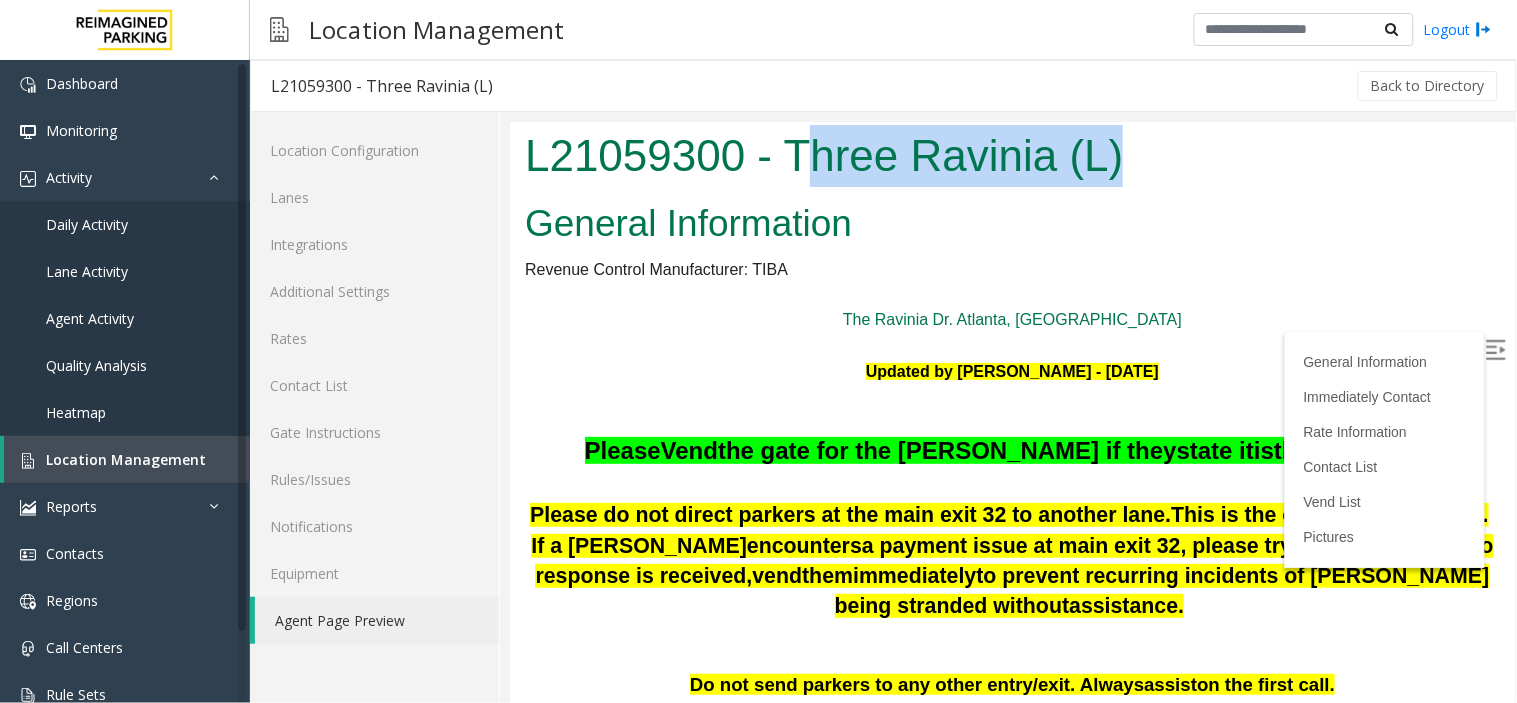 drag, startPoint x: 810, startPoint y: 141, endPoint x: 1242, endPoint y: 174, distance: 433.25858 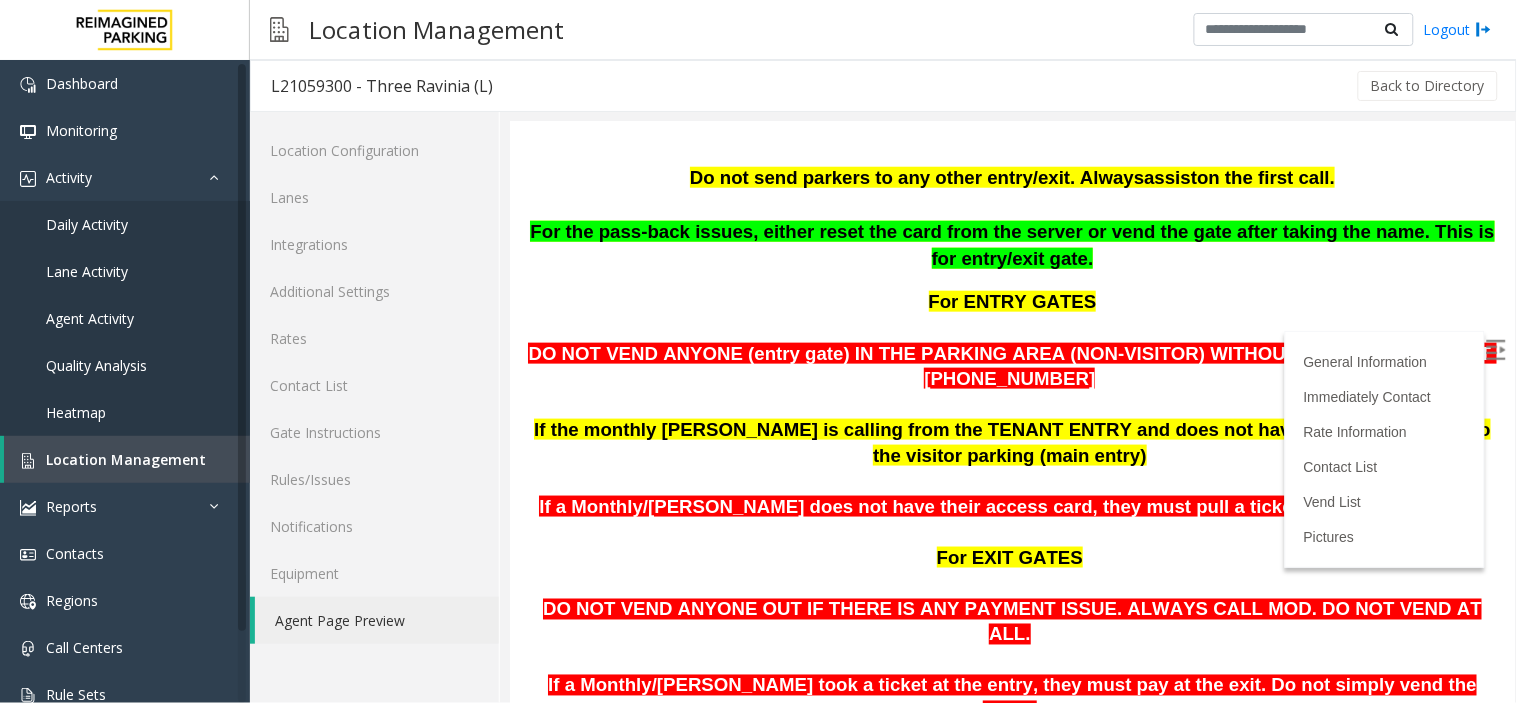 click at bounding box center (1497, 351) 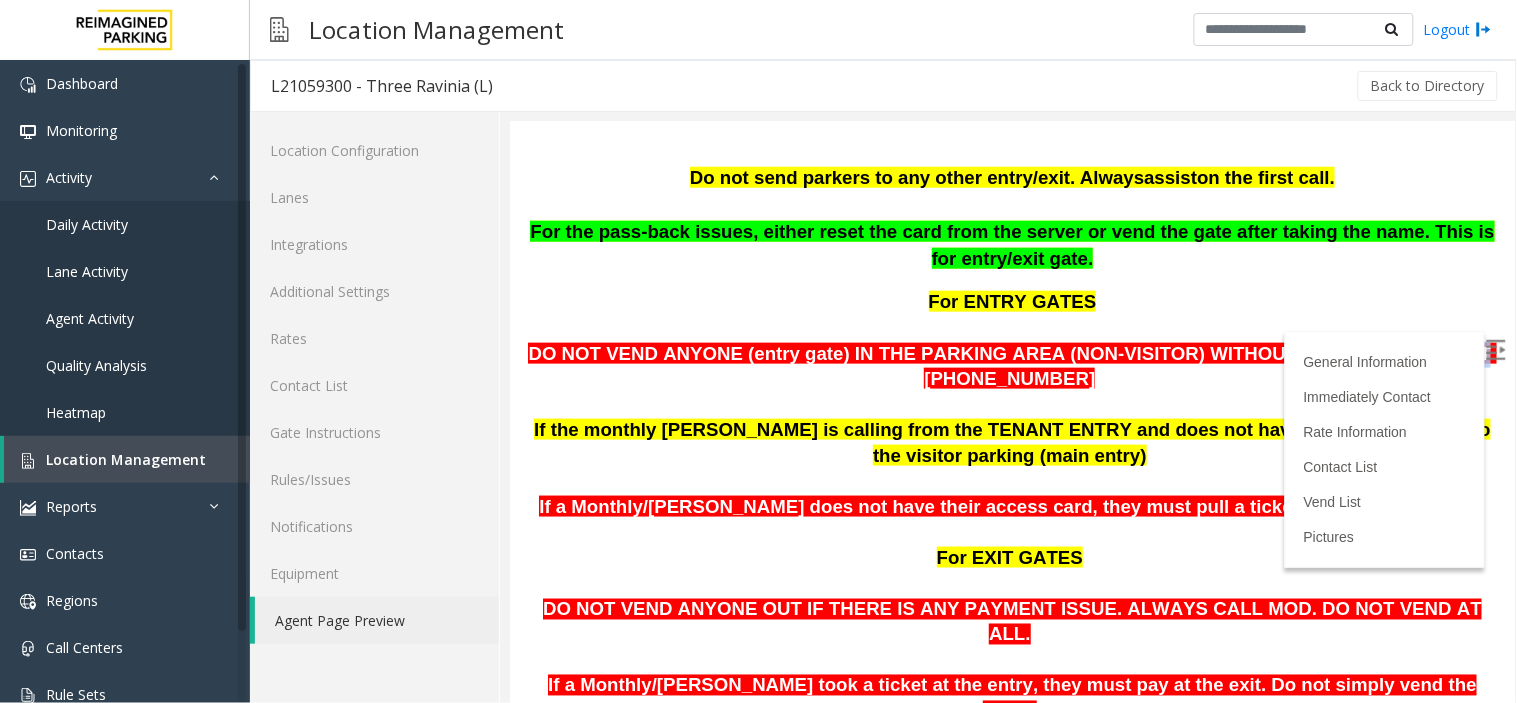 drag, startPoint x: 1294, startPoint y: 326, endPoint x: 1354, endPoint y: 316, distance: 60.827625 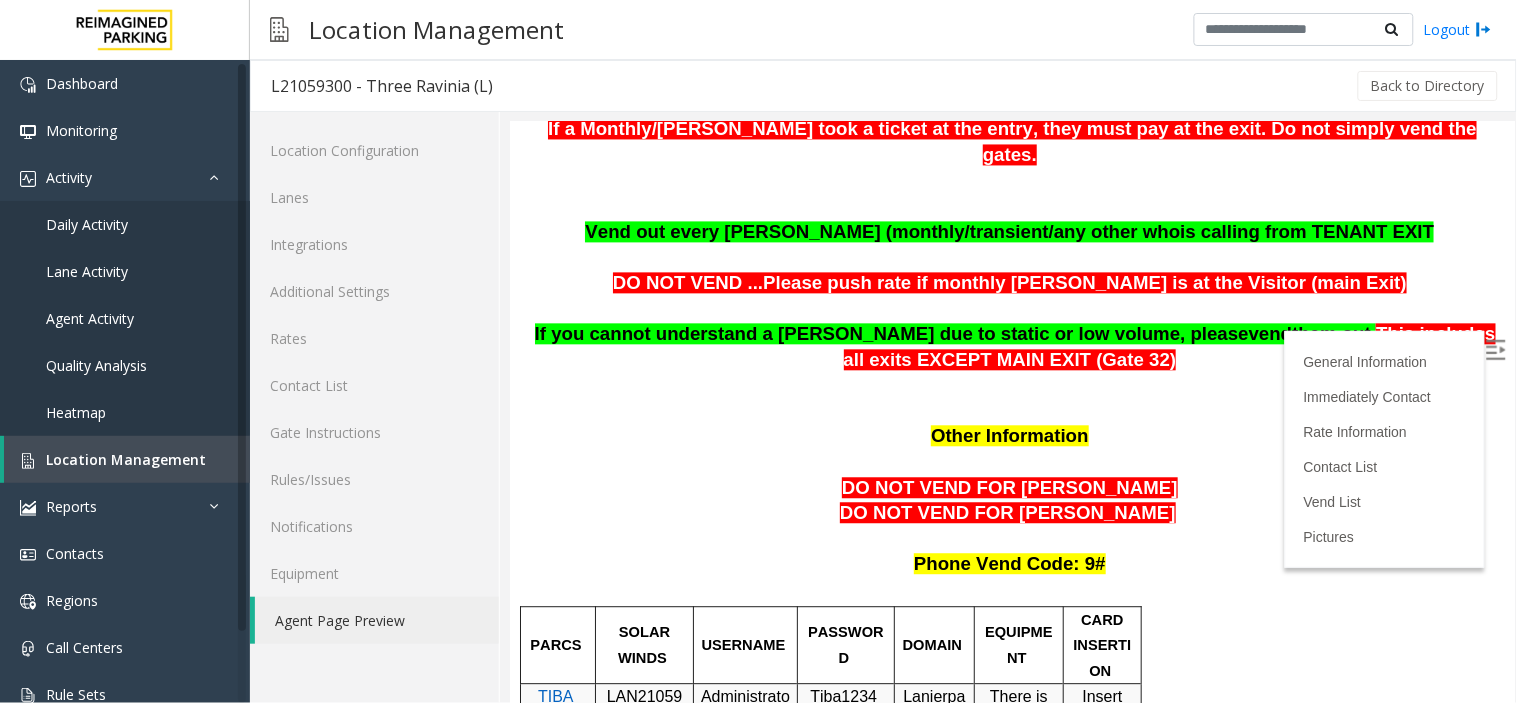 scroll, scrollTop: 1174, scrollLeft: 0, axis: vertical 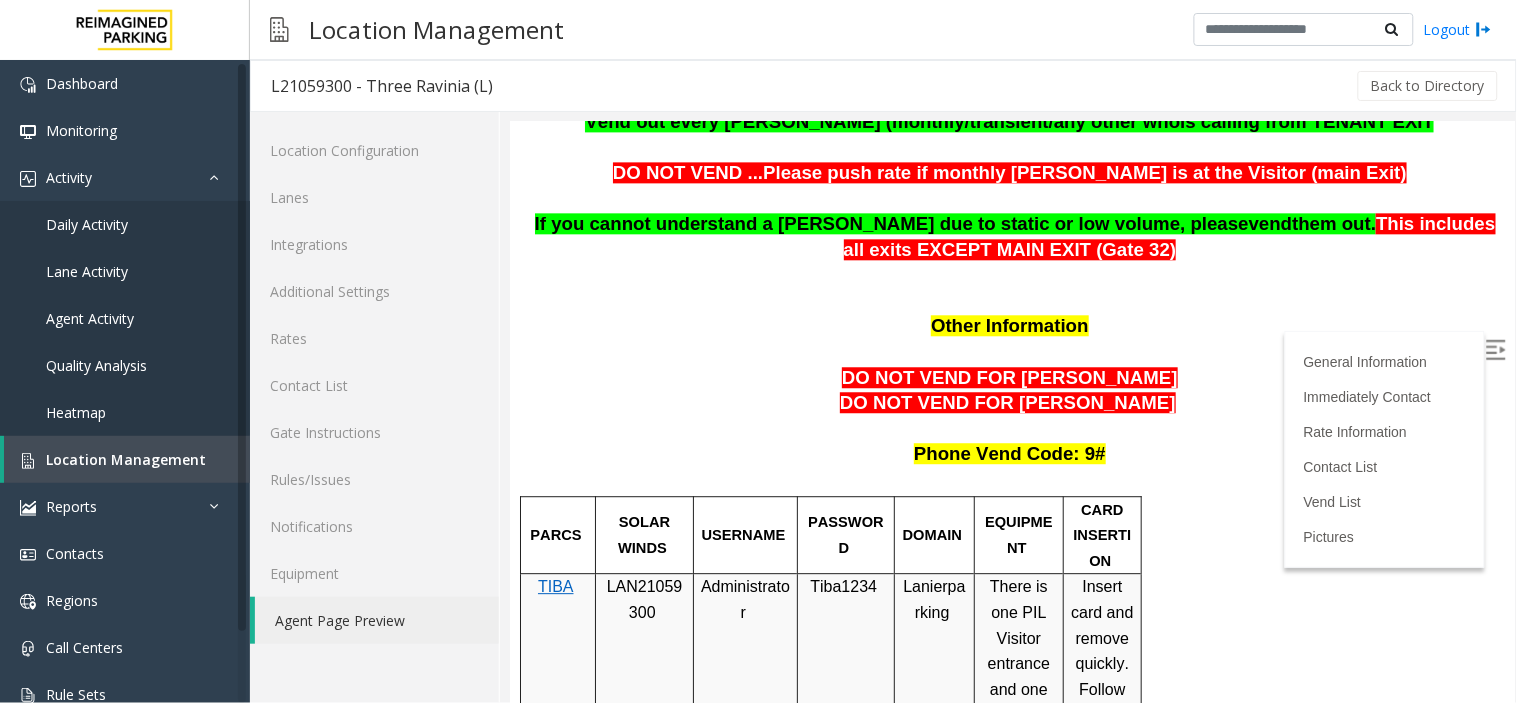 click on "LAN21059300" at bounding box center (643, 598) 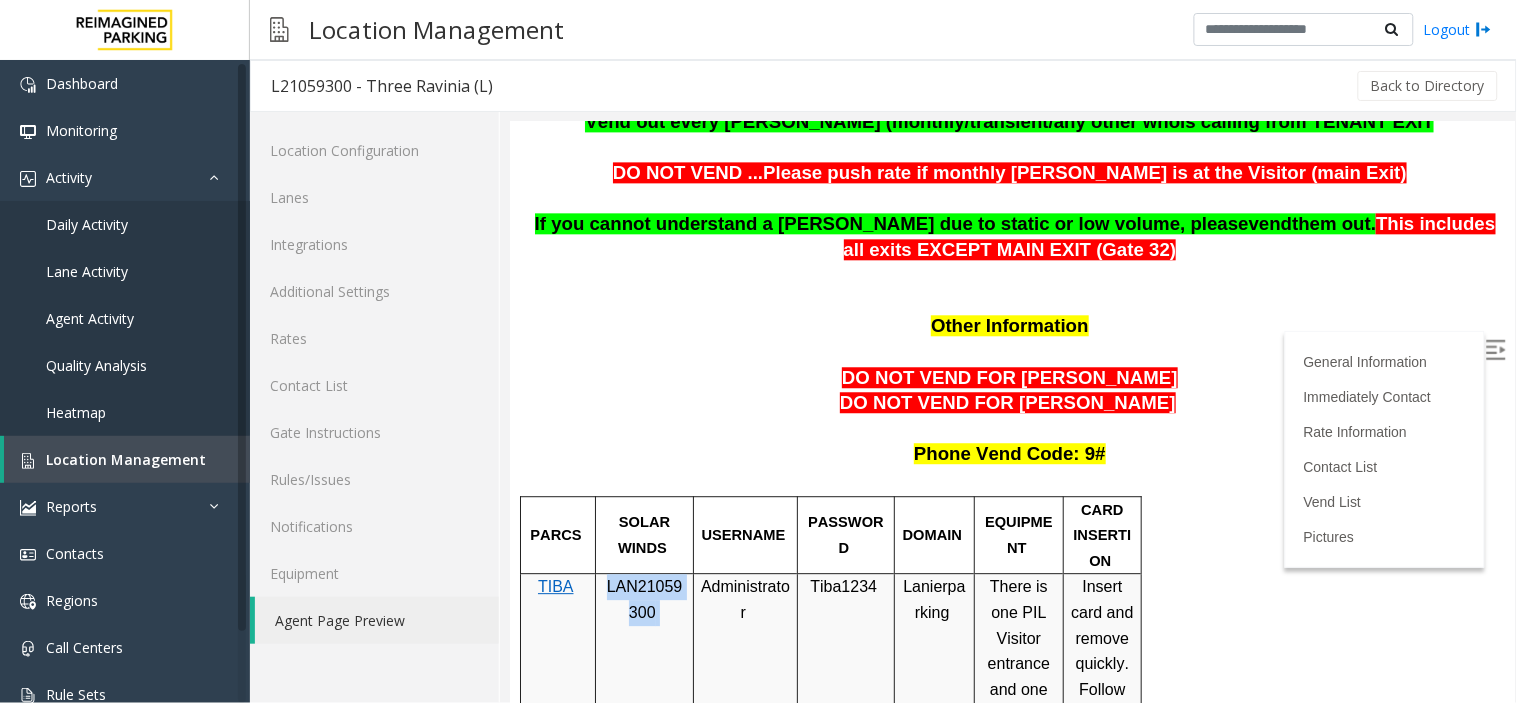click on "LAN21059300" at bounding box center [643, 598] 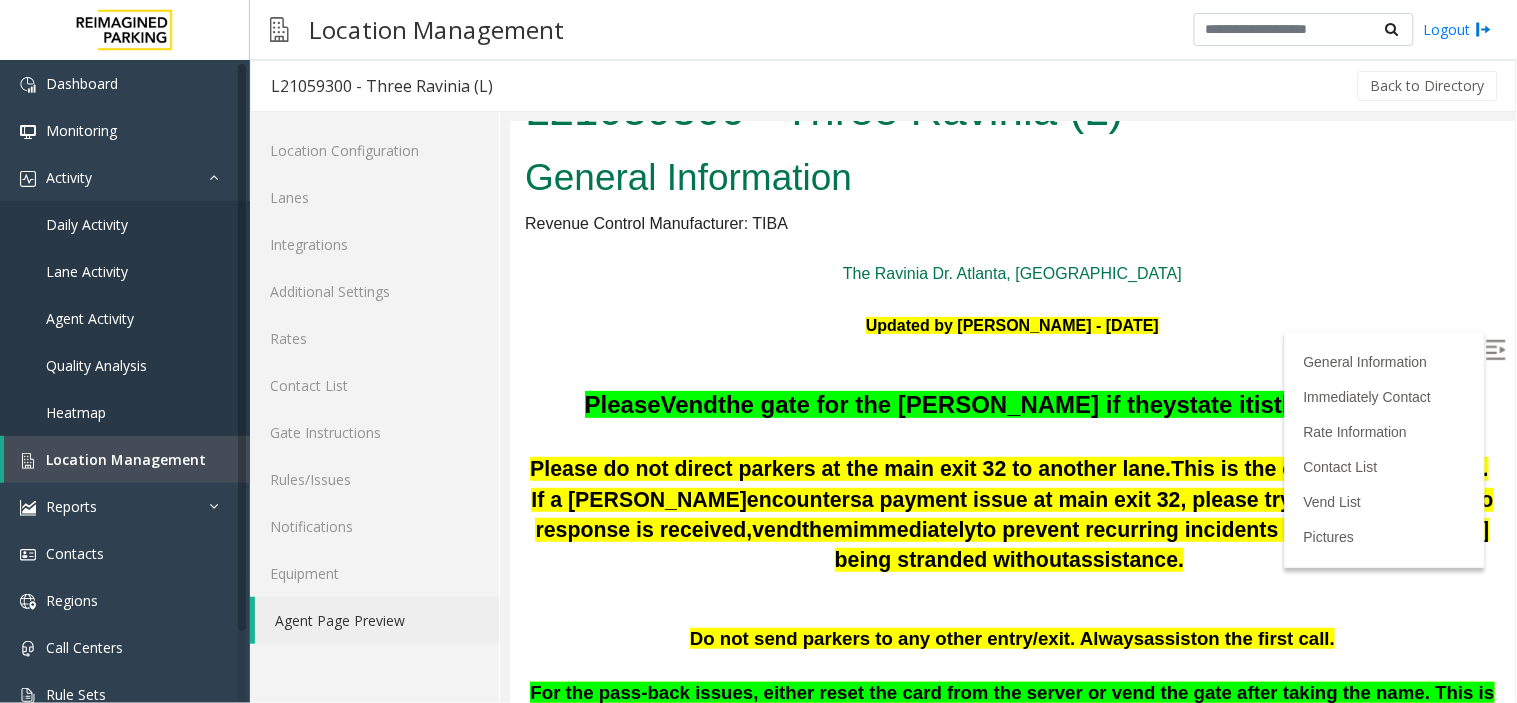 scroll, scrollTop: 0, scrollLeft: 0, axis: both 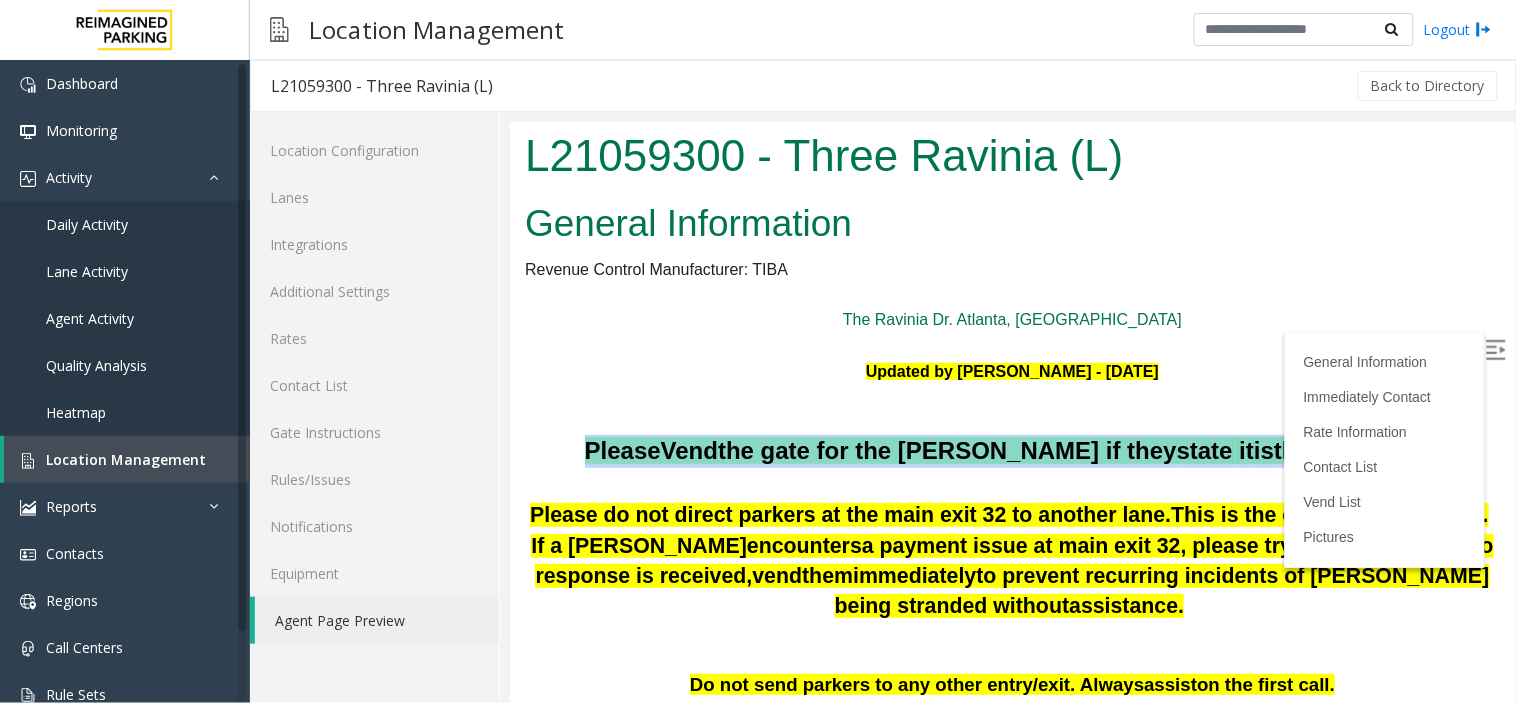 drag, startPoint x: 594, startPoint y: 443, endPoint x: 1382, endPoint y: 442, distance: 788.0006 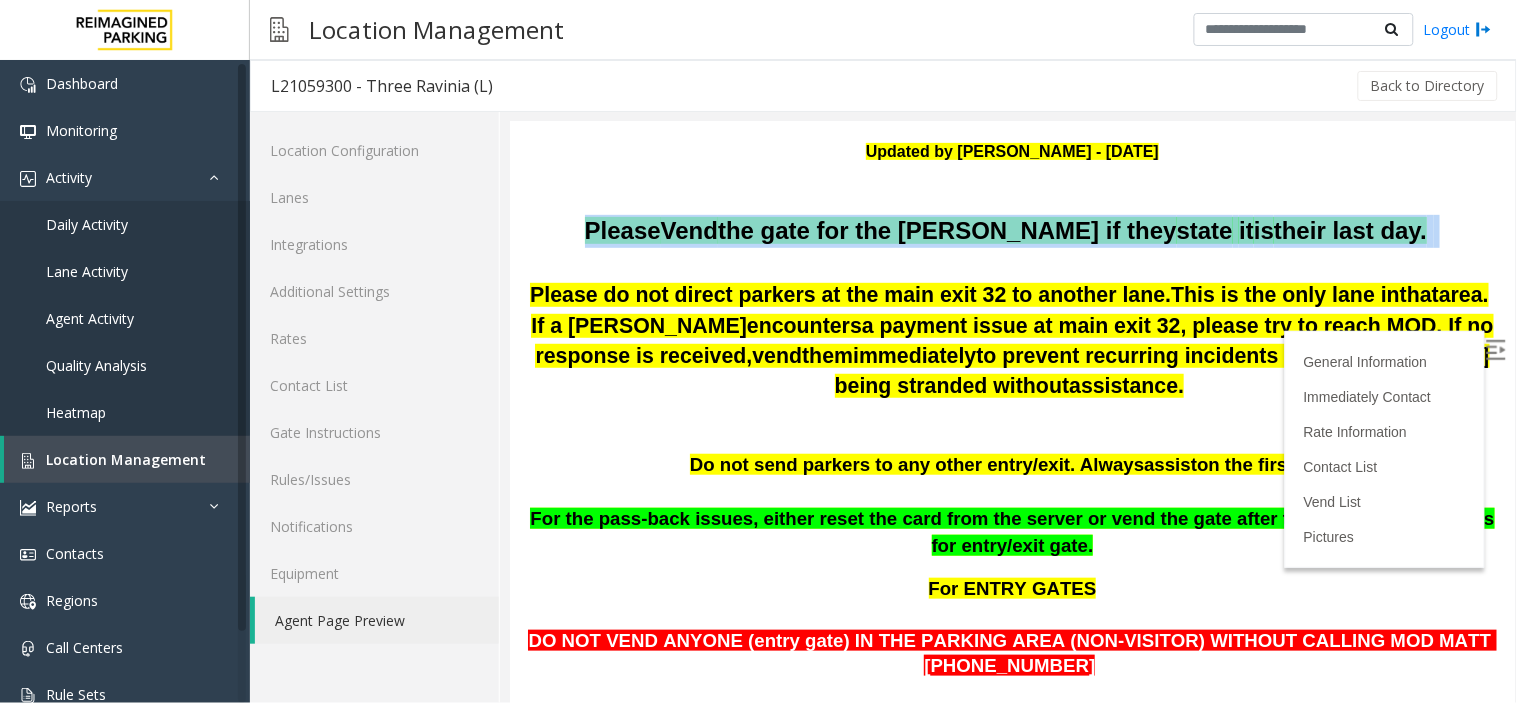 scroll, scrollTop: 222, scrollLeft: 0, axis: vertical 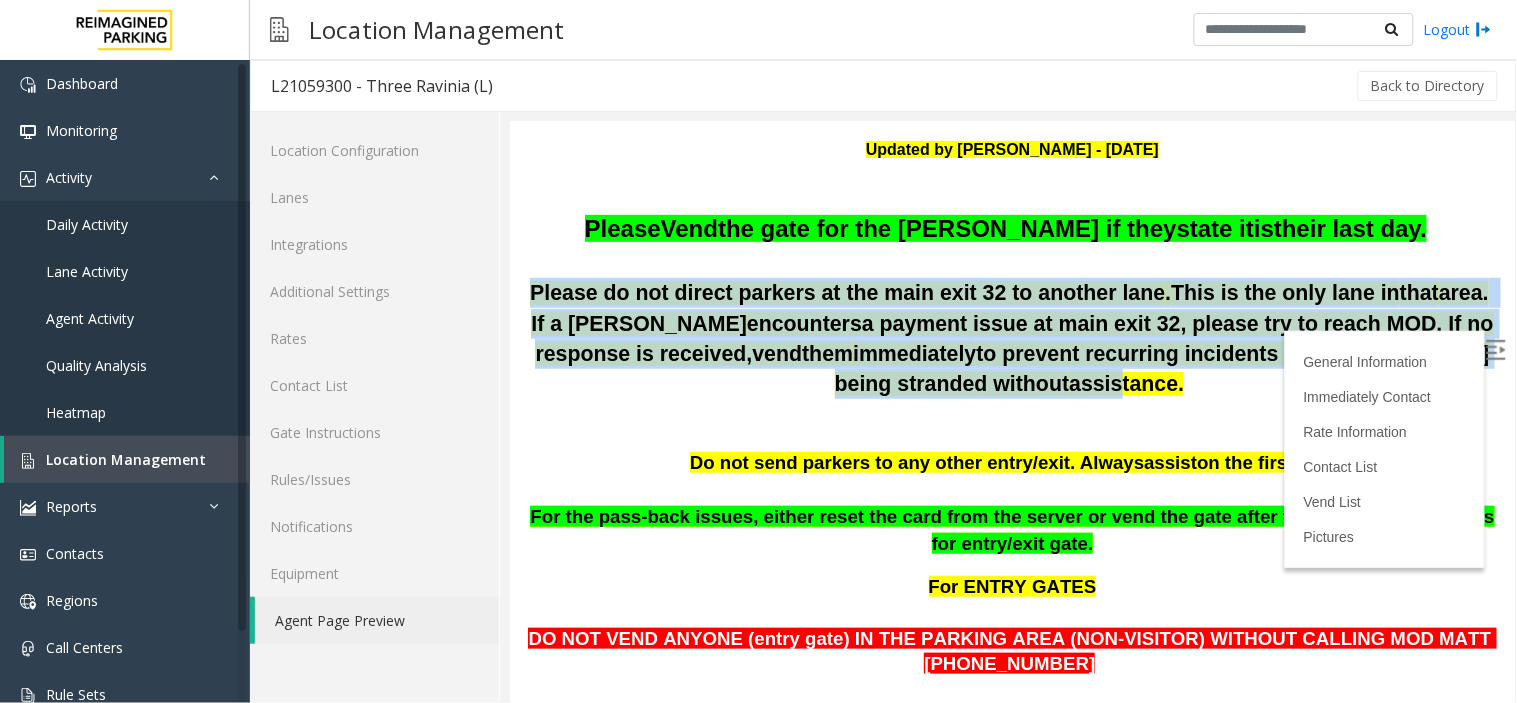 drag, startPoint x: 566, startPoint y: 281, endPoint x: 1389, endPoint y: 356, distance: 826.41034 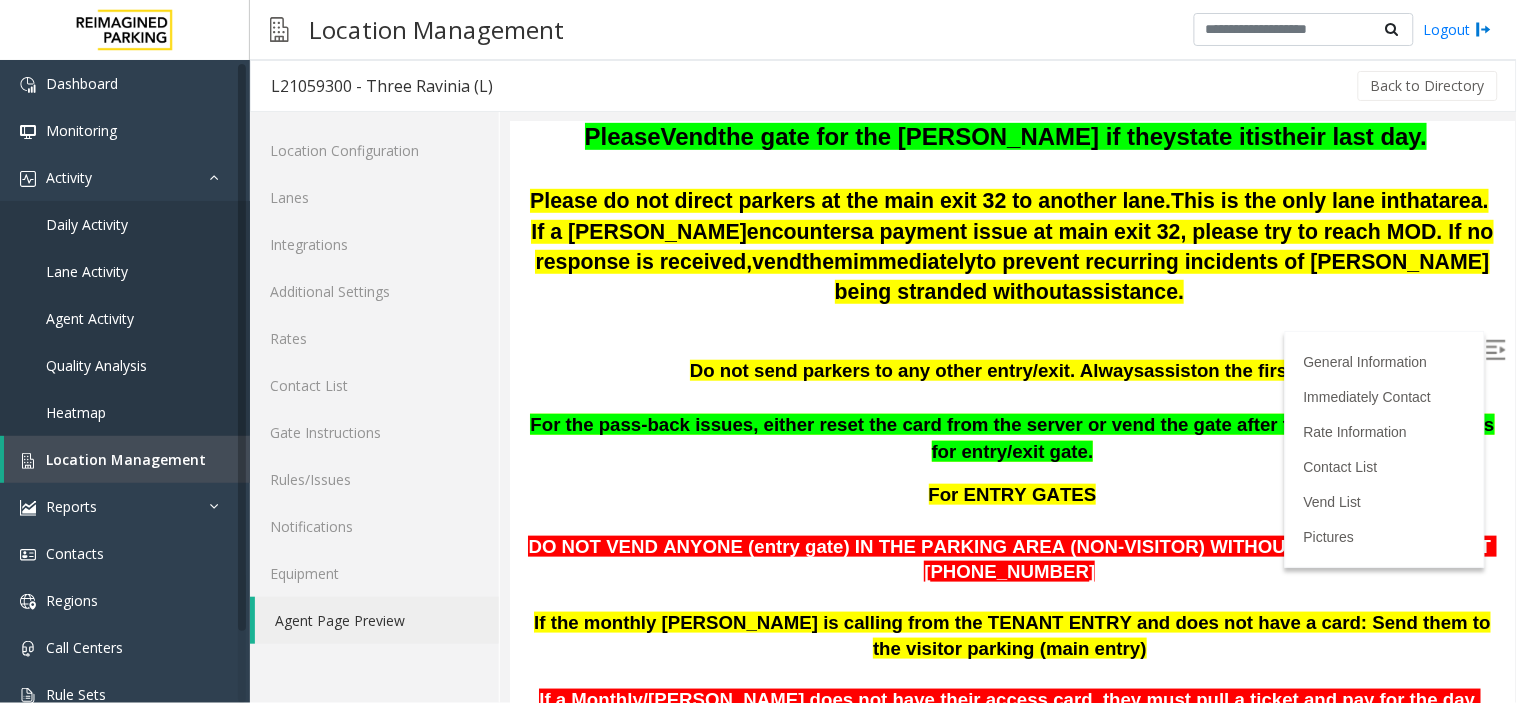 scroll, scrollTop: 444, scrollLeft: 0, axis: vertical 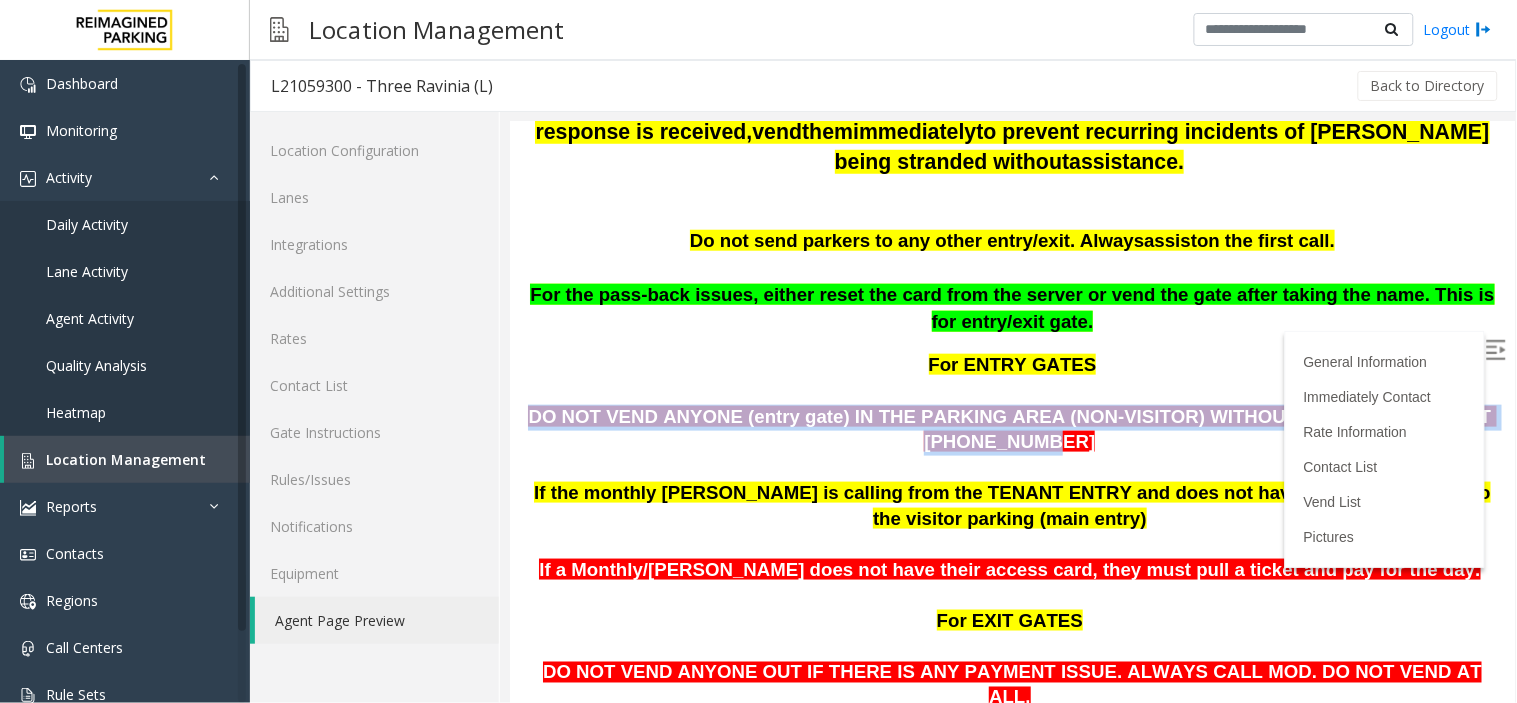 drag, startPoint x: 527, startPoint y: 388, endPoint x: 1461, endPoint y: 377, distance: 934.06476 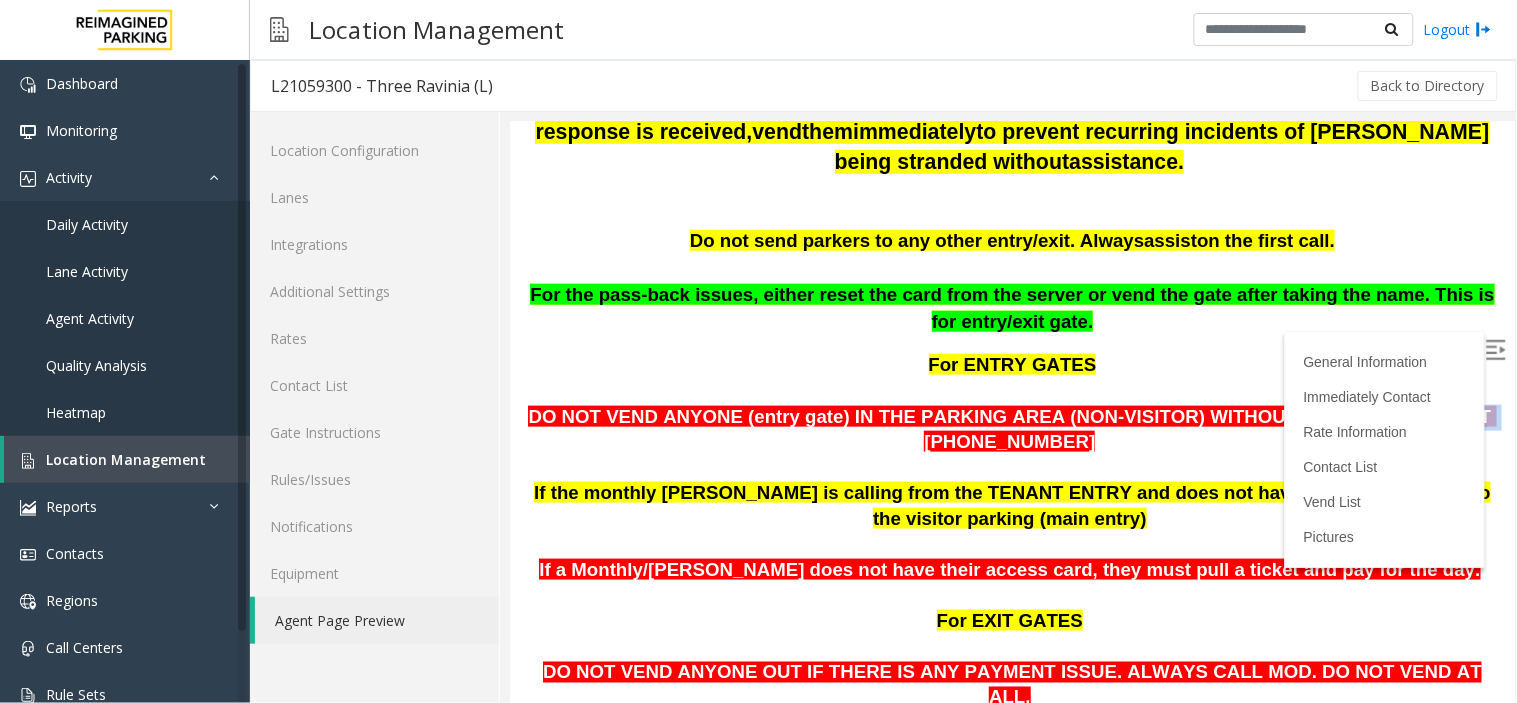 click on "DO NOT VEND ANYONE (entry gate) IN THE PARKING AREA (NON-VISITOR) WITHOUT CALLING MOD MATT  [PHONE_NUMBER]" at bounding box center [1011, 428] 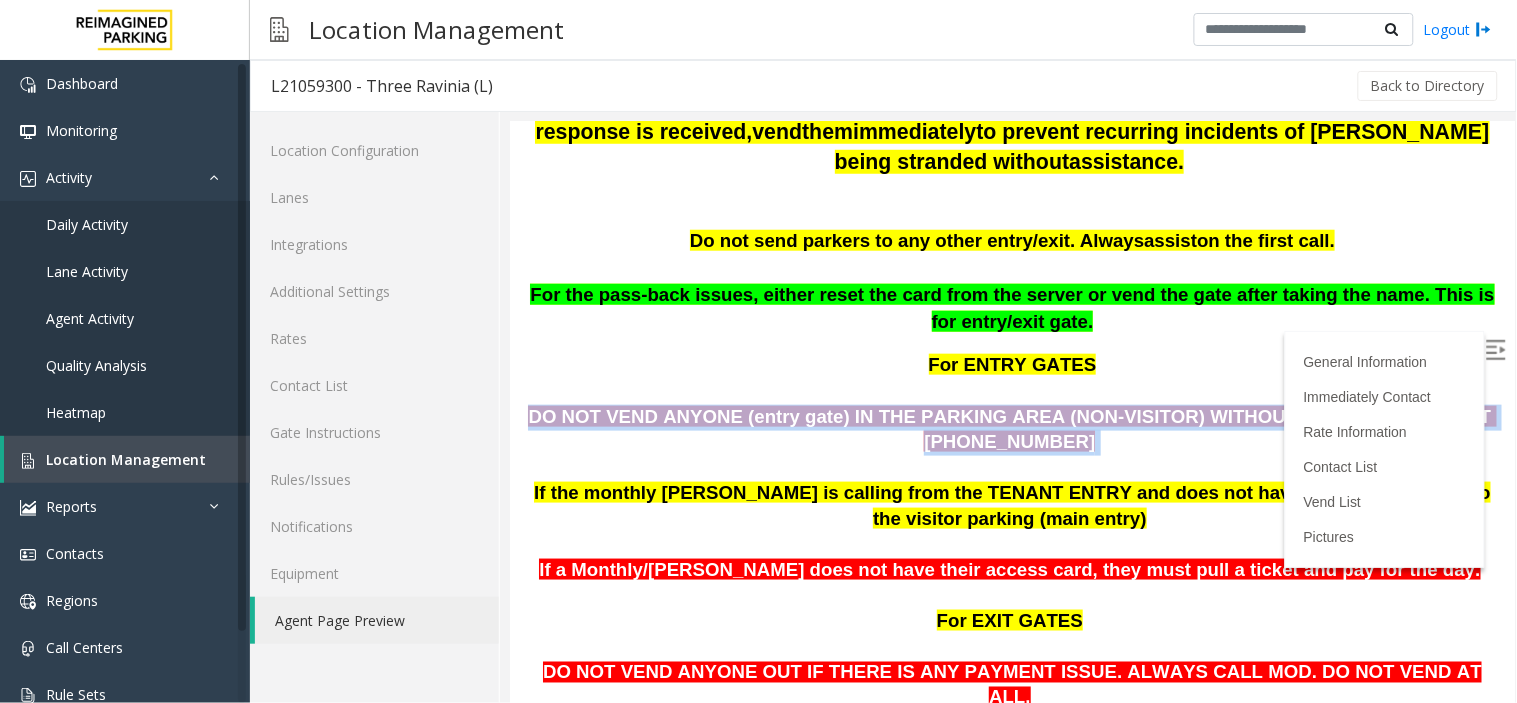 click on "DO NOT VEND ANYONE (entry gate) IN THE PARKING AREA (NON-VISITOR) WITHOUT CALLING MOD MATT  [PHONE_NUMBER]" at bounding box center [1011, 428] 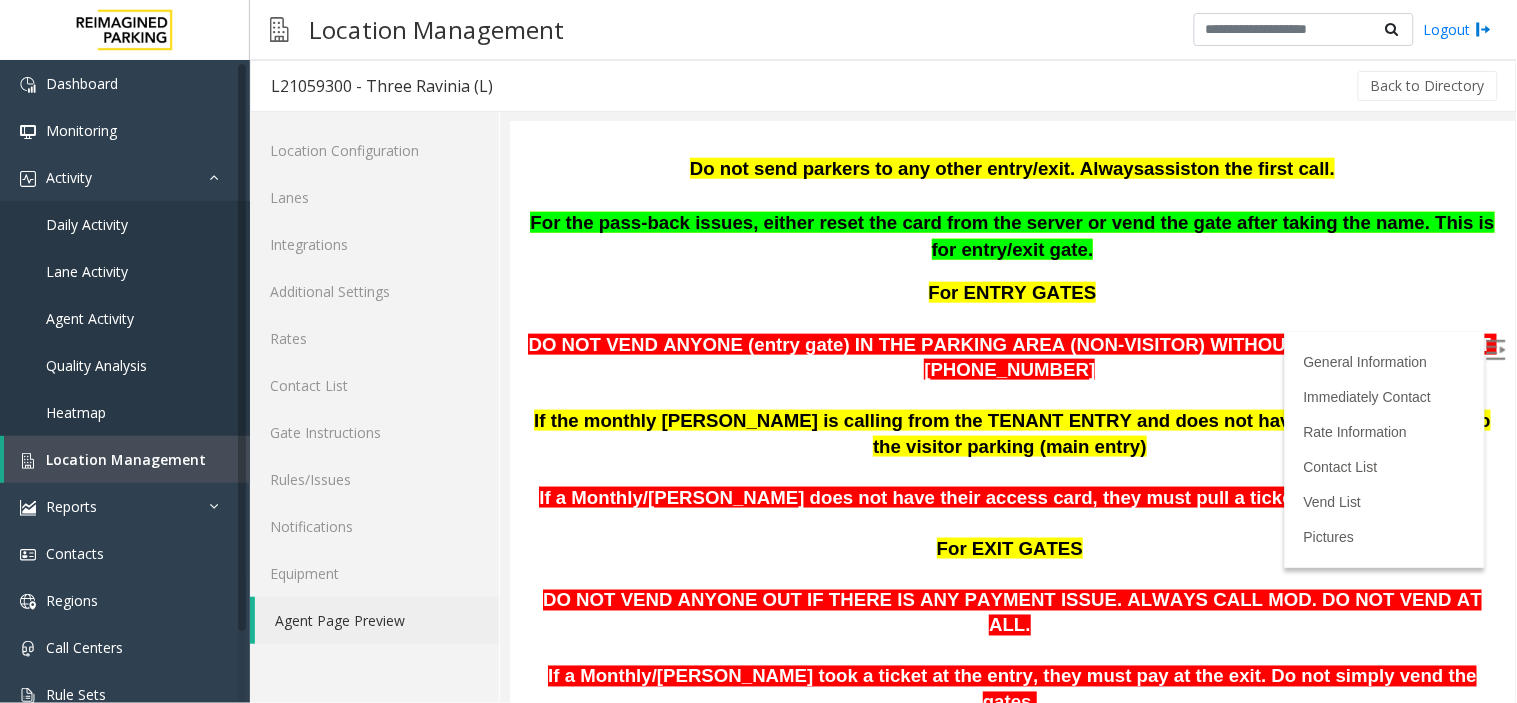 scroll, scrollTop: 555, scrollLeft: 0, axis: vertical 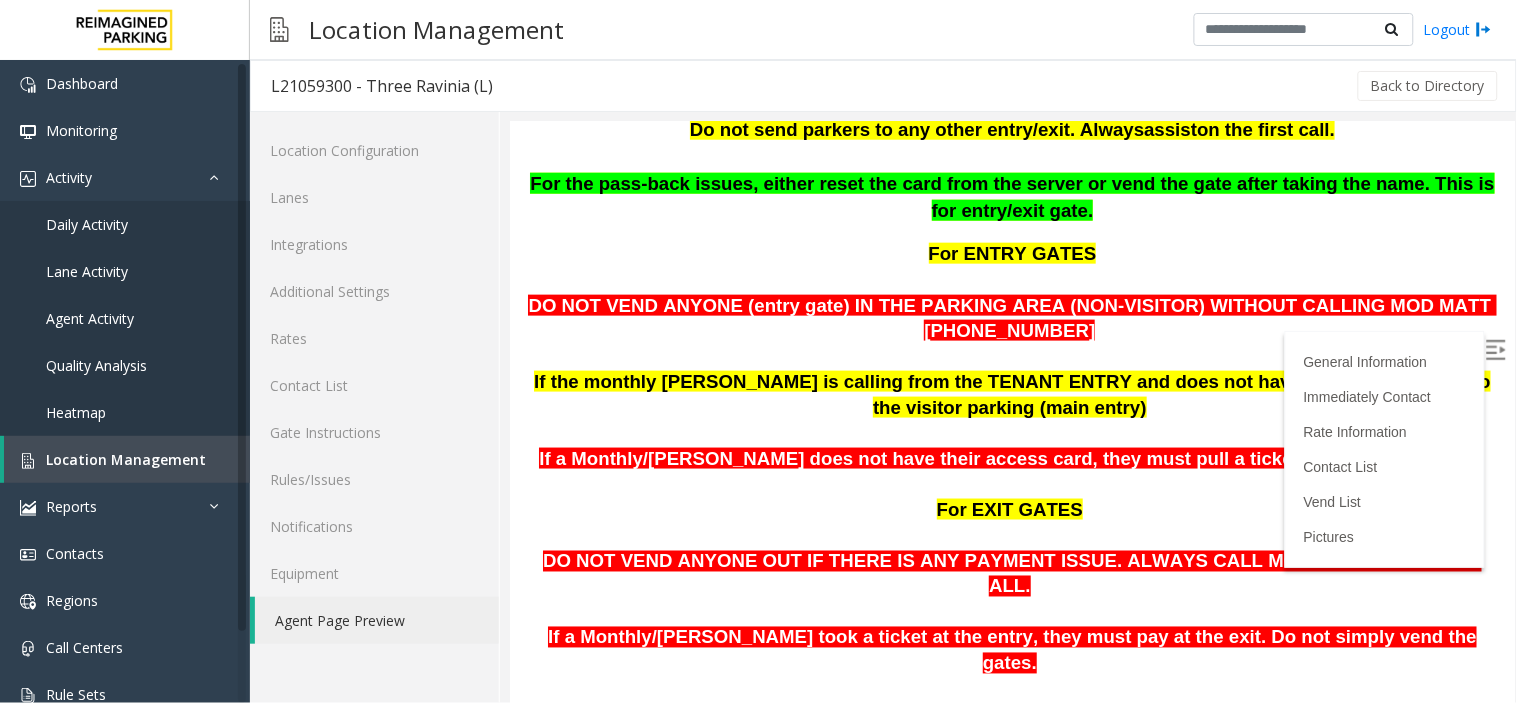 click on "DO NOT VEND ANYONE (entry gate) IN THE PARKING AREA (NON-VISITOR) WITHOUT CALLING MOD MATT  [PHONE_NUMBER]" at bounding box center [1011, 317] 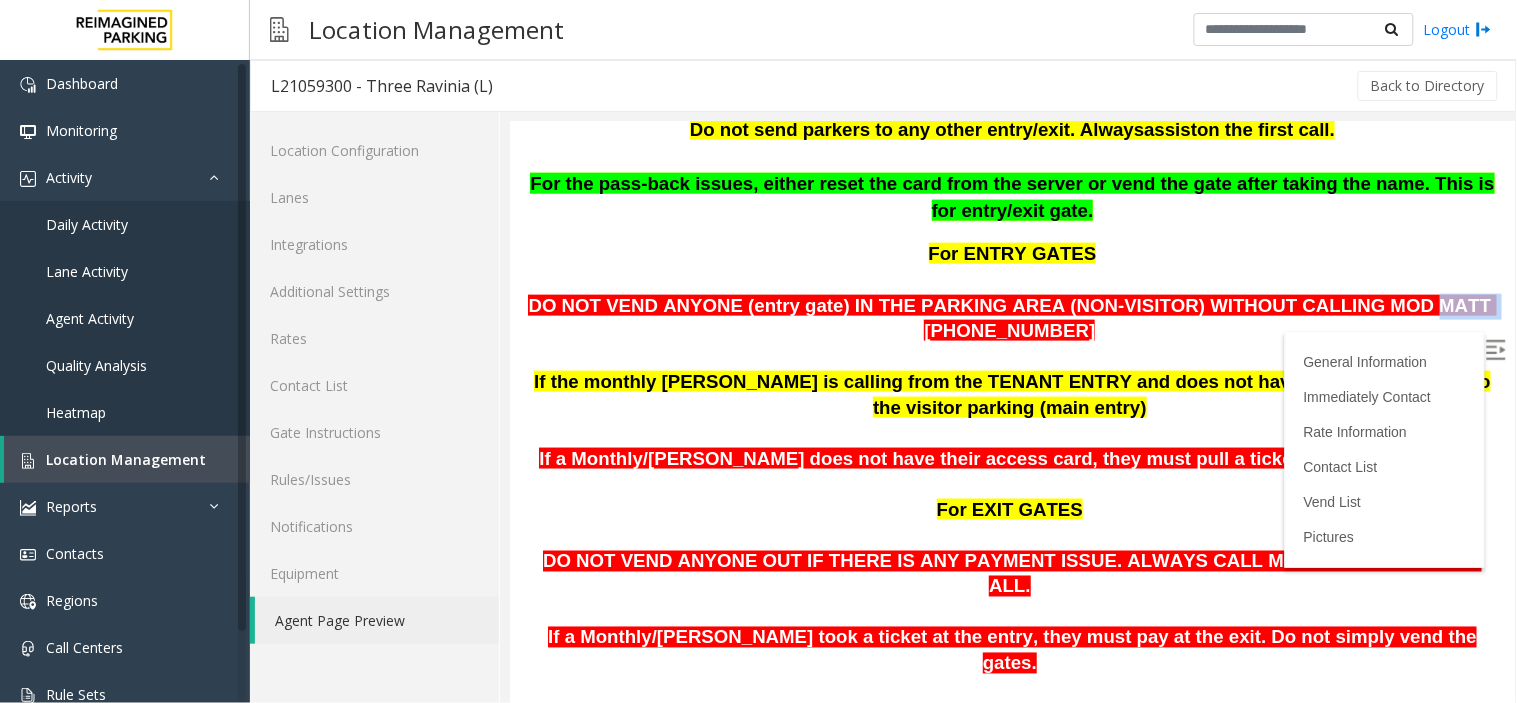 click on "DO NOT VEND ANYONE (entry gate) IN THE PARKING AREA (NON-VISITOR) WITHOUT CALLING MOD MATT  [PHONE_NUMBER]" at bounding box center (1011, 317) 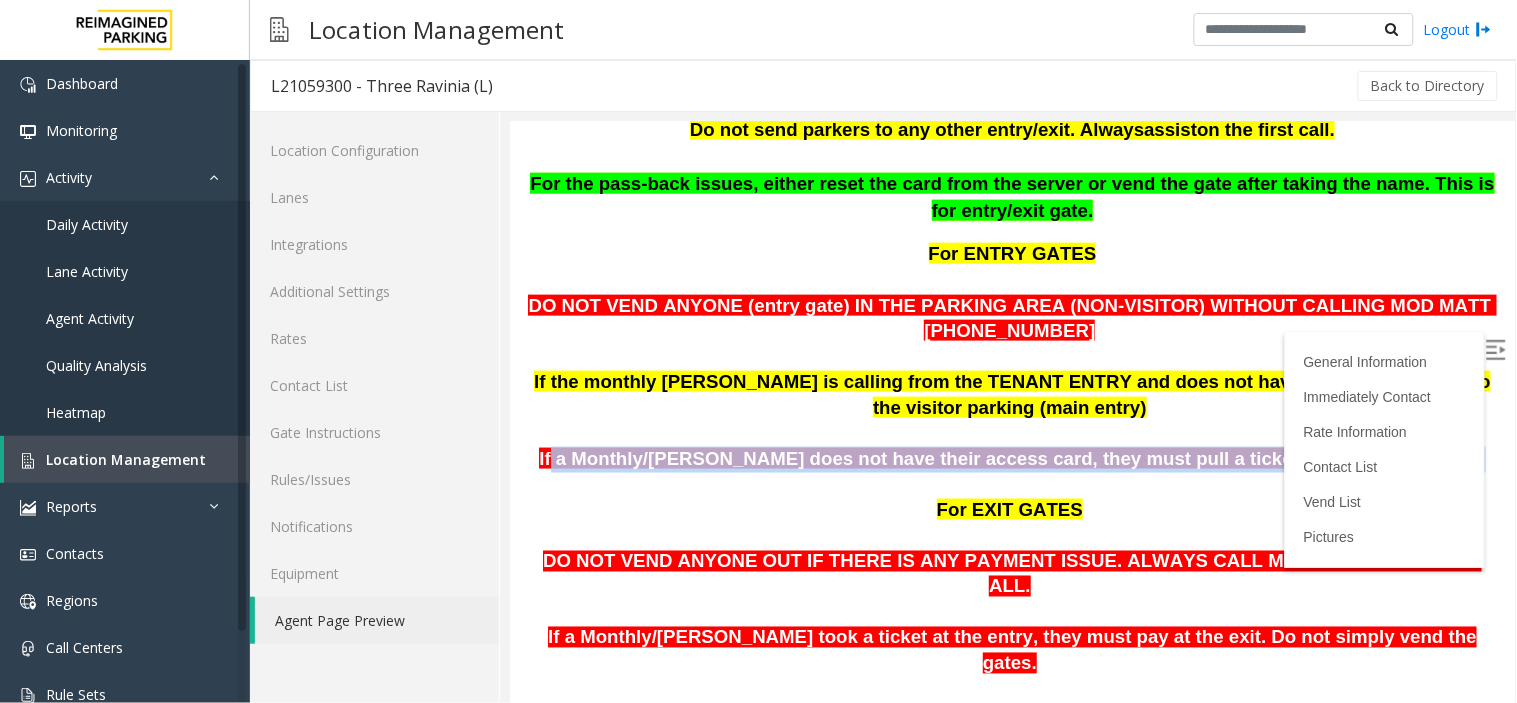 drag, startPoint x: 610, startPoint y: 403, endPoint x: 1415, endPoint y: 392, distance: 805.07513 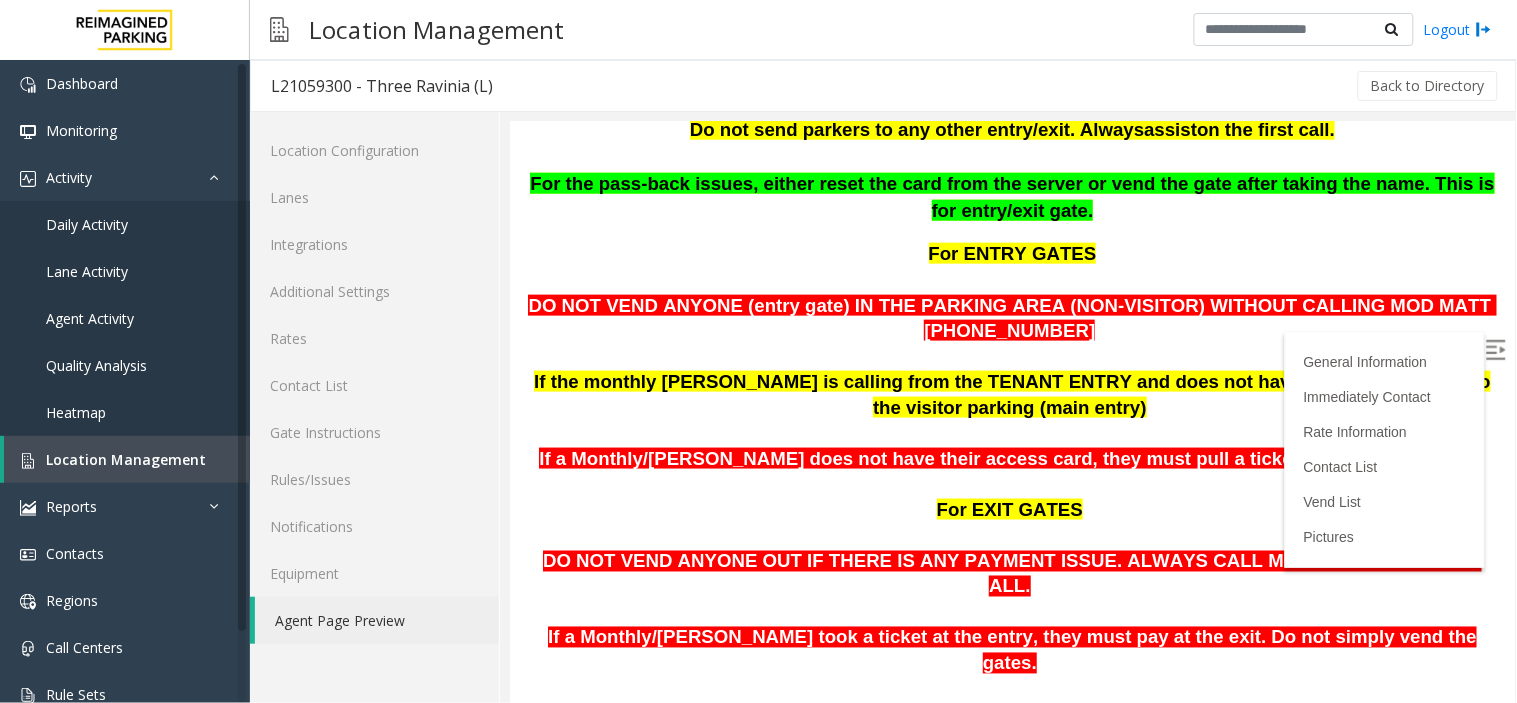 click on "For EXIT GATES" at bounding box center [1011, 497] 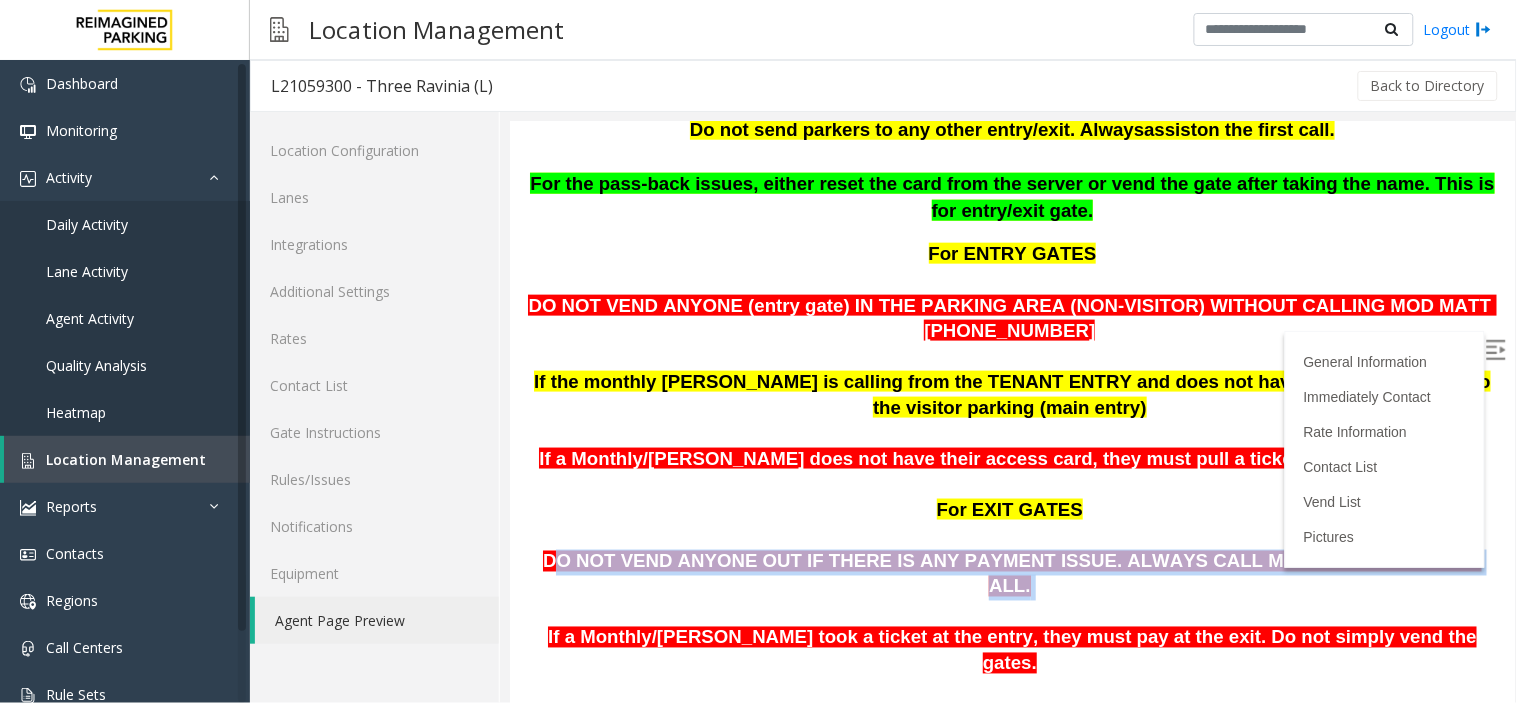 drag, startPoint x: 604, startPoint y: 503, endPoint x: 1440, endPoint y: 514, distance: 836.0724 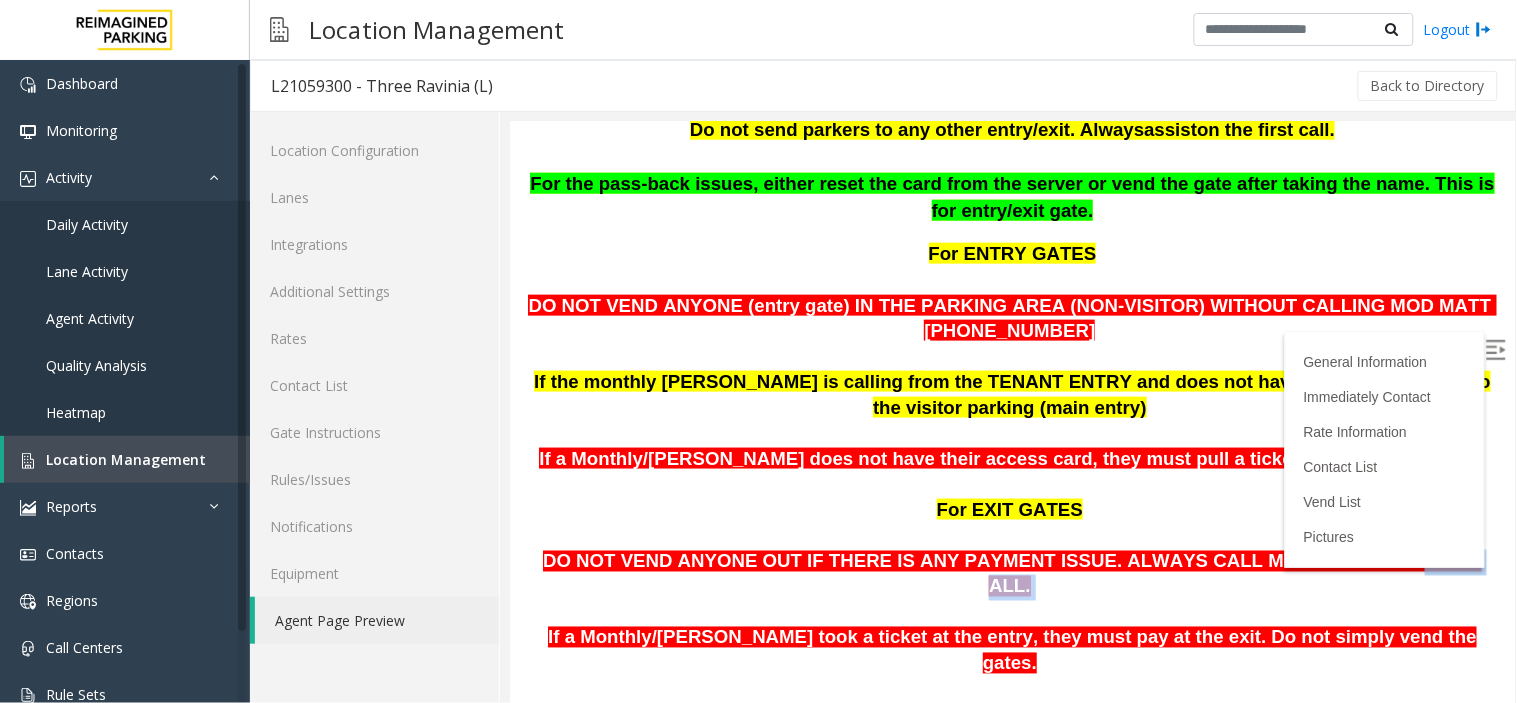 drag, startPoint x: 1325, startPoint y: 516, endPoint x: 1467, endPoint y: 511, distance: 142.088 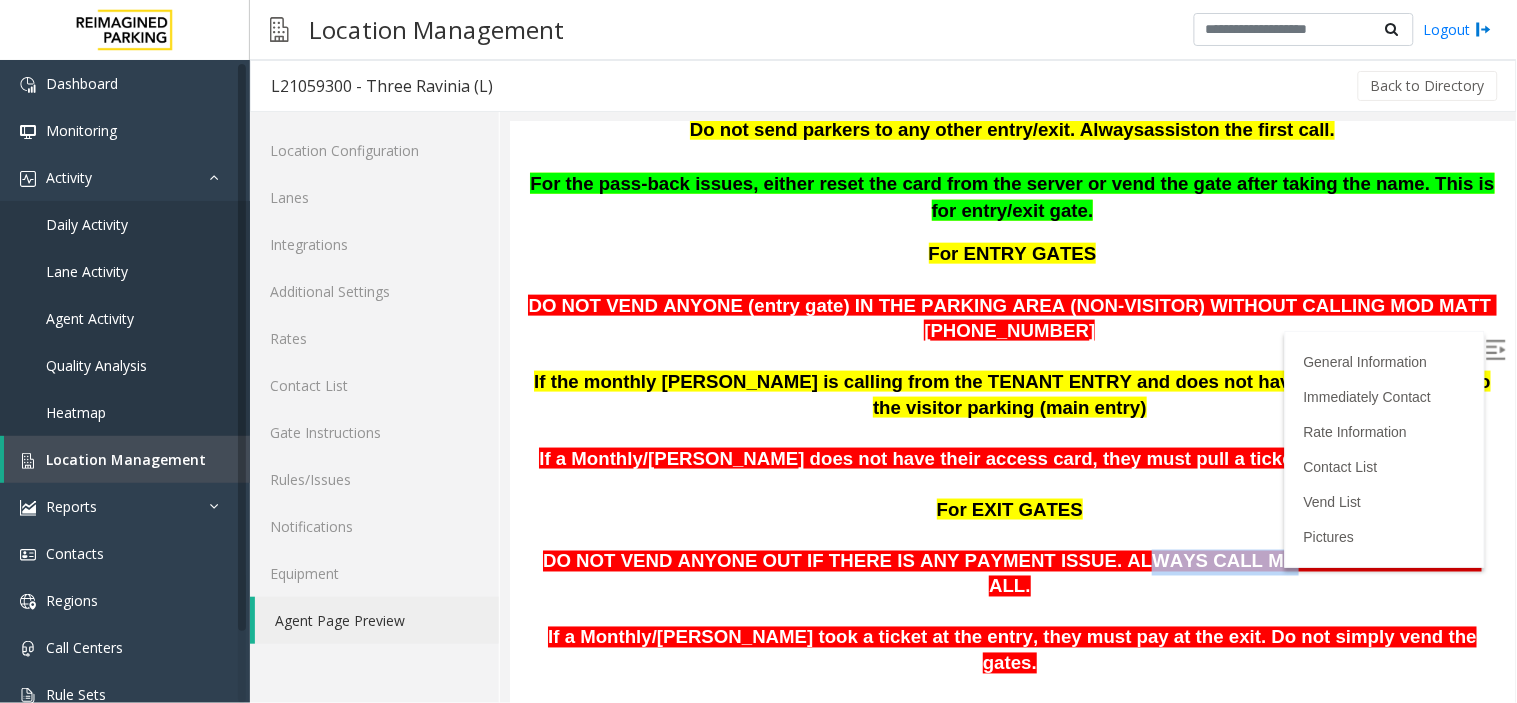 drag, startPoint x: 1096, startPoint y: 505, endPoint x: 1219, endPoint y: 504, distance: 123.00407 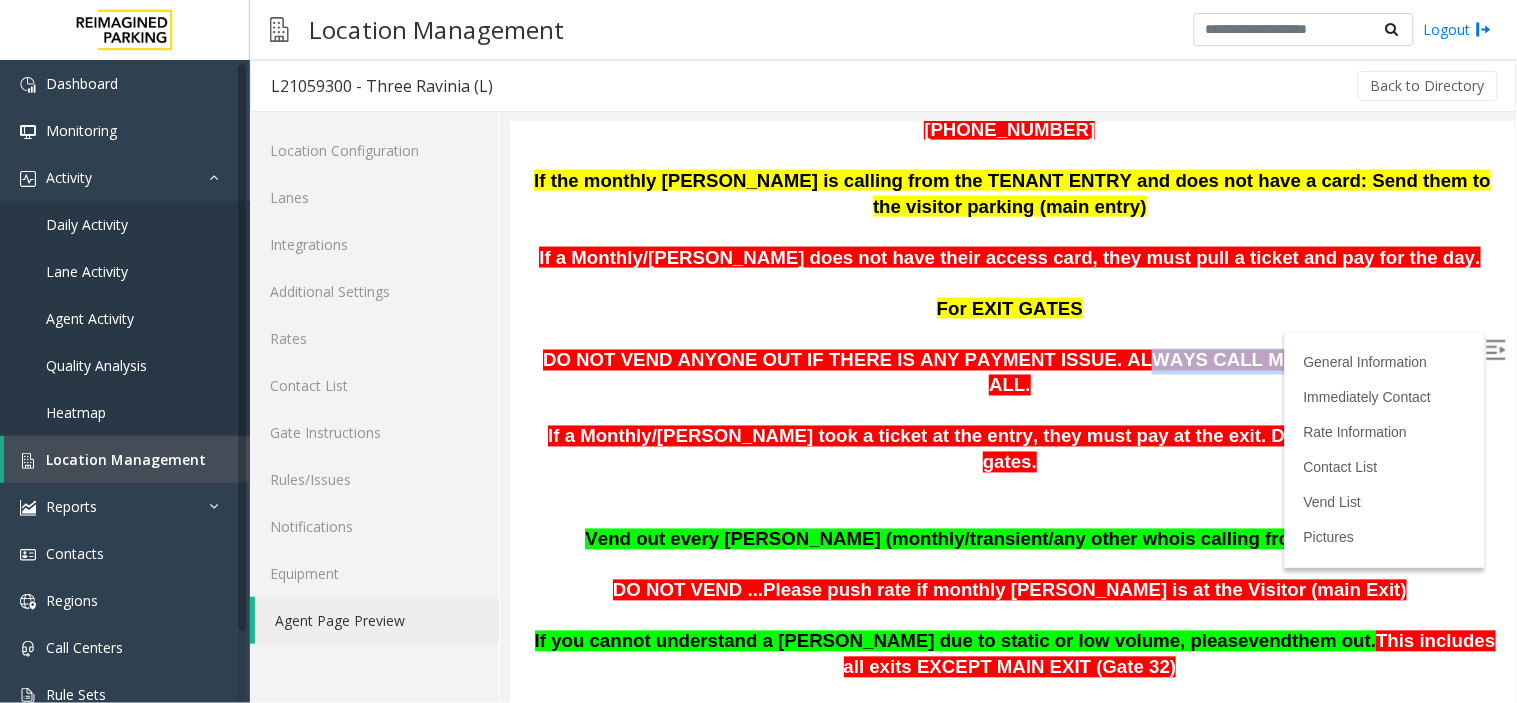 scroll, scrollTop: 777, scrollLeft: 0, axis: vertical 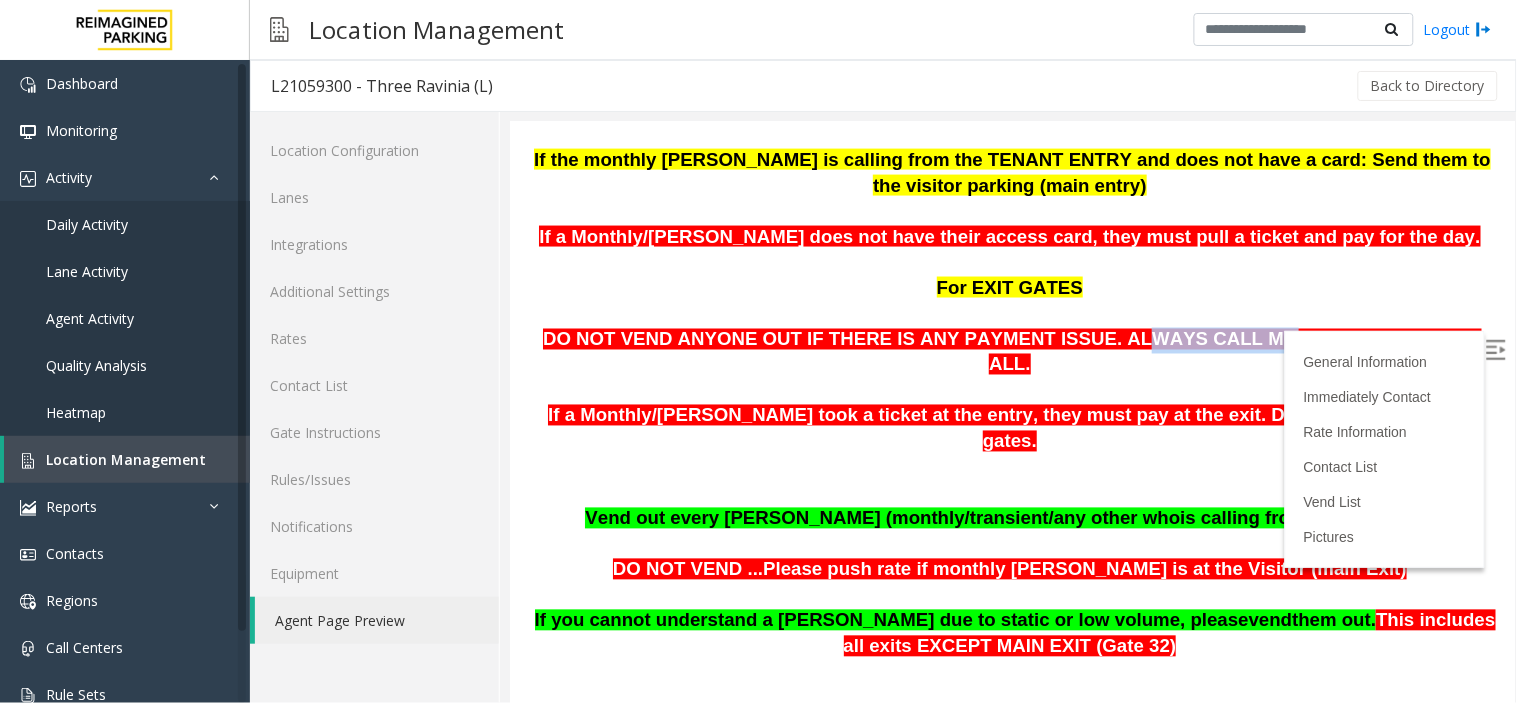 click on "DO NOT VEND ANYONE OUT IF THERE IS ANY PAYMENT ISSUE. ALWAYS CALL MOD. DO NOT VEND AT ALL." at bounding box center [1011, 351] 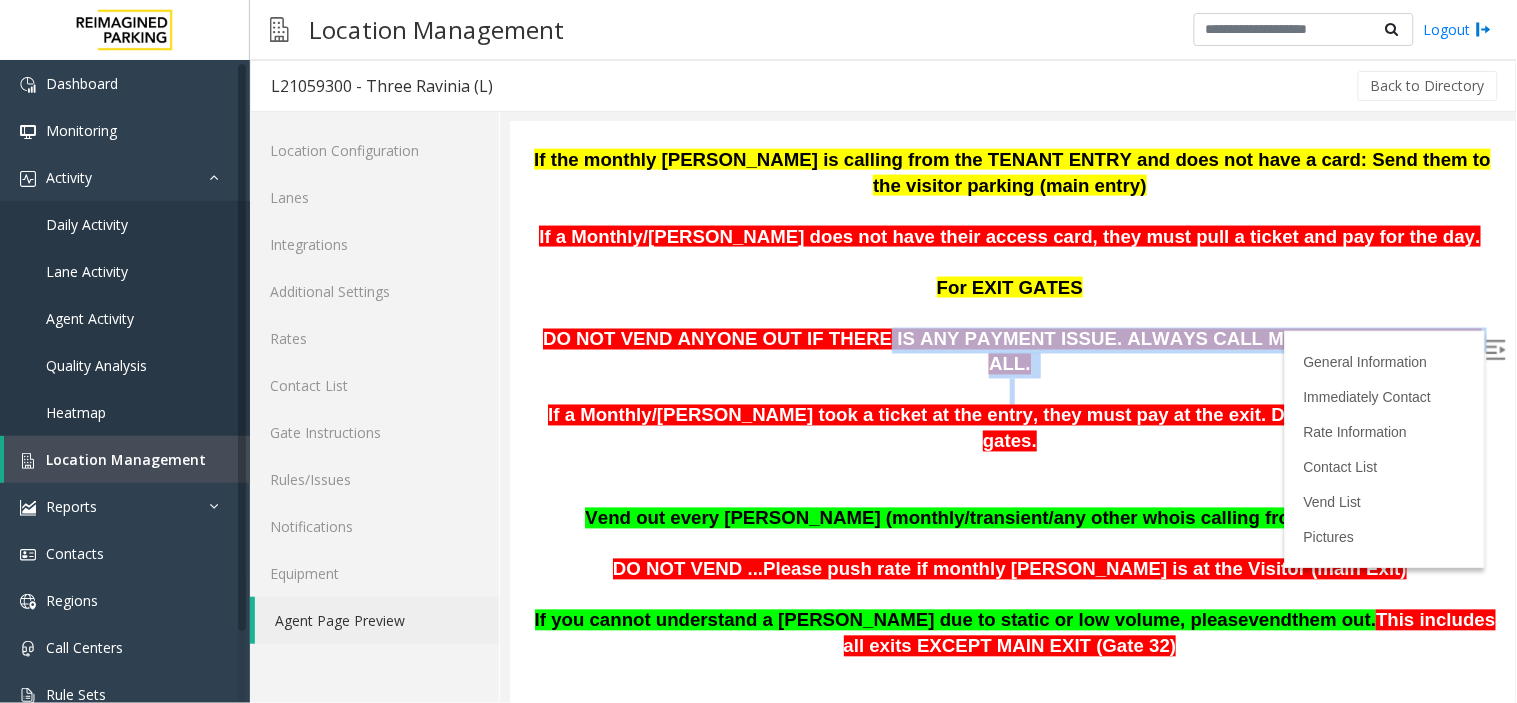drag, startPoint x: 883, startPoint y: 287, endPoint x: 1190, endPoint y: 315, distance: 308.27423 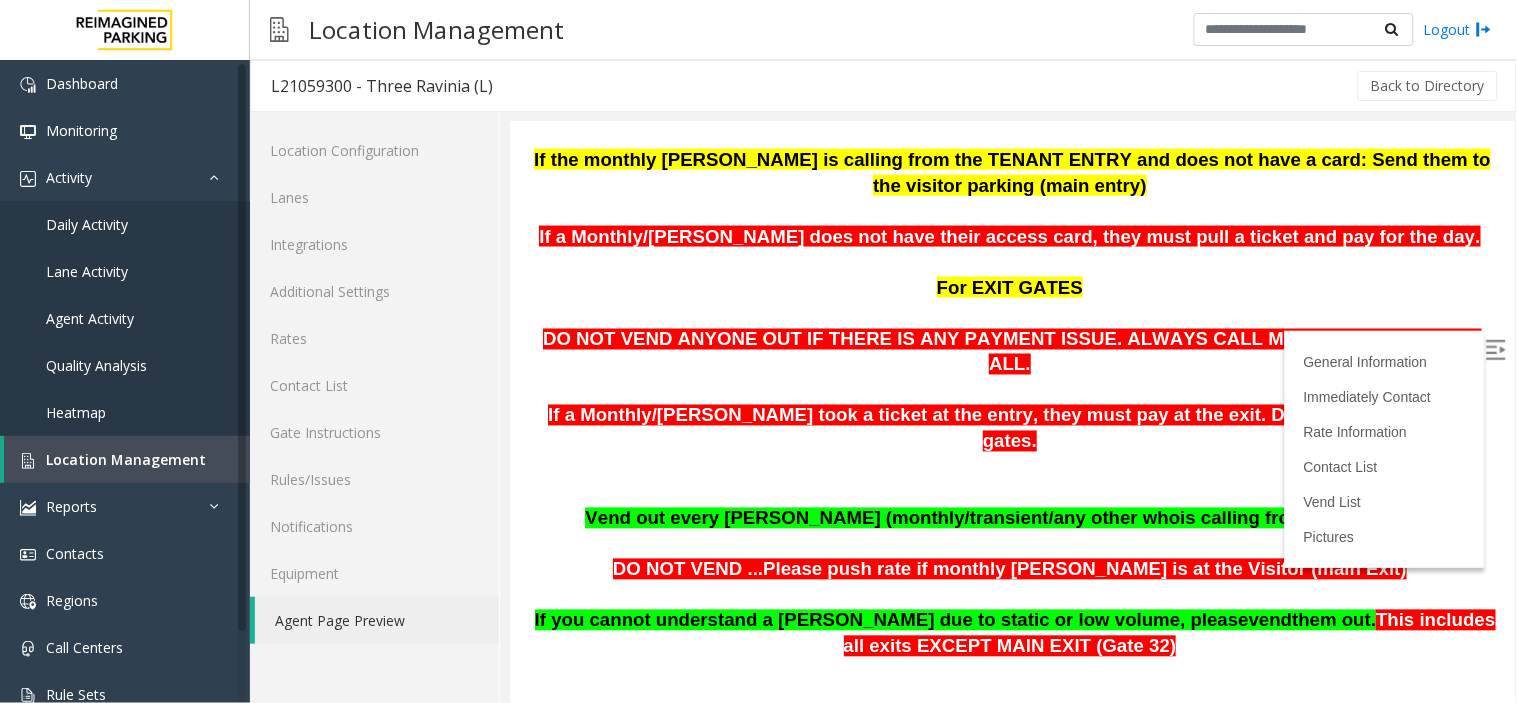 click on "If a Monthly/[PERSON_NAME] took a ticket at the entry, they must pay at the exit. Do not simply vend the gates." at bounding box center (1011, 454) 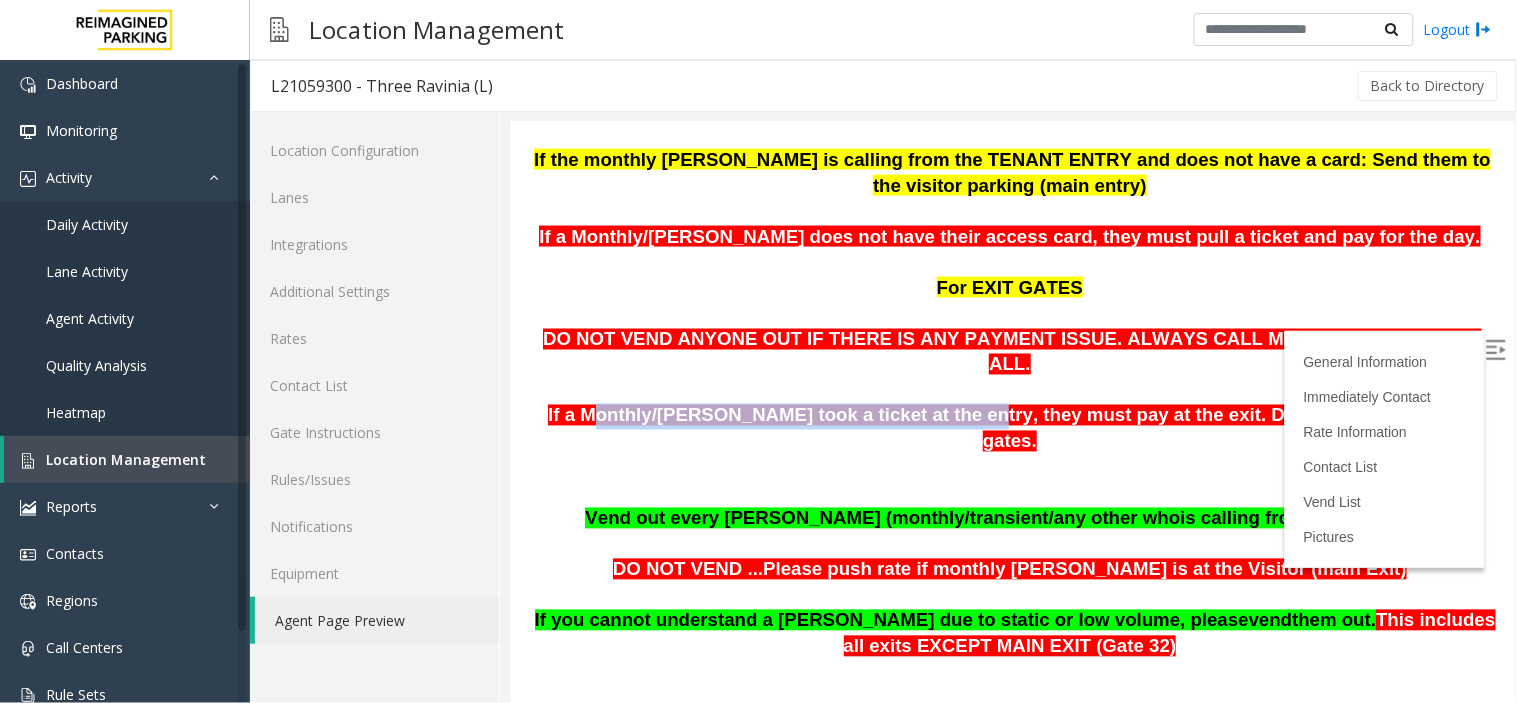 drag, startPoint x: 615, startPoint y: 331, endPoint x: 960, endPoint y: 338, distance: 345.071 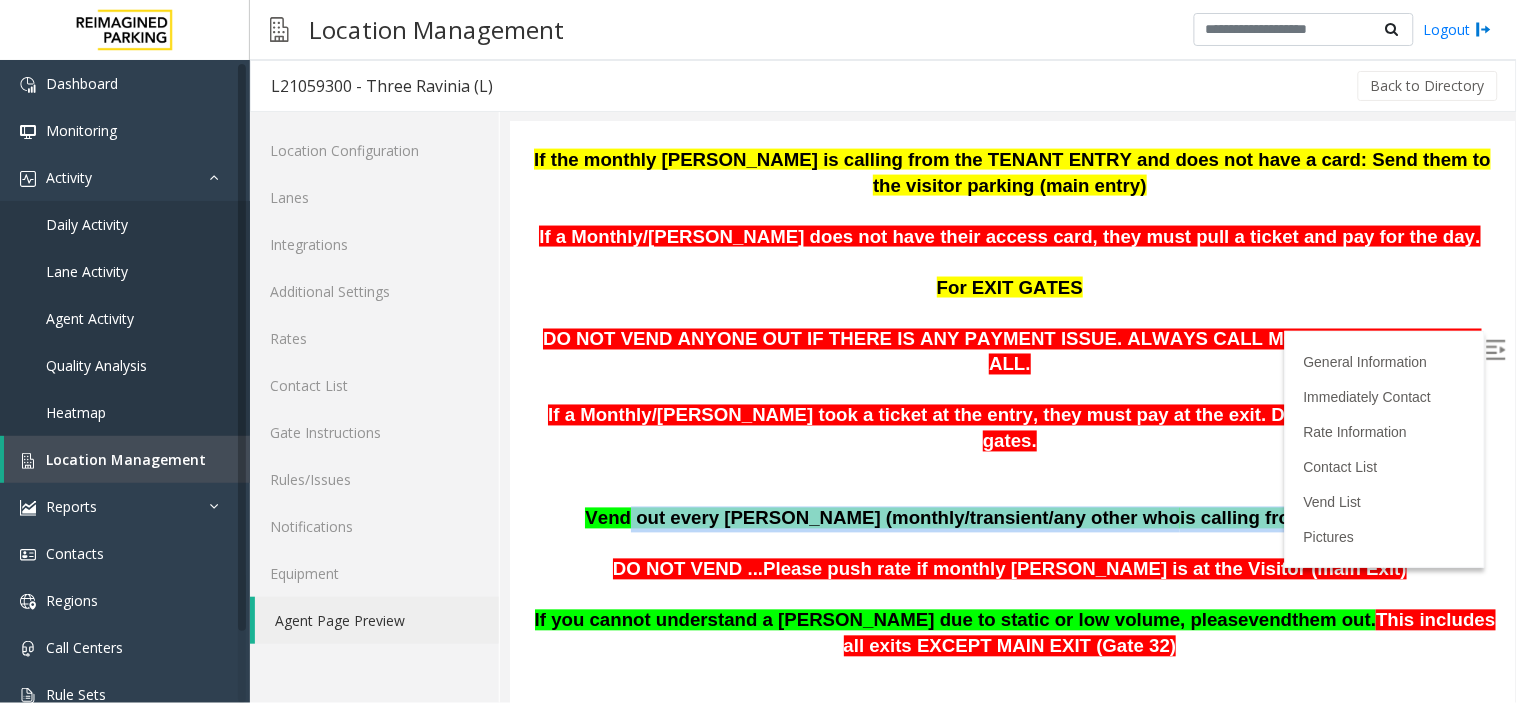 drag, startPoint x: 709, startPoint y: 401, endPoint x: 1296, endPoint y: 423, distance: 587.4121 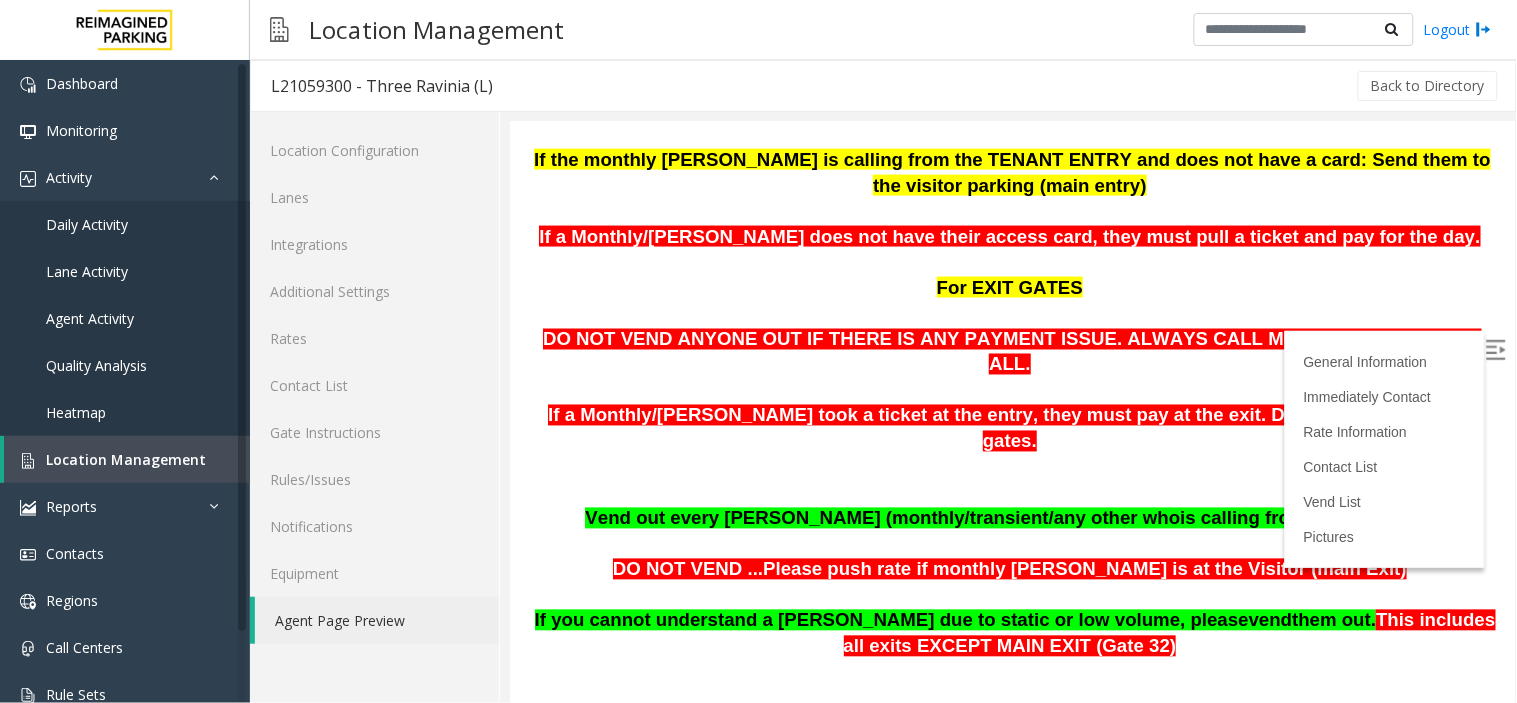 drag, startPoint x: 1232, startPoint y: 413, endPoint x: 1325, endPoint y: 412, distance: 93.00538 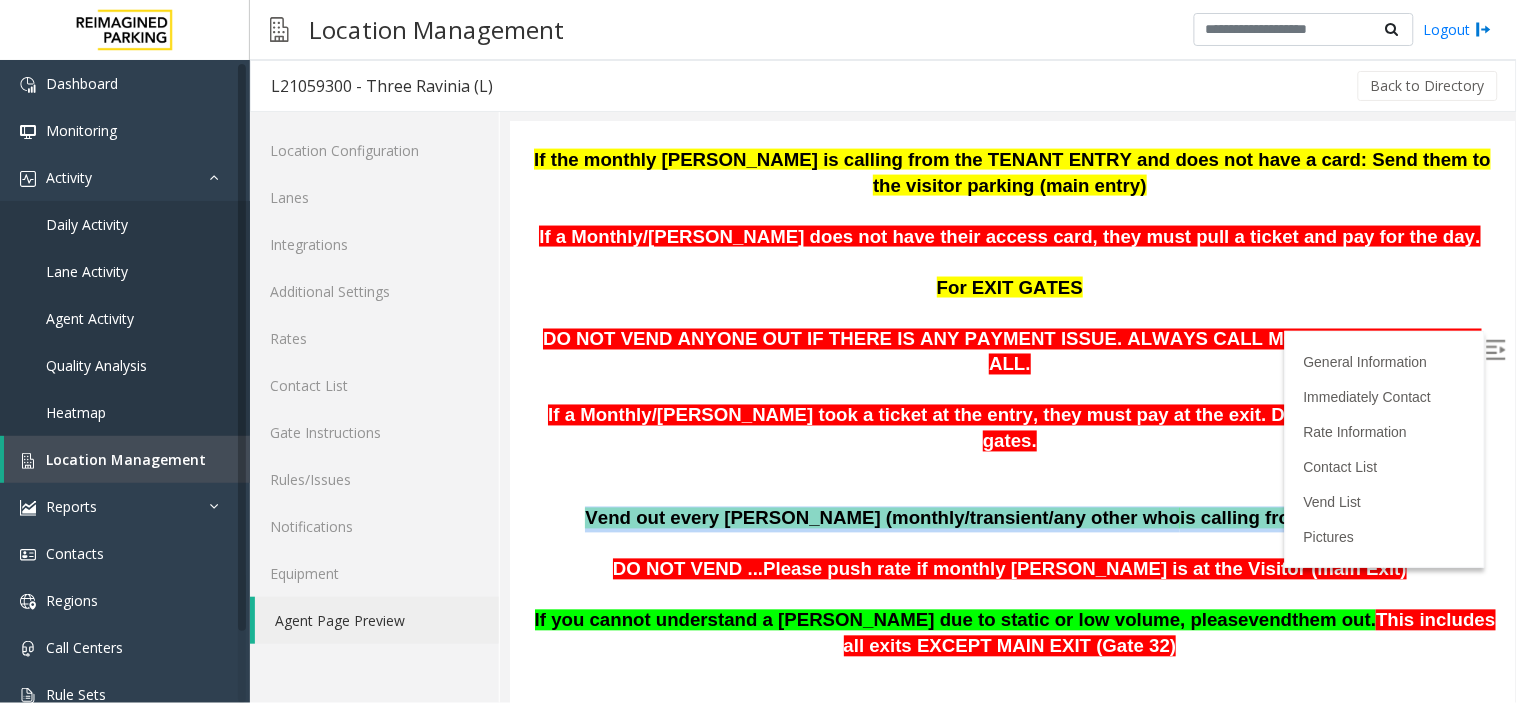 drag, startPoint x: 660, startPoint y: 414, endPoint x: 1296, endPoint y: 412, distance: 636.0032 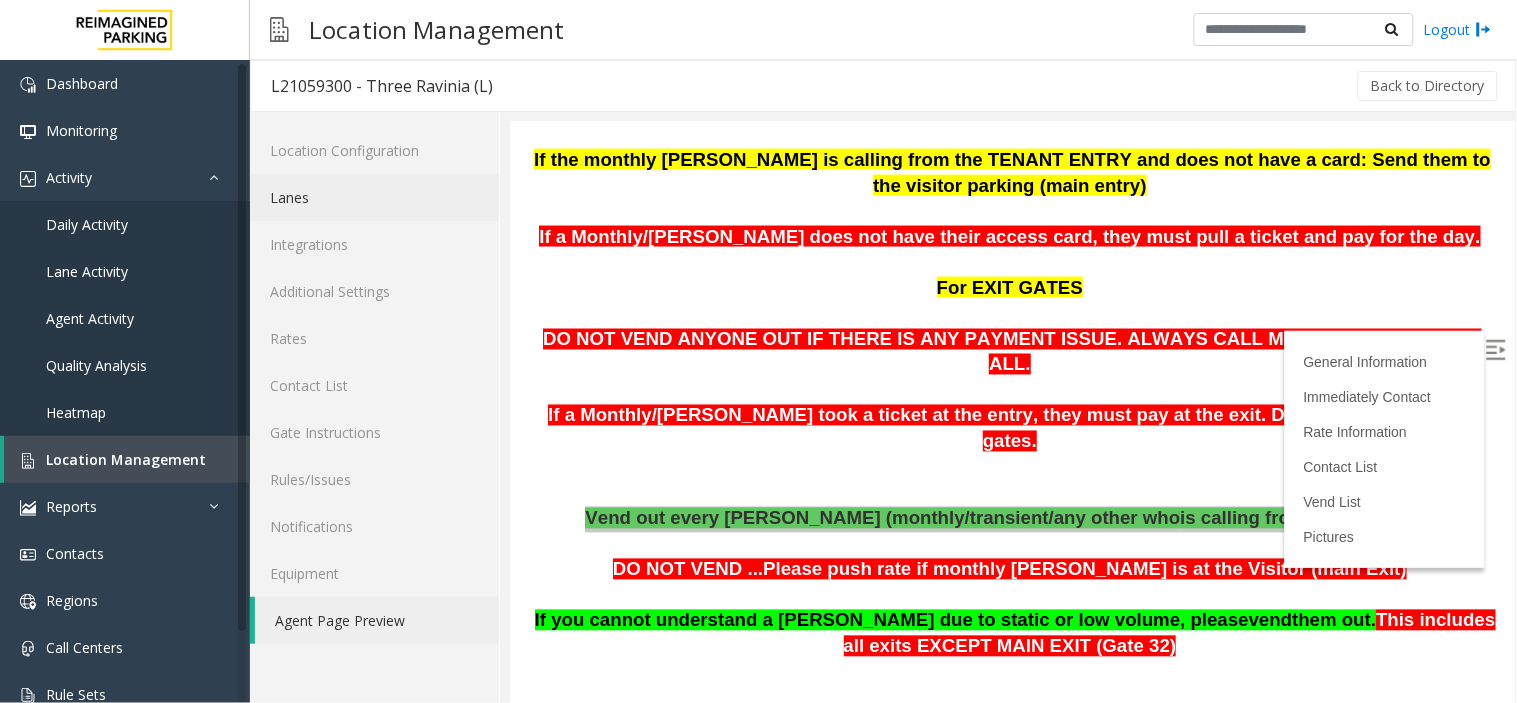 click on "Lanes" 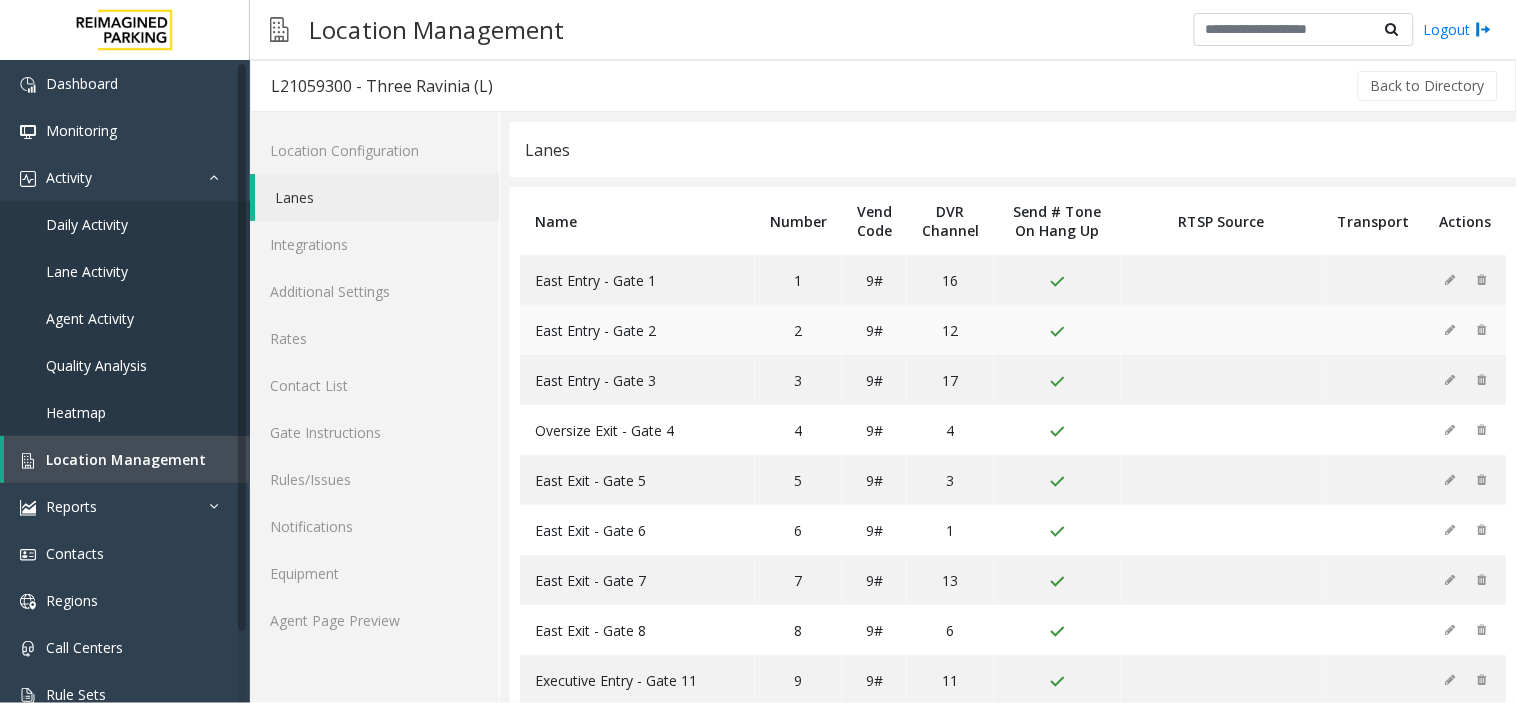 scroll, scrollTop: 111, scrollLeft: 0, axis: vertical 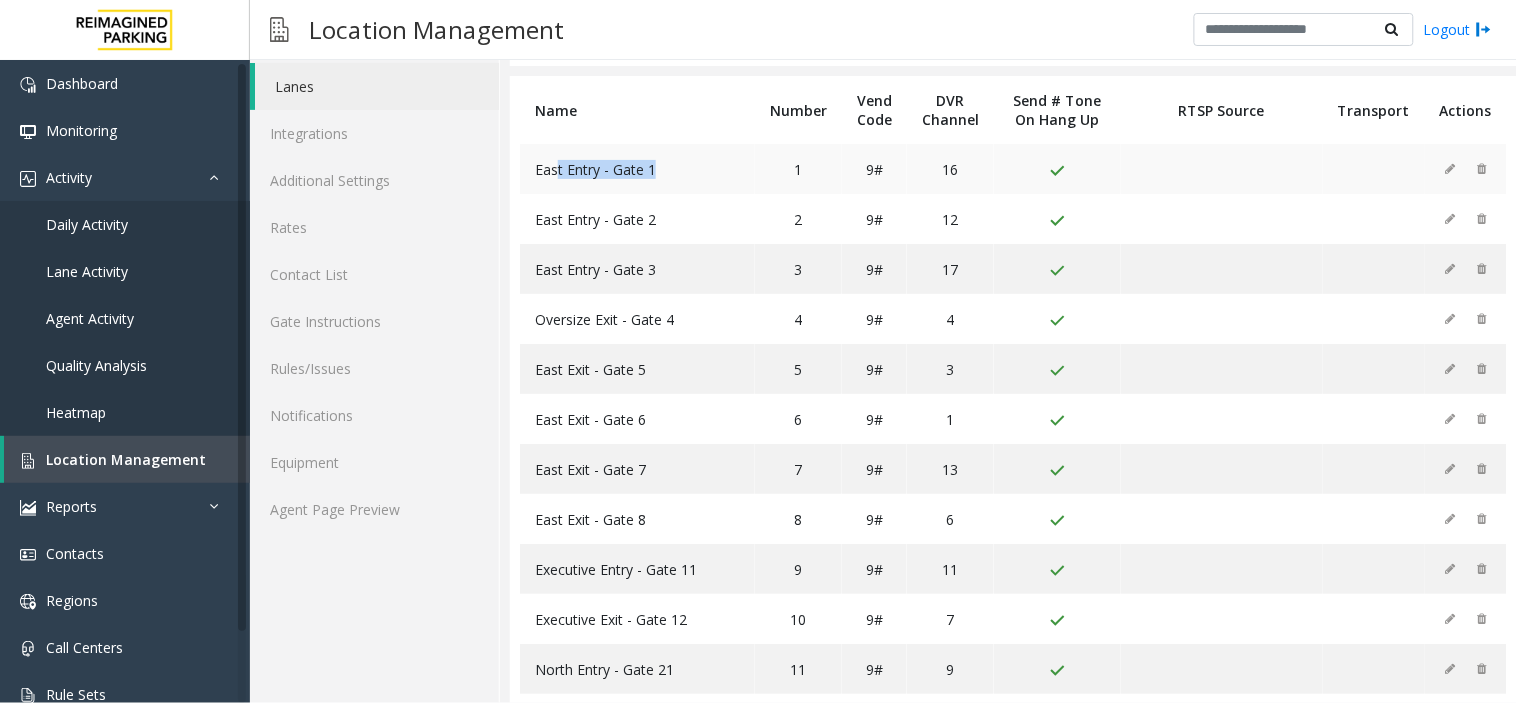 drag, startPoint x: 557, startPoint y: 167, endPoint x: 720, endPoint y: 172, distance: 163.07668 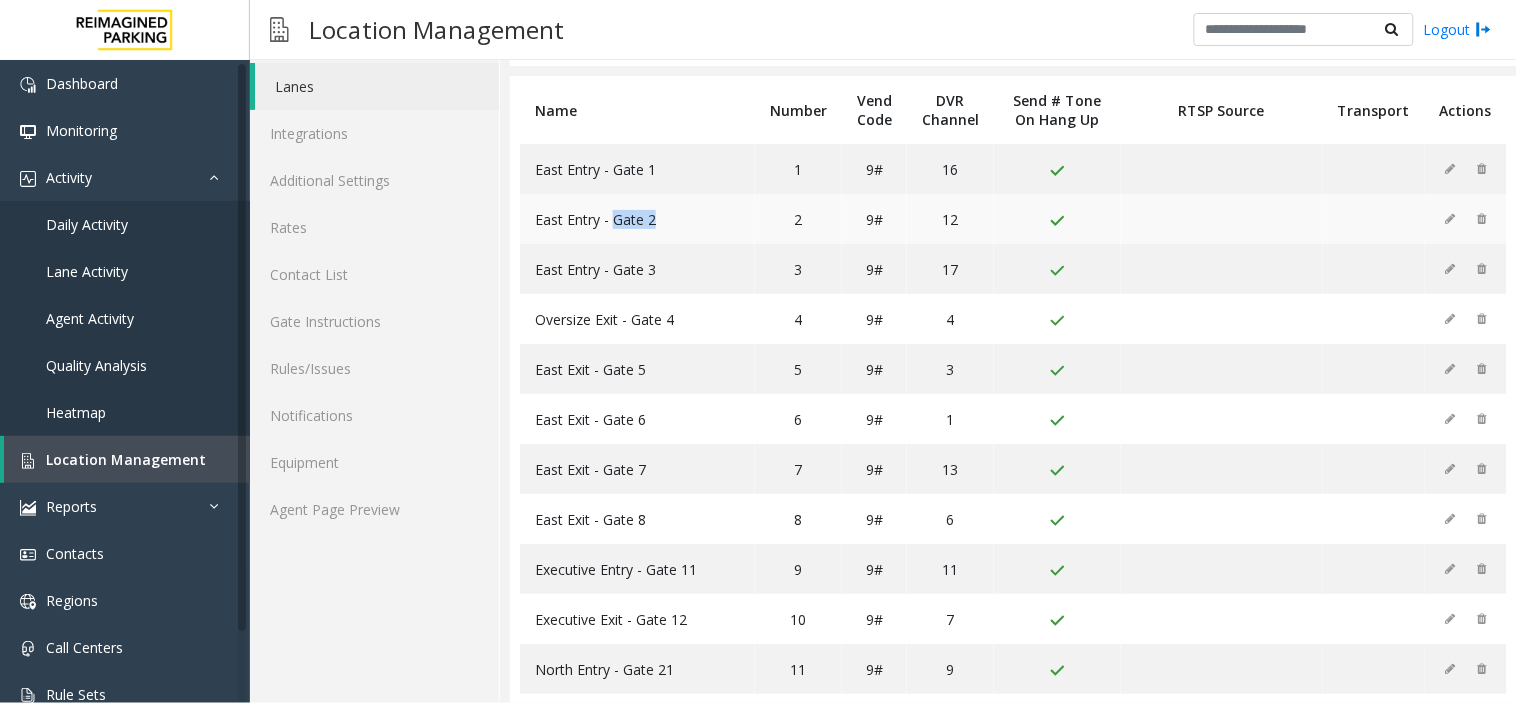 drag, startPoint x: 655, startPoint y: 228, endPoint x: 717, endPoint y: 221, distance: 62.39391 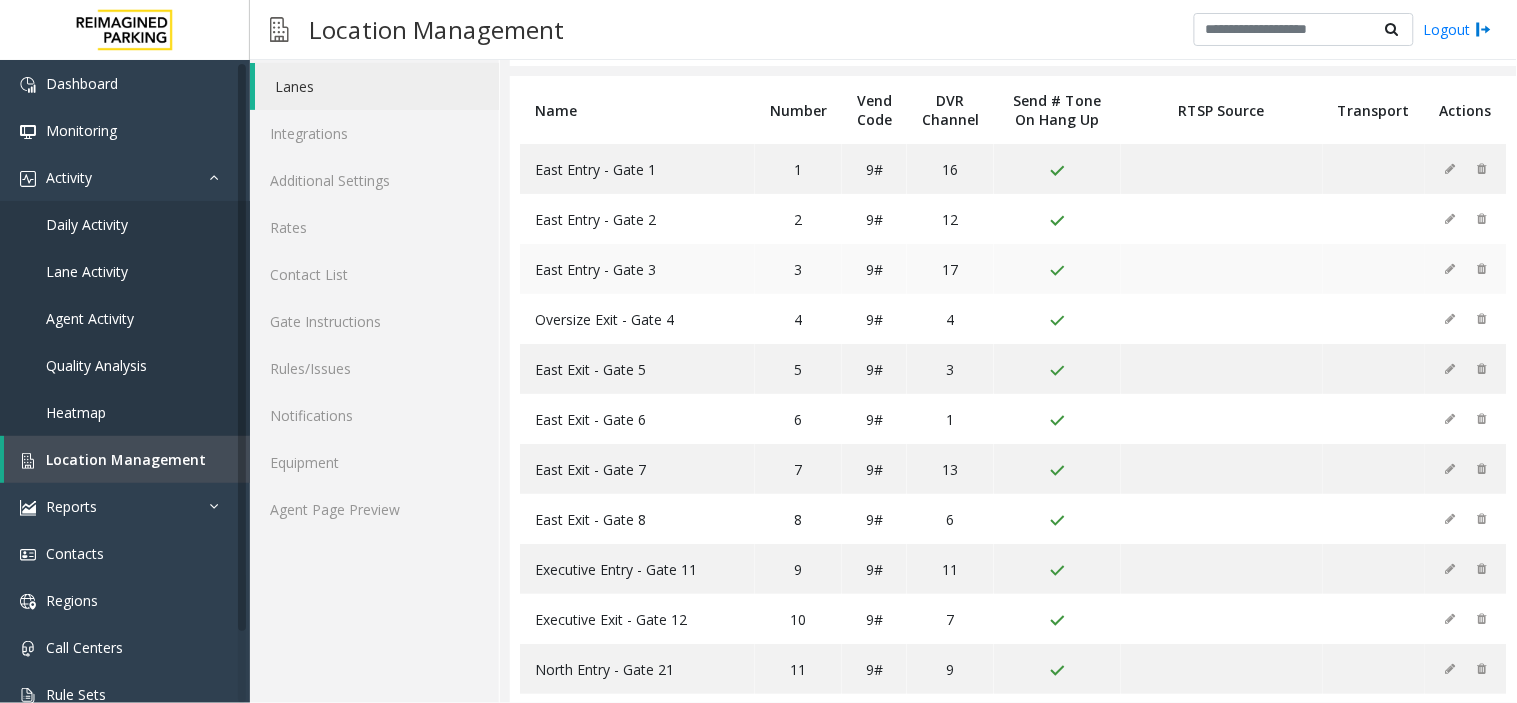 drag, startPoint x: 578, startPoint y: 283, endPoint x: 675, endPoint y: 290, distance: 97.25225 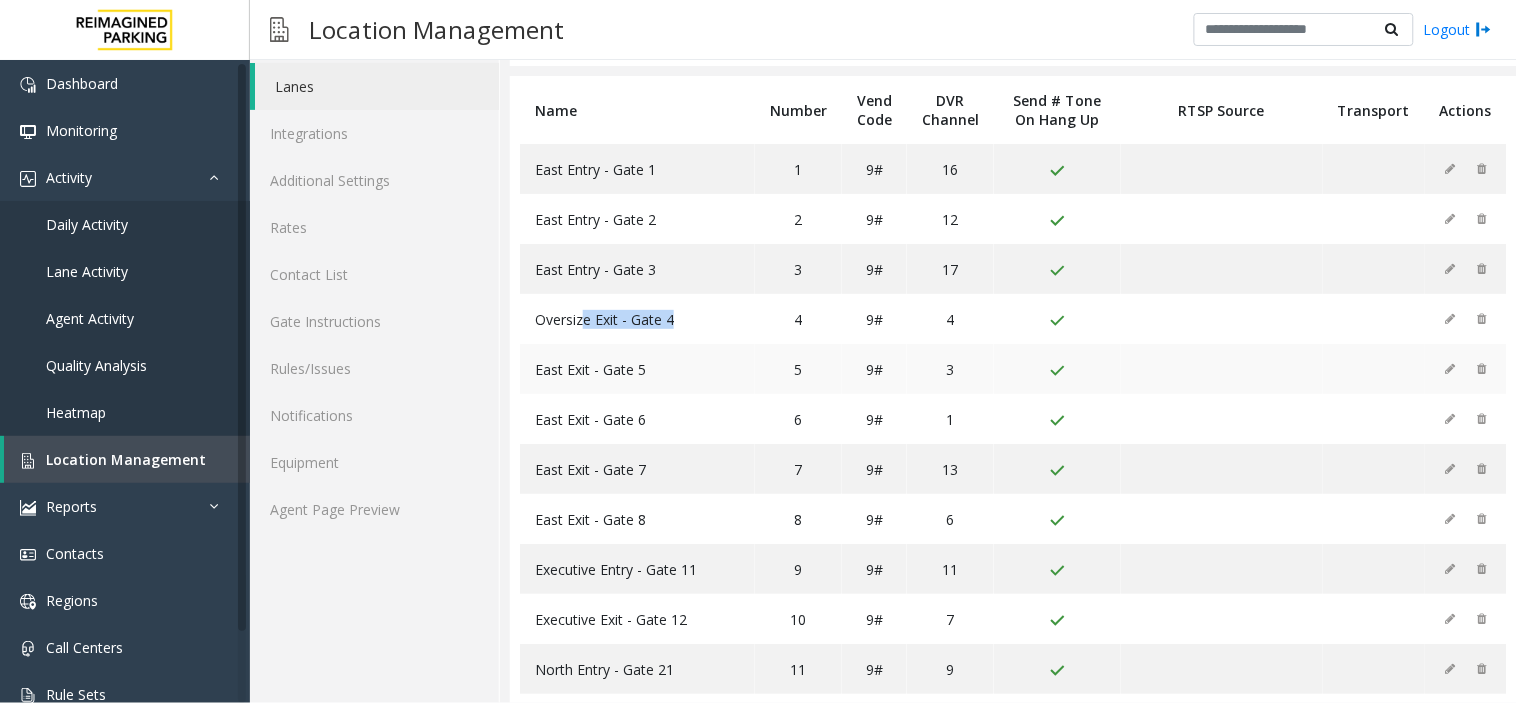 drag, startPoint x: 583, startPoint y: 333, endPoint x: 664, endPoint y: 354, distance: 83.677956 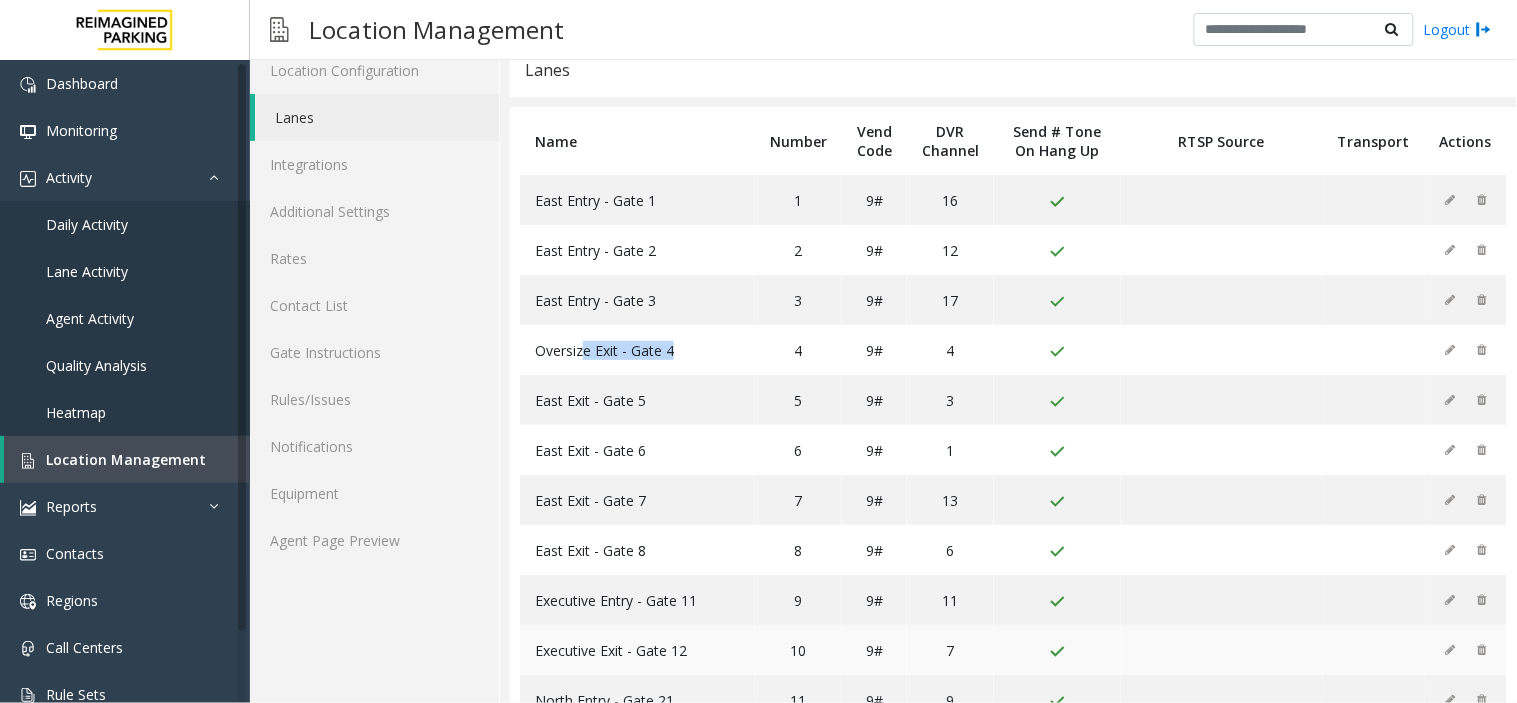 scroll, scrollTop: 0, scrollLeft: 0, axis: both 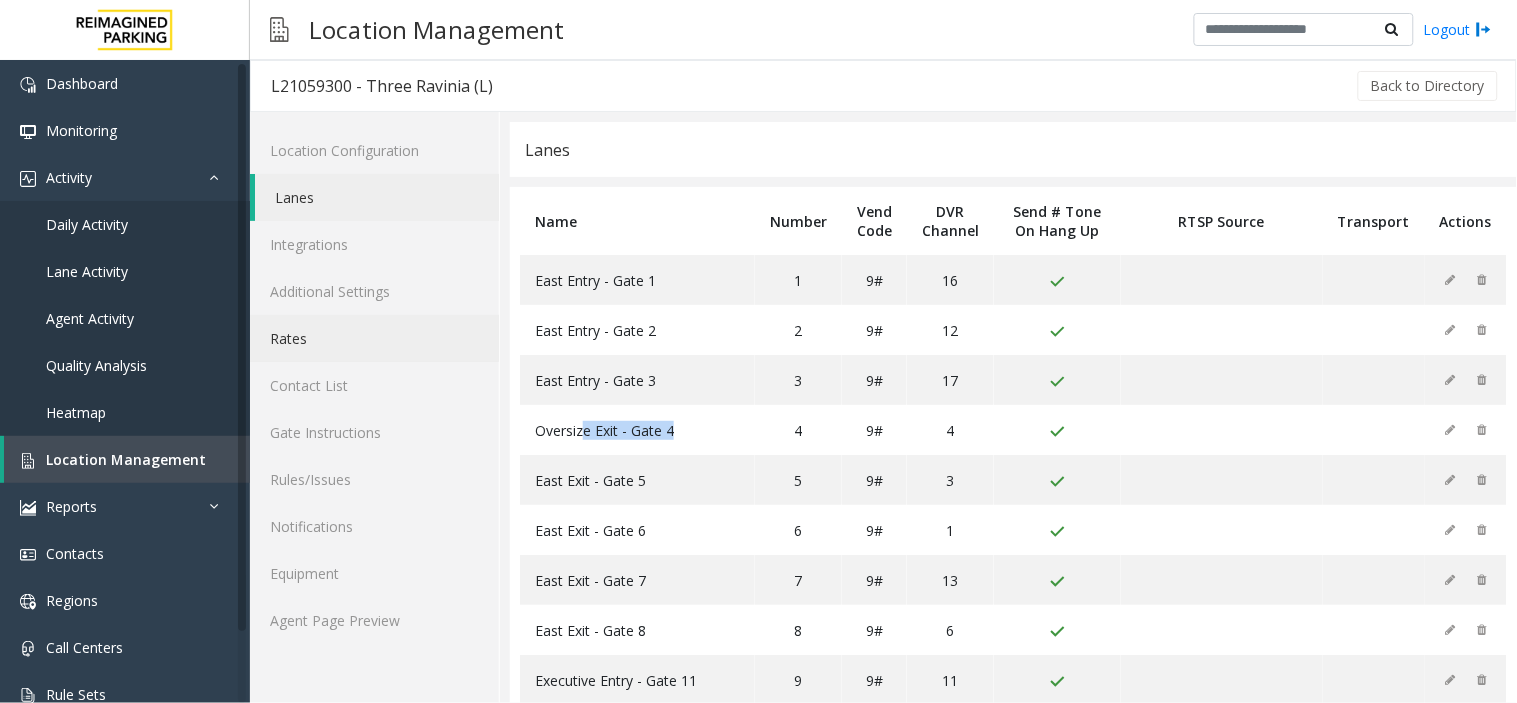 click on "Rates" 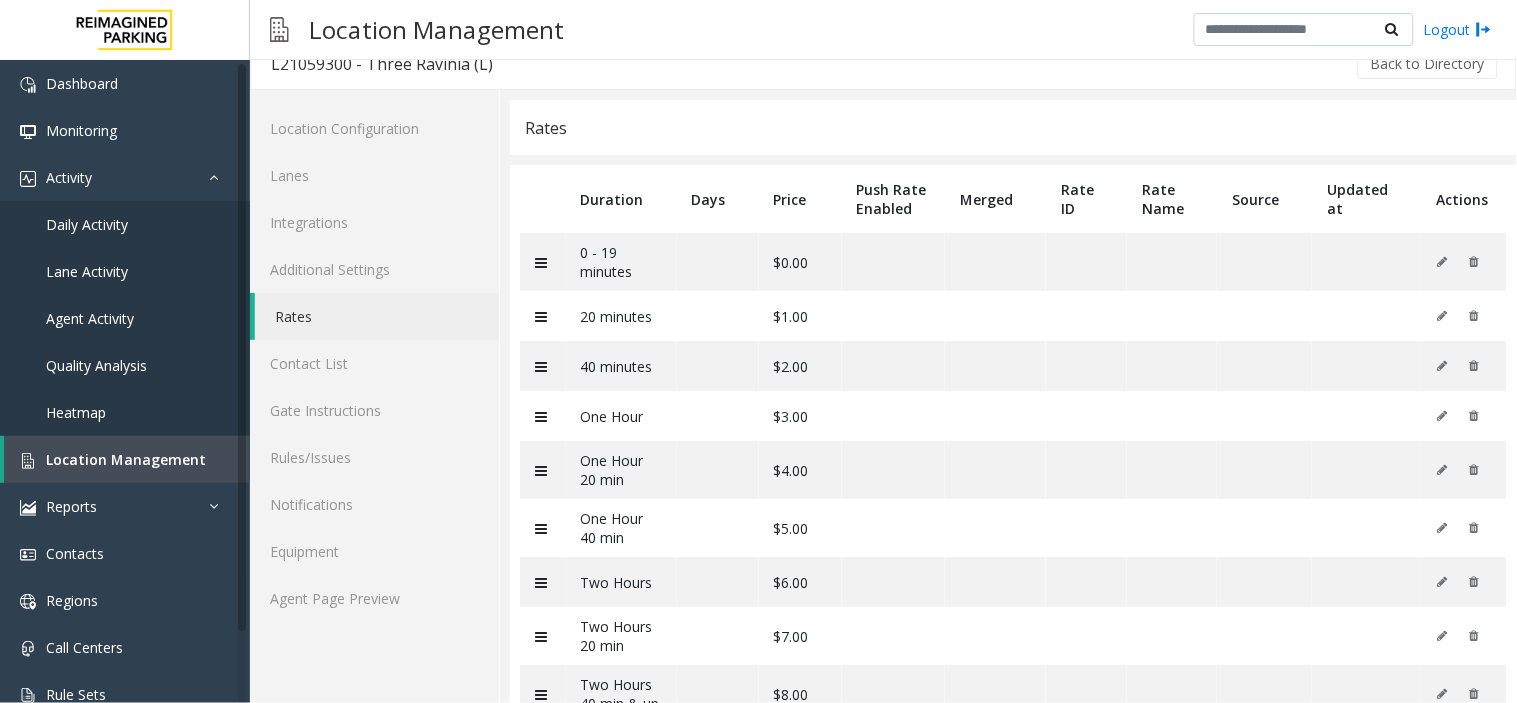 scroll, scrollTop: 0, scrollLeft: 0, axis: both 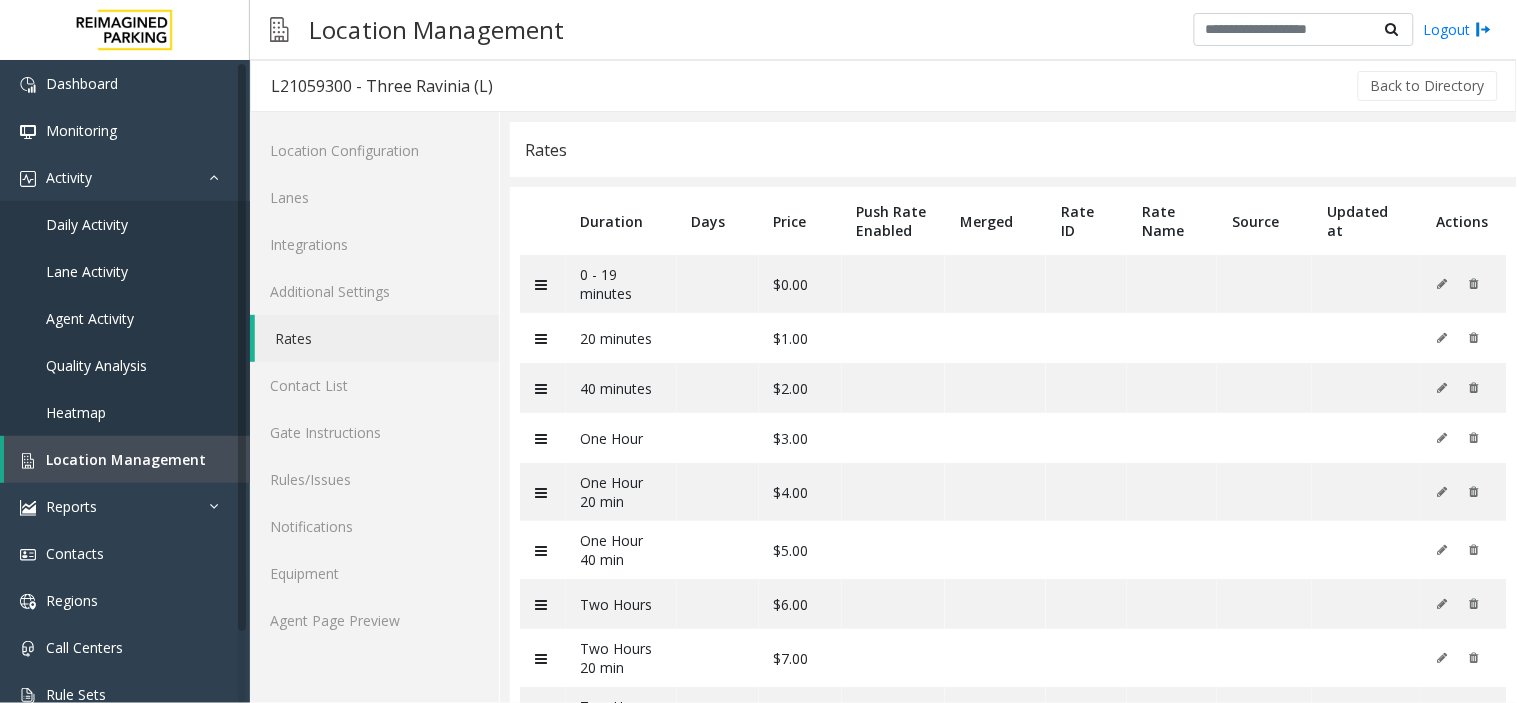 click on "Rates" 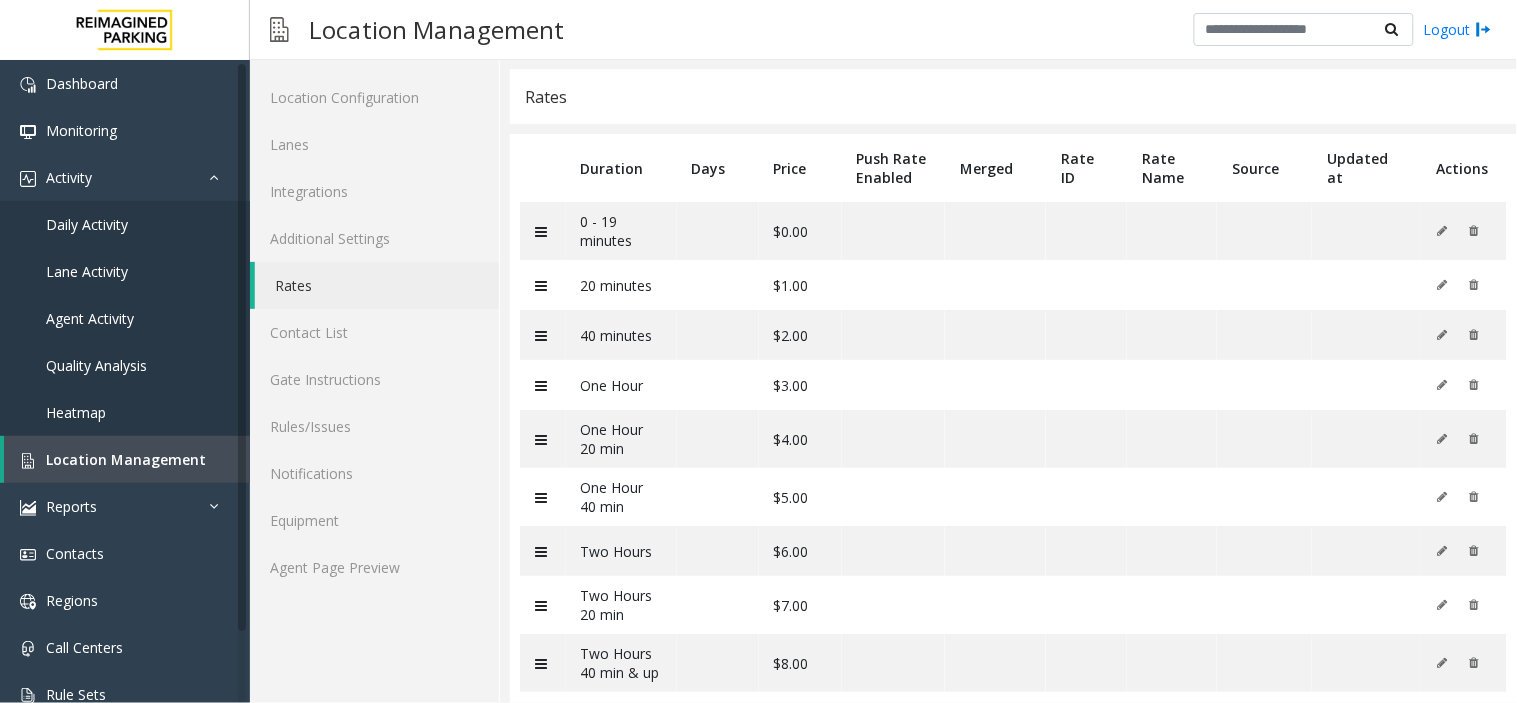 scroll, scrollTop: 101, scrollLeft: 0, axis: vertical 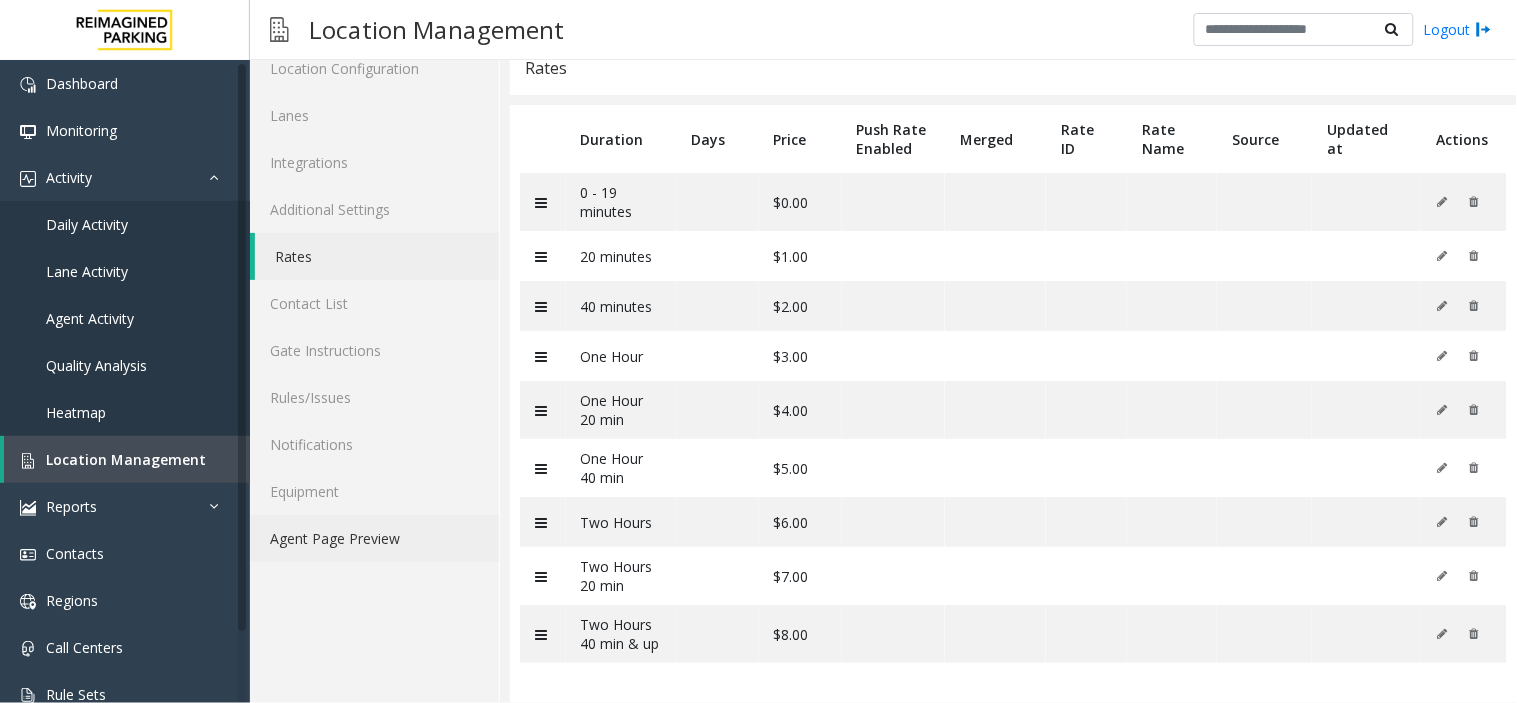 click on "Agent Page Preview" 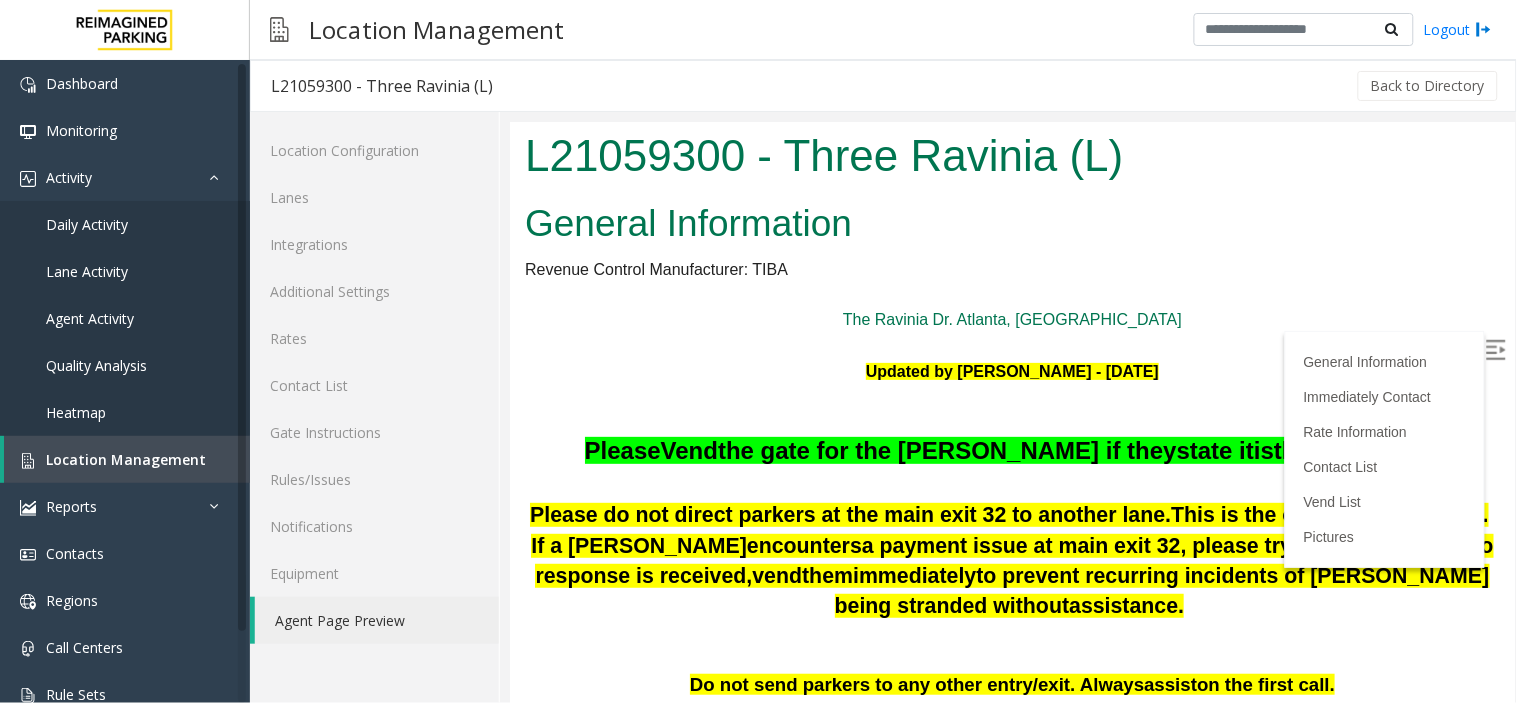 scroll, scrollTop: 888, scrollLeft: 0, axis: vertical 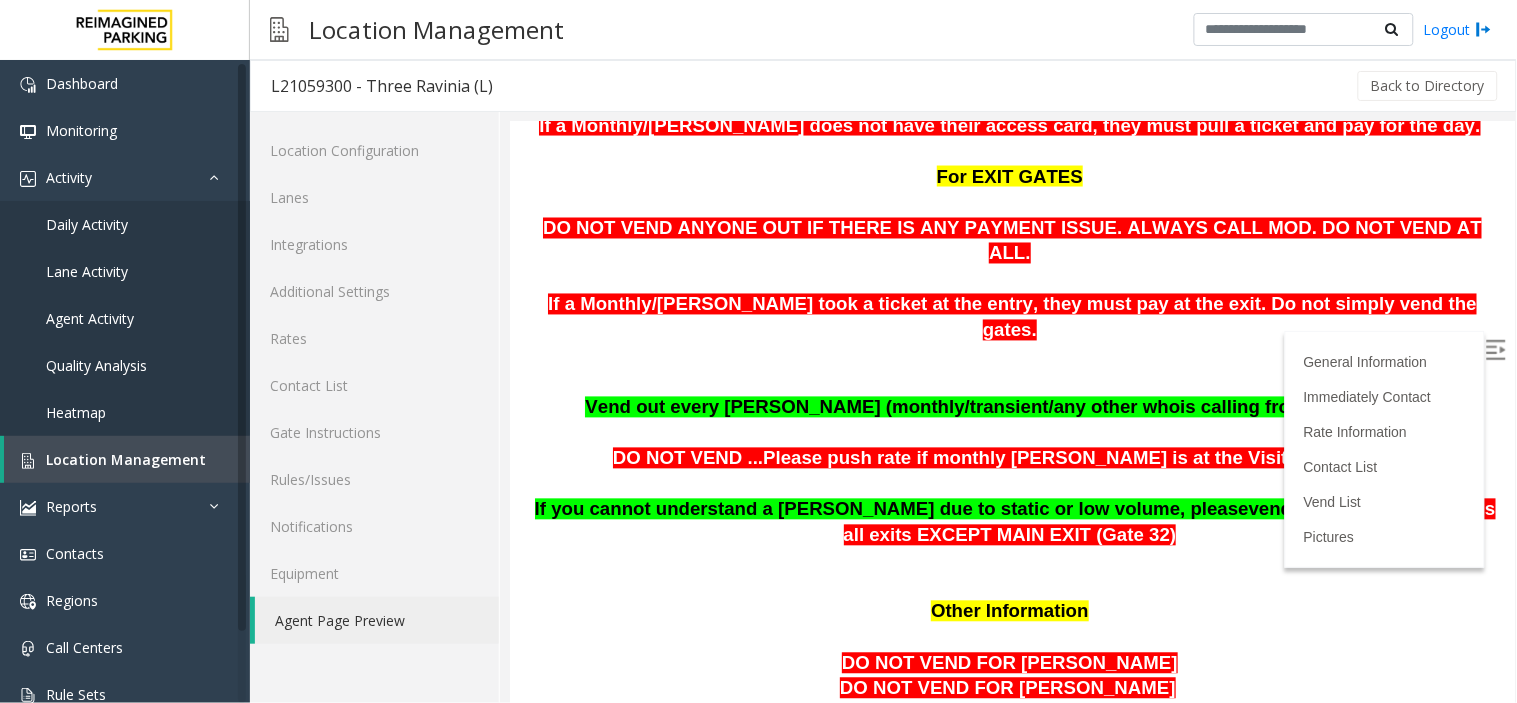 click at bounding box center (1497, 351) 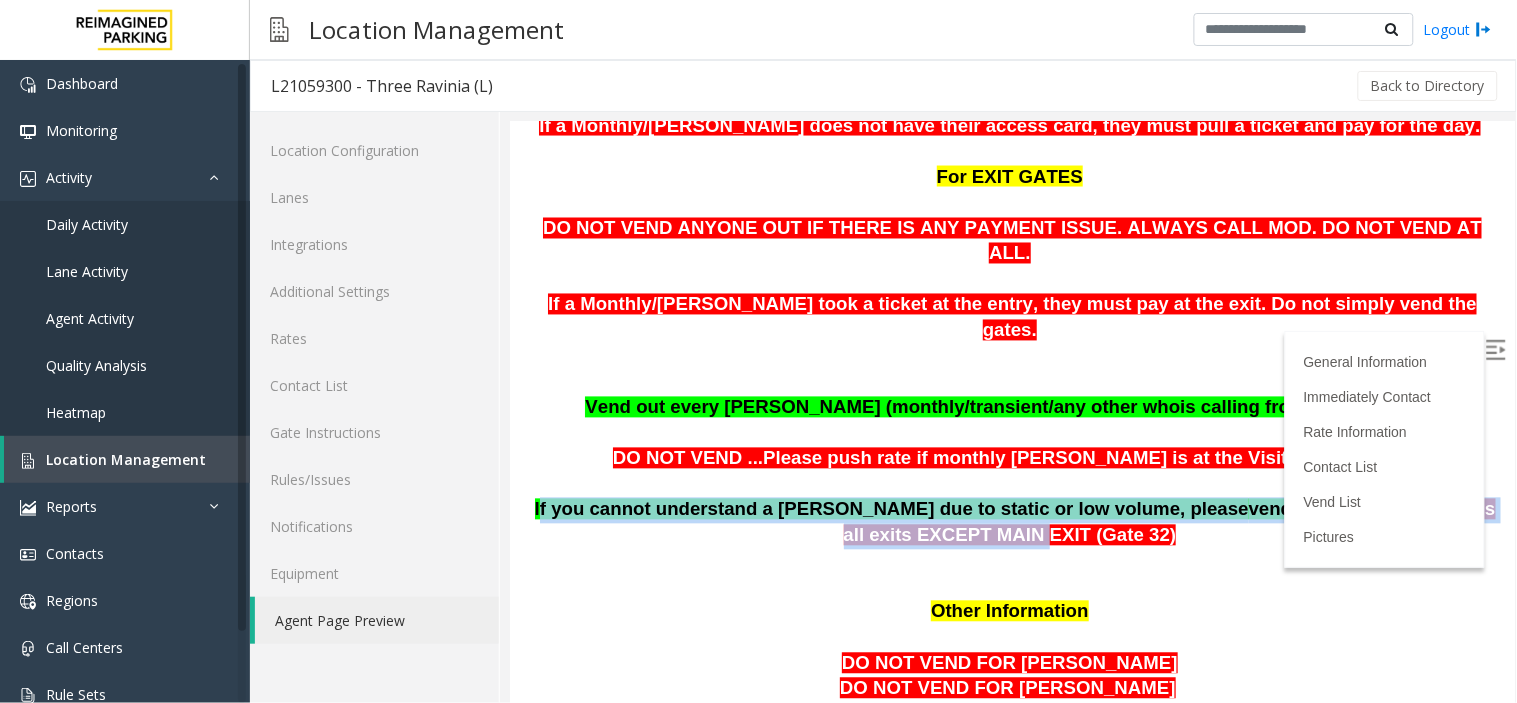 drag, startPoint x: 540, startPoint y: 412, endPoint x: 777, endPoint y: 422, distance: 237.21088 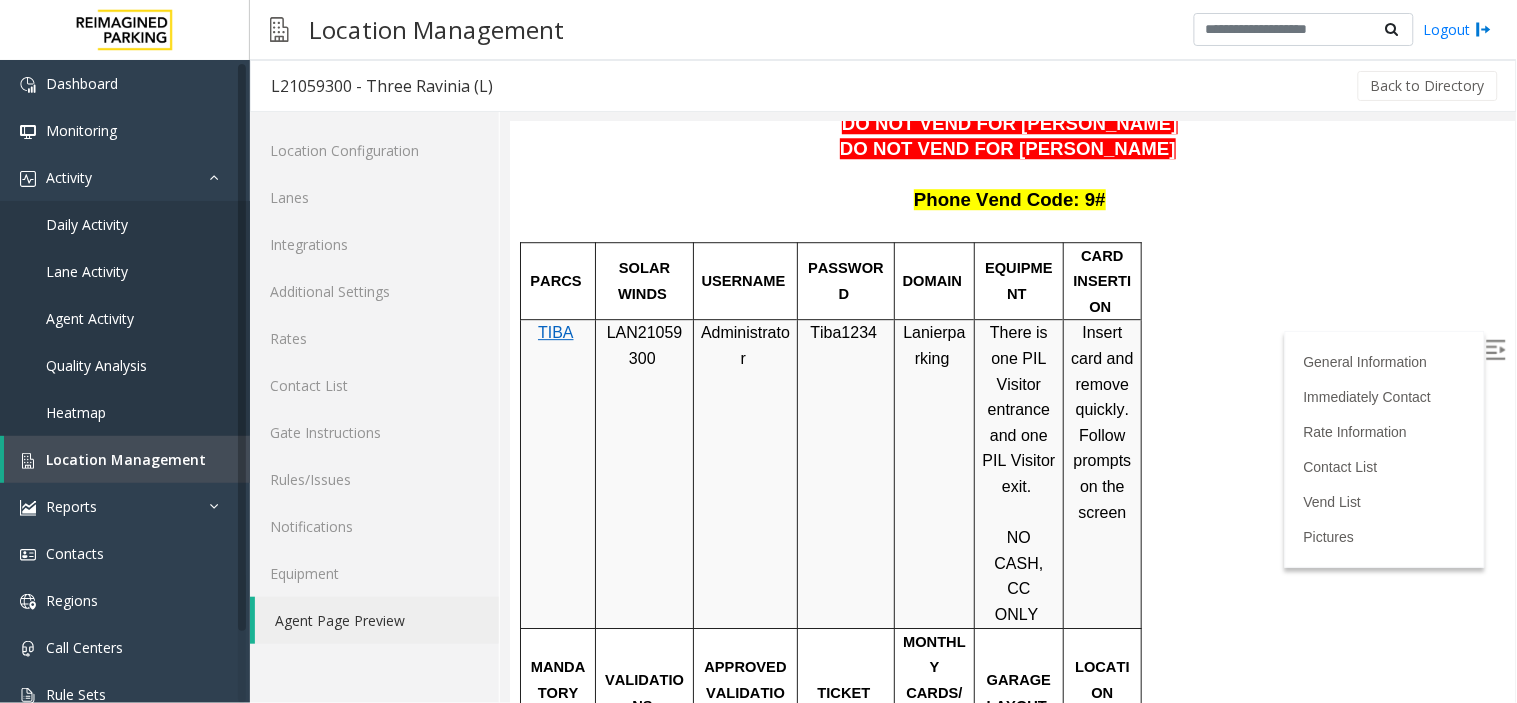 scroll, scrollTop: 1000, scrollLeft: 0, axis: vertical 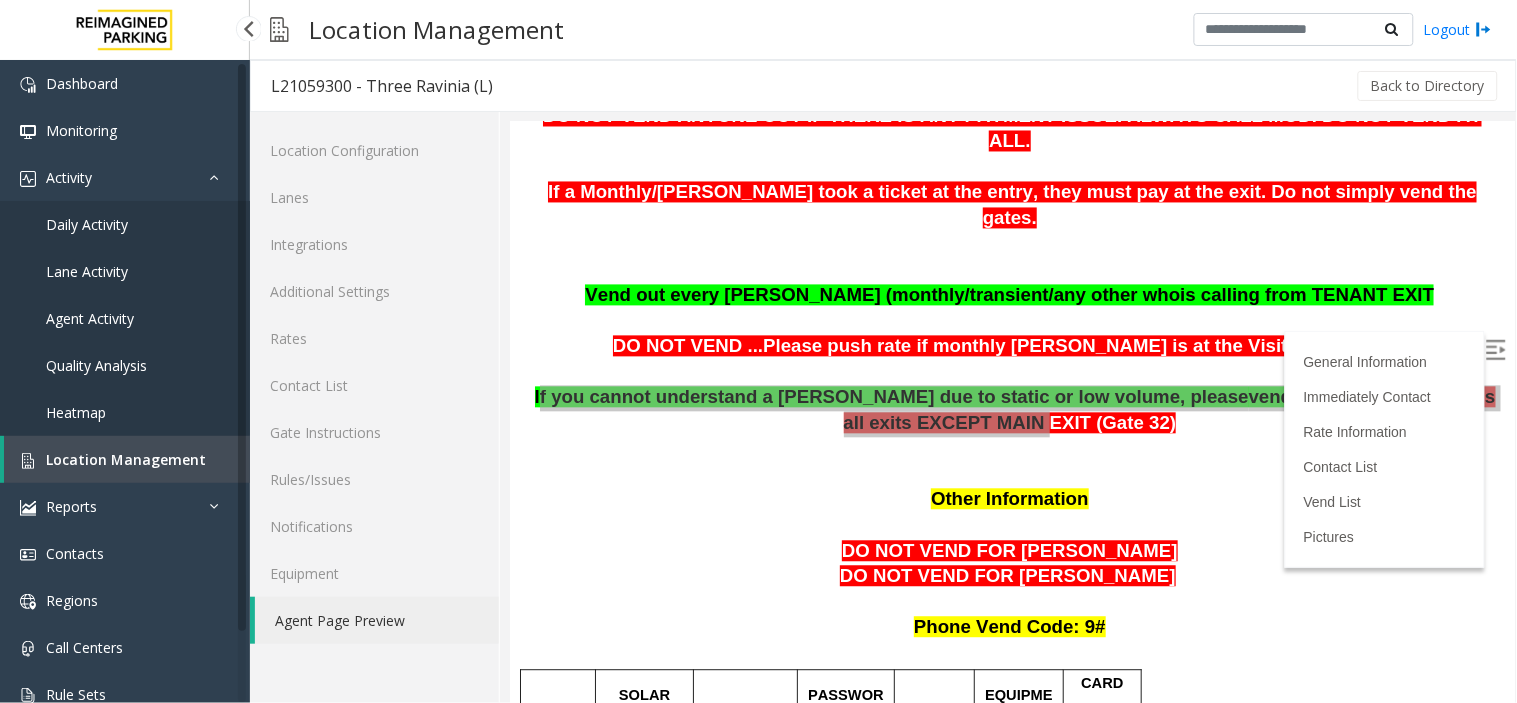 click on "Location Management" at bounding box center [127, 459] 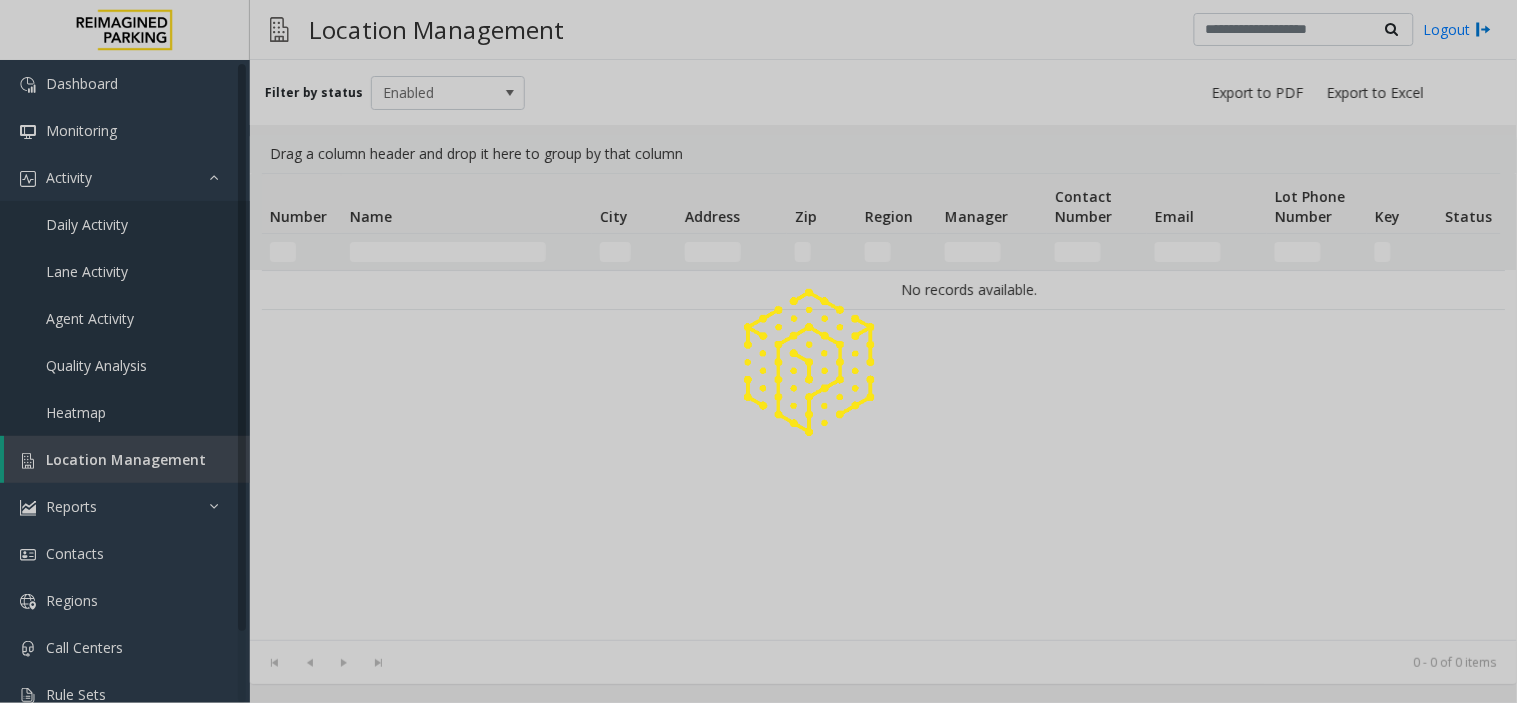 drag, startPoint x: 58, startPoint y: 435, endPoint x: 117, endPoint y: 462, distance: 64.884514 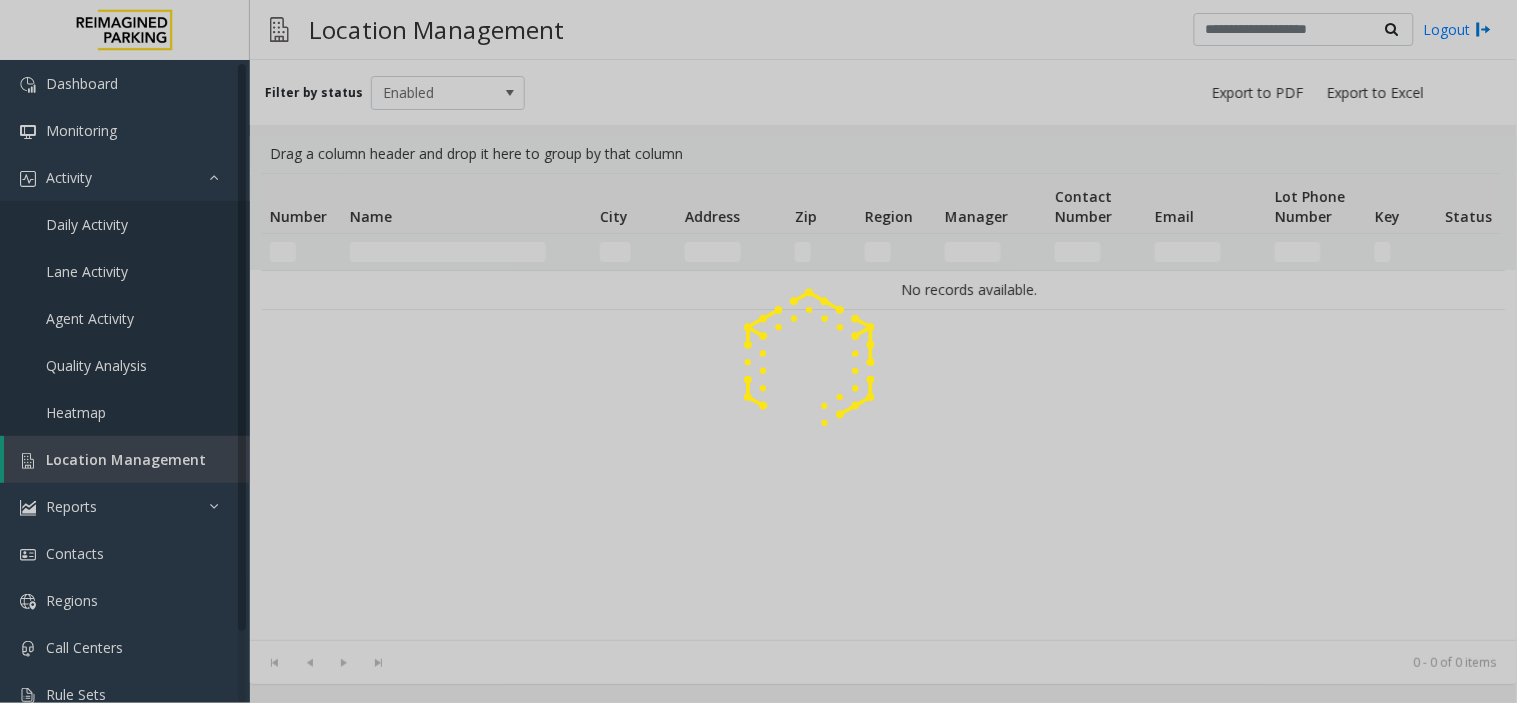 click 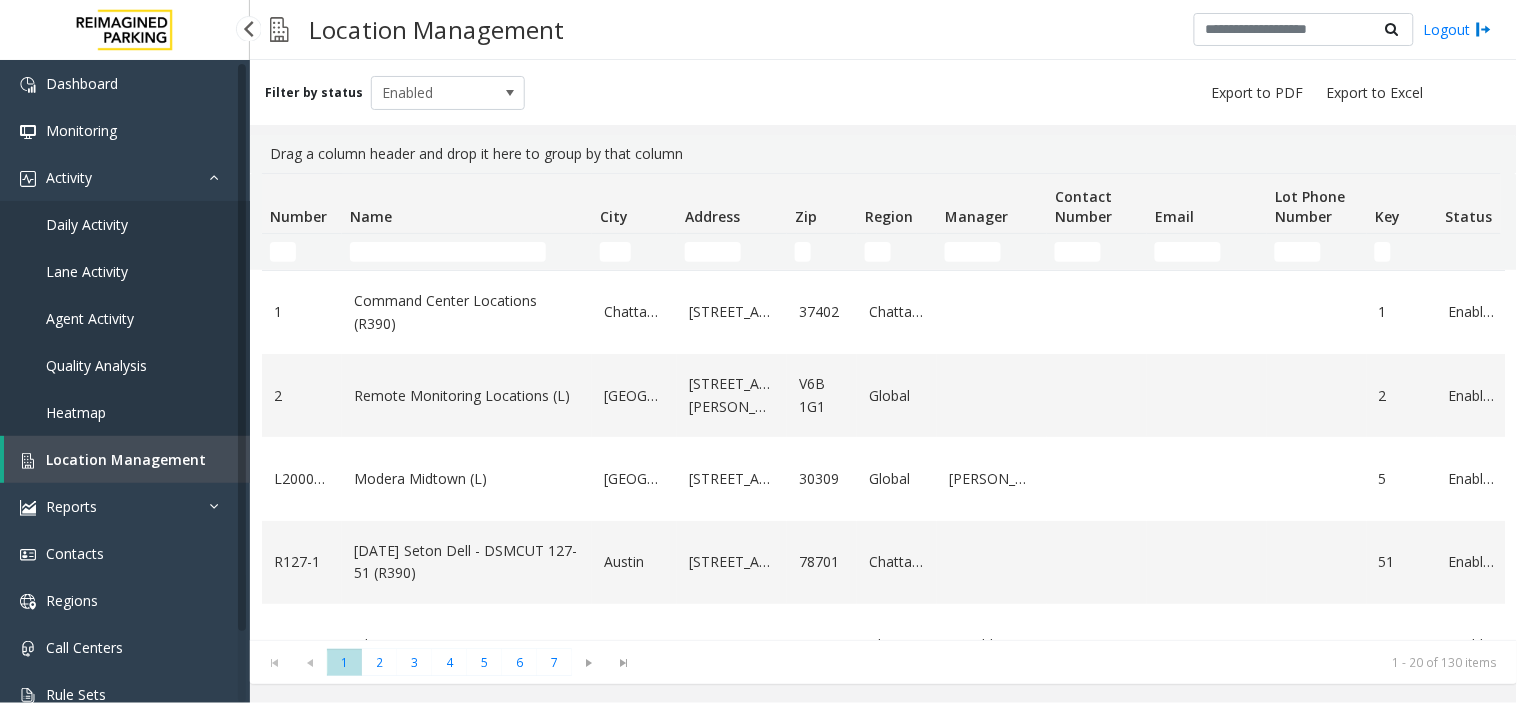 click on "Location Management" at bounding box center [126, 459] 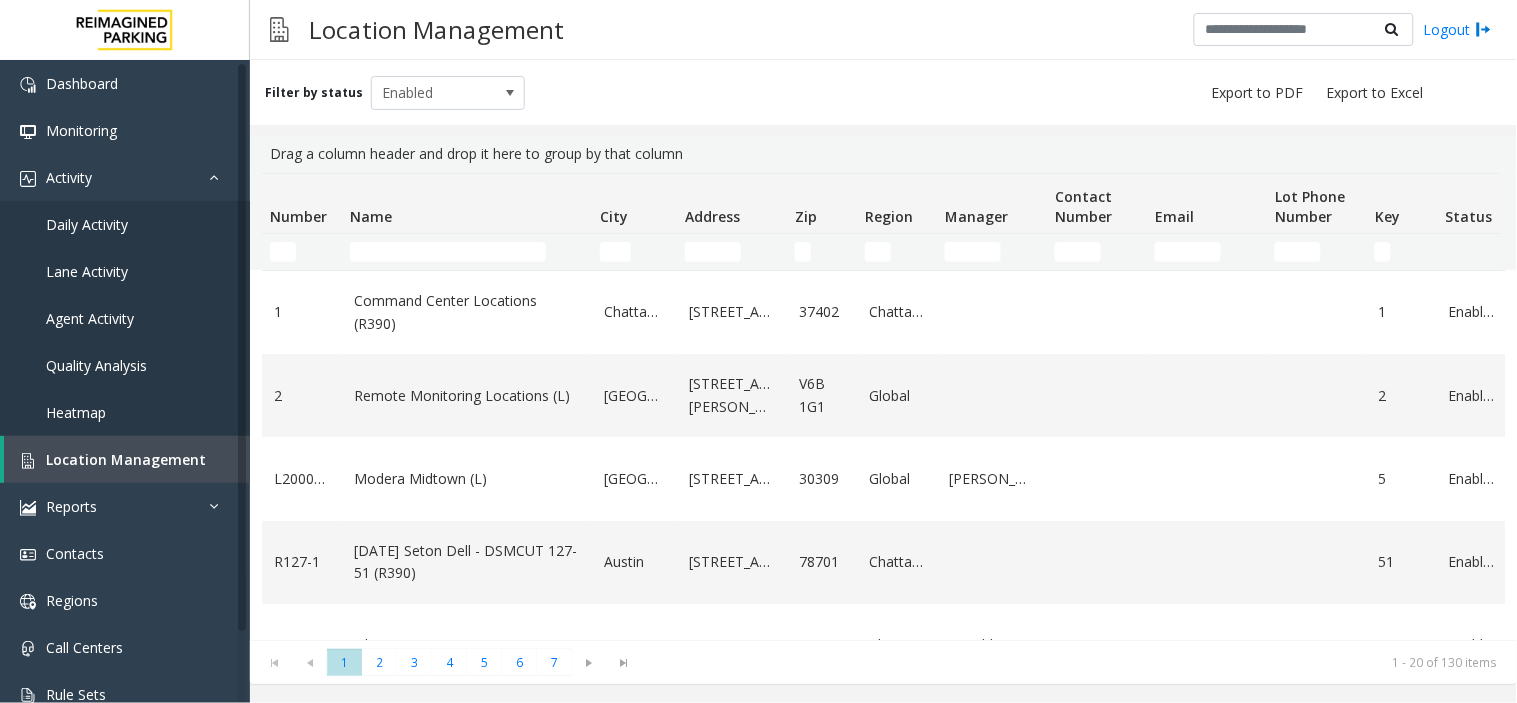 click 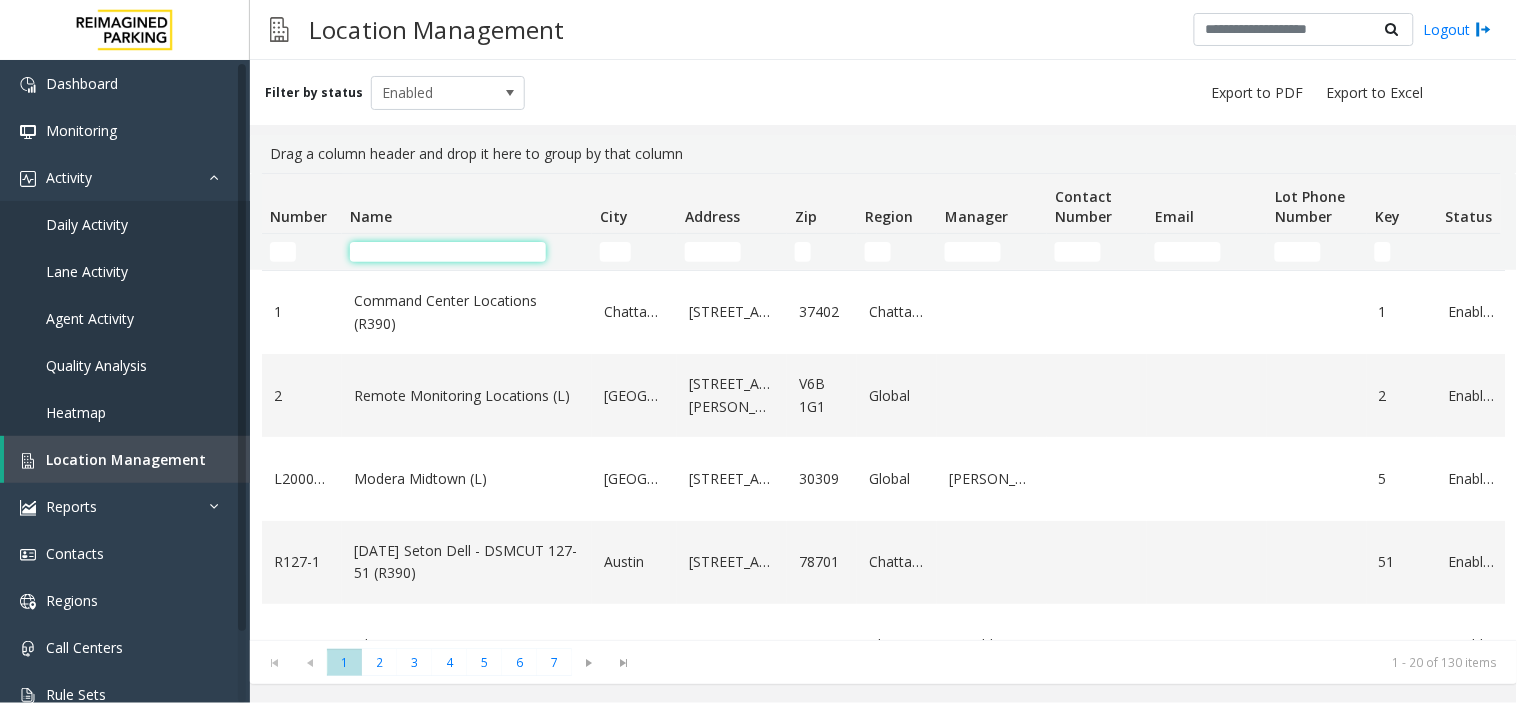 click 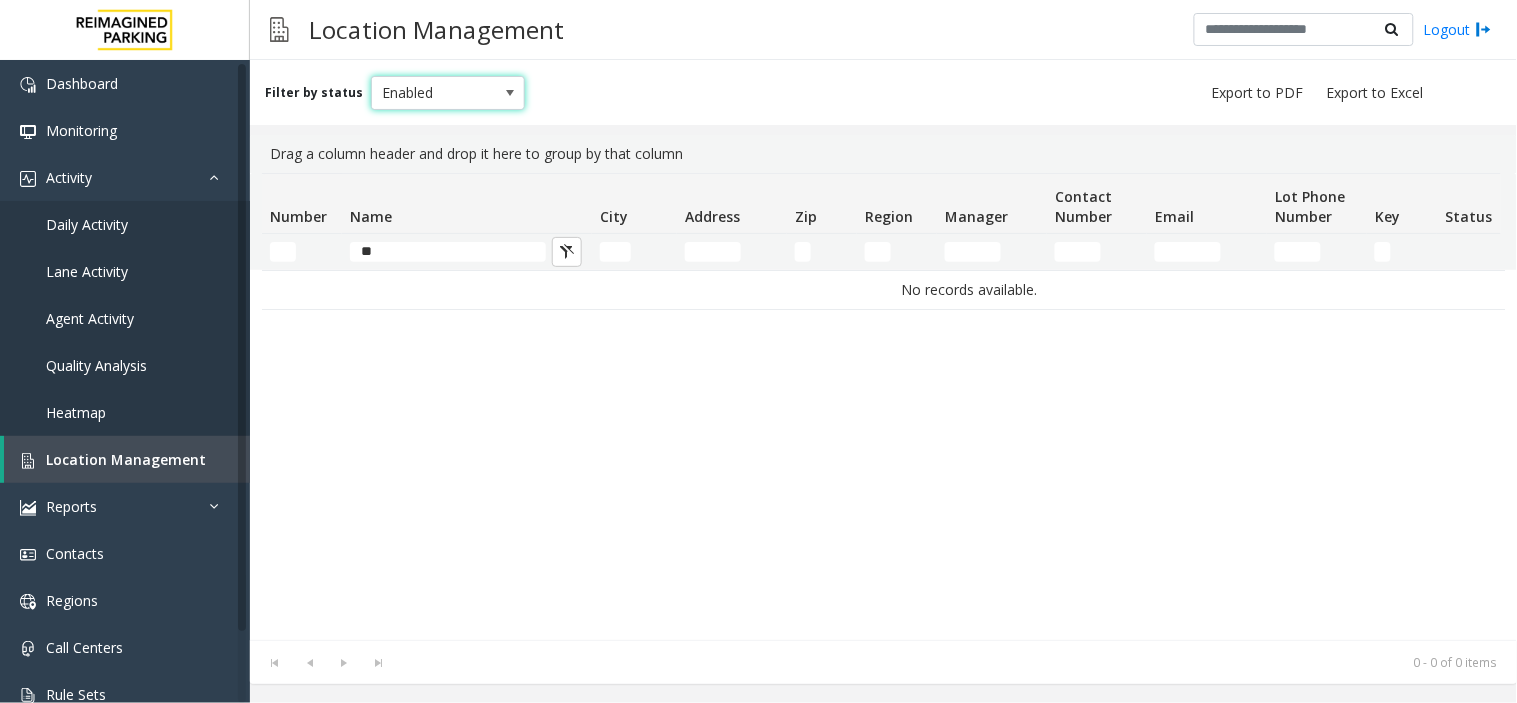 drag, startPoint x: 465, startPoint y: 87, endPoint x: 463, endPoint y: 100, distance: 13.152946 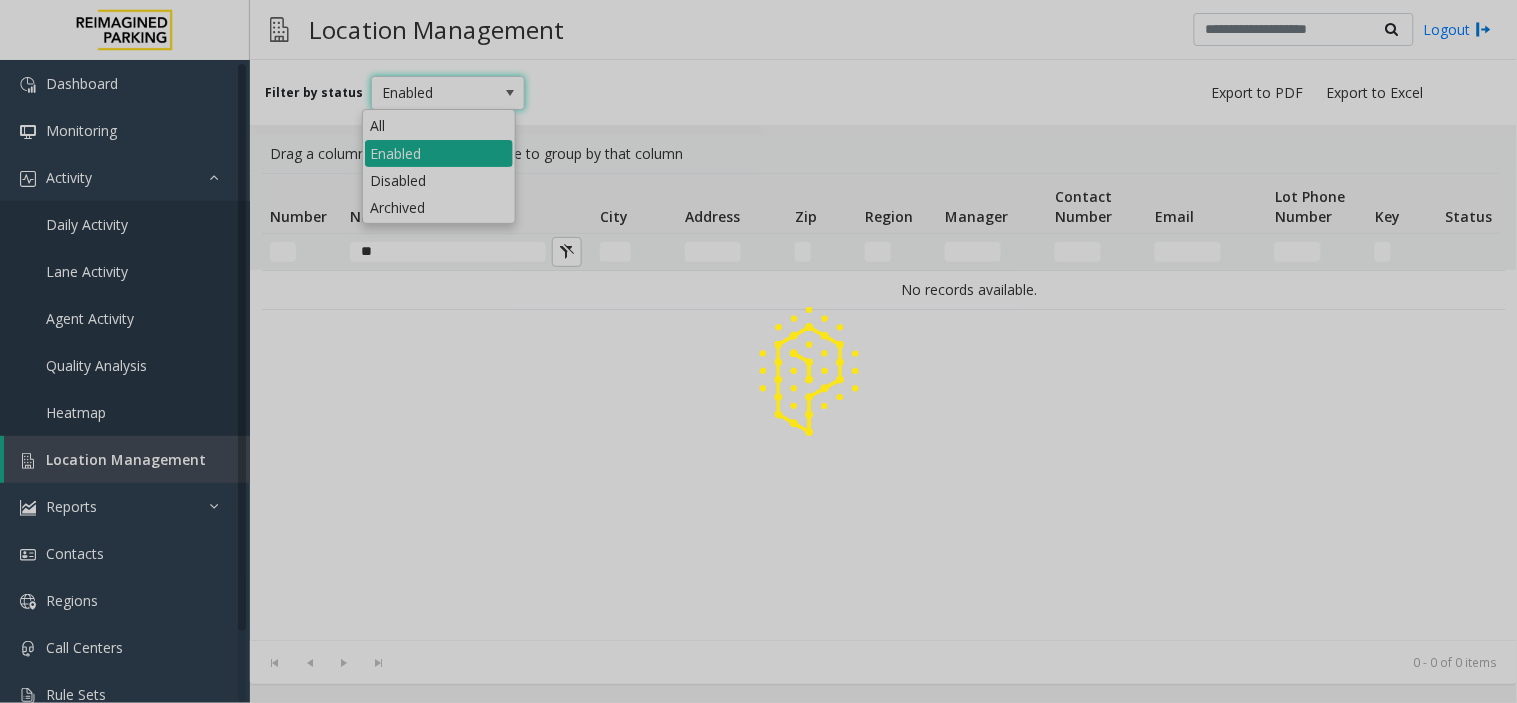 click 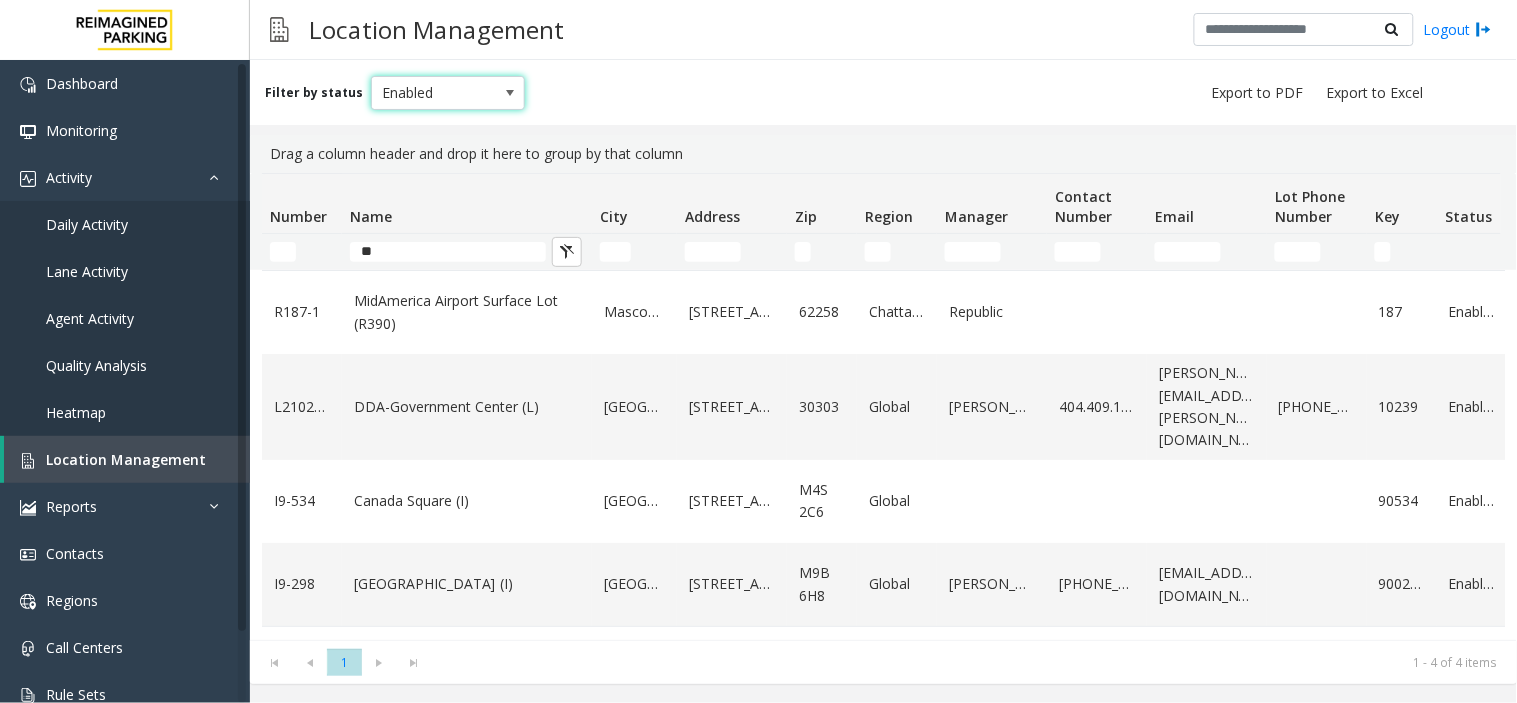 click on "Enabled" at bounding box center [433, 93] 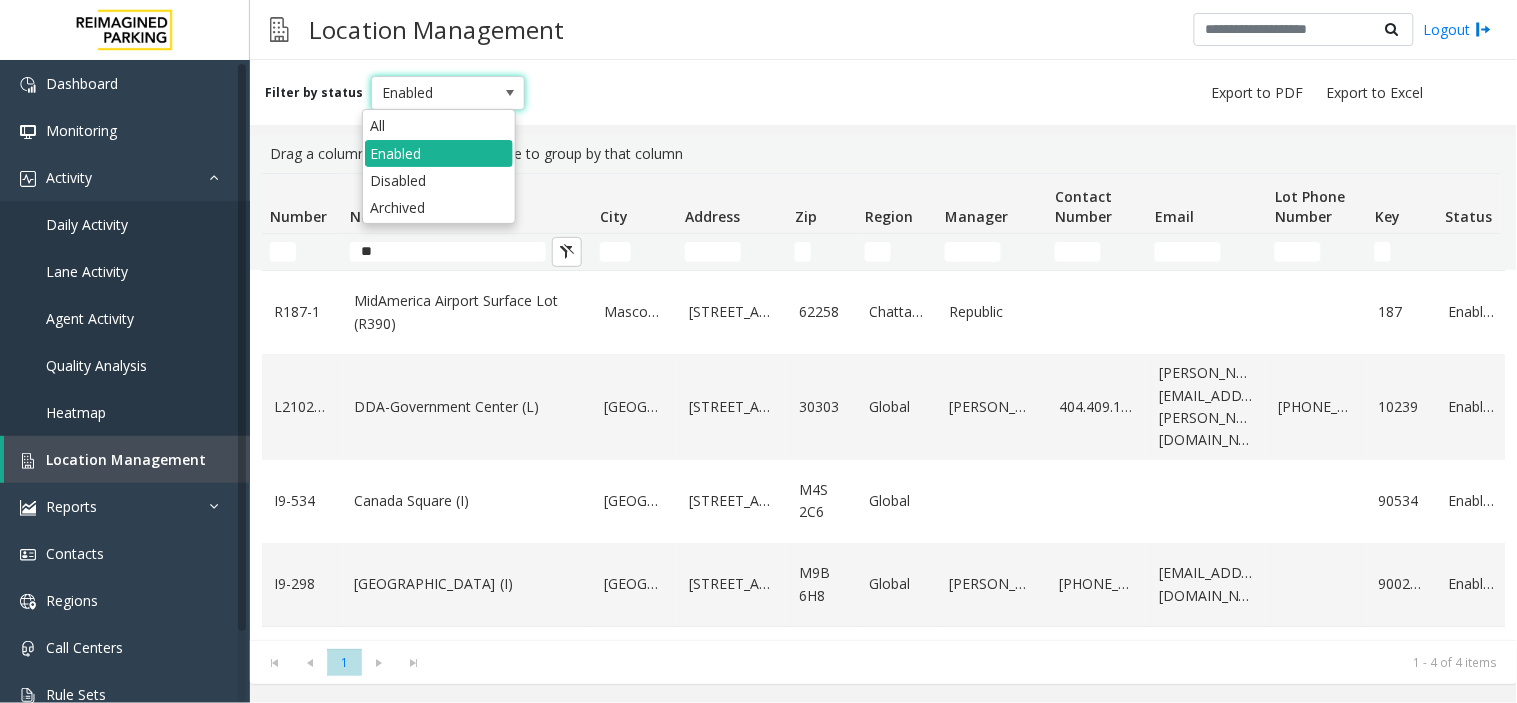 click on "Enabled" at bounding box center (439, 153) 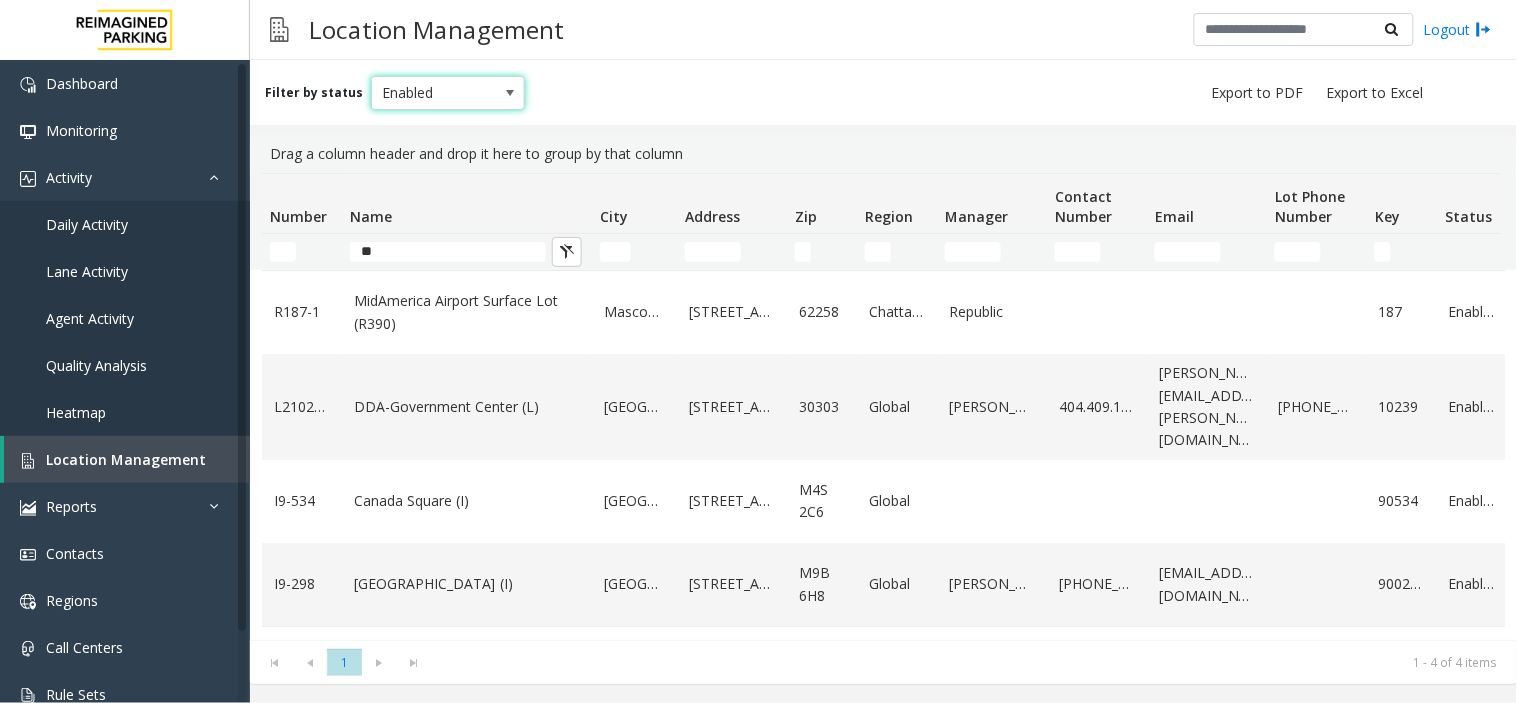 click on "Enabled" at bounding box center [433, 93] 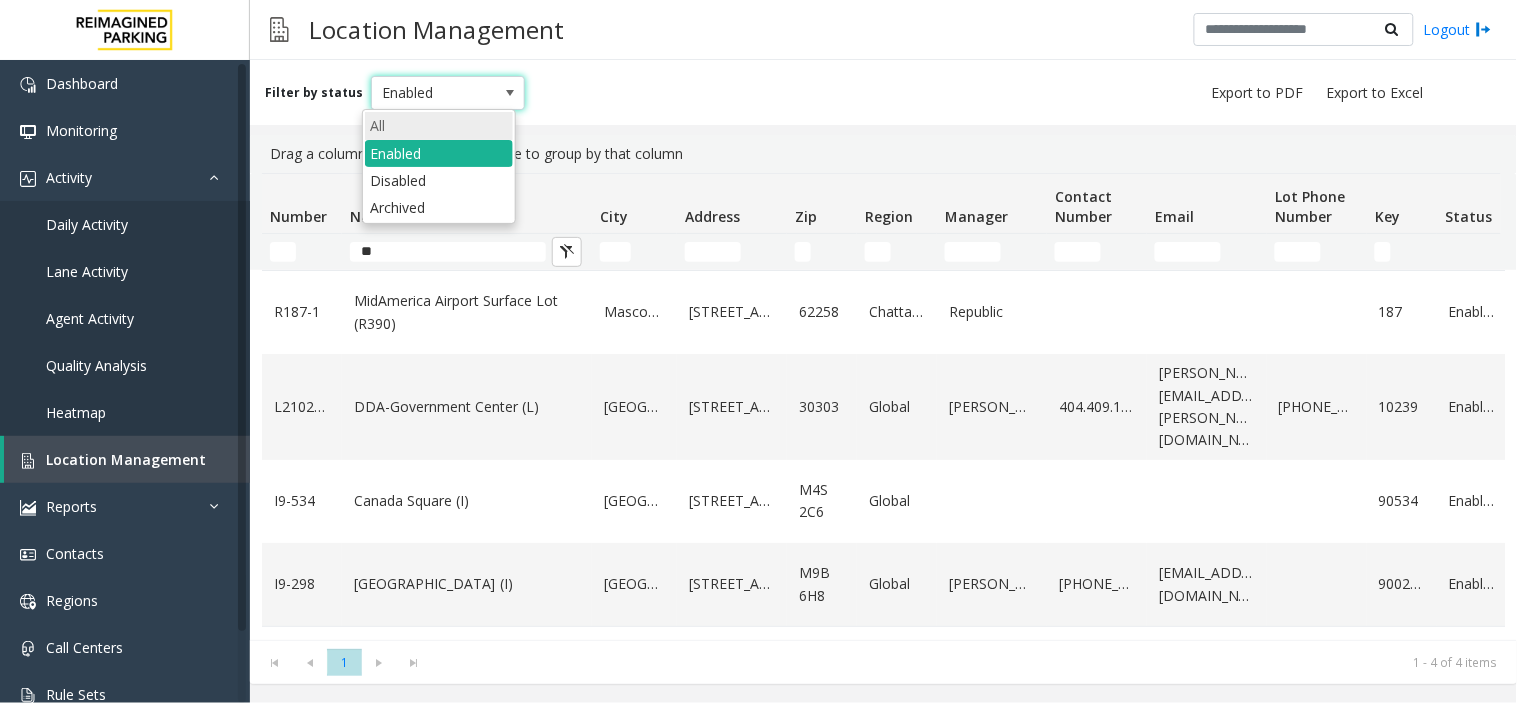 click on "All" at bounding box center [439, 125] 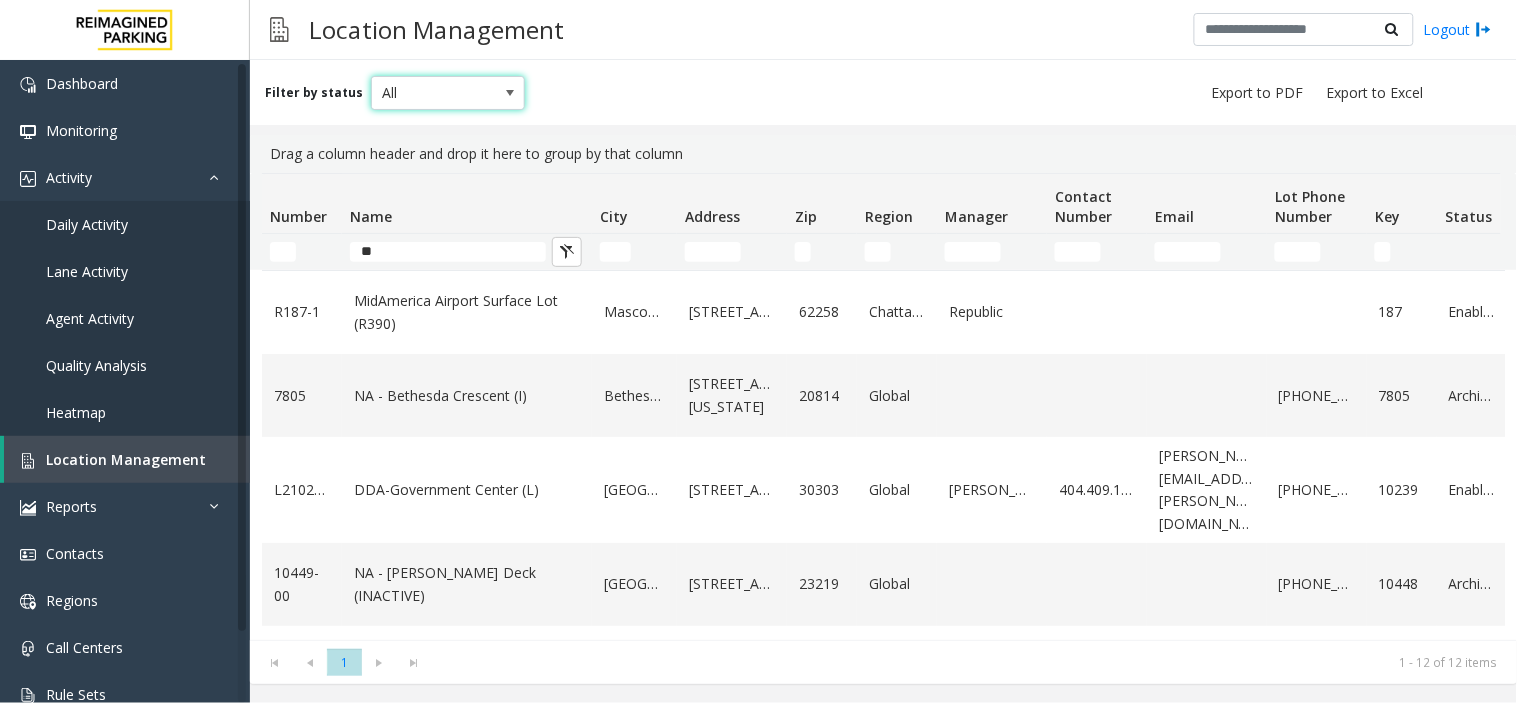 click on "**" 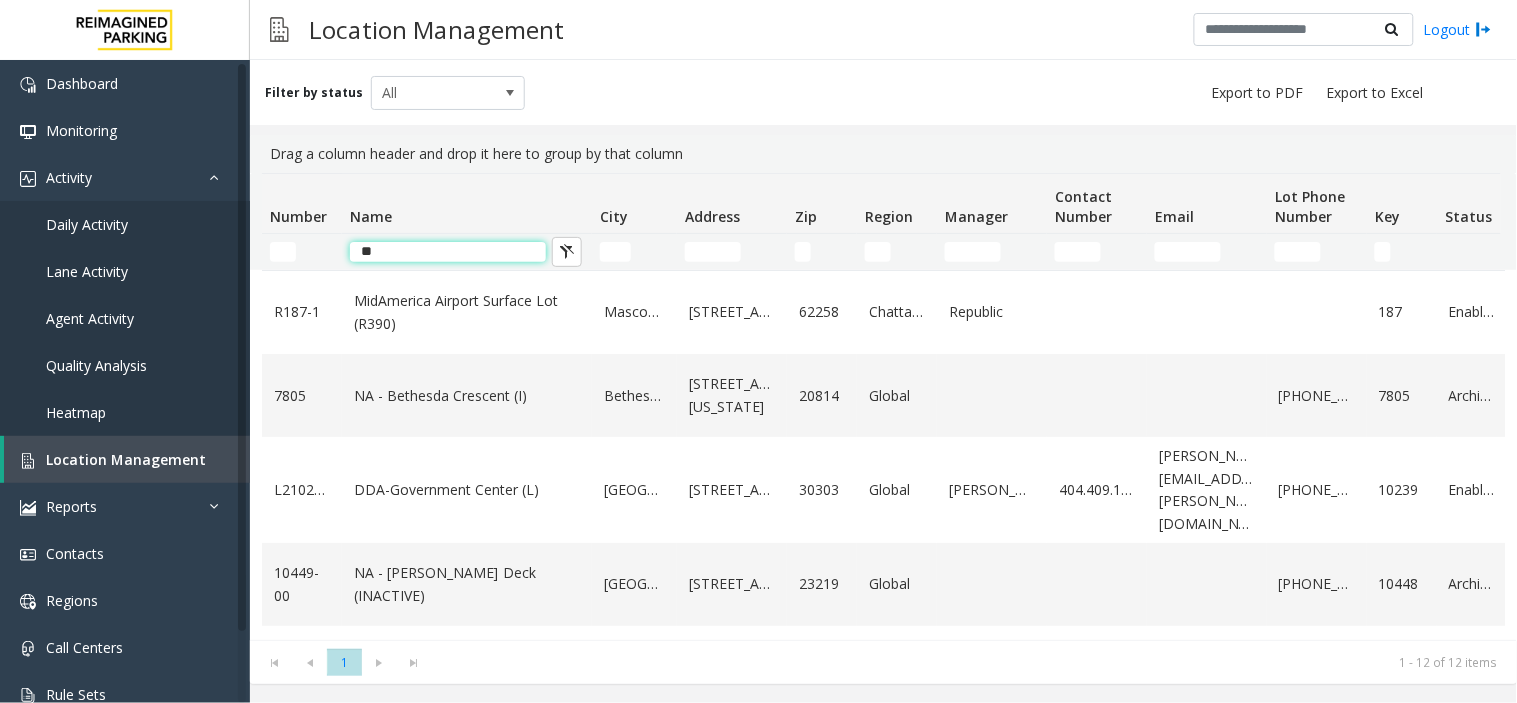 click on "**" 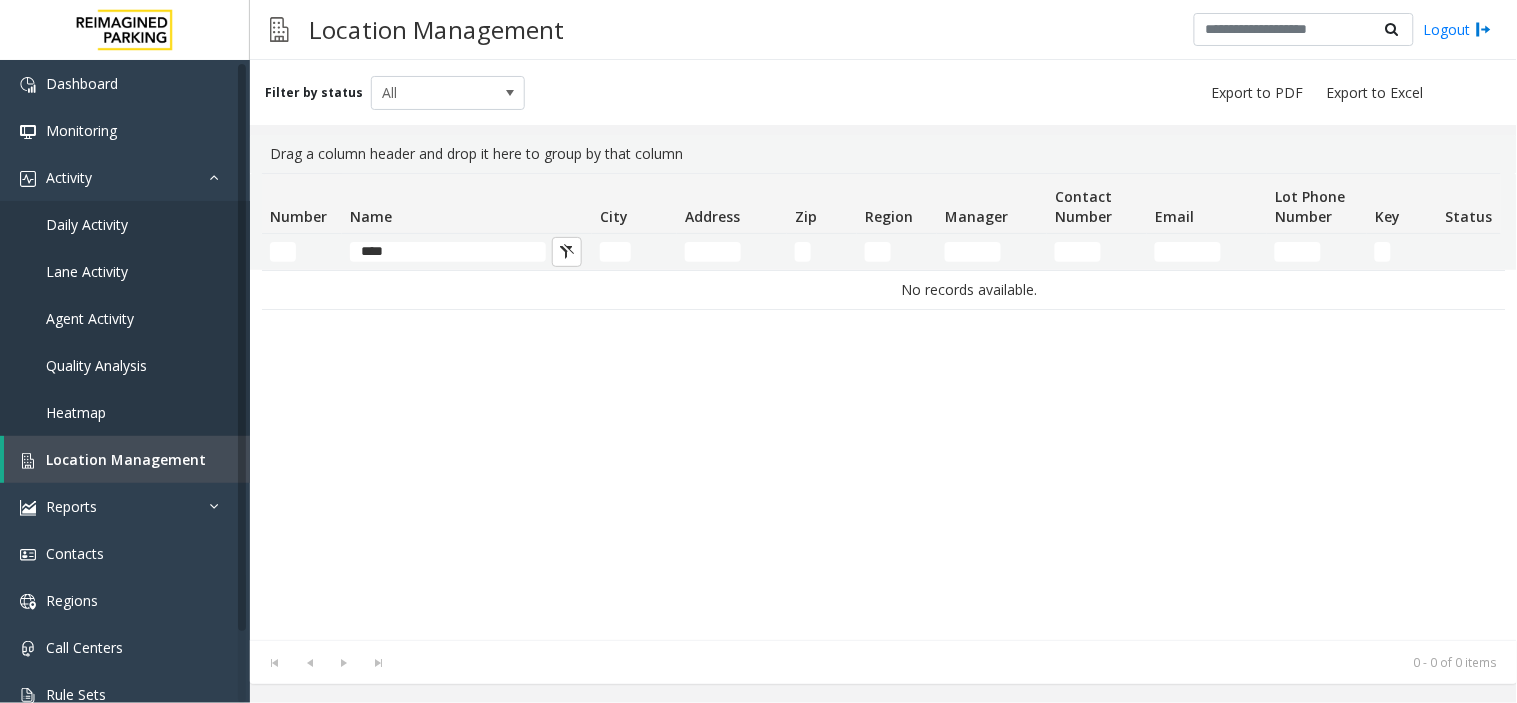 click on "No records available." 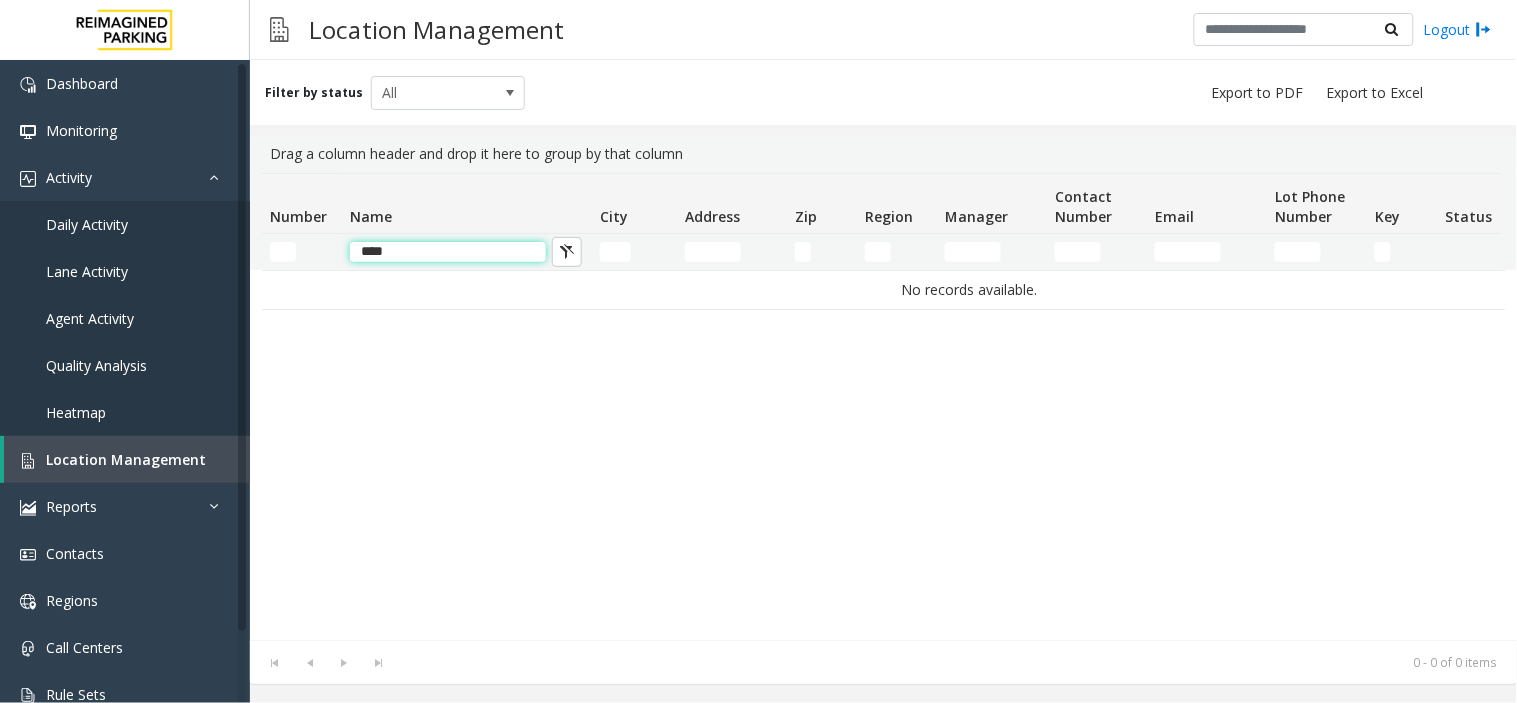 type on "***" 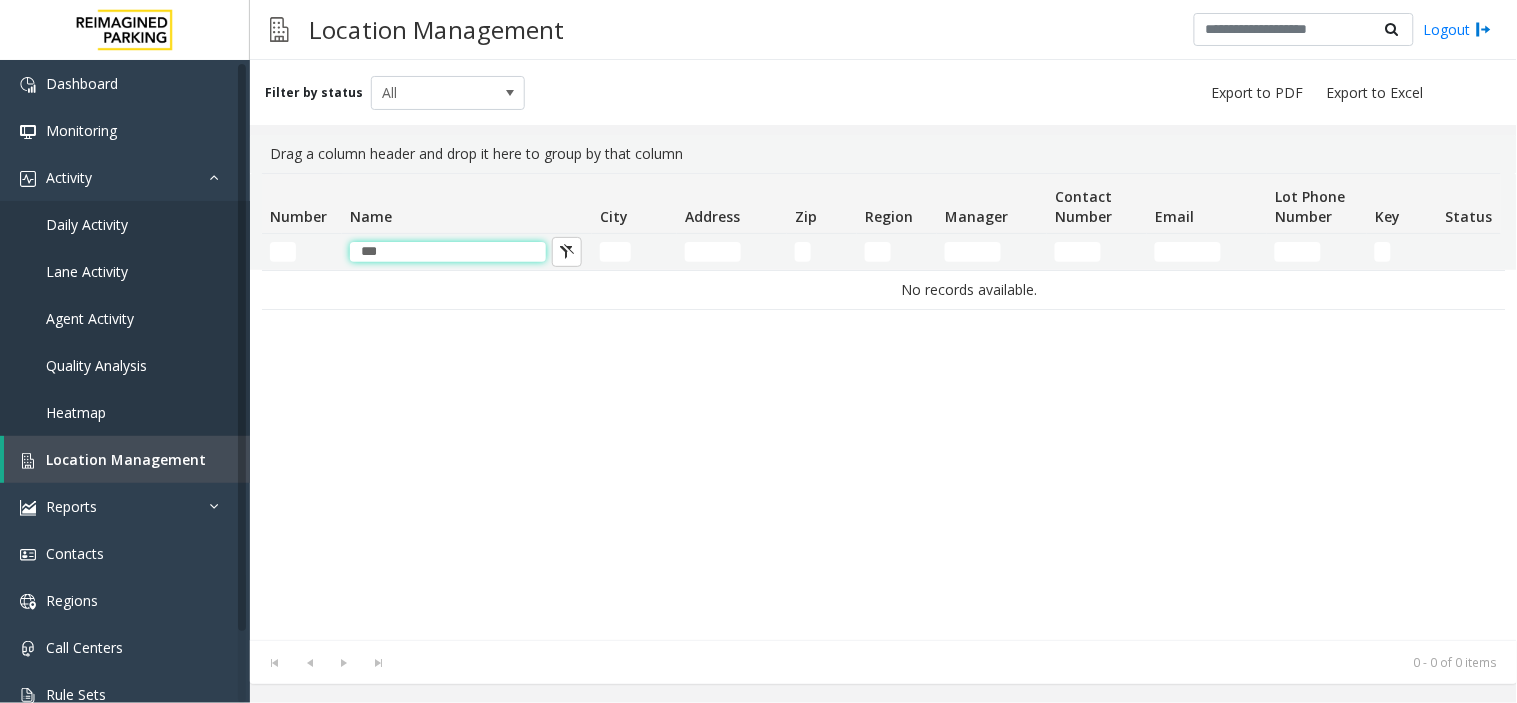 drag, startPoint x: 437, startPoint y: 245, endPoint x: 313, endPoint y: 242, distance: 124.036285 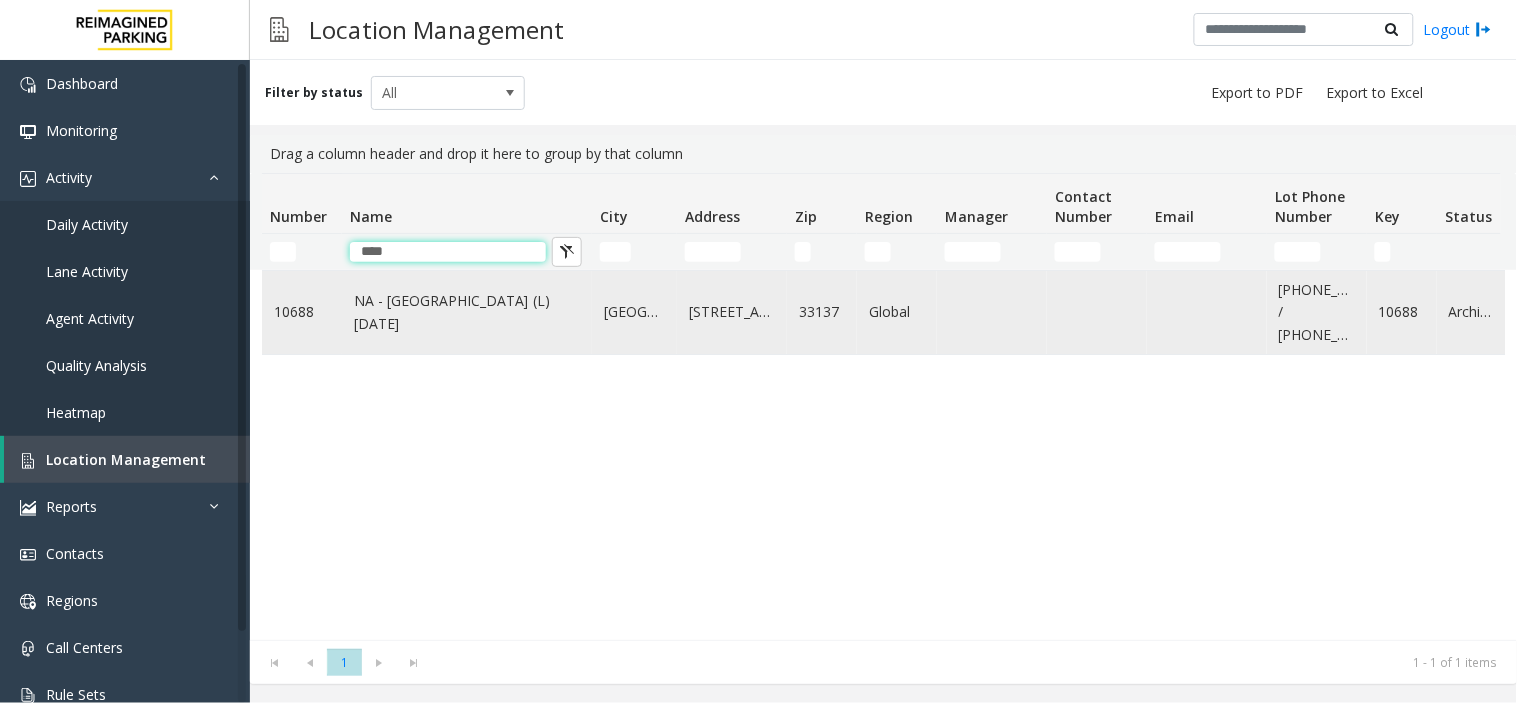 type on "***" 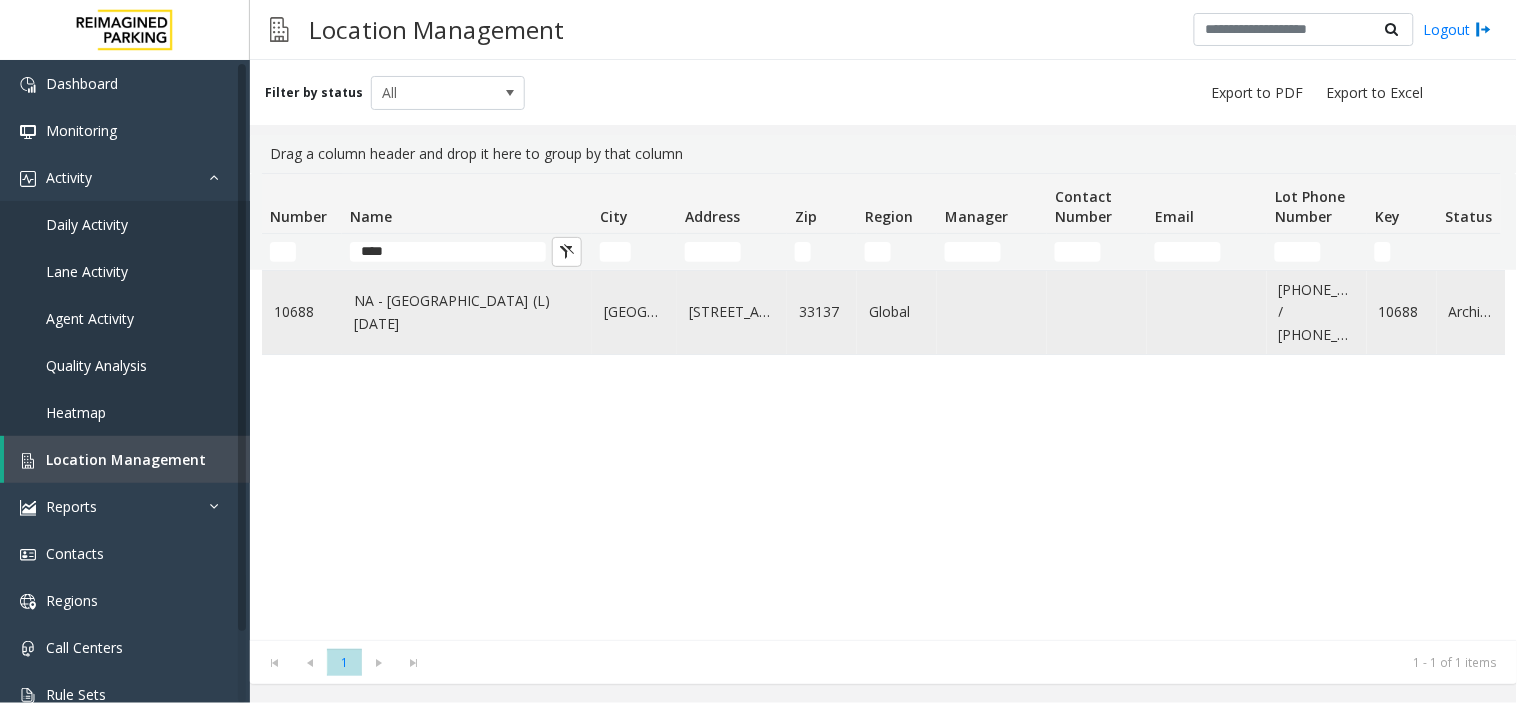 click on "NA - [GEOGRAPHIC_DATA] (L) [DATE]" 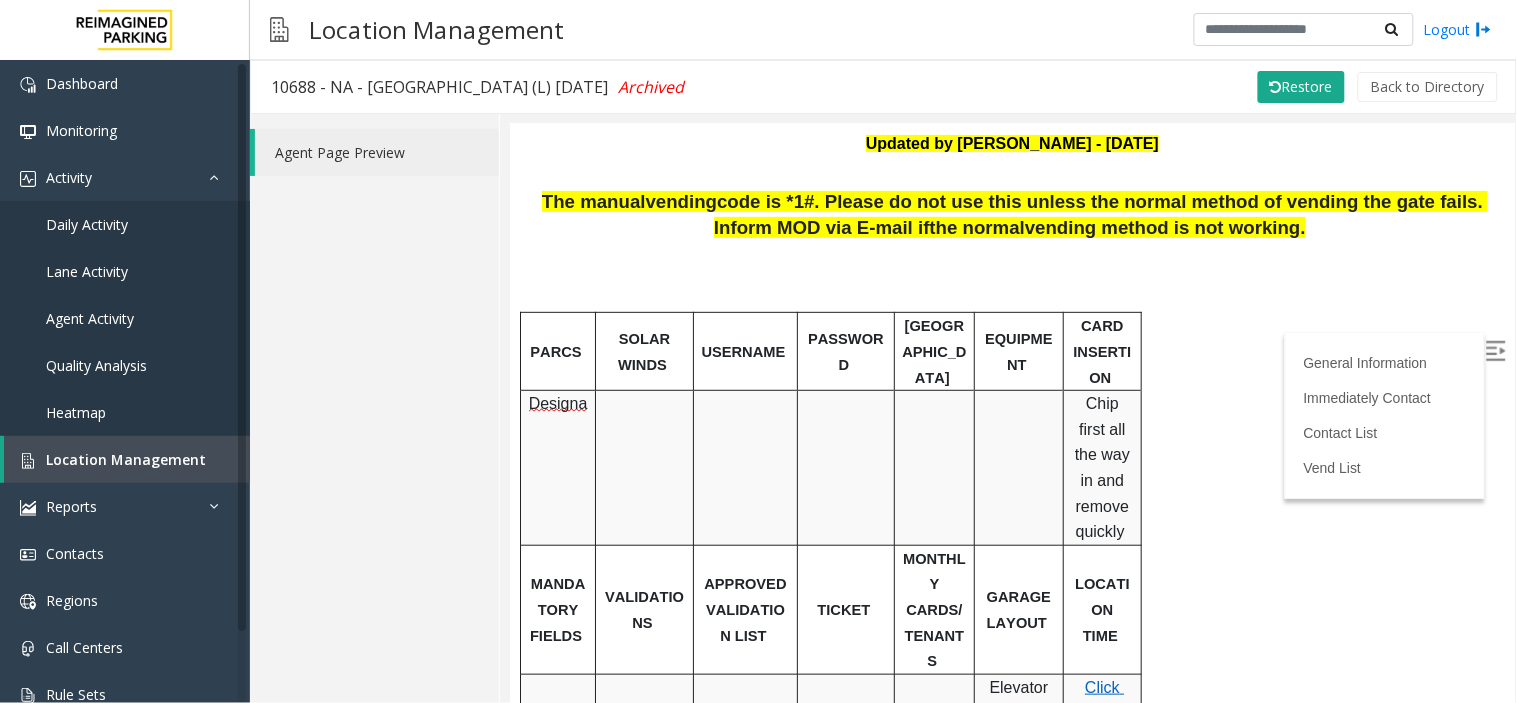 scroll, scrollTop: 0, scrollLeft: 0, axis: both 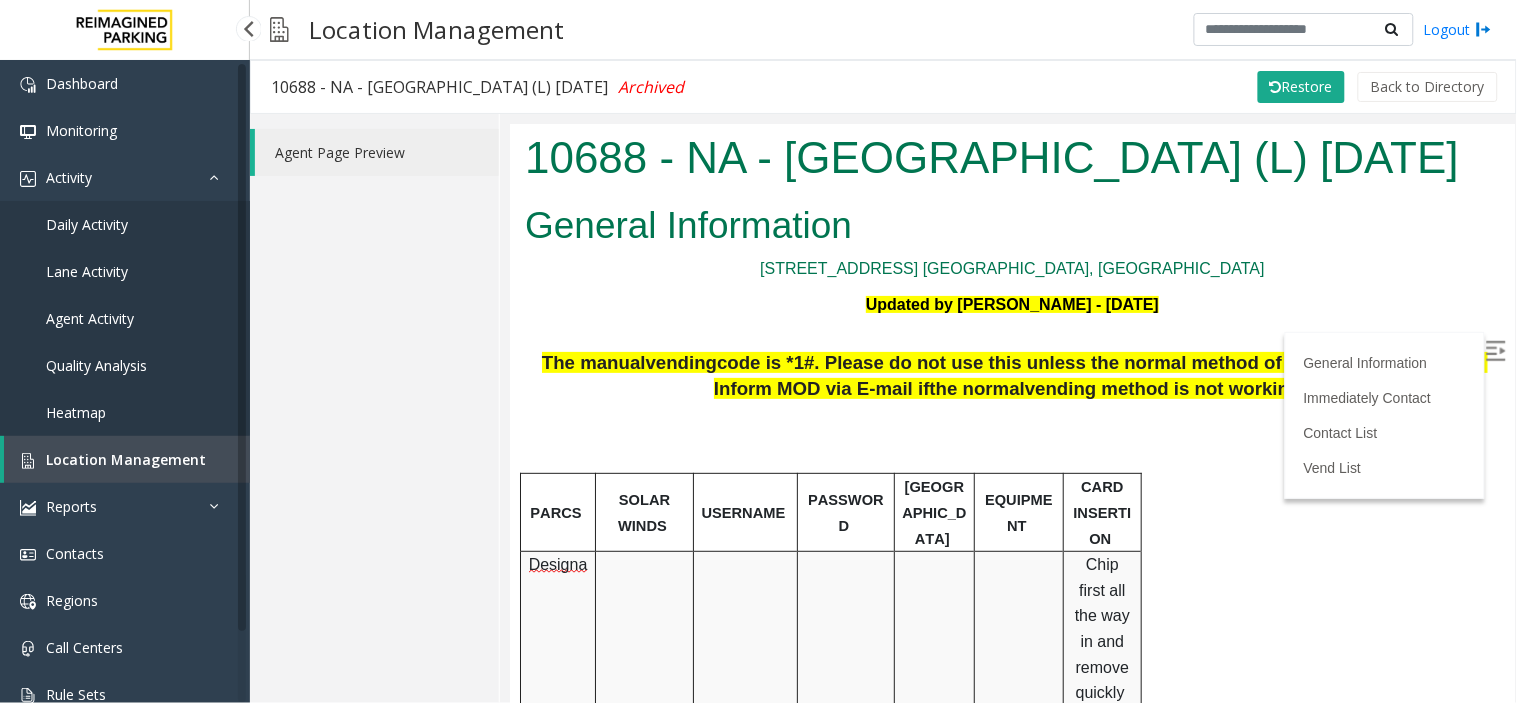 click on "Location Management" at bounding box center [126, 459] 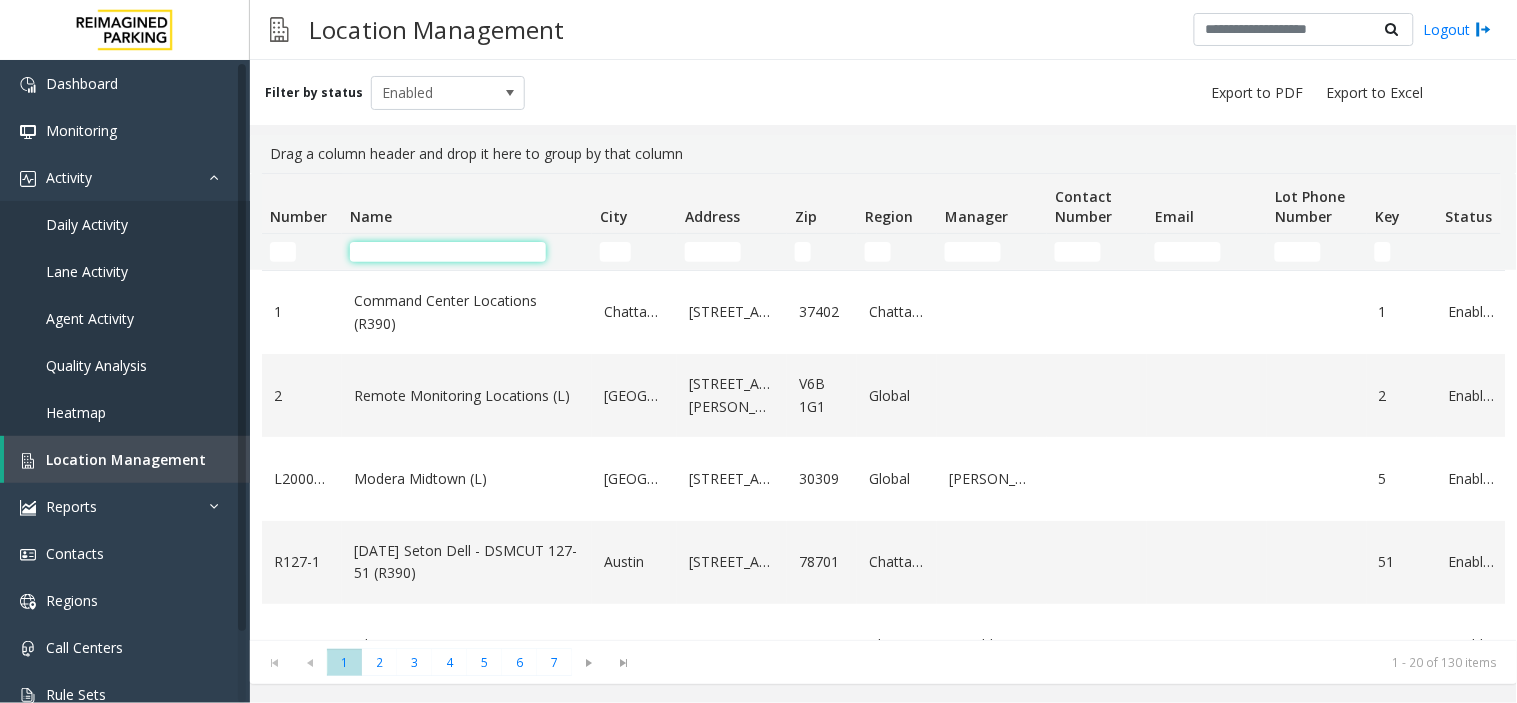 click 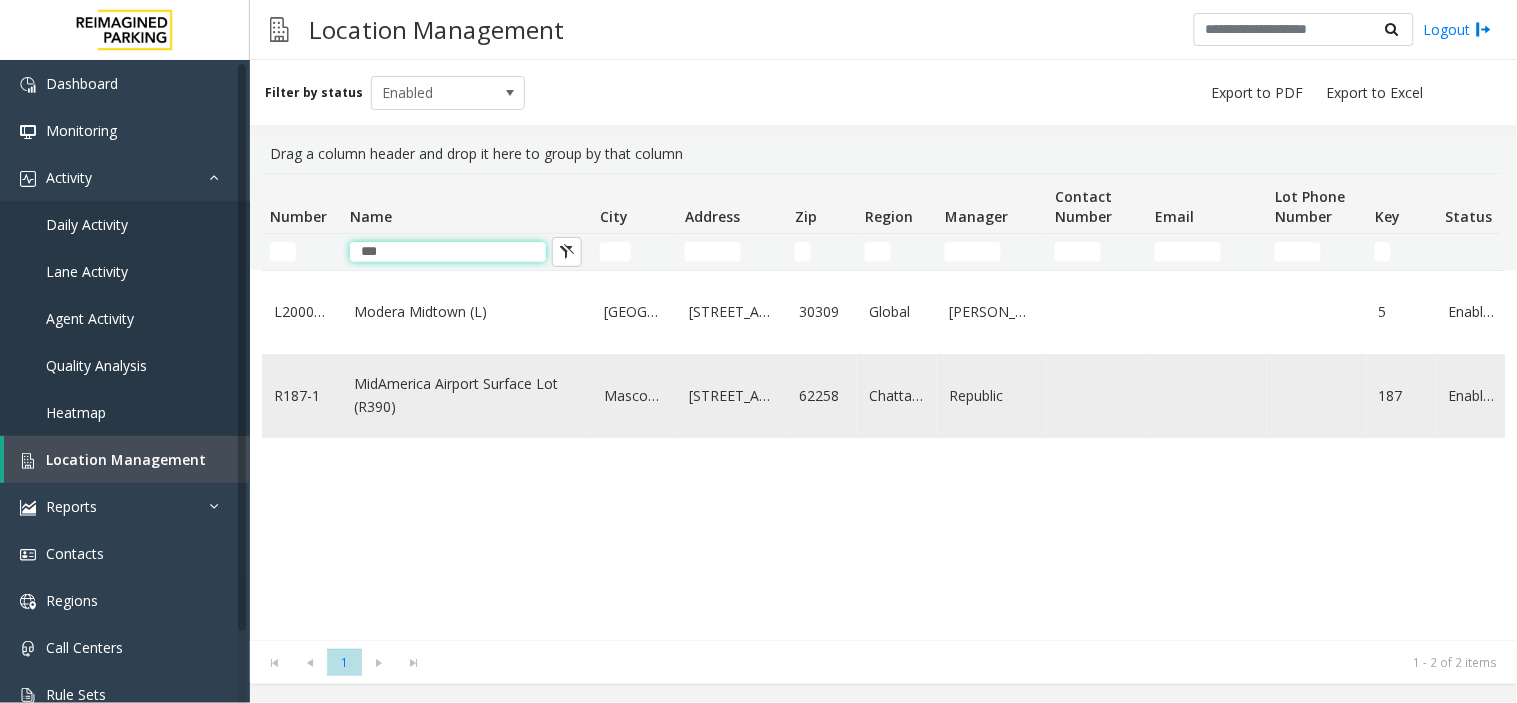 type on "***" 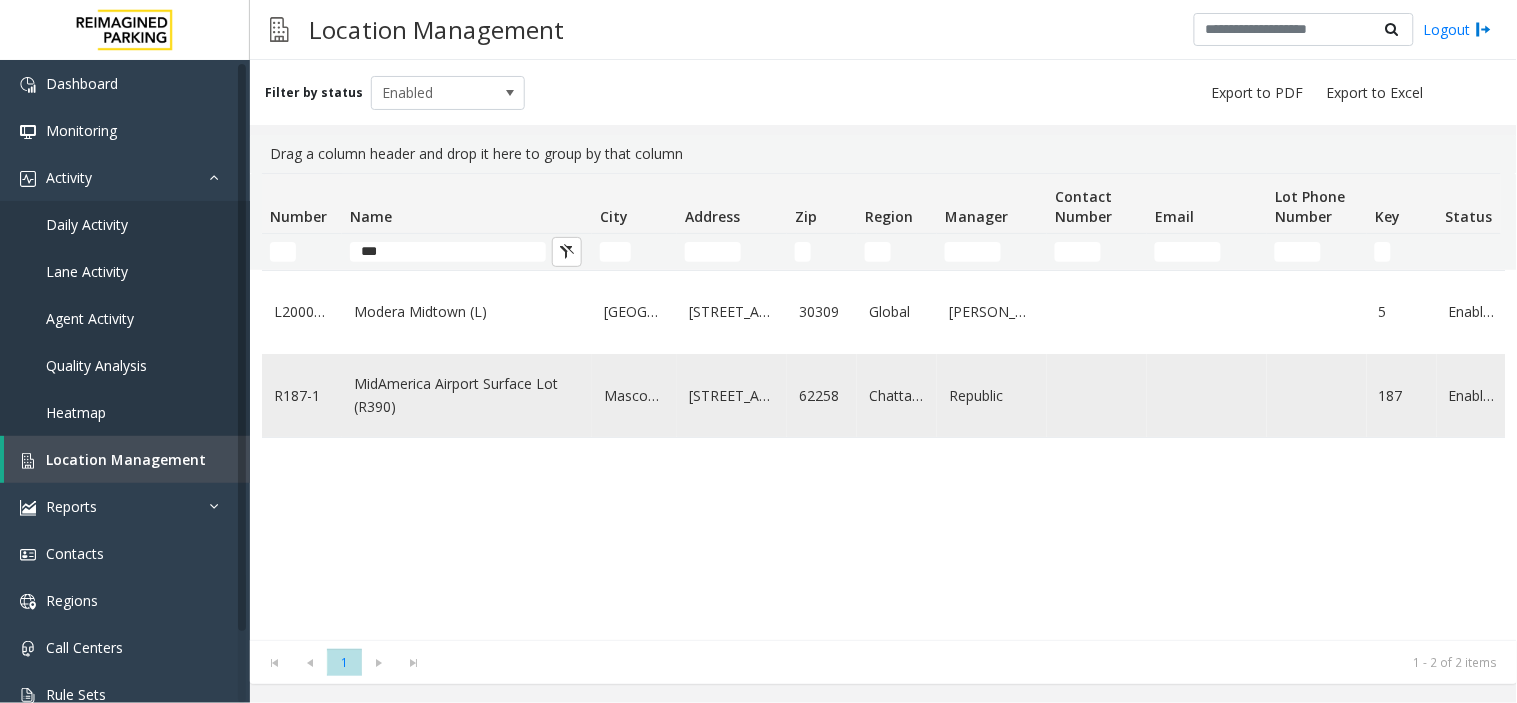 click on "MidAmerica Airport Surface Lot (R390)" 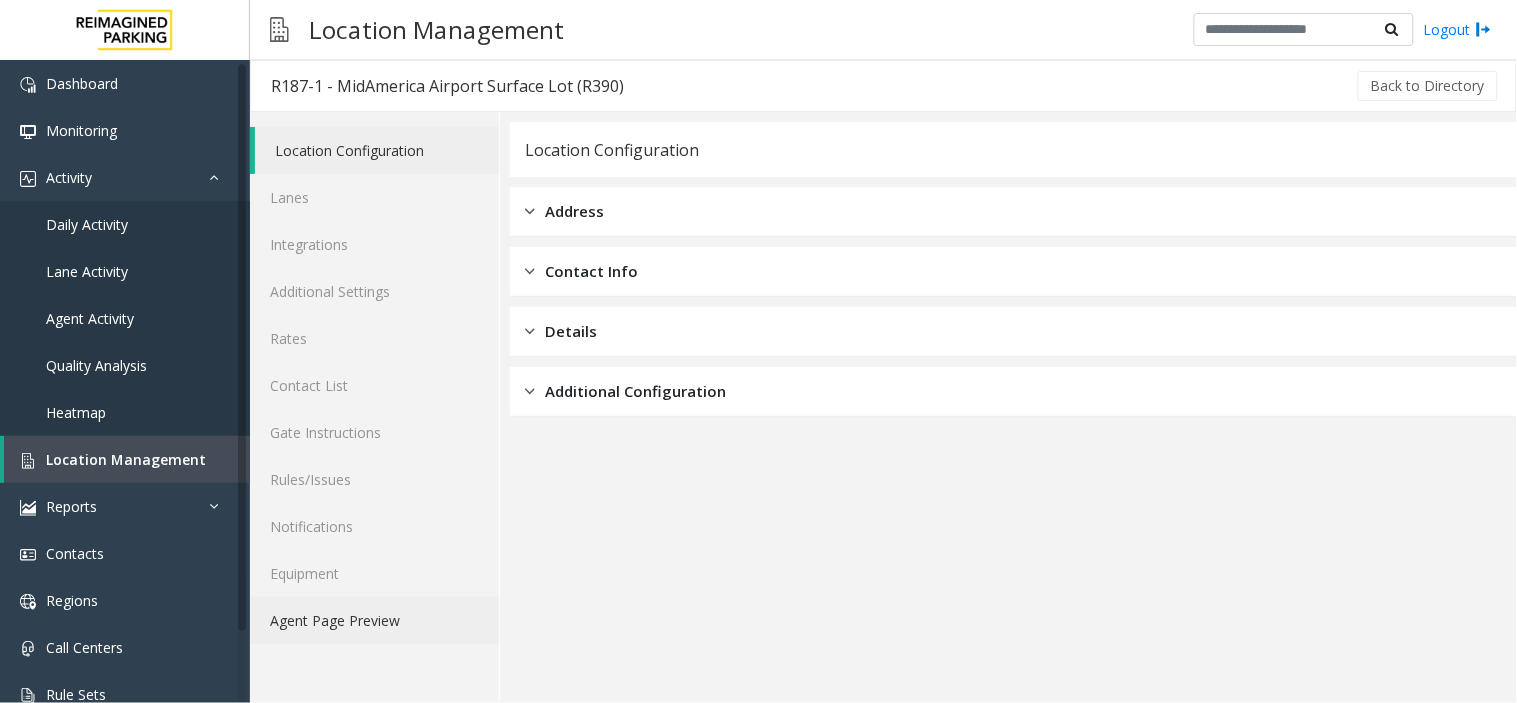 click on "Agent Page Preview" 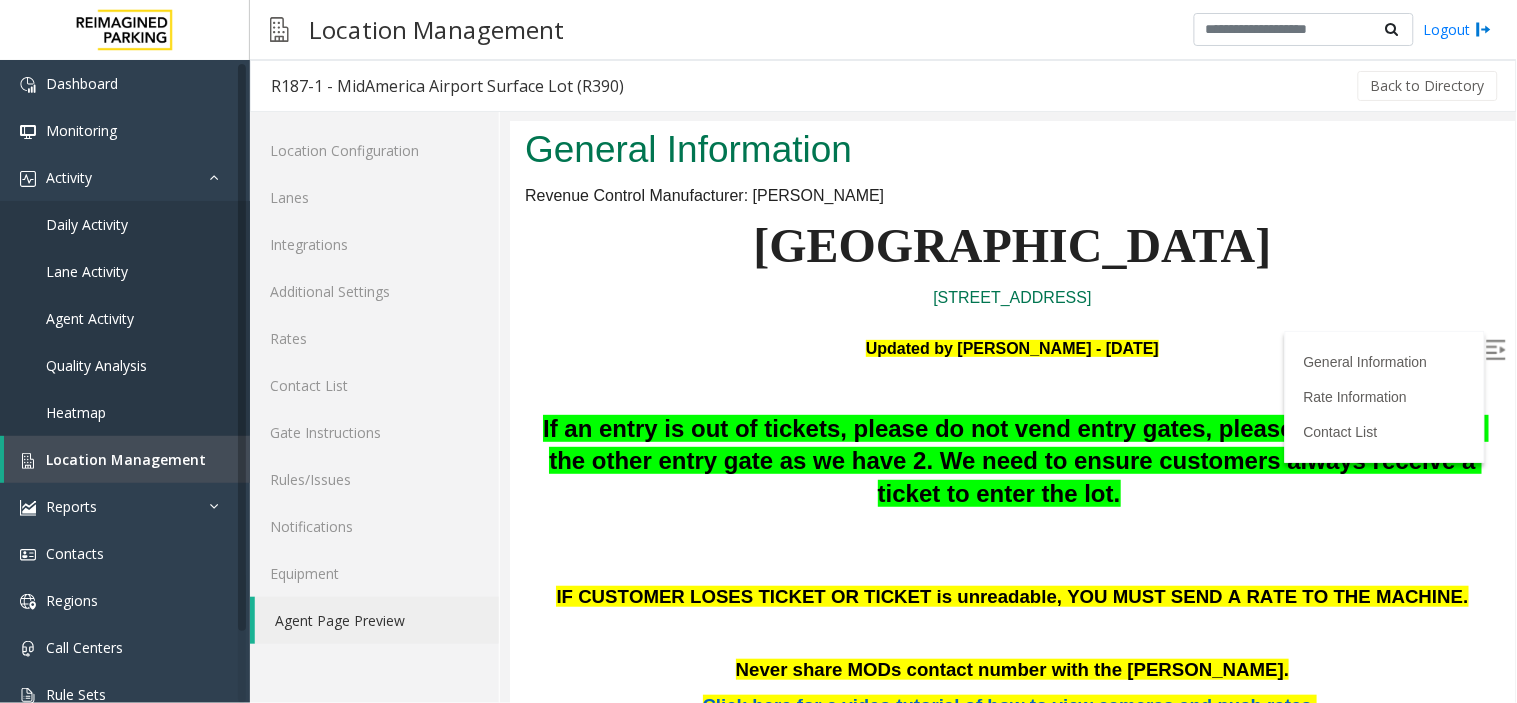 scroll, scrollTop: 111, scrollLeft: 0, axis: vertical 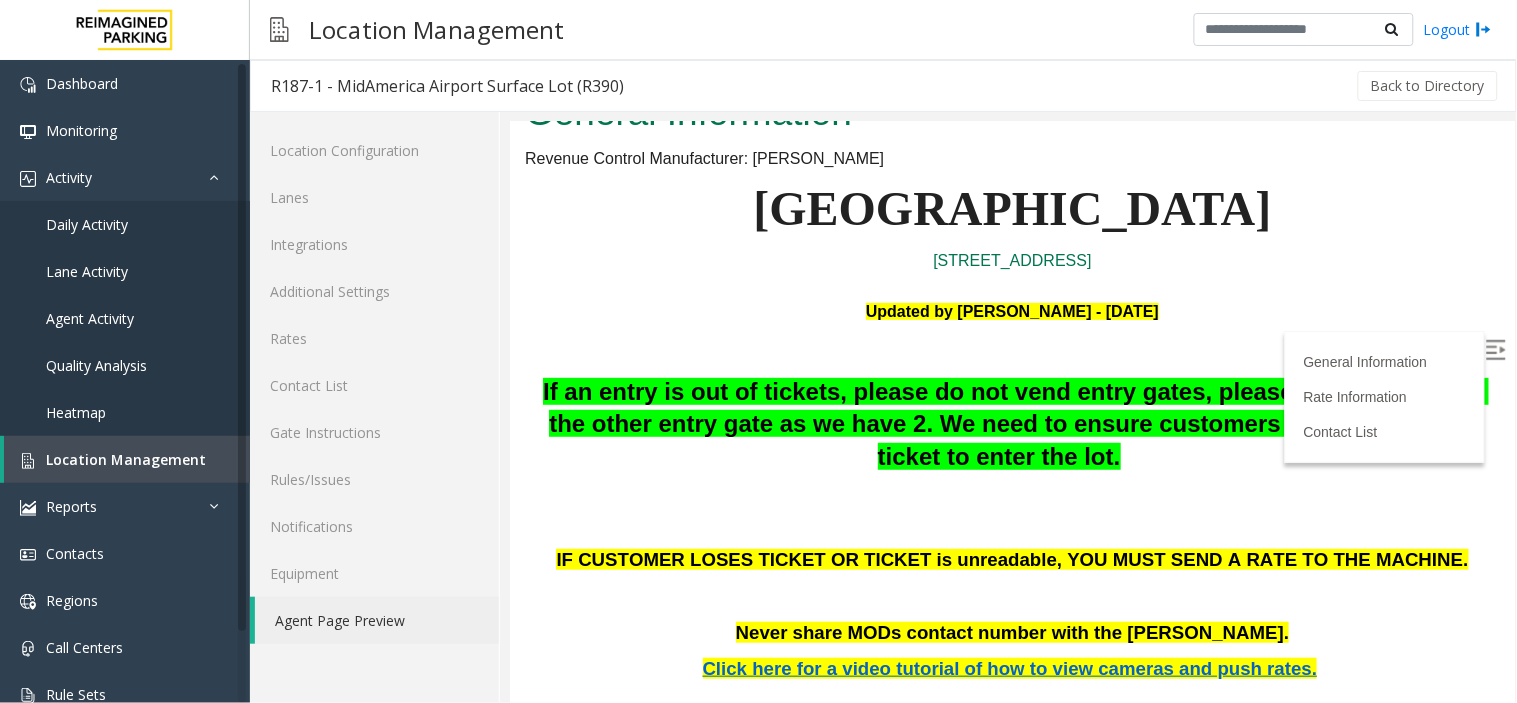 click at bounding box center (1495, 349) 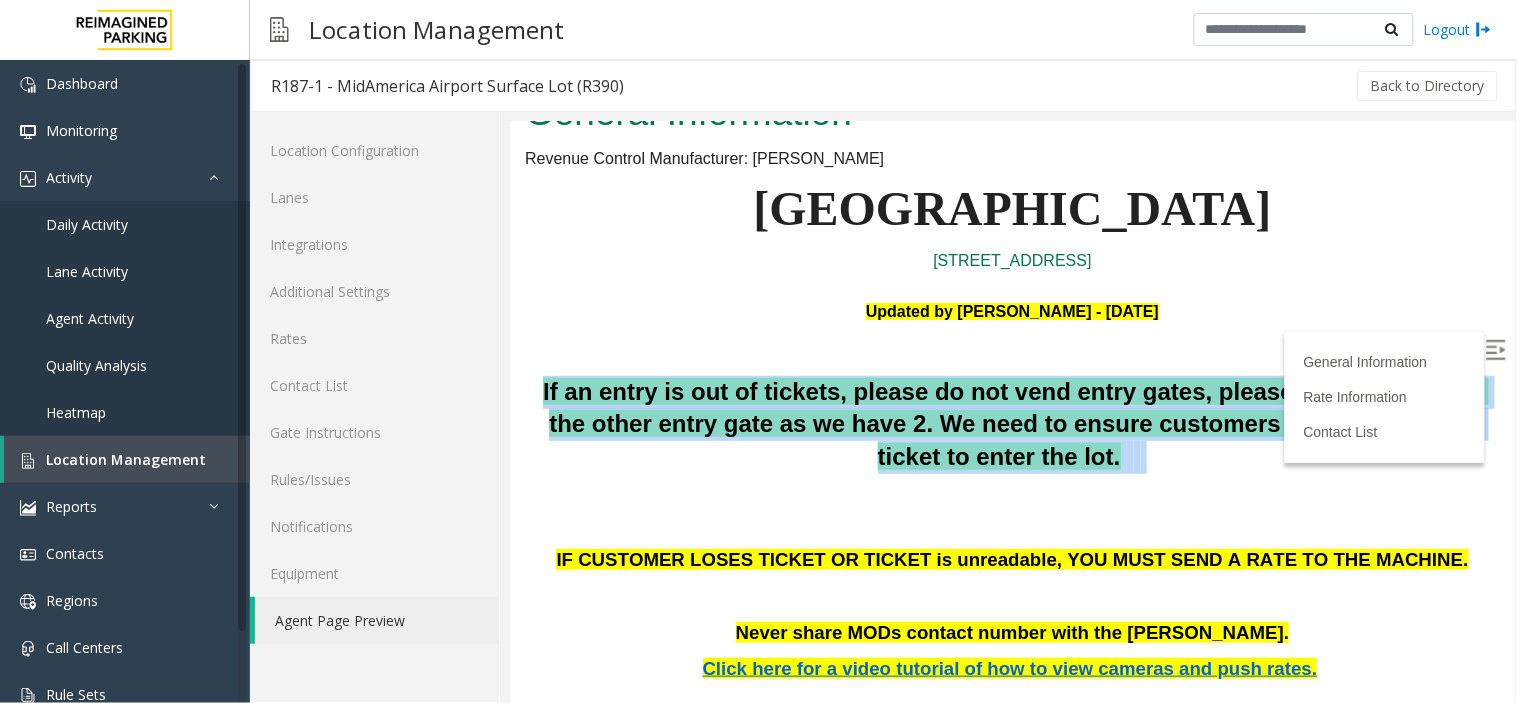 drag, startPoint x: 527, startPoint y: 397, endPoint x: 1230, endPoint y: 454, distance: 705.307 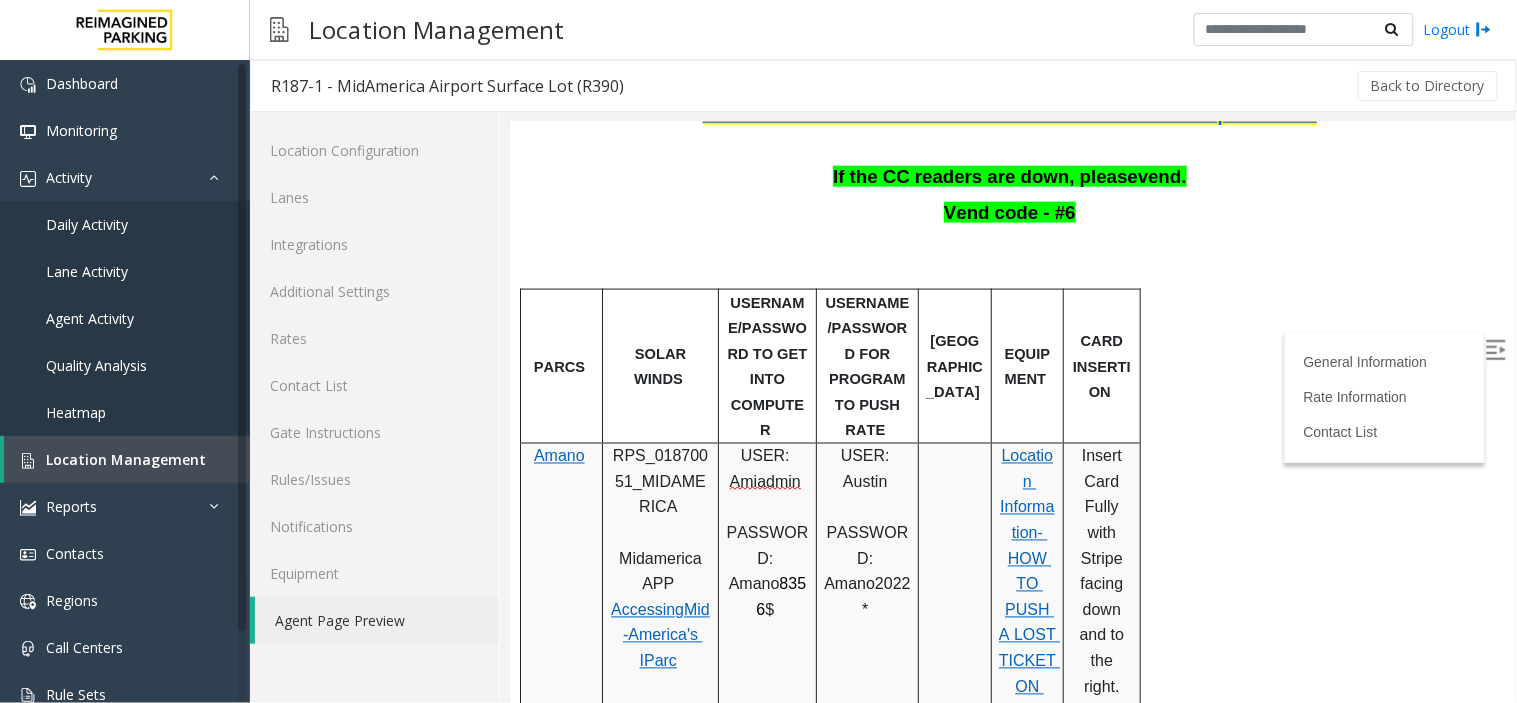 scroll, scrollTop: 666, scrollLeft: 0, axis: vertical 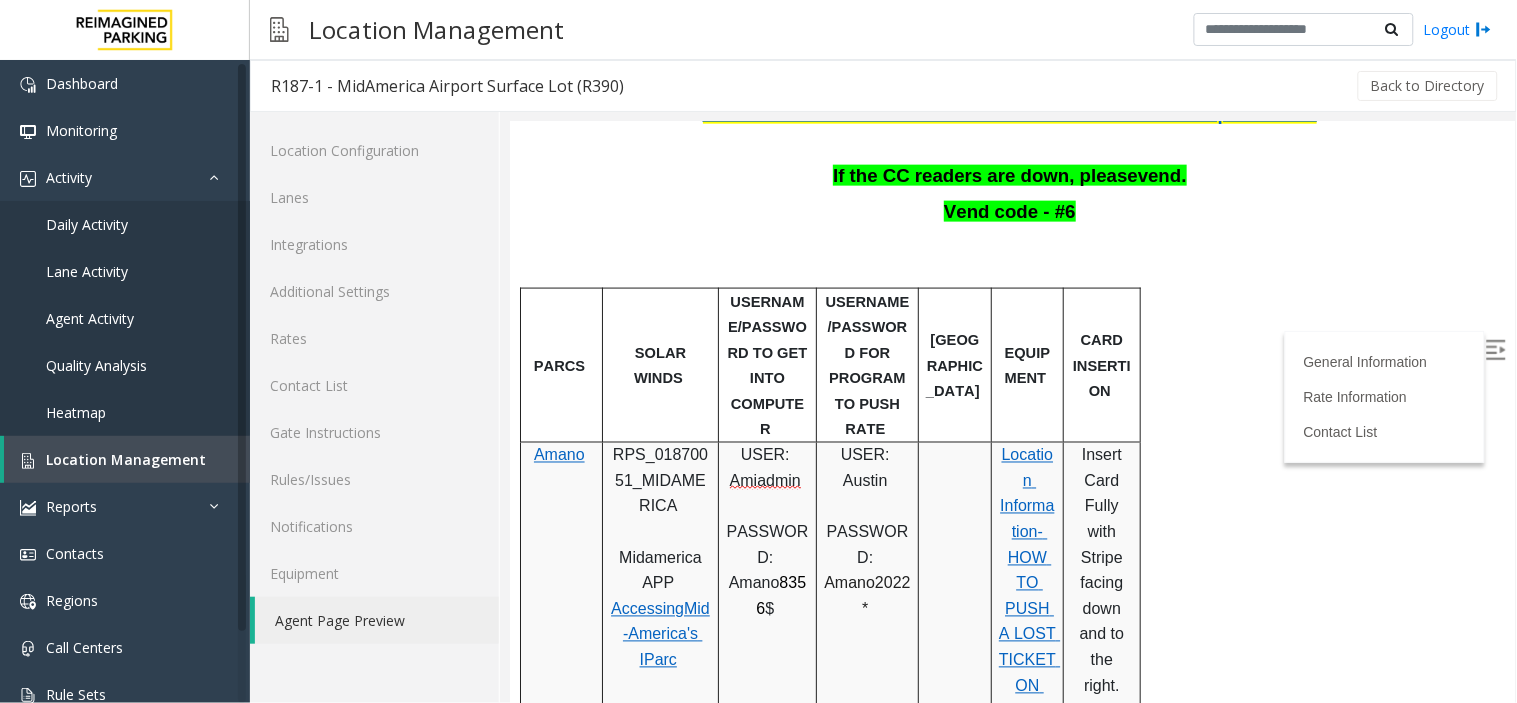 click on "RPS_01870051_MIDAMERICA" at bounding box center (659, 480) 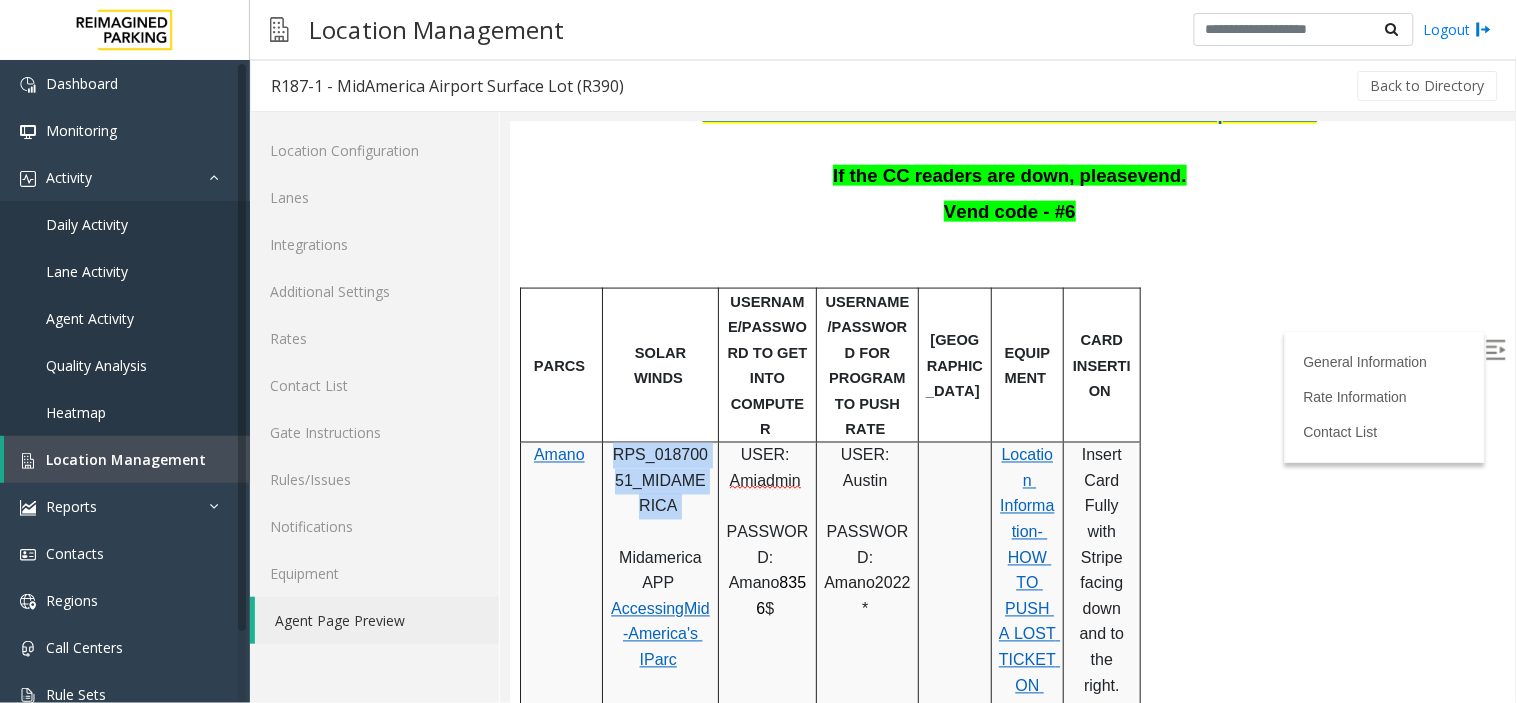click on "RPS_01870051_MIDAMERICA" at bounding box center (659, 480) 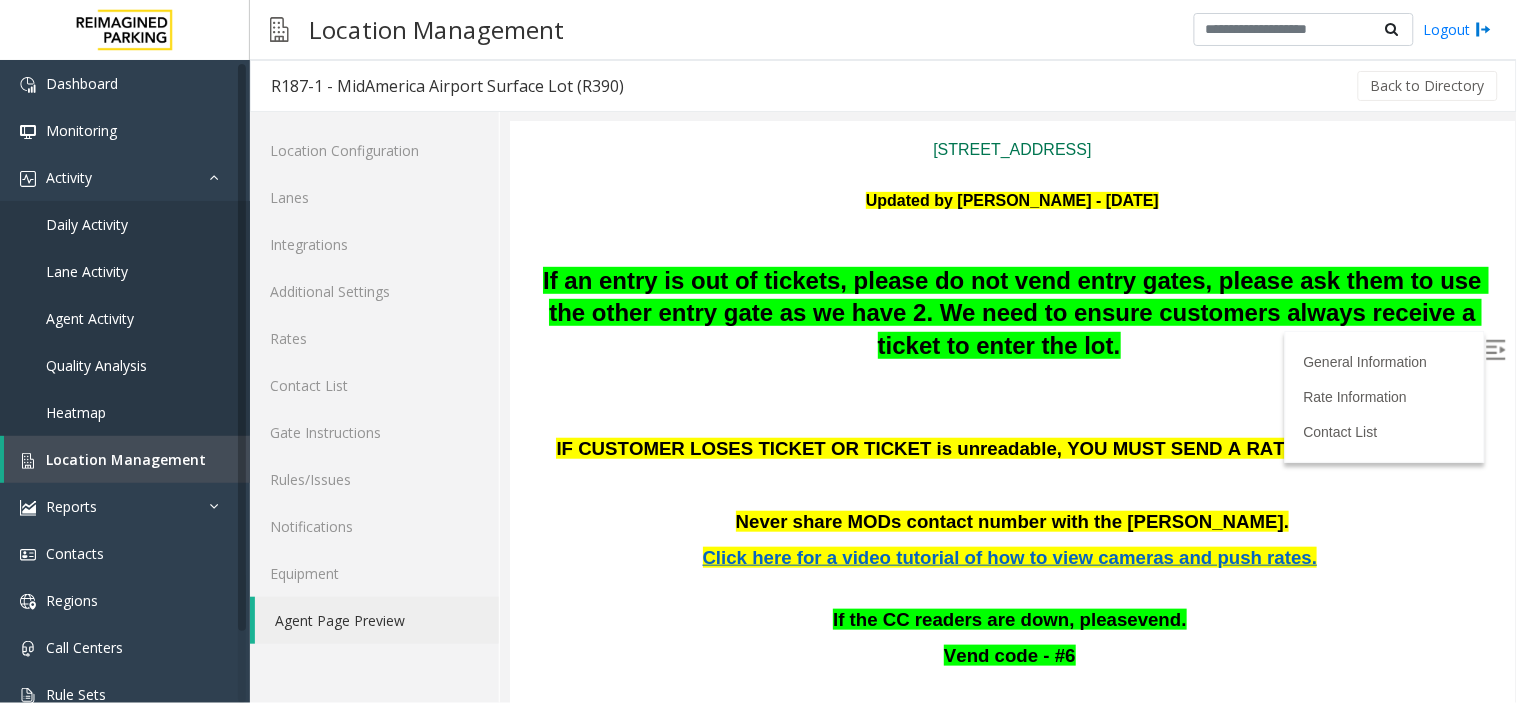 scroll, scrollTop: 0, scrollLeft: 0, axis: both 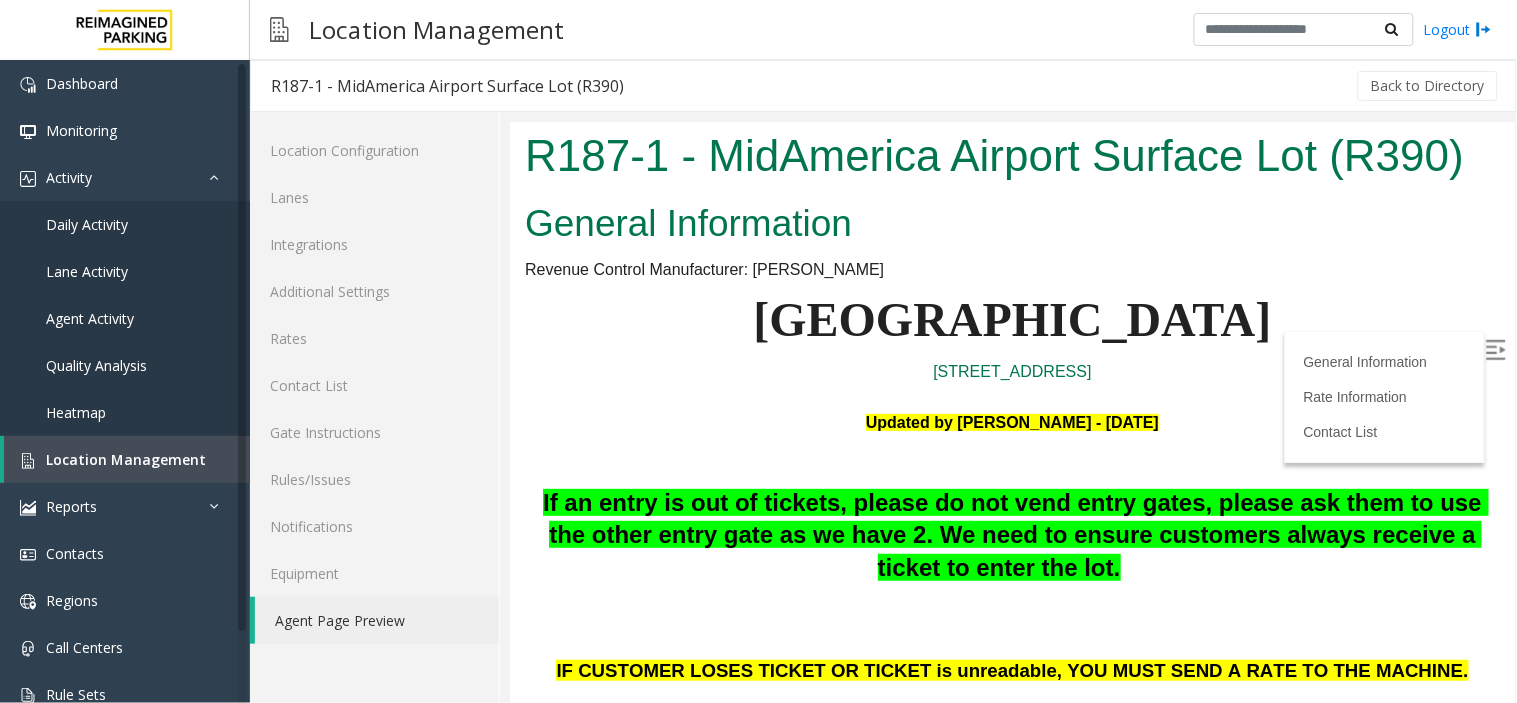 drag, startPoint x: 797, startPoint y: 326, endPoint x: 1247, endPoint y: 311, distance: 450.24994 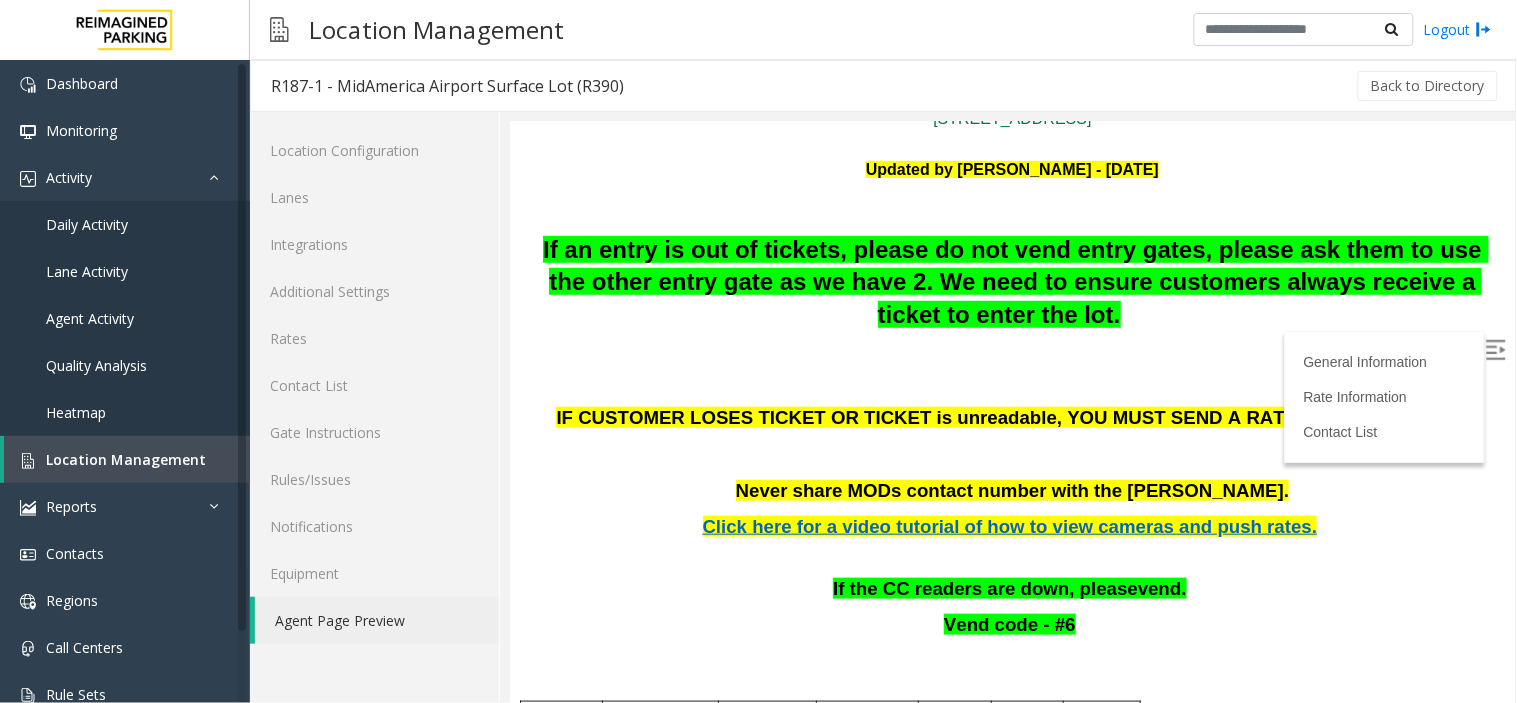 scroll, scrollTop: 333, scrollLeft: 0, axis: vertical 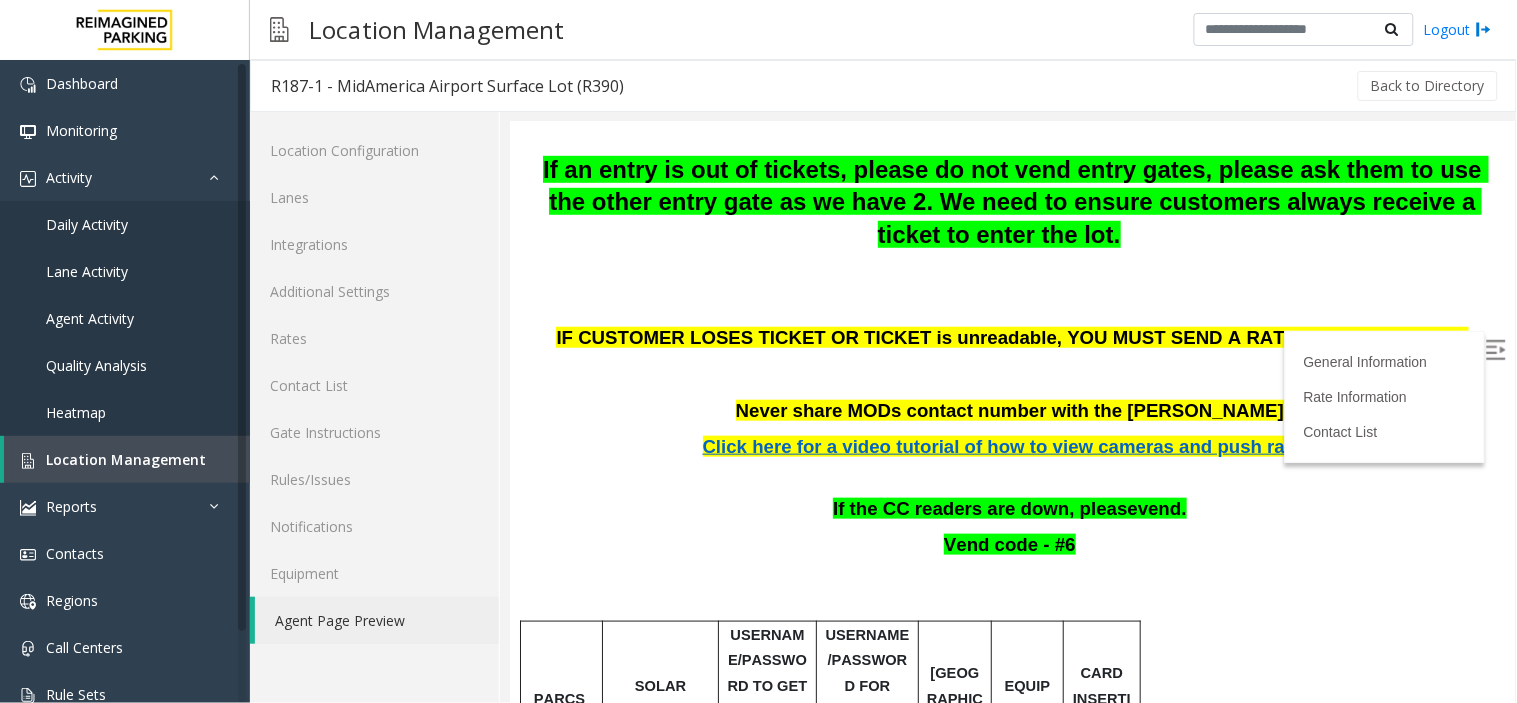 click on "If an entry is out of tickets, please do not vend entry gates, please ask them to use the other entry gate as we have 2. We need to ensure customers always receive a ticket to enter the lot." at bounding box center [1015, 201] 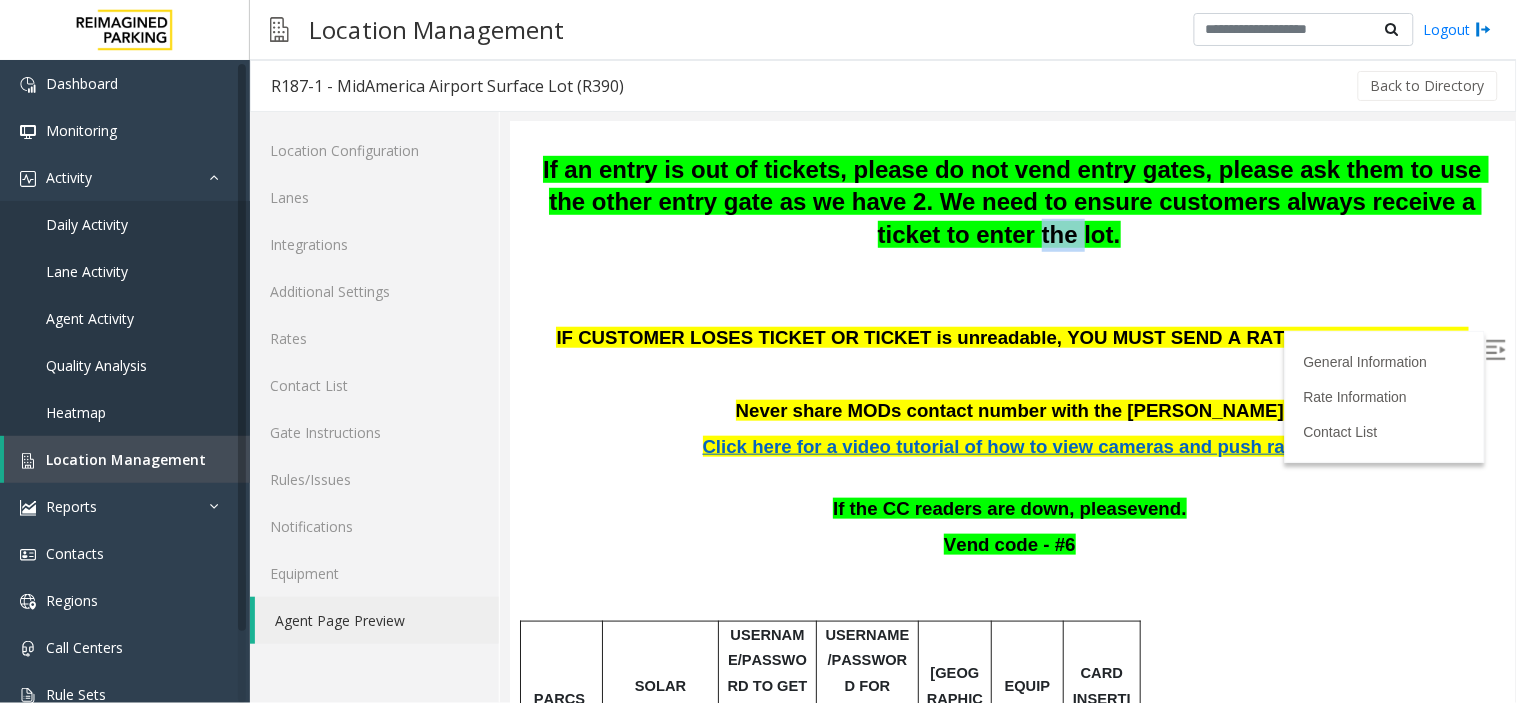 click on "If an entry is out of tickets, please do not vend entry gates, please ask them to use the other entry gate as we have 2. We need to ensure customers always receive a ticket to enter the lot." at bounding box center [1015, 201] 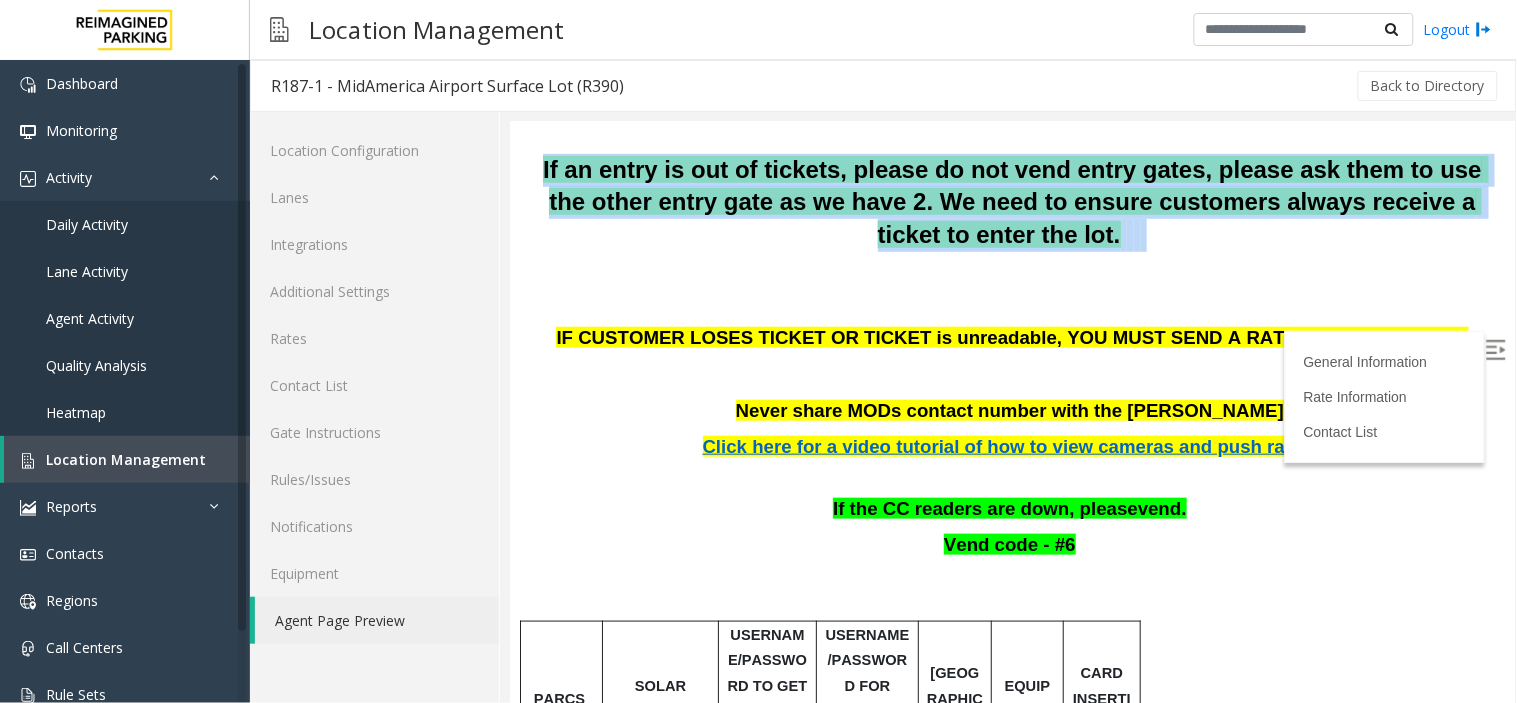 click on "If an entry is out of tickets, please do not vend entry gates, please ask them to use the other entry gate as we have 2. We need to ensure customers always receive a ticket to enter the lot." at bounding box center [1015, 201] 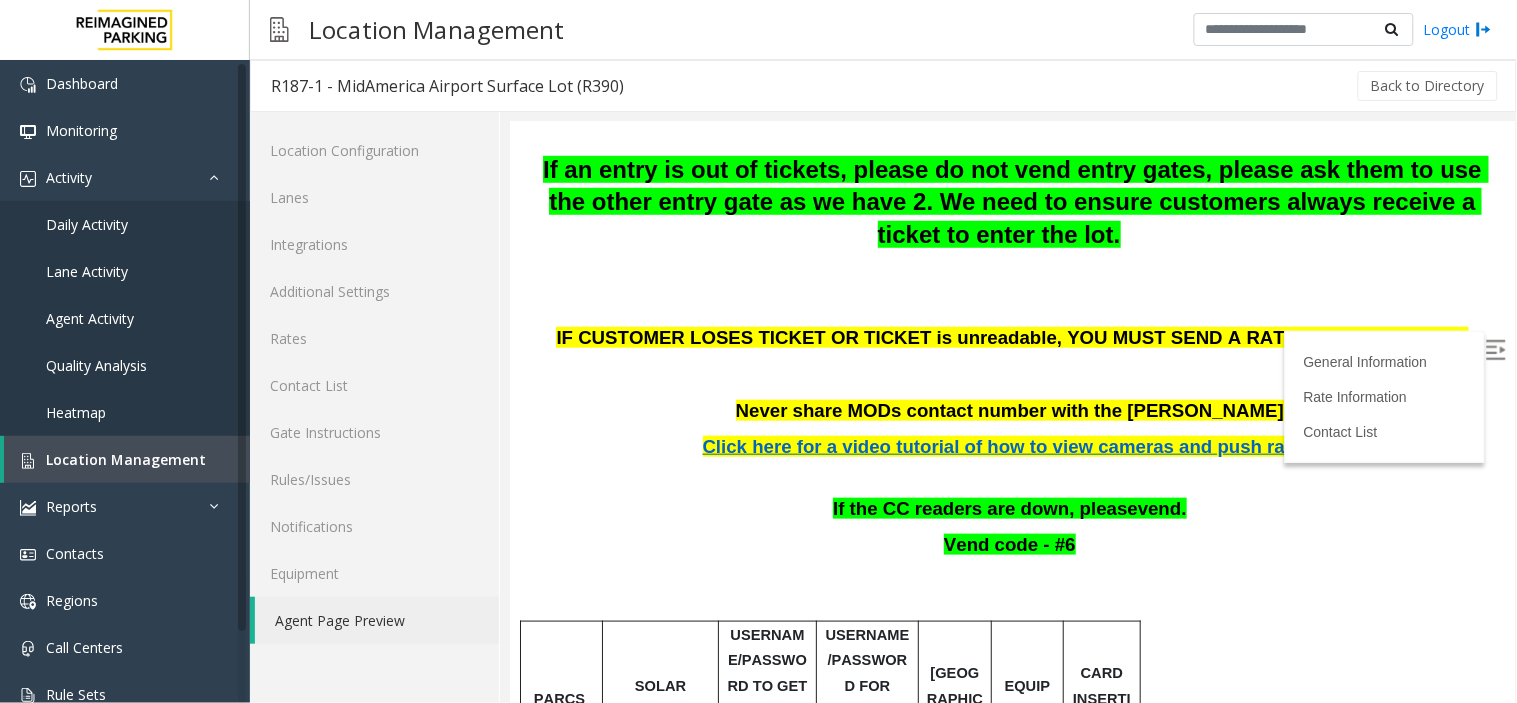 click on "If an entry is out of tickets, please do not vend entry gates, please ask them to use the other entry gate as we have 2. We need to ensure customers always receive a ticket to enter the lot." at bounding box center [1015, 201] 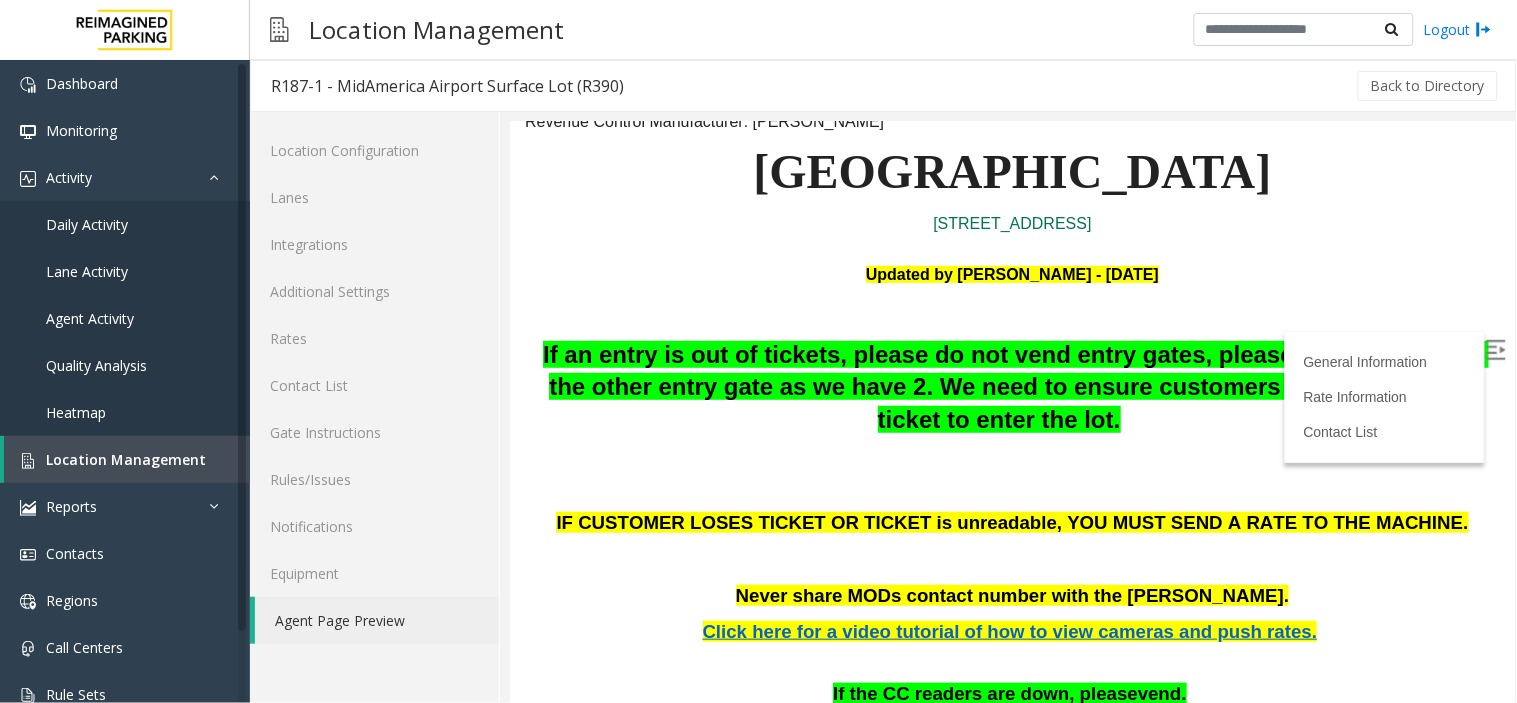 scroll, scrollTop: 0, scrollLeft: 0, axis: both 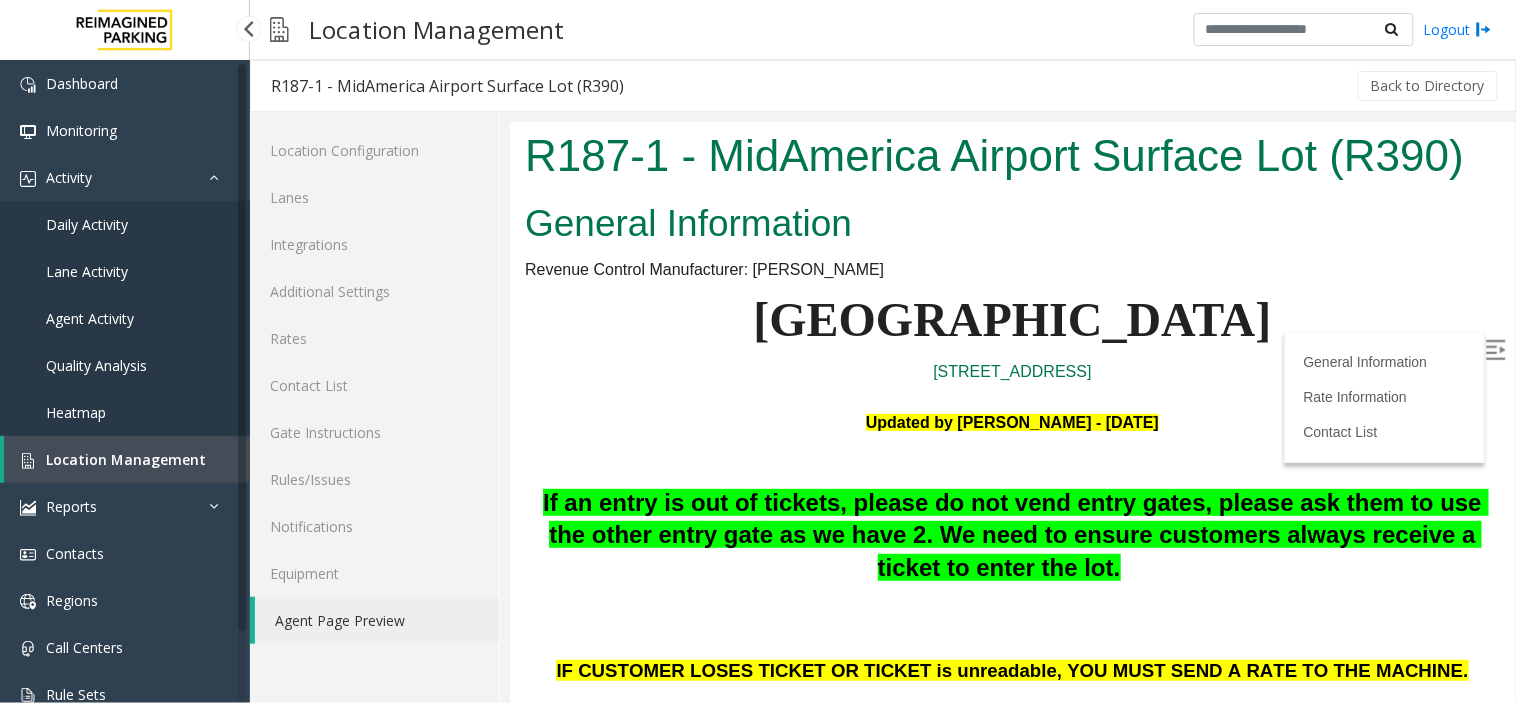 click on "Location Management" at bounding box center (126, 459) 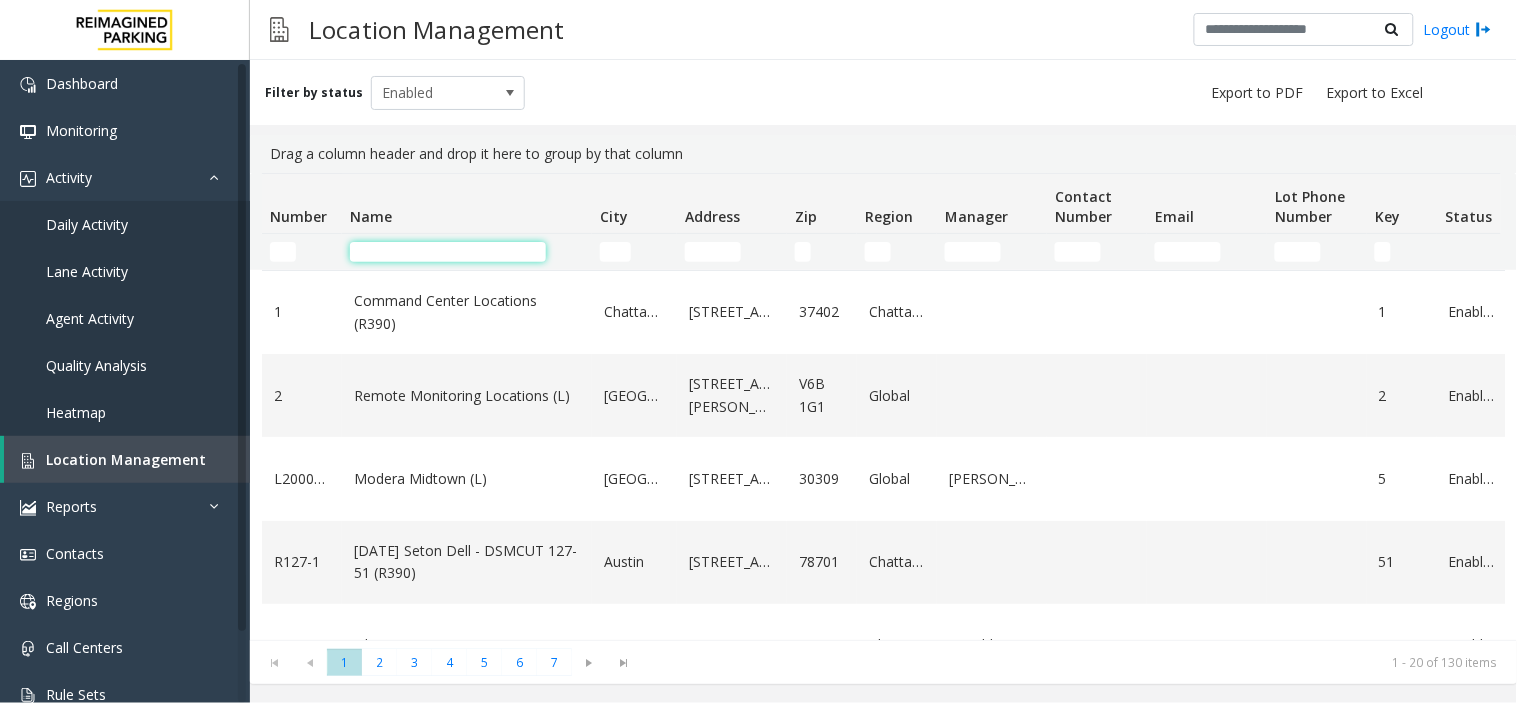 click 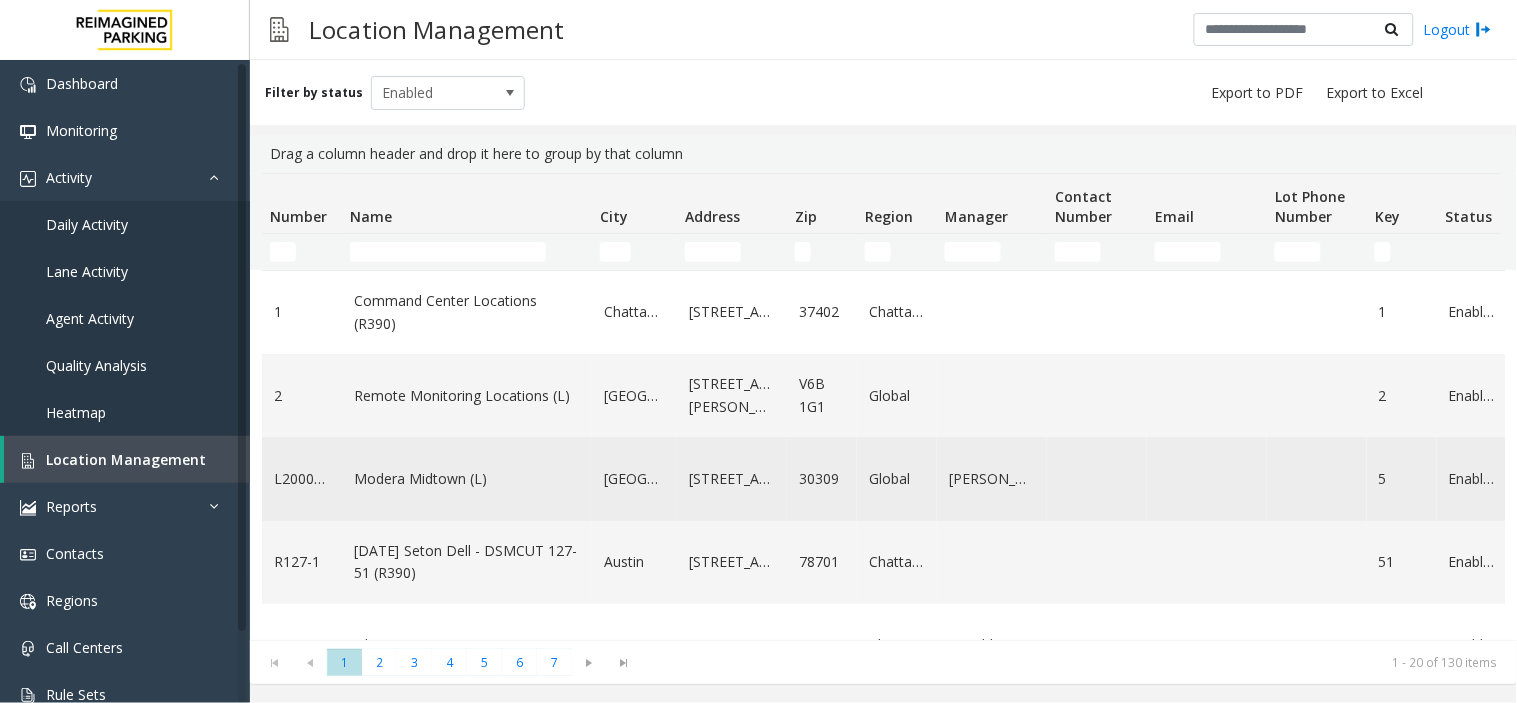 click on "Modera Midtown	(L)" 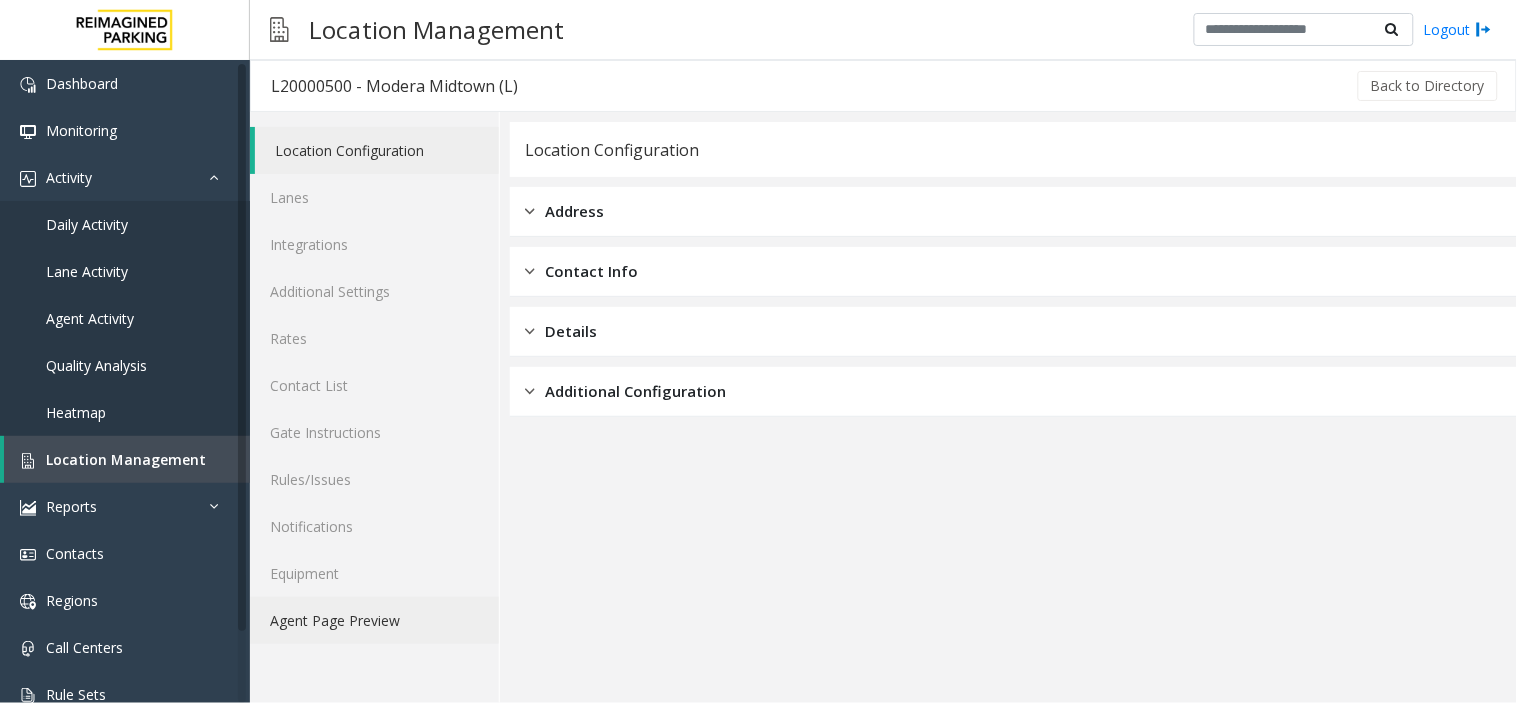 click on "Agent Page Preview" 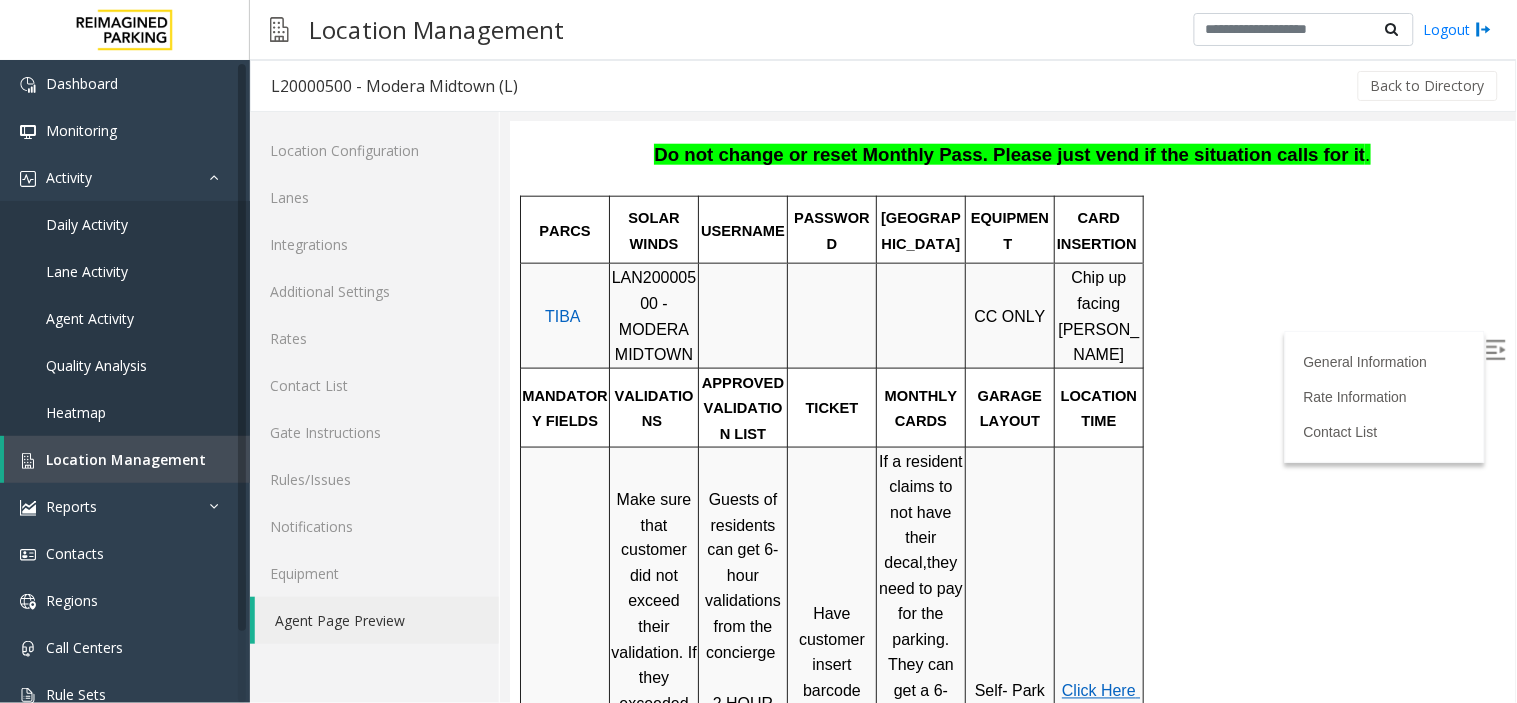 scroll, scrollTop: 555, scrollLeft: 0, axis: vertical 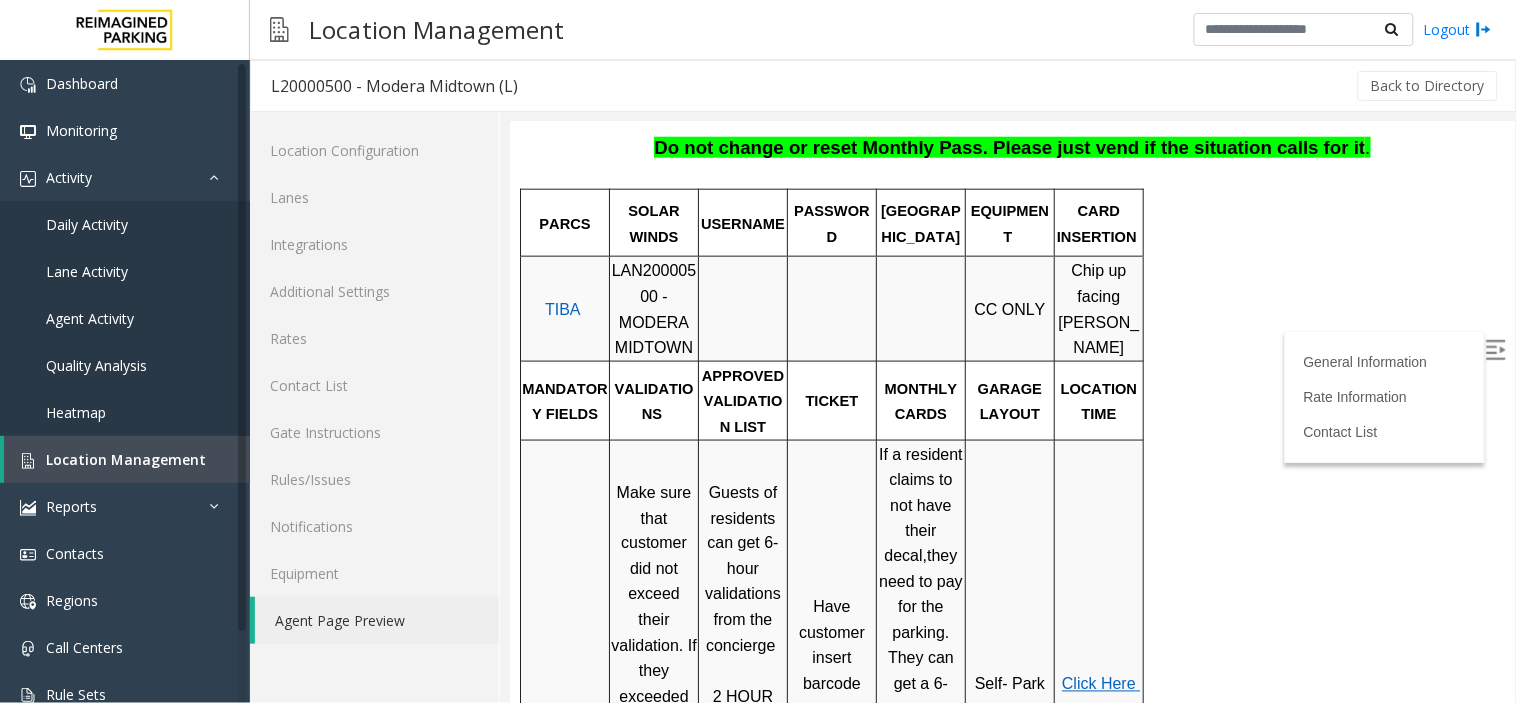 click at bounding box center [1495, 349] 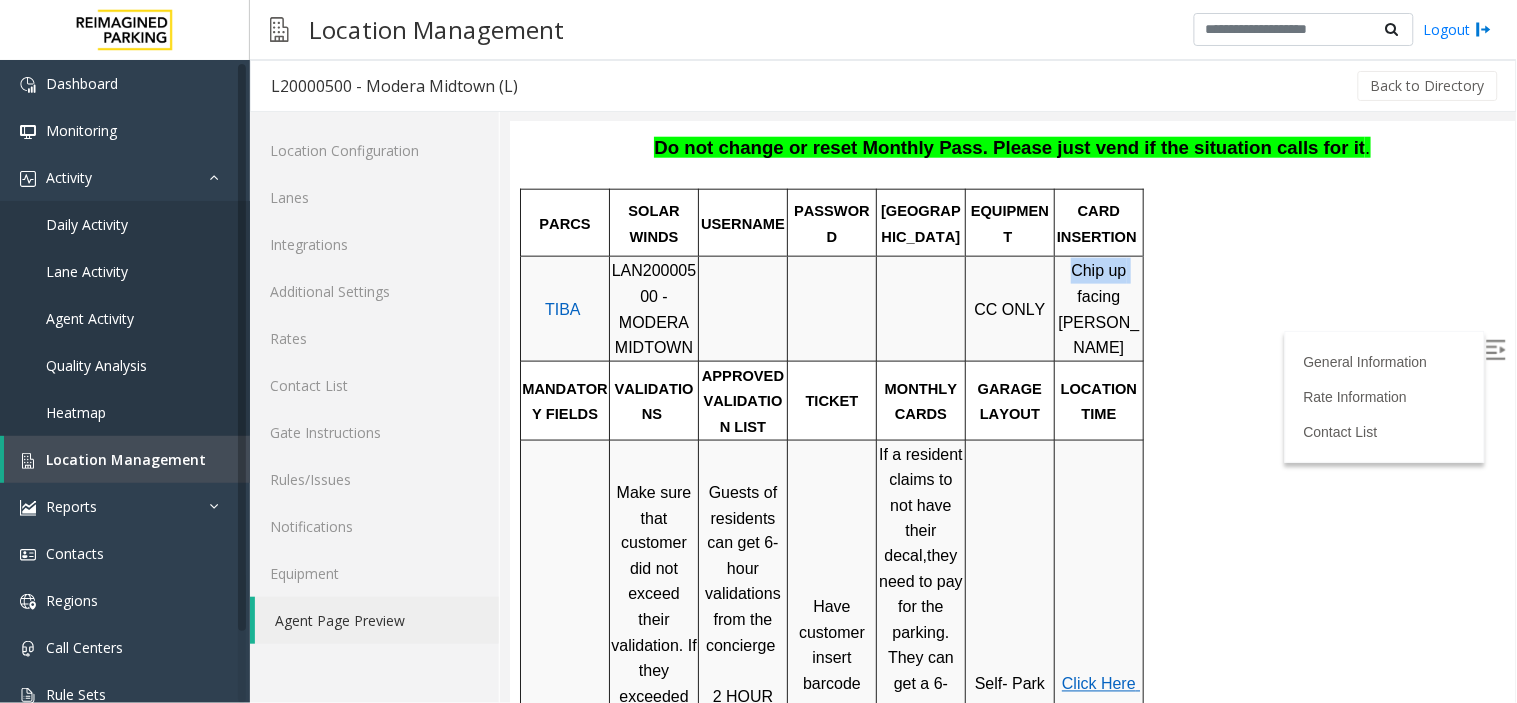 drag, startPoint x: 1097, startPoint y: 258, endPoint x: 1124, endPoint y: 264, distance: 27.658634 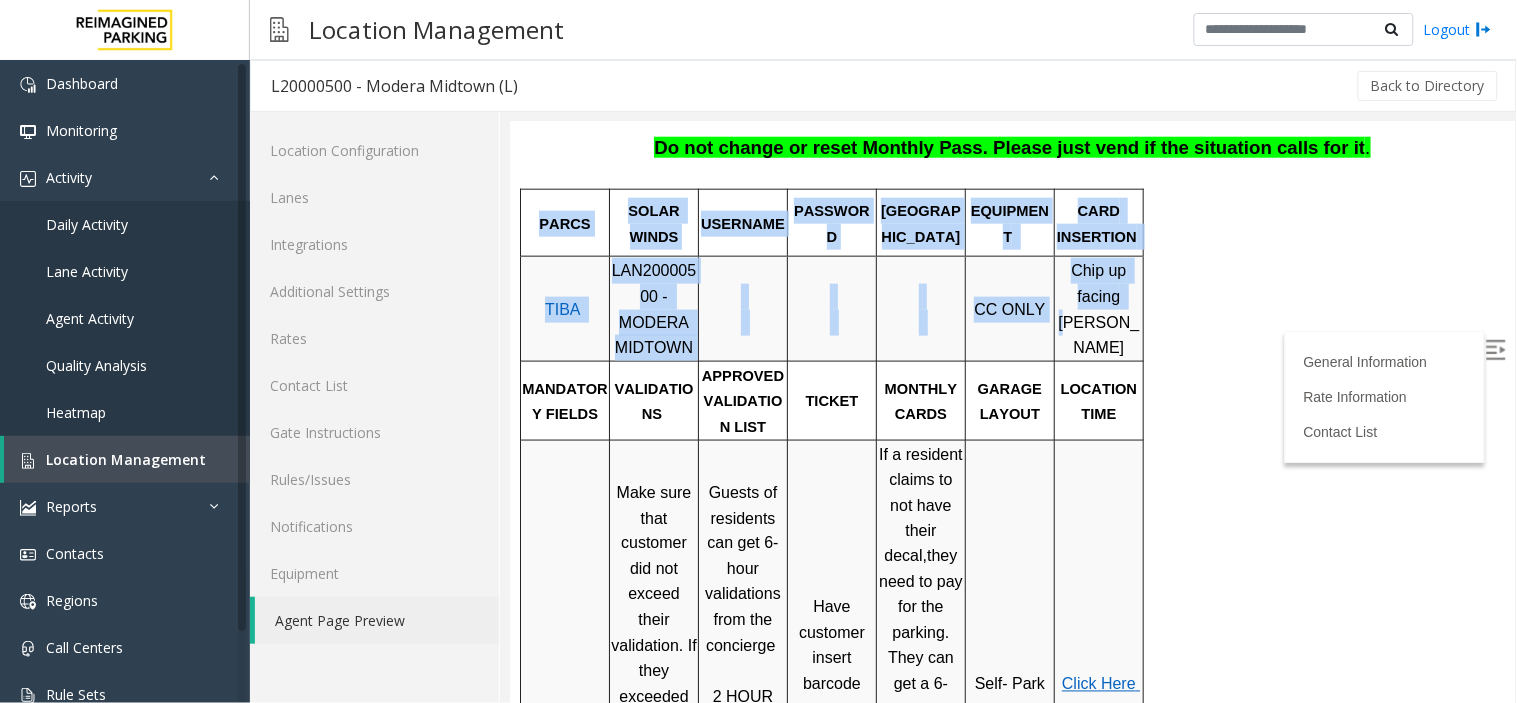 drag, startPoint x: 1104, startPoint y: 281, endPoint x: 1163, endPoint y: 296, distance: 60.876926 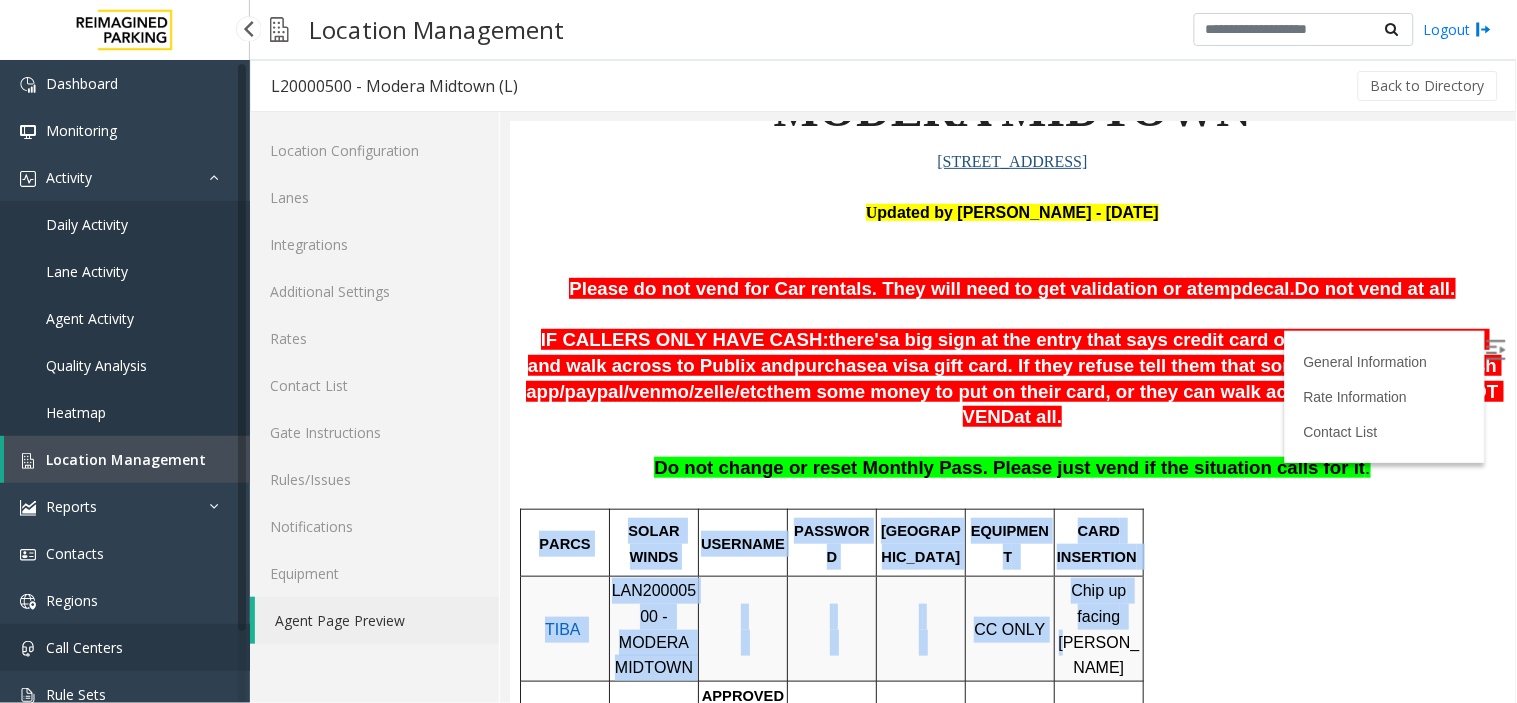 scroll, scrollTop: 222, scrollLeft: 0, axis: vertical 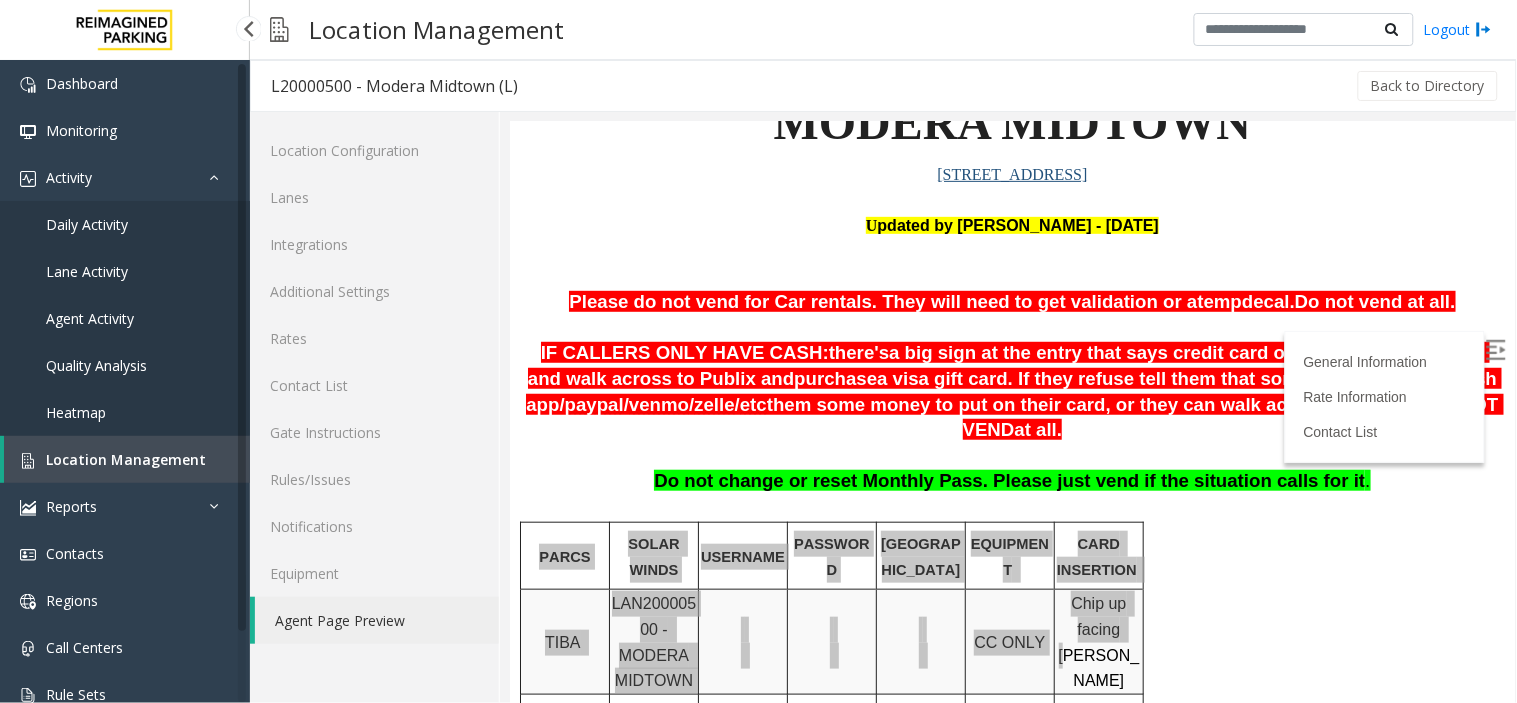 click on "Location Management" at bounding box center [126, 459] 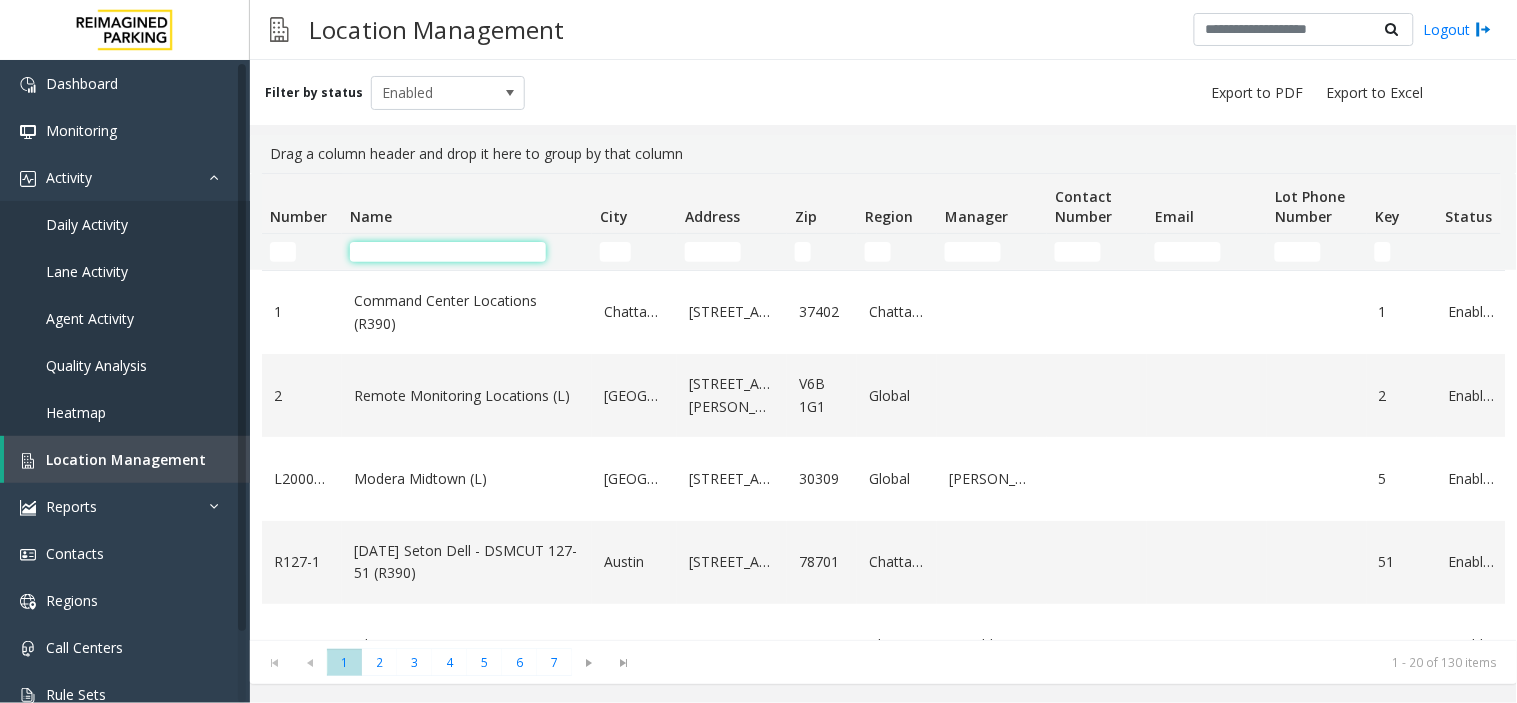 click 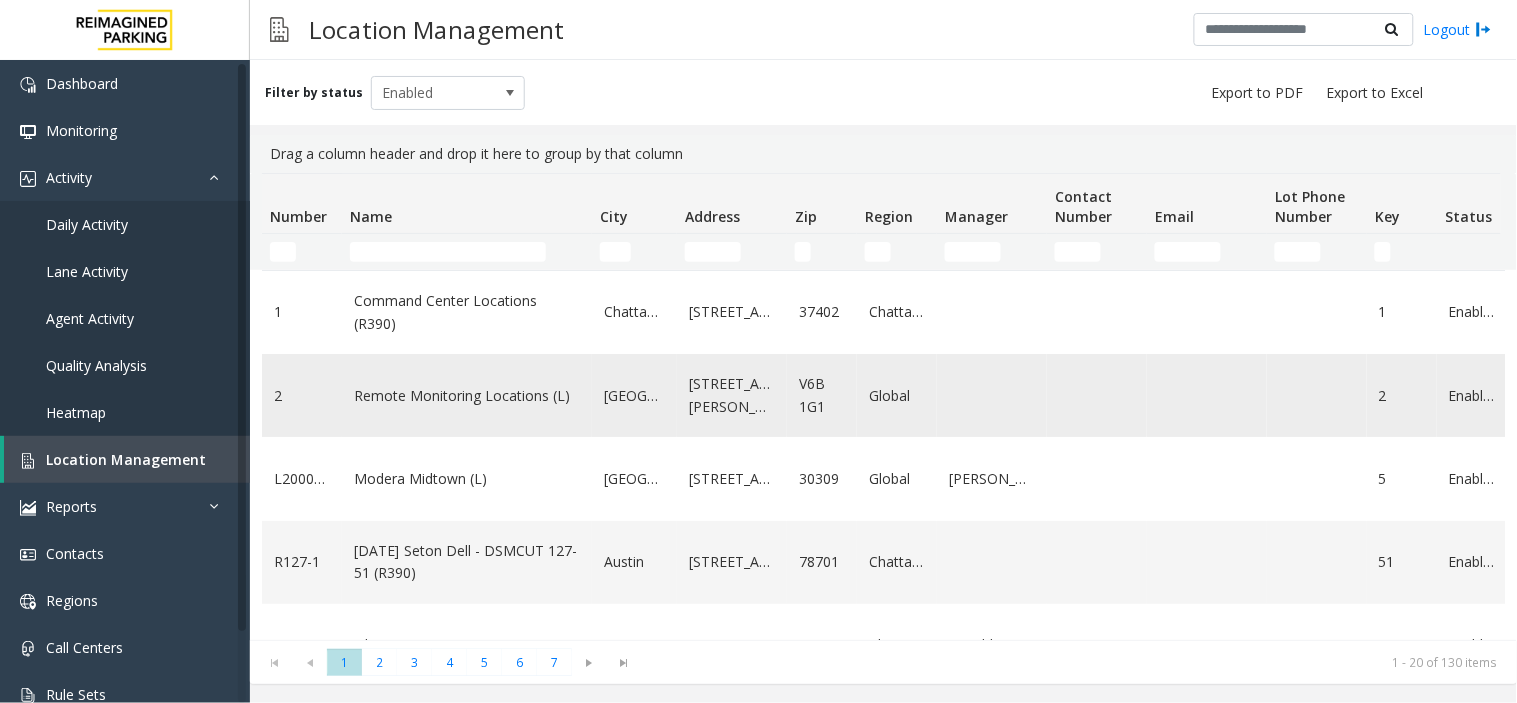 click on "Remote Monitoring Locations (L)" 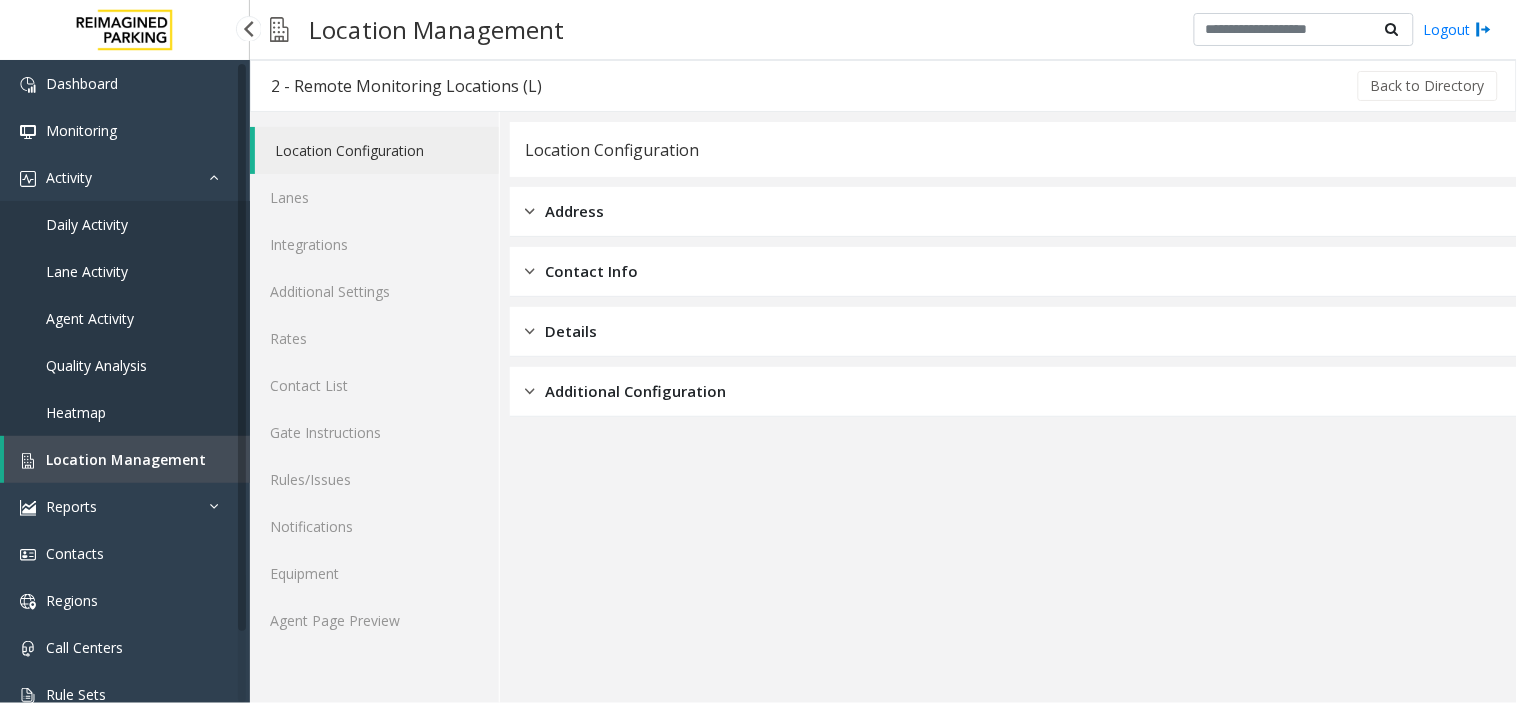 click on "Location Management" at bounding box center [127, 459] 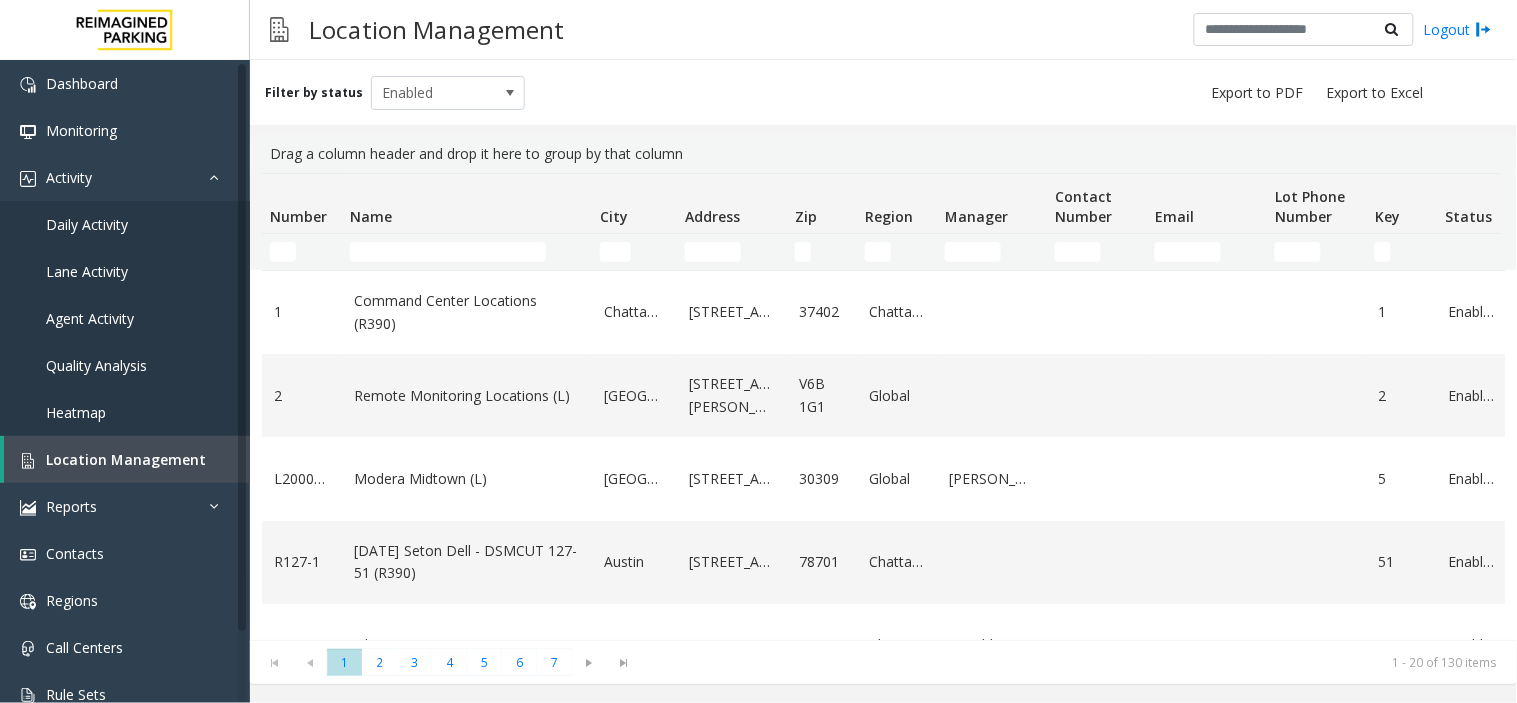 scroll, scrollTop: 222, scrollLeft: 0, axis: vertical 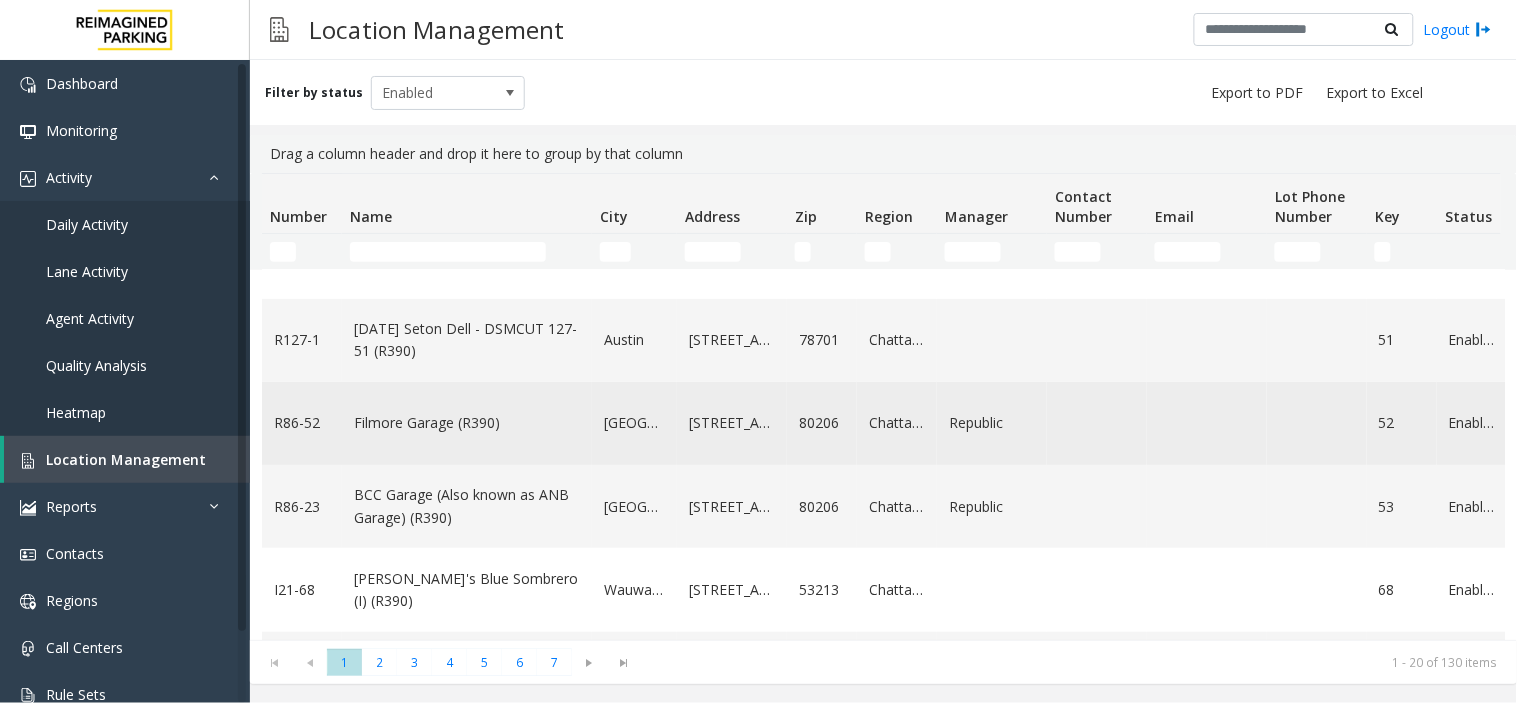 click on "Filmore Garage (R390)" 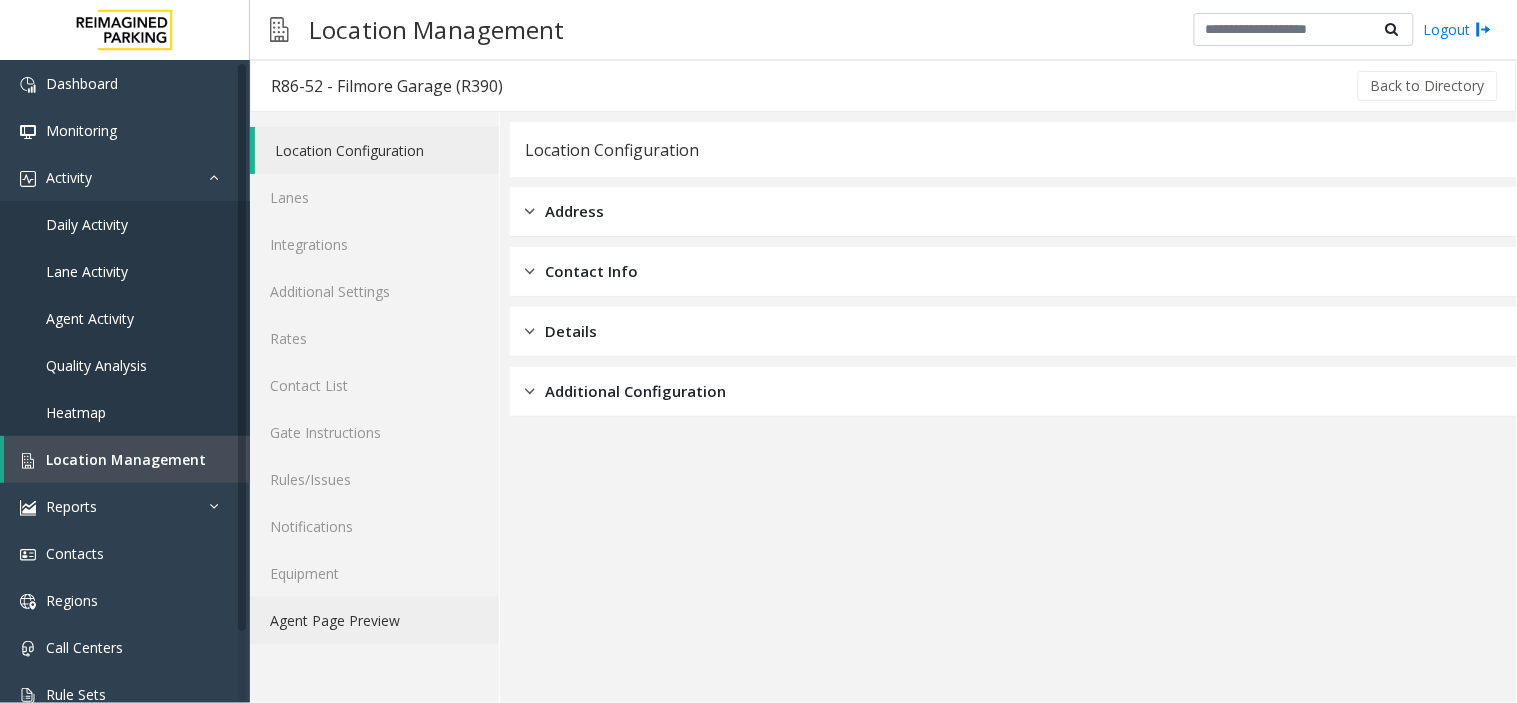click on "Agent Page Preview" 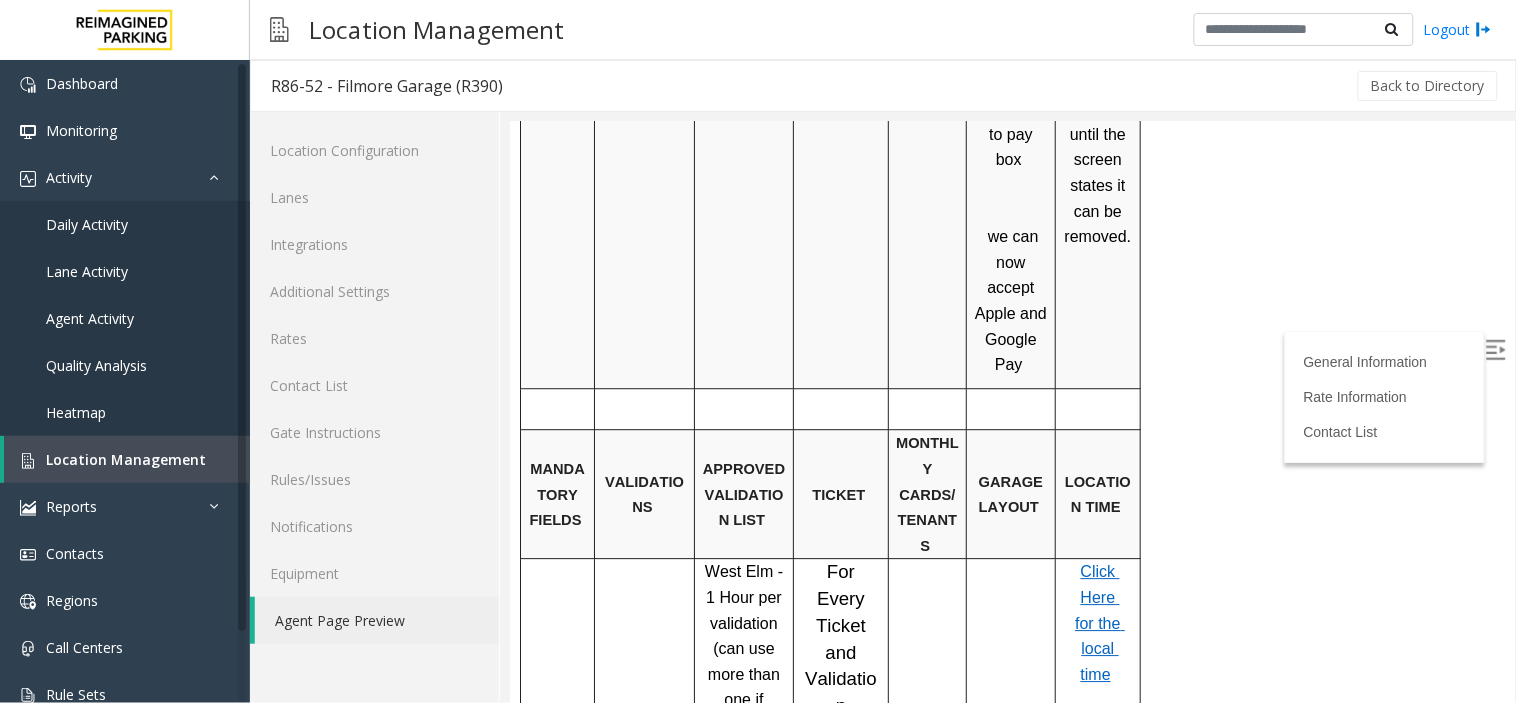 scroll, scrollTop: 1285, scrollLeft: 0, axis: vertical 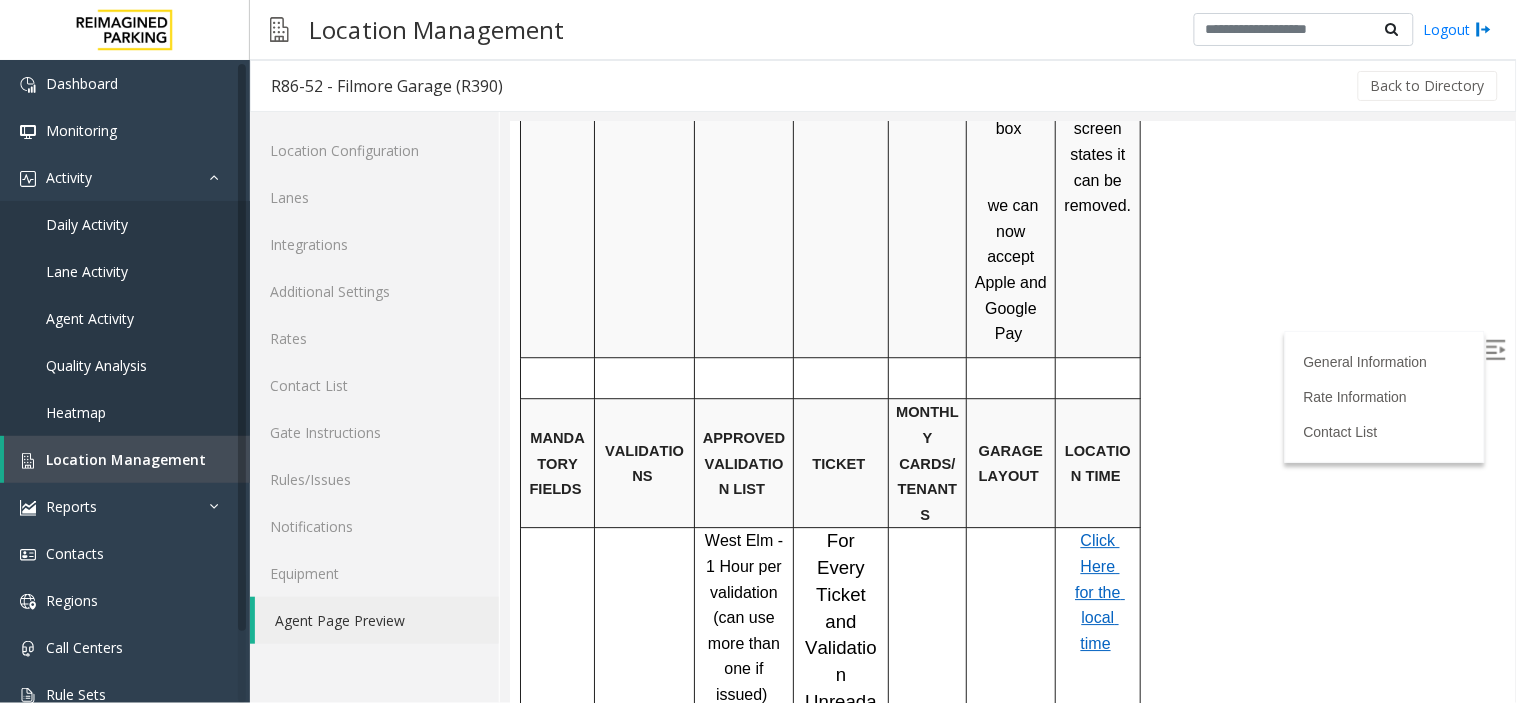click at bounding box center (1495, 349) 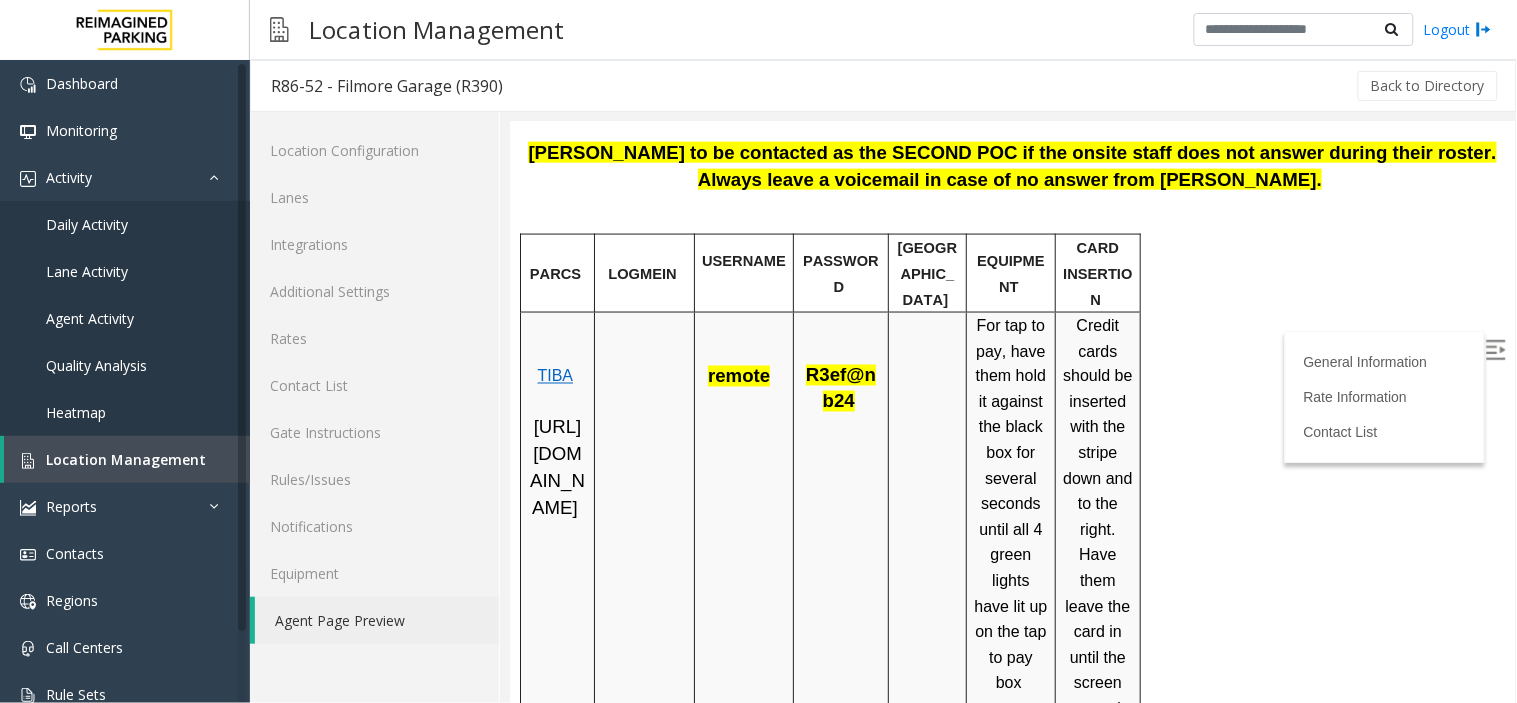 scroll, scrollTop: 841, scrollLeft: 0, axis: vertical 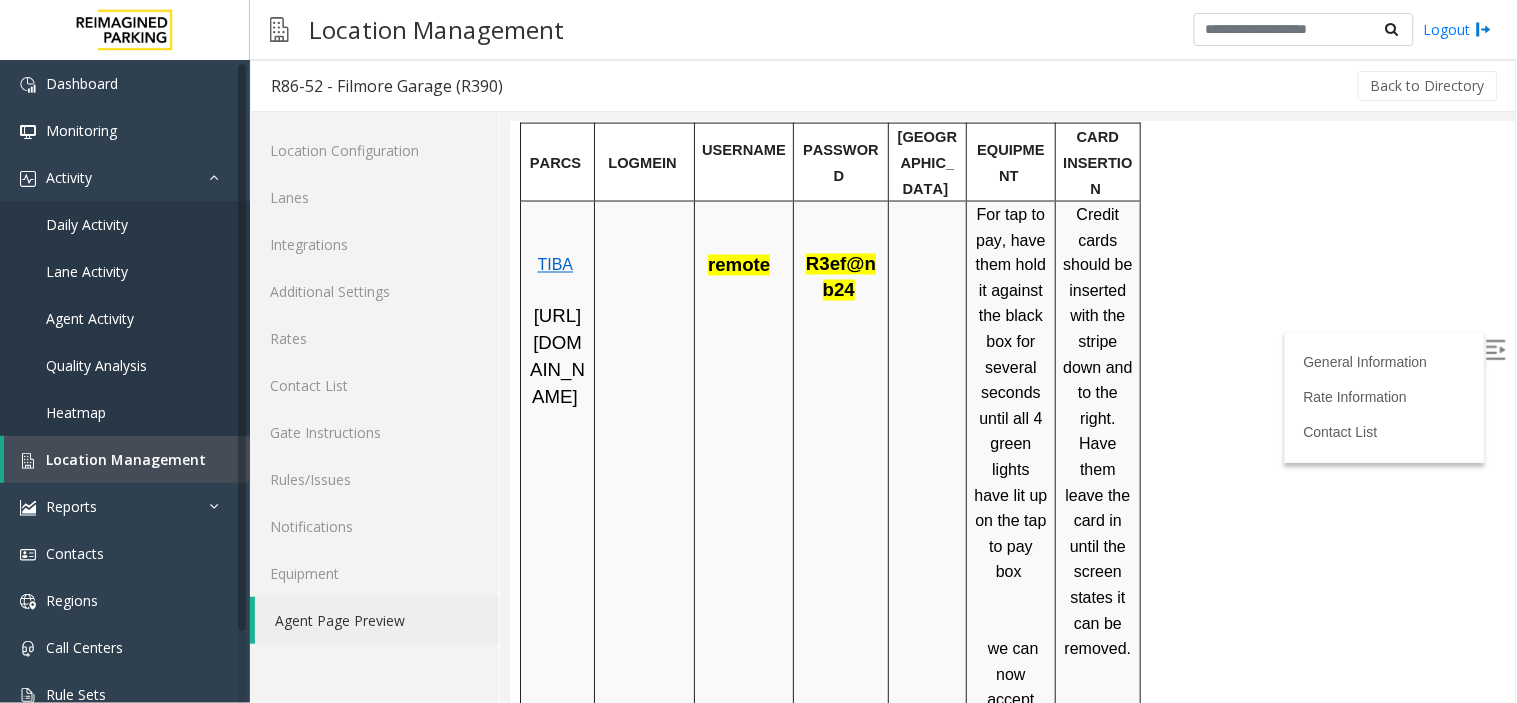 click on "PARCS   LOGMEIN   USERNAME   PASSWORD   PARIS   EQUIPMENT   CARD INSERTION   TIBA   [URL][DOMAIN_NAME]     remote     R3ef@nb24     For tap to pay, have them hold it against the black box for several seconds until all 4 green lights have lit up on the tap to pay box         we can now accept Apple and Google Pay   Credit cards should be inserted with the stripe down and to the right. Have them leave the card in until the screen states it can be removed.                 MANDATORY FIELDS   VALIDATIONS   APPROVED VALIDATION LIST   TICKET   MONTHLY CARDS/TENANTS   GARAGE LAYOUT   LOCATION TIME       West Elm - 1 Hour per validation (can use more than one if issued)     Bank Of America - 30 minutes per validation (can use more than one if issued)     Europtics  - $6.00 per validation (can use more than one if issued)     For Every Ticket and Validation Unreadable situation make sure to ask this -     1 . How  many barcodes are there on the  ticket?" at bounding box center [1009, 1607] 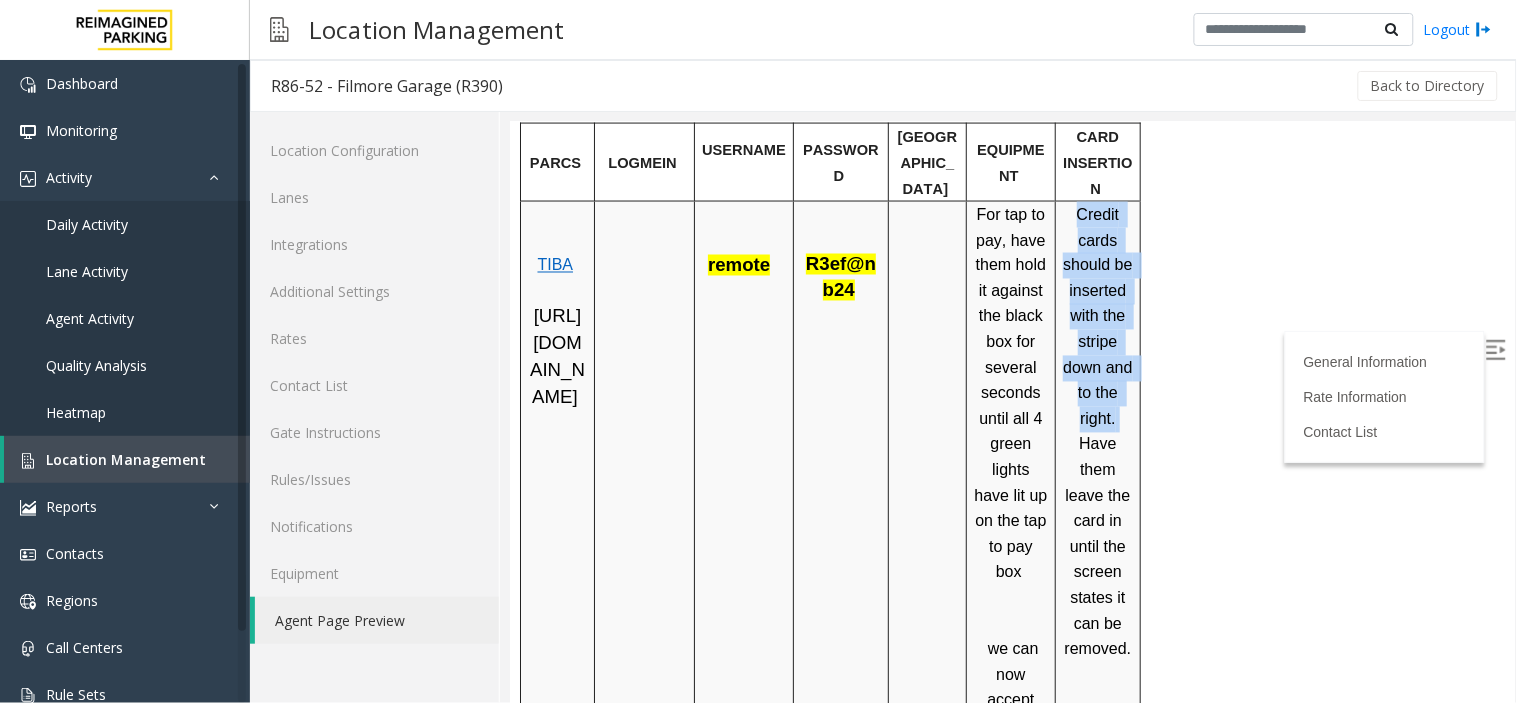 drag, startPoint x: 1069, startPoint y: 224, endPoint x: 1122, endPoint y: 421, distance: 204.0049 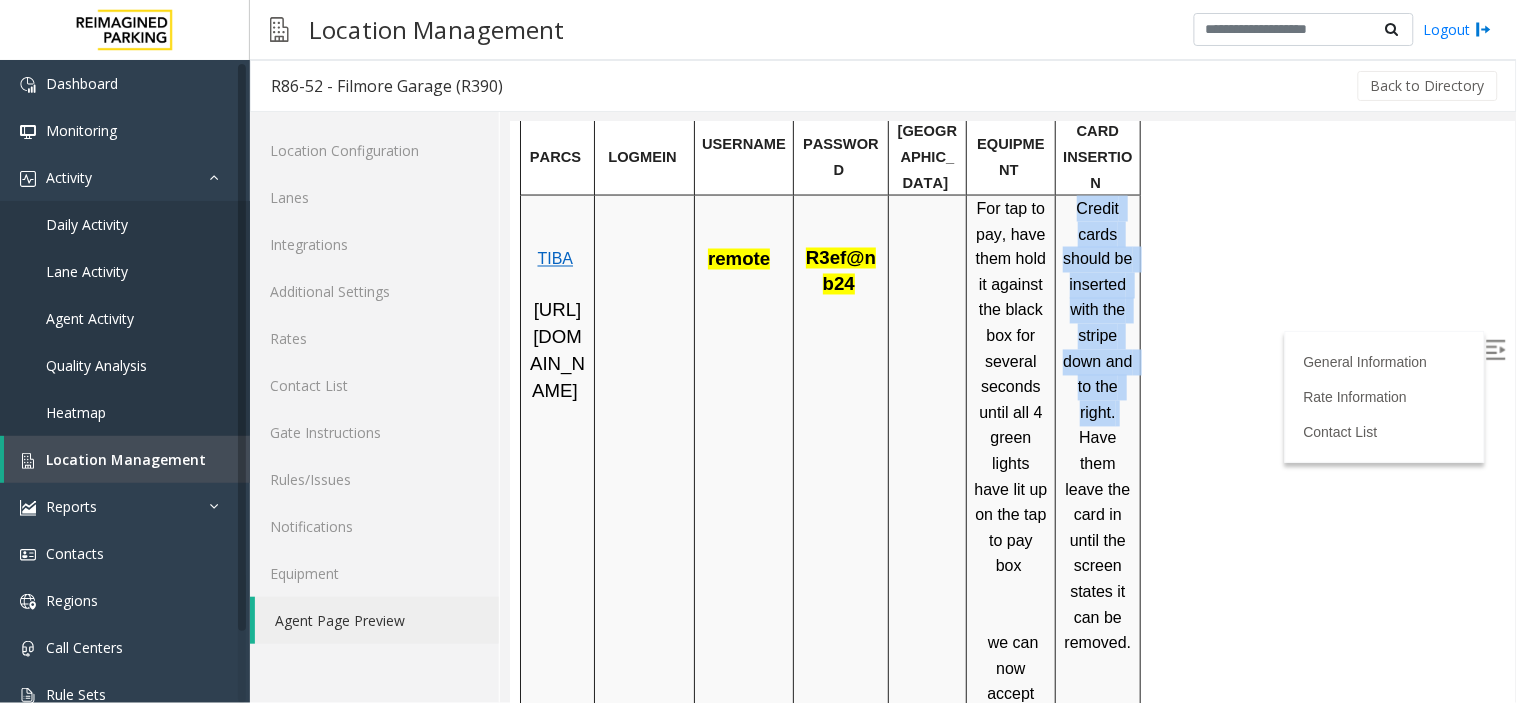 scroll, scrollTop: 952, scrollLeft: 0, axis: vertical 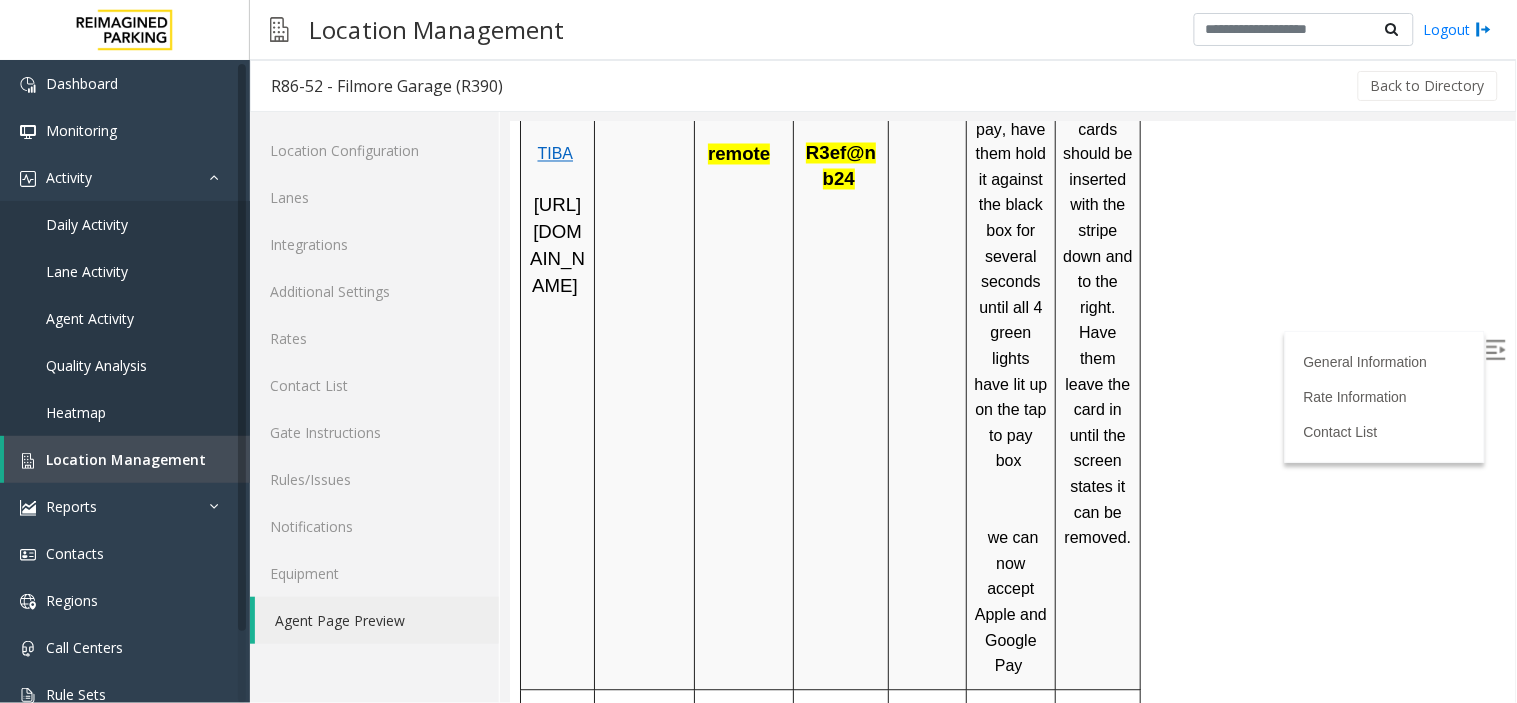 click on "Credit cards should be inserted with the stripe down and to the right. Have them leave the card in until the screen states it can be removed." at bounding box center (1099, 333) 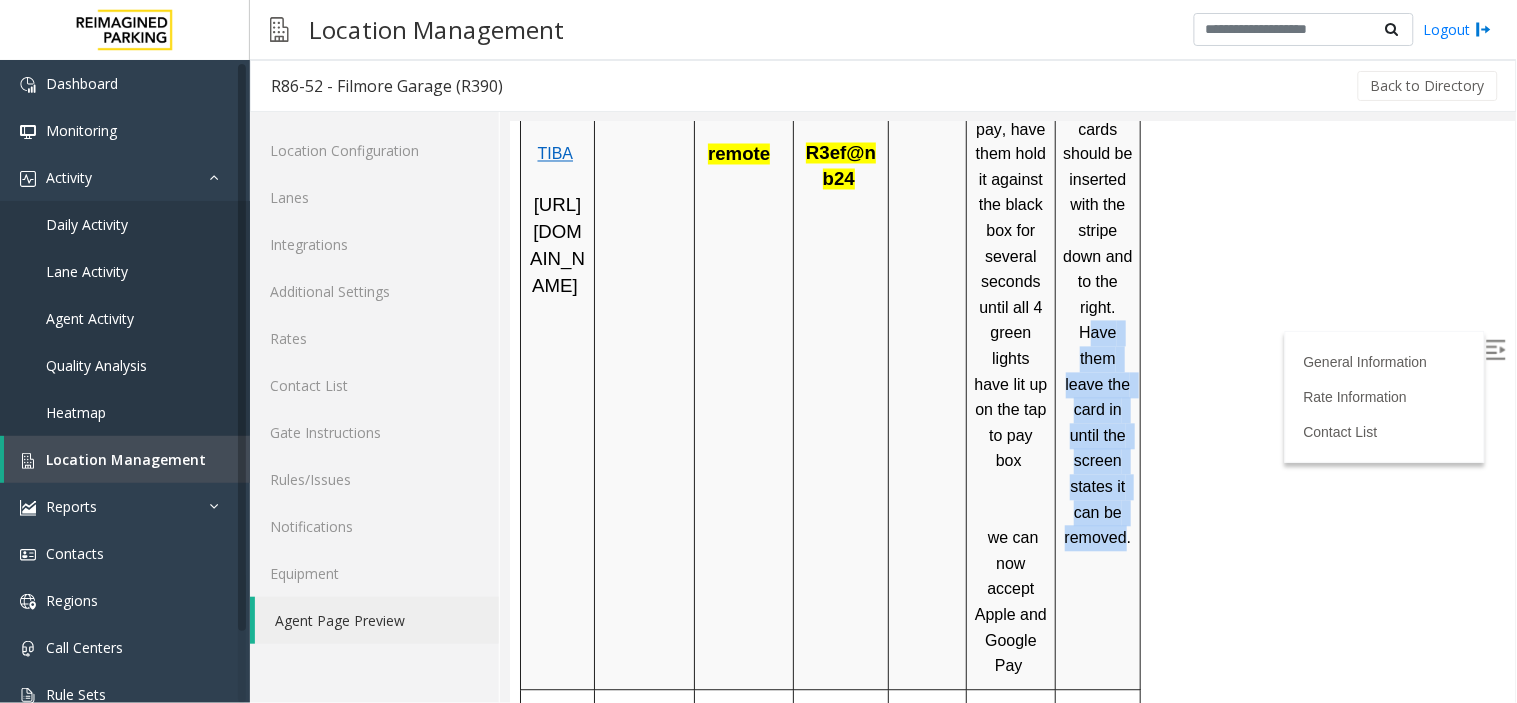 drag, startPoint x: 1086, startPoint y: 347, endPoint x: 1120, endPoint y: 572, distance: 227.55438 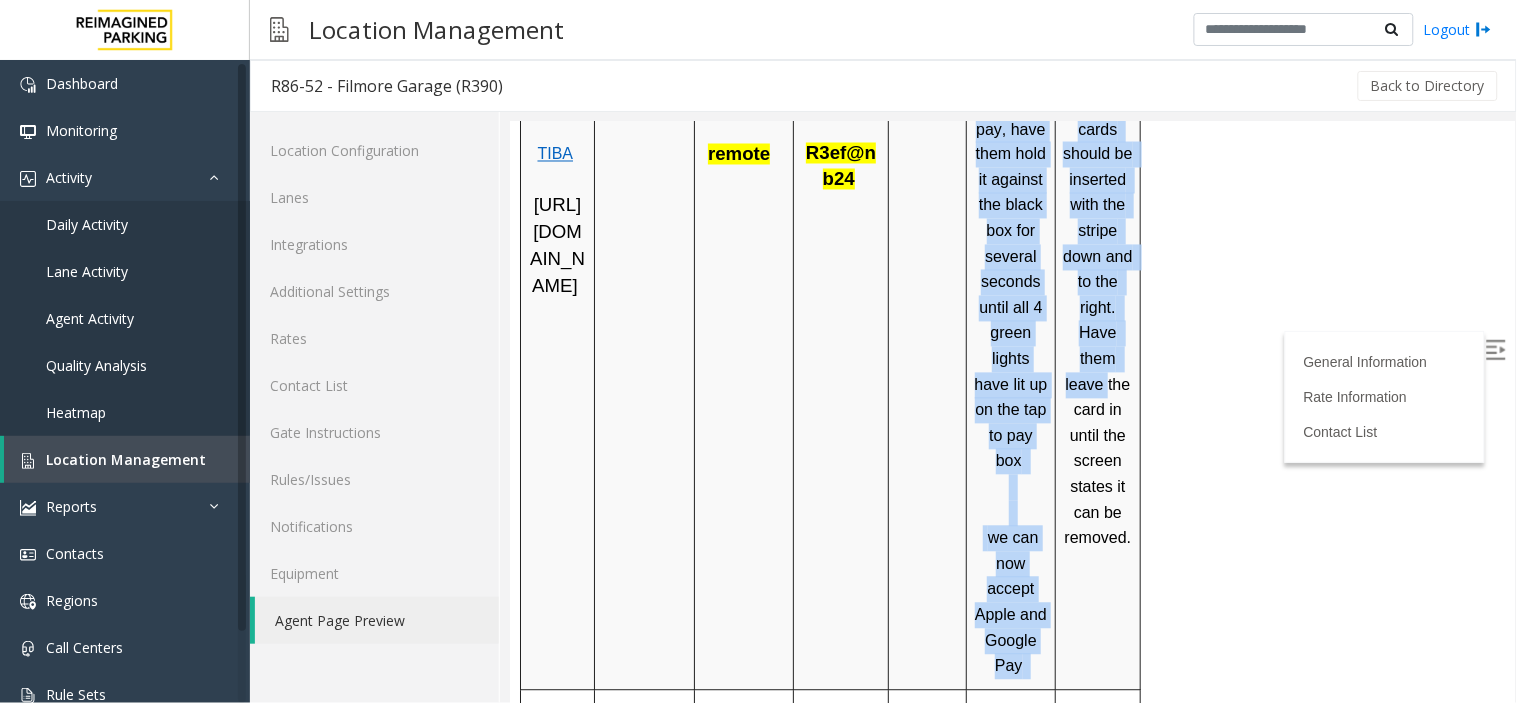 drag, startPoint x: 1057, startPoint y: 299, endPoint x: 1111, endPoint y: 405, distance: 118.96218 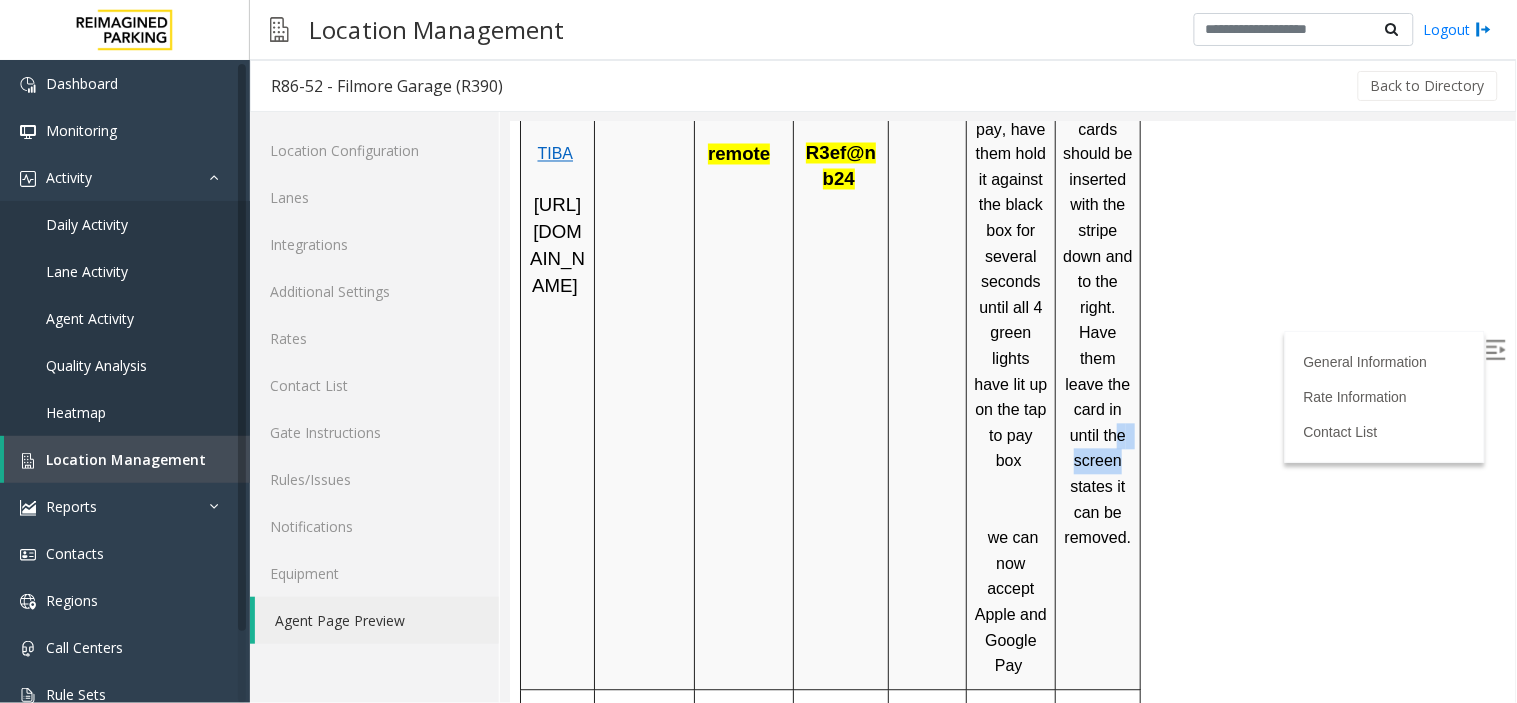 click on "Credit cards should be inserted with the stripe down and to the right. Have them leave the card in until the screen states it can be removed." at bounding box center (1097, 333) 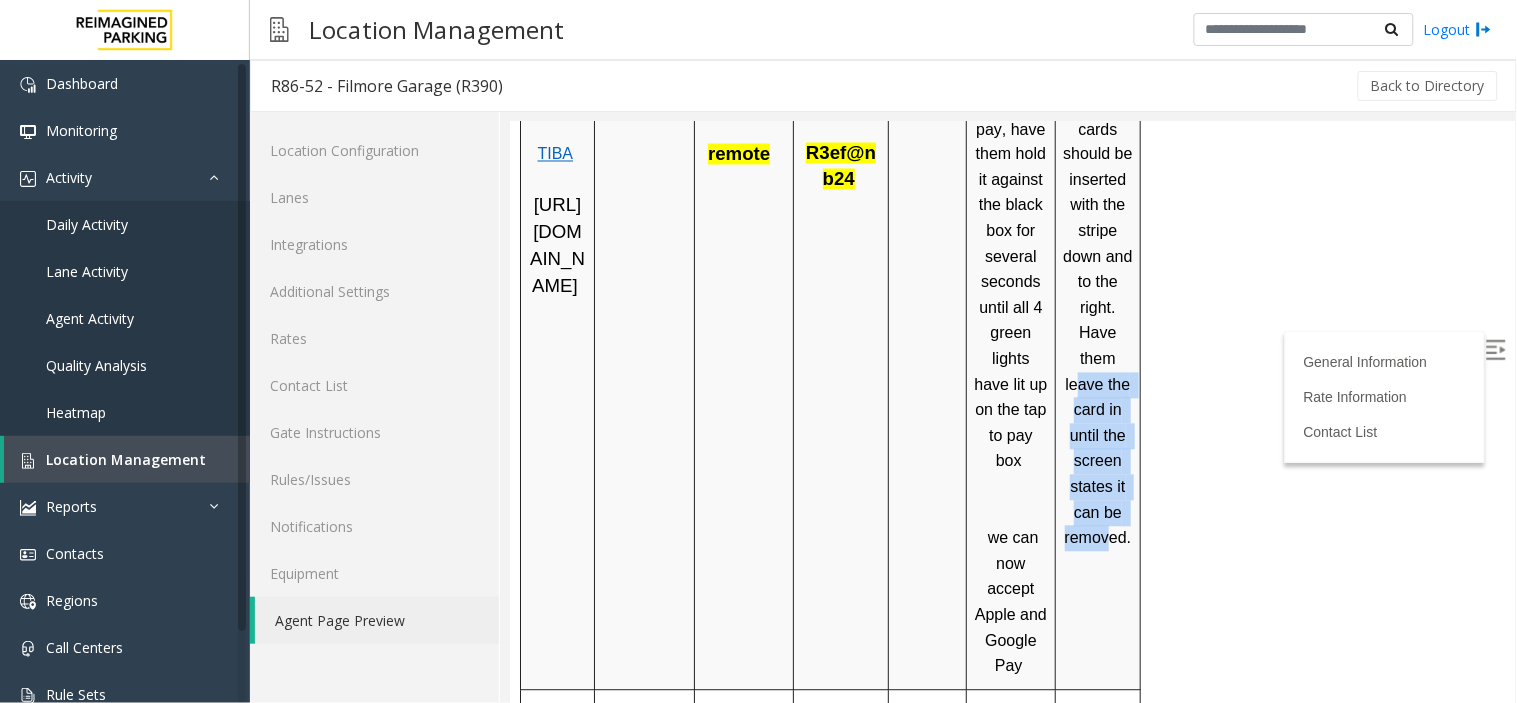 drag, startPoint x: 1081, startPoint y: 388, endPoint x: 1105, endPoint y: 573, distance: 186.55026 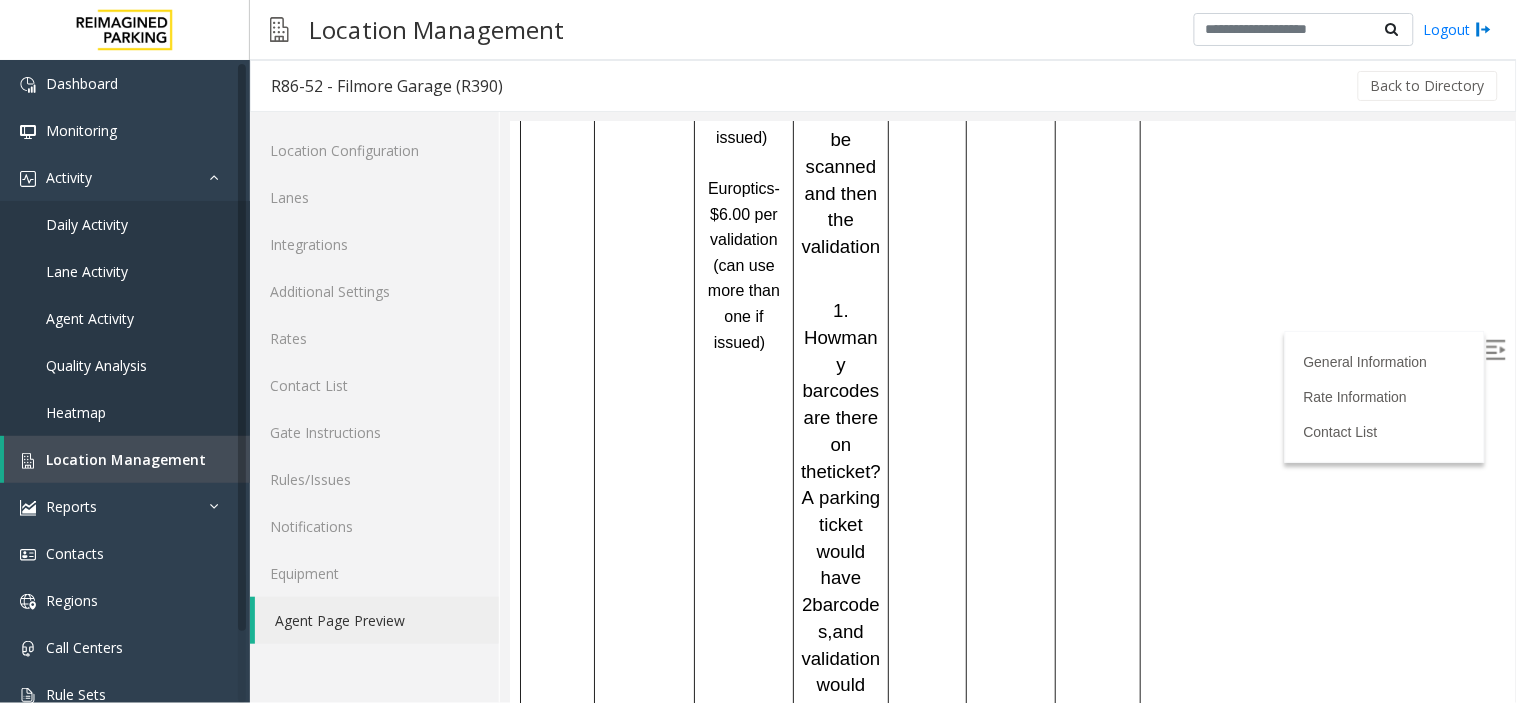 drag, startPoint x: 1049, startPoint y: 259, endPoint x: 1149, endPoint y: 738, distance: 489.3271 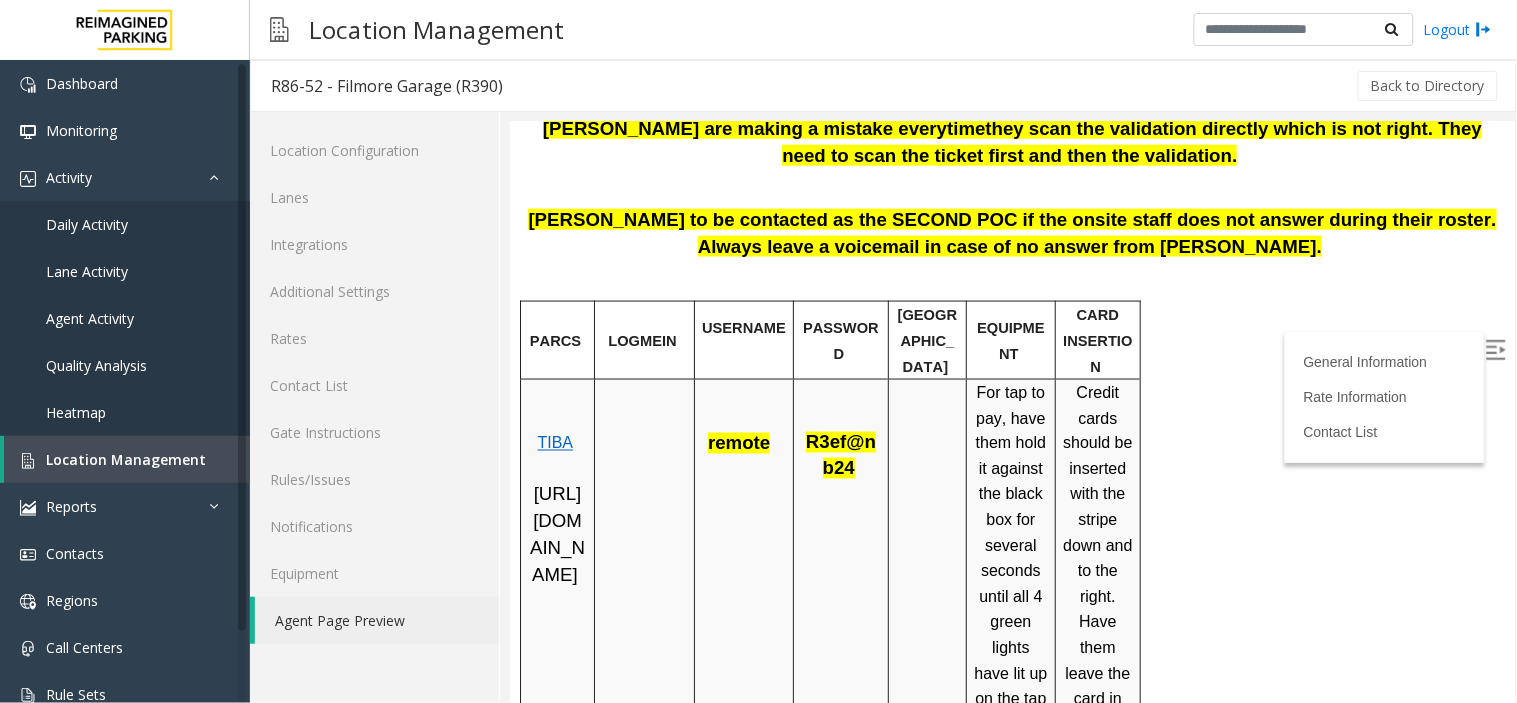 click on "Credit cards should be inserted with the stripe down and to the right. Have them leave the card in until the screen states it can be removed." at bounding box center (1099, 622) 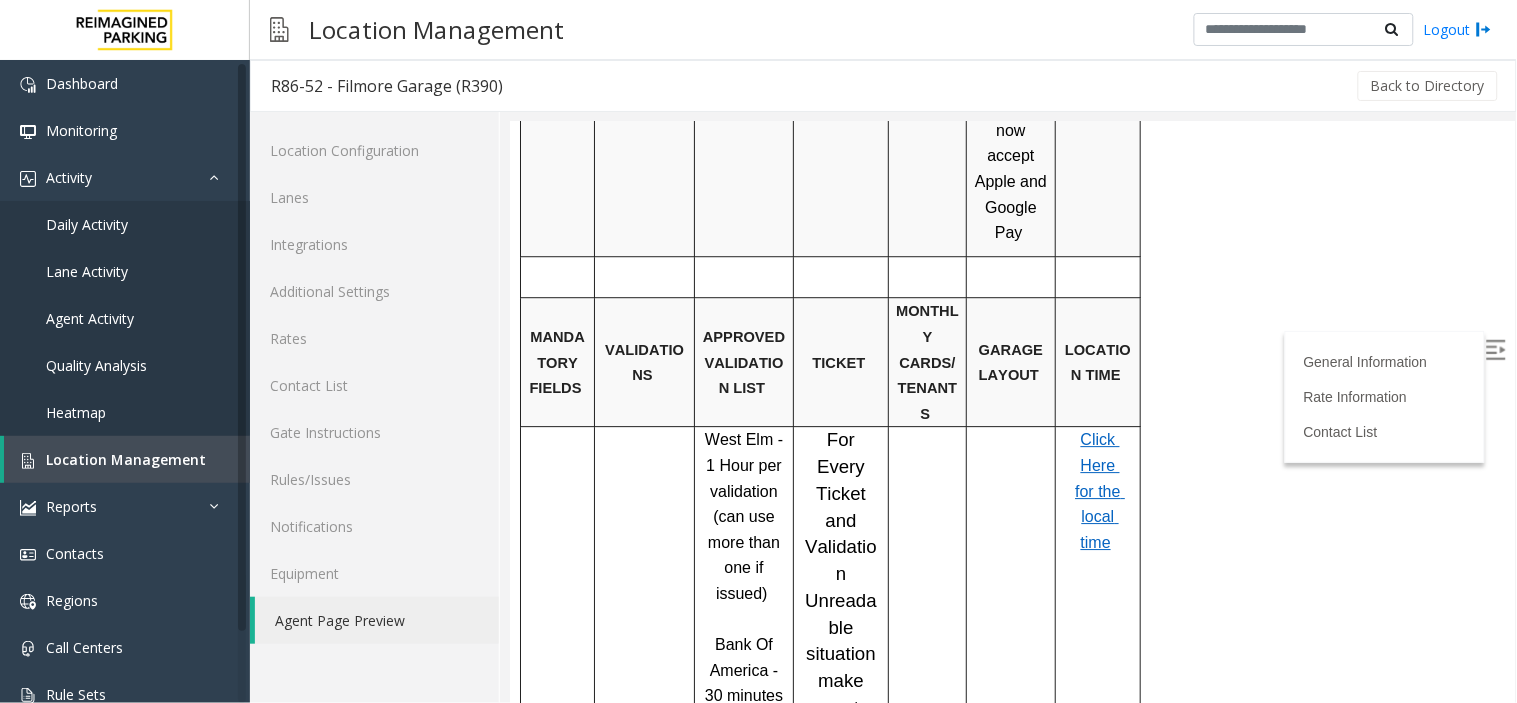 scroll, scrollTop: 1441, scrollLeft: 0, axis: vertical 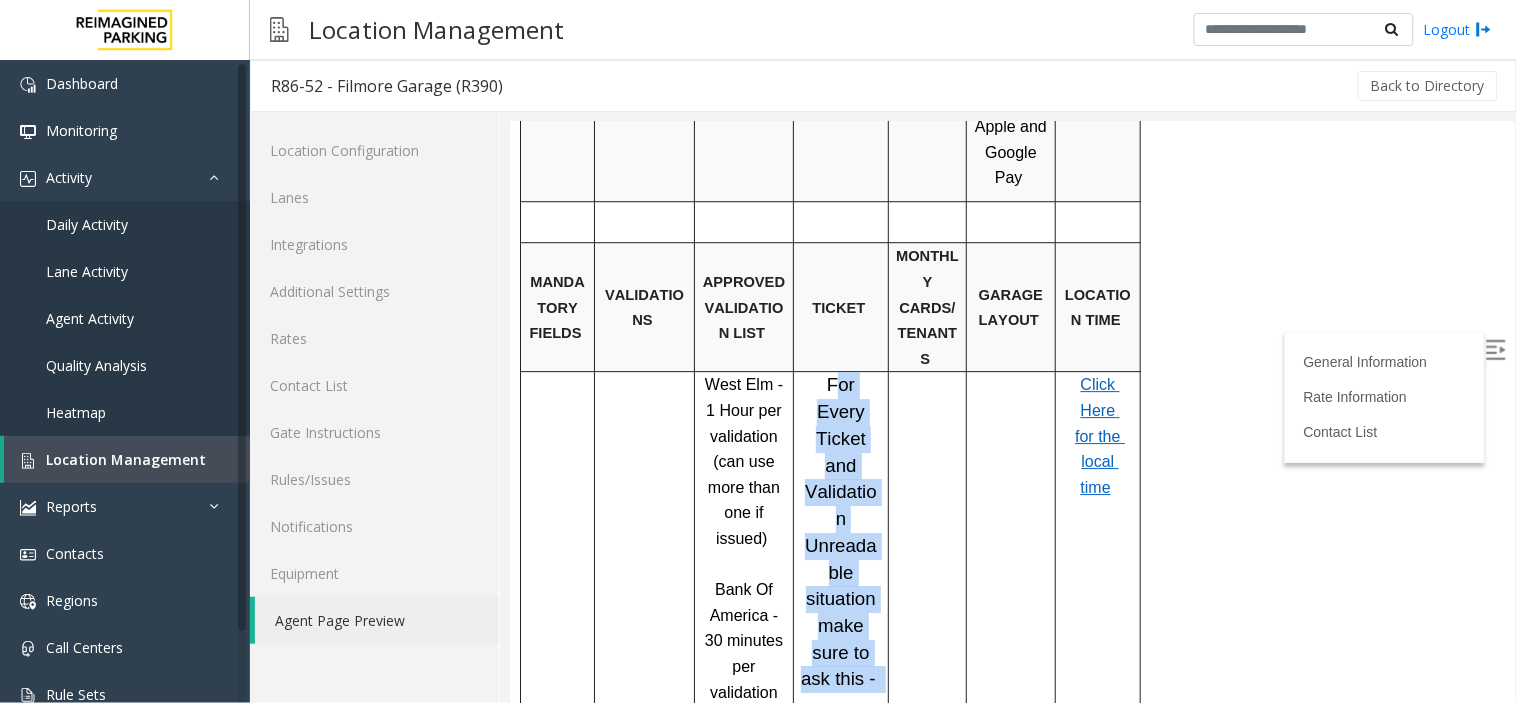drag, startPoint x: 814, startPoint y: 313, endPoint x: 884, endPoint y: 329, distance: 71.80529 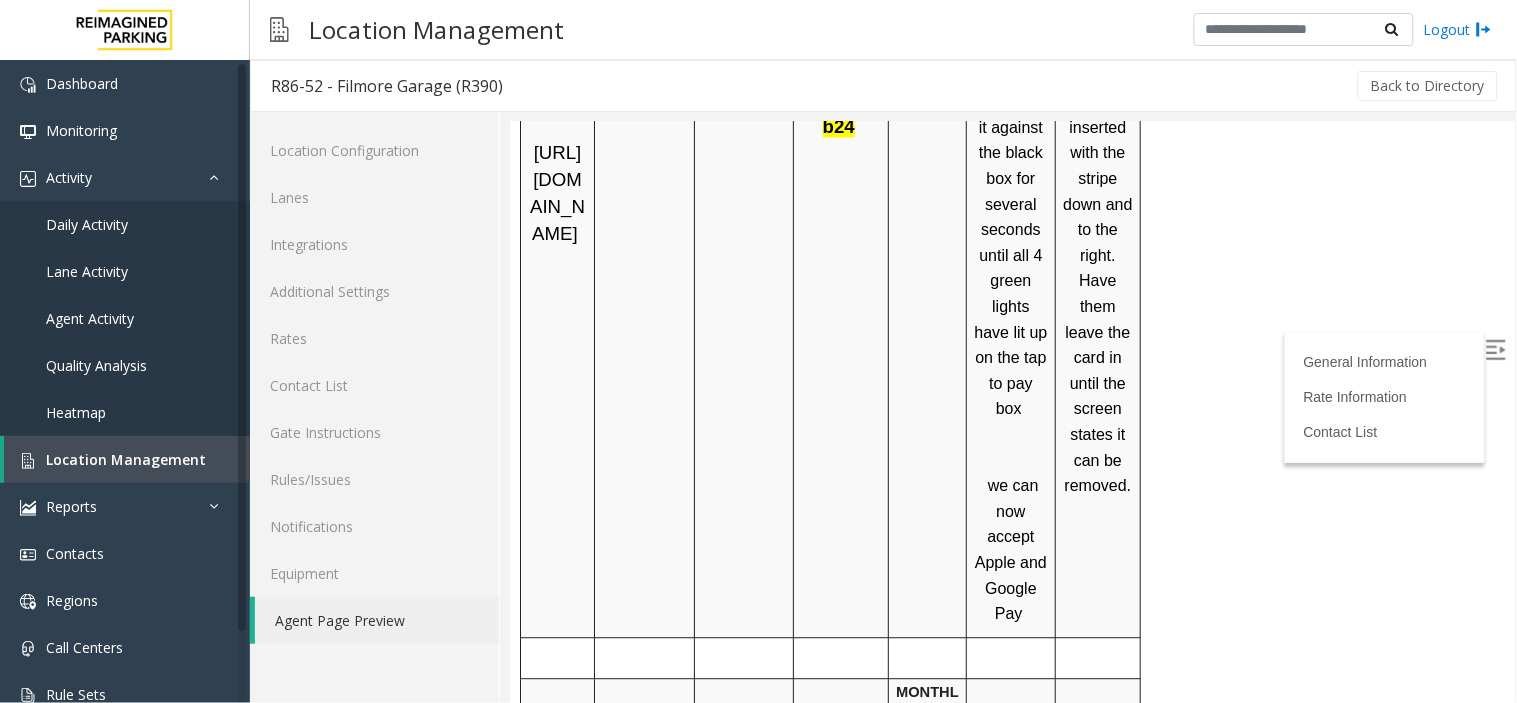 scroll, scrollTop: 996, scrollLeft: 0, axis: vertical 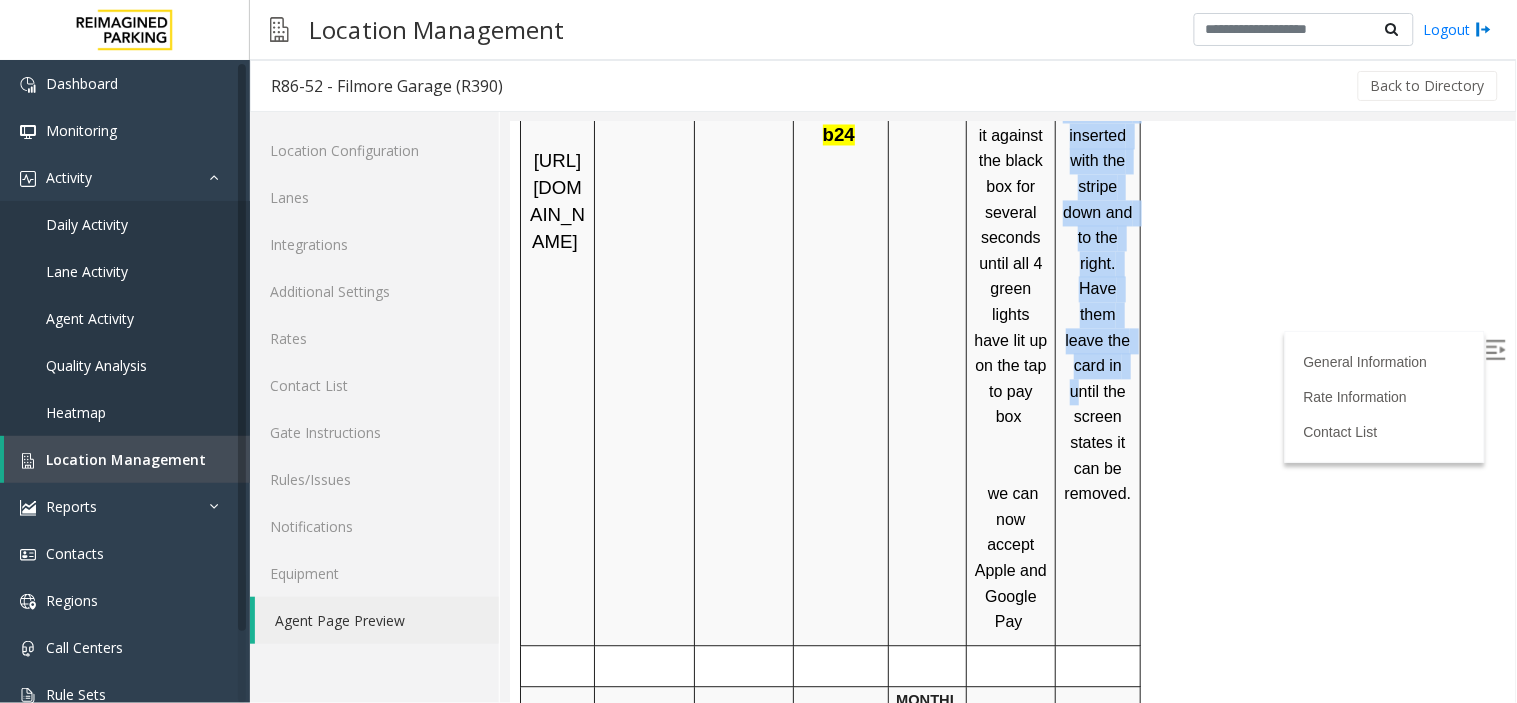 drag, startPoint x: 1077, startPoint y: 402, endPoint x: 1139, endPoint y: 529, distance: 141.32587 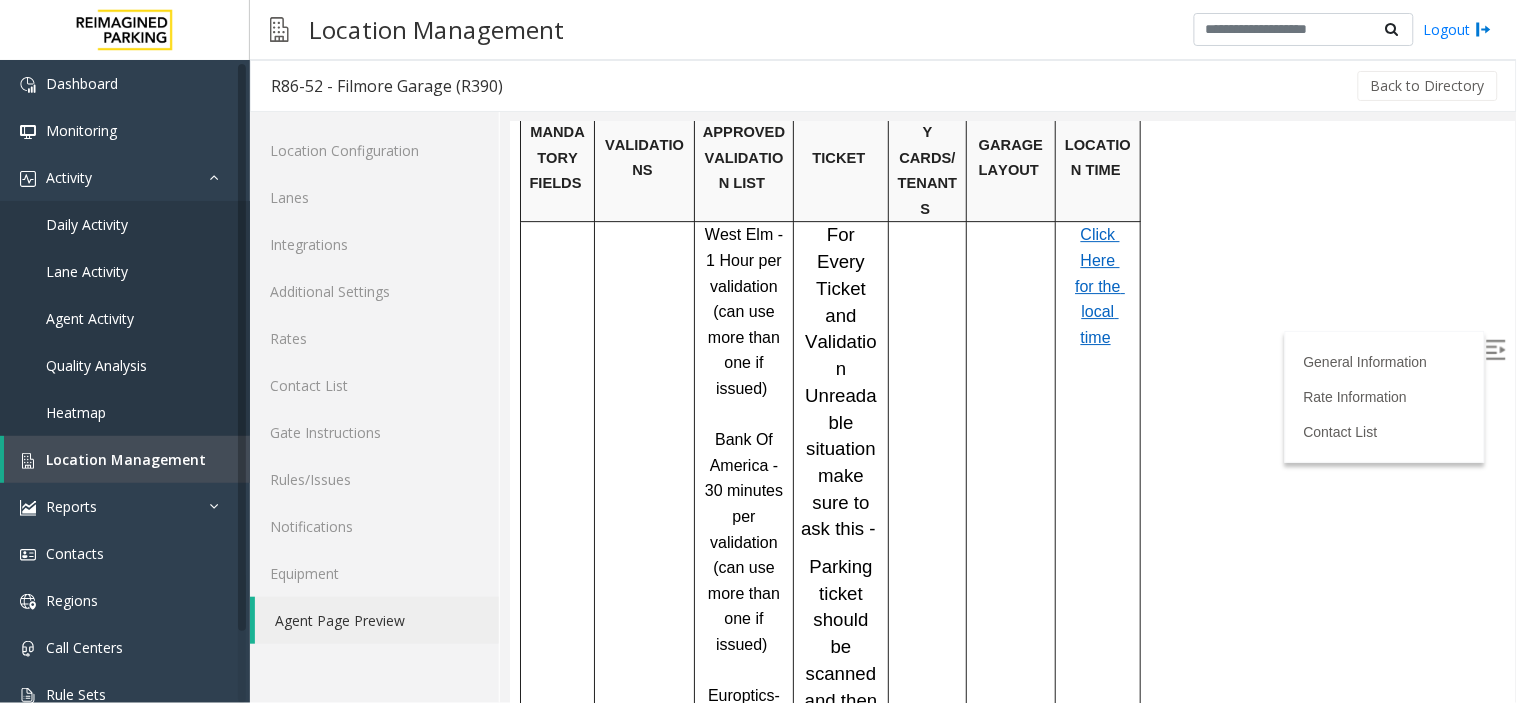 scroll, scrollTop: 1552, scrollLeft: 0, axis: vertical 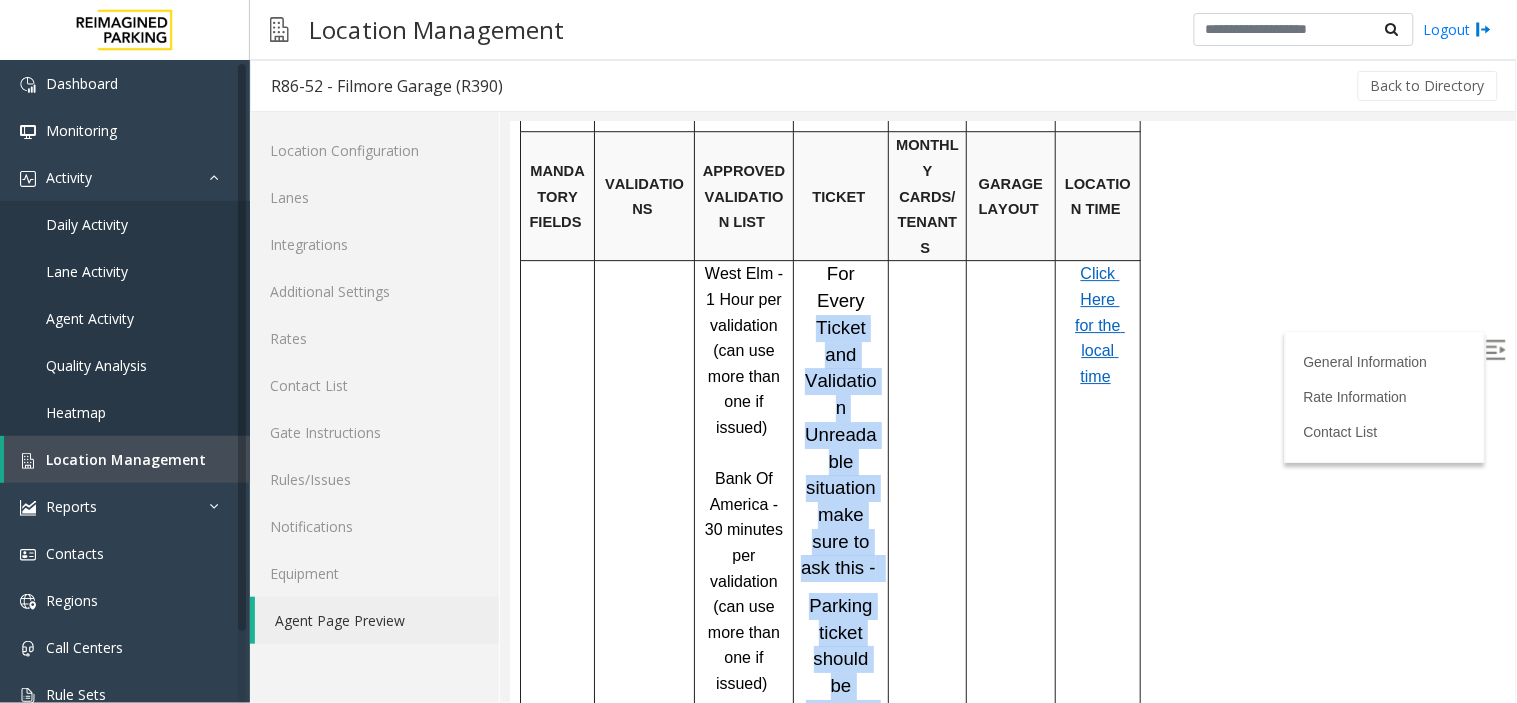 drag, startPoint x: 807, startPoint y: 233, endPoint x: 870, endPoint y: 572, distance: 344.8043 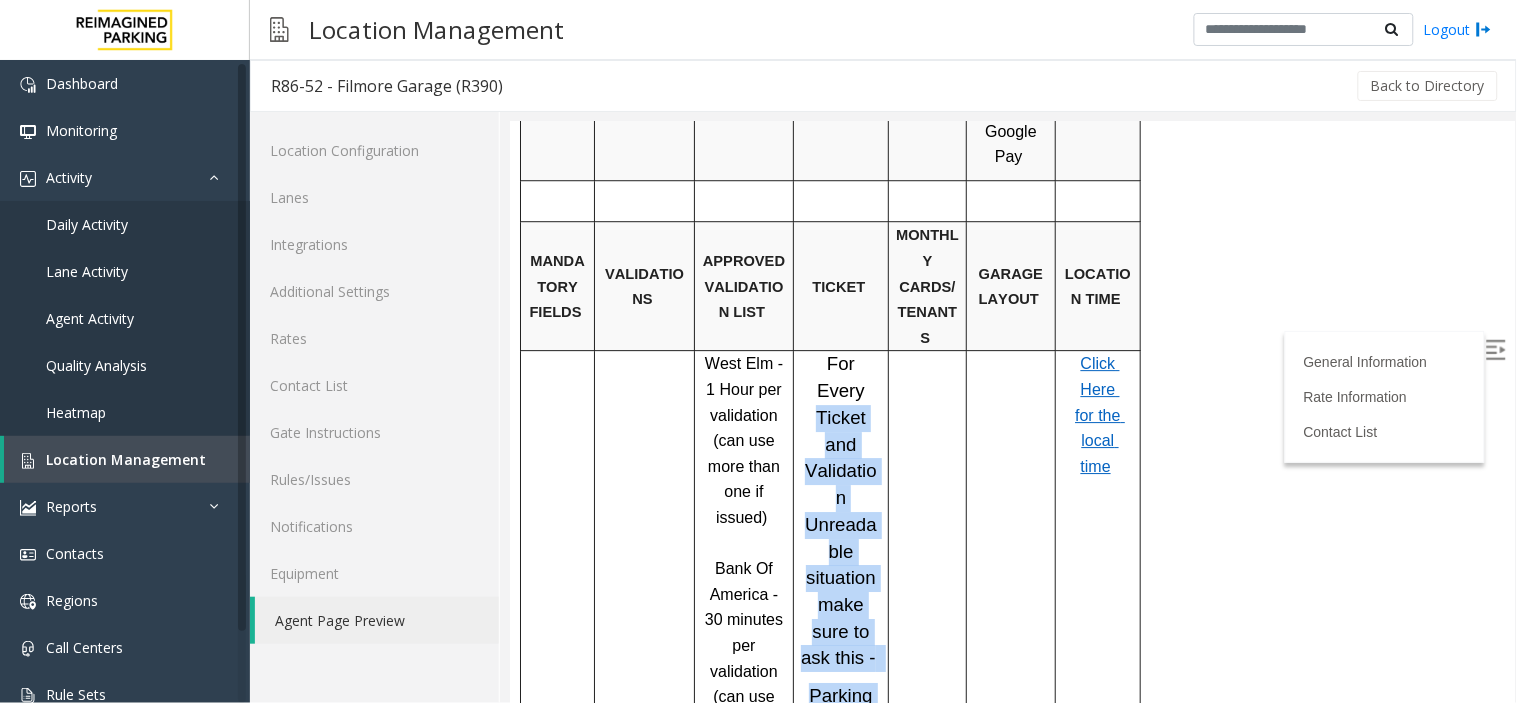 scroll, scrollTop: 1330, scrollLeft: 0, axis: vertical 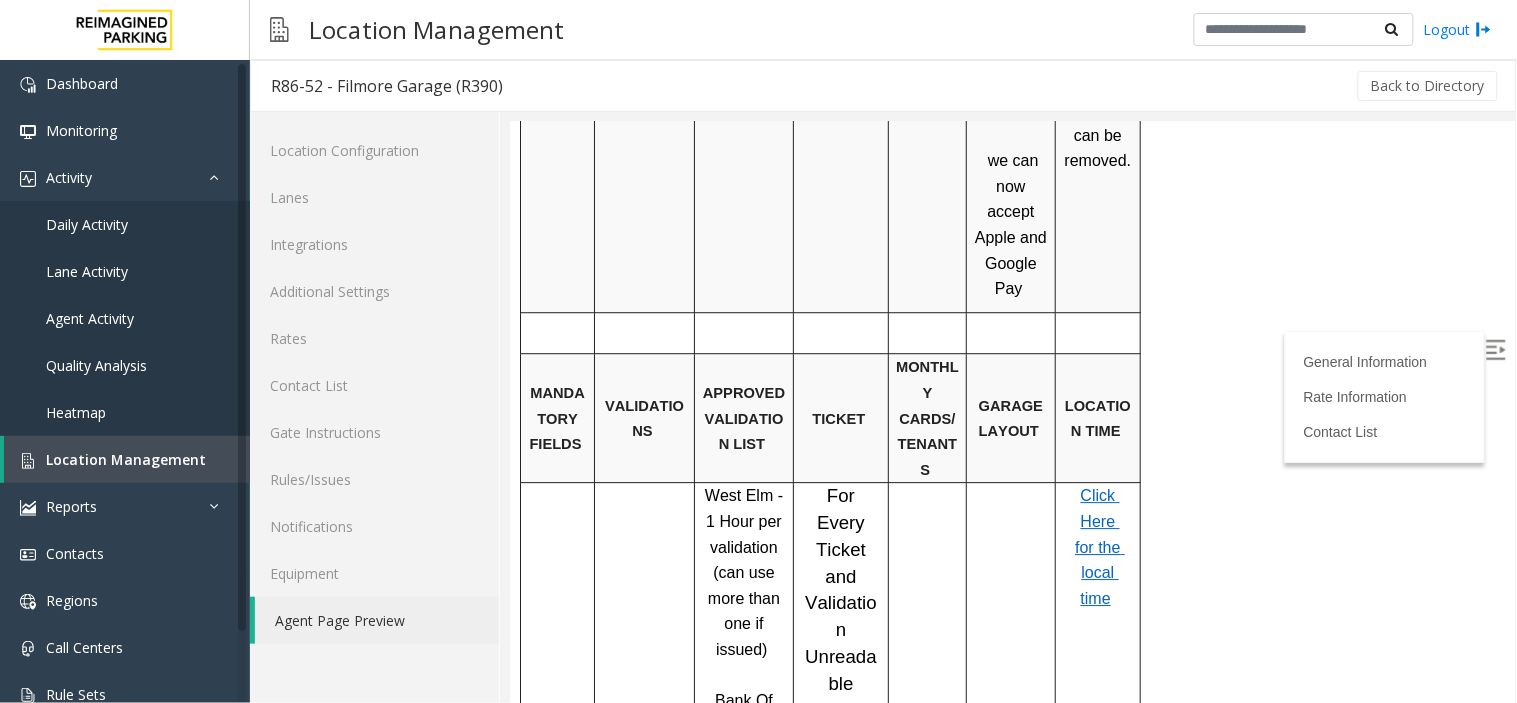 click on "For Every Ticket and Validation Unreadable situation make sure to ask this -" at bounding box center (838, 641) 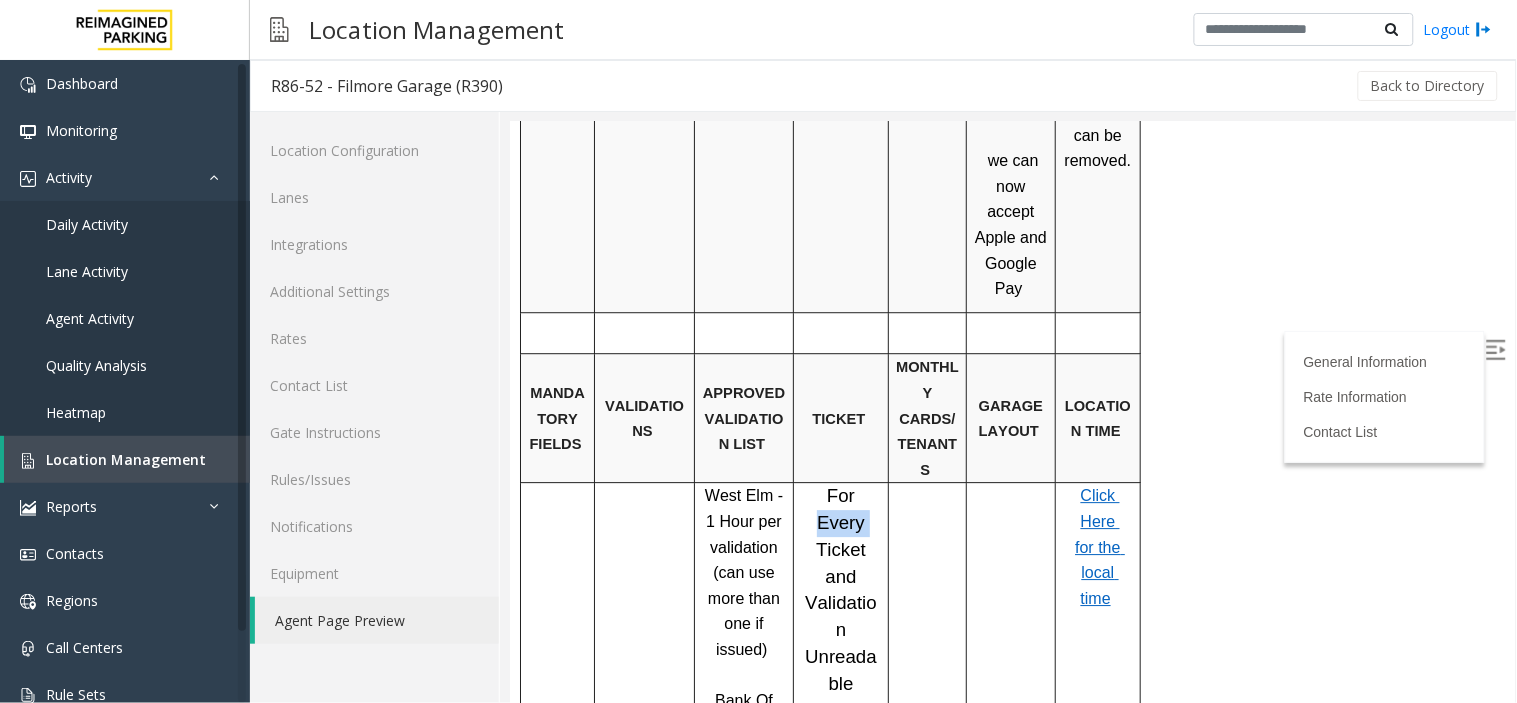click on "For Every Ticket and Validation Unreadable situation make sure to ask this -" at bounding box center [838, 641] 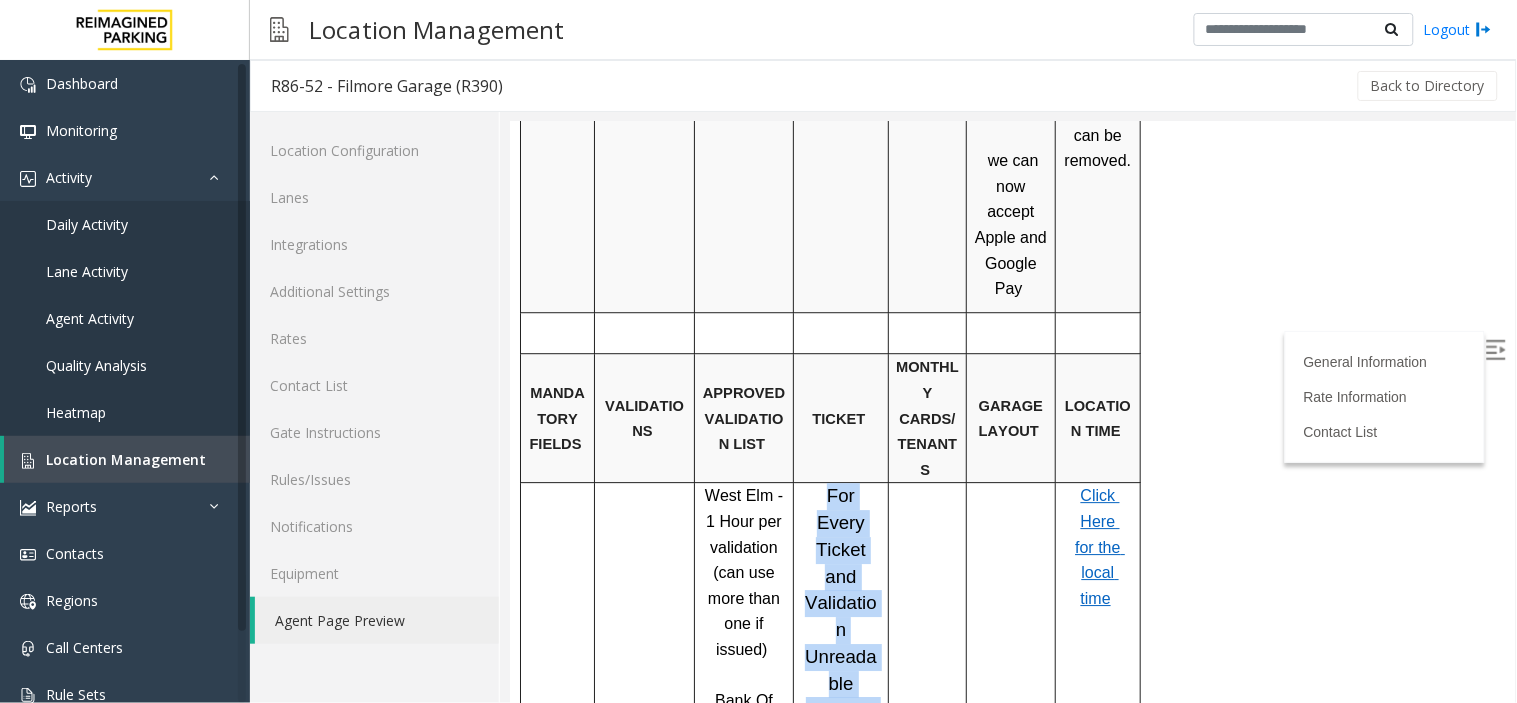 click on "For Every Ticket and Validation Unreadable situation make sure to ask this -" at bounding box center [838, 641] 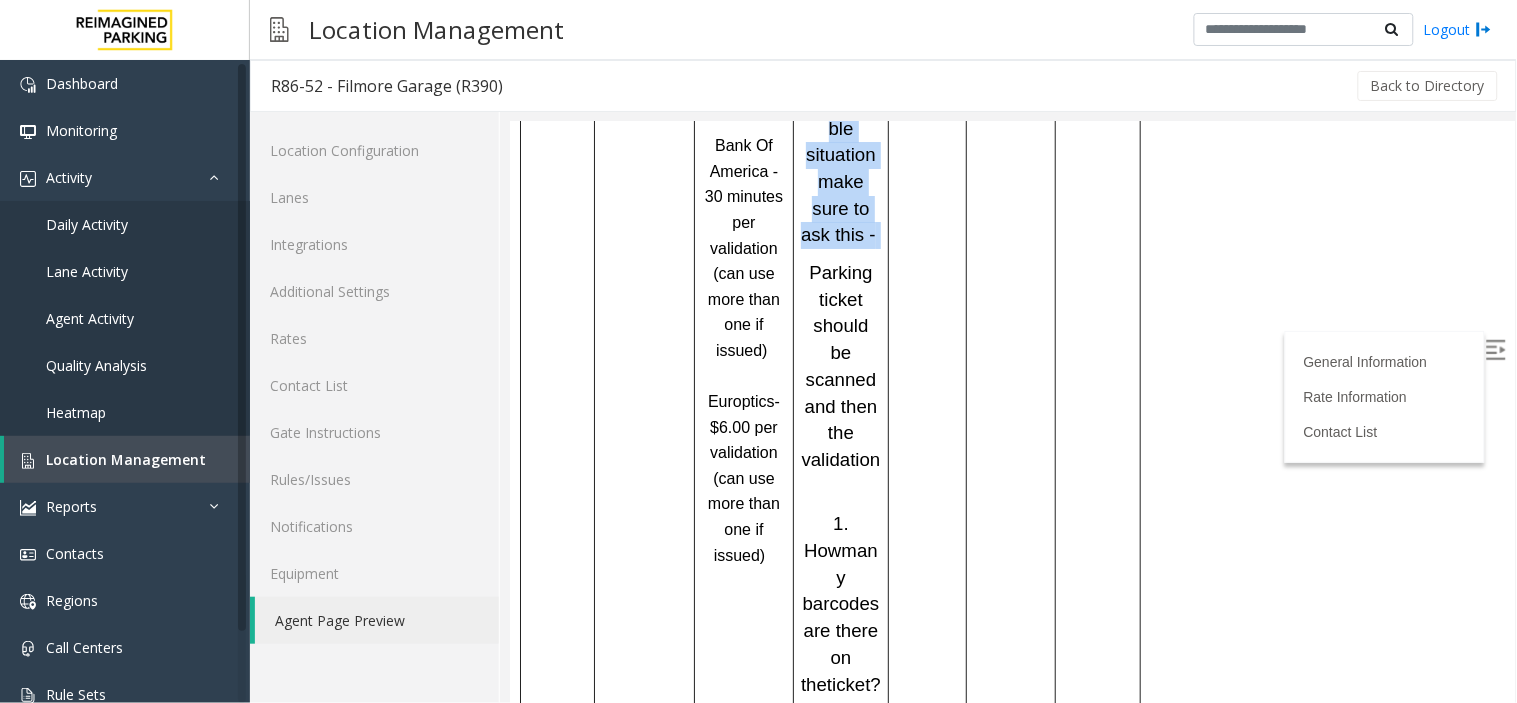 scroll, scrollTop: 2330, scrollLeft: 0, axis: vertical 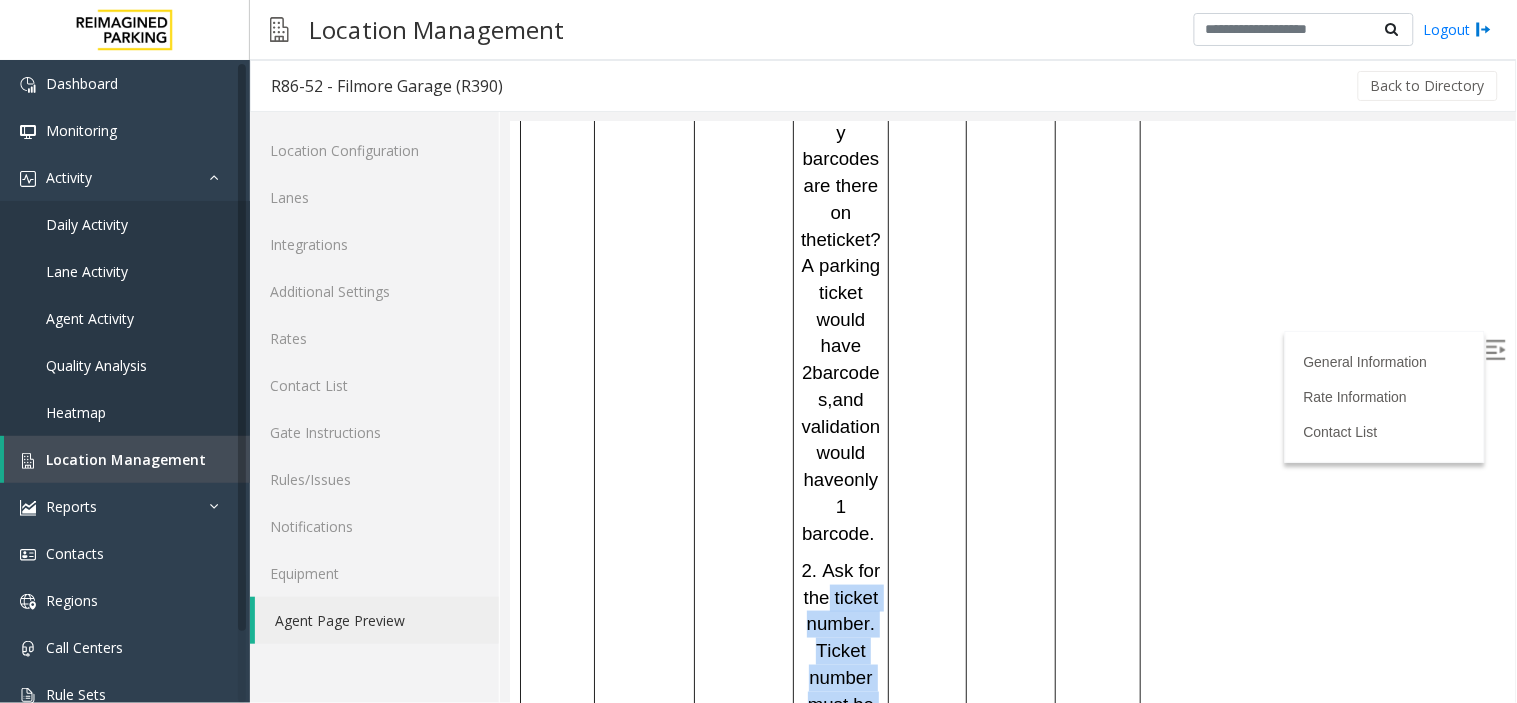 drag, startPoint x: 831, startPoint y: 354, endPoint x: 859, endPoint y: 519, distance: 167.3589 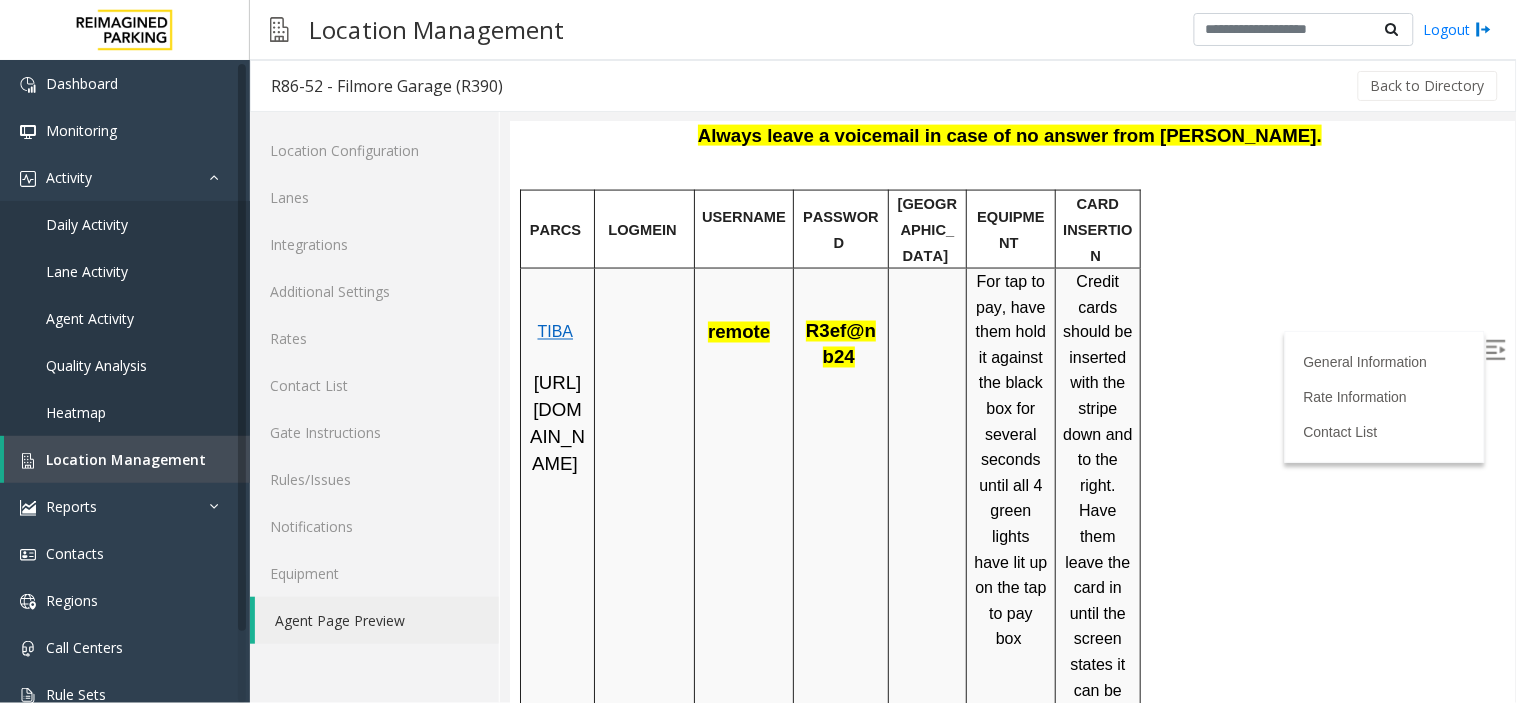 scroll, scrollTop: 663, scrollLeft: 0, axis: vertical 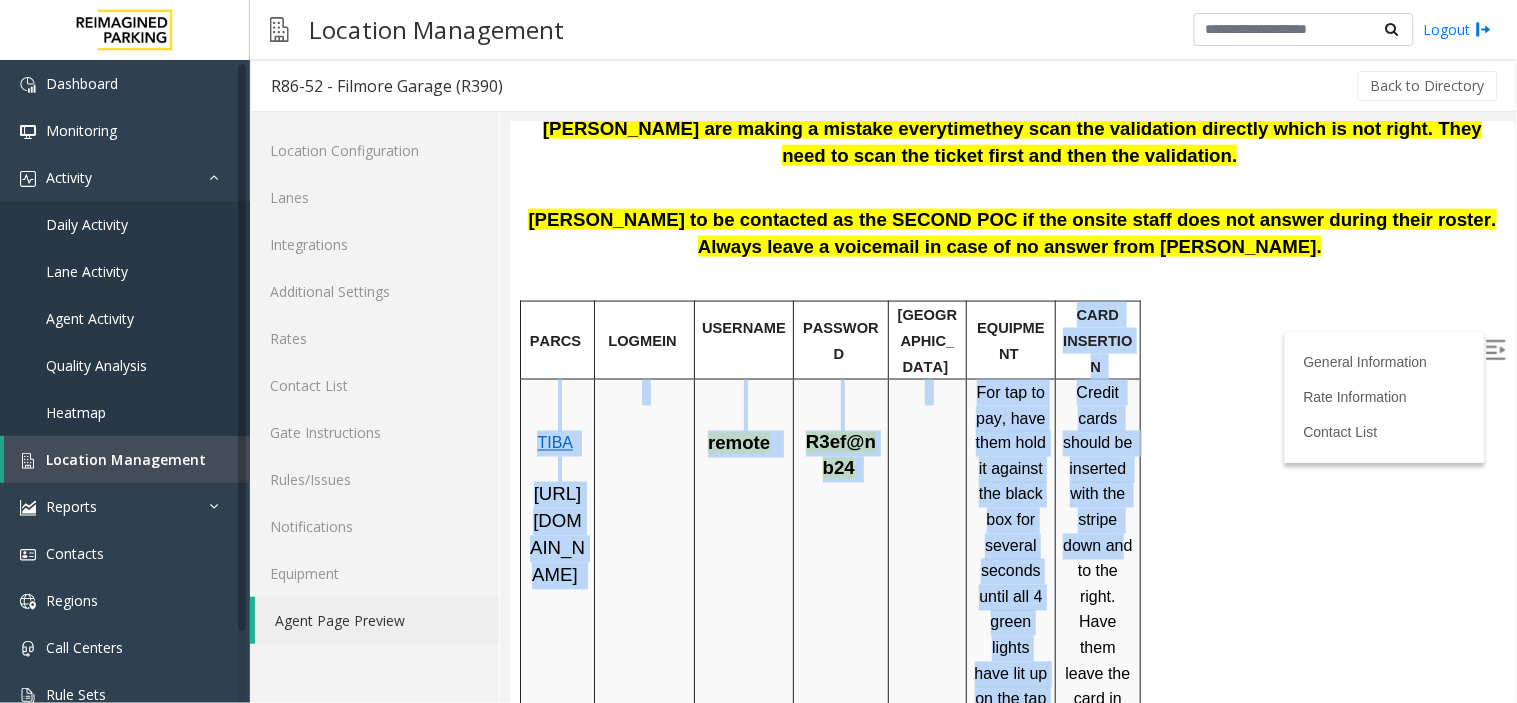 drag, startPoint x: 1094, startPoint y: 375, endPoint x: 1120, endPoint y: 563, distance: 189.78935 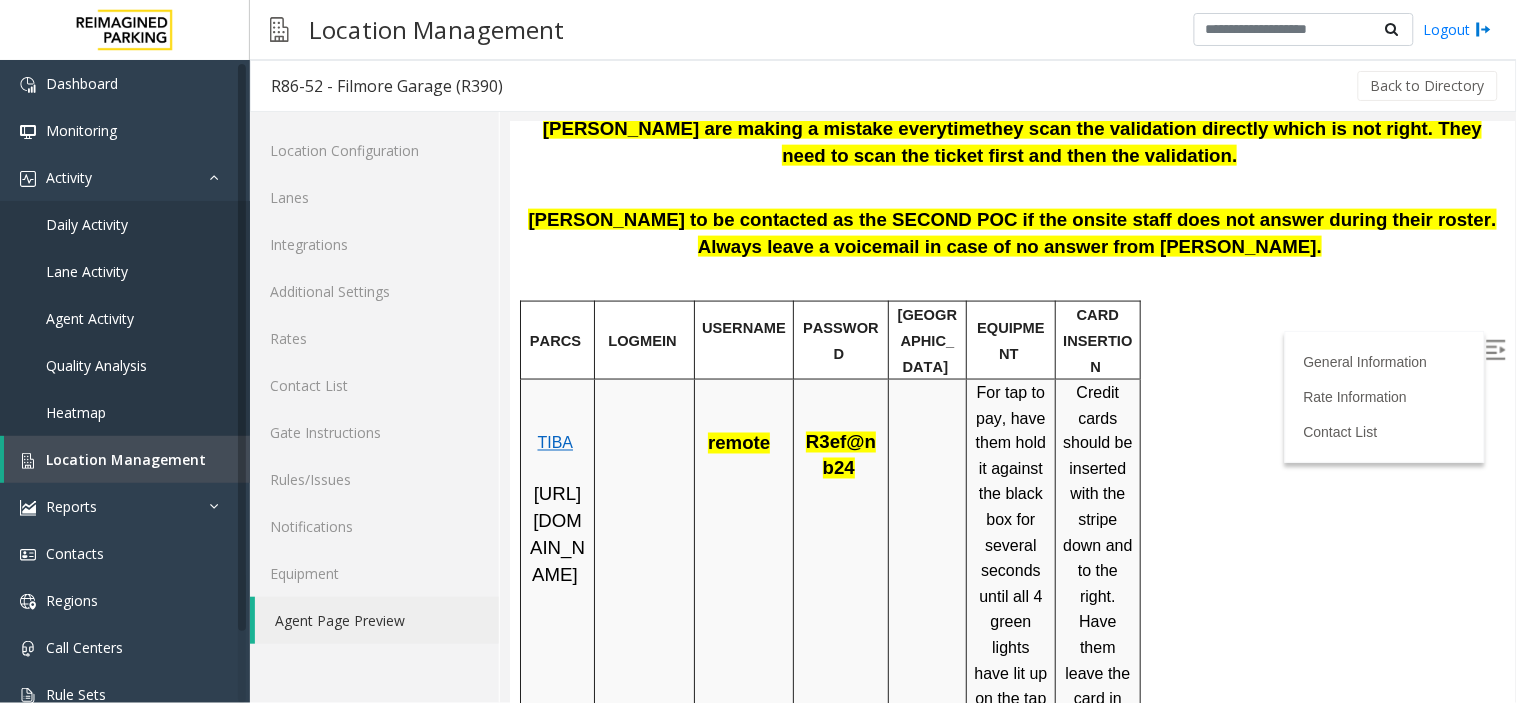 click on "Credit cards should be inserted with the stripe down and to the right. Have them leave the card in until the screen states it can be removed." at bounding box center (1097, 622) 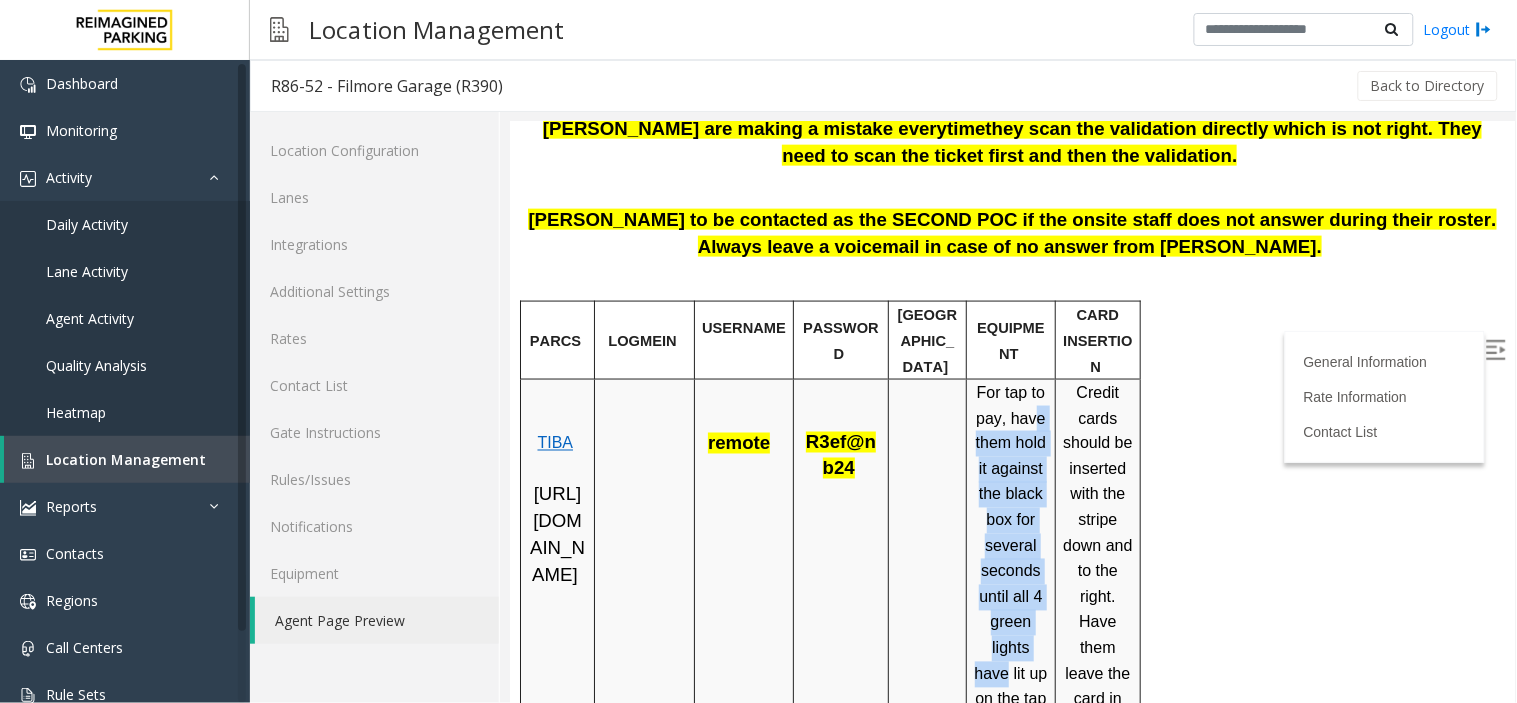 drag, startPoint x: 1030, startPoint y: 418, endPoint x: 1042, endPoint y: 637, distance: 219.32852 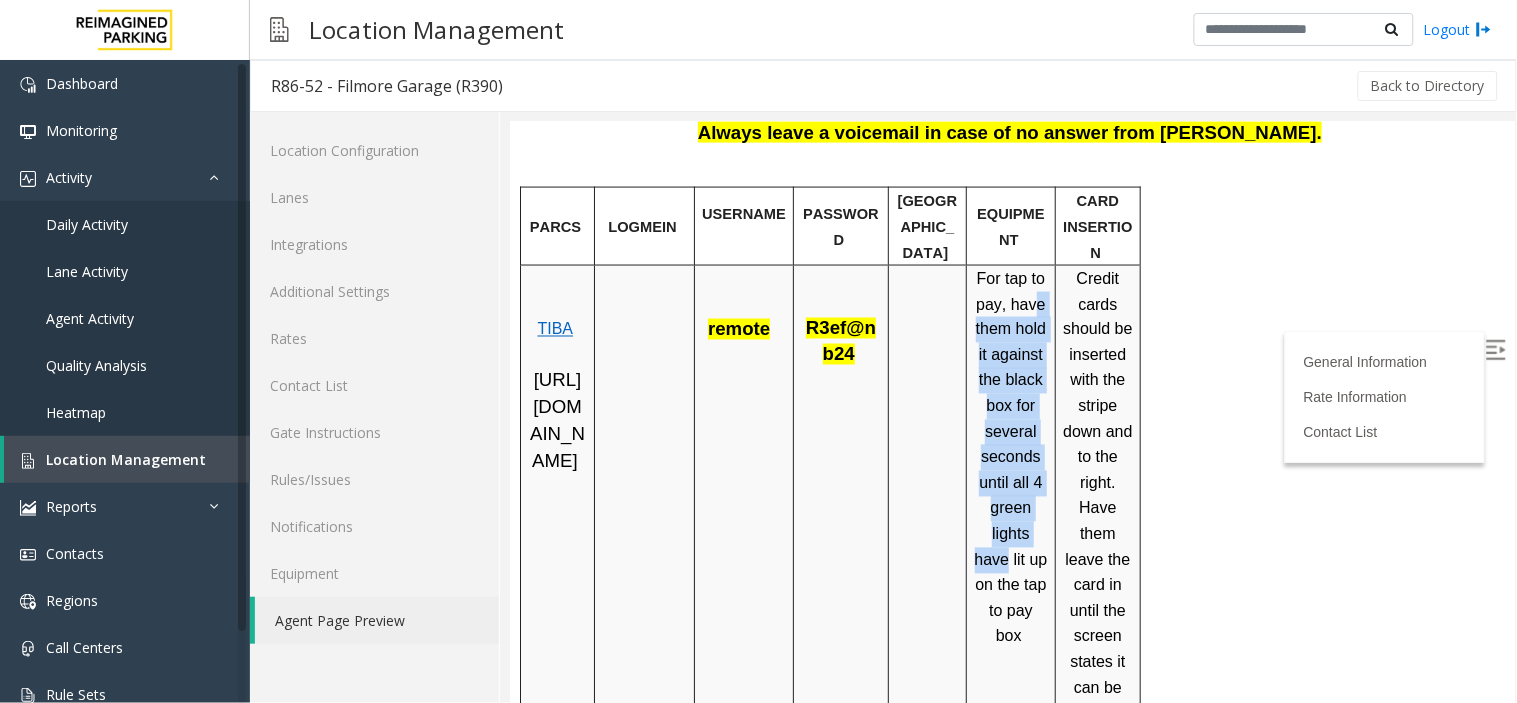 scroll, scrollTop: 885, scrollLeft: 0, axis: vertical 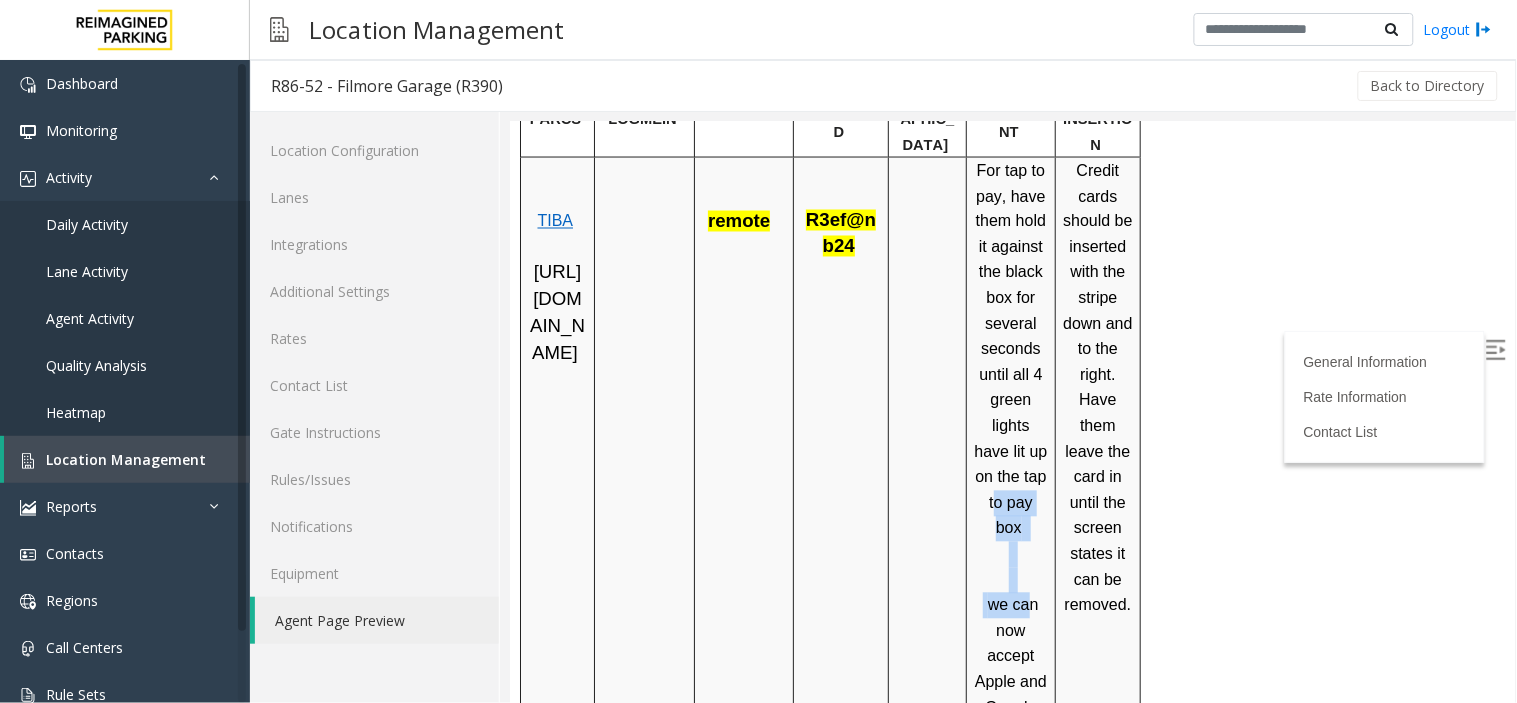 click on "For tap to pay, have them hold it against the black box for several seconds until all 4 green lights have lit up on the tap to pay box         we can now accept Apple and Google Pay" at bounding box center (1010, 451) 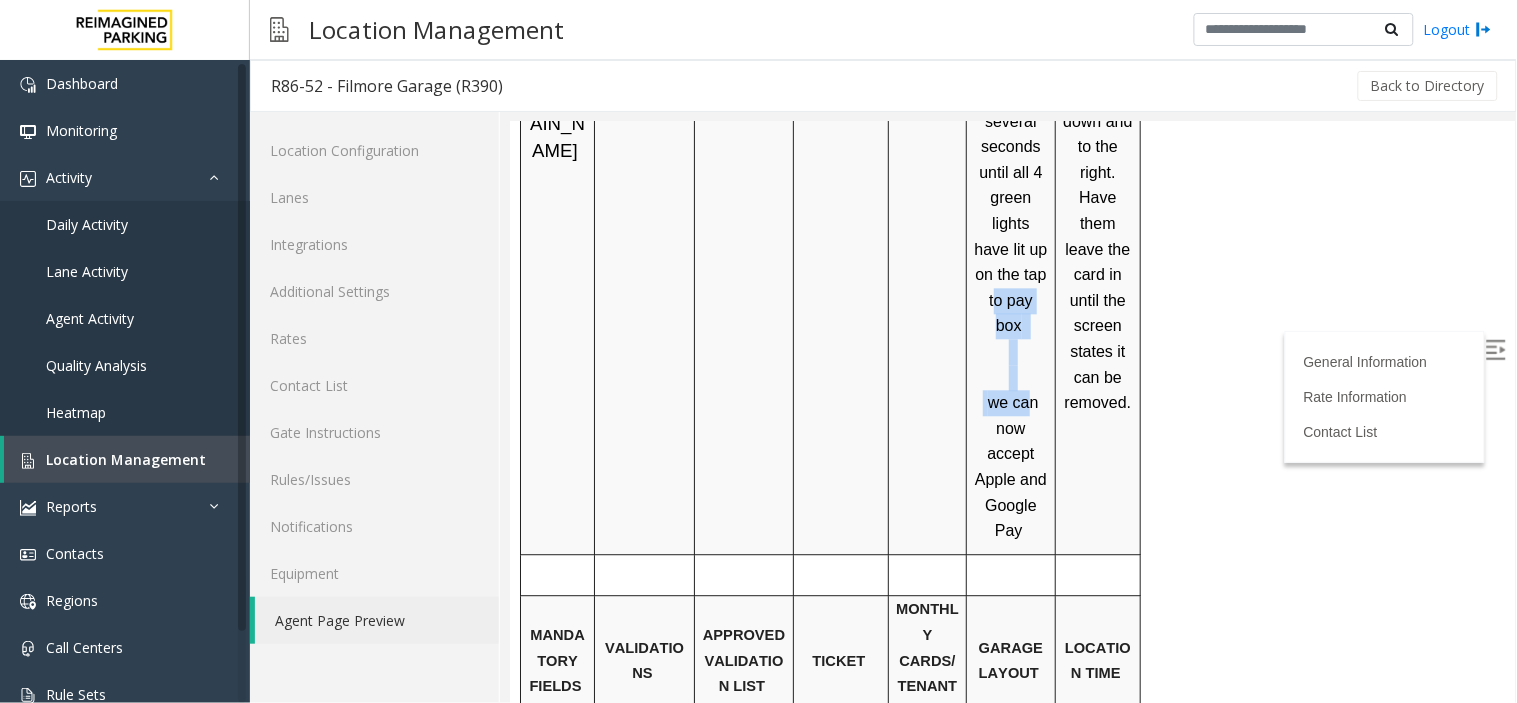 scroll, scrollTop: 1107, scrollLeft: 0, axis: vertical 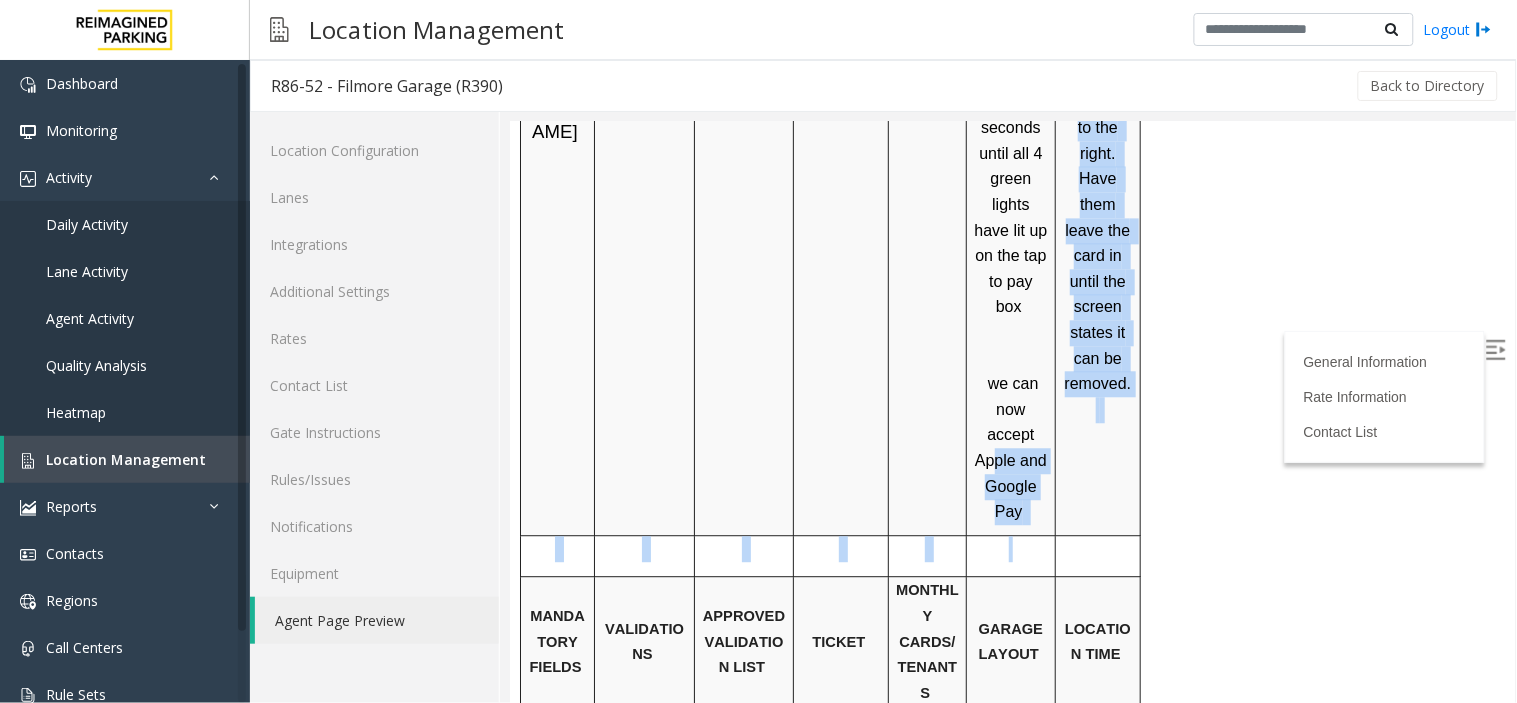 drag, startPoint x: 995, startPoint y: 439, endPoint x: 1032, endPoint y: 519, distance: 88.14193 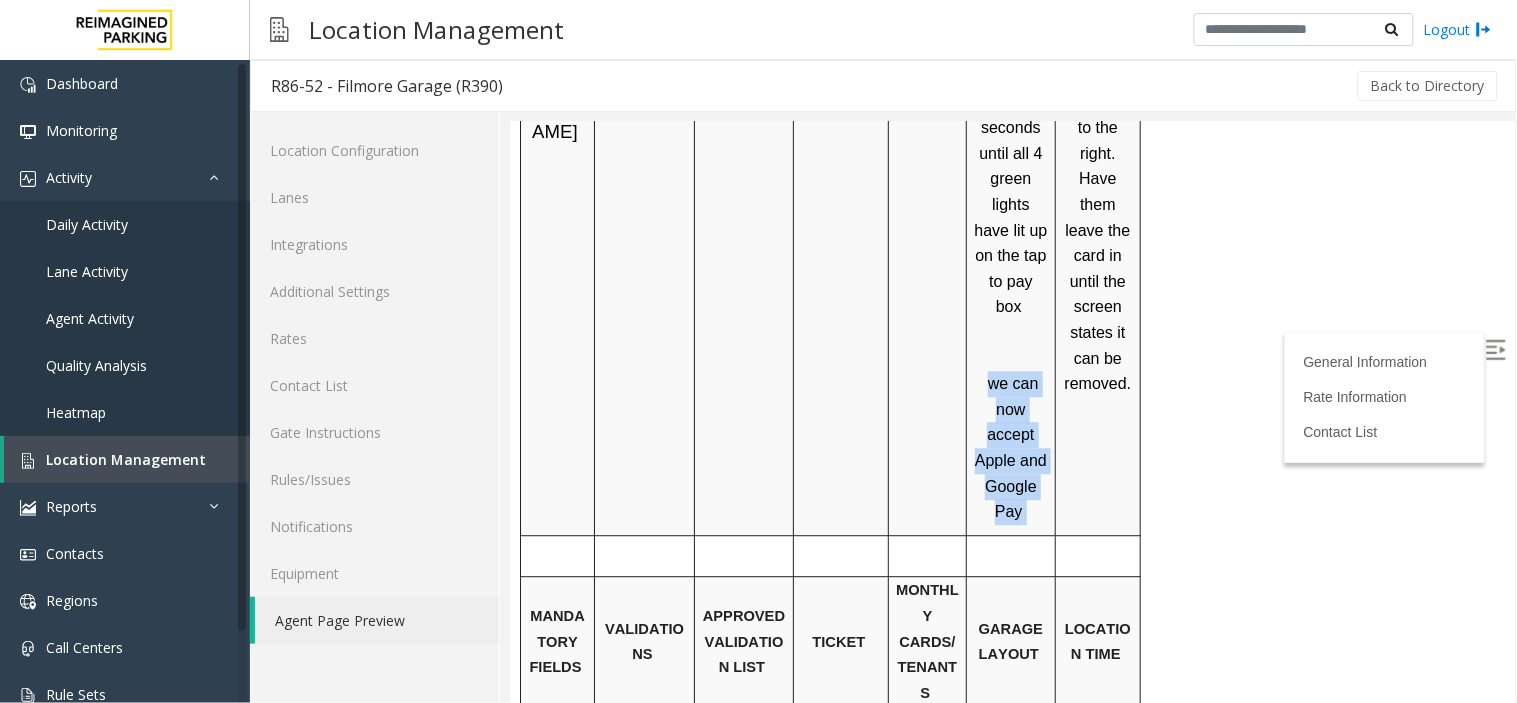drag, startPoint x: 993, startPoint y: 358, endPoint x: 1043, endPoint y: 487, distance: 138.351 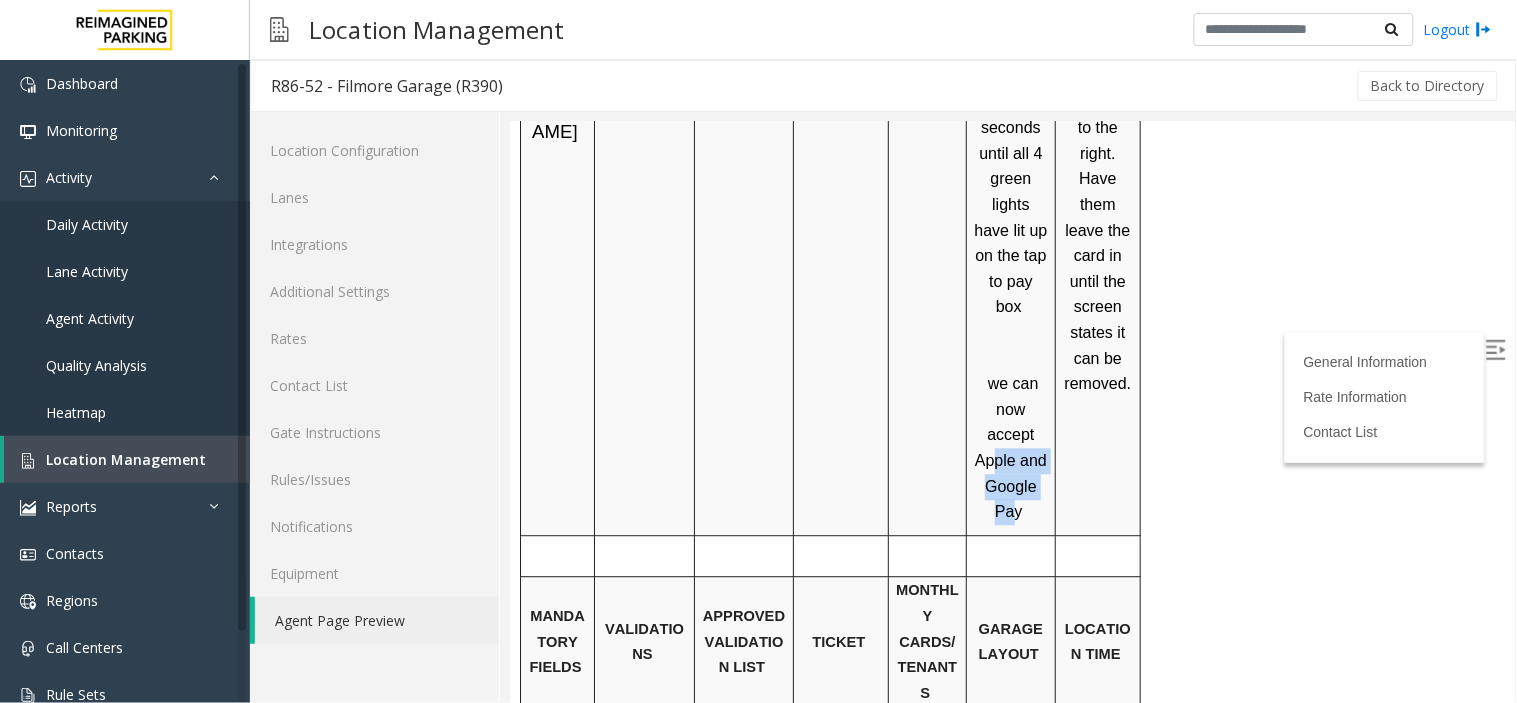 drag, startPoint x: 996, startPoint y: 444, endPoint x: 1042, endPoint y: 519, distance: 87.982956 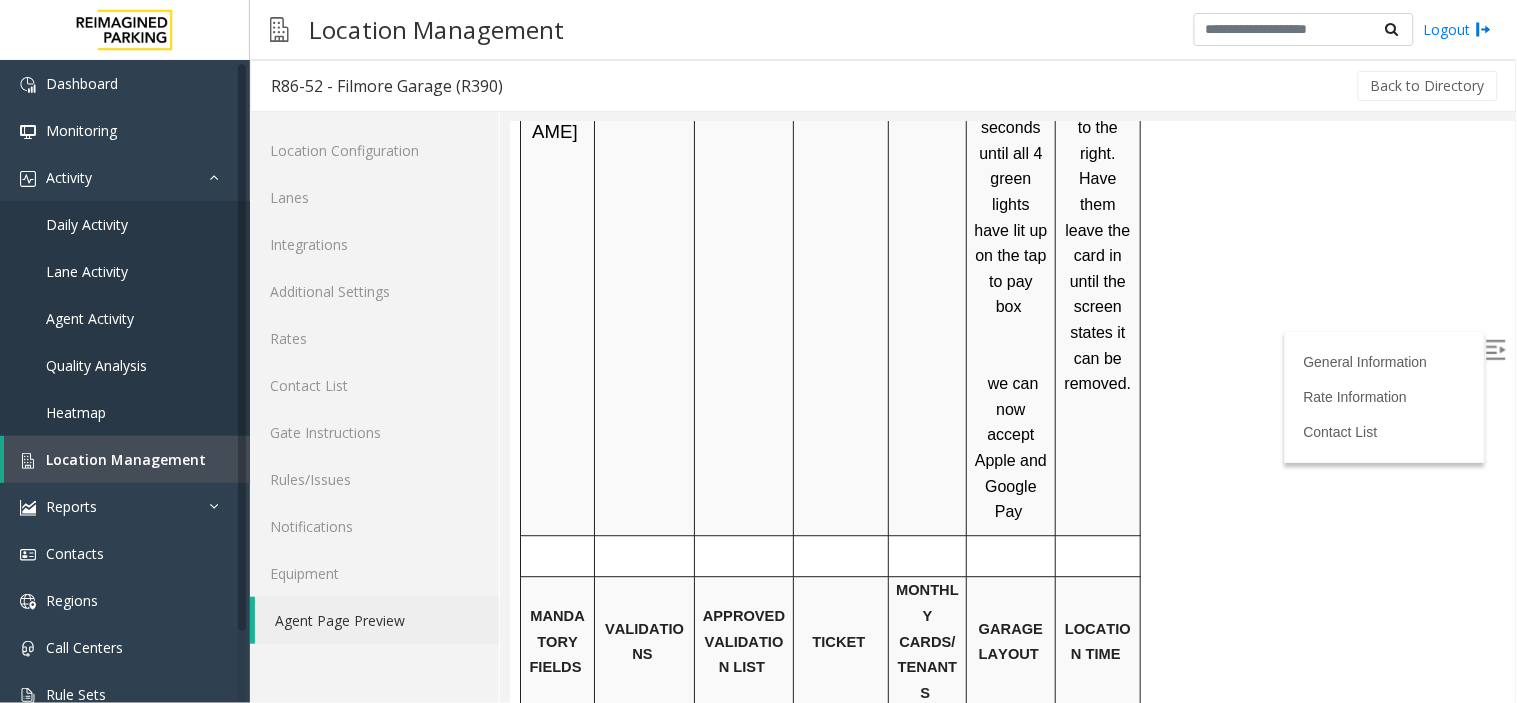click at bounding box center [1010, 548] 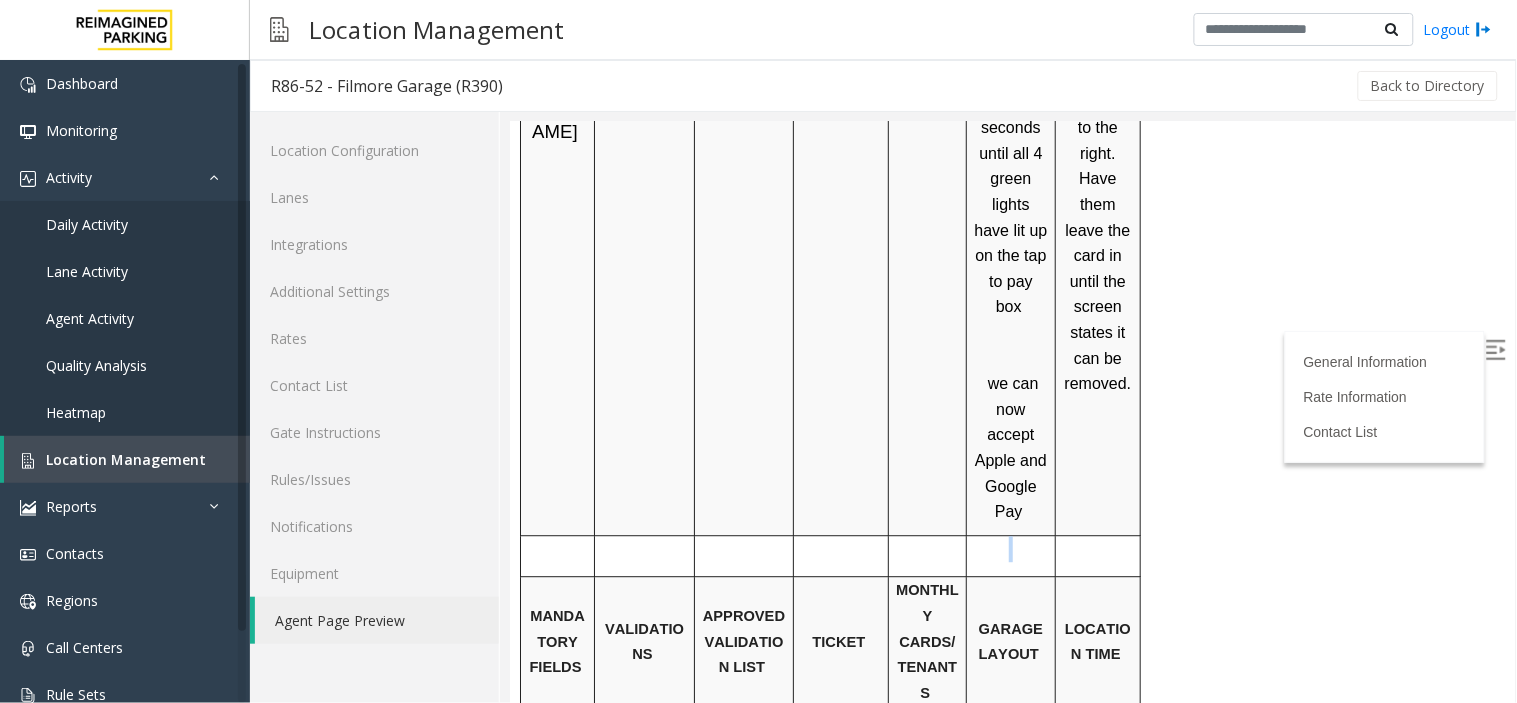 click at bounding box center [1010, 548] 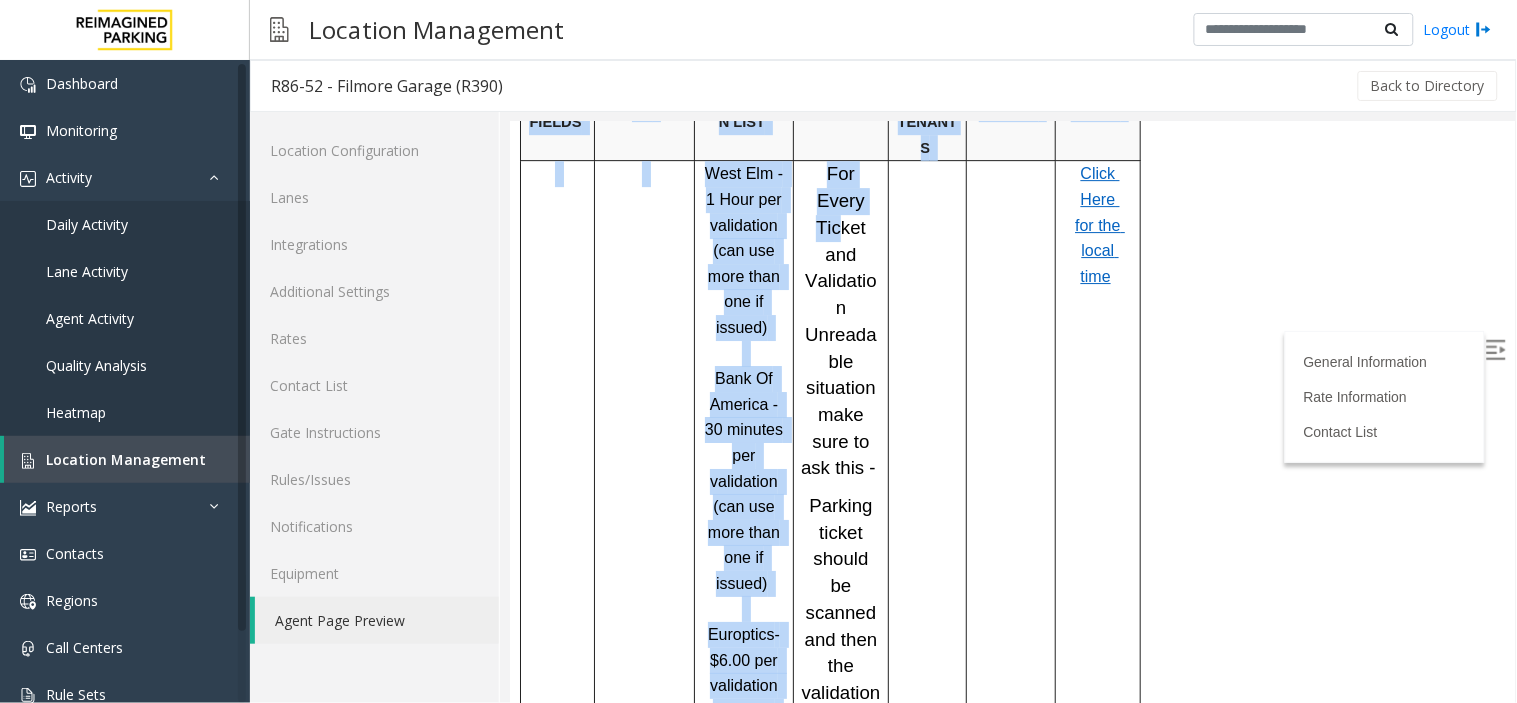 scroll, scrollTop: 2063, scrollLeft: 0, axis: vertical 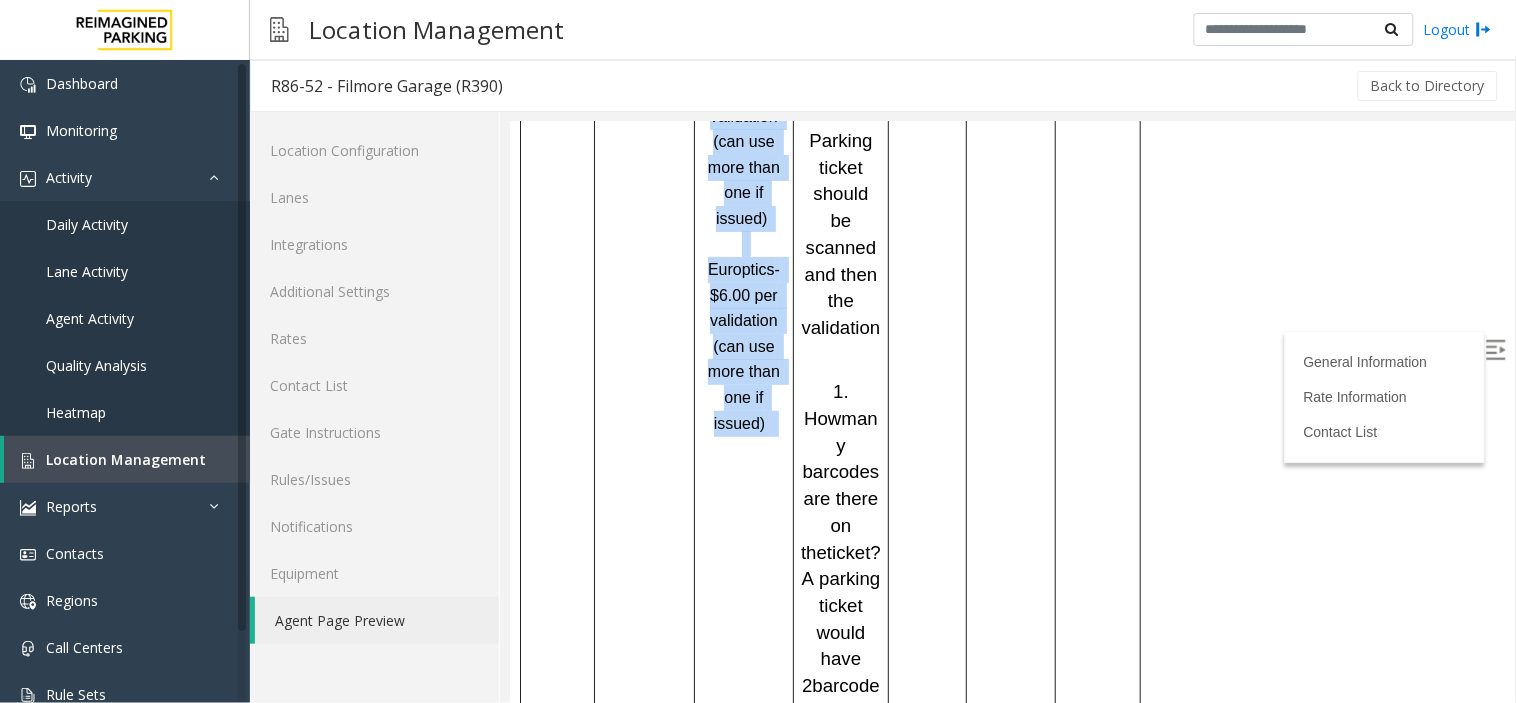 drag, startPoint x: 819, startPoint y: 399, endPoint x: 839, endPoint y: 719, distance: 320.6244 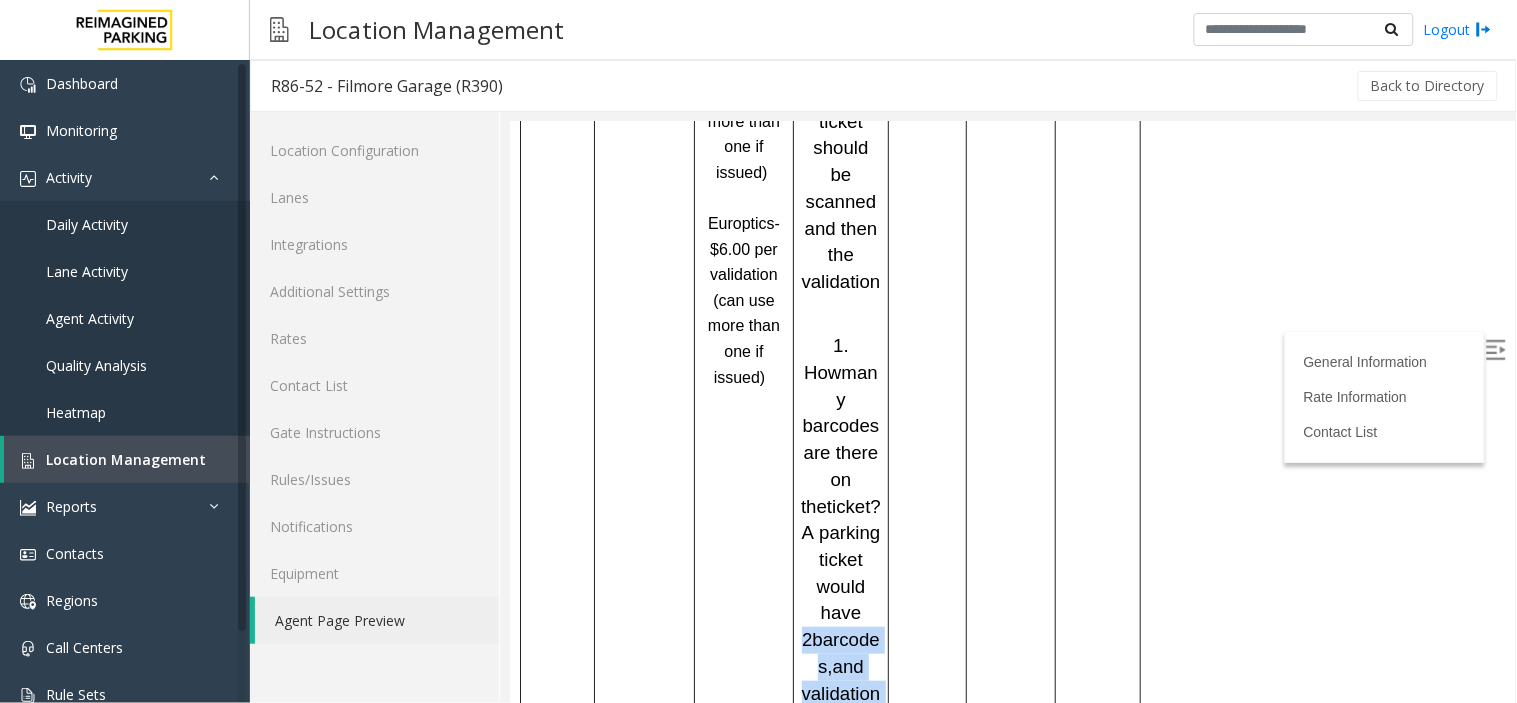 drag, startPoint x: 845, startPoint y: 389, endPoint x: 865, endPoint y: 543, distance: 155.29327 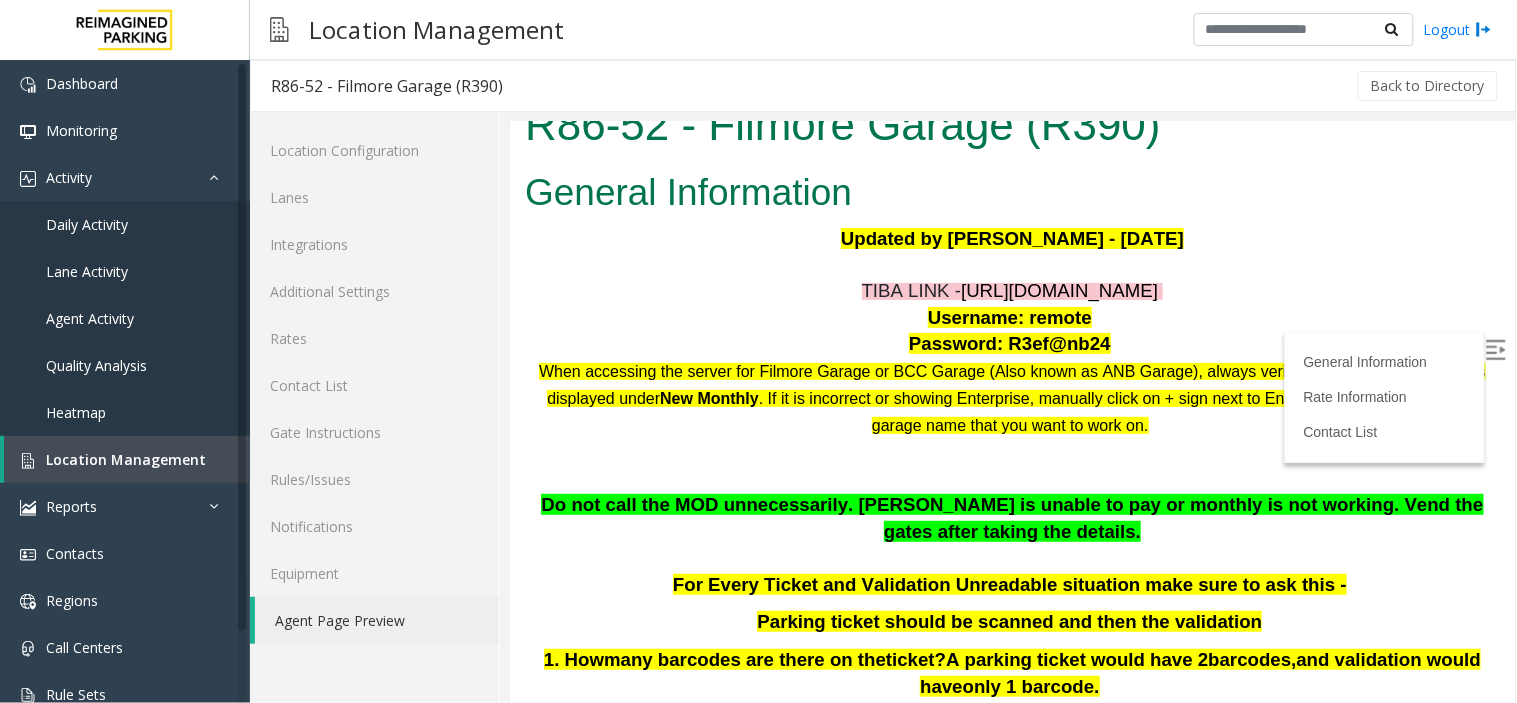 scroll, scrollTop: 0, scrollLeft: 0, axis: both 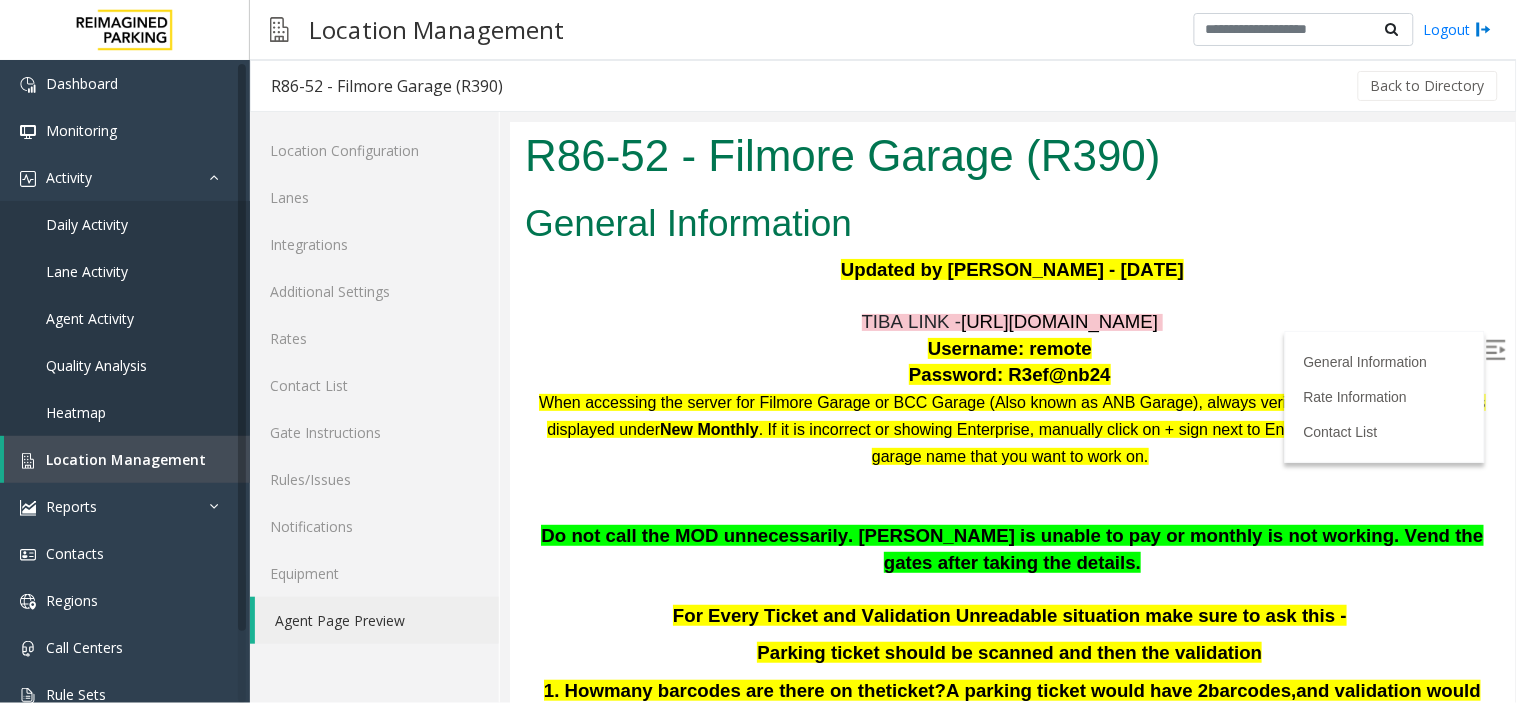 click on "[URL][DOMAIN_NAME]" at bounding box center [1058, 320] 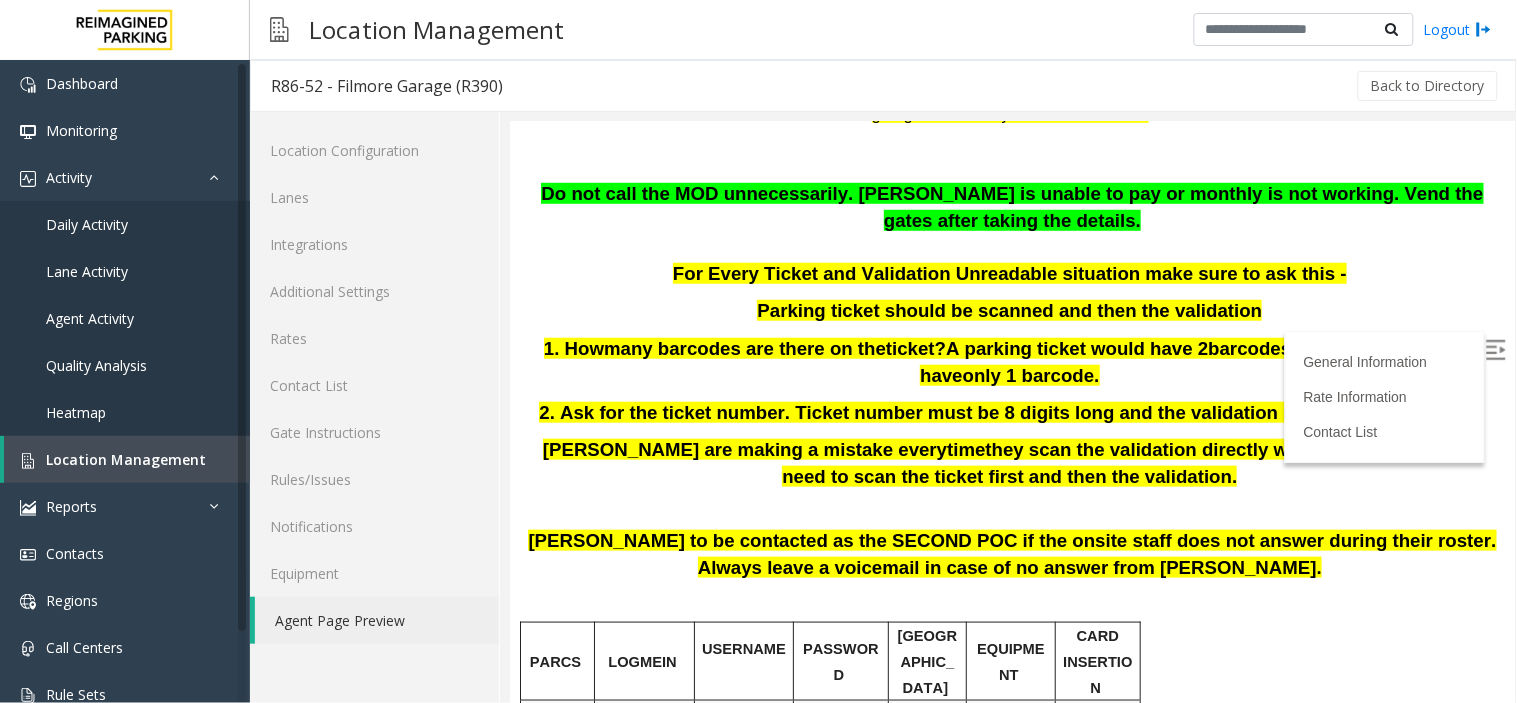 scroll, scrollTop: 0, scrollLeft: 0, axis: both 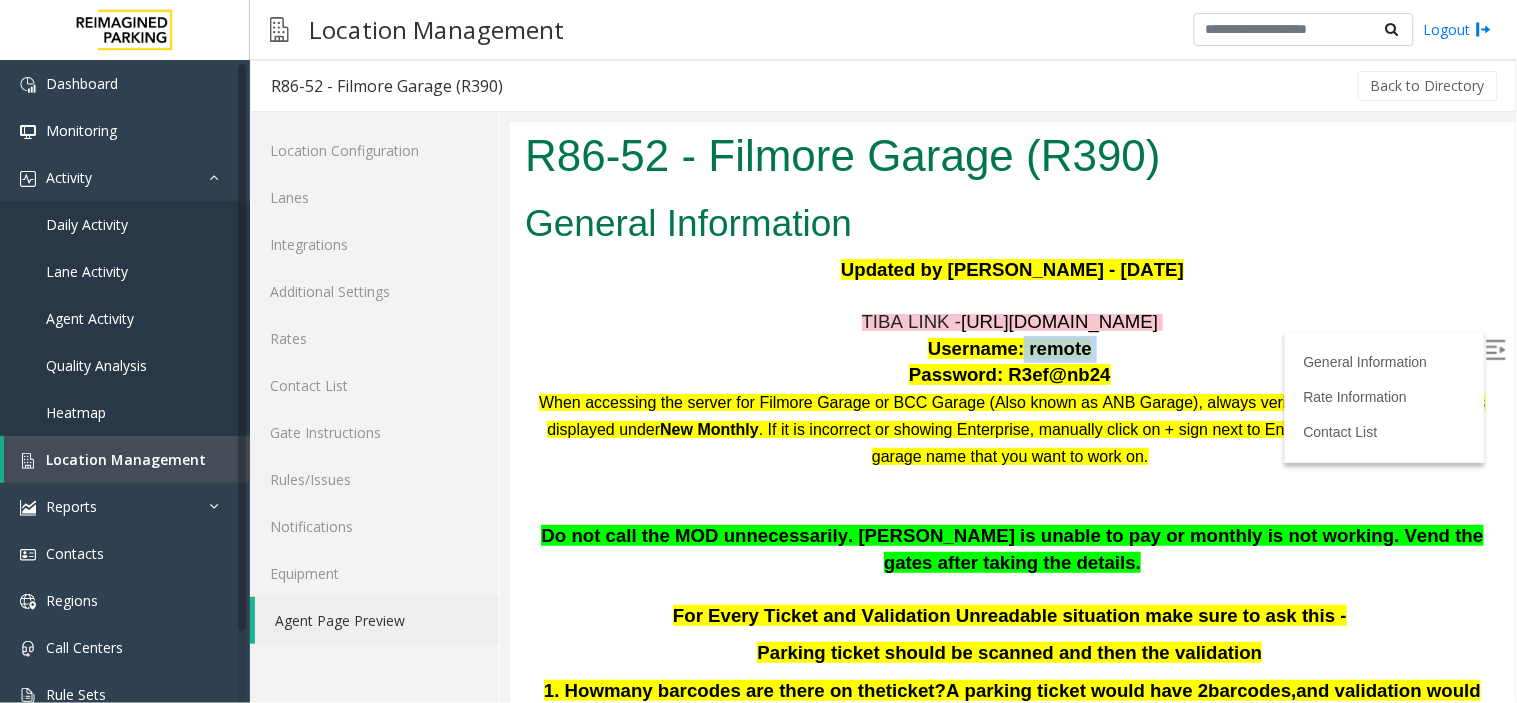 drag, startPoint x: 1014, startPoint y: 354, endPoint x: 1104, endPoint y: 349, distance: 90.13878 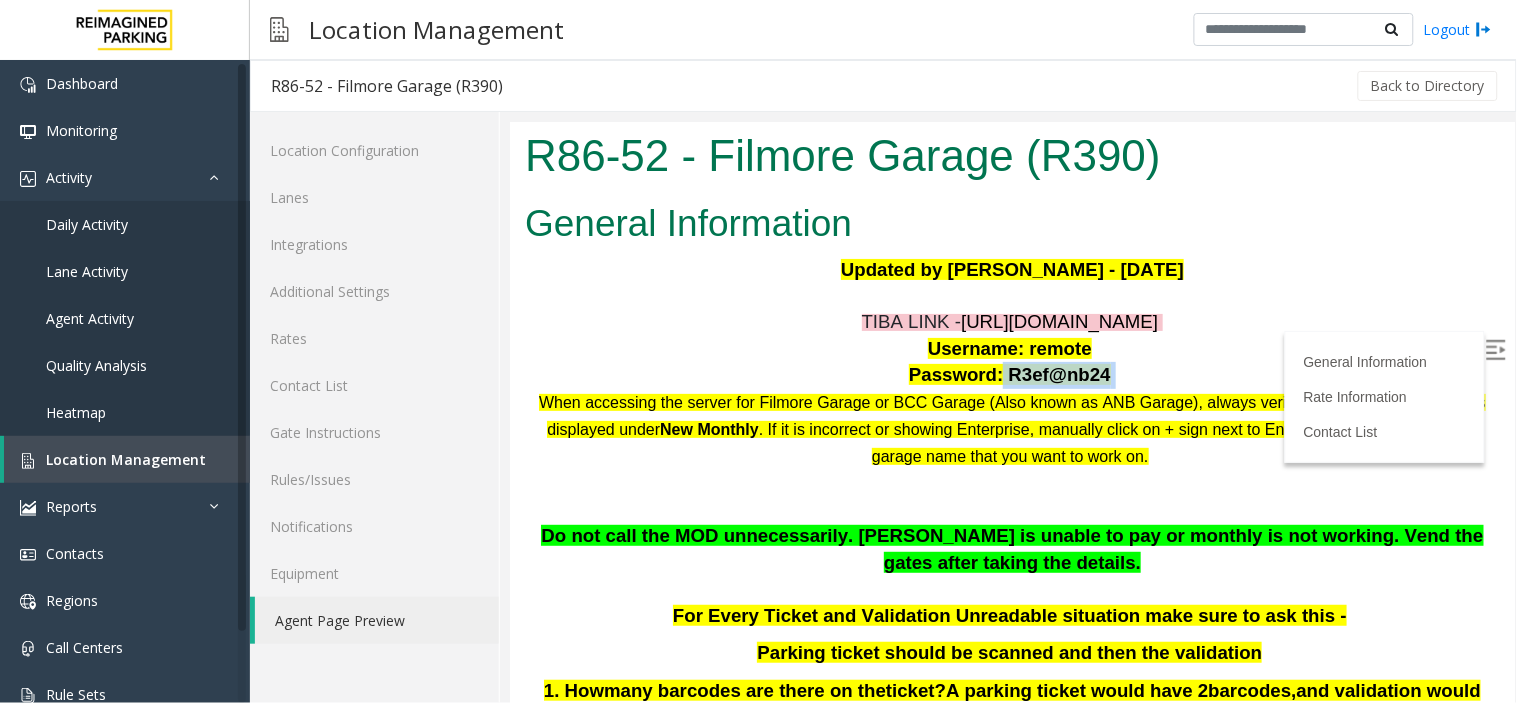 drag, startPoint x: 993, startPoint y: 366, endPoint x: 1107, endPoint y: 367, distance: 114.00439 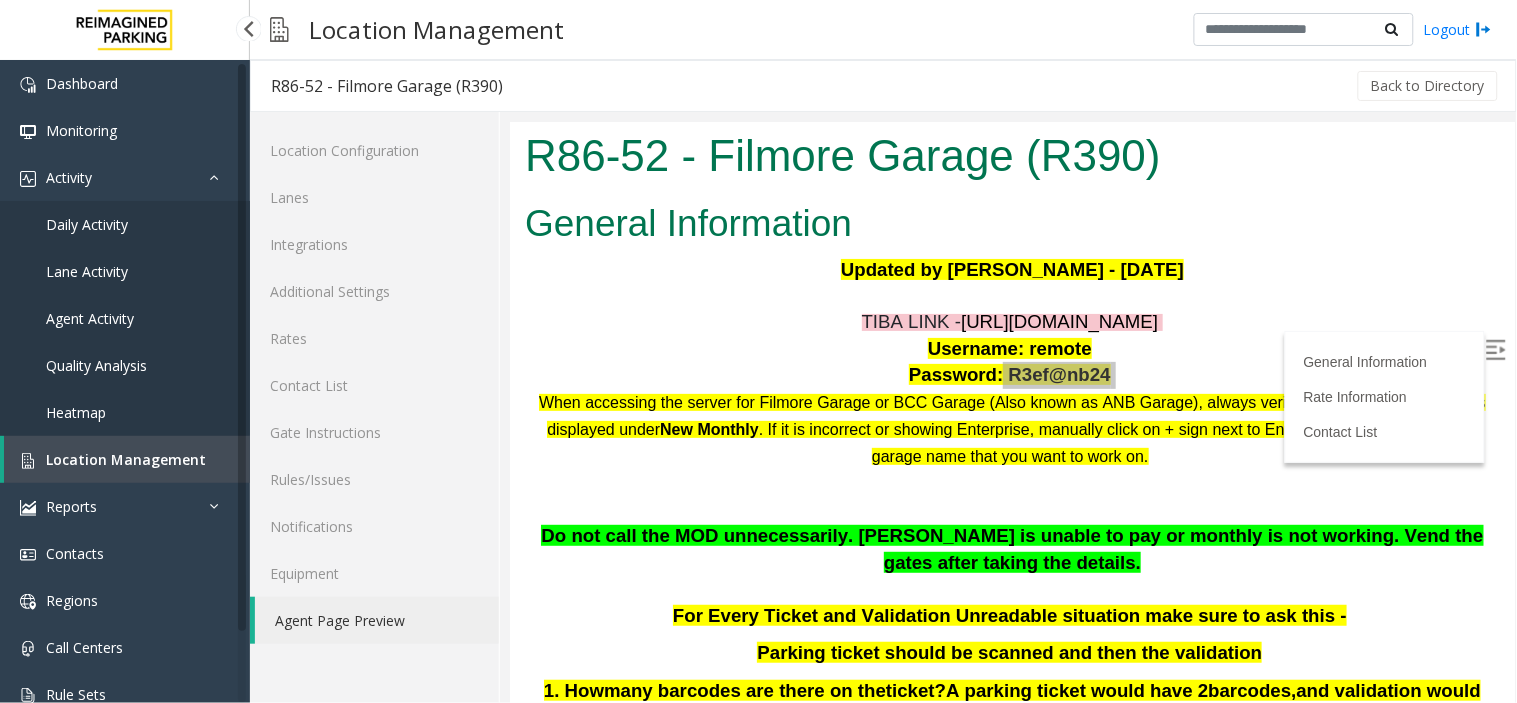 click on "Location Management" at bounding box center (126, 459) 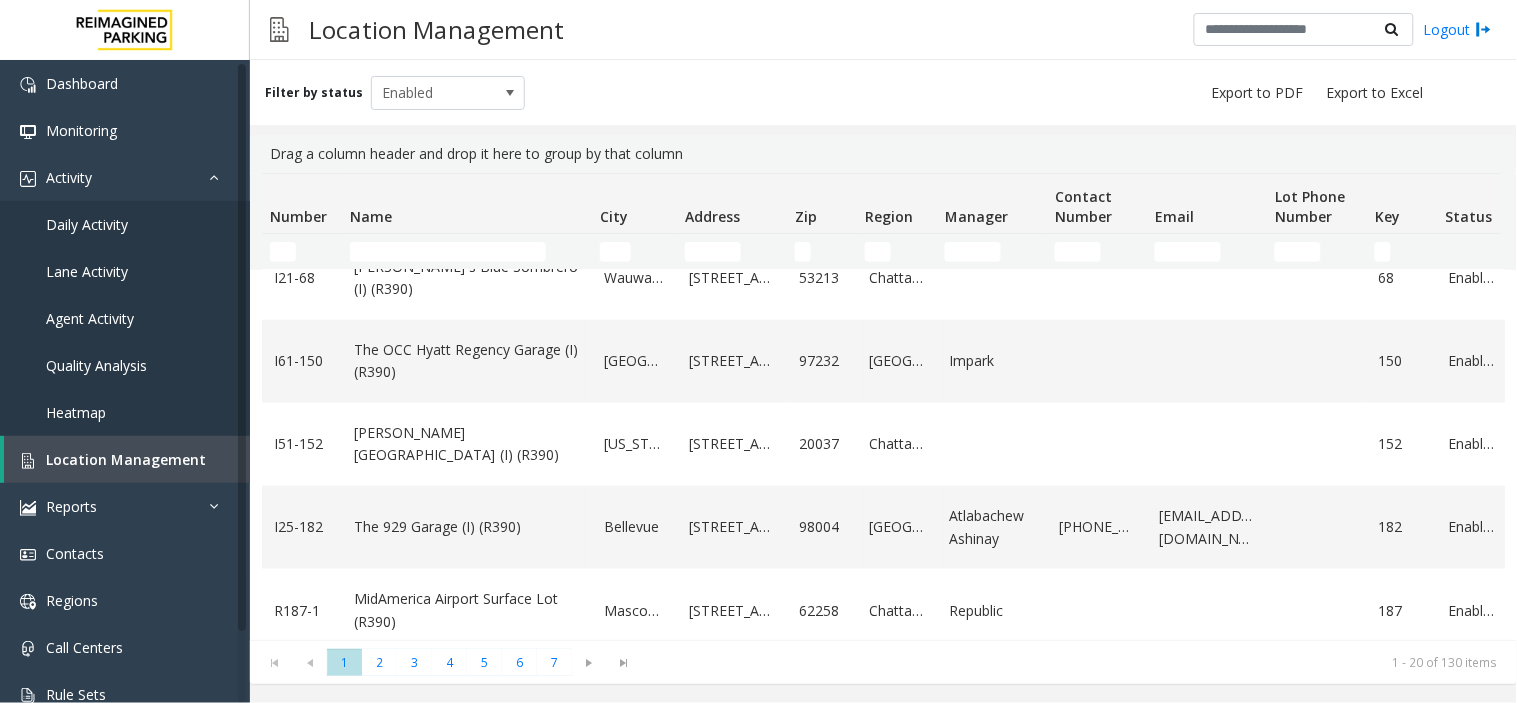 scroll, scrollTop: 444, scrollLeft: 0, axis: vertical 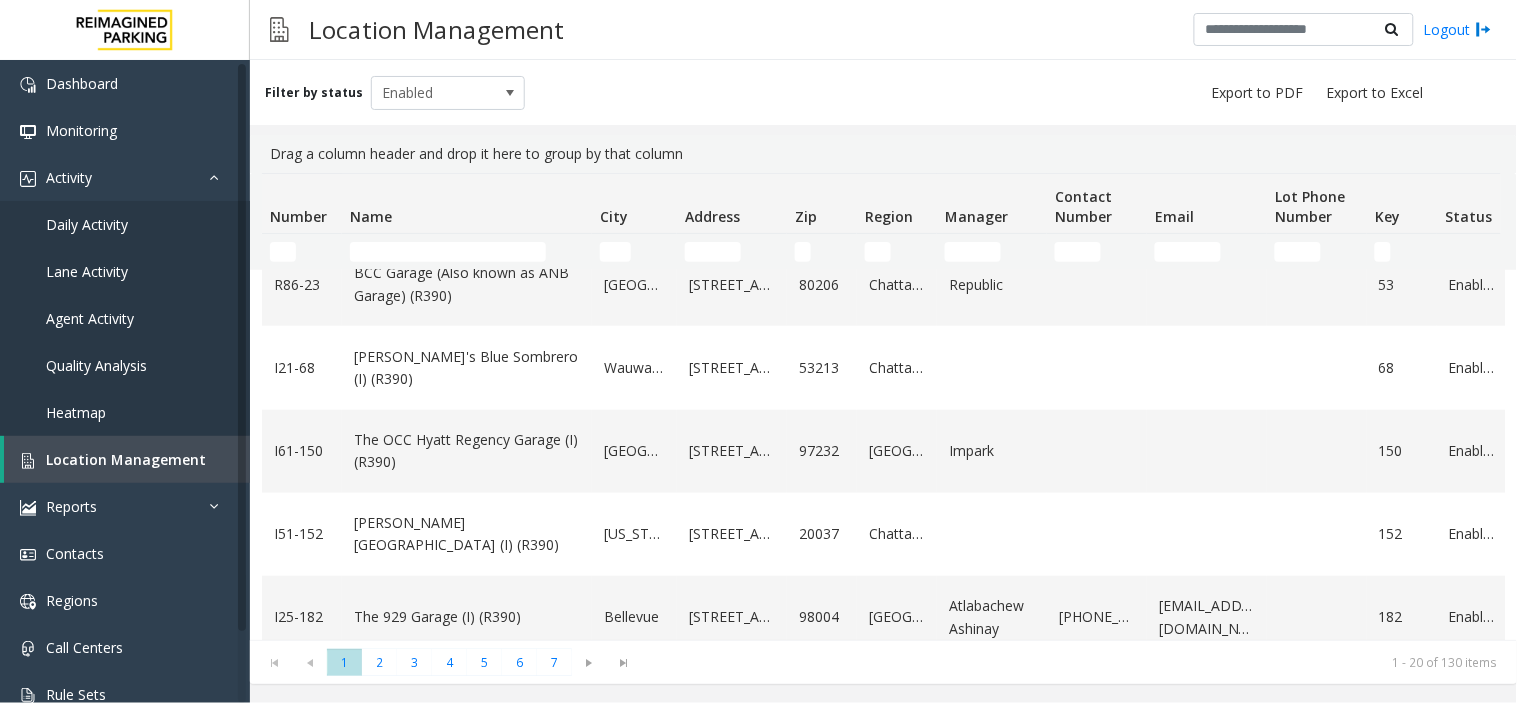 click 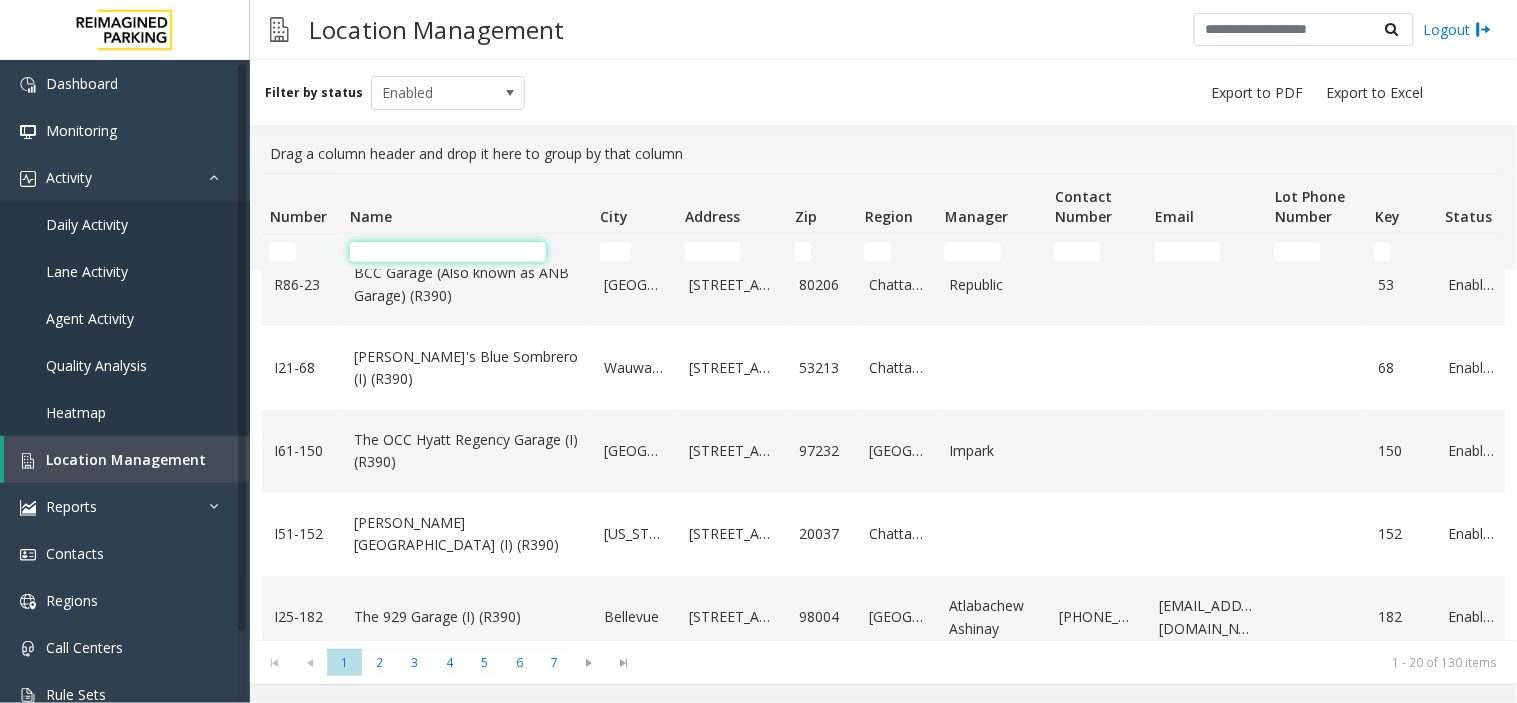 click 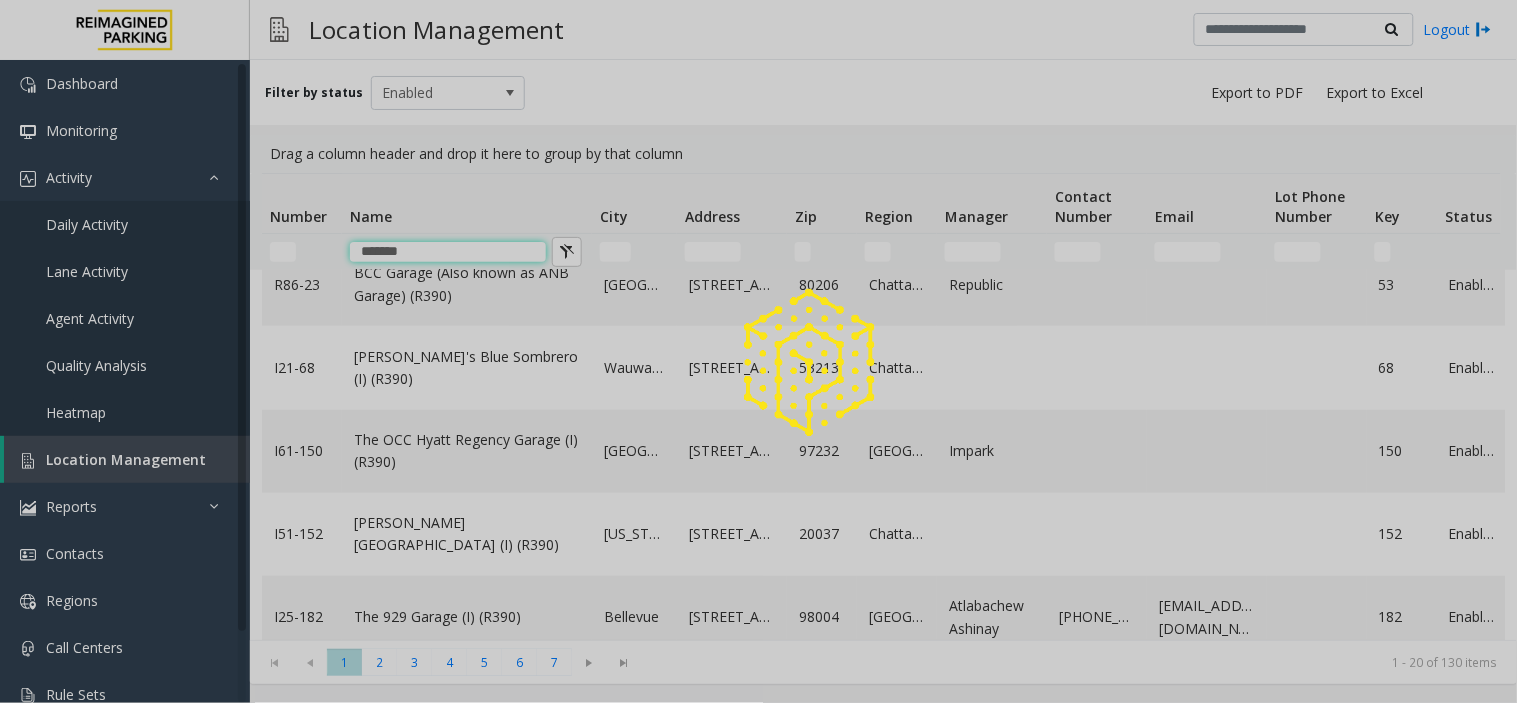 scroll, scrollTop: 0, scrollLeft: 0, axis: both 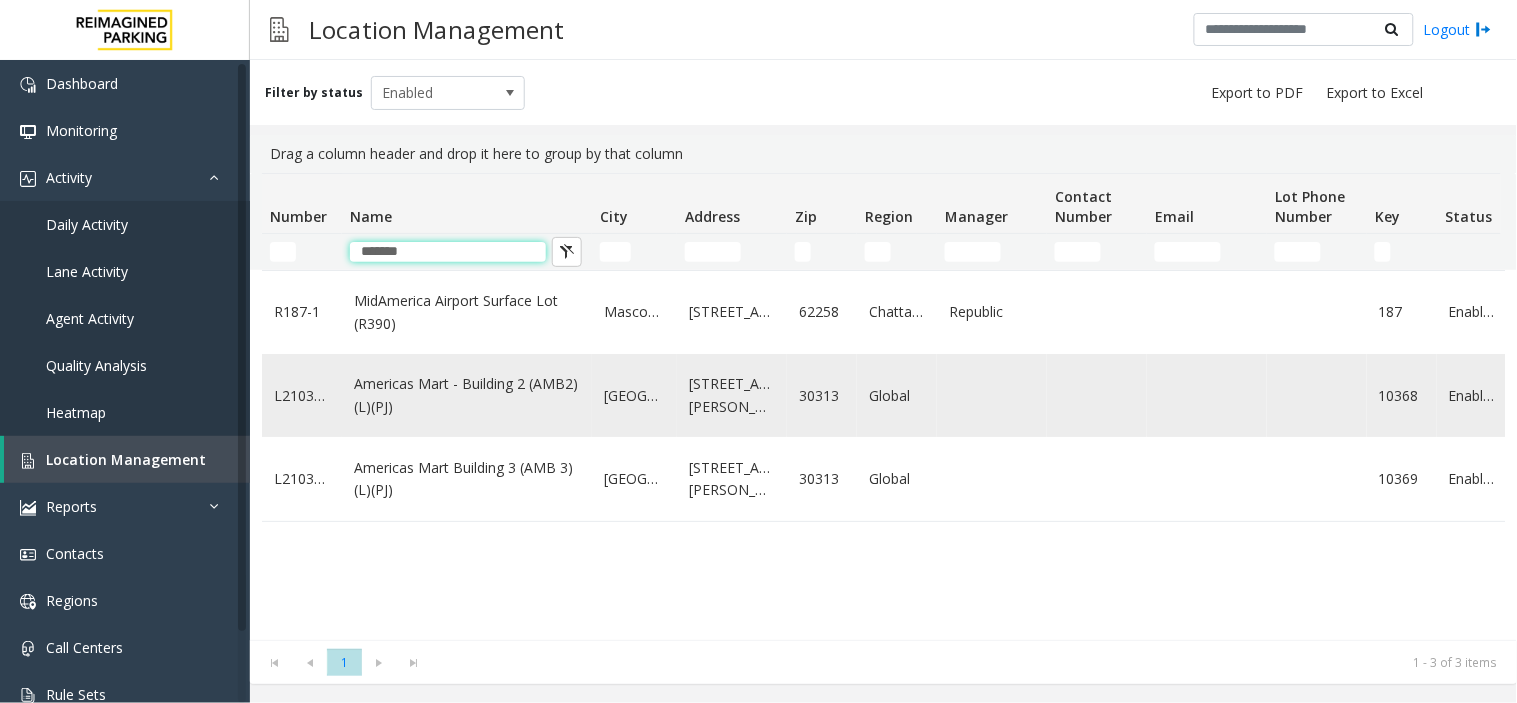 type on "*******" 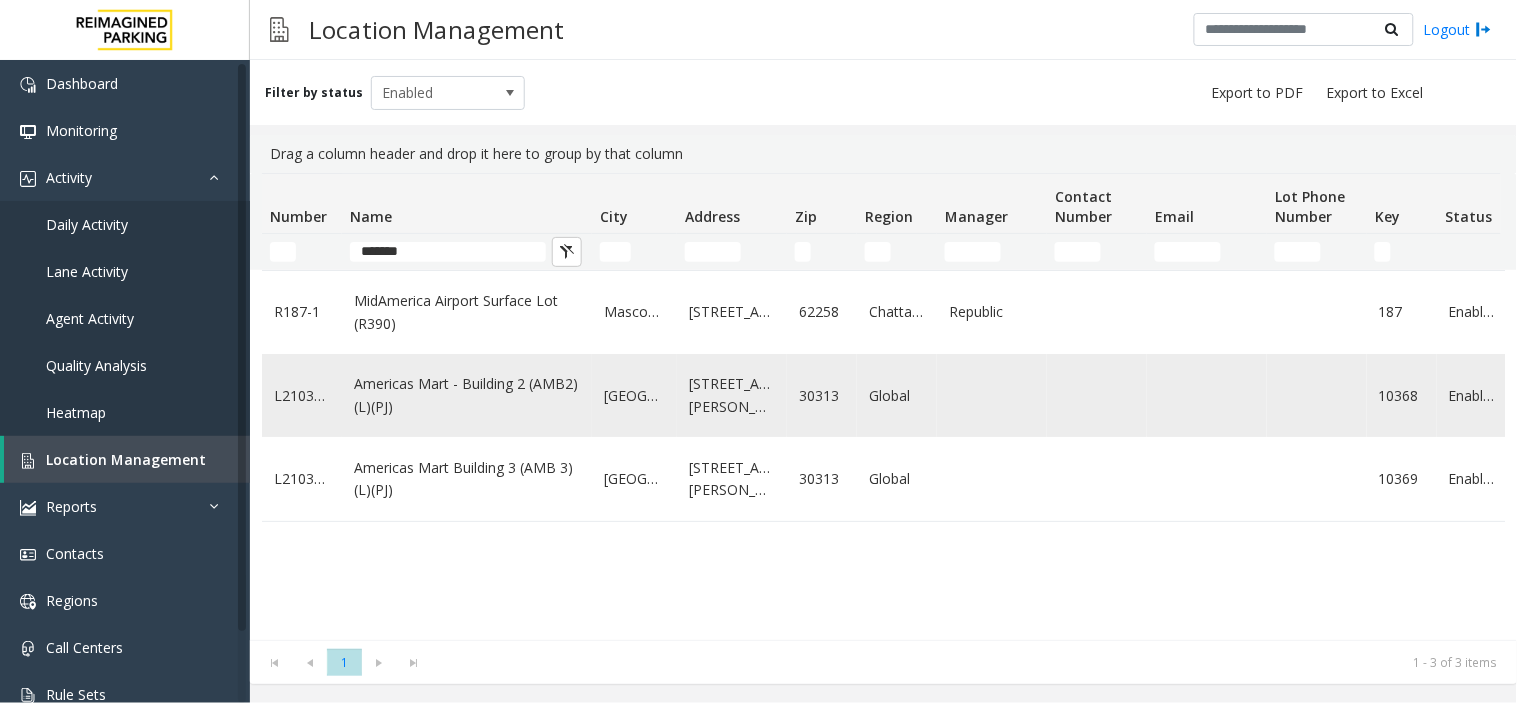 click on "Americas Mart - Building 2 (AMB2) (L)(PJ)" 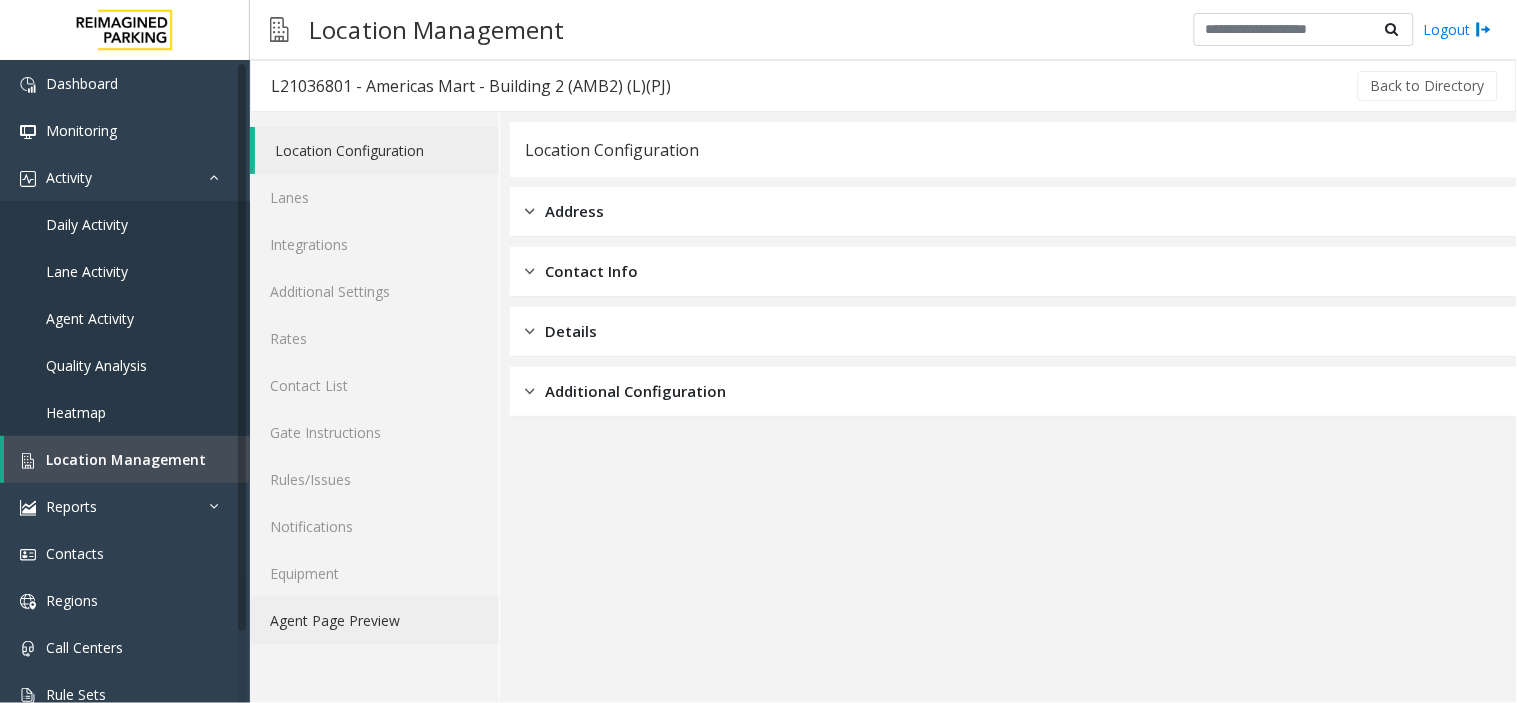 click on "Agent Page Preview" 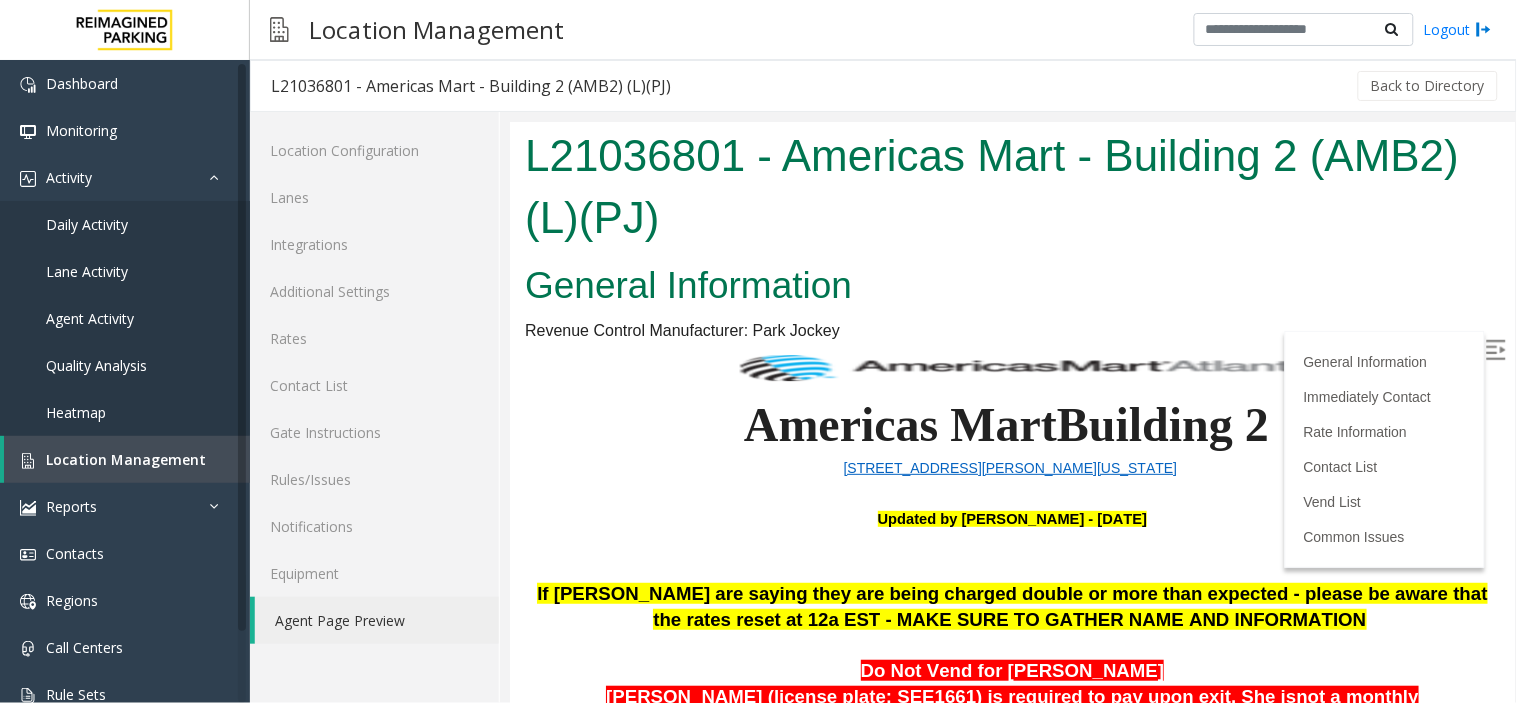 scroll, scrollTop: 0, scrollLeft: 0, axis: both 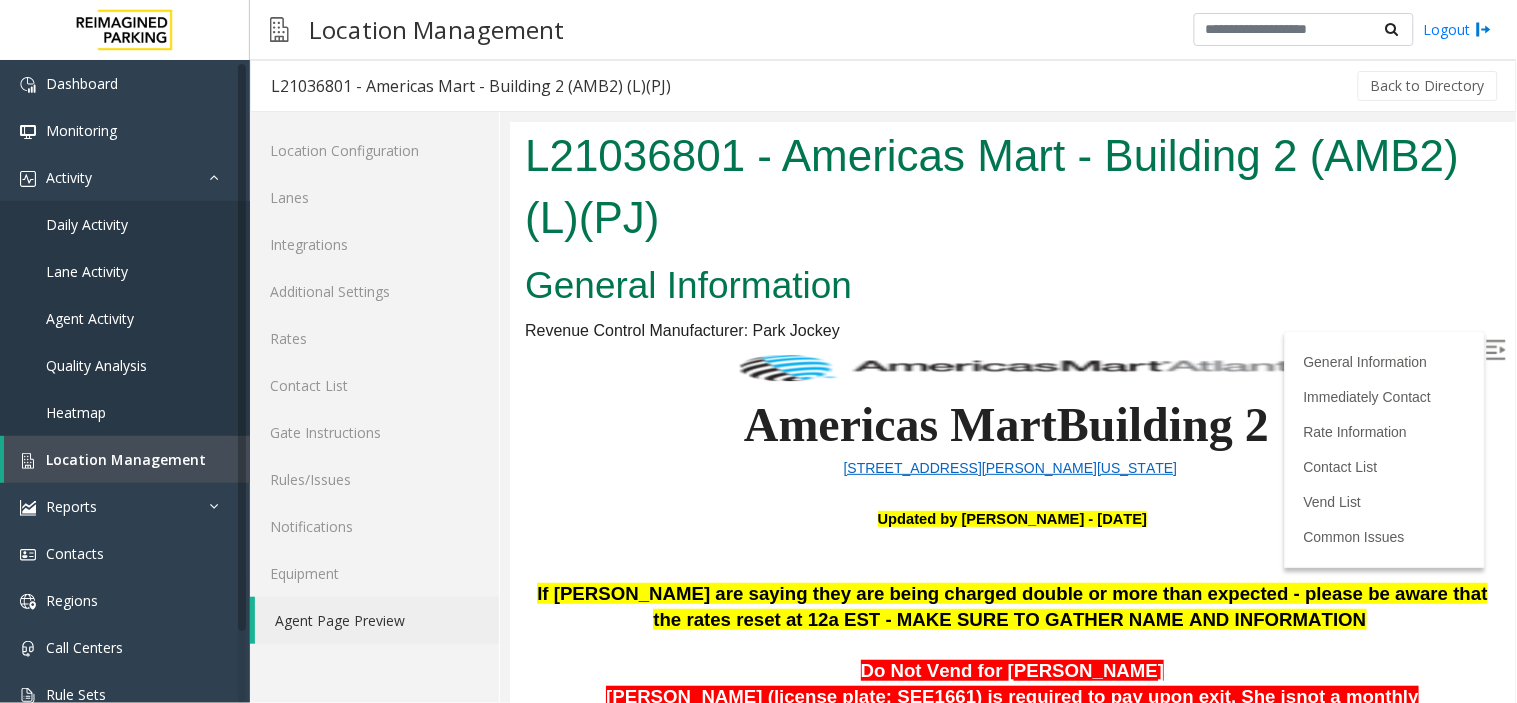 click on "General Information
Immediately Contact
Rate Information
Contact List
Vend List
Common Issues" at bounding box center [1384, 448] 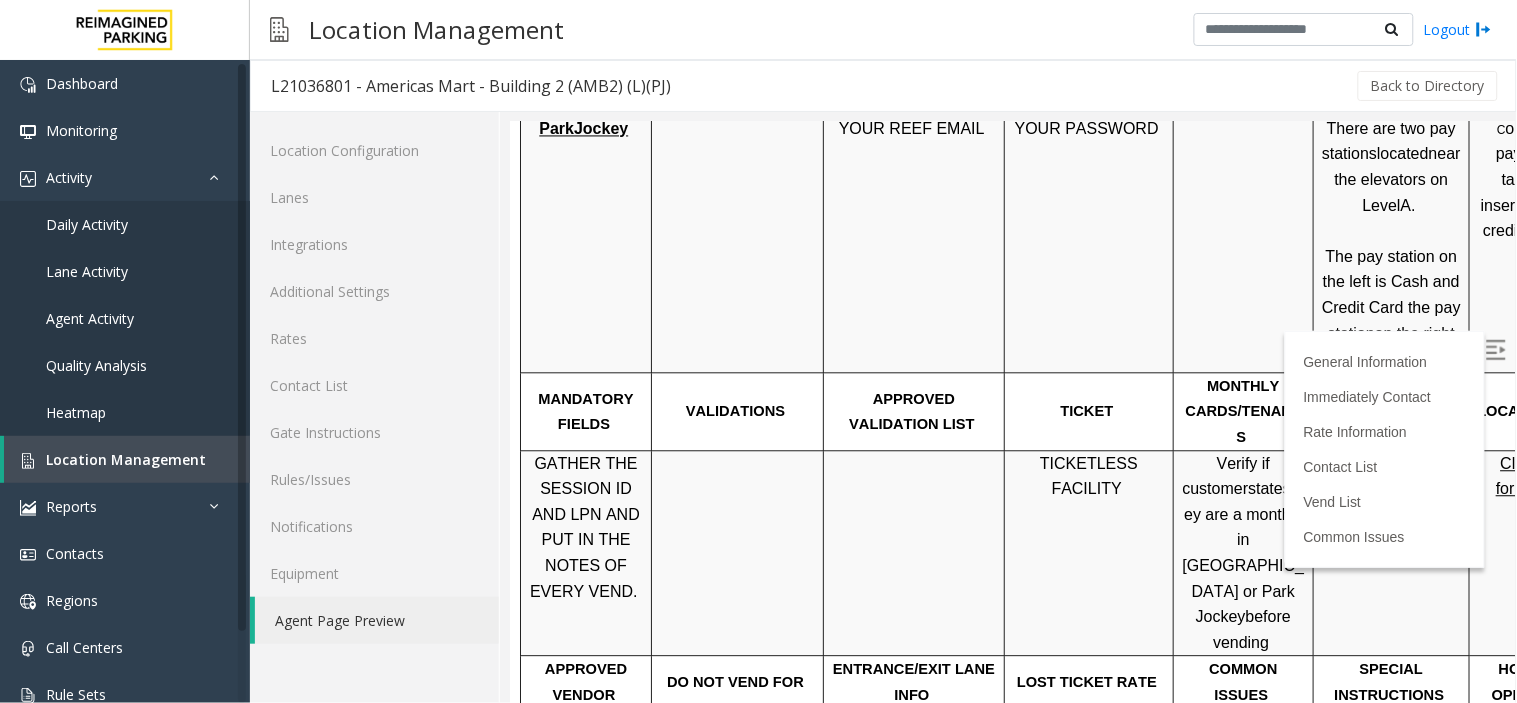 scroll, scrollTop: 1111, scrollLeft: 0, axis: vertical 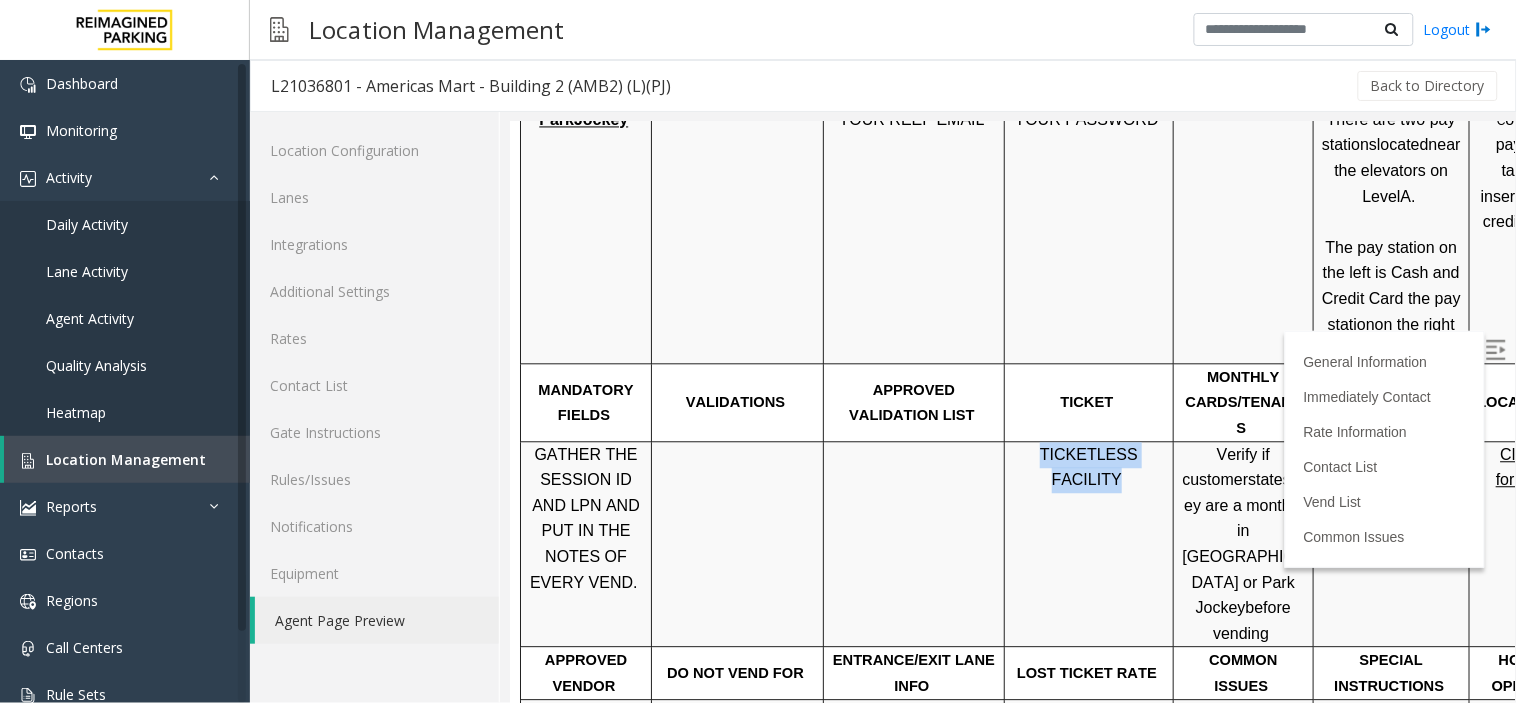 drag, startPoint x: 1022, startPoint y: 399, endPoint x: 1153, endPoint y: 395, distance: 131.06105 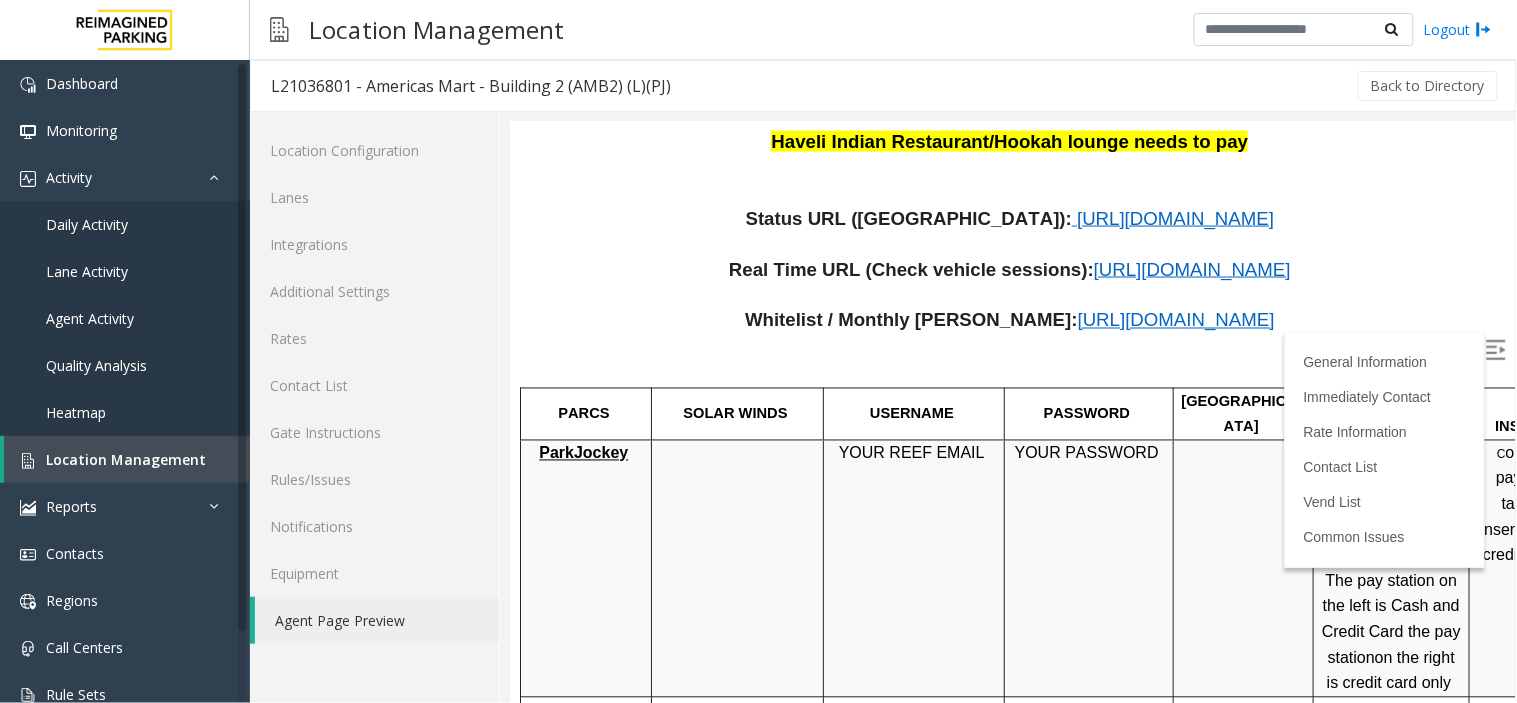 scroll, scrollTop: 666, scrollLeft: 0, axis: vertical 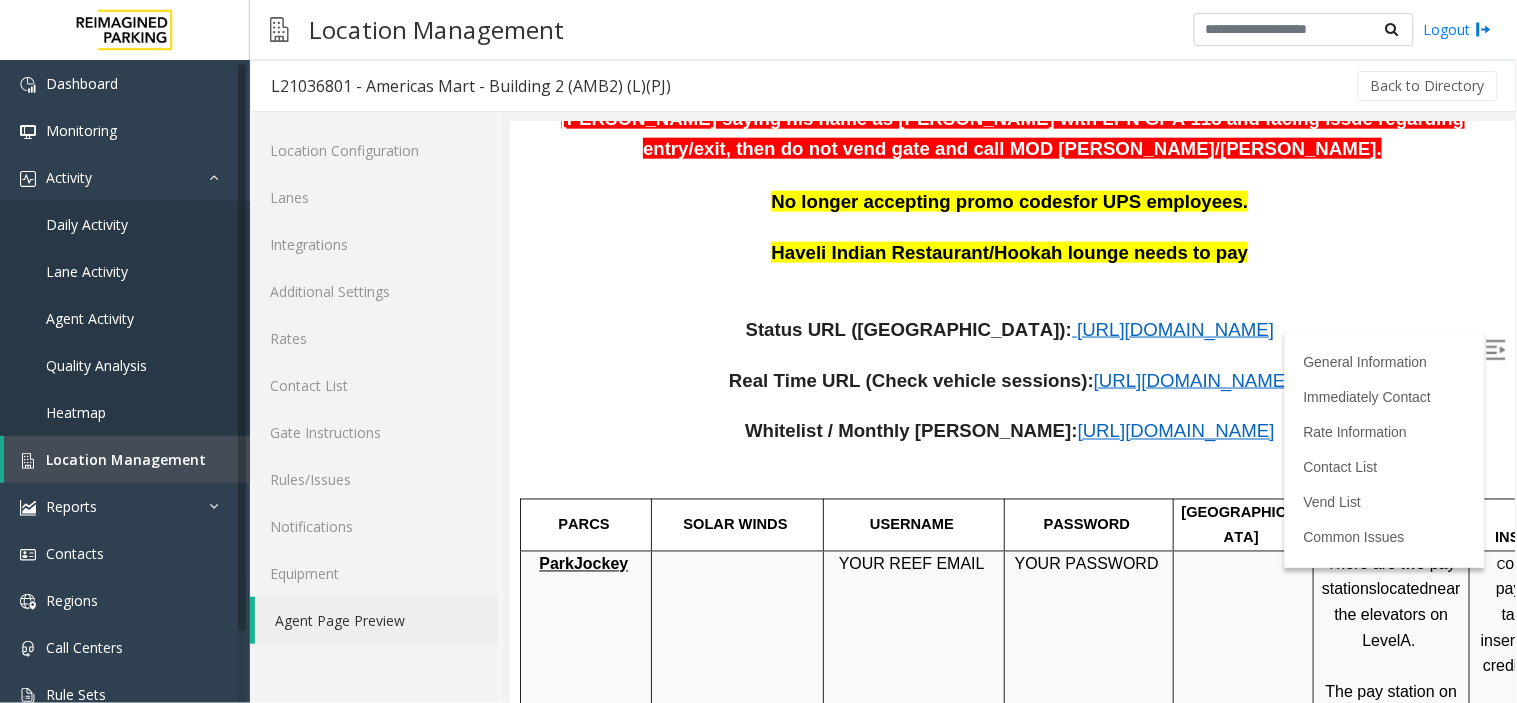 click on "[URL][DOMAIN_NAME]" at bounding box center [1174, 328] 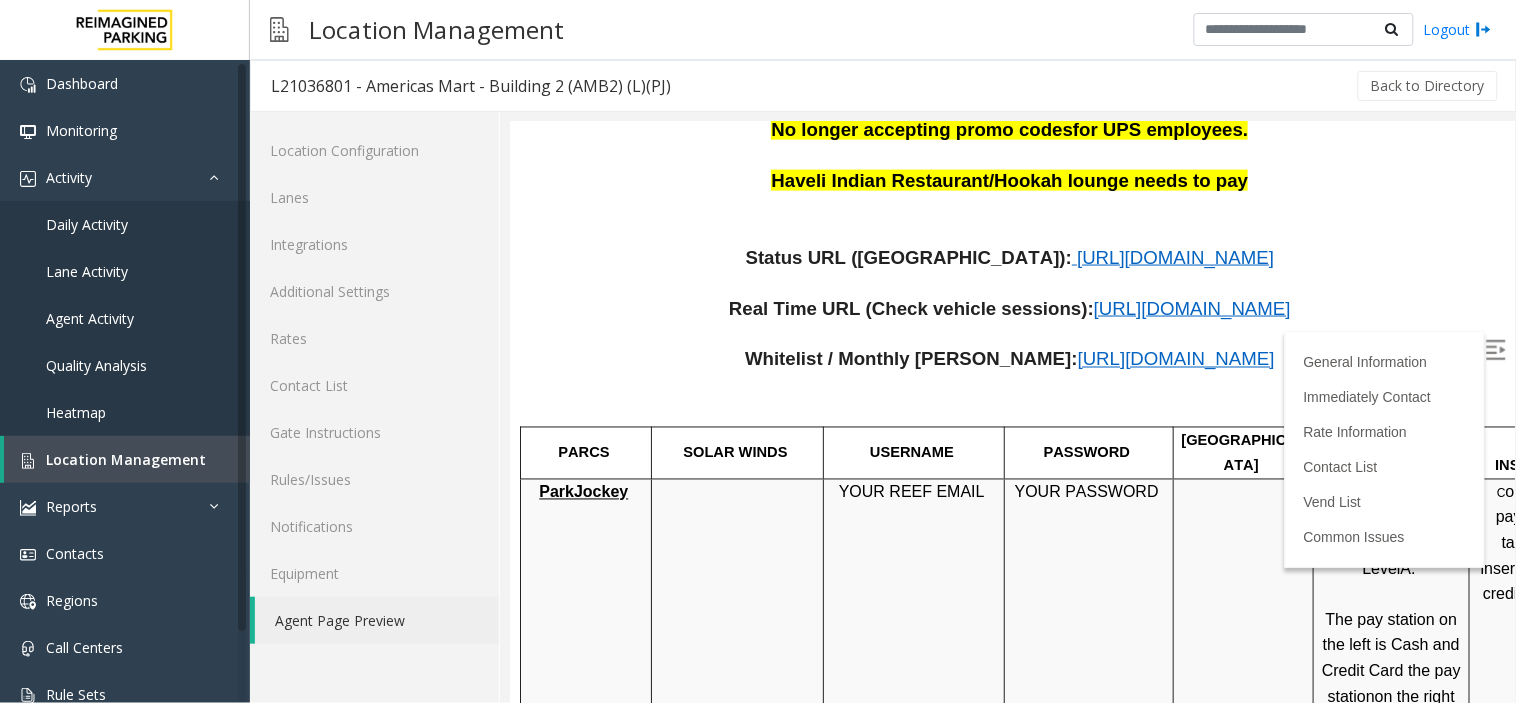 scroll, scrollTop: 777, scrollLeft: 0, axis: vertical 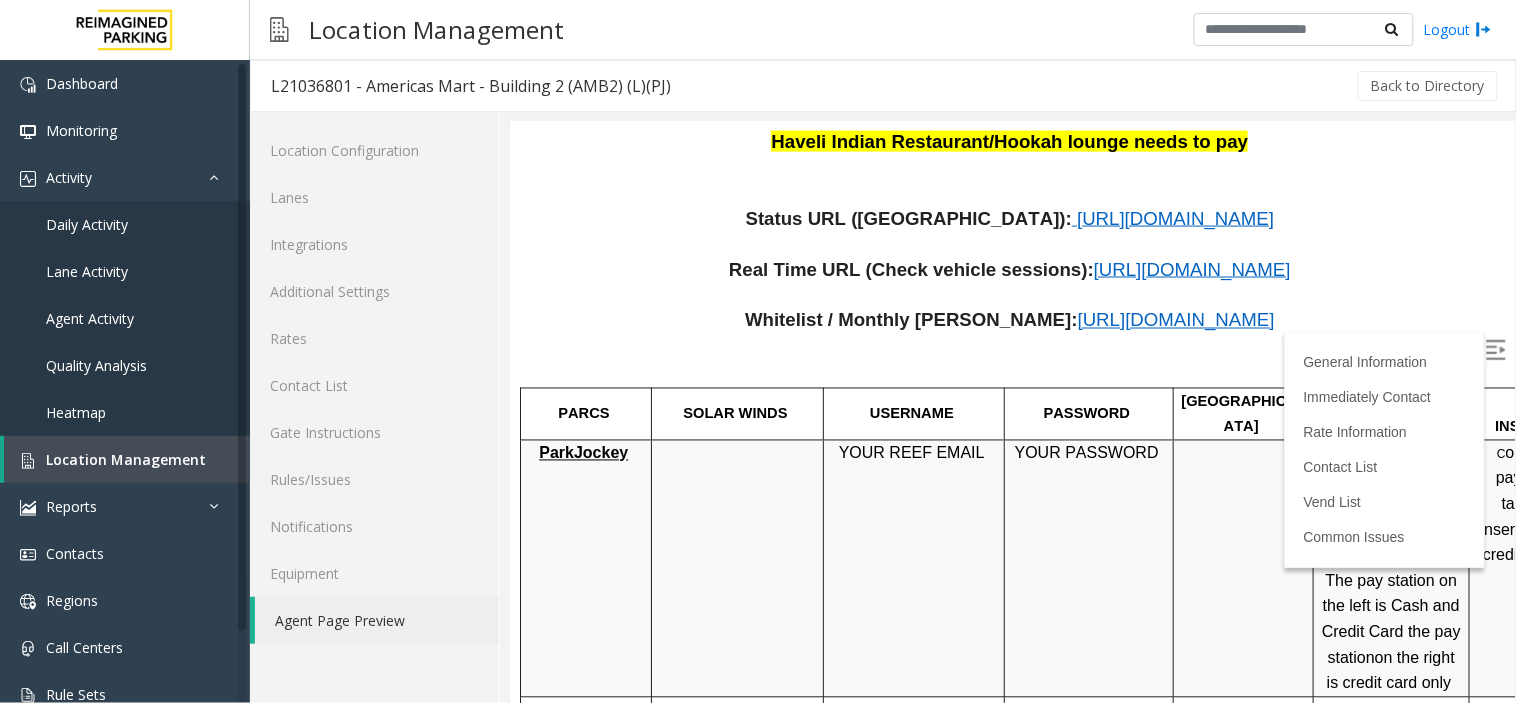drag, startPoint x: 920, startPoint y: 414, endPoint x: 1013, endPoint y: 414, distance: 93 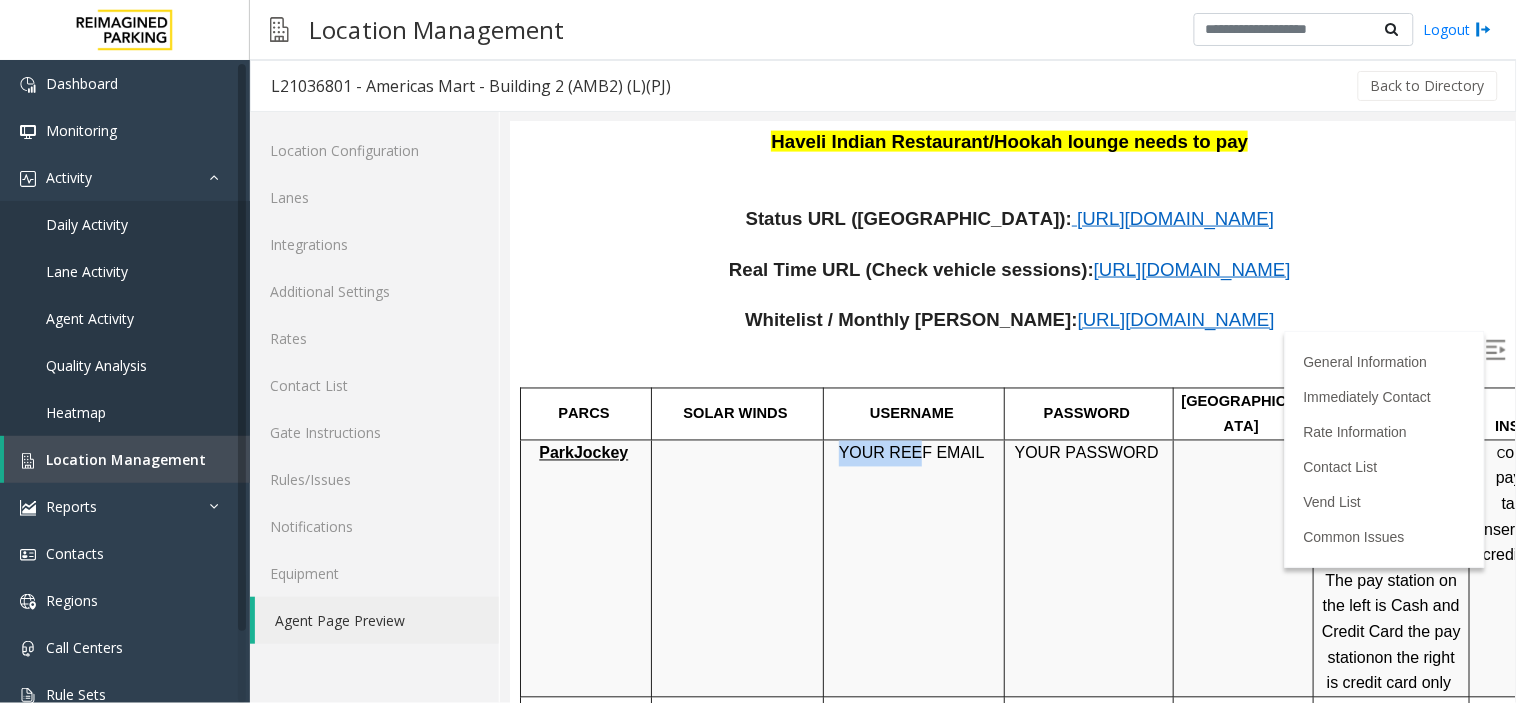 scroll, scrollTop: 1000, scrollLeft: 0, axis: vertical 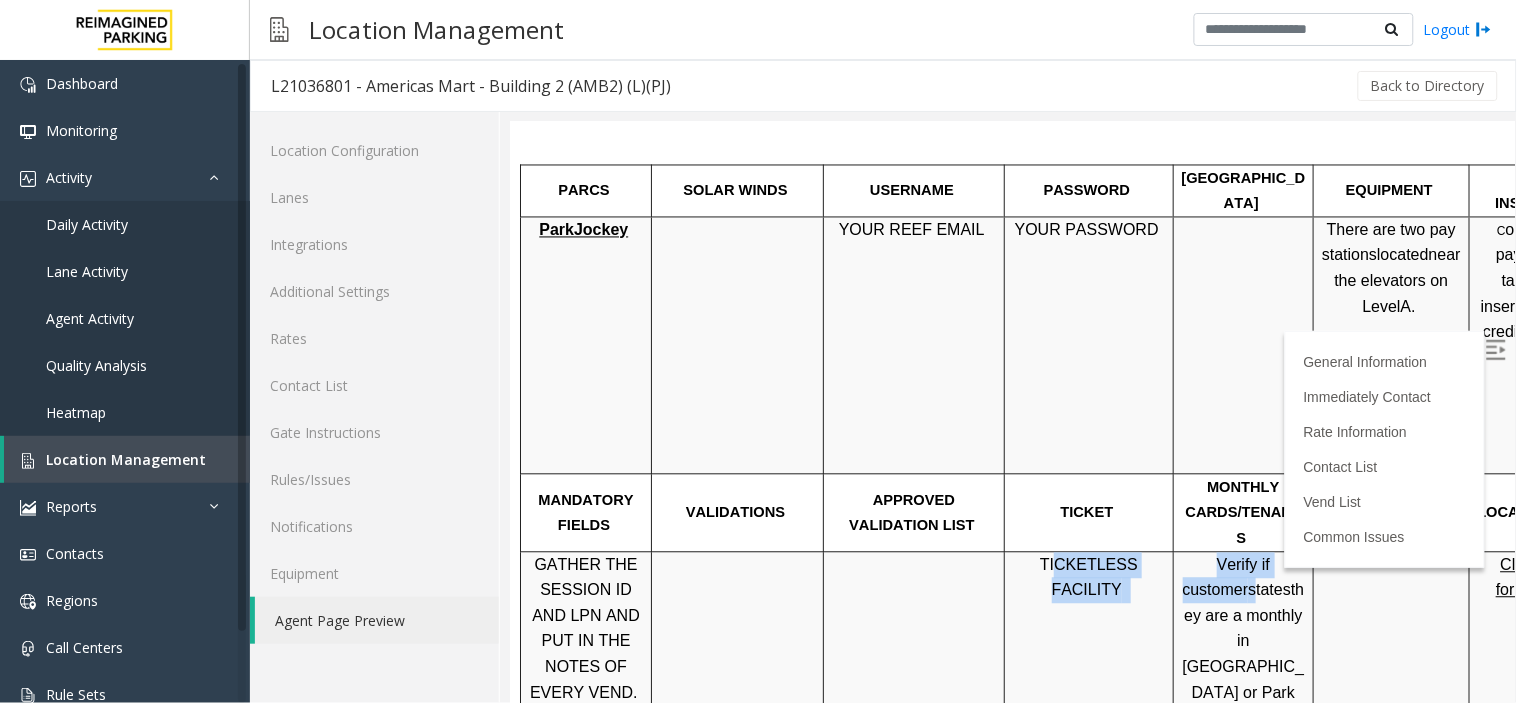 drag, startPoint x: 1035, startPoint y: 513, endPoint x: 1192, endPoint y: 525, distance: 157.45793 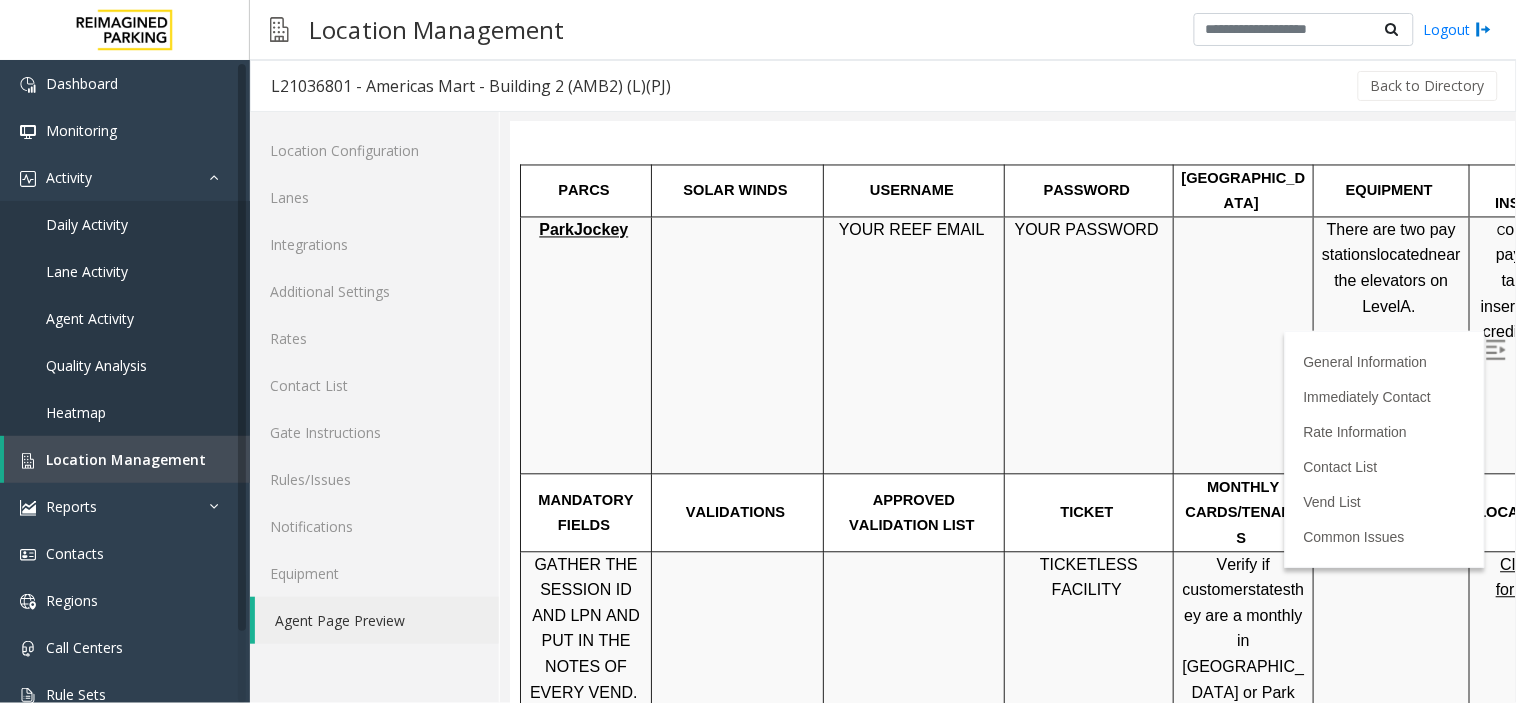 click at bounding box center (1172, 654) 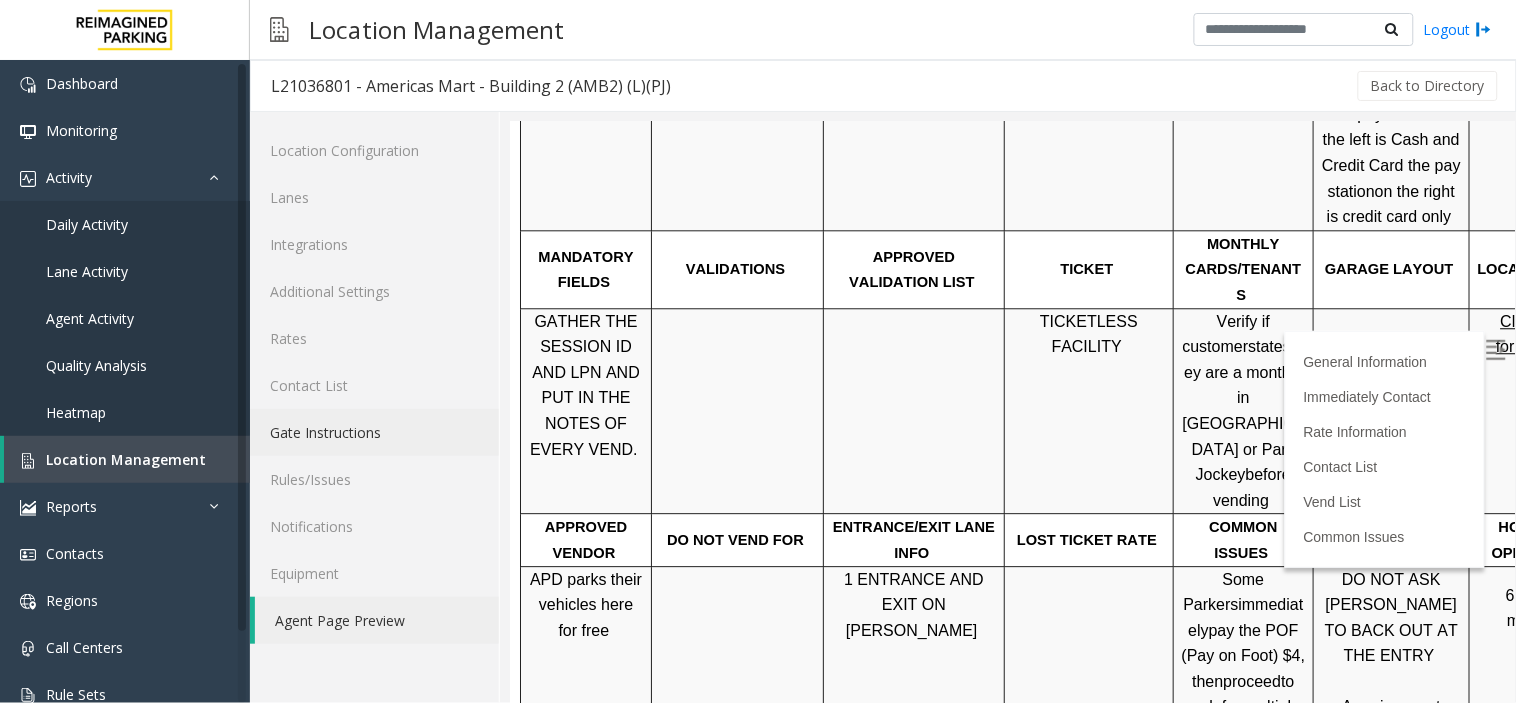 scroll, scrollTop: 1000, scrollLeft: 0, axis: vertical 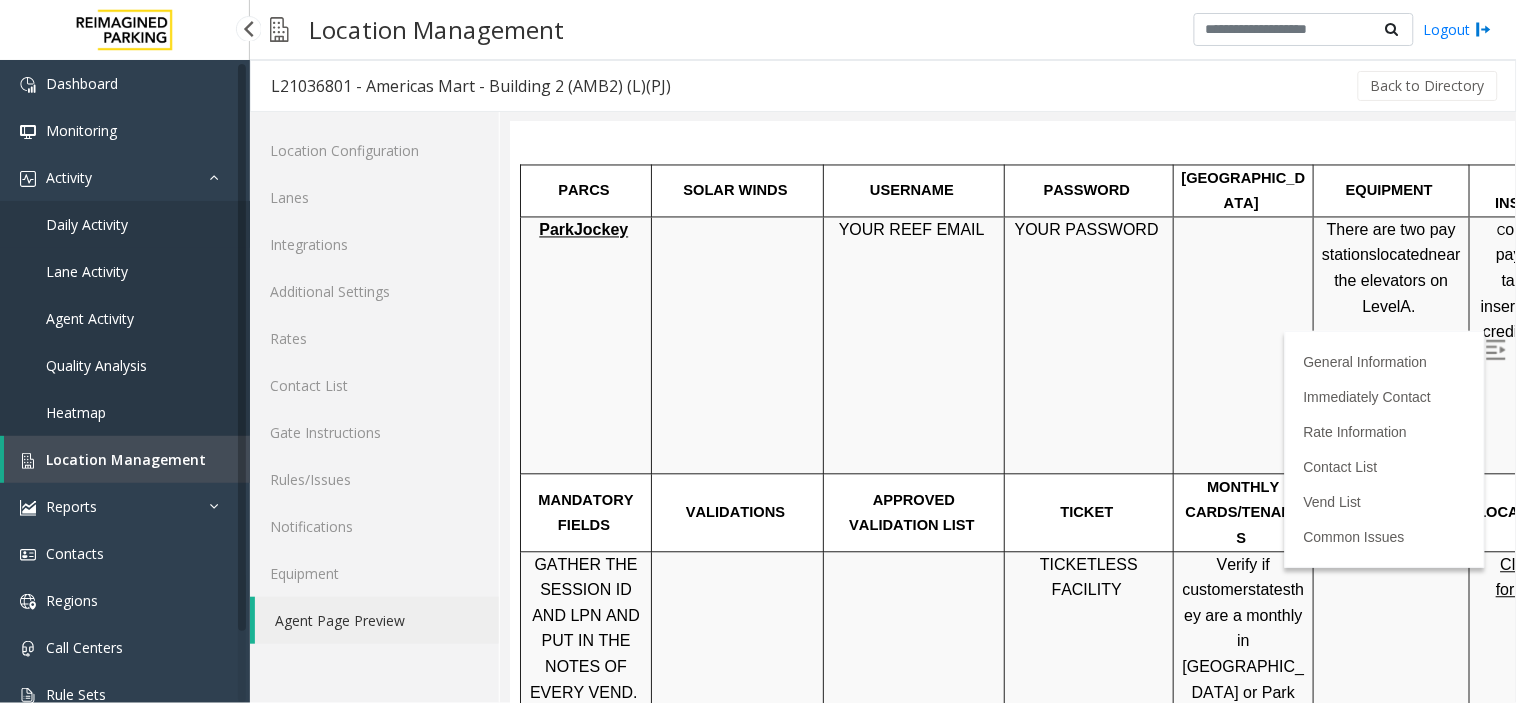 click on "Daily Activity" at bounding box center (125, 224) 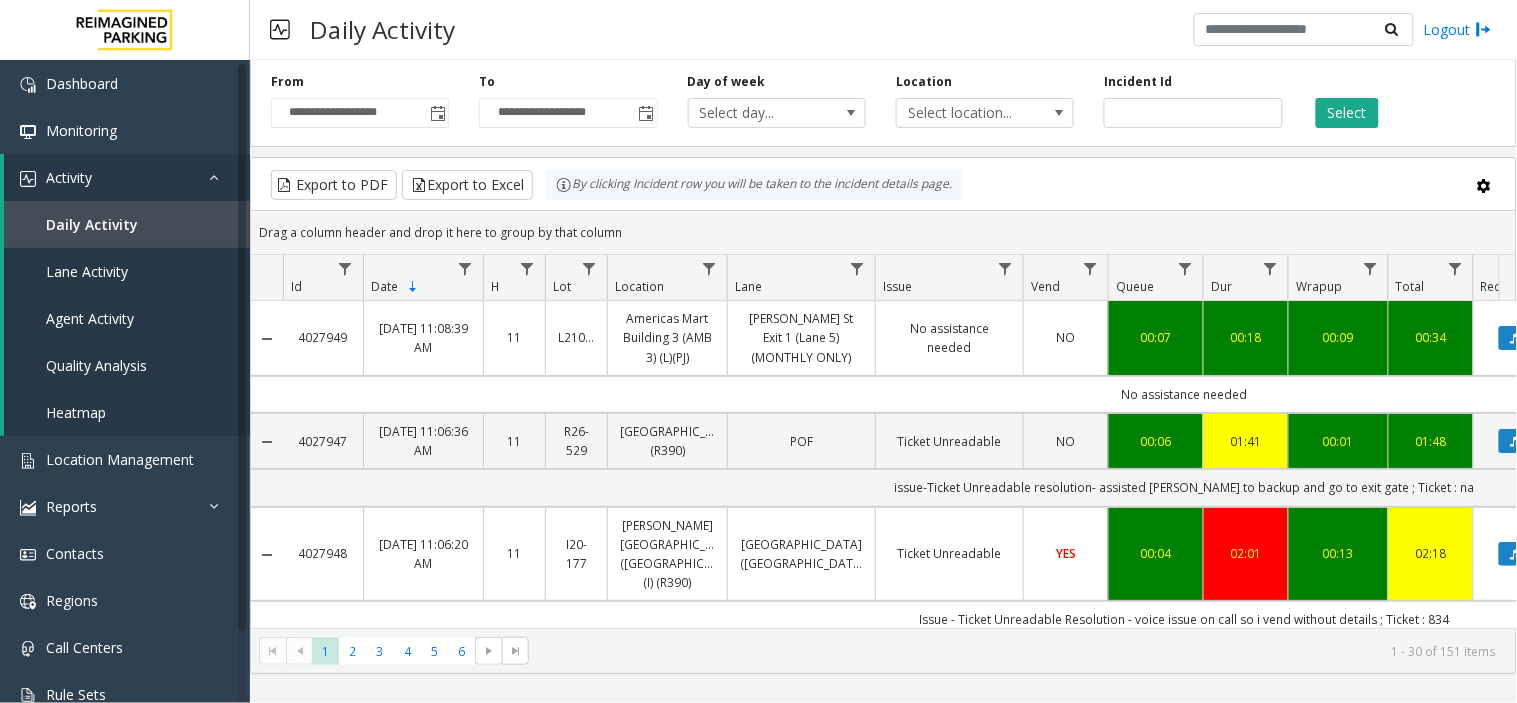 scroll, scrollTop: 0, scrollLeft: 130, axis: horizontal 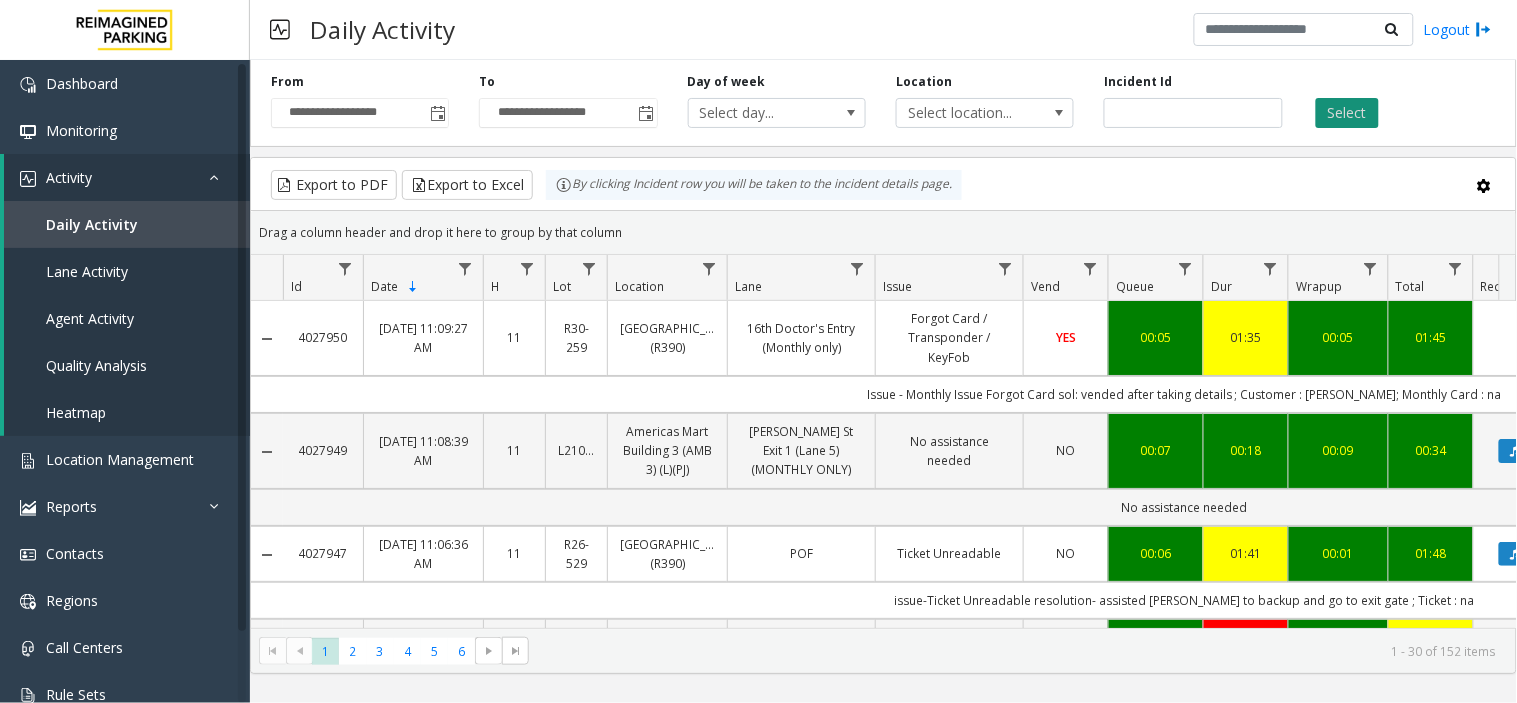 click on "Select" 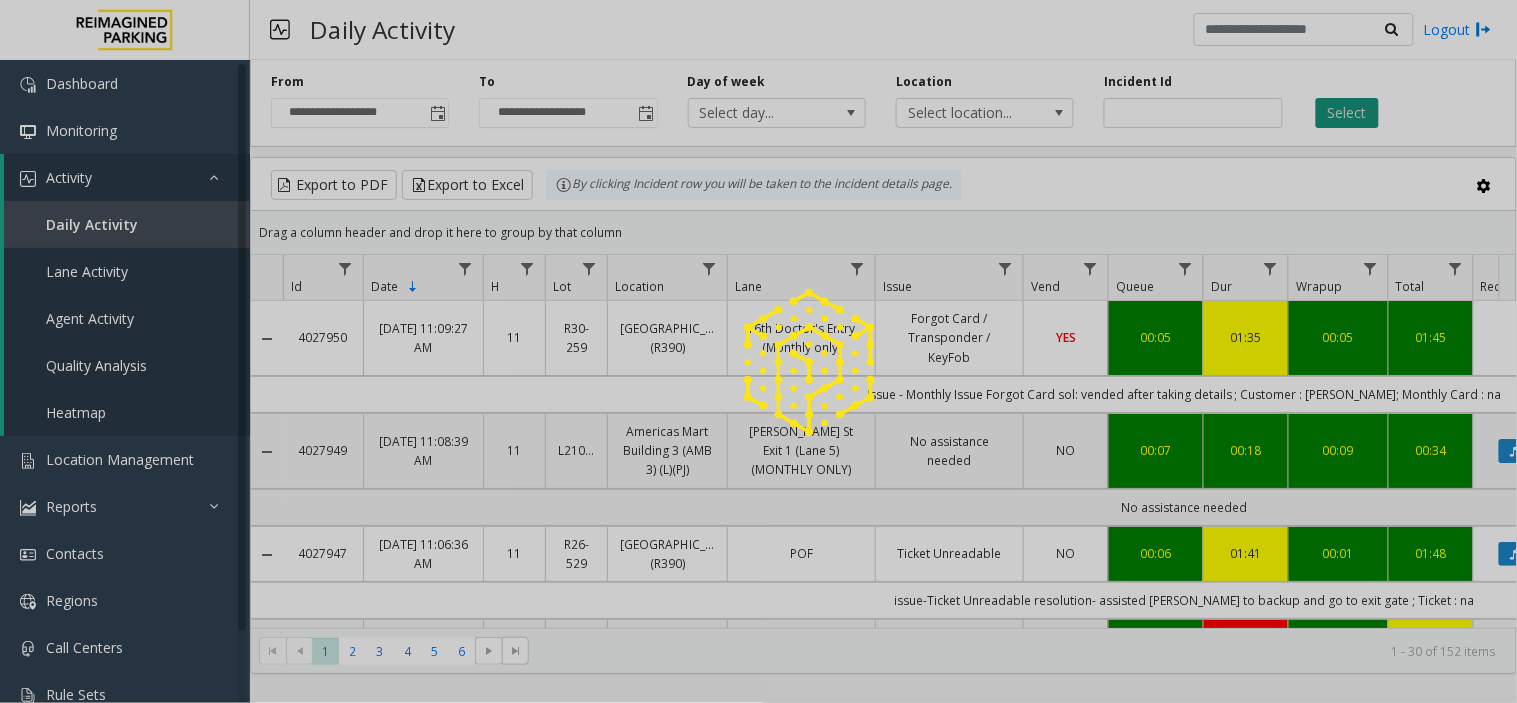 click 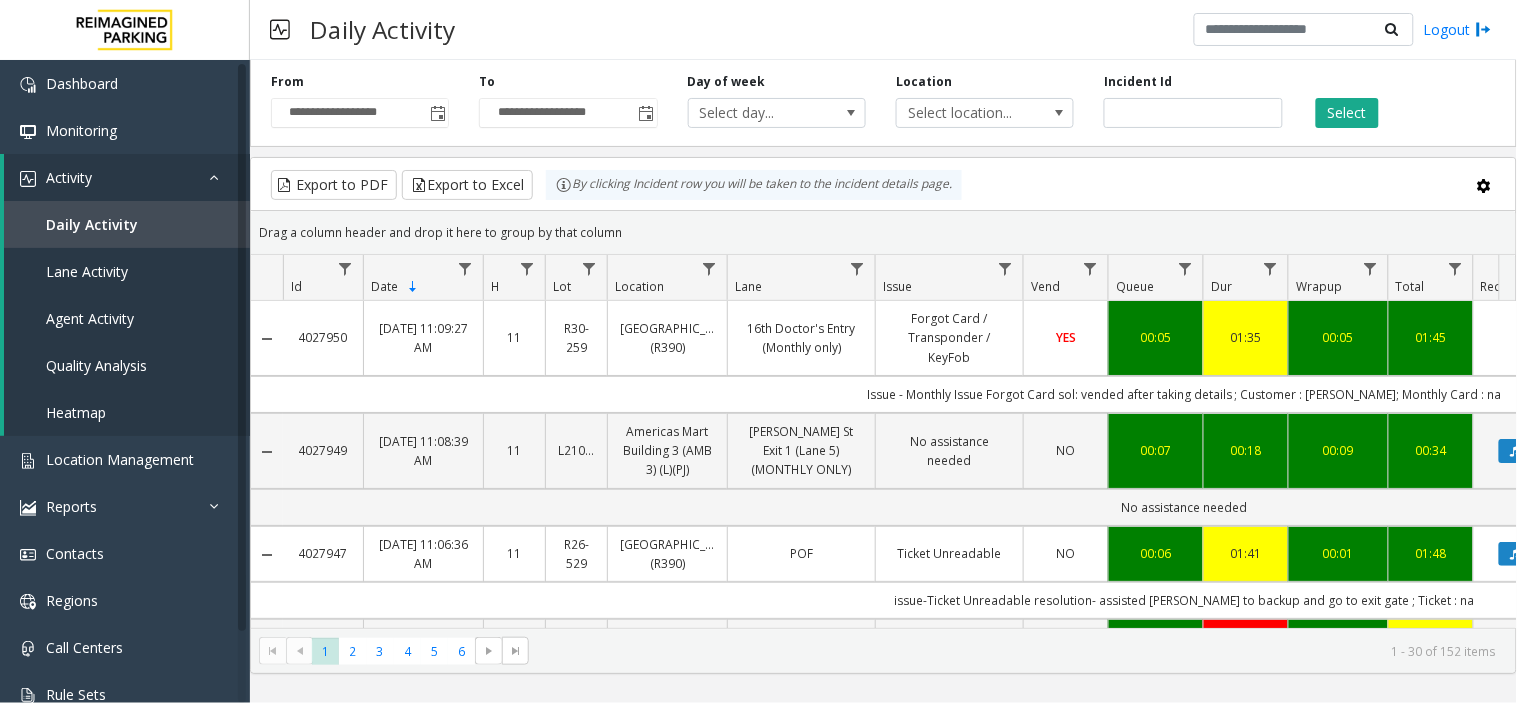 scroll, scrollTop: 0, scrollLeft: 231, axis: horizontal 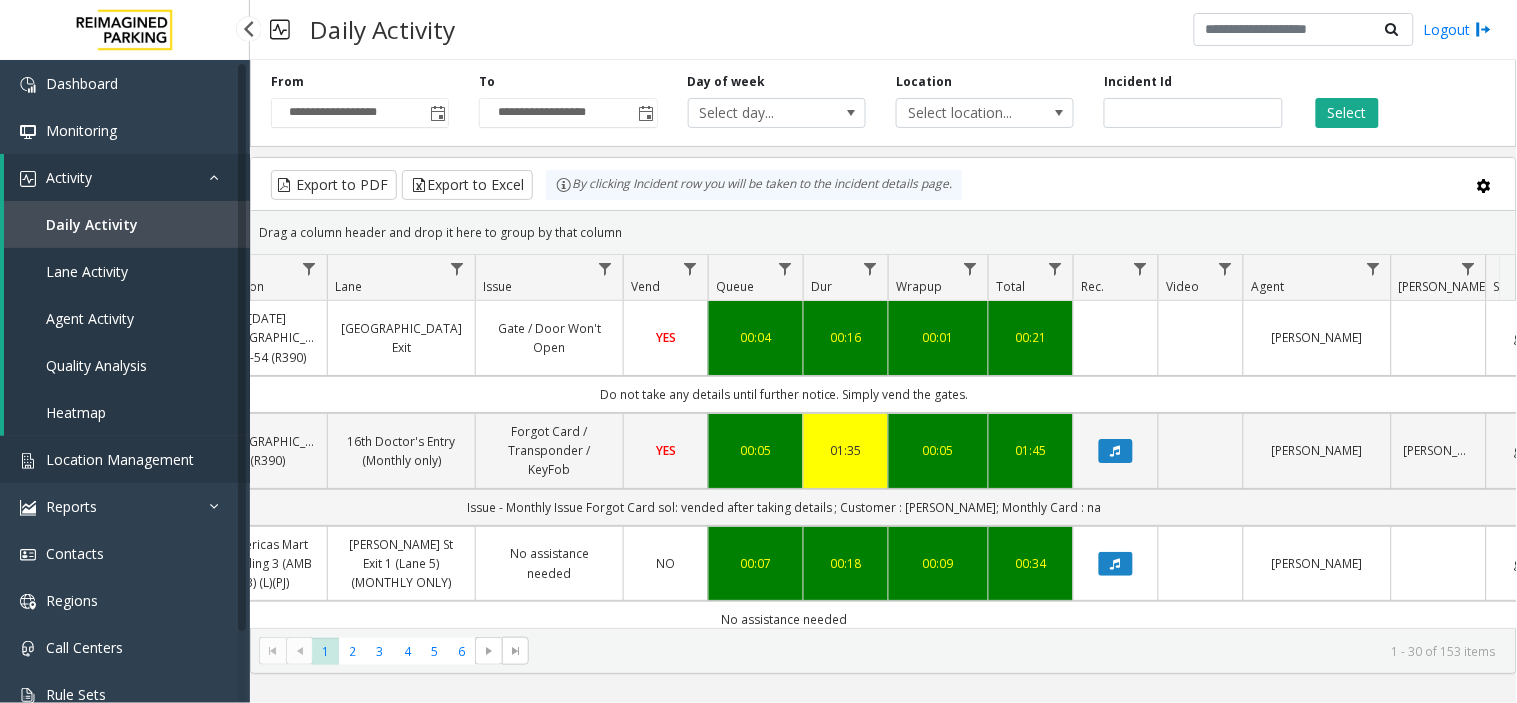 click on "Location Management" at bounding box center [125, 459] 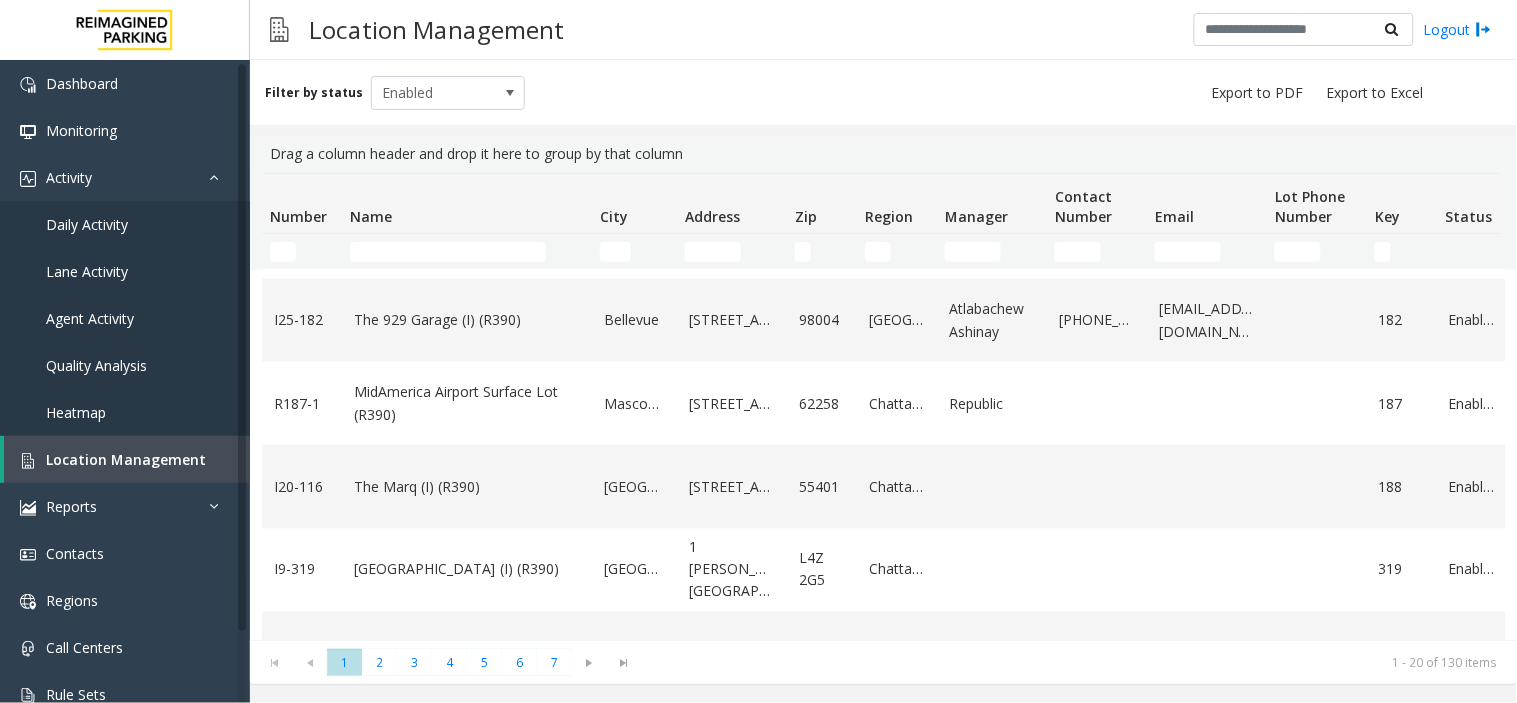 scroll, scrollTop: 777, scrollLeft: 0, axis: vertical 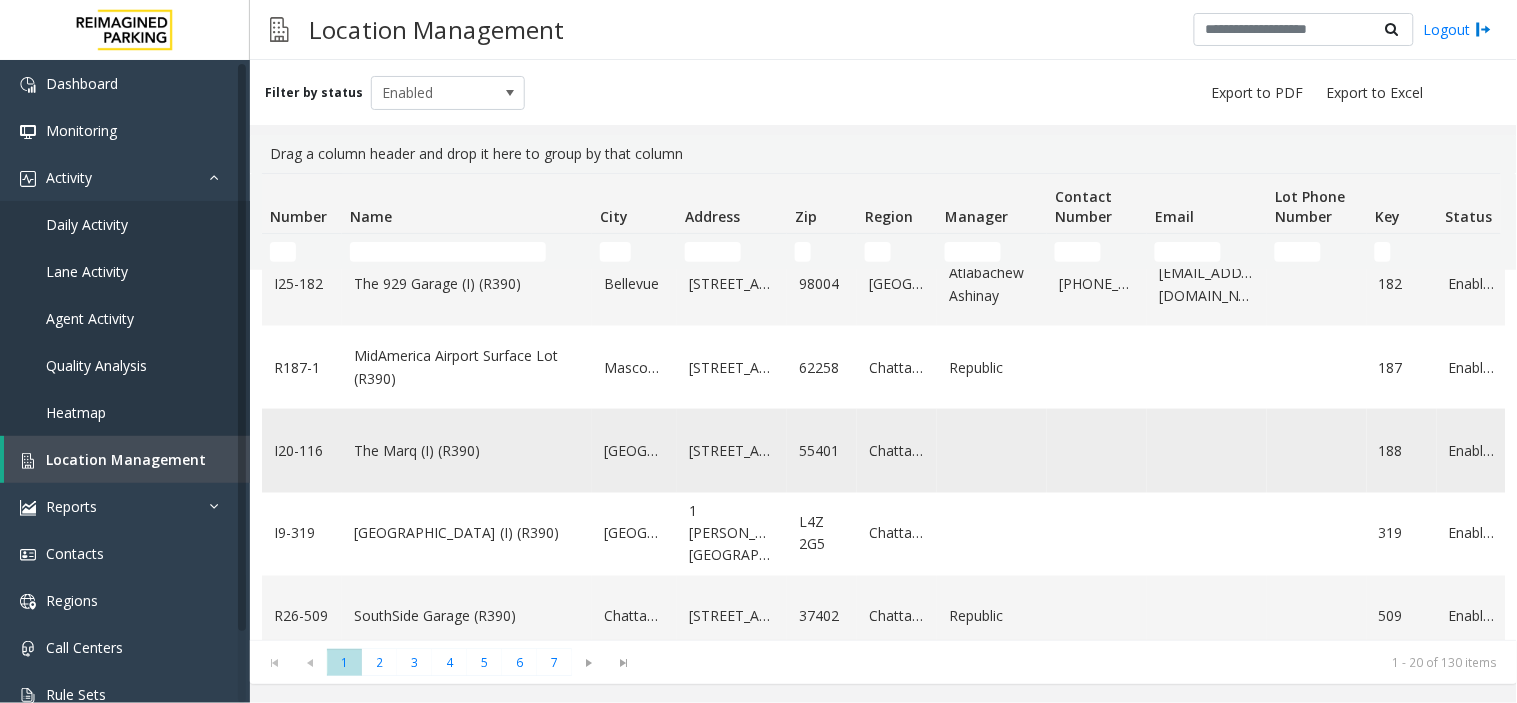 click on "The Marq (I) (R390)" 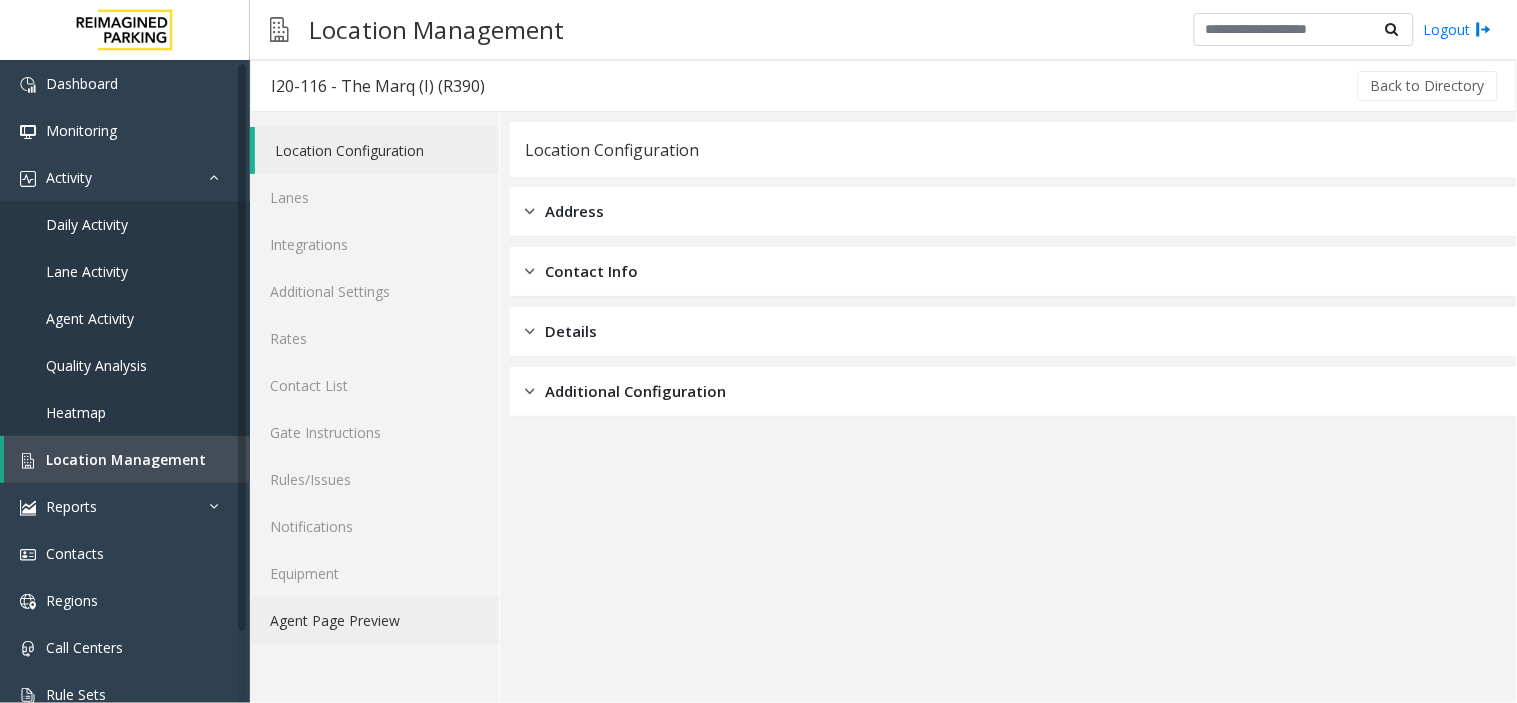 click on "Agent Page Preview" 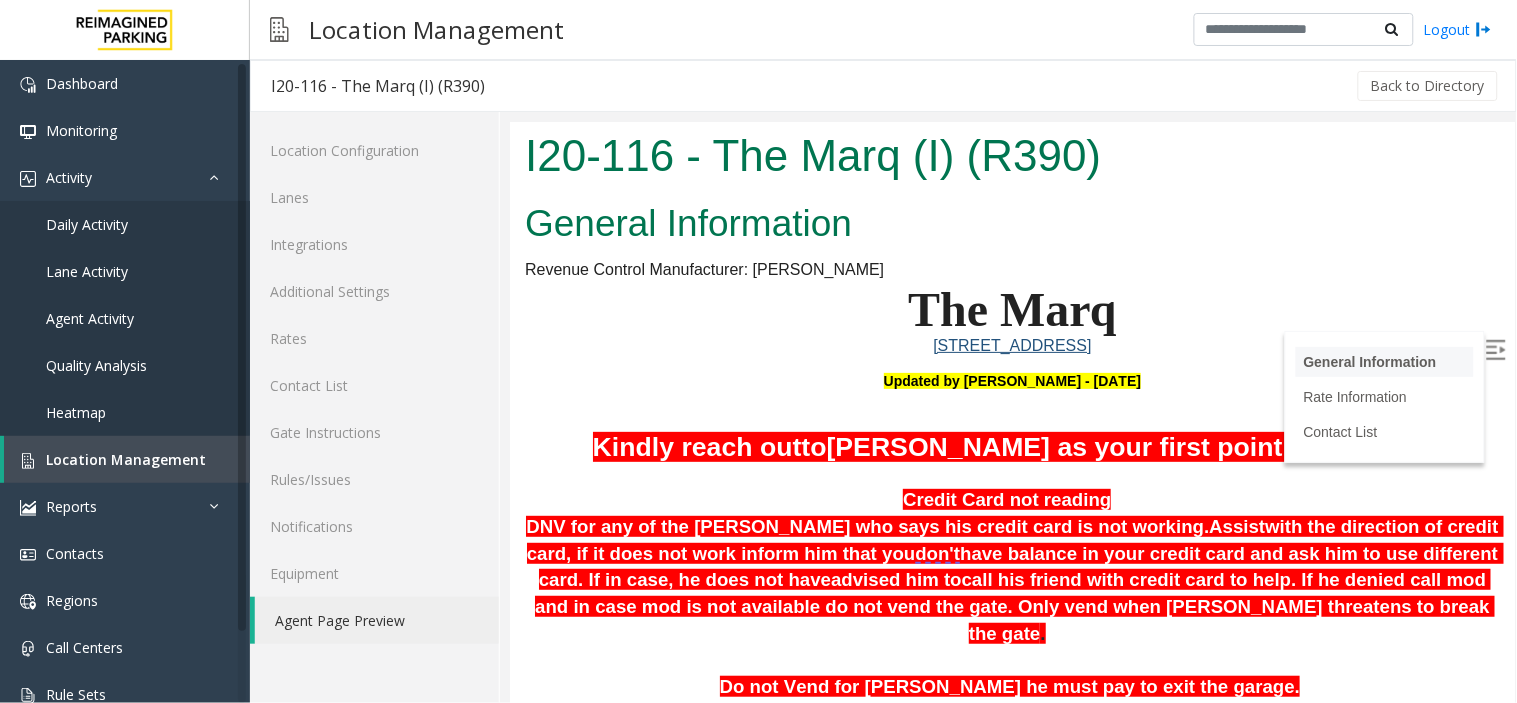 scroll, scrollTop: 0, scrollLeft: 0, axis: both 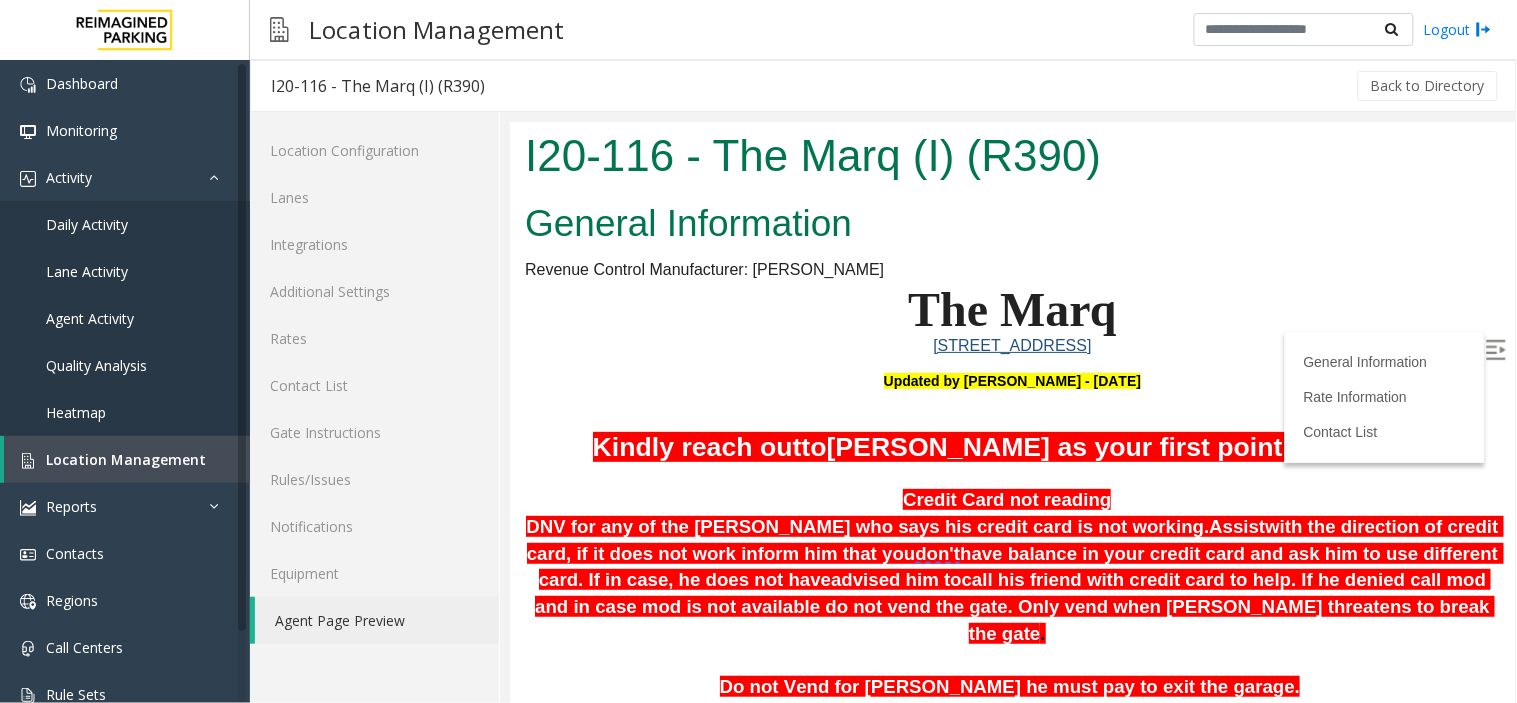 click at bounding box center [1495, 349] 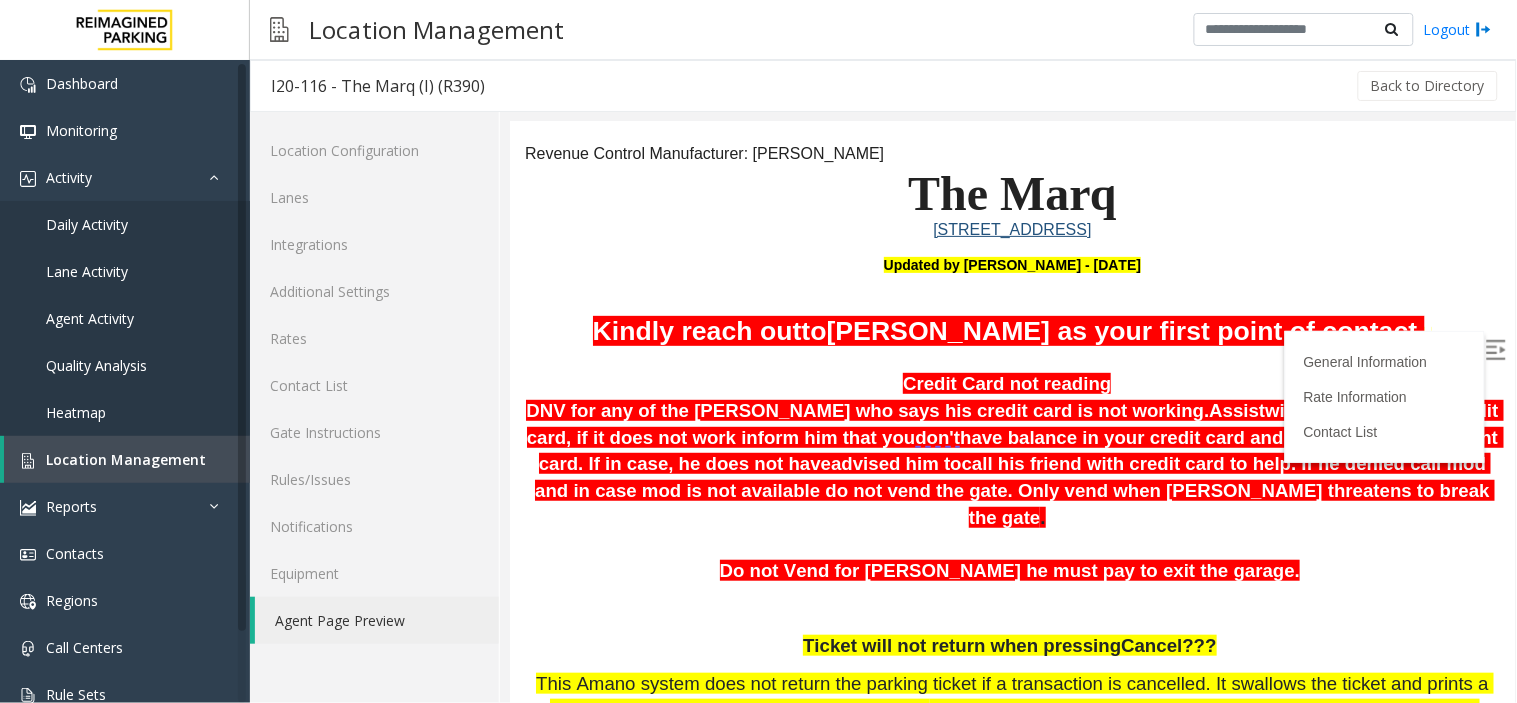 scroll, scrollTop: 222, scrollLeft: 0, axis: vertical 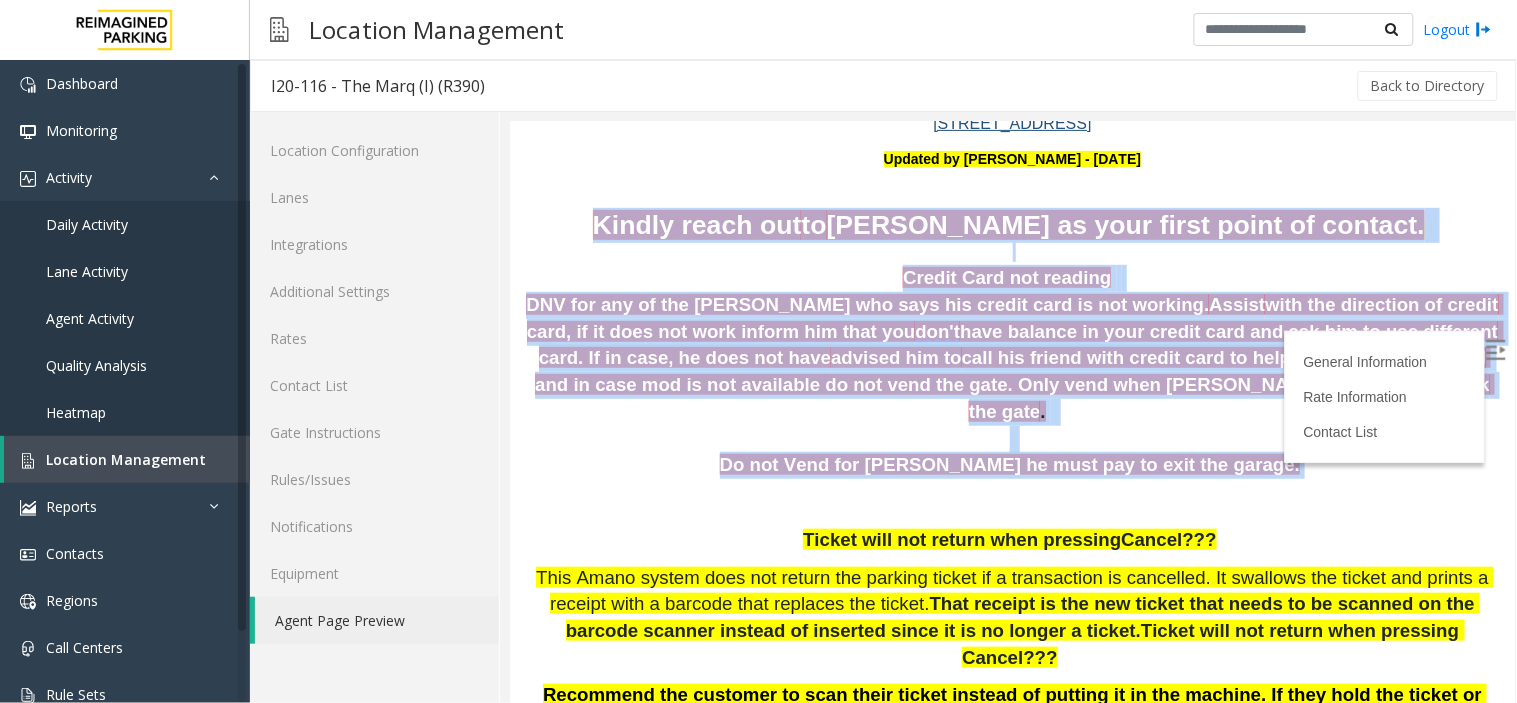 drag, startPoint x: 594, startPoint y: 222, endPoint x: 1344, endPoint y: 451, distance: 784.18176 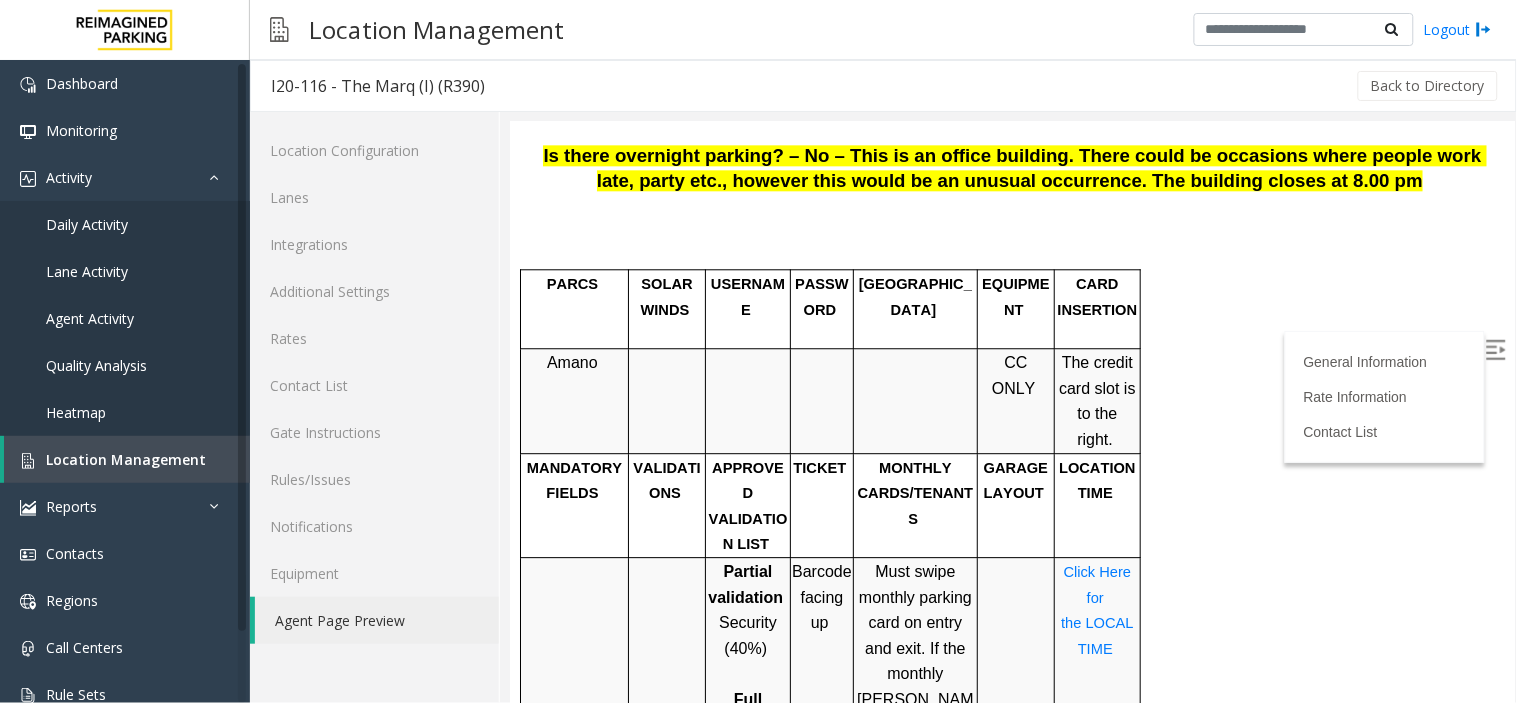 scroll, scrollTop: 1222, scrollLeft: 0, axis: vertical 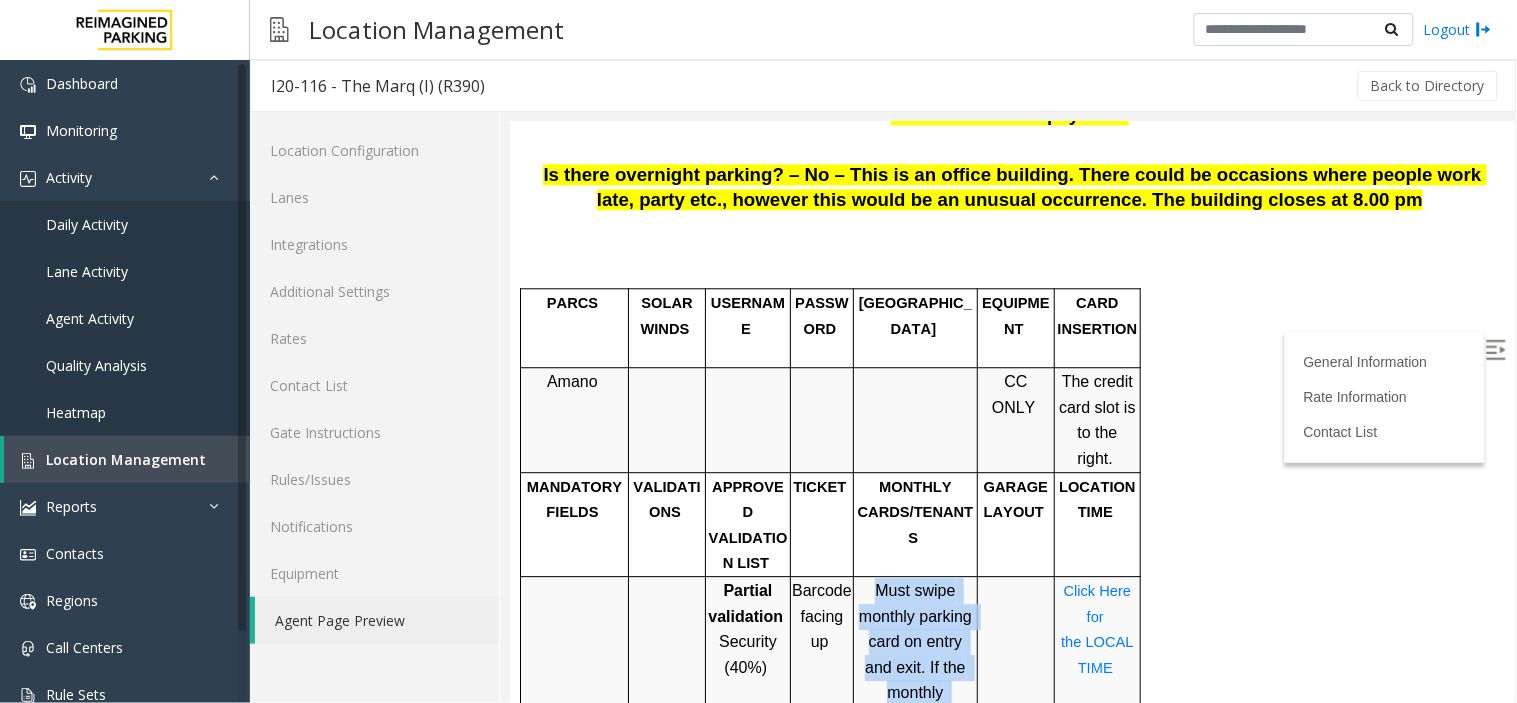 drag, startPoint x: 875, startPoint y: 417, endPoint x: 883, endPoint y: 537, distance: 120.26637 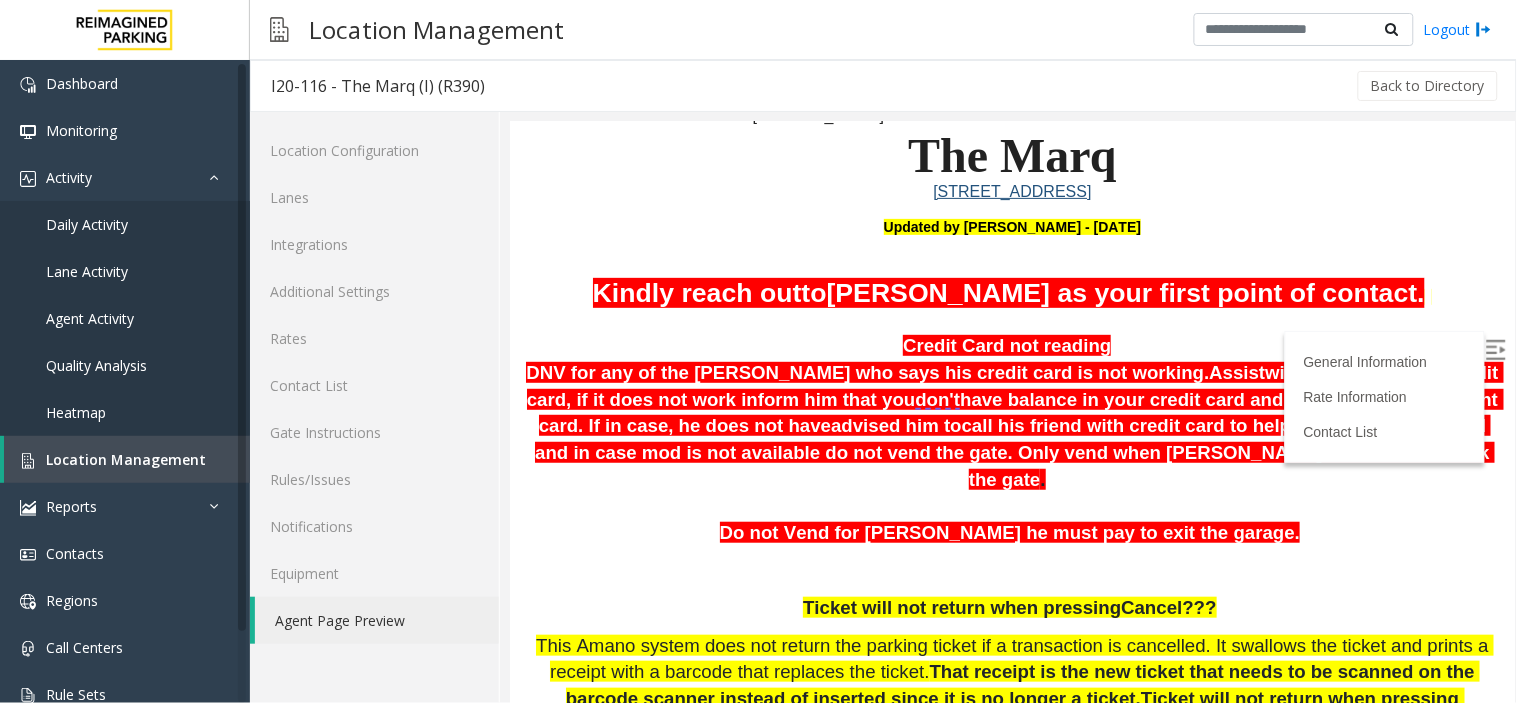 scroll, scrollTop: 0, scrollLeft: 0, axis: both 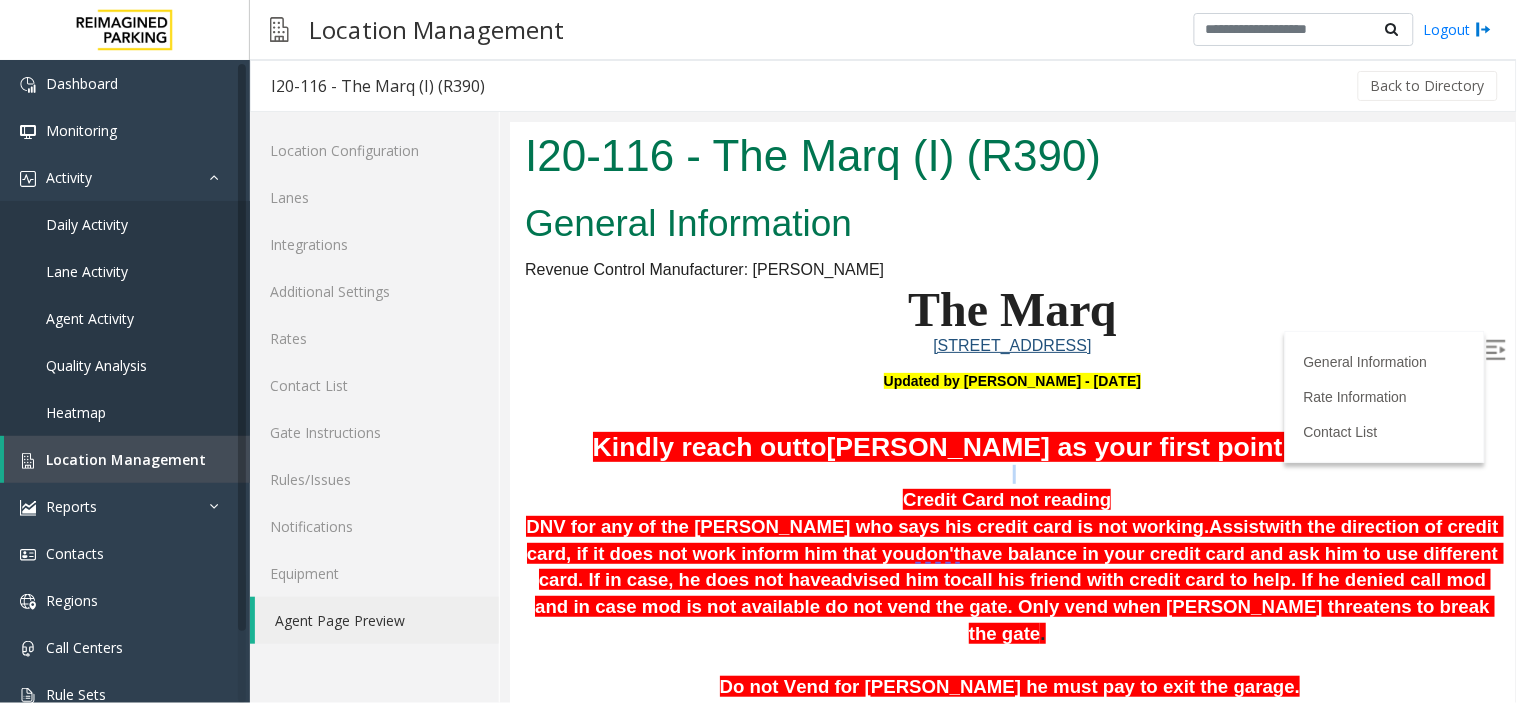 drag, startPoint x: 903, startPoint y: 499, endPoint x: 1104, endPoint y: 483, distance: 201.6358 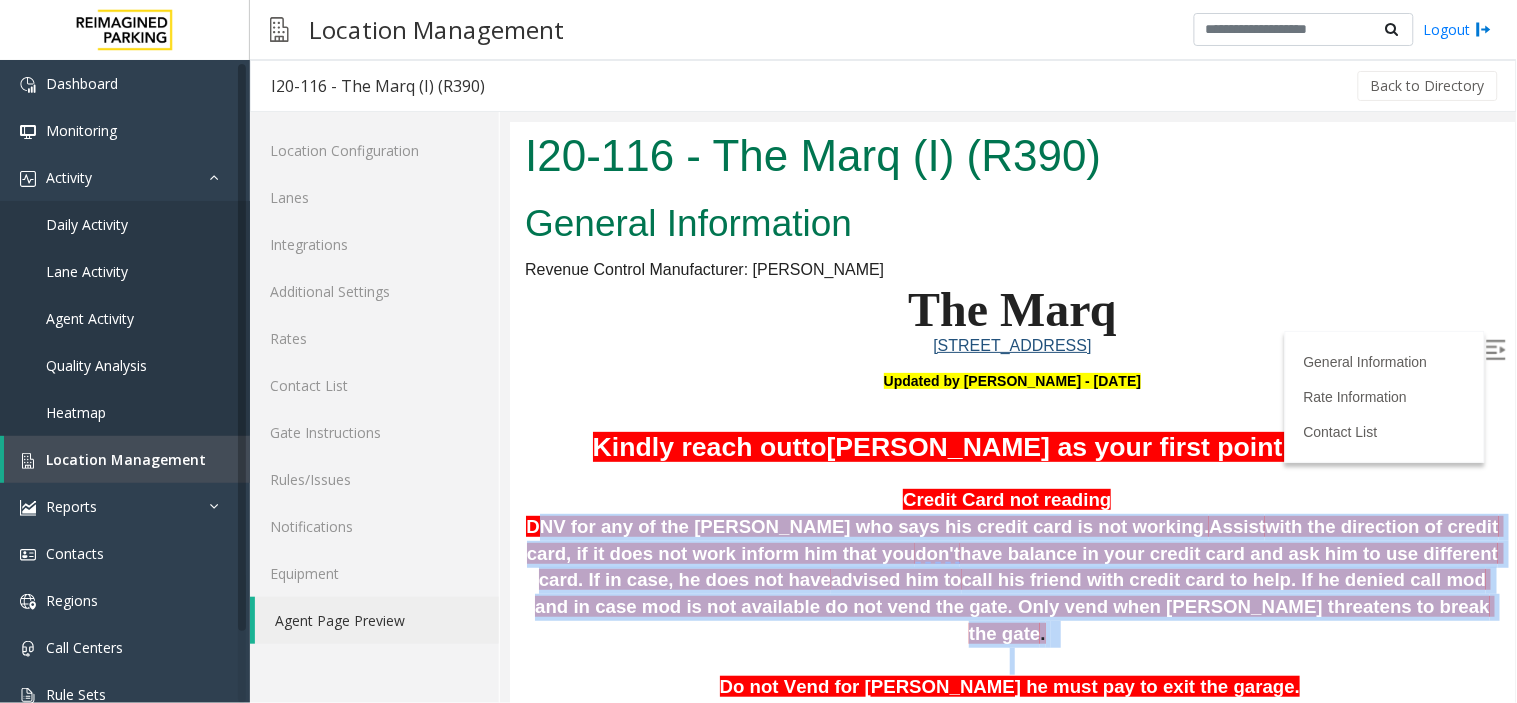 click on "Credit Card not reading     DNV for any of the [PERSON_NAME] who says his credit card is not working.  Assist  with the direction of credit card, if it does not work inform him that you  don't  have balance in your credit card and ask him to use different card. If in case, he does not have  advised him to  call his friend with credit card to help. If he denied call mod and in case mod is not available do not vend the gate. Only vend when [PERSON_NAME] threatens to break the gate .       Do not Vend for [PERSON_NAME] he must pay to exit the garage.      Ticket will not return when pressing  Cancel???   This Amano system does not return the parking ticket if a transaction is cancelled. It swallows the ticket and prints a receipt with a barcode that replaces the ticket.  That receipt is the new ticket that needs to be scanned on the barcode scanner instead of inserted since it is no longer a ticket.  Ticket will not return when pressing Cancel???   will not inches  away     -       Vend Code – 4" at bounding box center (1011, 973) 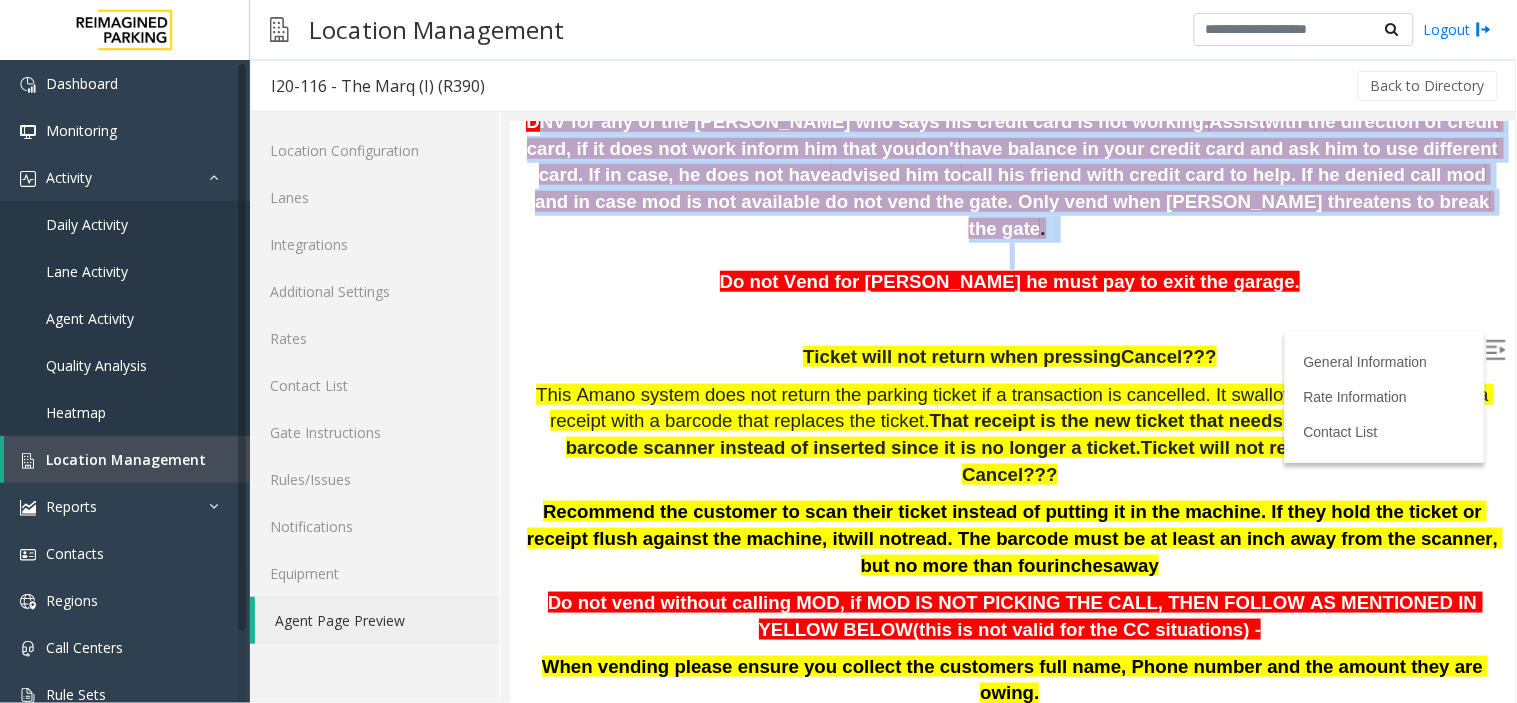 scroll, scrollTop: 444, scrollLeft: 0, axis: vertical 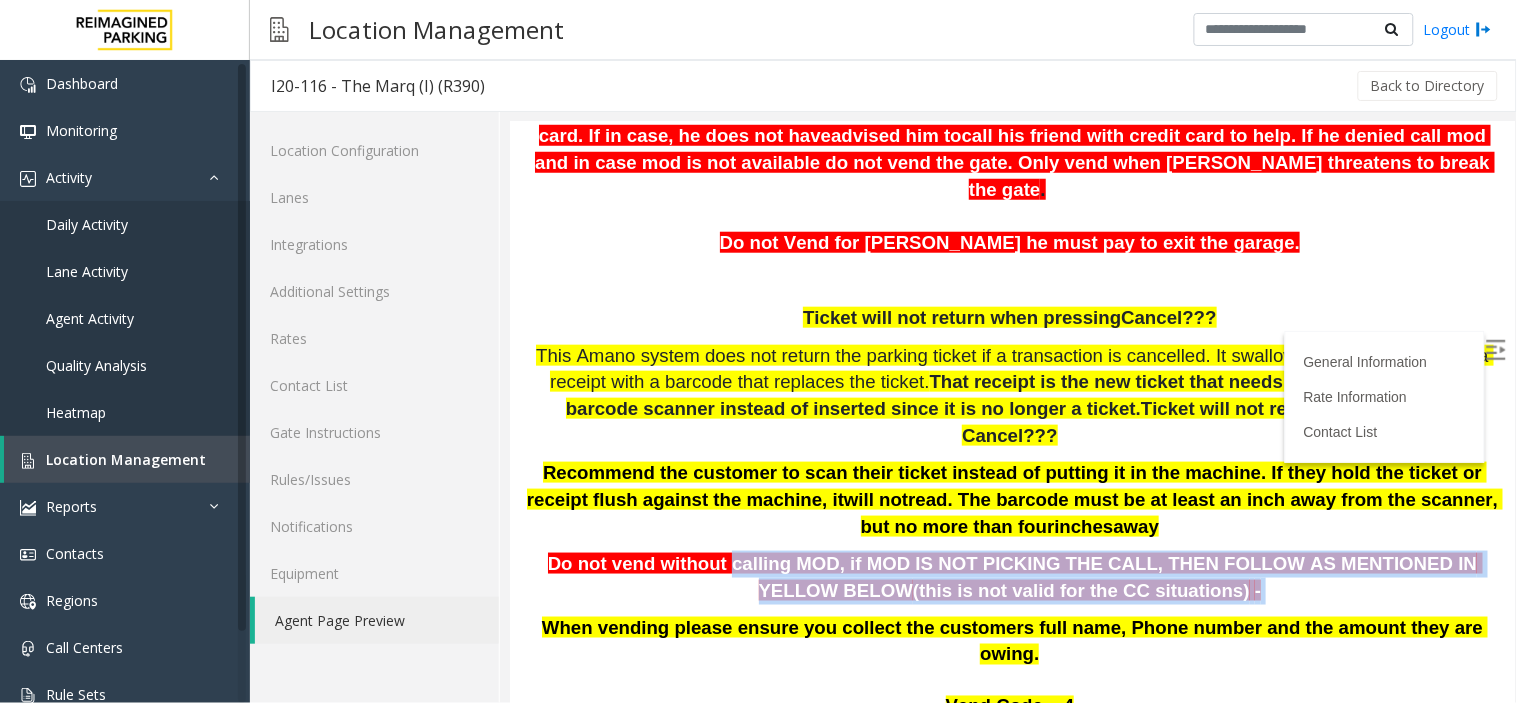 drag, startPoint x: 710, startPoint y: 487, endPoint x: 1194, endPoint y: 529, distance: 485.8189 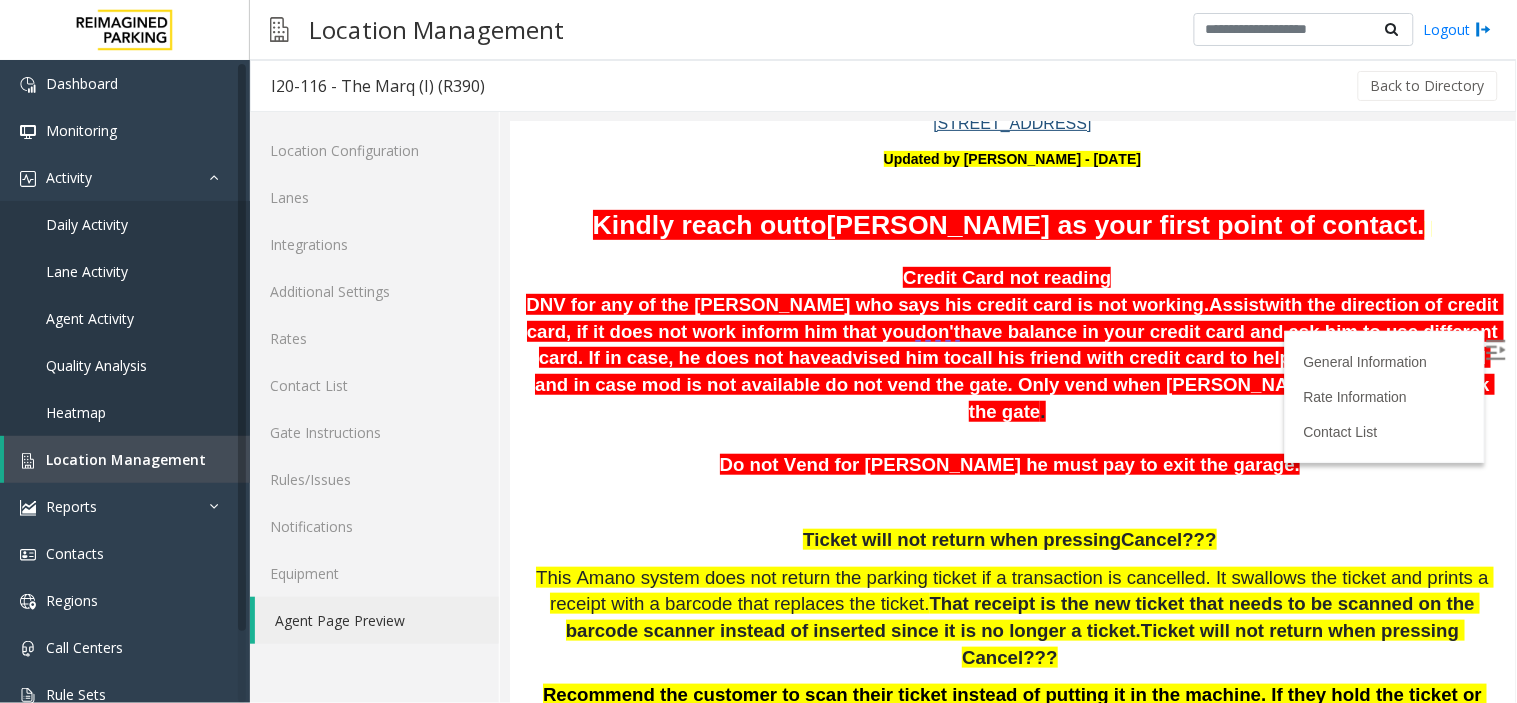 scroll, scrollTop: 111, scrollLeft: 0, axis: vertical 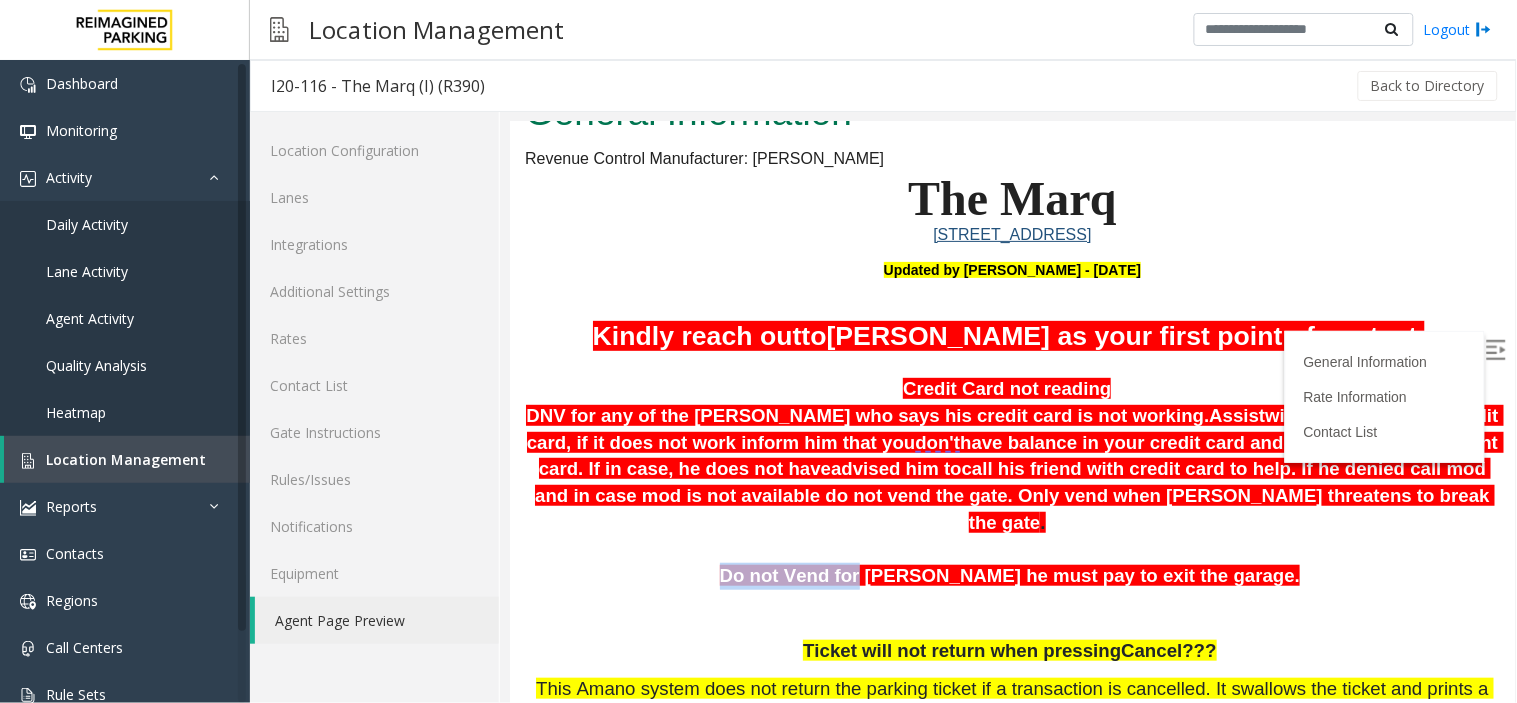 drag, startPoint x: 711, startPoint y: 552, endPoint x: 873, endPoint y: 544, distance: 162.19742 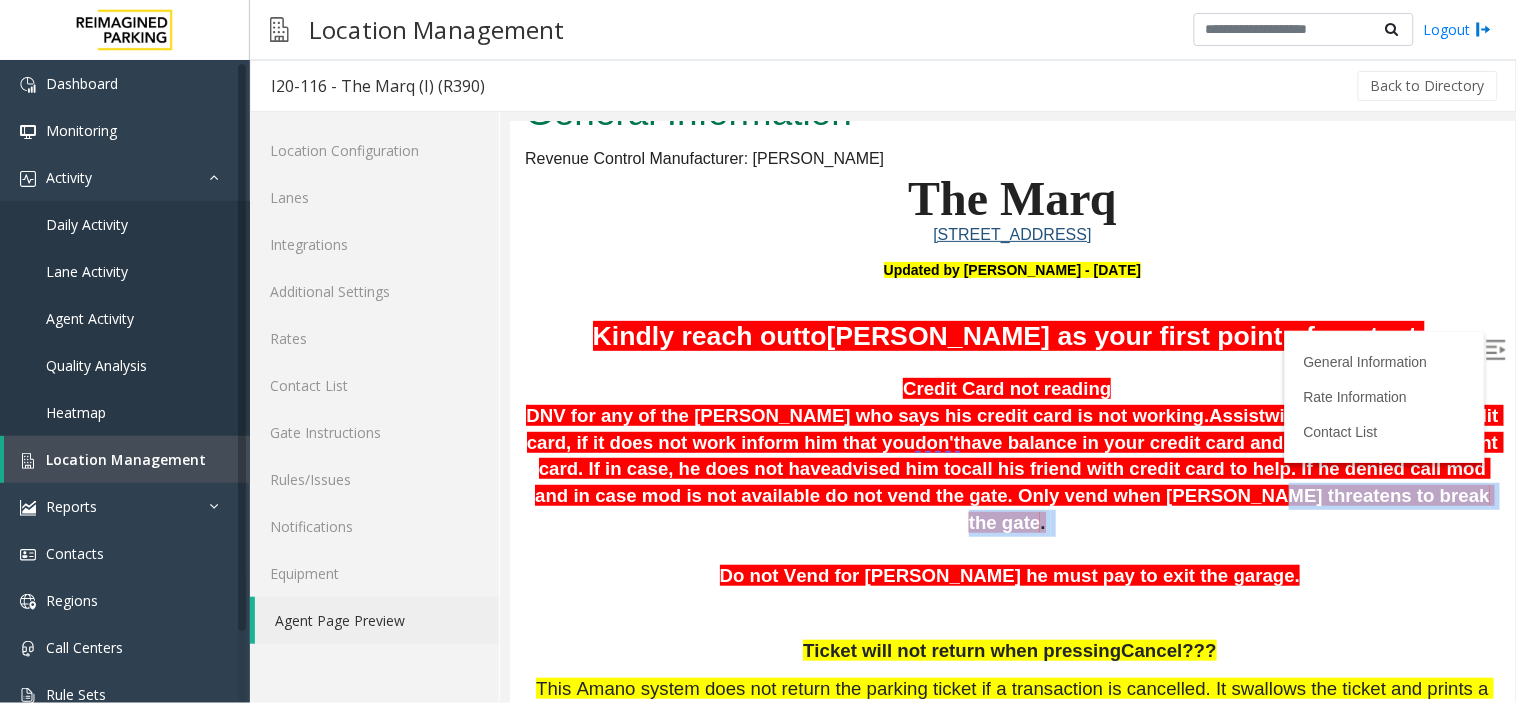 drag, startPoint x: 1016, startPoint y: 501, endPoint x: 1233, endPoint y: 497, distance: 217.03687 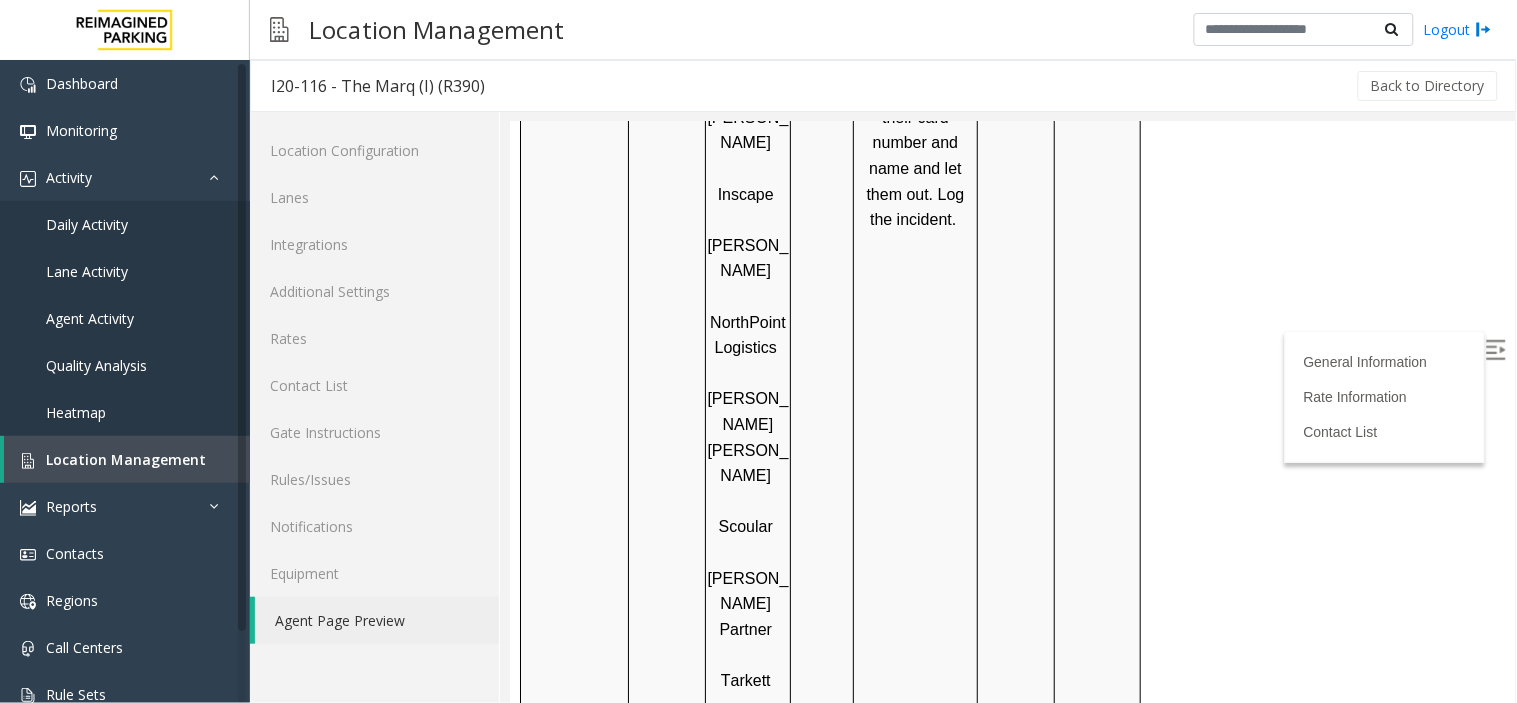 scroll, scrollTop: 2333, scrollLeft: 0, axis: vertical 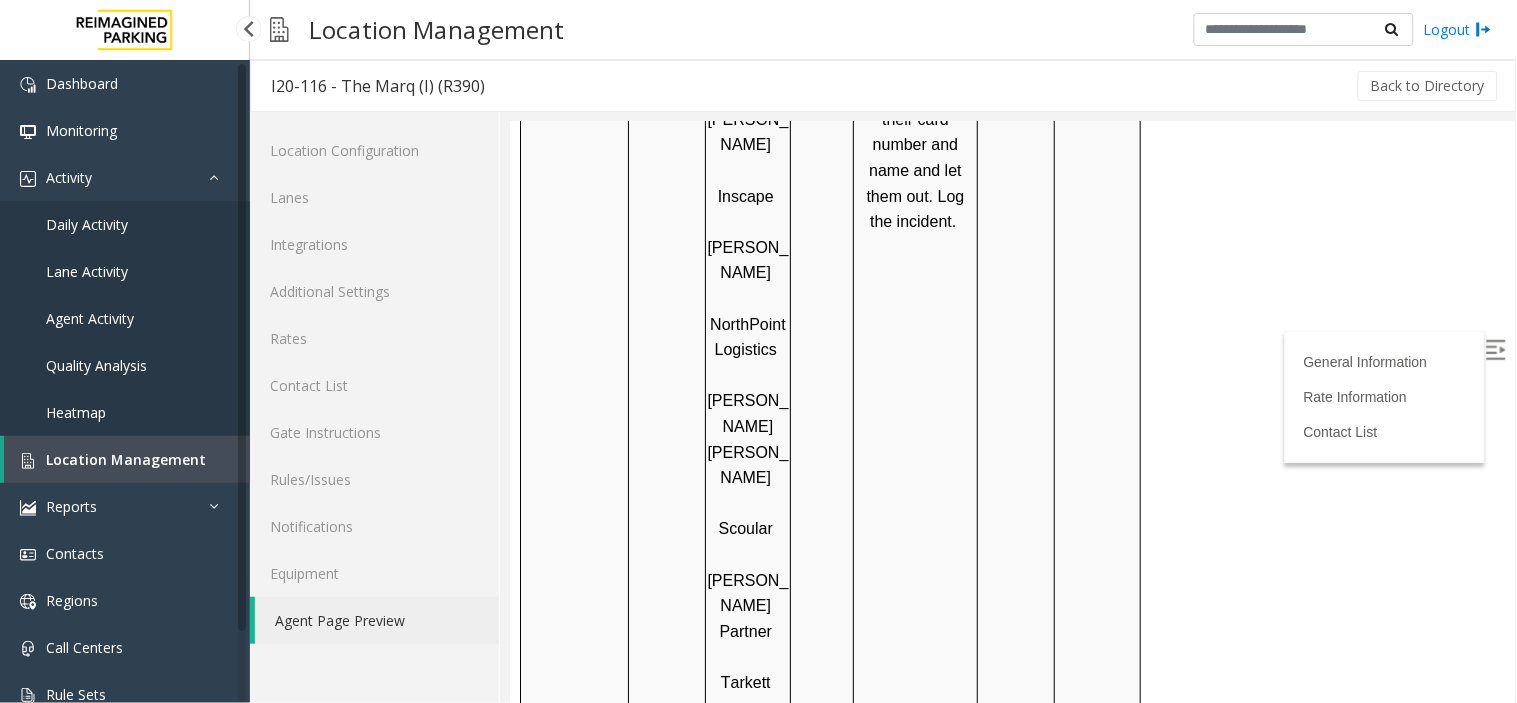 click on "Location Management" at bounding box center (127, 459) 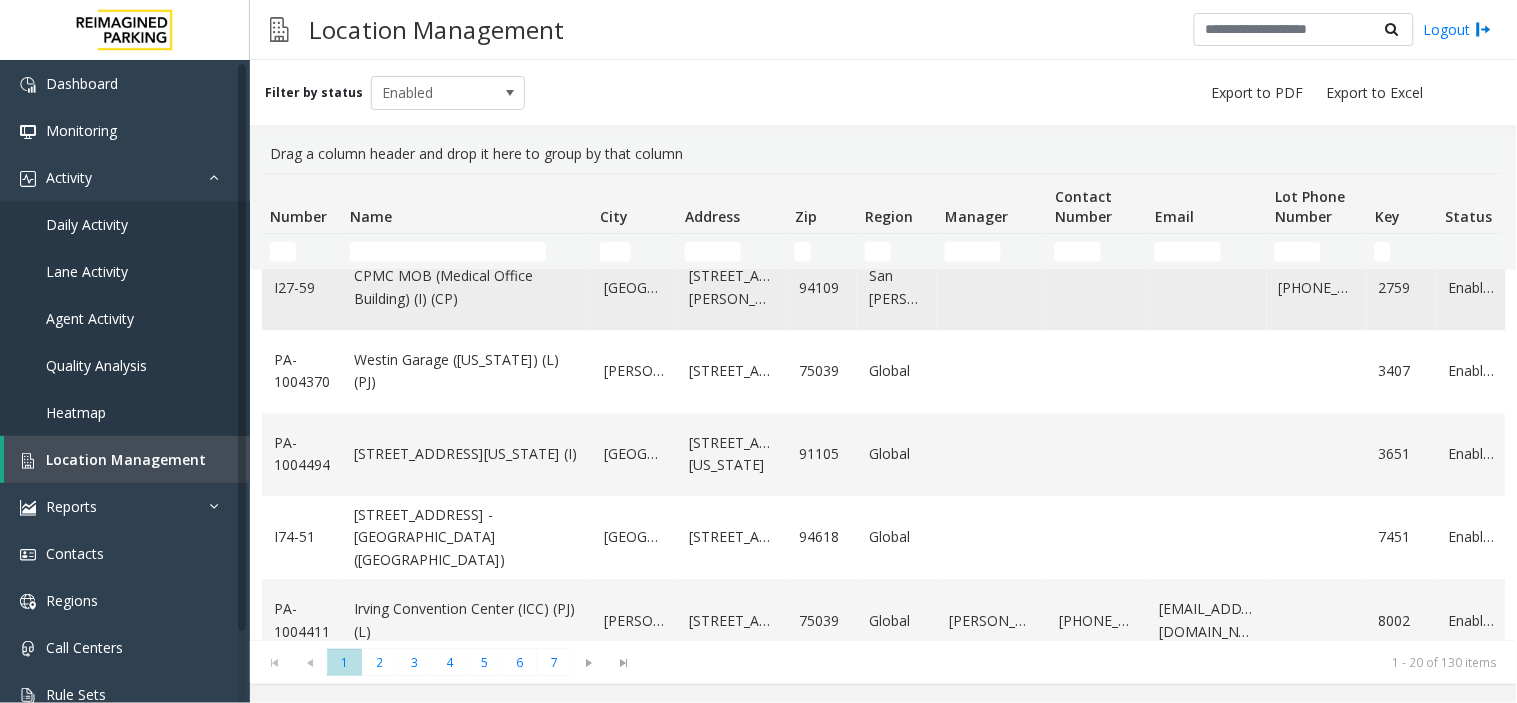 scroll, scrollTop: 1312, scrollLeft: 0, axis: vertical 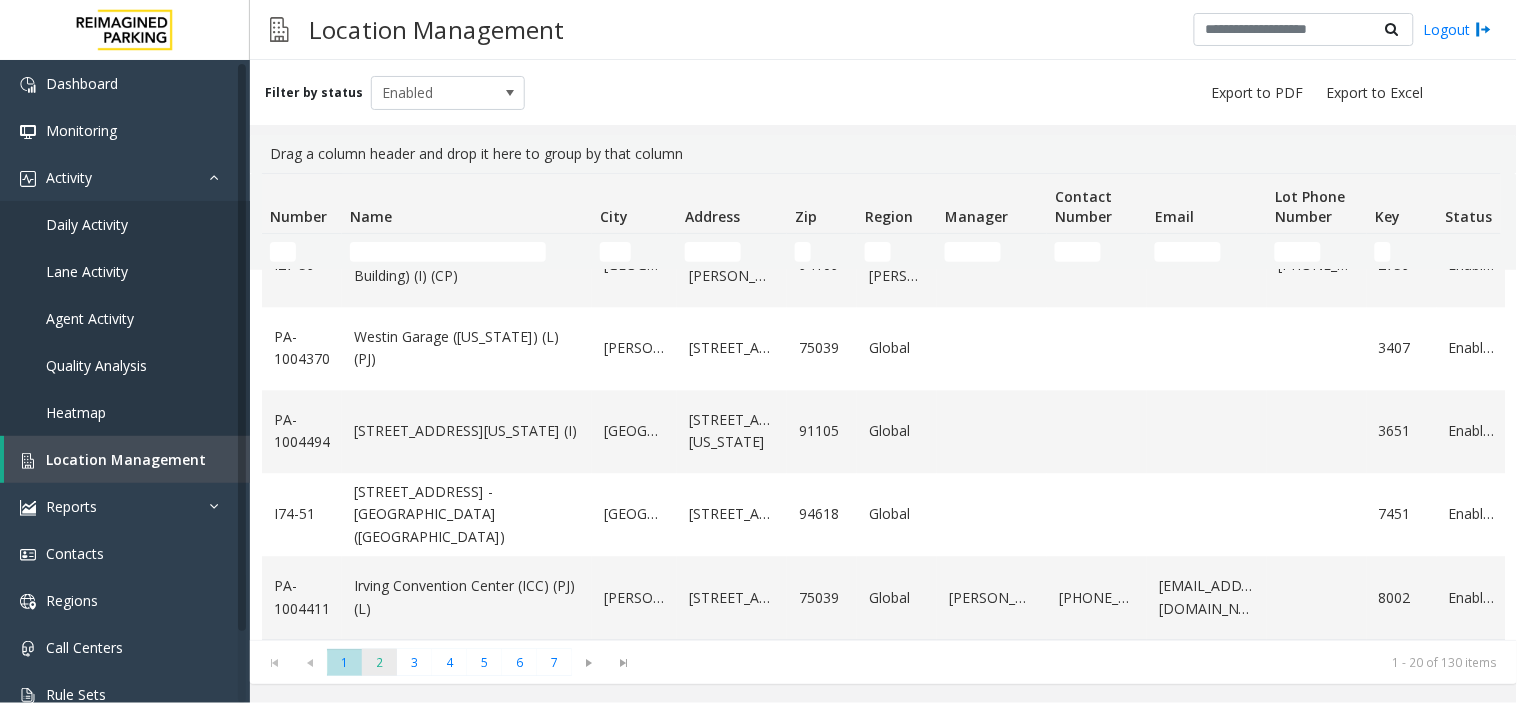 click on "2" 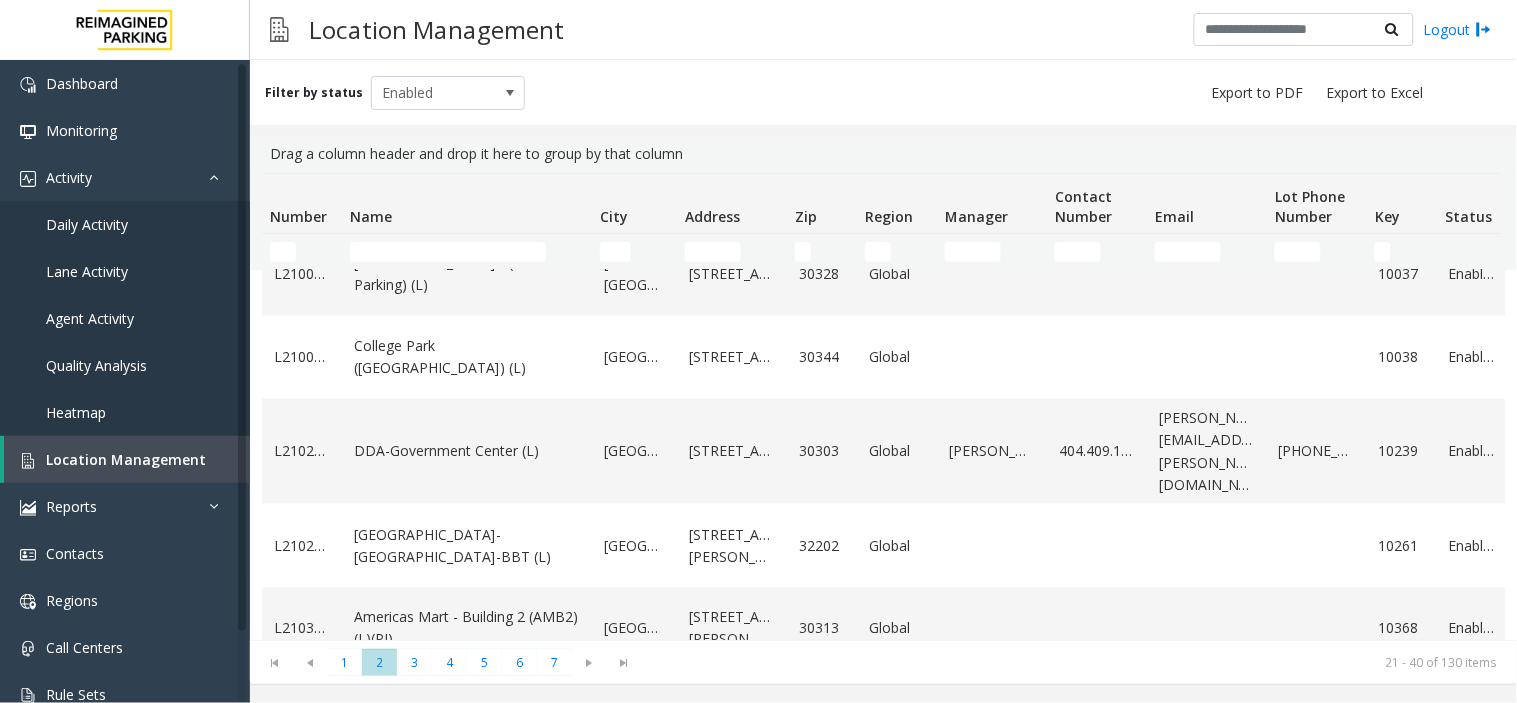 scroll, scrollTop: 777, scrollLeft: 0, axis: vertical 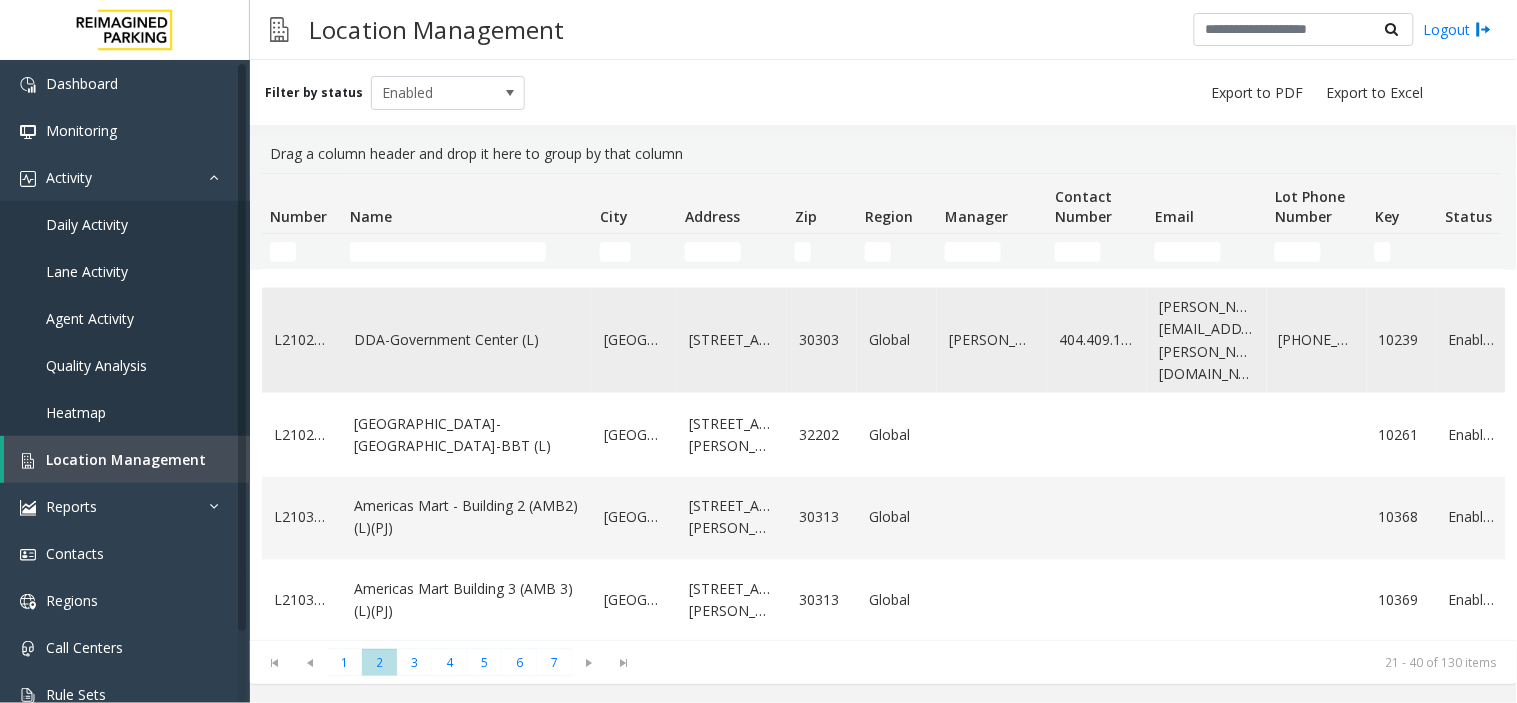 click on "DDA-Government Center (L)" 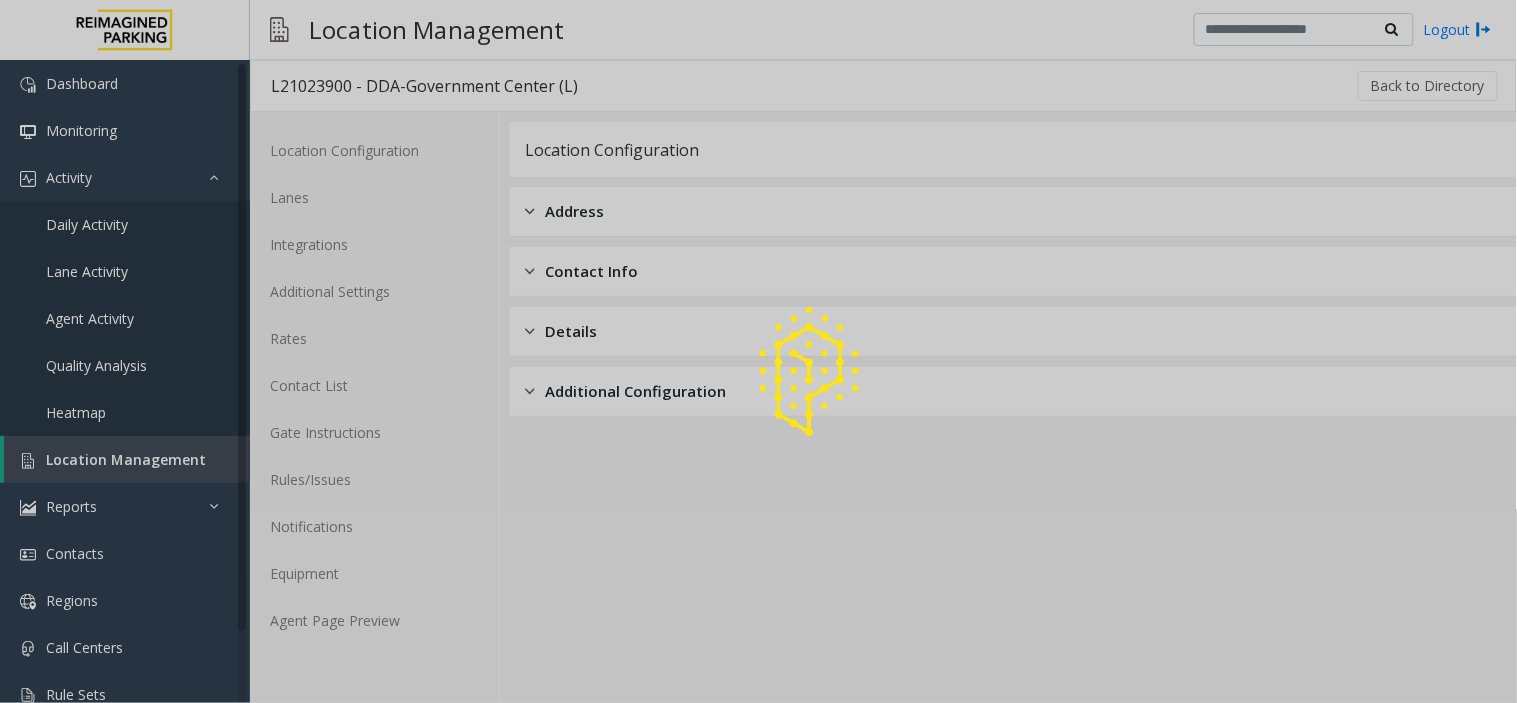 click 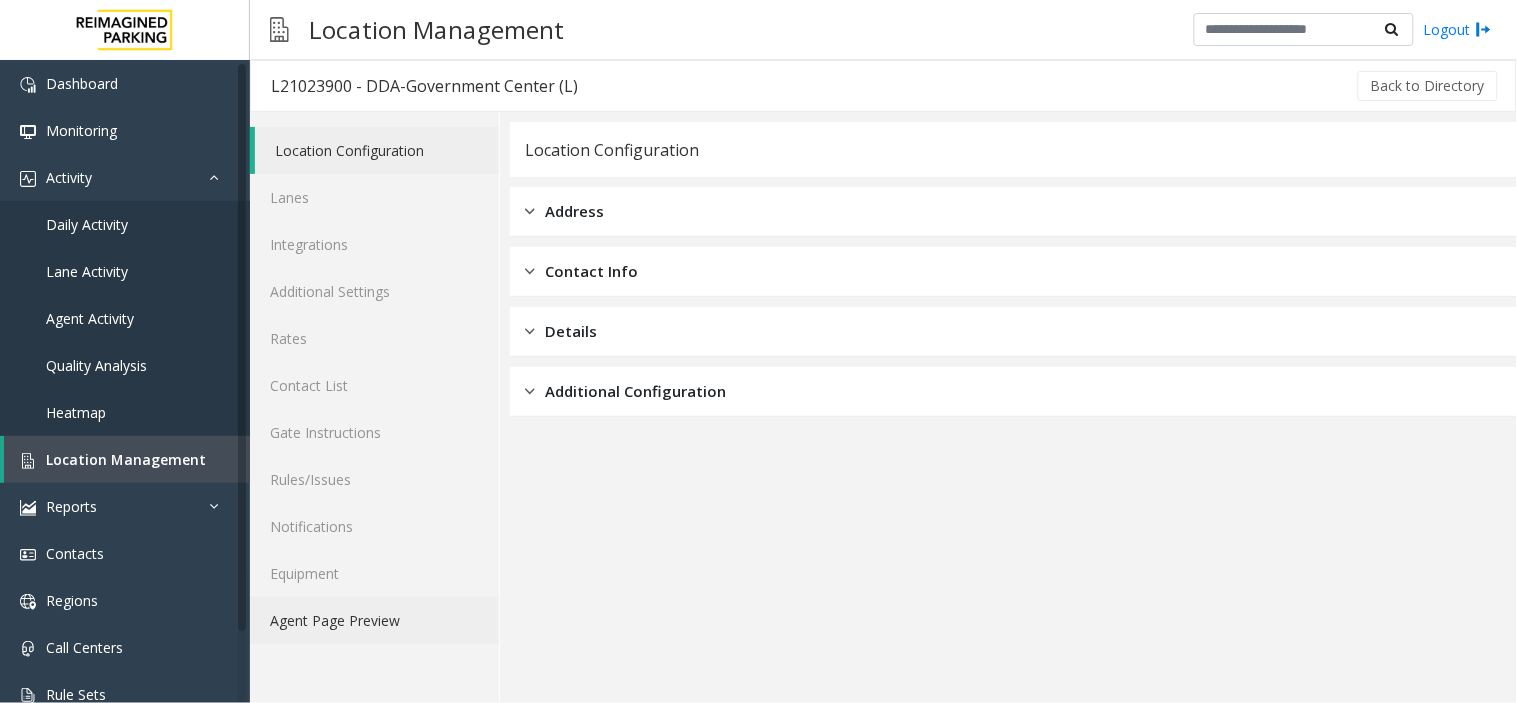 click on "Agent Page Preview" 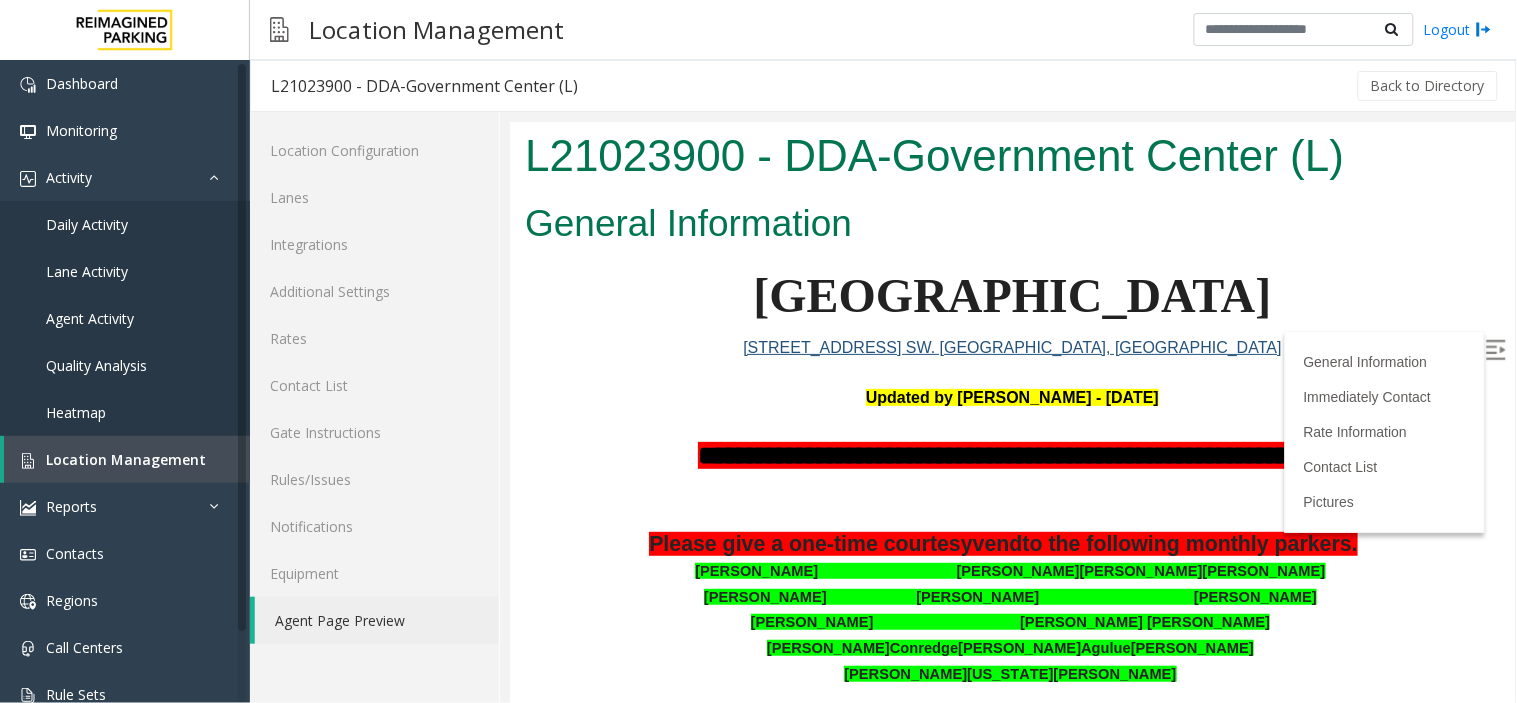 scroll, scrollTop: 0, scrollLeft: 0, axis: both 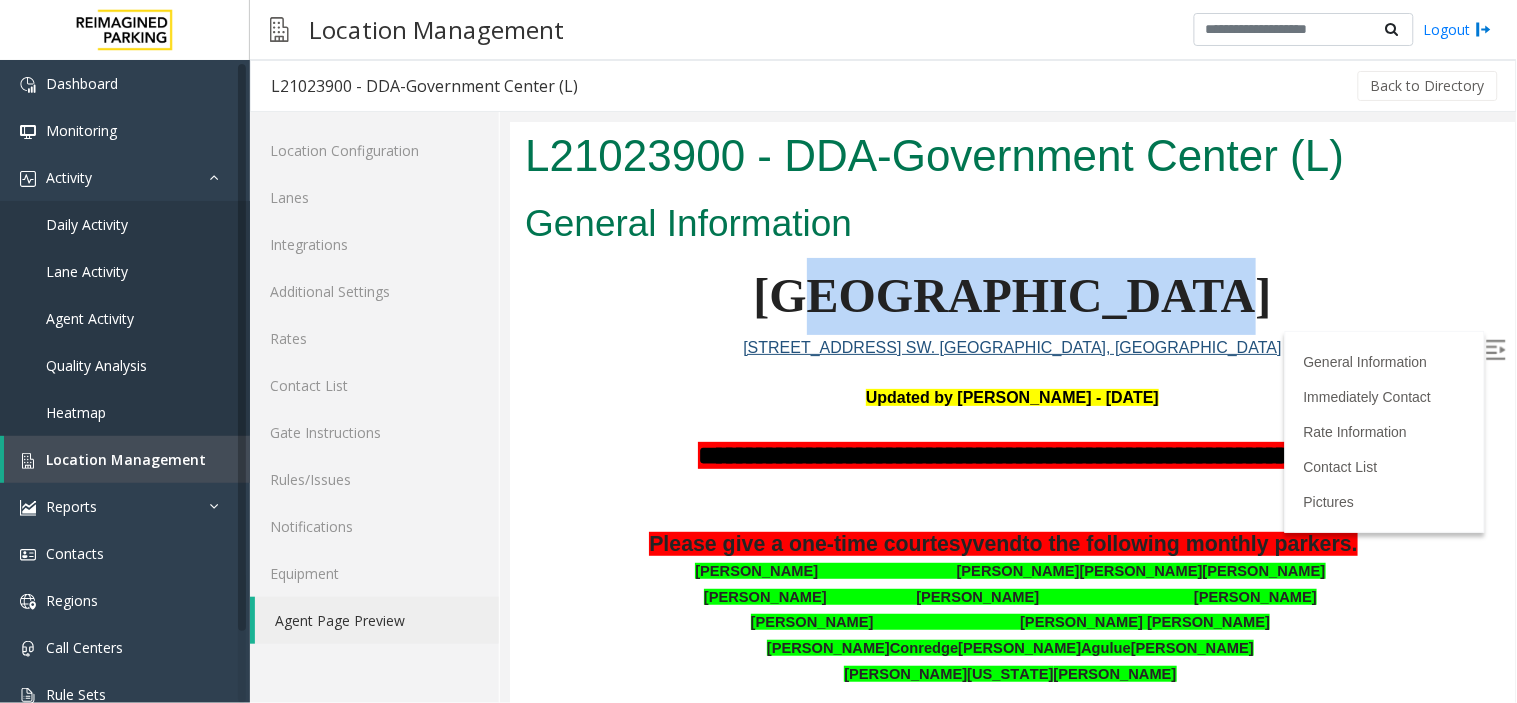drag, startPoint x: 816, startPoint y: 293, endPoint x: 1326, endPoint y: 295, distance: 510.00394 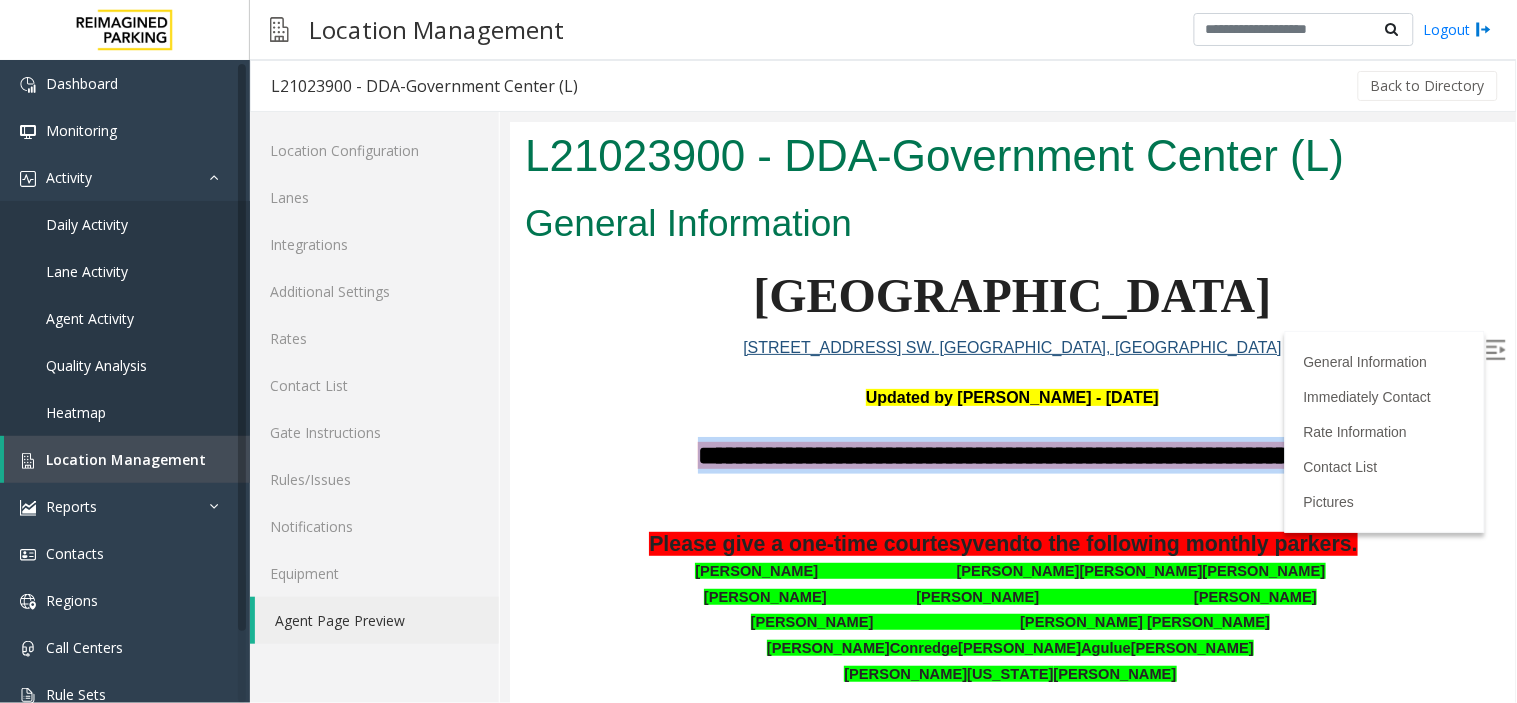 drag, startPoint x: 655, startPoint y: 447, endPoint x: 1360, endPoint y: 443, distance: 705.01135 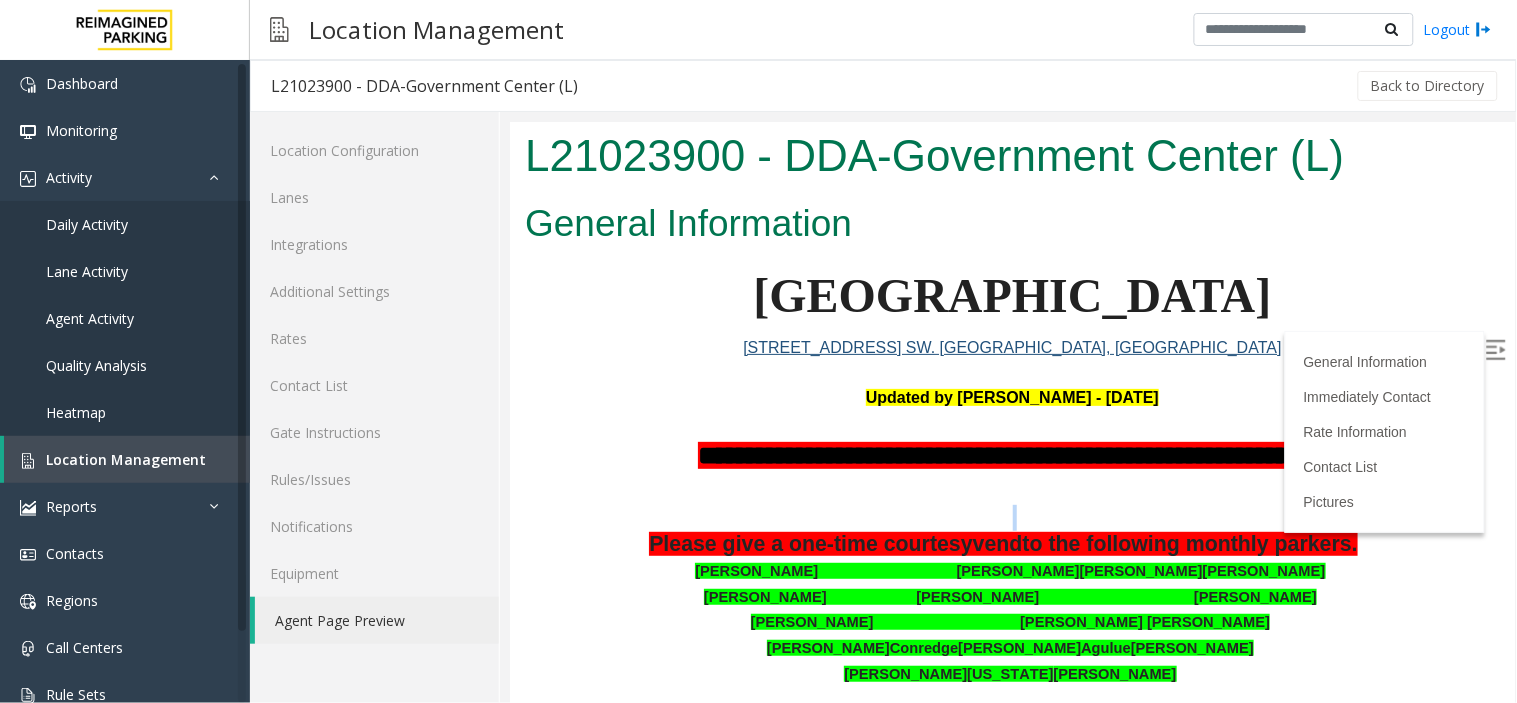 drag, startPoint x: 635, startPoint y: 545, endPoint x: 1309, endPoint y: 525, distance: 674.2967 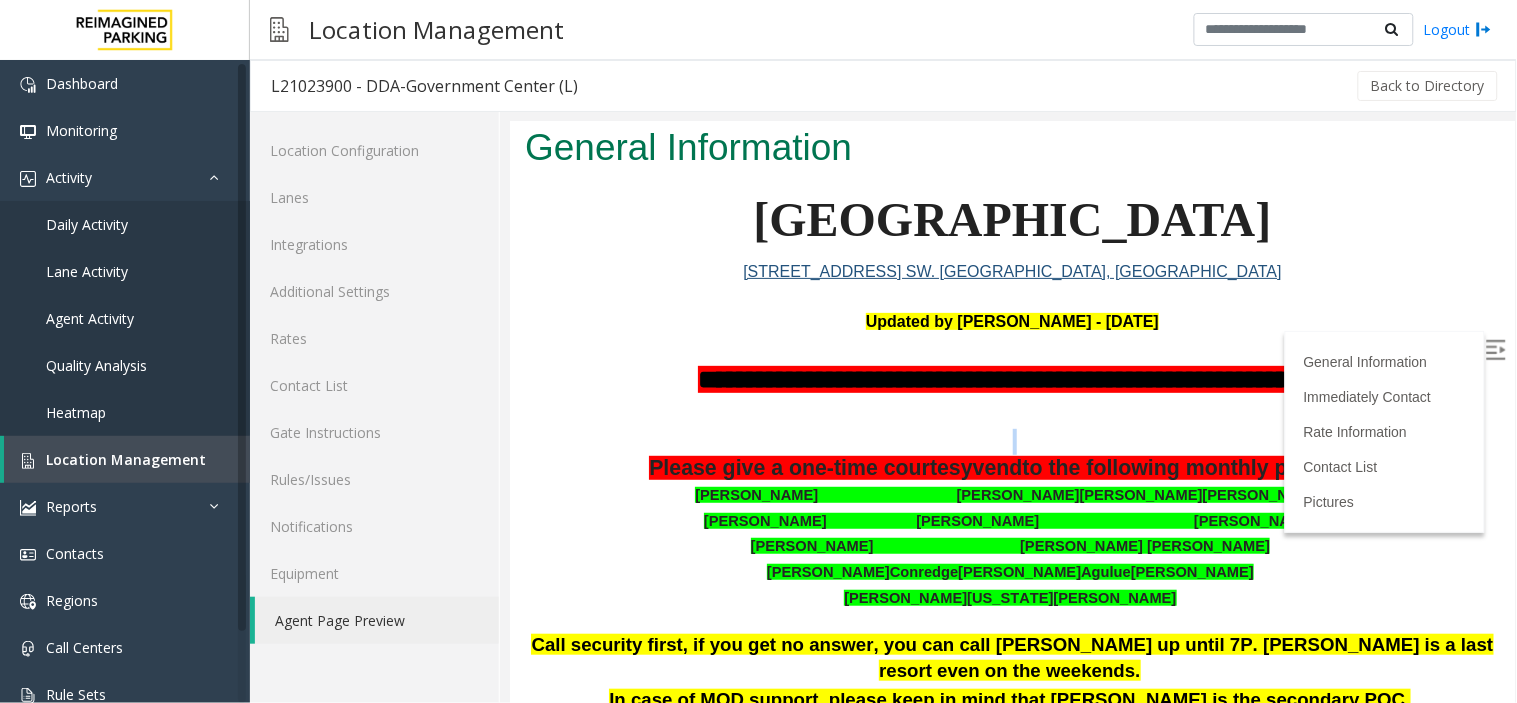 scroll, scrollTop: 111, scrollLeft: 0, axis: vertical 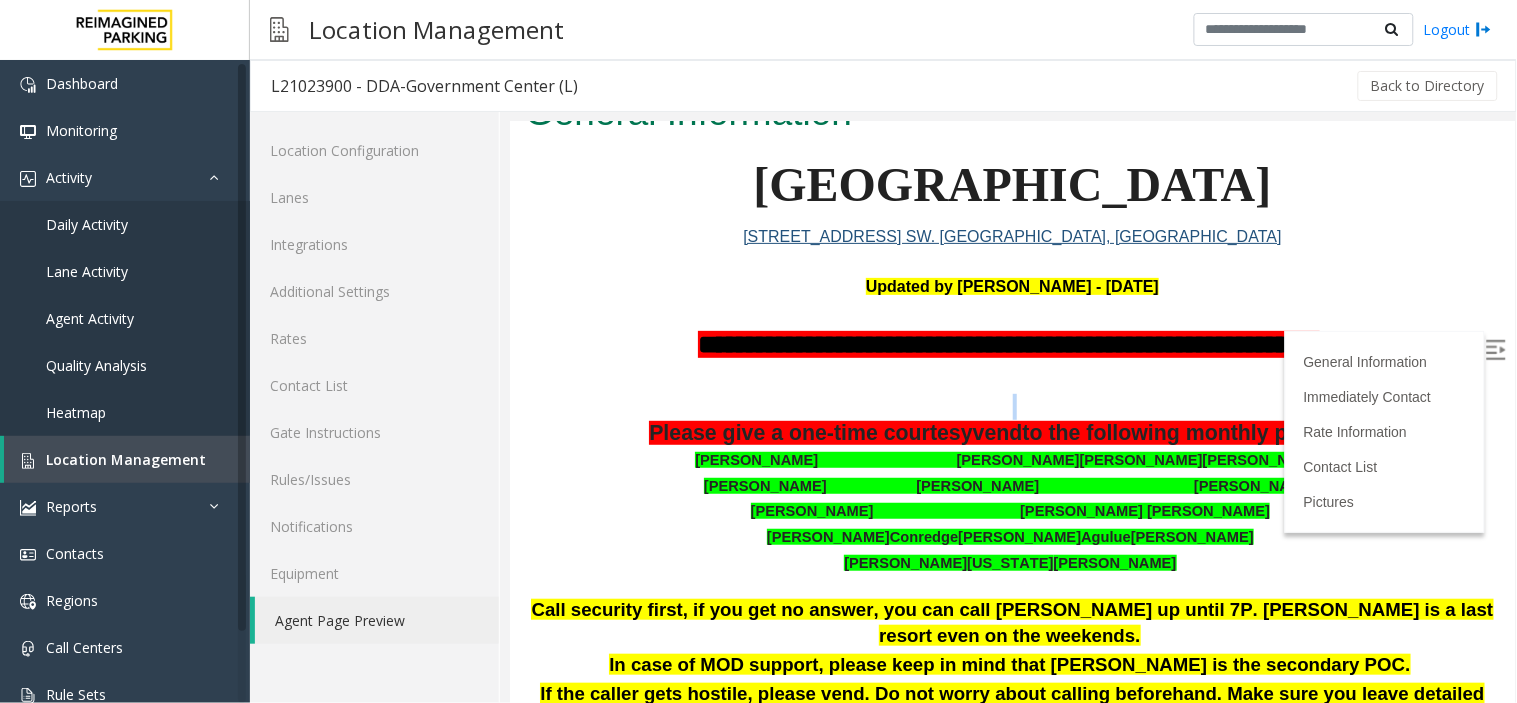 drag, startPoint x: 700, startPoint y: 454, endPoint x: 1245, endPoint y: 548, distance: 553.047 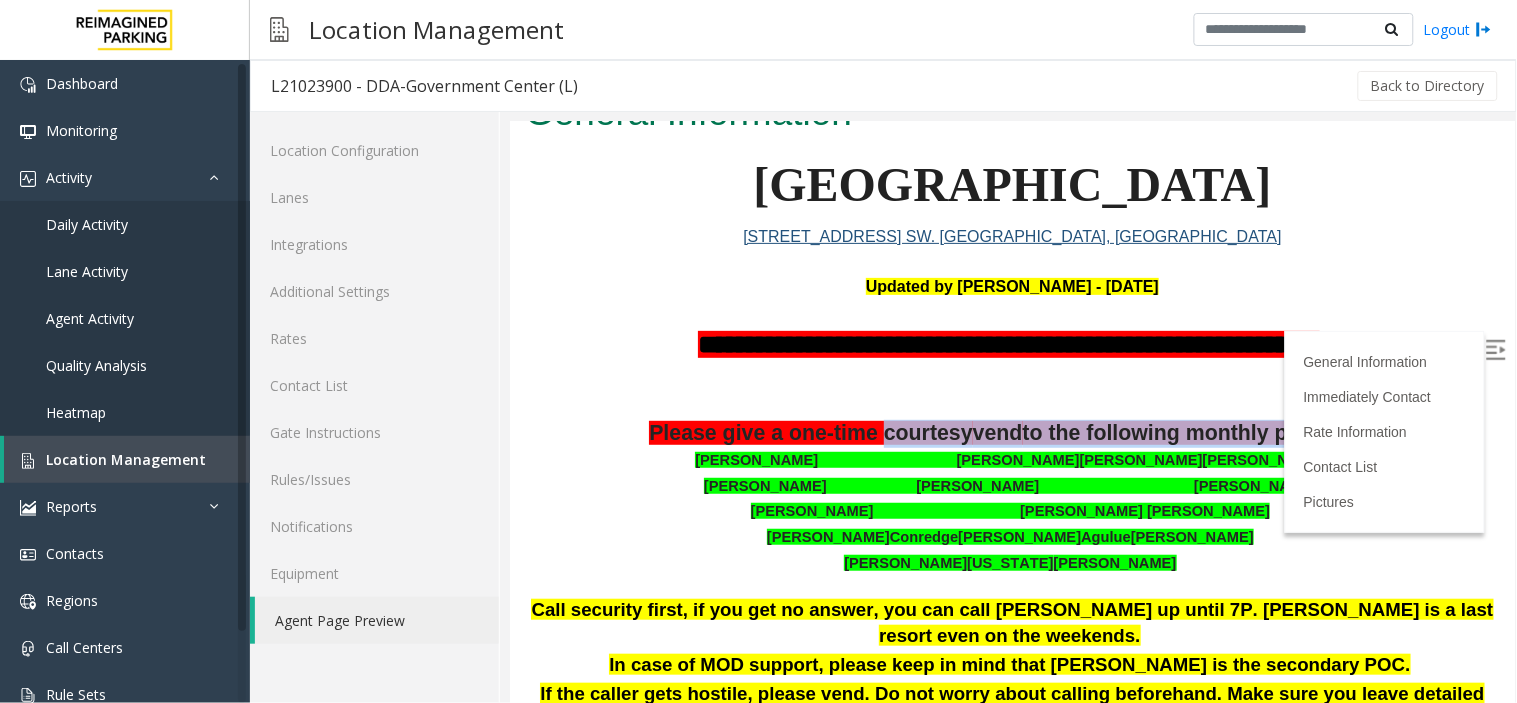 drag, startPoint x: 871, startPoint y: 438, endPoint x: 1347, endPoint y: 428, distance: 476.10504 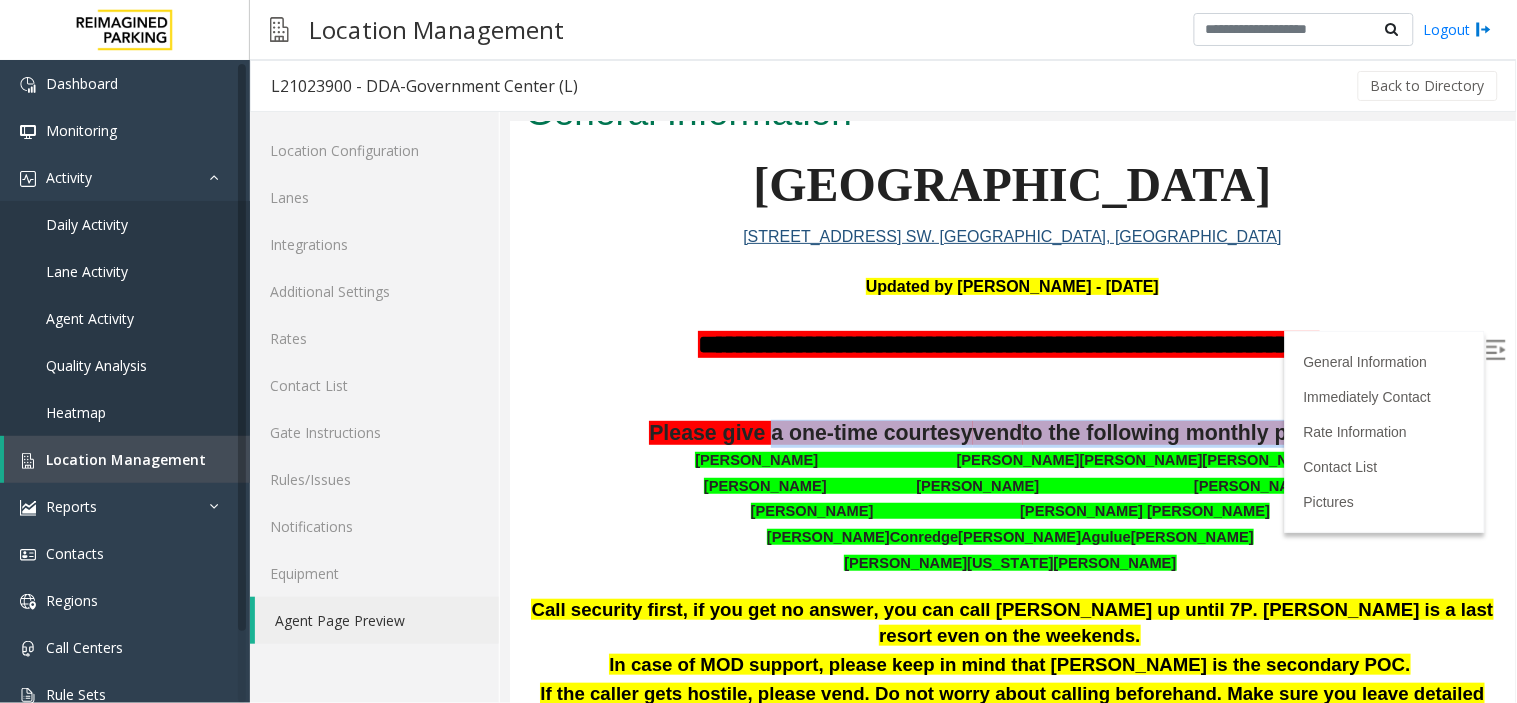 drag, startPoint x: 817, startPoint y: 428, endPoint x: 1405, endPoint y: 425, distance: 588.0076 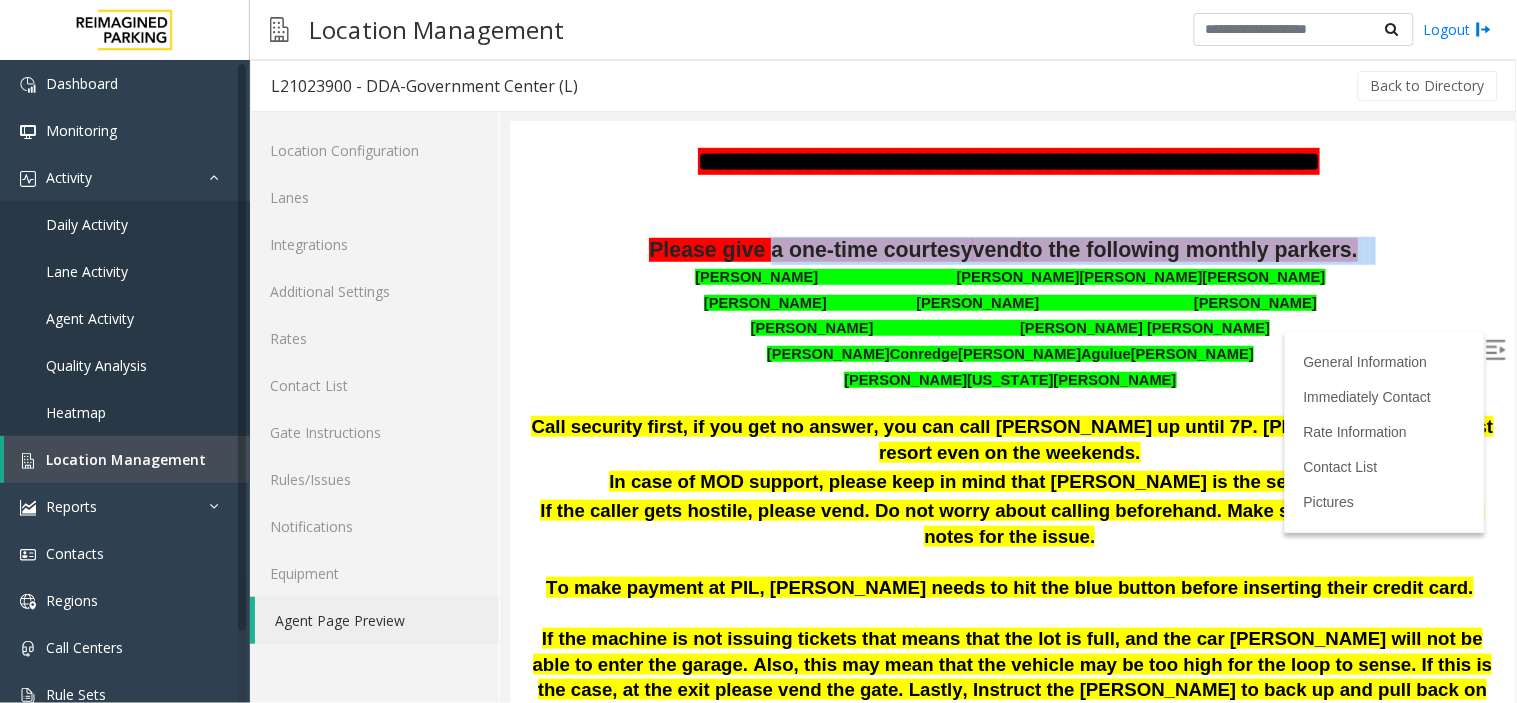 scroll, scrollTop: 333, scrollLeft: 0, axis: vertical 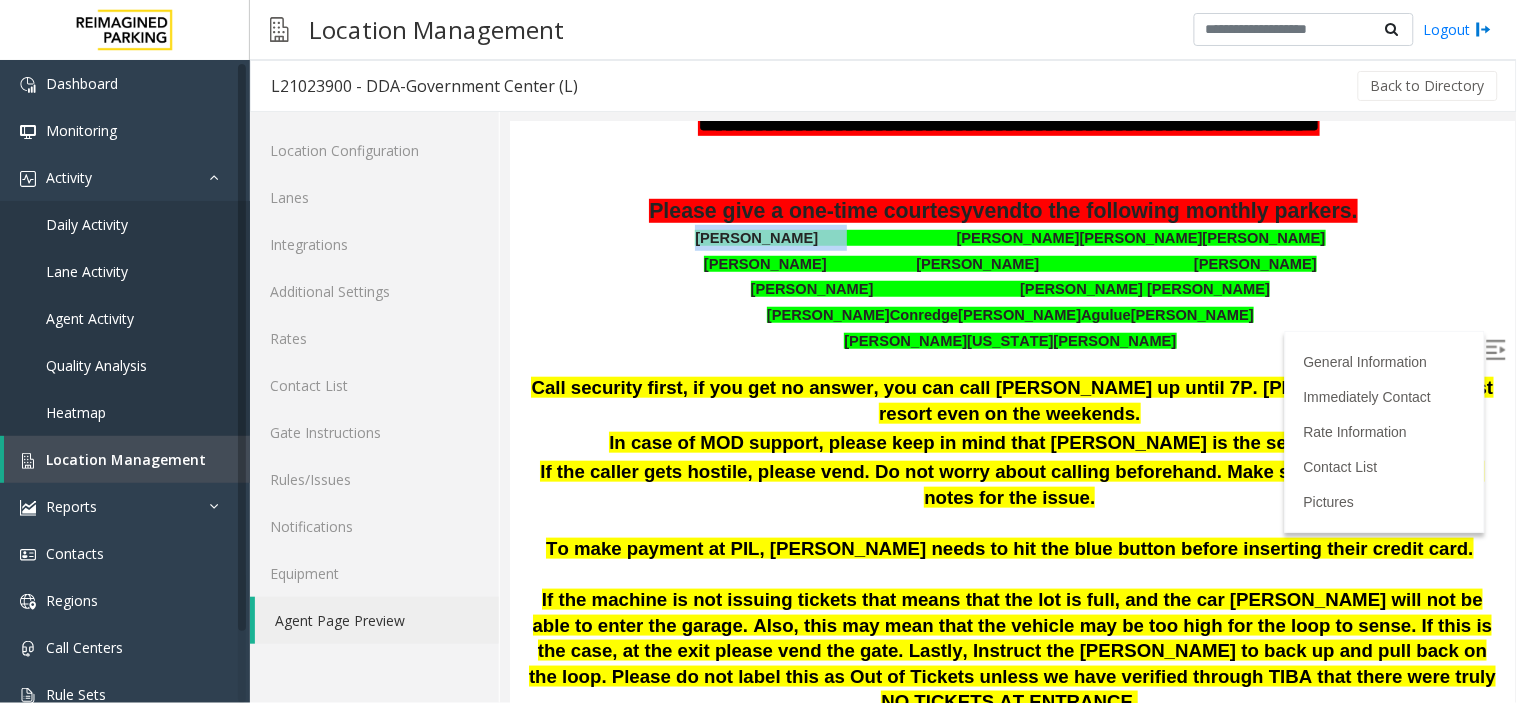 drag, startPoint x: 840, startPoint y: 236, endPoint x: 685, endPoint y: 238, distance: 155.01291 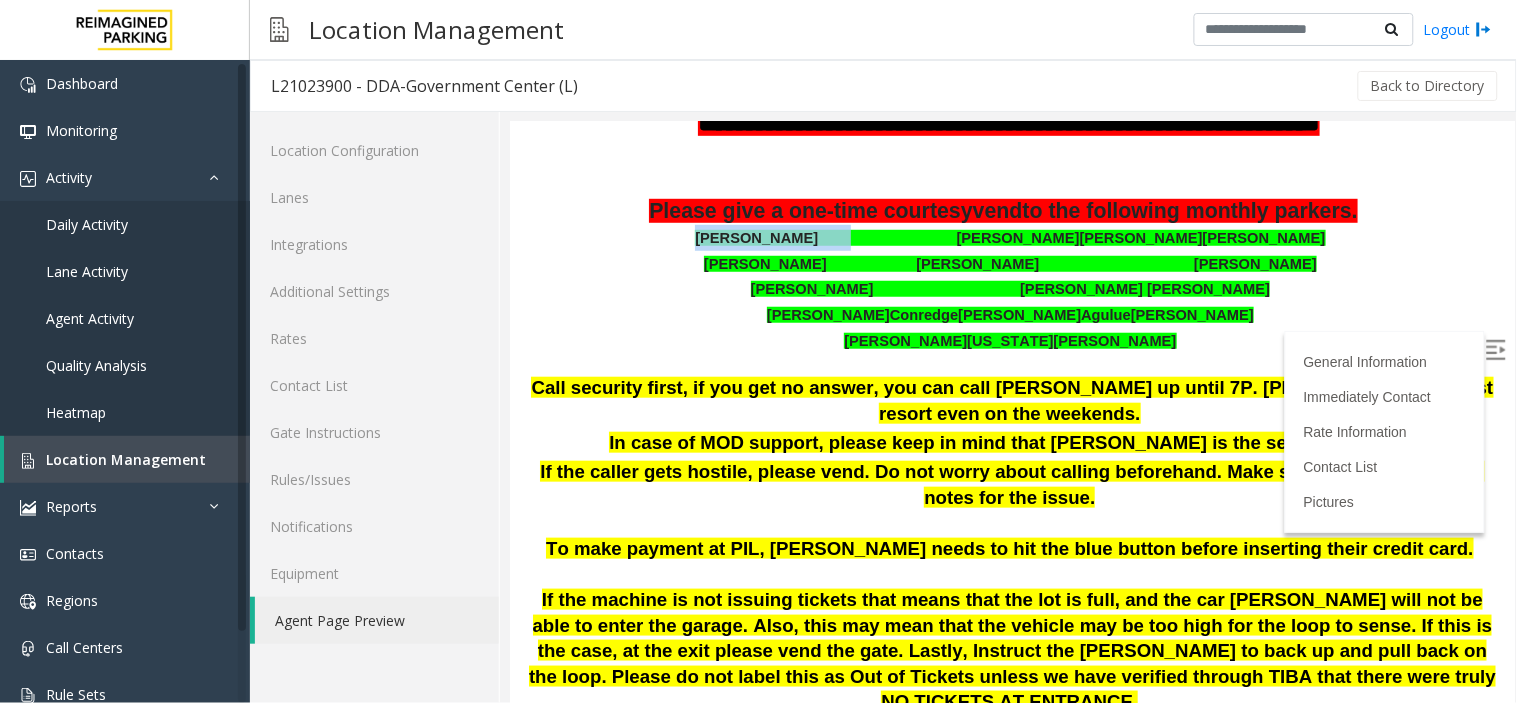 drag, startPoint x: 841, startPoint y: 234, endPoint x: 729, endPoint y: 238, distance: 112.0714 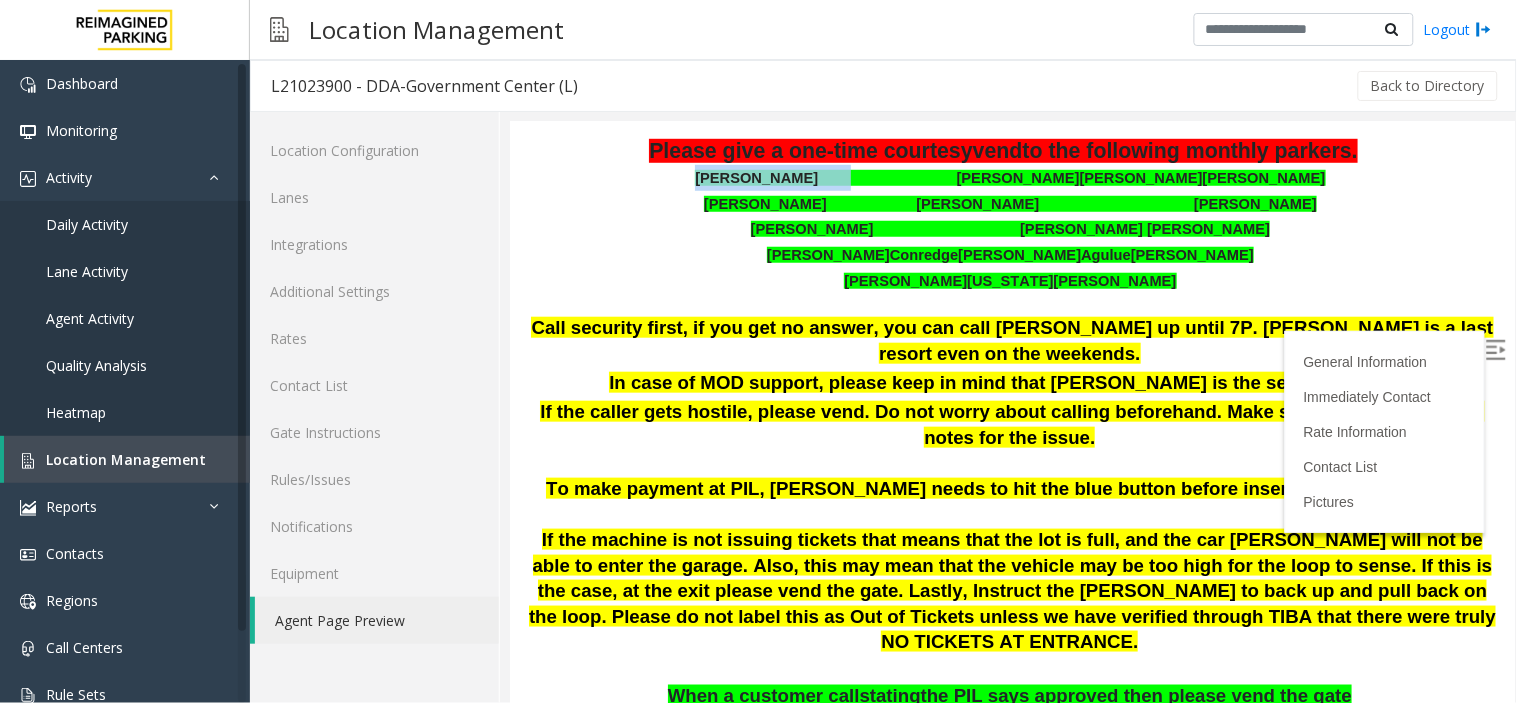 scroll, scrollTop: 444, scrollLeft: 0, axis: vertical 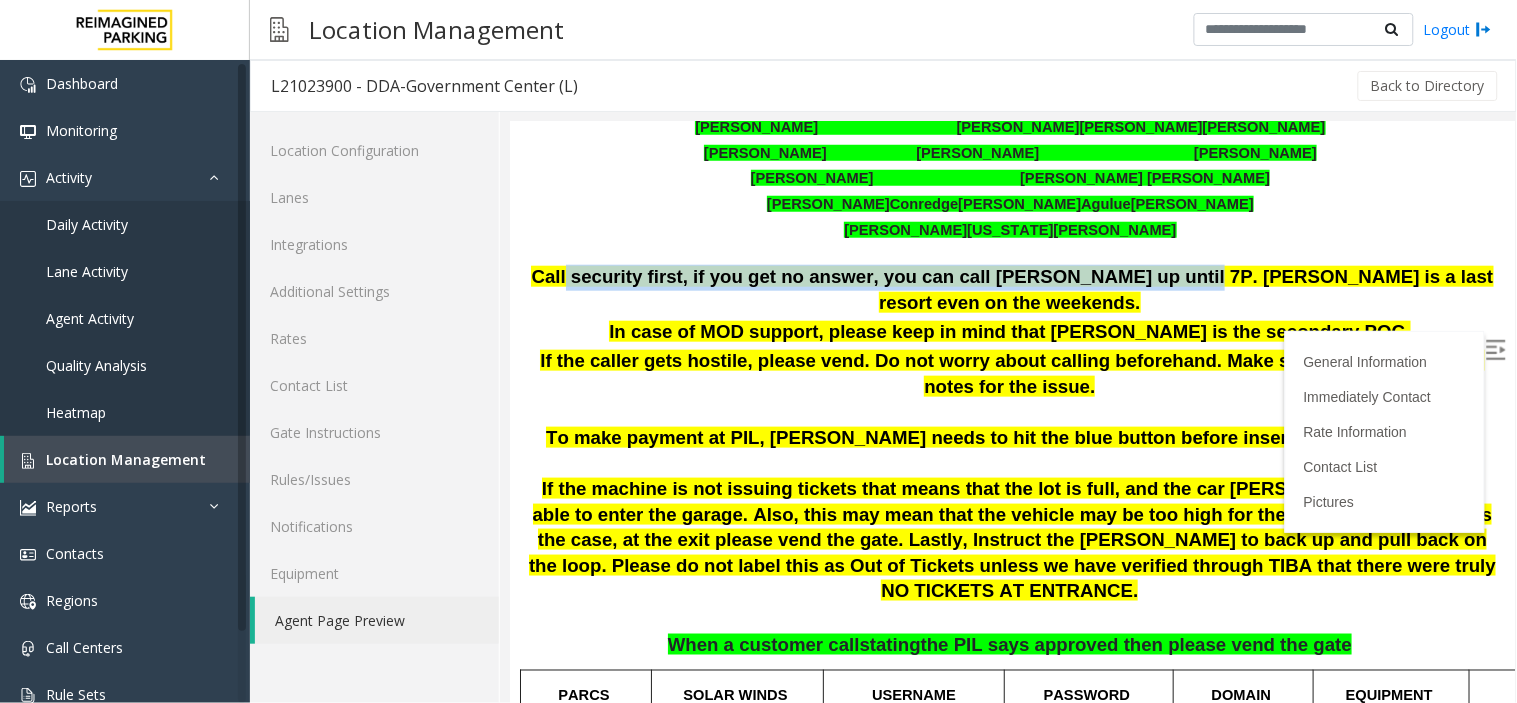 drag, startPoint x: 595, startPoint y: 269, endPoint x: 1144, endPoint y: 272, distance: 549.0082 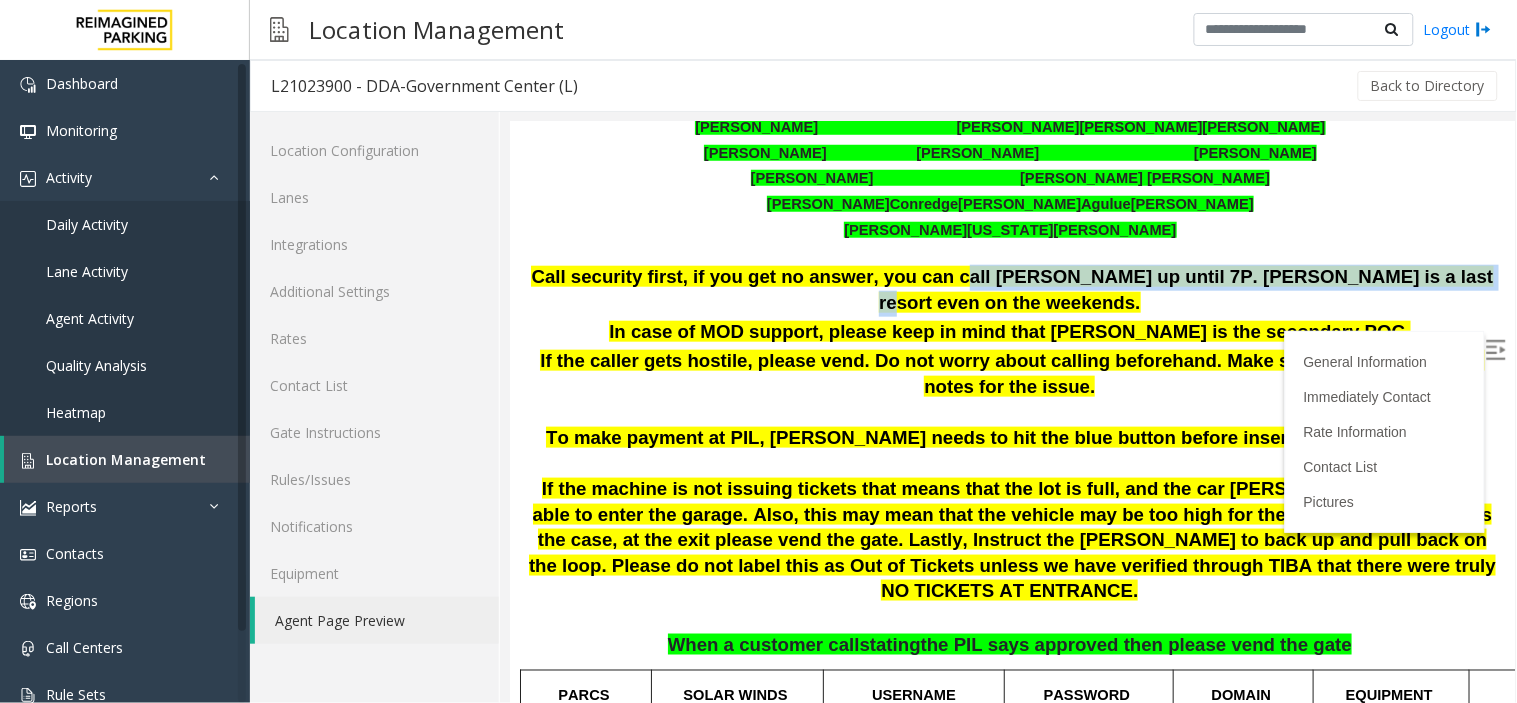 drag, startPoint x: 940, startPoint y: 275, endPoint x: 1372, endPoint y: 285, distance: 432.11572 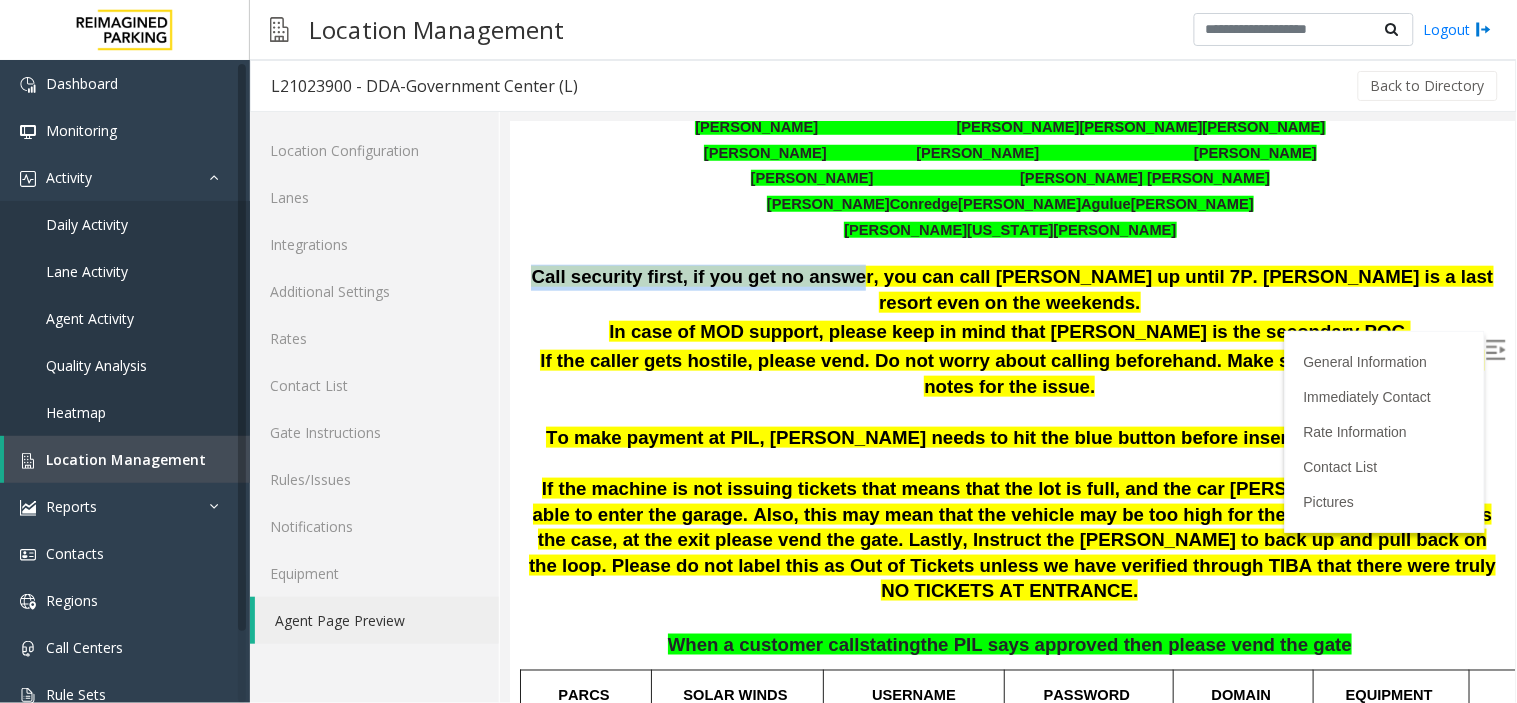 drag, startPoint x: 559, startPoint y: 278, endPoint x: 851, endPoint y: 277, distance: 292.0017 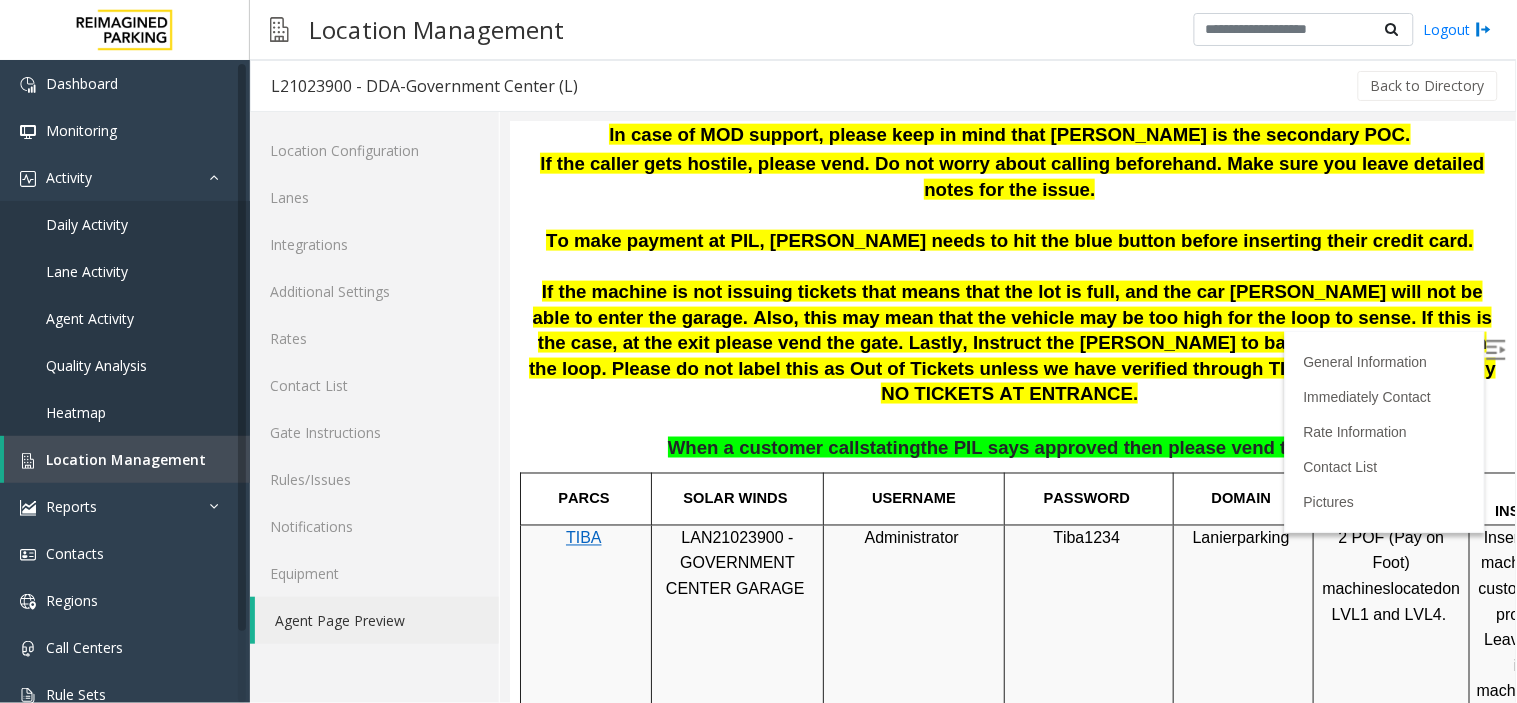 scroll, scrollTop: 666, scrollLeft: 0, axis: vertical 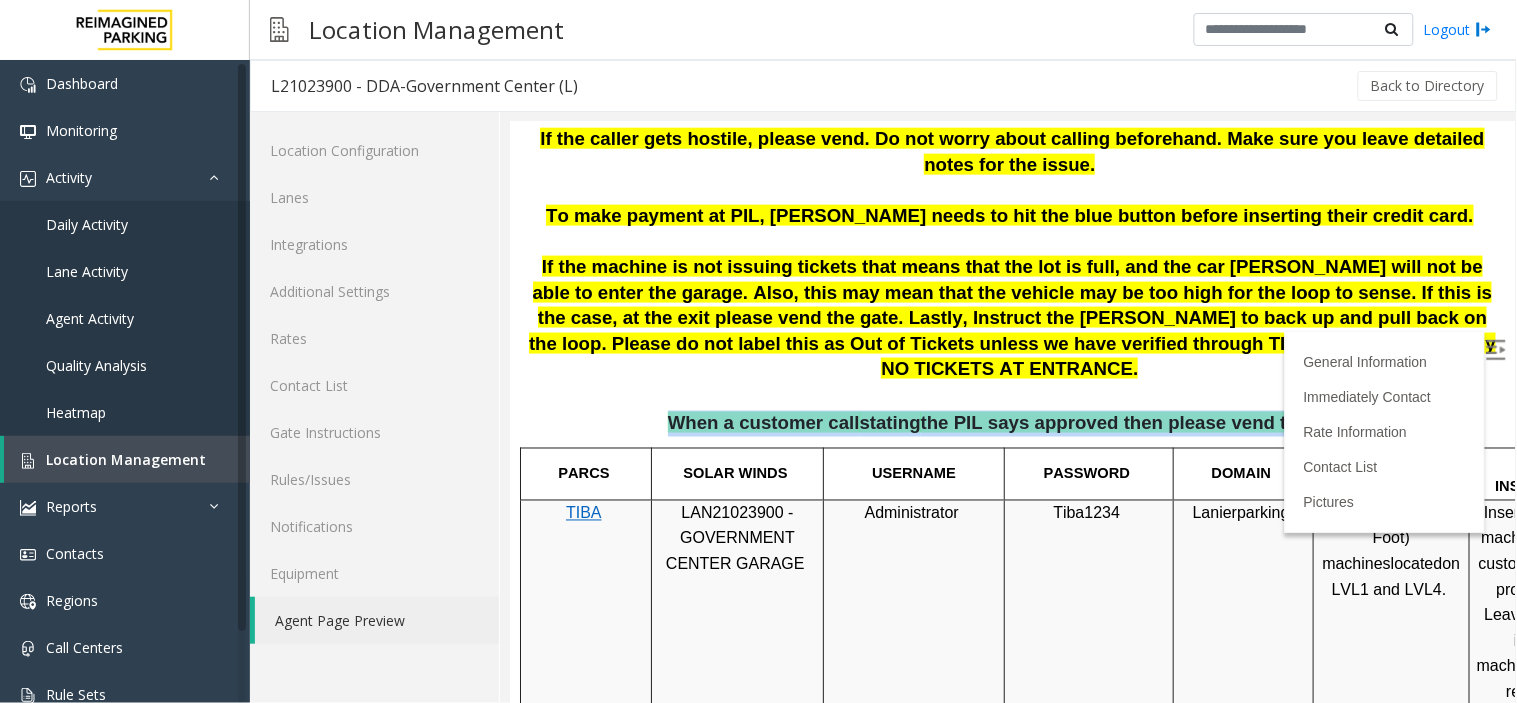 drag, startPoint x: 696, startPoint y: 368, endPoint x: 1435, endPoint y: 359, distance: 739.0548 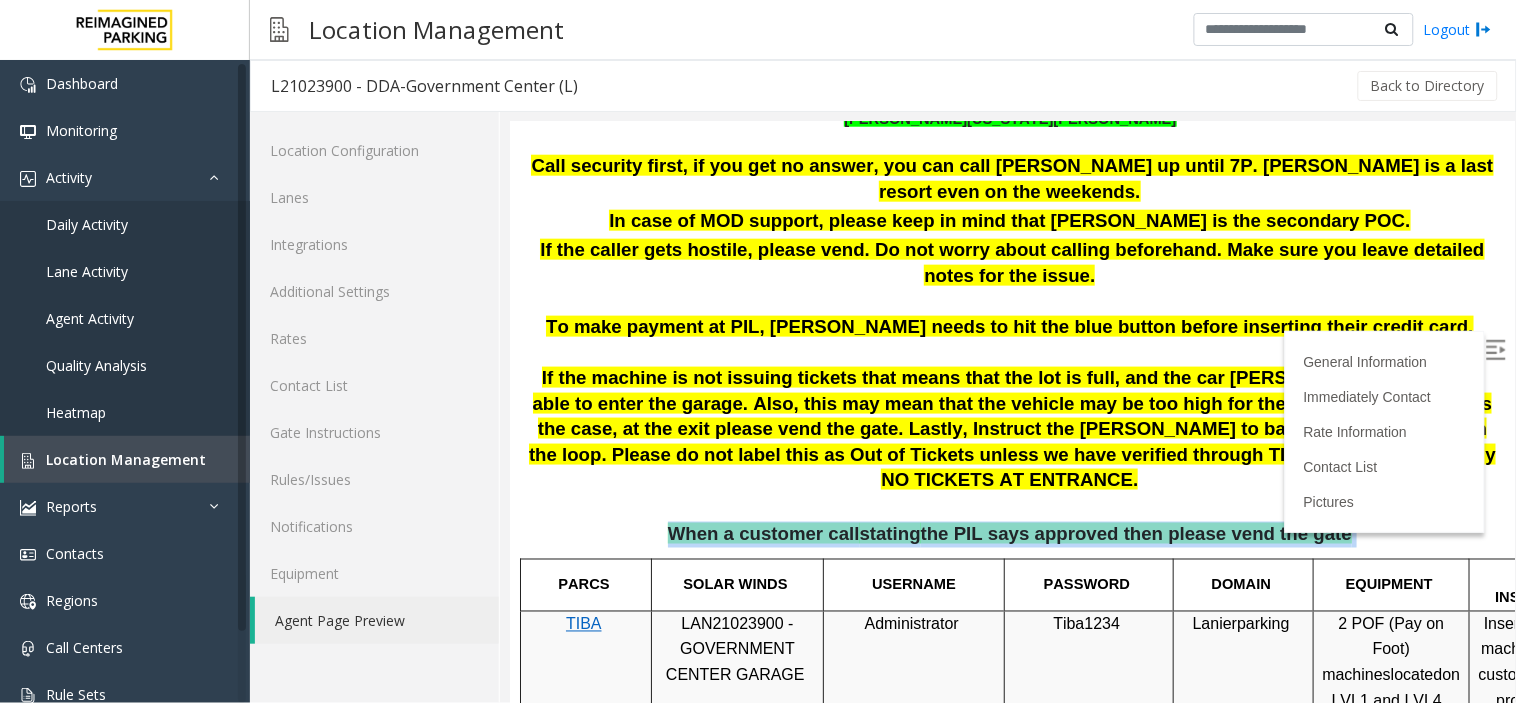 click on "When a customer call" at bounding box center [763, 532] 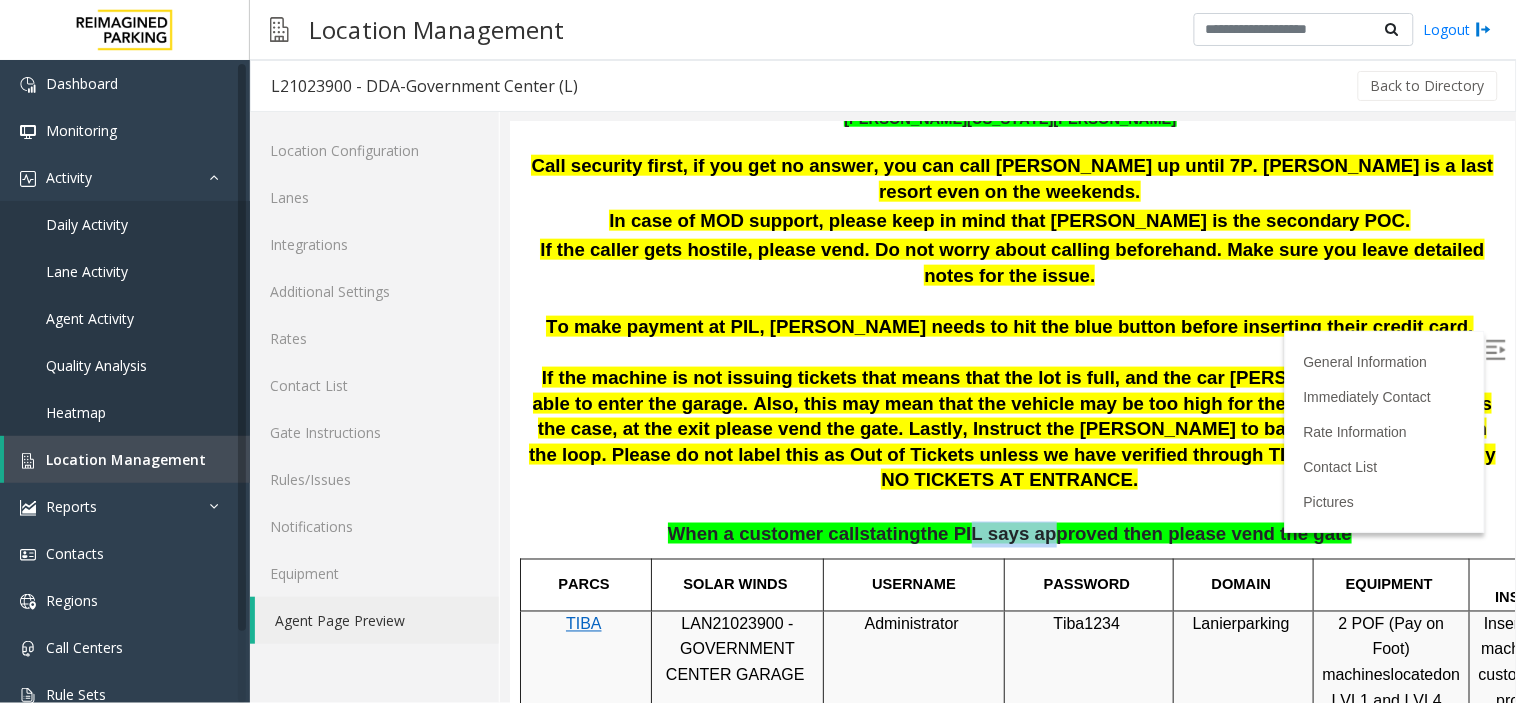 drag, startPoint x: 970, startPoint y: 475, endPoint x: 1030, endPoint y: 479, distance: 60.133186 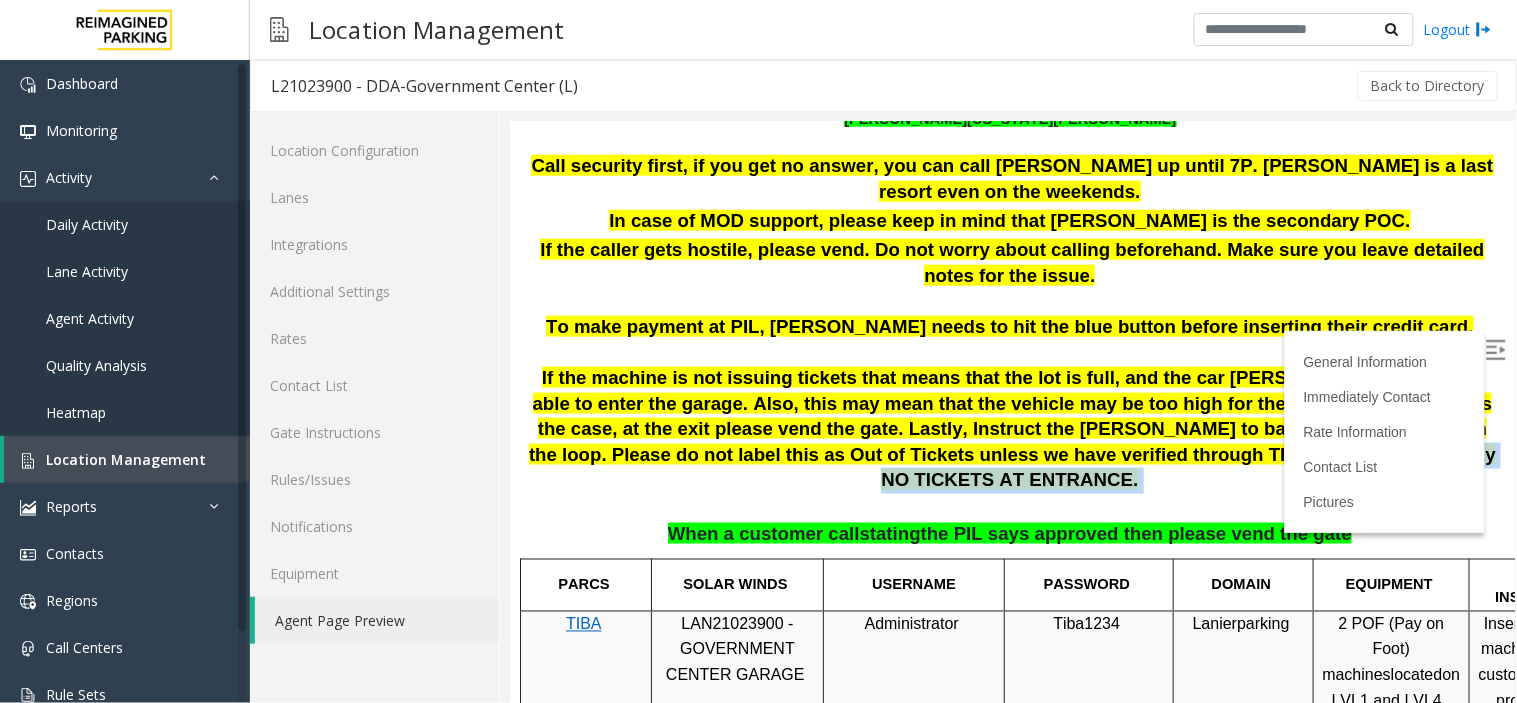 drag, startPoint x: 1060, startPoint y: 425, endPoint x: 1305, endPoint y: 432, distance: 245.09998 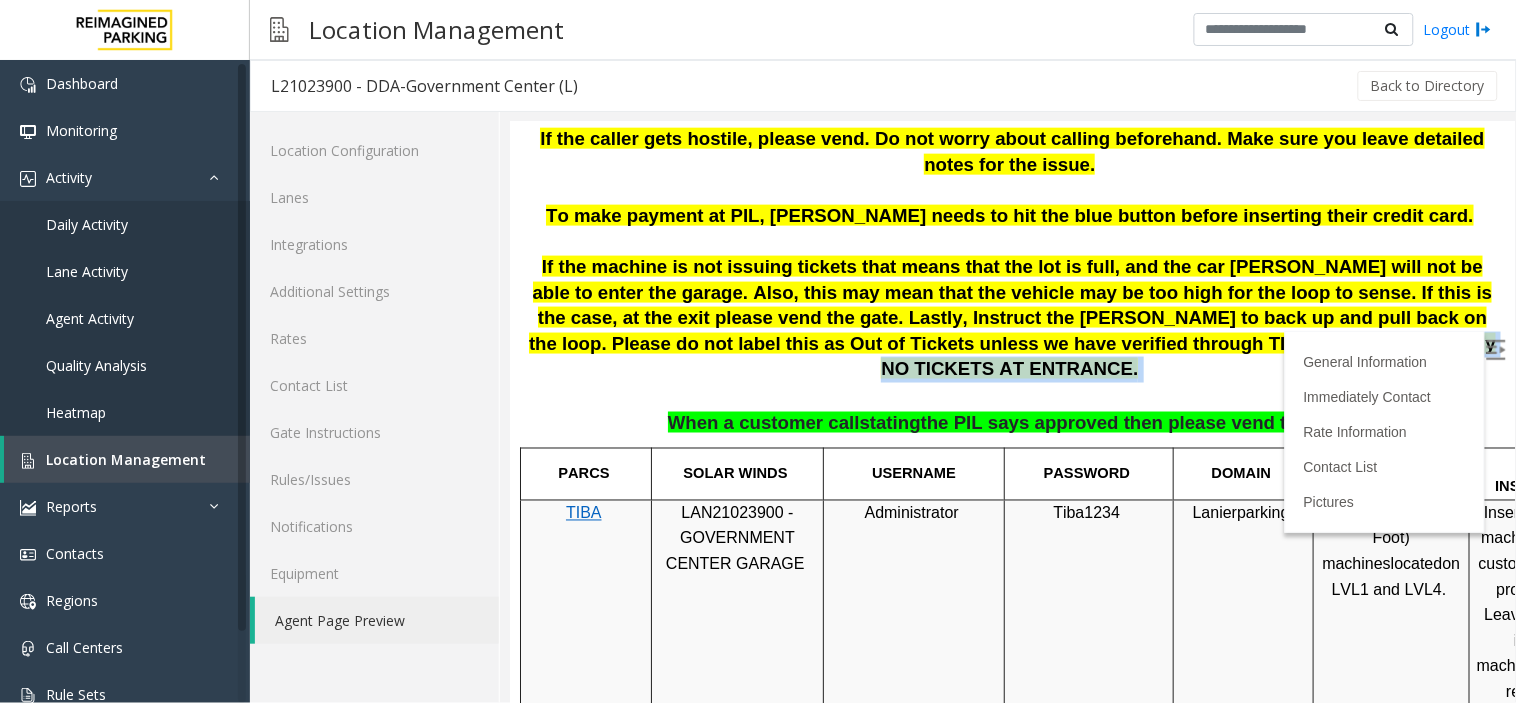 scroll, scrollTop: 777, scrollLeft: 0, axis: vertical 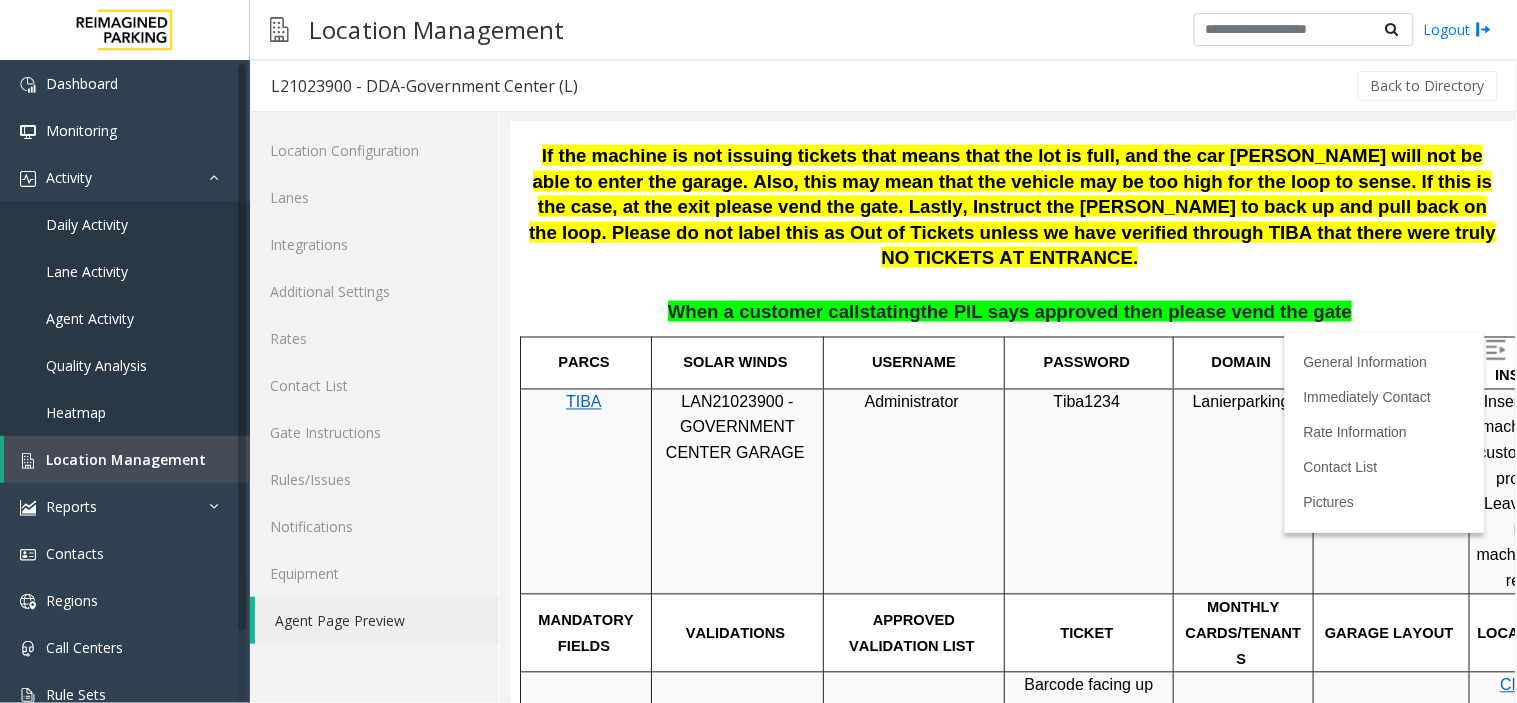 click on "LAN21023900 - GOVERNMENT CENTER GARAGE" at bounding box center [734, 427] 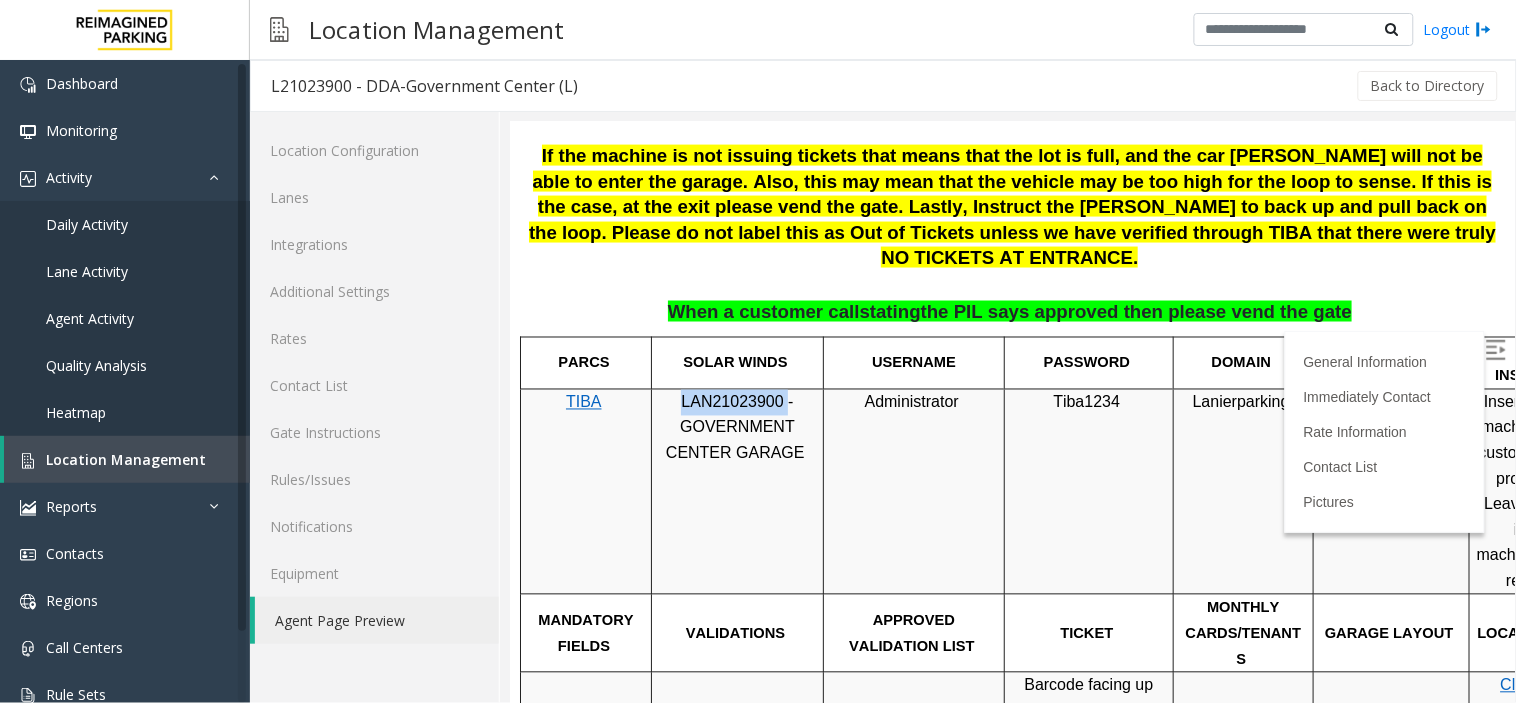 click on "LAN21023900 - GOVERNMENT CENTER GARAGE" at bounding box center [734, 427] 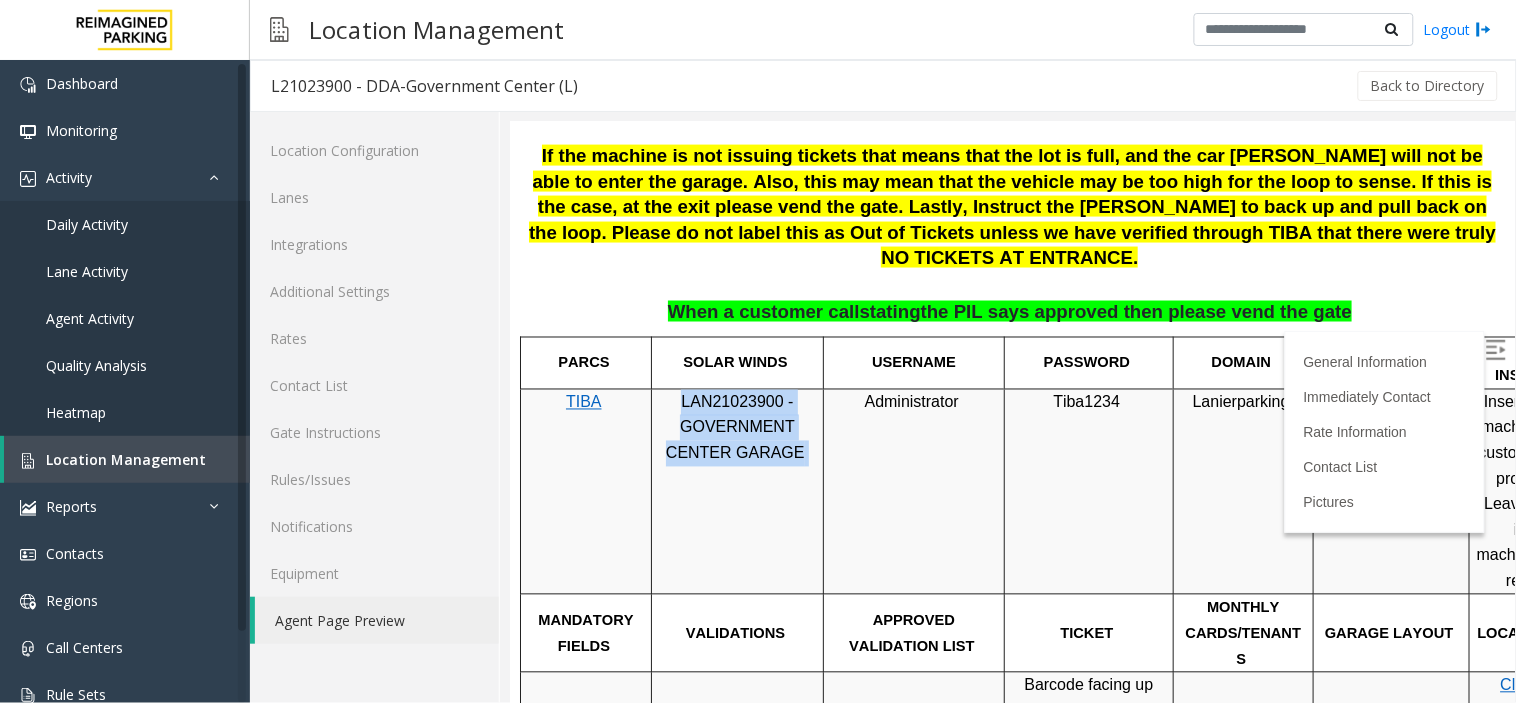 click on "LAN21023900 - GOVERNMENT CENTER GARAGE" at bounding box center (734, 427) 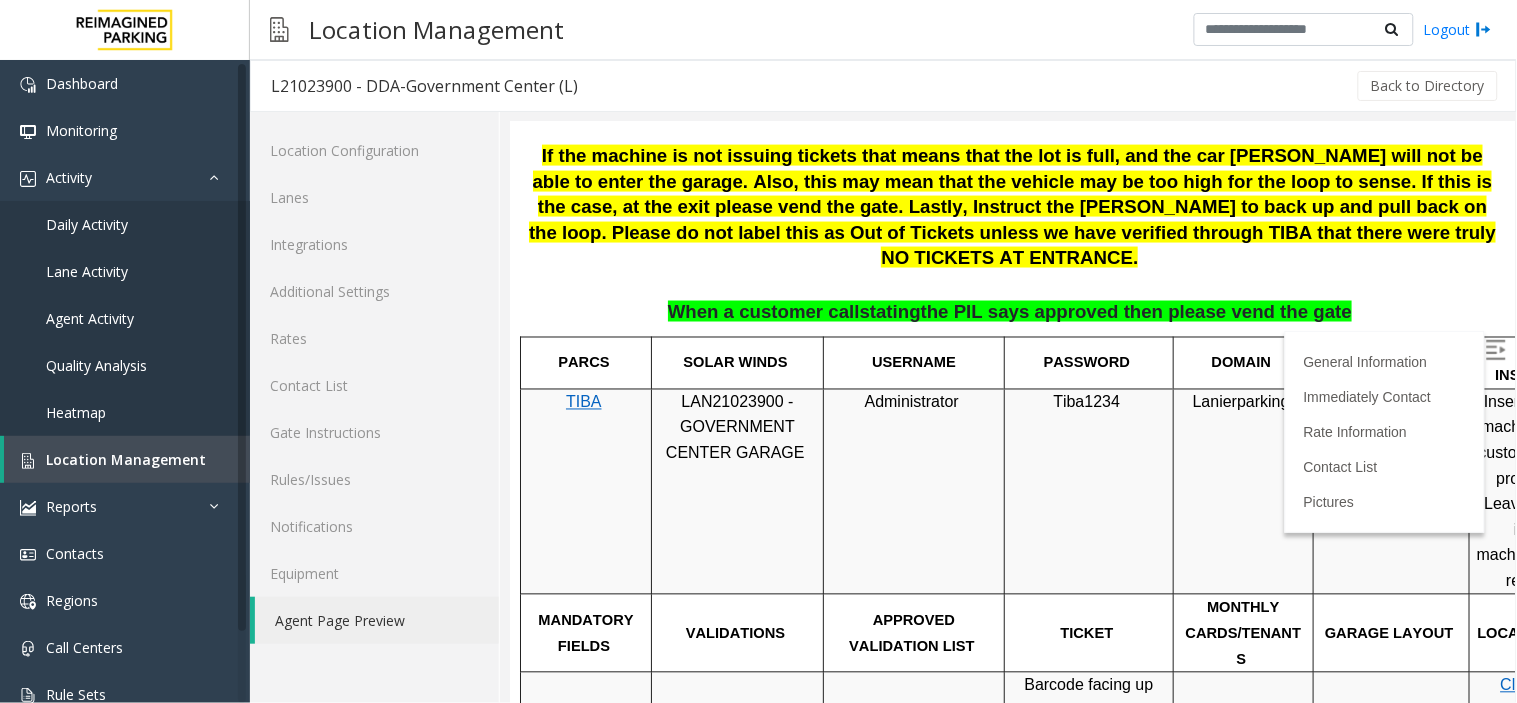 click at bounding box center [1003, 491] 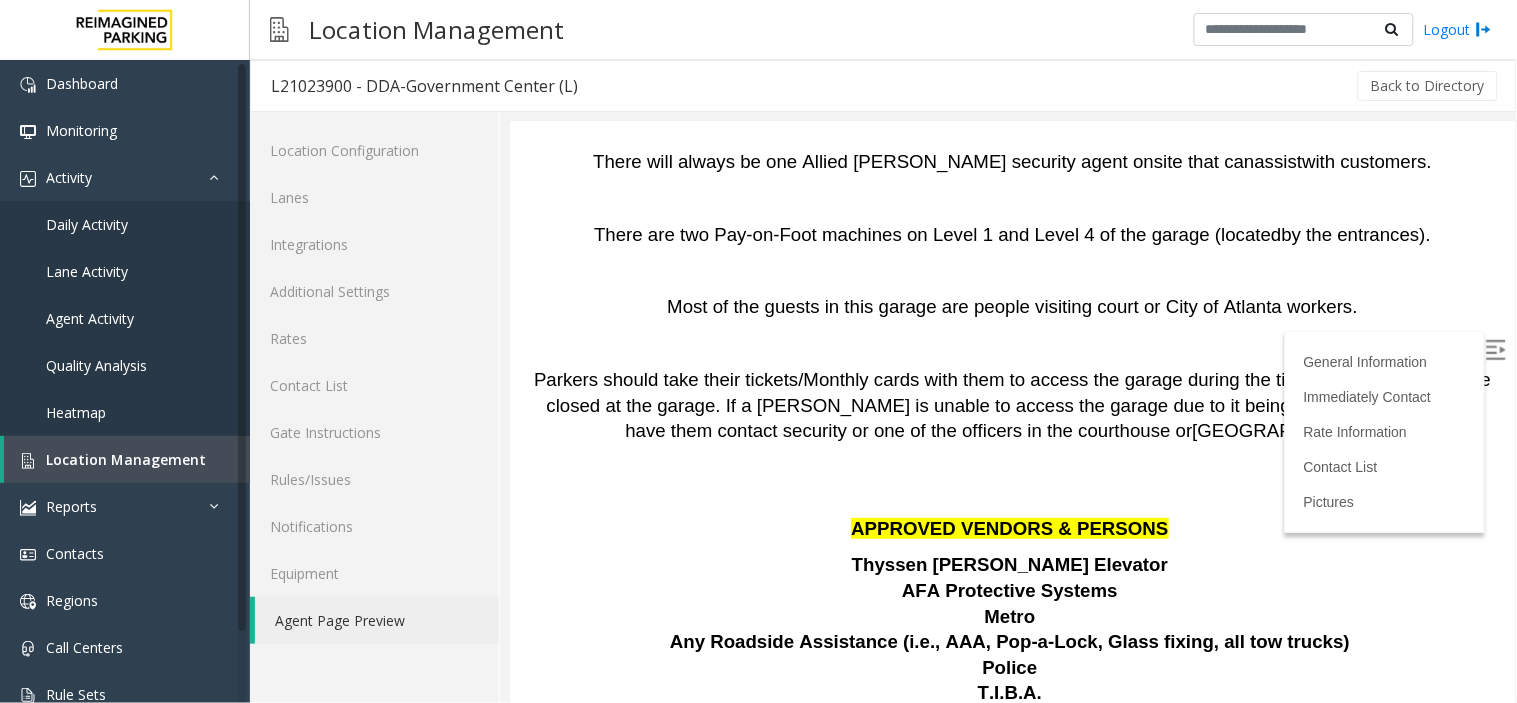 scroll, scrollTop: 2000, scrollLeft: 0, axis: vertical 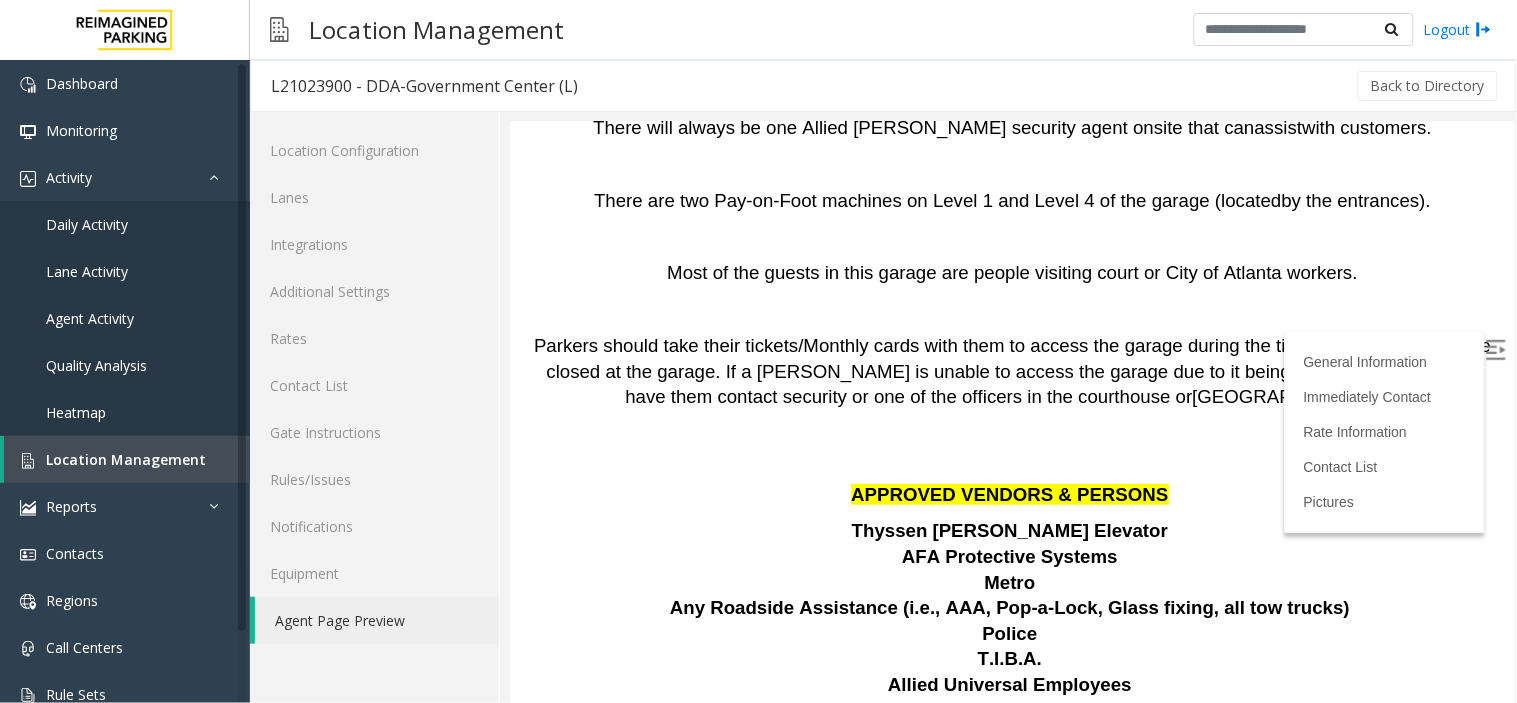 drag, startPoint x: 861, startPoint y: 348, endPoint x: 1233, endPoint y: 331, distance: 372.38824 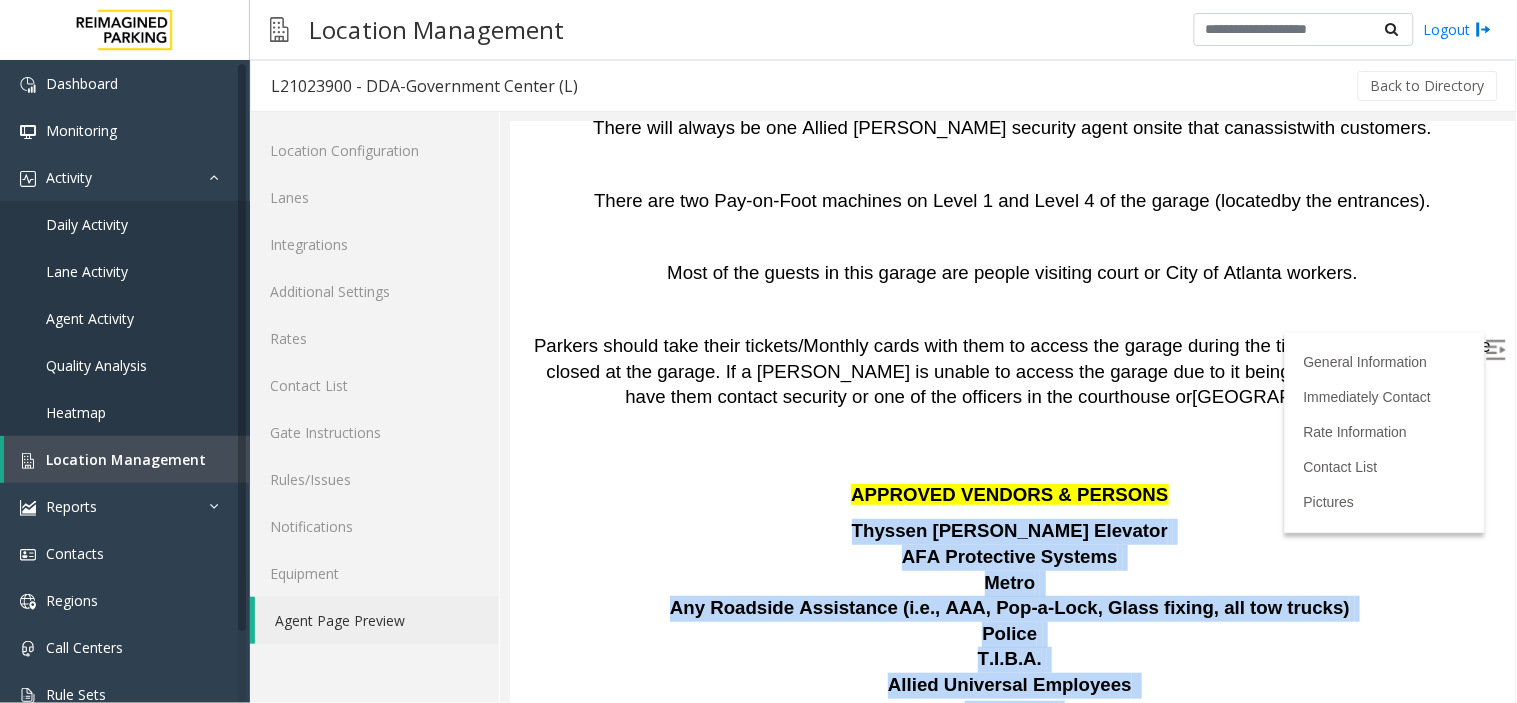 drag, startPoint x: 867, startPoint y: 394, endPoint x: 1324, endPoint y: 623, distance: 511.16534 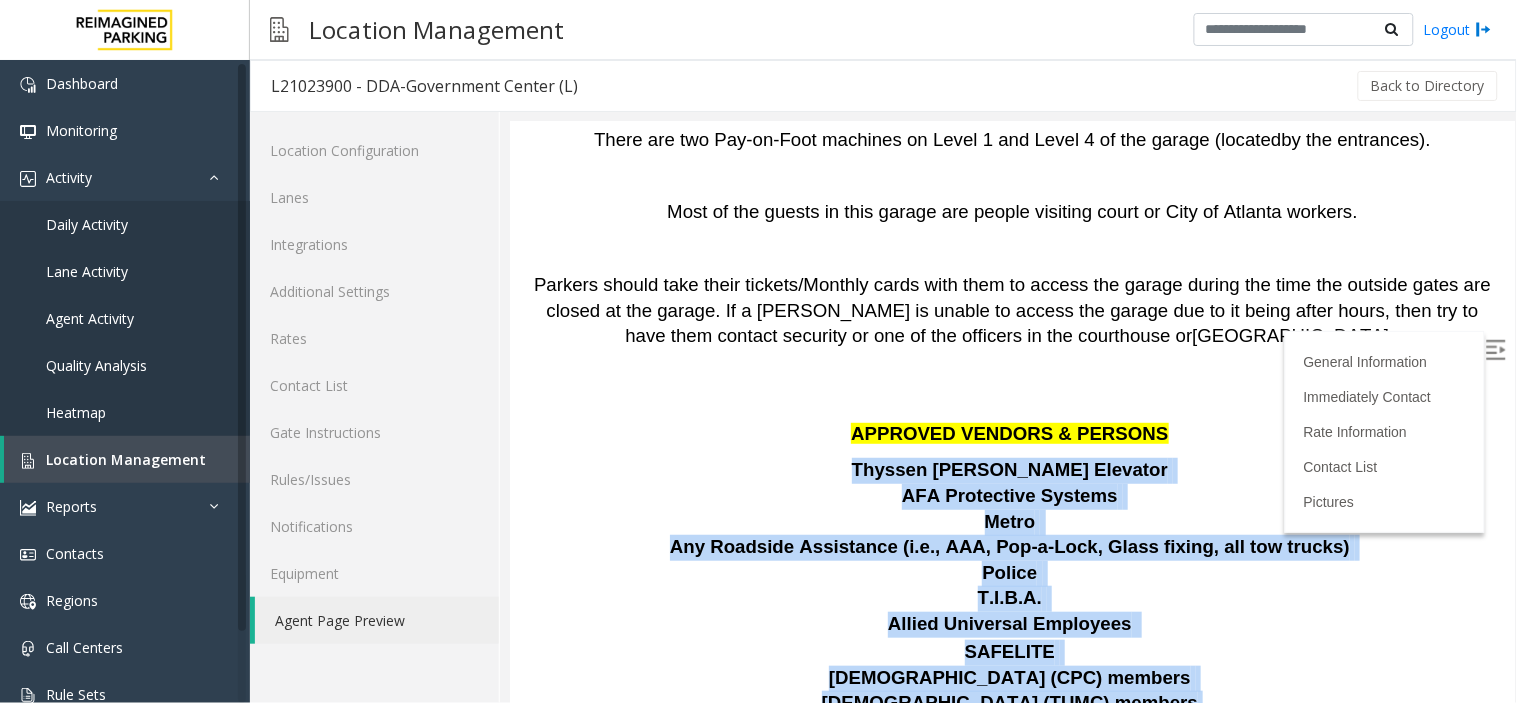 scroll, scrollTop: 2111, scrollLeft: 0, axis: vertical 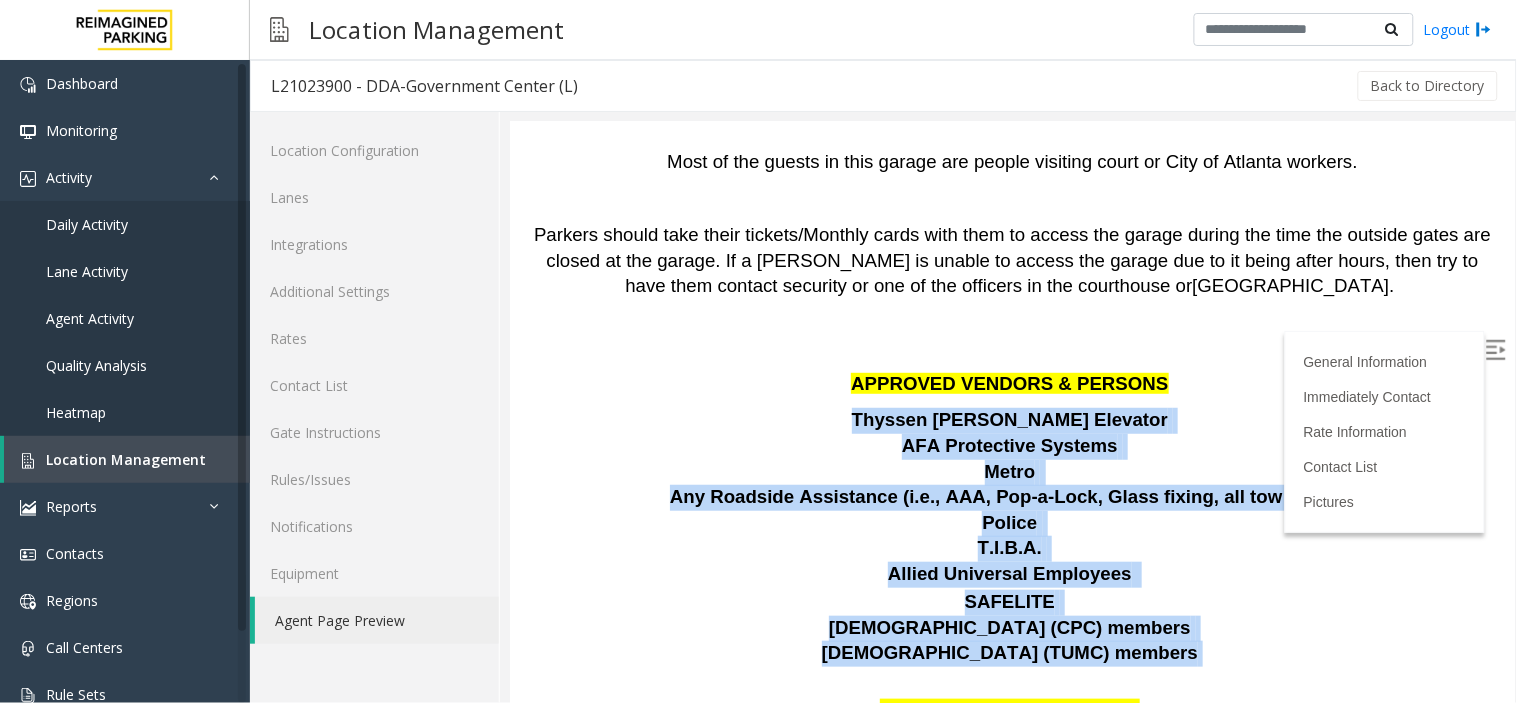 click on "[DEMOGRAPHIC_DATA] (CPC) members   [DEMOGRAPHIC_DATA] (TUMC) members" at bounding box center [1011, 627] 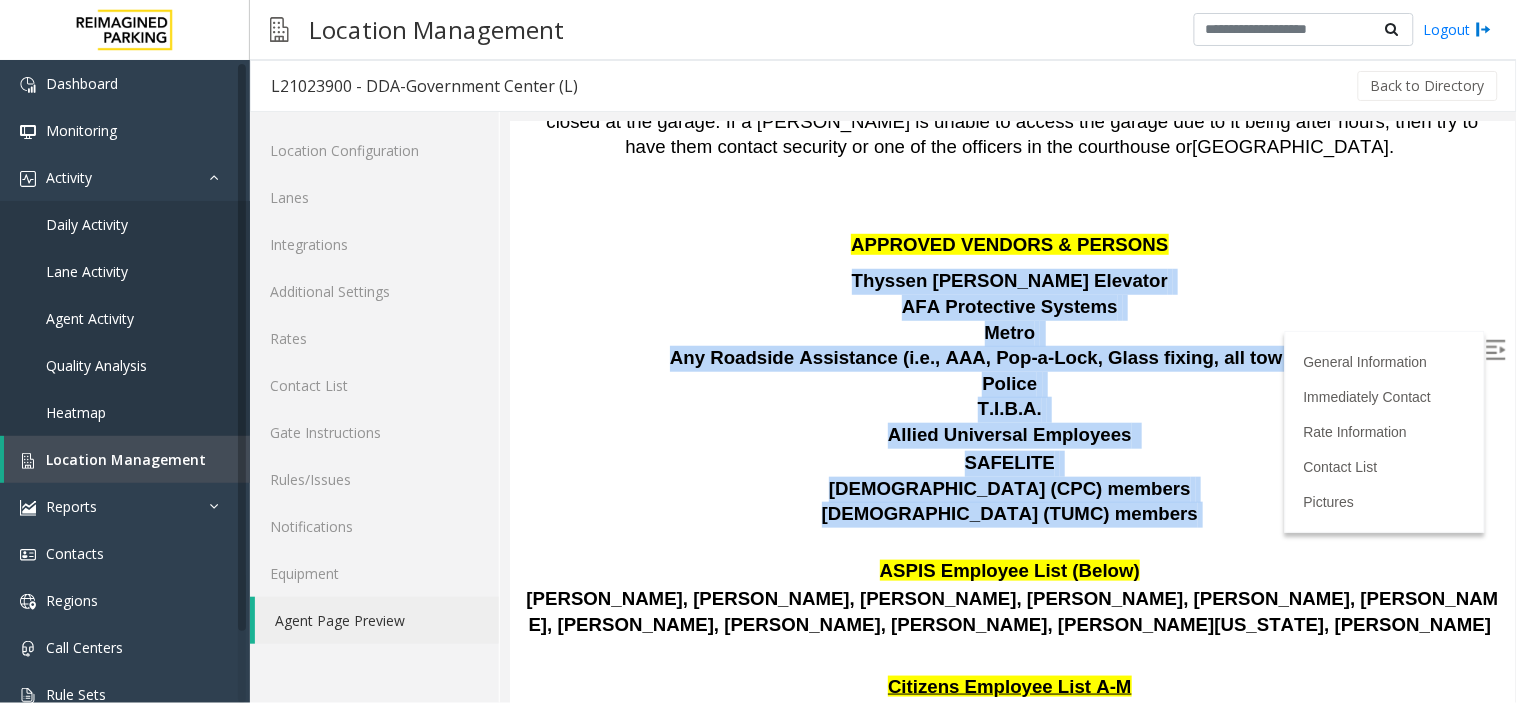 scroll, scrollTop: 2222, scrollLeft: 0, axis: vertical 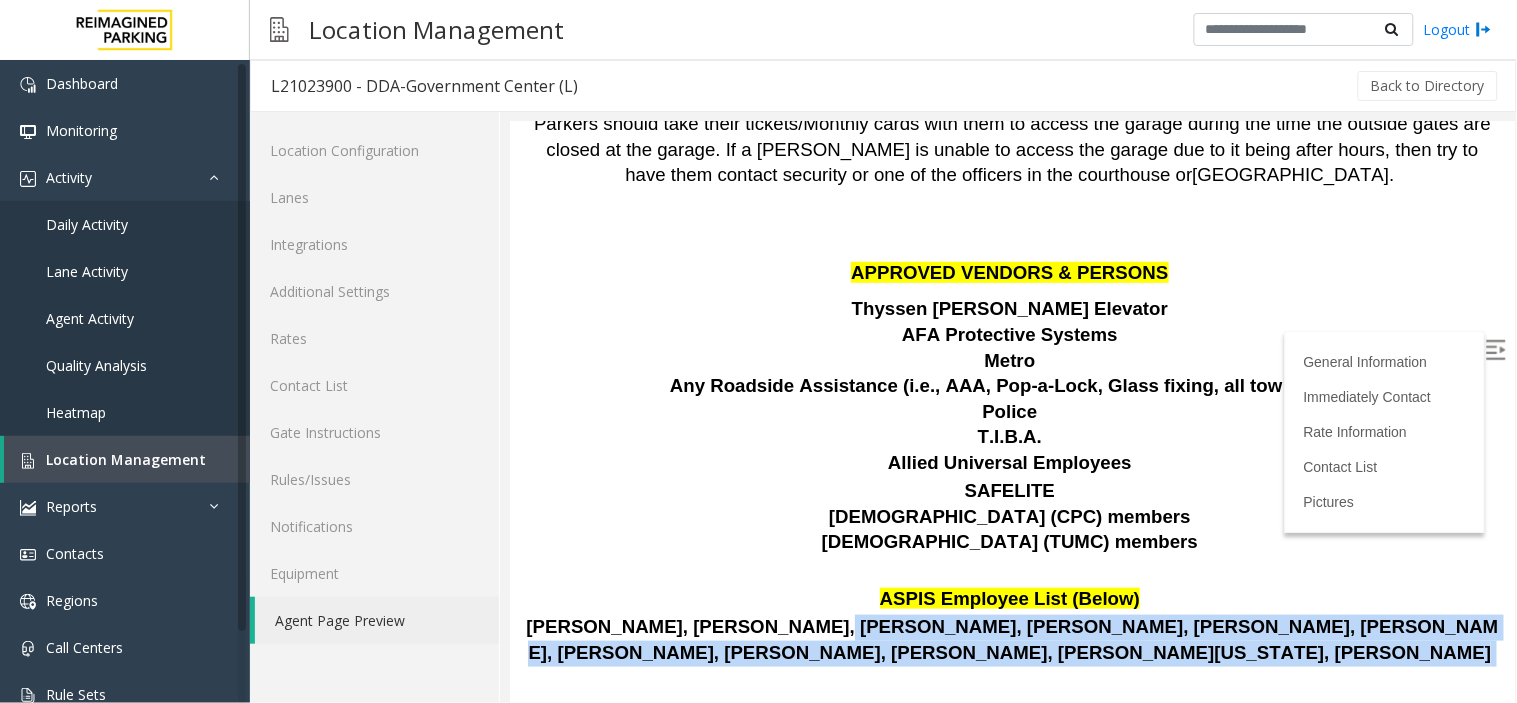 drag, startPoint x: 802, startPoint y: 487, endPoint x: 1323, endPoint y: 523, distance: 522.2423 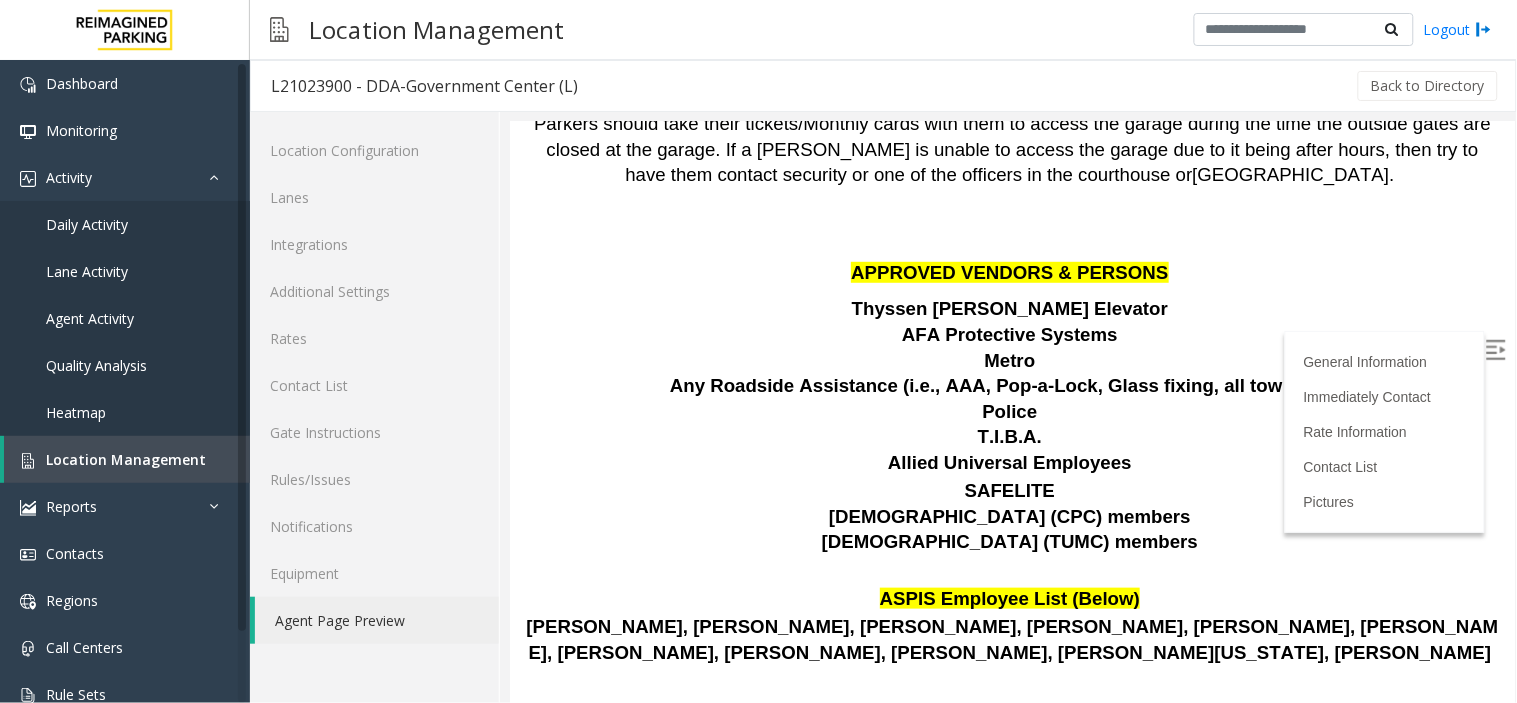 click at bounding box center [1011, 678] 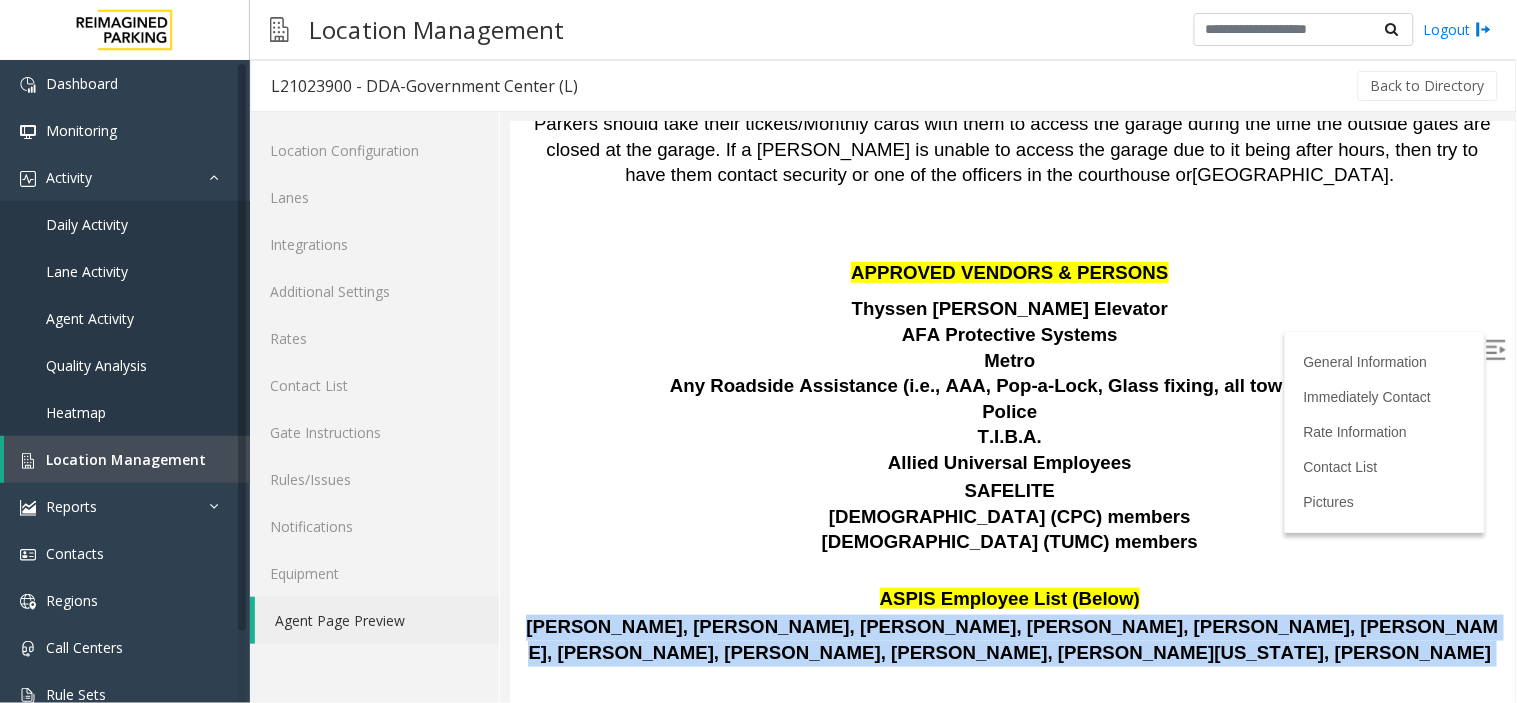 drag, startPoint x: 570, startPoint y: 497, endPoint x: 1286, endPoint y: 531, distance: 716.8068 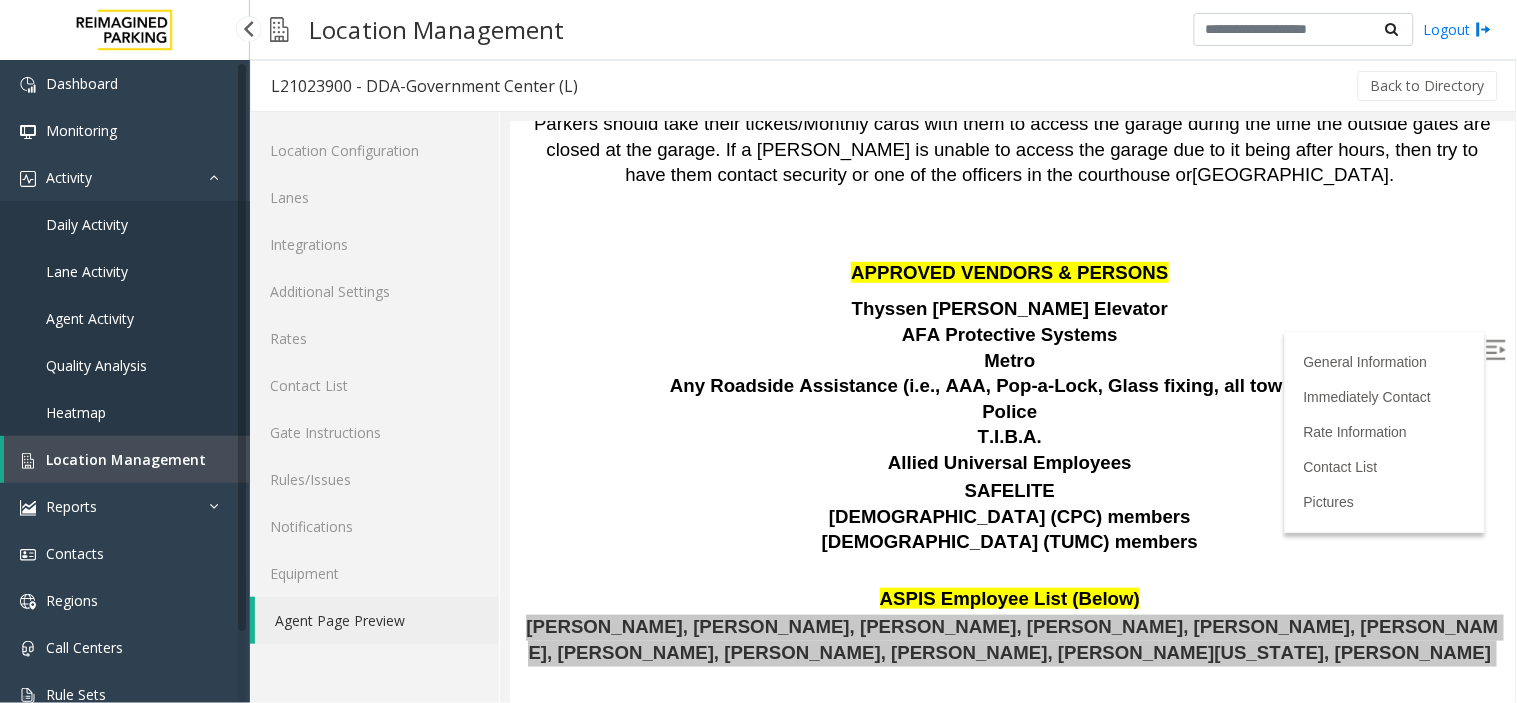 click on "Location Management" at bounding box center [127, 459] 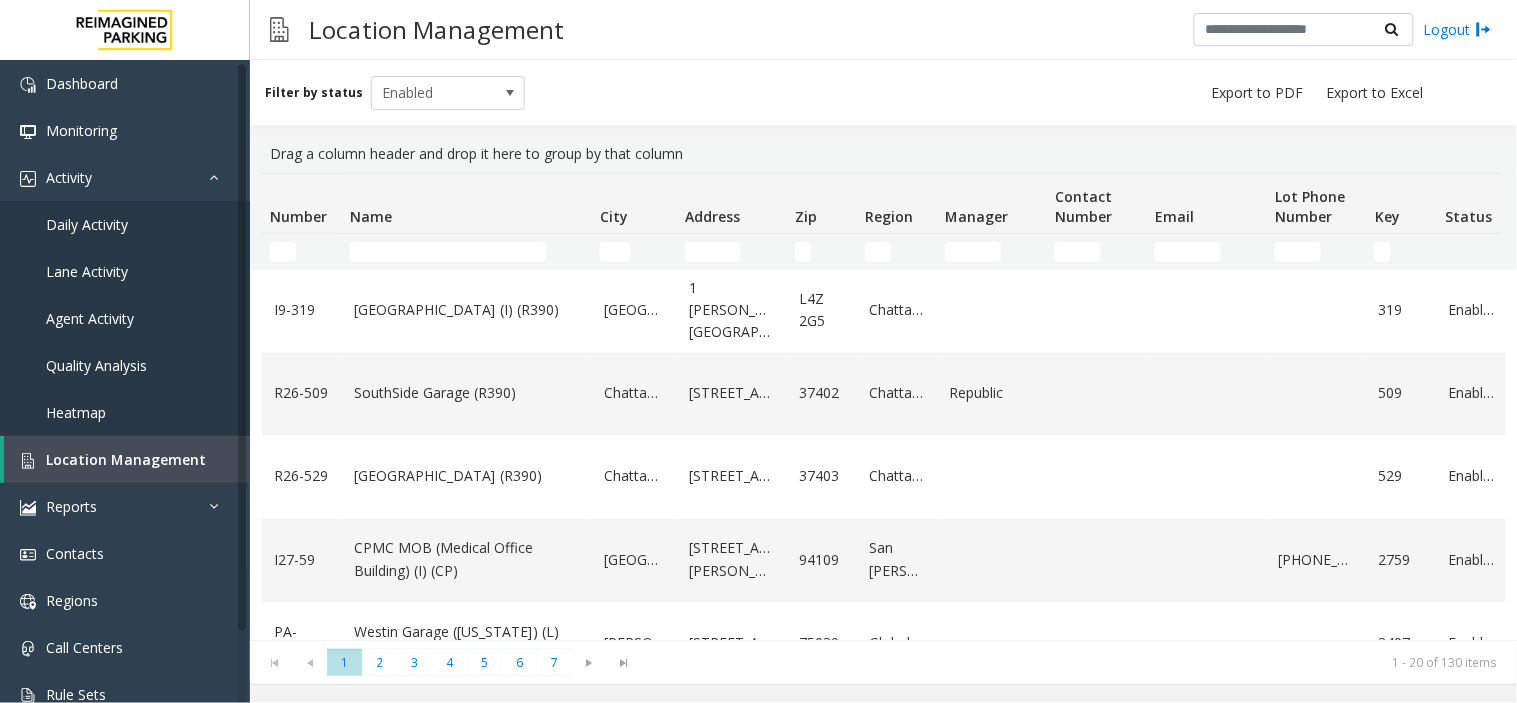 scroll, scrollTop: 888, scrollLeft: 0, axis: vertical 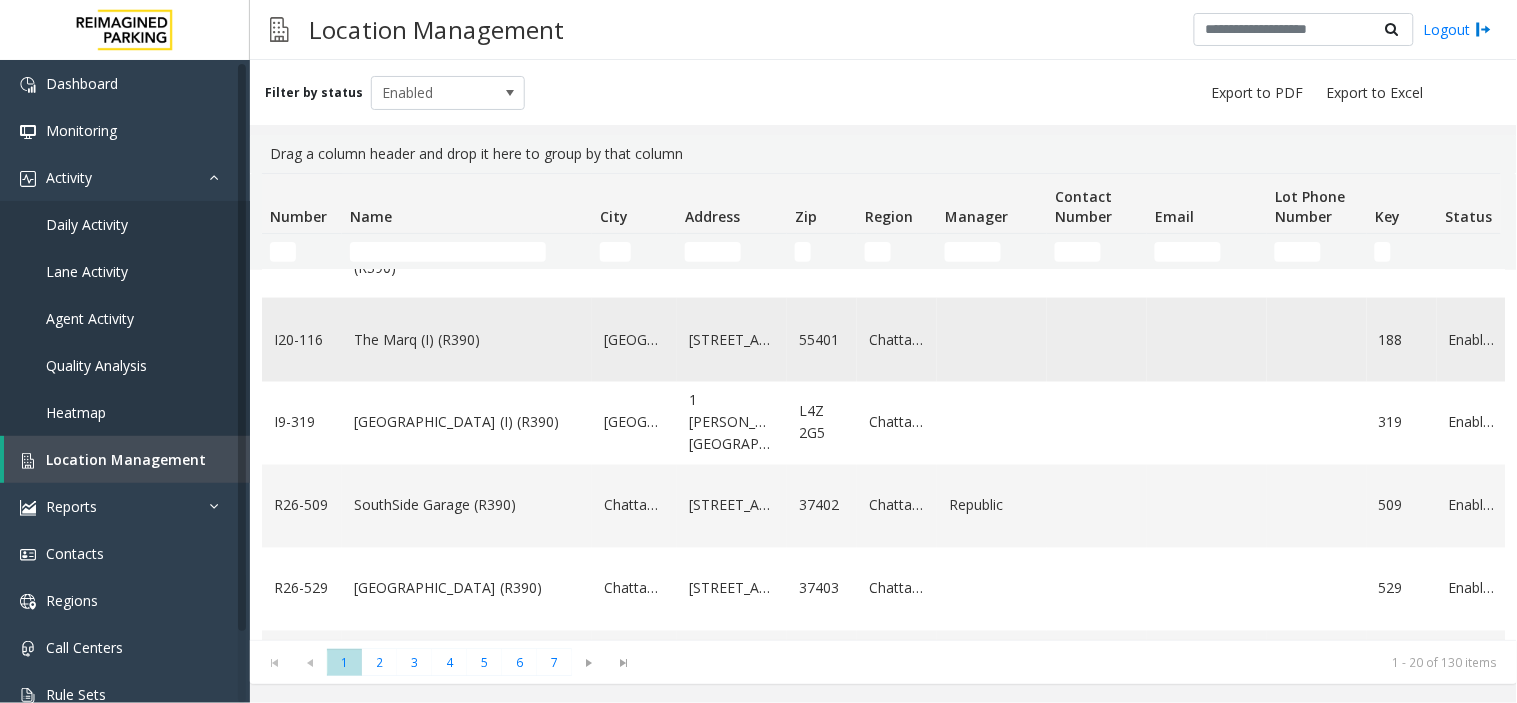 click on "[GEOGRAPHIC_DATA]" 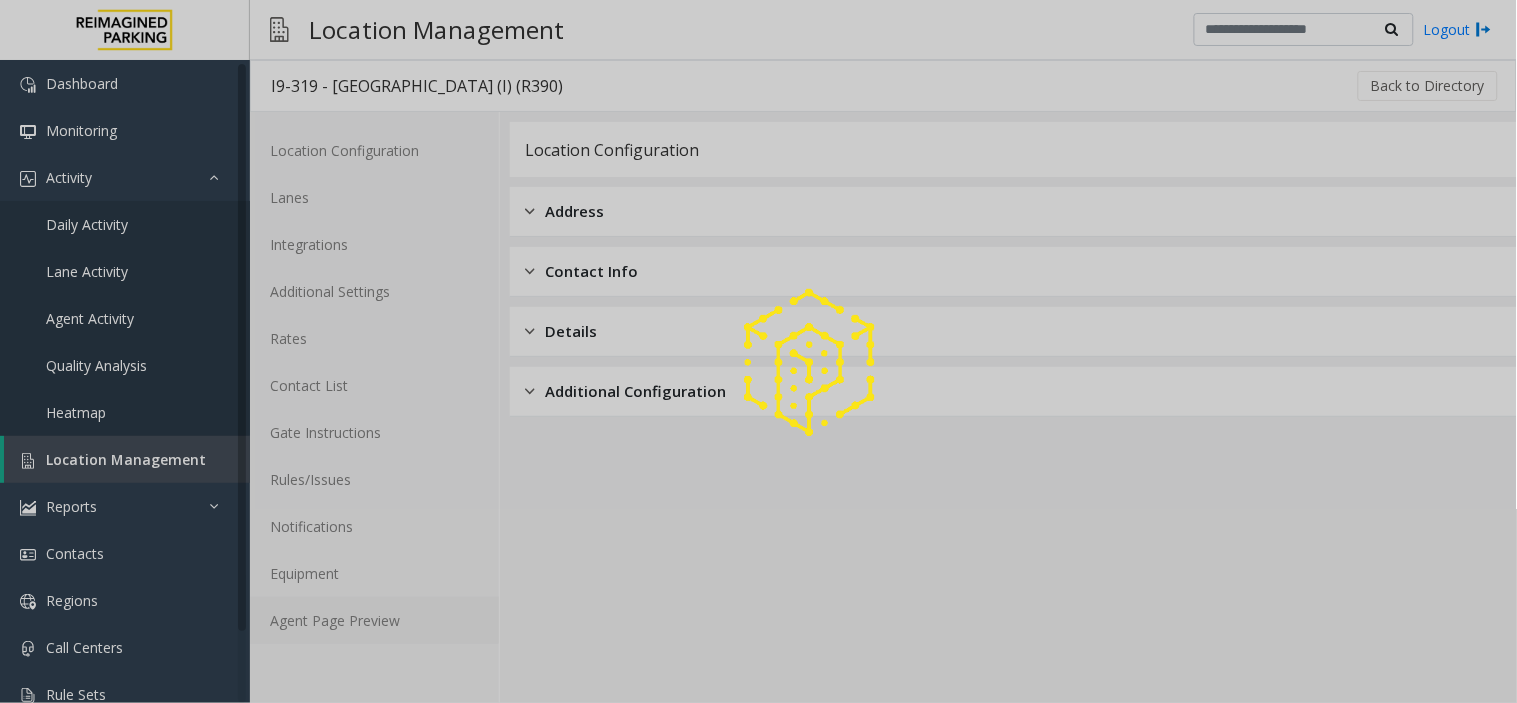 click on "Agent Page Preview" 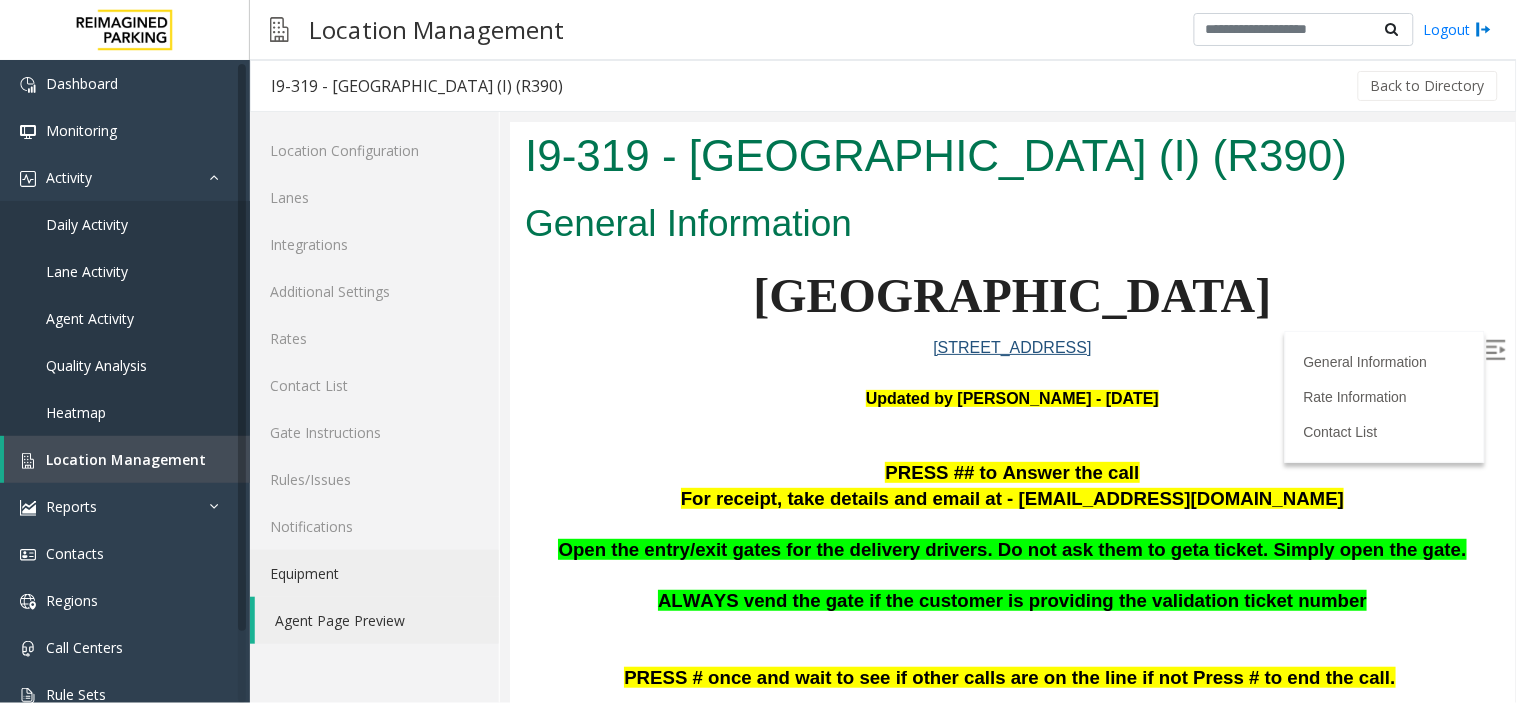 scroll, scrollTop: 0, scrollLeft: 0, axis: both 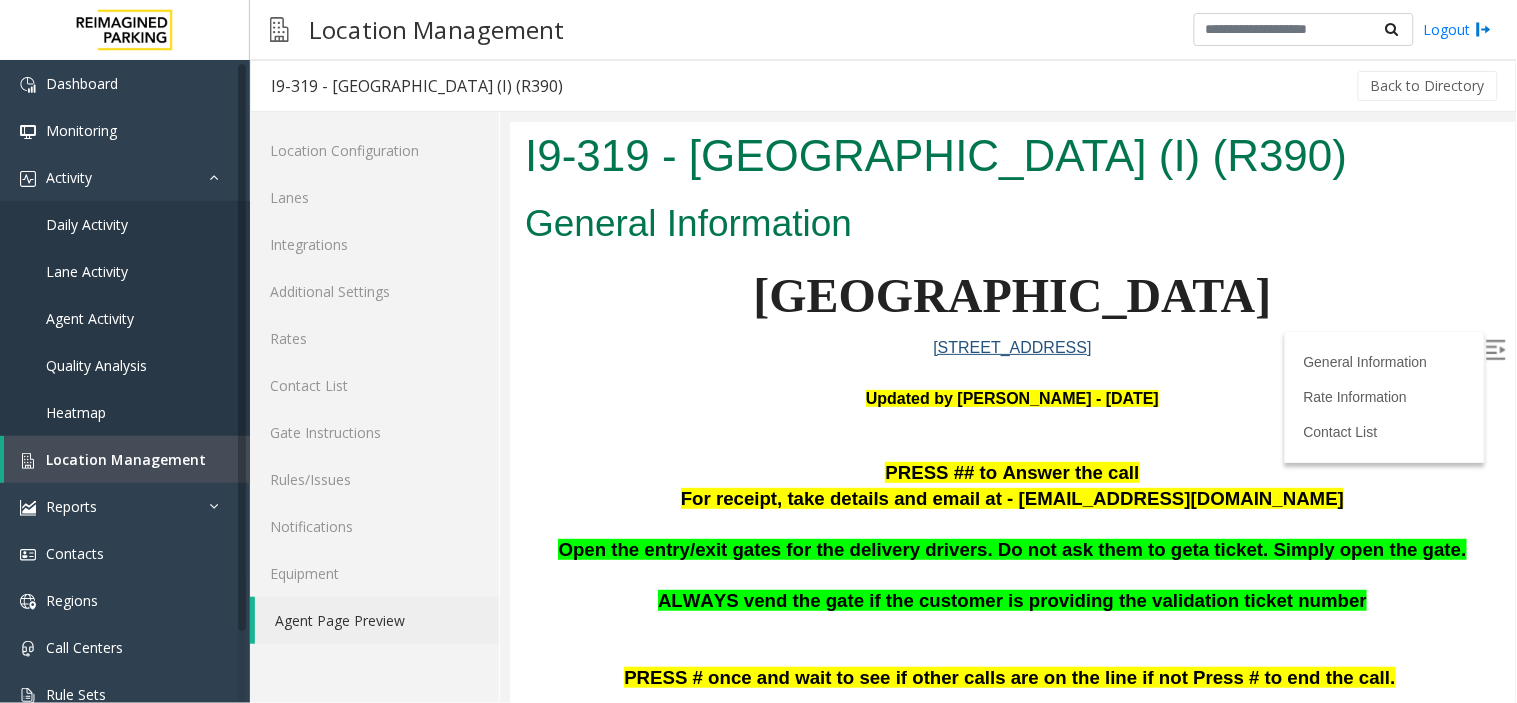 click at bounding box center [1497, 351] 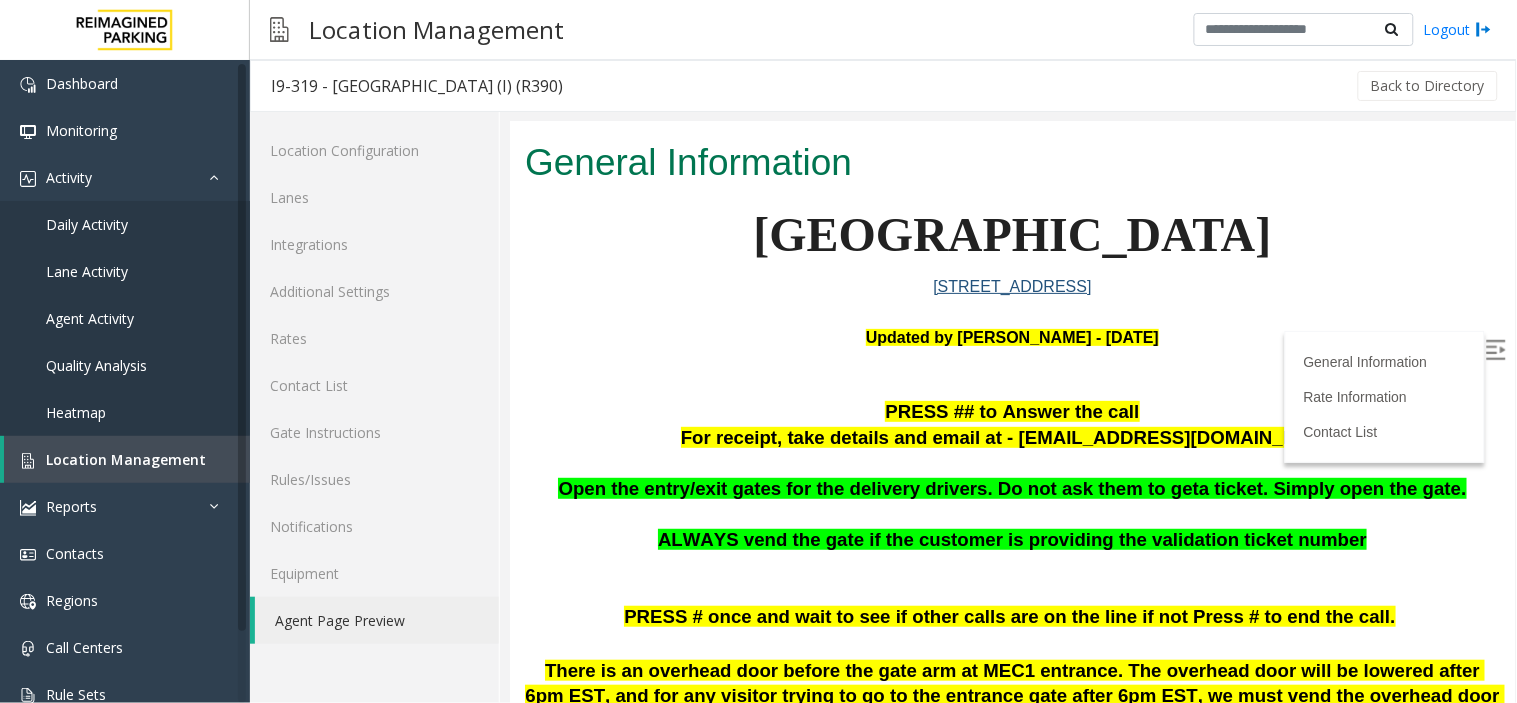 scroll, scrollTop: 111, scrollLeft: 0, axis: vertical 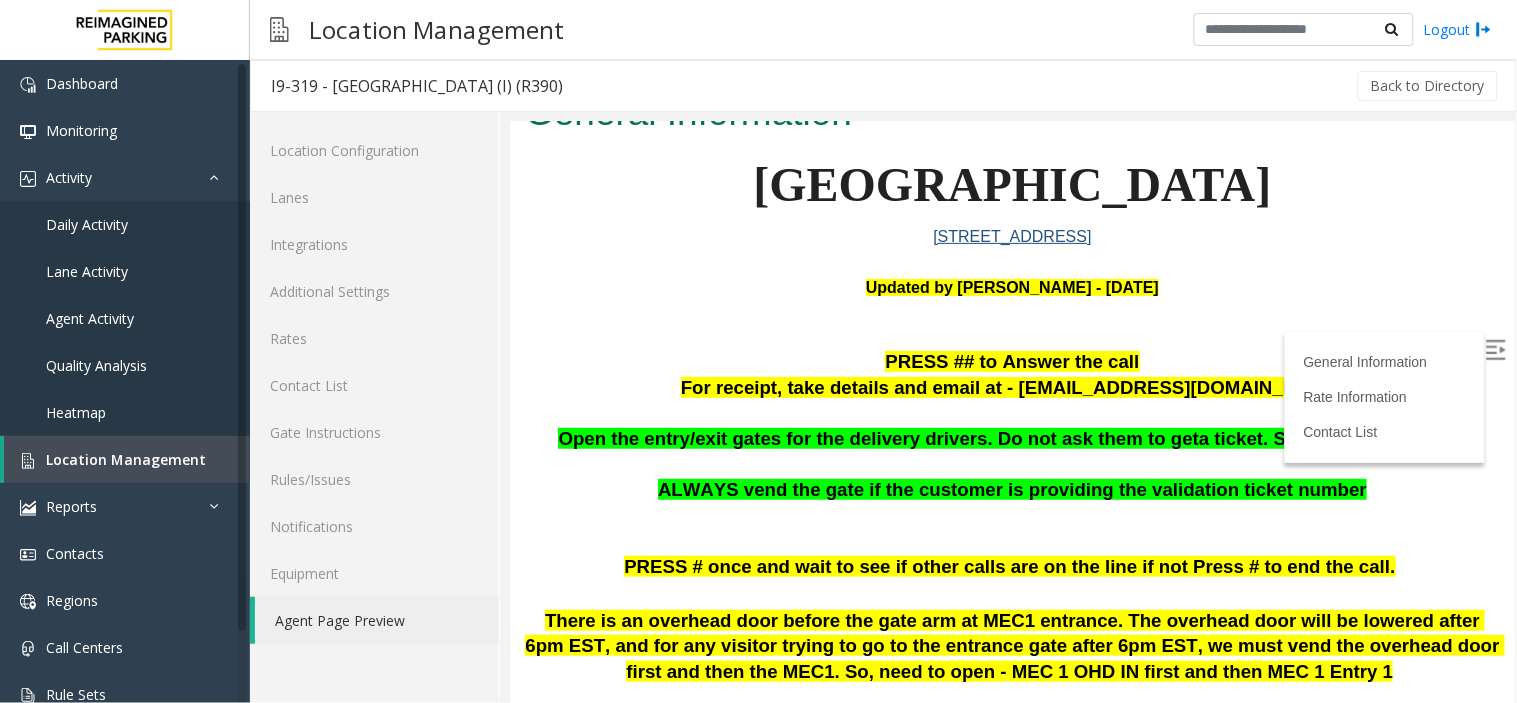 click at bounding box center [1011, 464] 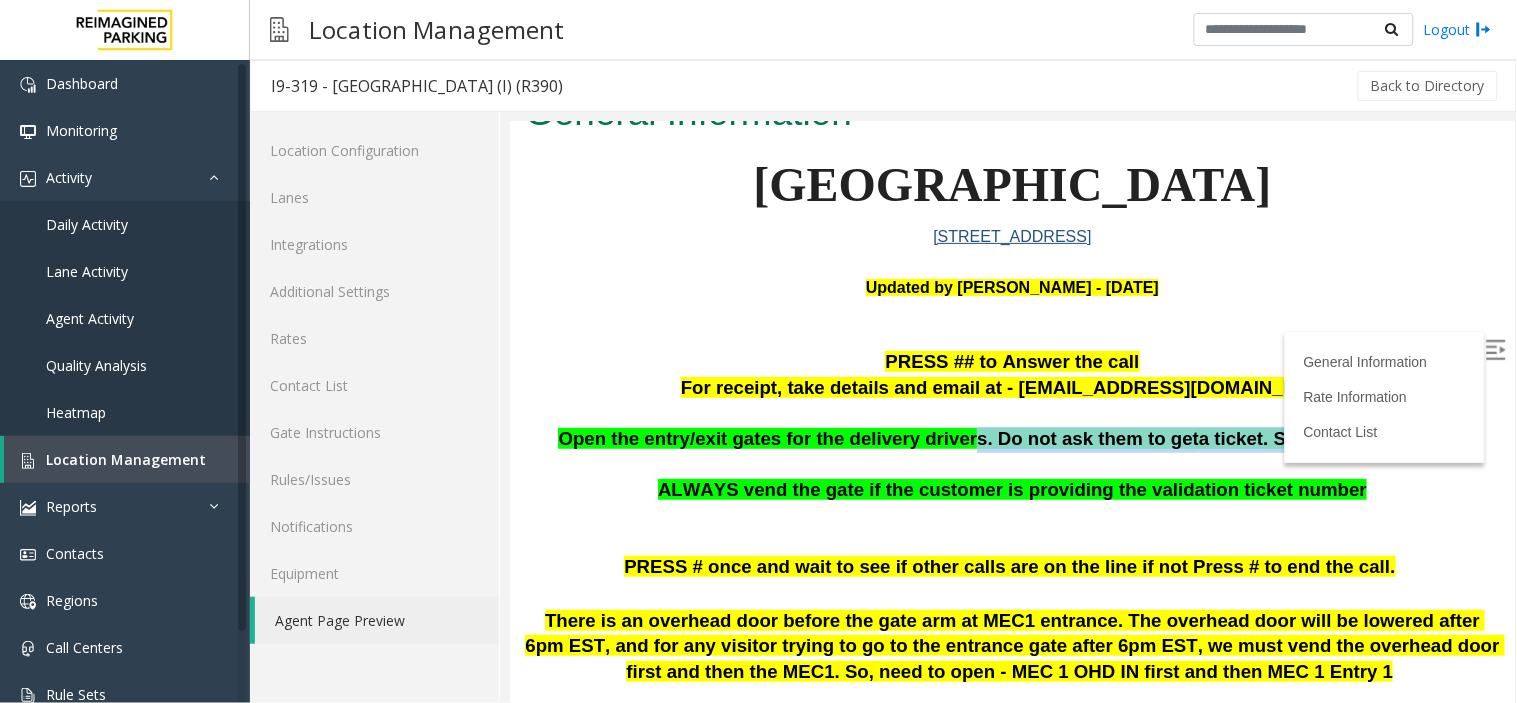 drag, startPoint x: 975, startPoint y: 426, endPoint x: 1247, endPoint y: 439, distance: 272.3105 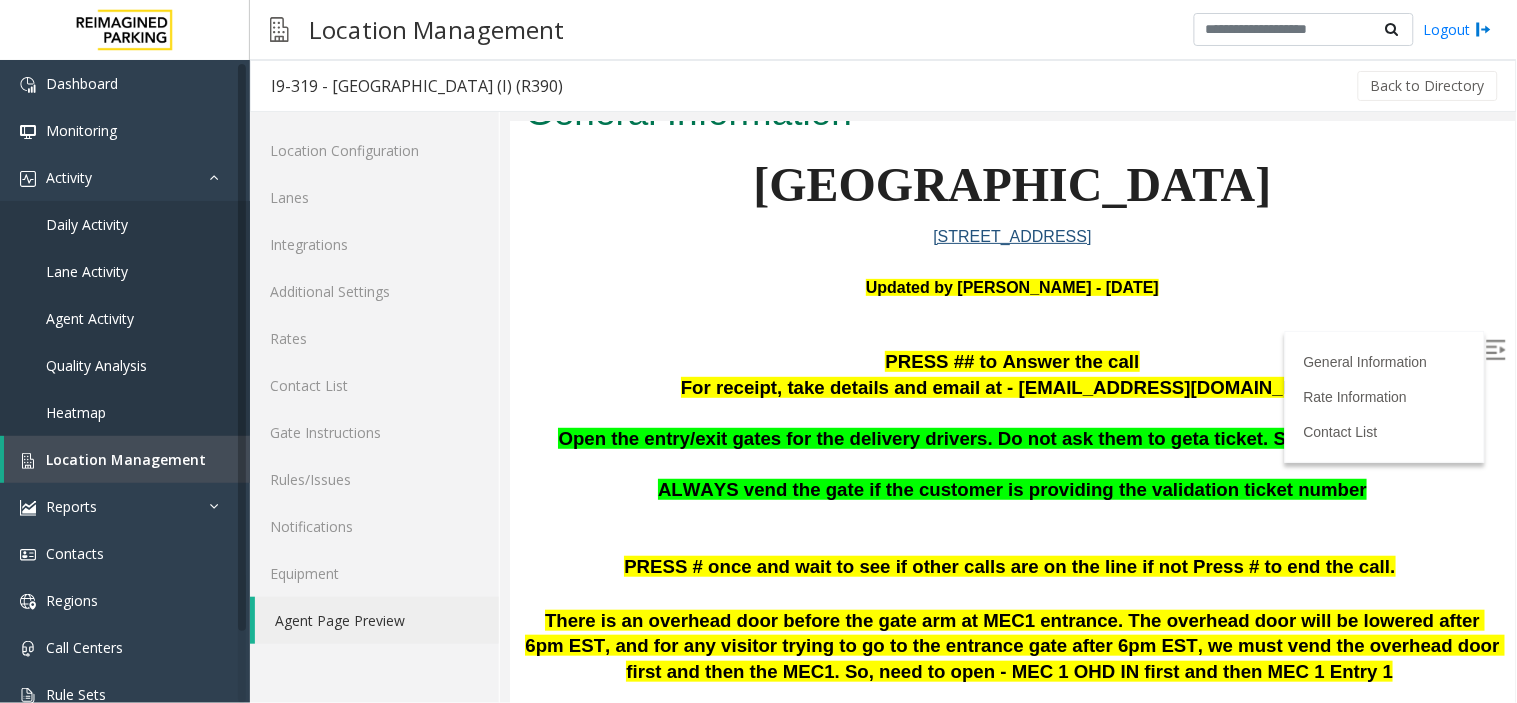 drag, startPoint x: 1231, startPoint y: 488, endPoint x: 1170, endPoint y: 492, distance: 61.13101 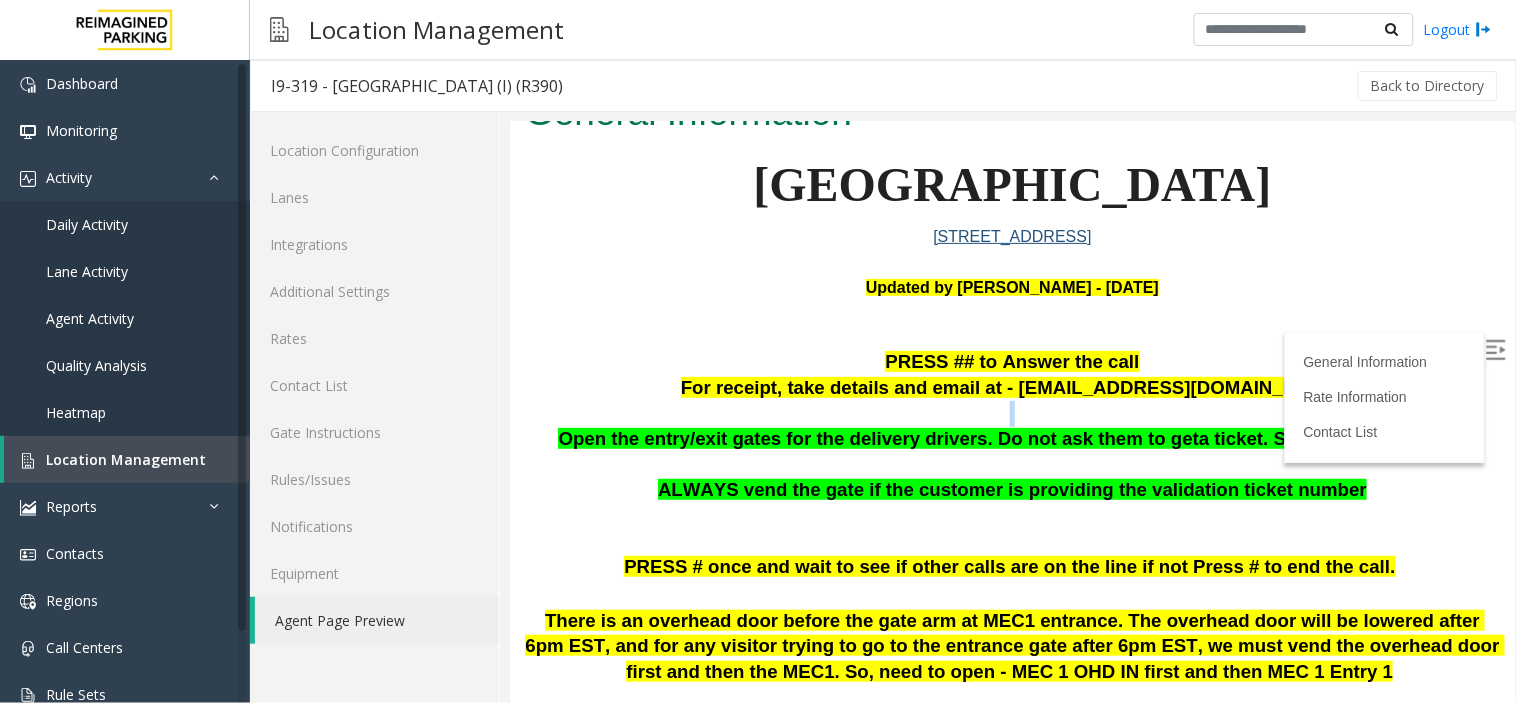 drag, startPoint x: 912, startPoint y: 417, endPoint x: 1032, endPoint y: 416, distance: 120.004166 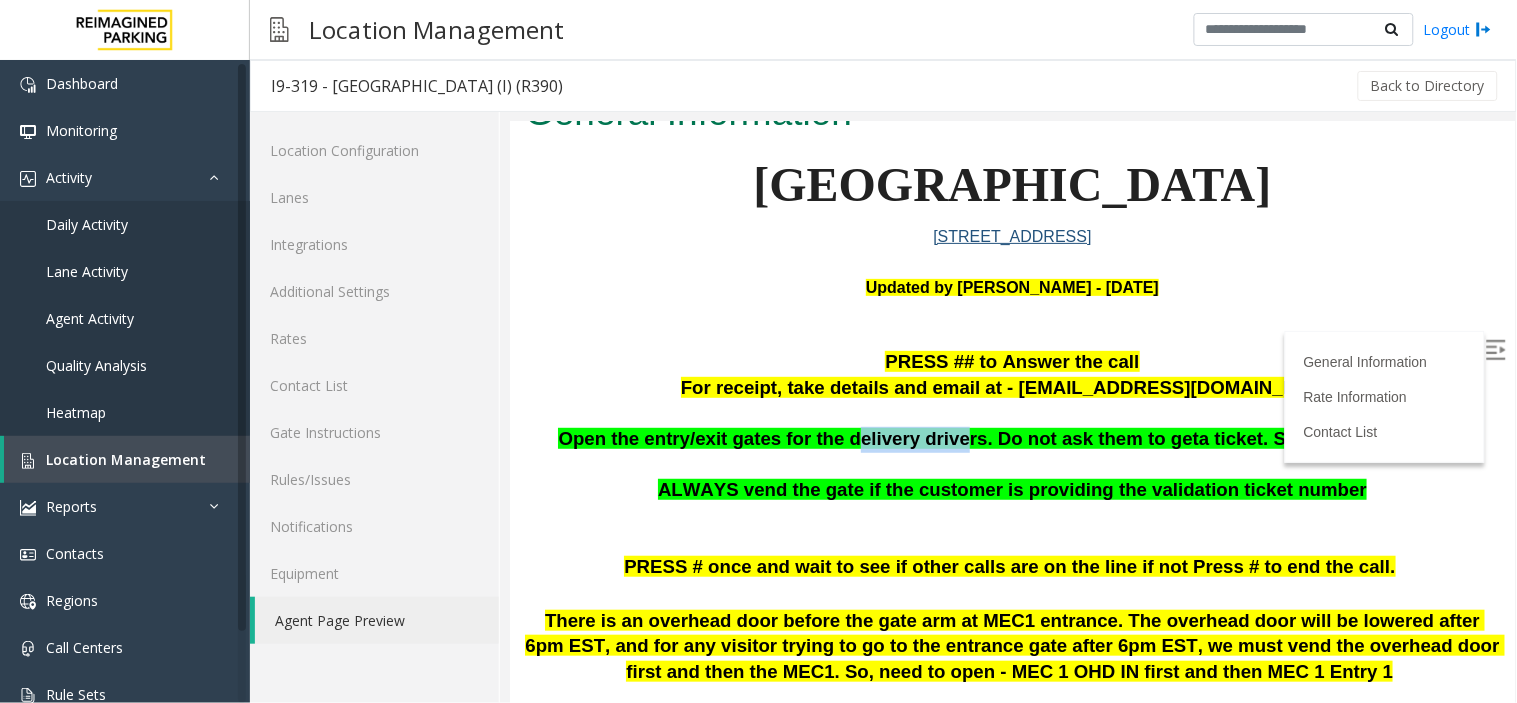 drag, startPoint x: 873, startPoint y: 441, endPoint x: 964, endPoint y: 435, distance: 91.197586 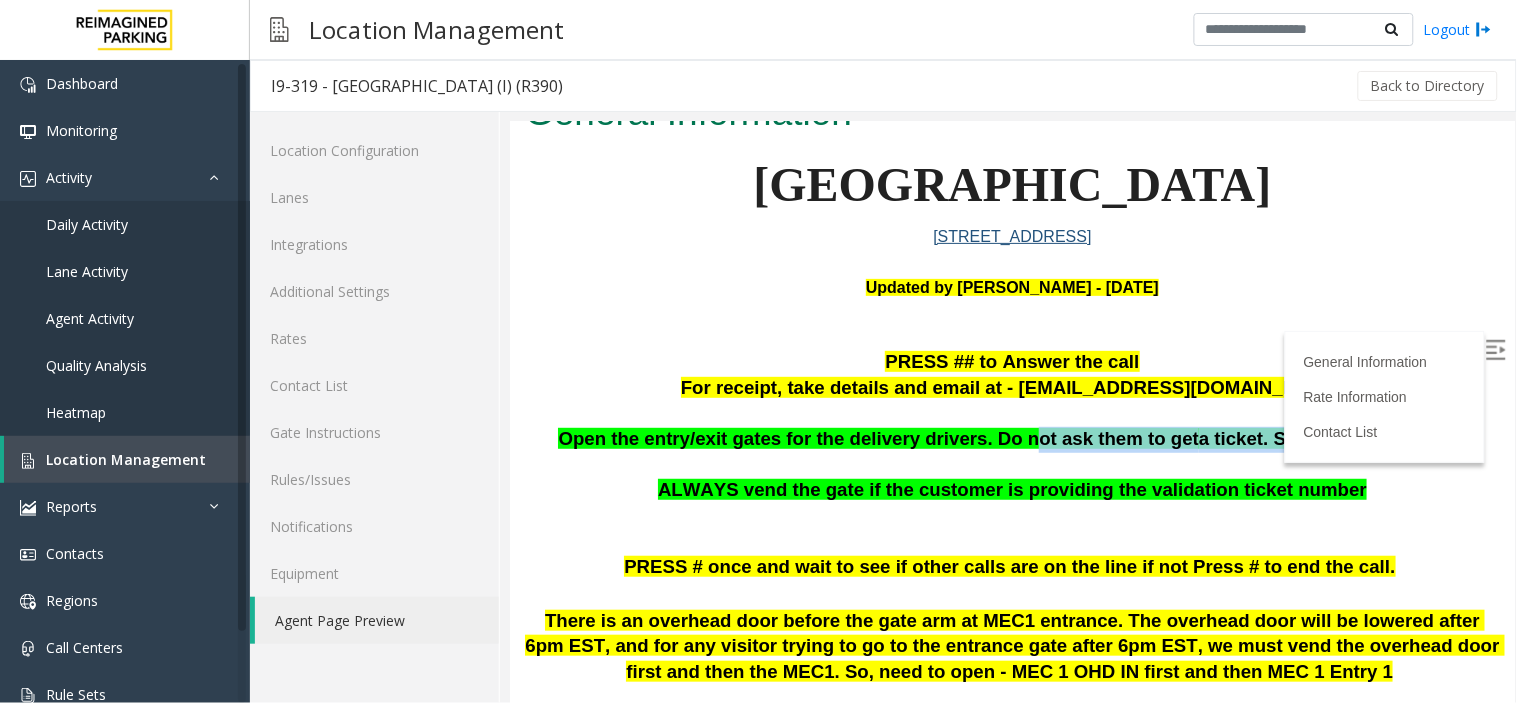 drag, startPoint x: 1027, startPoint y: 435, endPoint x: 1419, endPoint y: 456, distance: 392.5621 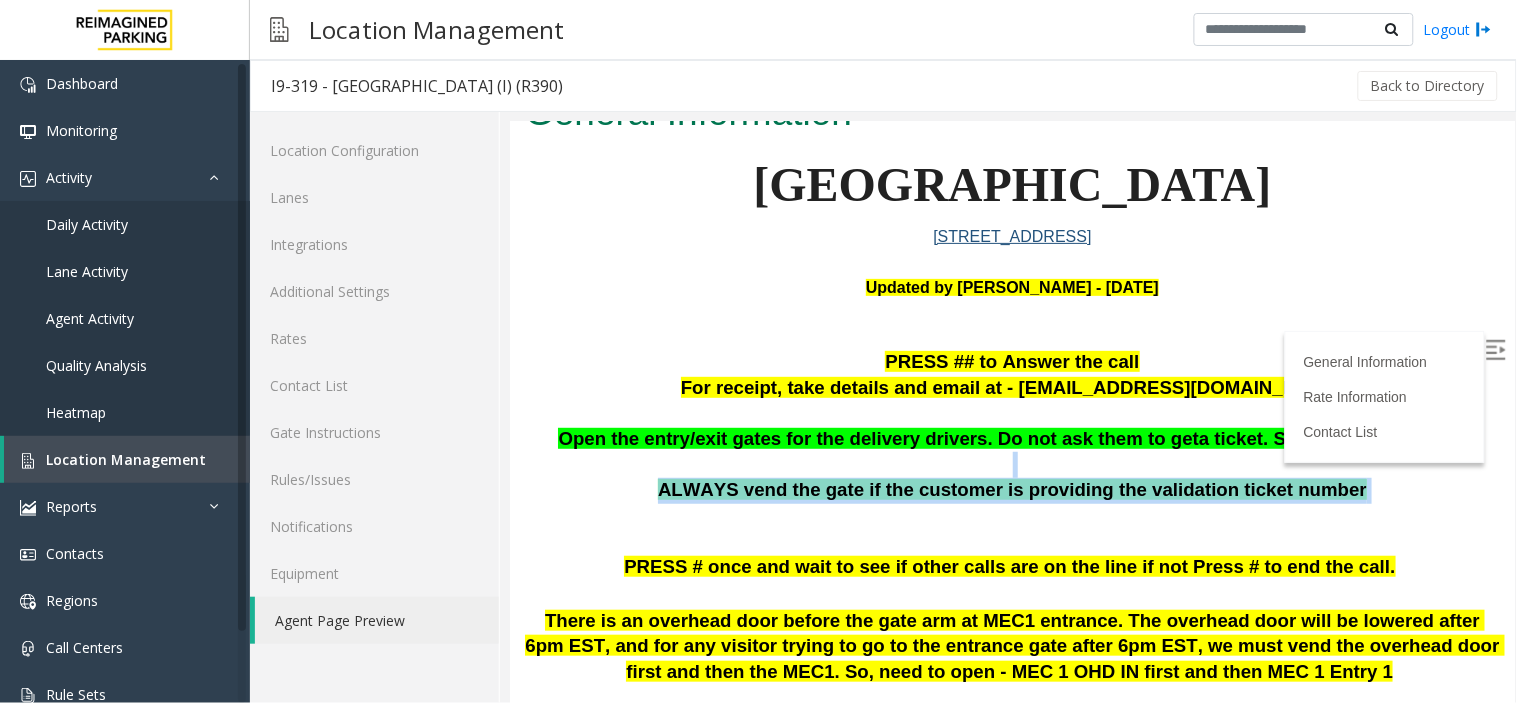 drag, startPoint x: 712, startPoint y: 512, endPoint x: 1336, endPoint y: 474, distance: 625.156 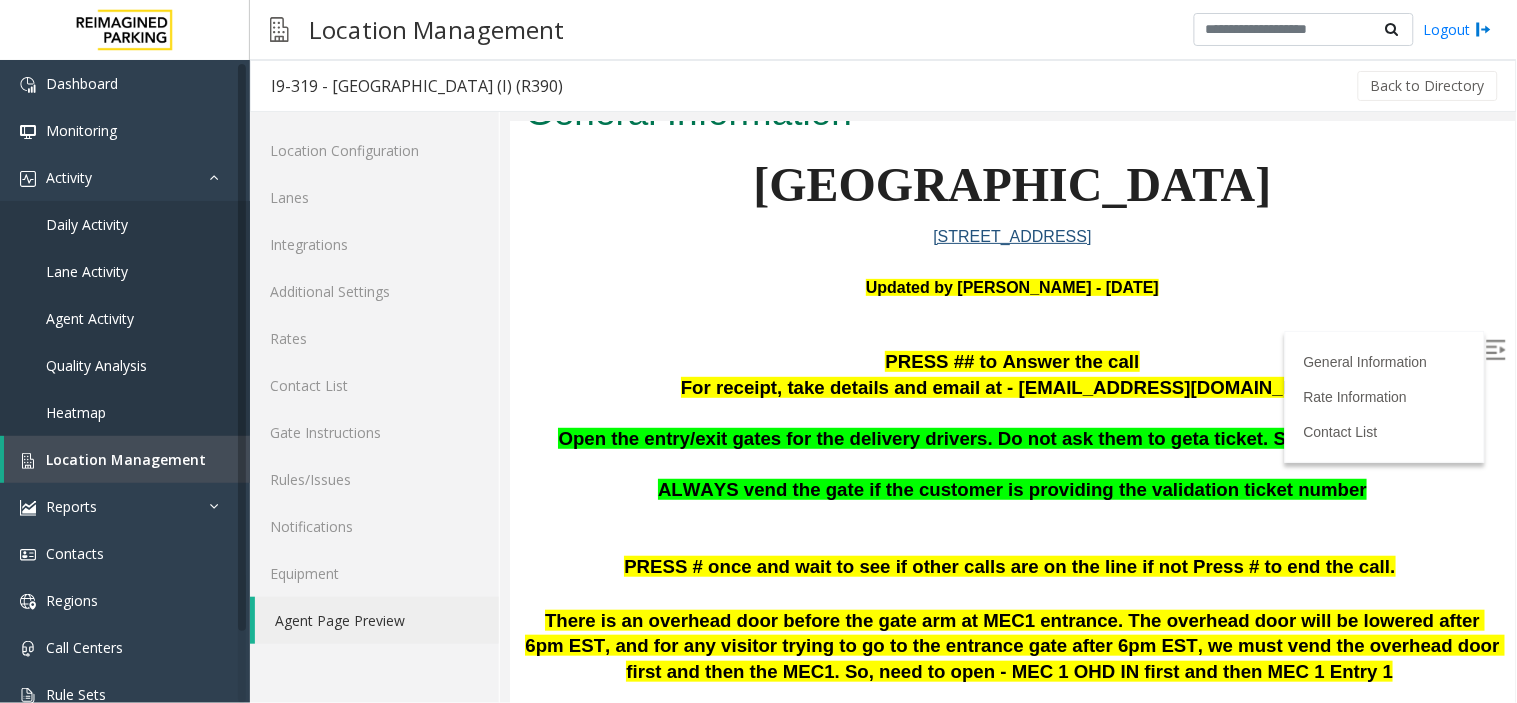 click at bounding box center [1011, 541] 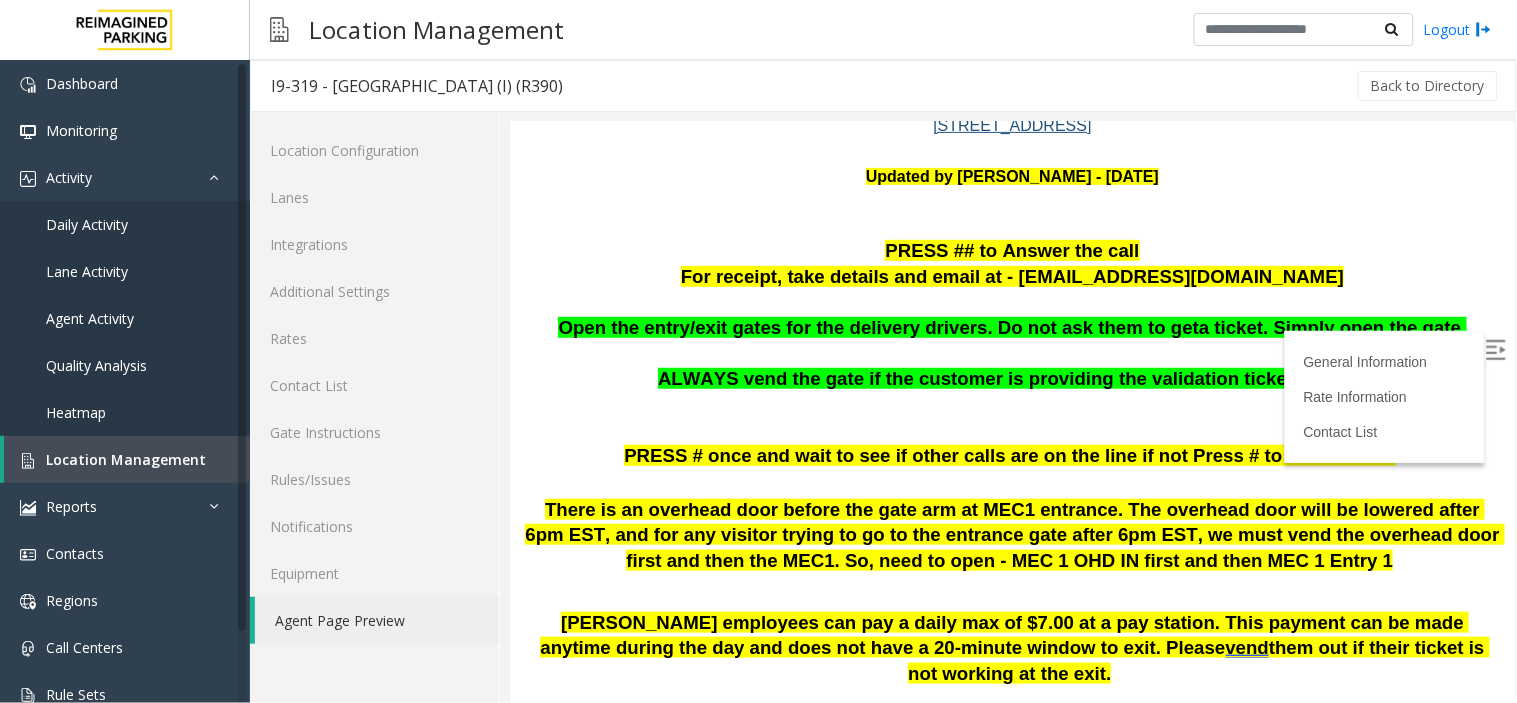 scroll, scrollTop: 333, scrollLeft: 0, axis: vertical 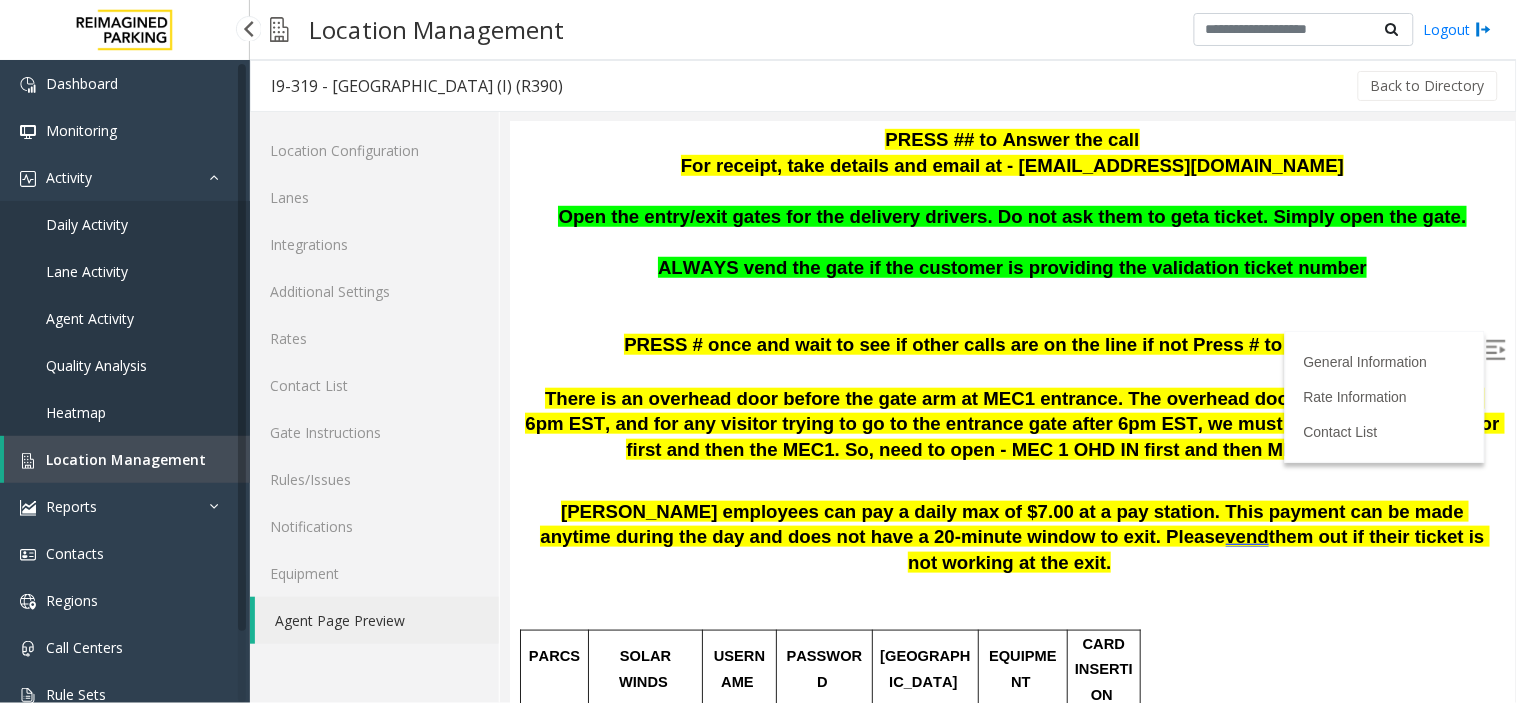 click on "Location Management" at bounding box center [126, 459] 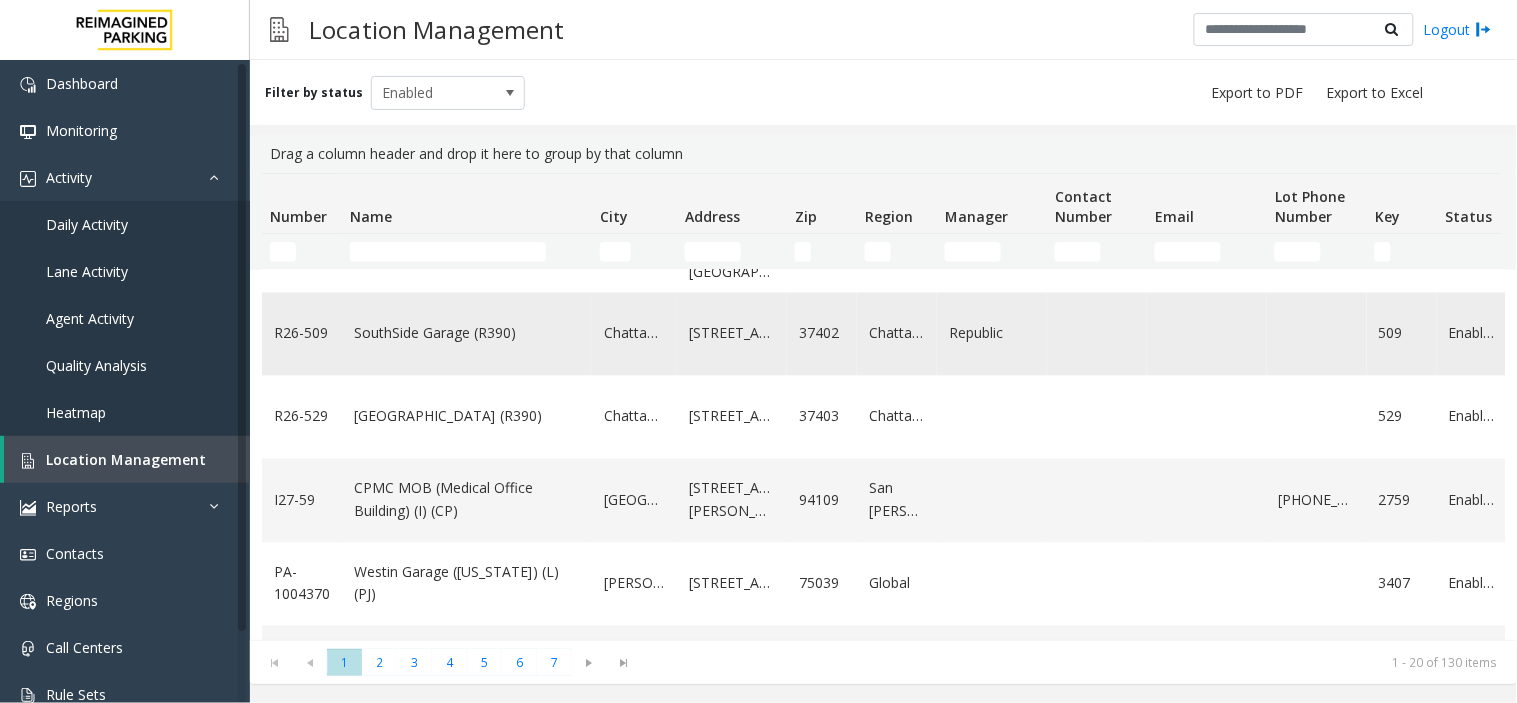 scroll, scrollTop: 1111, scrollLeft: 0, axis: vertical 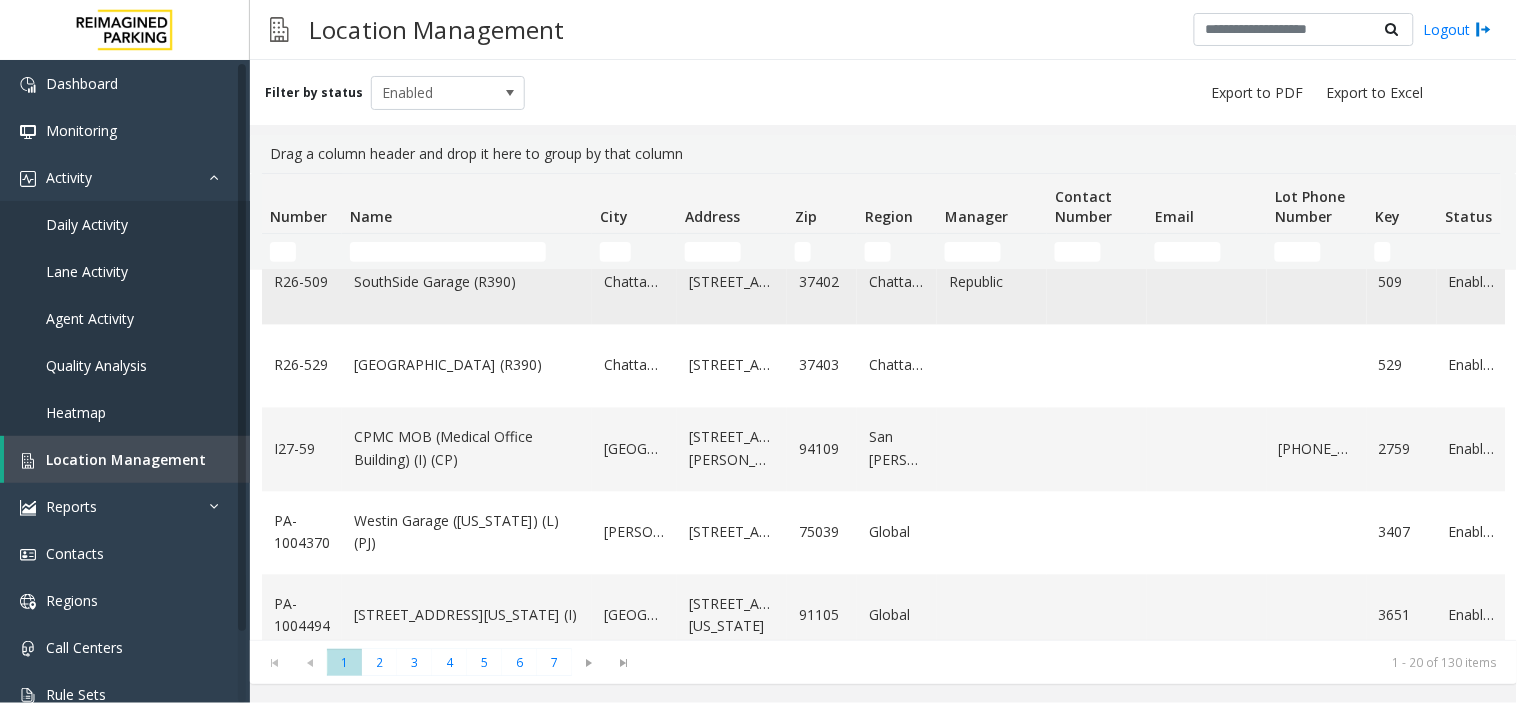 click on "CPMC MOB (Medical Office Building) (I) (CP)" 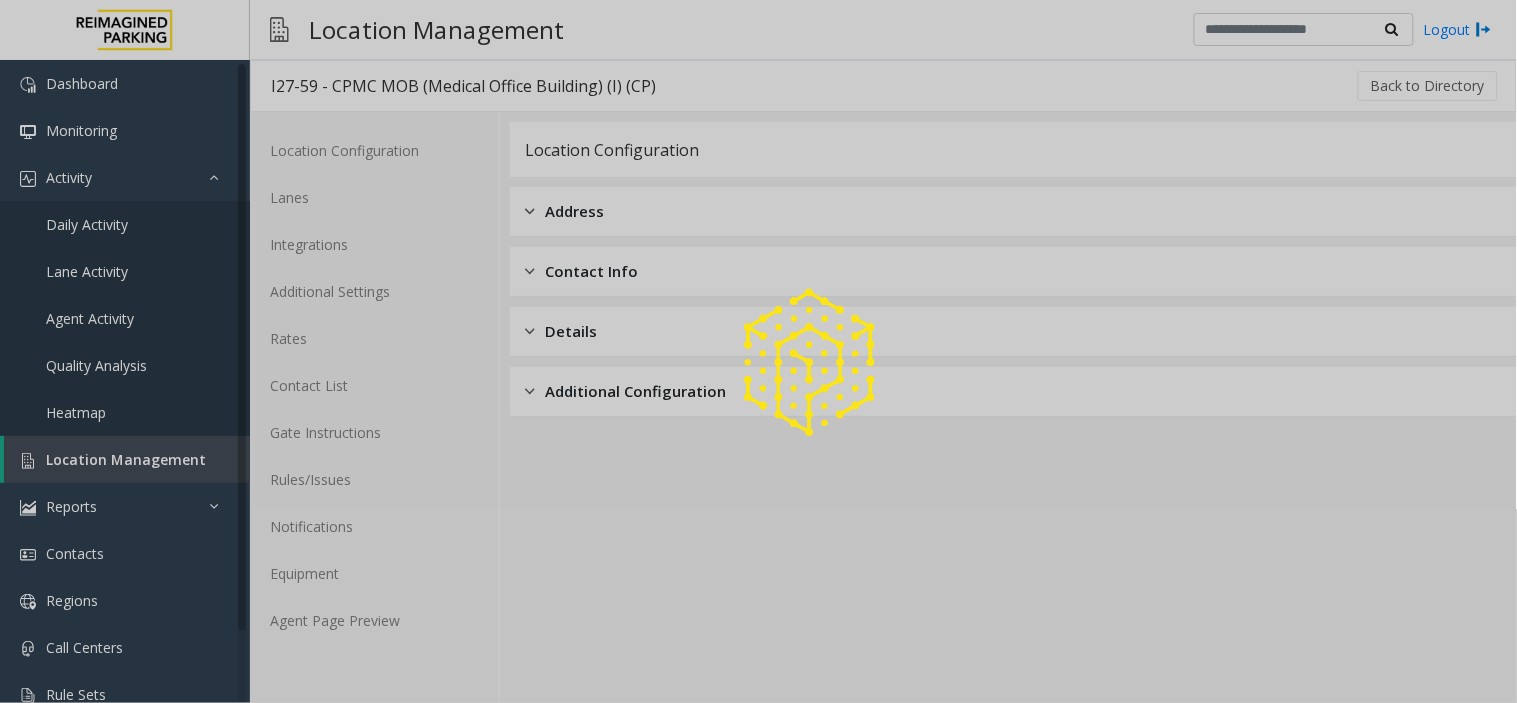 click 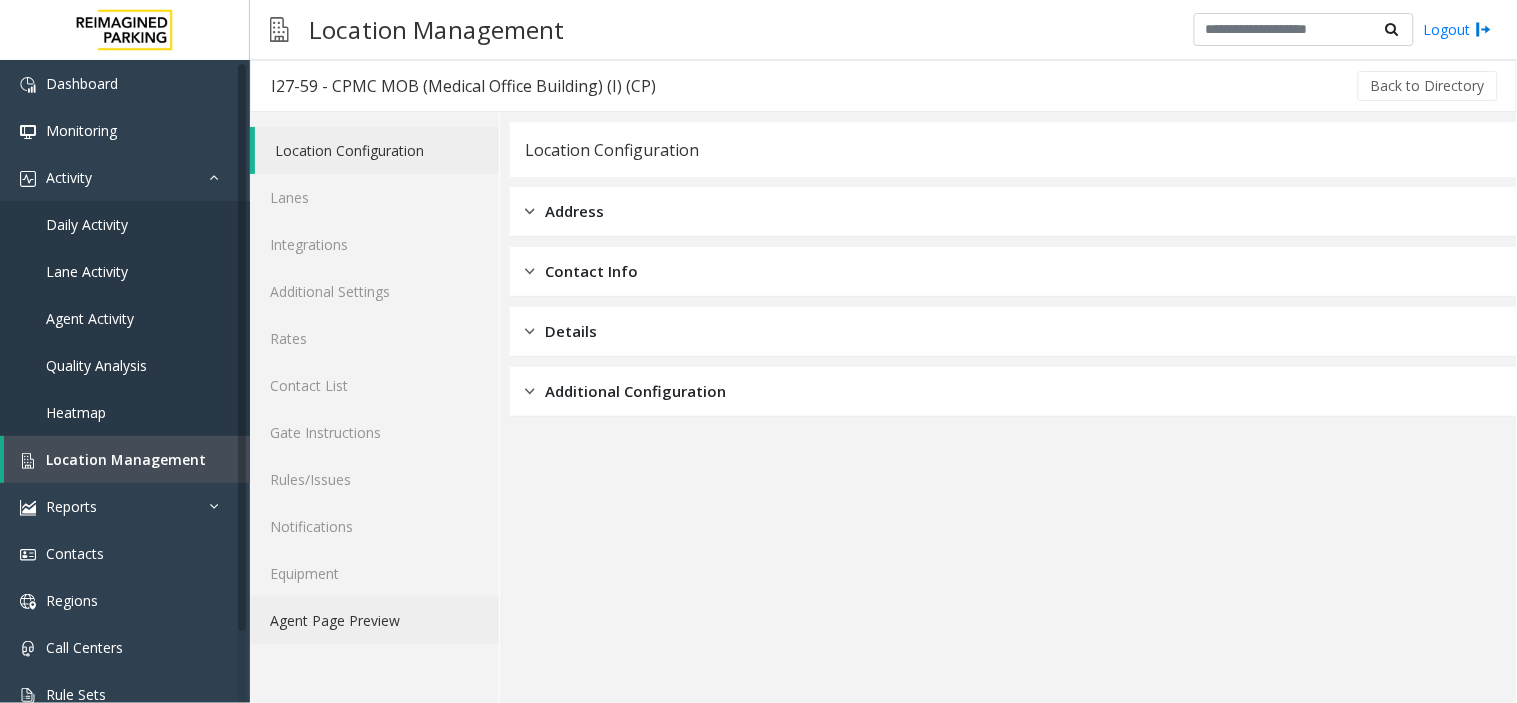 click on "Agent Page Preview" 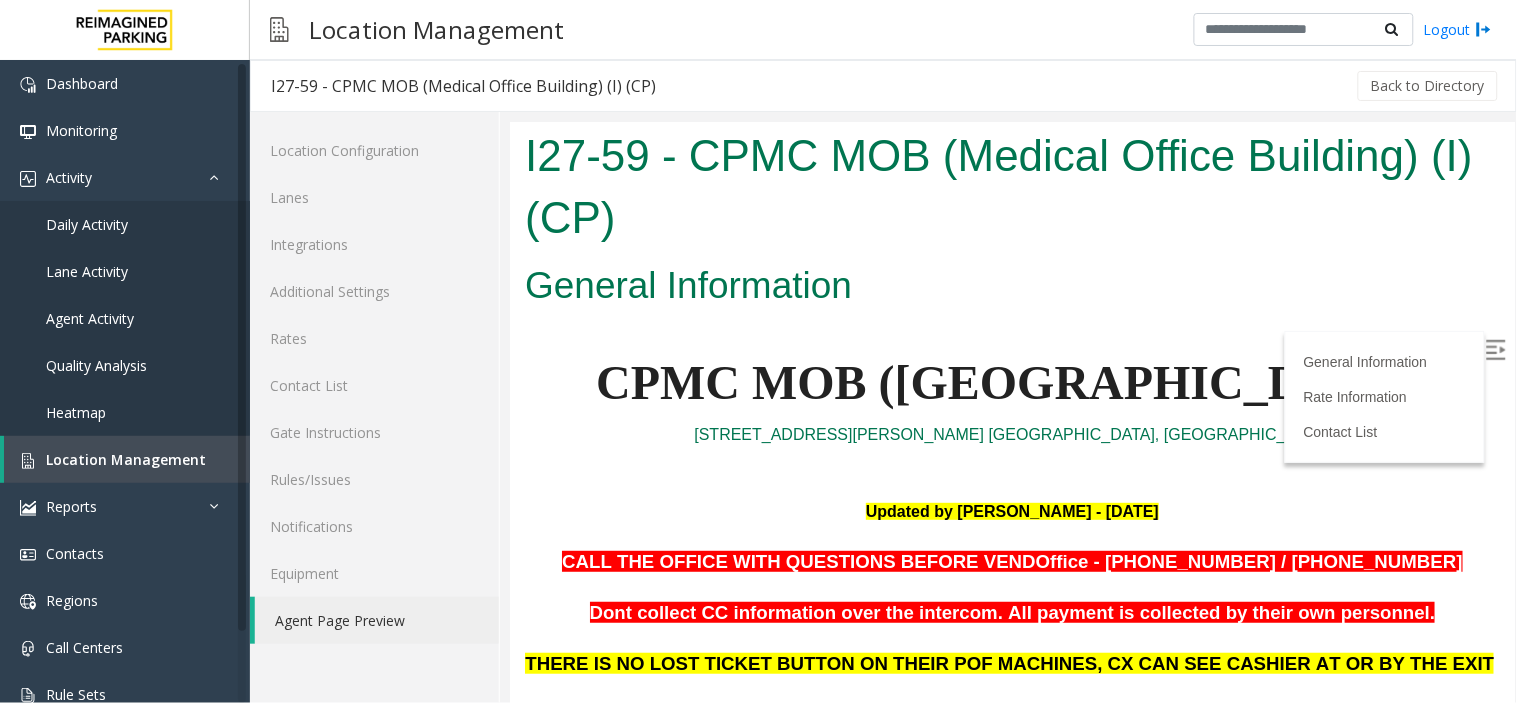 scroll, scrollTop: 0, scrollLeft: 0, axis: both 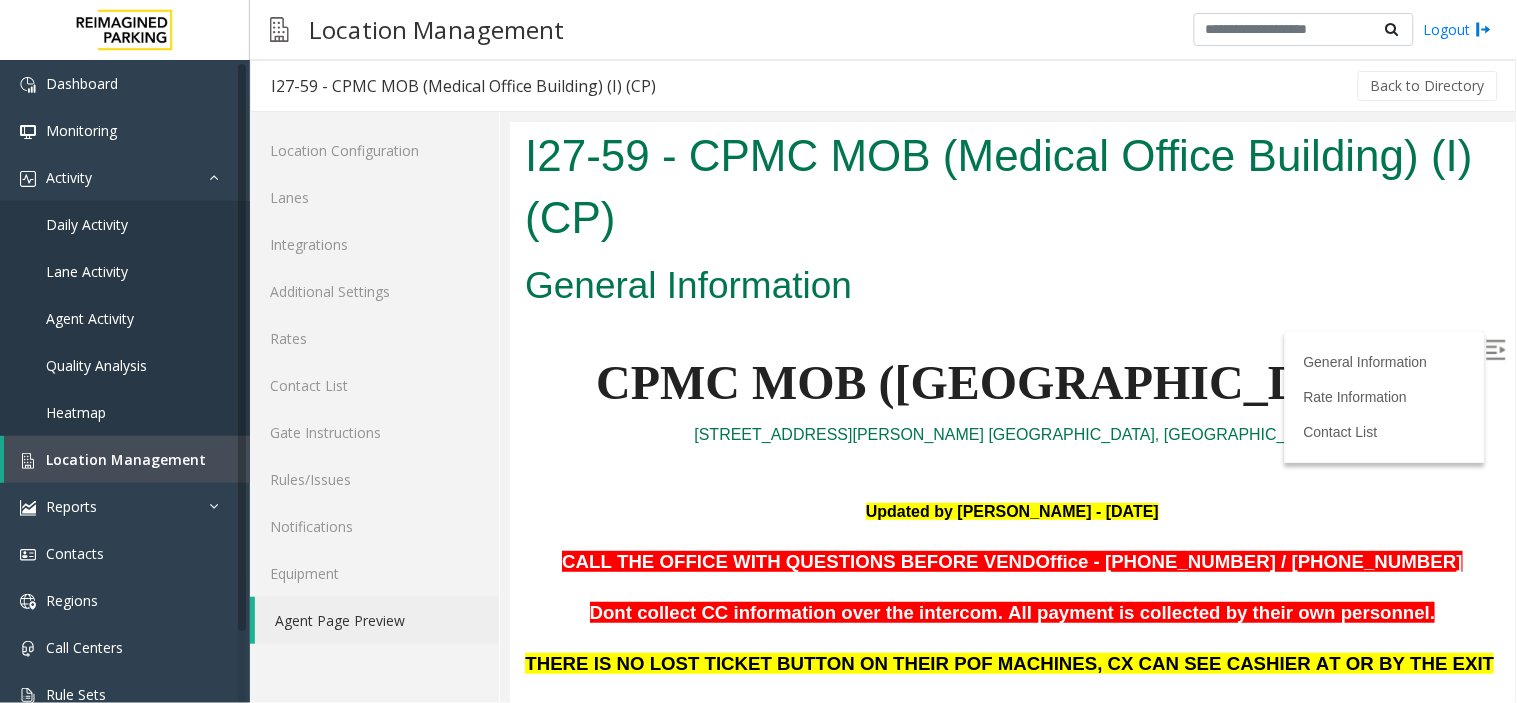 click at bounding box center [1497, 351] 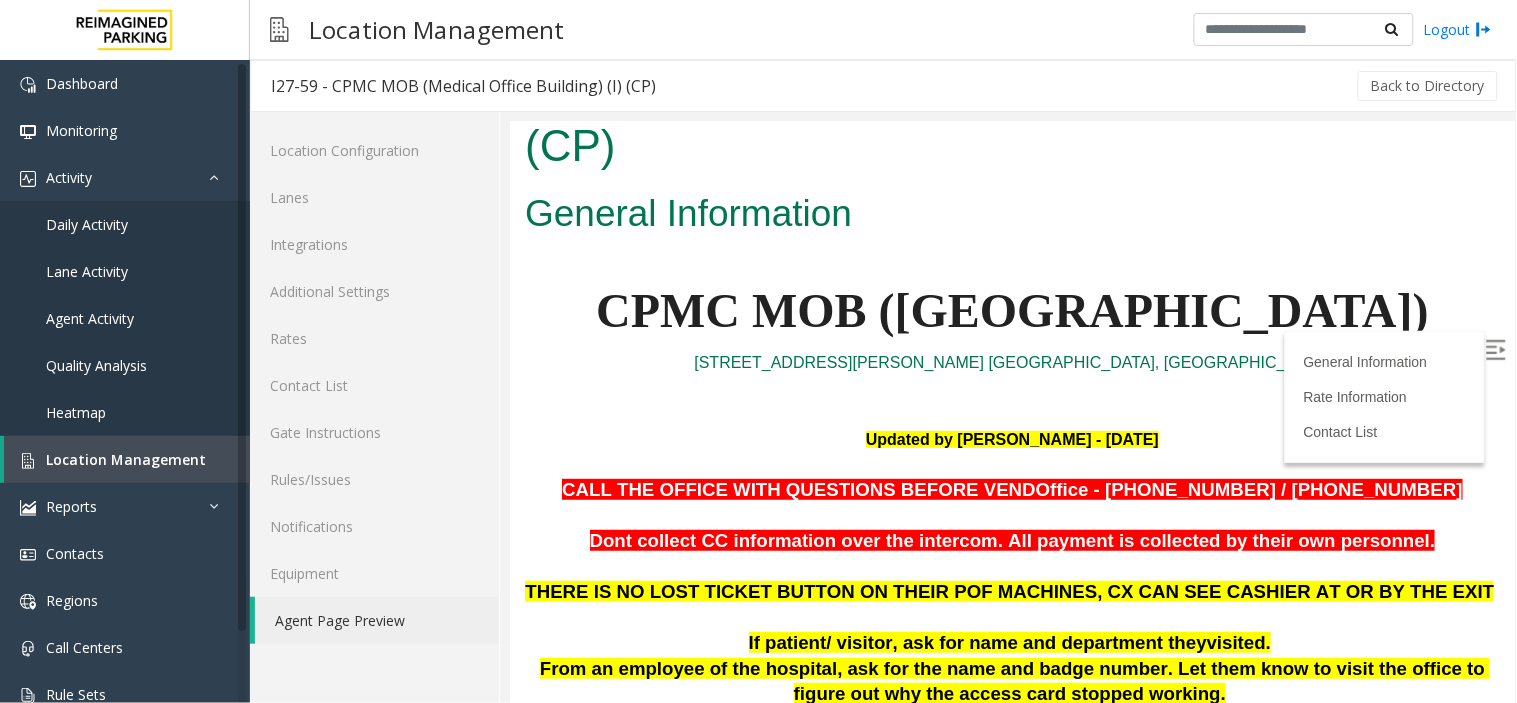 scroll, scrollTop: 111, scrollLeft: 0, axis: vertical 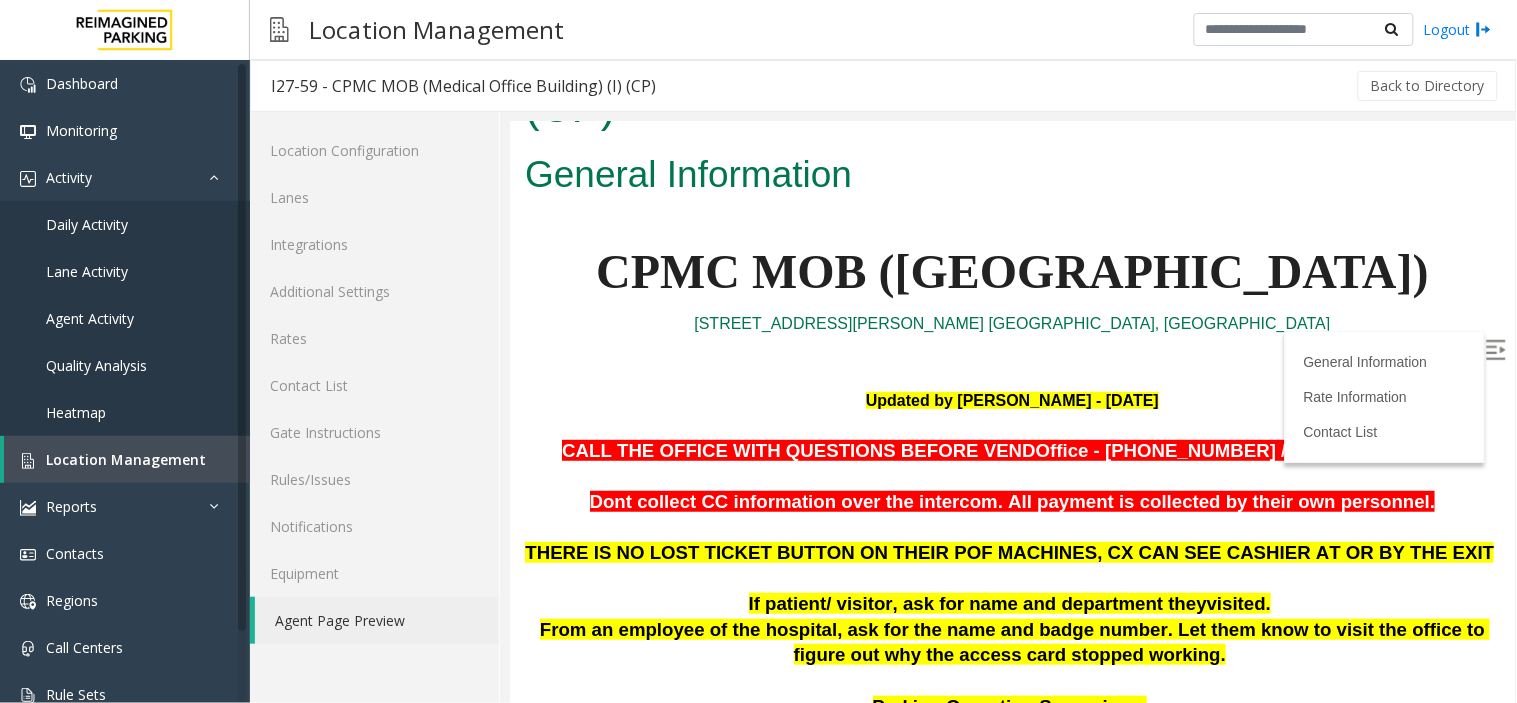 drag, startPoint x: 589, startPoint y: 262, endPoint x: 1397, endPoint y: 261, distance: 808.0006 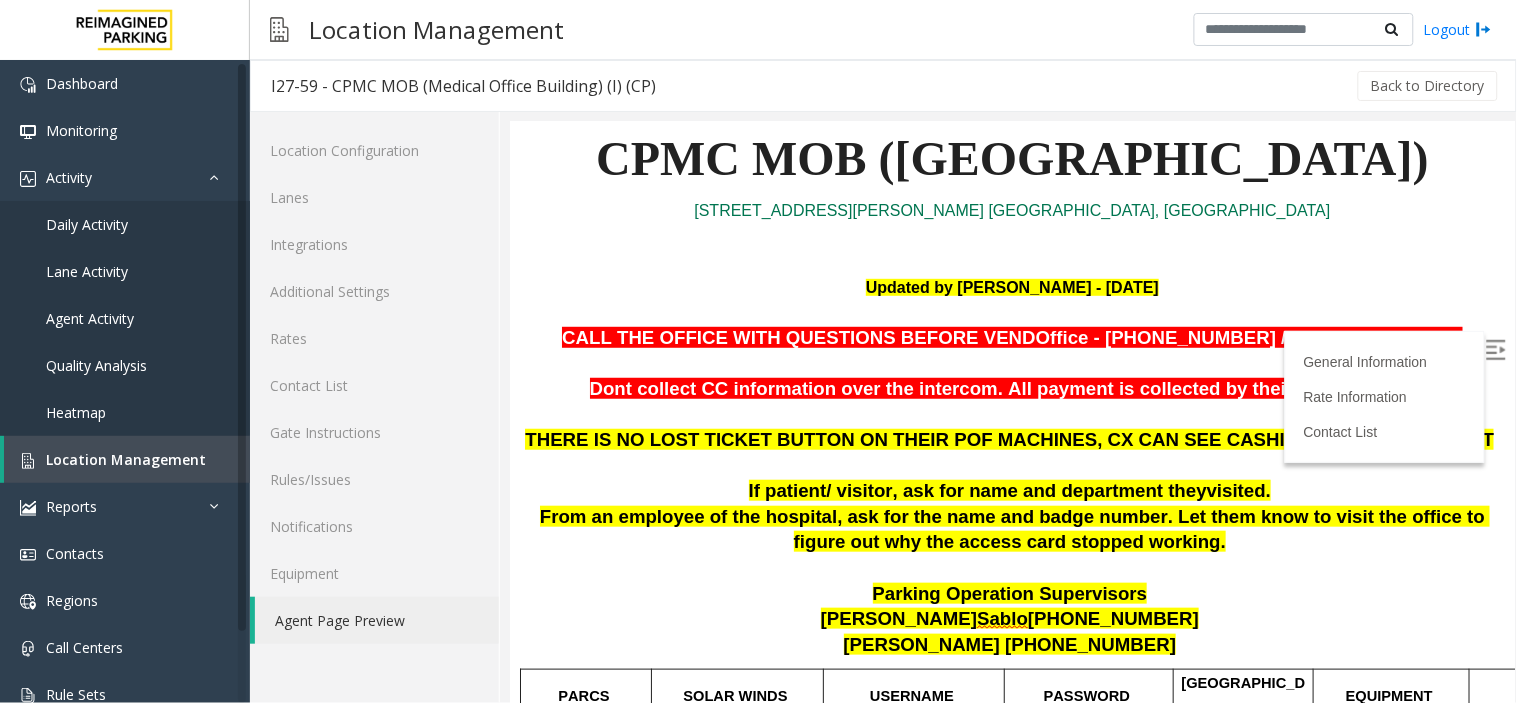 scroll, scrollTop: 333, scrollLeft: 0, axis: vertical 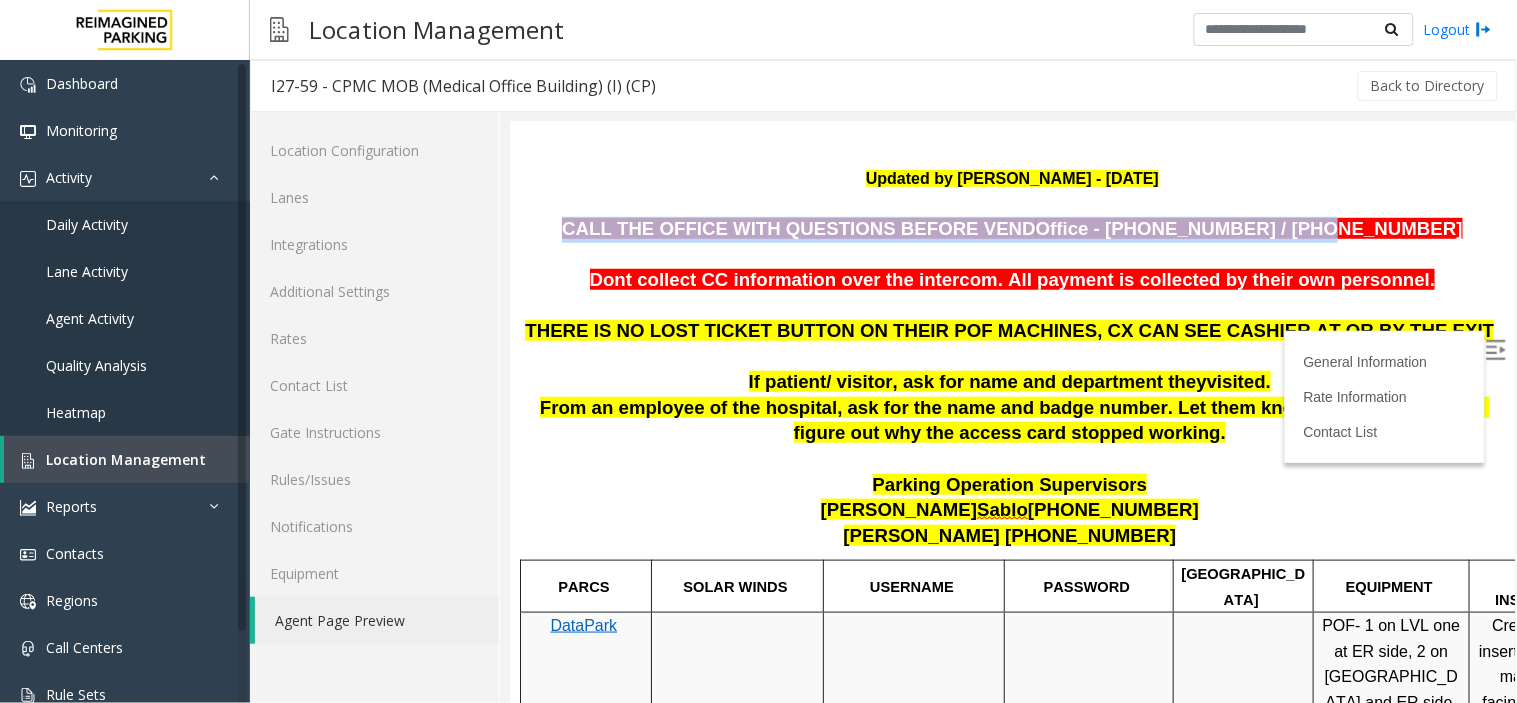 drag, startPoint x: 657, startPoint y: 229, endPoint x: 1289, endPoint y: 233, distance: 632.01263 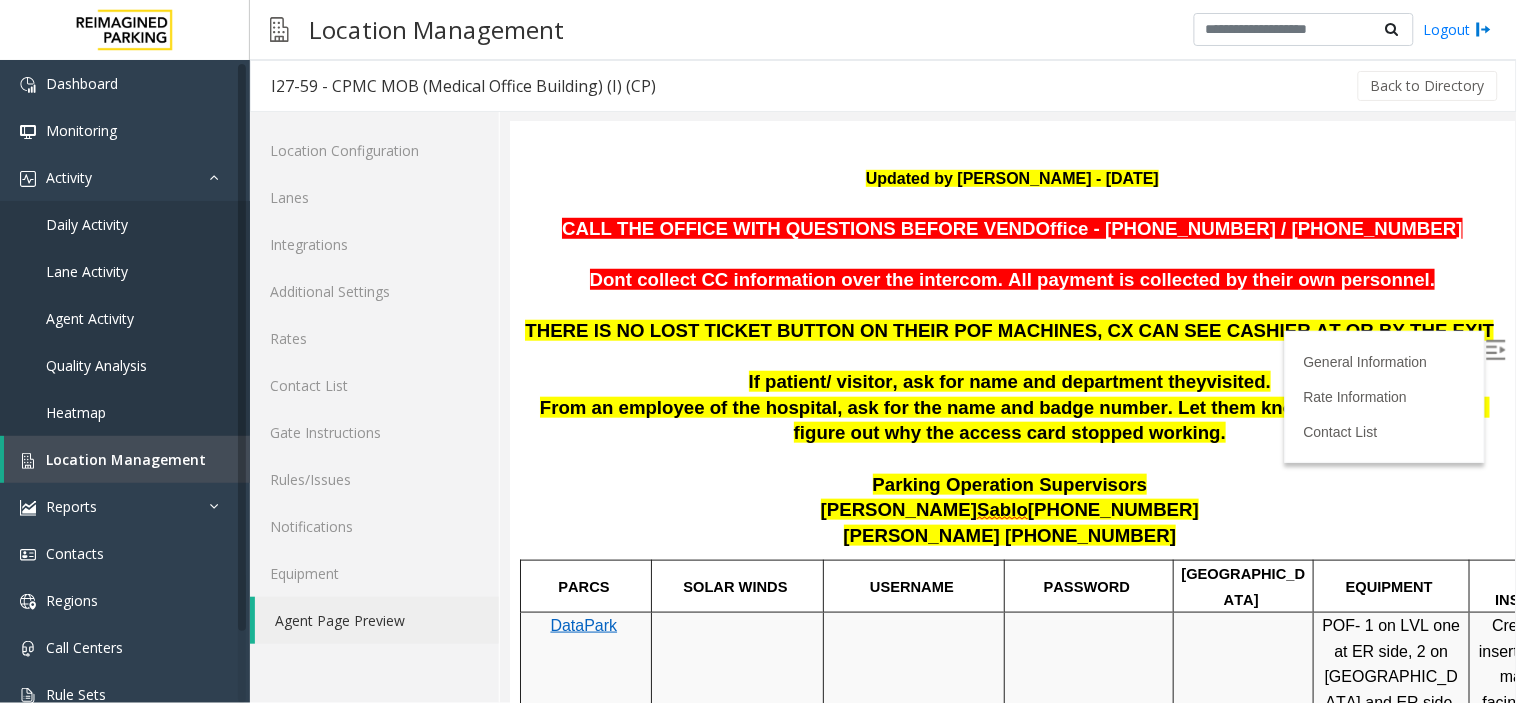click on "Dont collect CC information over the intercom. All payment is collected by their own personnel." at bounding box center (1012, 278) 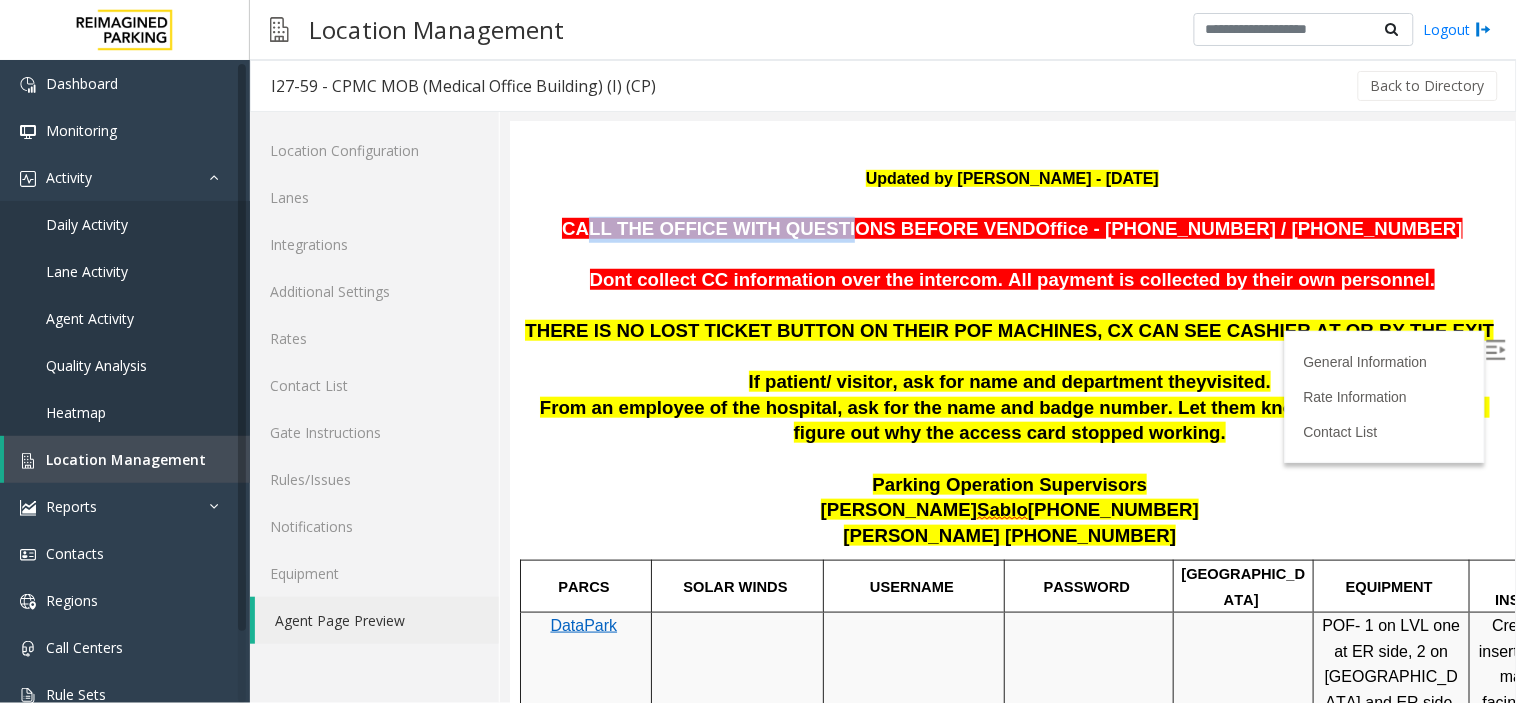 drag, startPoint x: 904, startPoint y: 232, endPoint x: 682, endPoint y: 234, distance: 222.009 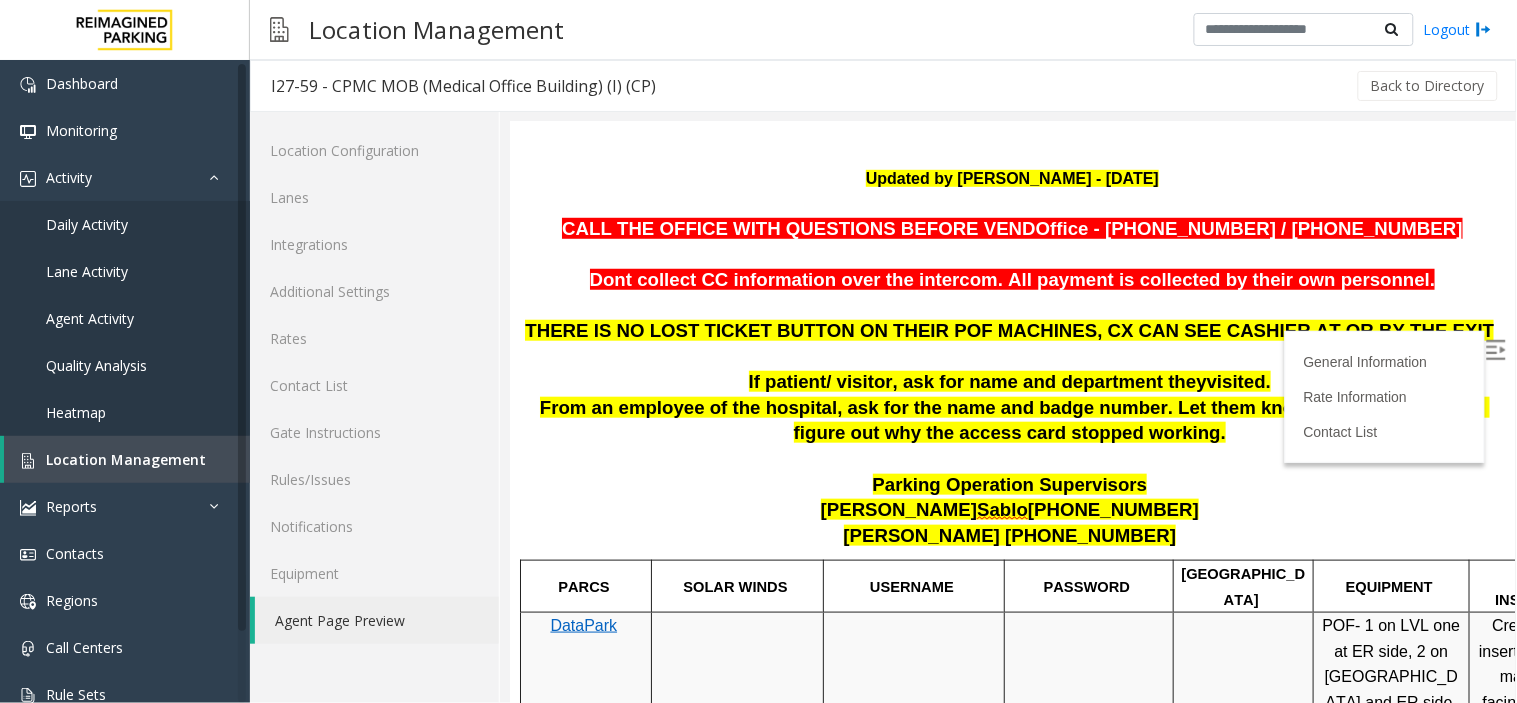 drag, startPoint x: 1117, startPoint y: 224, endPoint x: 1321, endPoint y: 167, distance: 211.8136 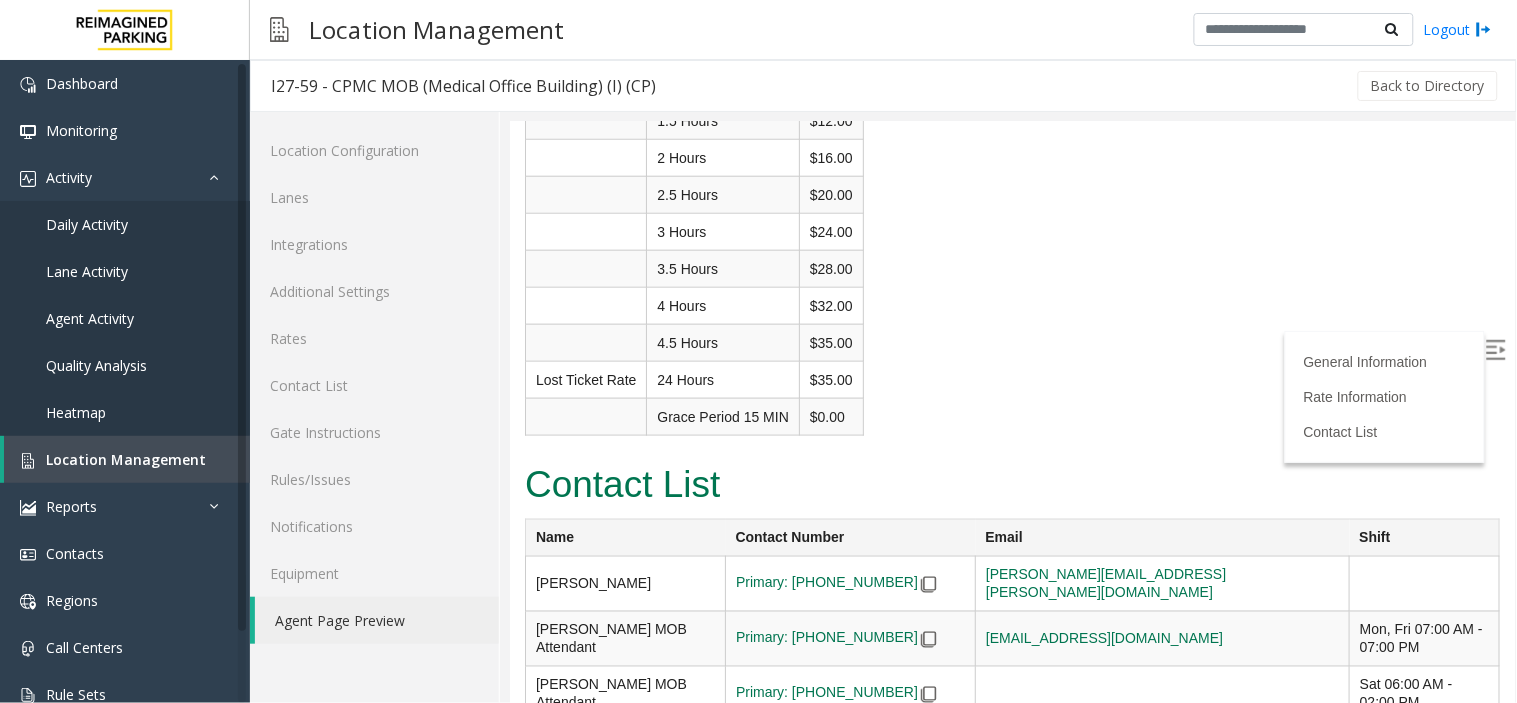scroll, scrollTop: 2478, scrollLeft: 0, axis: vertical 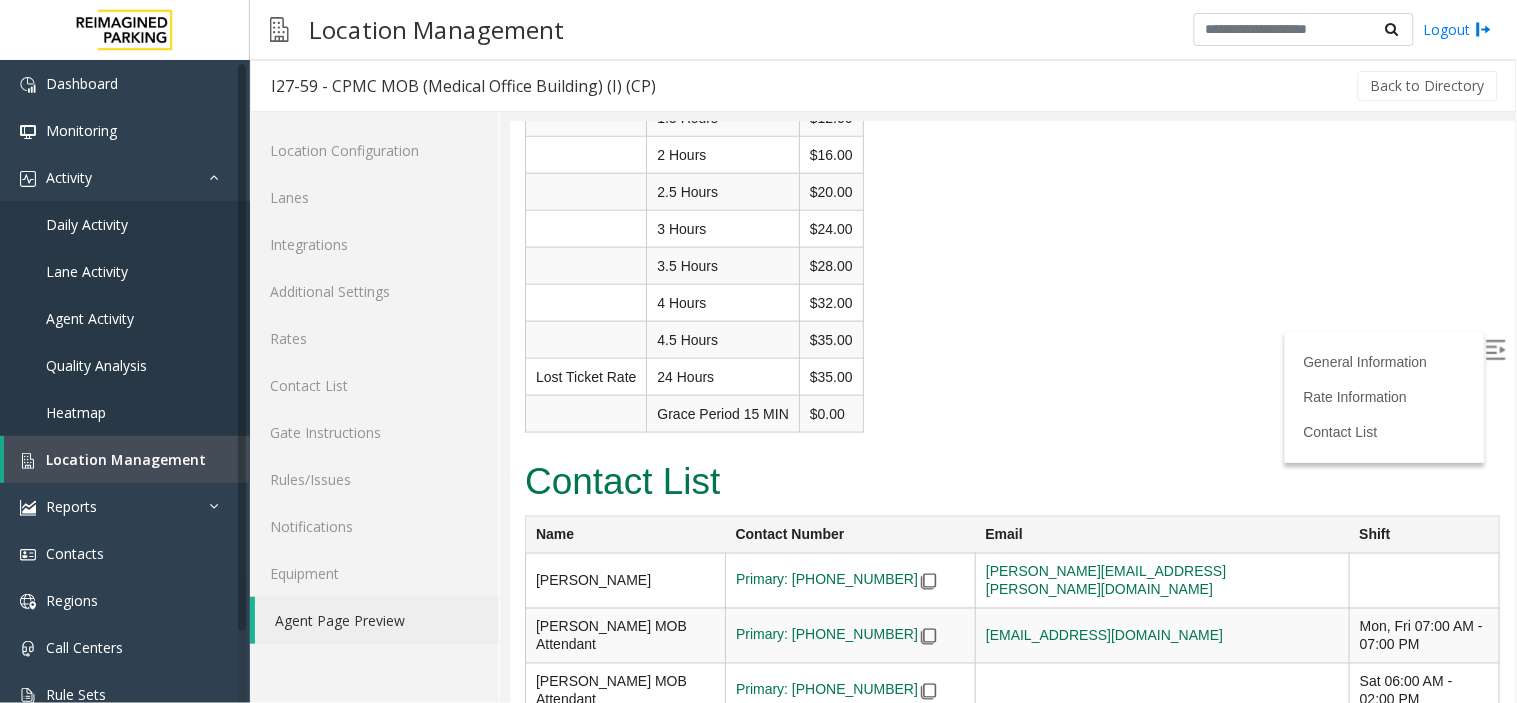 click on "Mon, Fri 07:00 AM - 07:00 PM" at bounding box center [1423, 635] 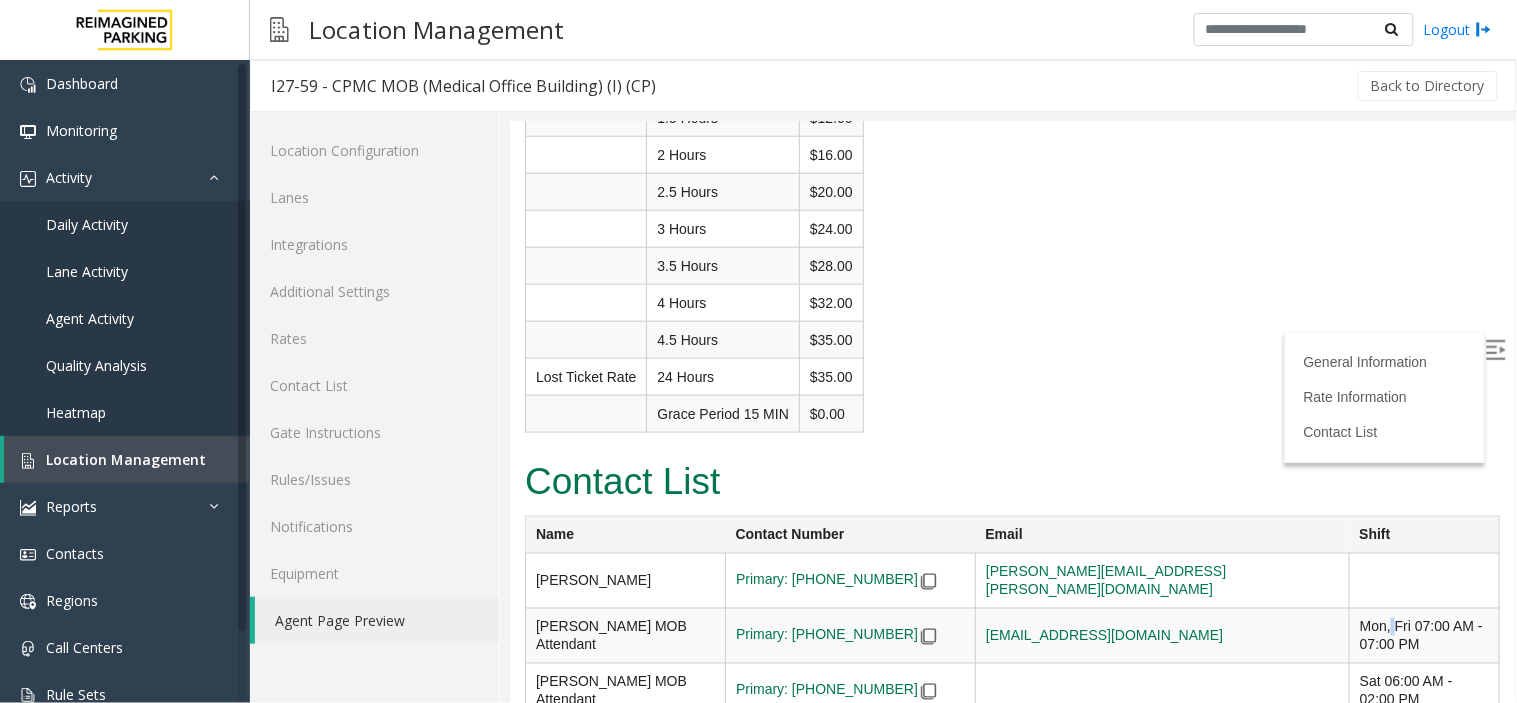click on "Mon, Fri 07:00 AM - 07:00 PM" at bounding box center [1423, 635] 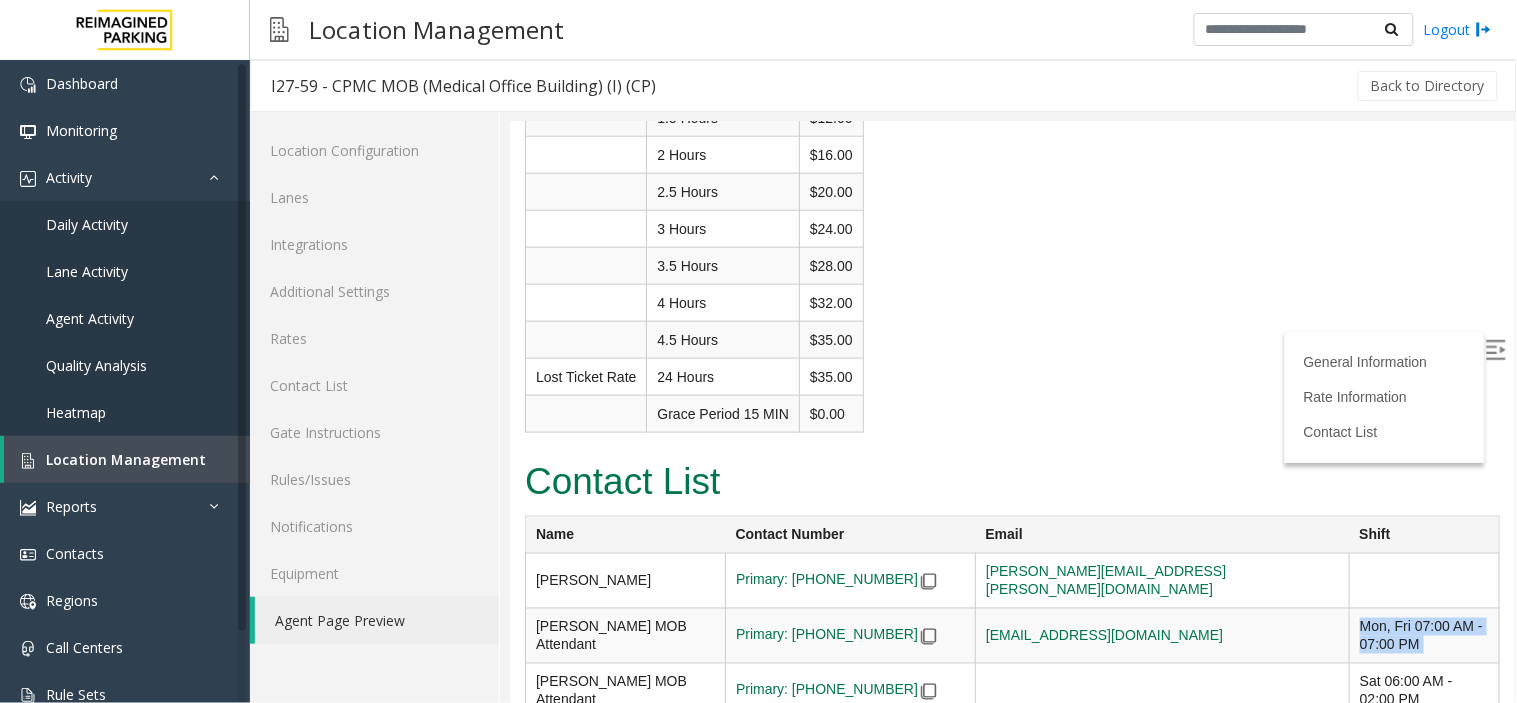 click on "Mon, Fri 07:00 AM - 07:00 PM" at bounding box center [1423, 635] 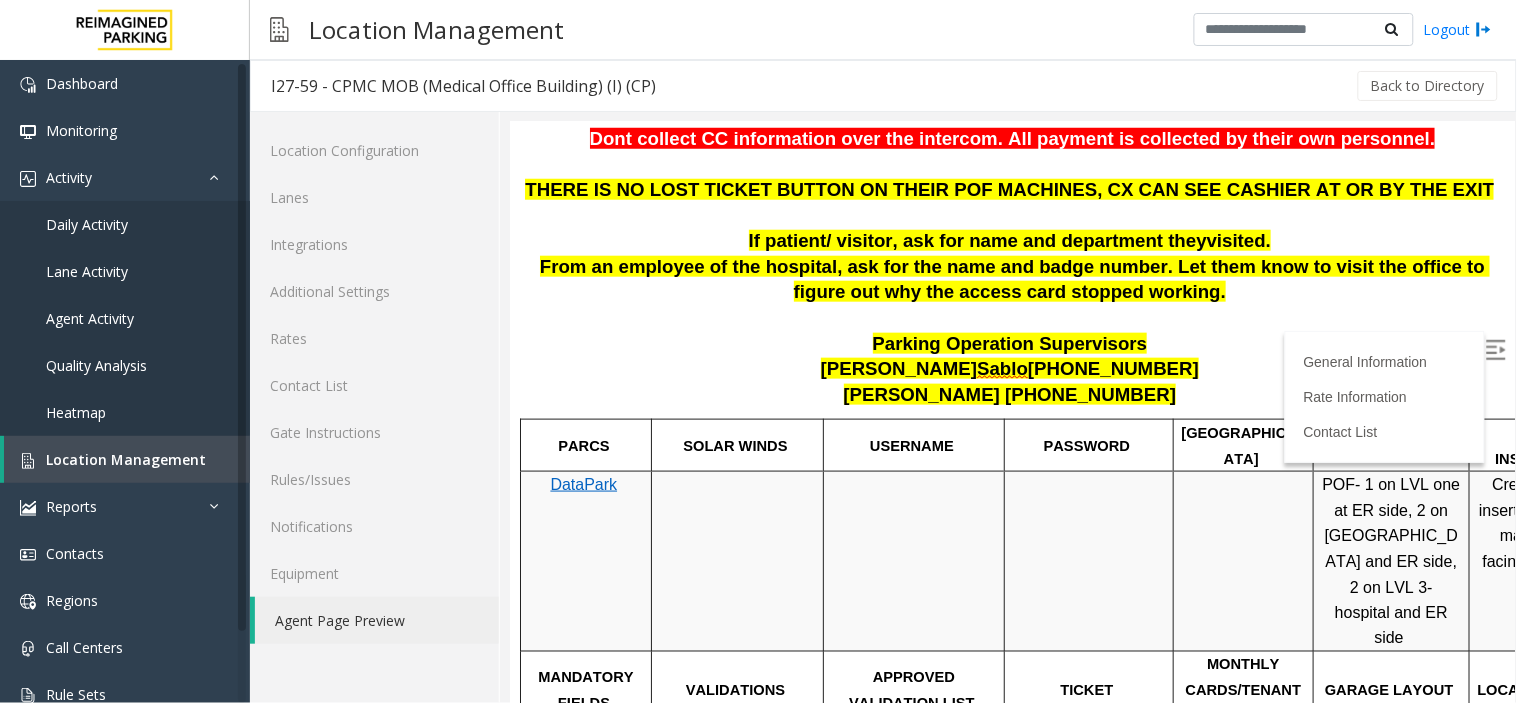 scroll, scrollTop: 256, scrollLeft: 0, axis: vertical 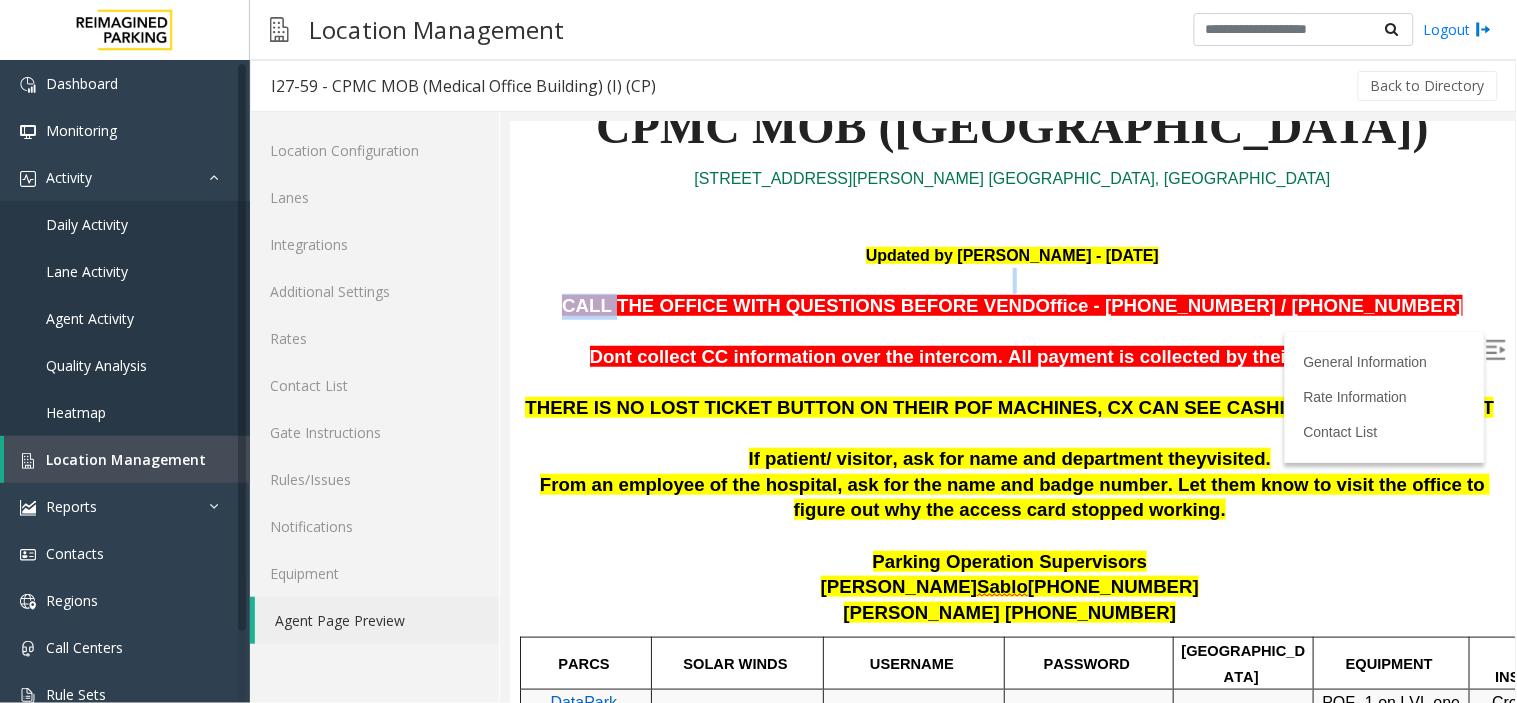 drag, startPoint x: 709, startPoint y: 292, endPoint x: 1394, endPoint y: 288, distance: 685.01166 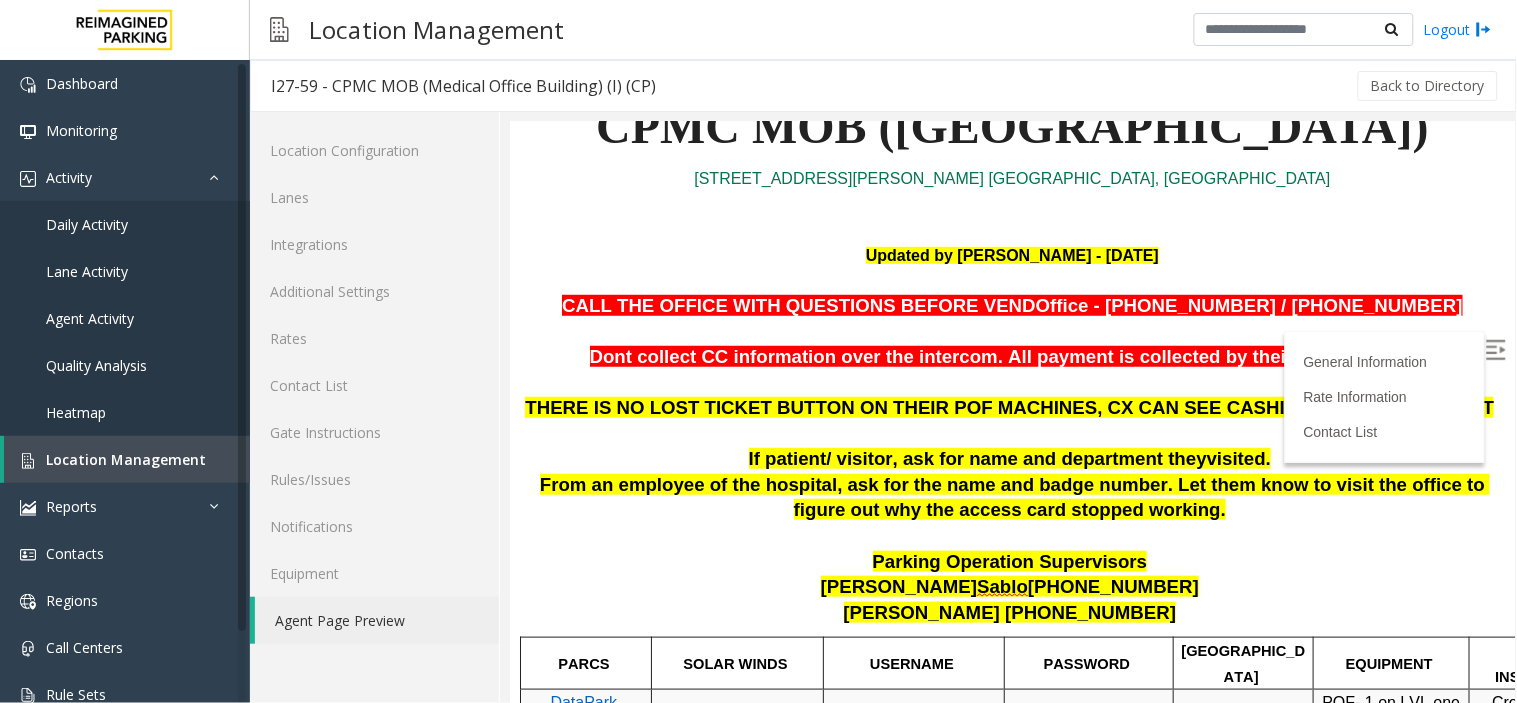 click on "Office - [PHONE_NUMBER] / [PHONE_NUMBER]" at bounding box center [1248, 304] 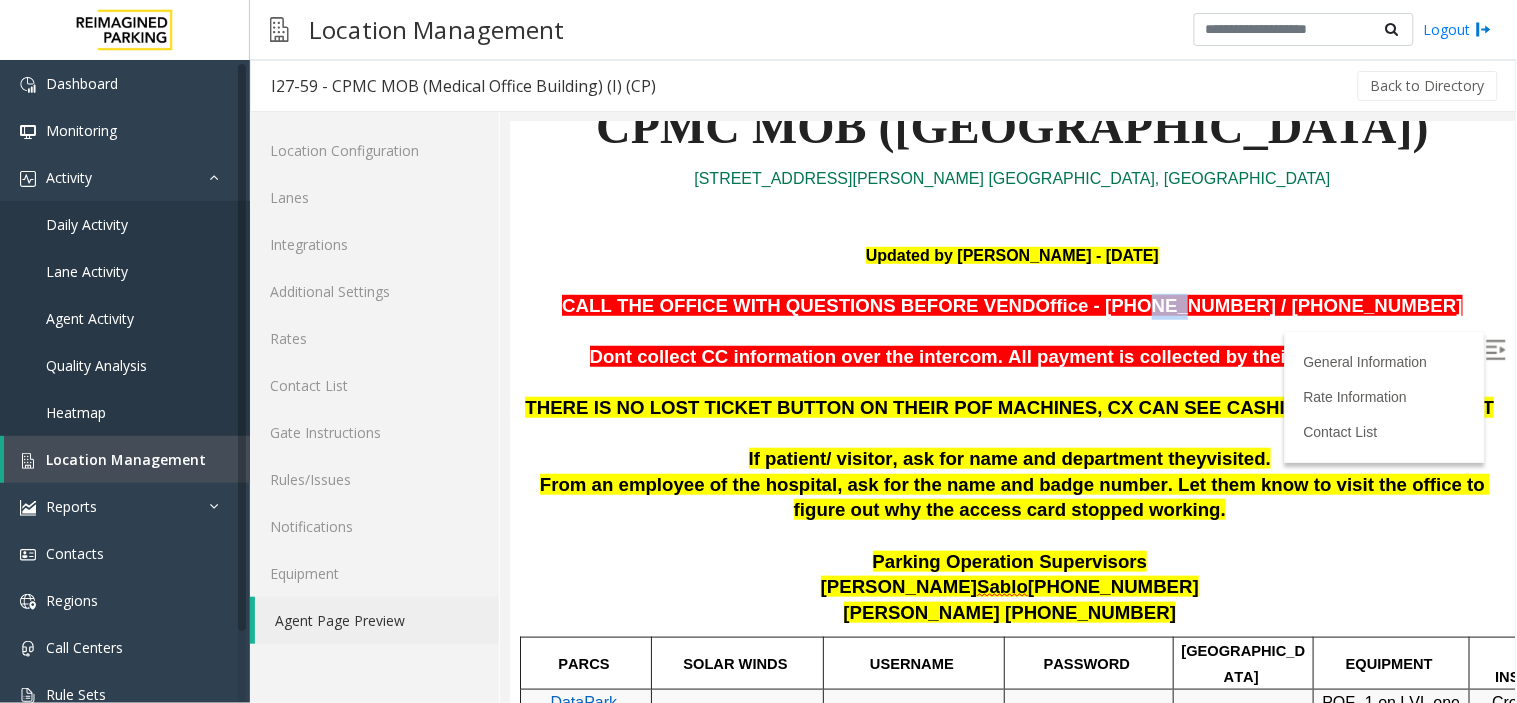 click on "Office - [PHONE_NUMBER] / [PHONE_NUMBER]" at bounding box center [1248, 304] 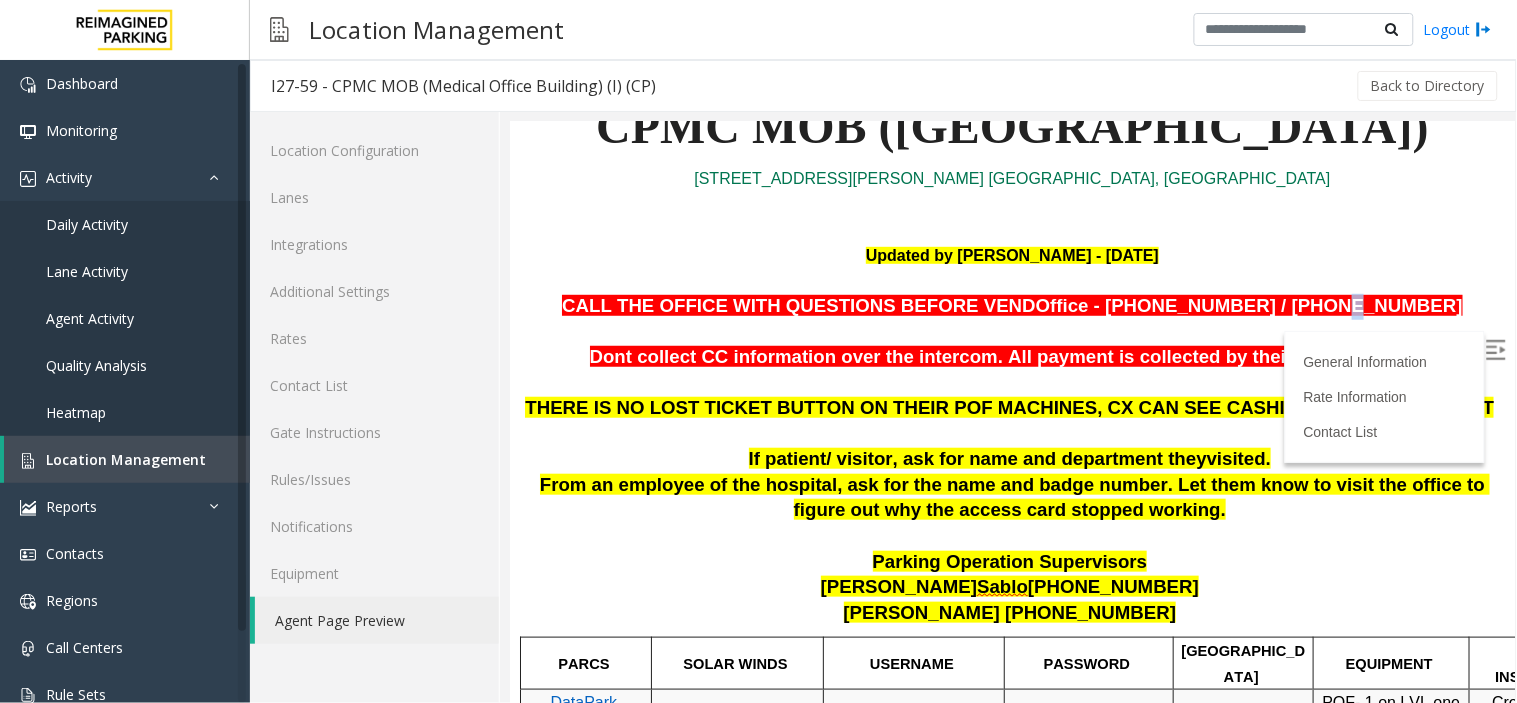 click on "Office - [PHONE_NUMBER] / [PHONE_NUMBER]" at bounding box center [1248, 304] 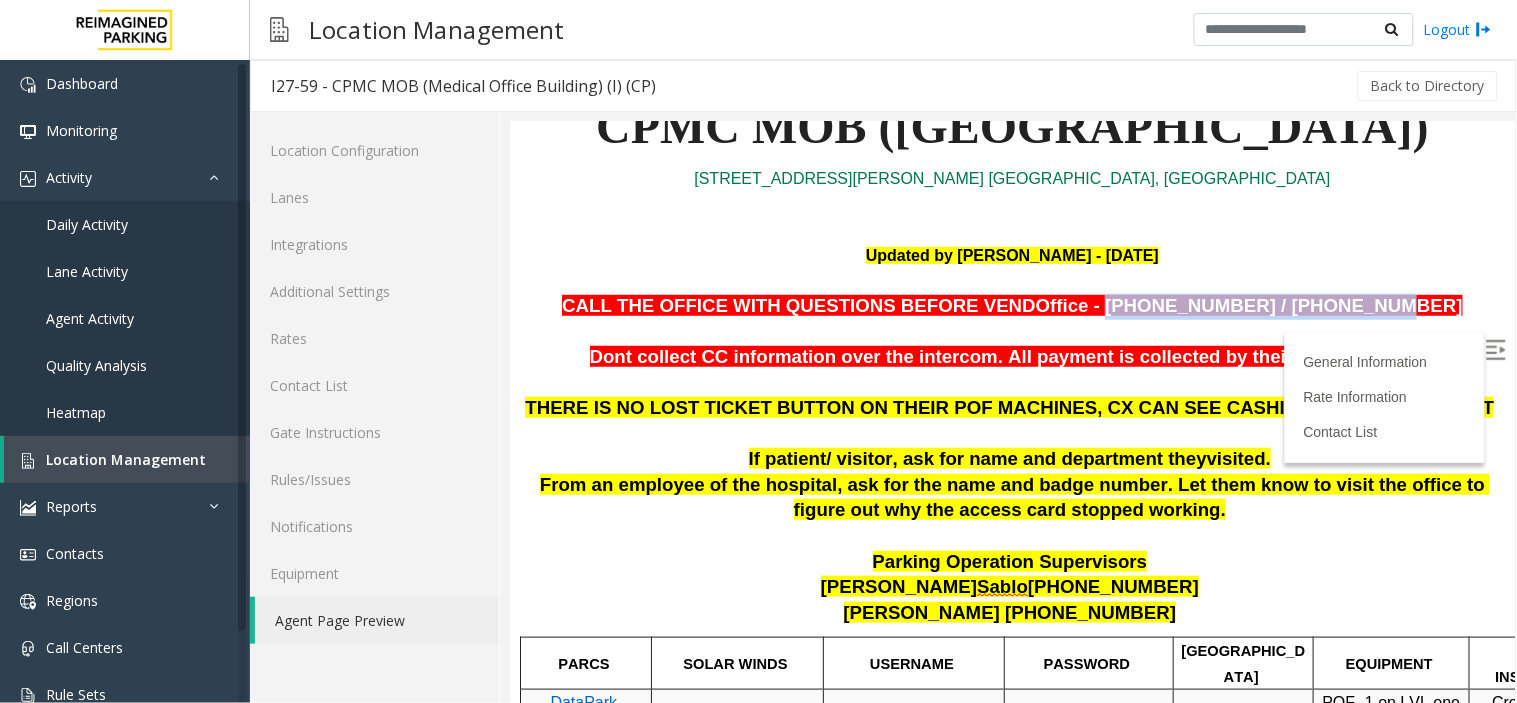 drag, startPoint x: 1115, startPoint y: 303, endPoint x: 1360, endPoint y: 311, distance: 245.13058 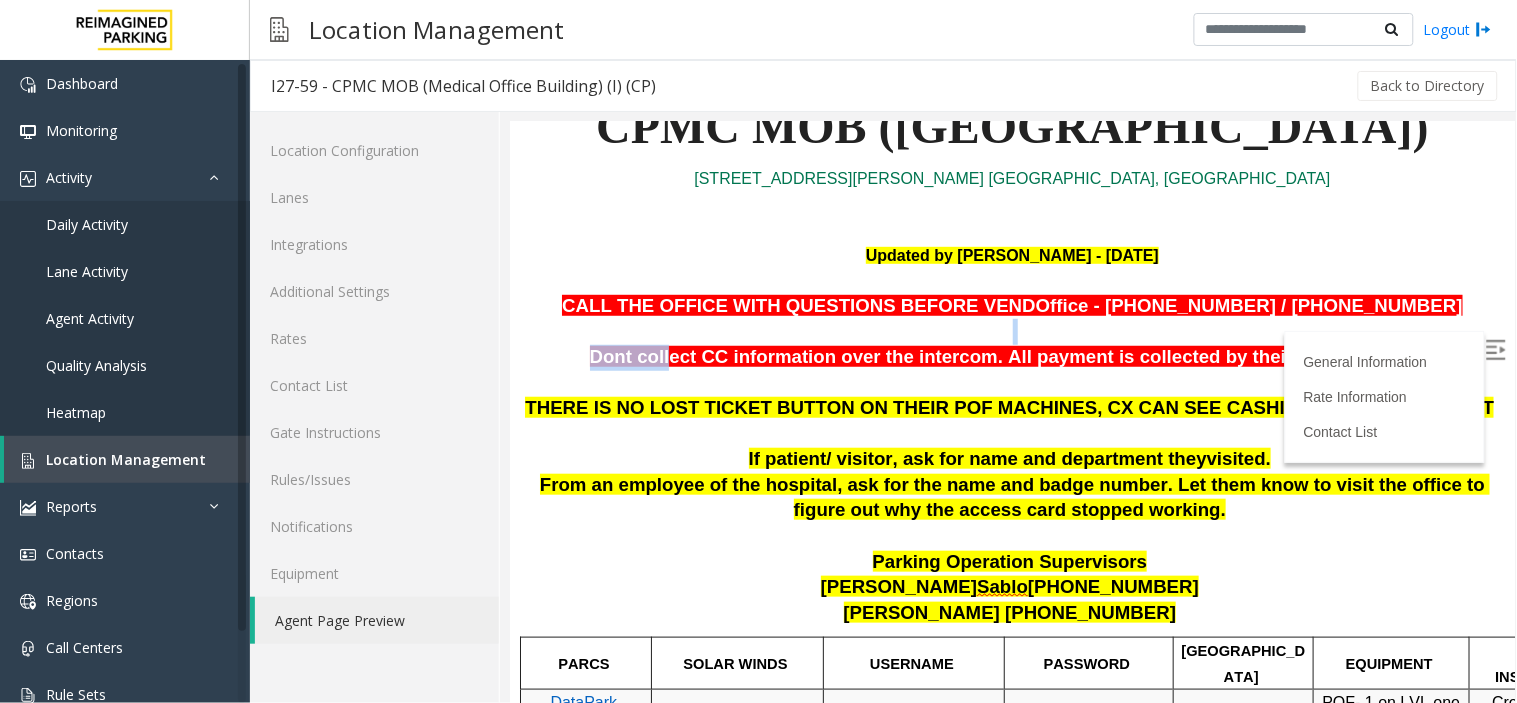 drag, startPoint x: 704, startPoint y: 347, endPoint x: 1427, endPoint y: 318, distance: 723.58136 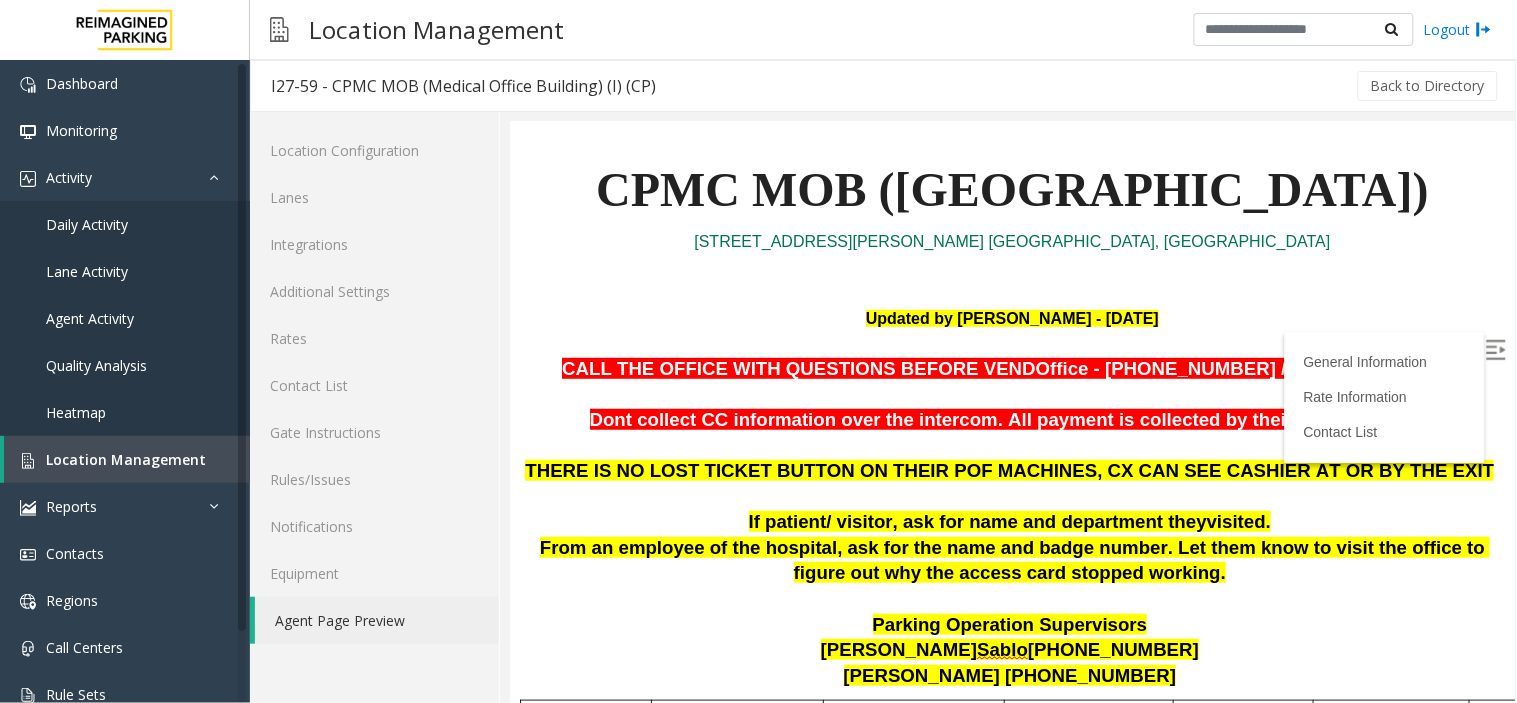 scroll, scrollTop: 34, scrollLeft: 0, axis: vertical 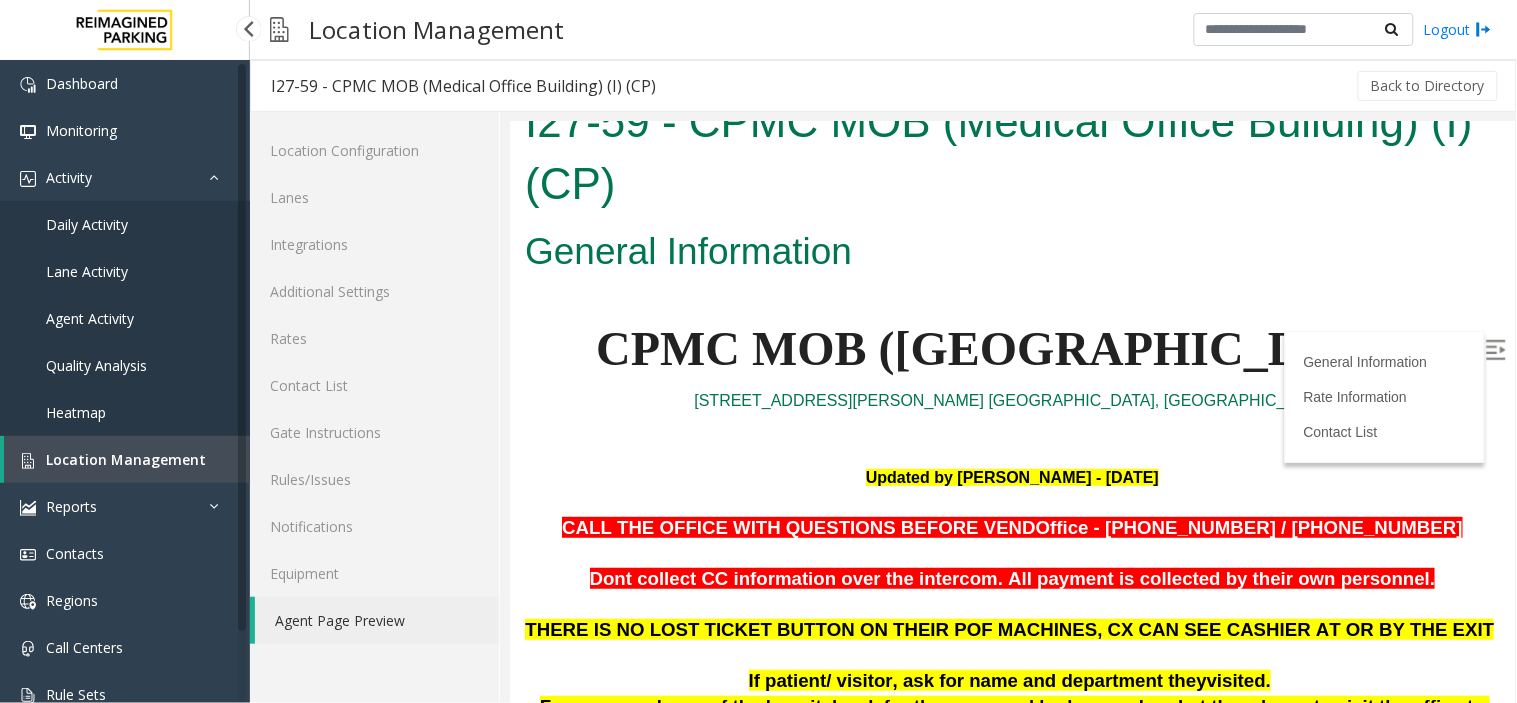 click on "Location Management" at bounding box center [127, 459] 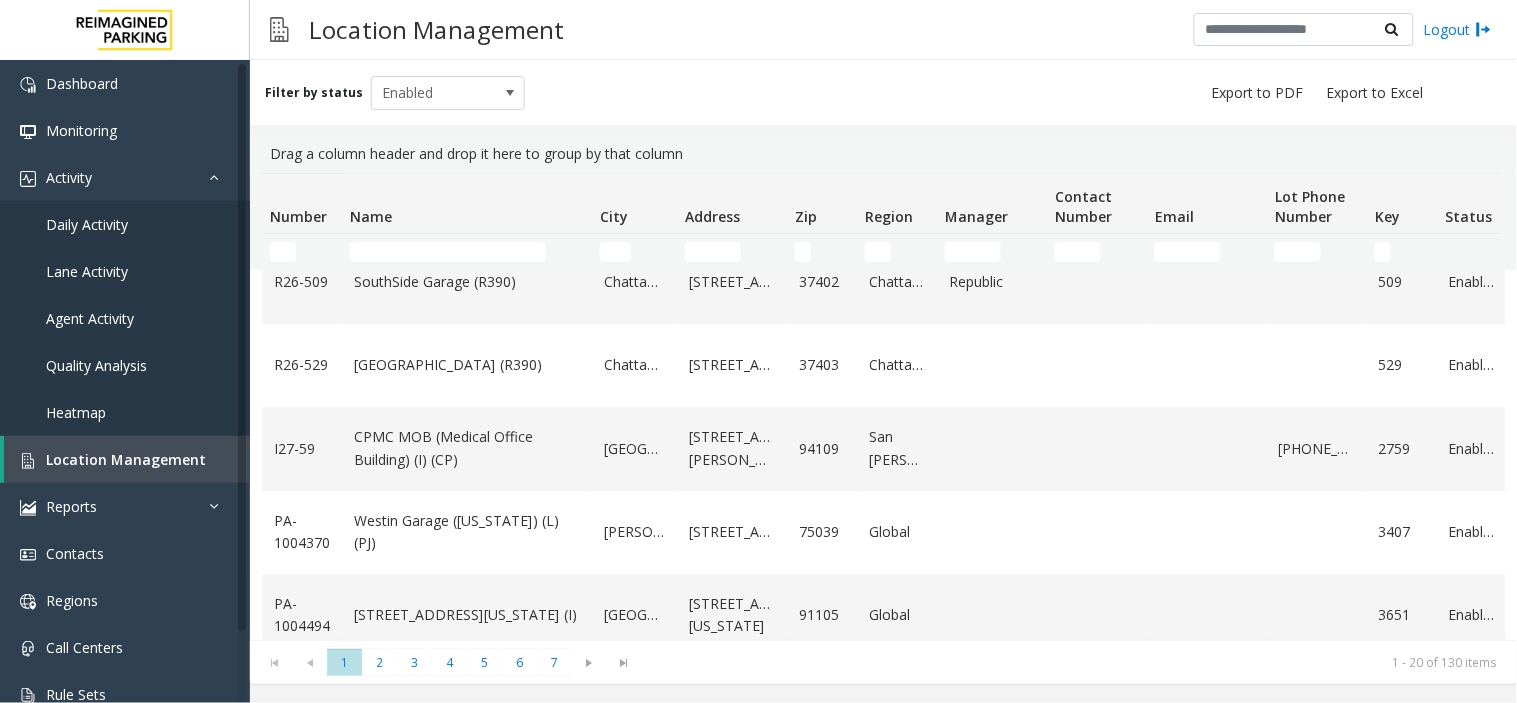 scroll, scrollTop: 1222, scrollLeft: 0, axis: vertical 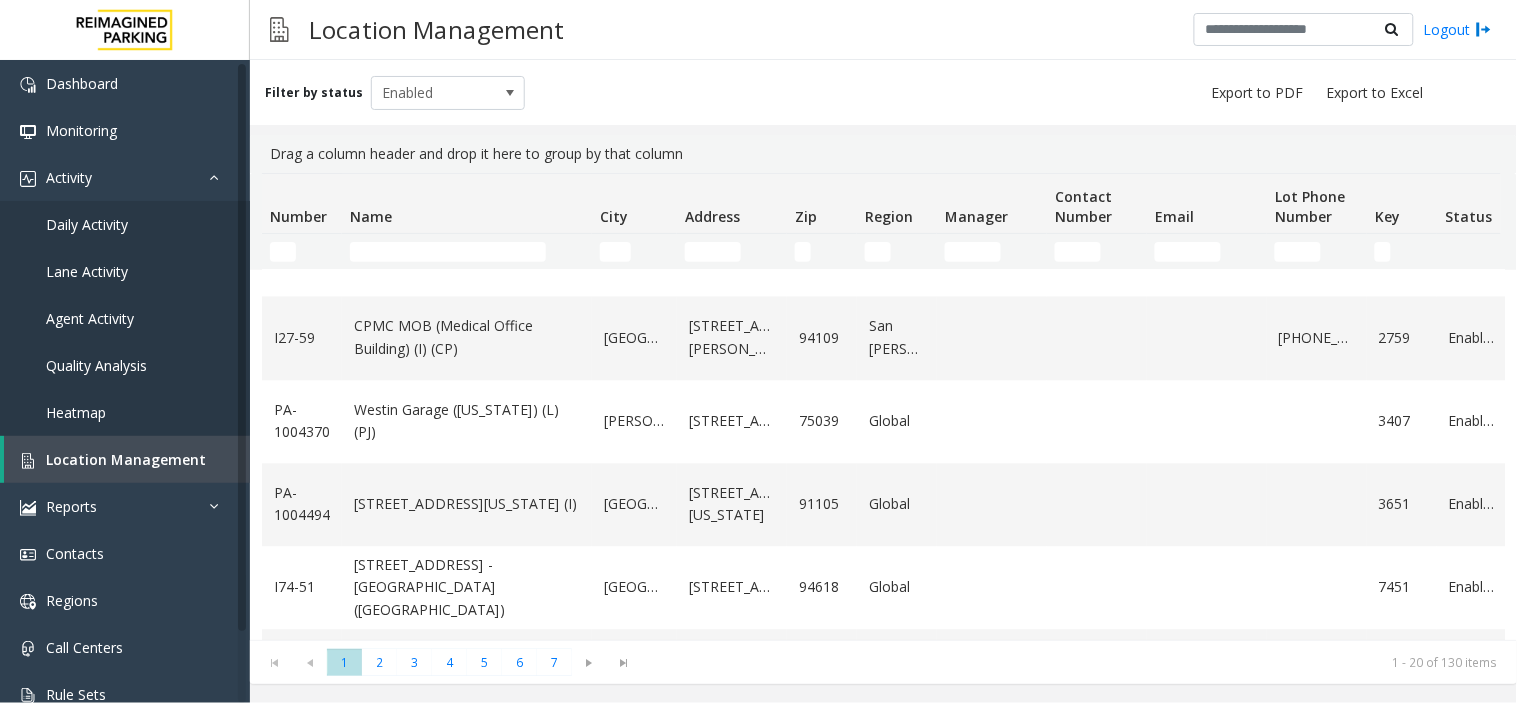 click on "[PERSON_NAME]" 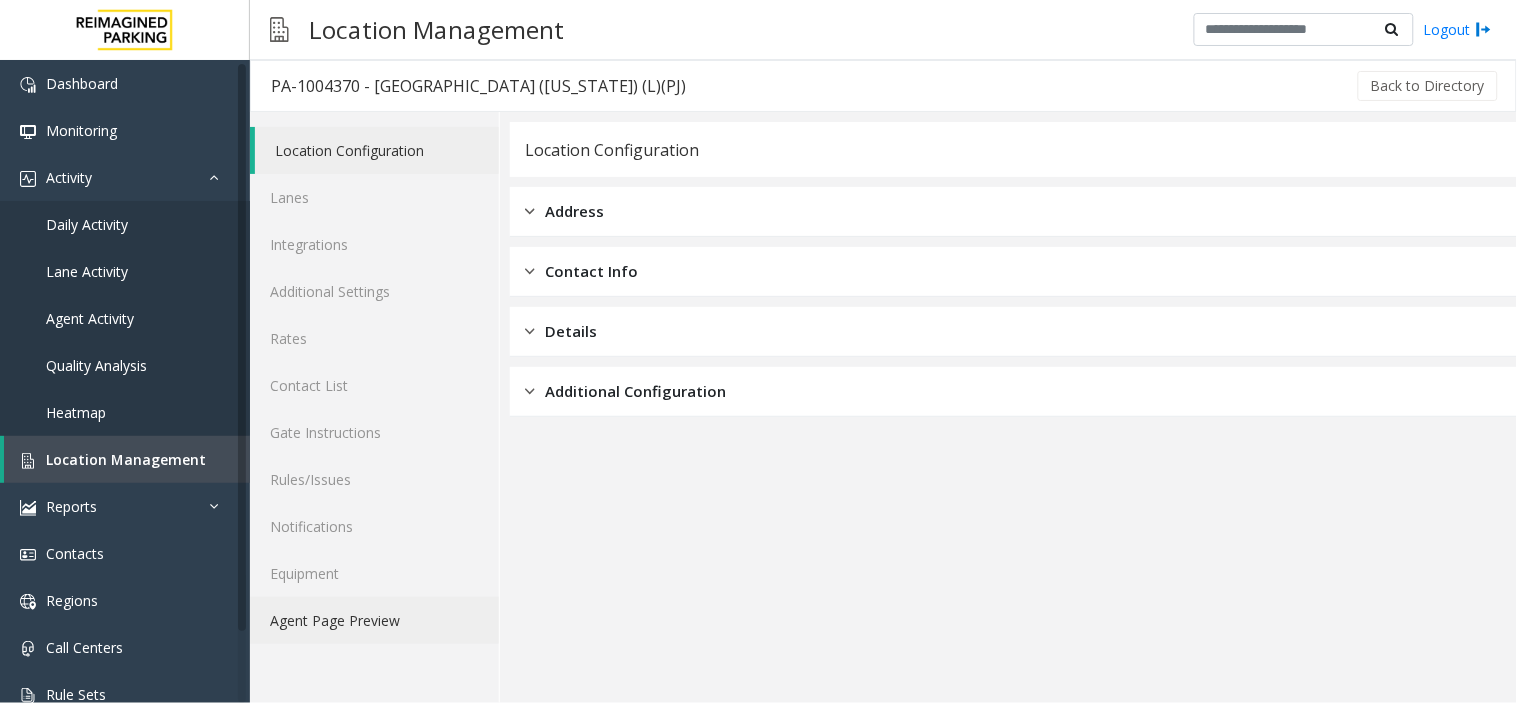 click on "Agent Page Preview" 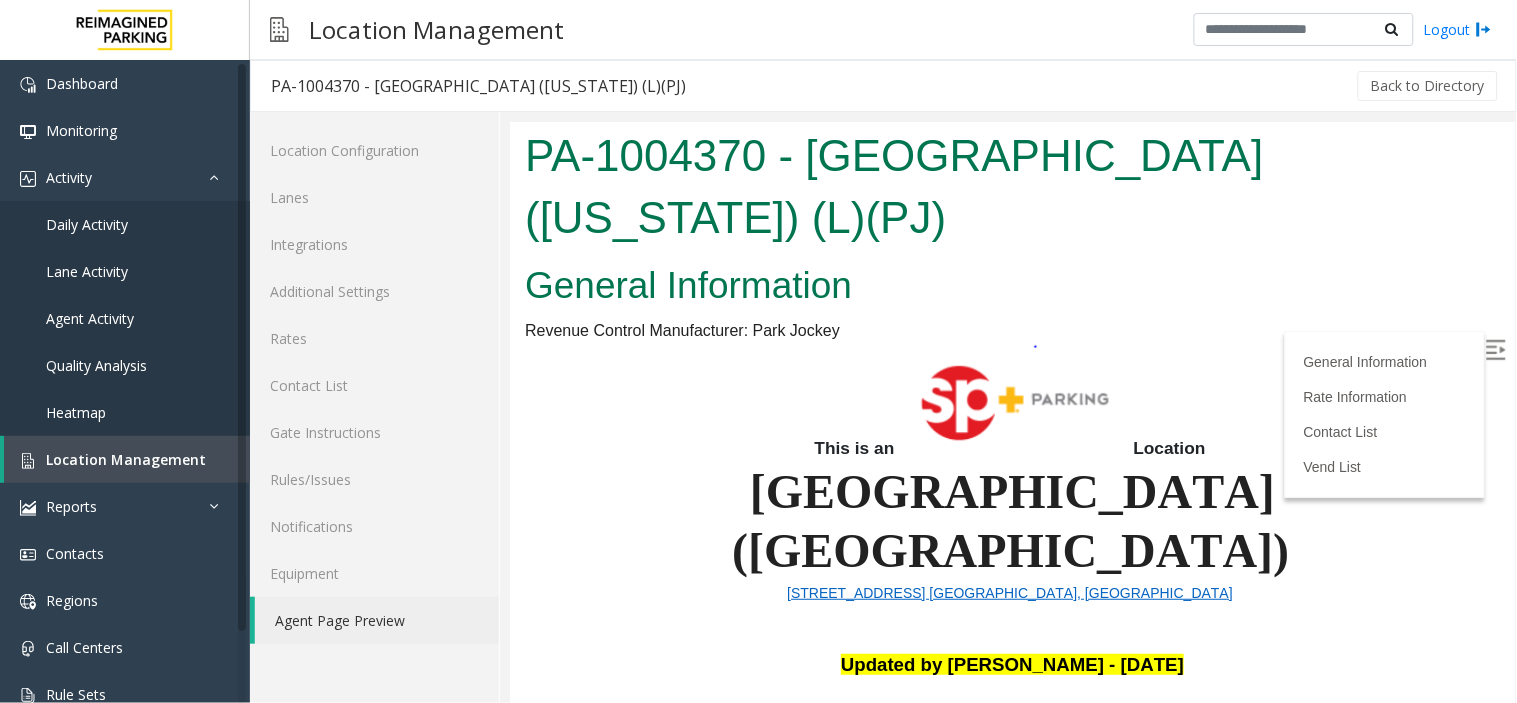scroll, scrollTop: 222, scrollLeft: 0, axis: vertical 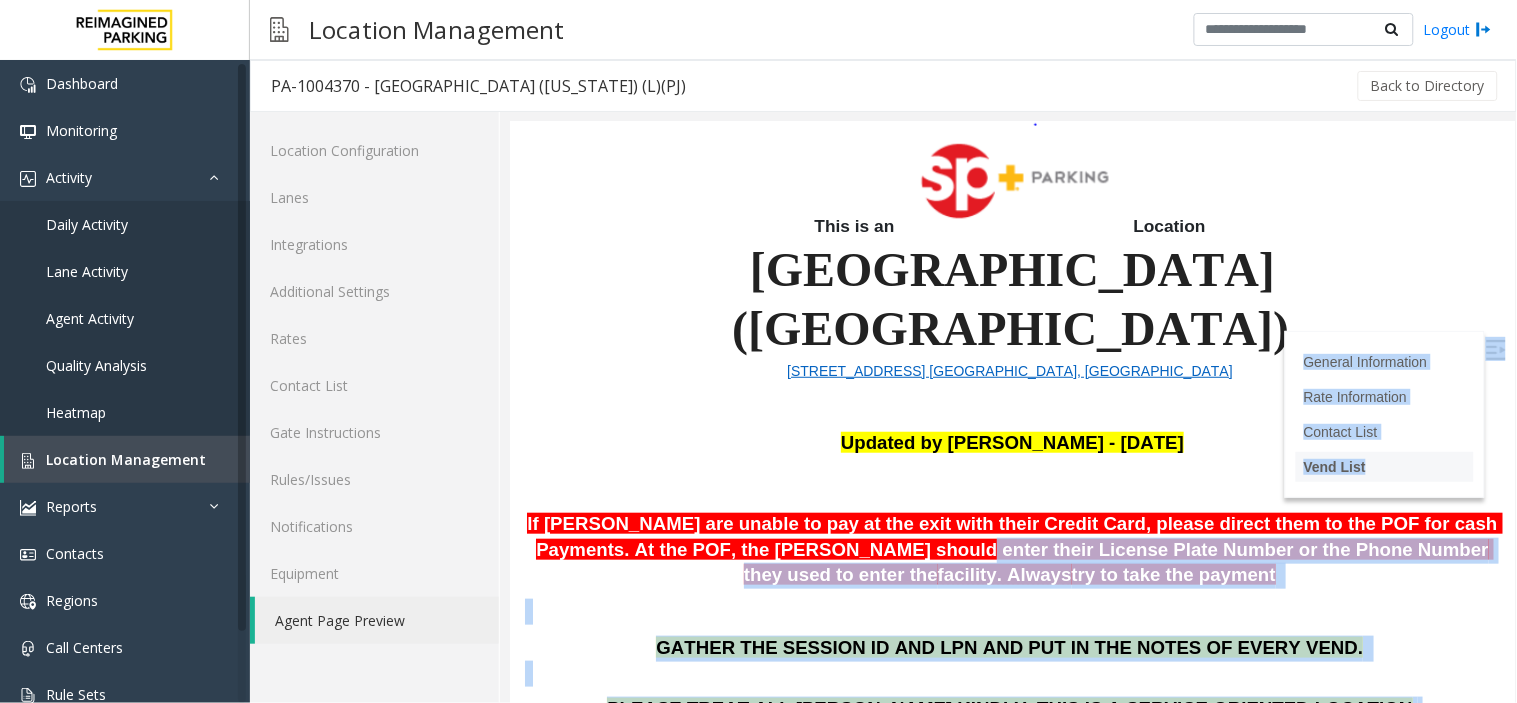 drag, startPoint x: 760, startPoint y: 428, endPoint x: 1351, endPoint y: 453, distance: 591.5285 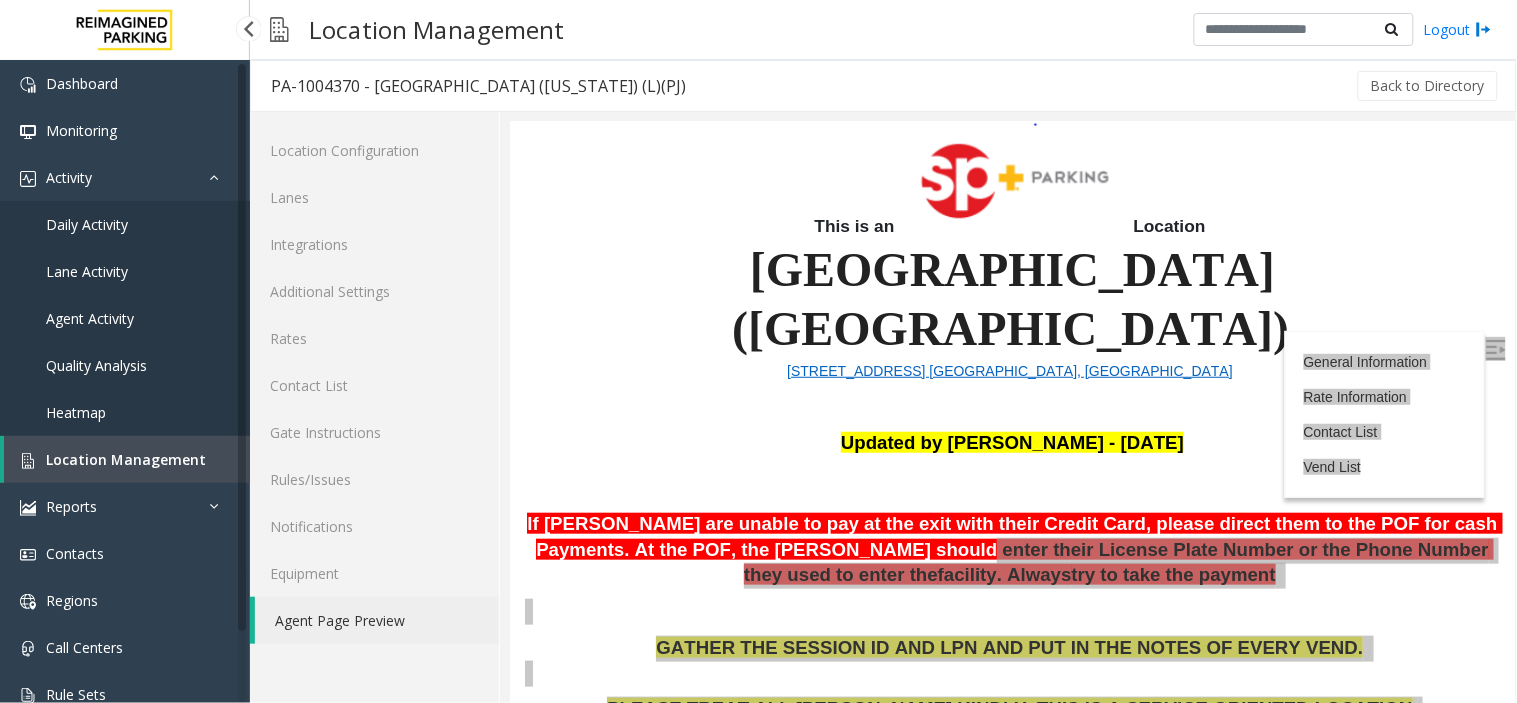 click on "Location Management" at bounding box center (126, 459) 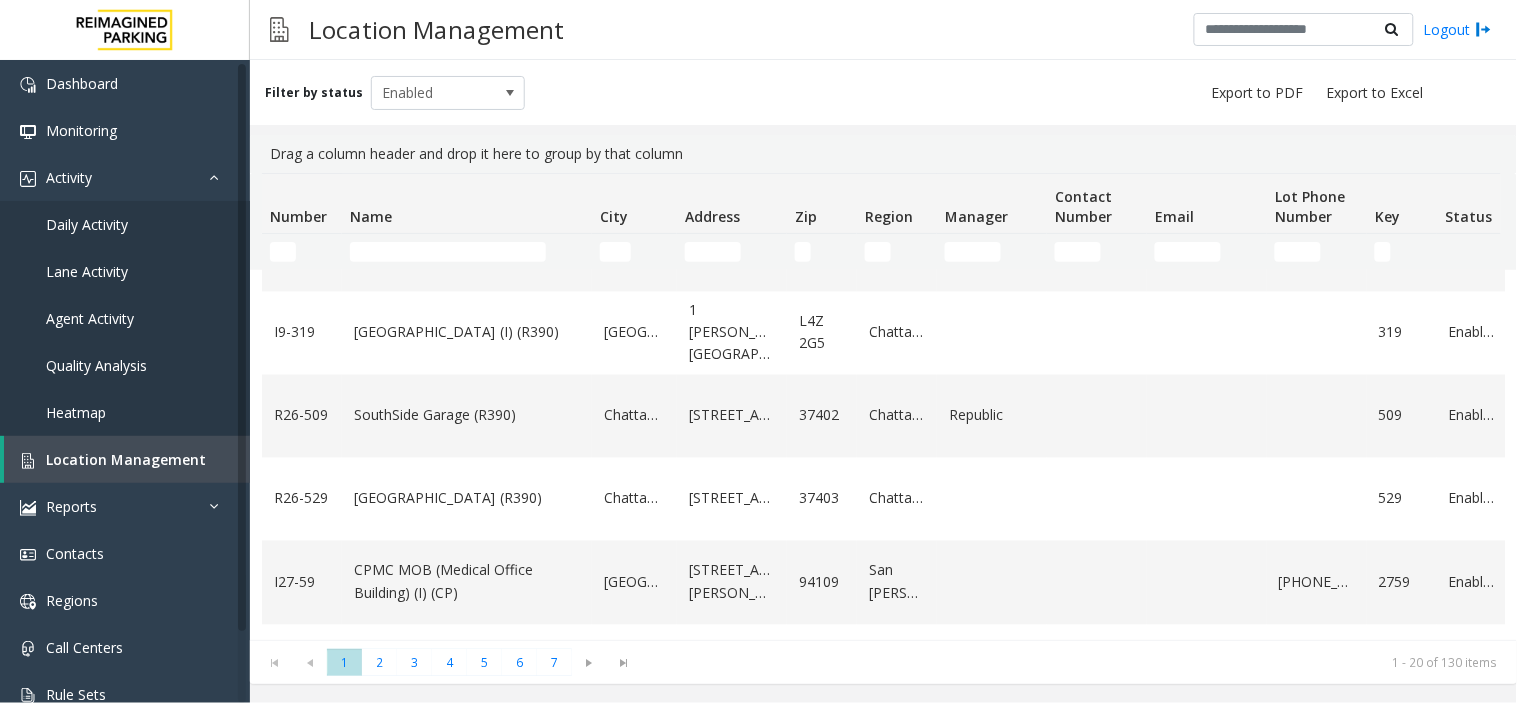 scroll, scrollTop: 423, scrollLeft: 0, axis: vertical 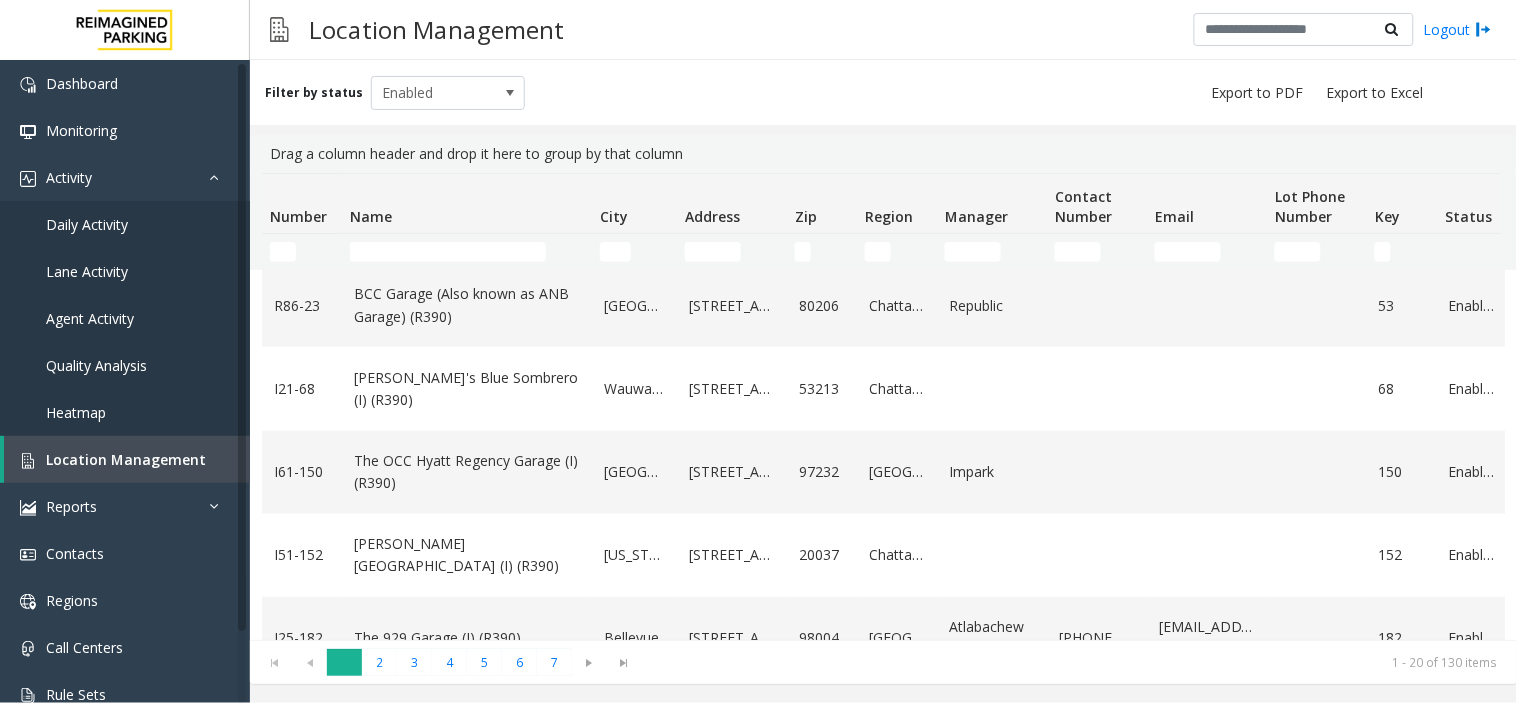 click on "1" 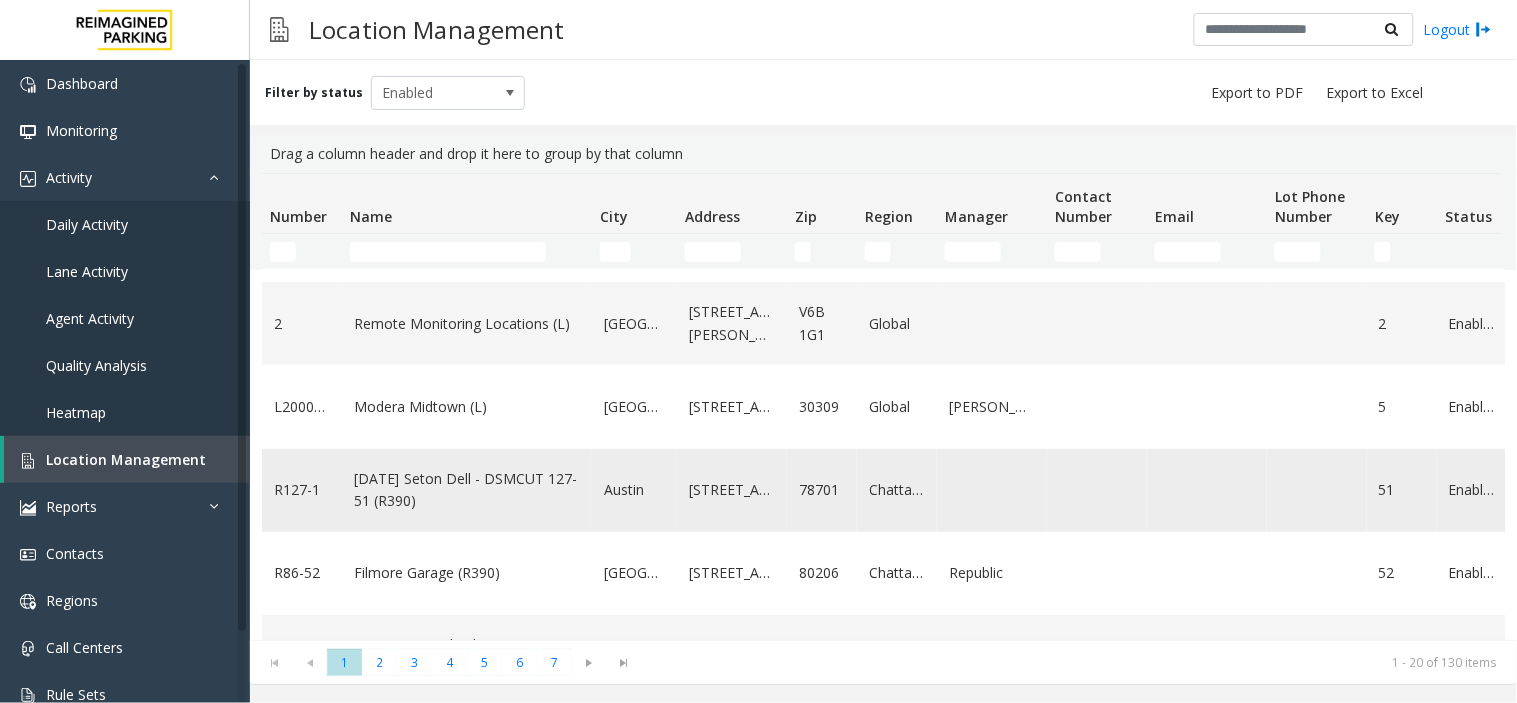 scroll, scrollTop: 111, scrollLeft: 0, axis: vertical 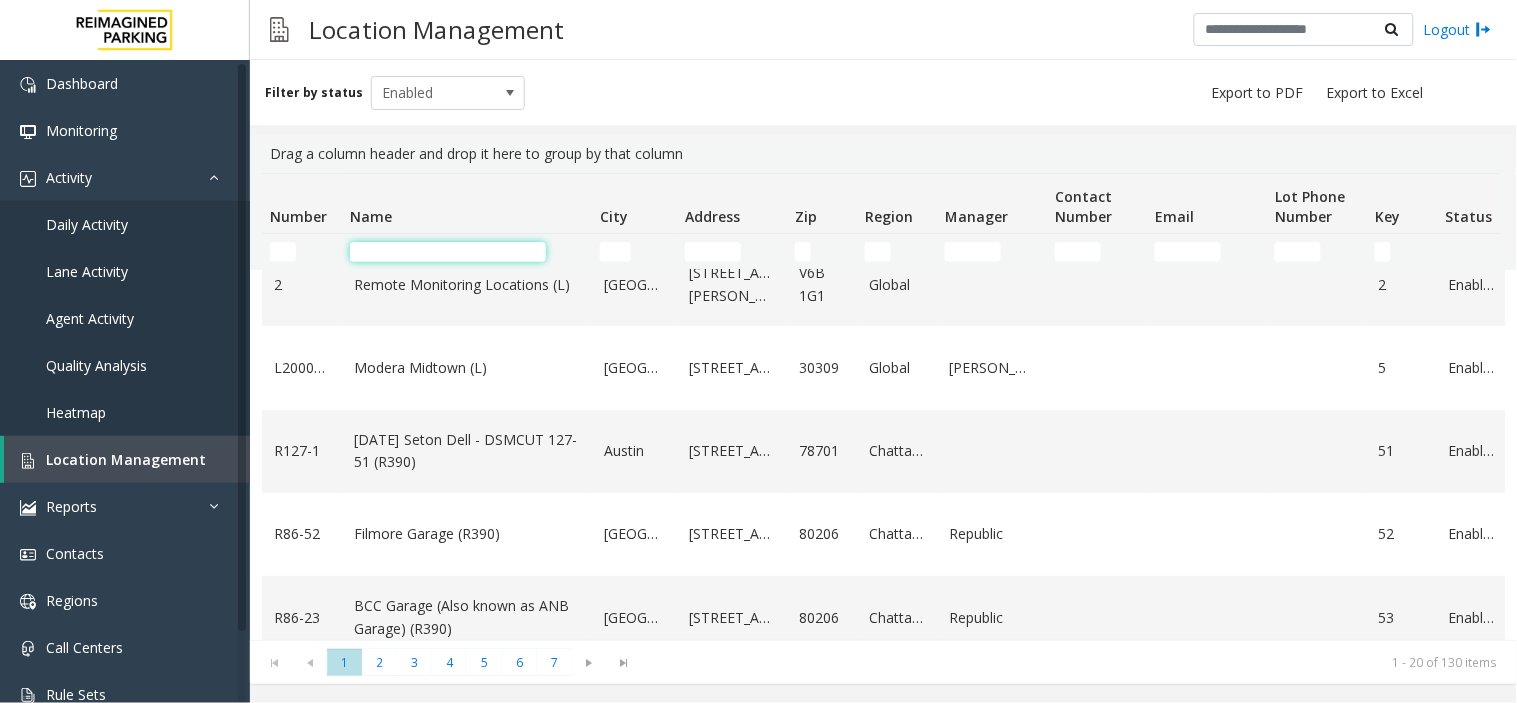click 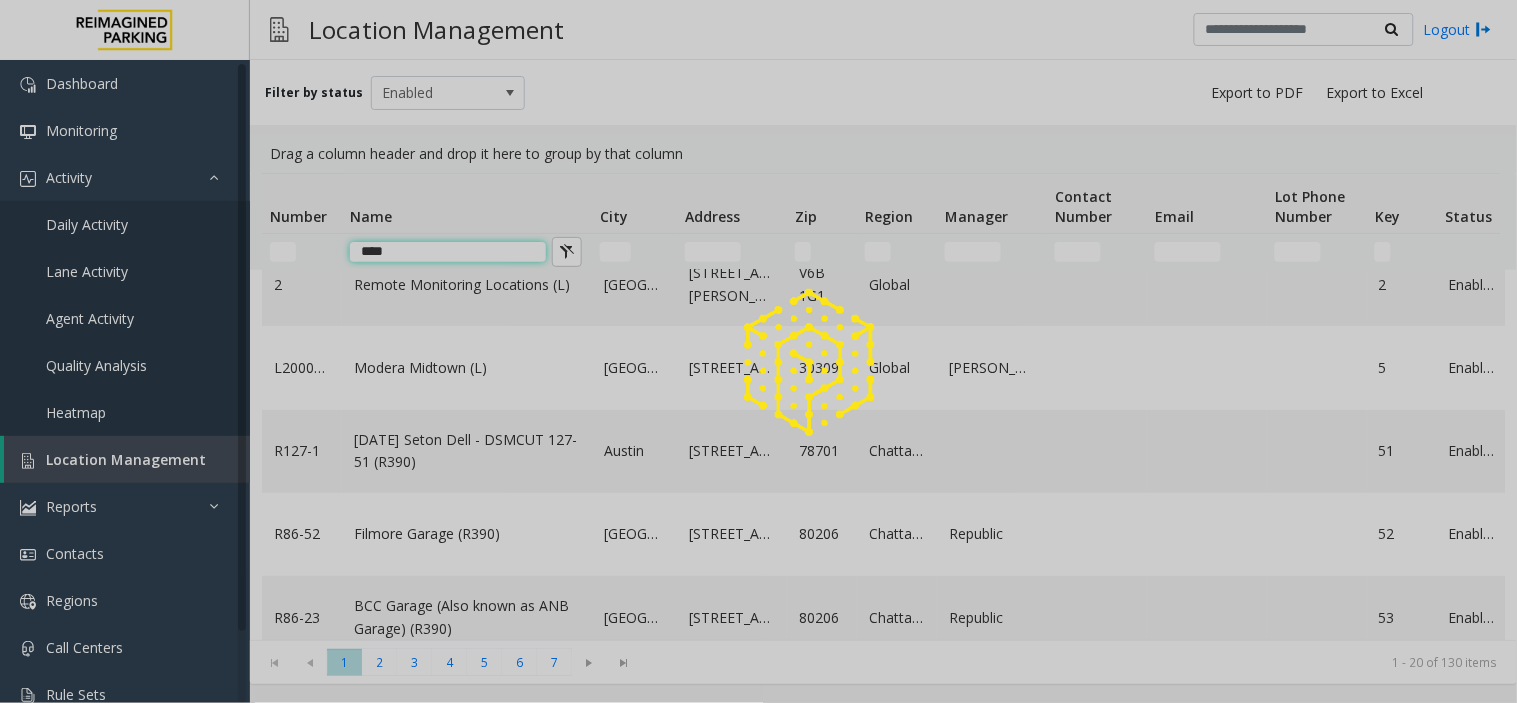 scroll, scrollTop: 0, scrollLeft: 0, axis: both 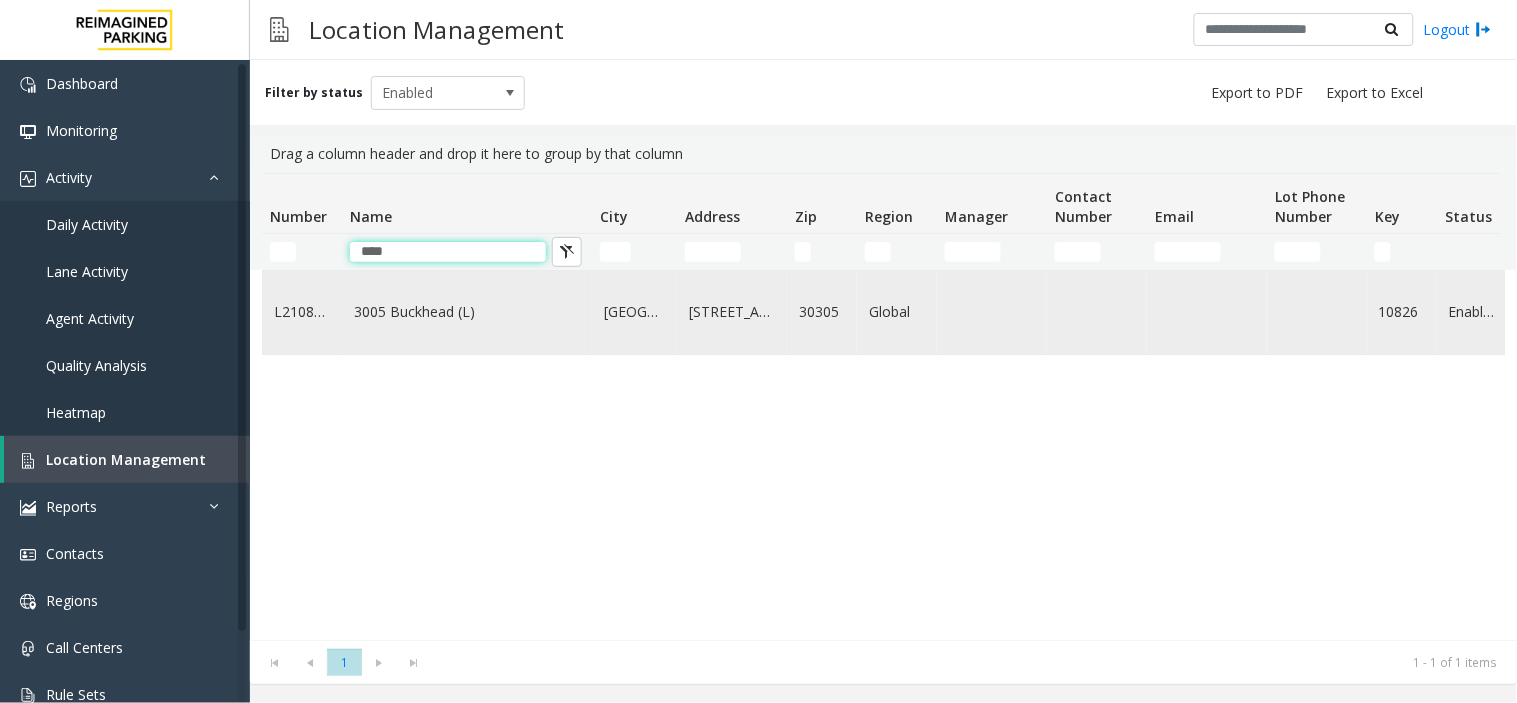 type on "****" 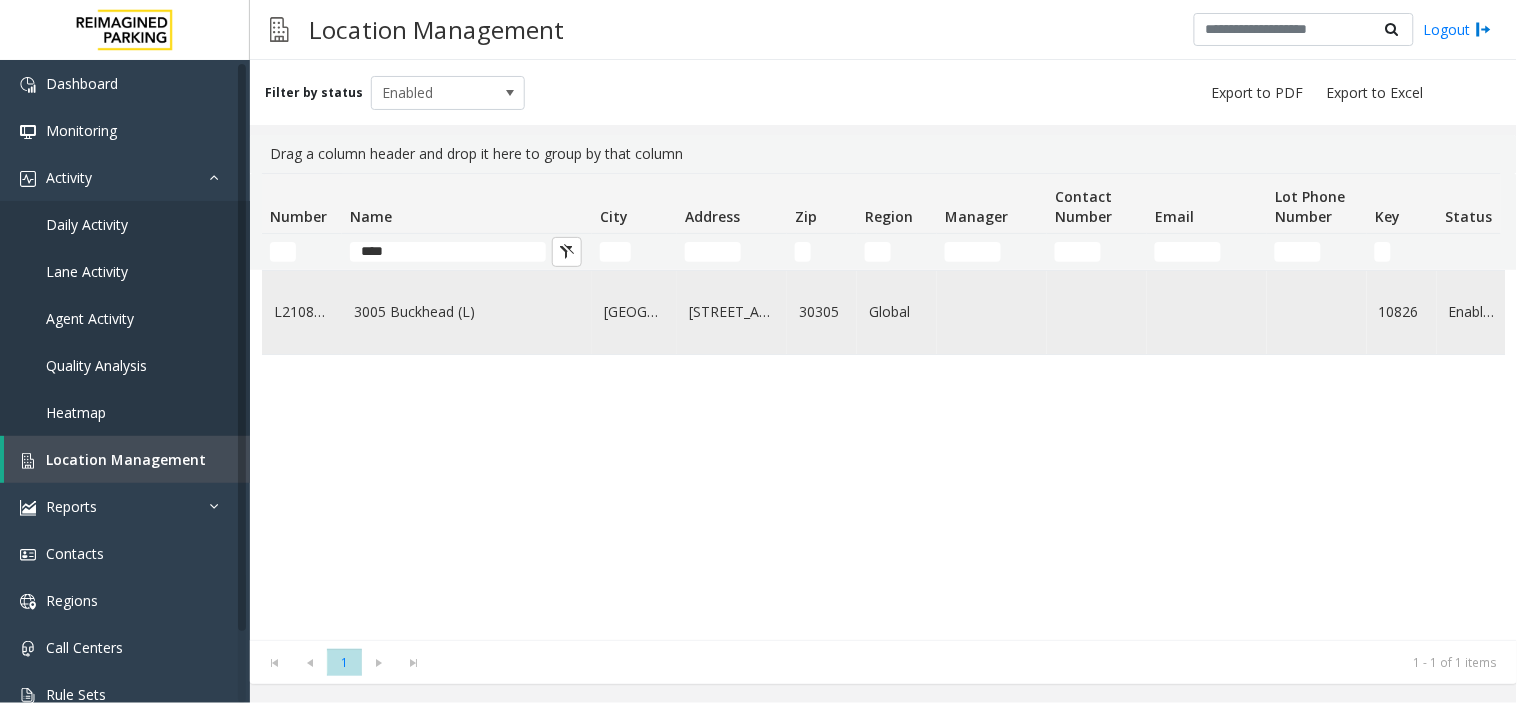 click on "3005 Buckhead (L)" 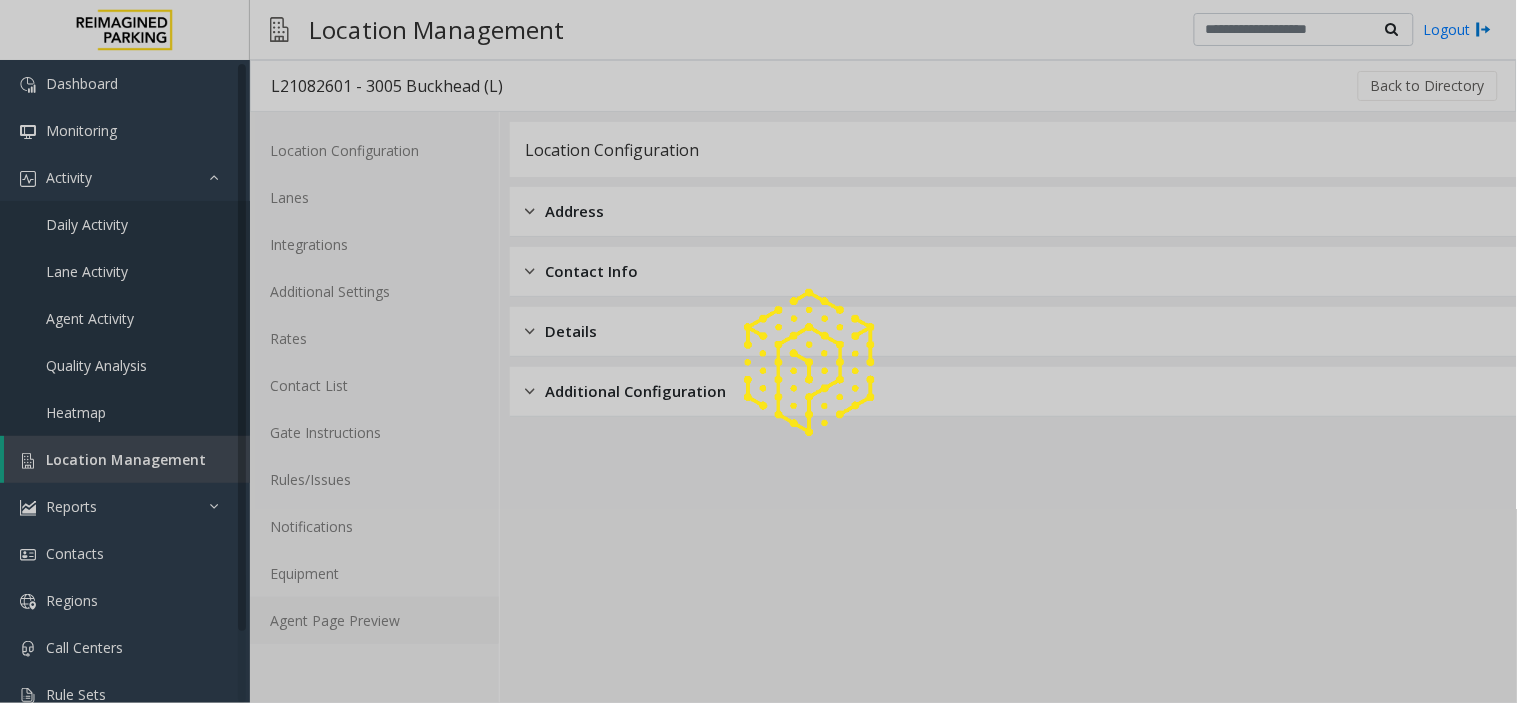 click on "Agent Page Preview" 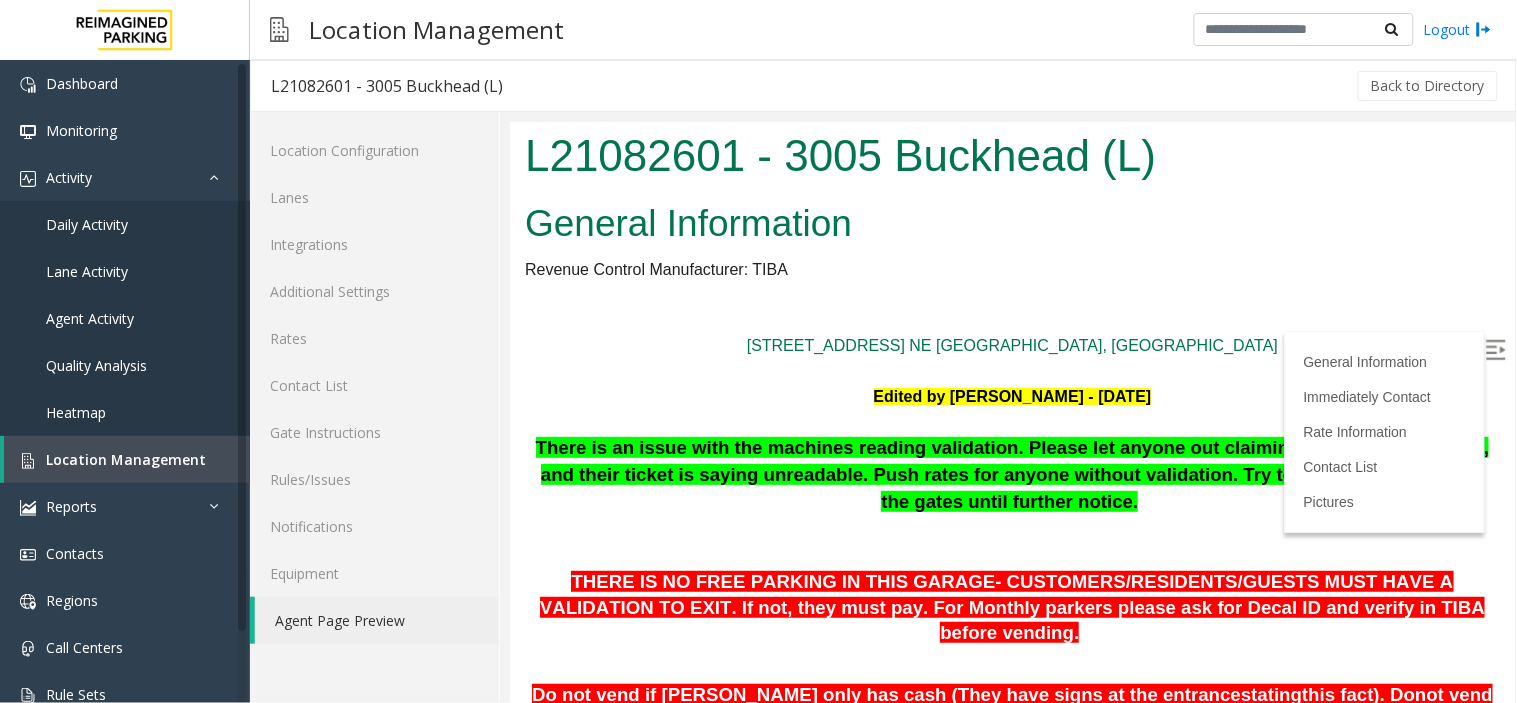 scroll, scrollTop: 0, scrollLeft: 0, axis: both 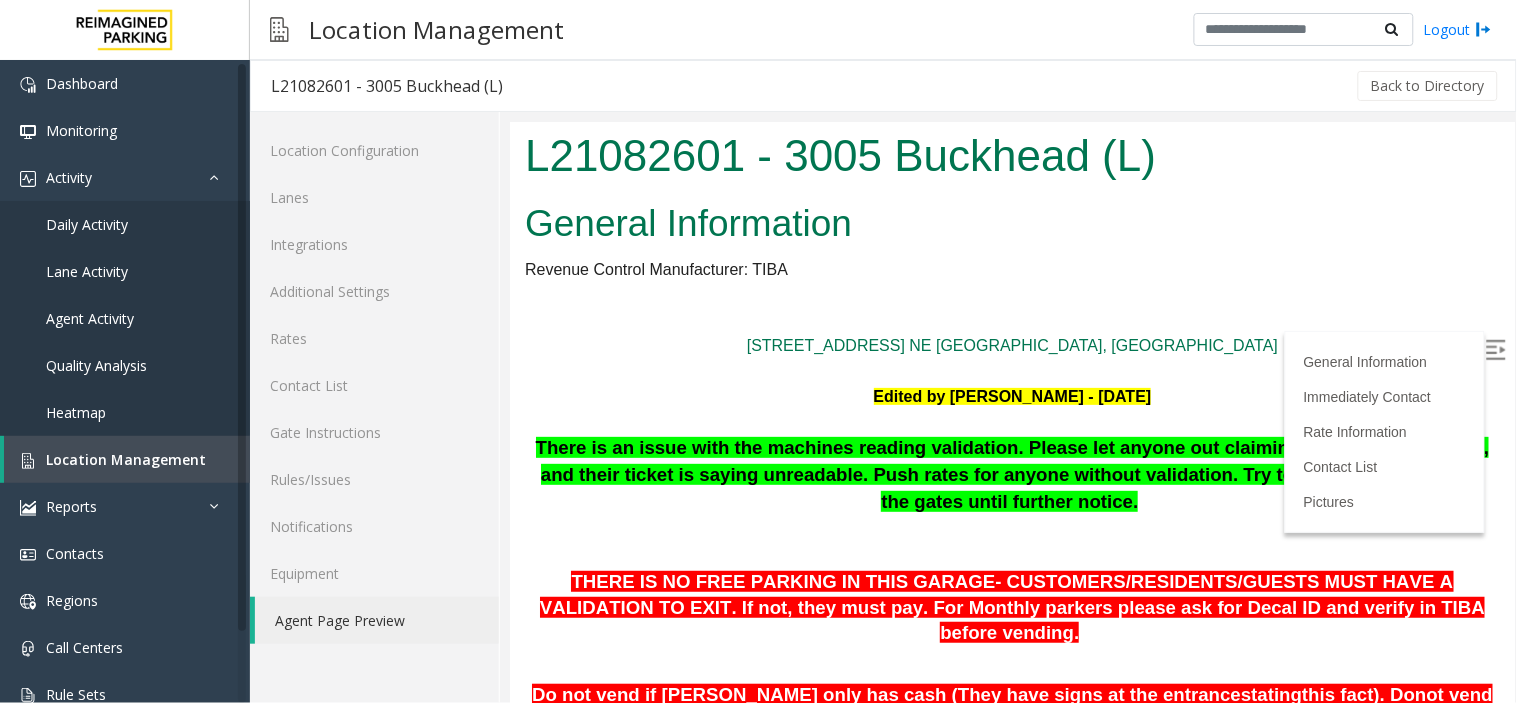 click at bounding box center [1495, 349] 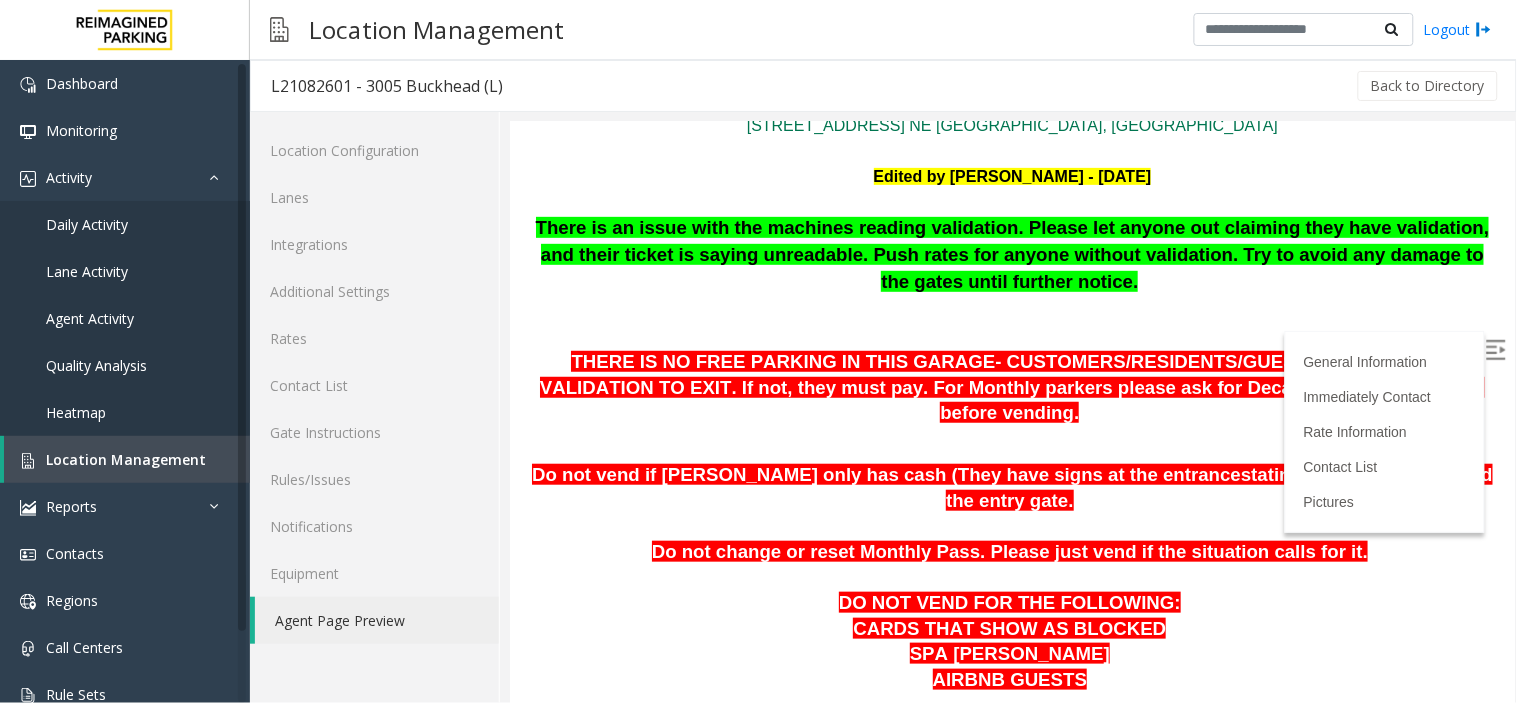 scroll, scrollTop: 222, scrollLeft: 0, axis: vertical 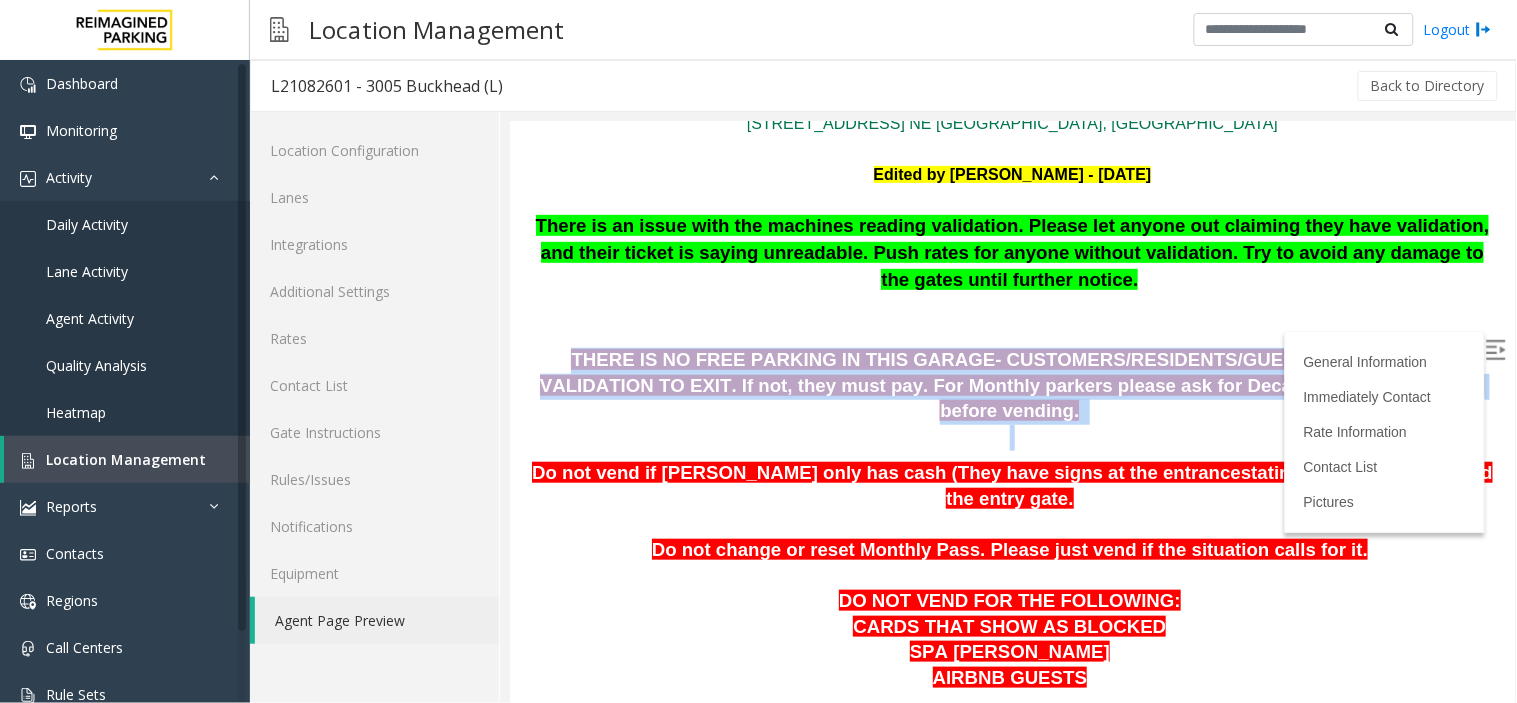 drag, startPoint x: 532, startPoint y: 334, endPoint x: 1457, endPoint y: 384, distance: 926.35034 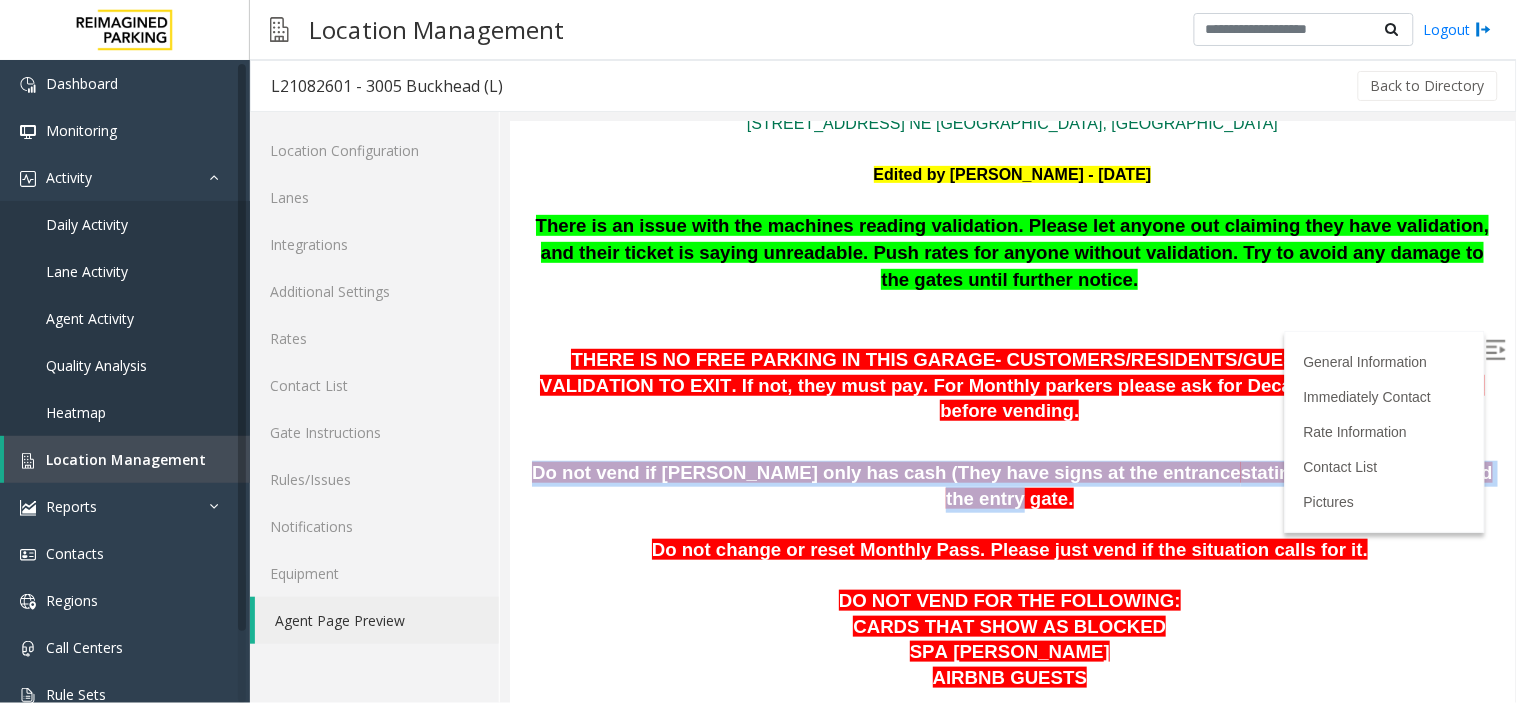 drag, startPoint x: 566, startPoint y: 424, endPoint x: 1387, endPoint y: 423, distance: 821.0006 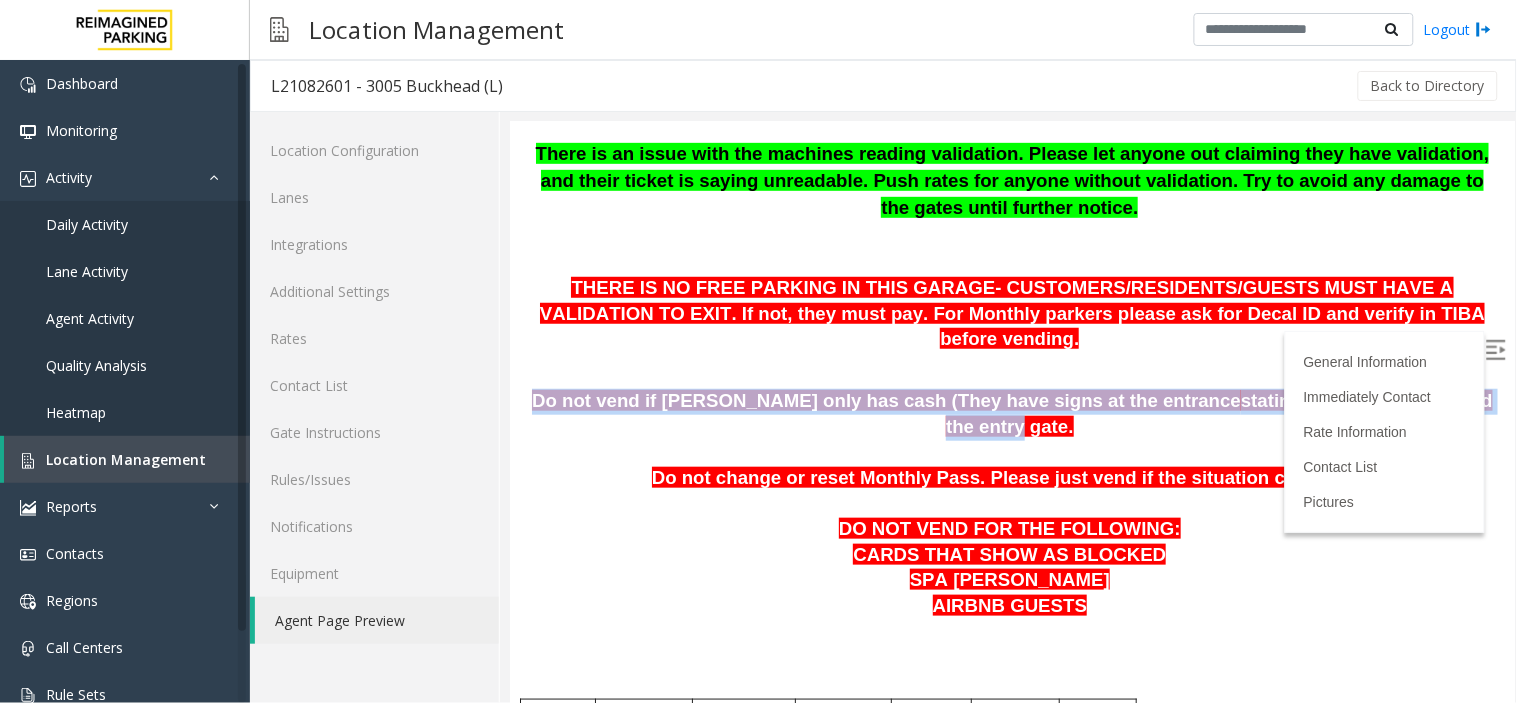 scroll, scrollTop: 333, scrollLeft: 0, axis: vertical 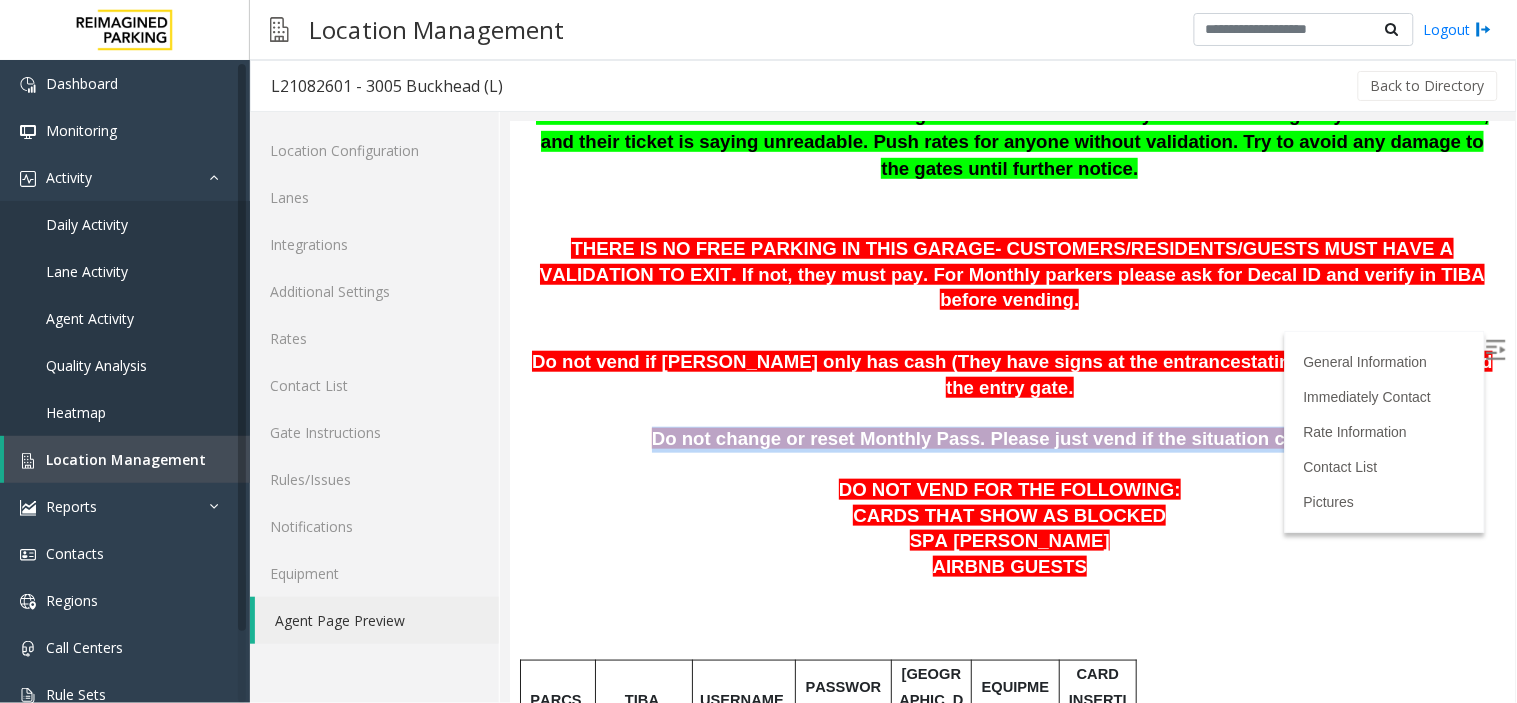 drag, startPoint x: 682, startPoint y: 363, endPoint x: 1279, endPoint y: 372, distance: 597.0678 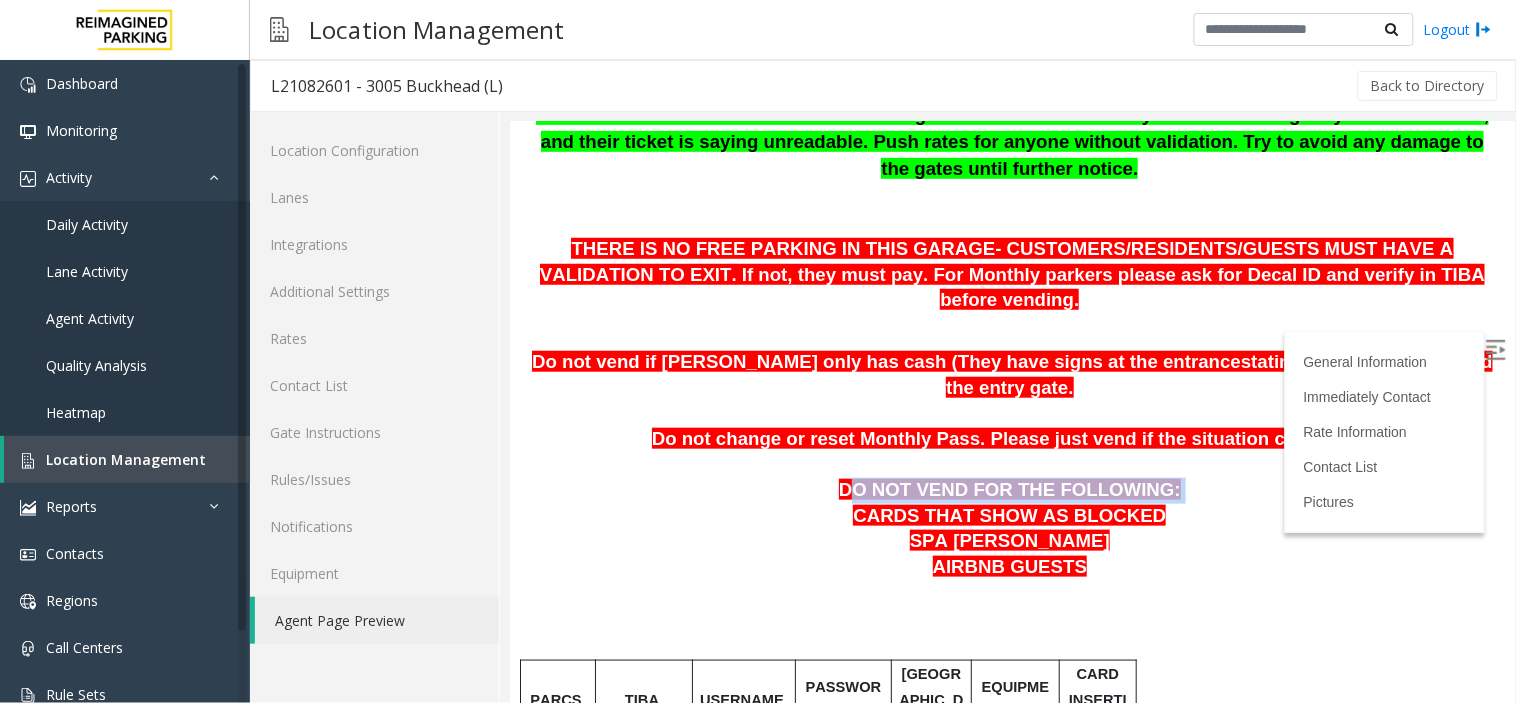 drag, startPoint x: 875, startPoint y: 417, endPoint x: 1207, endPoint y: 409, distance: 332.09637 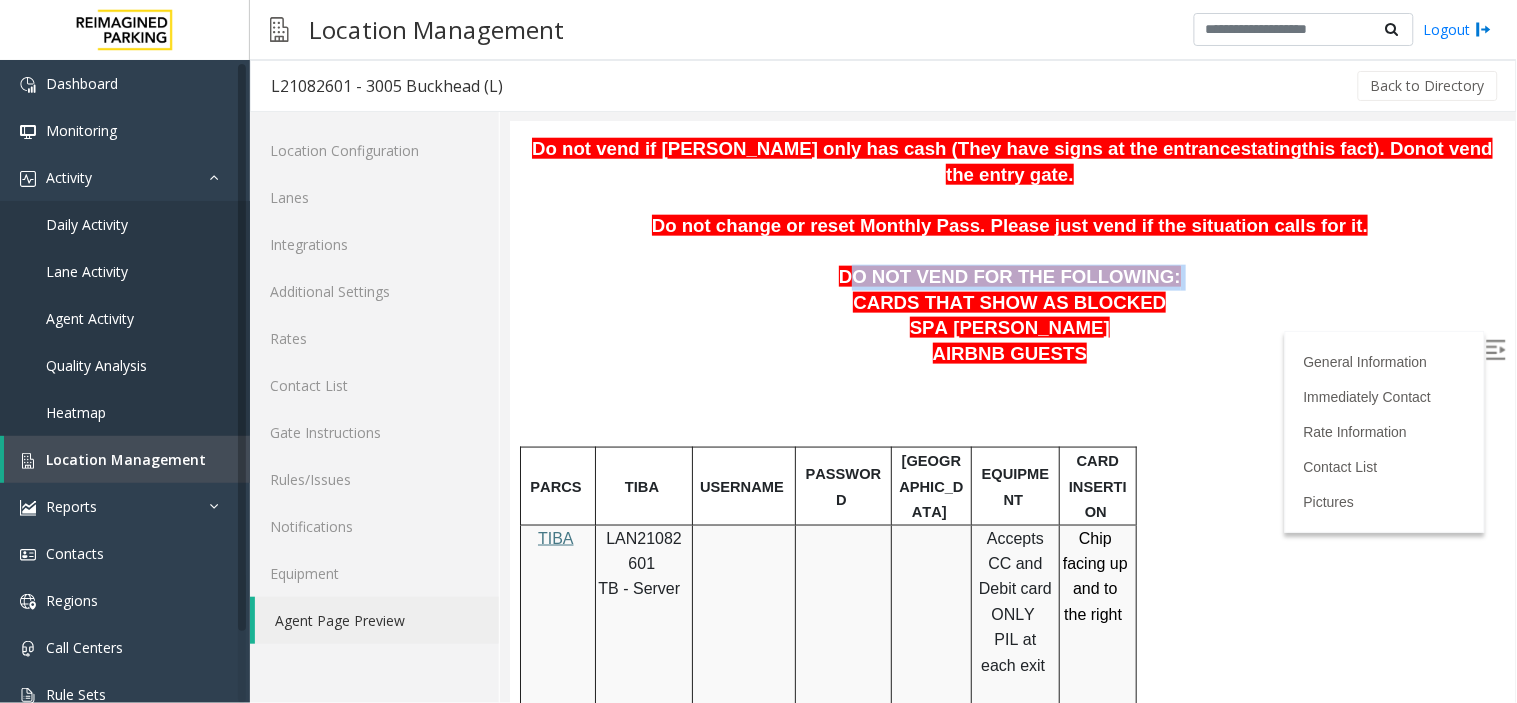 scroll, scrollTop: 555, scrollLeft: 0, axis: vertical 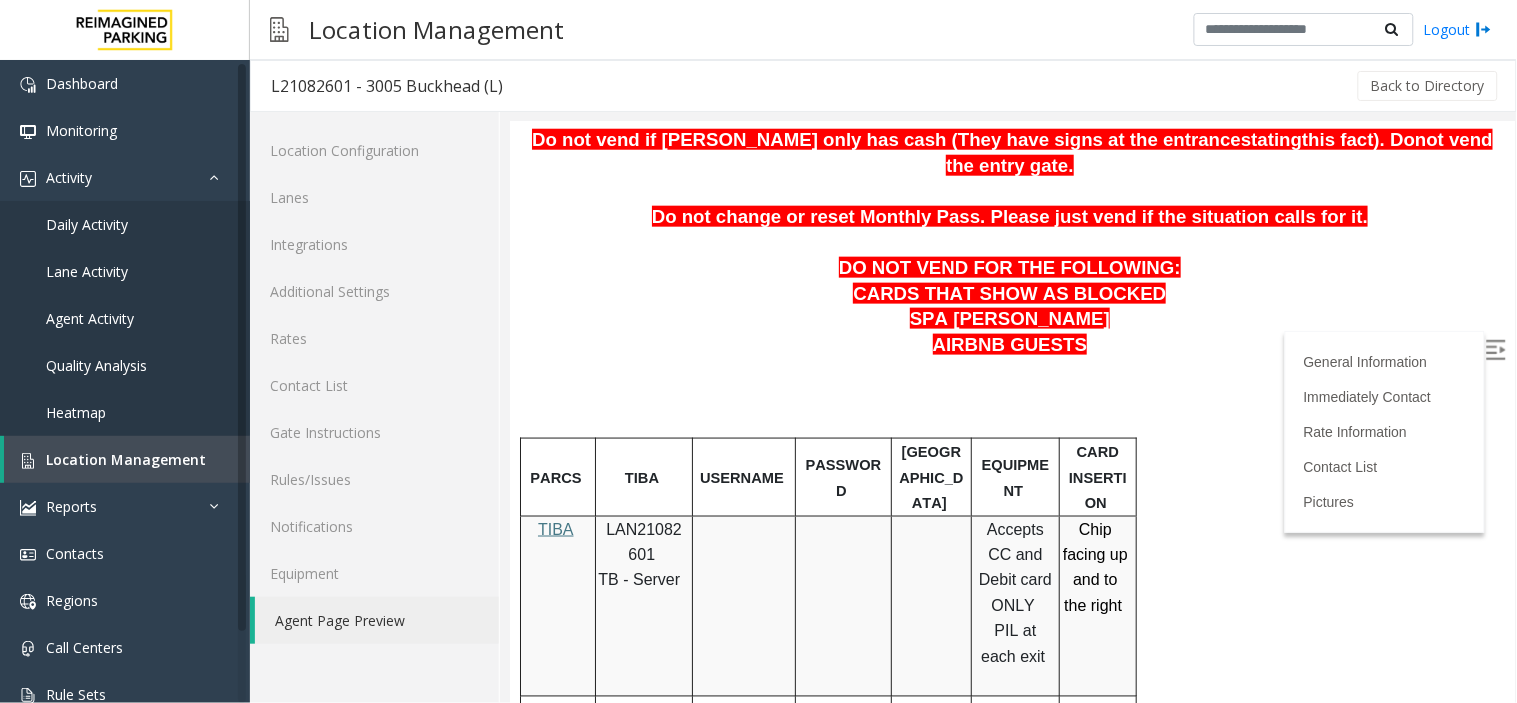 click on "LAN21082601" at bounding box center (643, 541) 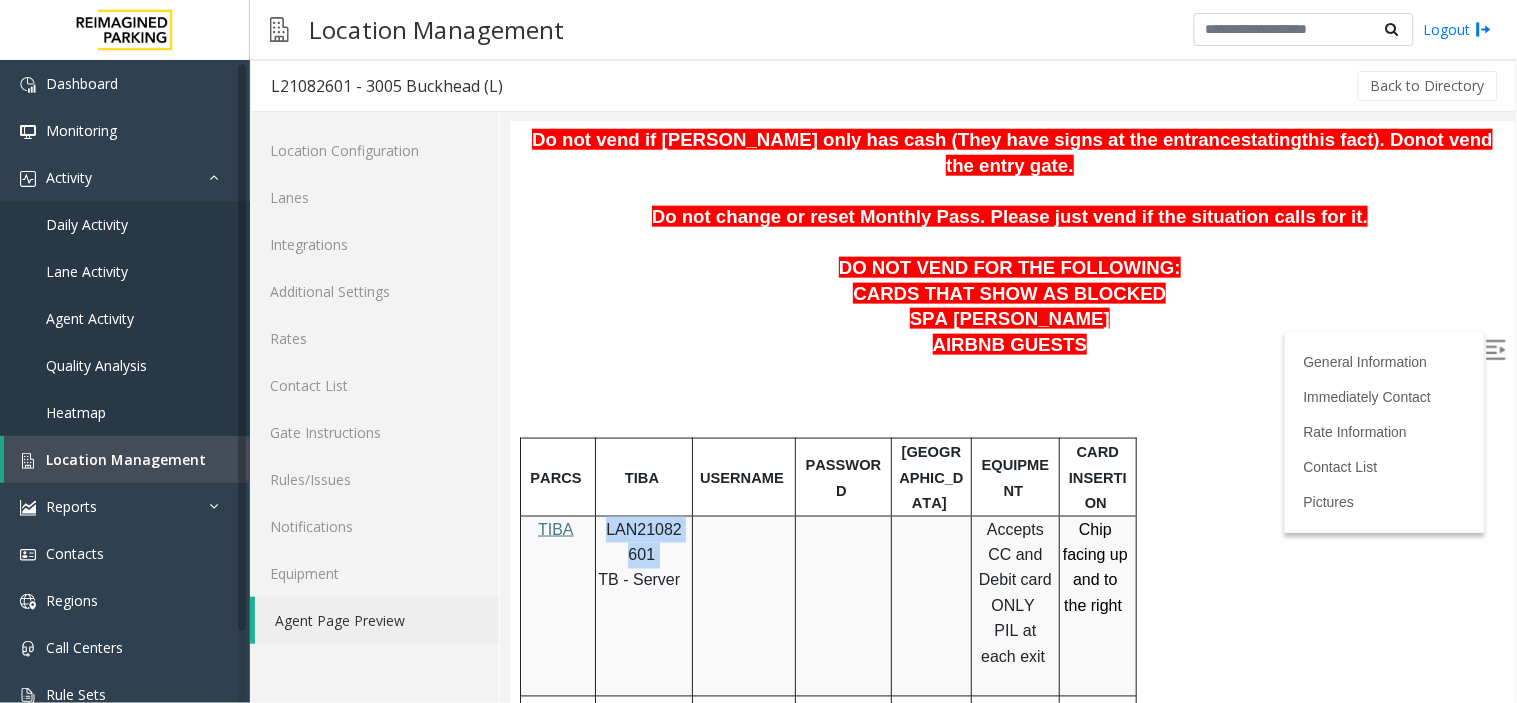 click on "LAN21082601" at bounding box center (643, 541) 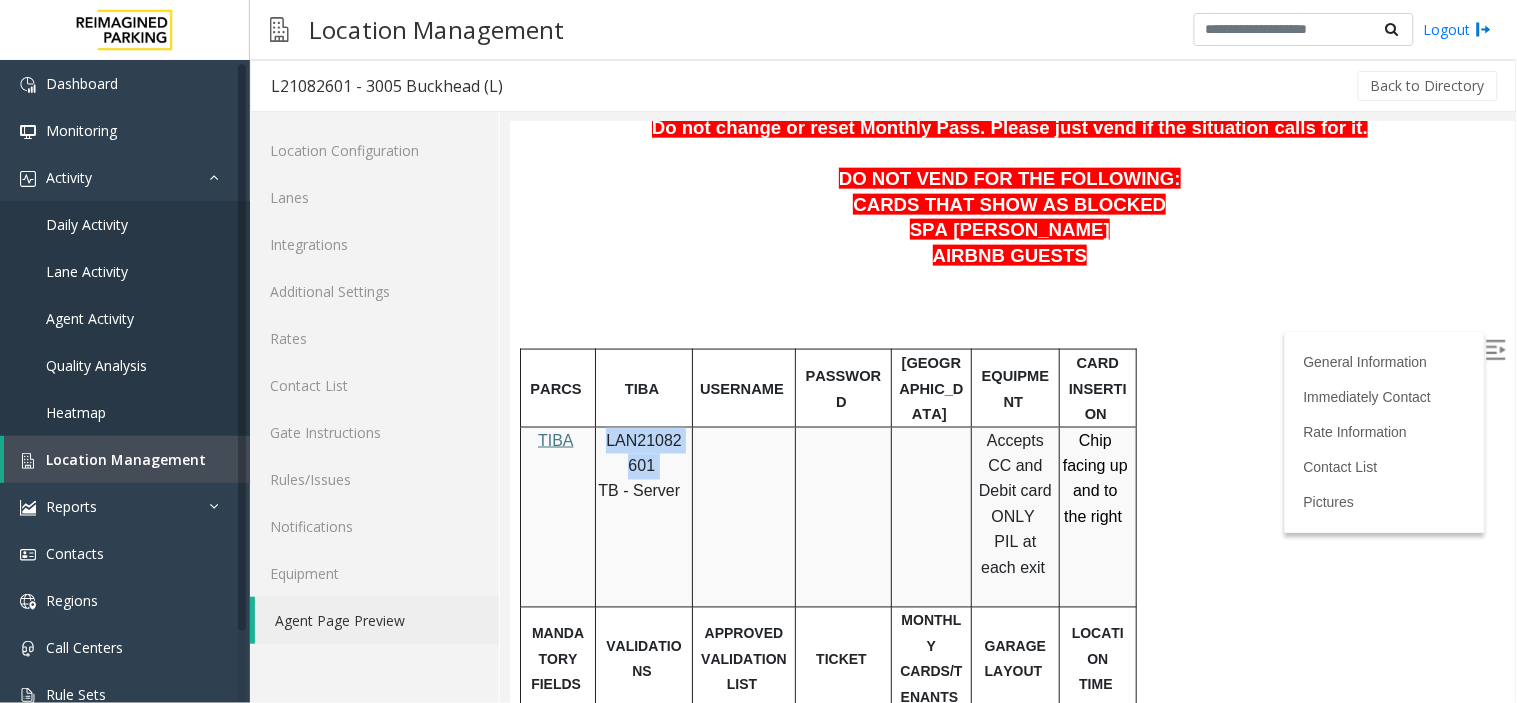 scroll, scrollTop: 777, scrollLeft: 0, axis: vertical 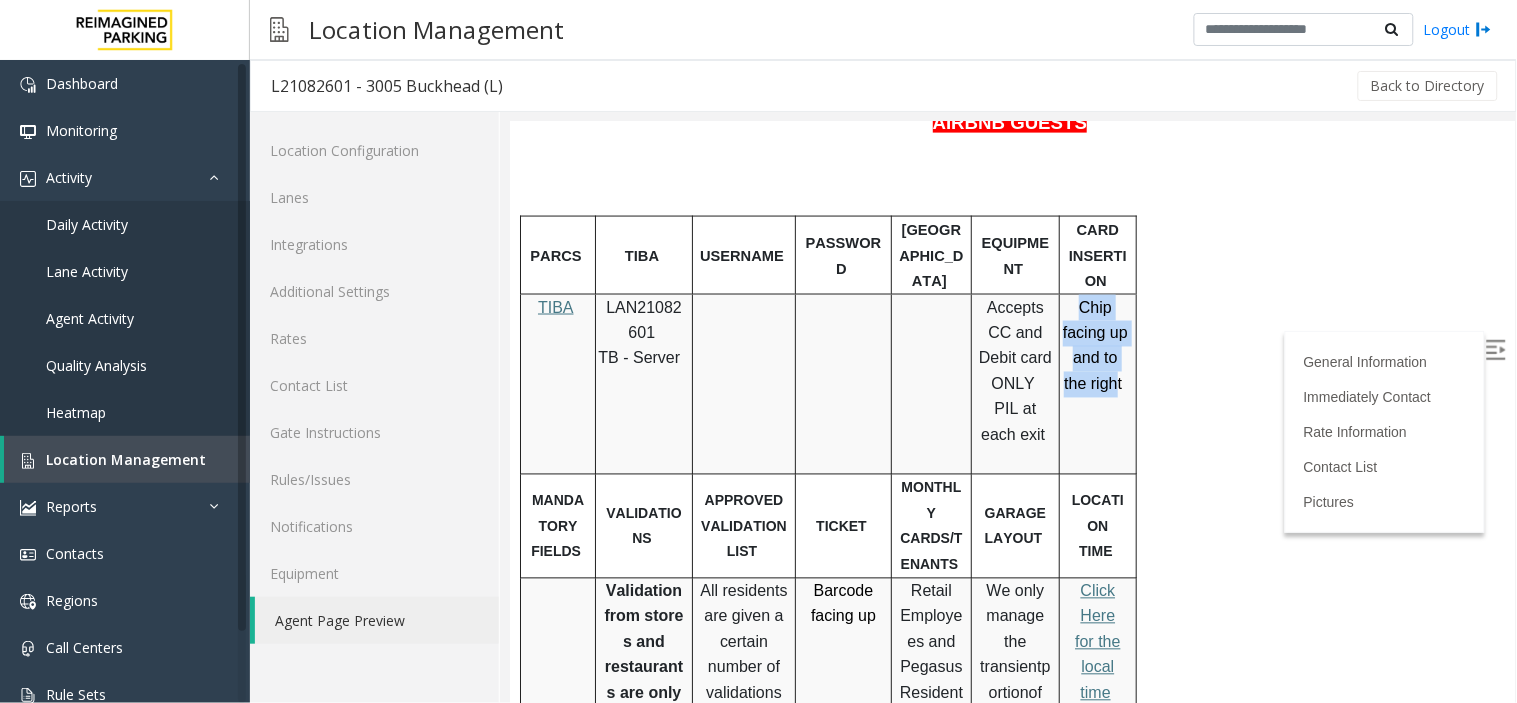 drag, startPoint x: 1071, startPoint y: 239, endPoint x: 1117, endPoint y: 317, distance: 90.55385 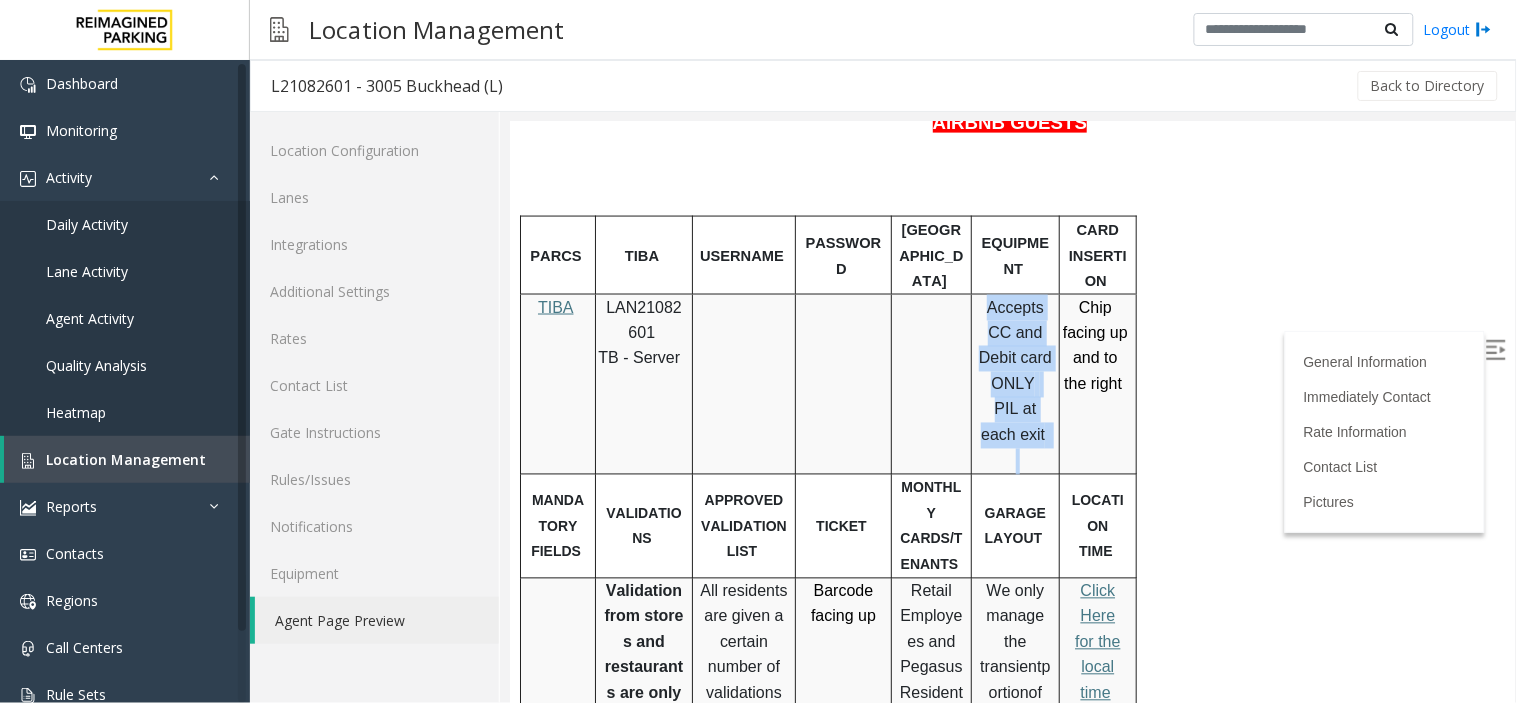 drag, startPoint x: 976, startPoint y: 238, endPoint x: 1023, endPoint y: 264, distance: 53.712196 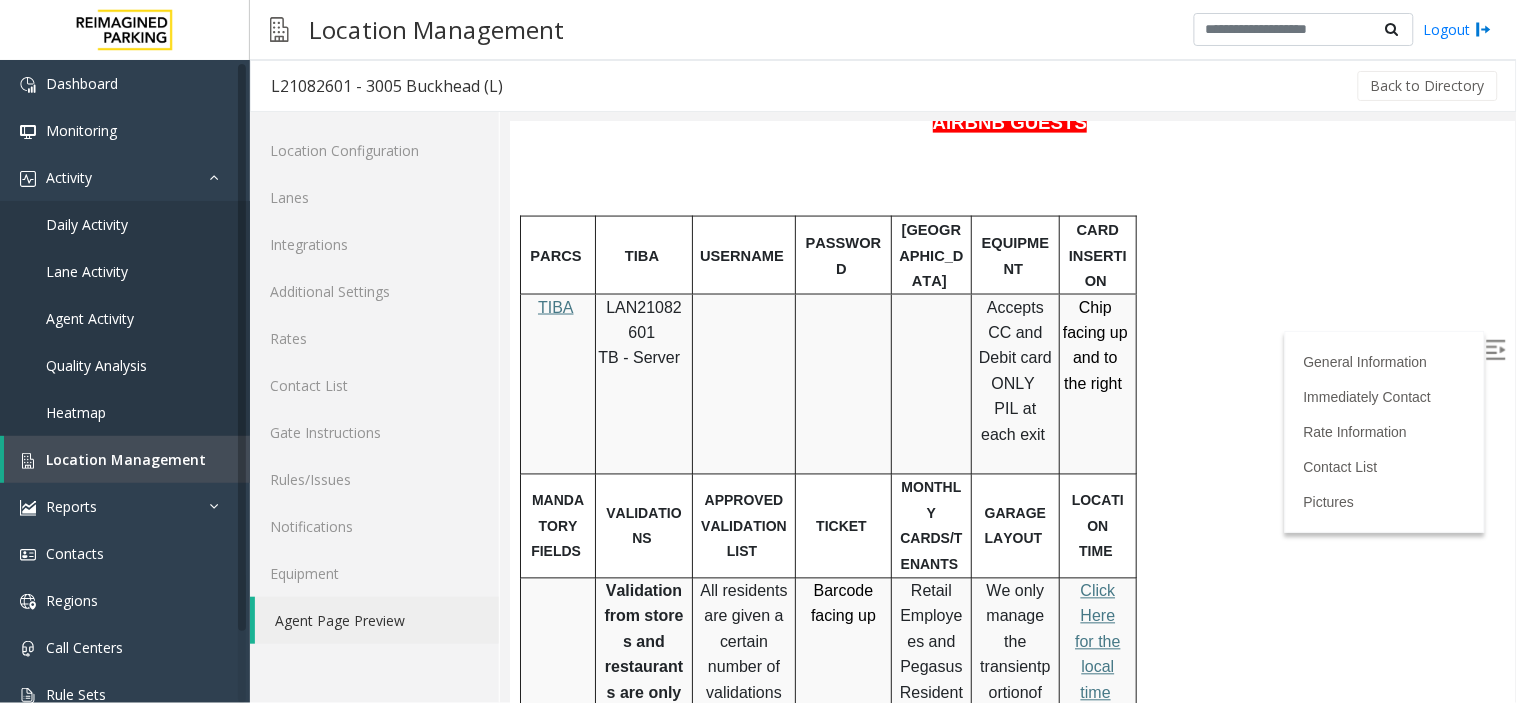click on "Accepts CC and Debit card ONLY" at bounding box center (1014, 345) 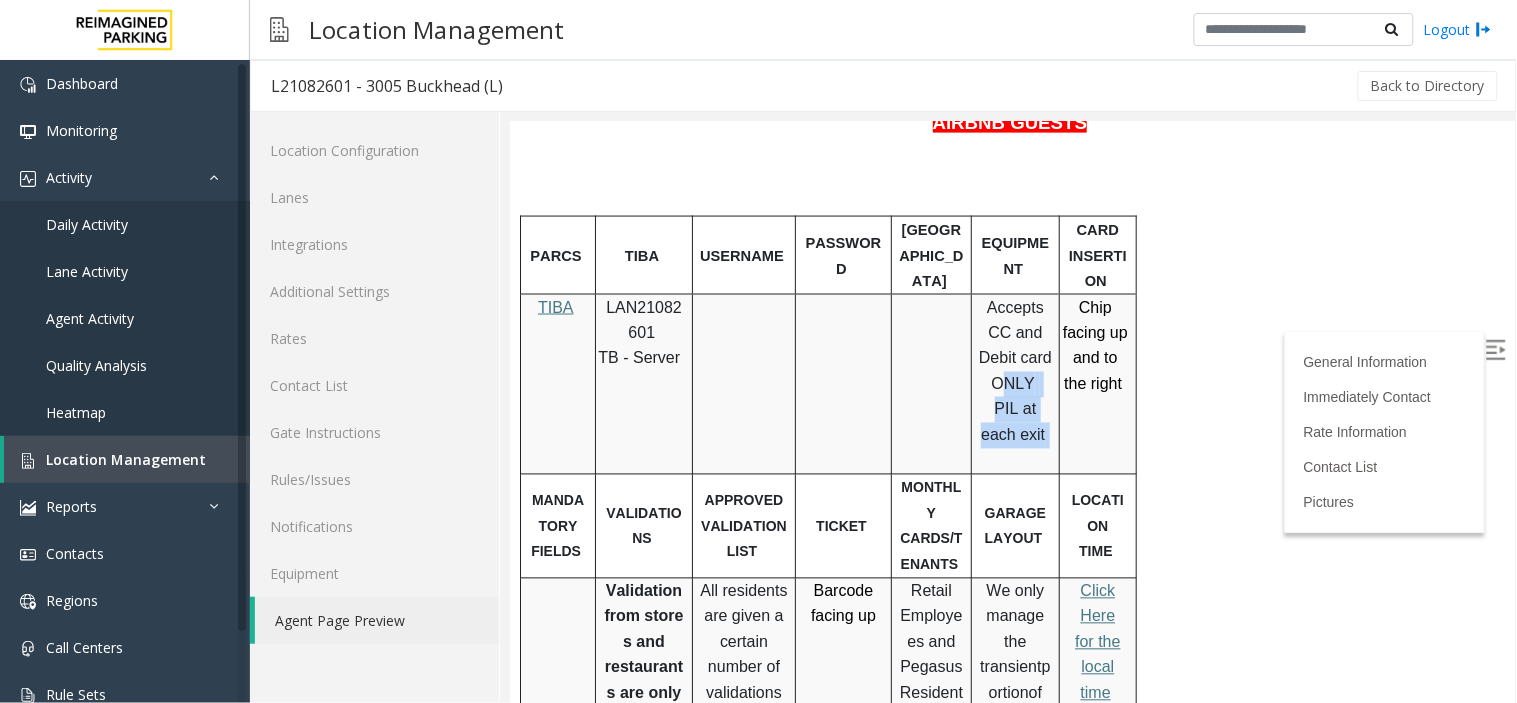 drag, startPoint x: 1023, startPoint y: 275, endPoint x: 1031, endPoint y: 326, distance: 51.62364 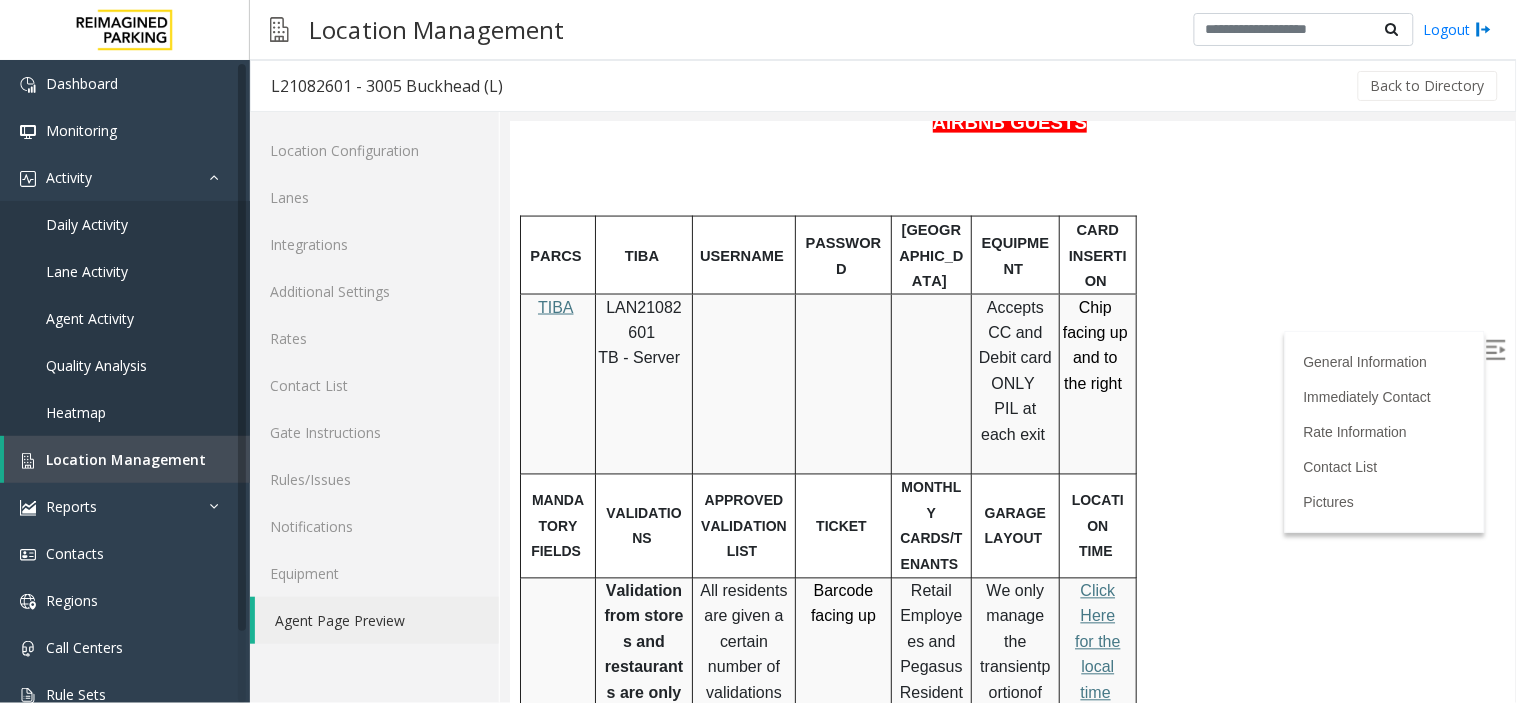 click on "GARAGE LAYOUT" at bounding box center (1015, 525) 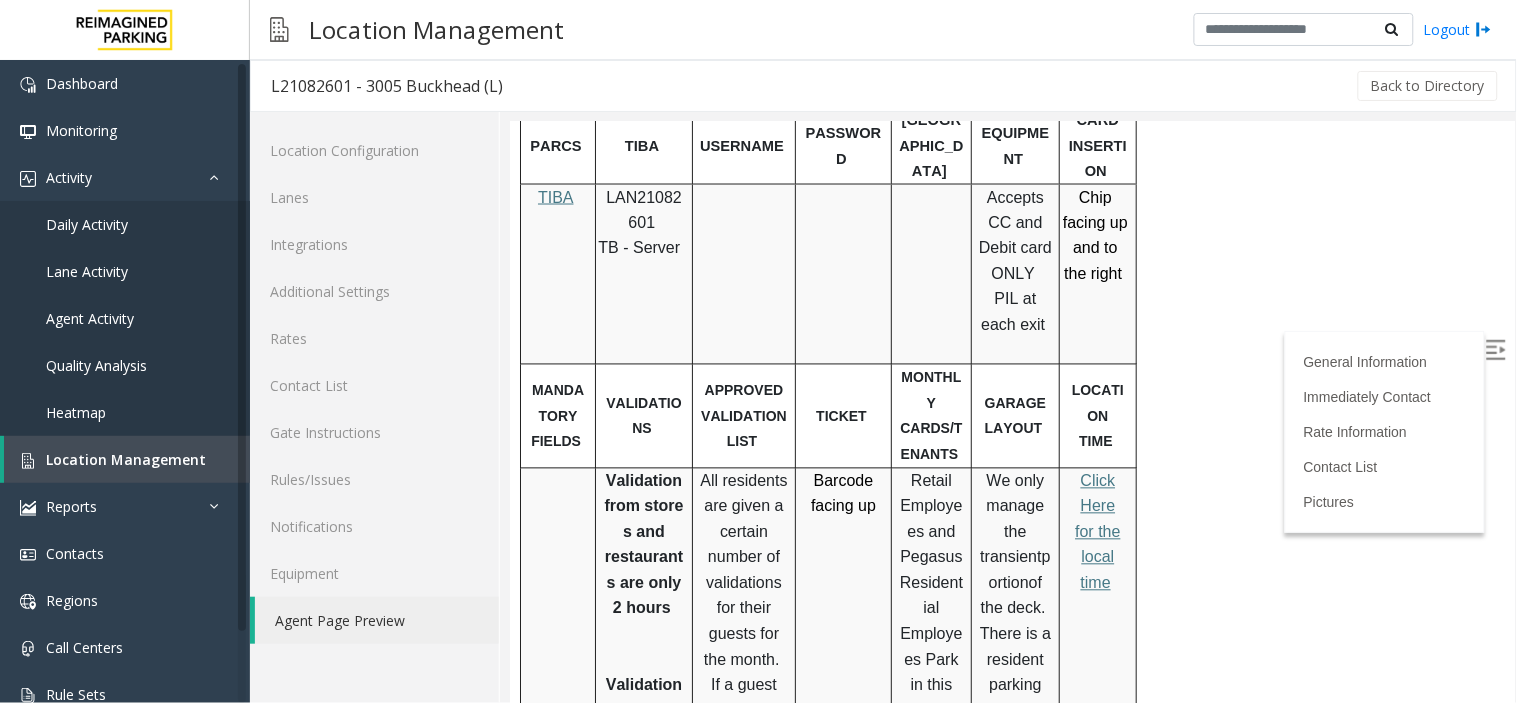 scroll, scrollTop: 888, scrollLeft: 0, axis: vertical 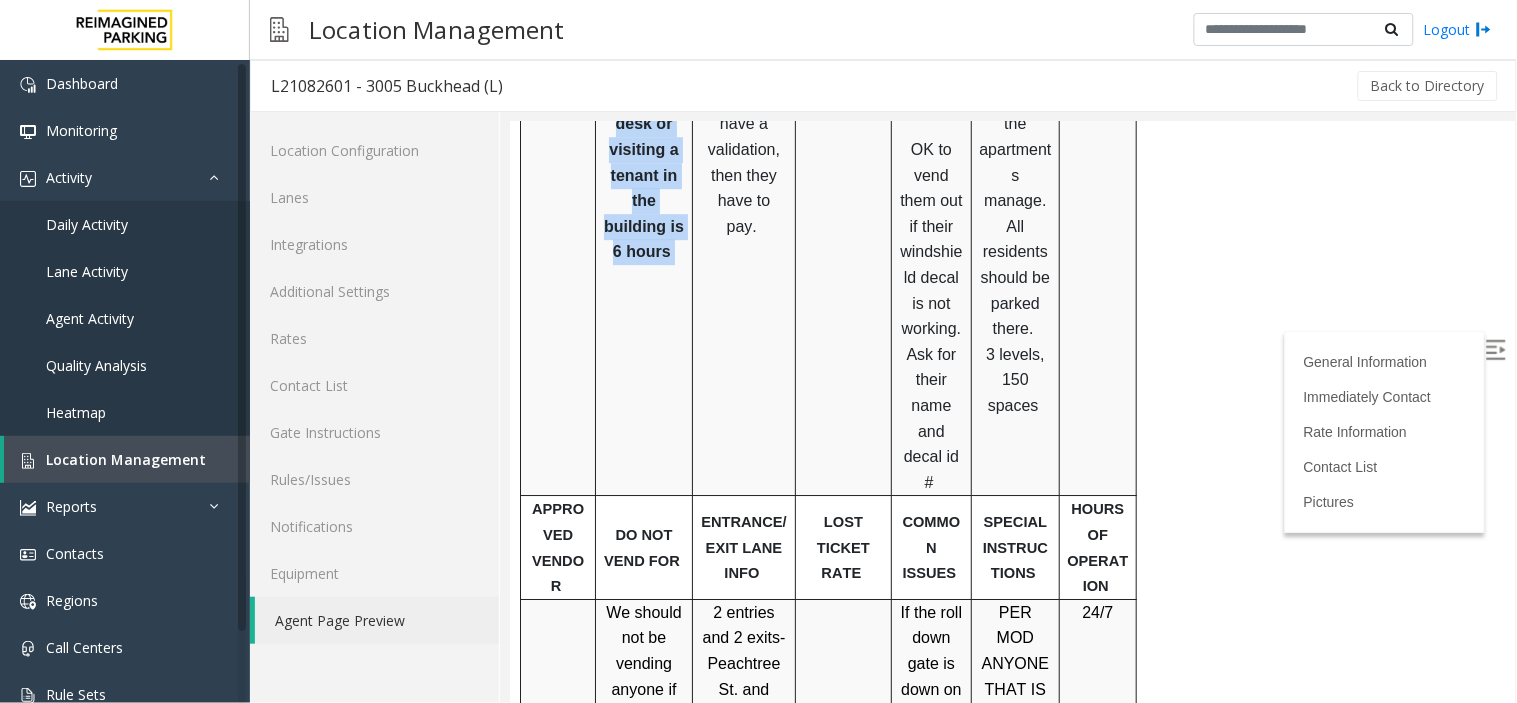 drag, startPoint x: 700, startPoint y: 349, endPoint x: 771, endPoint y: 694, distance: 352.23004 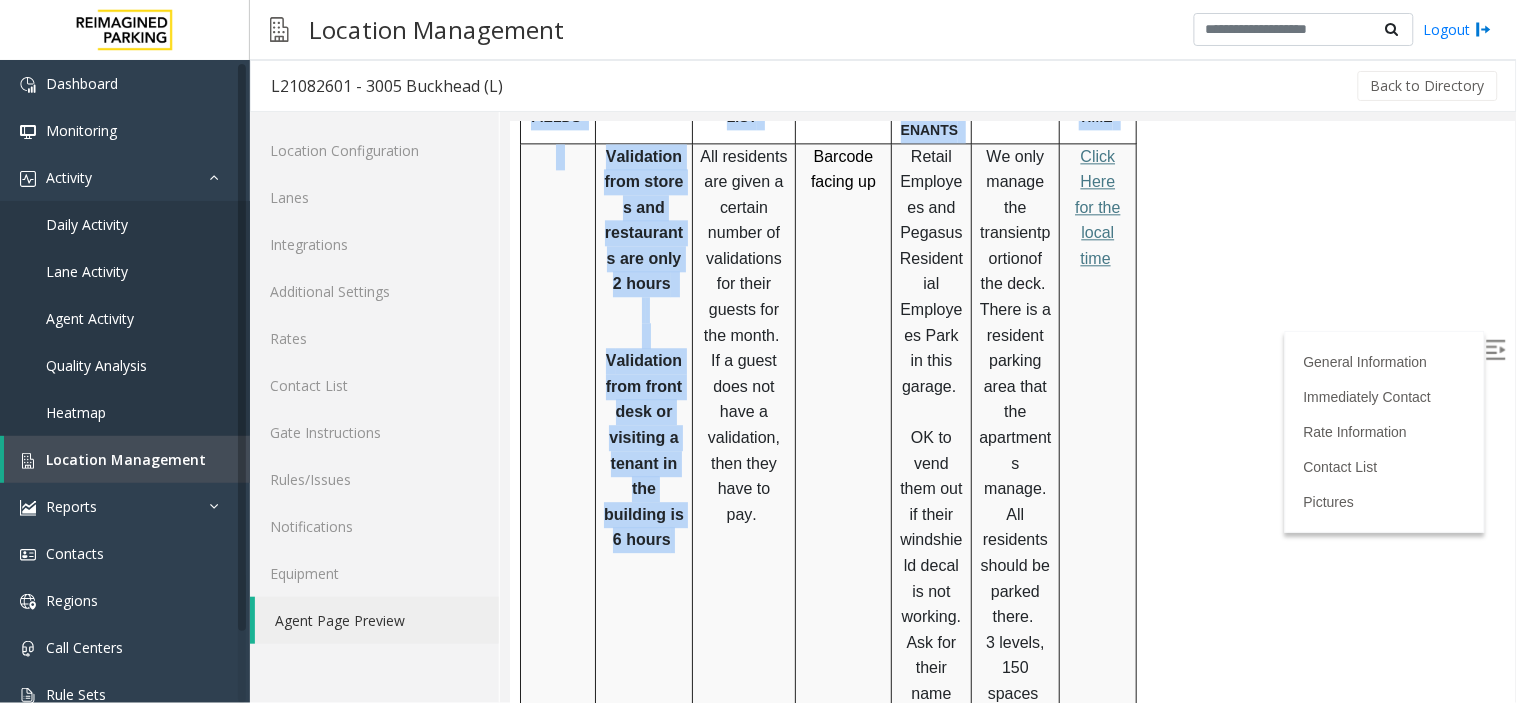 scroll, scrollTop: 903, scrollLeft: 0, axis: vertical 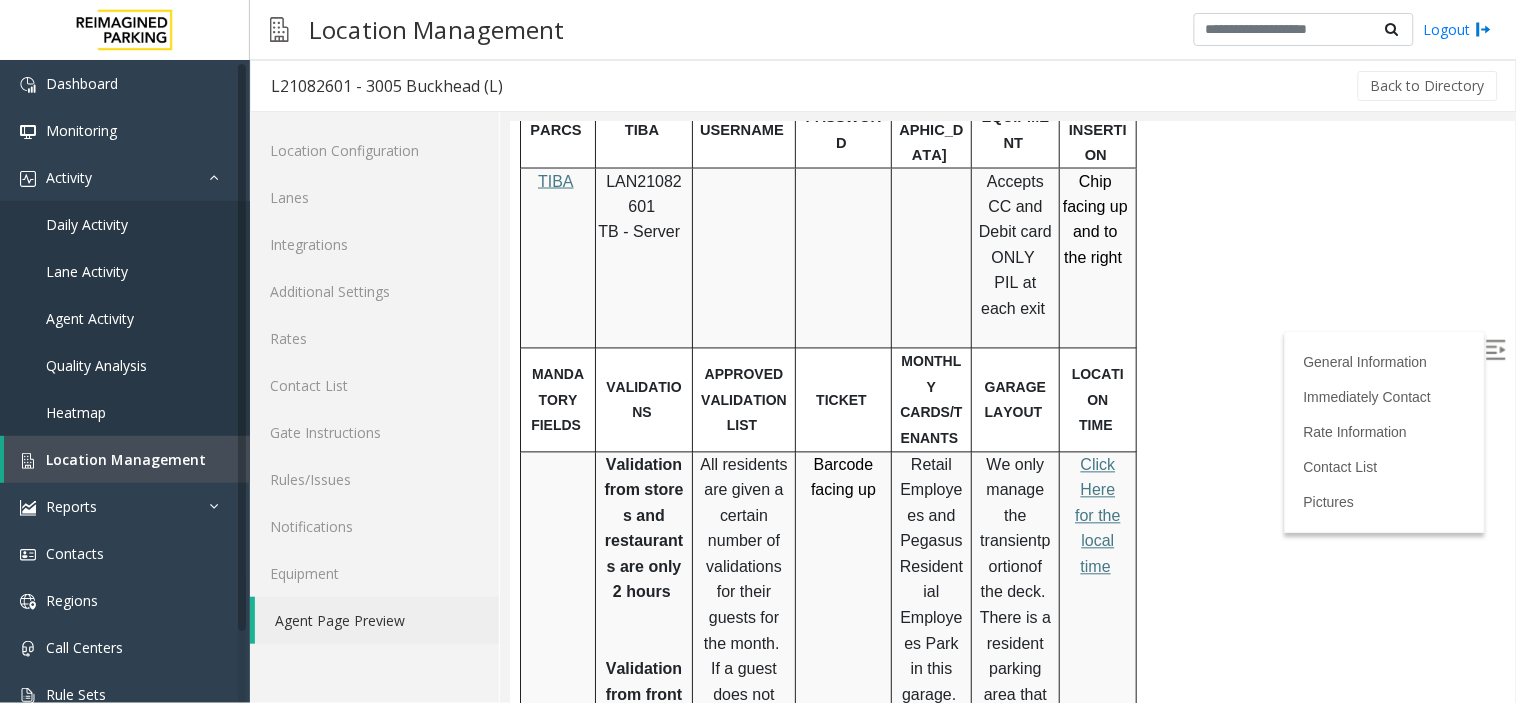 click on "Barcode facing up" at bounding box center [842, 477] 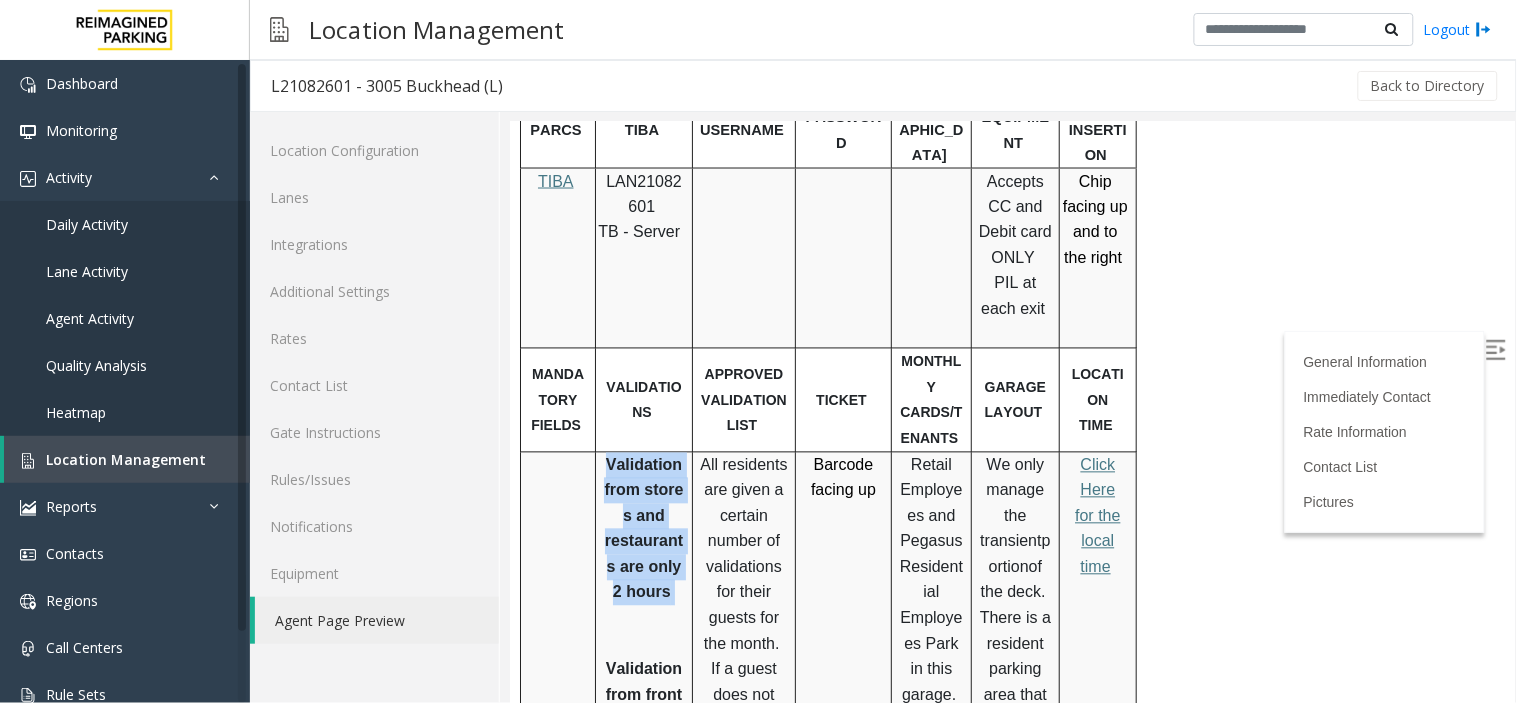 drag, startPoint x: 636, startPoint y: 401, endPoint x: 642, endPoint y: 491, distance: 90.199776 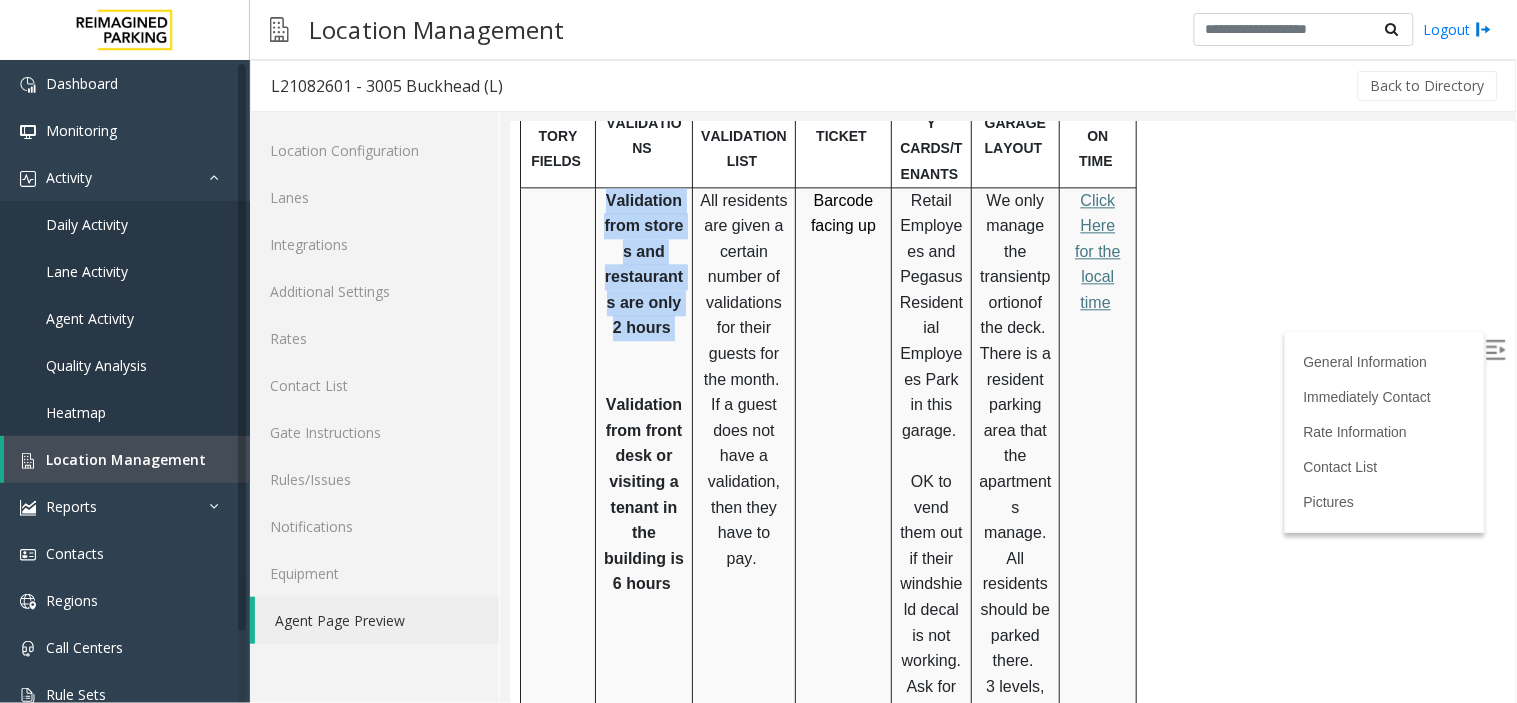 scroll, scrollTop: 1236, scrollLeft: 0, axis: vertical 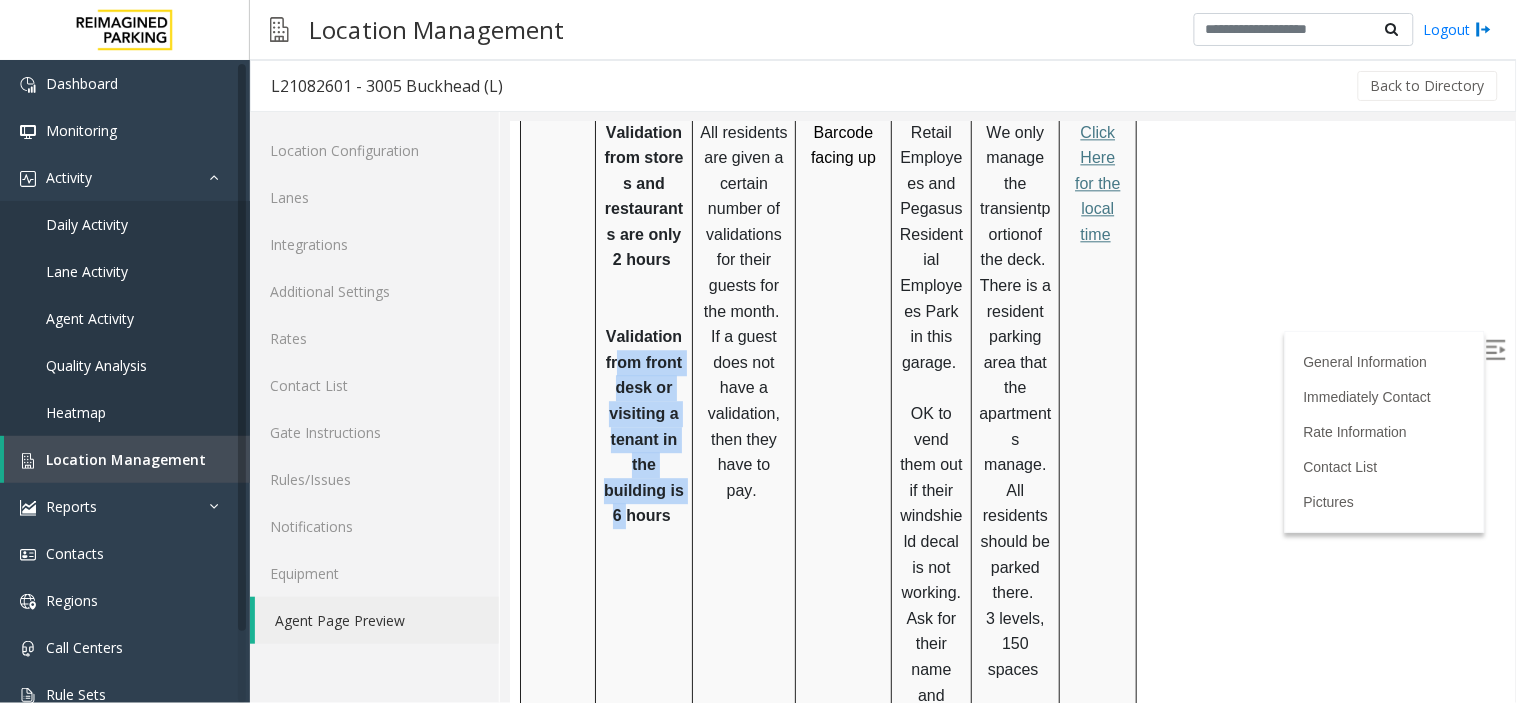 drag, startPoint x: 620, startPoint y: 226, endPoint x: 623, endPoint y: 424, distance: 198.02272 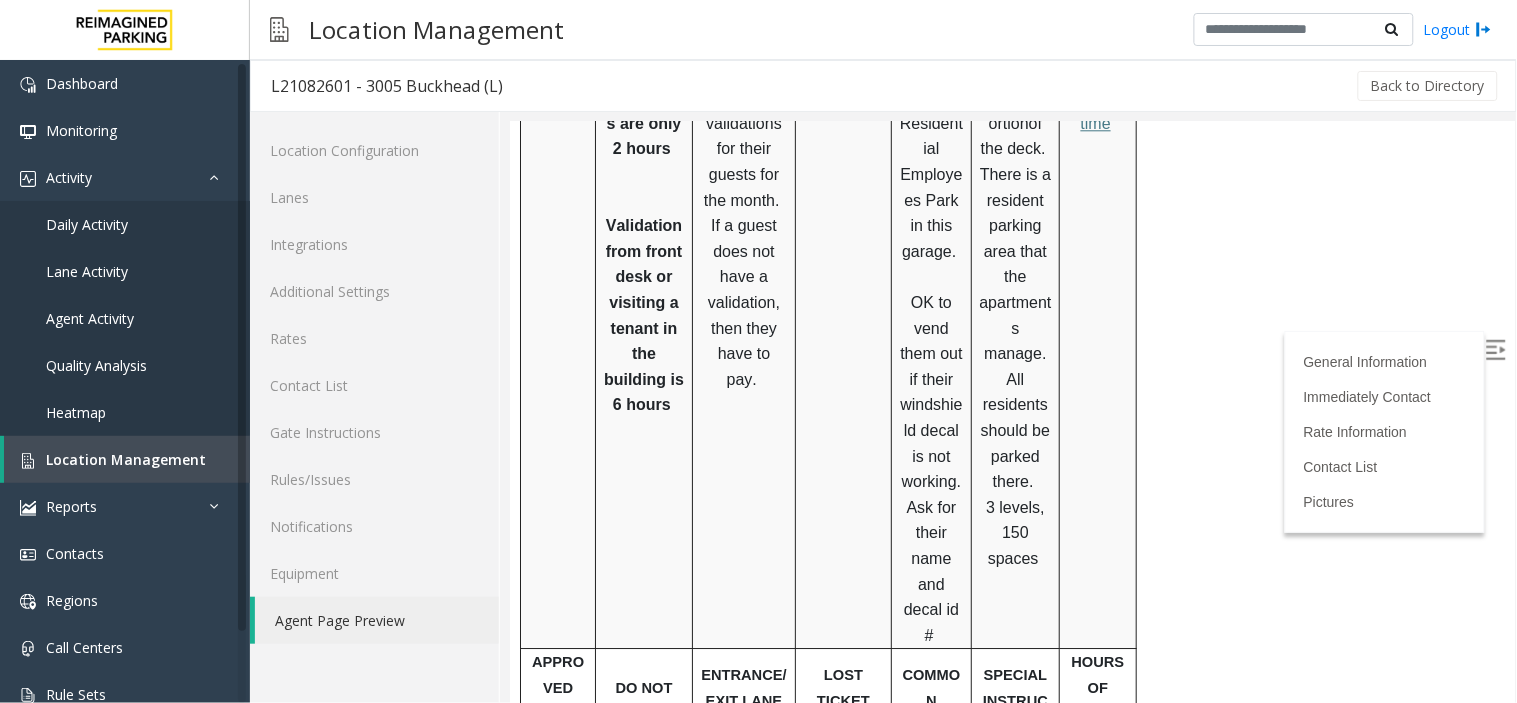 click on "Validation from stores and restaurants are only 2 hours       V alidation from front desk or visiting a tenant in the building is 6 hours" at bounding box center [643, 327] 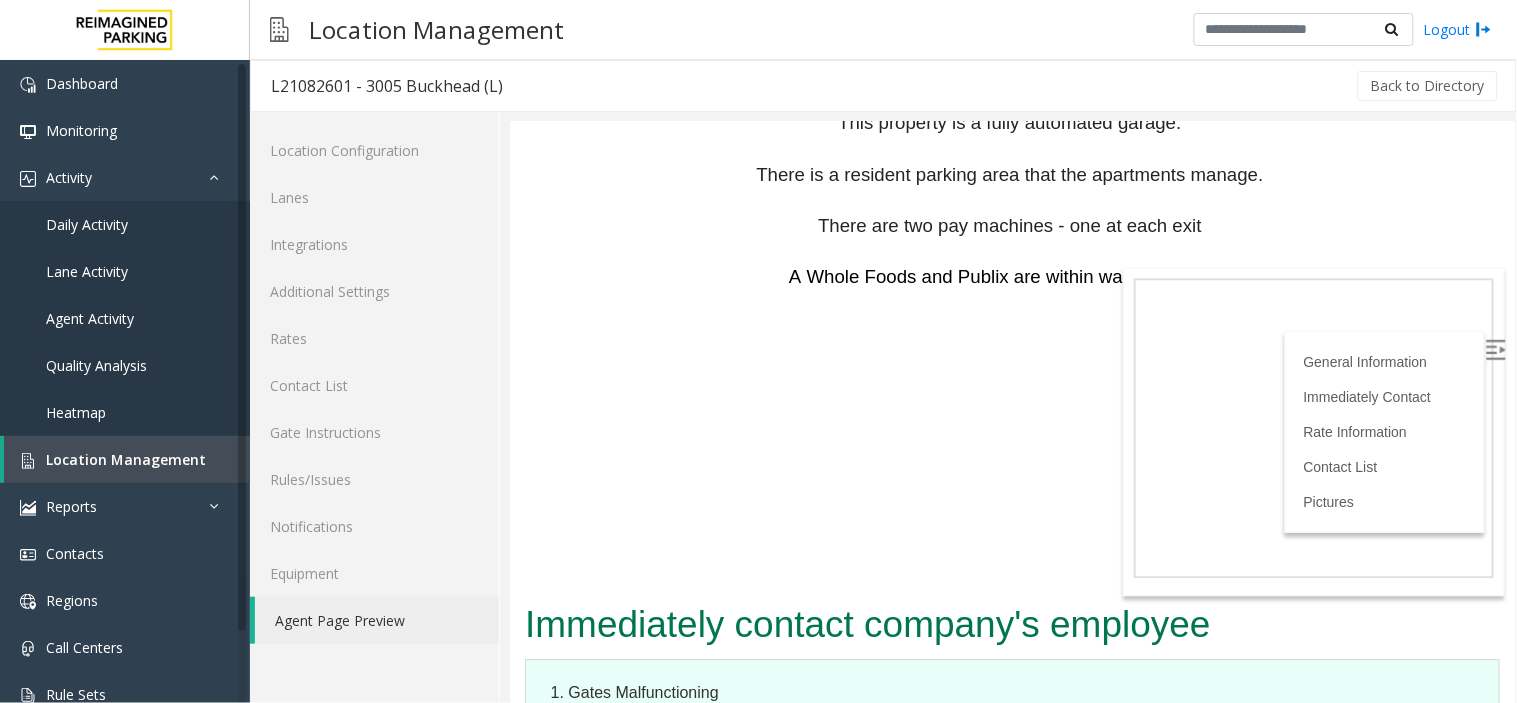 scroll, scrollTop: 3236, scrollLeft: 0, axis: vertical 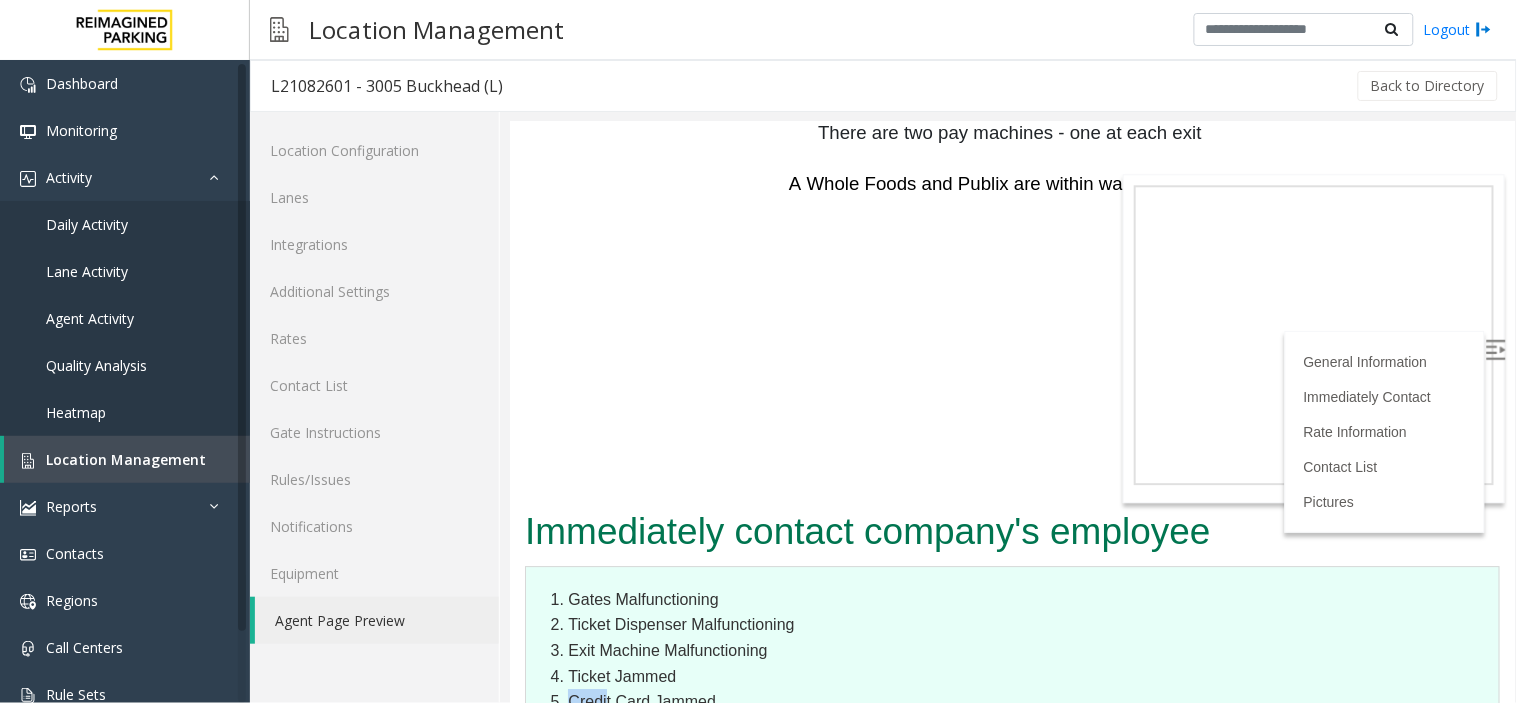 click on "Gates Malfunctioning
Ticket Dispenser Malfunctioning
Exit Machine Malfunctioning
Ticket Jammed
Credit Card Jammed" at bounding box center (1022, 650) 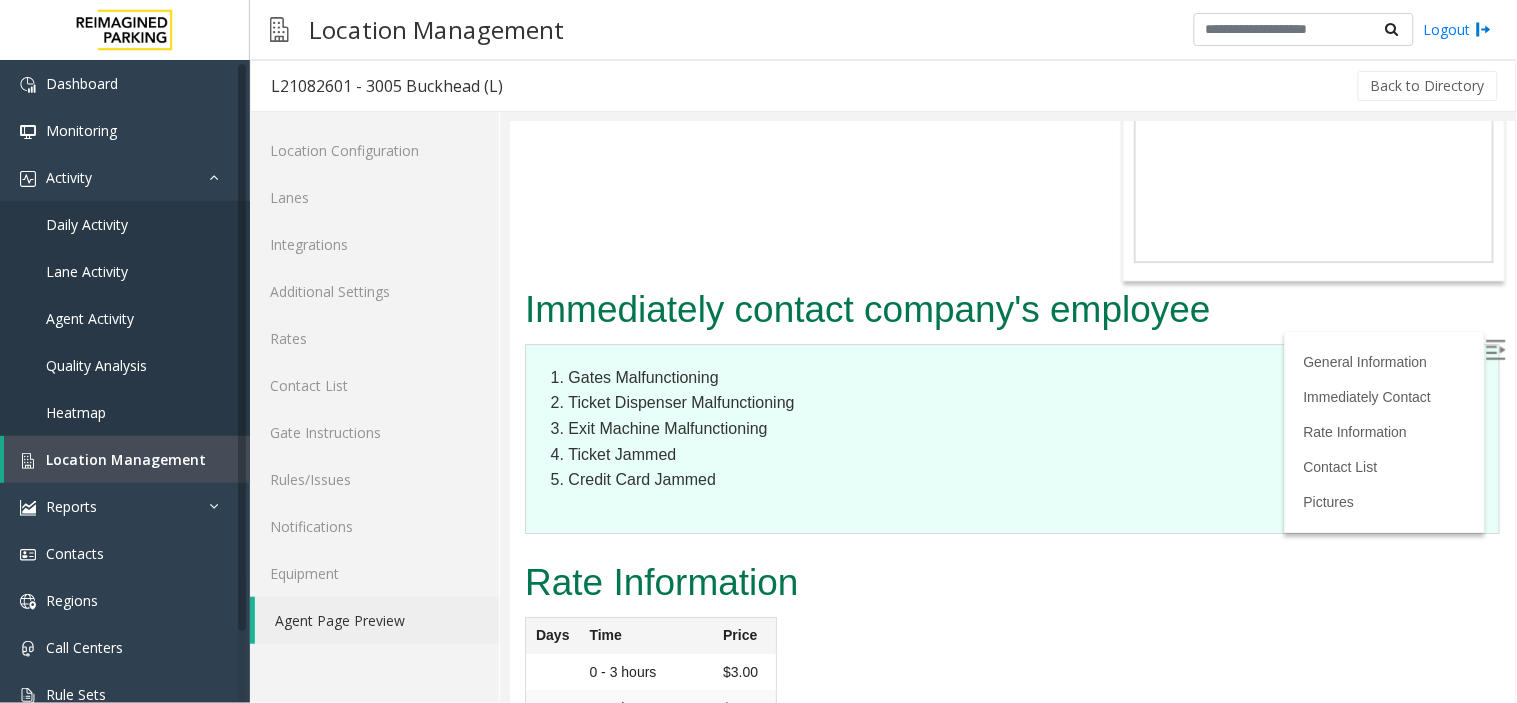 drag, startPoint x: 642, startPoint y: 484, endPoint x: 759, endPoint y: 486, distance: 117.01709 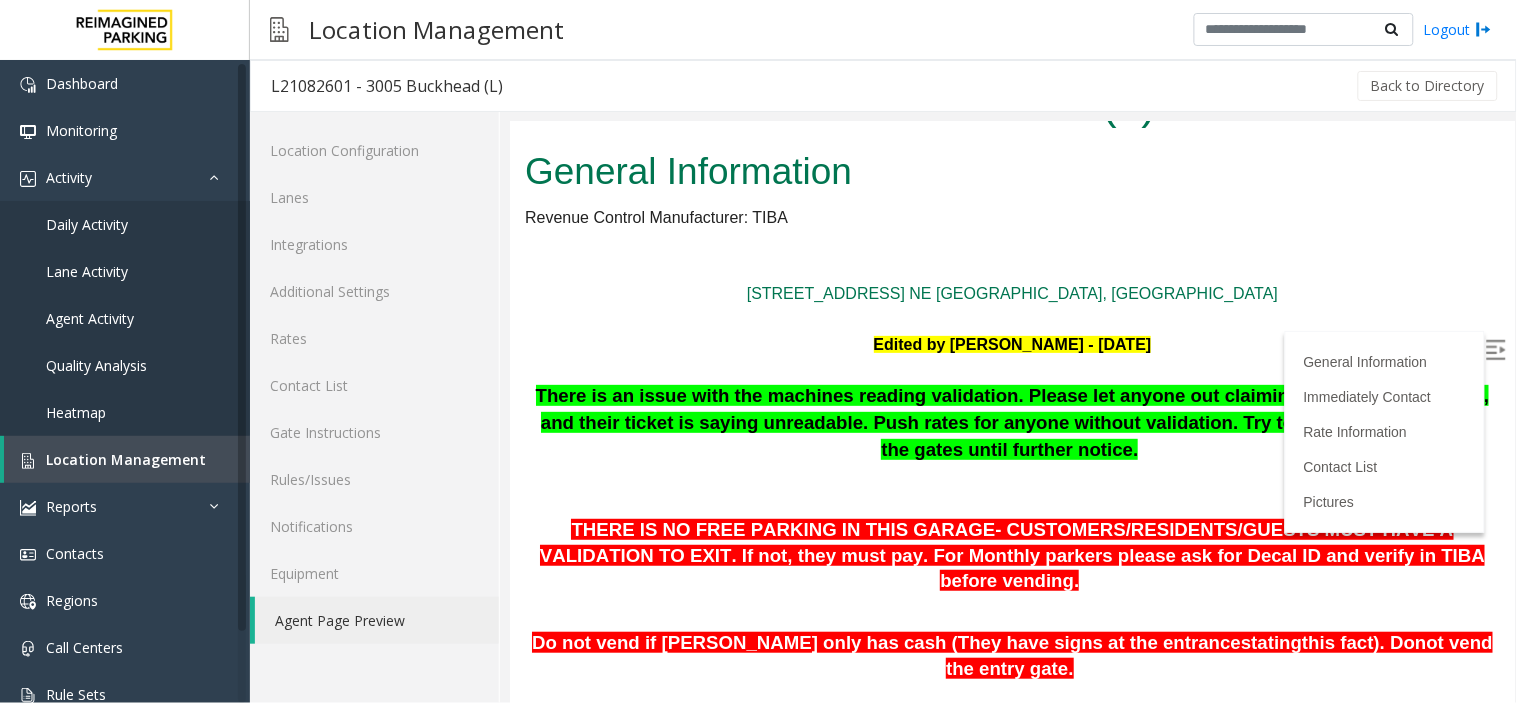 scroll, scrollTop: 0, scrollLeft: 0, axis: both 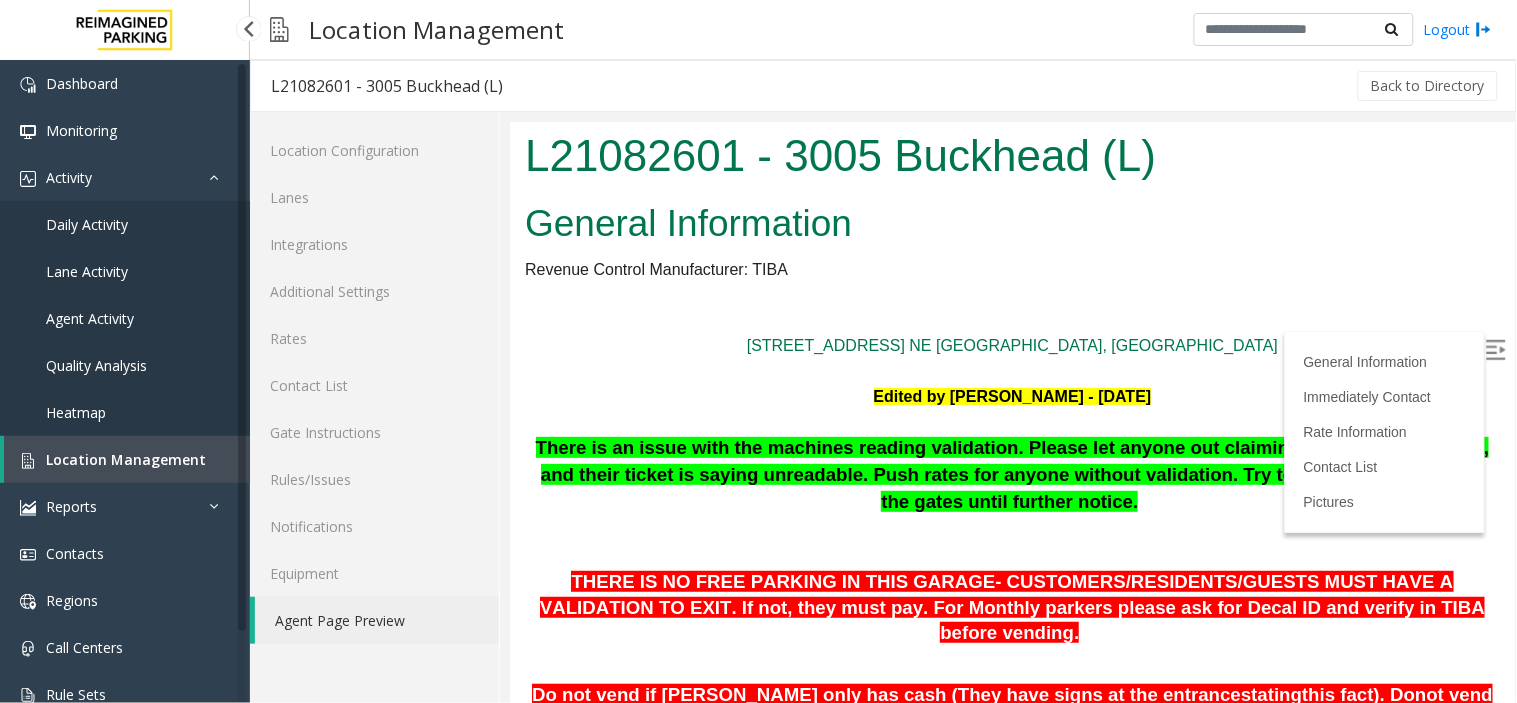 click on "Location Management" at bounding box center (126, 459) 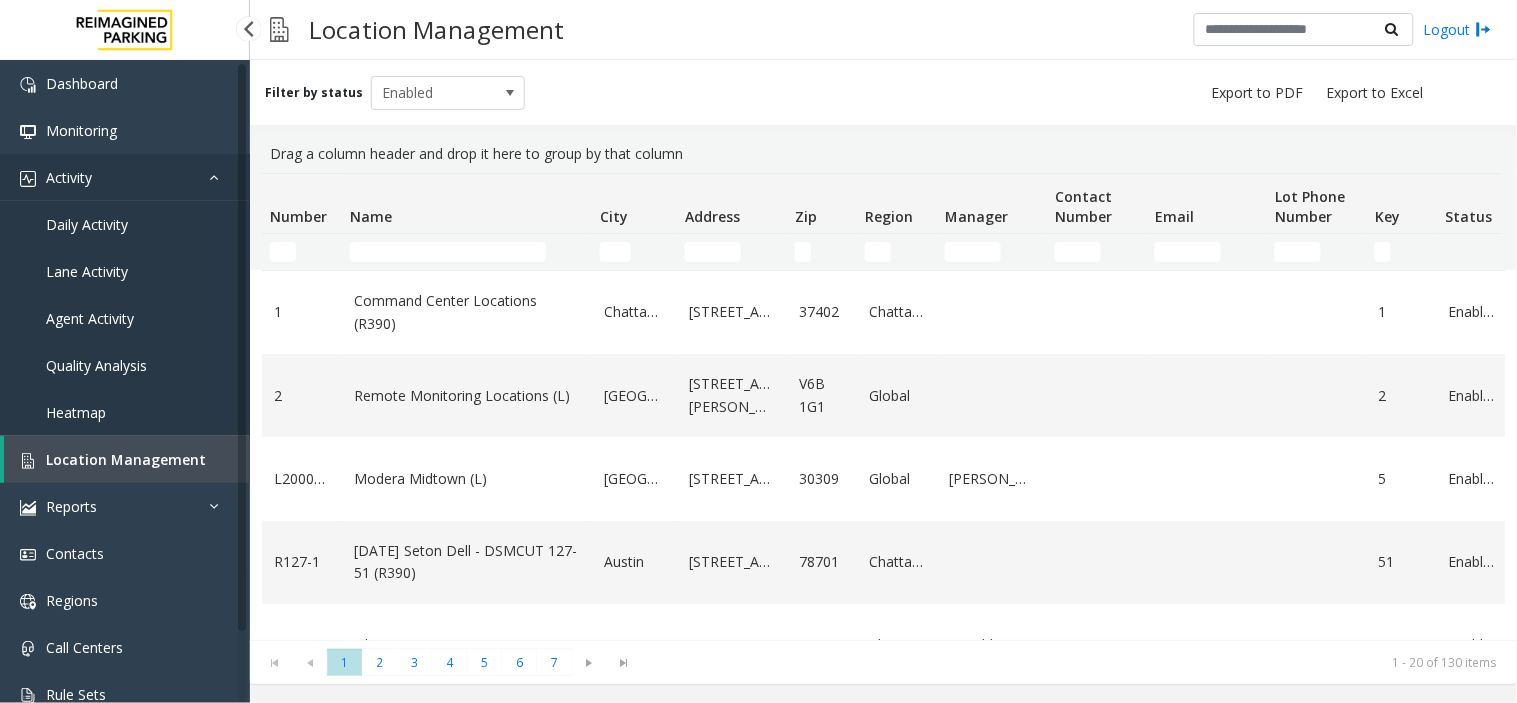 click on "Activity" at bounding box center [125, 177] 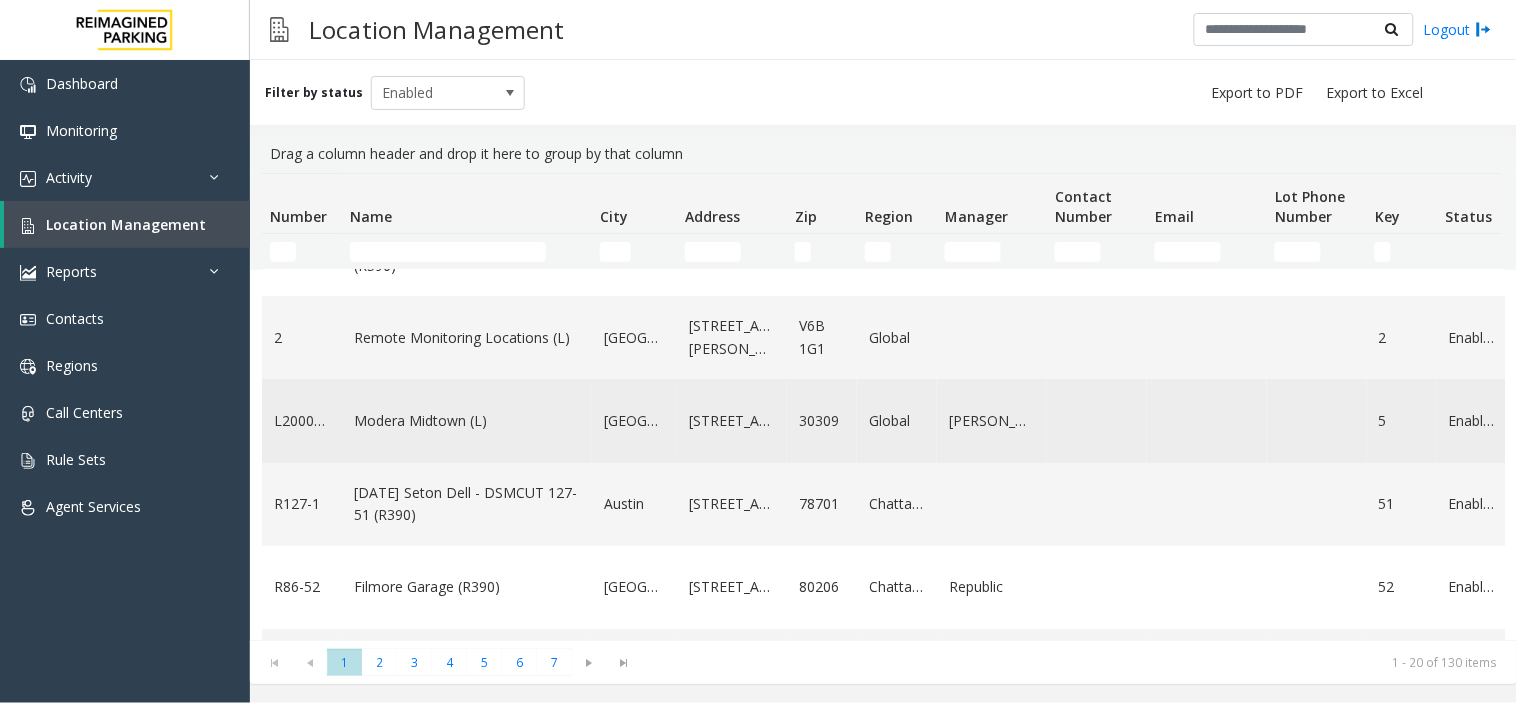 scroll, scrollTop: 111, scrollLeft: 0, axis: vertical 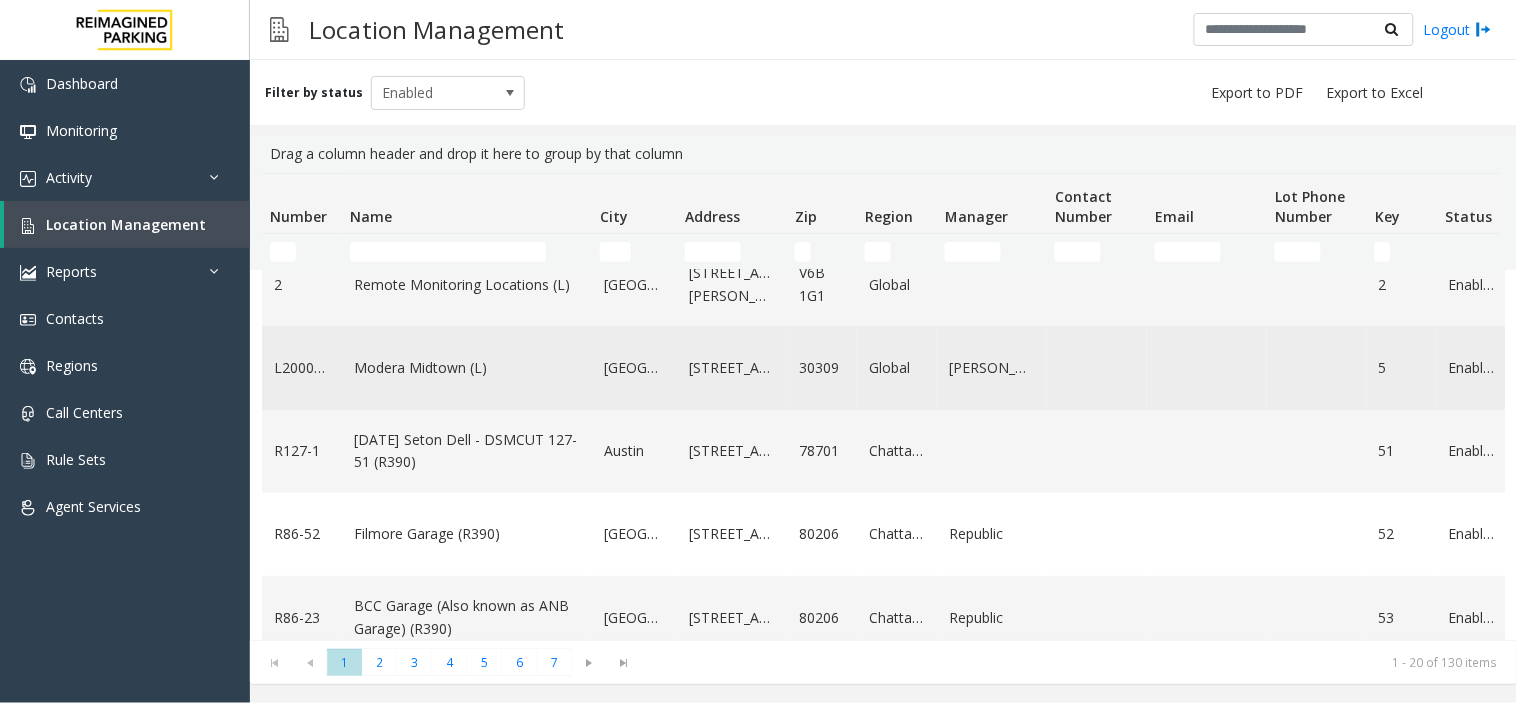 click on "Global" 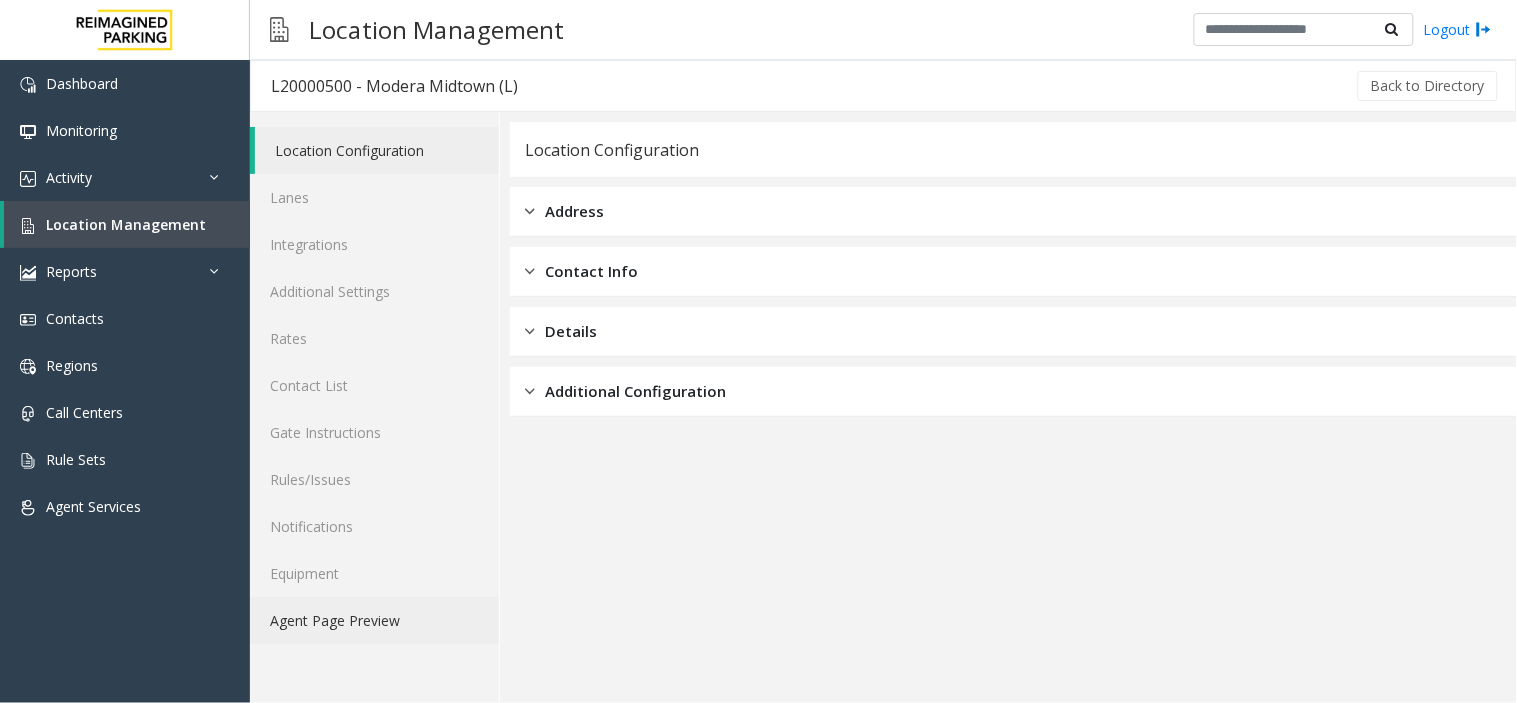 click on "Agent Page Preview" 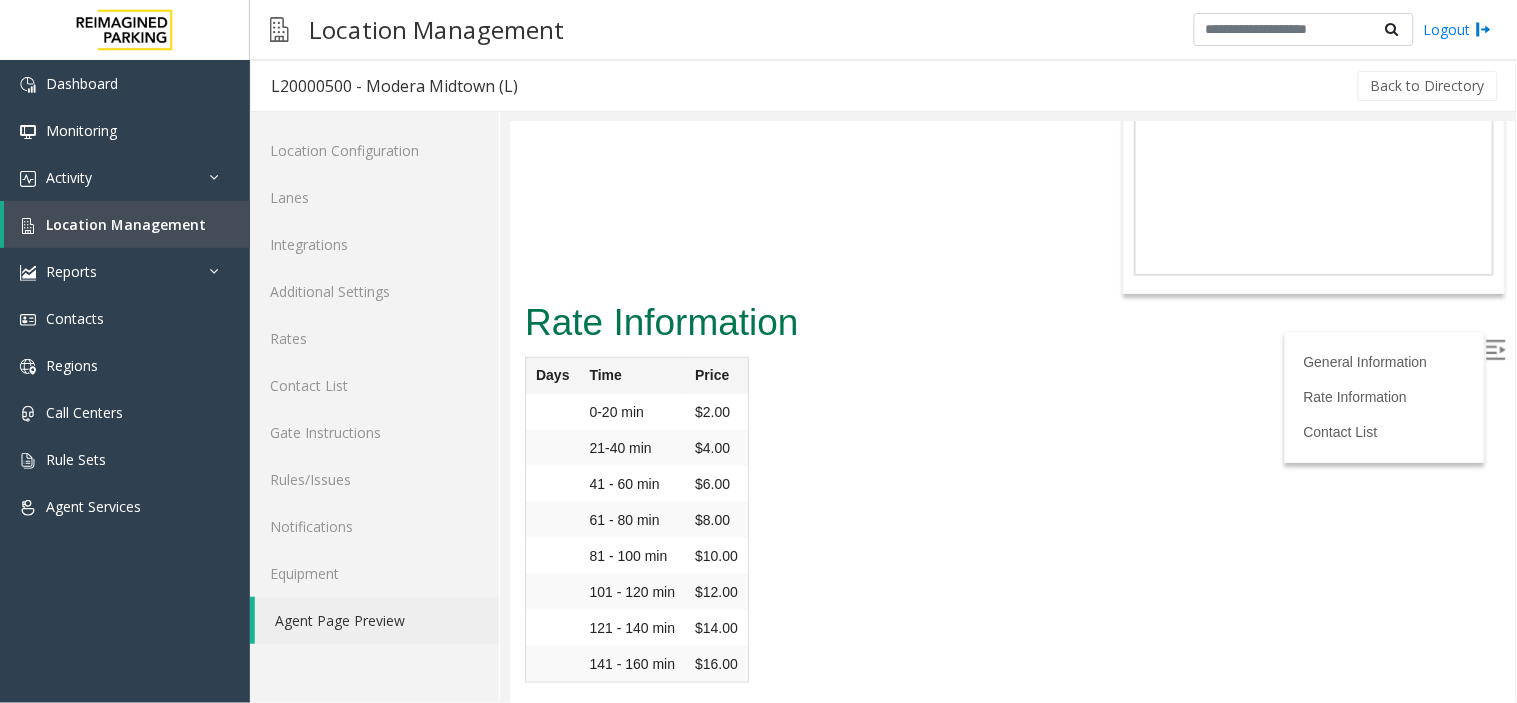 scroll, scrollTop: 2264, scrollLeft: 0, axis: vertical 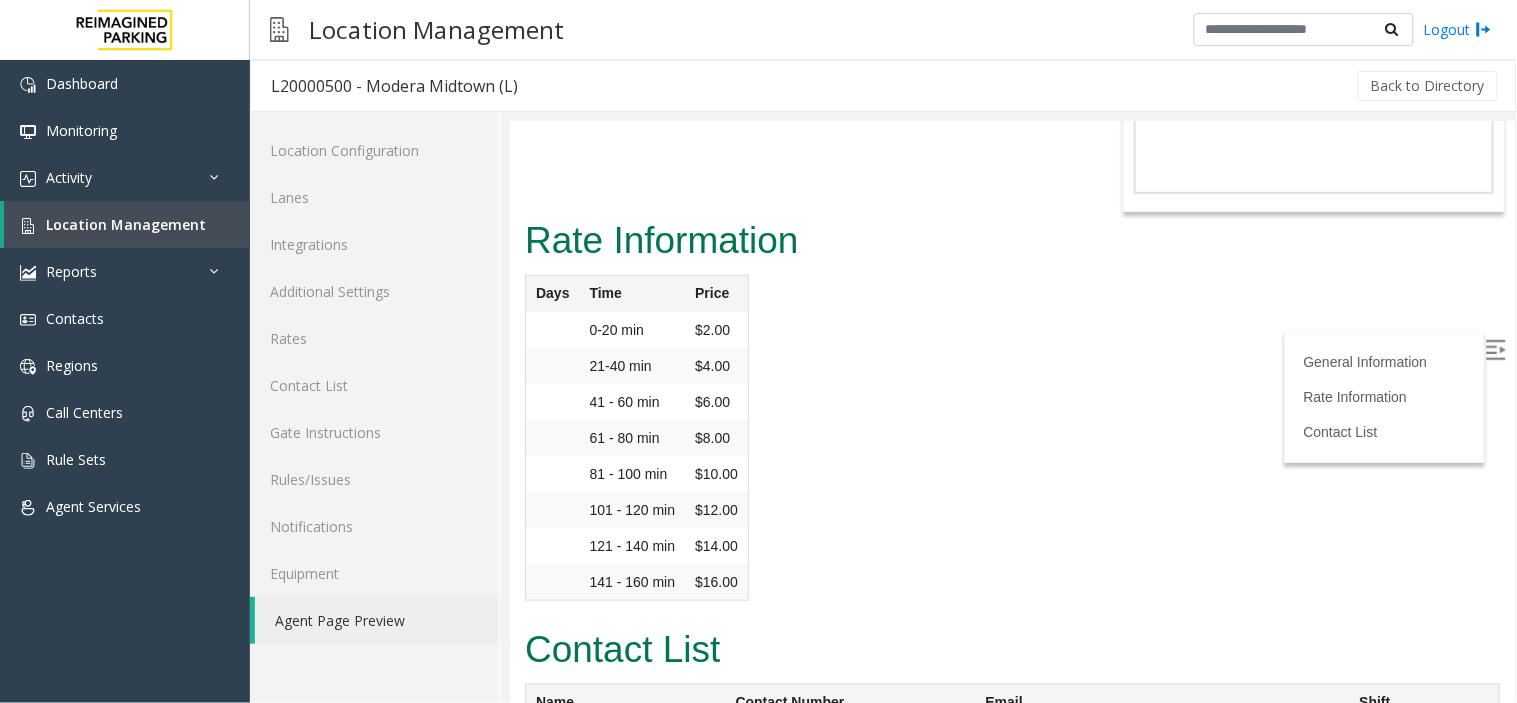 click on "Primary: [PHONE_NUMBER]" at bounding box center [850, 746] 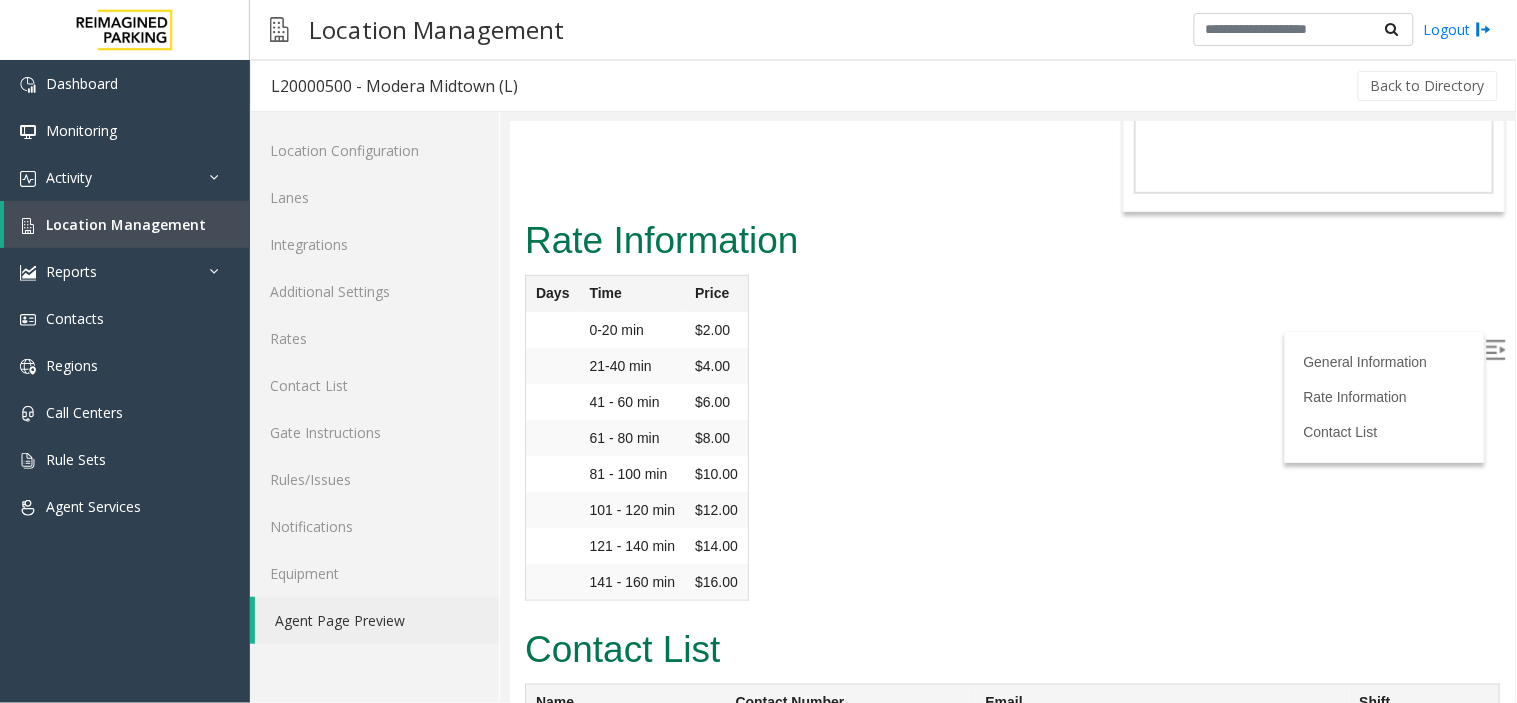 click at bounding box center (926, 746) 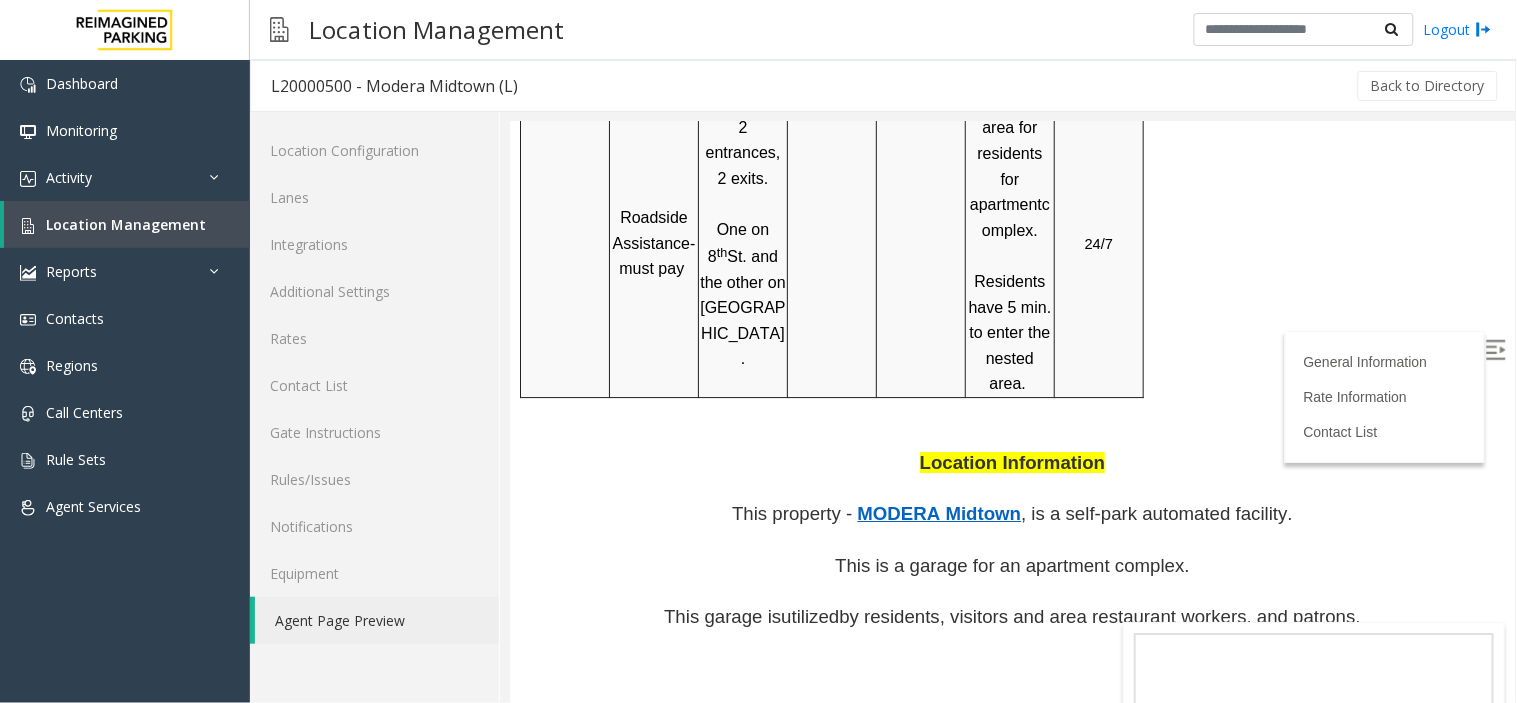 scroll, scrollTop: 1153, scrollLeft: 0, axis: vertical 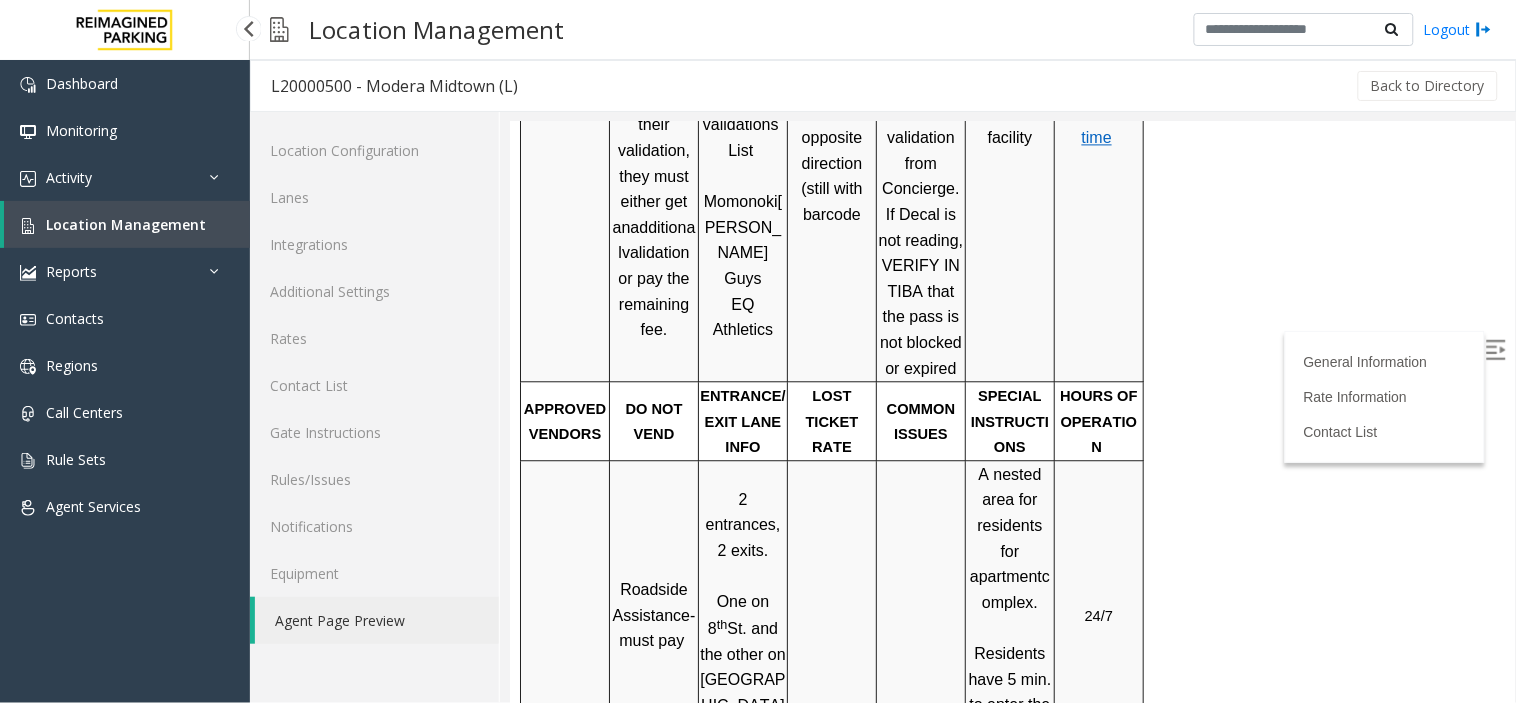 click on "Location Management" at bounding box center [127, 224] 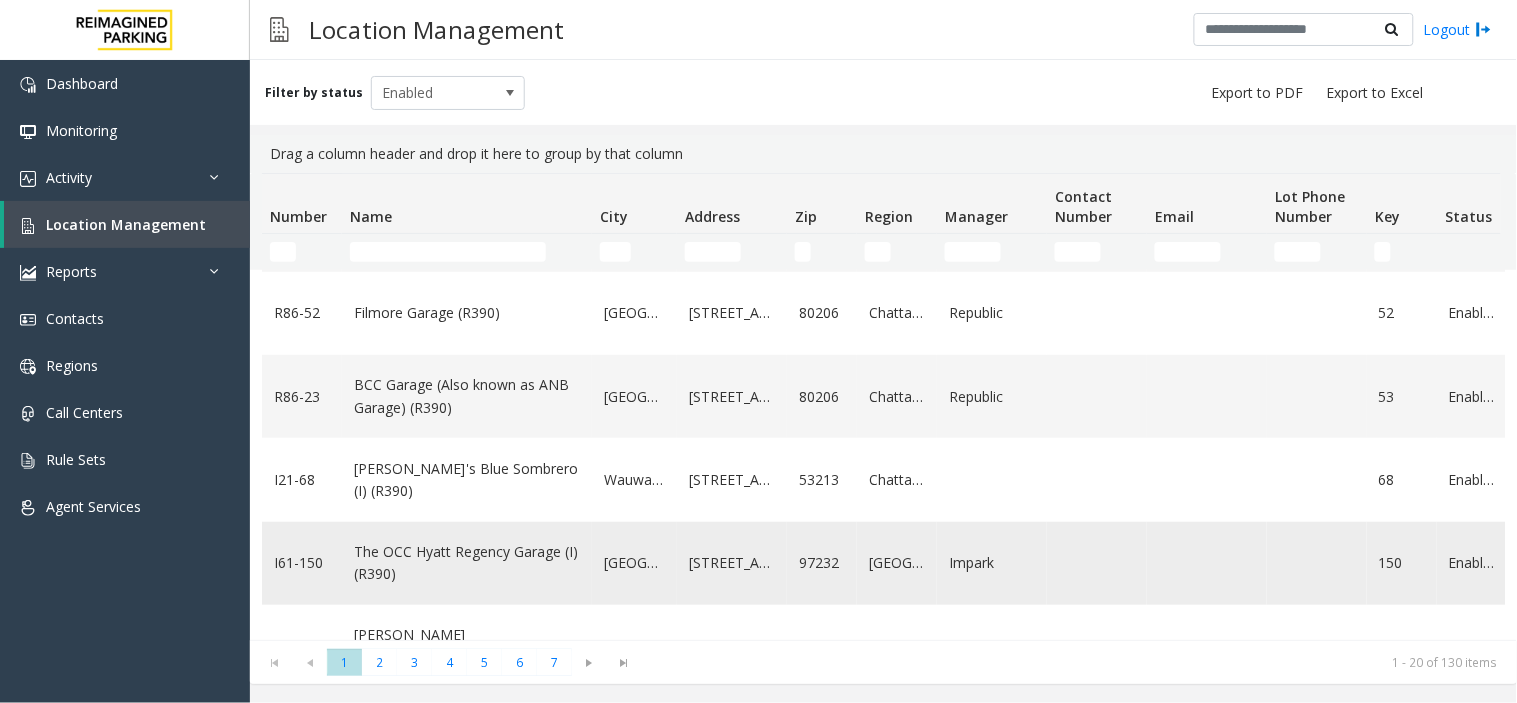 scroll, scrollTop: 333, scrollLeft: 0, axis: vertical 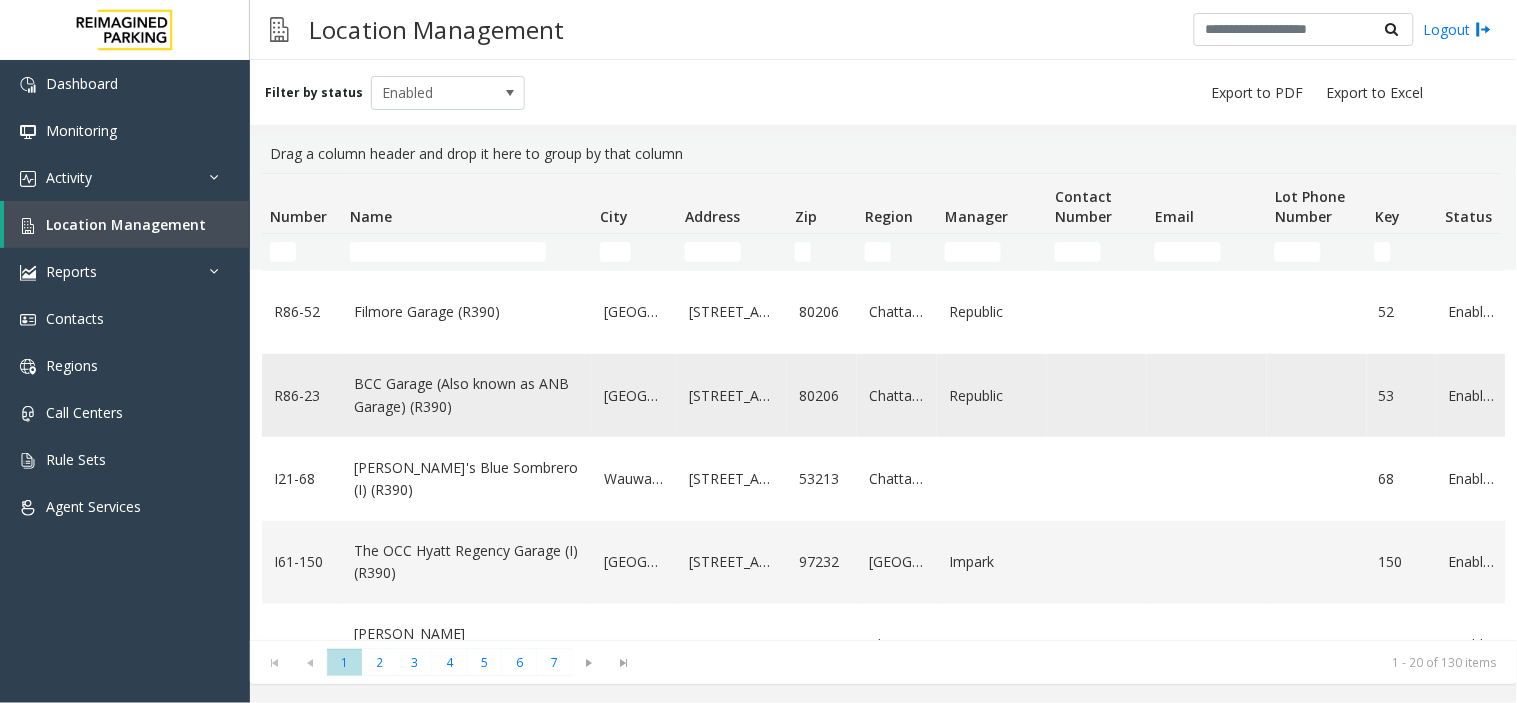 click on "BCC Garage (Also known as ANB Garage) (R390)" 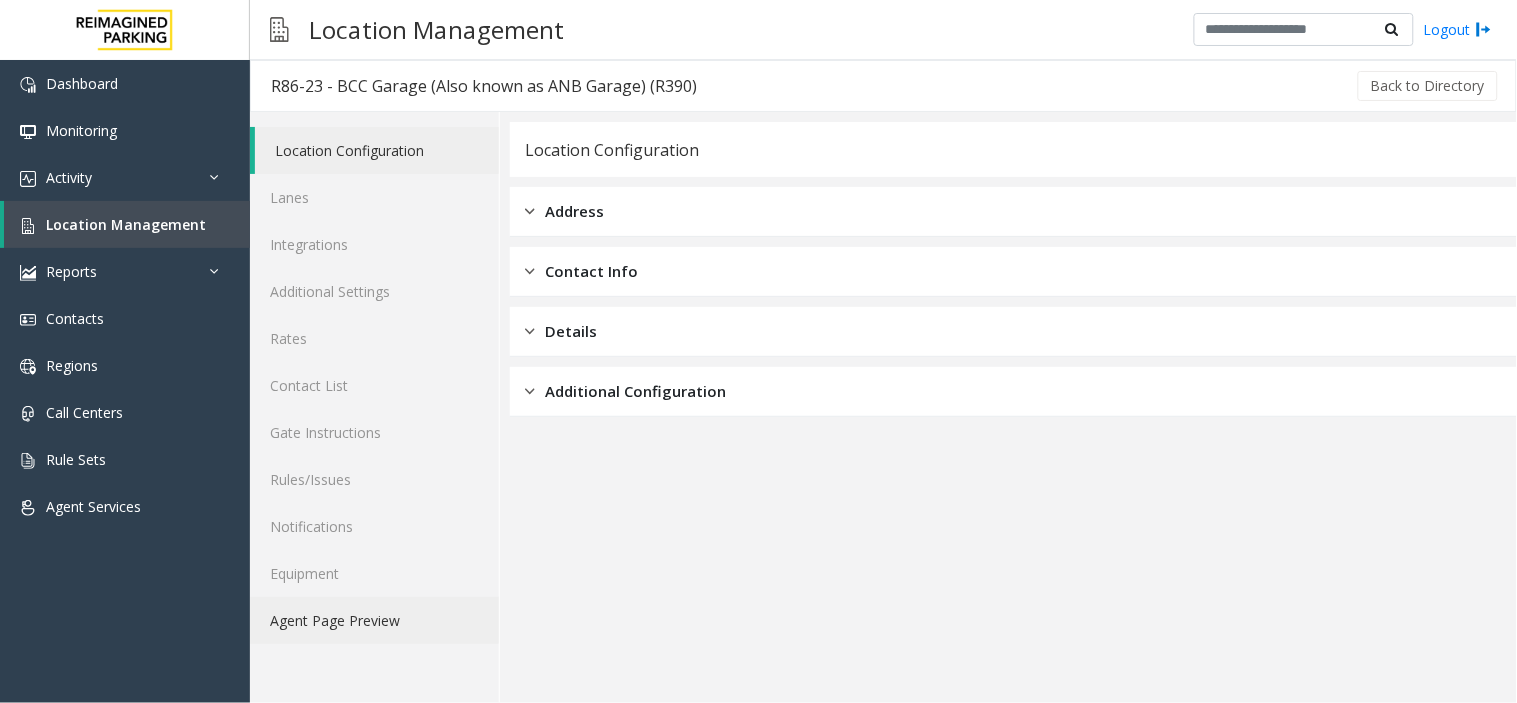 click on "Agent Page Preview" 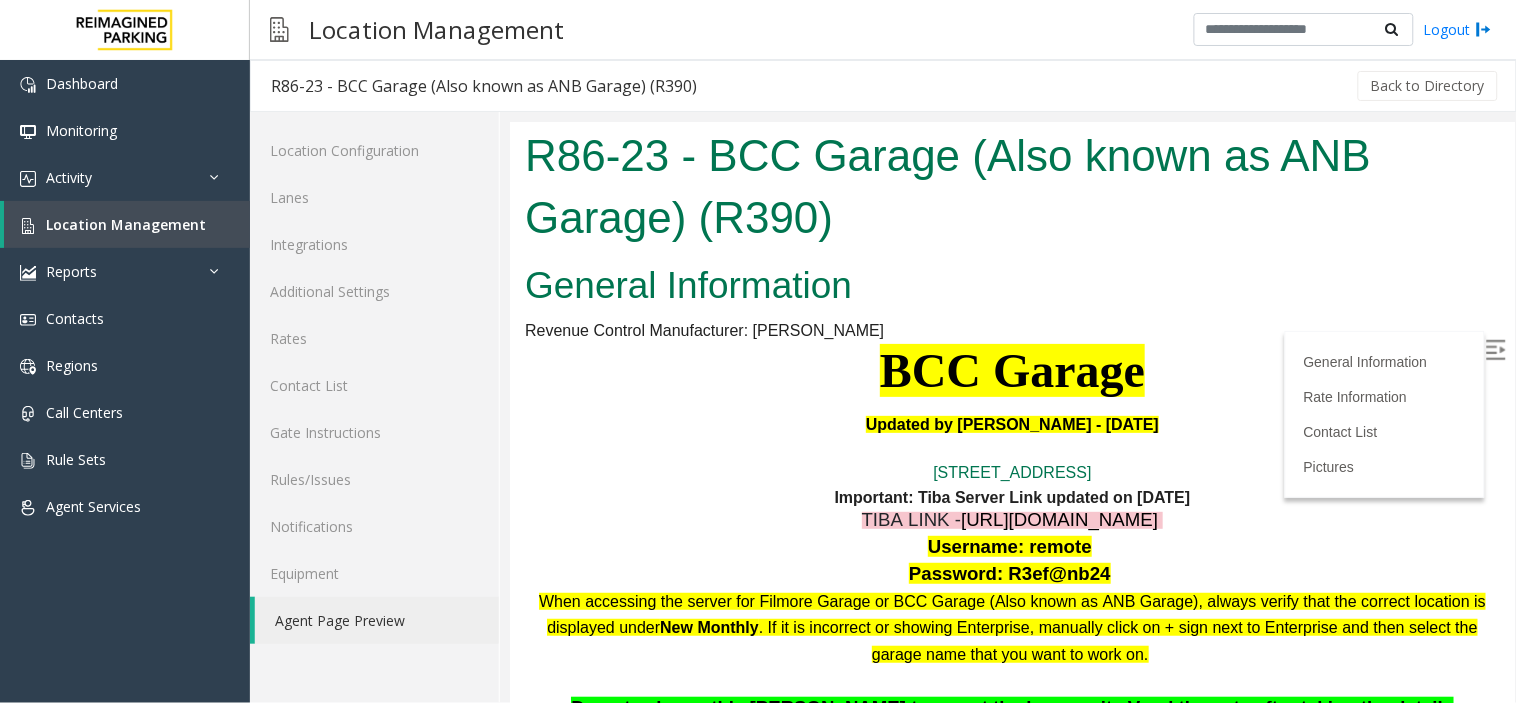 scroll, scrollTop: 0, scrollLeft: 0, axis: both 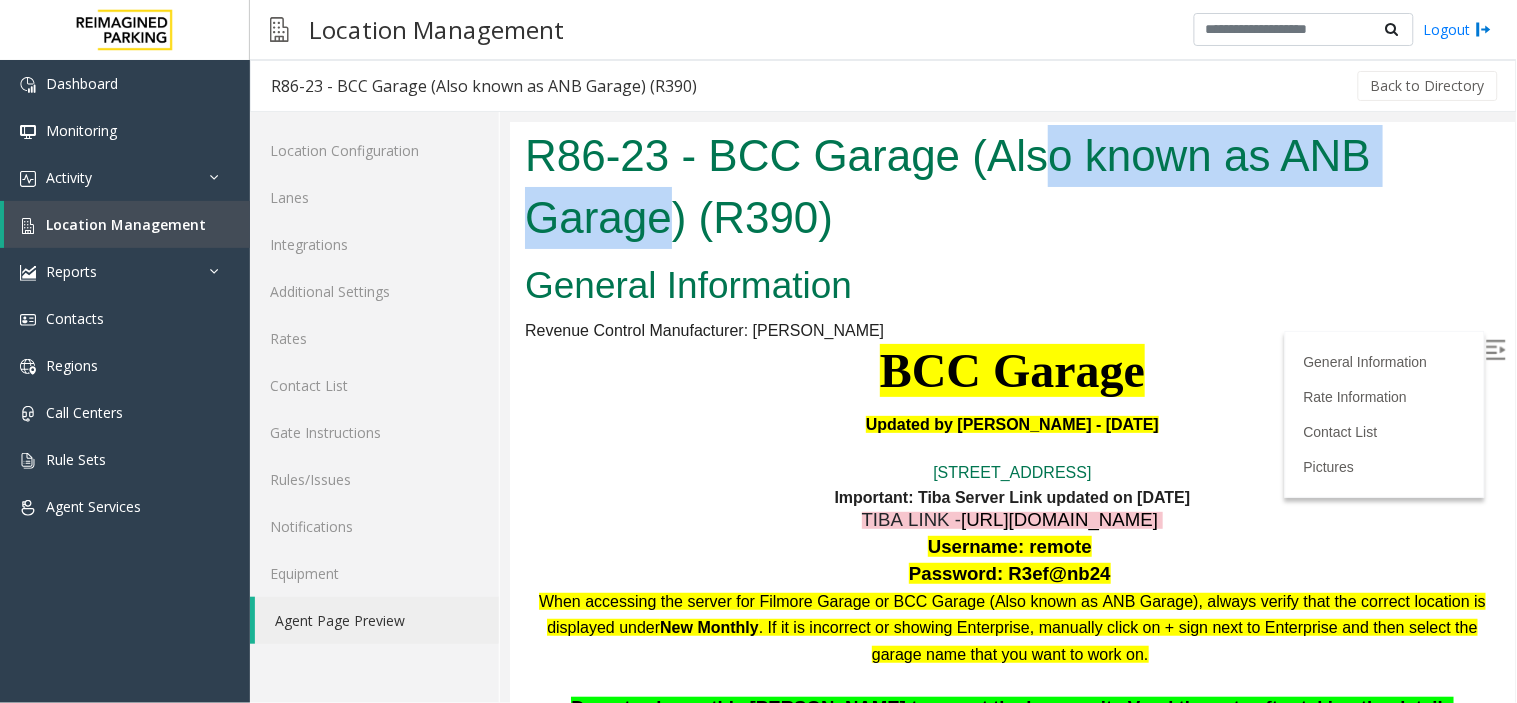 drag, startPoint x: 1056, startPoint y: 158, endPoint x: 676, endPoint y: 226, distance: 386.03625 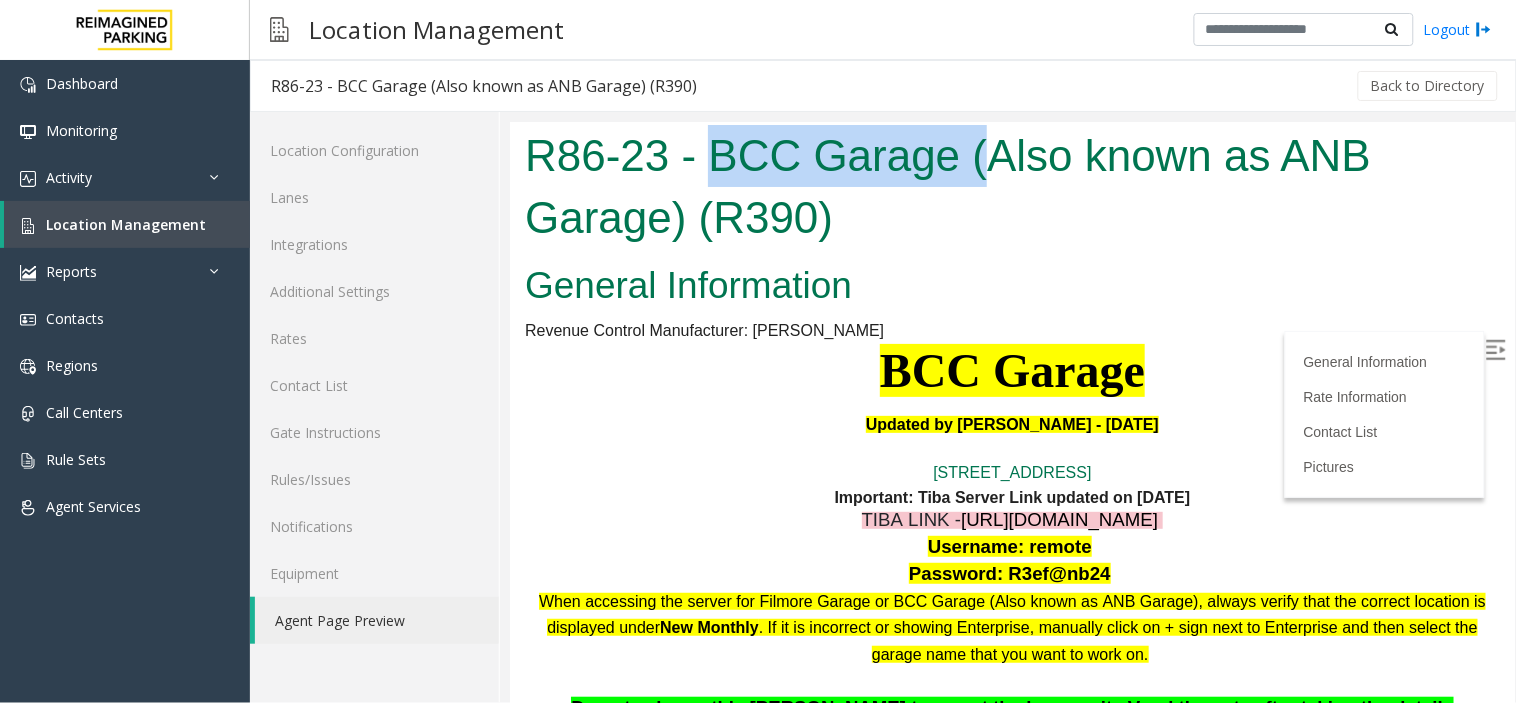 drag, startPoint x: 717, startPoint y: 159, endPoint x: 992, endPoint y: 159, distance: 275 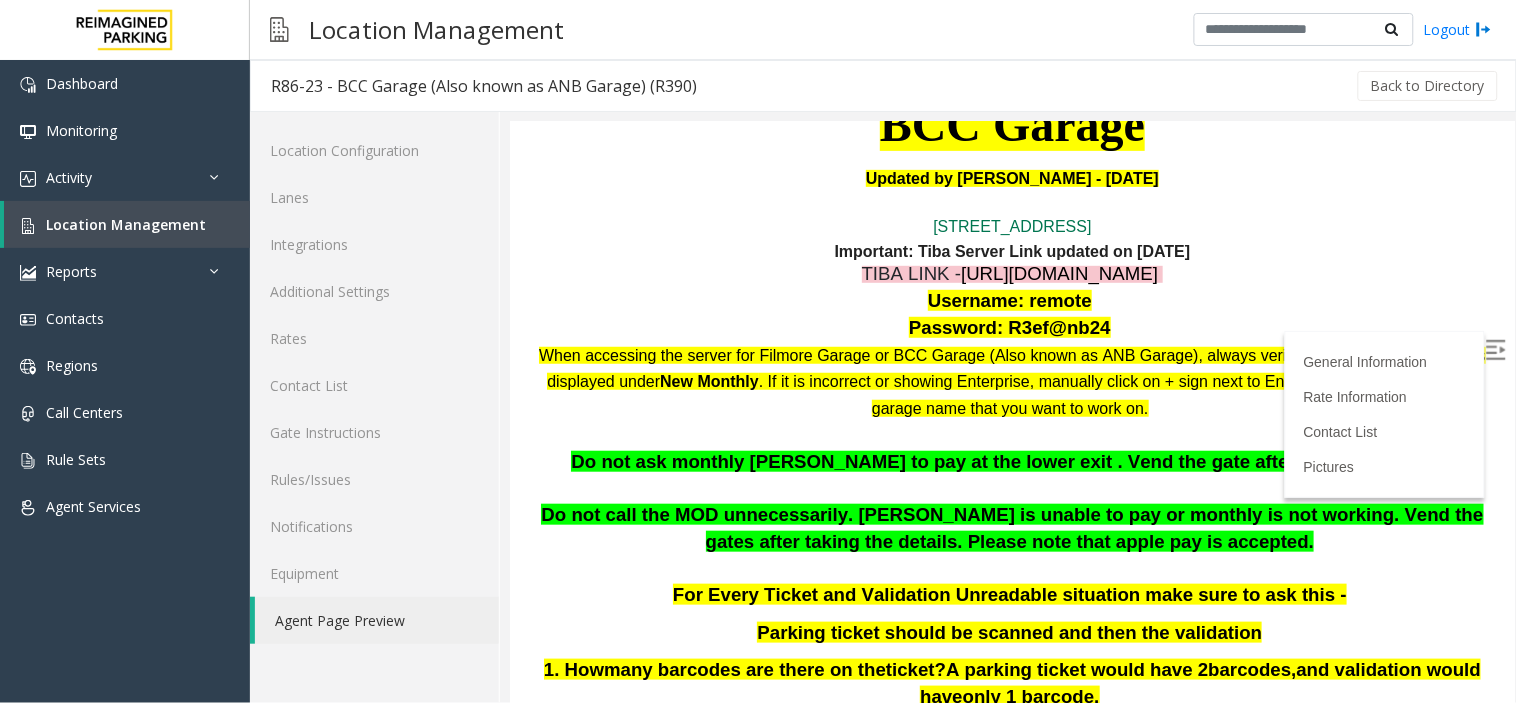 scroll, scrollTop: 333, scrollLeft: 0, axis: vertical 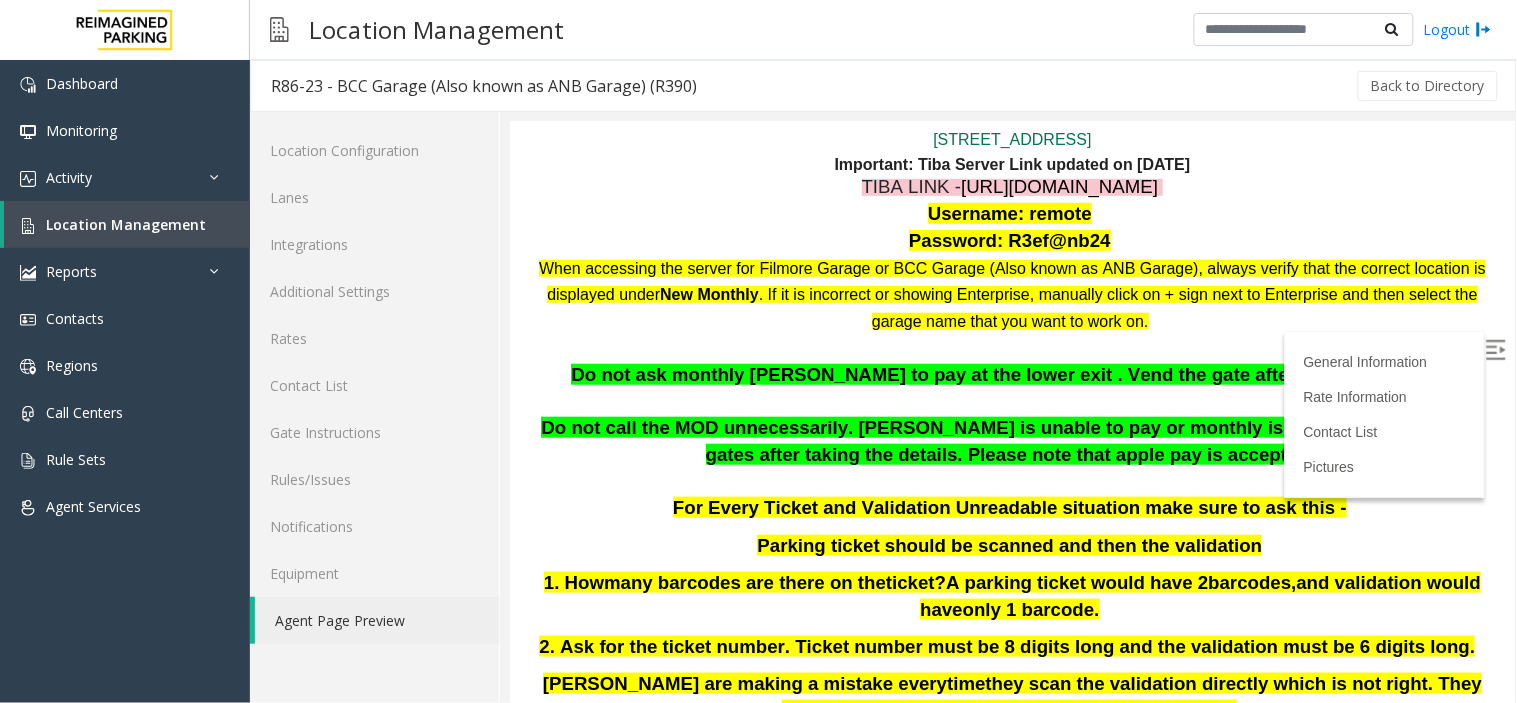 click at bounding box center (1495, 349) 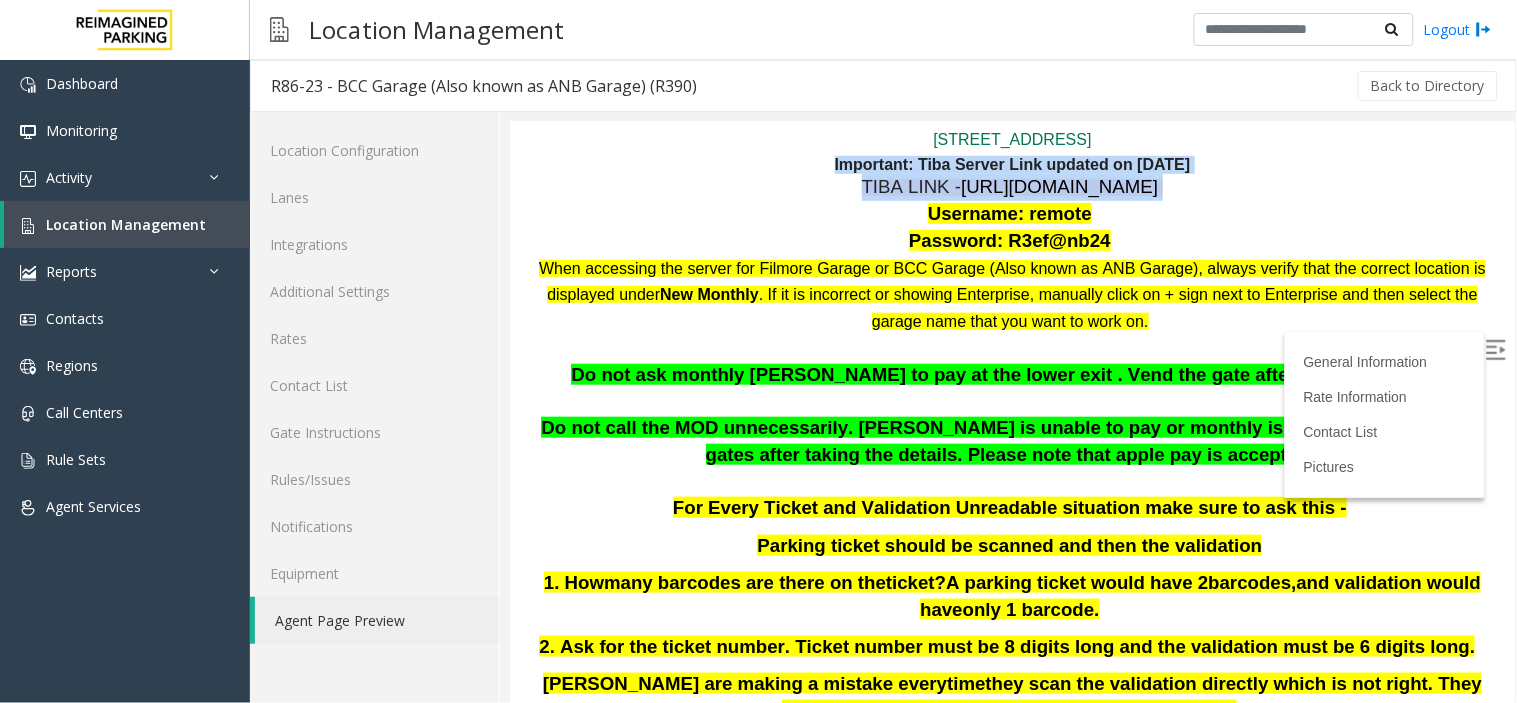 drag, startPoint x: 789, startPoint y: 158, endPoint x: 1212, endPoint y: 189, distance: 424.1344 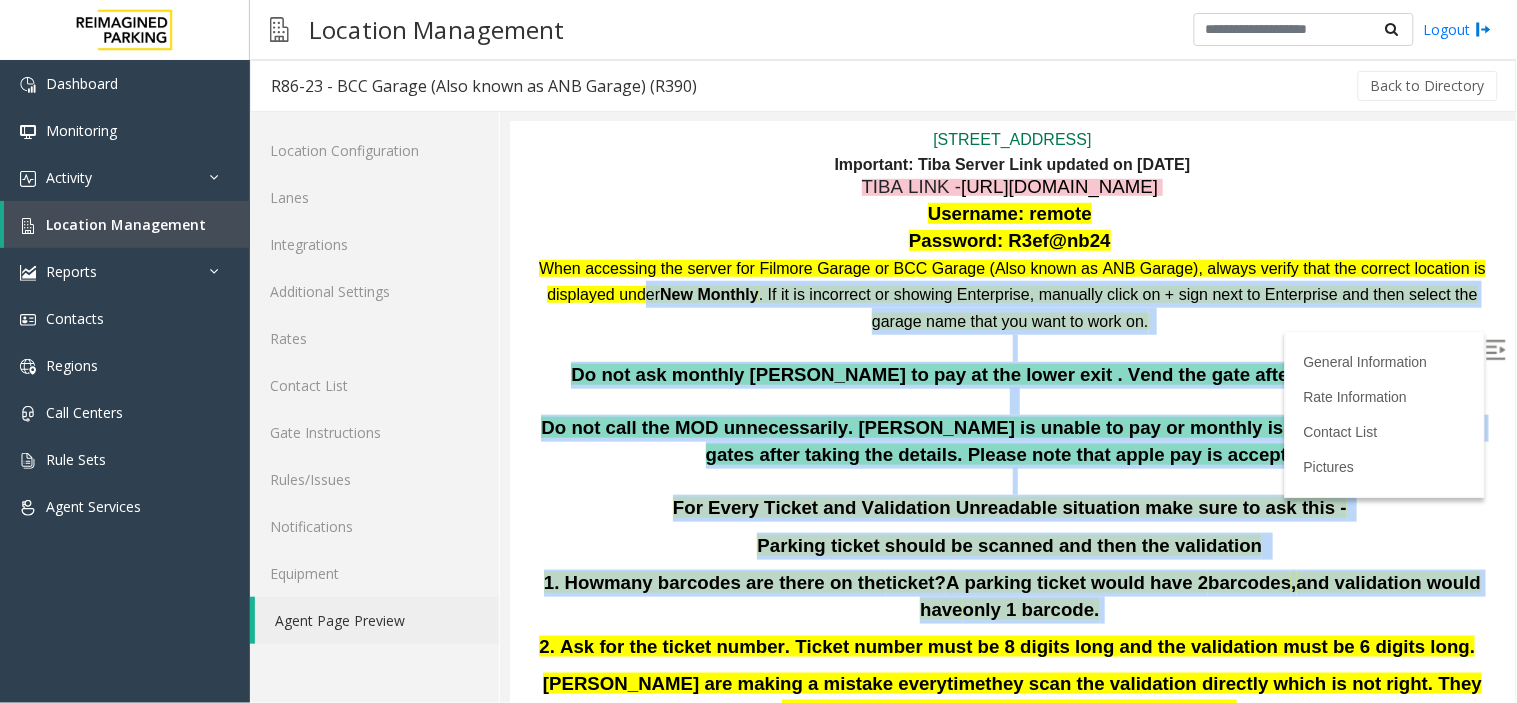 drag, startPoint x: 631, startPoint y: 285, endPoint x: 1144, endPoint y: 618, distance: 611.6028 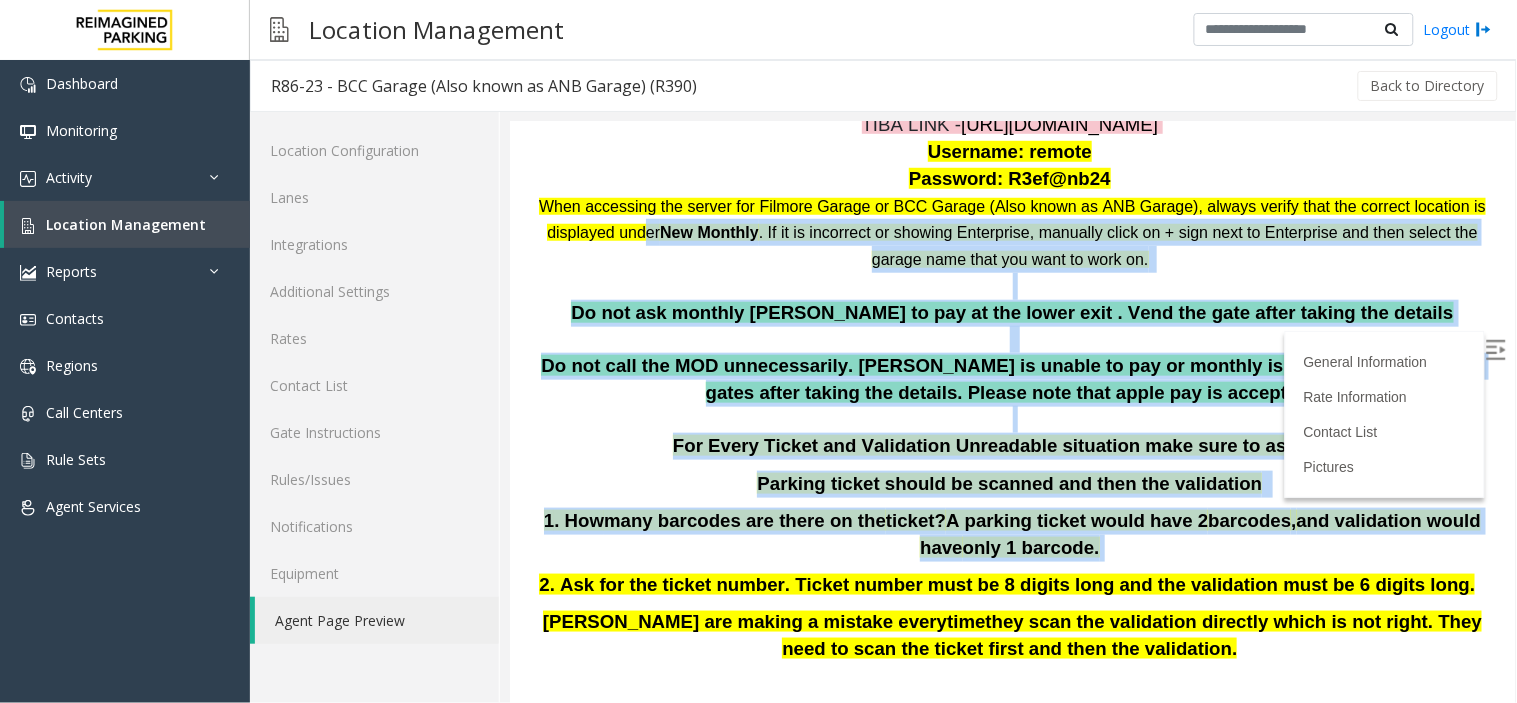scroll, scrollTop: 444, scrollLeft: 0, axis: vertical 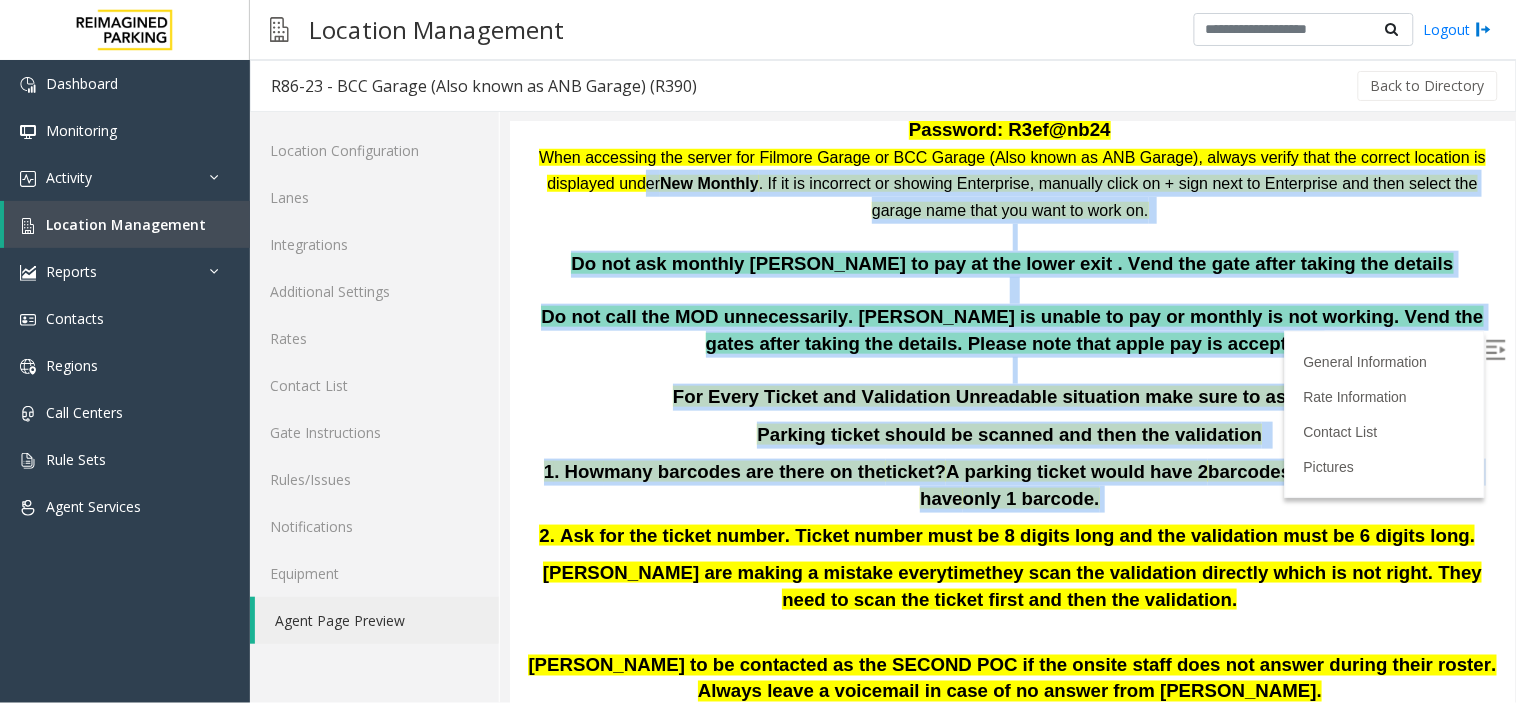 click on "When accessing the server for Filmore Garage or BCC Garage (Also known as ANB Garage), always verify that the correct location is displayed under  New Monthly . If it is incorrect or showing Enterprise, manually click on + sign next to Enterprise and then select the garage name that you want to work on." at bounding box center (1011, 183) 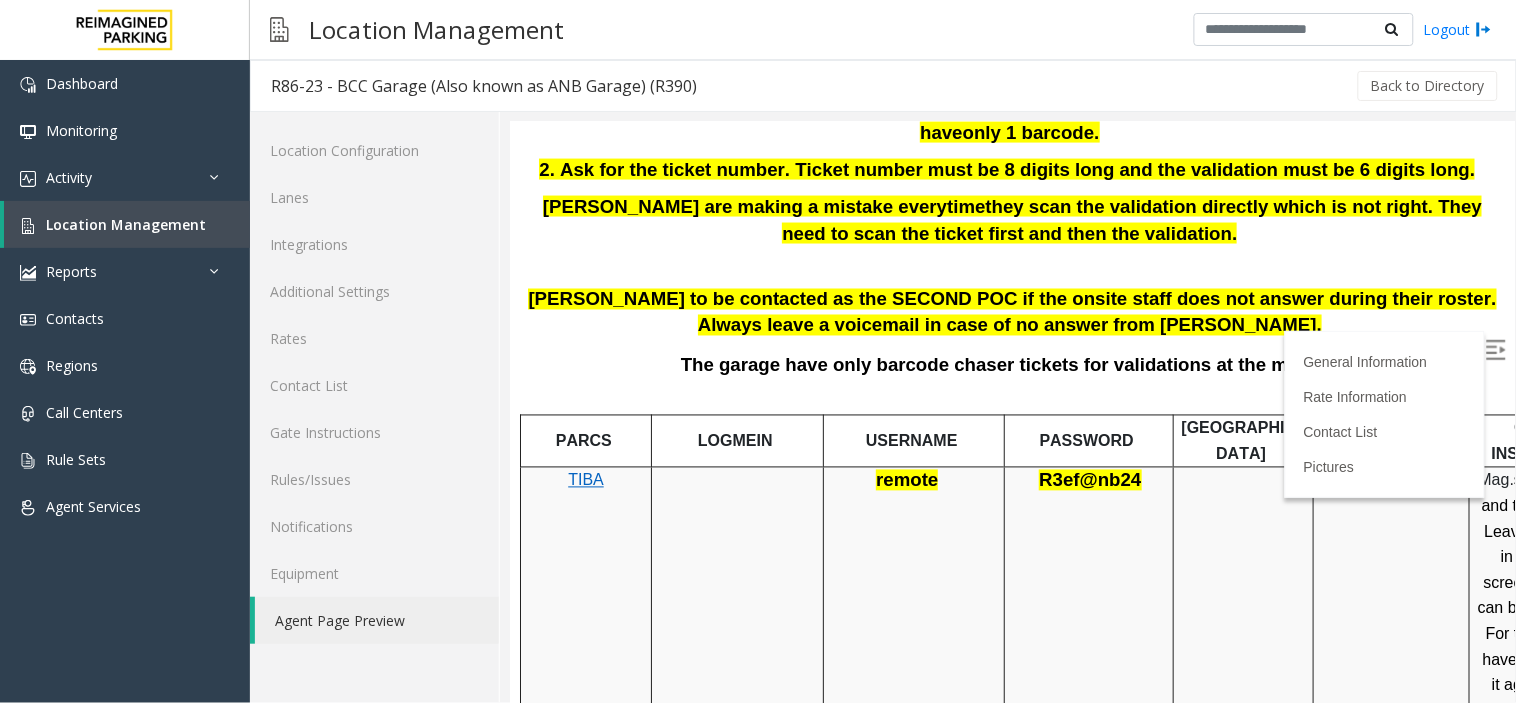 scroll, scrollTop: 777, scrollLeft: 0, axis: vertical 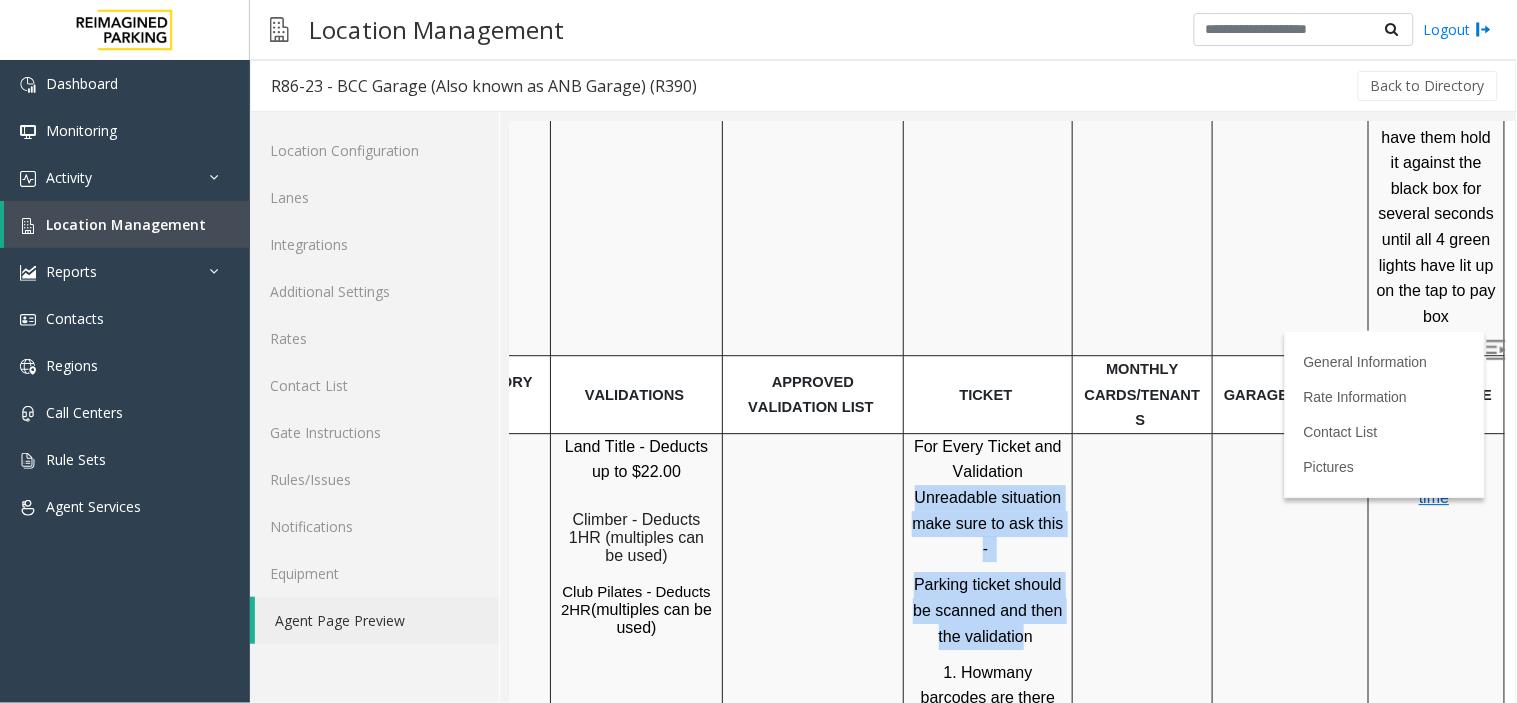 drag, startPoint x: 964, startPoint y: 426, endPoint x: 1000, endPoint y: 576, distance: 154.25952 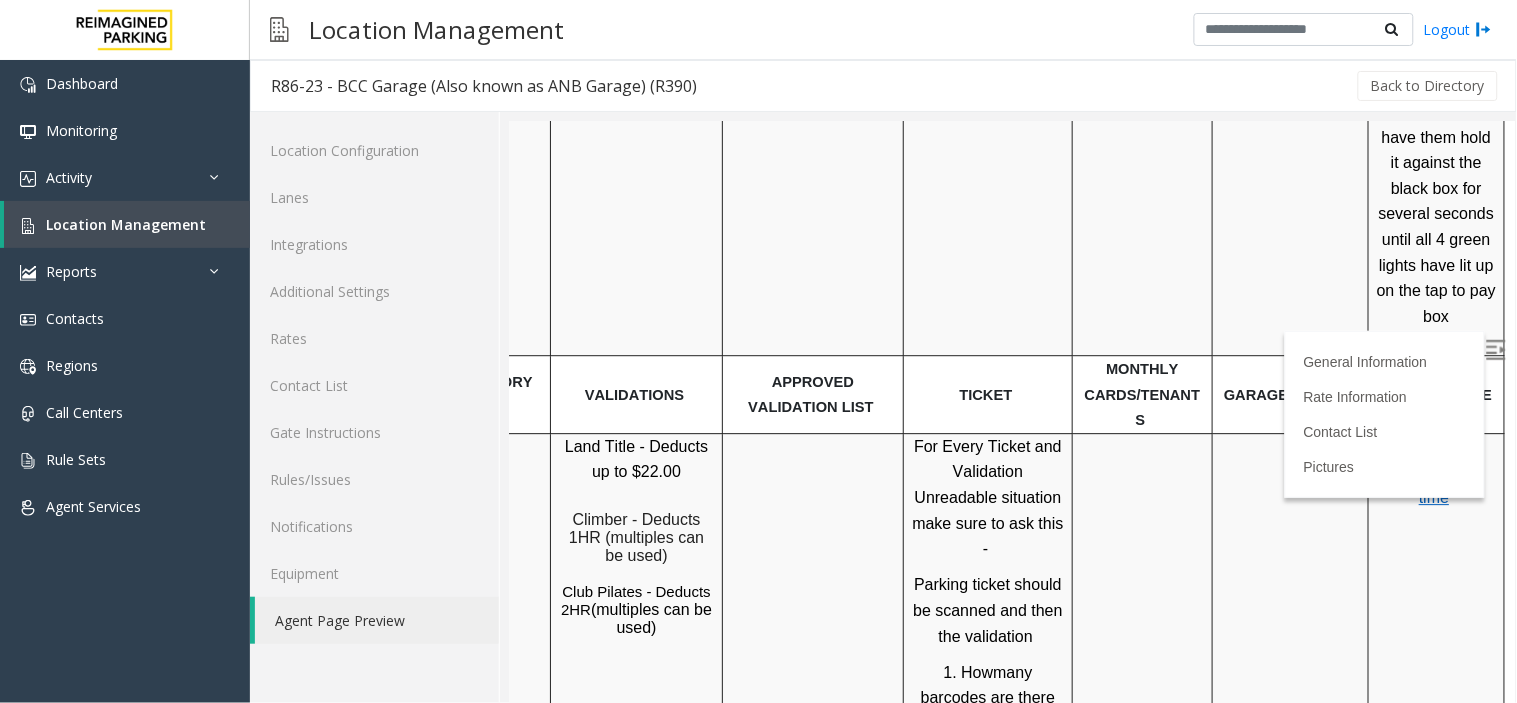click on "many barcodes are there on the" at bounding box center (987, 697) 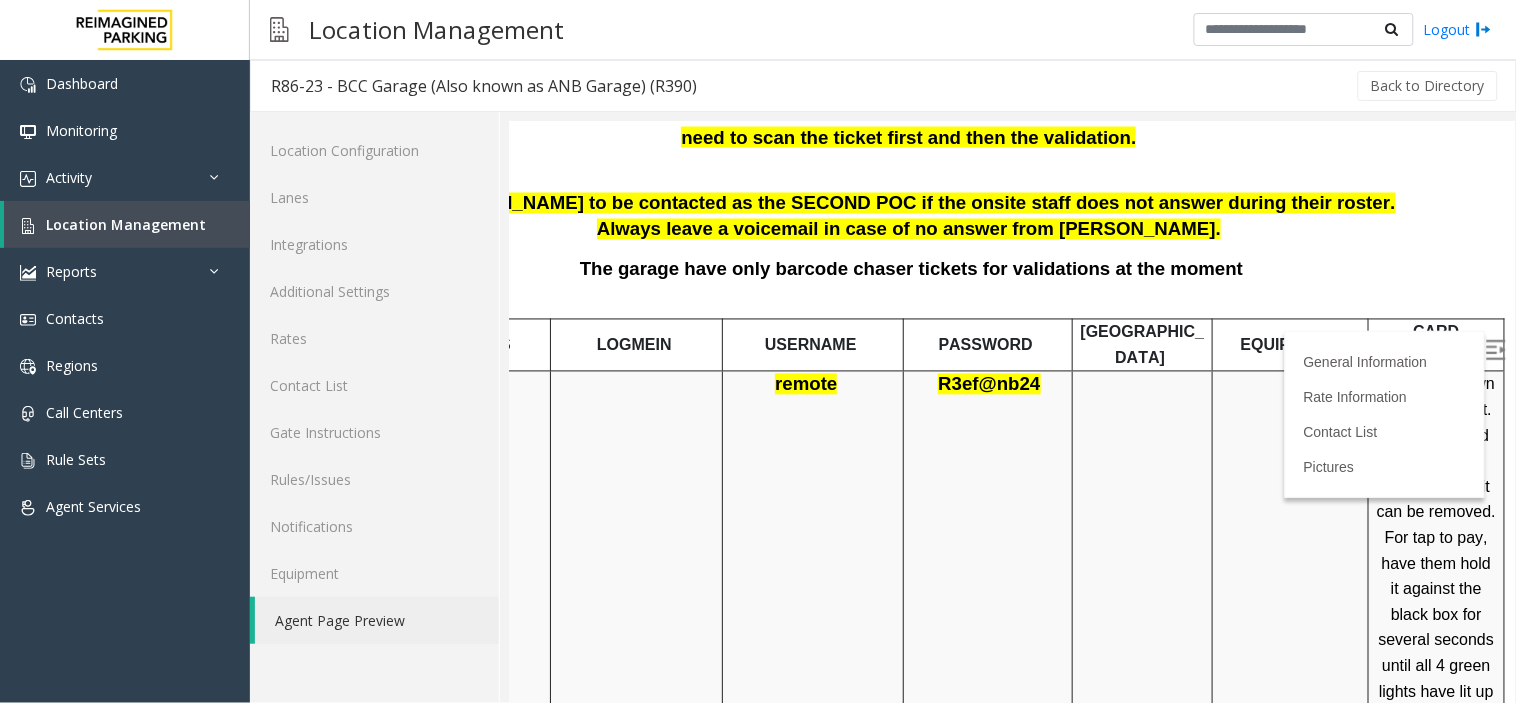 scroll, scrollTop: 888, scrollLeft: 116, axis: both 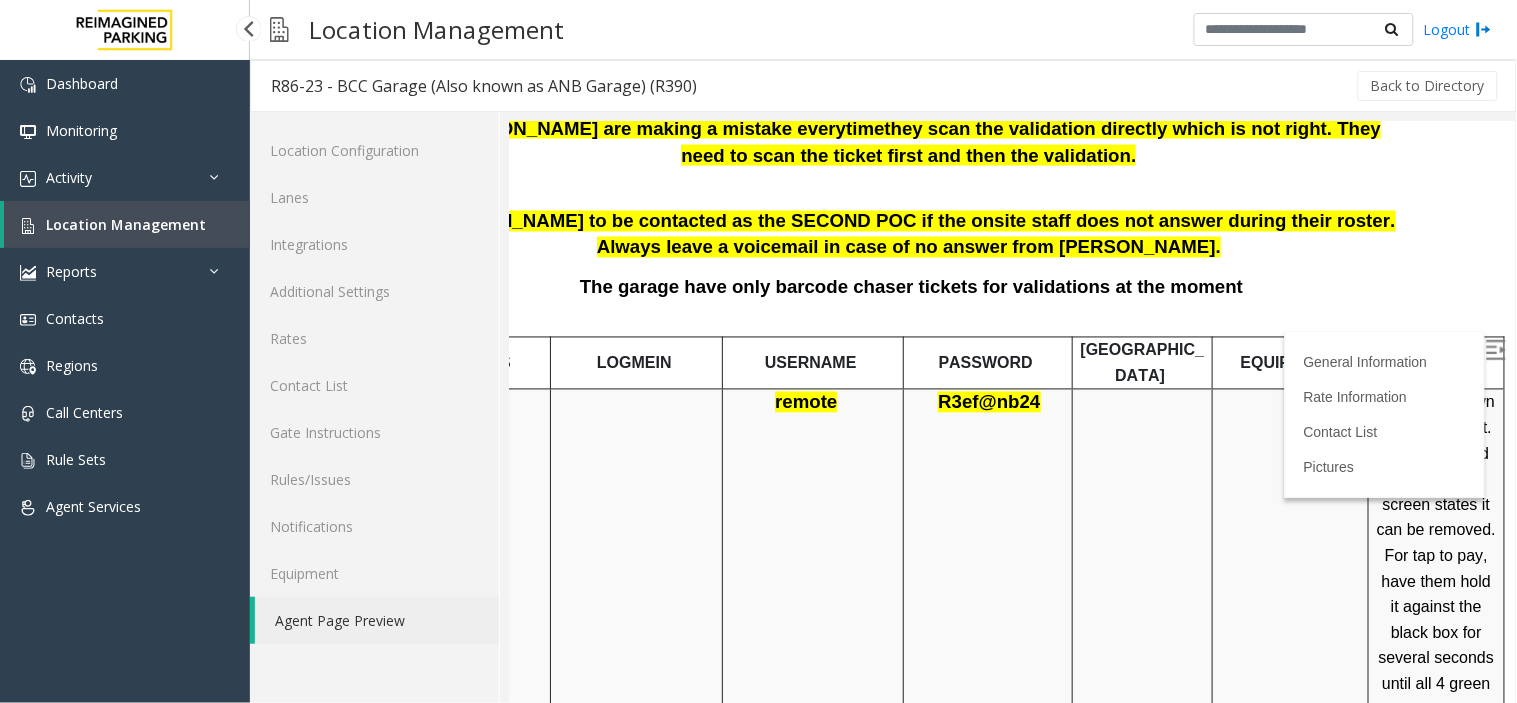 click on "Location Management" at bounding box center (126, 224) 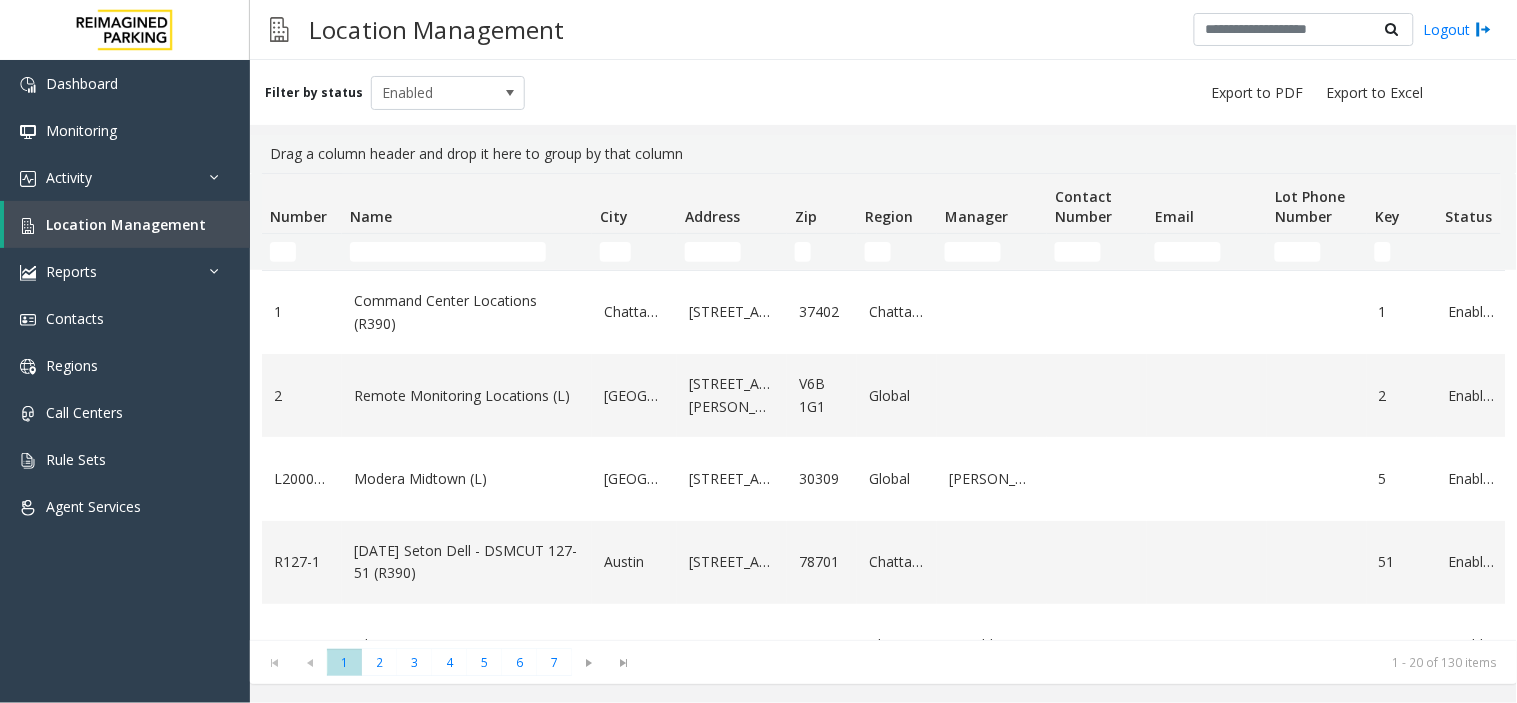 click on "Number Name City Address Zip Region Manager Contact Number Email Lot Phone Number Key Status Last Update Actions" 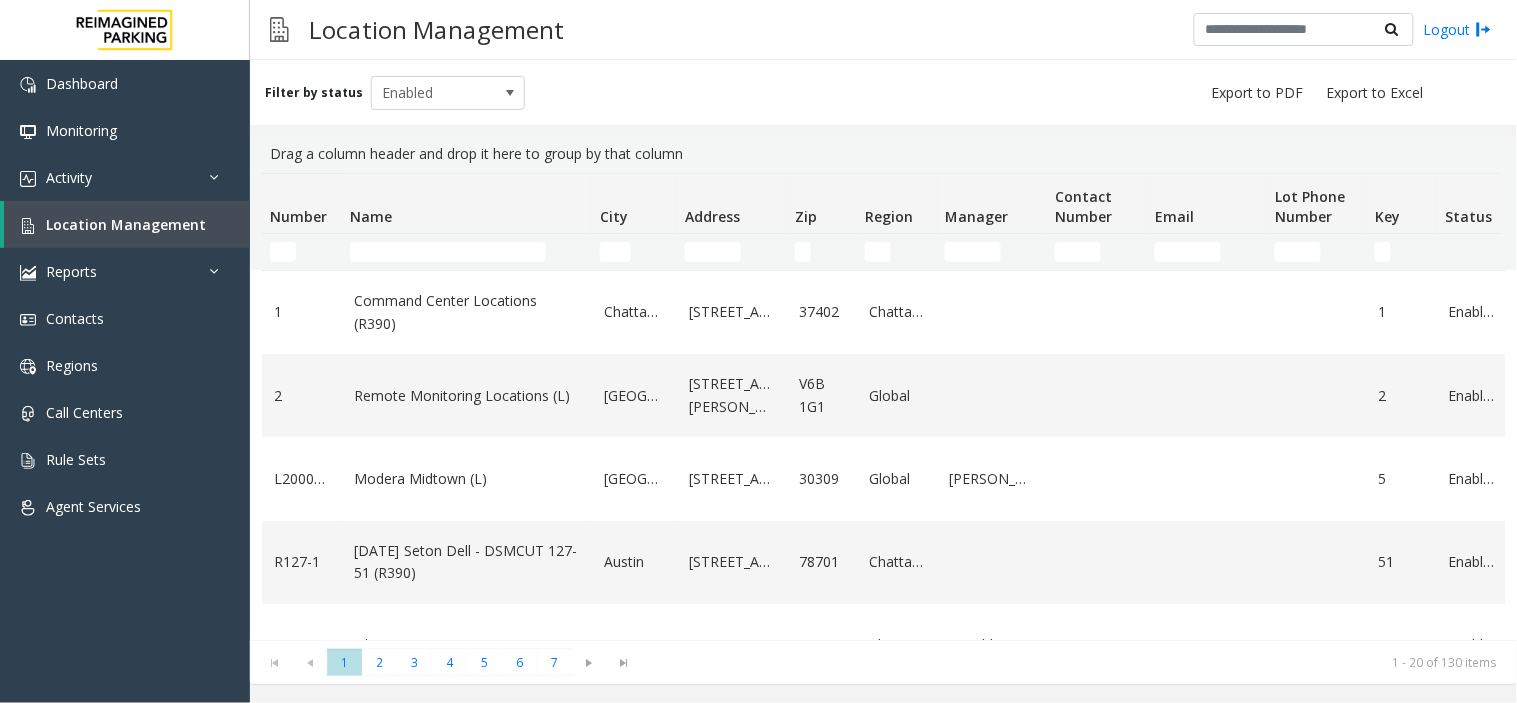click on "Lot Phone Number" 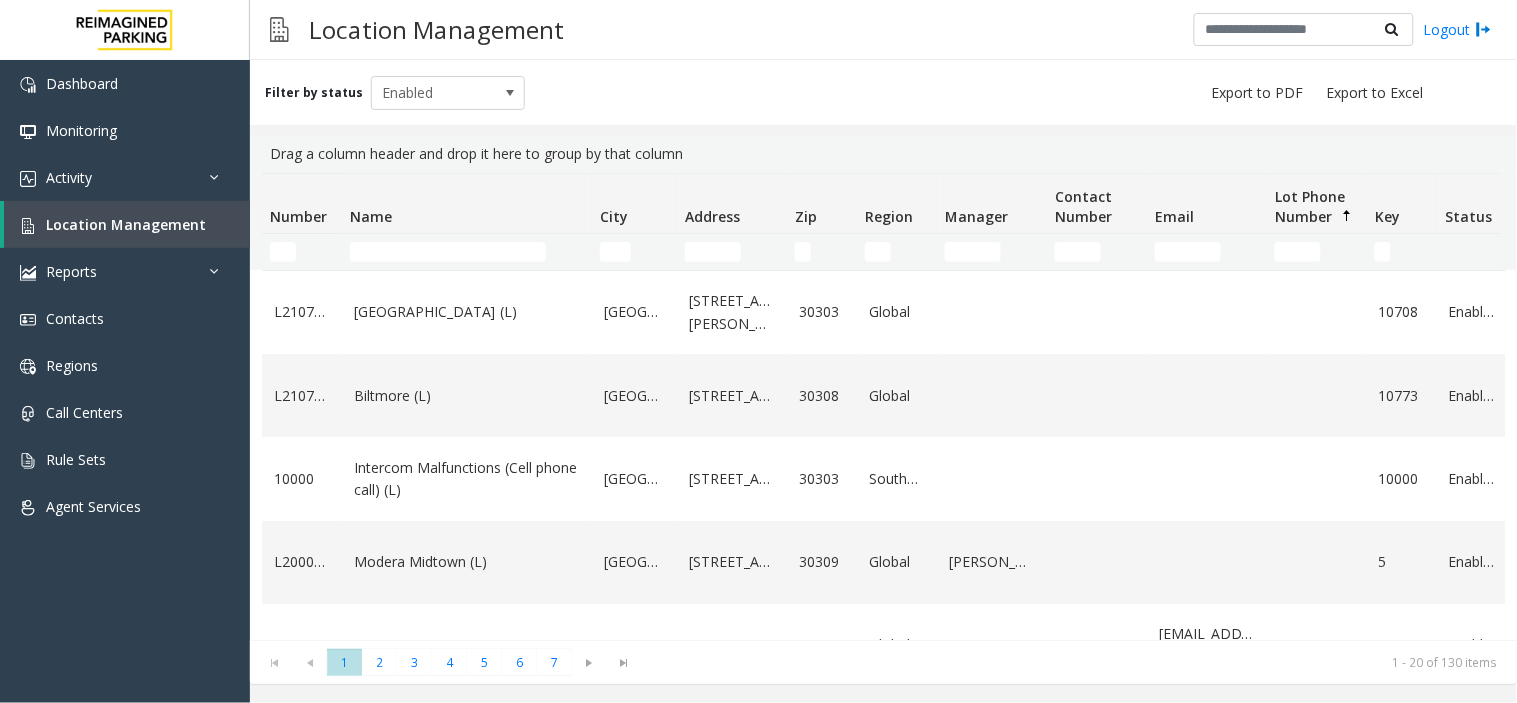 click on "Lot Phone Number" 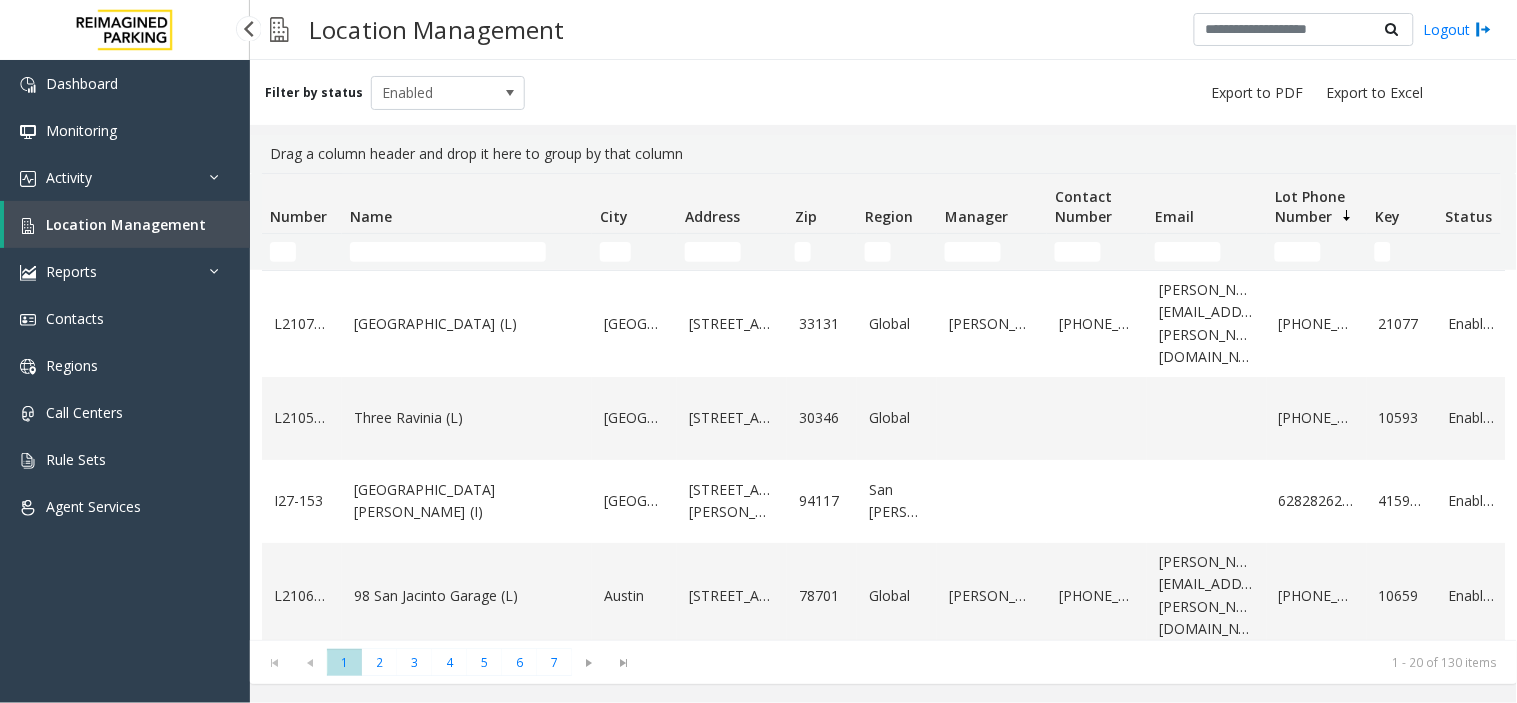 click on "Location Management" at bounding box center [126, 224] 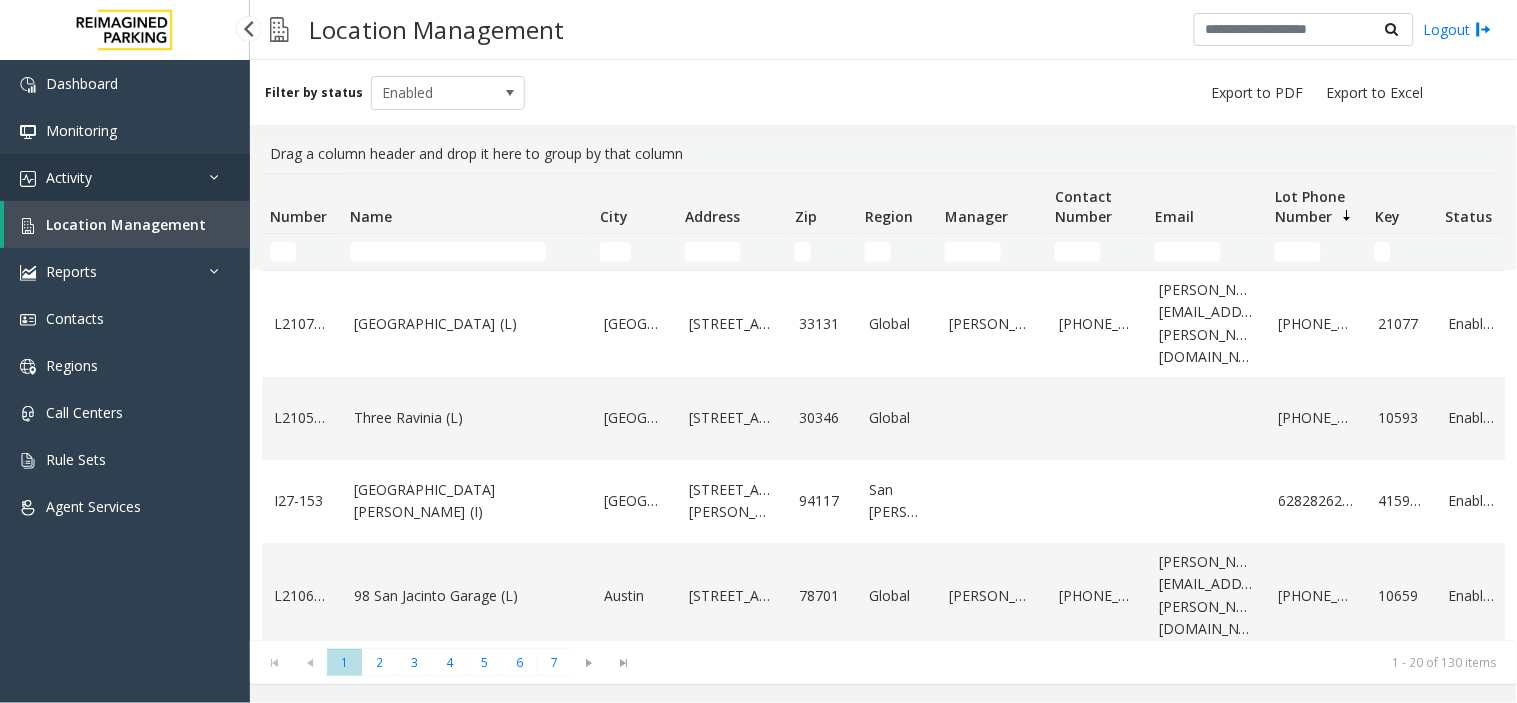 click on "Activity" at bounding box center [125, 177] 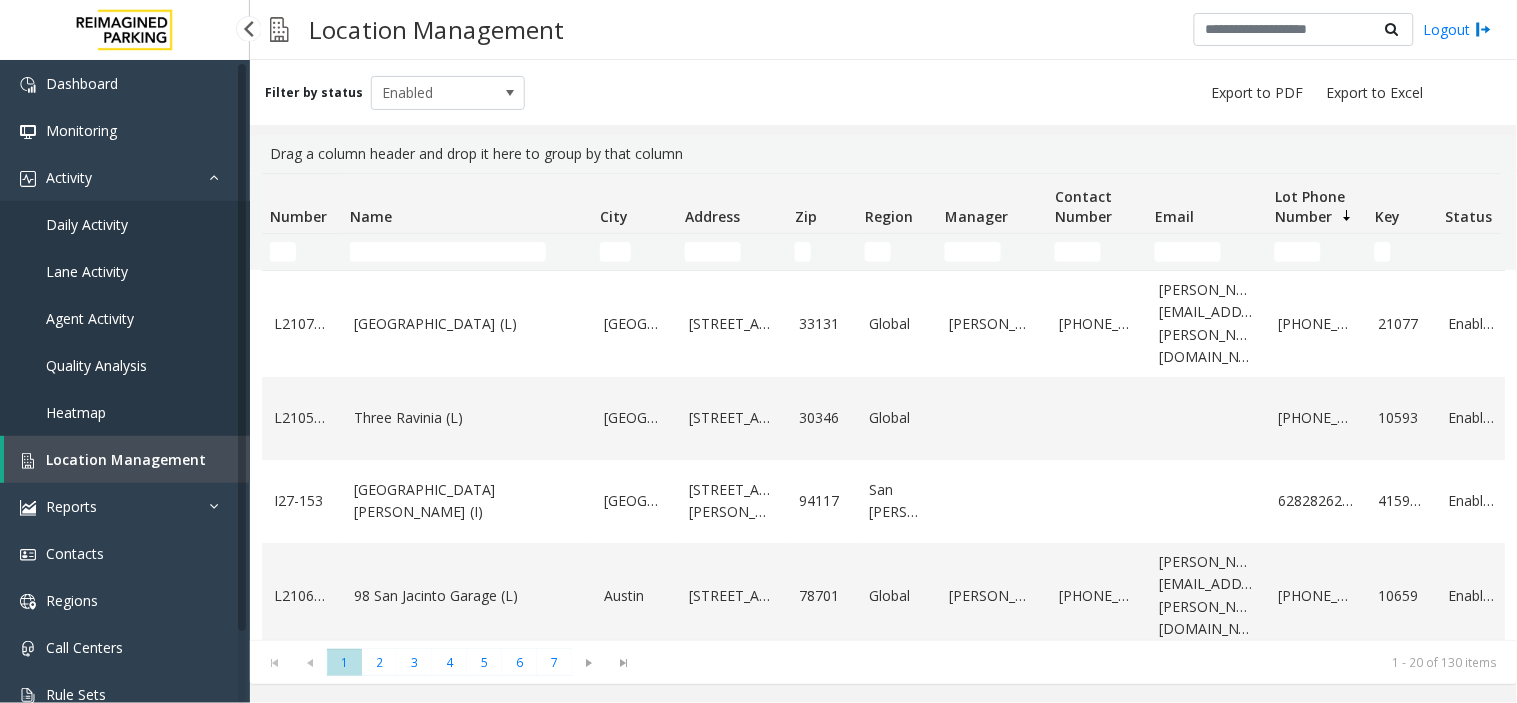 click on "Daily Activity" at bounding box center (125, 224) 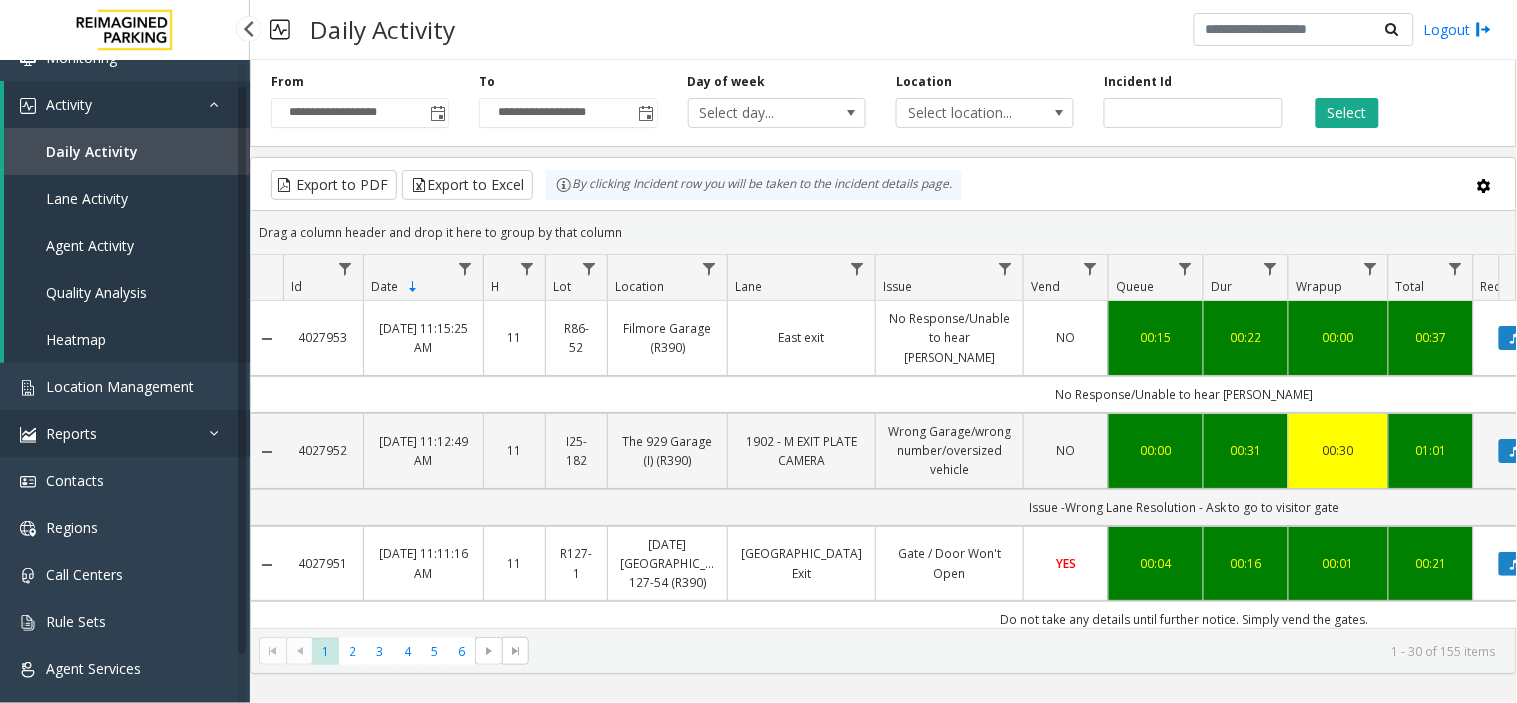 scroll, scrollTop: 0, scrollLeft: 0, axis: both 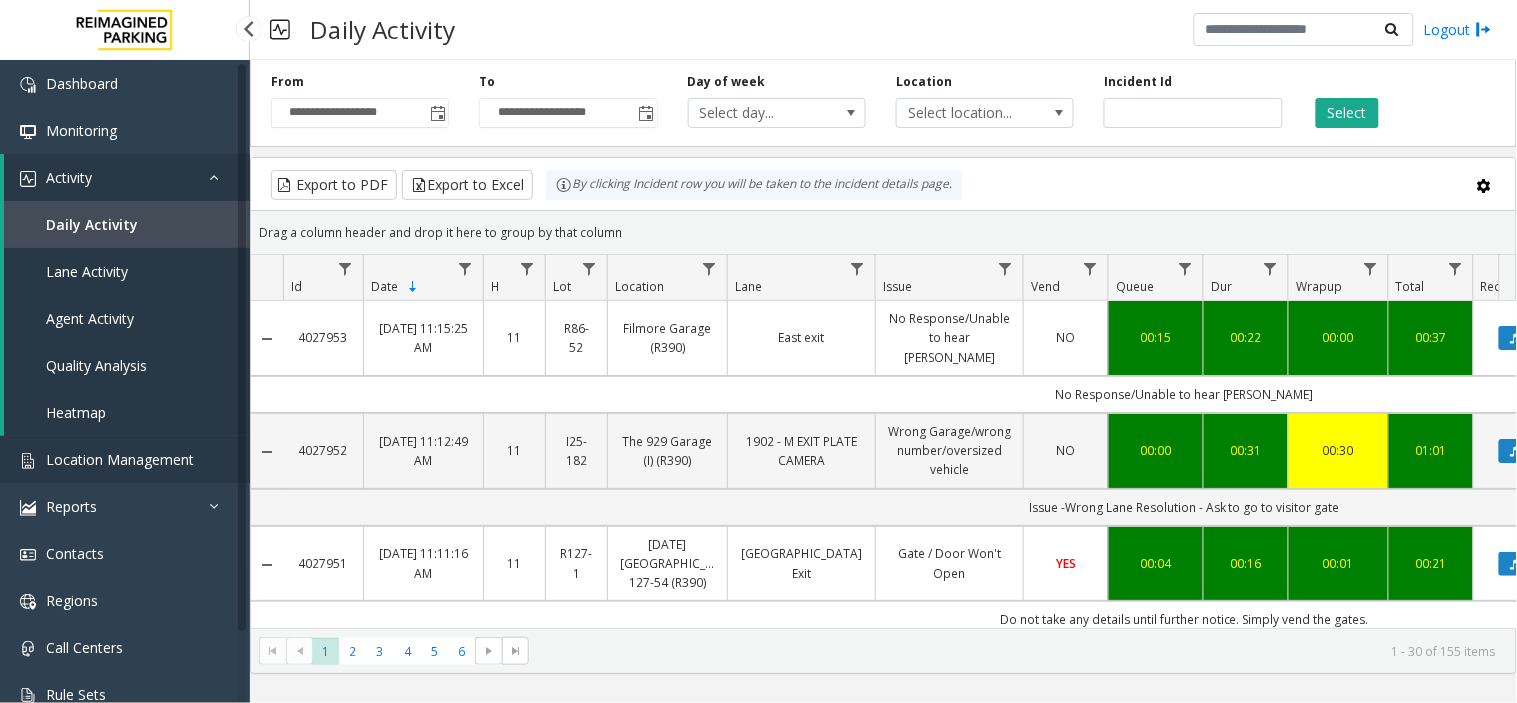 click on "Location Management" at bounding box center (120, 459) 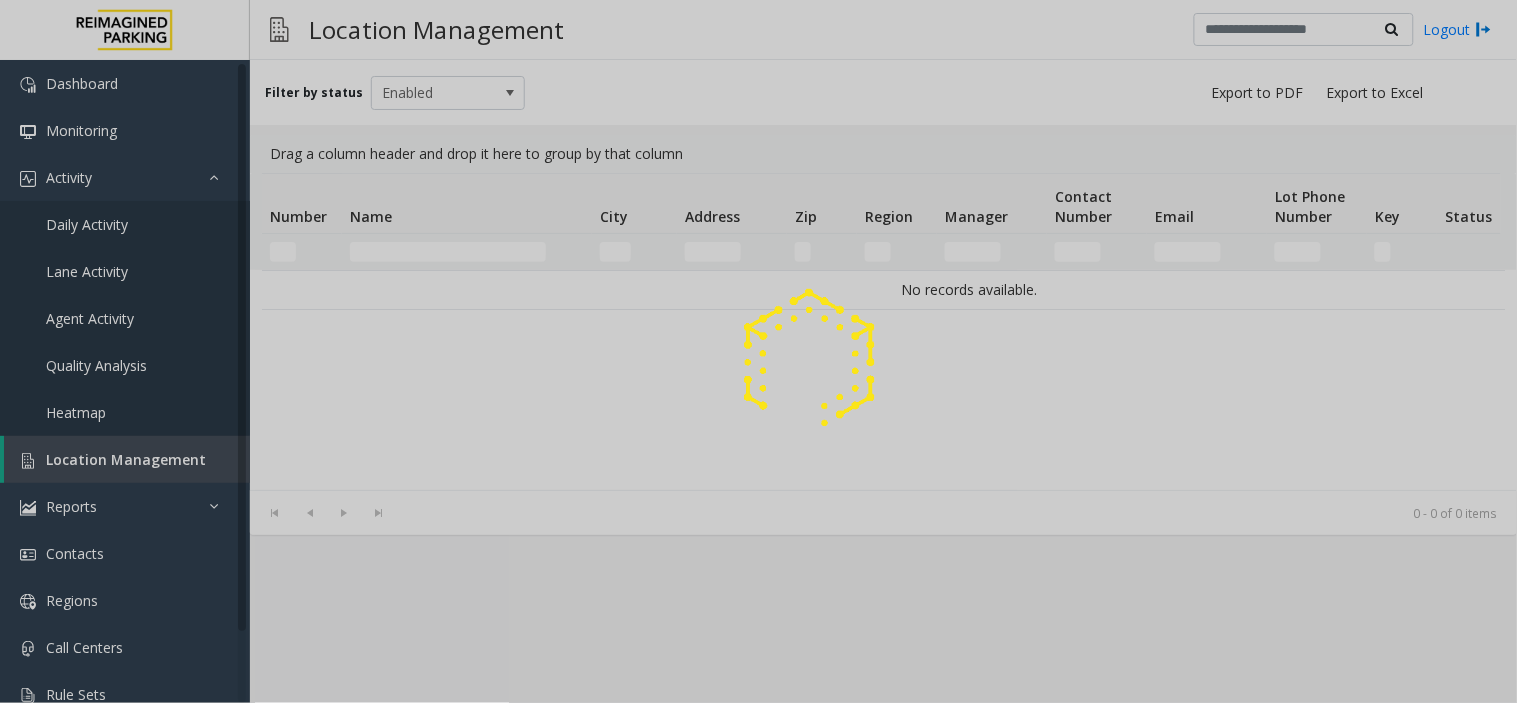 click 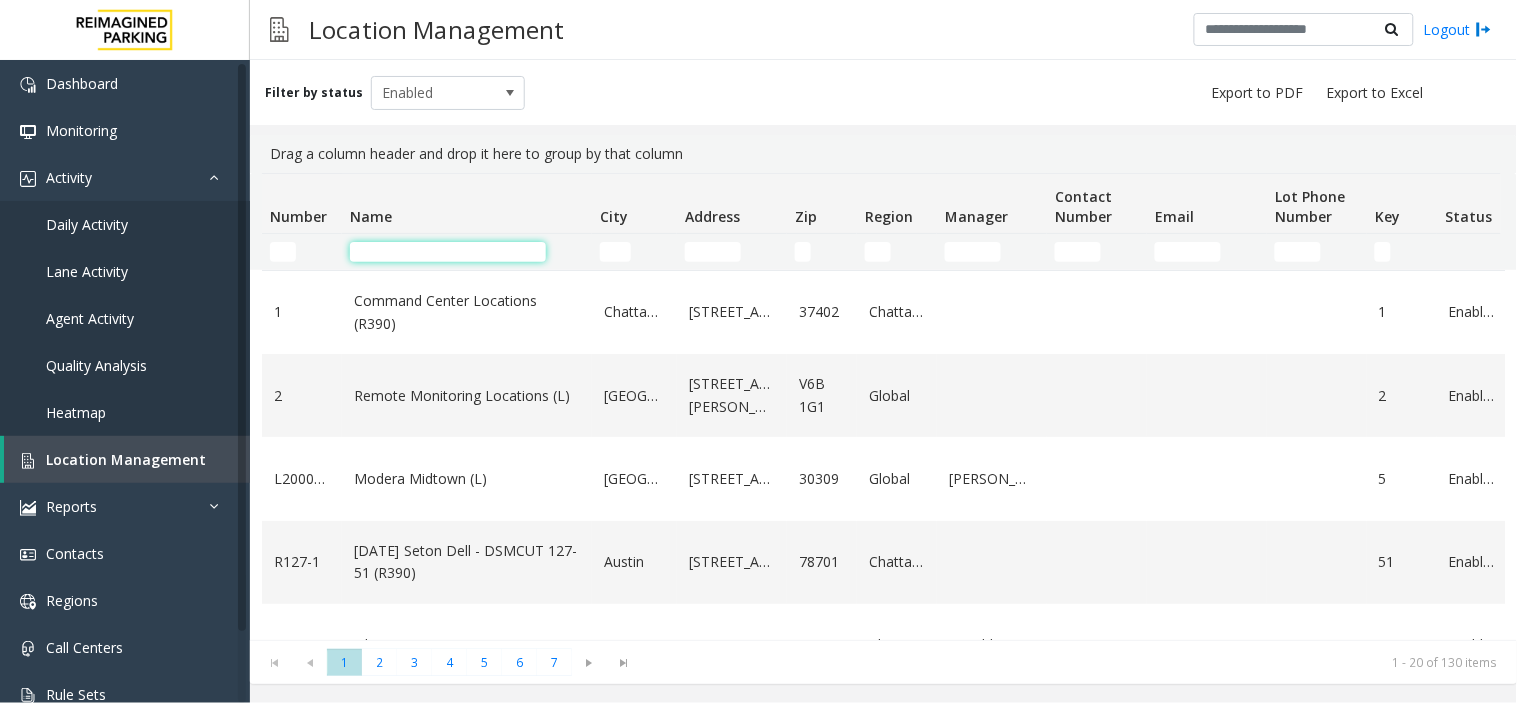 click 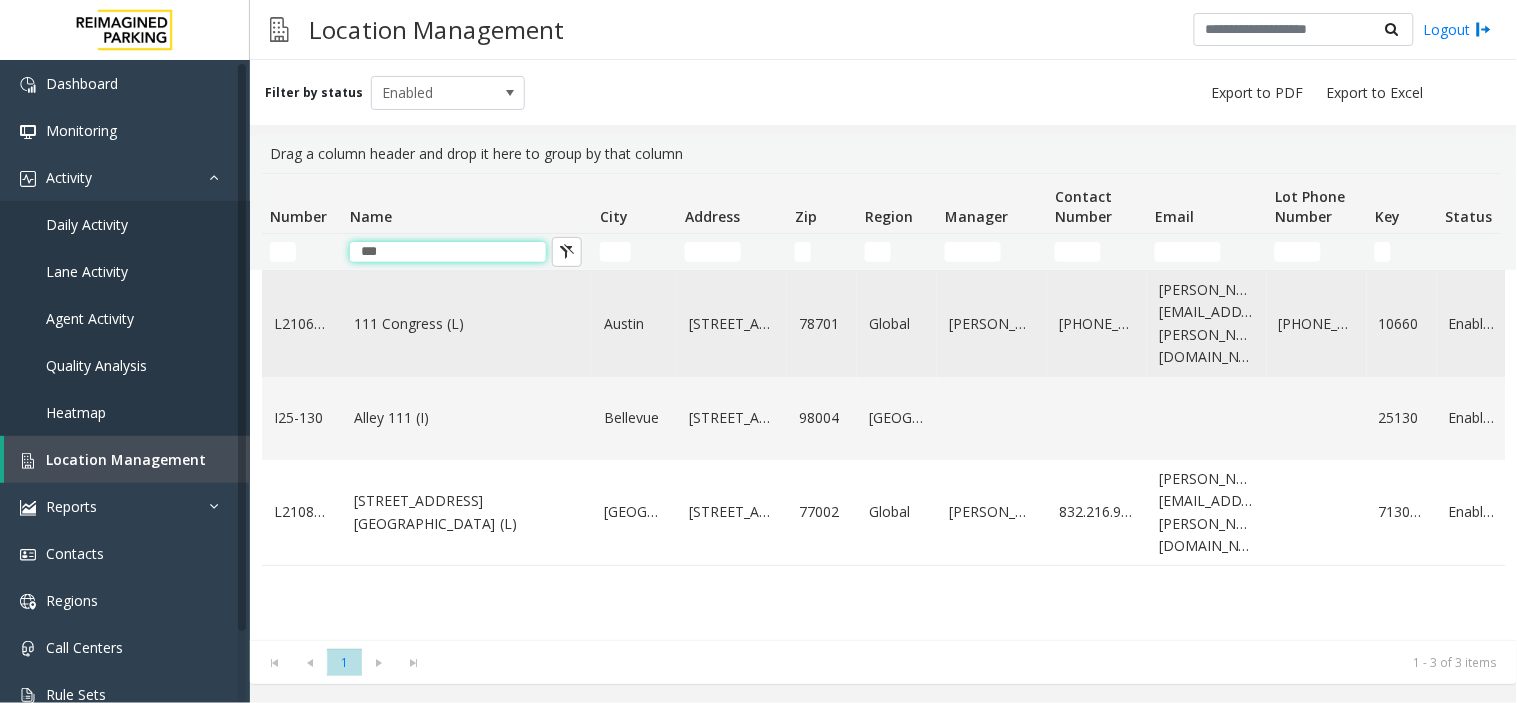 type on "***" 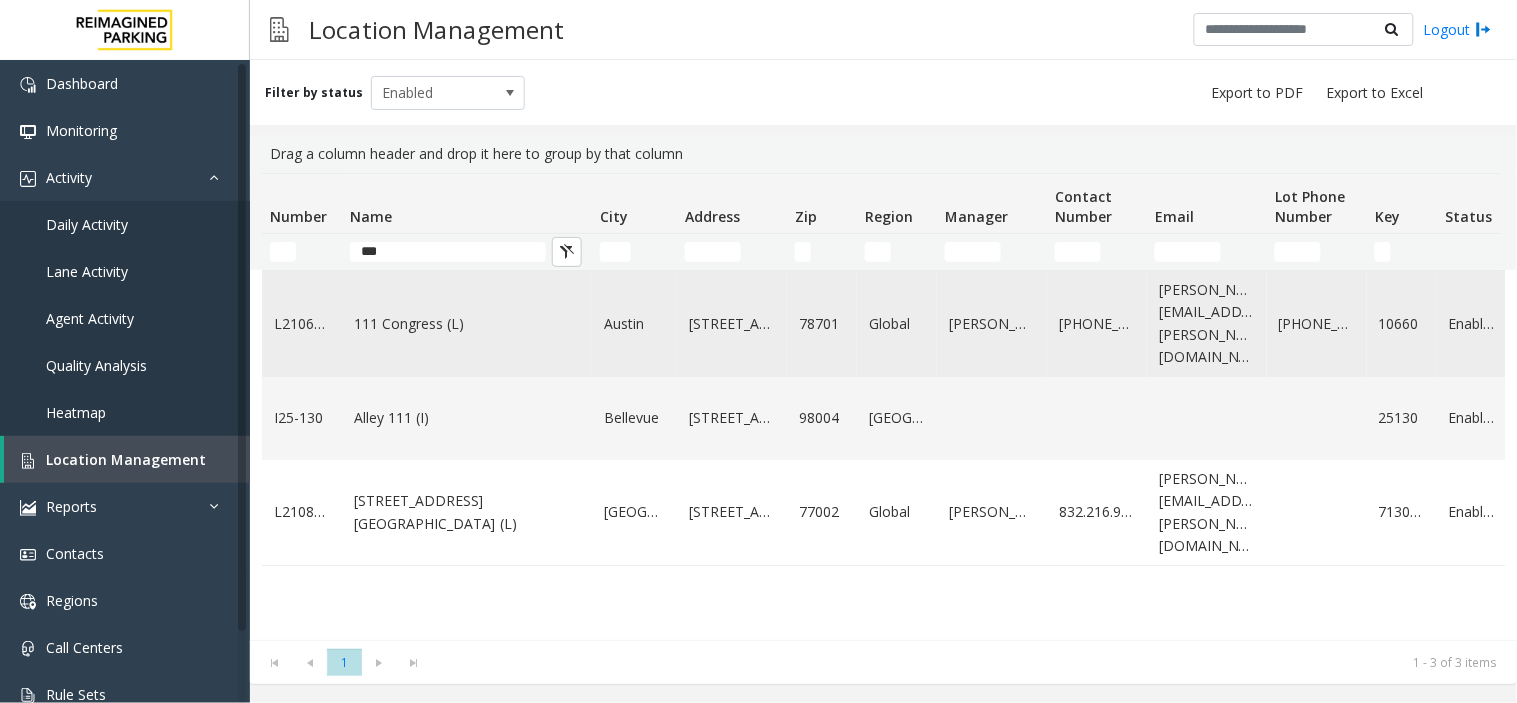 click on "111 Congress (L)" 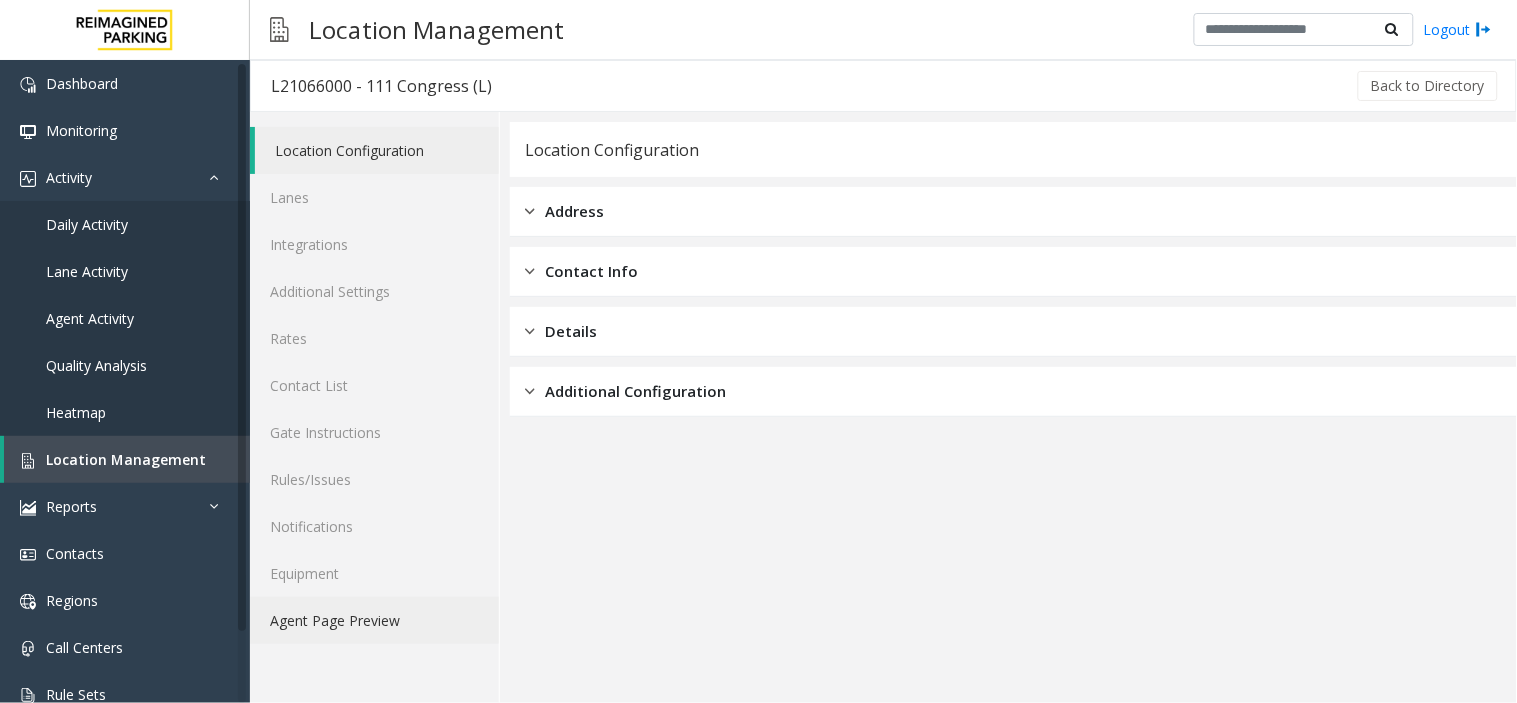 click on "Agent Page Preview" 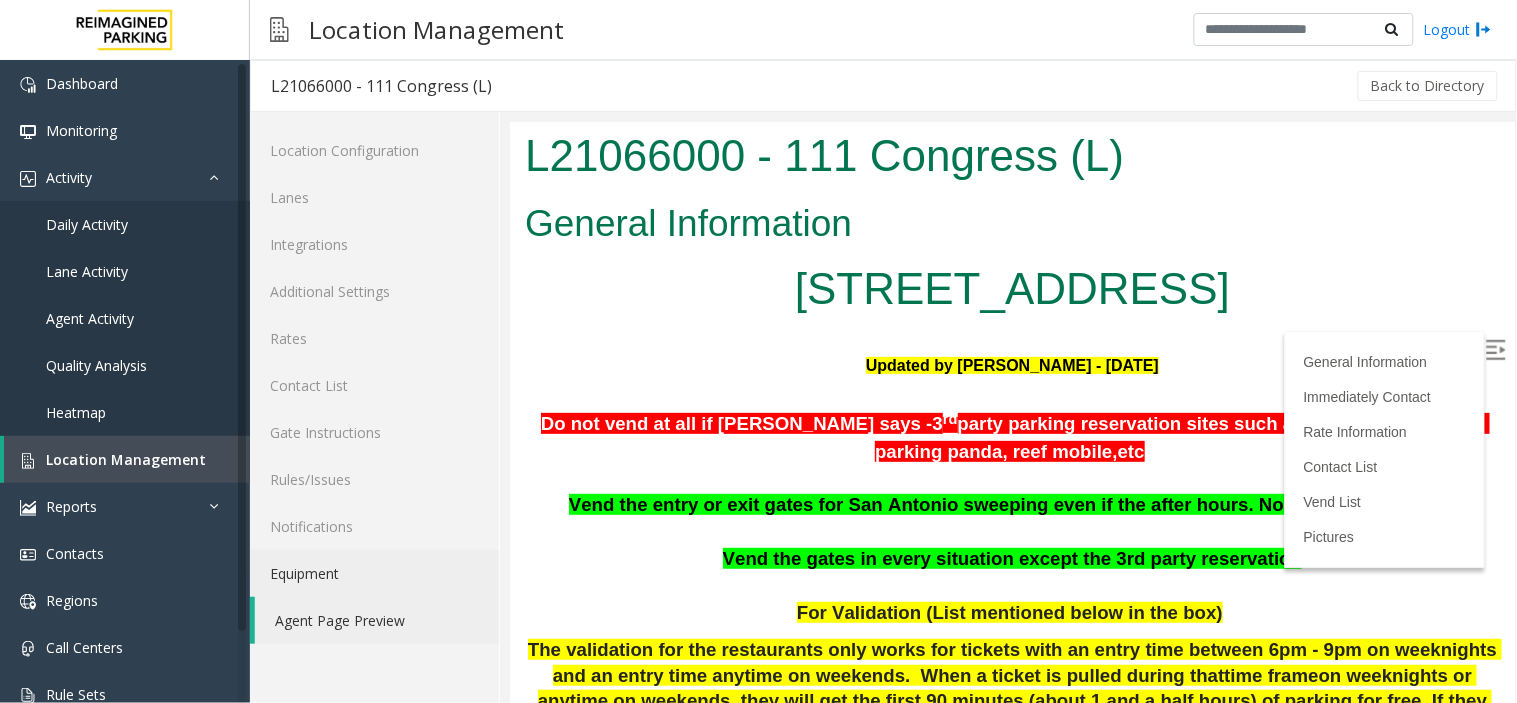 scroll, scrollTop: 111, scrollLeft: 0, axis: vertical 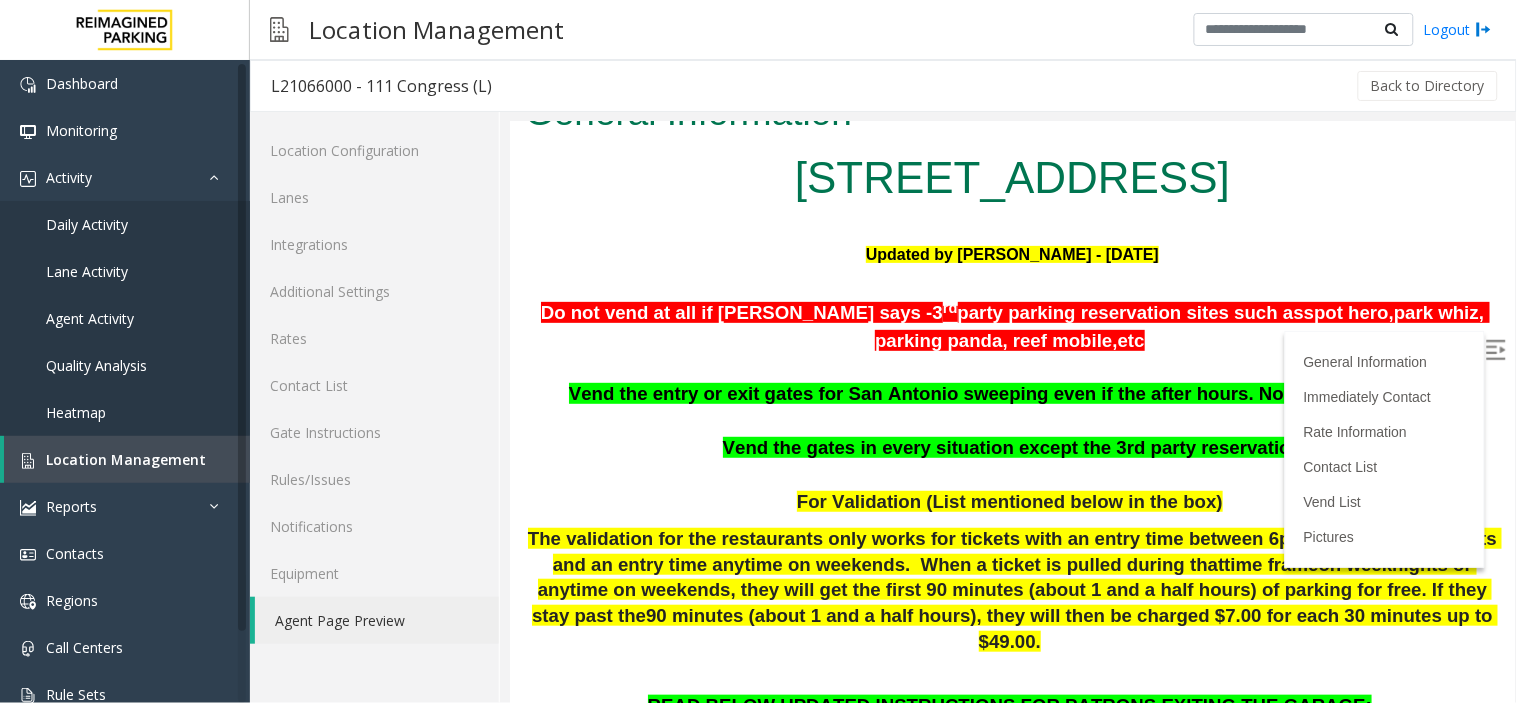 click at bounding box center [1495, 349] 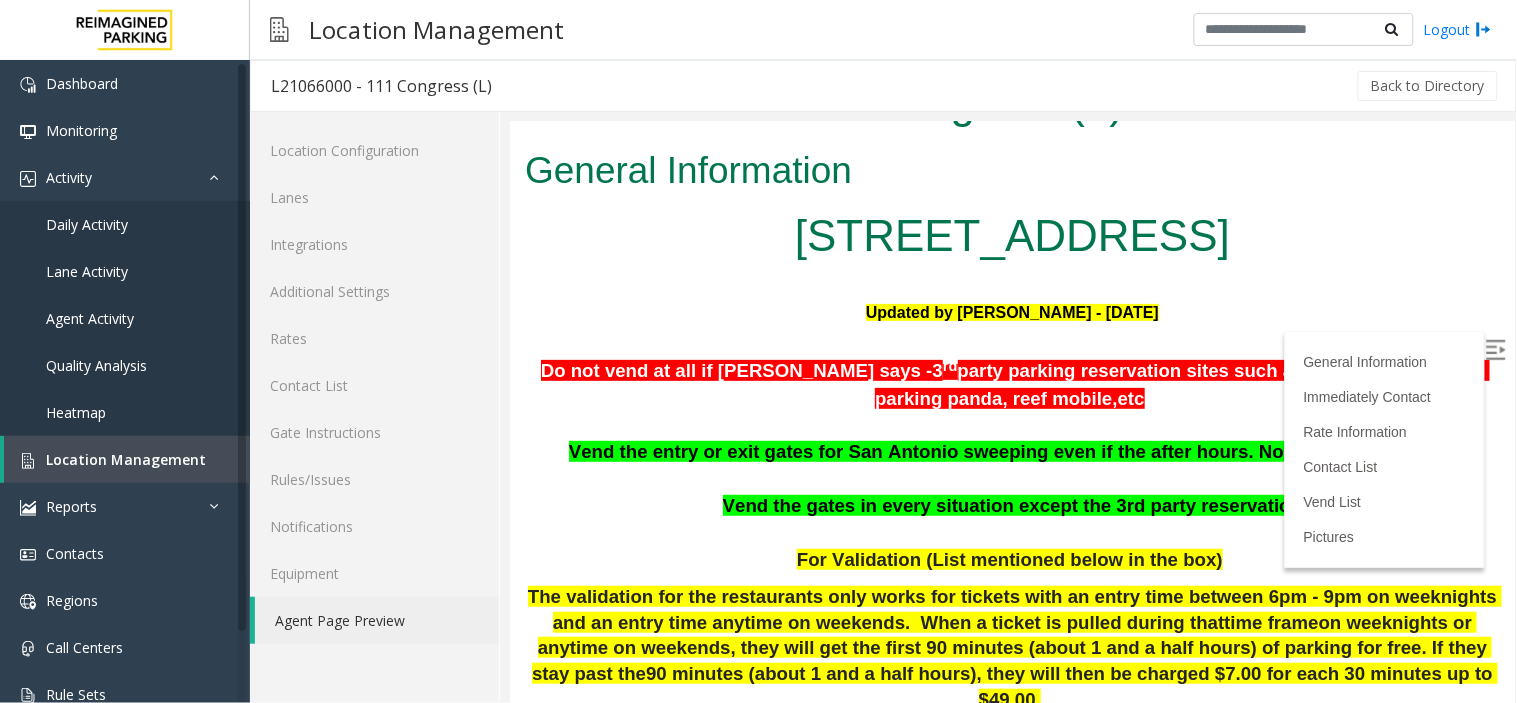 scroll, scrollTop: 0, scrollLeft: 0, axis: both 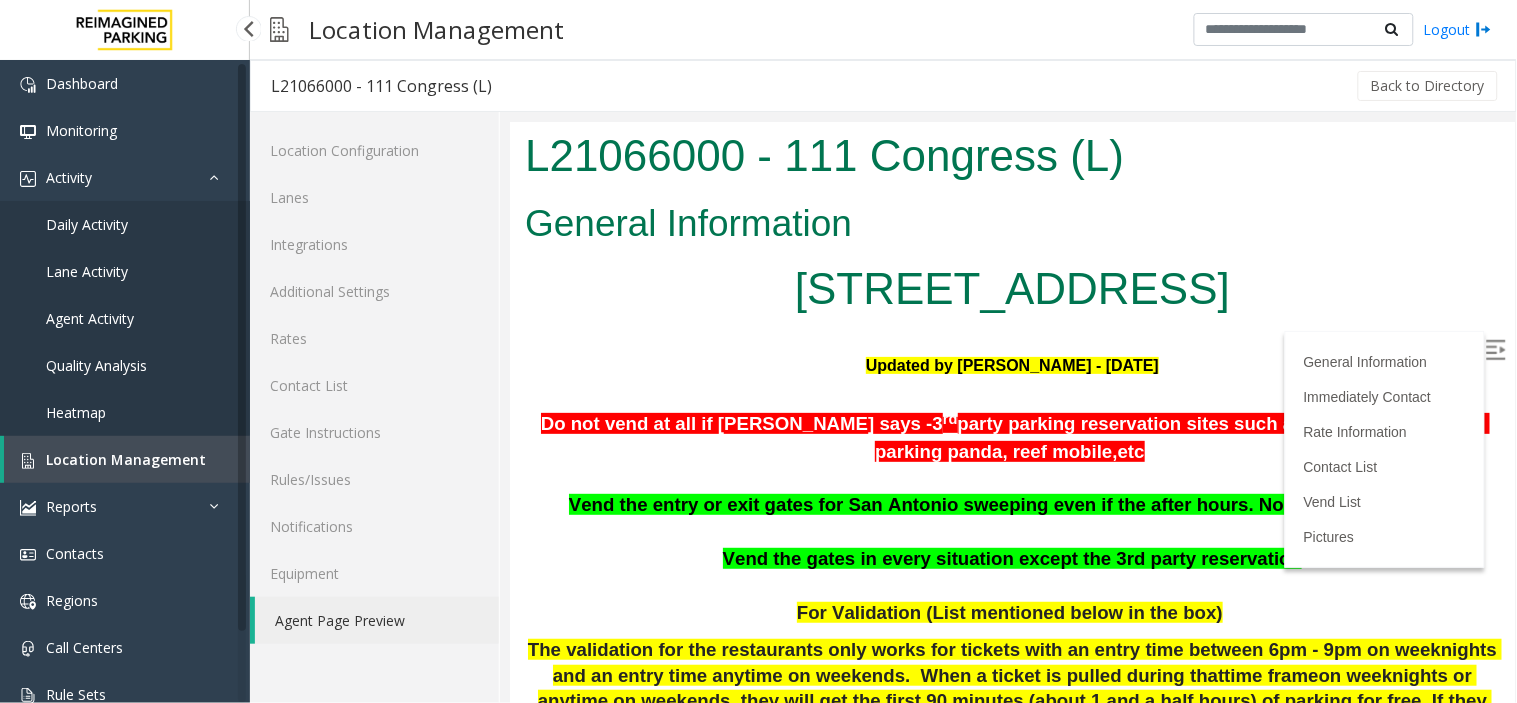 click on "Location Management" at bounding box center (126, 459) 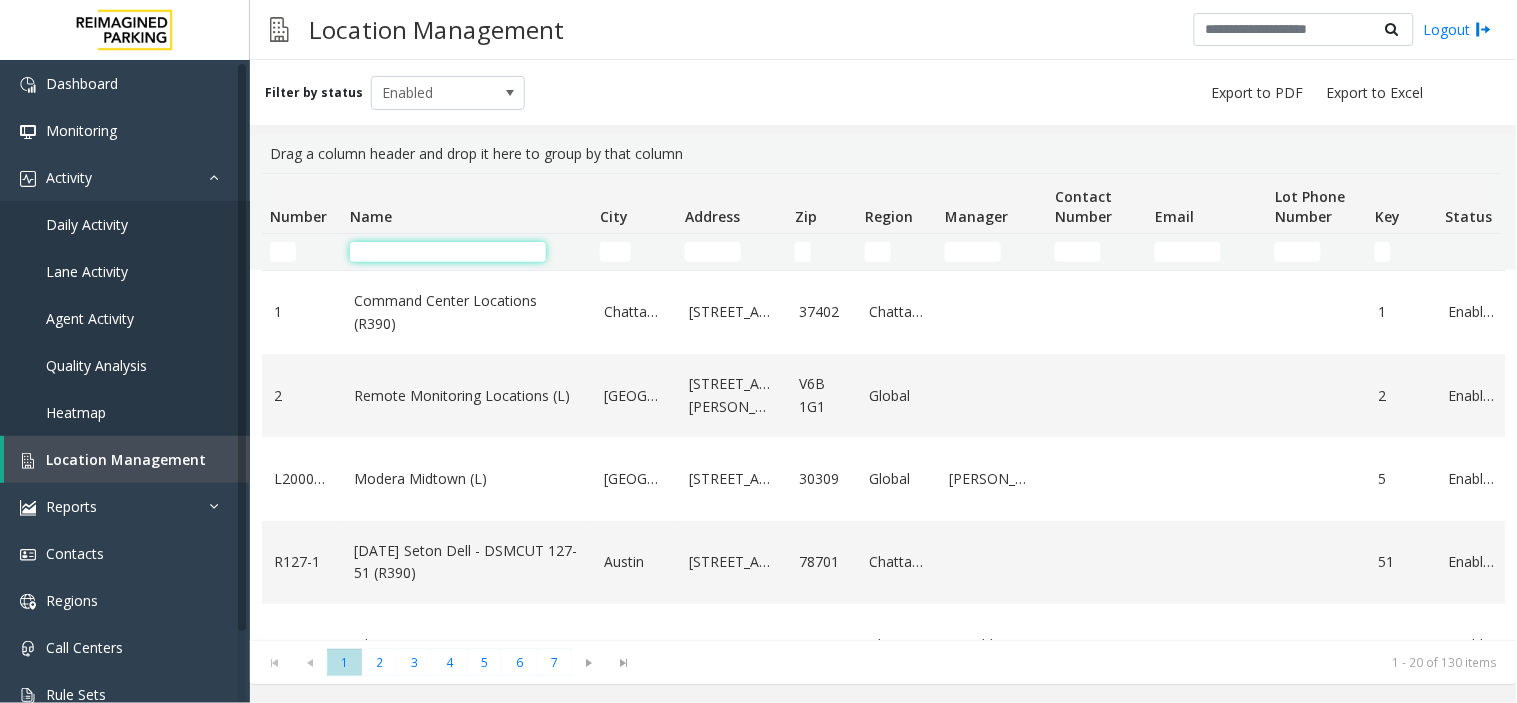 click 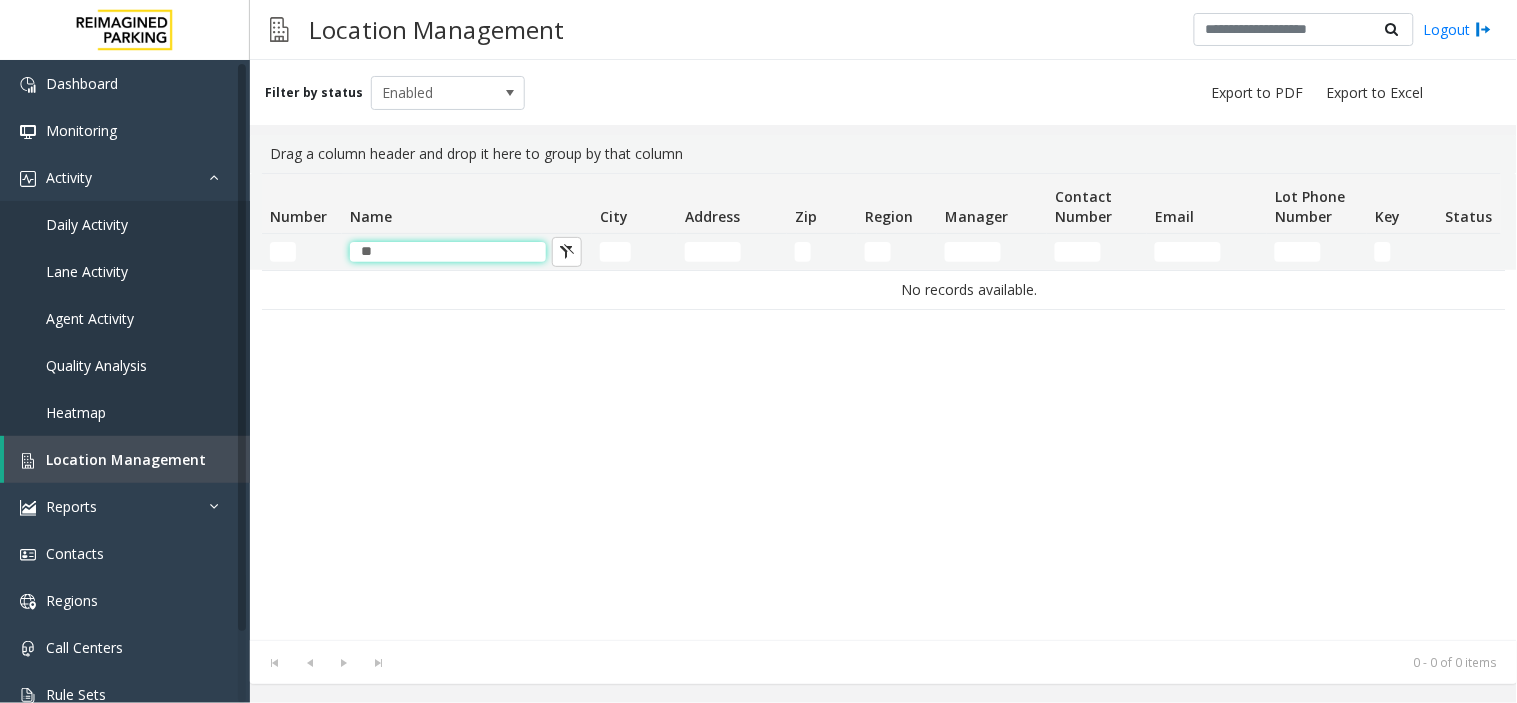 type on "*" 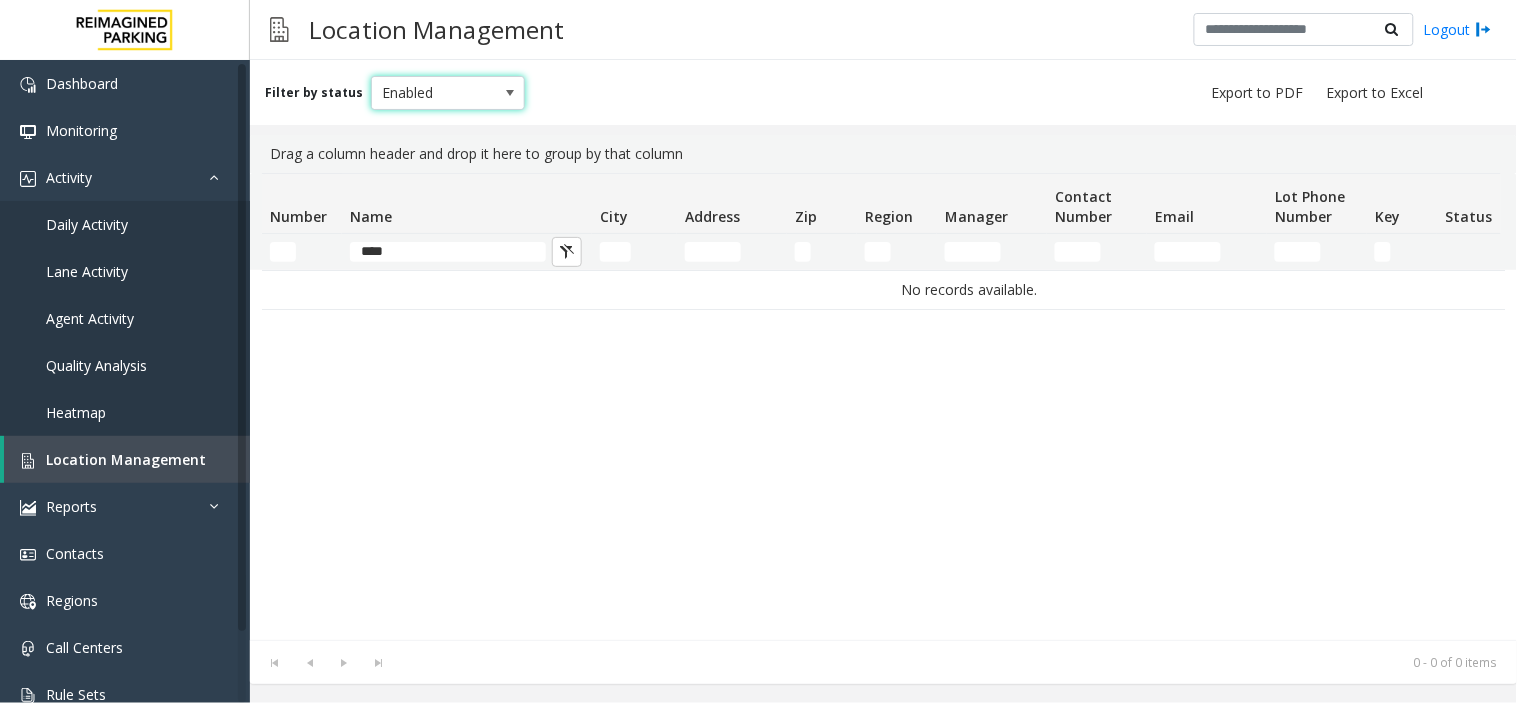 click on "Enabled" at bounding box center [433, 93] 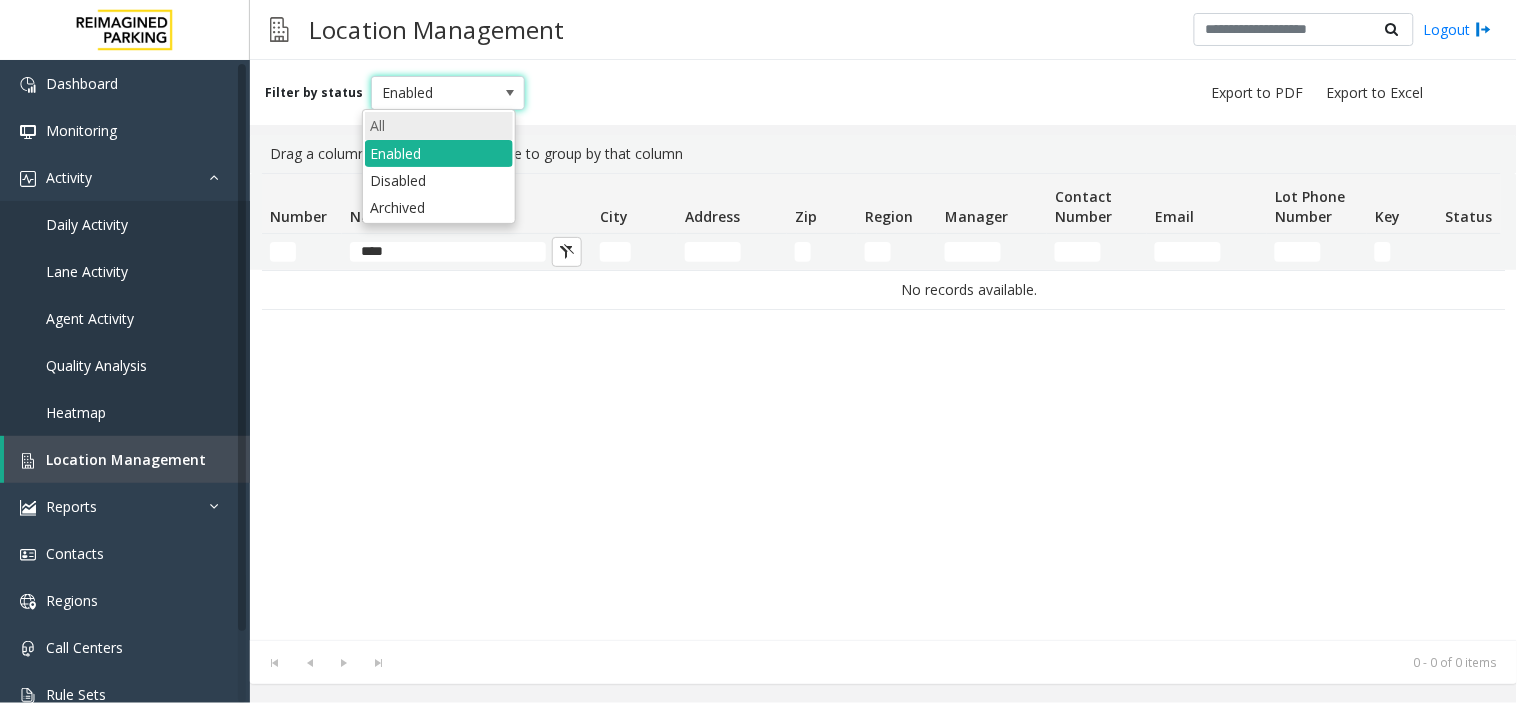 click on "All" at bounding box center (439, 125) 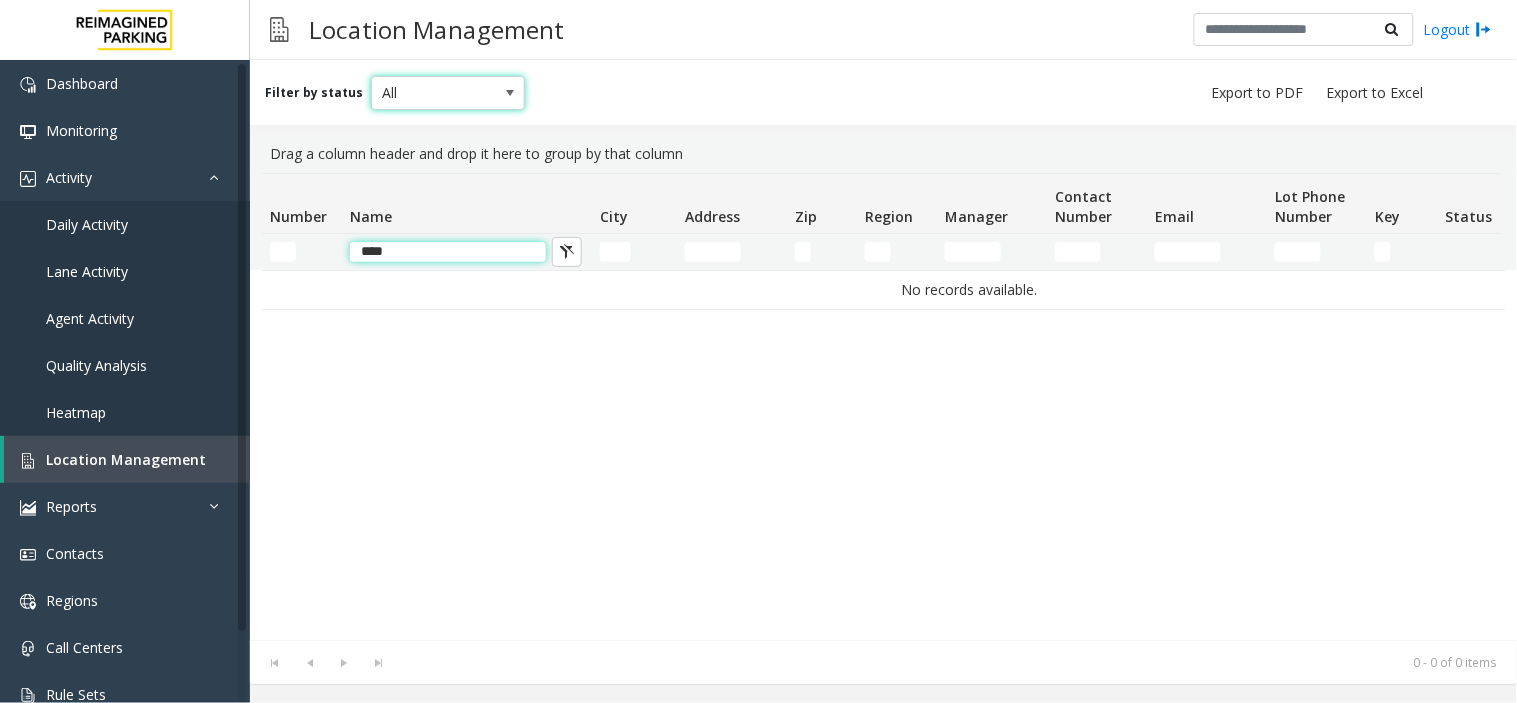 click on "****" 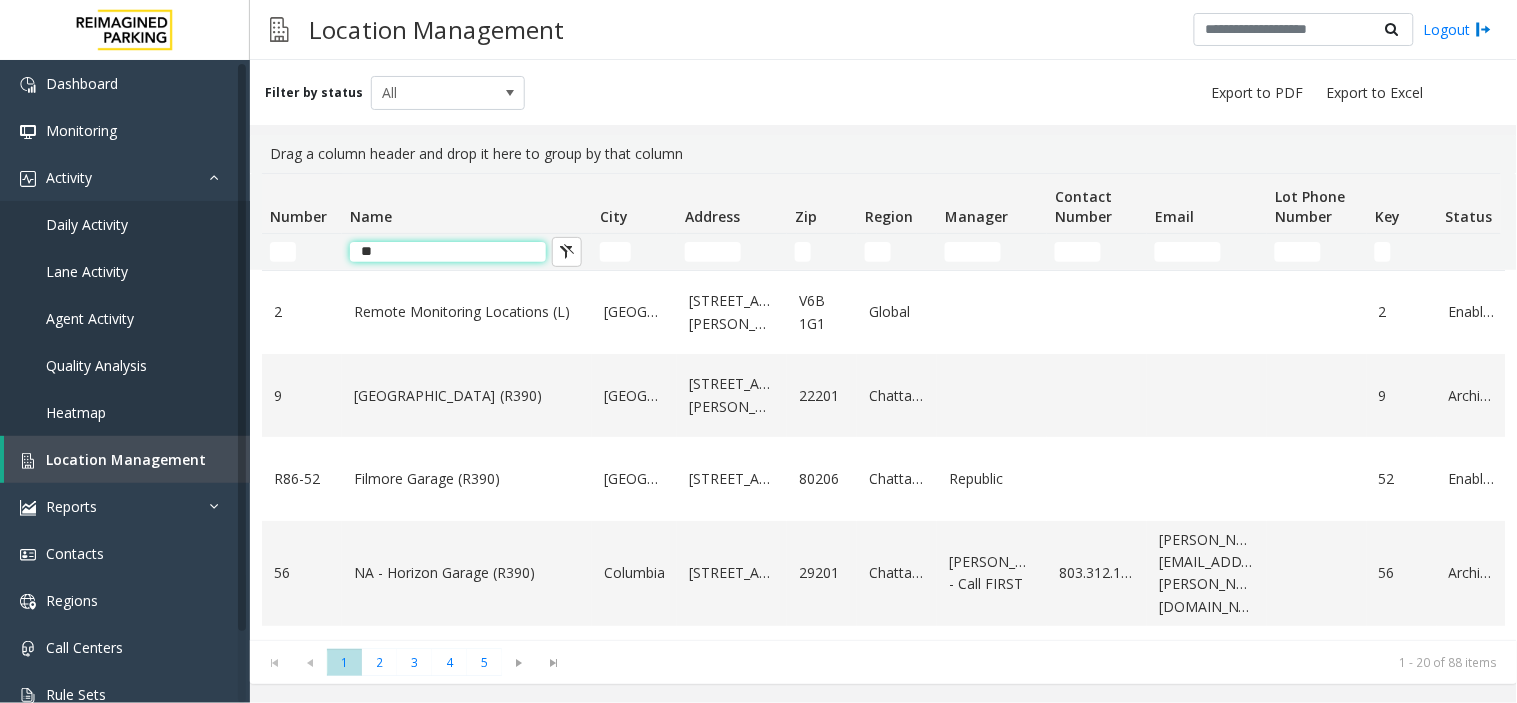 type on "*" 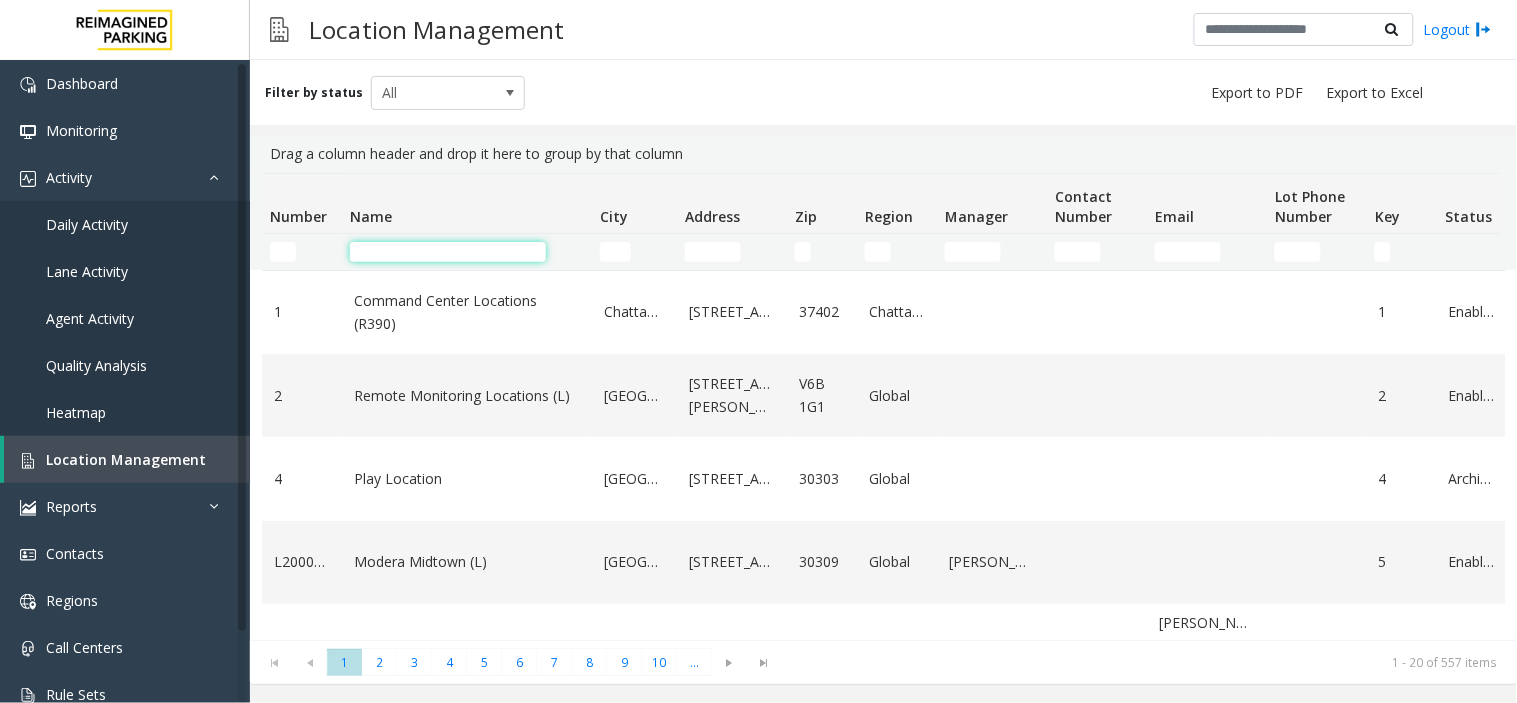 click 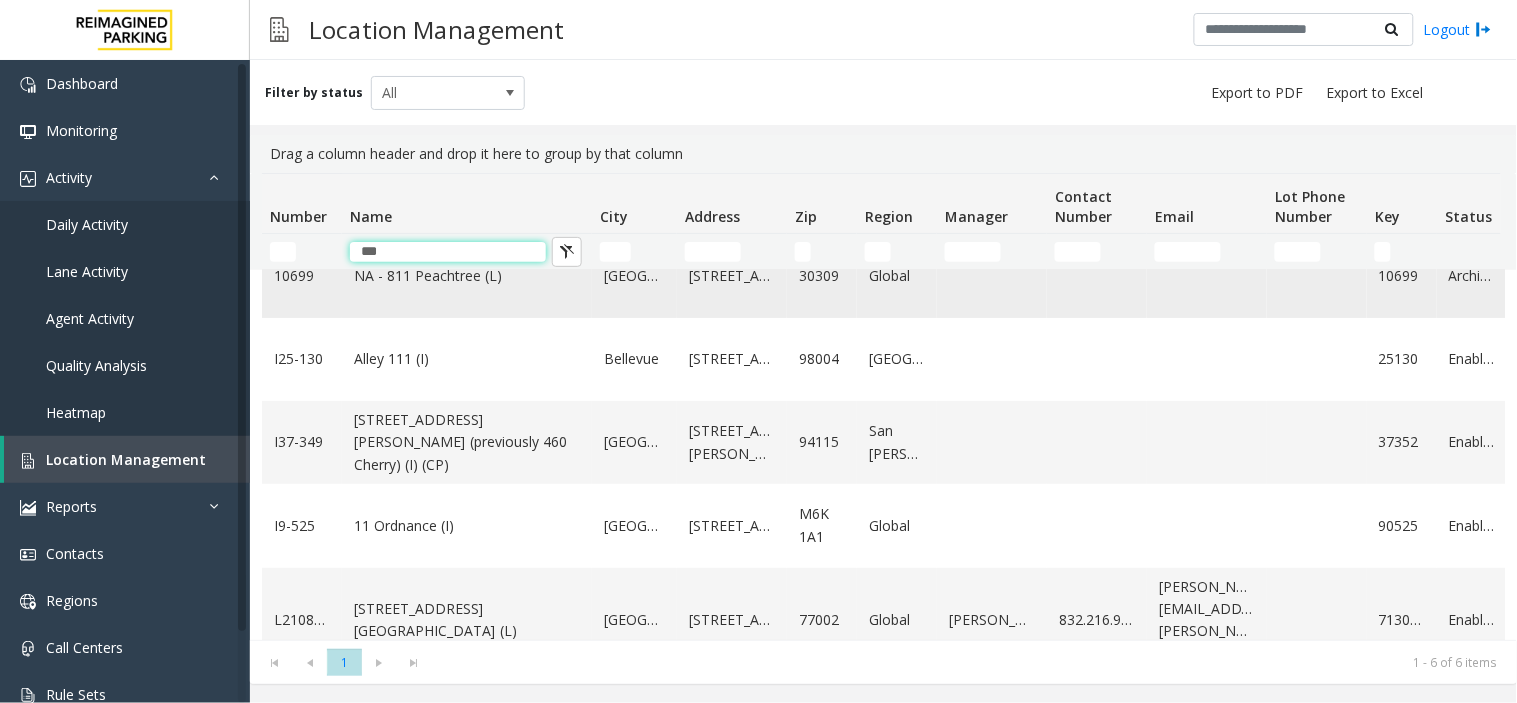 scroll, scrollTop: 170, scrollLeft: 0, axis: vertical 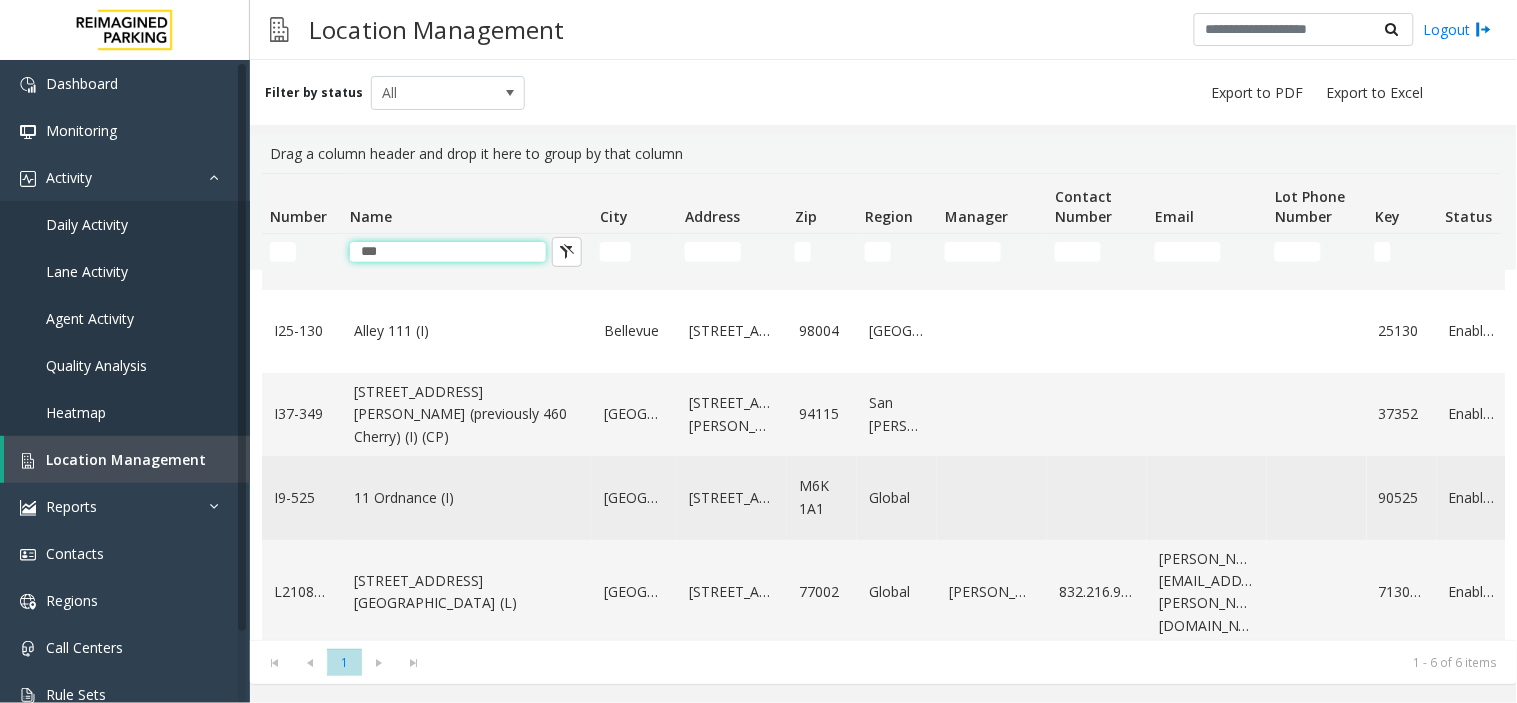 type on "**" 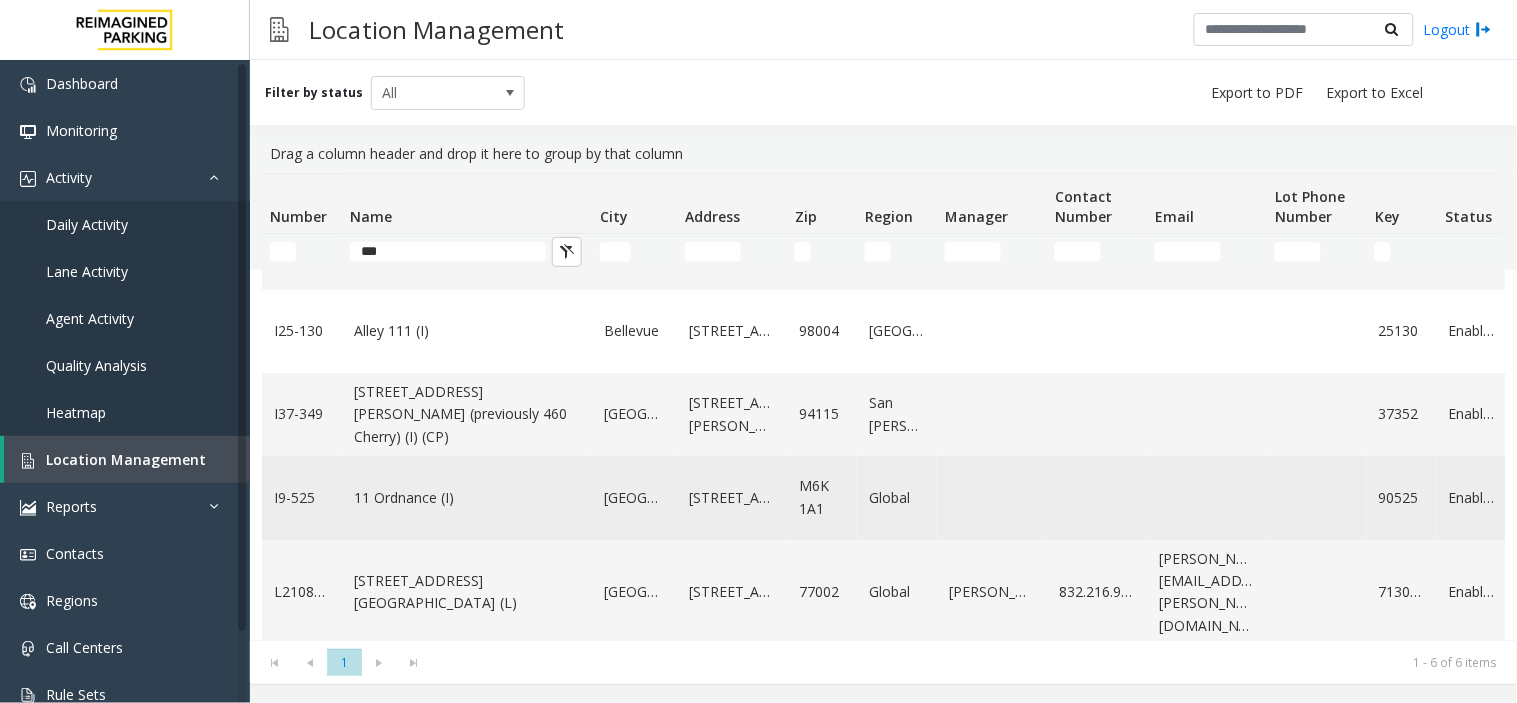 click on "11 Ordnance (I)" 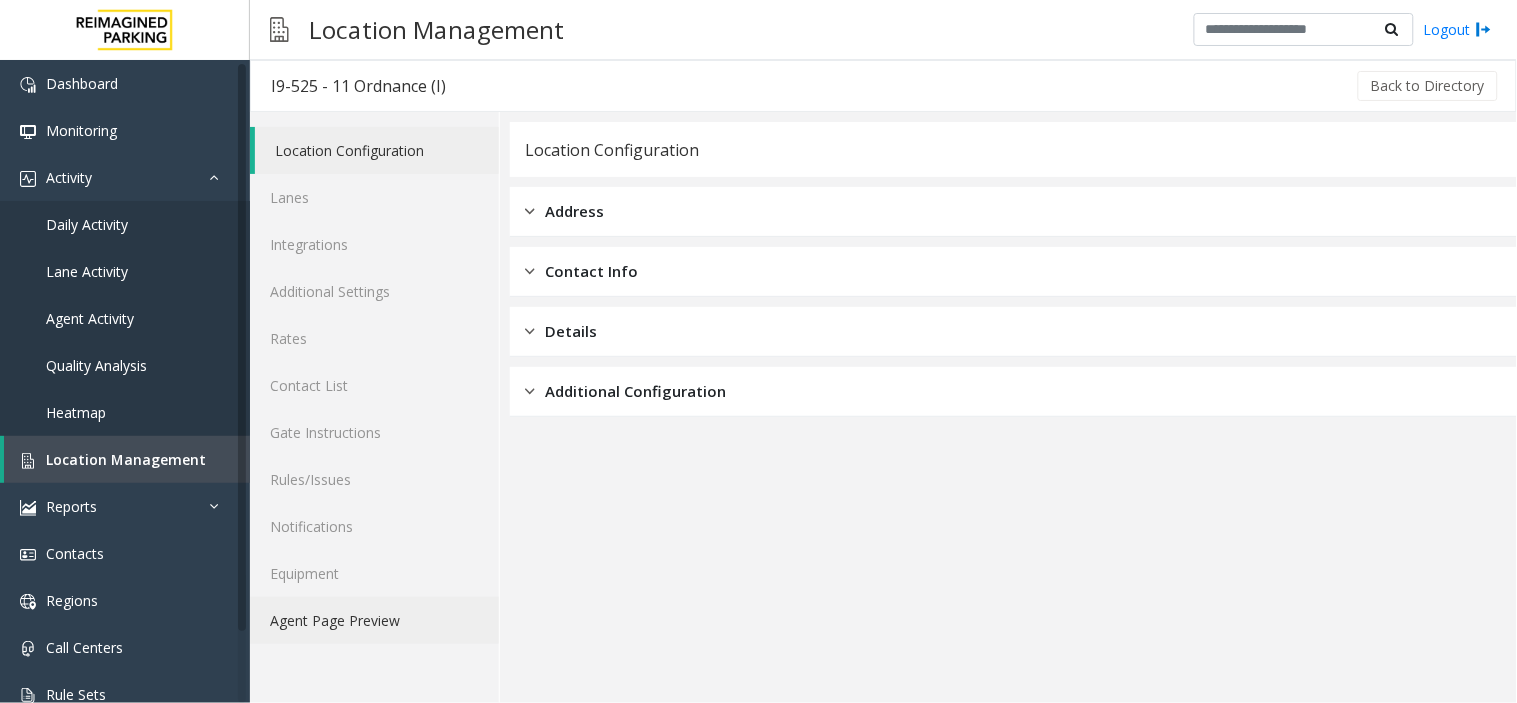 click on "Agent Page Preview" 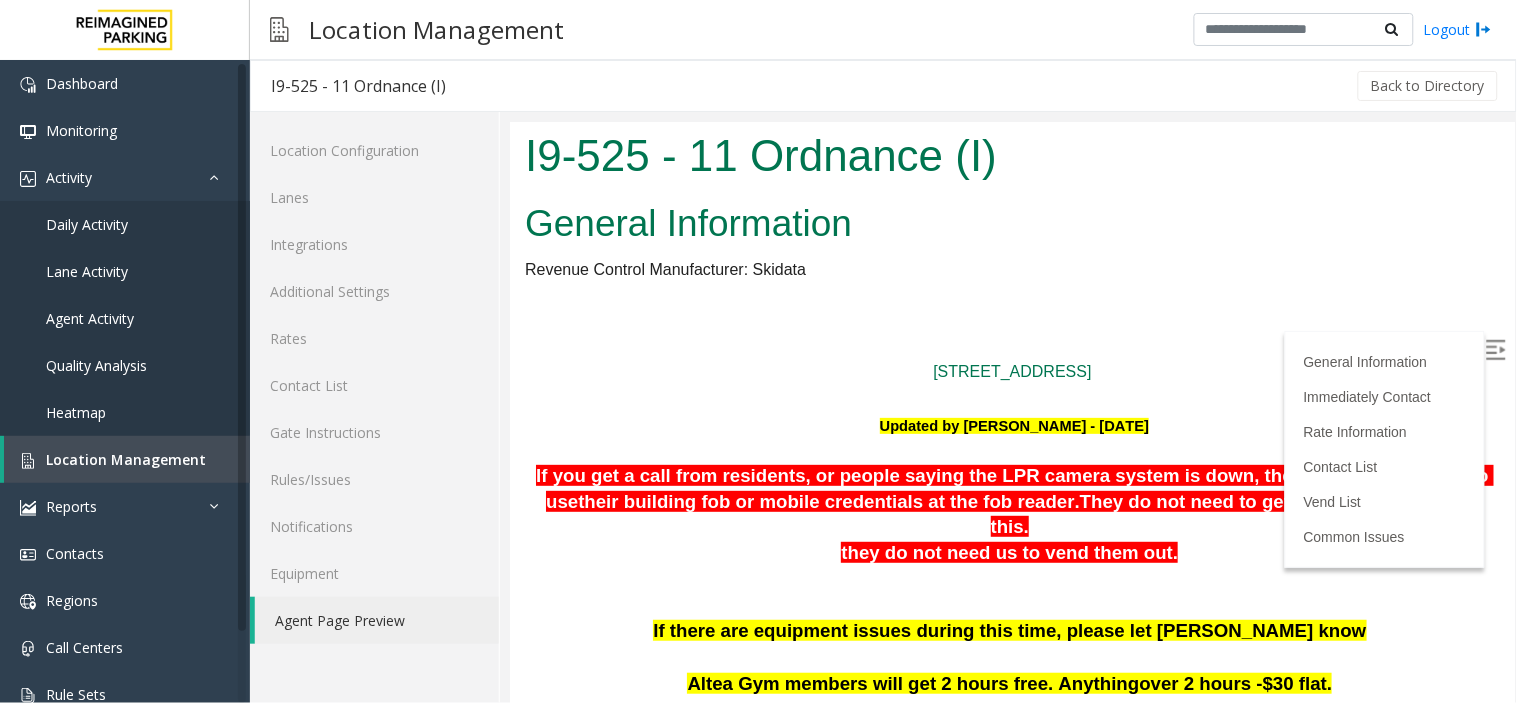 scroll, scrollTop: 222, scrollLeft: 0, axis: vertical 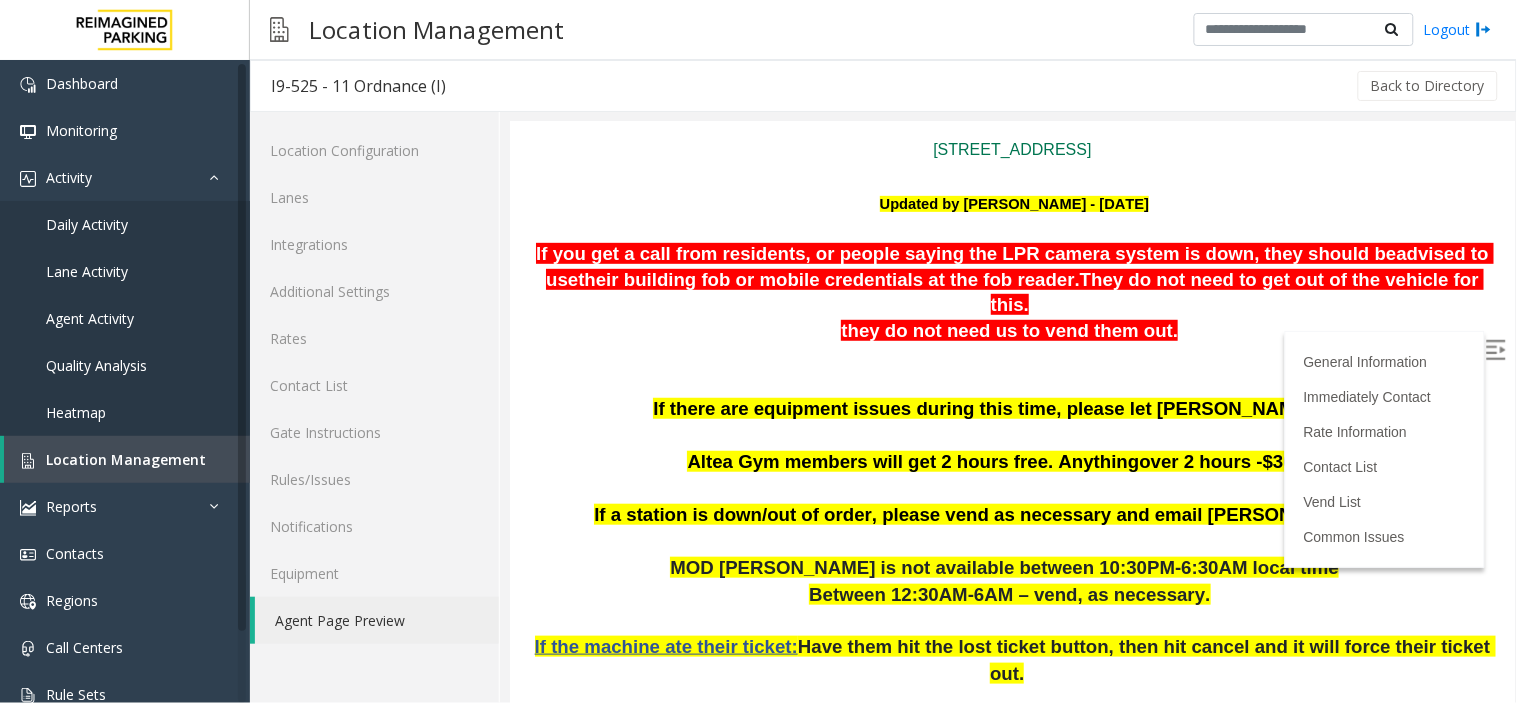 drag, startPoint x: 691, startPoint y: 456, endPoint x: 1010, endPoint y: 459, distance: 319.0141 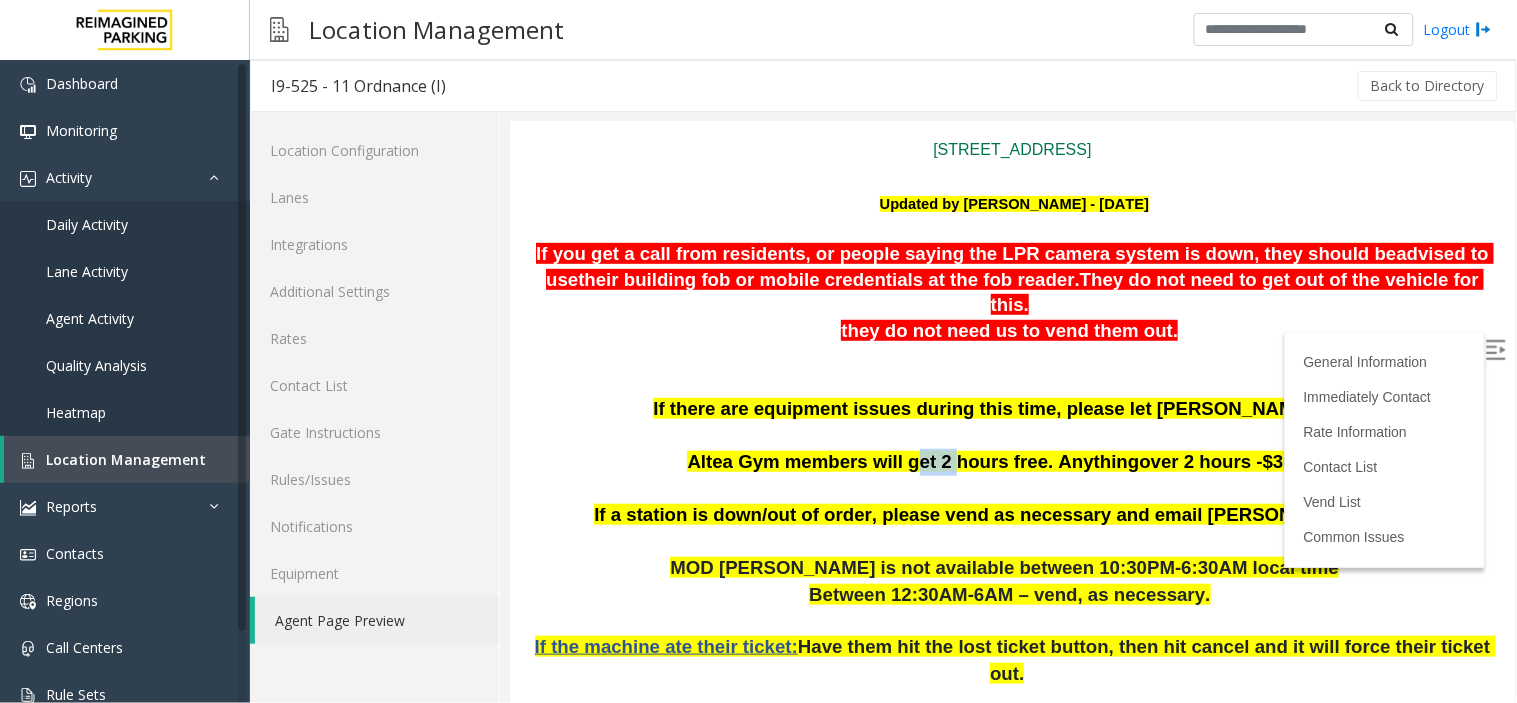 drag, startPoint x: 917, startPoint y: 422, endPoint x: 955, endPoint y: 427, distance: 38.327538 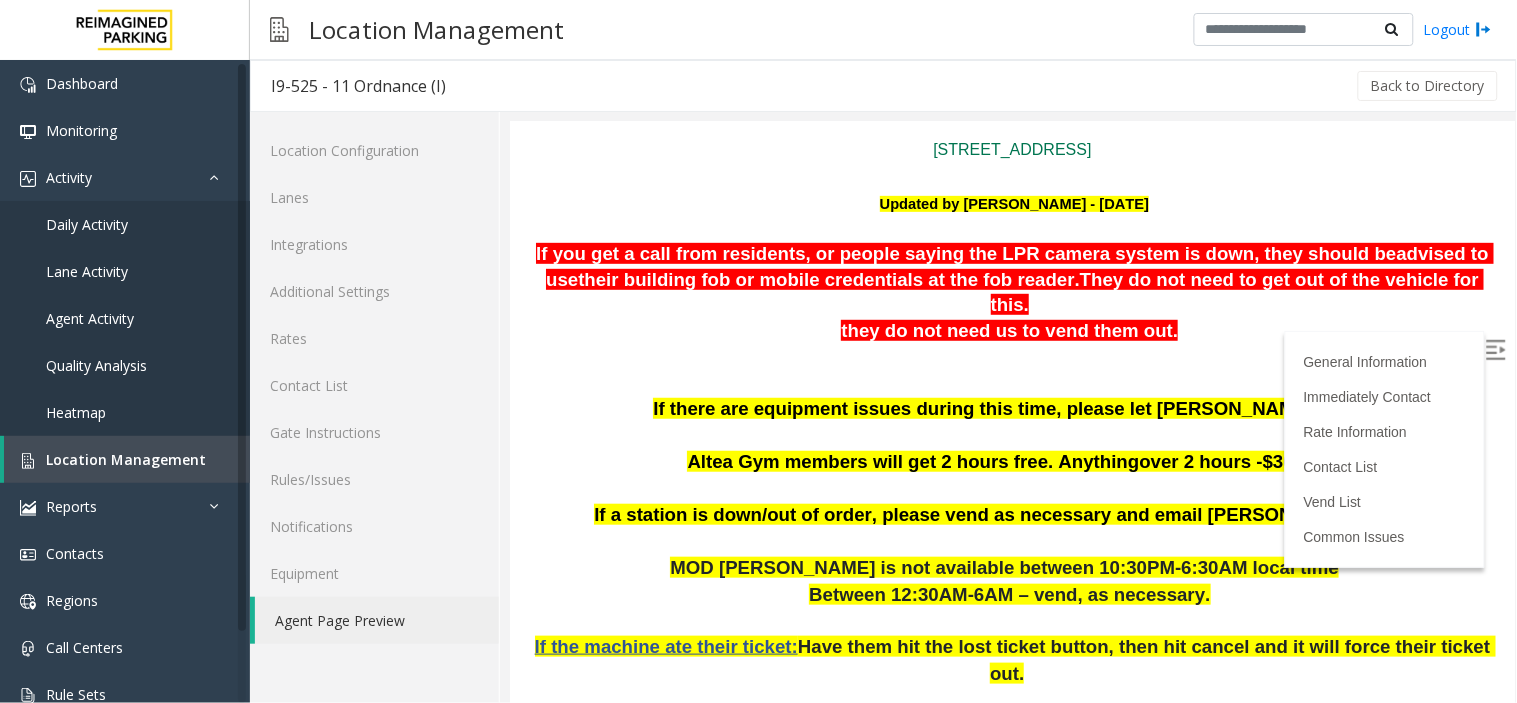 click on "Altea Gym members will get 2 hours free. Anything" at bounding box center [912, 460] 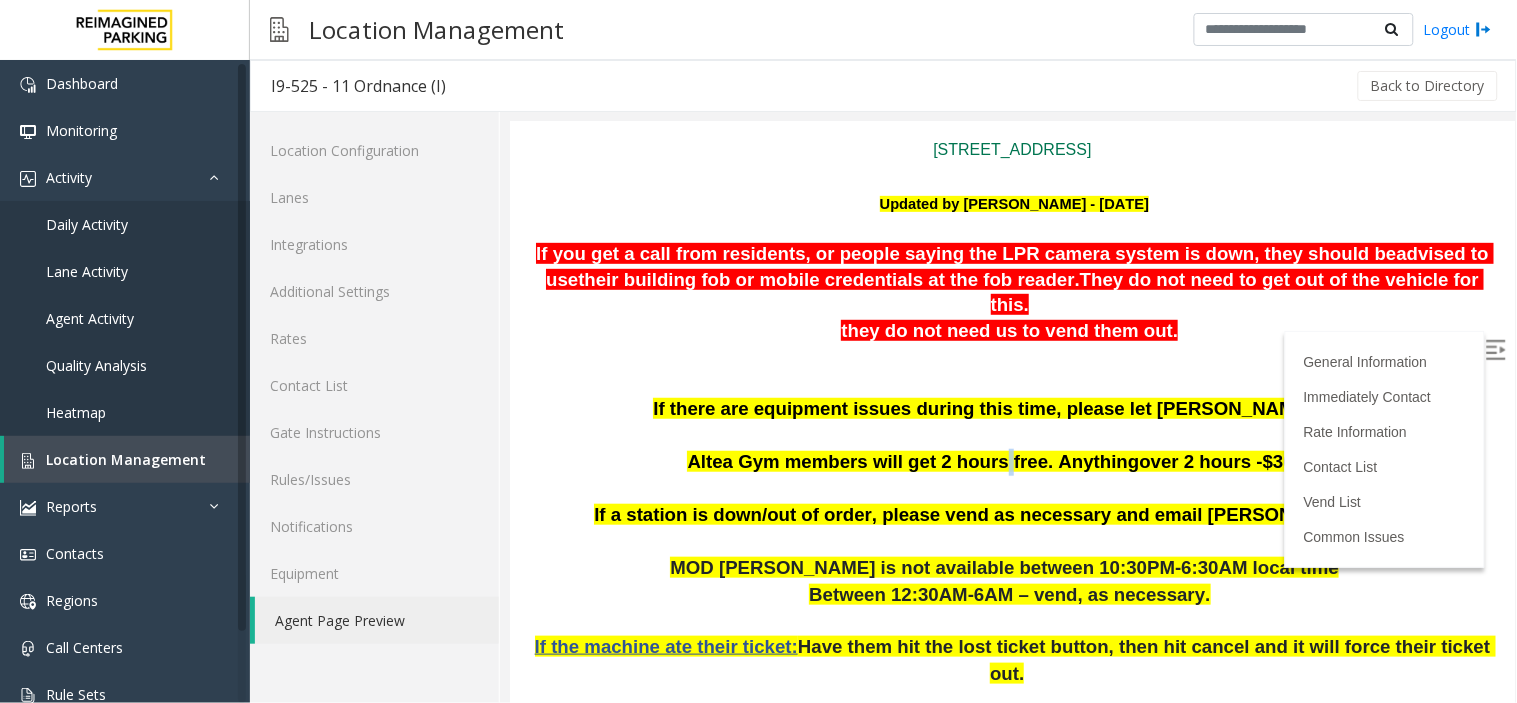 click on "Altea Gym members will get 2 hours free. Anything" at bounding box center (912, 460) 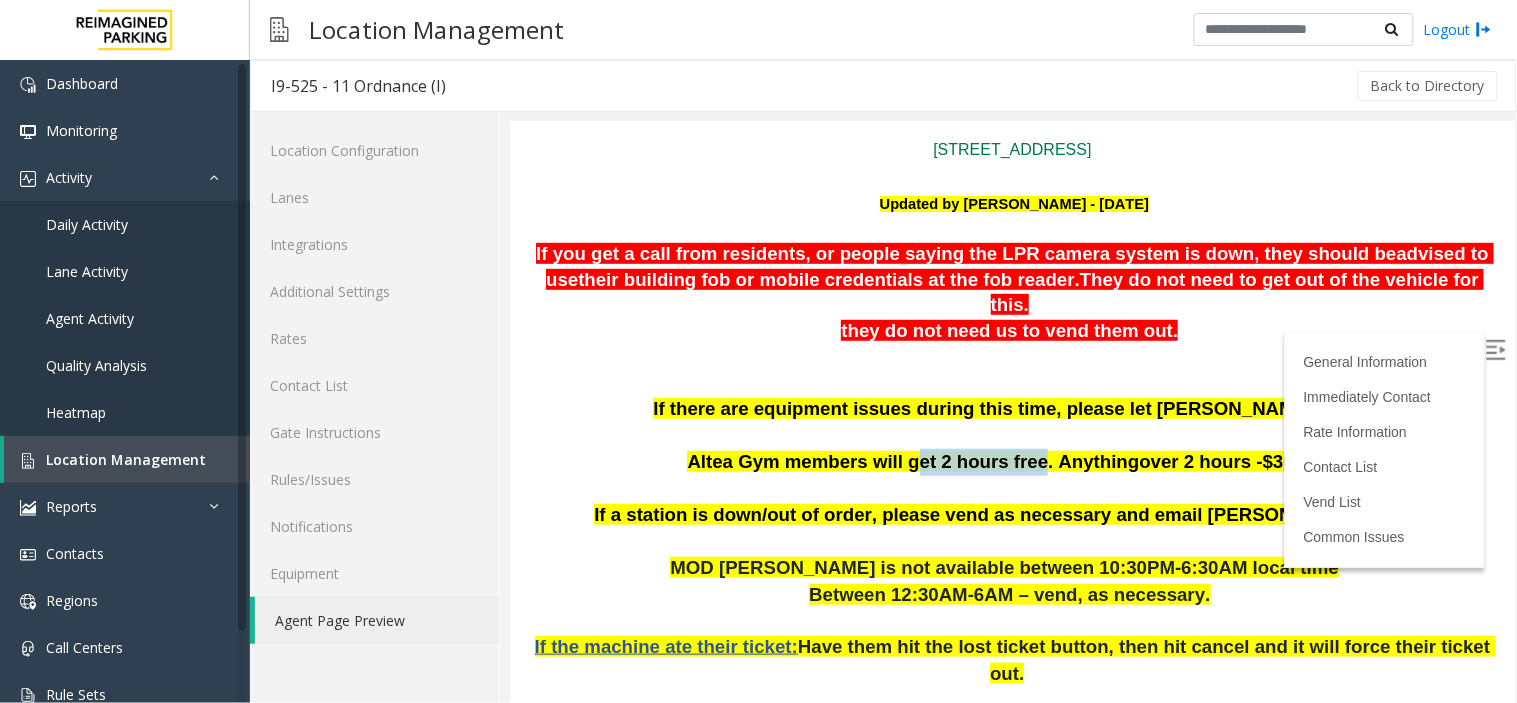 drag, startPoint x: 917, startPoint y: 425, endPoint x: 1032, endPoint y: 436, distance: 115.52489 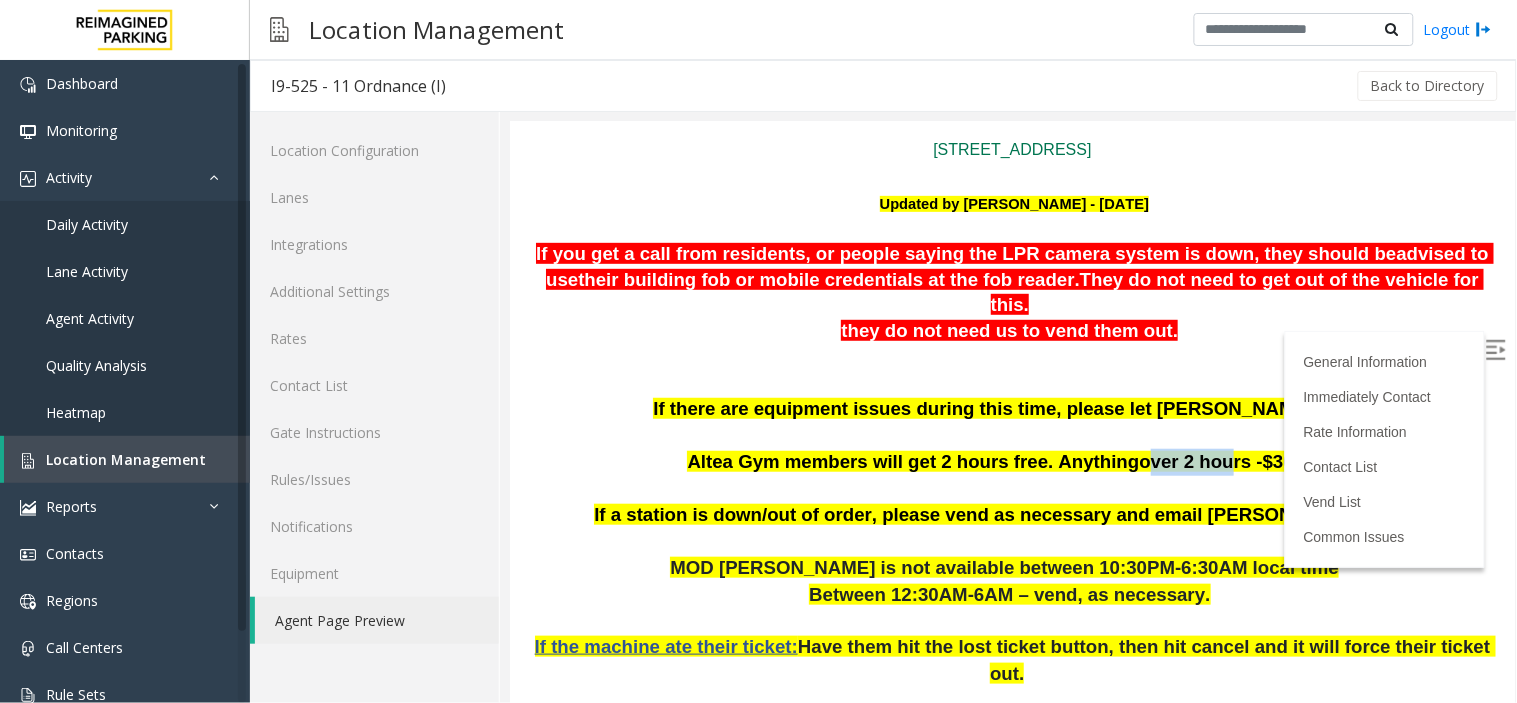drag, startPoint x: 1115, startPoint y: 431, endPoint x: 1187, endPoint y: 433, distance: 72.02777 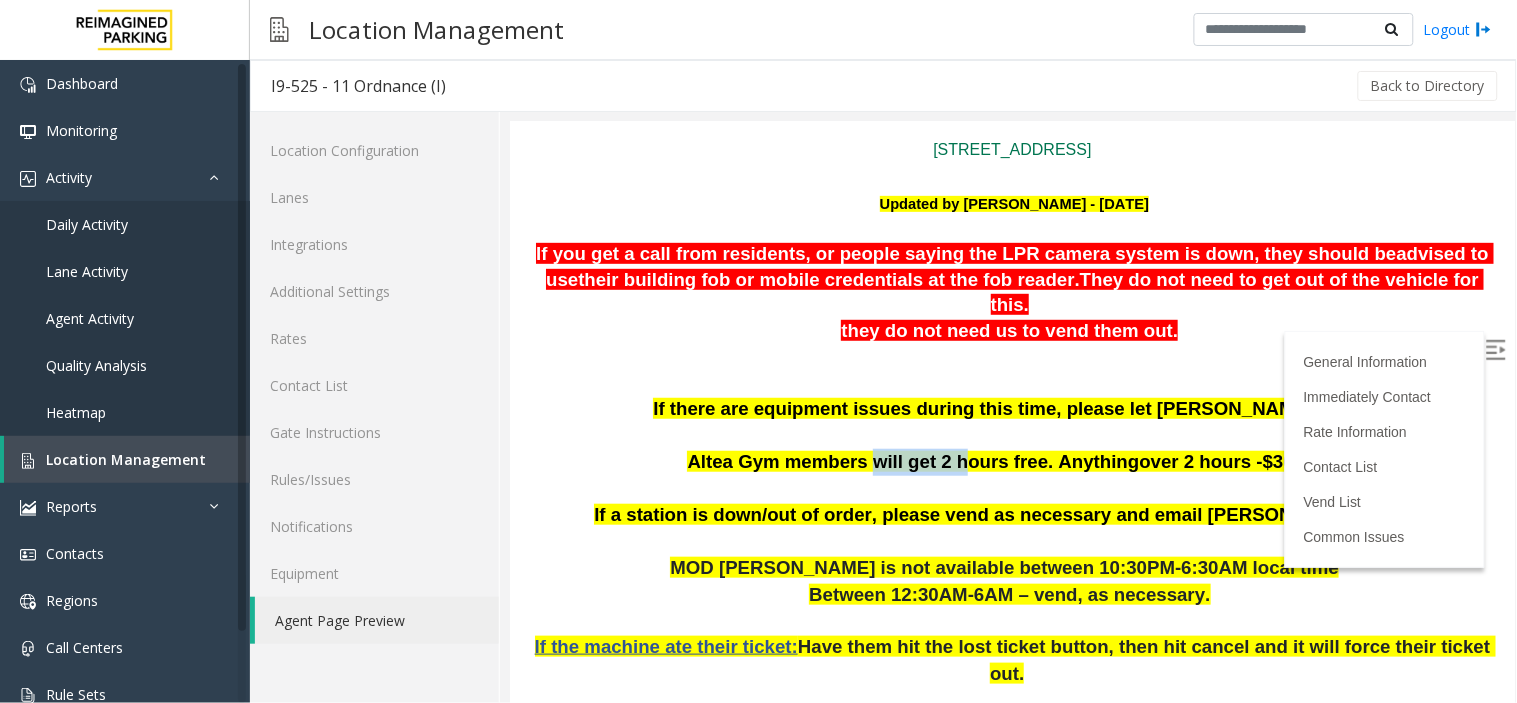 drag, startPoint x: 883, startPoint y: 438, endPoint x: 1191, endPoint y: 432, distance: 308.05844 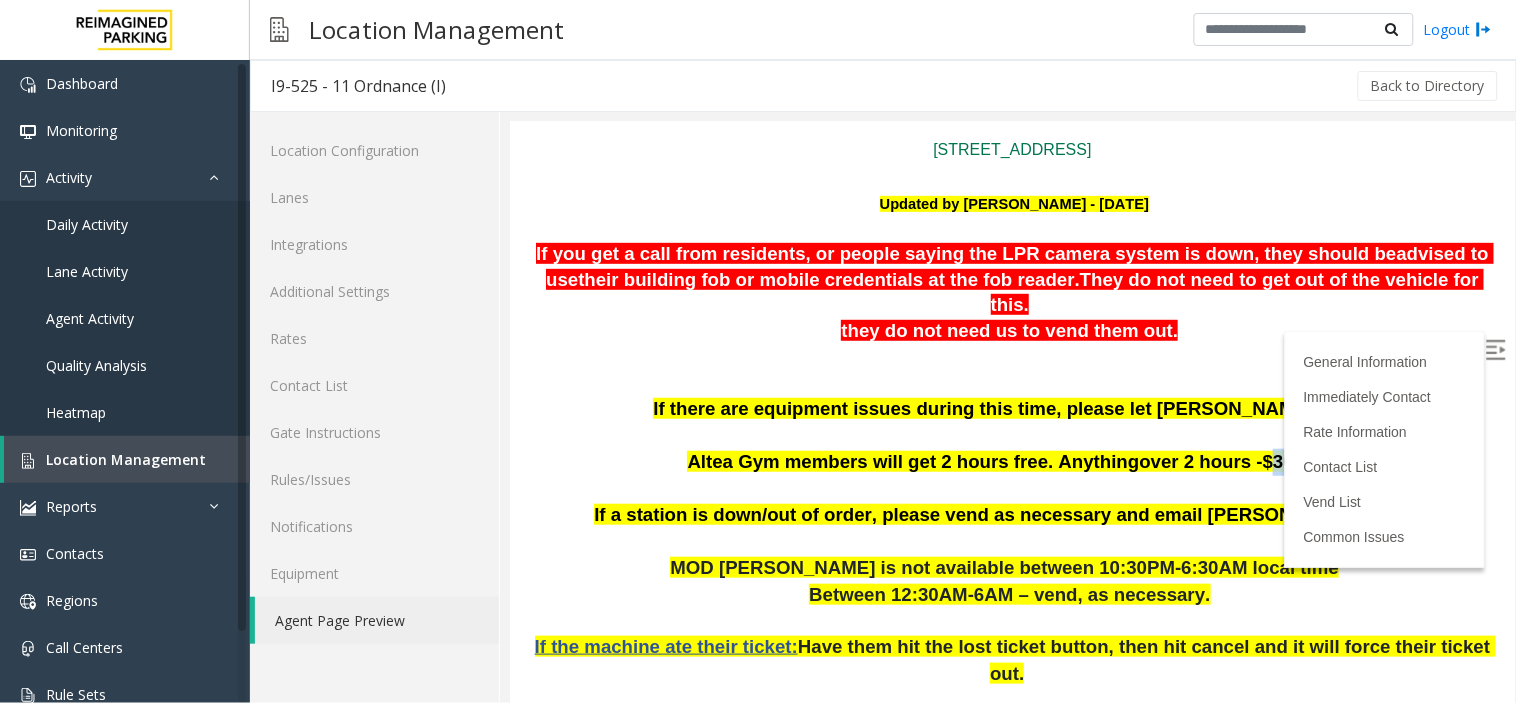 drag, startPoint x: 1237, startPoint y: 433, endPoint x: 1364, endPoint y: 438, distance: 127.09839 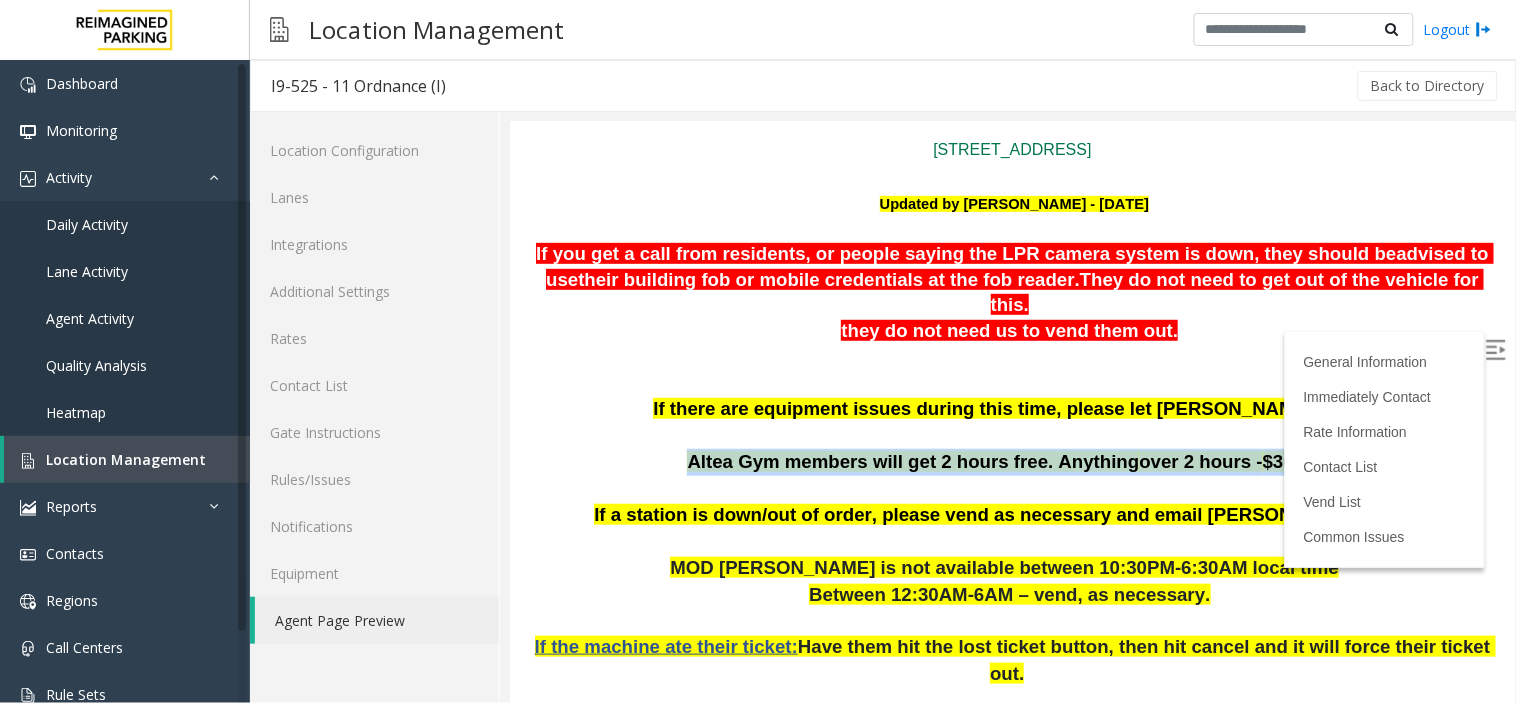 drag, startPoint x: 676, startPoint y: 435, endPoint x: 1324, endPoint y: 436, distance: 648.0008 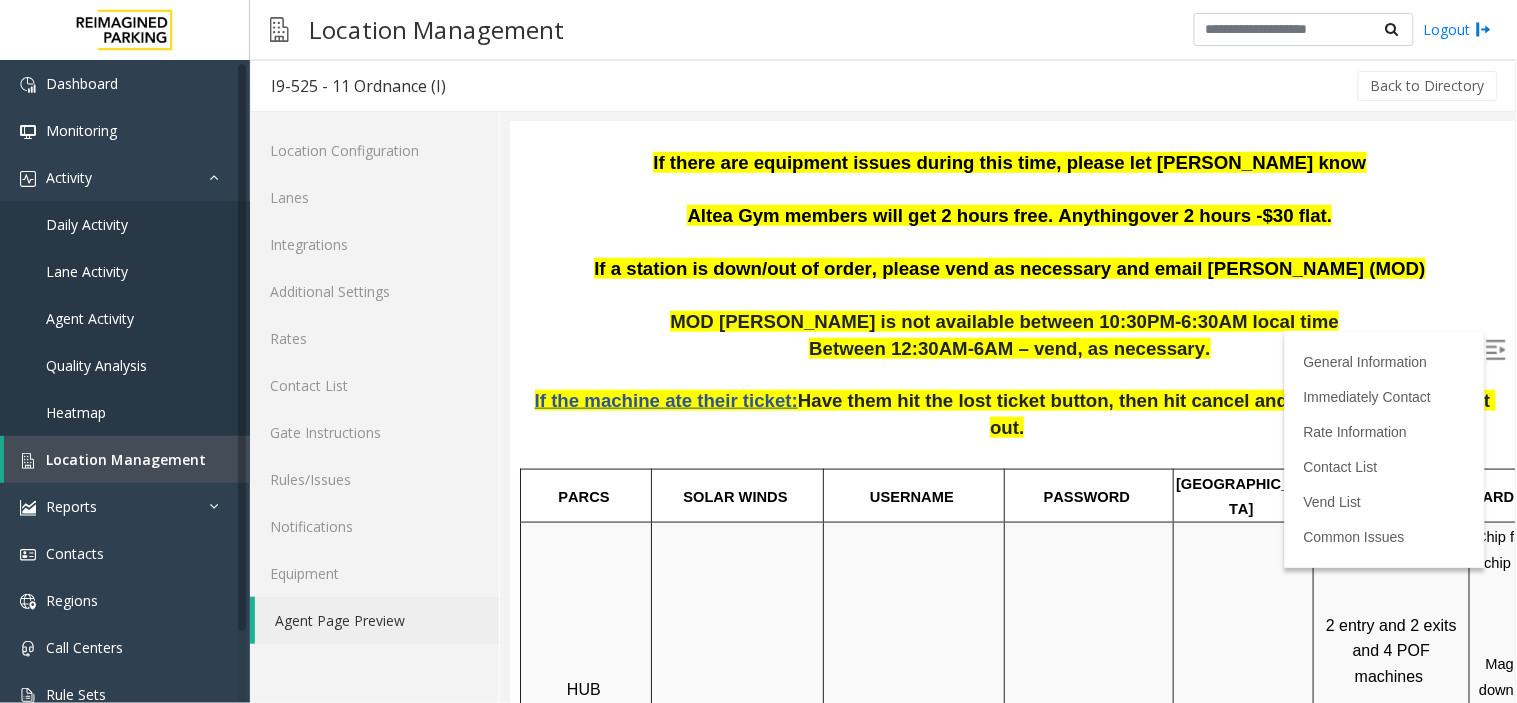 scroll, scrollTop: 333, scrollLeft: 0, axis: vertical 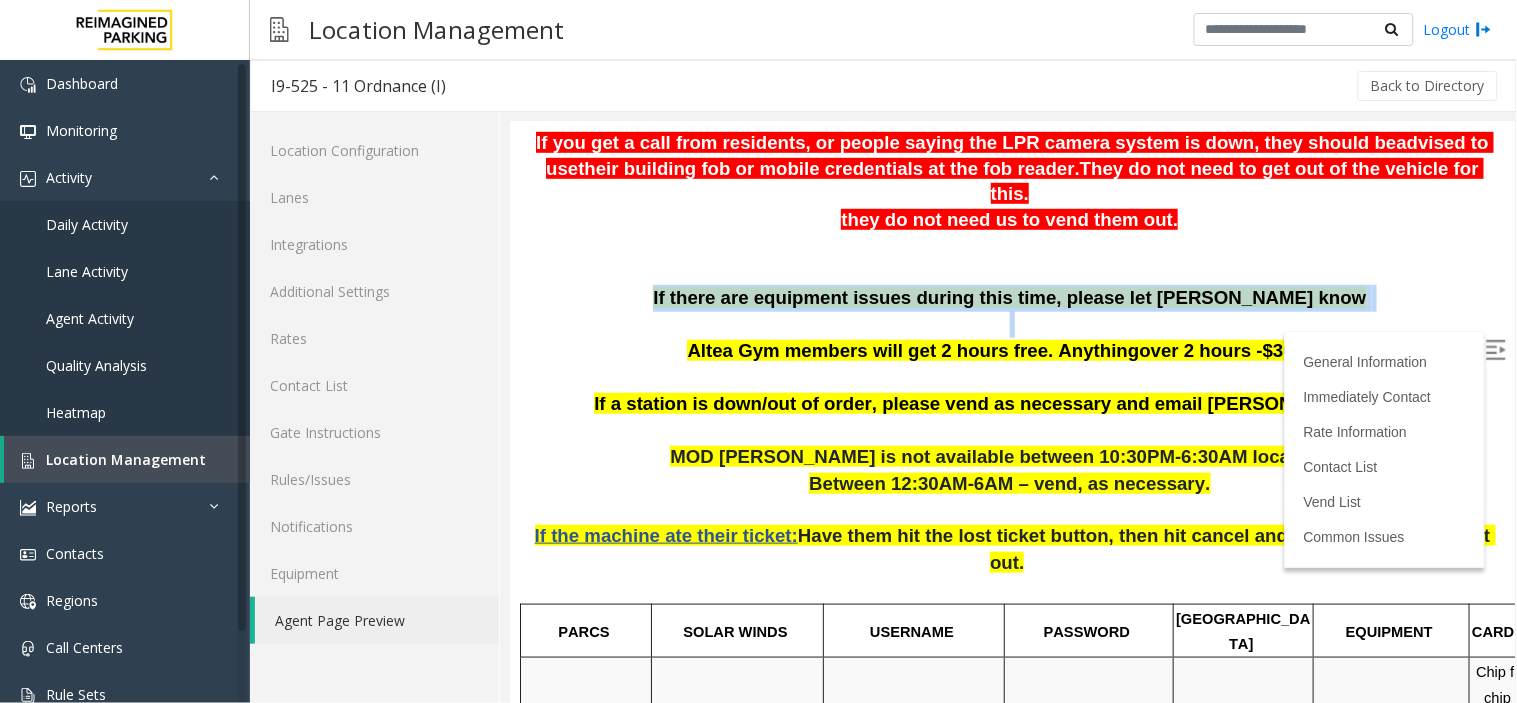 drag, startPoint x: 640, startPoint y: 271, endPoint x: 1269, endPoint y: 306, distance: 629.973 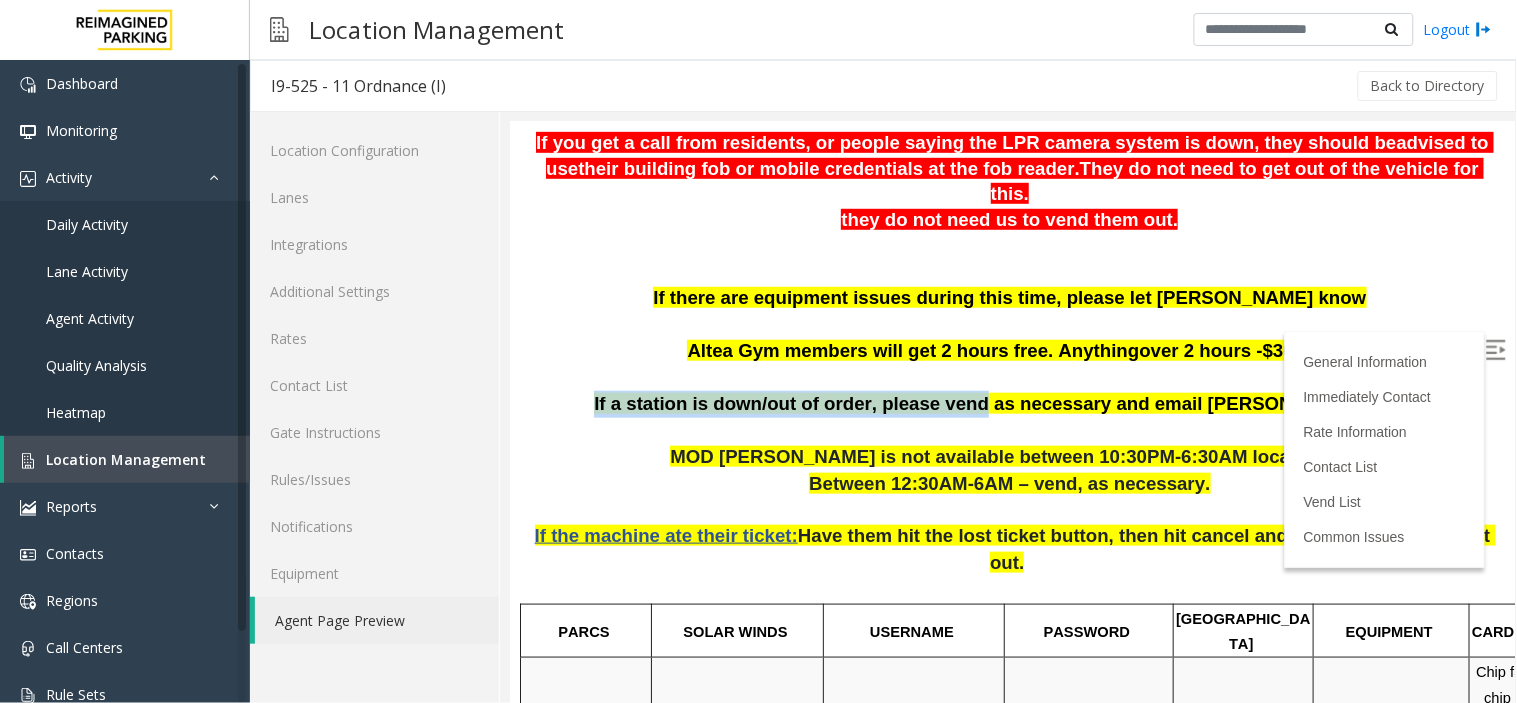 drag, startPoint x: 674, startPoint y: 375, endPoint x: 1041, endPoint y: 382, distance: 367.06674 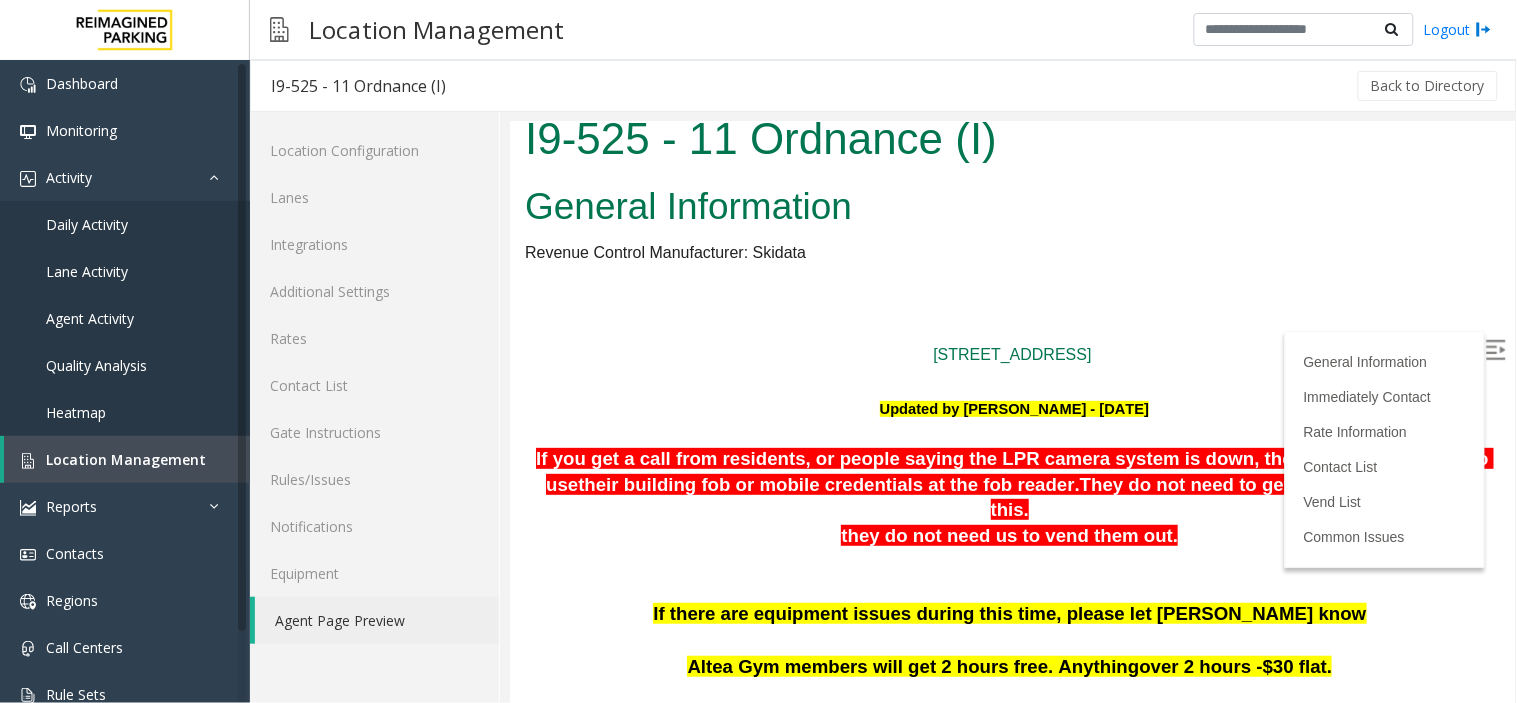 scroll, scrollTop: 0, scrollLeft: 0, axis: both 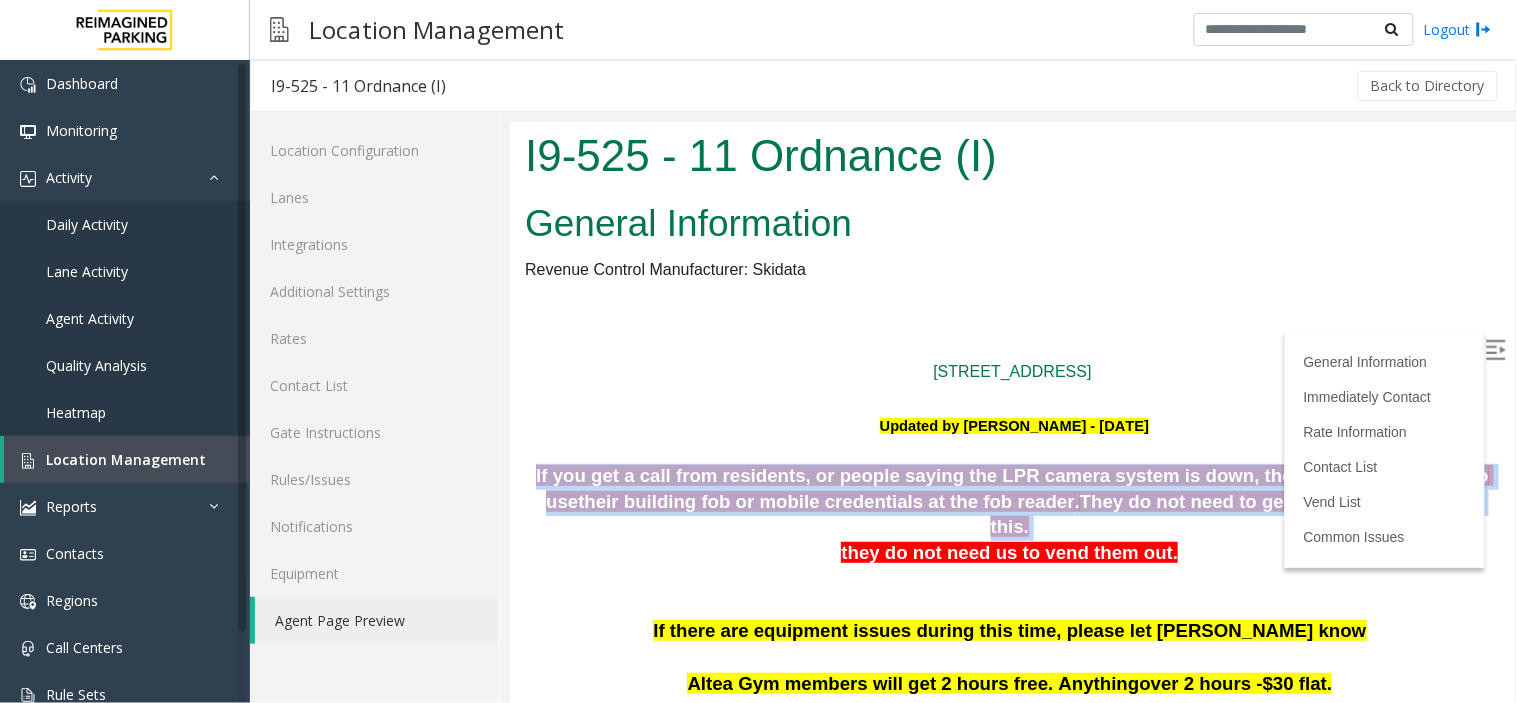 drag, startPoint x: 543, startPoint y: 473, endPoint x: 1445, endPoint y: 502, distance: 902.46606 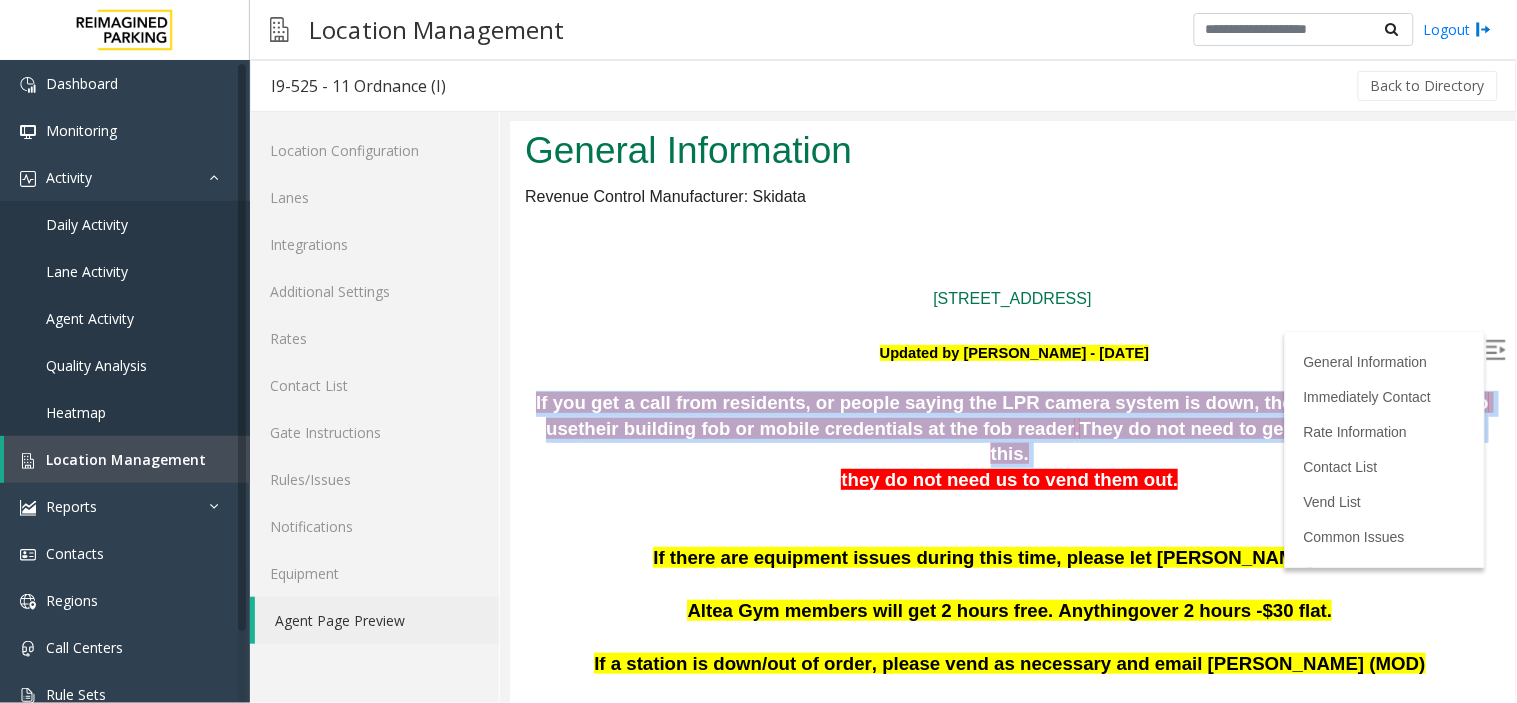 scroll, scrollTop: 111, scrollLeft: 0, axis: vertical 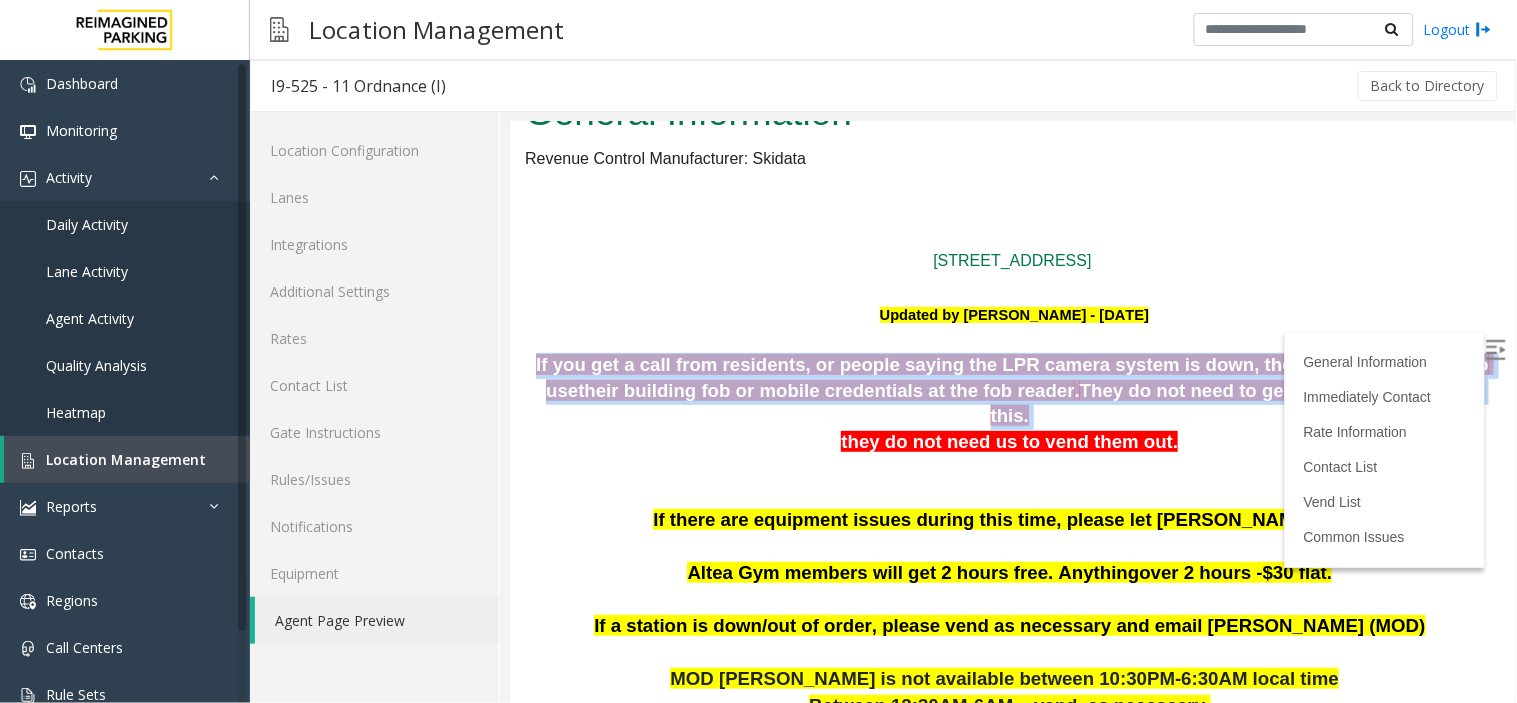 click on "their building fob or mobile credentials at the fob reader" at bounding box center (825, 389) 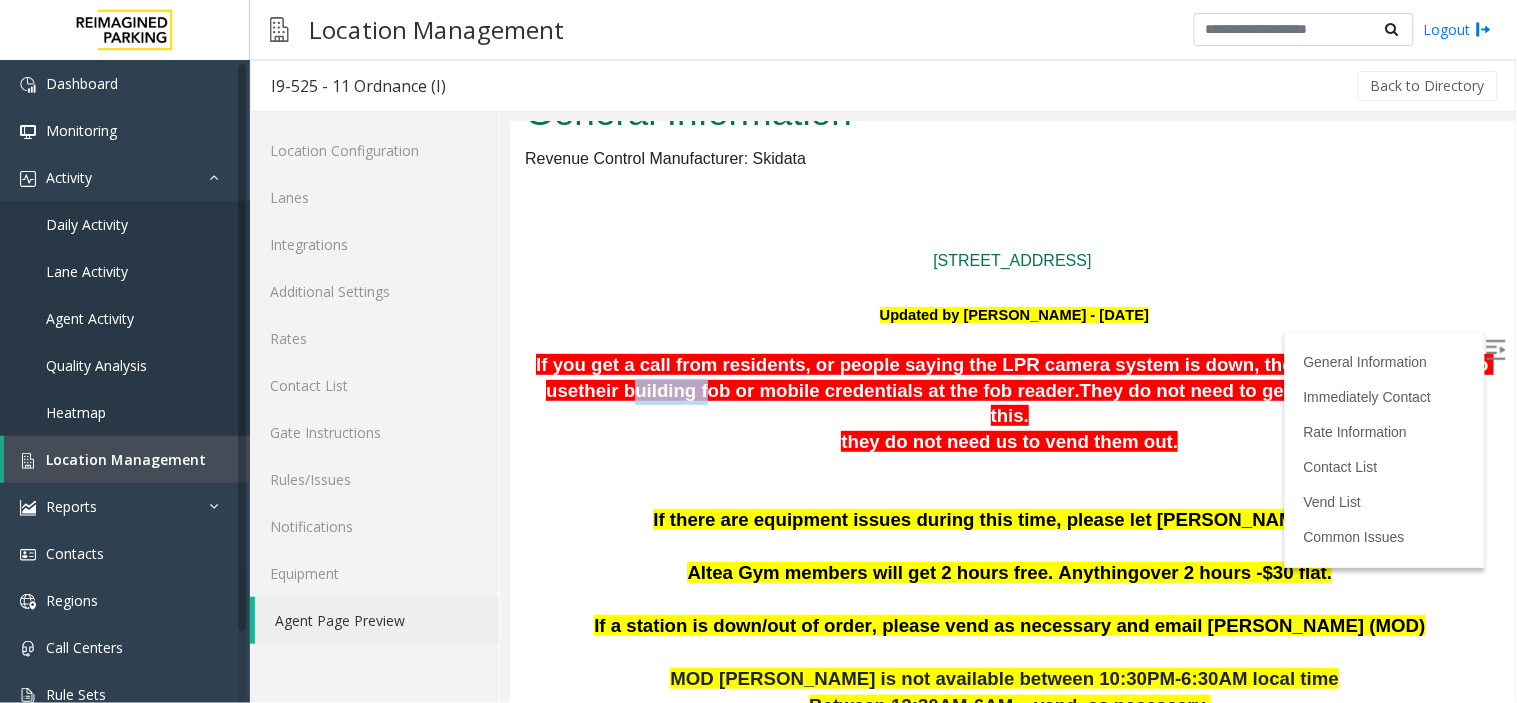 click on "their building fob or mobile credentials at the fob reader" at bounding box center [825, 389] 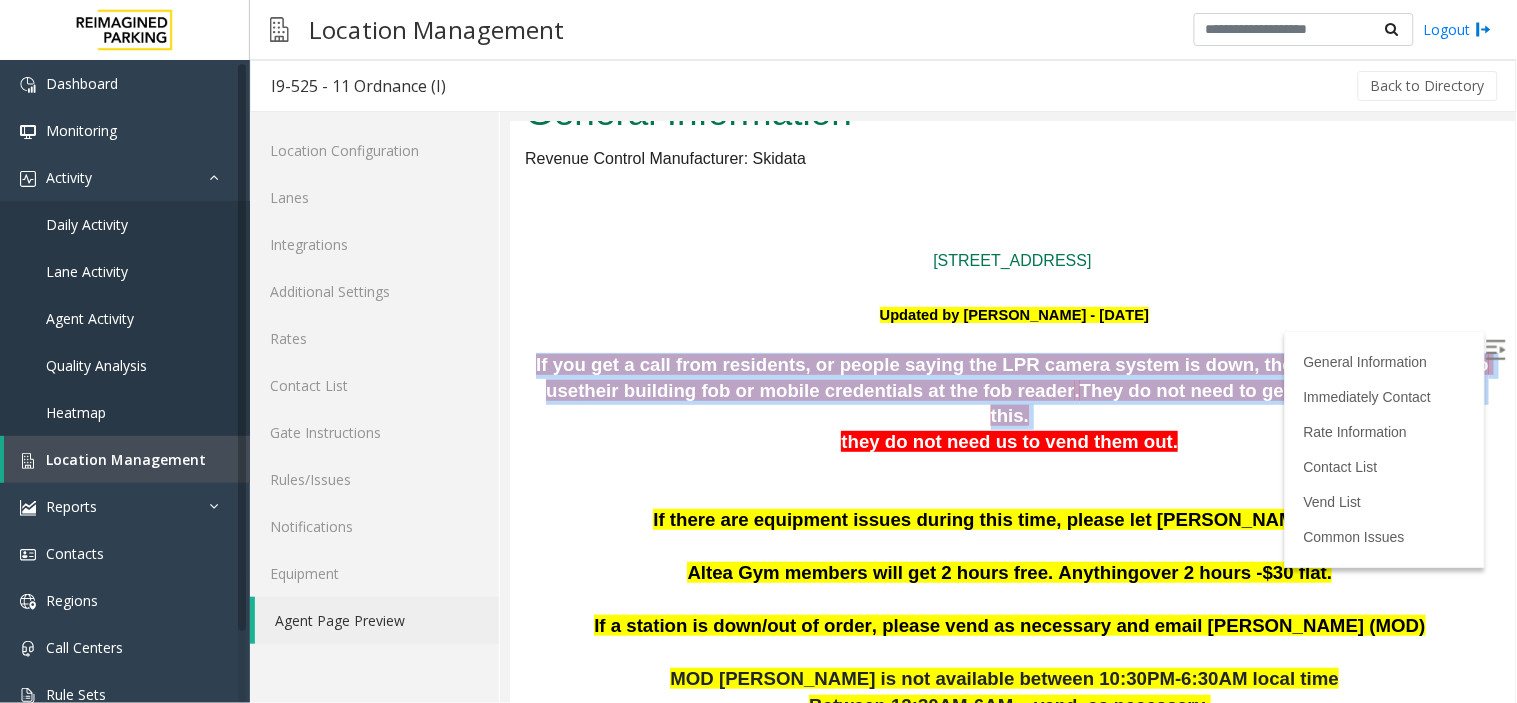 click on "their building fob or mobile credentials at the fob reader" at bounding box center (825, 389) 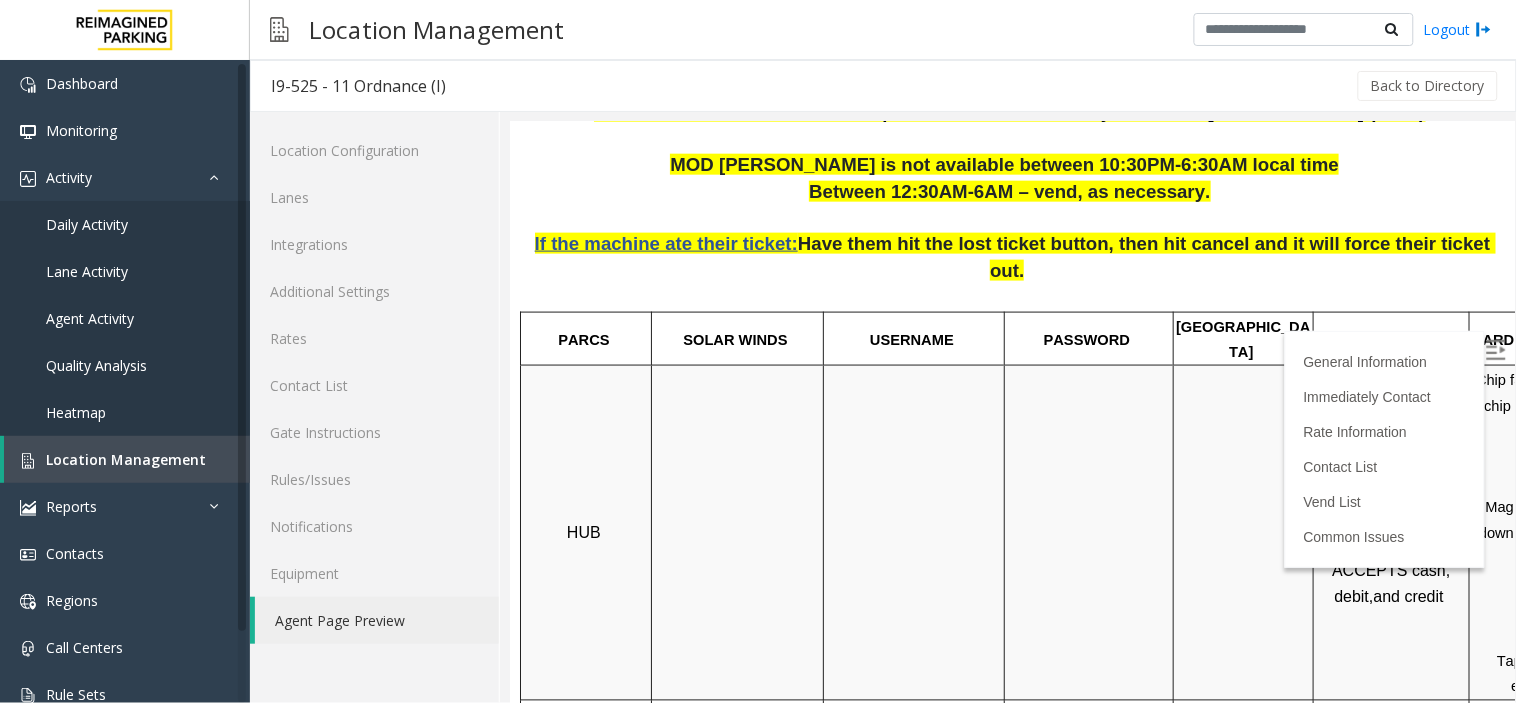 scroll, scrollTop: 555, scrollLeft: 0, axis: vertical 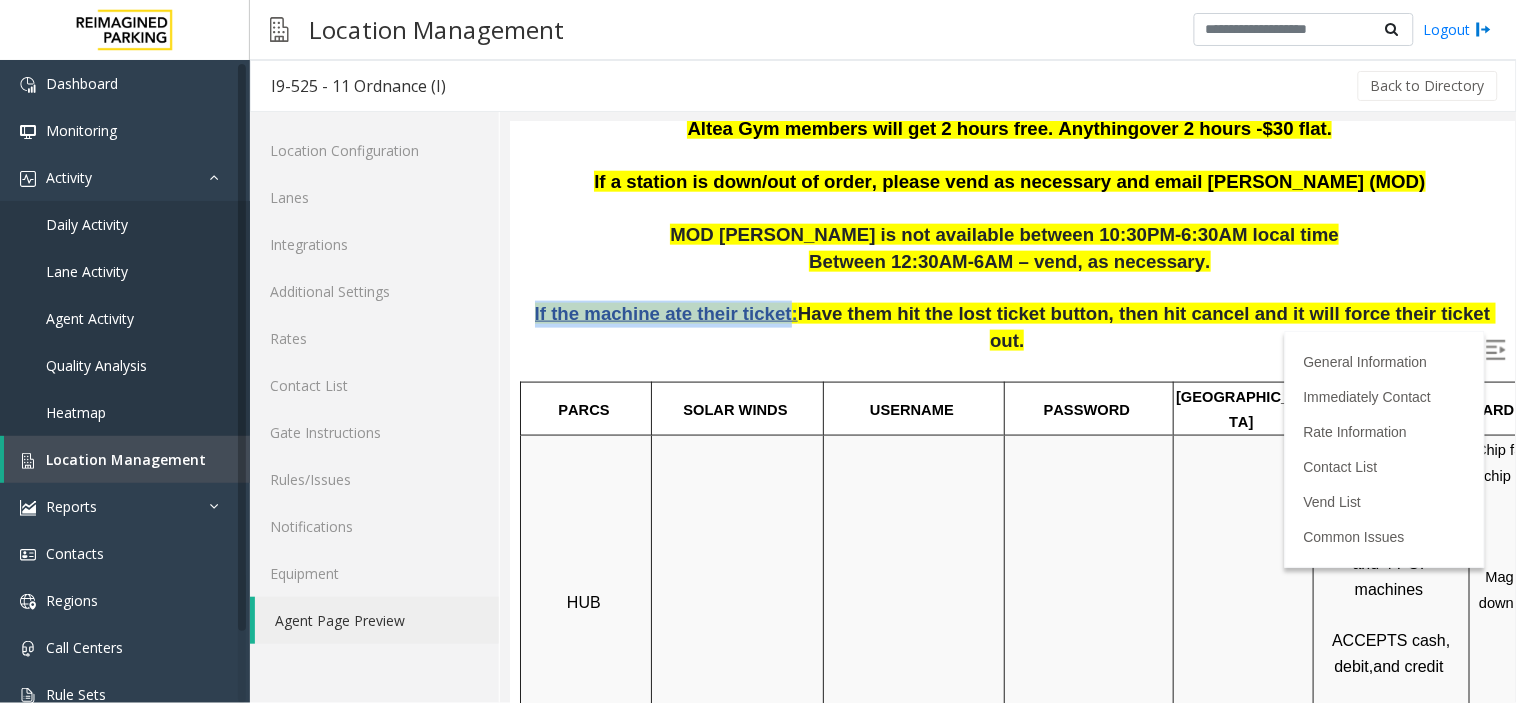 drag, startPoint x: 546, startPoint y: 283, endPoint x: 784, endPoint y: 289, distance: 238.07562 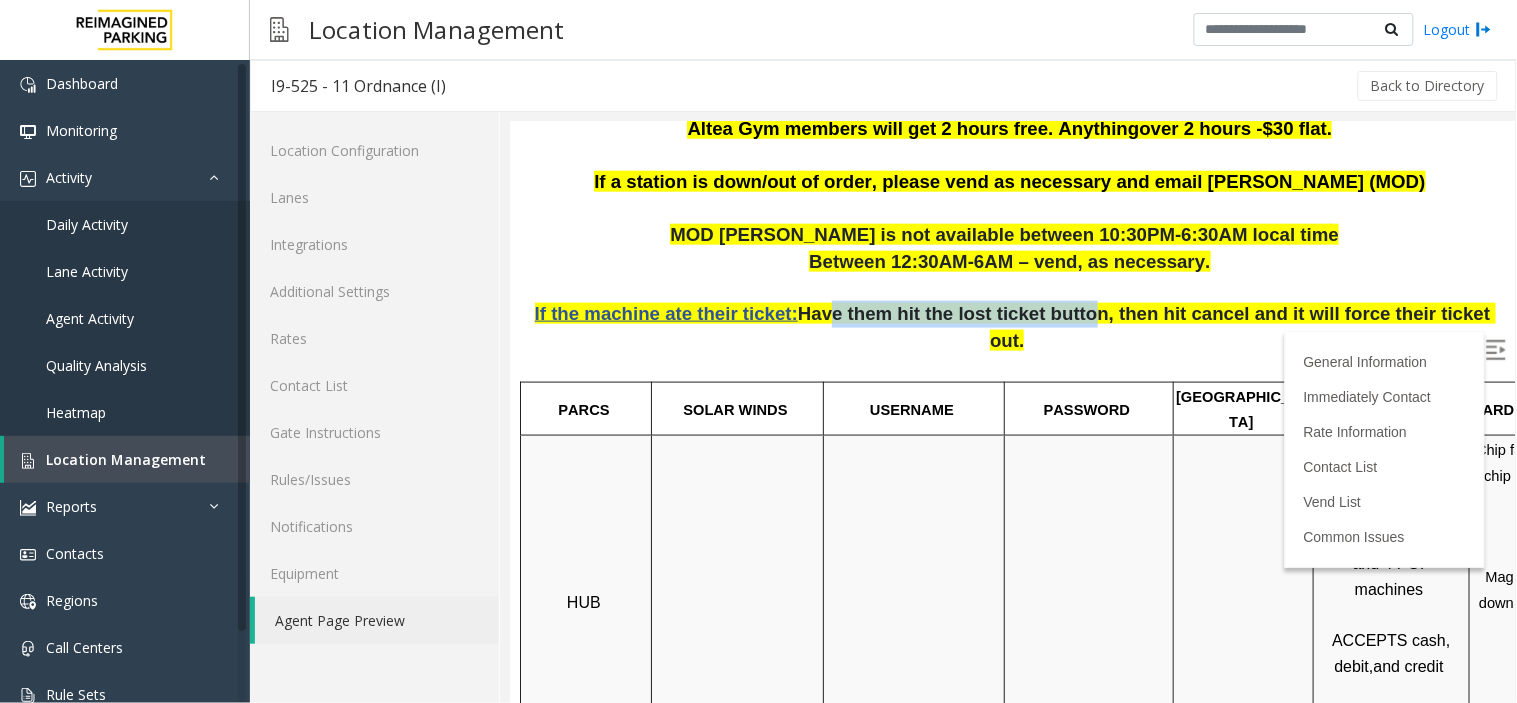 drag, startPoint x: 821, startPoint y: 278, endPoint x: 1064, endPoint y: 271, distance: 243.1008 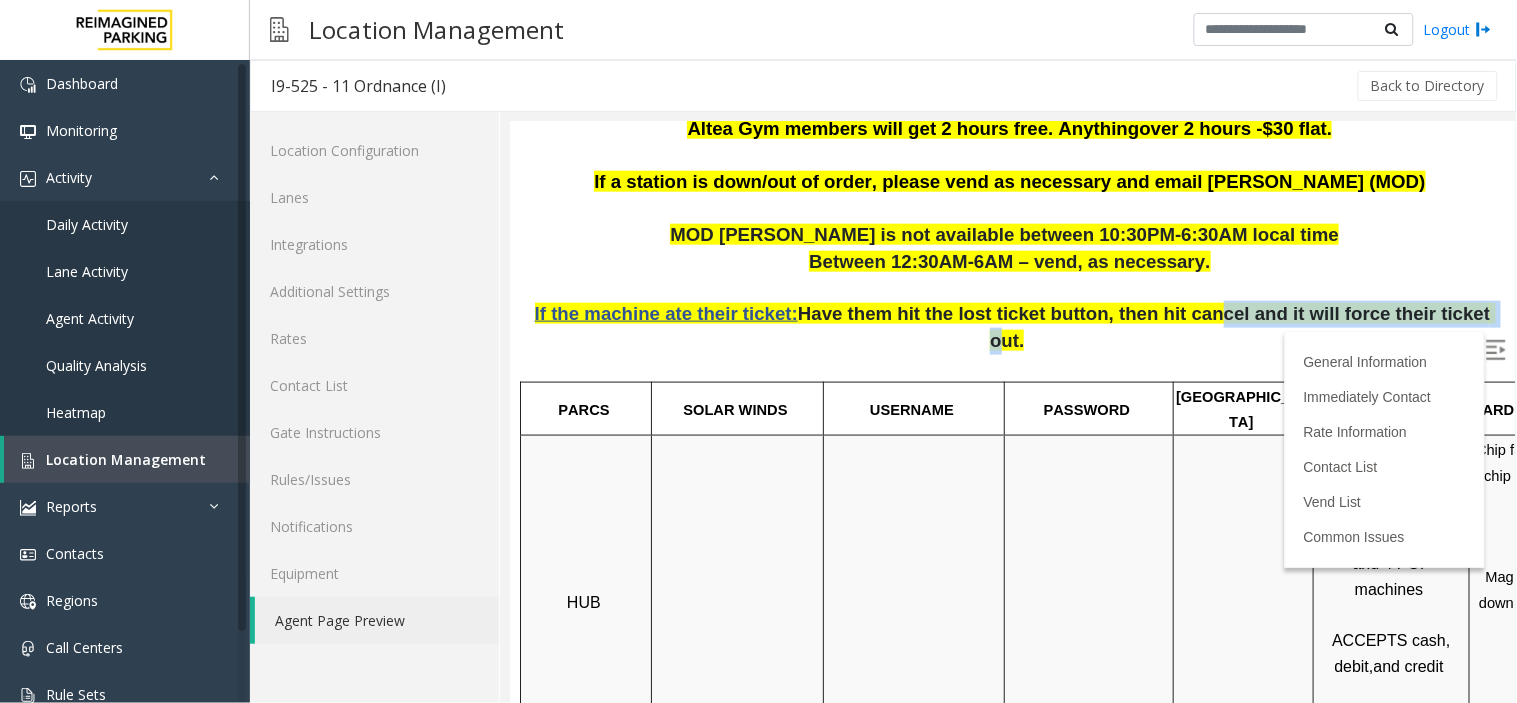 drag, startPoint x: 1172, startPoint y: 282, endPoint x: 1425, endPoint y: 294, distance: 253.28442 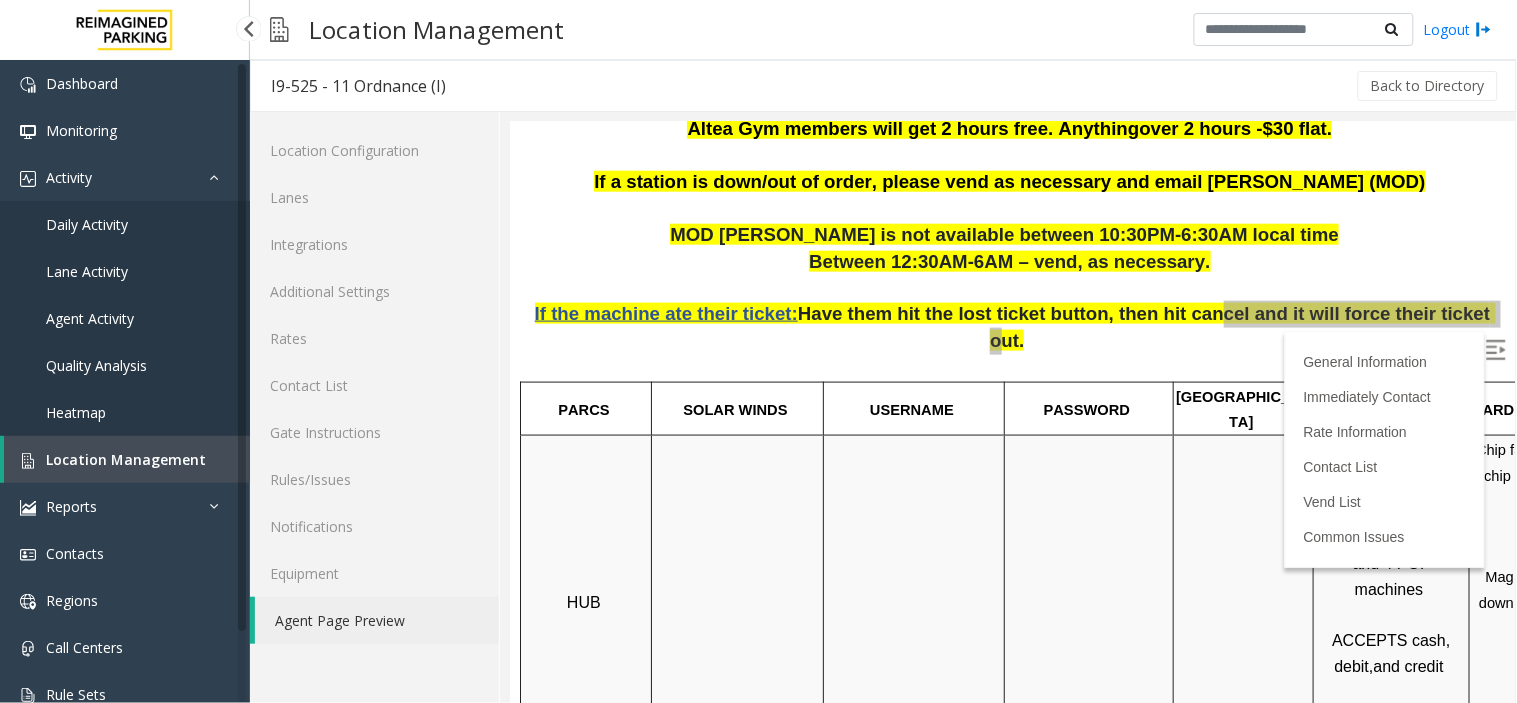 click on "Location Management" at bounding box center (126, 459) 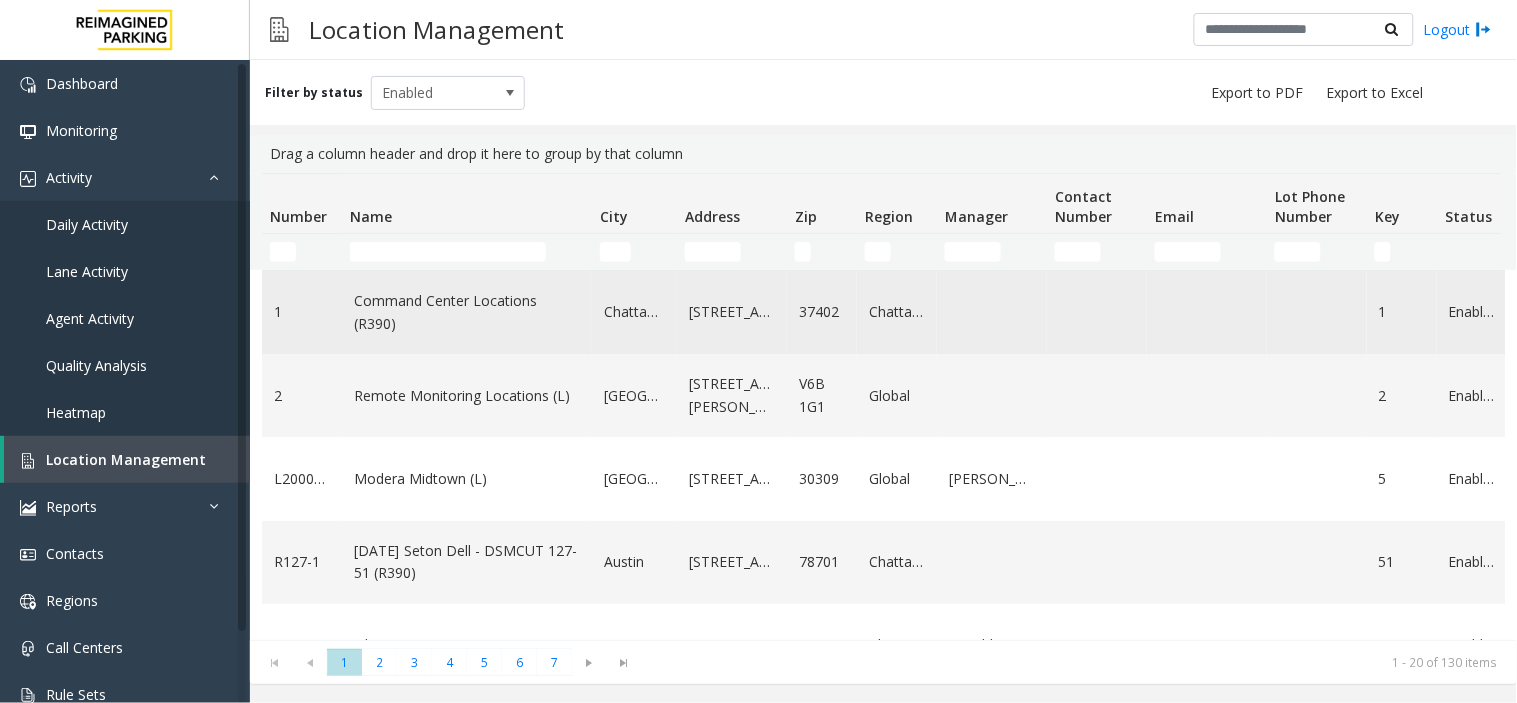 click on "Command Center Locations (R390)" 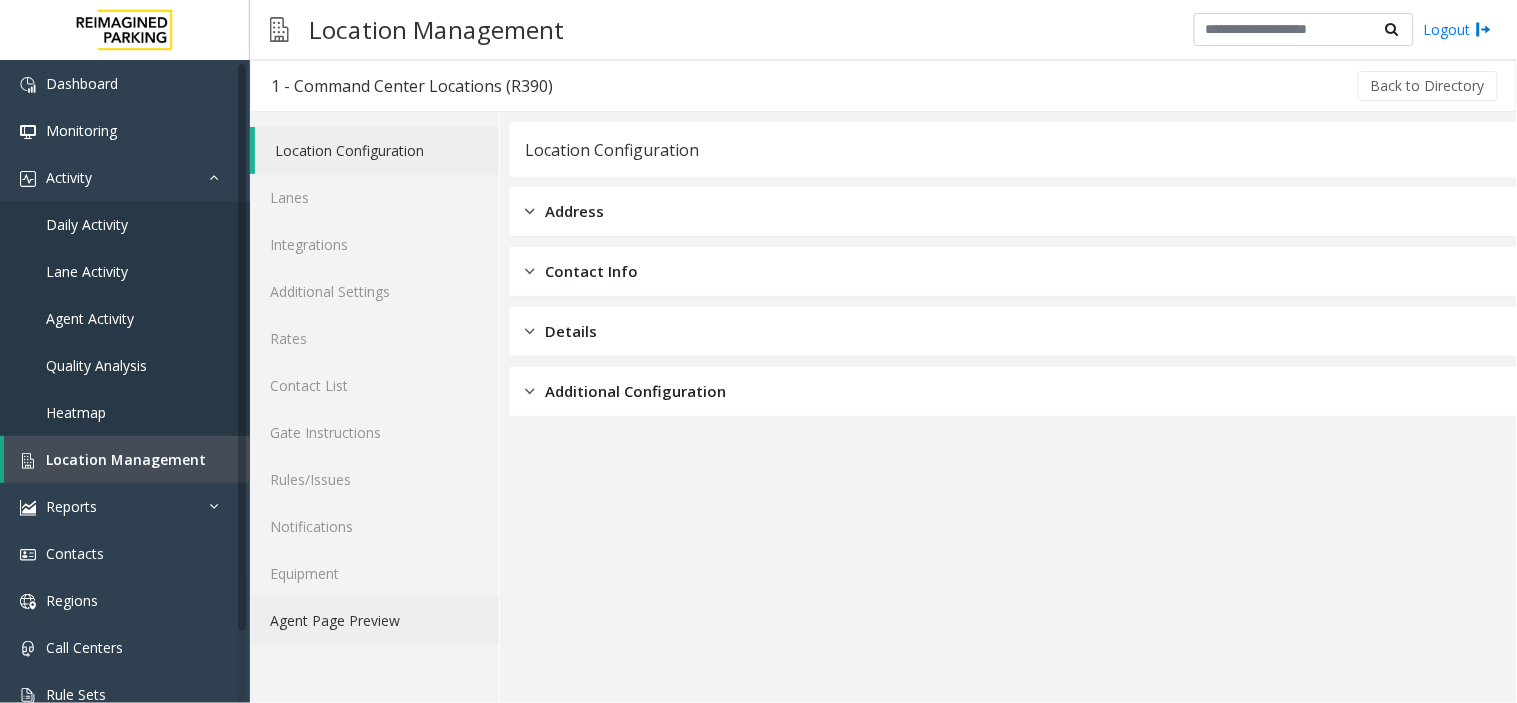 click on "Agent Page Preview" 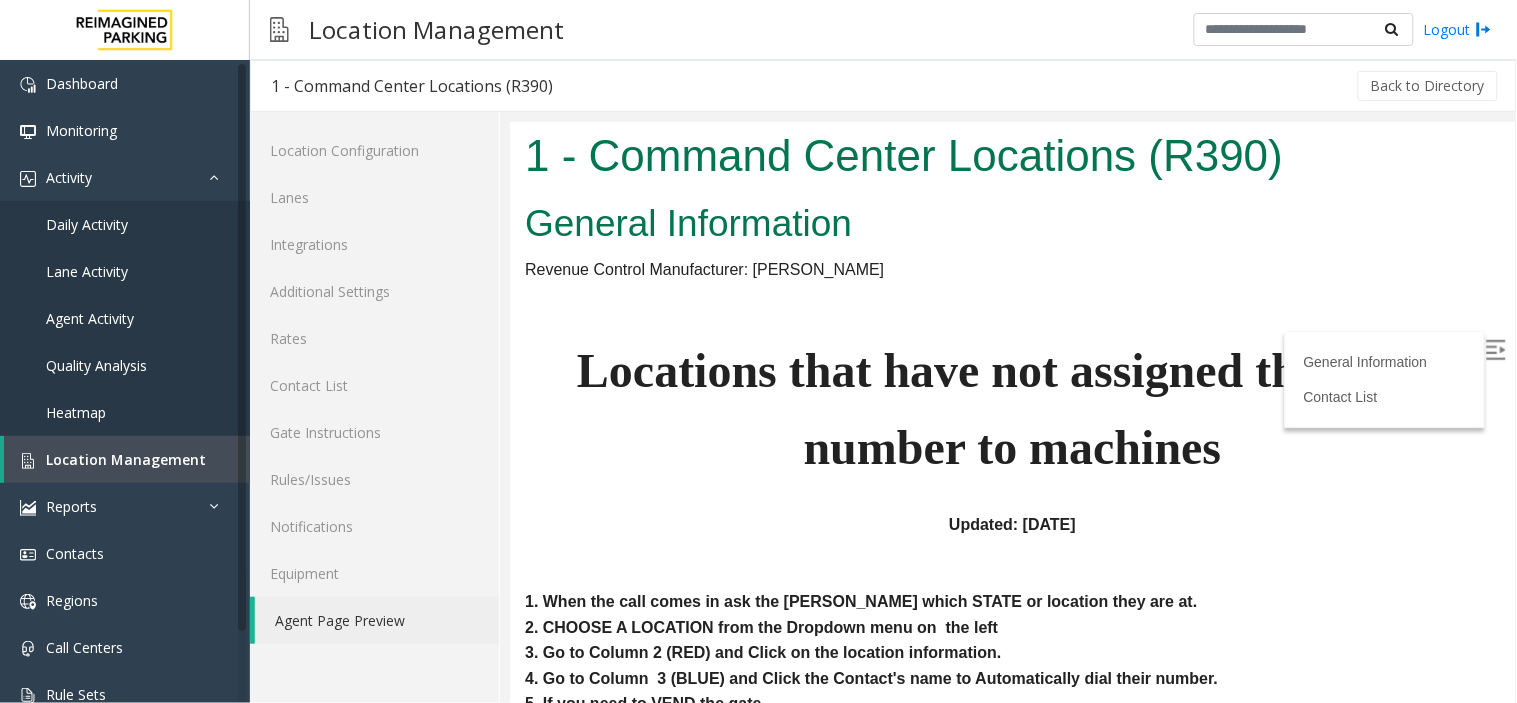 scroll, scrollTop: 0, scrollLeft: 0, axis: both 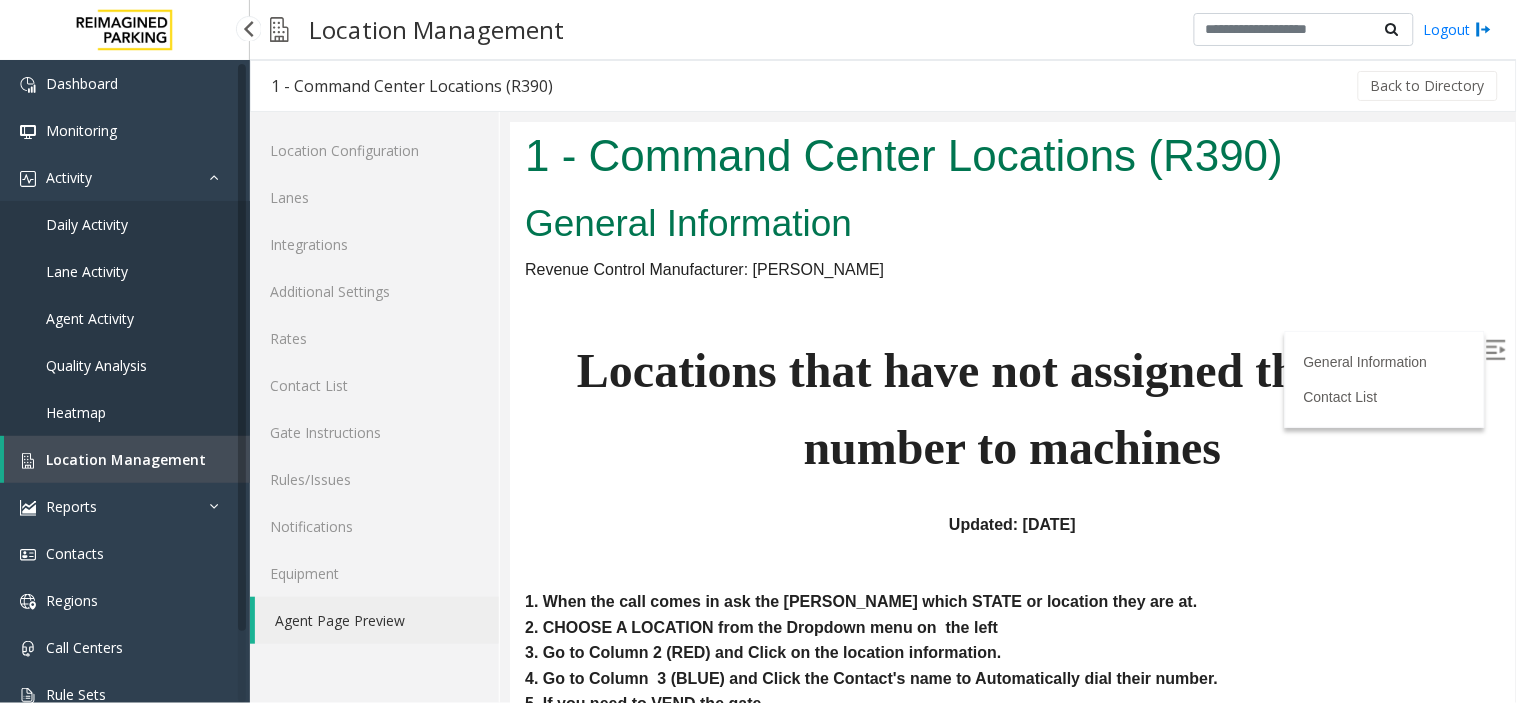 click on "Location Management" at bounding box center [126, 459] 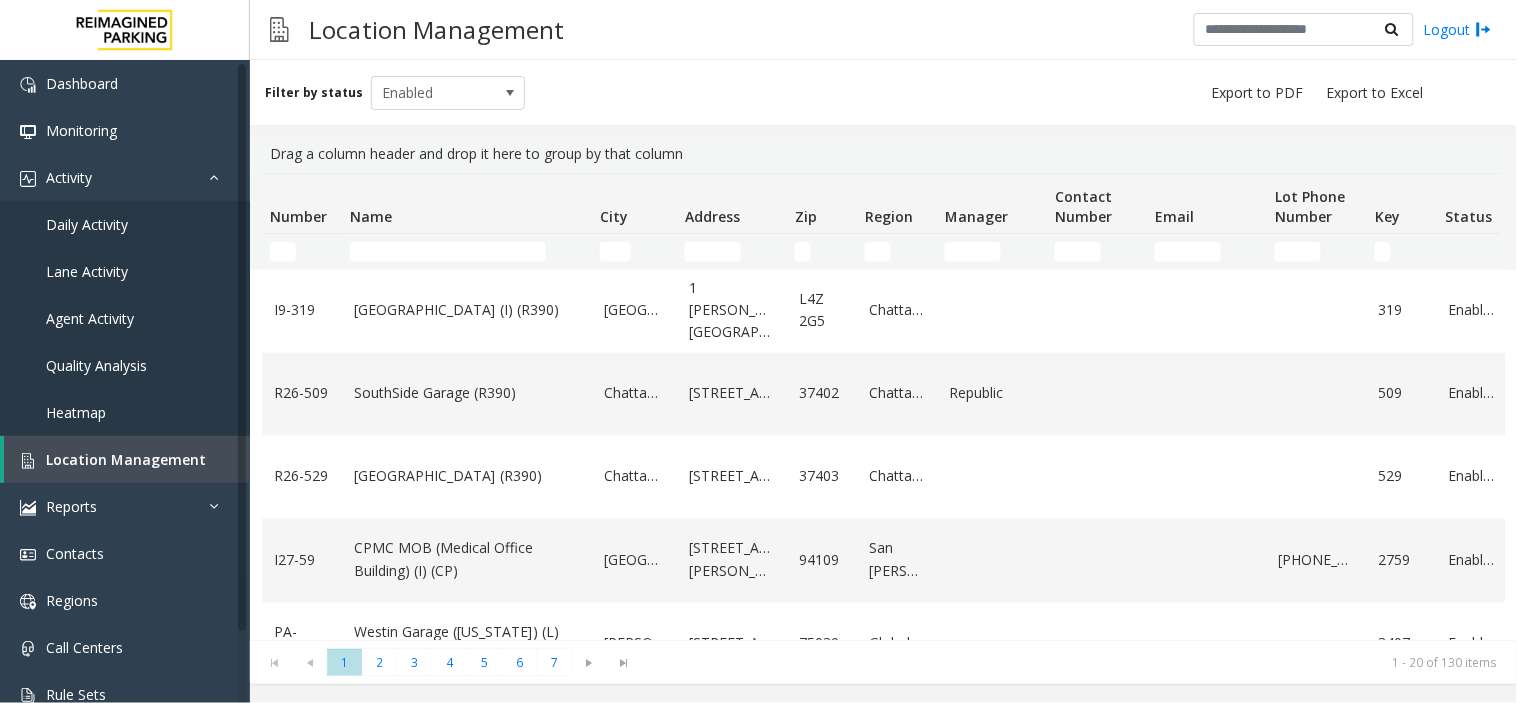 scroll, scrollTop: 1111, scrollLeft: 0, axis: vertical 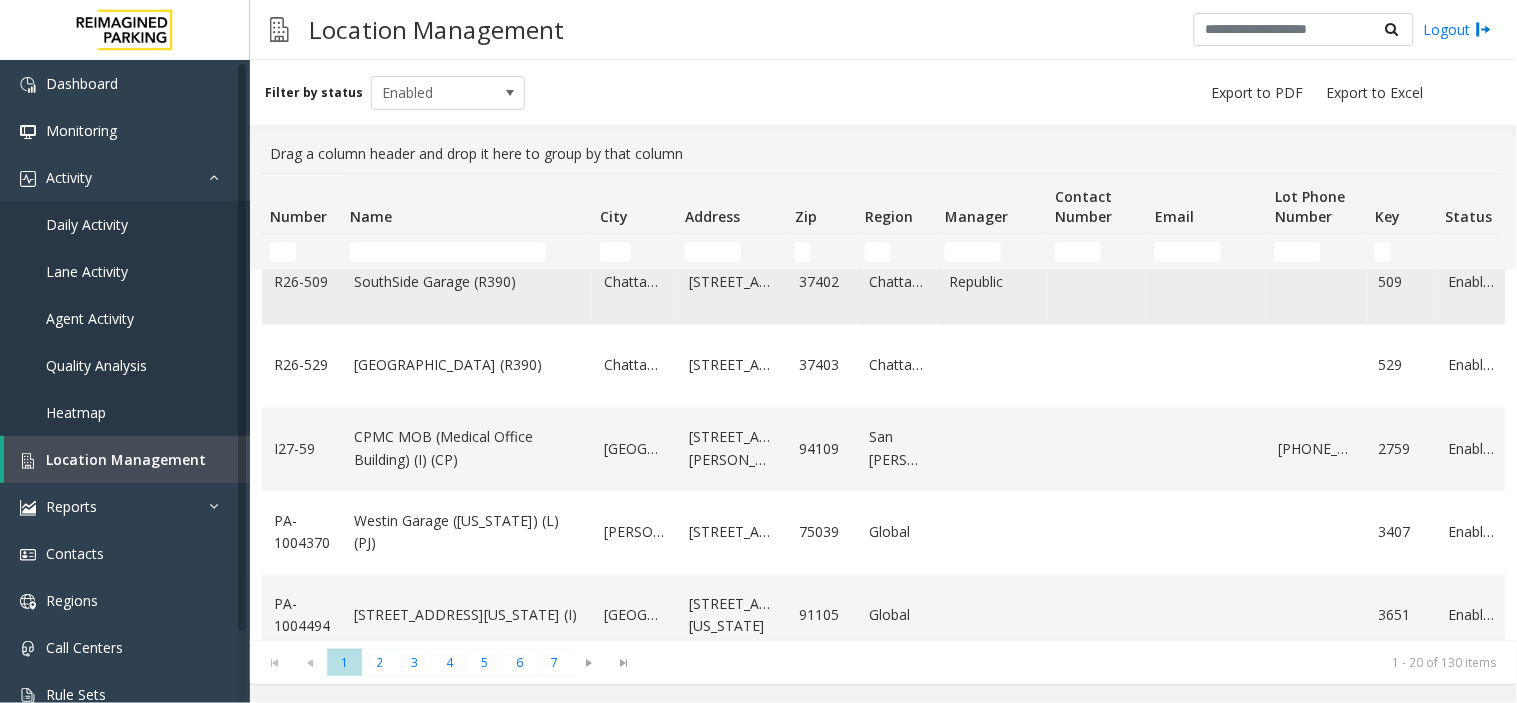 click on "SouthSide Garage (R390)" 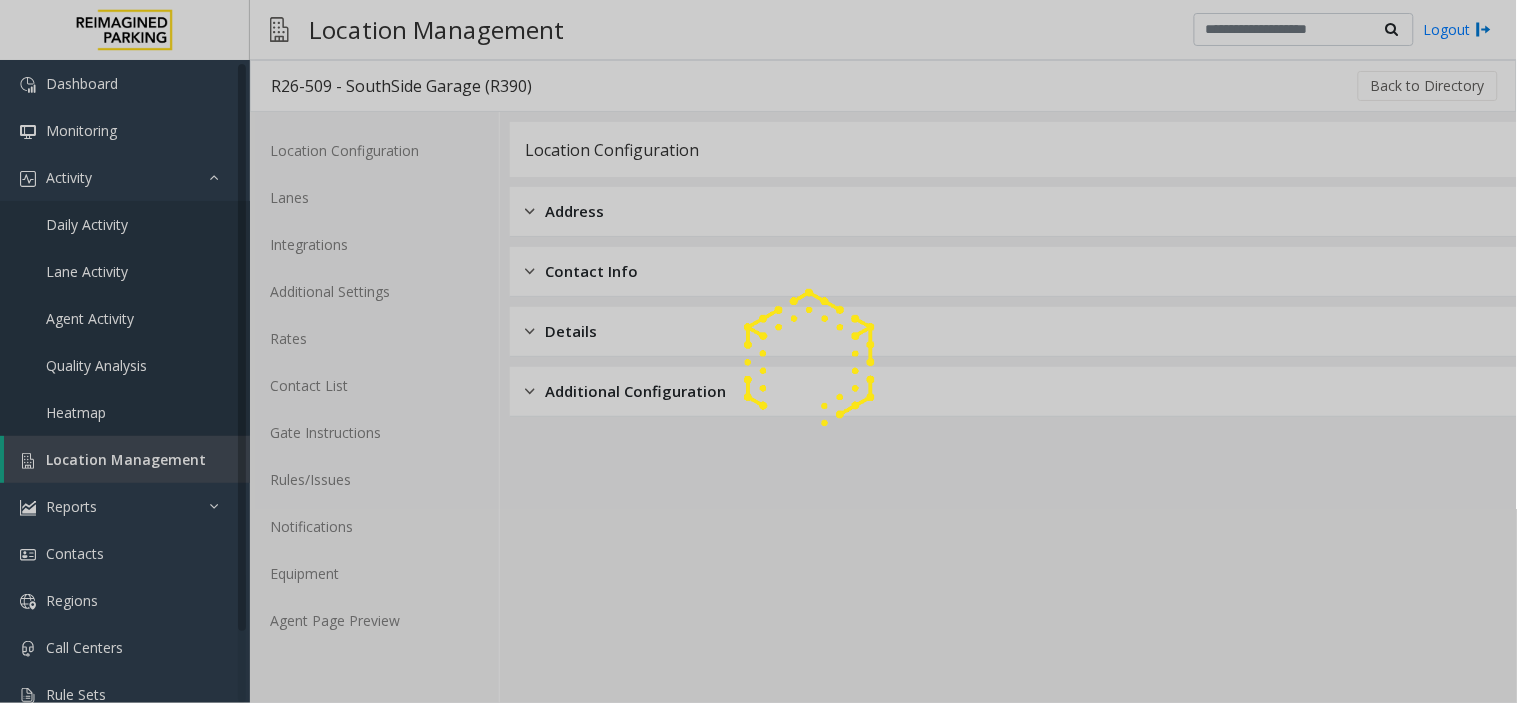 click 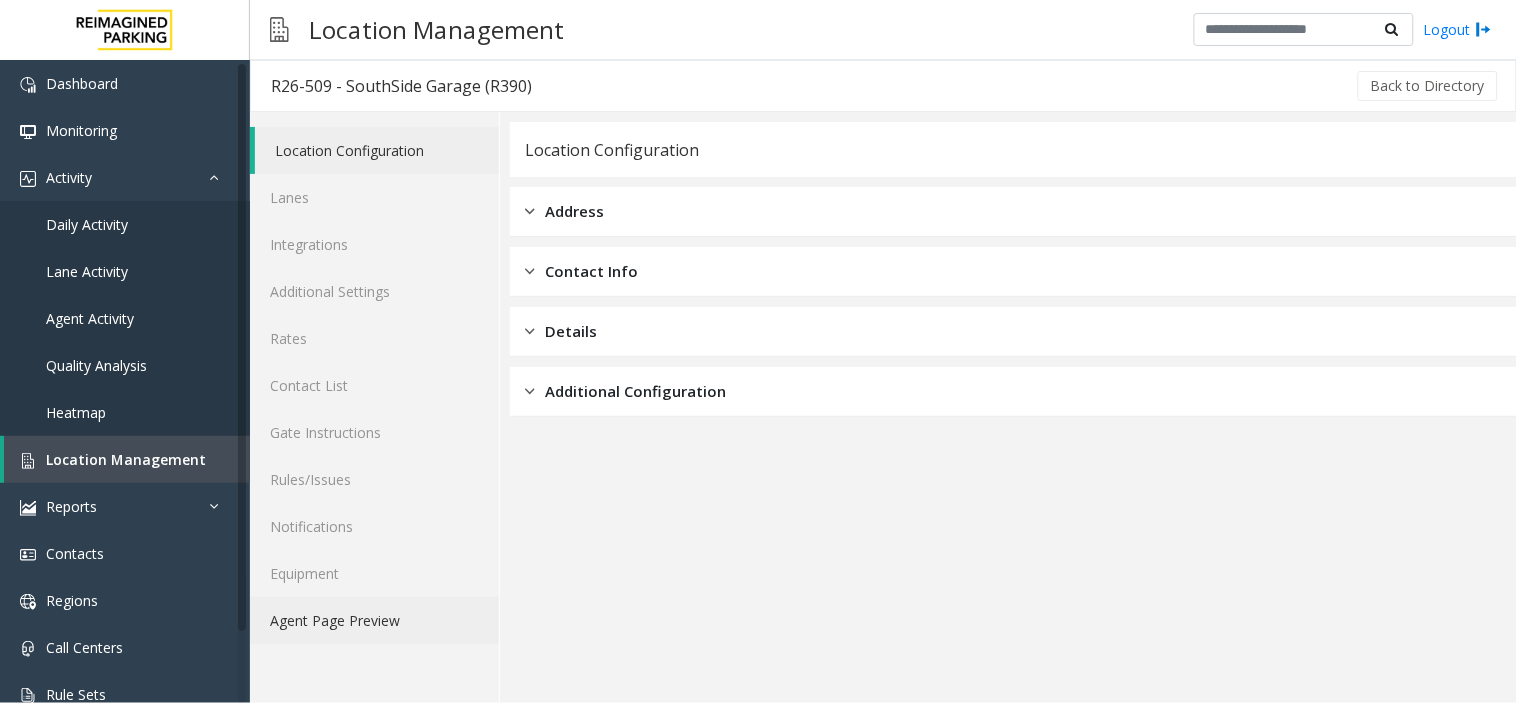 click on "Agent Page Preview" 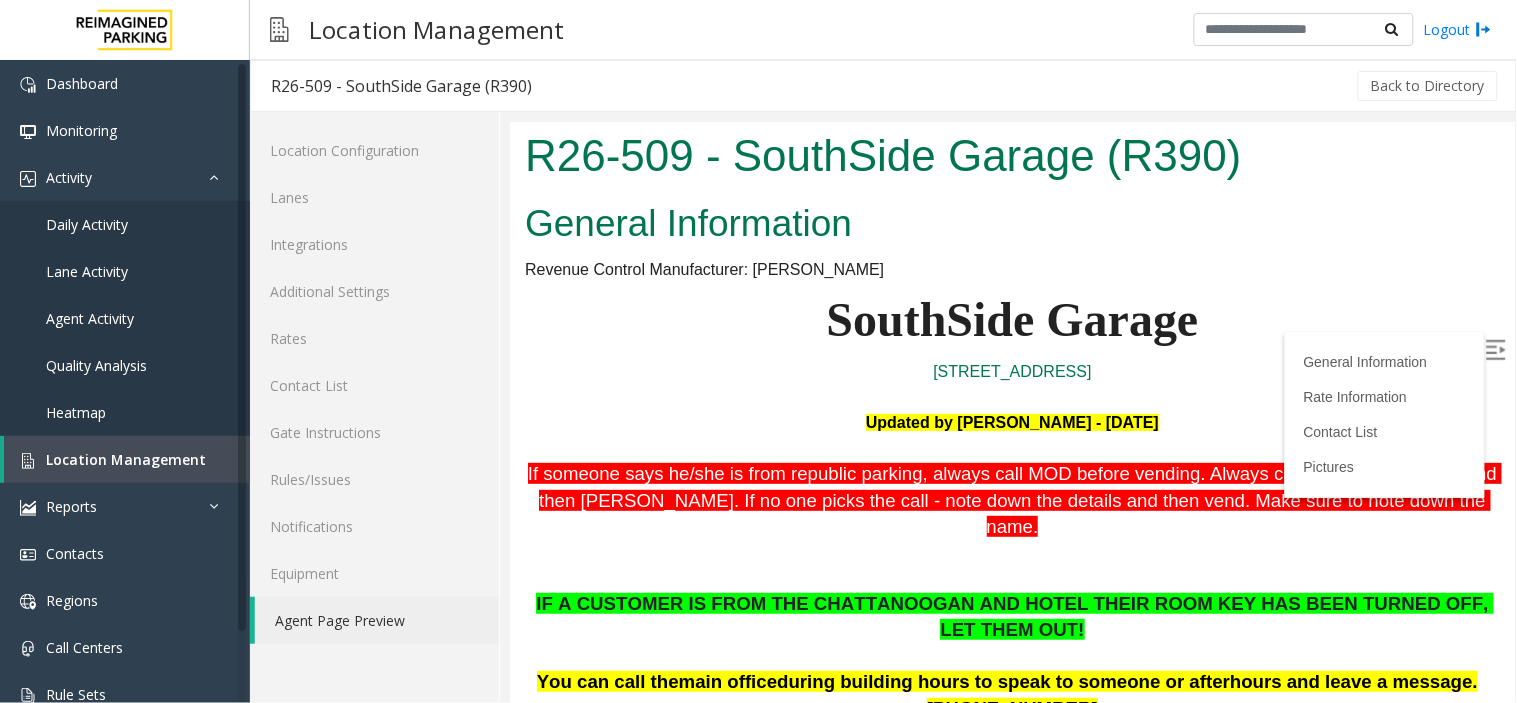 scroll, scrollTop: 222, scrollLeft: 0, axis: vertical 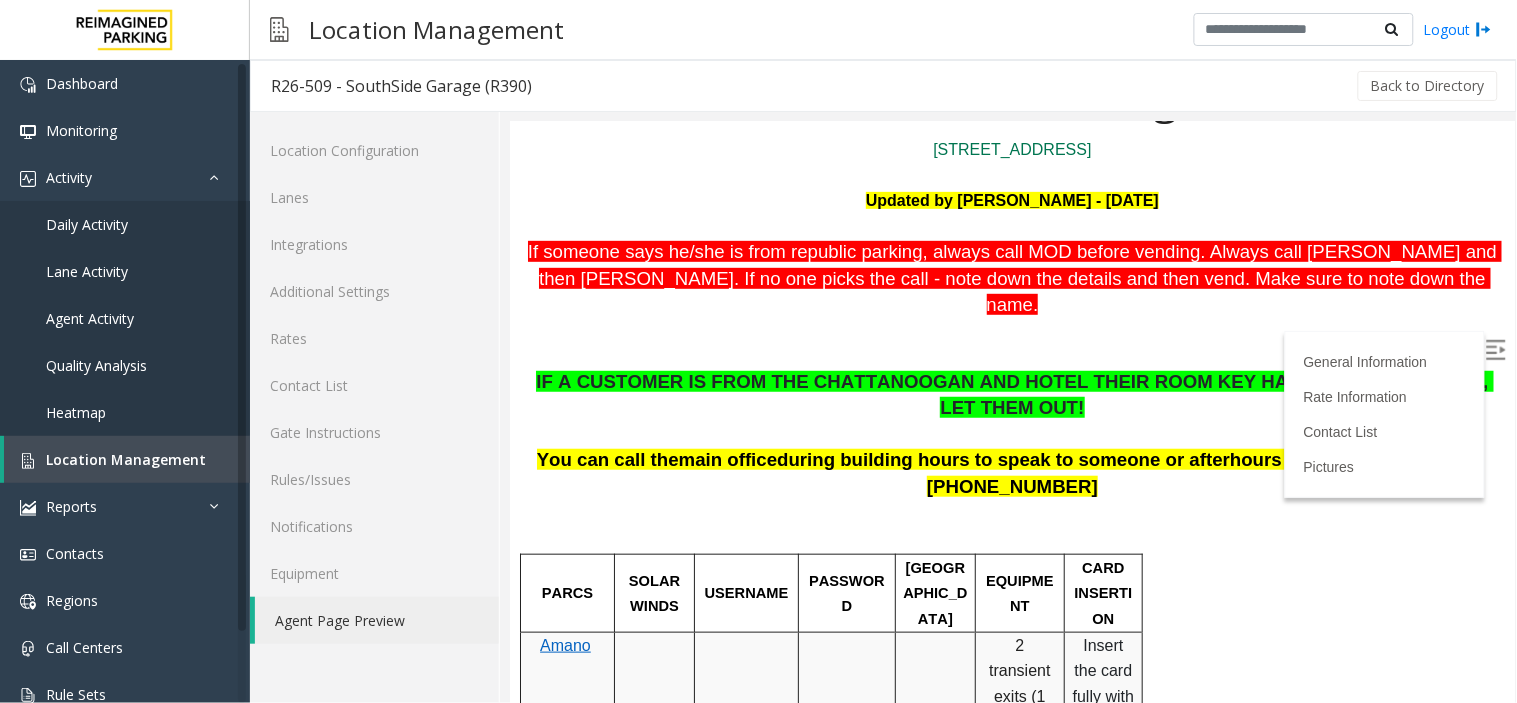 click at bounding box center (1495, 349) 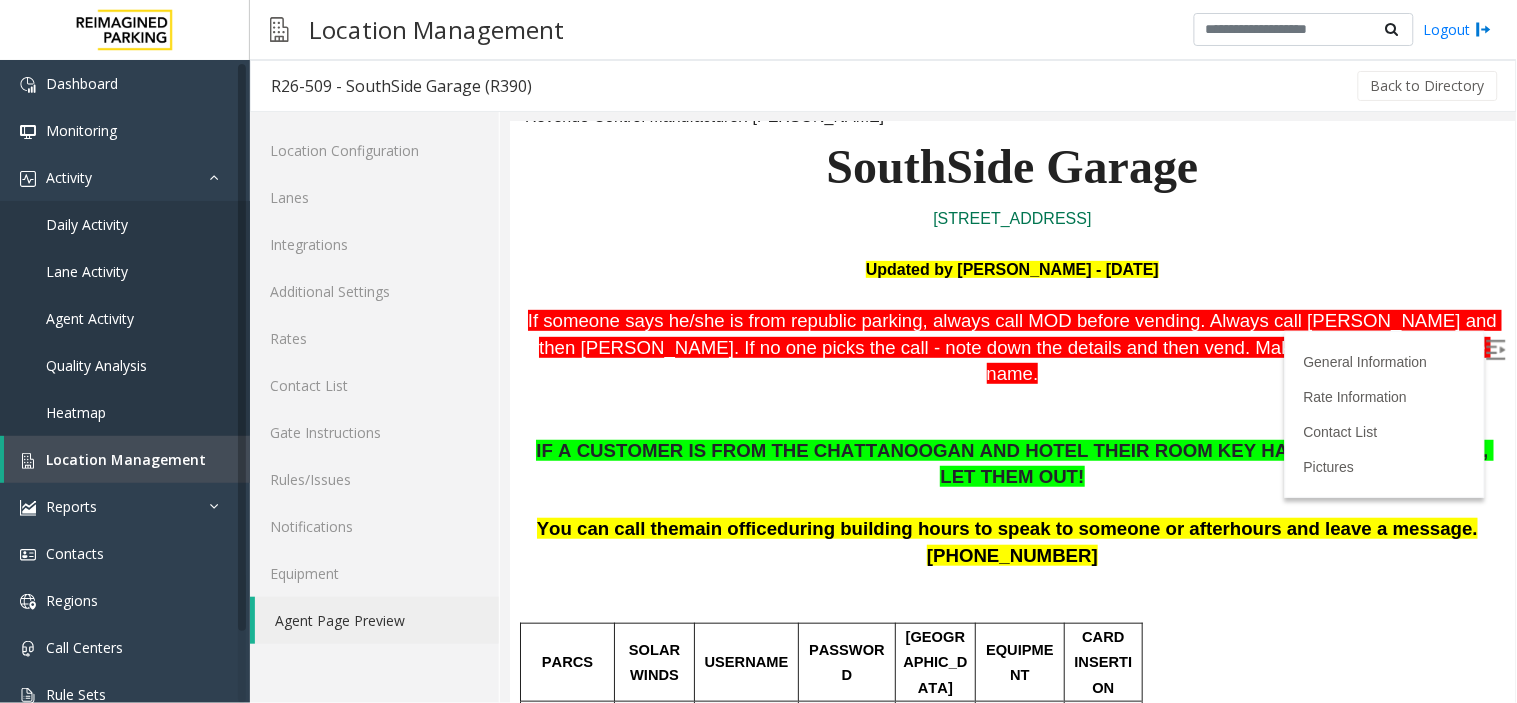 scroll, scrollTop: 0, scrollLeft: 0, axis: both 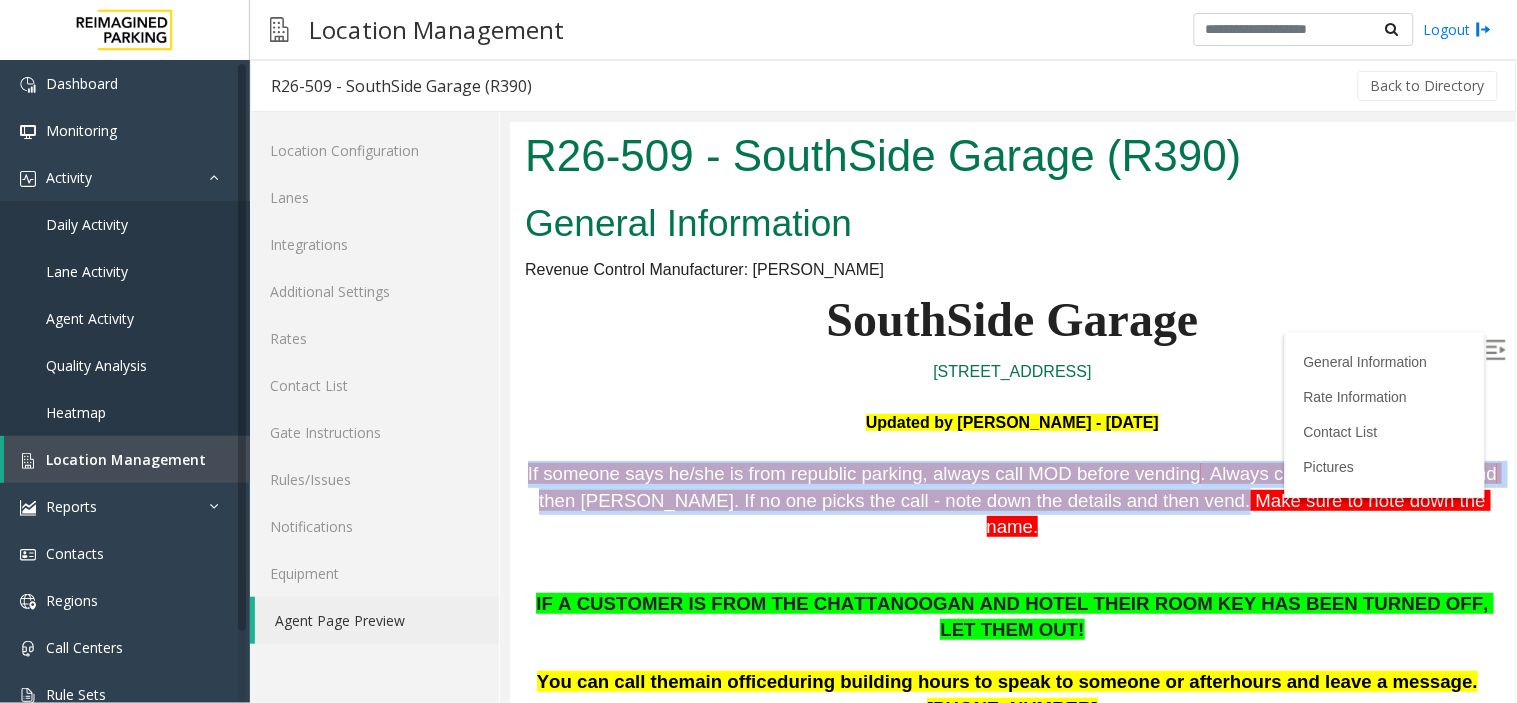 drag, startPoint x: 539, startPoint y: 468, endPoint x: 1191, endPoint y: 499, distance: 652.7366 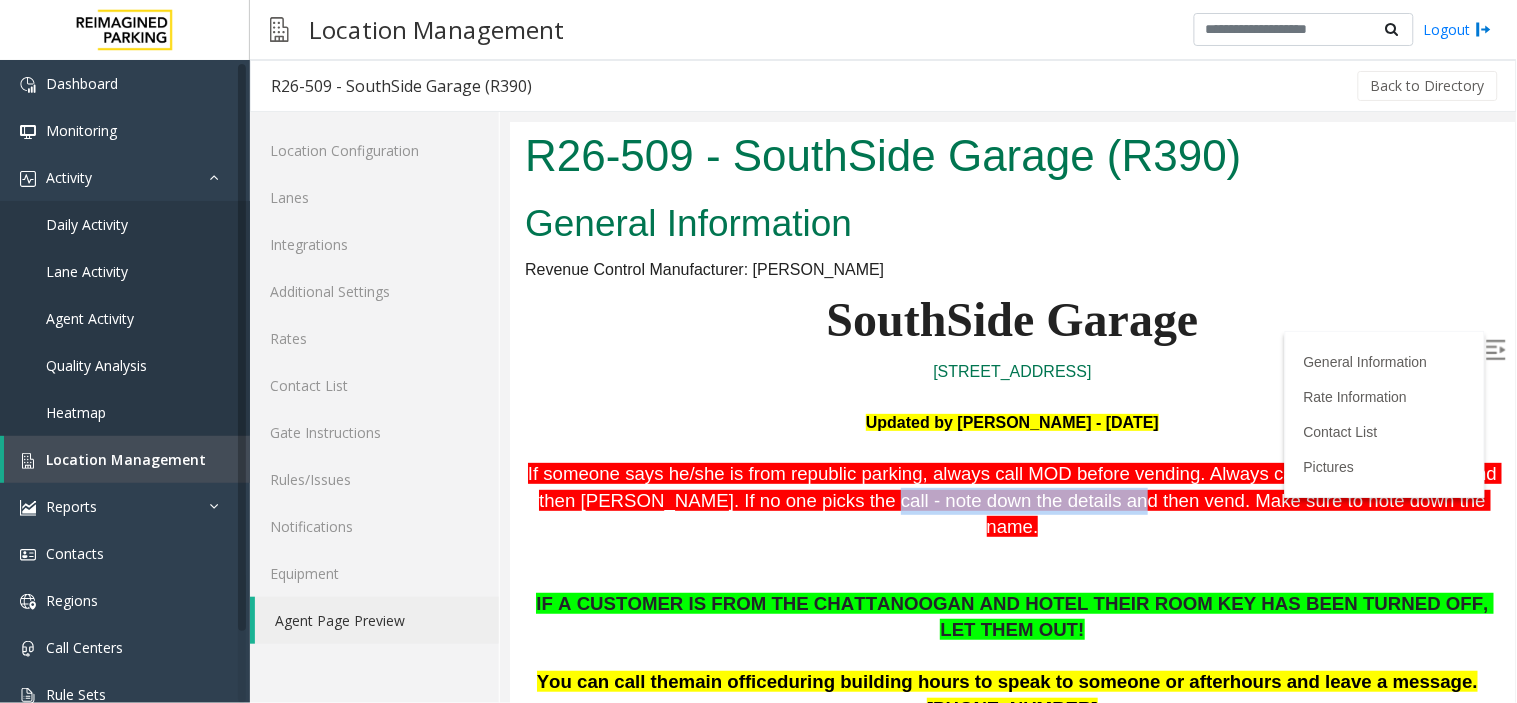 drag, startPoint x: 856, startPoint y: 502, endPoint x: 1095, endPoint y: 494, distance: 239.13385 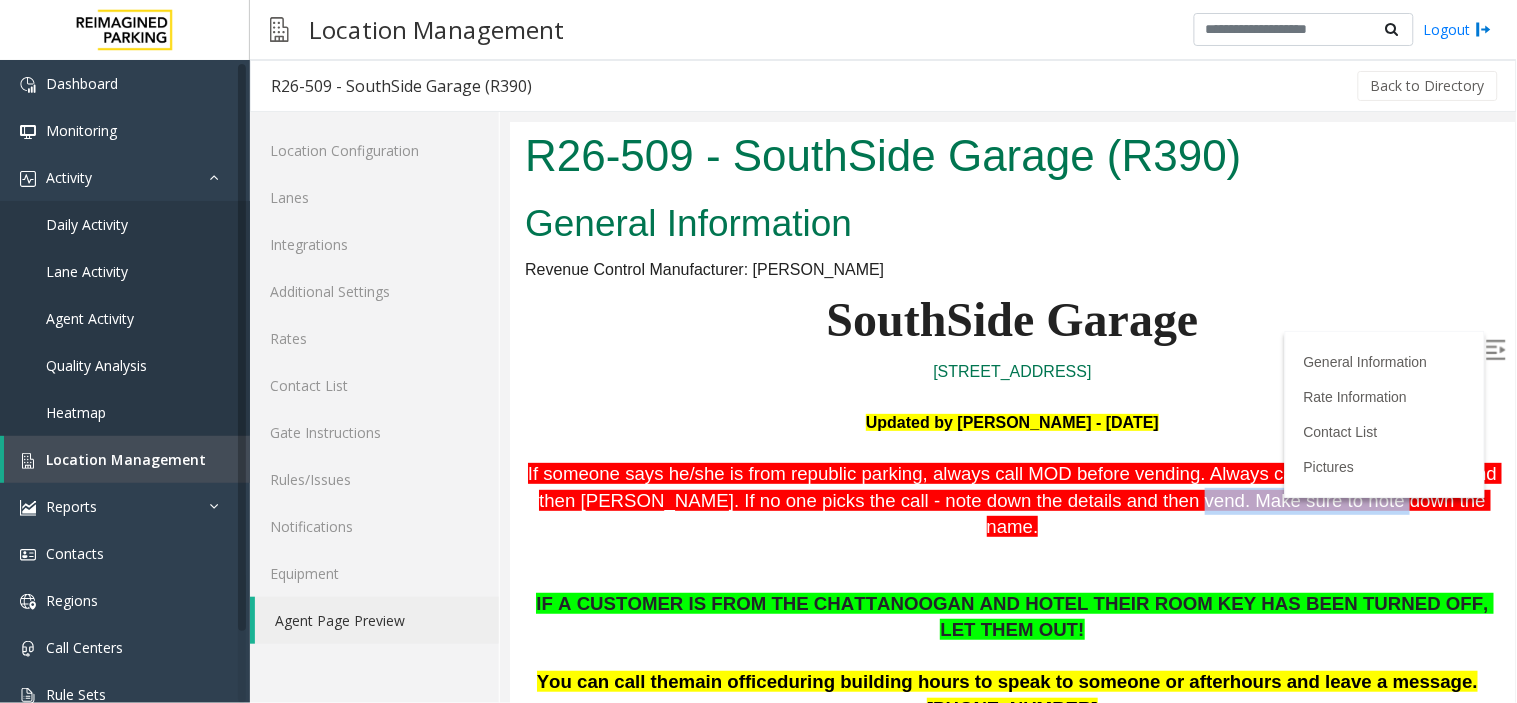 drag, startPoint x: 1155, startPoint y: 498, endPoint x: 1376, endPoint y: 507, distance: 221.18318 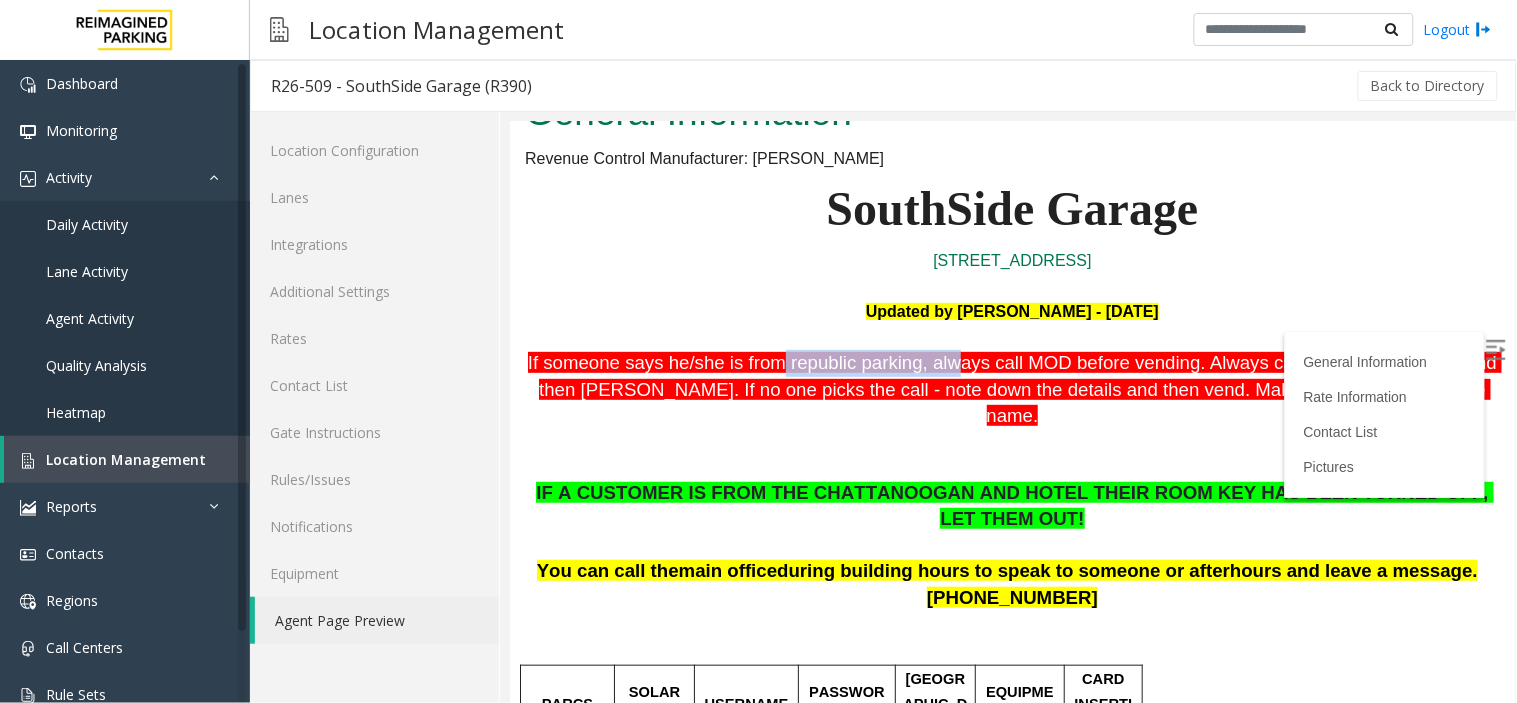 drag, startPoint x: 772, startPoint y: 355, endPoint x: 926, endPoint y: 357, distance: 154.01299 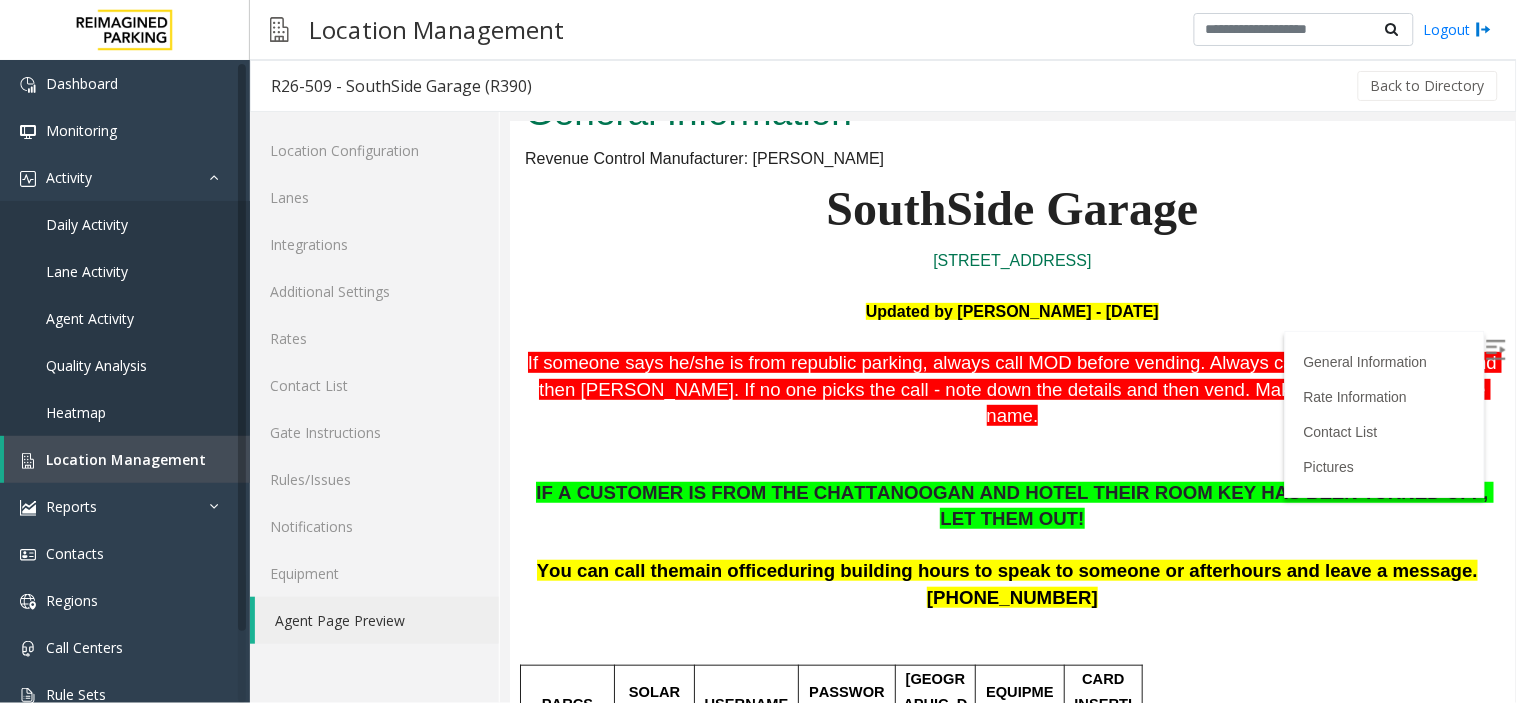 click on "[PHONE_NUMBER]" at bounding box center (1011, 597) 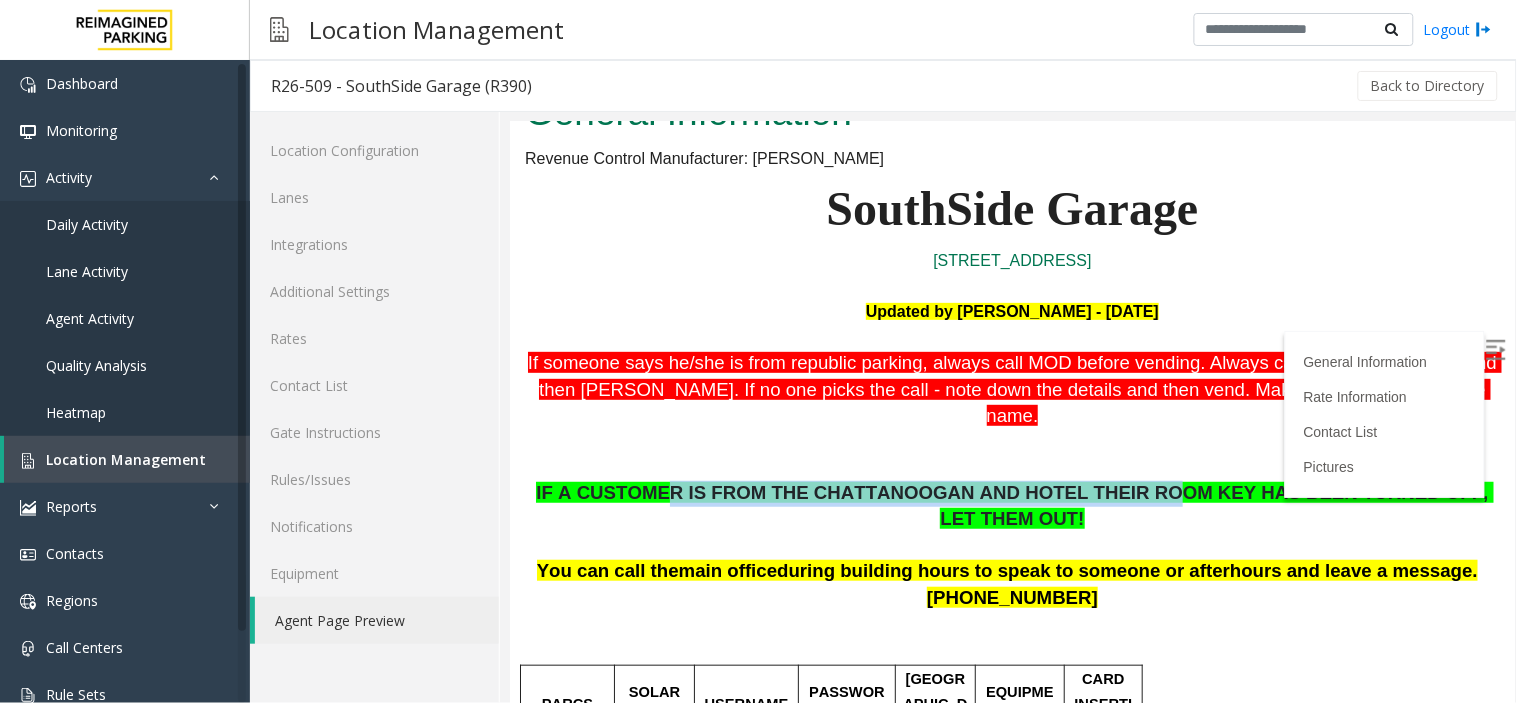 drag, startPoint x: 661, startPoint y: 476, endPoint x: 1087, endPoint y: 476, distance: 426 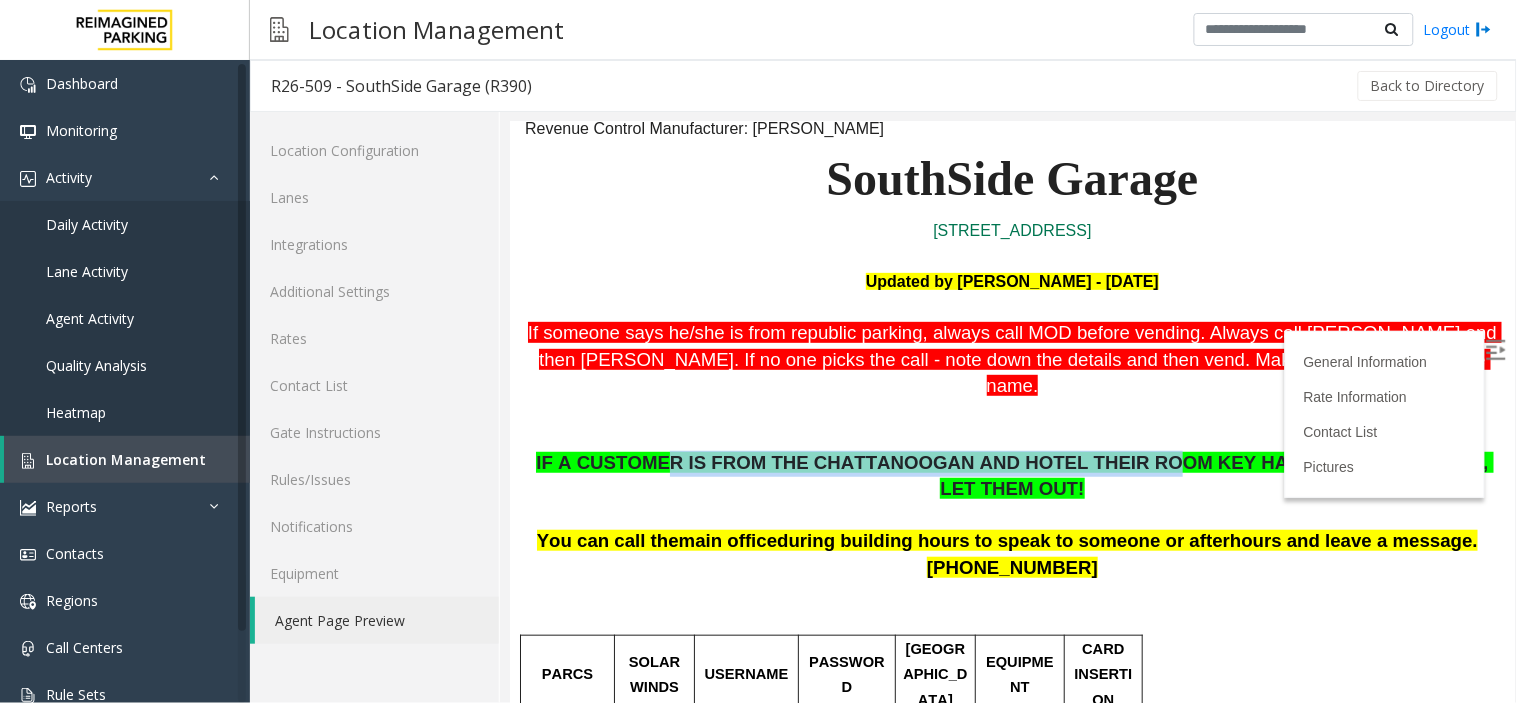 scroll, scrollTop: 0, scrollLeft: 0, axis: both 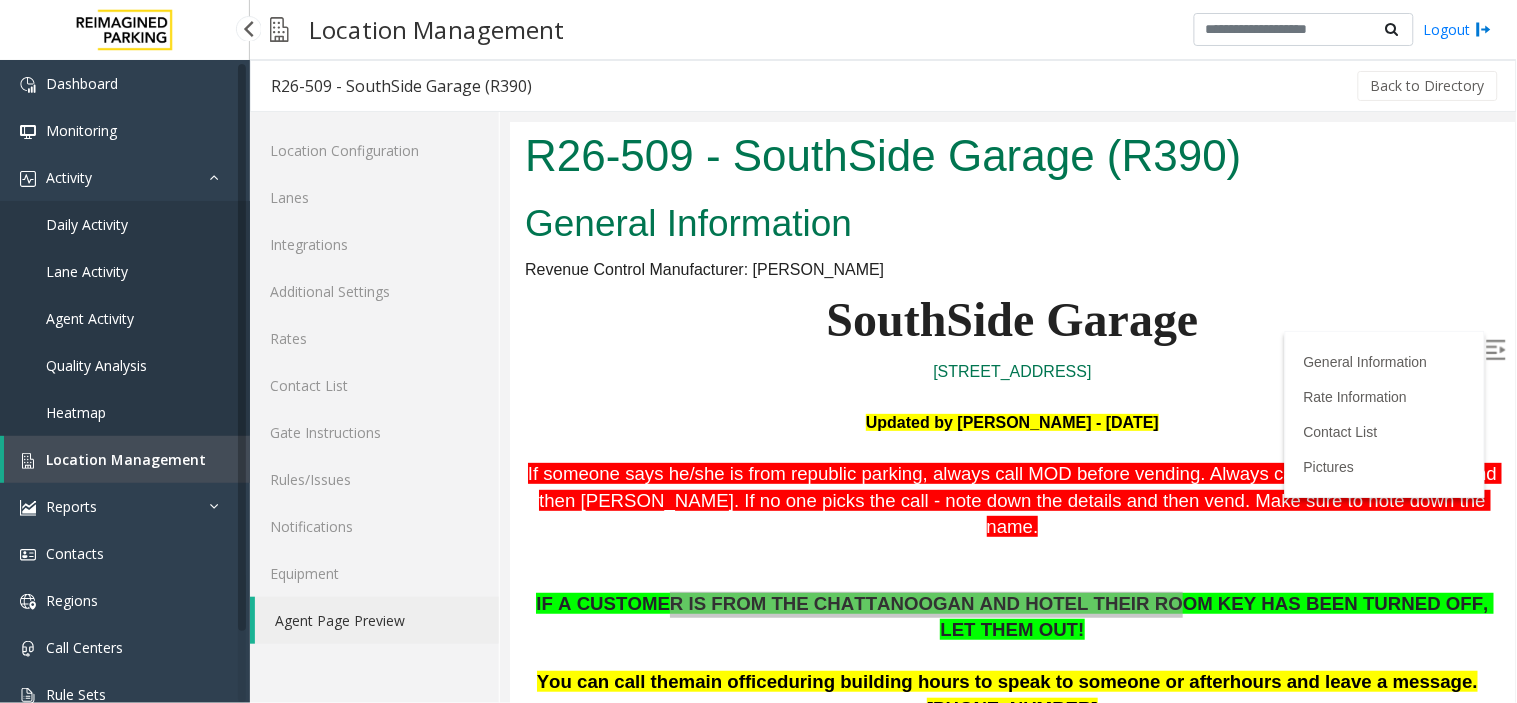 click on "Location Management" at bounding box center [126, 459] 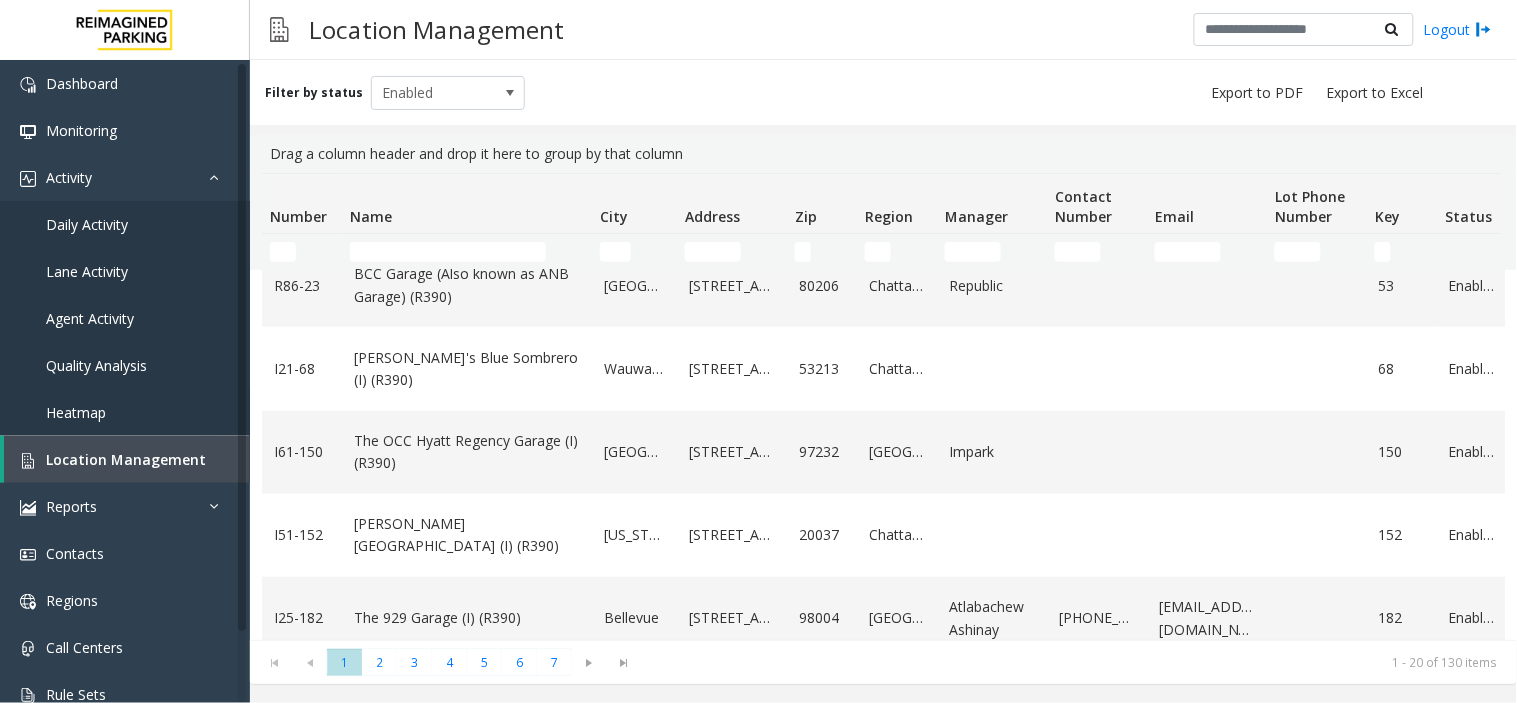 scroll, scrollTop: 444, scrollLeft: 0, axis: vertical 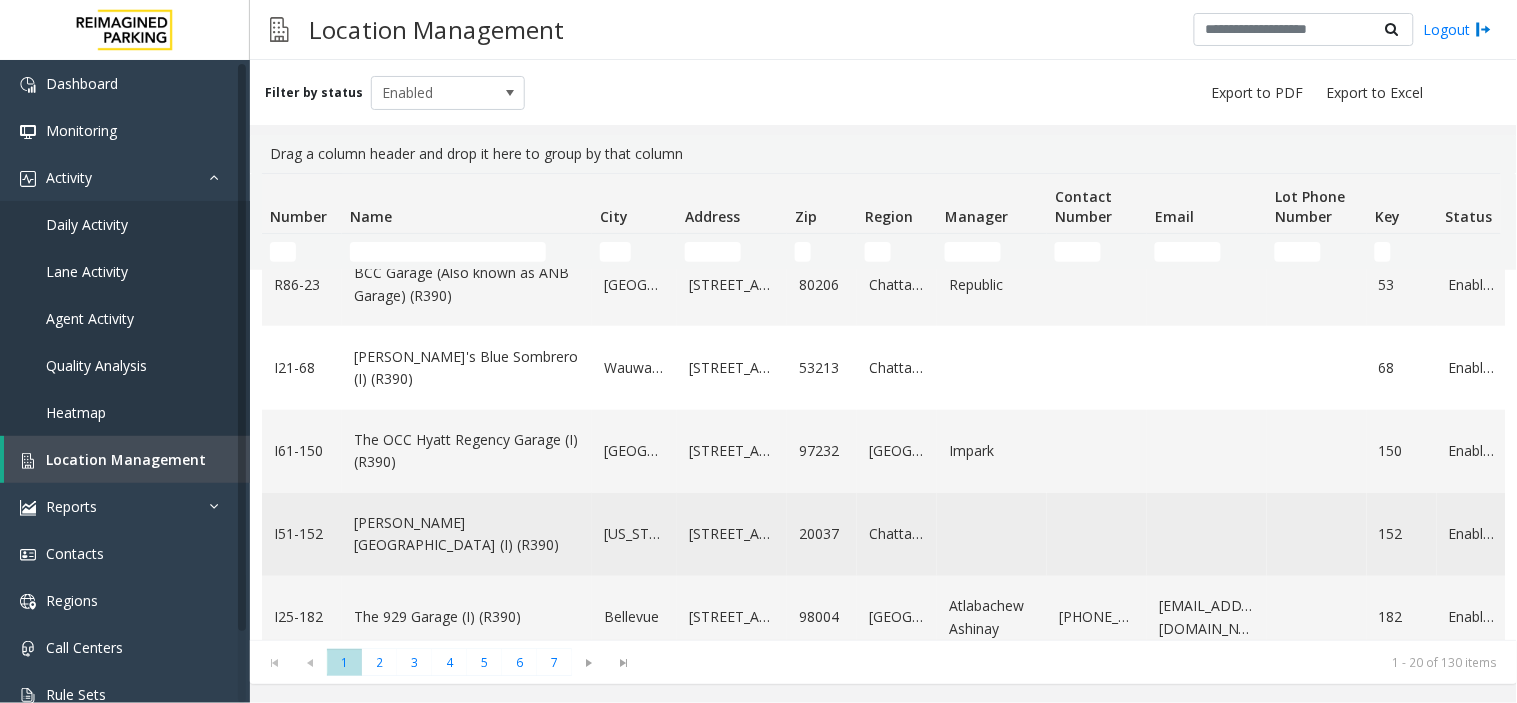 click on "[PERSON_NAME][GEOGRAPHIC_DATA] (I) (R390)" 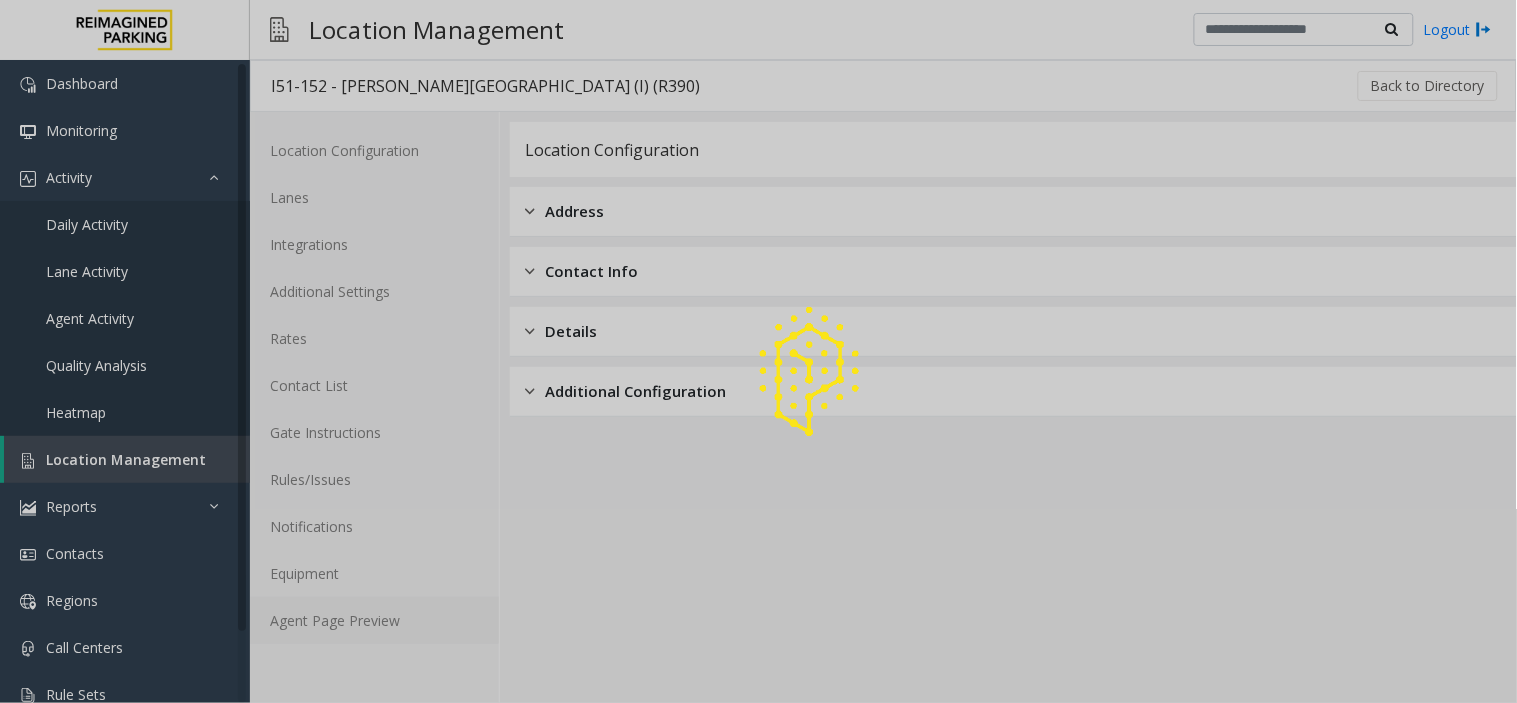 click on "Agent Page Preview" 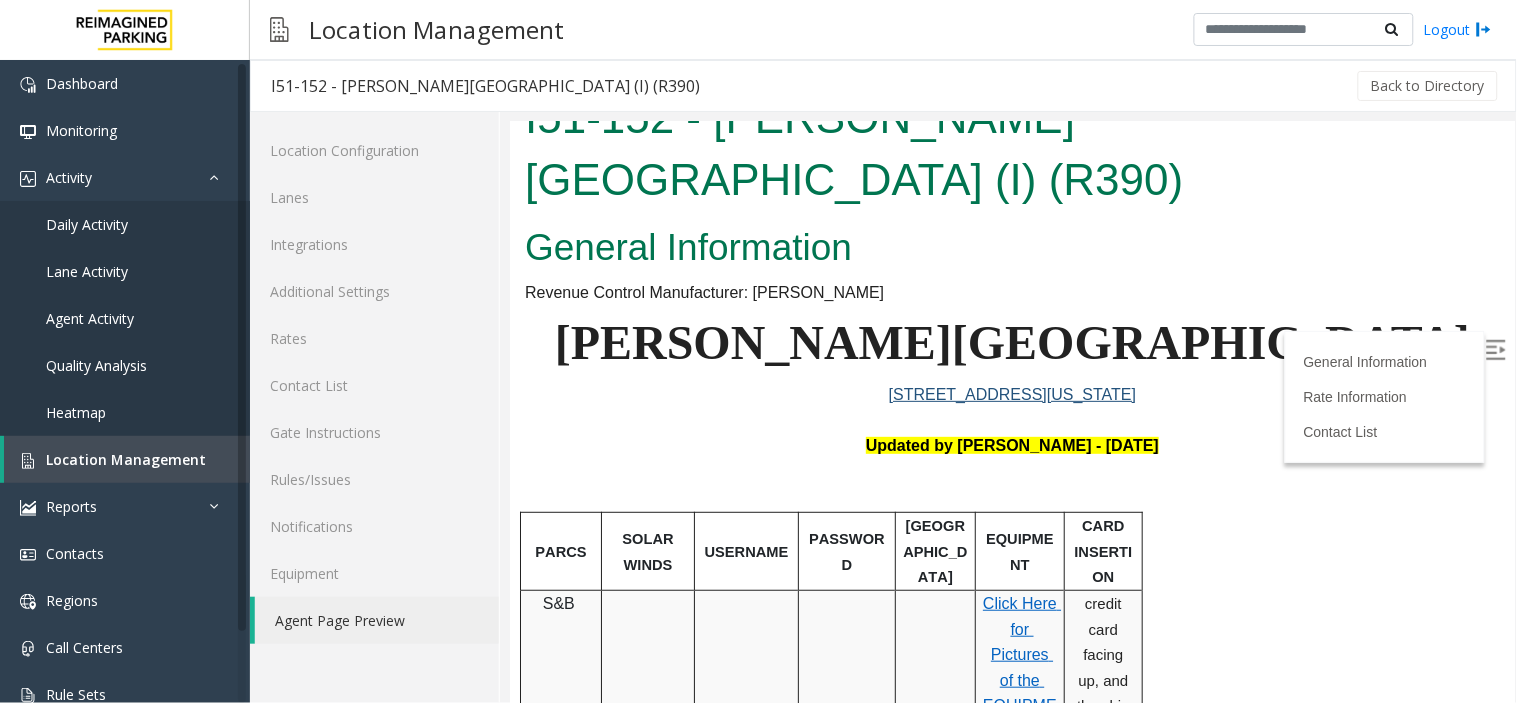scroll, scrollTop: 0, scrollLeft: 0, axis: both 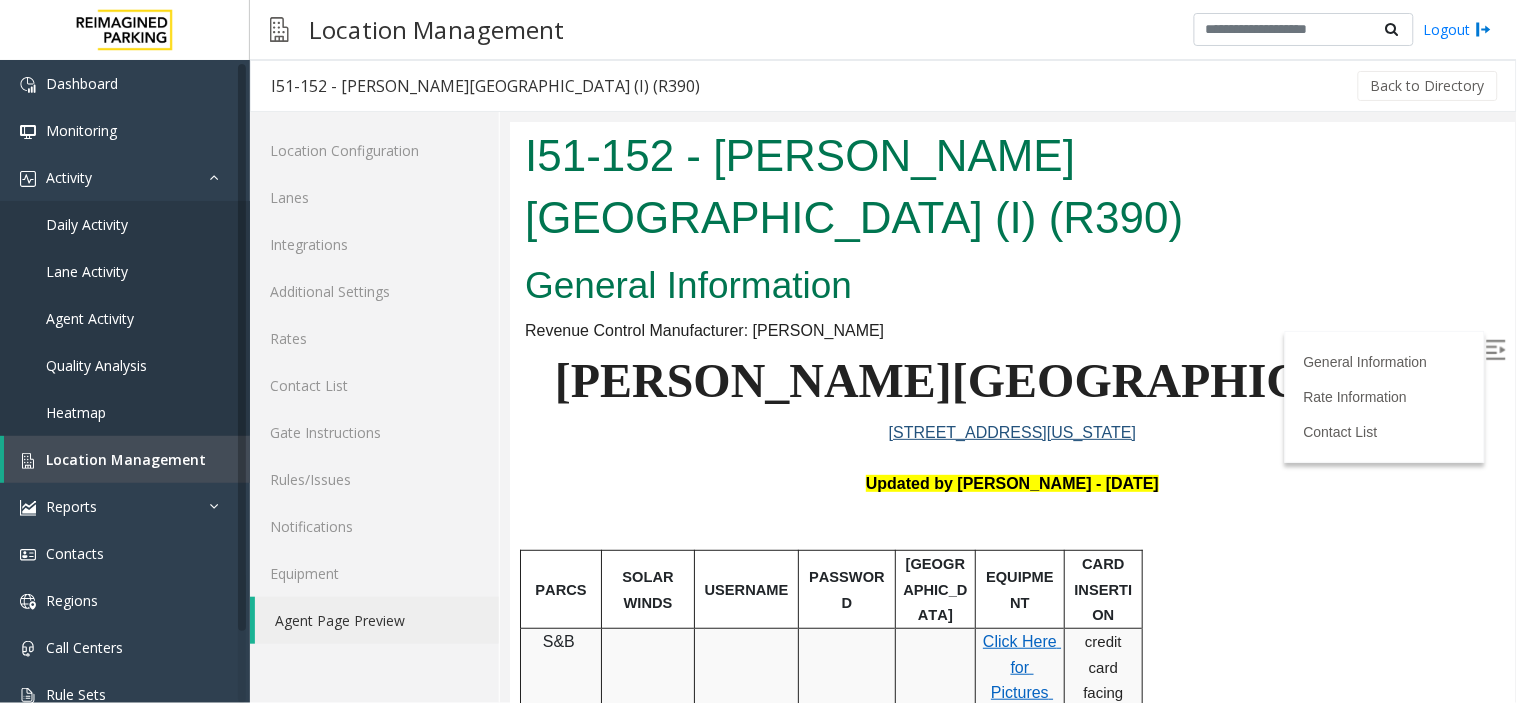 click at bounding box center [1497, 351] 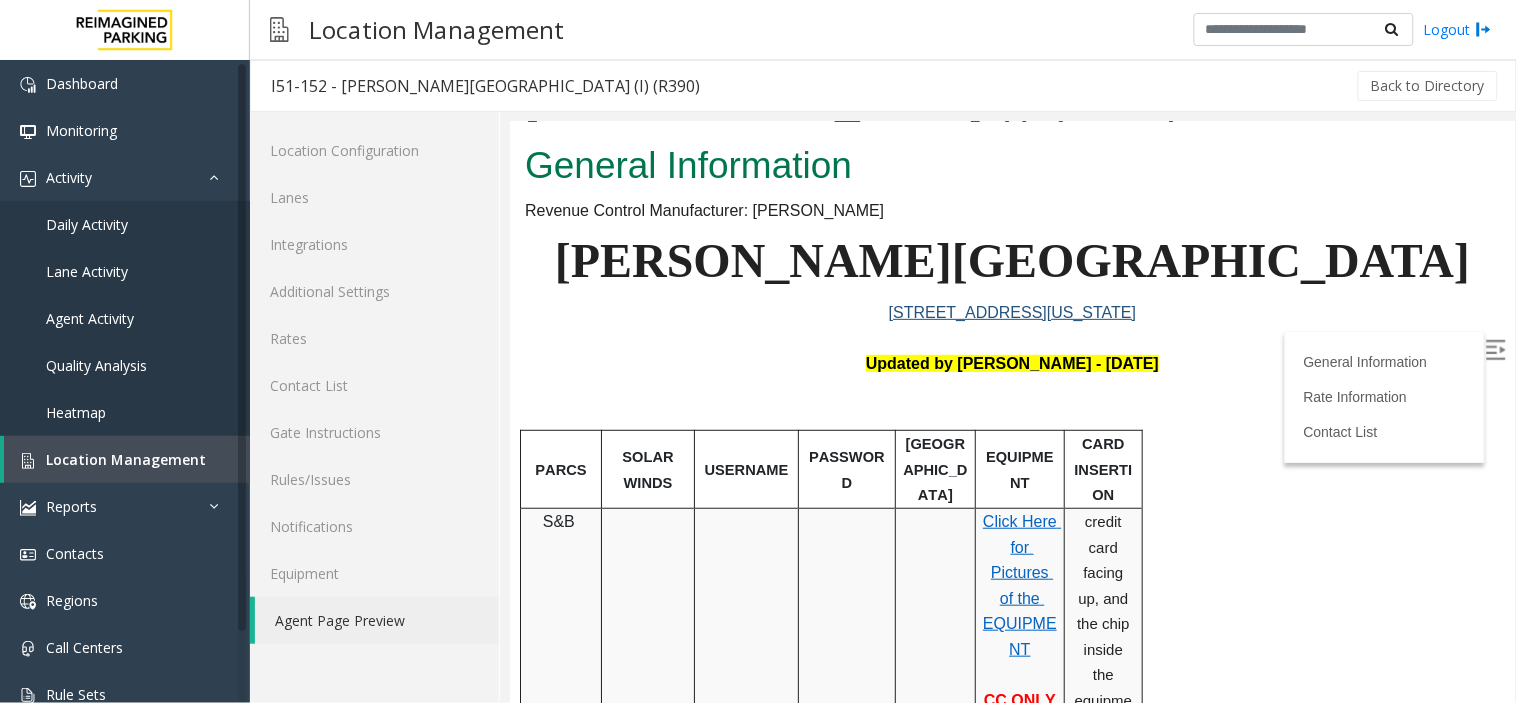 scroll, scrollTop: 111, scrollLeft: 0, axis: vertical 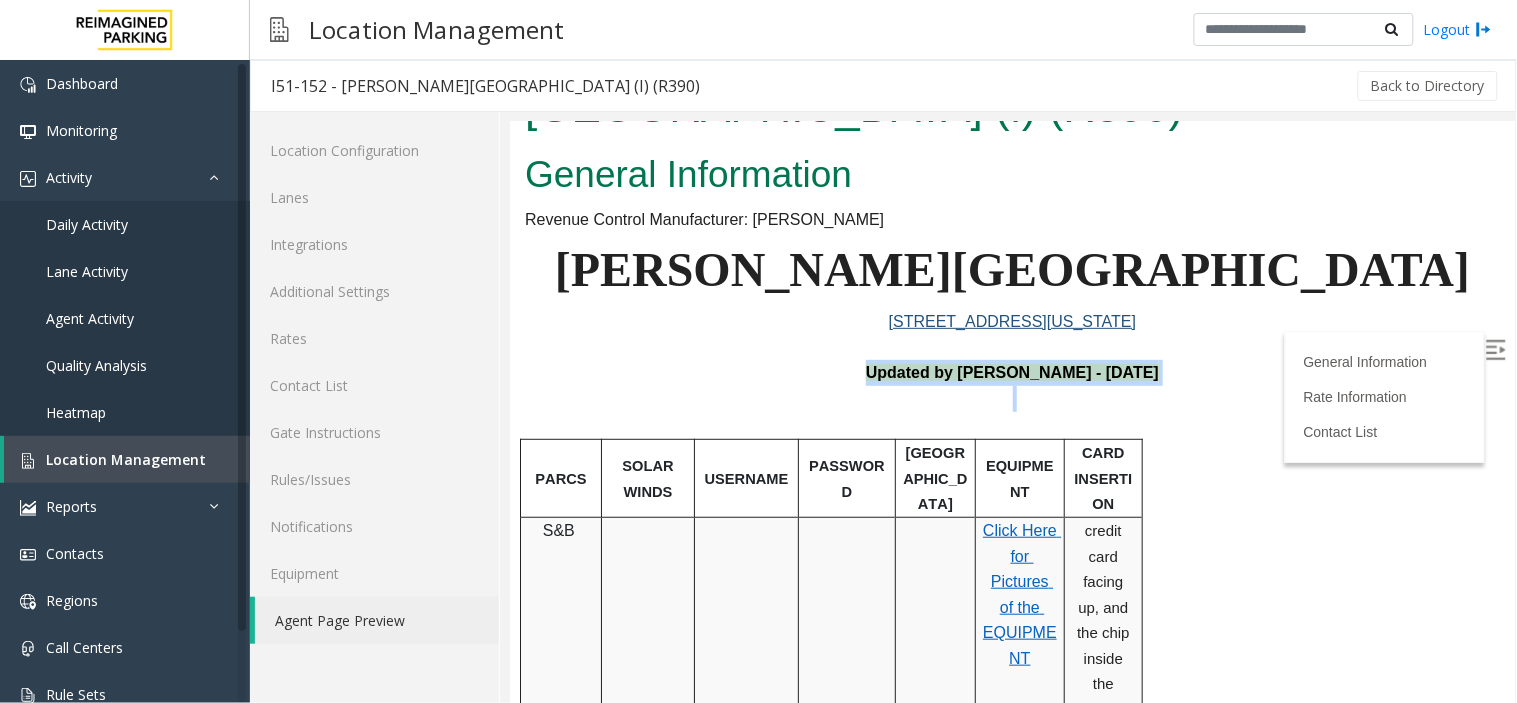 click on "General Information
Revenue Control Manufacturer: [PERSON_NAME]
[PERSON_NAME][GEOGRAPHIC_DATA] [STREET_ADDRESS][US_STATE] Updated by [PERSON_NAME] - [DATE]   PARCS SOLAR WINDS USERNAME PASSWORD PARIS EQUIPMENT CARD INSERTION S&B           Click Here for Pictures of the EQUIPMENT   CC ONLY credit card facing up, and the chip inside the equipment/credit card slot.   MANDATORY FIELD VALIDATIONS APPROVED VALIDATION LIST TICKET MONTHLY CARDS/TENANTS GARAGE LAYOUT LOCATION TIME   Validation is chaser  validation.     Insert ticket in ticket slot followed by validation ticket     Gate - #101     Barcode needs to be facing up and towards the machine. Access card/transponder is displayed on the windshield The black Overhead rolling door (OHD) stays down 24/7 and is activated/opened when you pull a ticket, use a validation, use an online prepaid ticket/Spot hero/Park whiz,  or use a monthly access card/Transponder. Click Here for  the   LOCAL TIME APPROVED VENDORS" at bounding box center [1011, 1575] 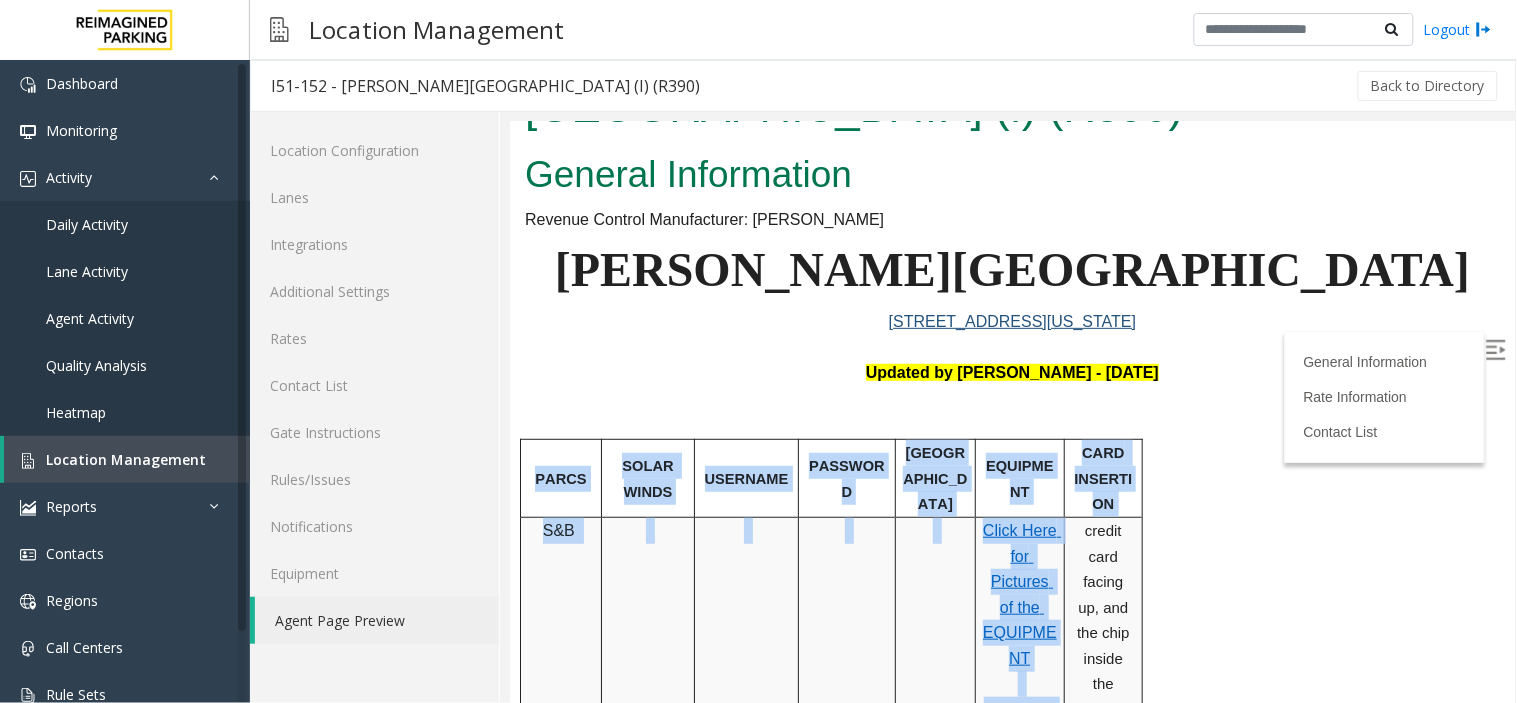 drag, startPoint x: 1084, startPoint y: 475, endPoint x: 1149, endPoint y: 638, distance: 175.4822 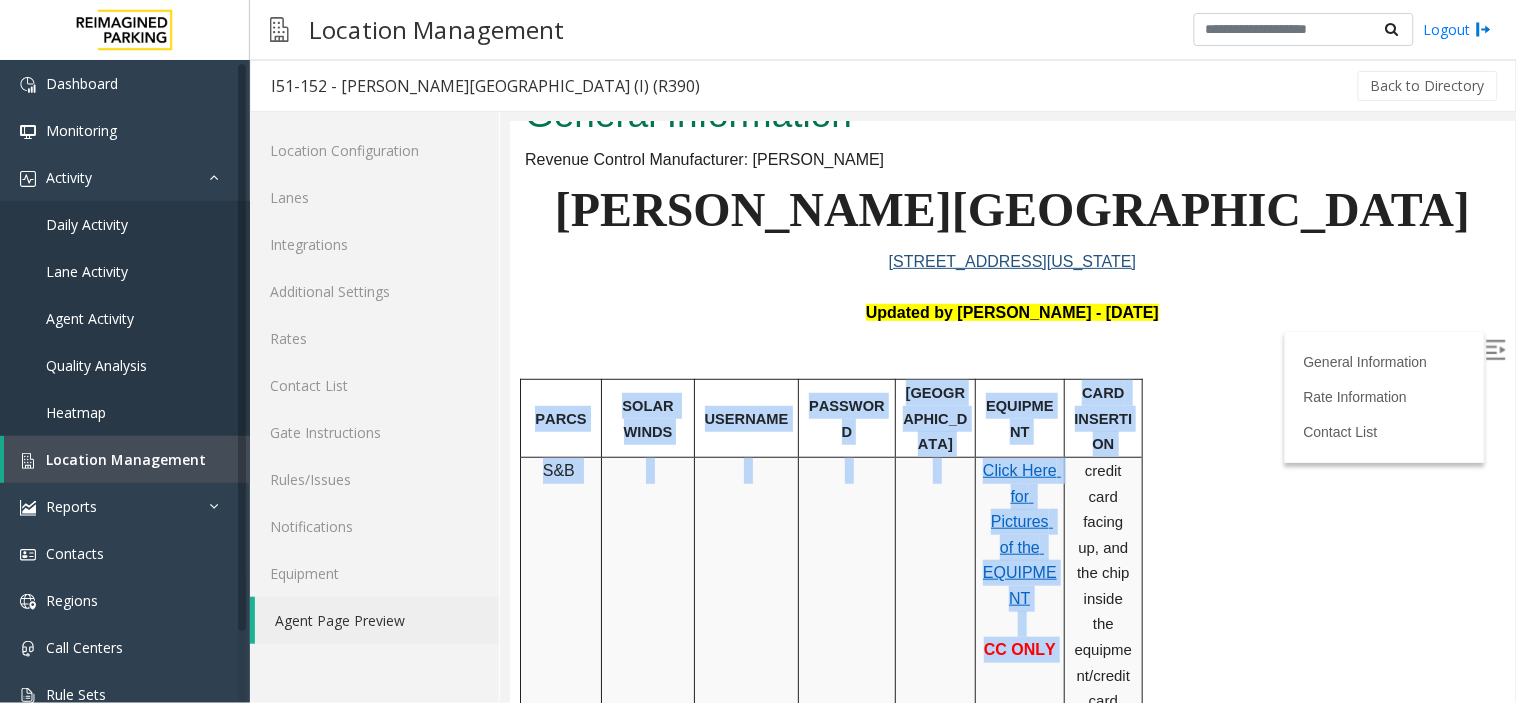 scroll, scrollTop: 222, scrollLeft: 0, axis: vertical 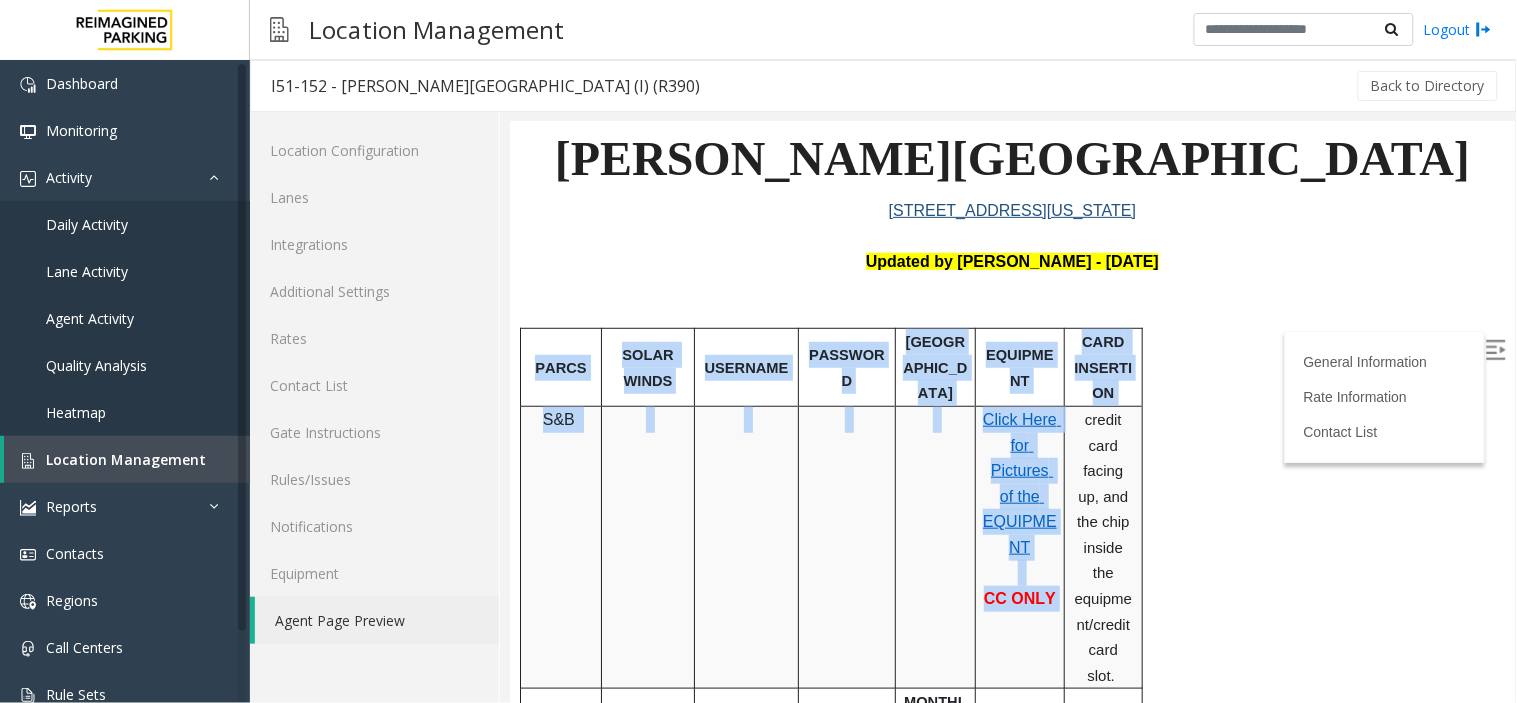 click on "credit card facing up, and the chip inside the equipment/credit card slot." at bounding box center [1103, 546] 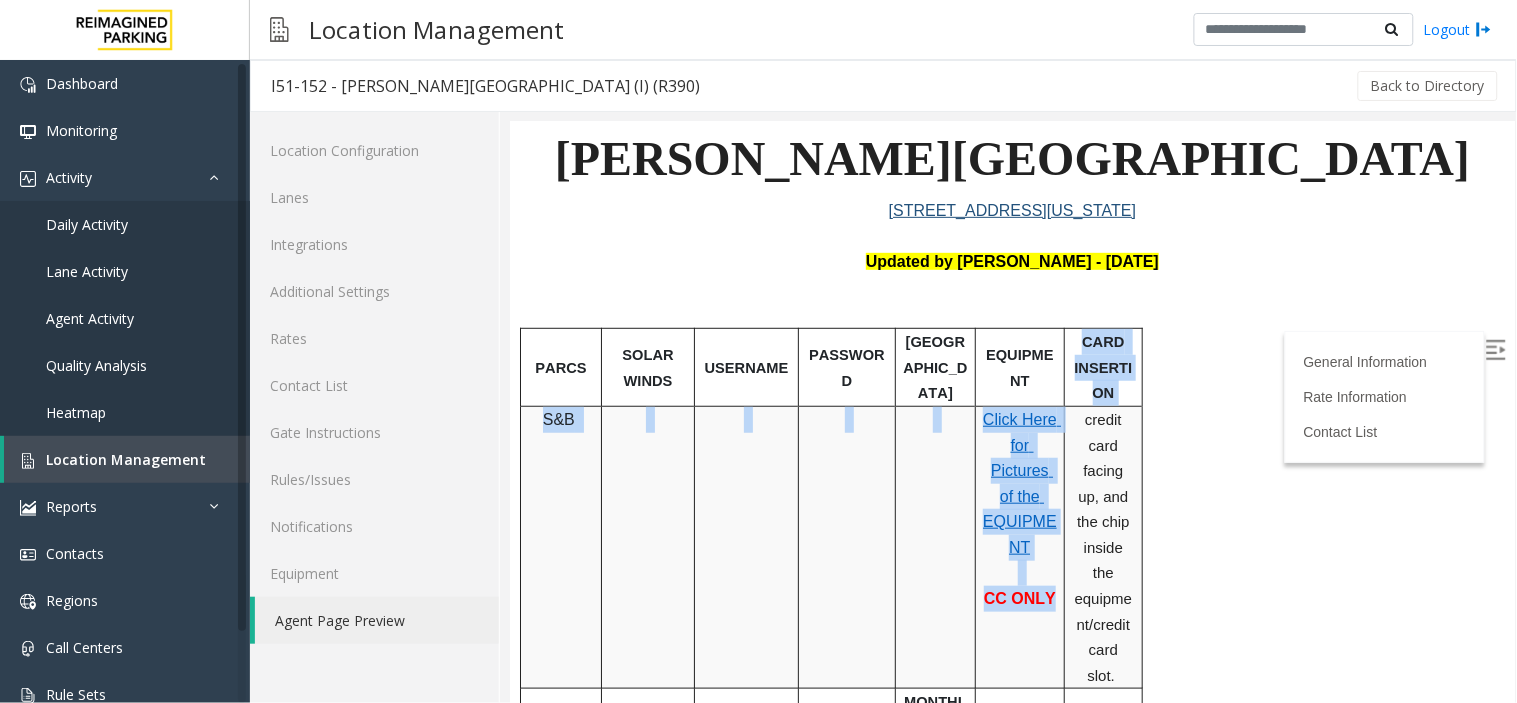 drag, startPoint x: 1074, startPoint y: 338, endPoint x: 1137, endPoint y: 517, distance: 189.76302 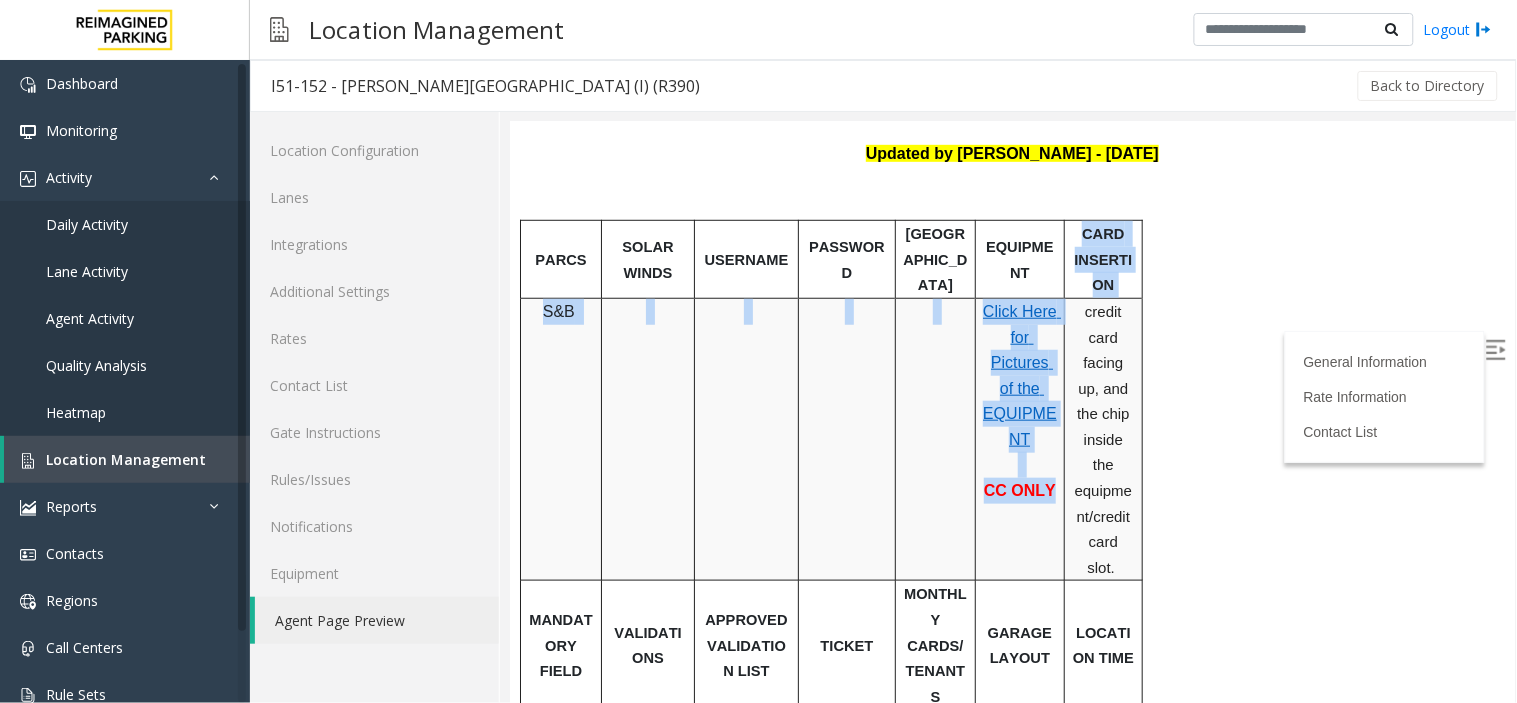scroll, scrollTop: 0, scrollLeft: 0, axis: both 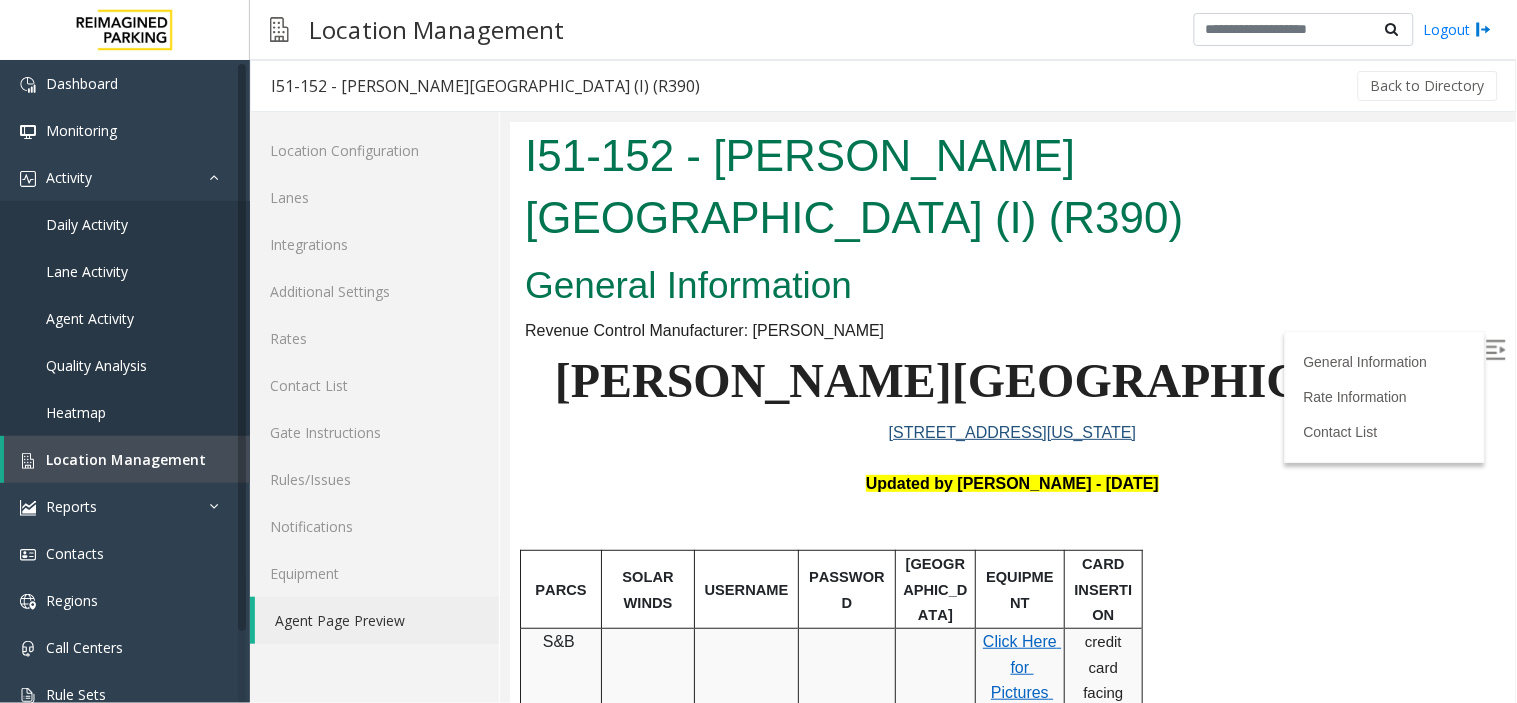 click on "Updated by [PERSON_NAME] - [DATE]" at bounding box center [1011, 482] 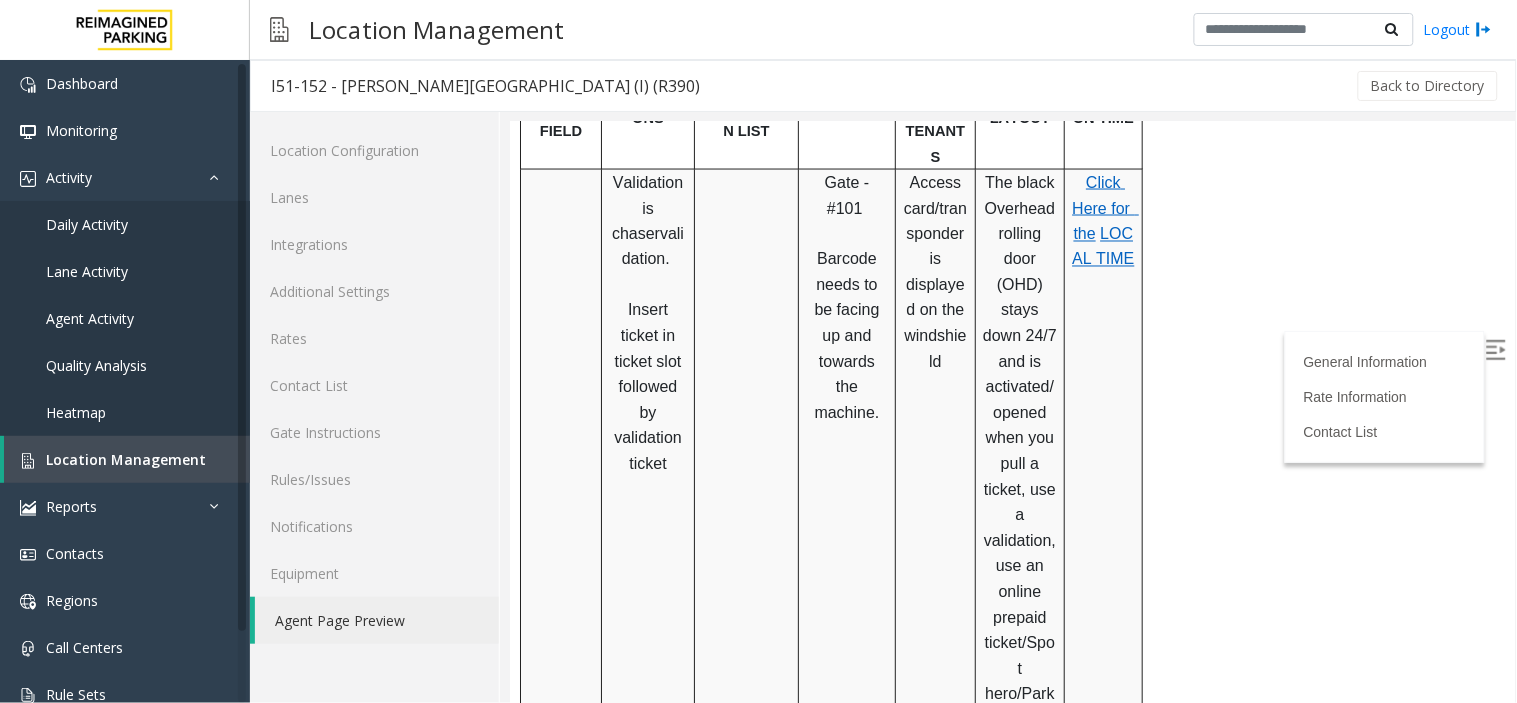 scroll, scrollTop: 888, scrollLeft: 0, axis: vertical 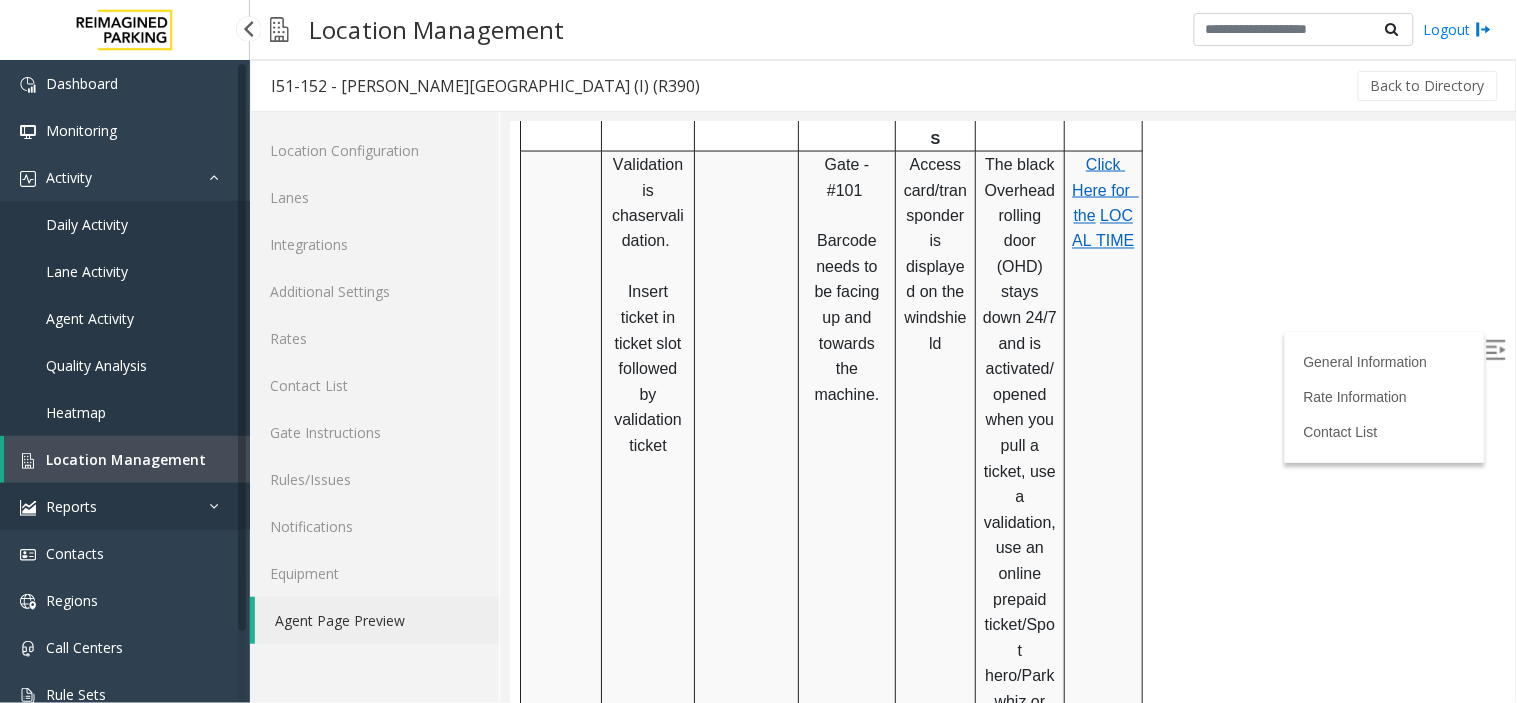 click on "Reports" at bounding box center [125, 506] 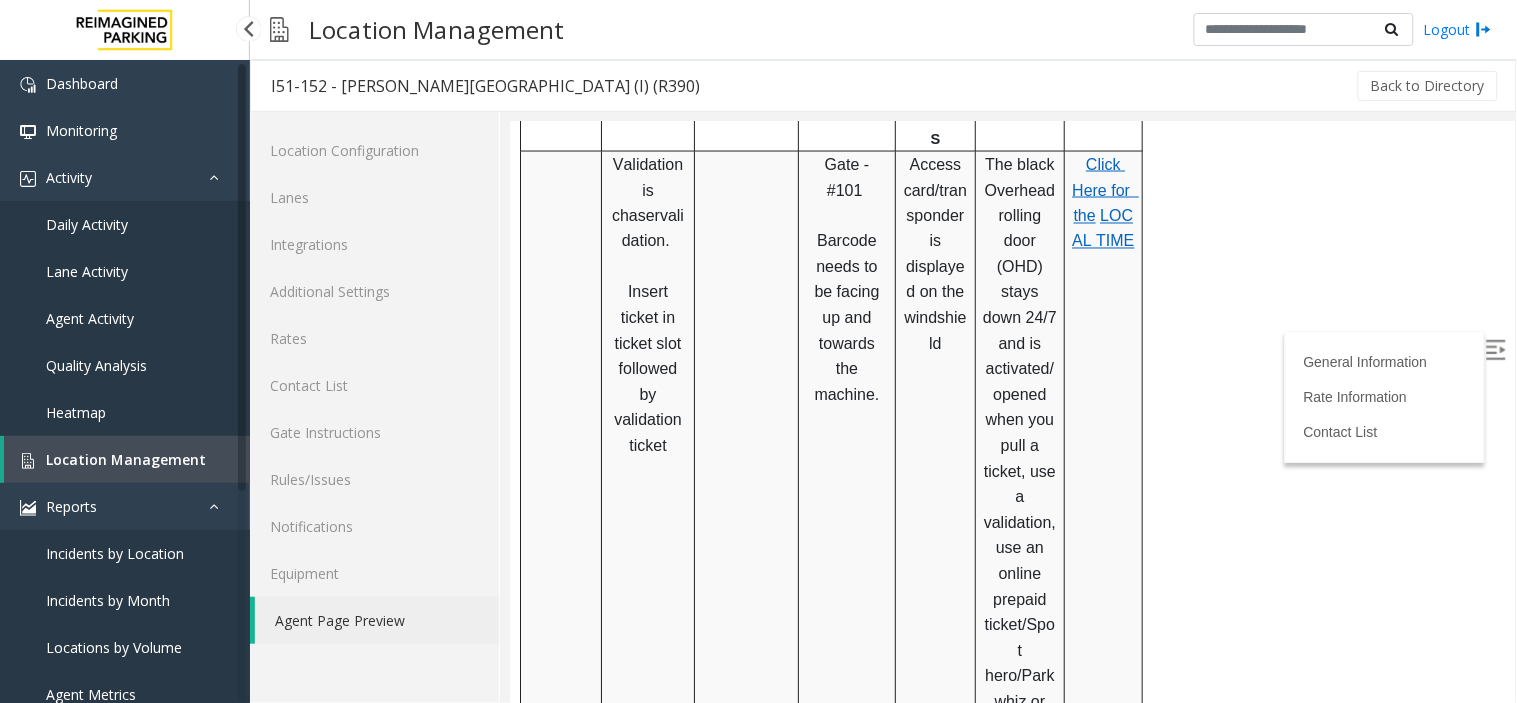 click on "Location Management" at bounding box center [126, 459] 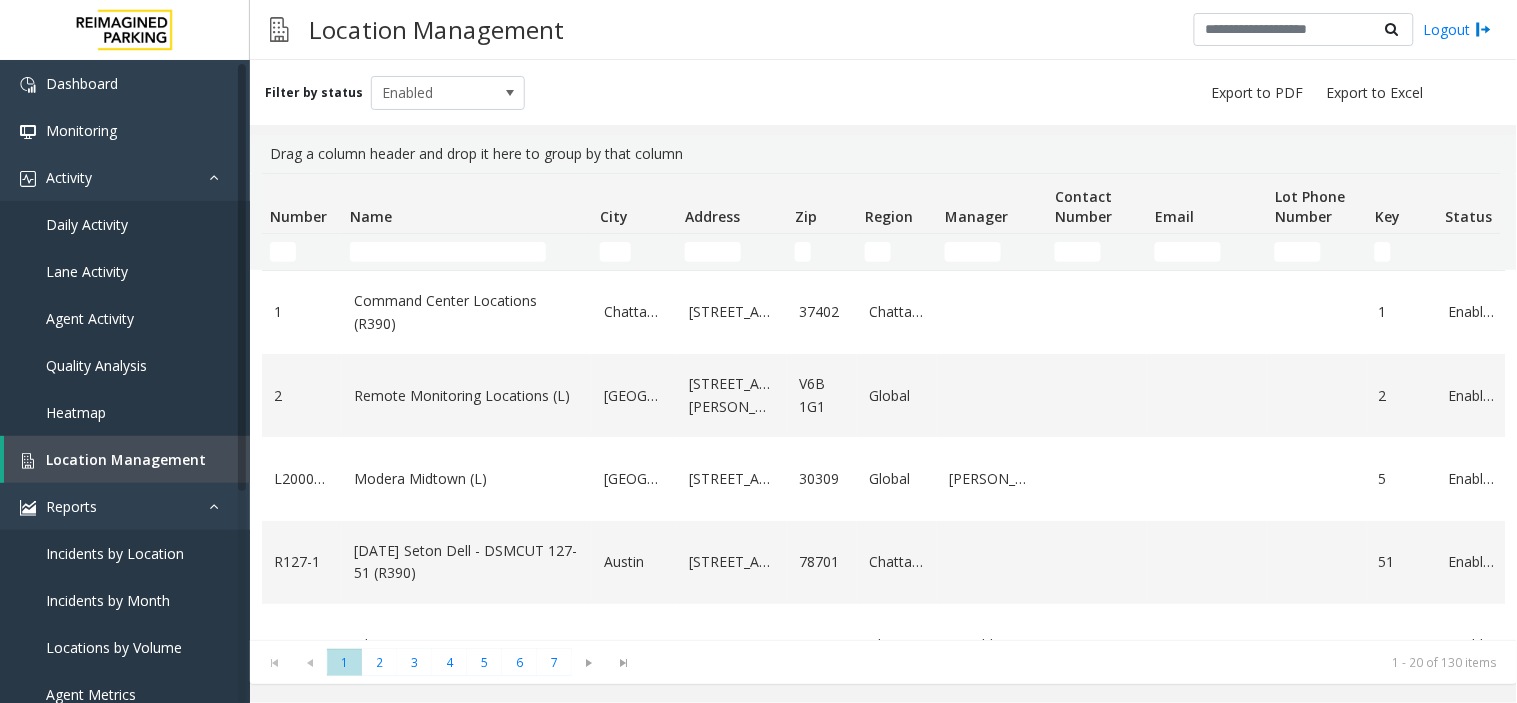 scroll, scrollTop: 444, scrollLeft: 0, axis: vertical 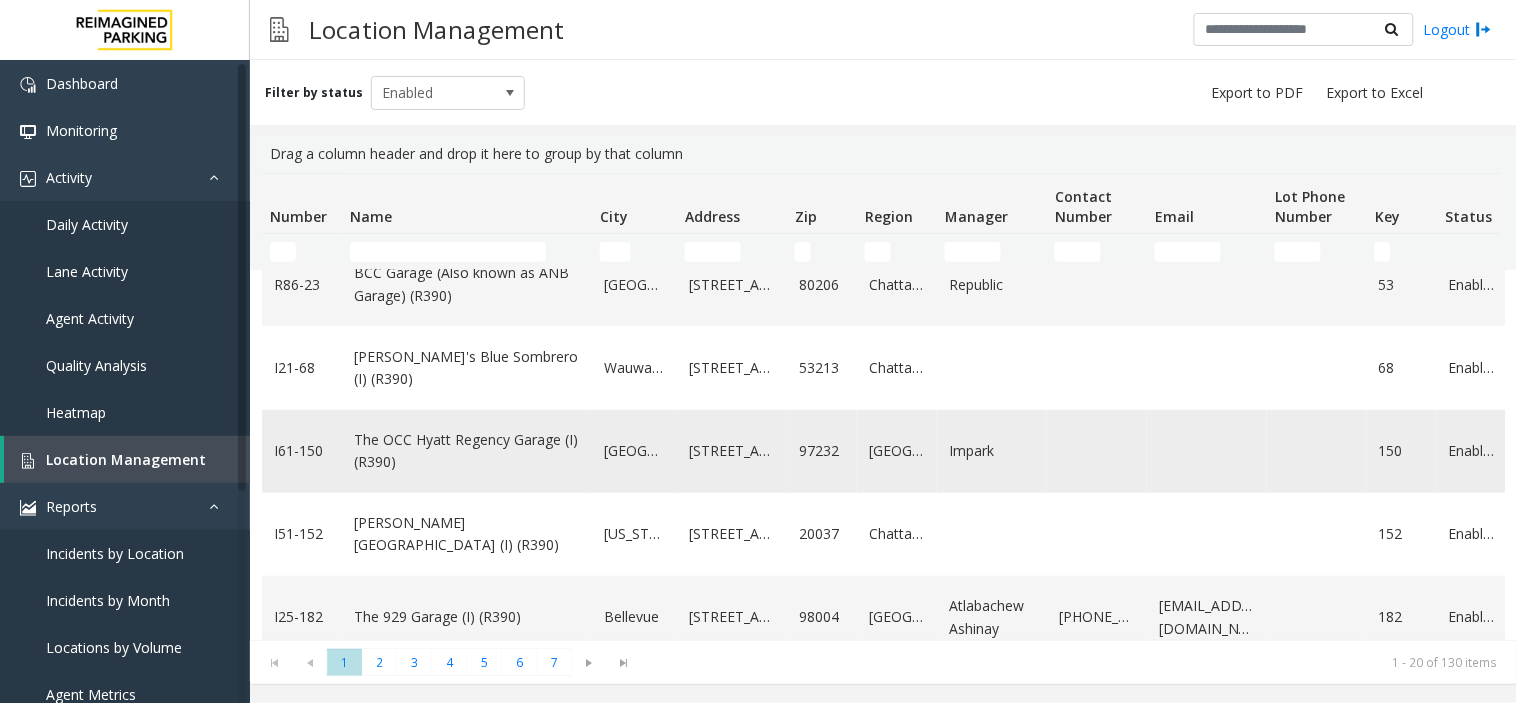 click on "[GEOGRAPHIC_DATA]" 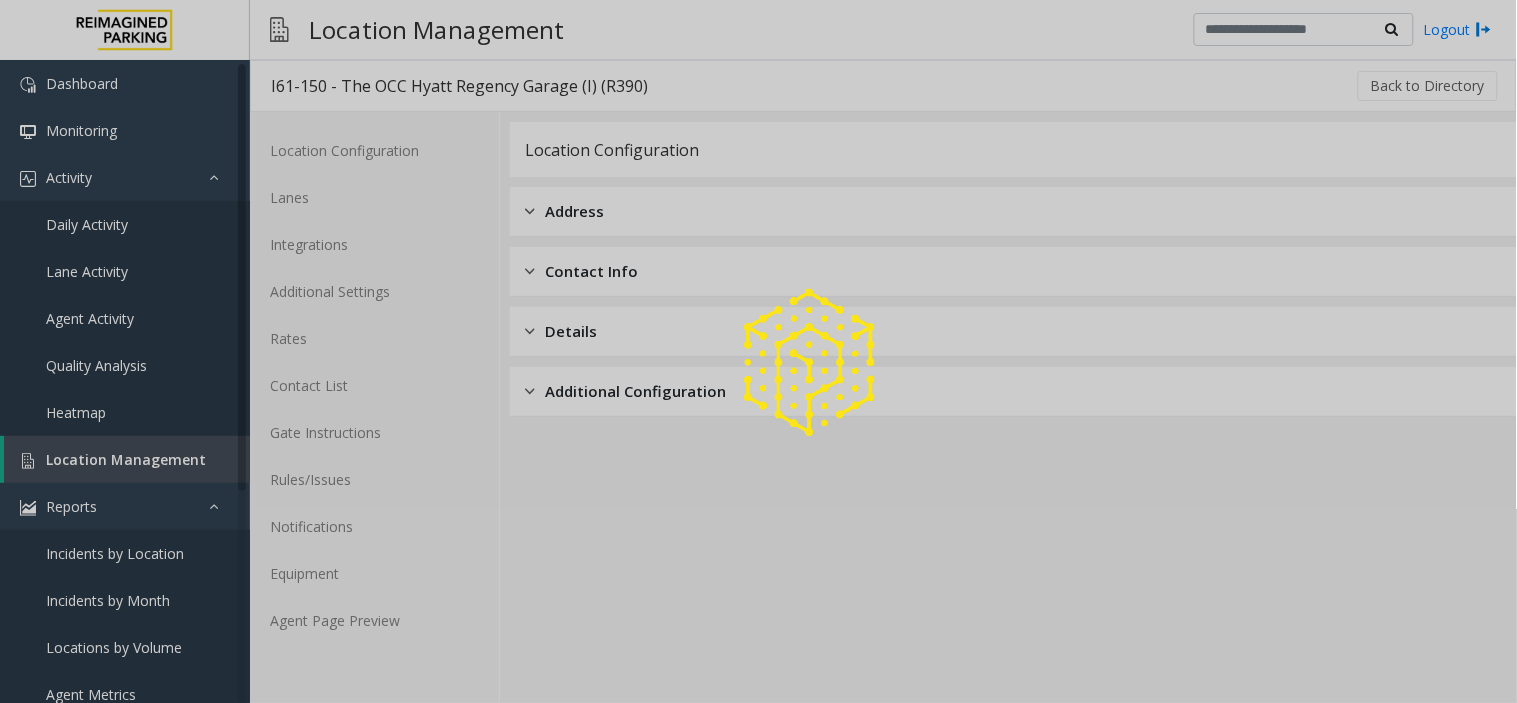click 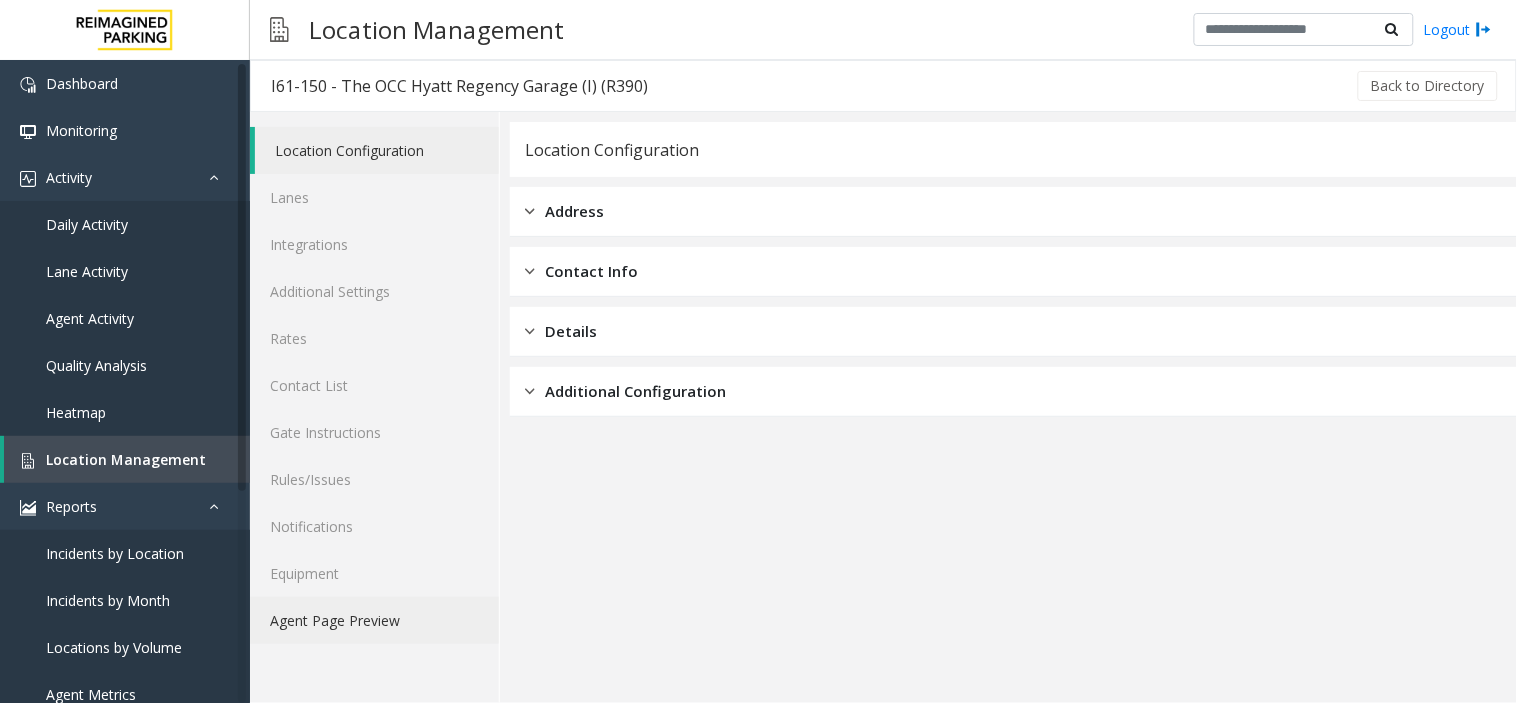 click on "Agent Page Preview" 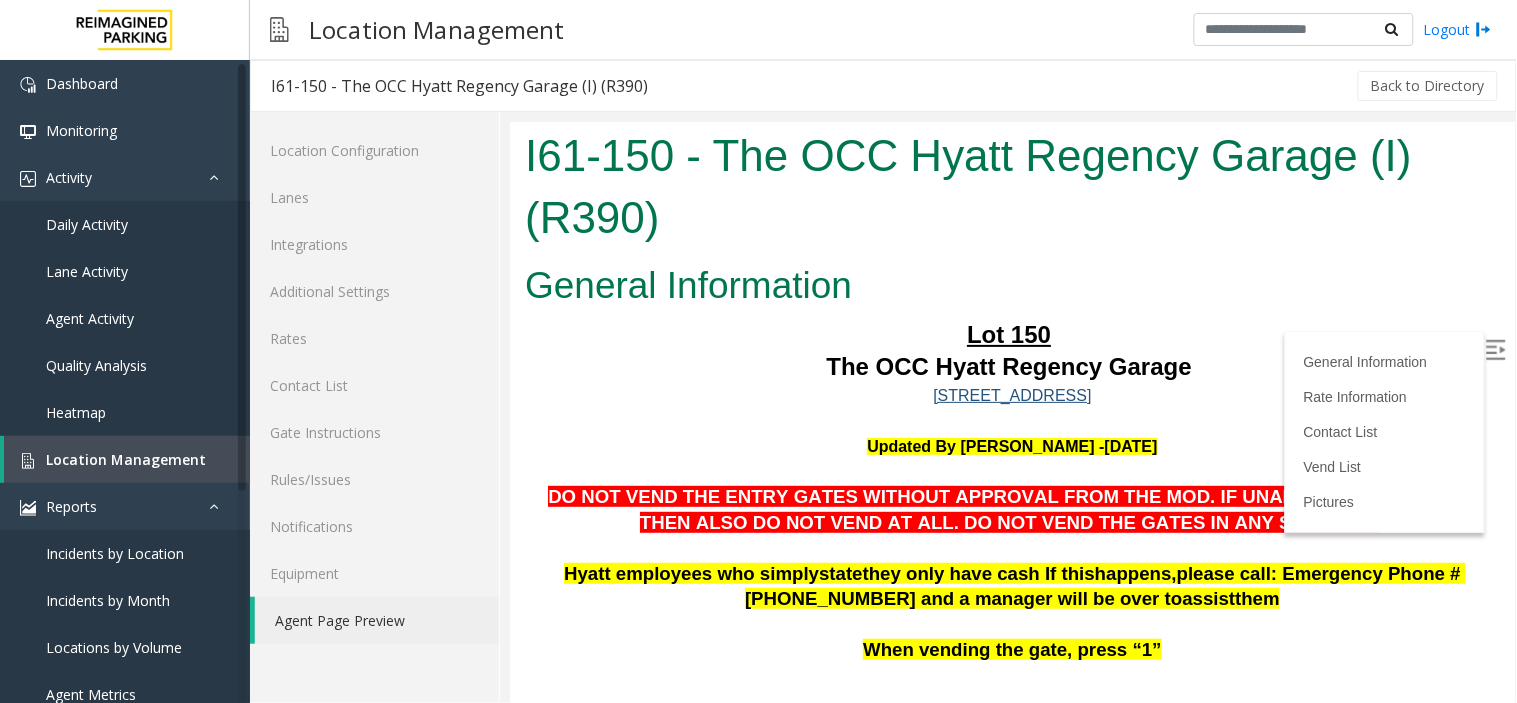 scroll, scrollTop: 111, scrollLeft: 0, axis: vertical 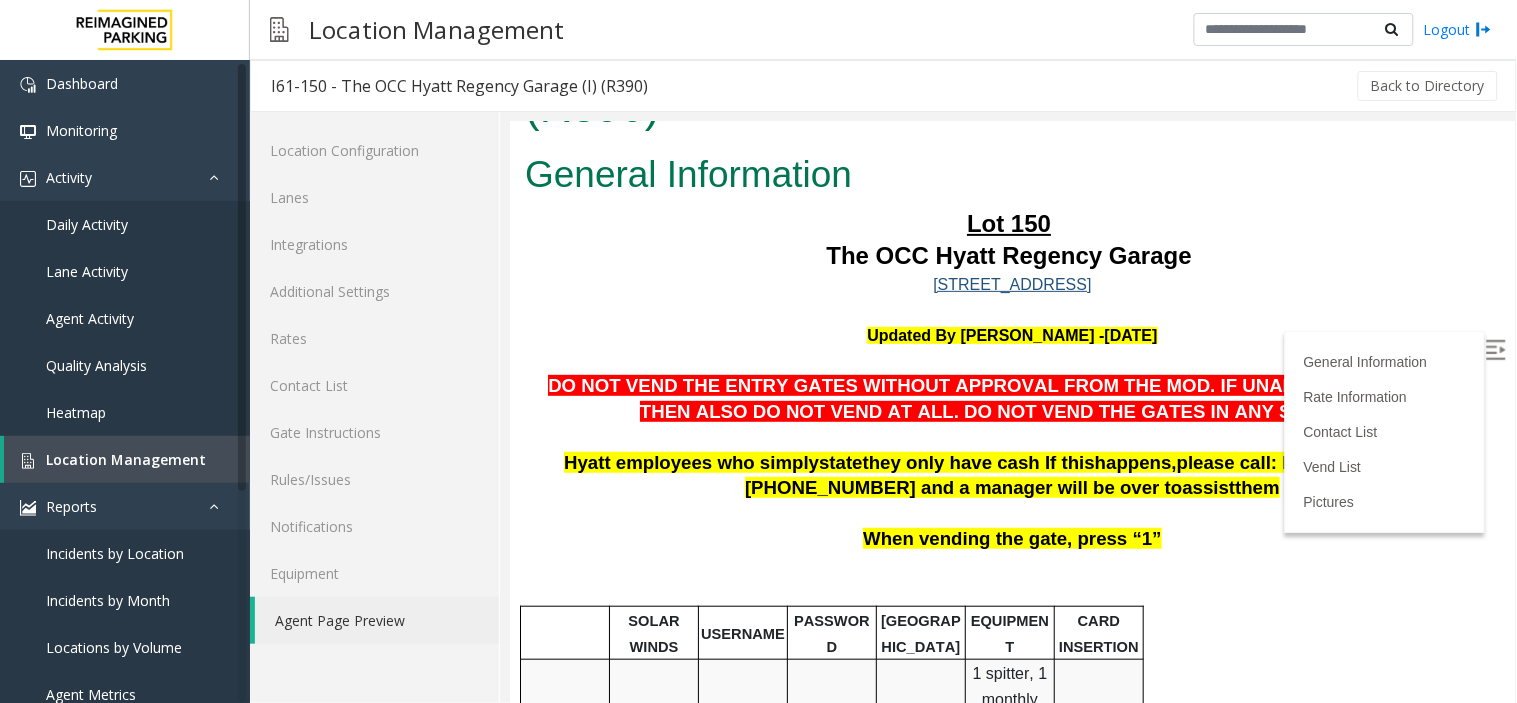 click at bounding box center (1495, 349) 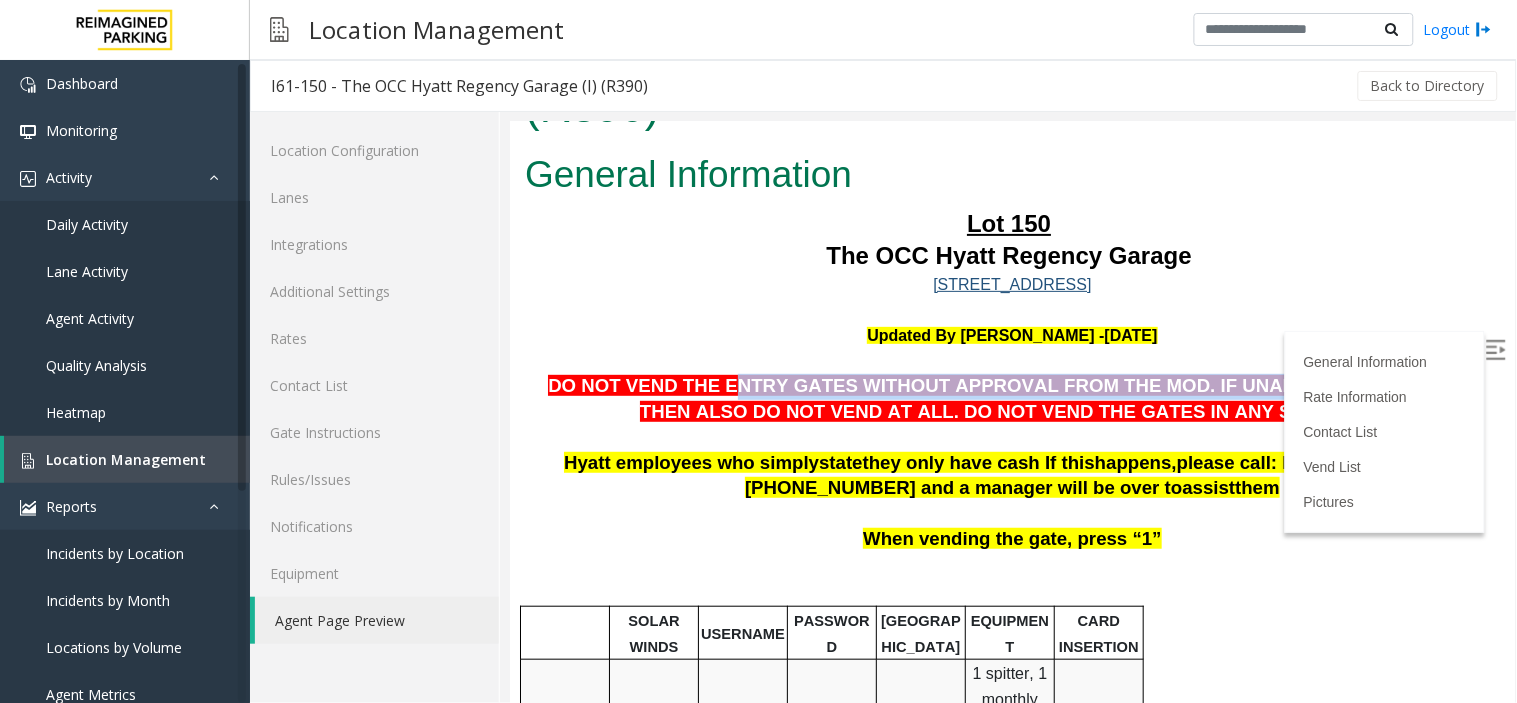 drag, startPoint x: 721, startPoint y: 392, endPoint x: 1246, endPoint y: 378, distance: 525.18665 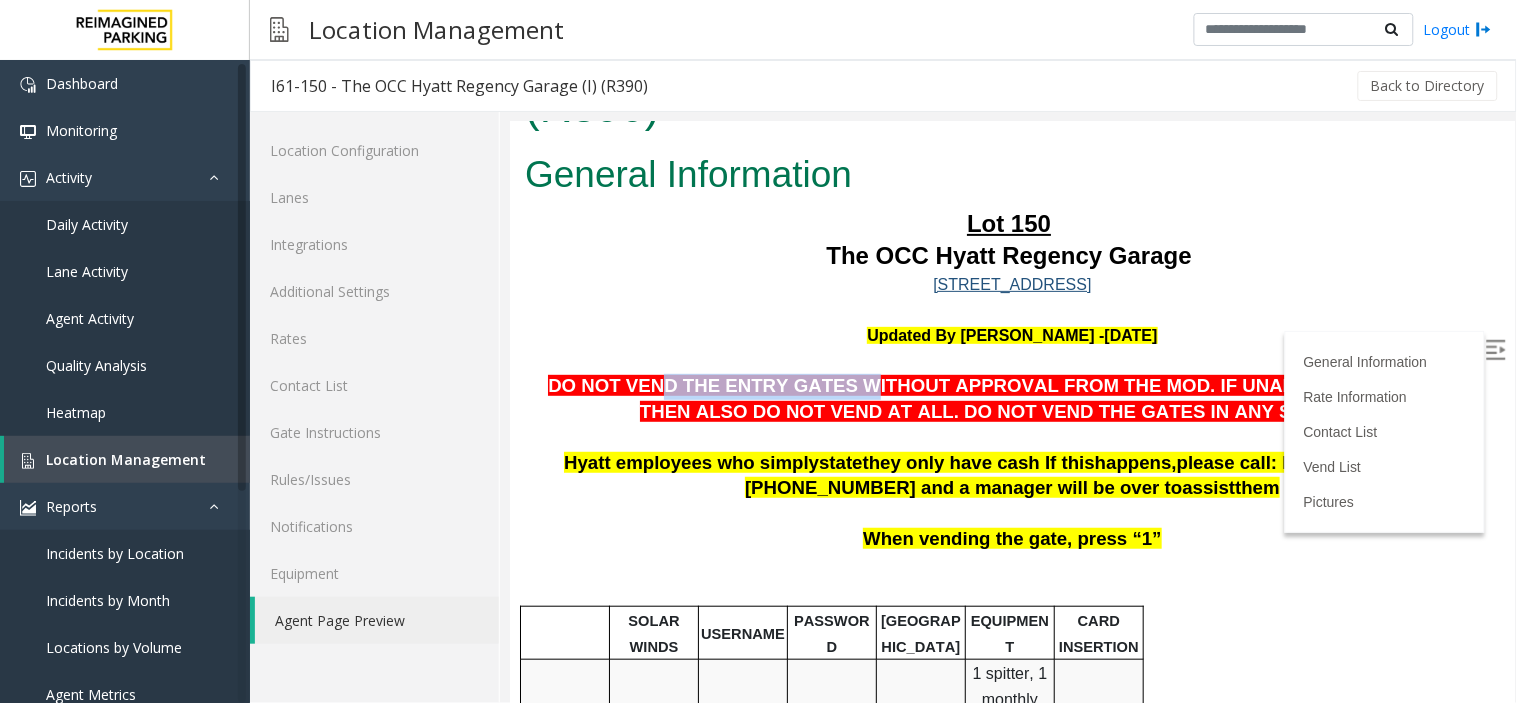 drag, startPoint x: 663, startPoint y: 384, endPoint x: 809, endPoint y: 384, distance: 146 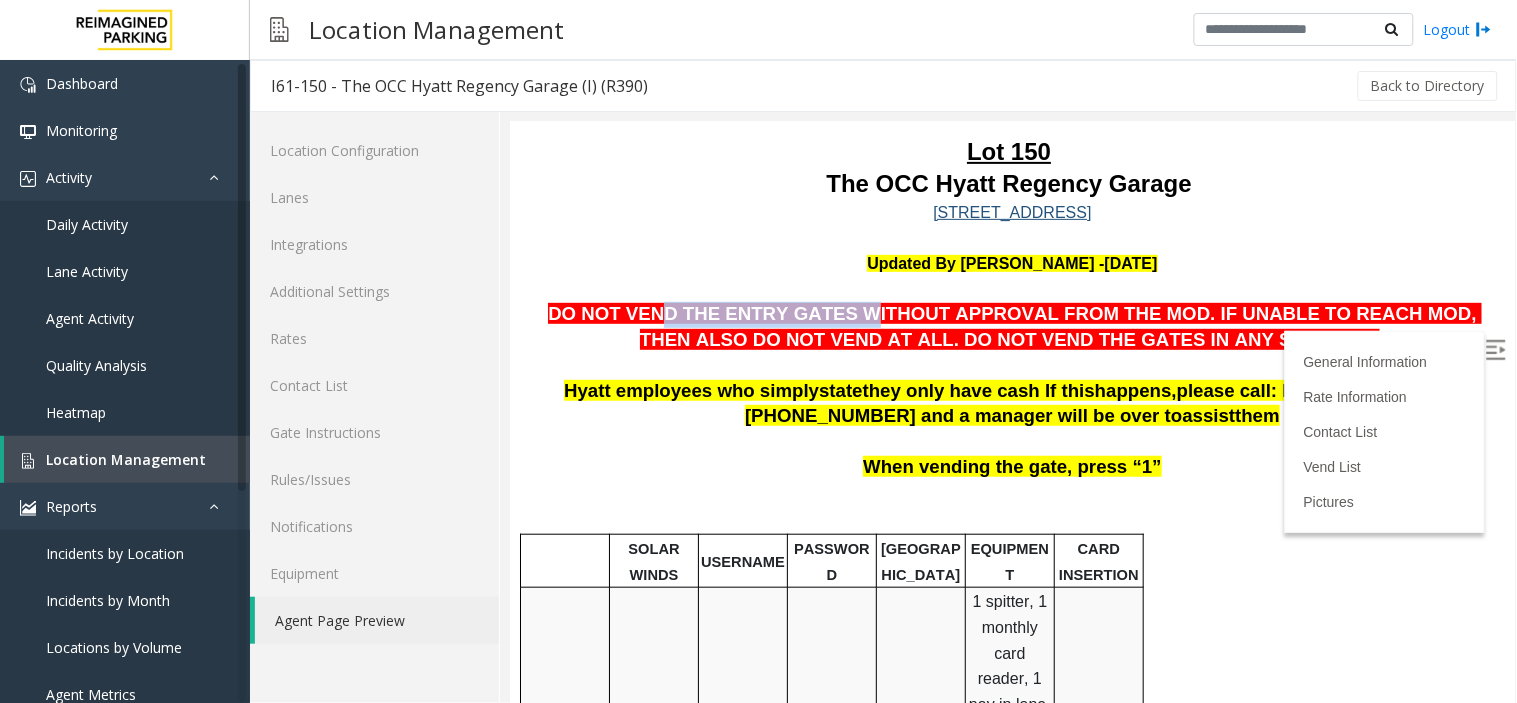 scroll, scrollTop: 222, scrollLeft: 0, axis: vertical 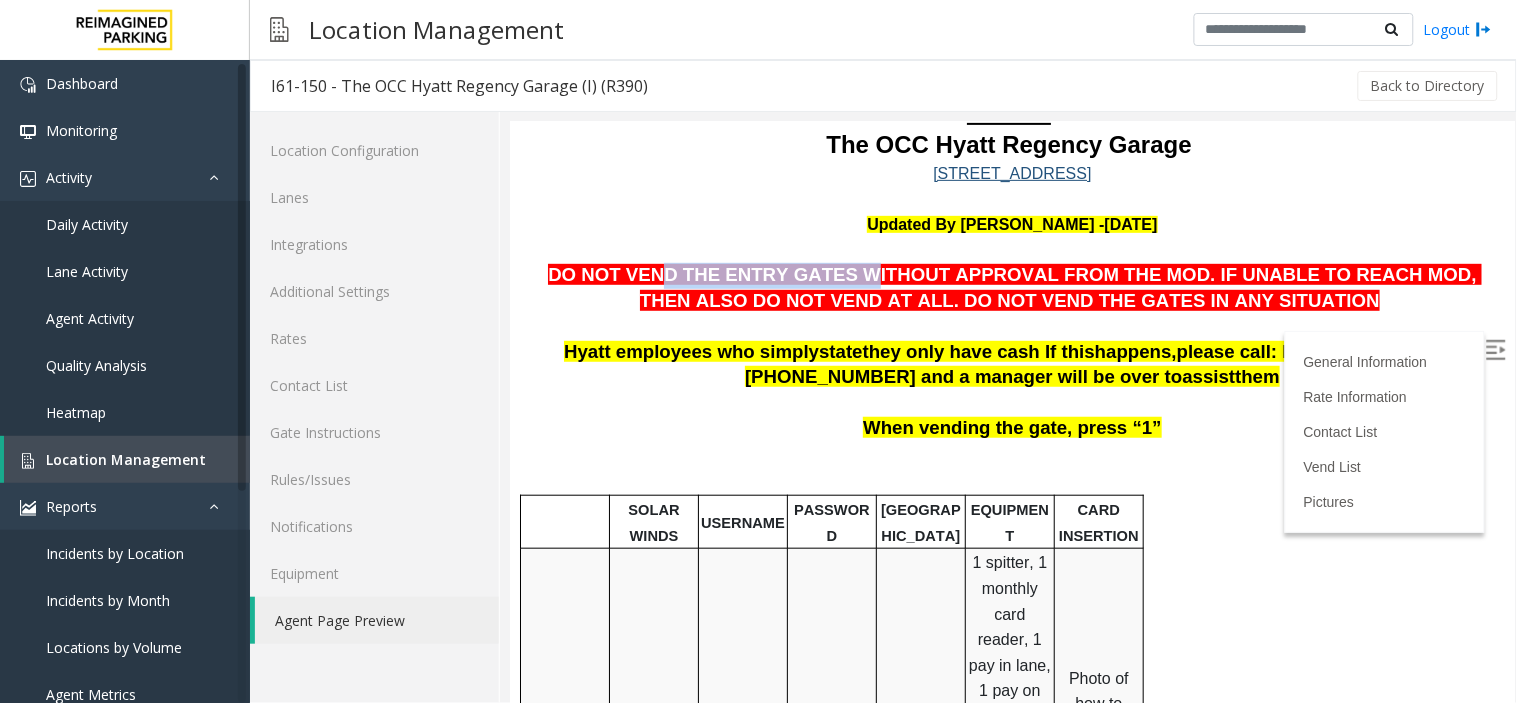 drag, startPoint x: 692, startPoint y: 343, endPoint x: 1189, endPoint y: 377, distance: 498.16162 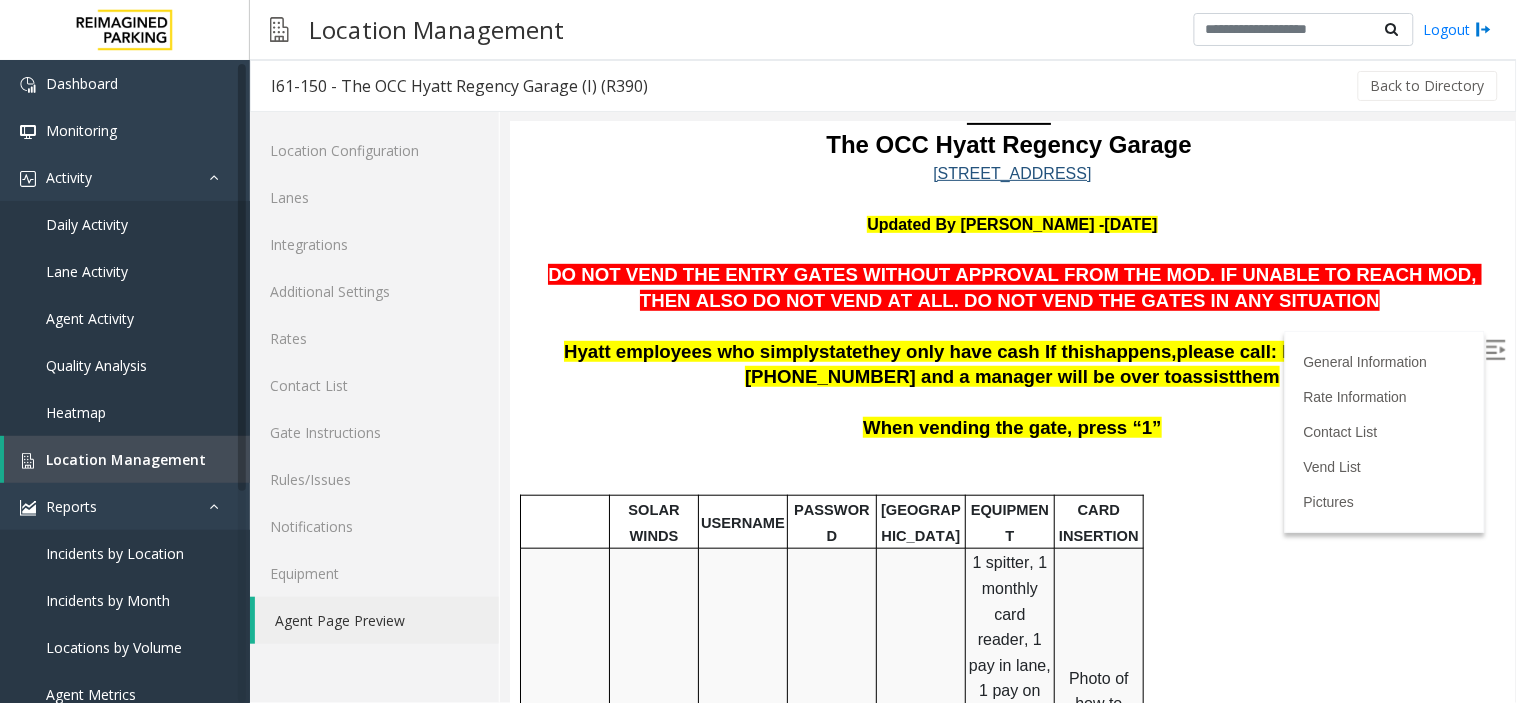 click at bounding box center (1011, 454) 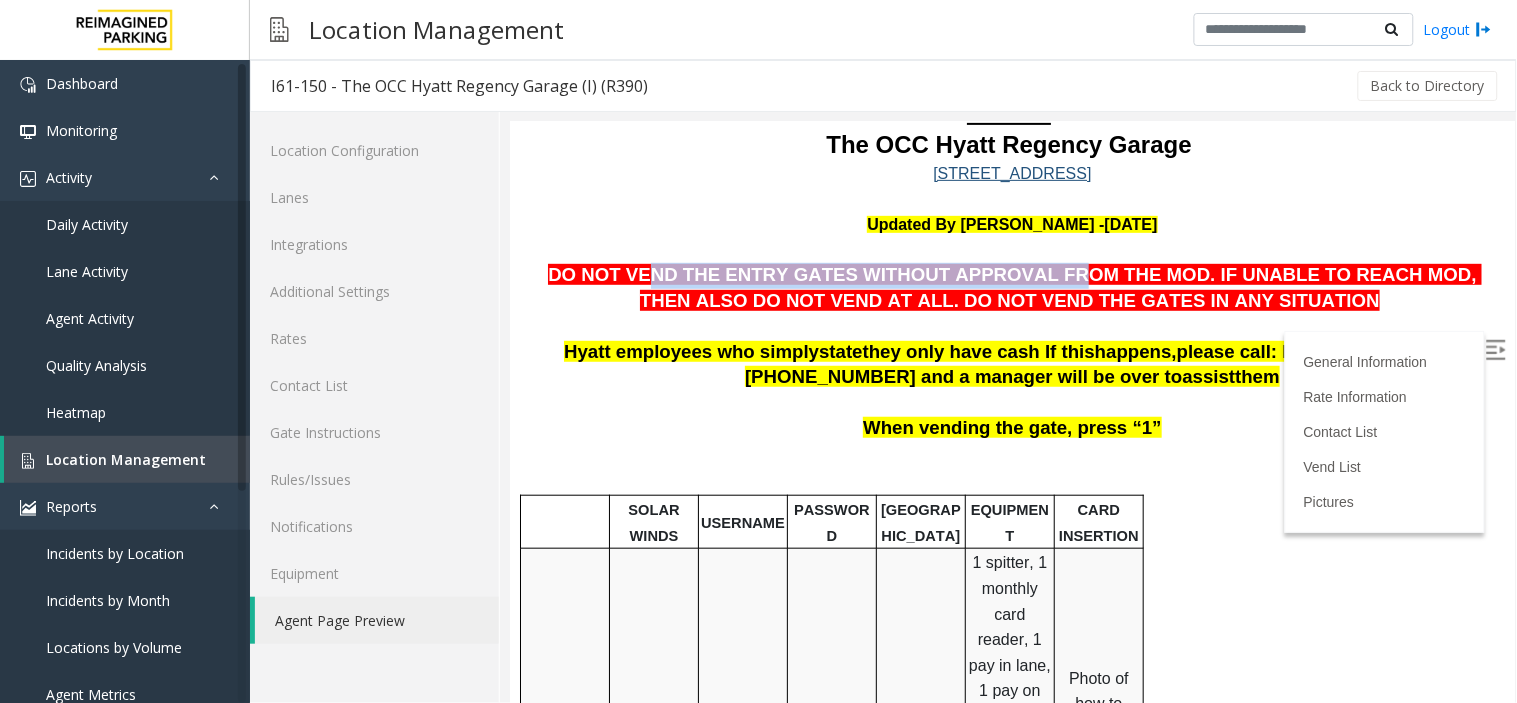 drag, startPoint x: 624, startPoint y: 285, endPoint x: 982, endPoint y: 285, distance: 358 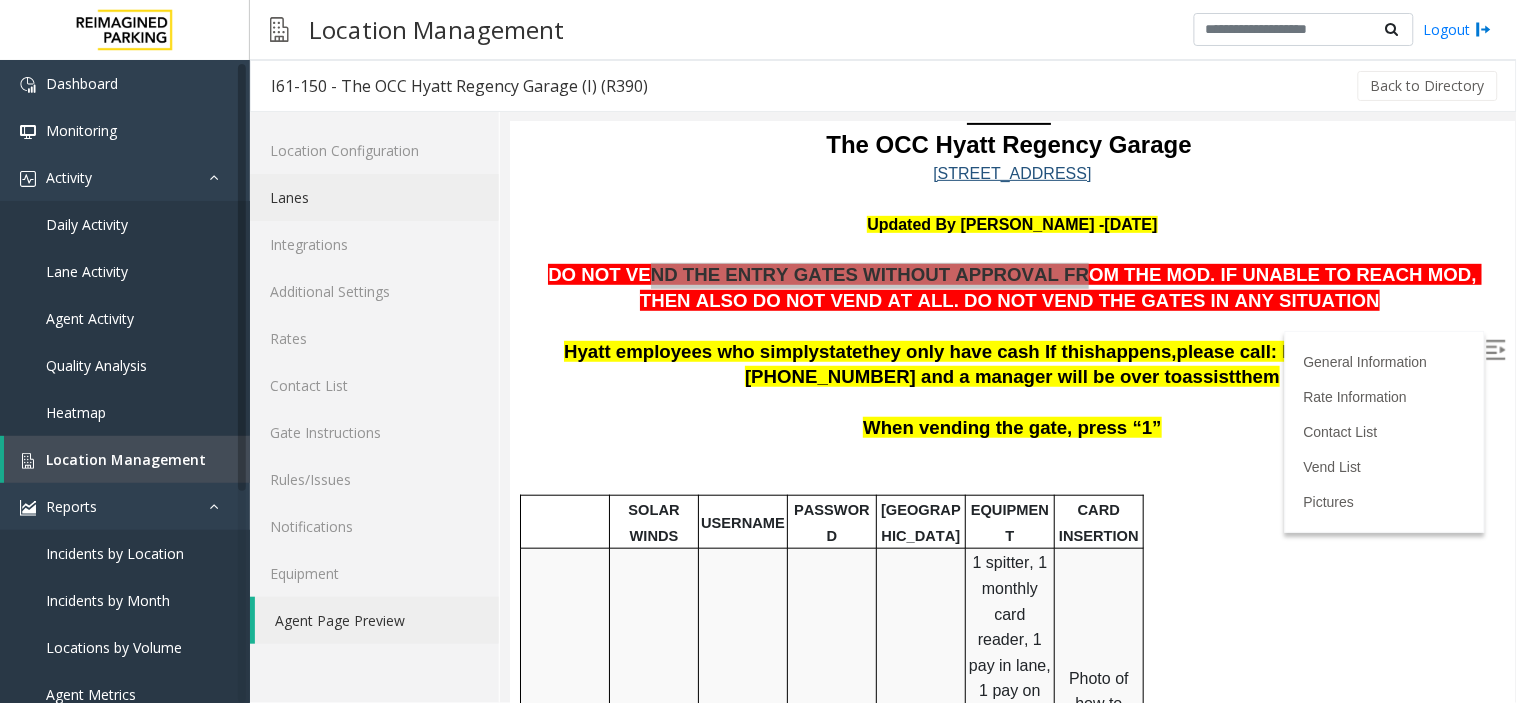 click on "Lanes" 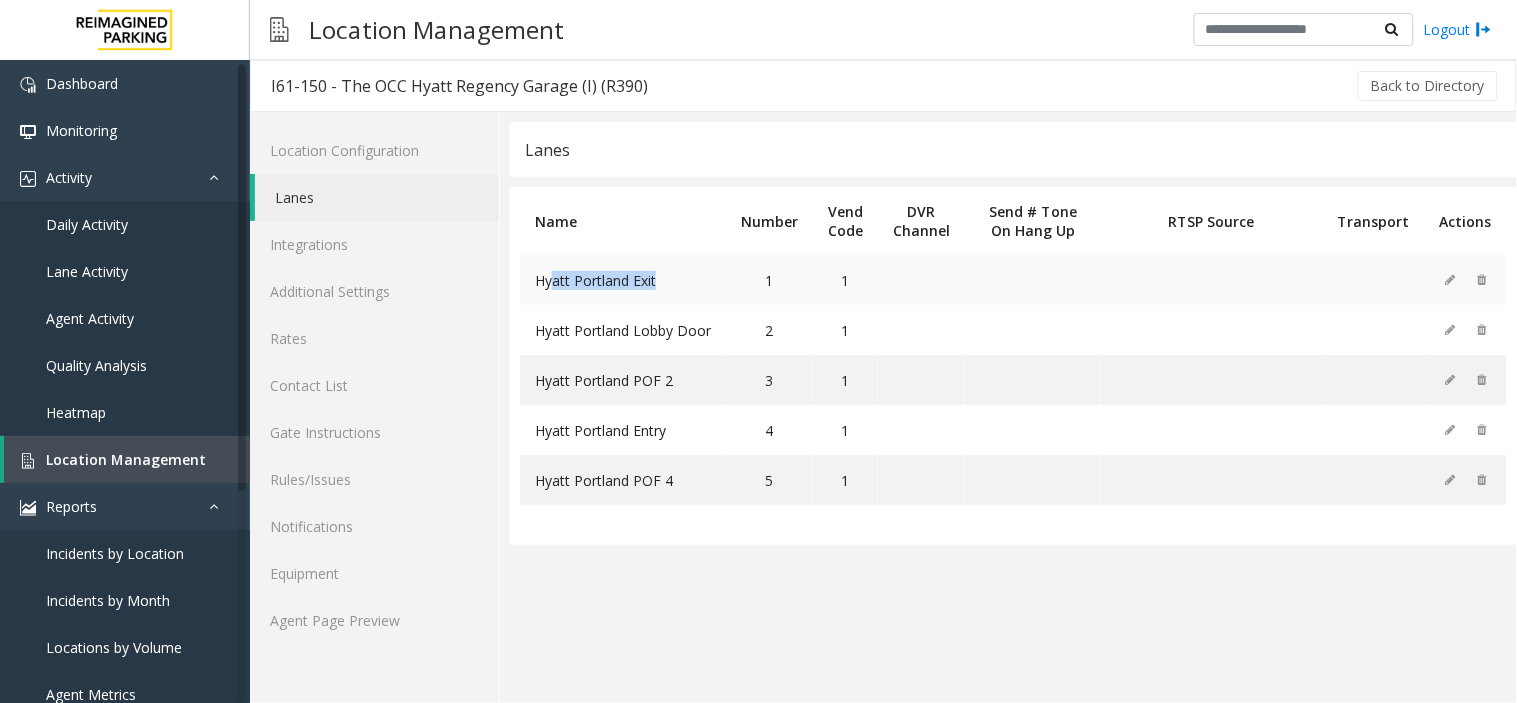 drag, startPoint x: 548, startPoint y: 286, endPoint x: 661, endPoint y: 281, distance: 113.110565 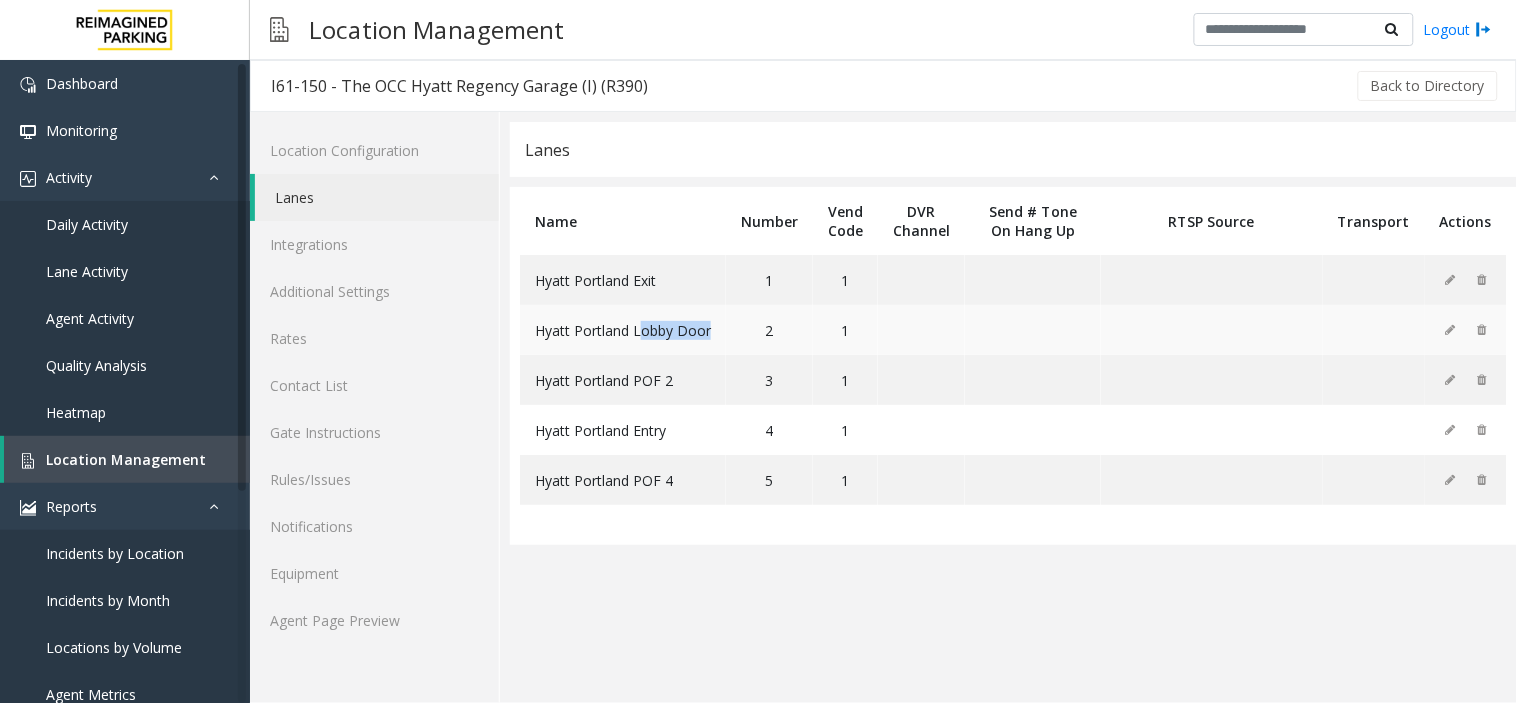 drag, startPoint x: 637, startPoint y: 316, endPoint x: 731, endPoint y: 328, distance: 94.76286 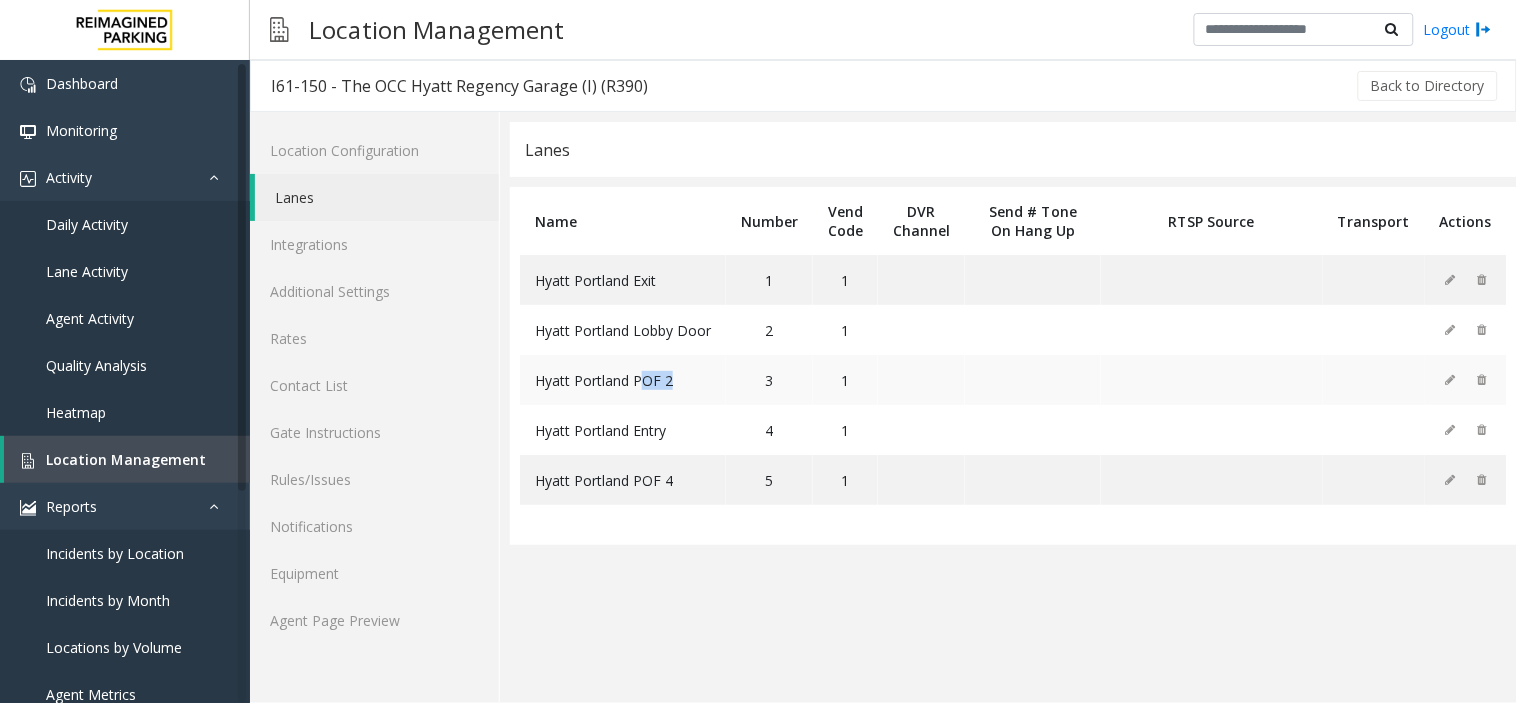 drag, startPoint x: 638, startPoint y: 384, endPoint x: 724, endPoint y: 374, distance: 86.579445 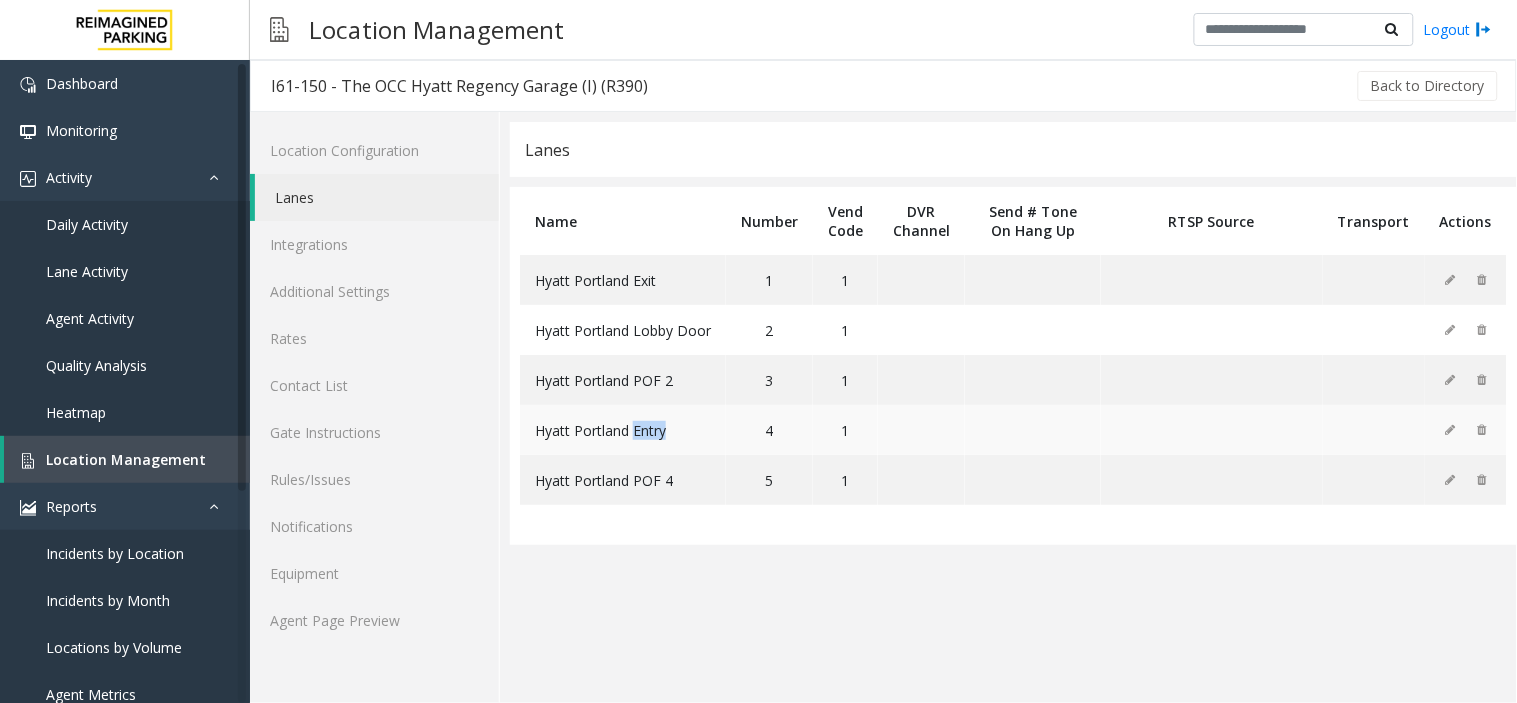 drag, startPoint x: 634, startPoint y: 431, endPoint x: 702, endPoint y: 433, distance: 68.0294 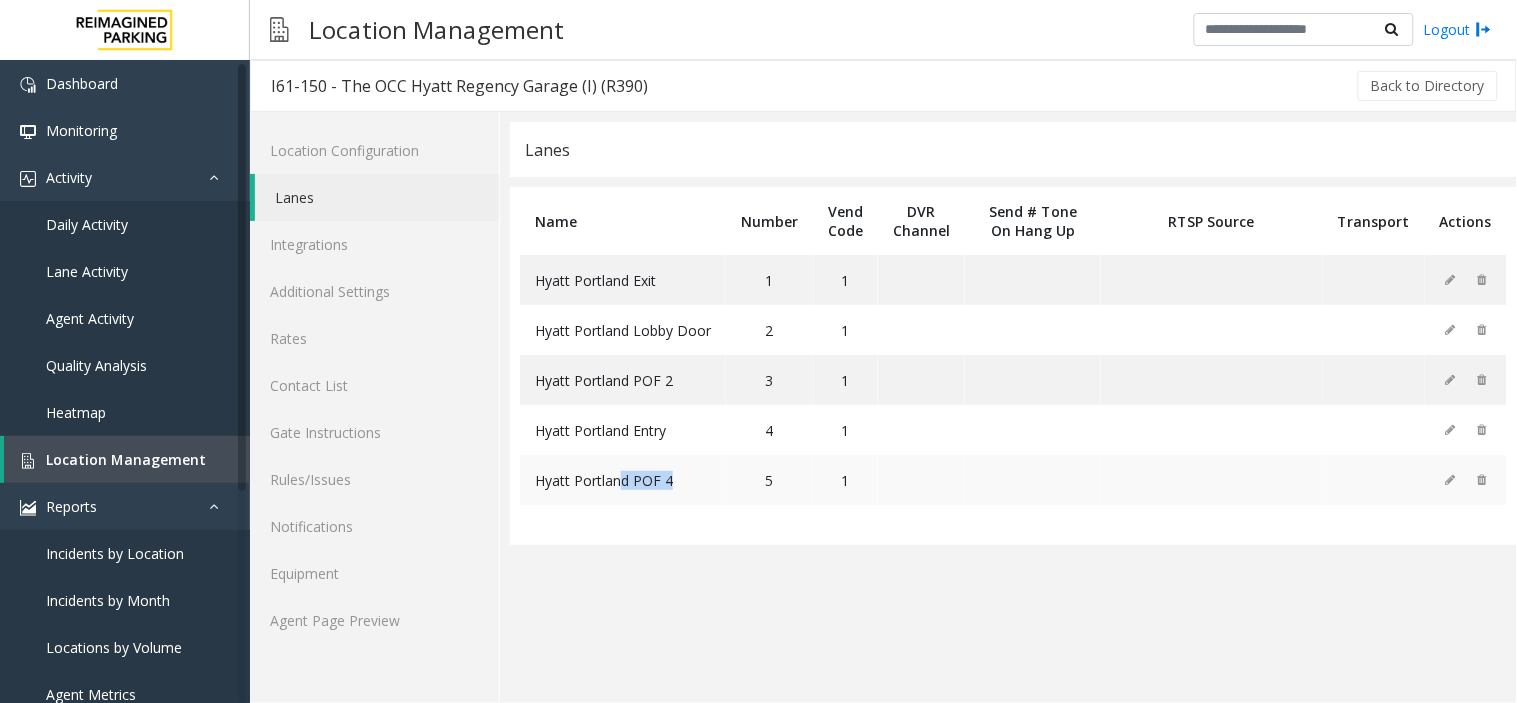 drag, startPoint x: 622, startPoint y: 484, endPoint x: 694, endPoint y: 496, distance: 72.99315 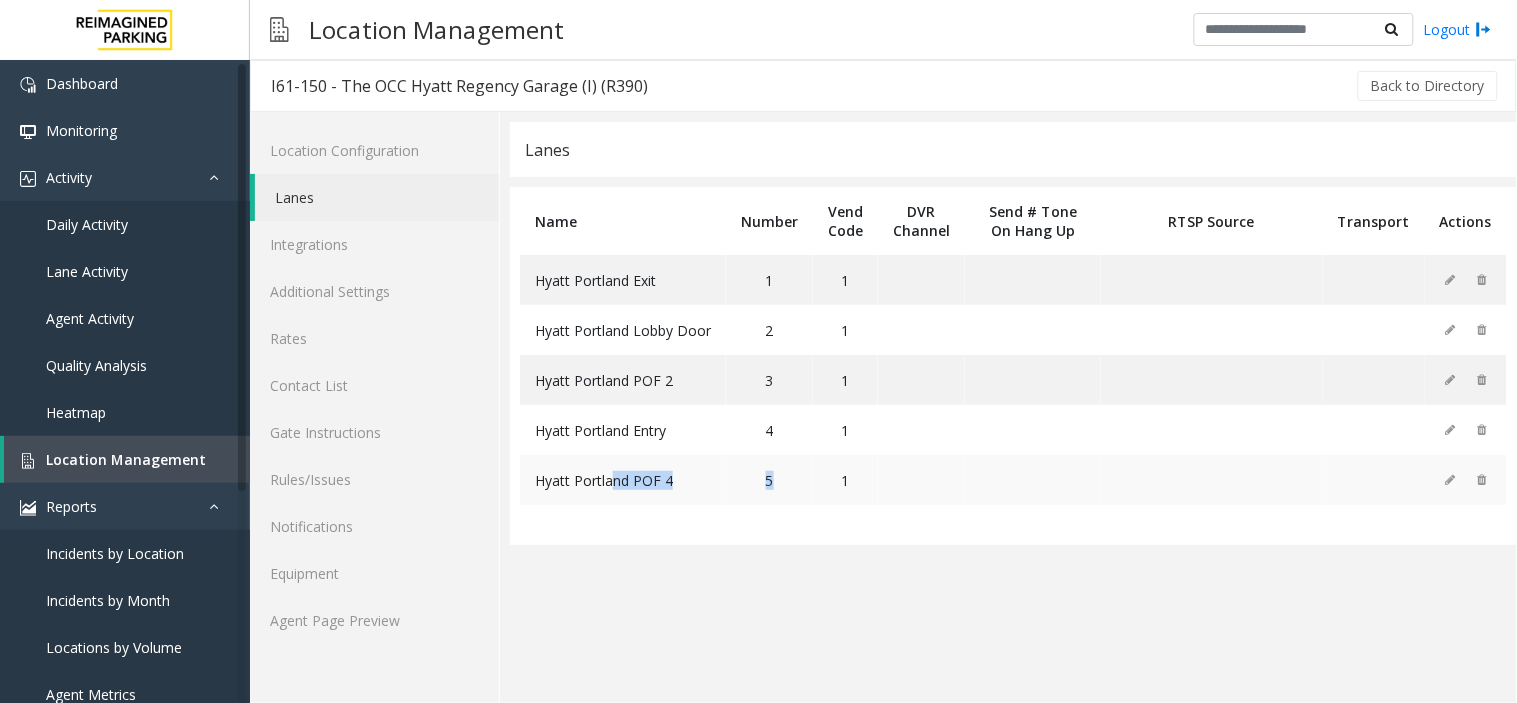 drag, startPoint x: 610, startPoint y: 473, endPoint x: 813, endPoint y: 478, distance: 203.06157 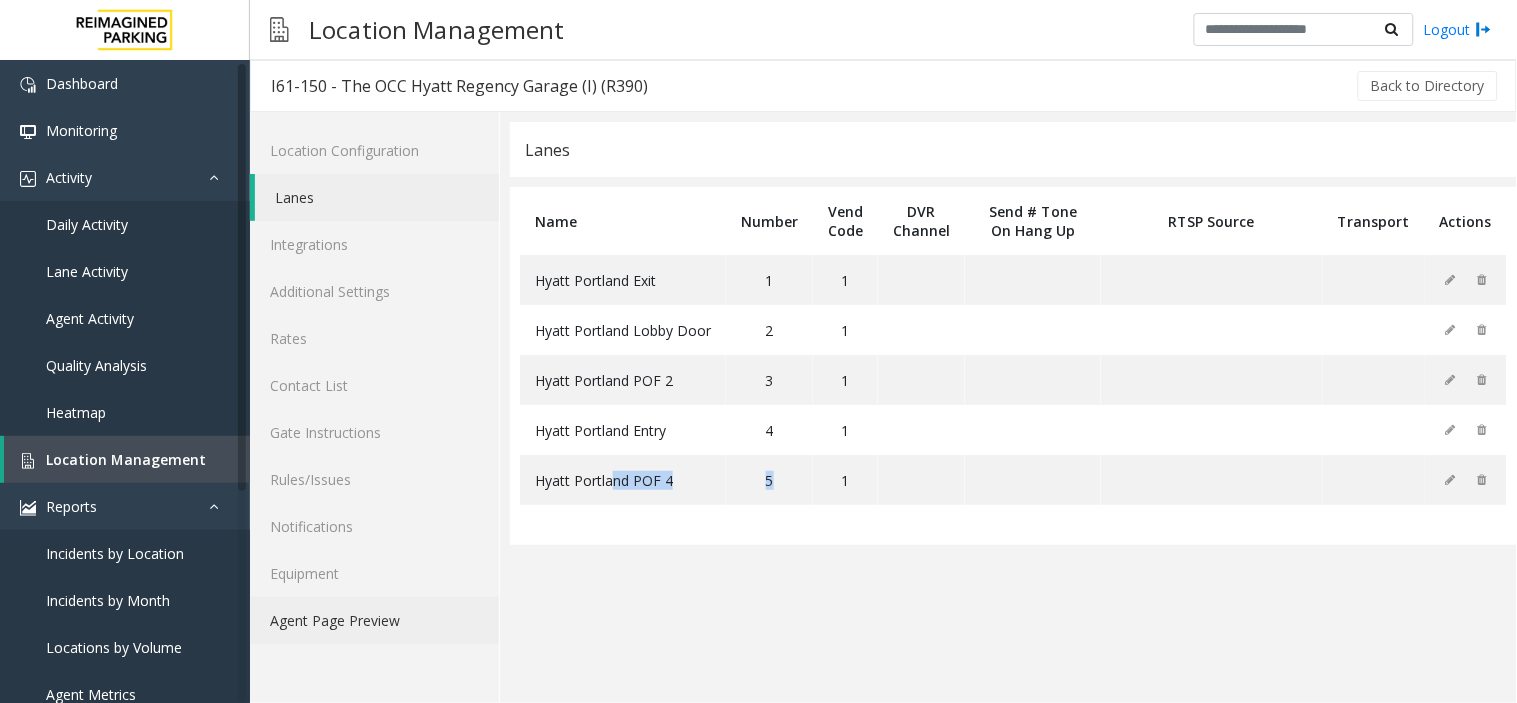 click on "Agent Page Preview" 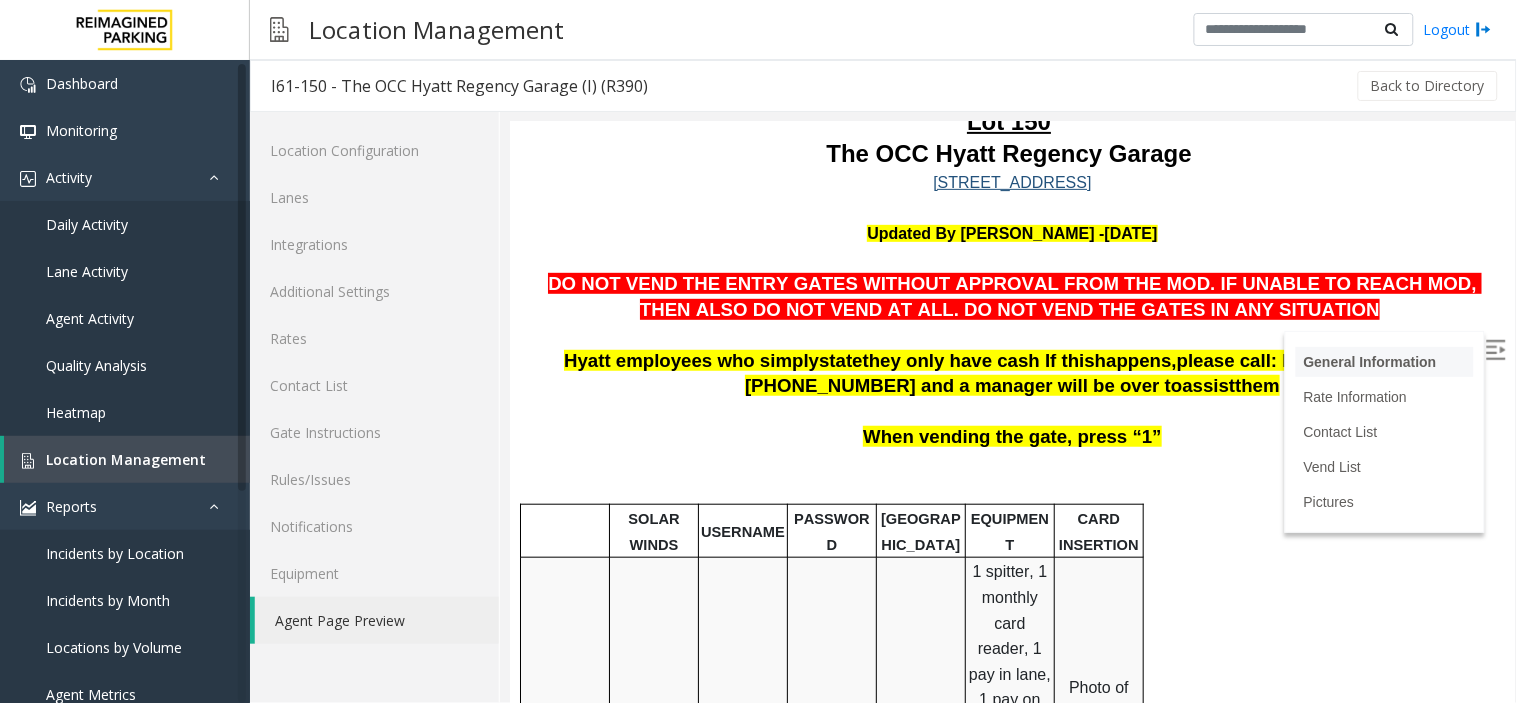 scroll, scrollTop: 222, scrollLeft: 0, axis: vertical 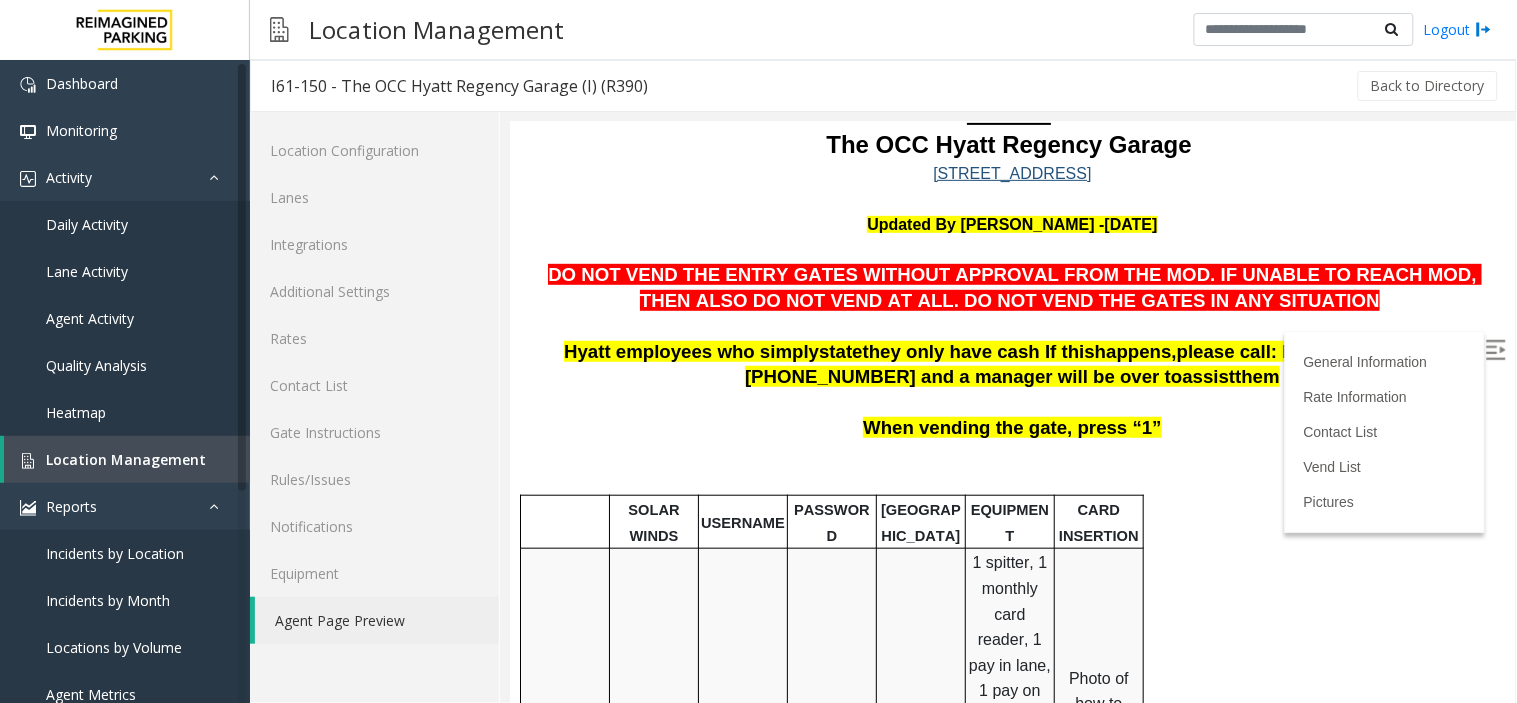 click at bounding box center (1495, 349) 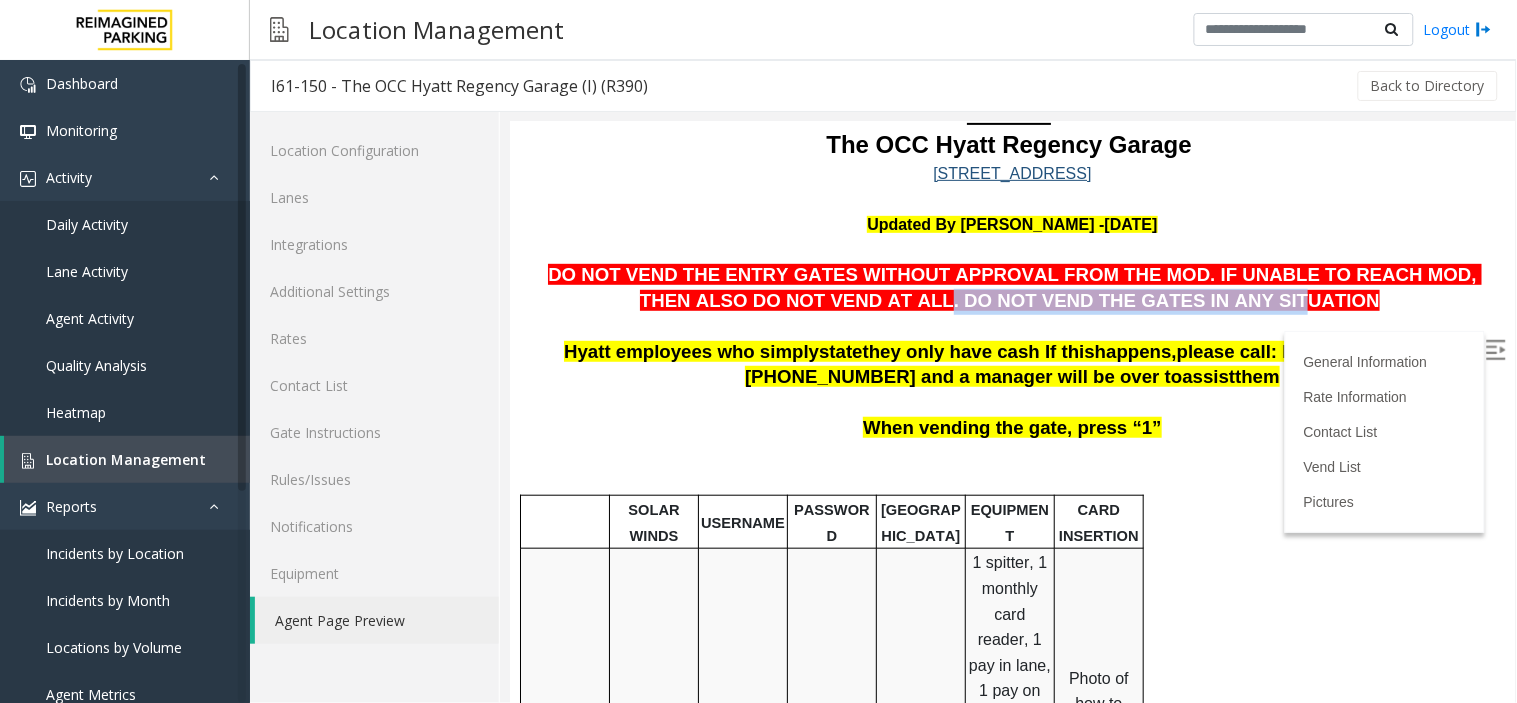 drag, startPoint x: 874, startPoint y: 288, endPoint x: 1169, endPoint y: 288, distance: 295 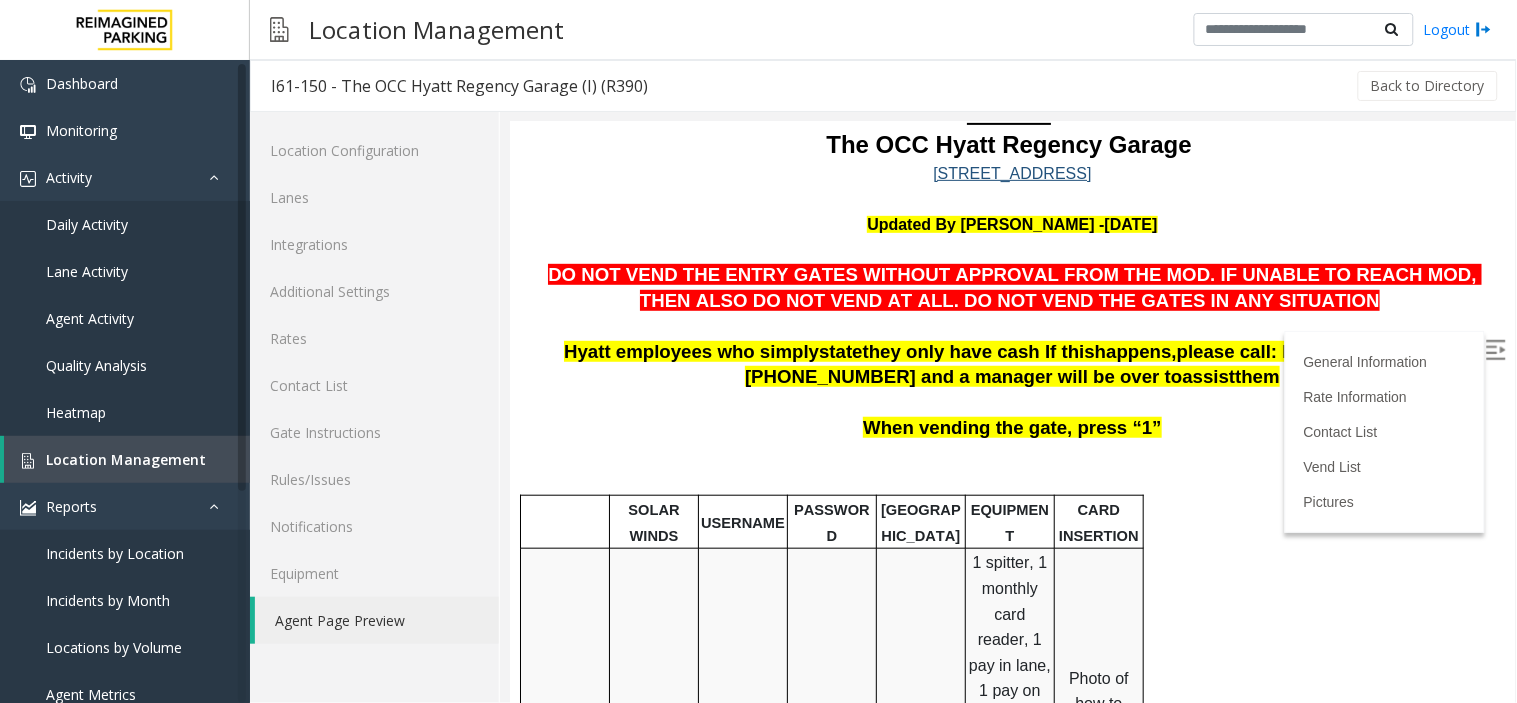click on "DO NOT VEND THE ENTRY GATES WITHOUT APPROVAL FROM THE MOD. IF UNABLE TO REACH MOD, THEN ALSO DO NOT VEND AT ALL. DO NOT VEND THE GATES IN ANY SITUATION" at bounding box center (1011, 300) 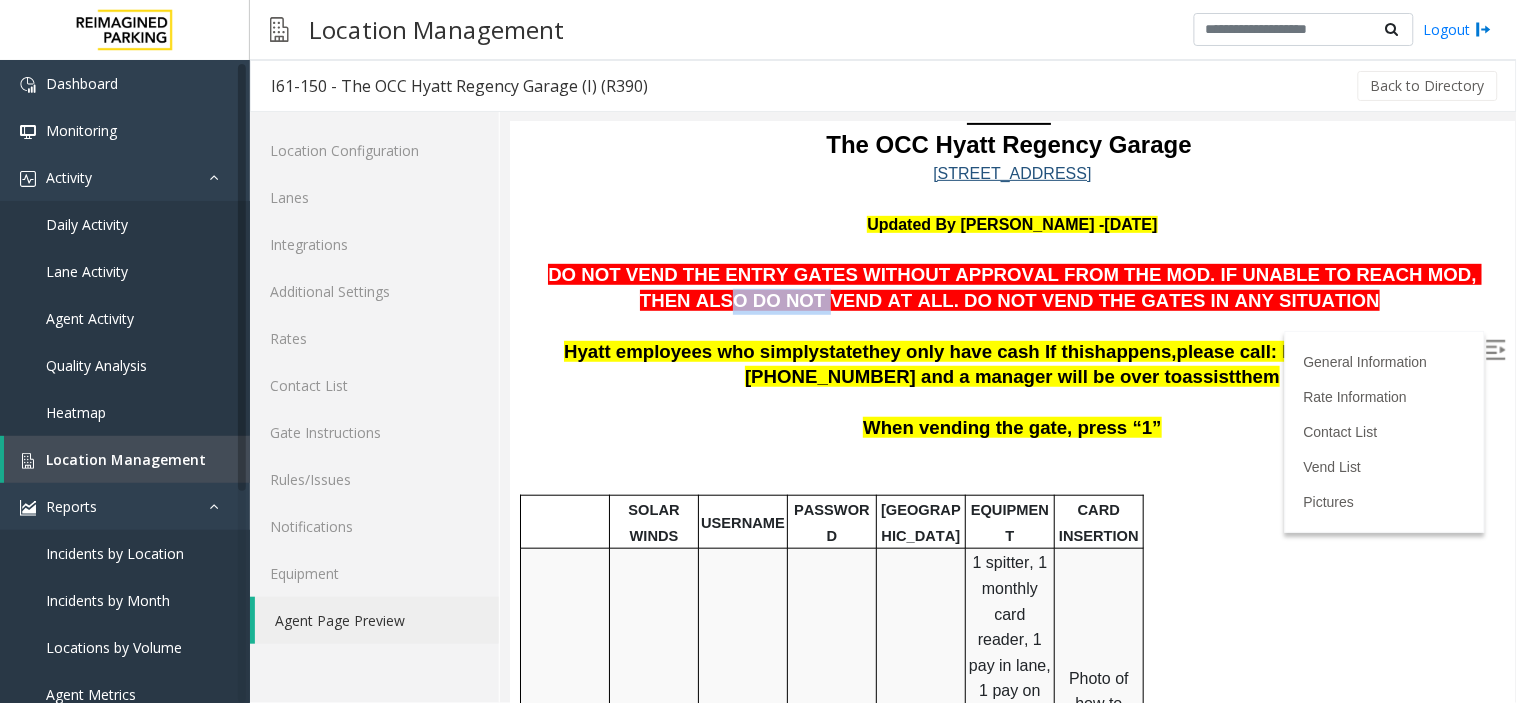 drag, startPoint x: 1391, startPoint y: 265, endPoint x: 1476, endPoint y: 265, distance: 85 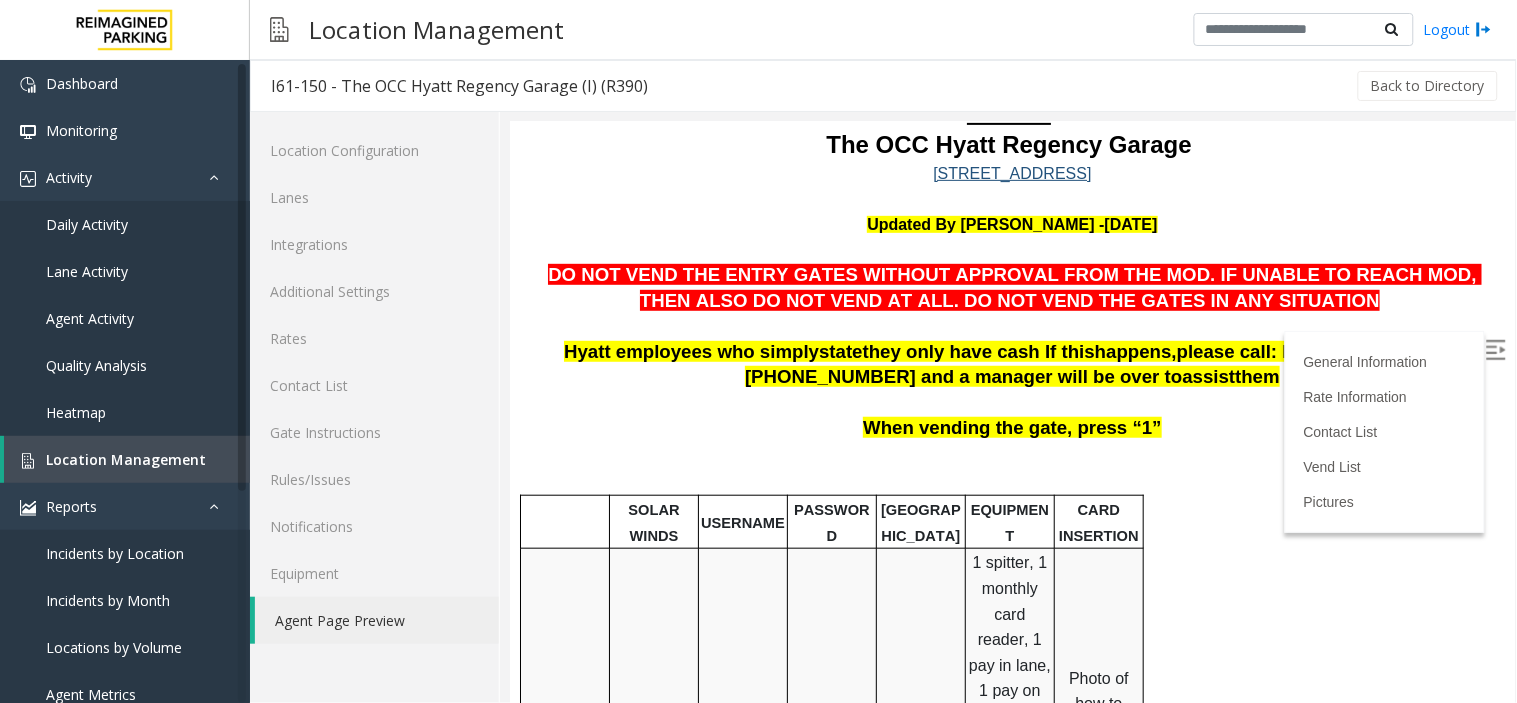 click on "DO NOT VEND THE ENTRY GATES WITHOUT APPROVAL FROM THE MOD. IF UNABLE TO REACH MOD, THEN ALSO DO NOT VEND AT ALL. DO NOT VEND THE GATES IN ANY SITUATION" at bounding box center [1014, 286] 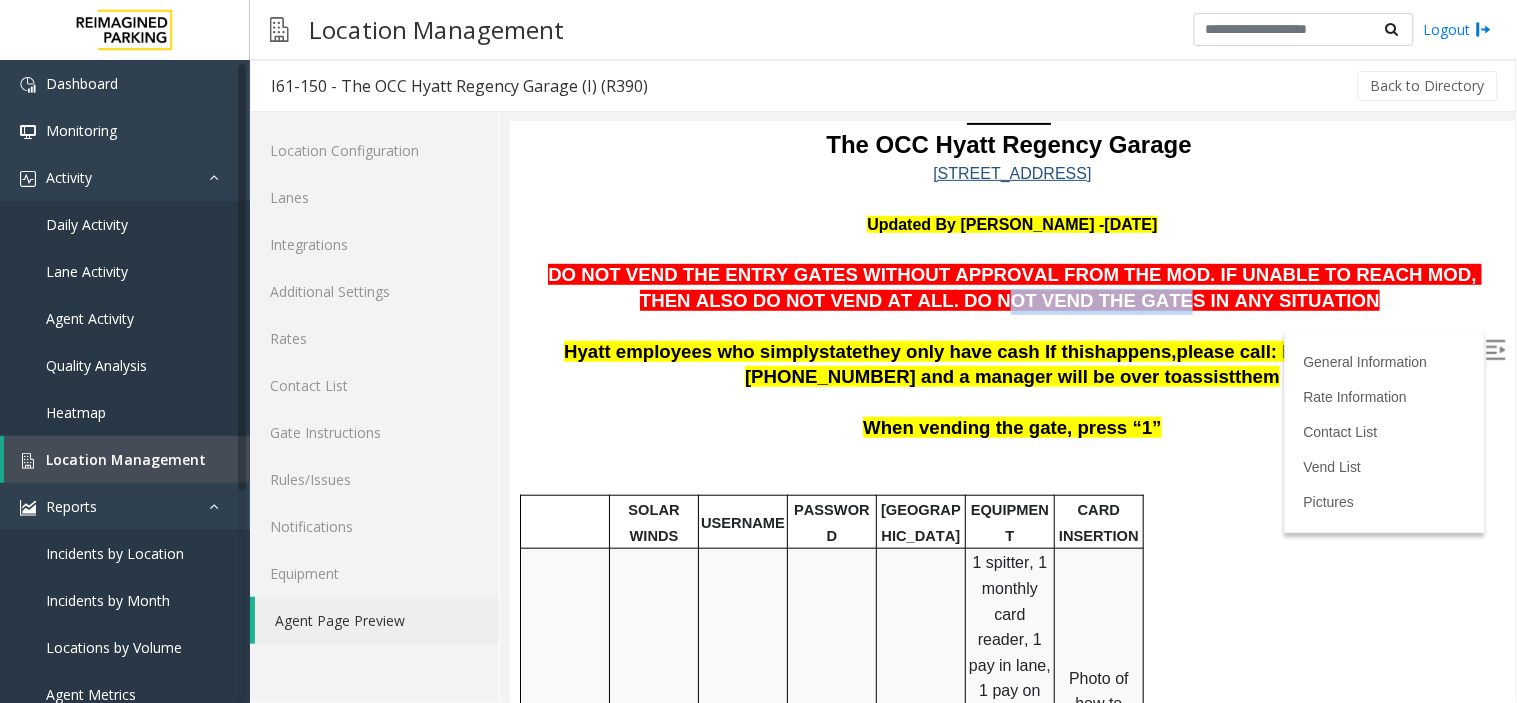 drag, startPoint x: 922, startPoint y: 302, endPoint x: 1071, endPoint y: 297, distance: 149.08386 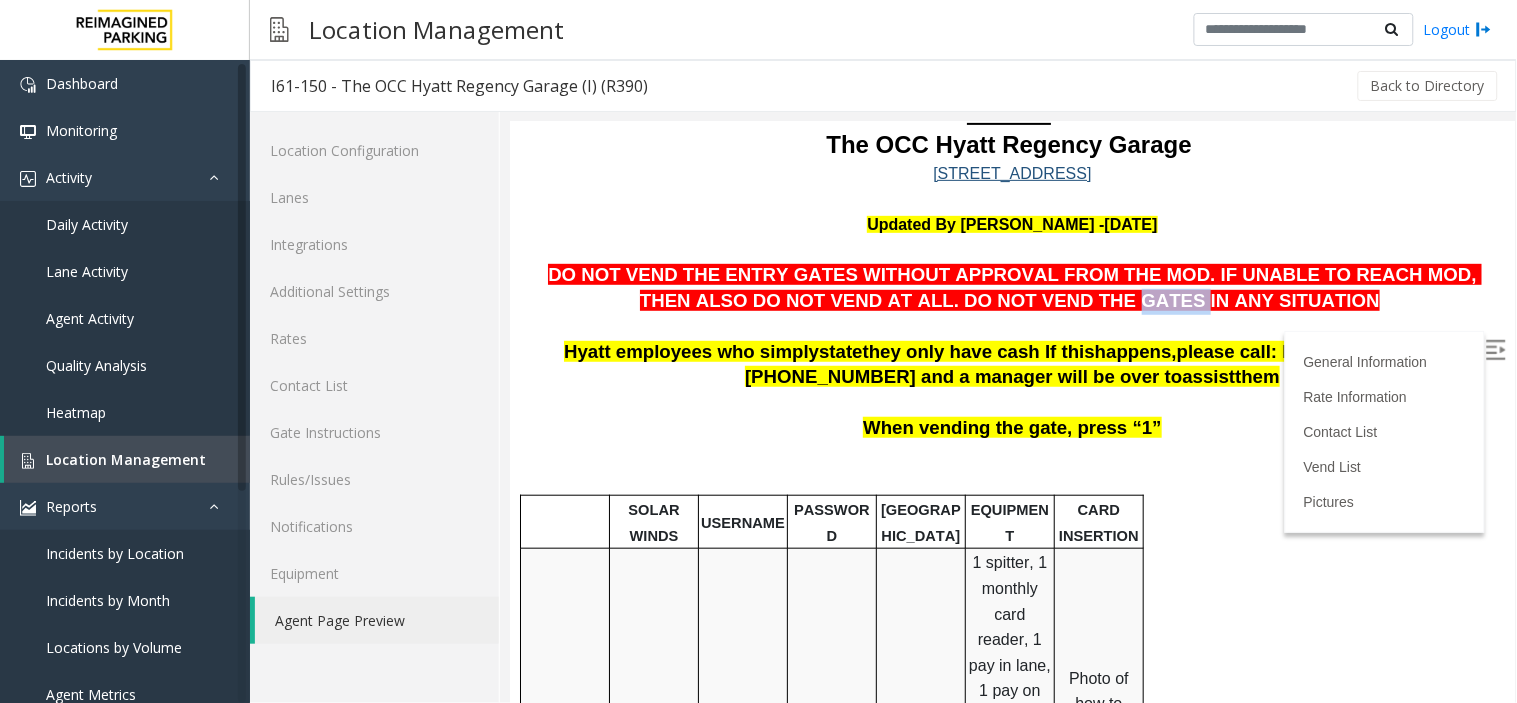 click on "DO NOT VEND THE ENTRY GATES WITHOUT APPROVAL FROM THE MOD. IF UNABLE TO REACH MOD, THEN ALSO DO NOT VEND AT ALL. DO NOT VEND THE GATES IN ANY SITUATION" at bounding box center [1014, 286] 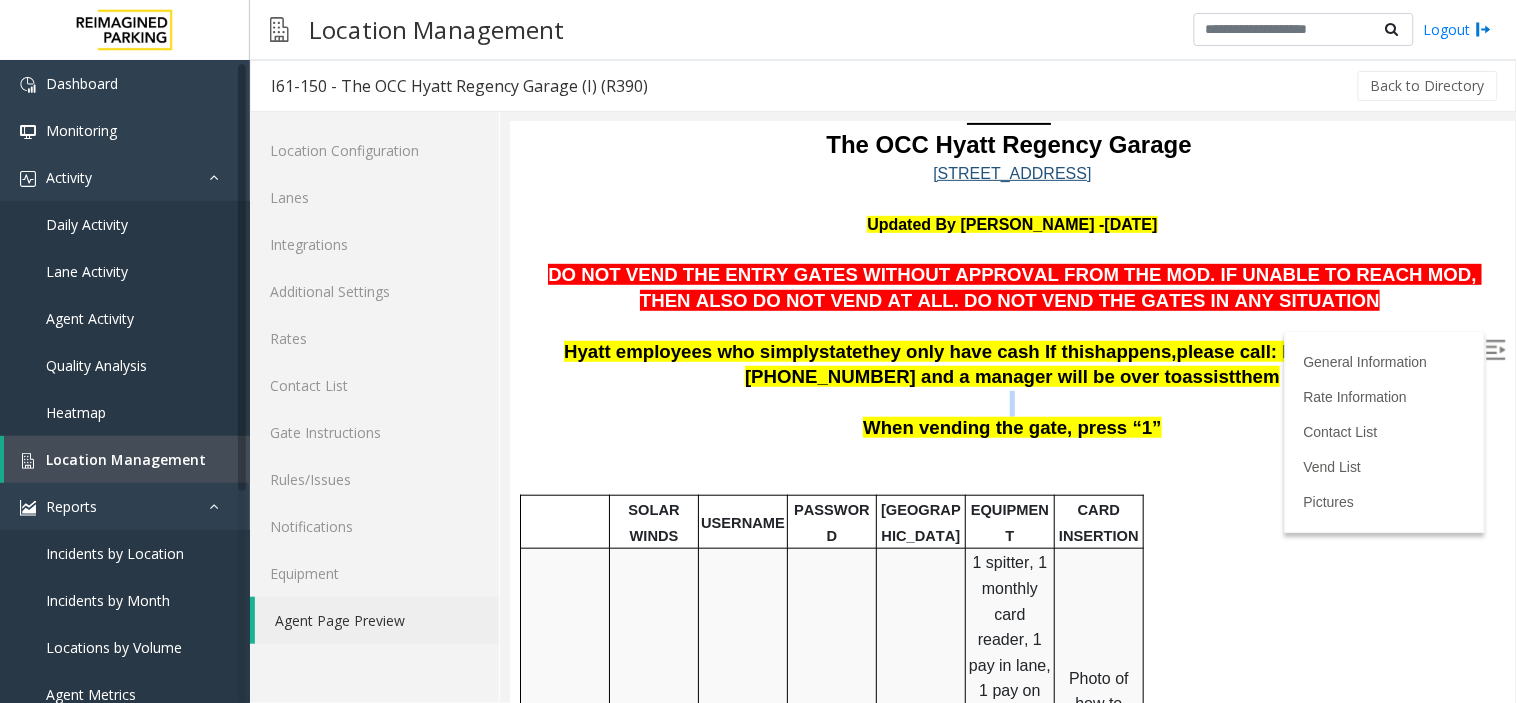 drag, startPoint x: 936, startPoint y: 402, endPoint x: 1402, endPoint y: 403, distance: 466.00107 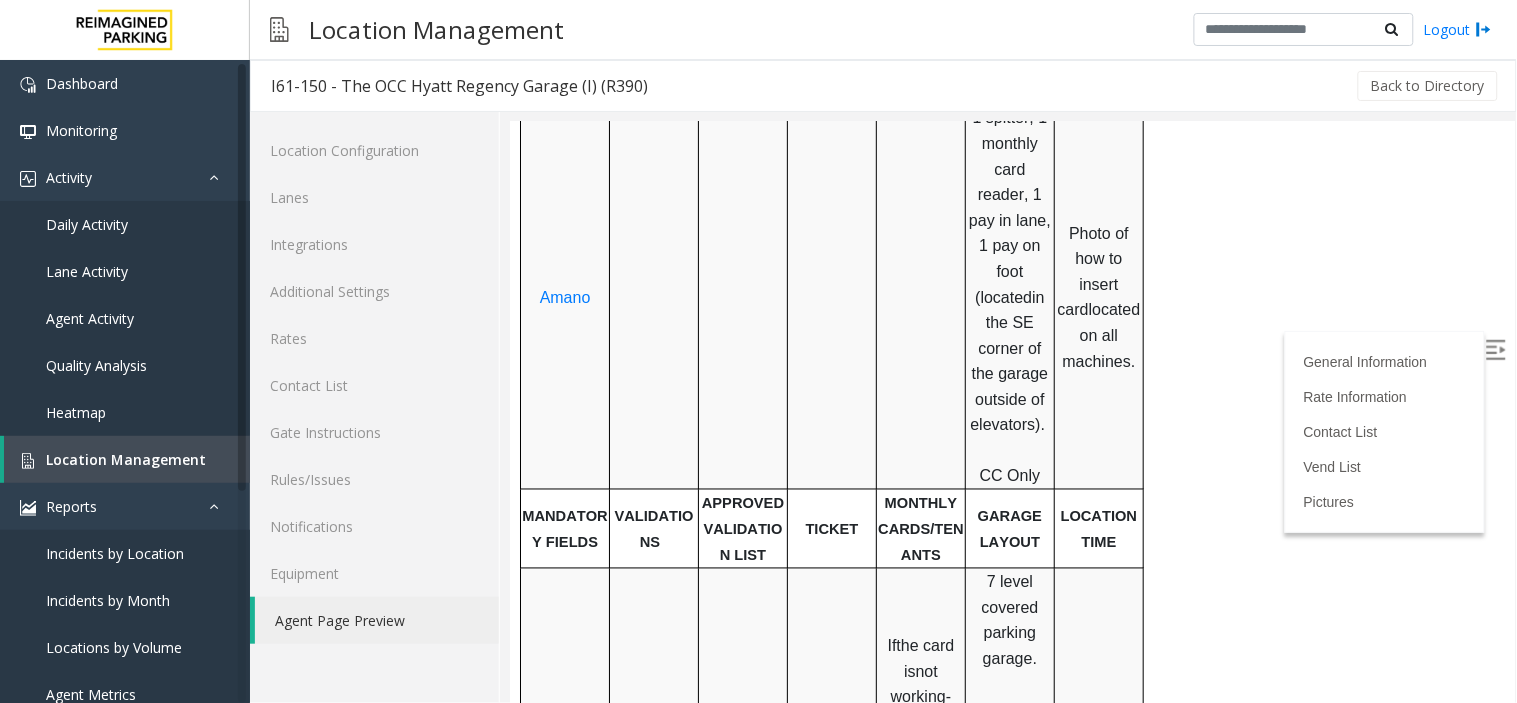scroll, scrollTop: 666, scrollLeft: 0, axis: vertical 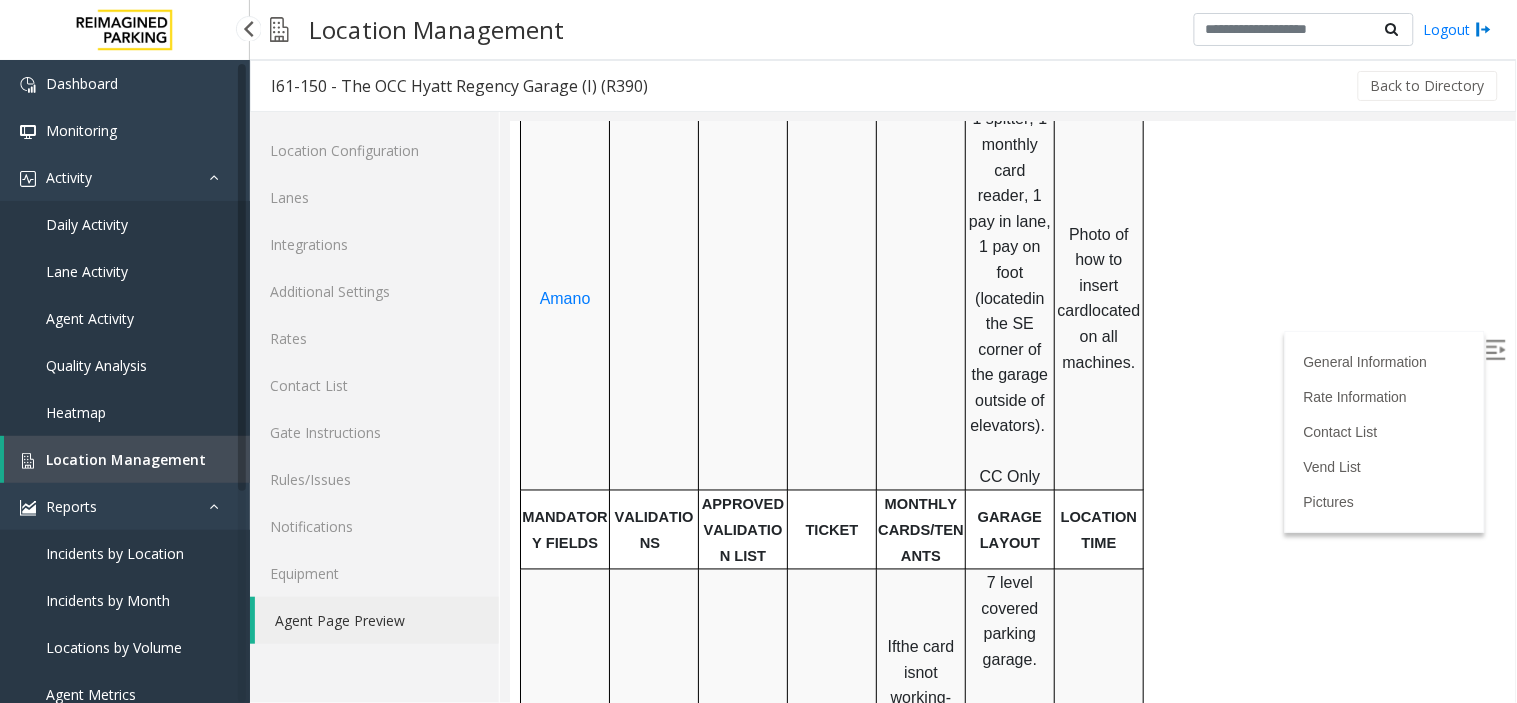 click on "Location Management" at bounding box center [127, 459] 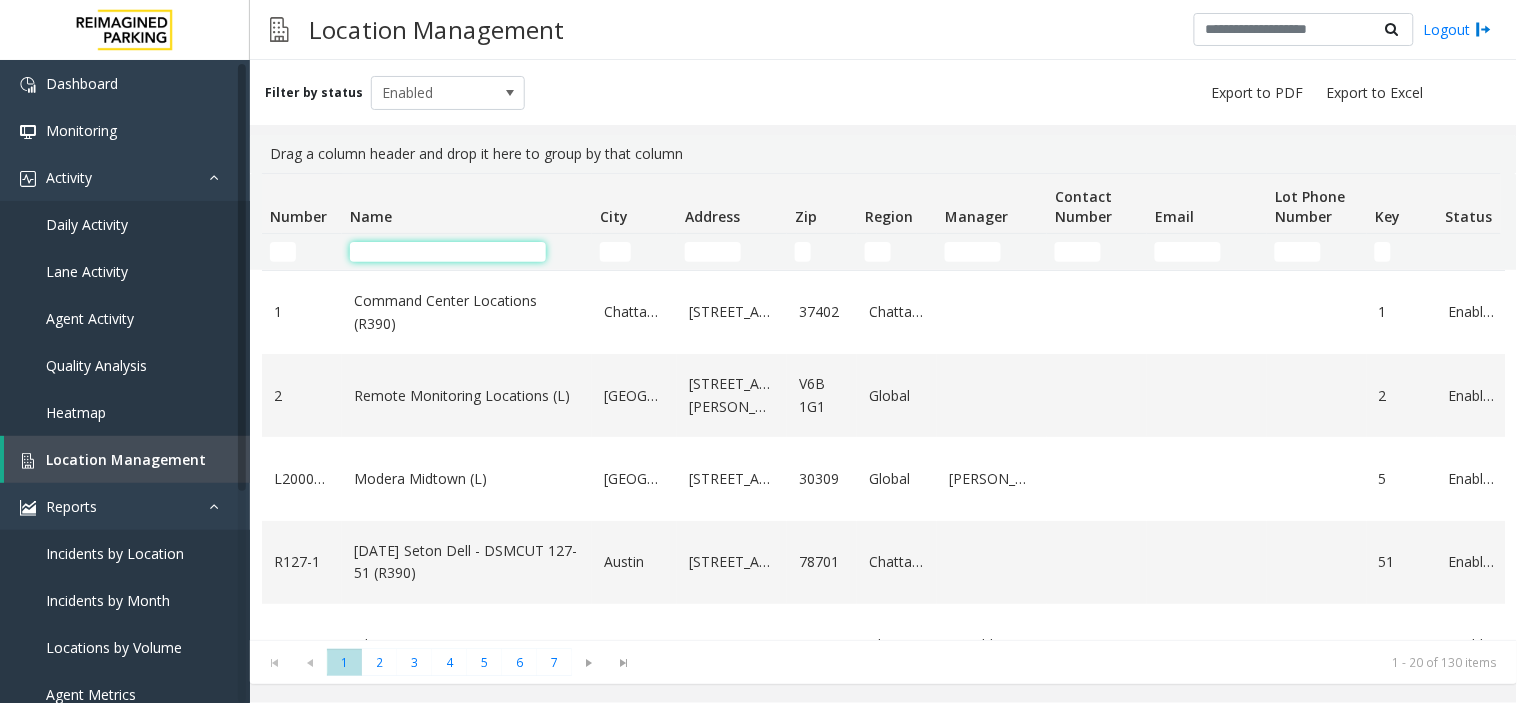 click 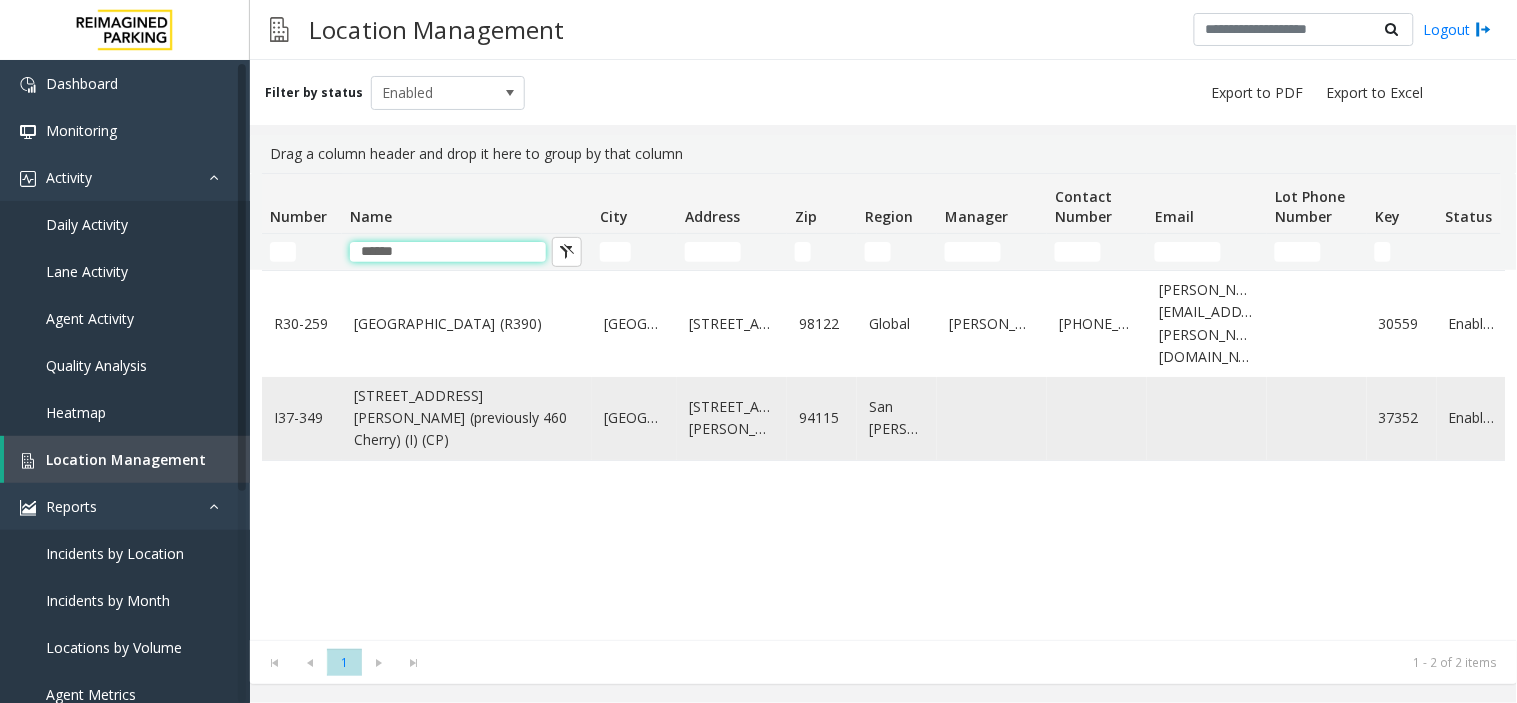 type on "******" 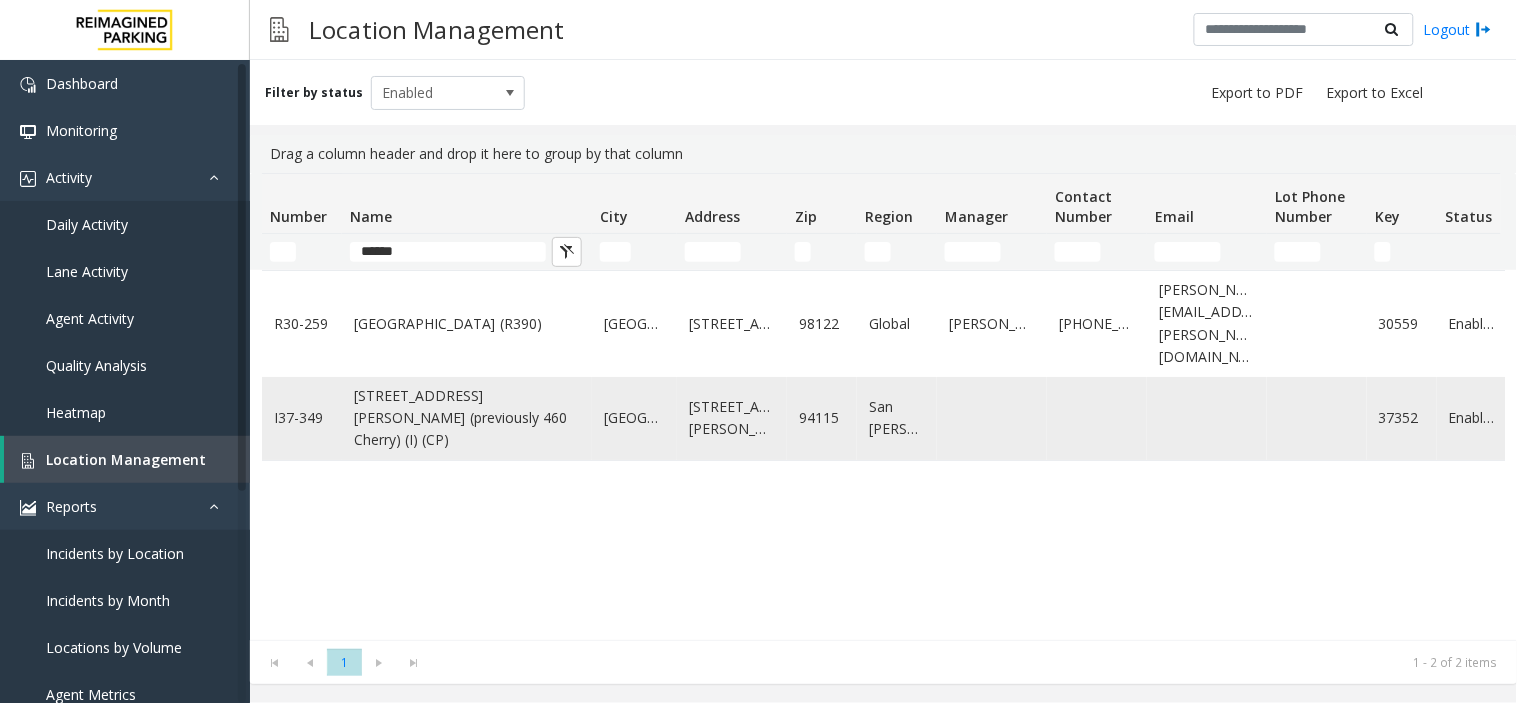 click on "[STREET_ADDRESS][PERSON_NAME] (previously 460 Cherry) (I) (CP)" 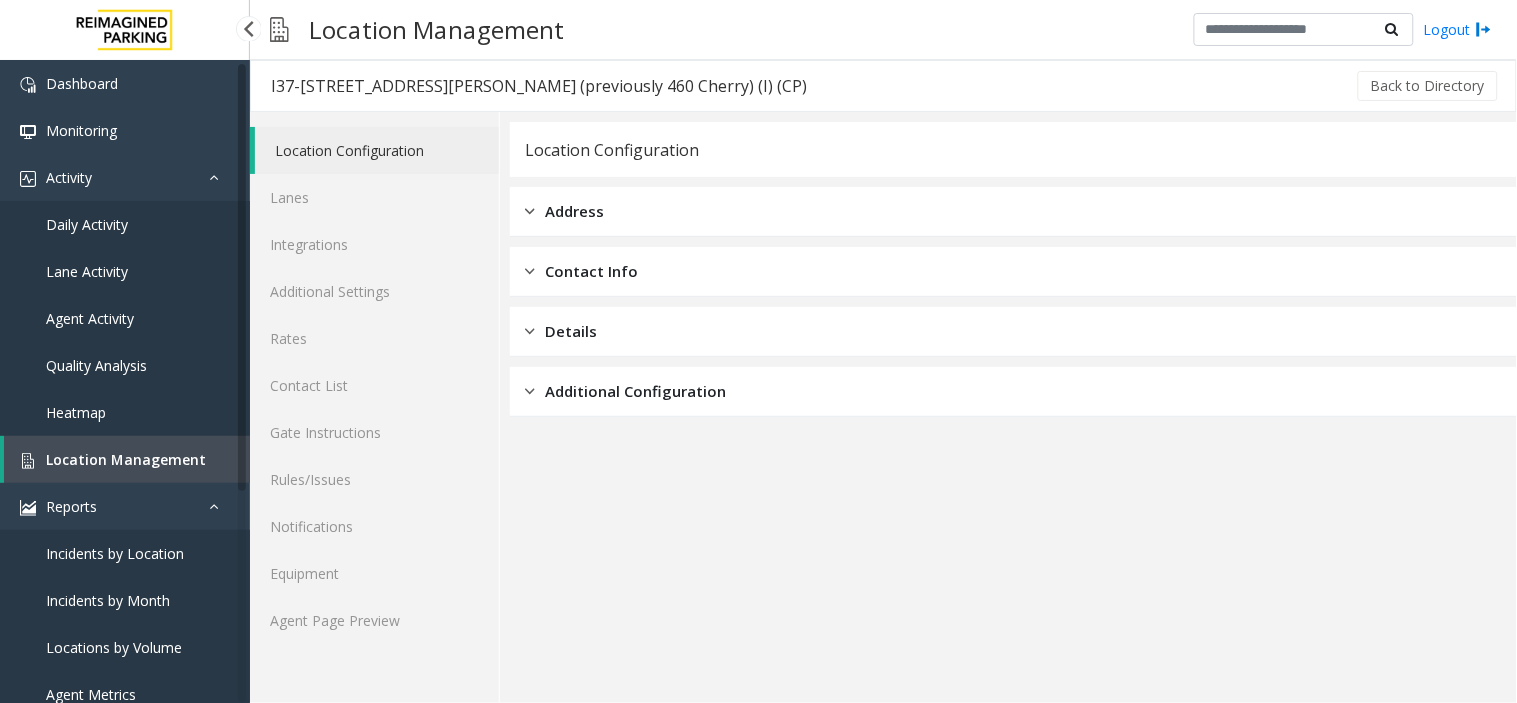 click on "Location Management" at bounding box center (127, 459) 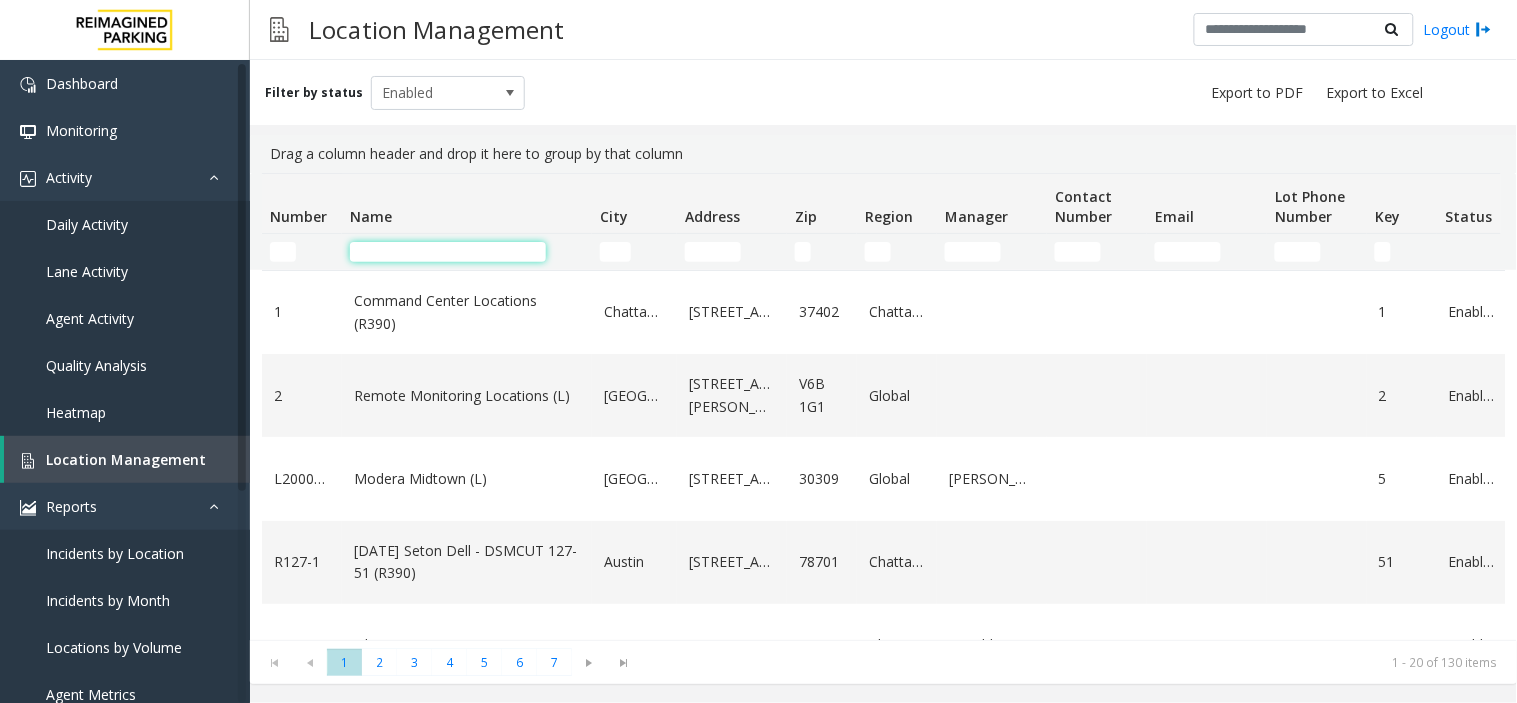 click 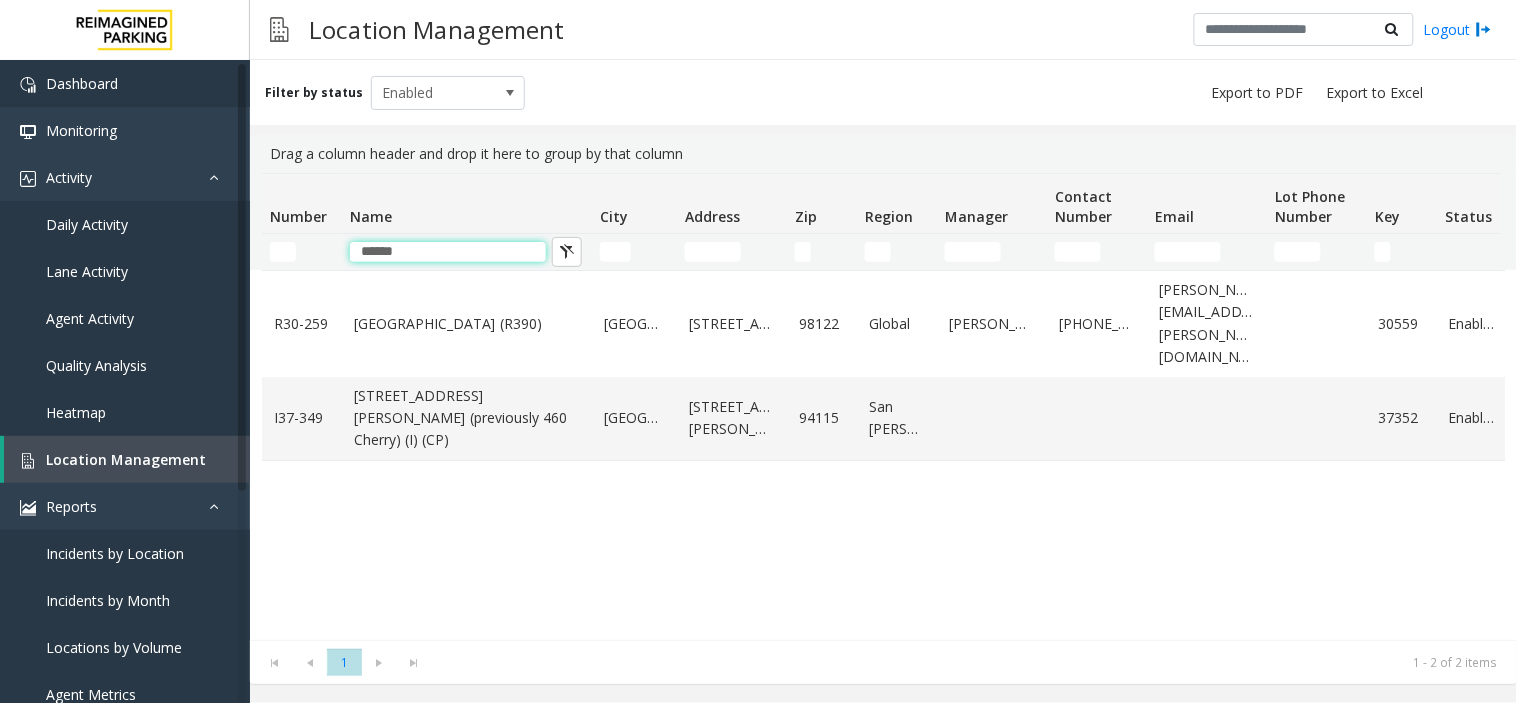 type on "******" 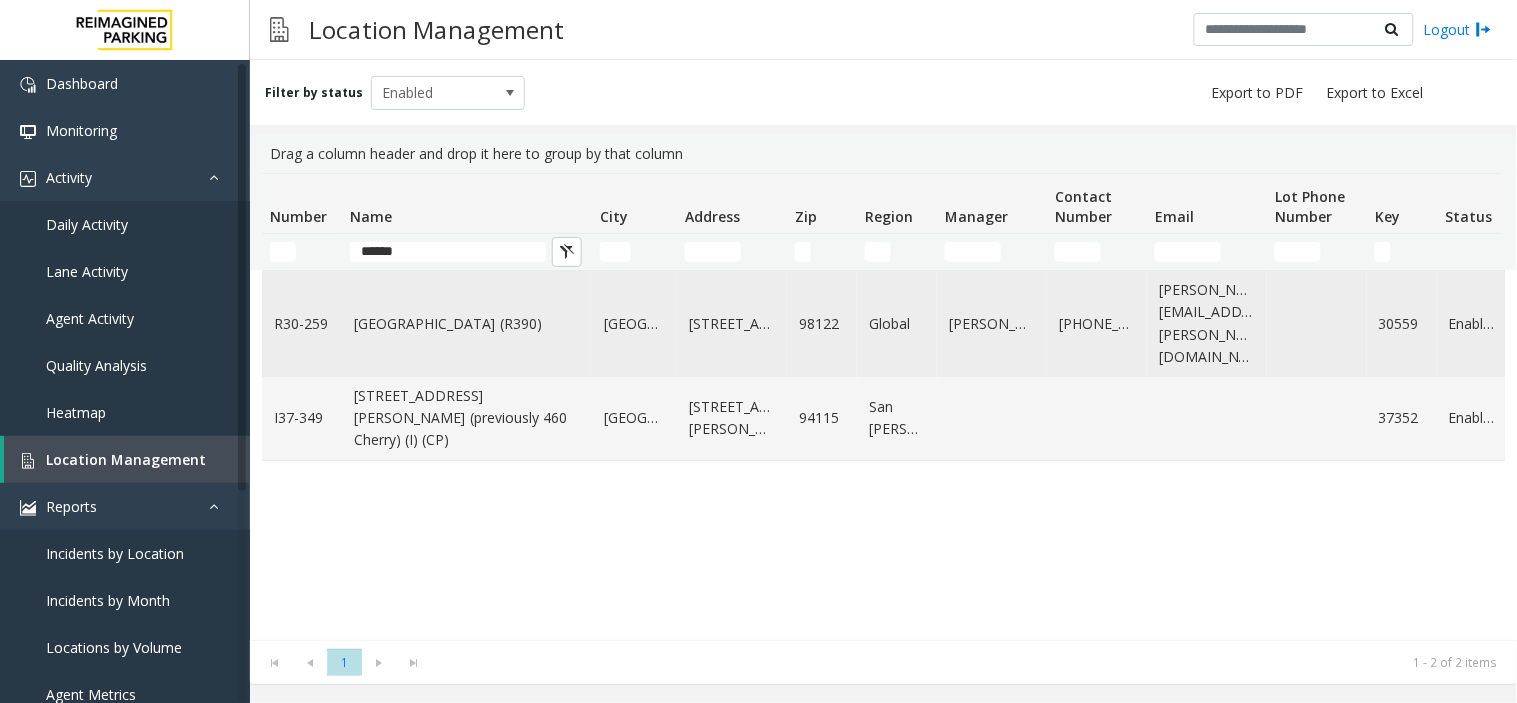 click on "[GEOGRAPHIC_DATA] (R390)" 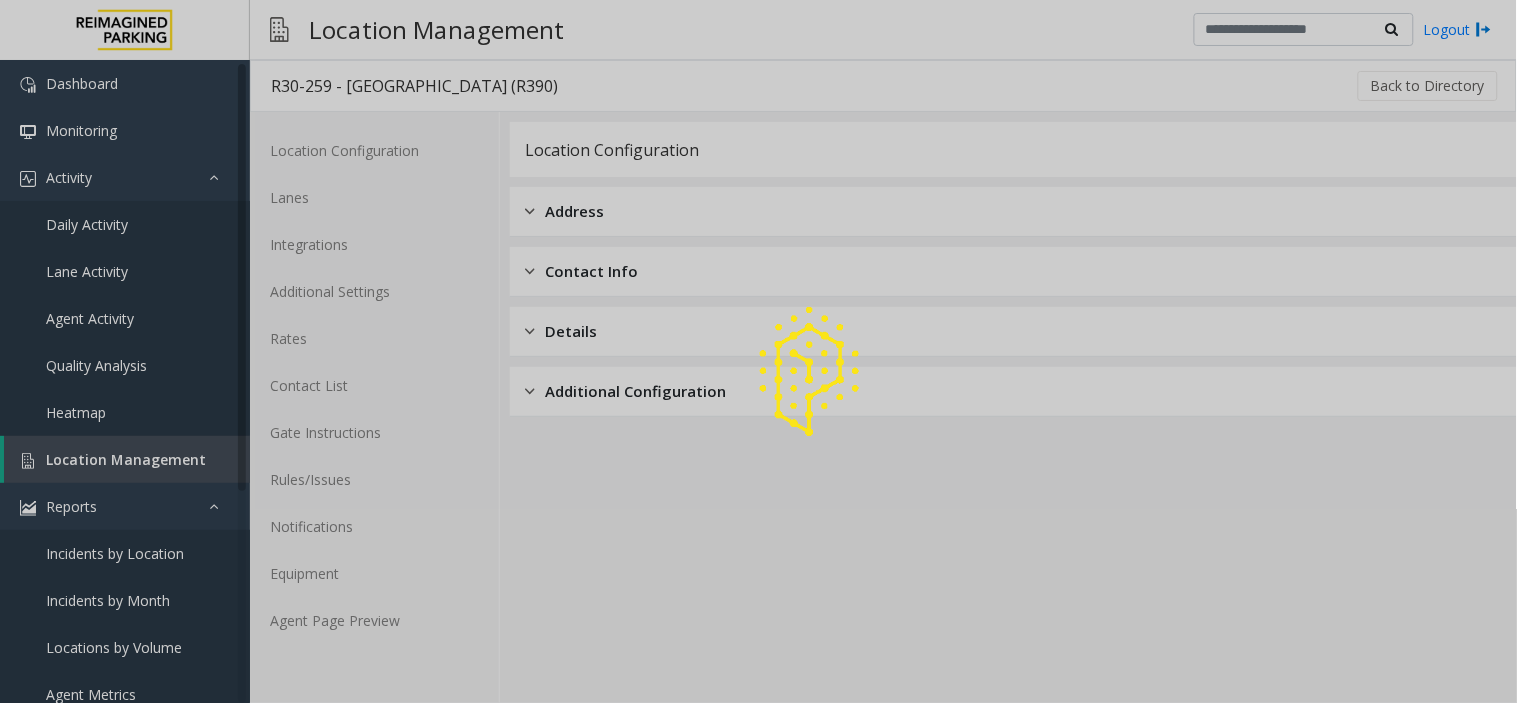 drag, startPoint x: 325, startPoint y: 605, endPoint x: 324, endPoint y: 623, distance: 18.027756 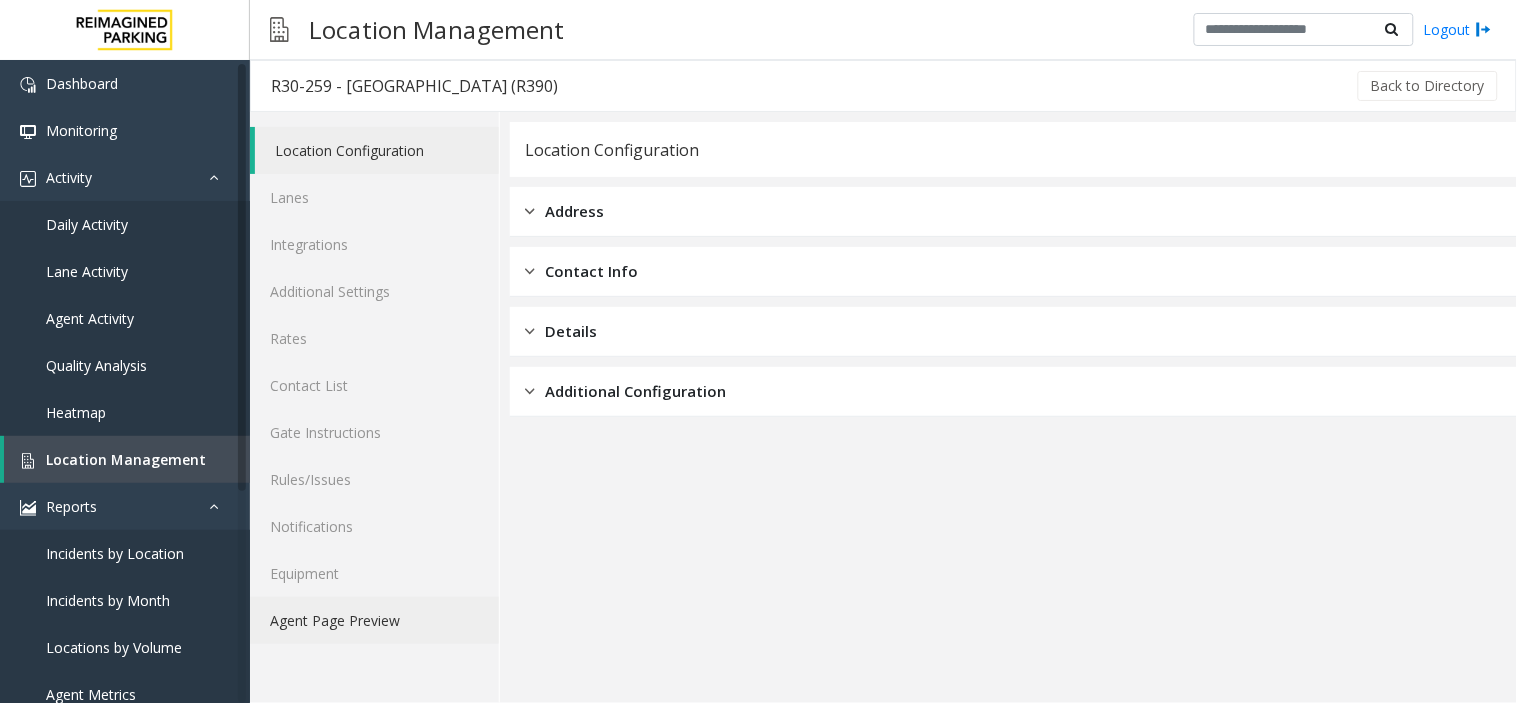 click on "Agent Page Preview" 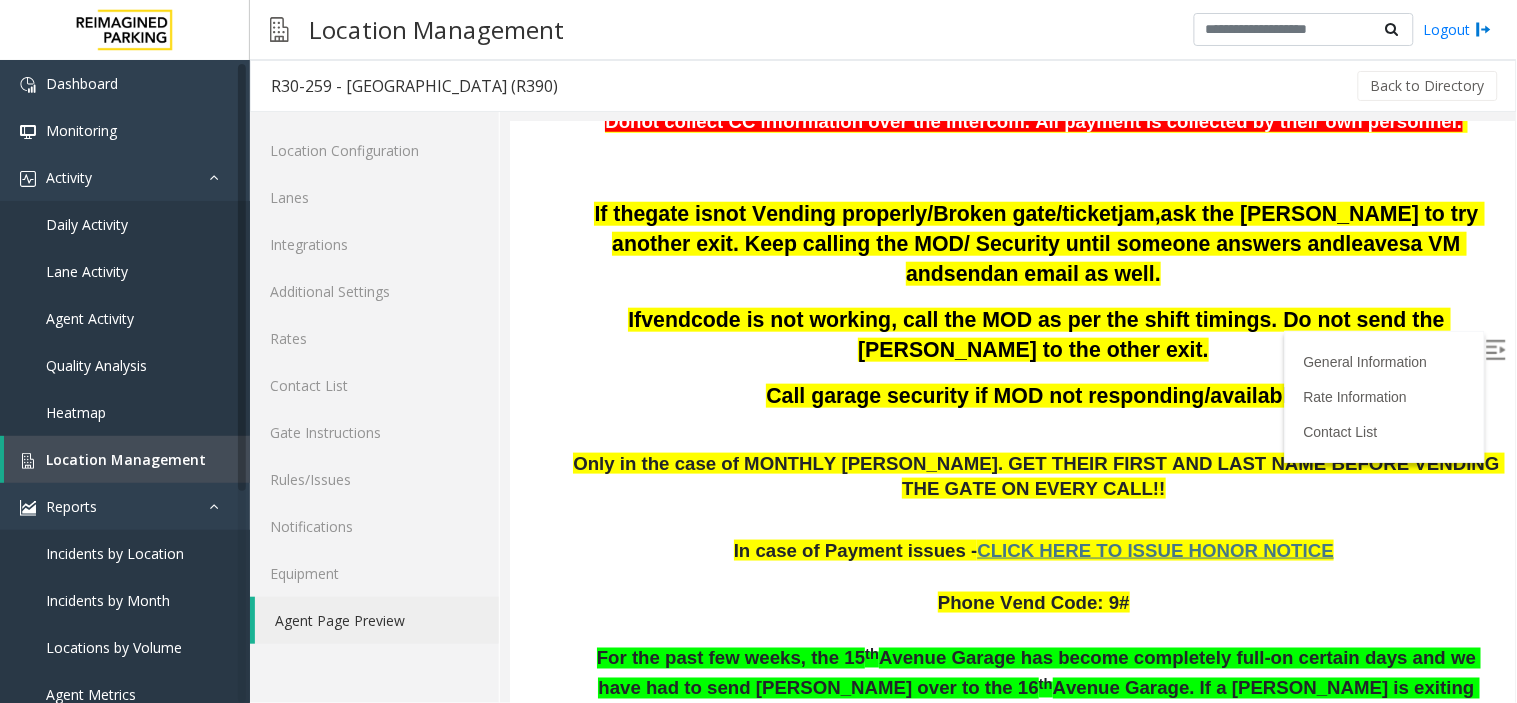 click at bounding box center (1495, 349) 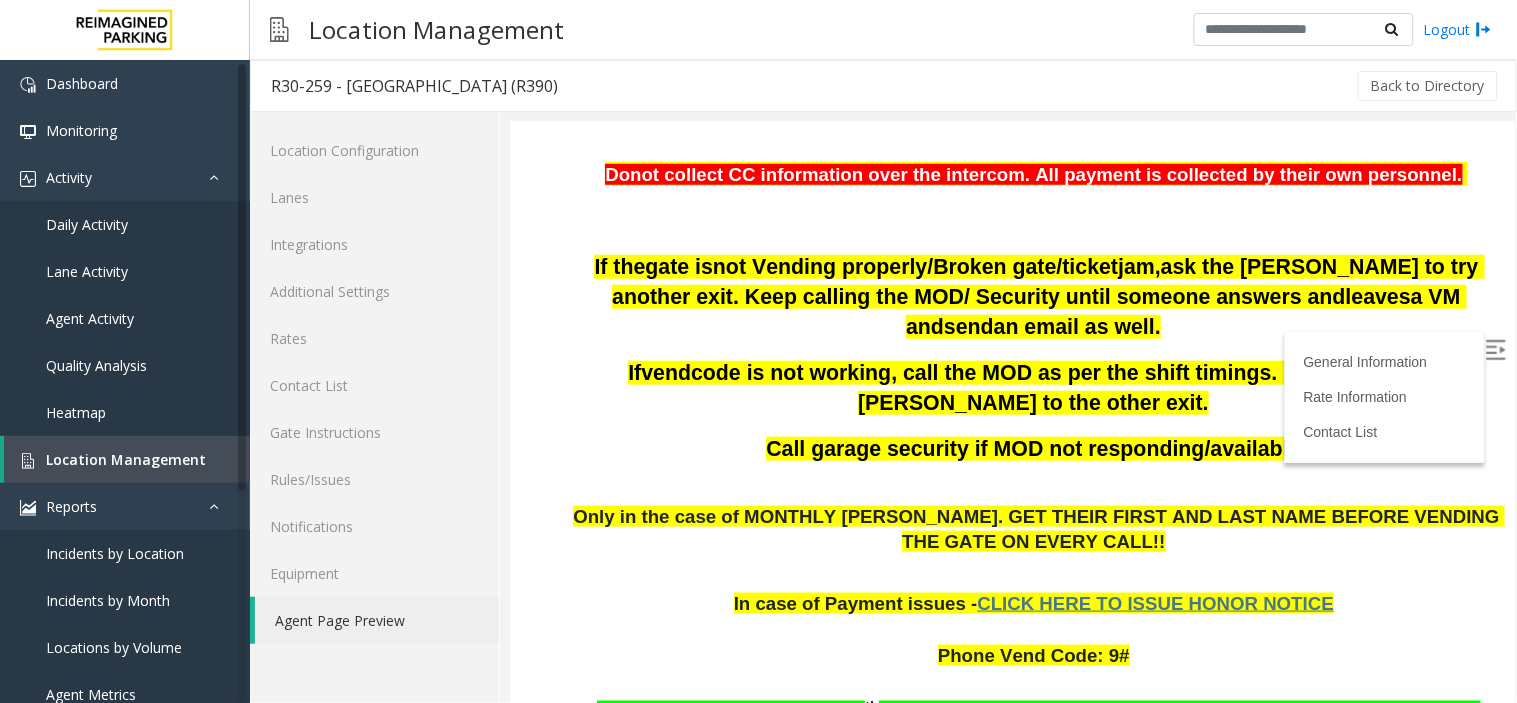 scroll, scrollTop: 444, scrollLeft: 0, axis: vertical 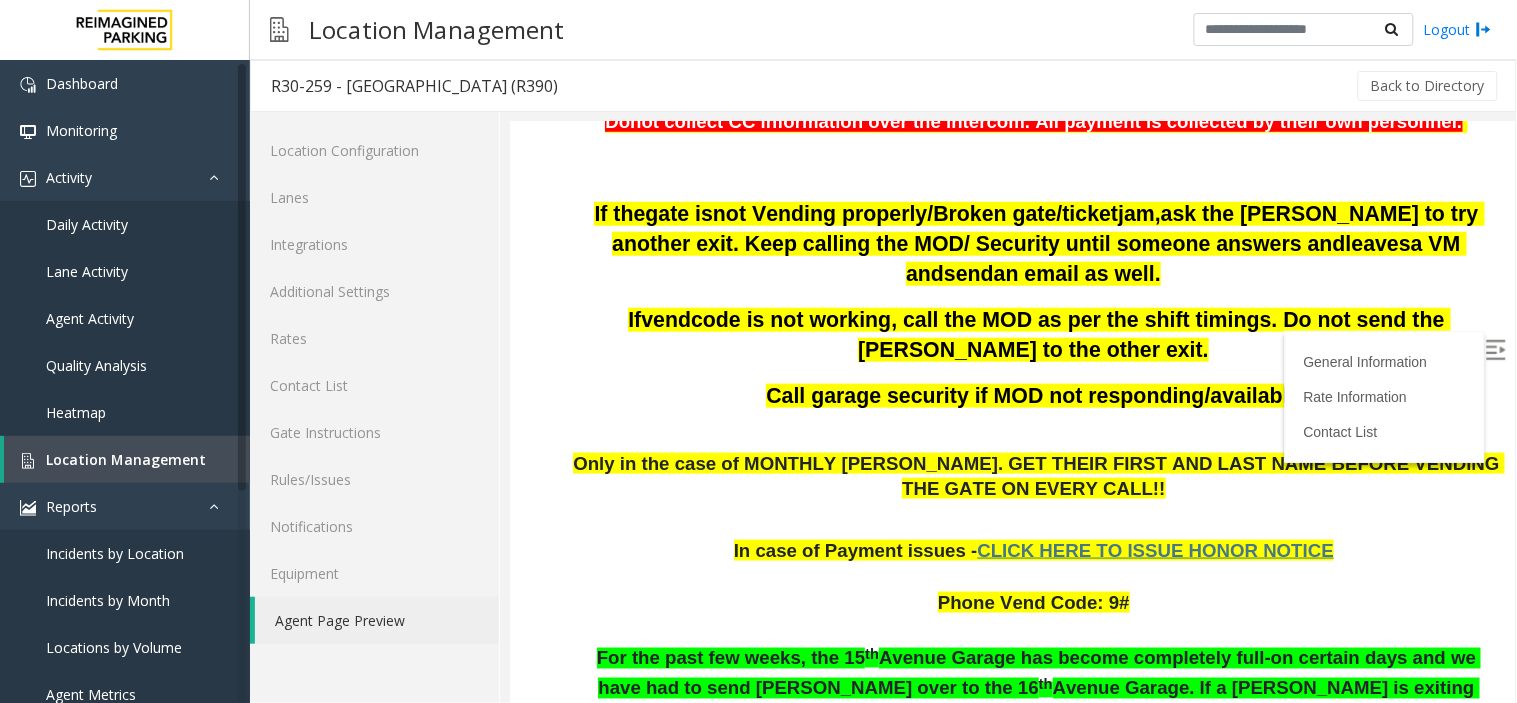 click on "In case of Payment issues -  CLICK HERE TO ISSUE HONOR NOTICE" at bounding box center (1035, 538) 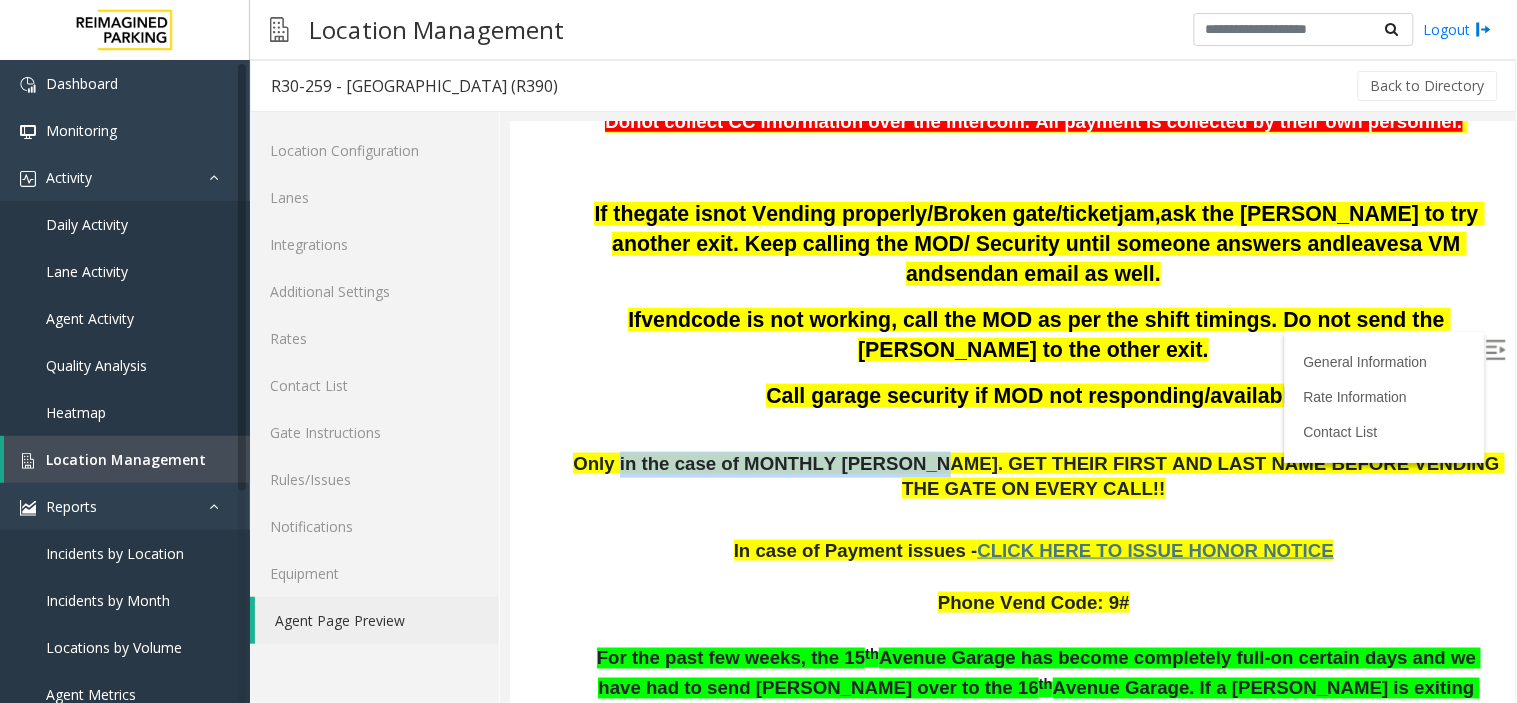drag, startPoint x: 634, startPoint y: 434, endPoint x: 904, endPoint y: 433, distance: 270.00186 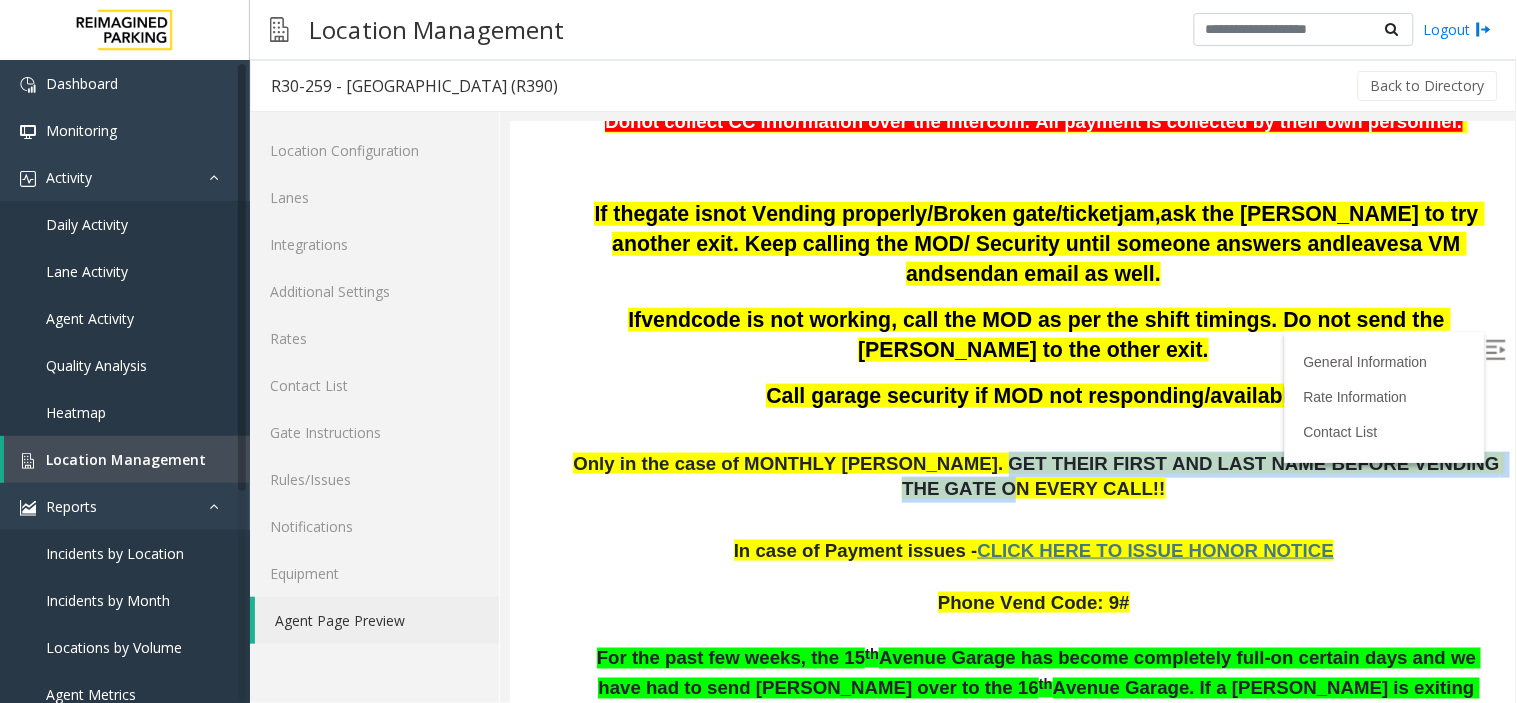 drag, startPoint x: 959, startPoint y: 433, endPoint x: 1461, endPoint y: 437, distance: 502.01593 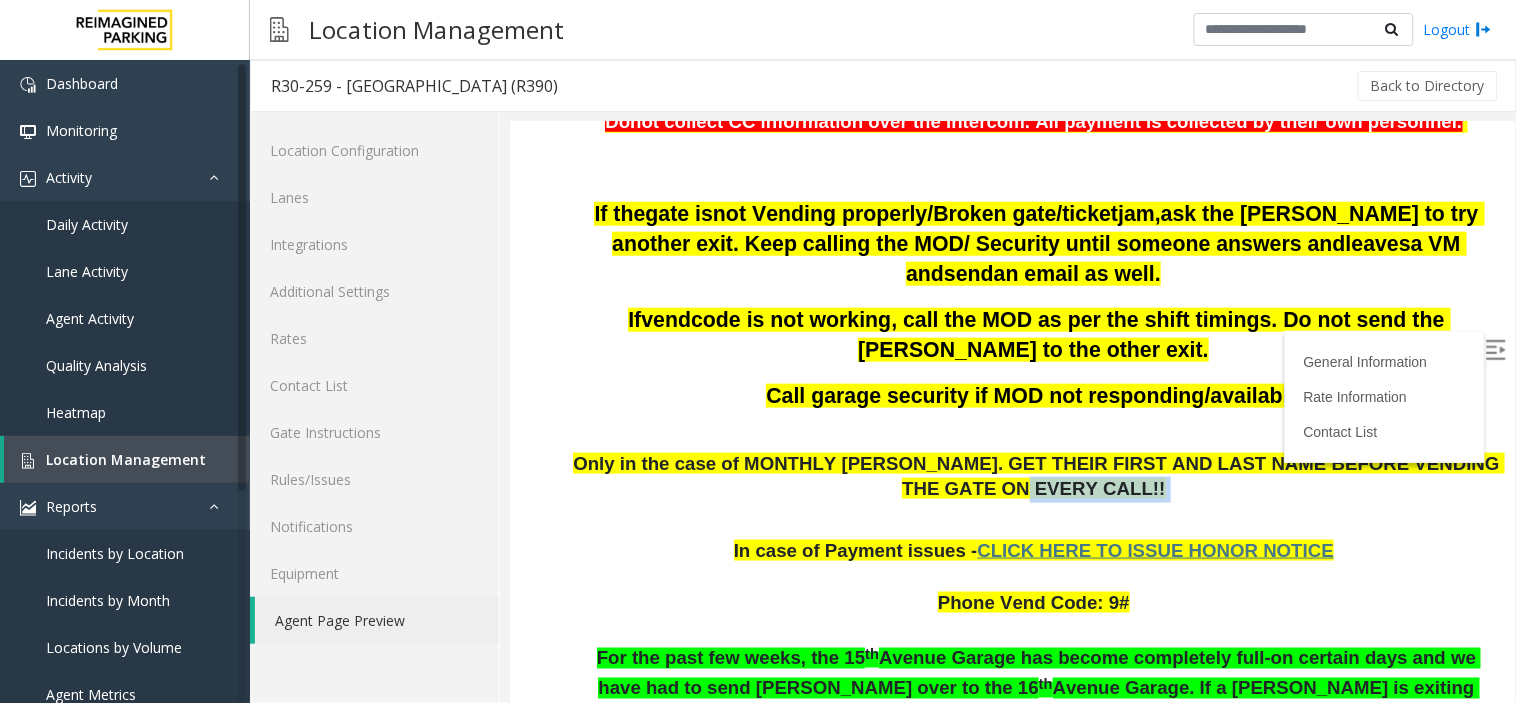 click on "Only in the case of MONTHLY [PERSON_NAME]. GET THEIR FIRST AND LAST NAME BEFORE VENDING THE GATE ON EVERY CALL!!" at bounding box center (1035, 476) 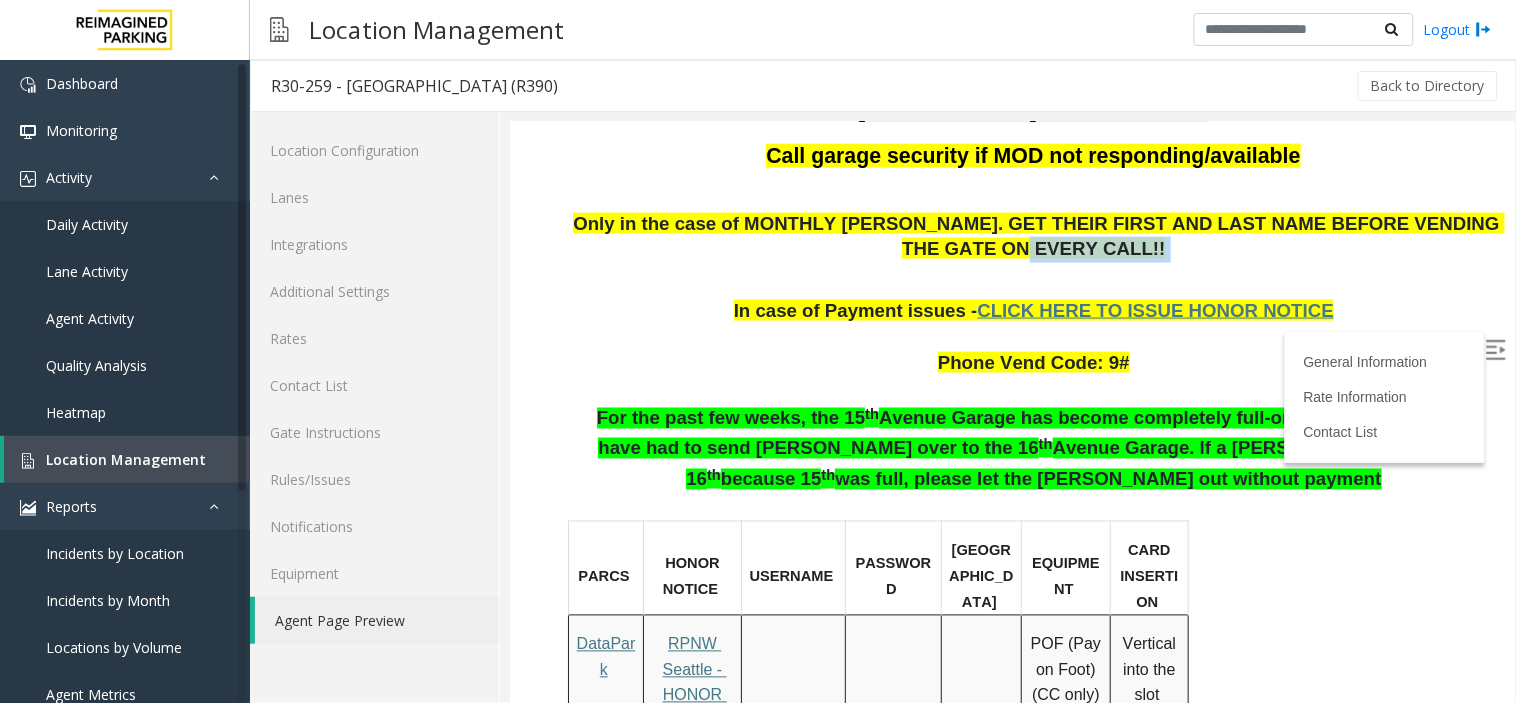 scroll, scrollTop: 666, scrollLeft: 0, axis: vertical 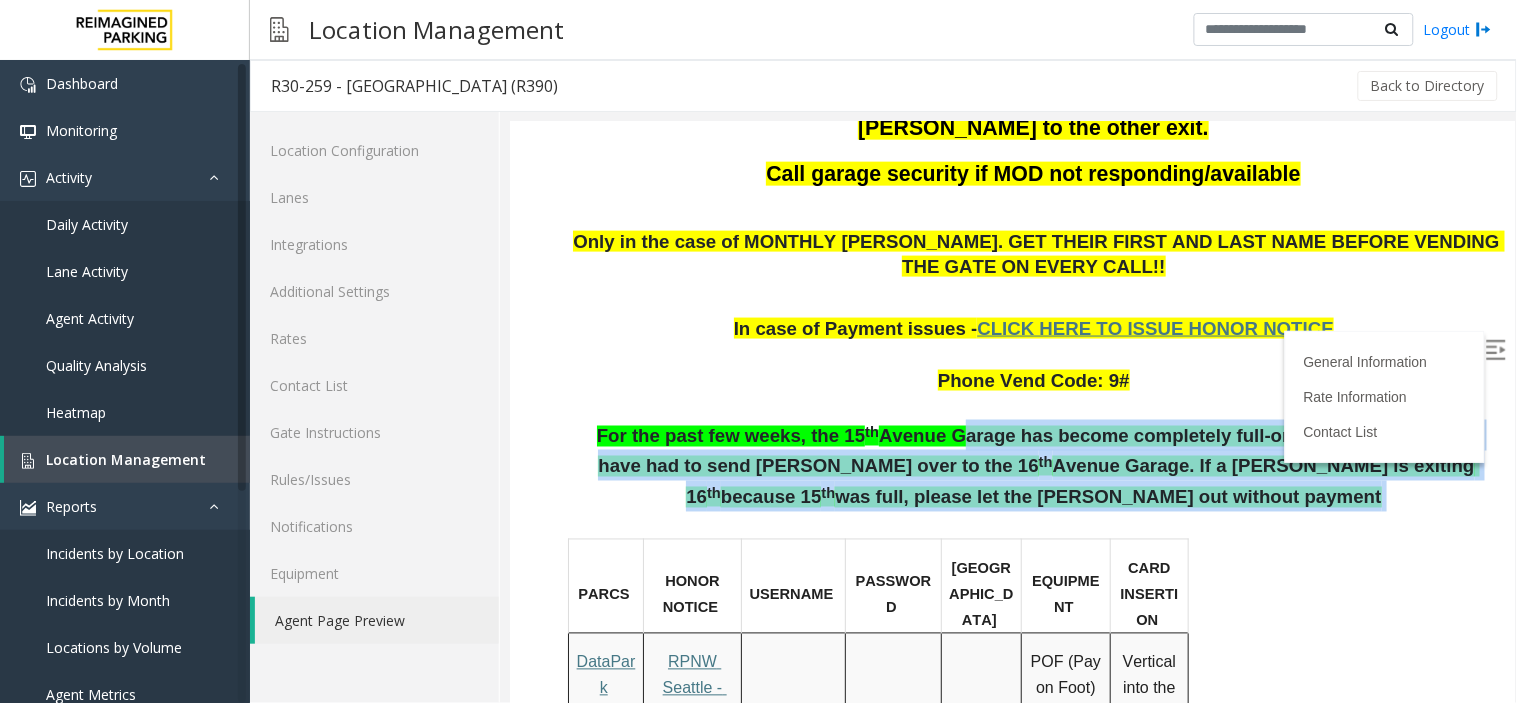 drag, startPoint x: 909, startPoint y: 414, endPoint x: 1207, endPoint y: 474, distance: 303.98026 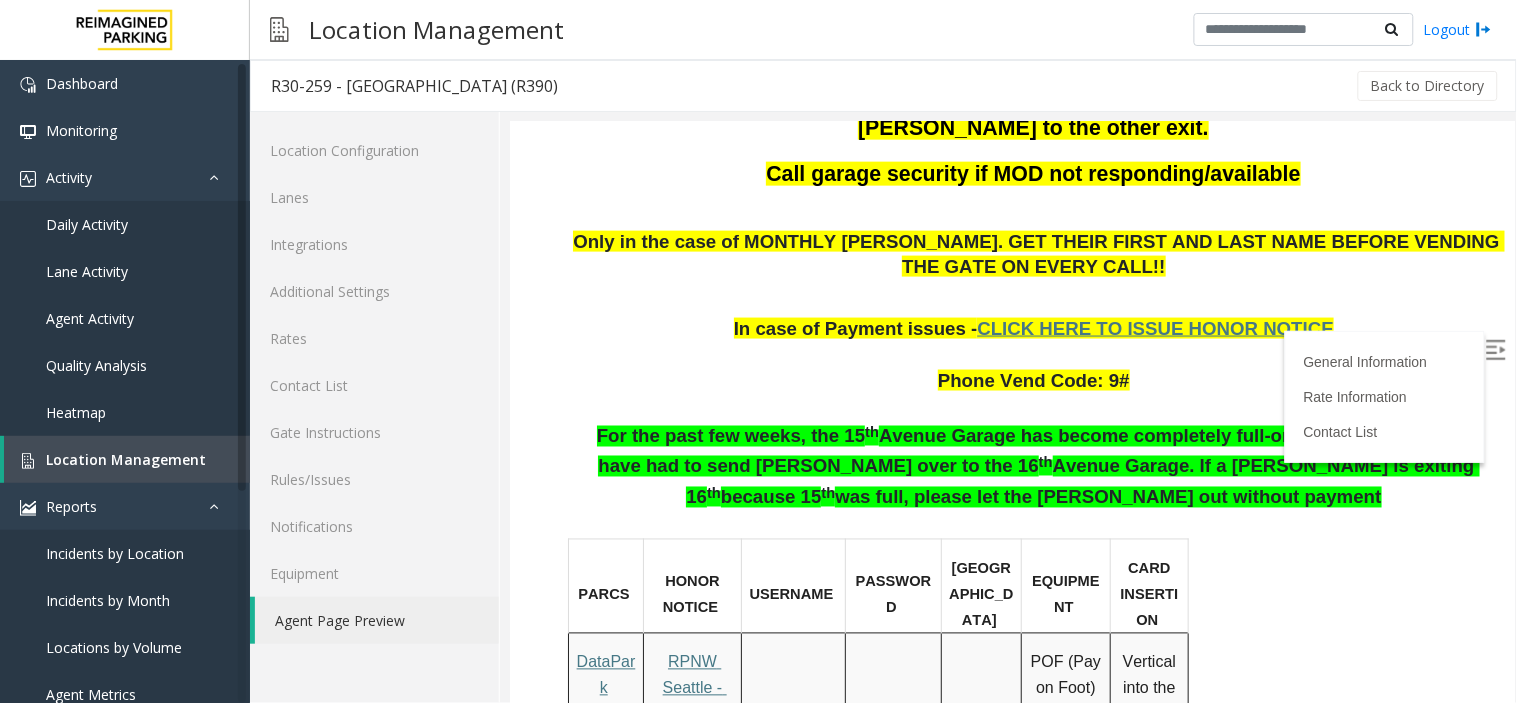 click on "For the past few weeks, the [GEOGRAPHIC_DATA] has become completely full-on certain days and we have had to send parkers over to the [GEOGRAPHIC_DATA]. If a [PERSON_NAME] is exiting 16 th  because 15 th  was full, please let the [PERSON_NAME] out without payment" at bounding box center [1035, 478] 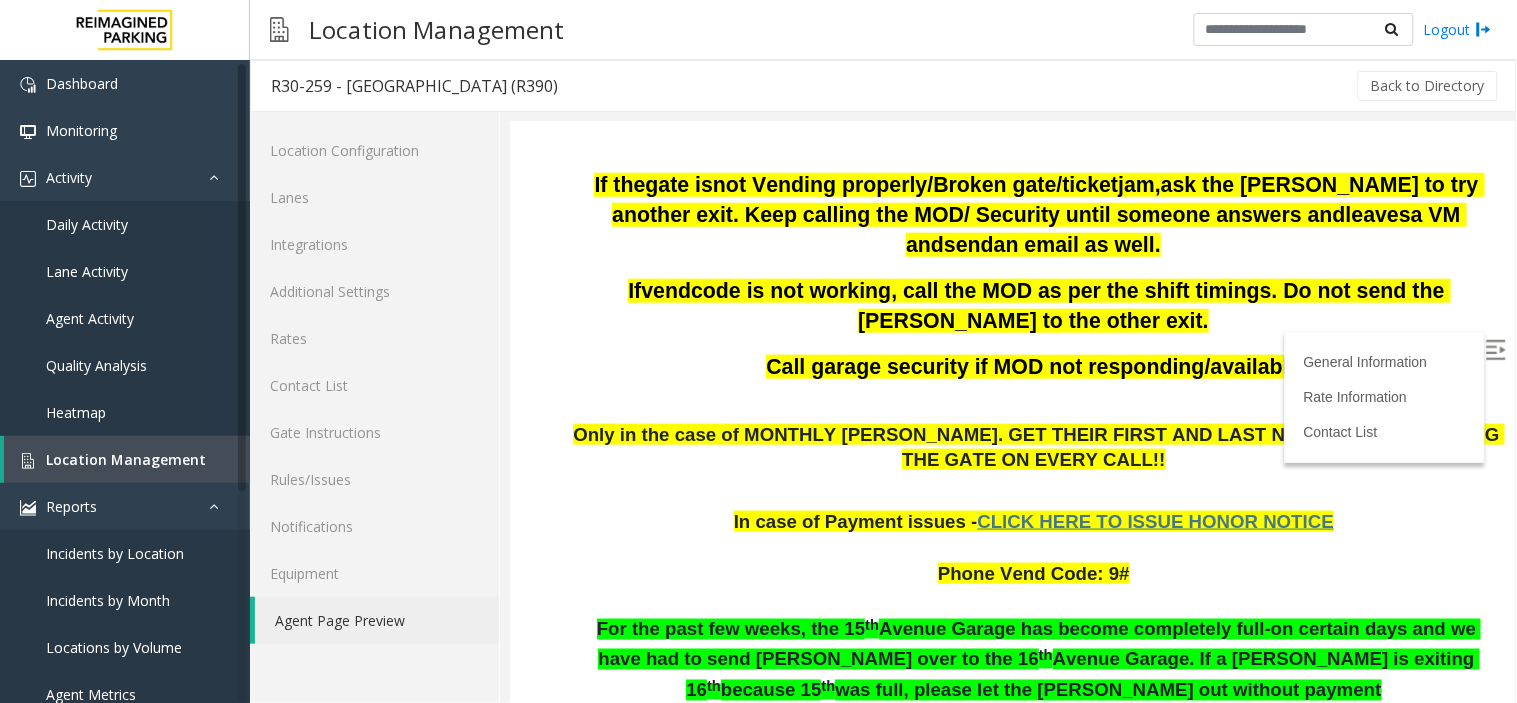 scroll, scrollTop: 333, scrollLeft: 0, axis: vertical 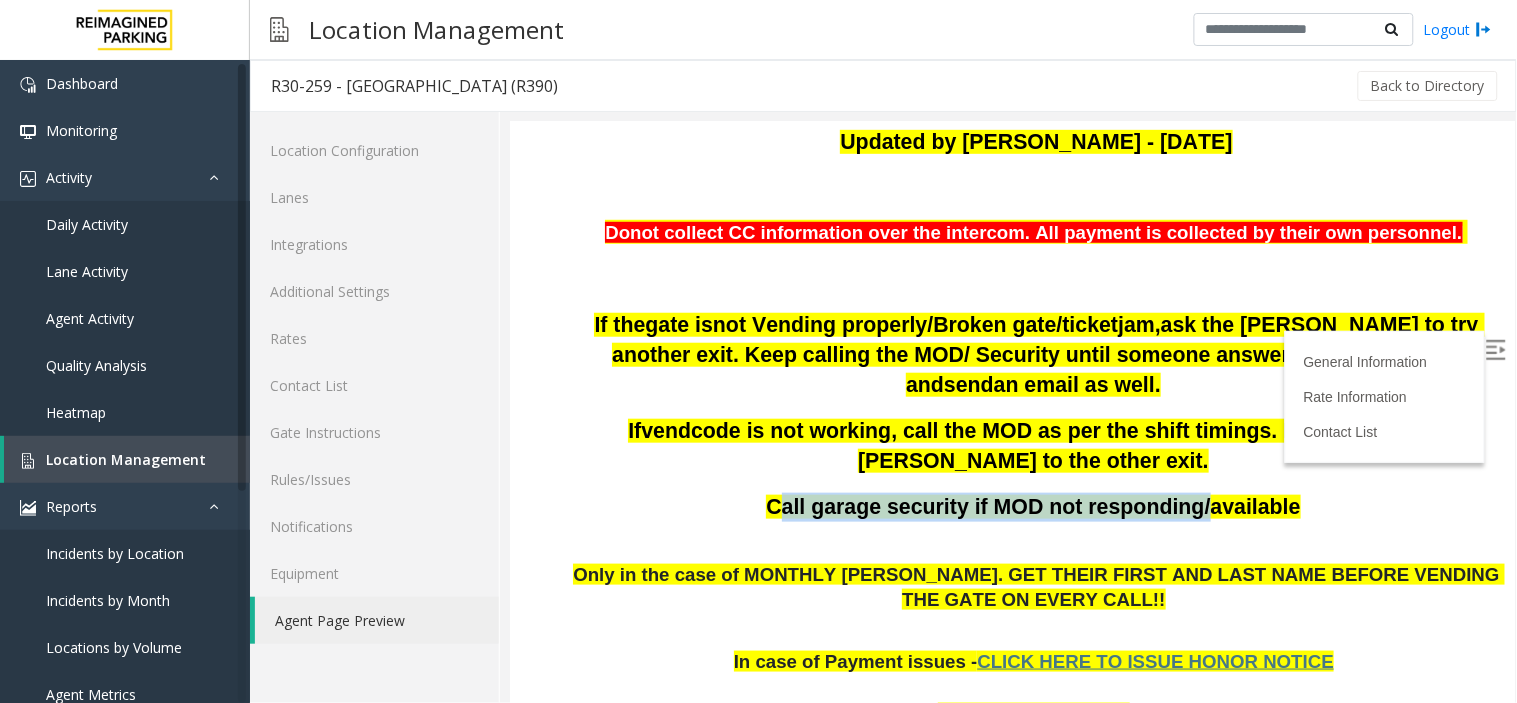drag, startPoint x: 807, startPoint y: 457, endPoint x: 1185, endPoint y: 462, distance: 378.03308 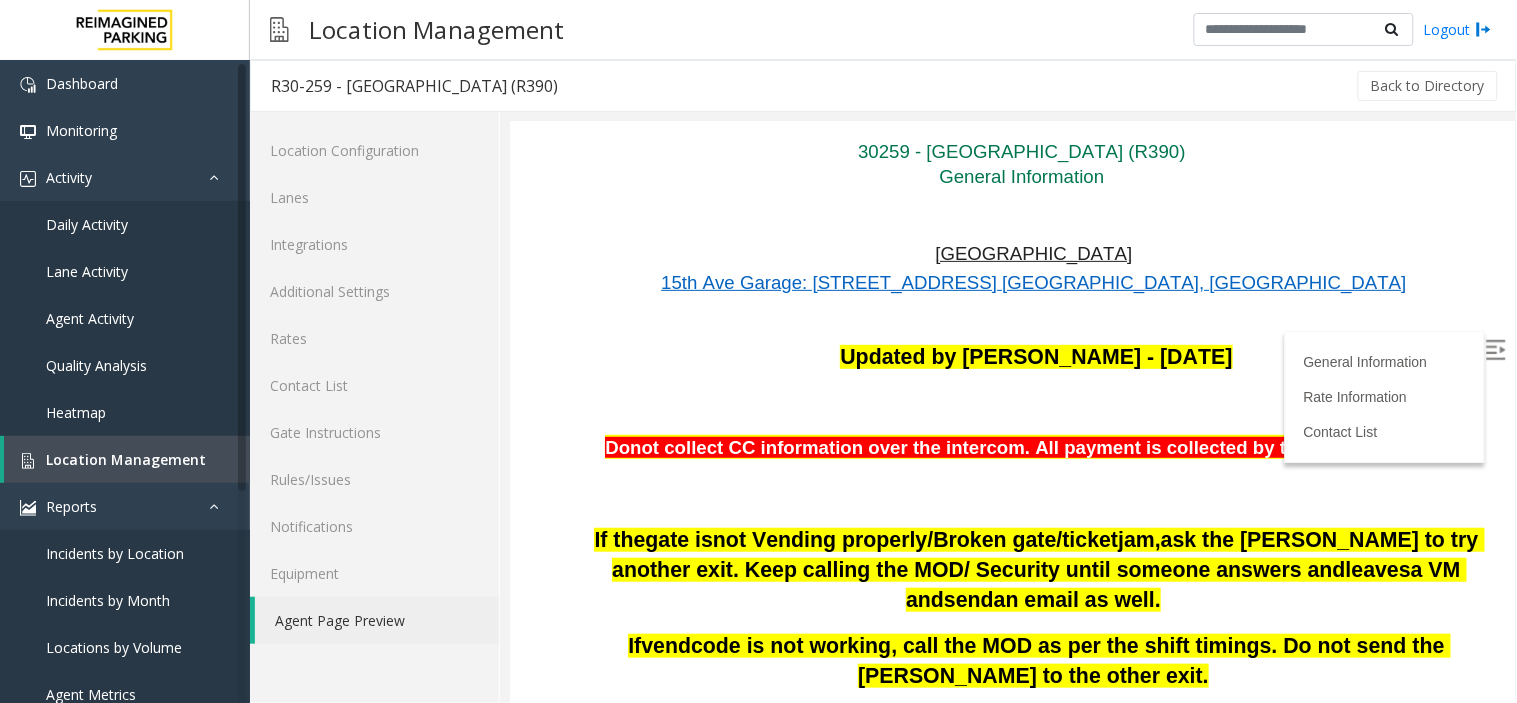 scroll, scrollTop: 0, scrollLeft: 0, axis: both 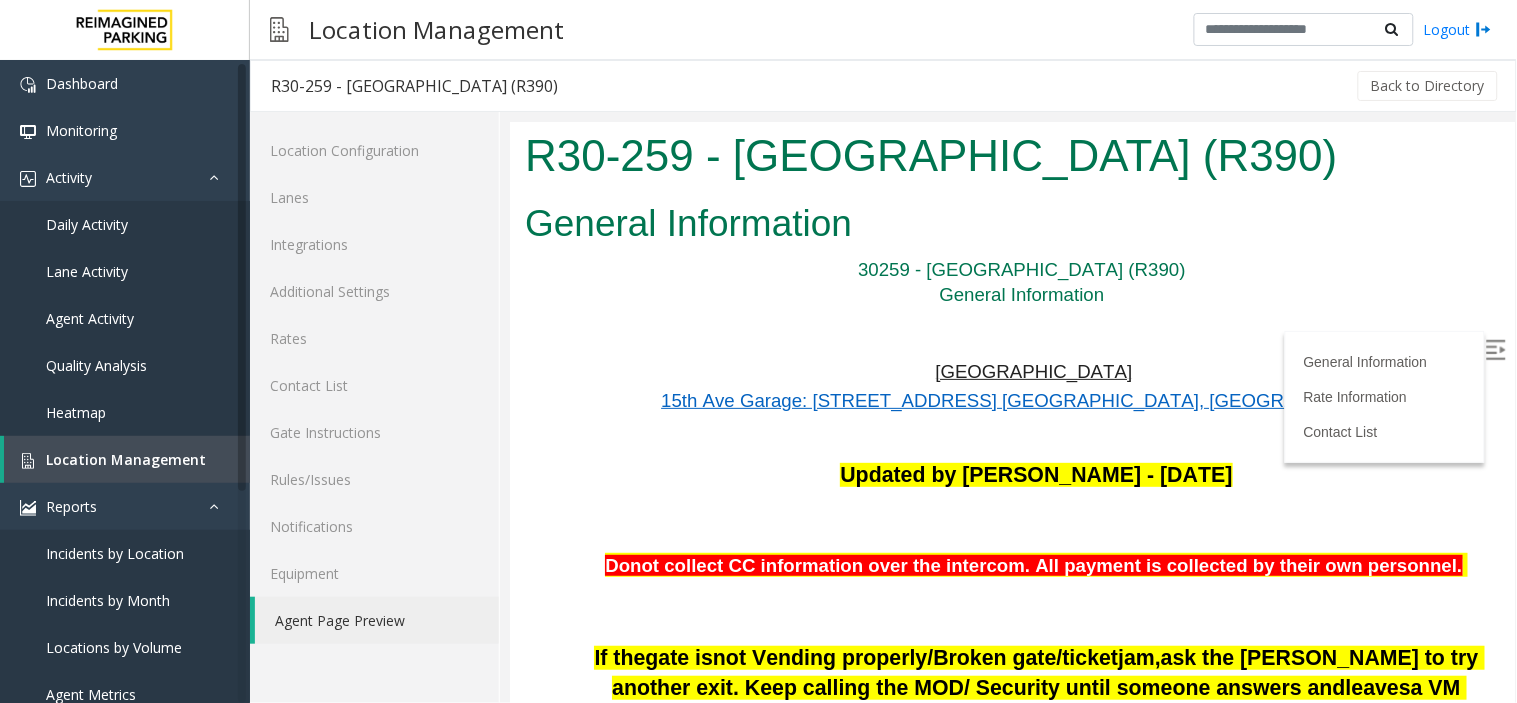 click on "General Information" at bounding box center (1011, 223) 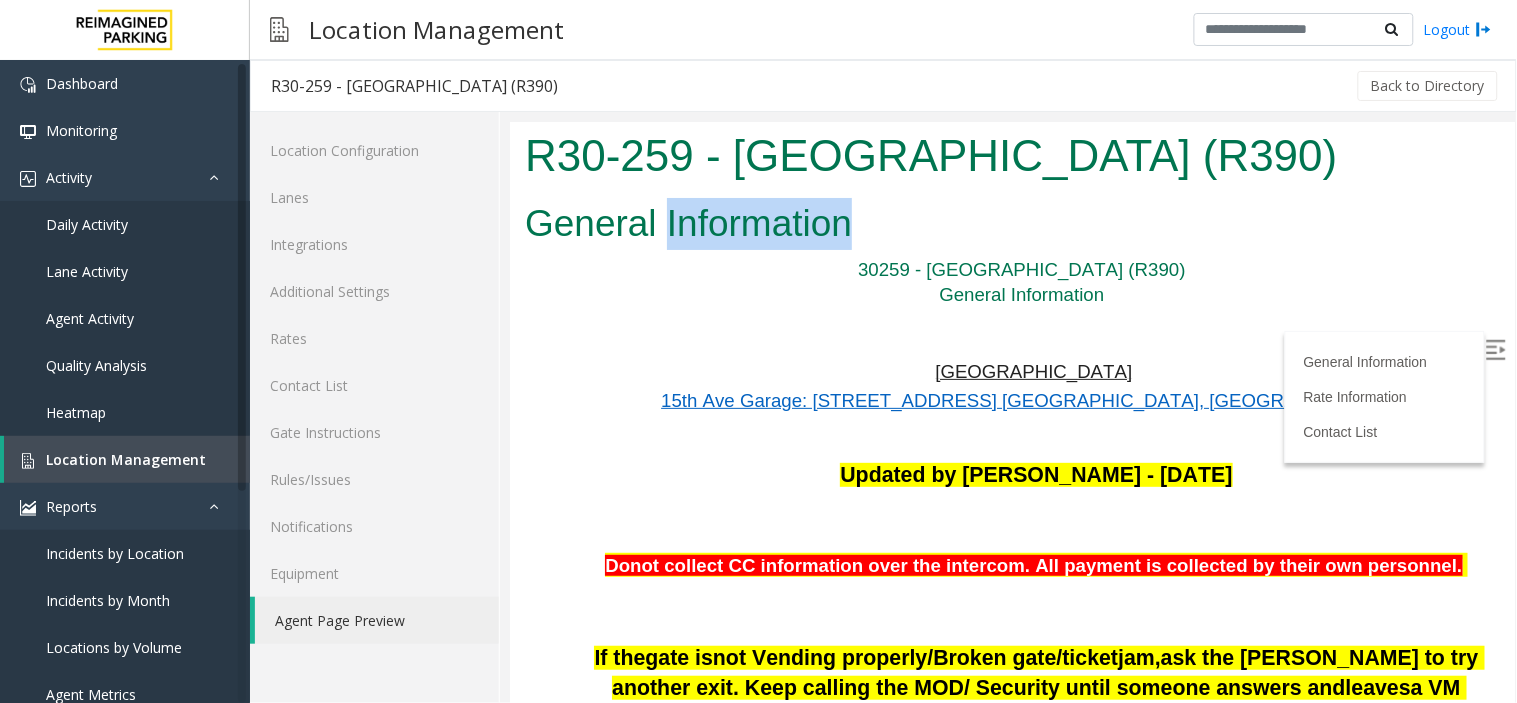 click on "General Information" at bounding box center [1011, 223] 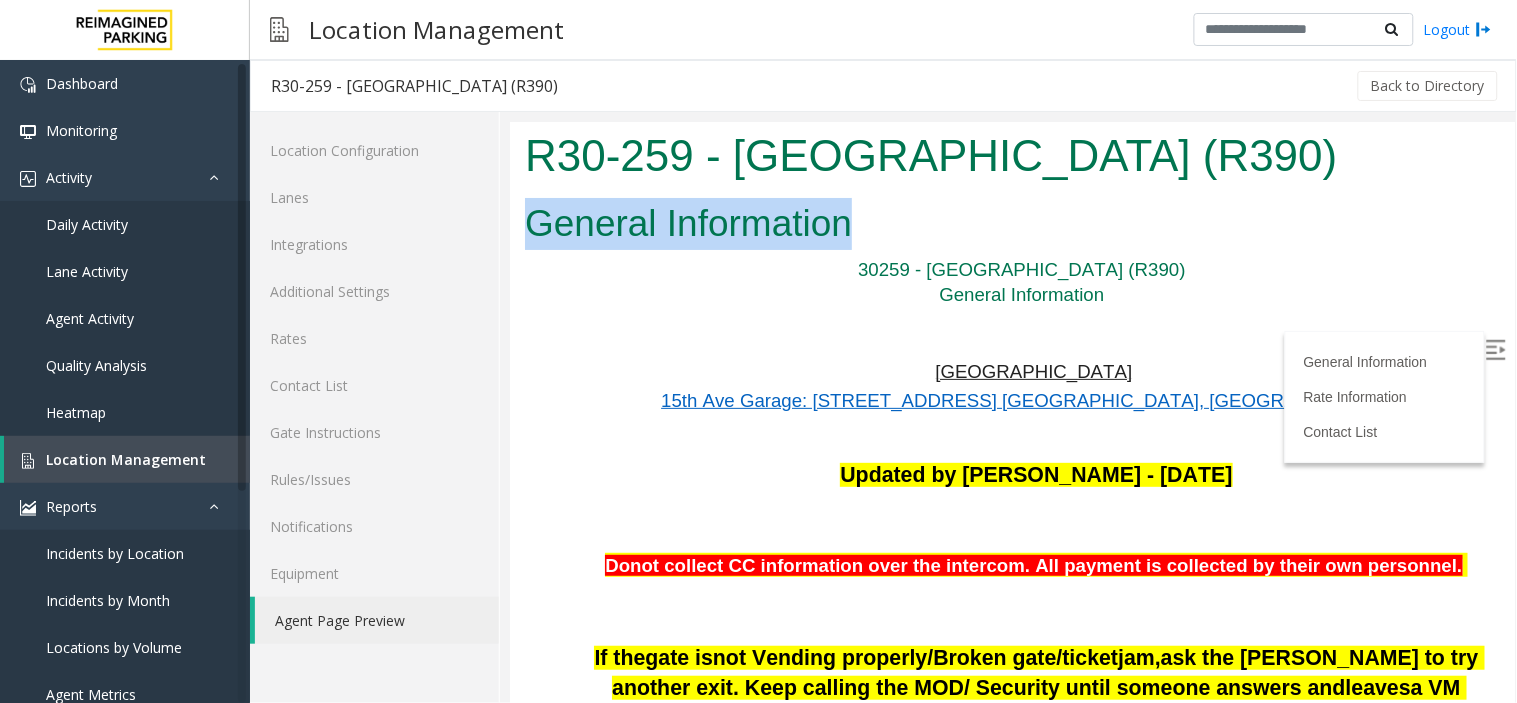 click on "General Information" at bounding box center (1011, 223) 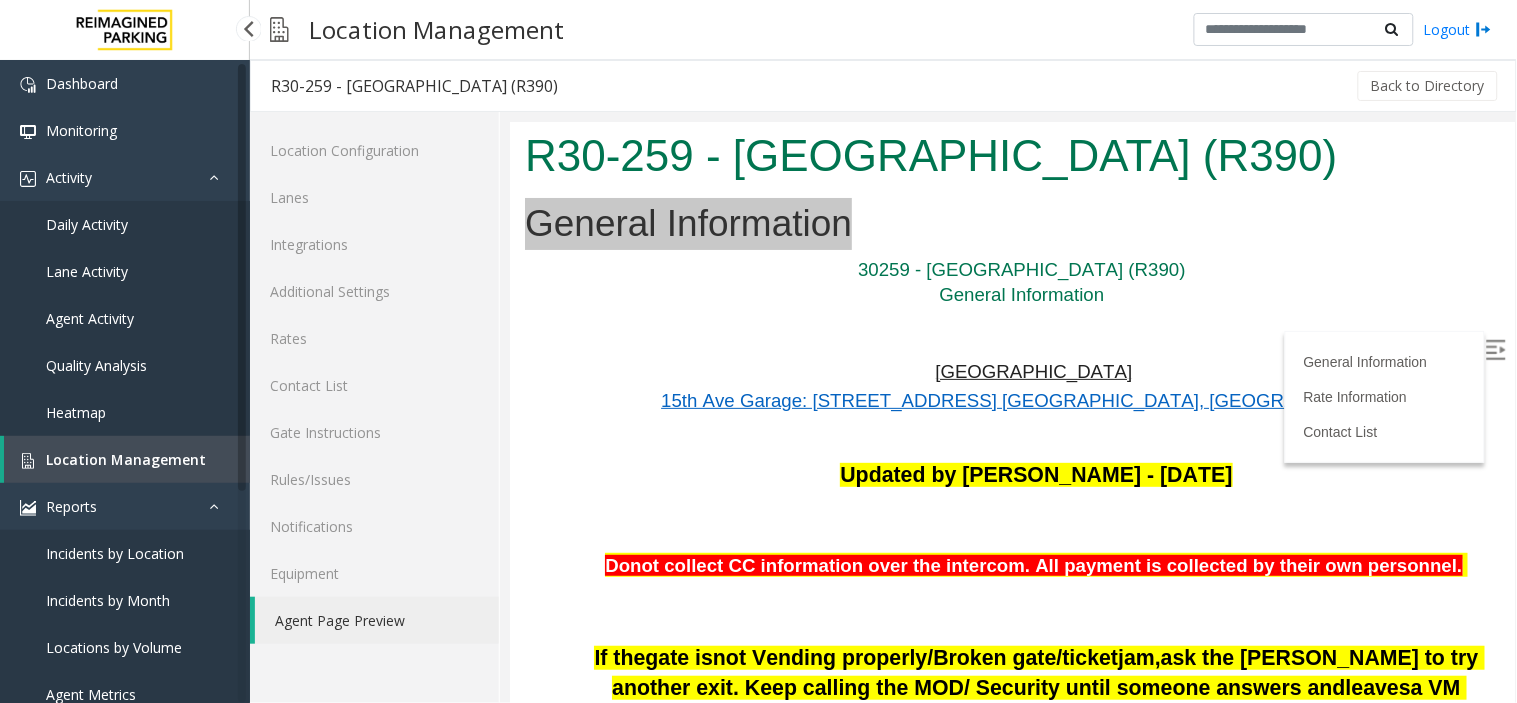 click on "Location Management" at bounding box center (126, 459) 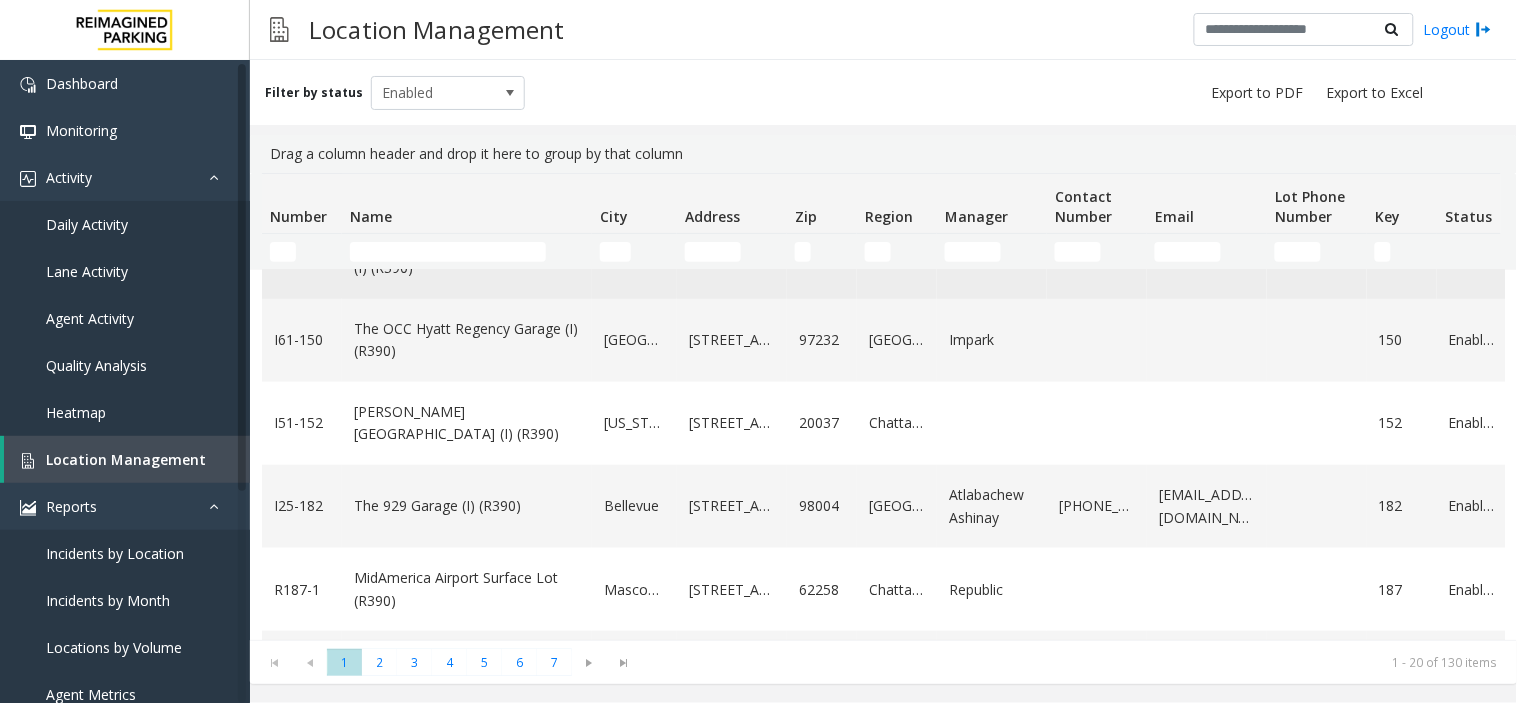 scroll, scrollTop: 444, scrollLeft: 0, axis: vertical 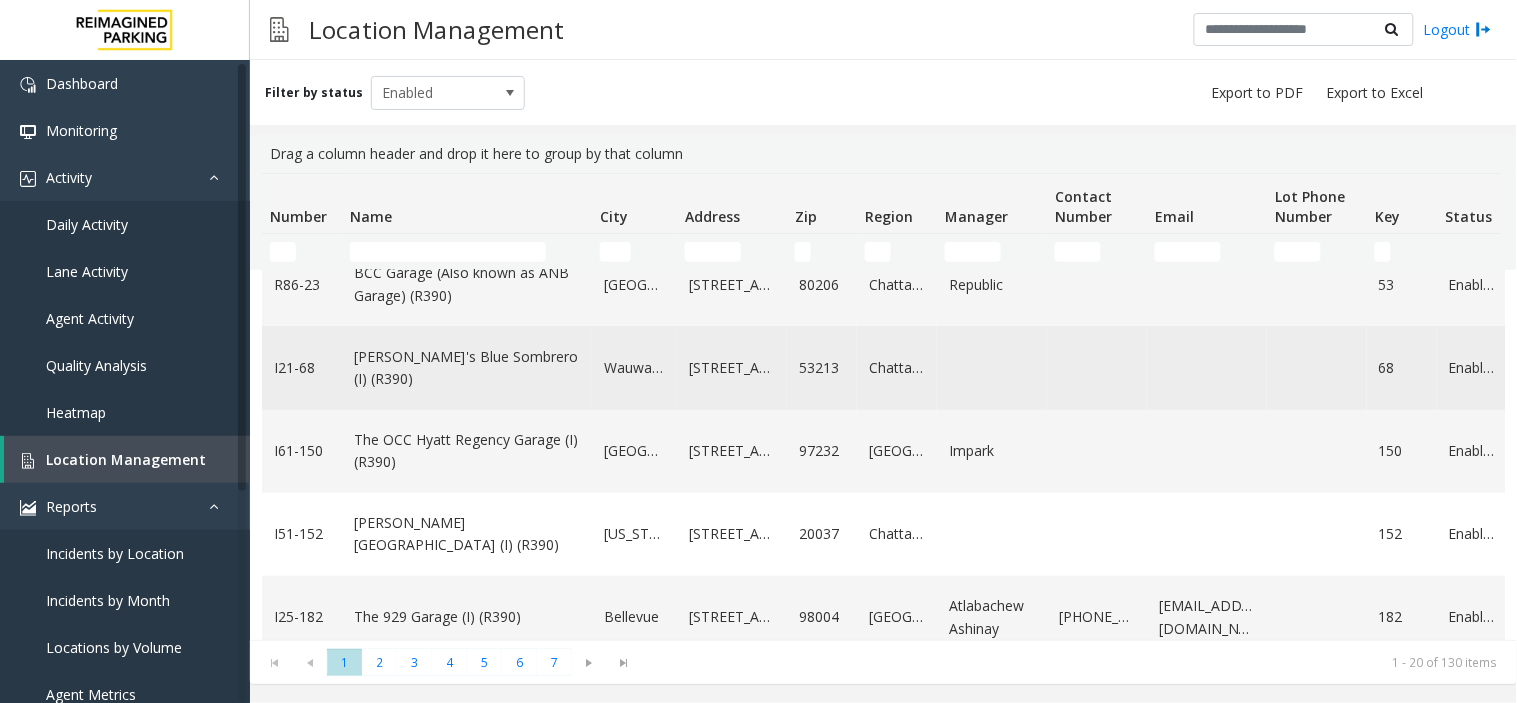 click on "[PERSON_NAME]'s Blue Sombrero (I) (R390)" 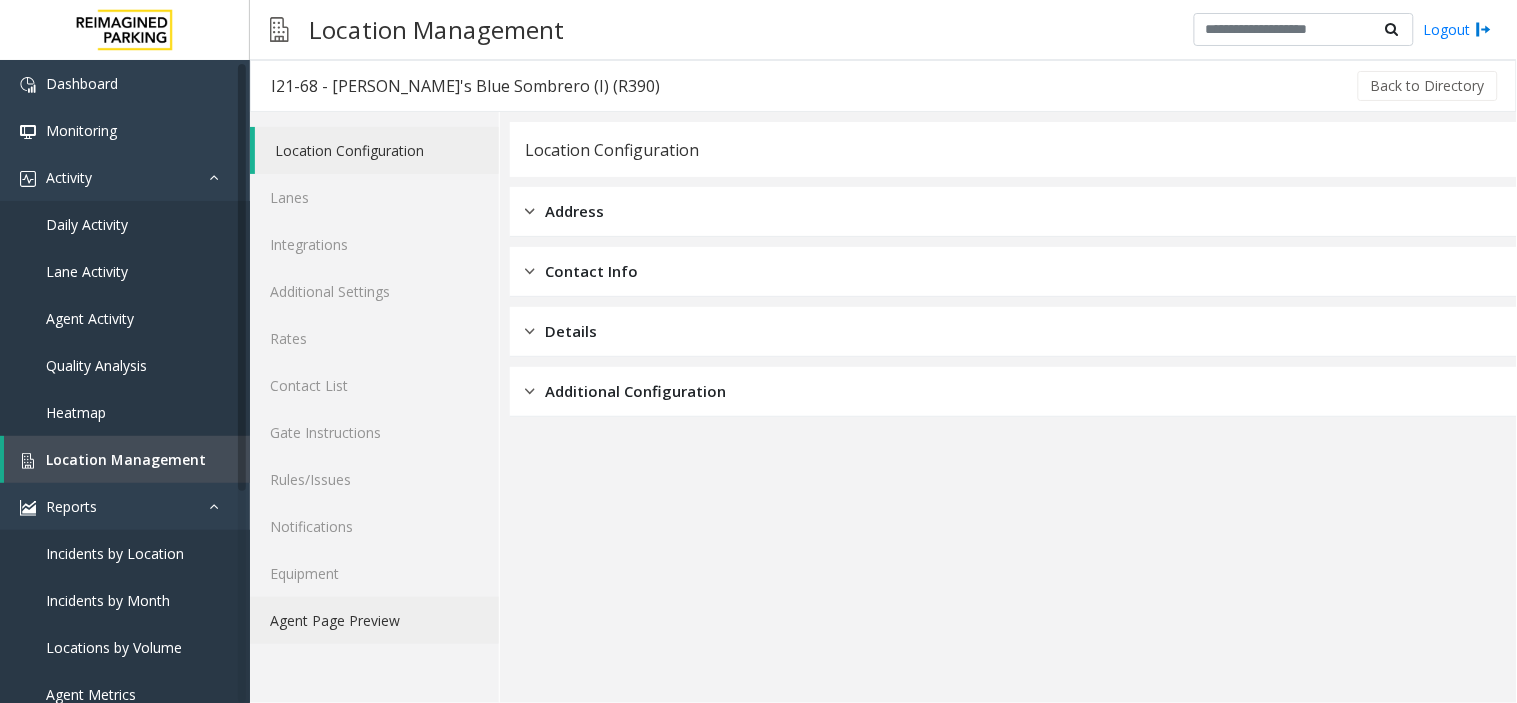 click on "Agent Page Preview" 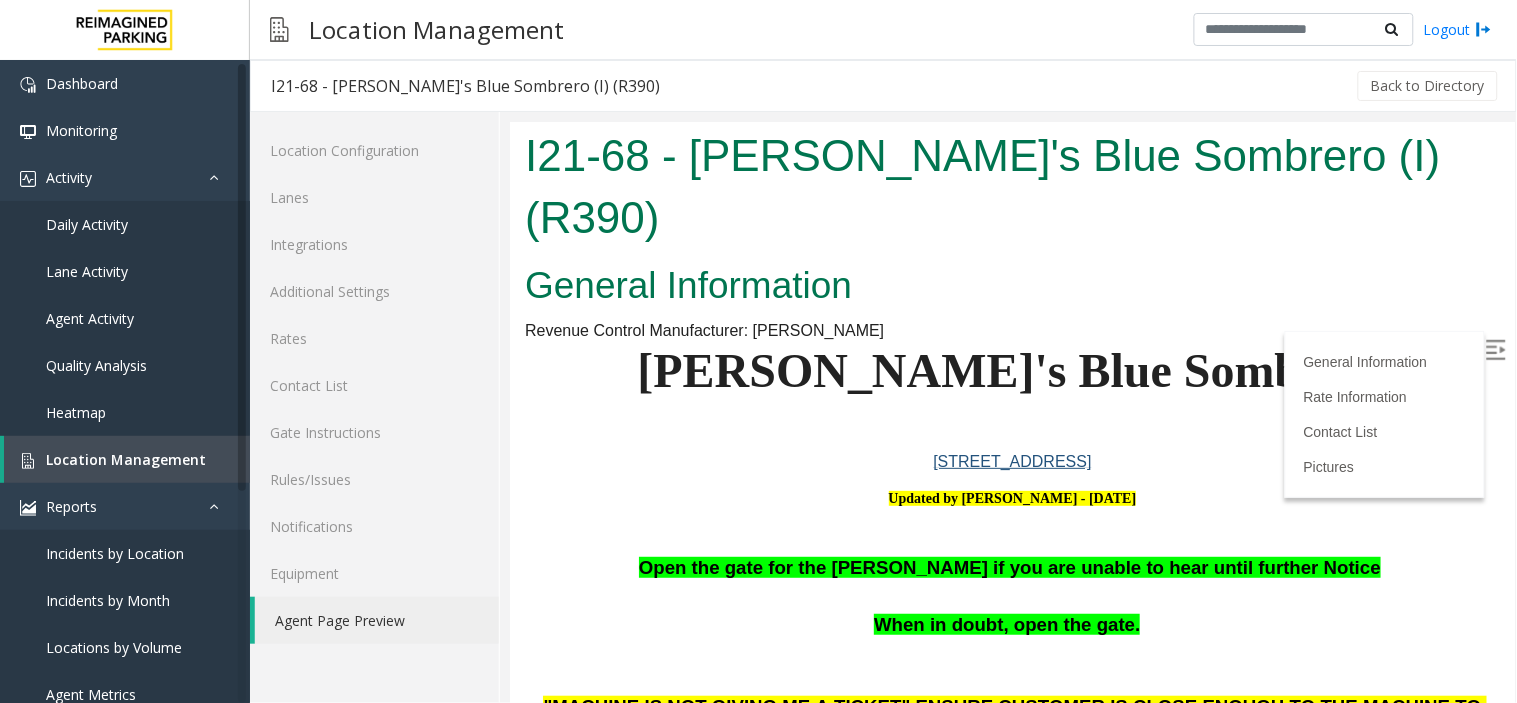 scroll, scrollTop: 0, scrollLeft: 0, axis: both 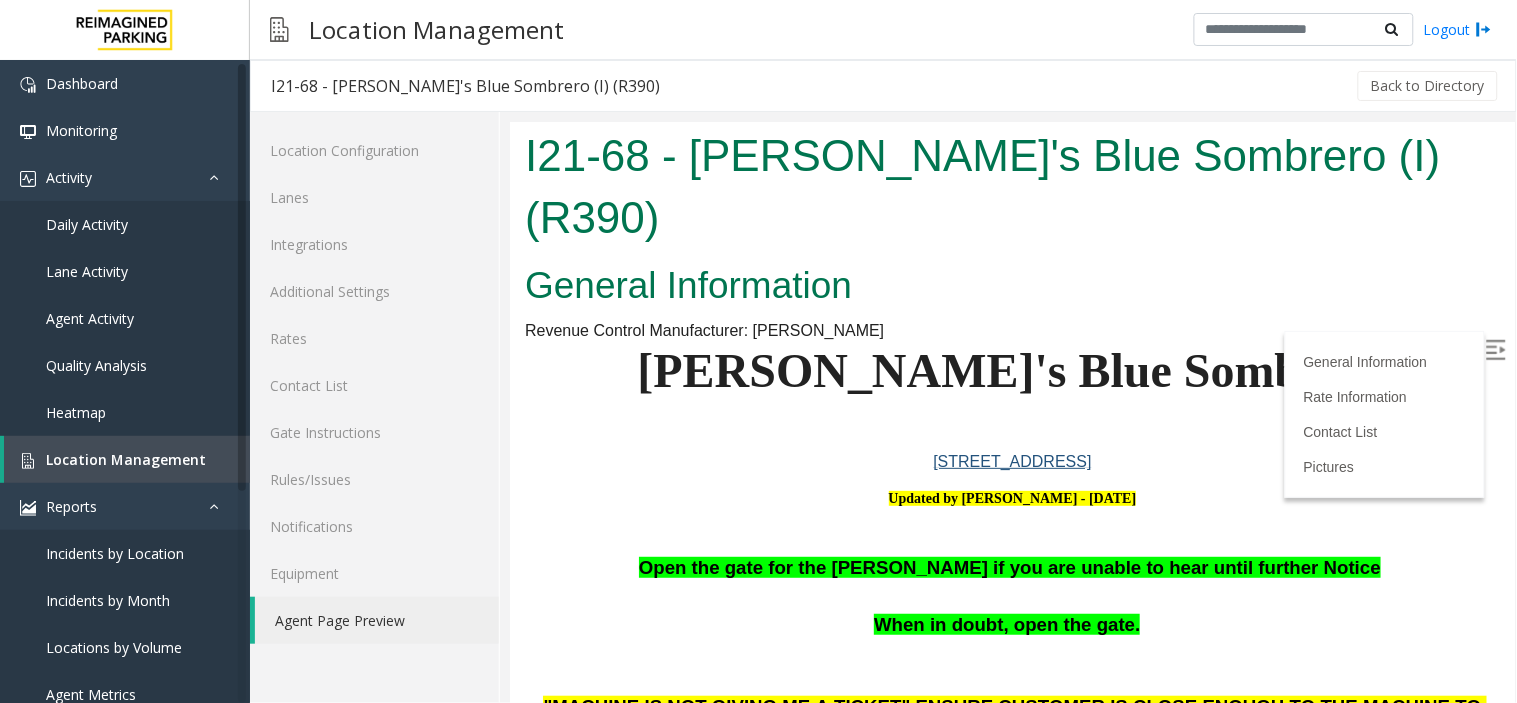 click at bounding box center (1495, 349) 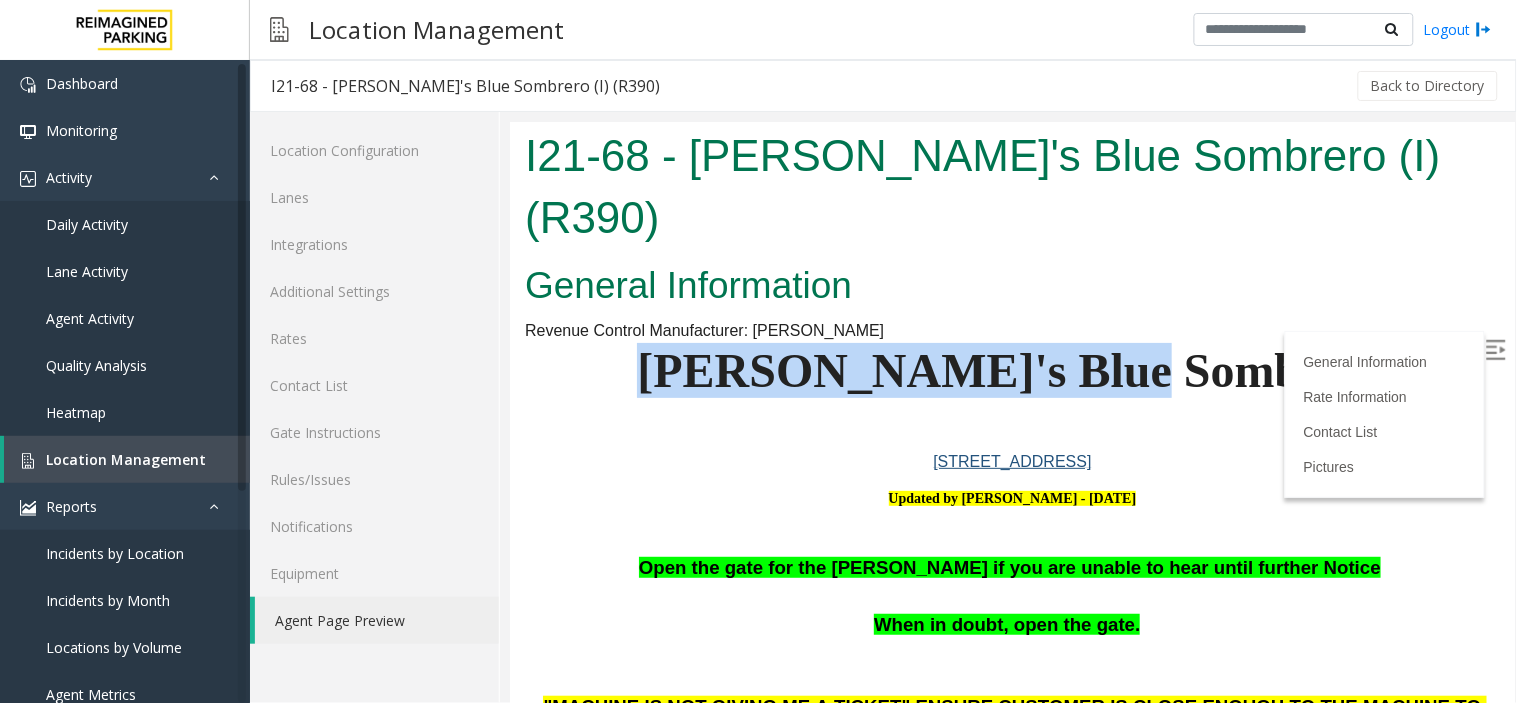 drag, startPoint x: 754, startPoint y: 306, endPoint x: 1276, endPoint y: 307, distance: 522.001 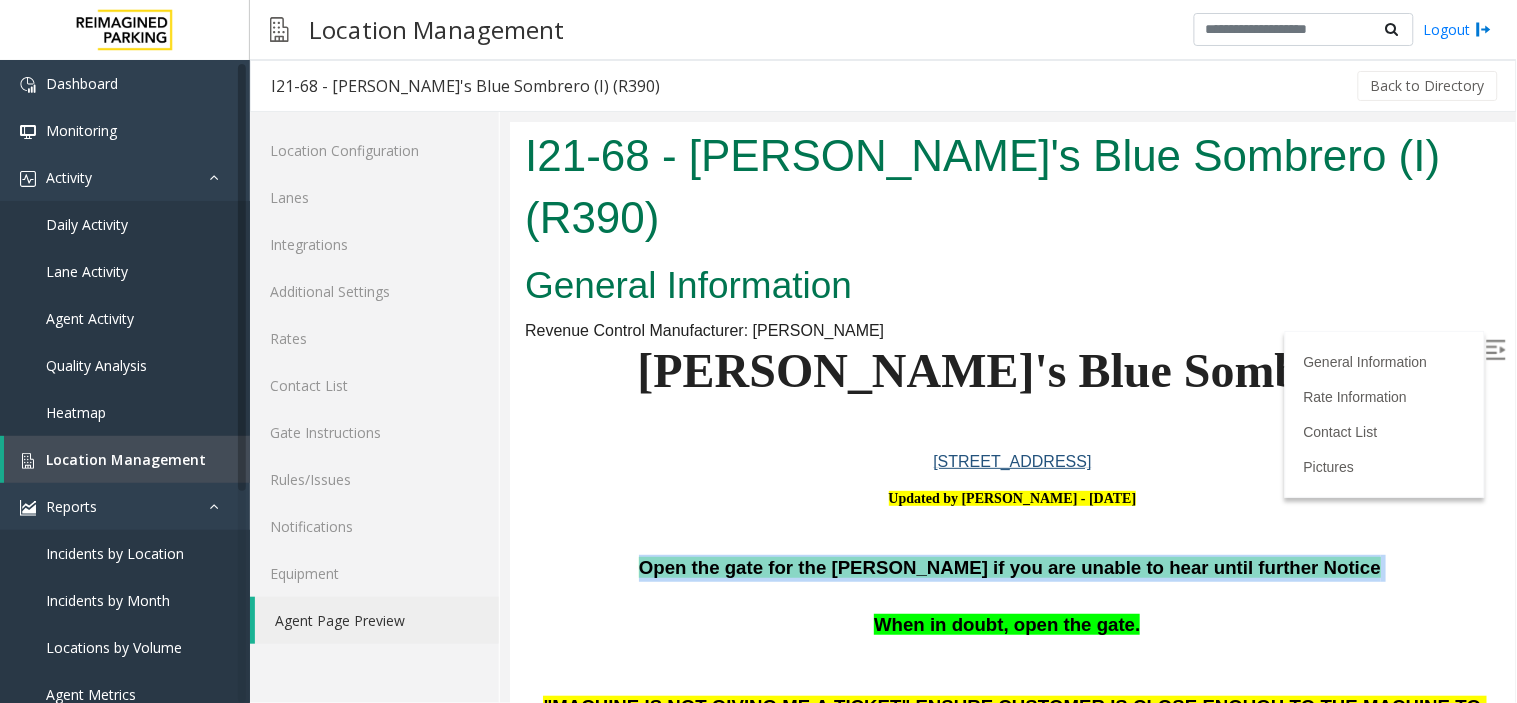 drag, startPoint x: 715, startPoint y: 516, endPoint x: 1314, endPoint y: 507, distance: 599.0676 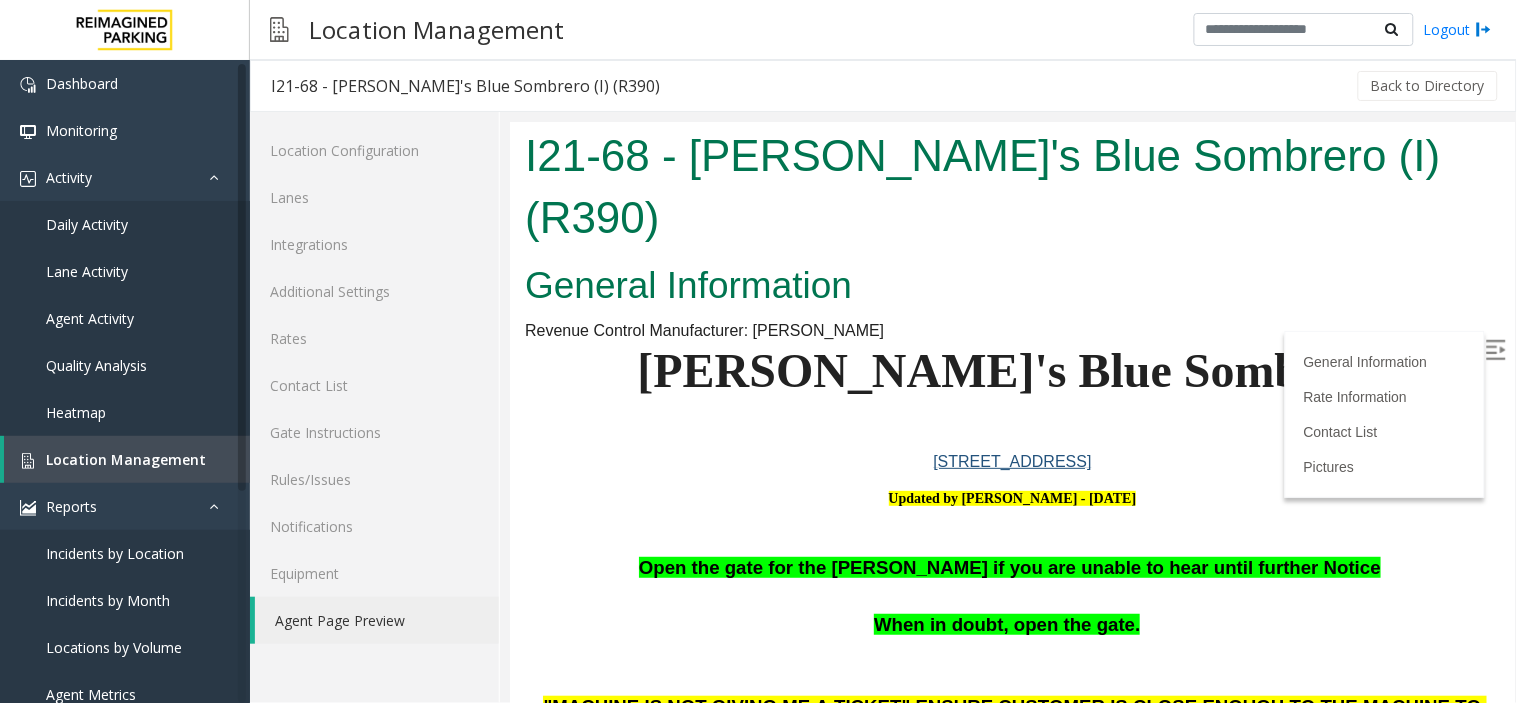 drag, startPoint x: 876, startPoint y: 582, endPoint x: 1255, endPoint y: 583, distance: 379.0013 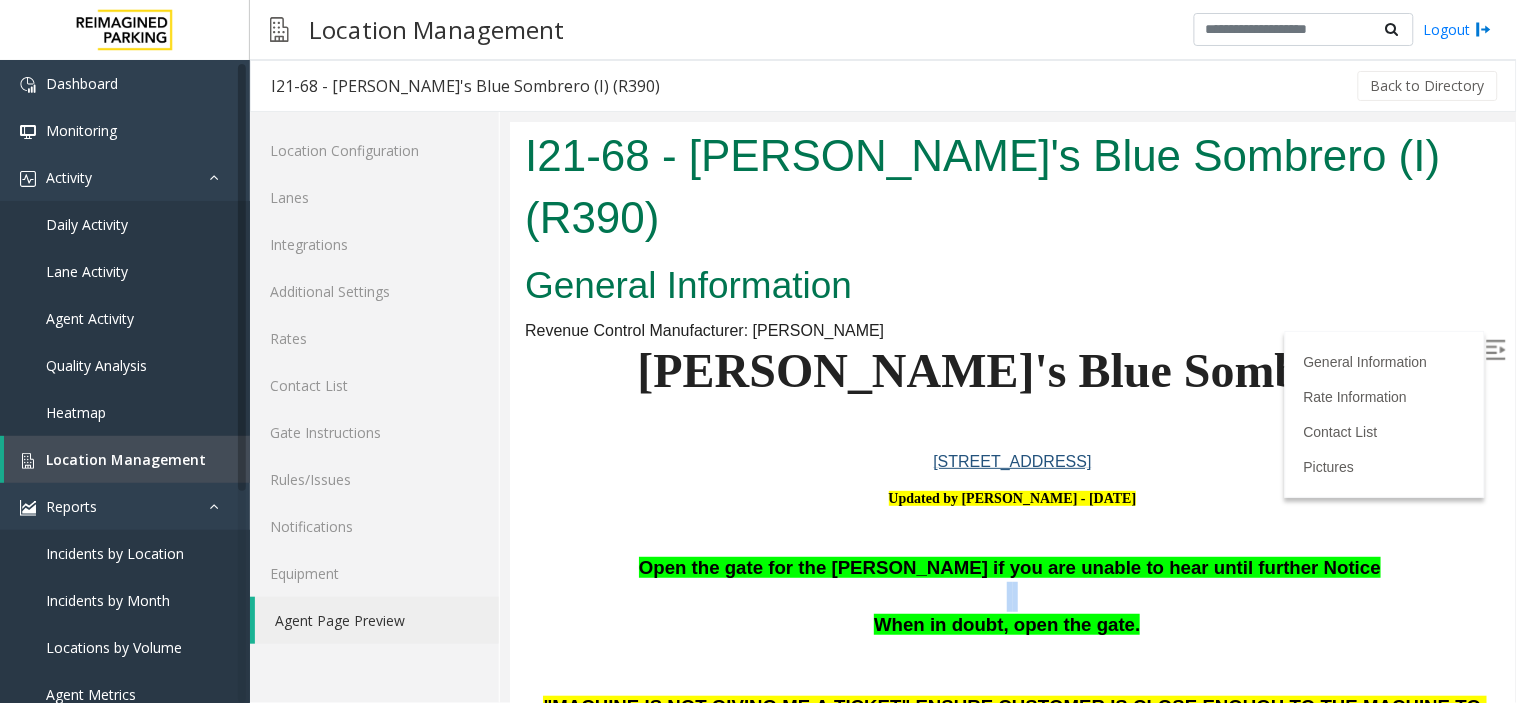 drag, startPoint x: 653, startPoint y: 533, endPoint x: 1162, endPoint y: 524, distance: 509.07956 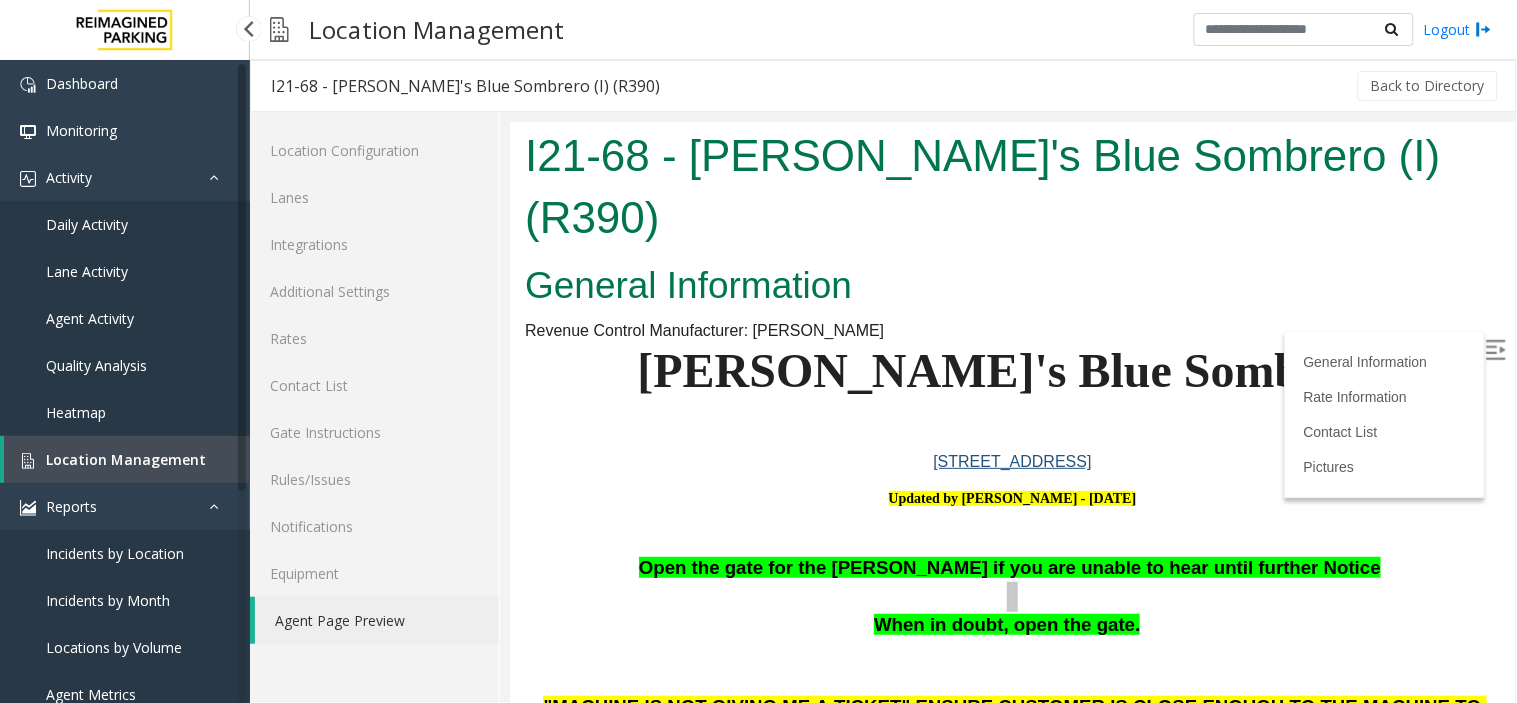 click on "Location Management" at bounding box center [126, 459] 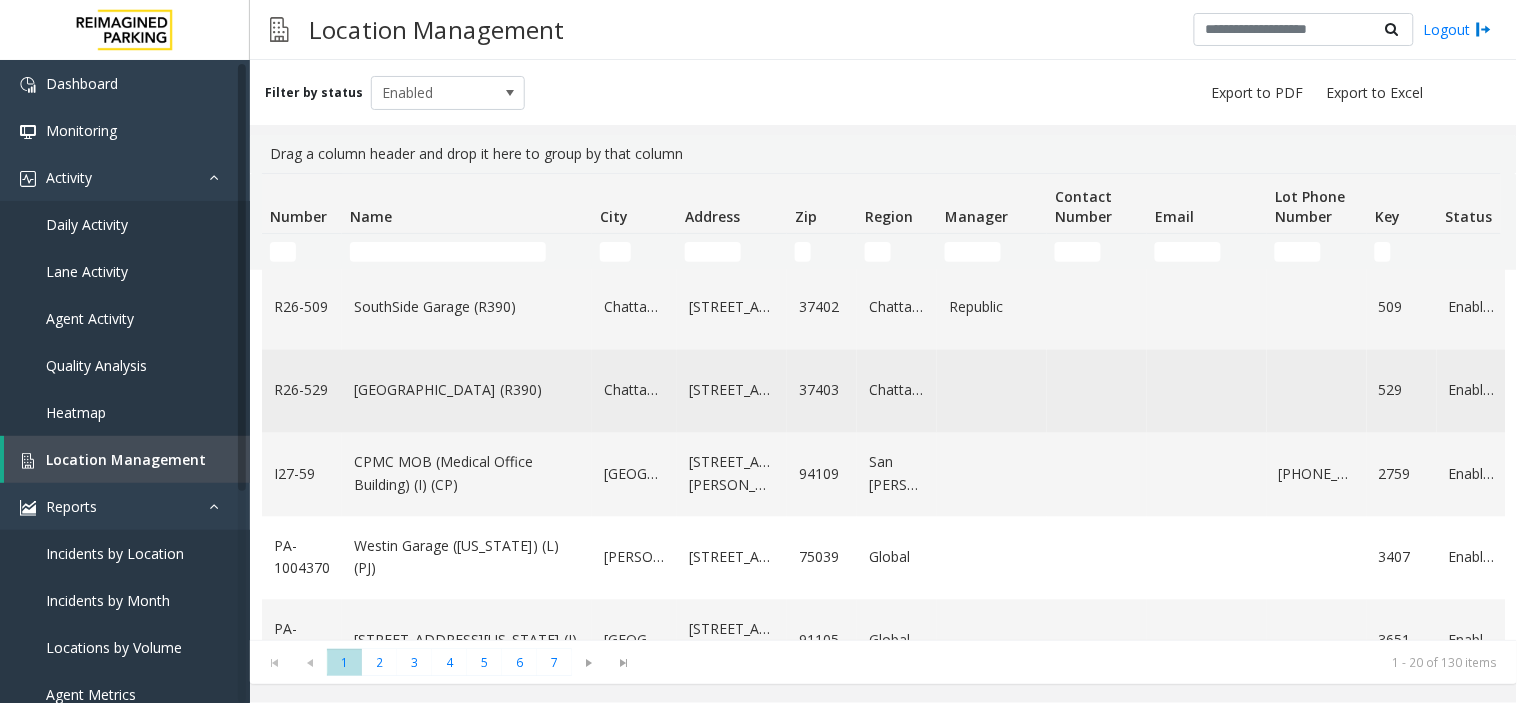 scroll, scrollTop: 1222, scrollLeft: 0, axis: vertical 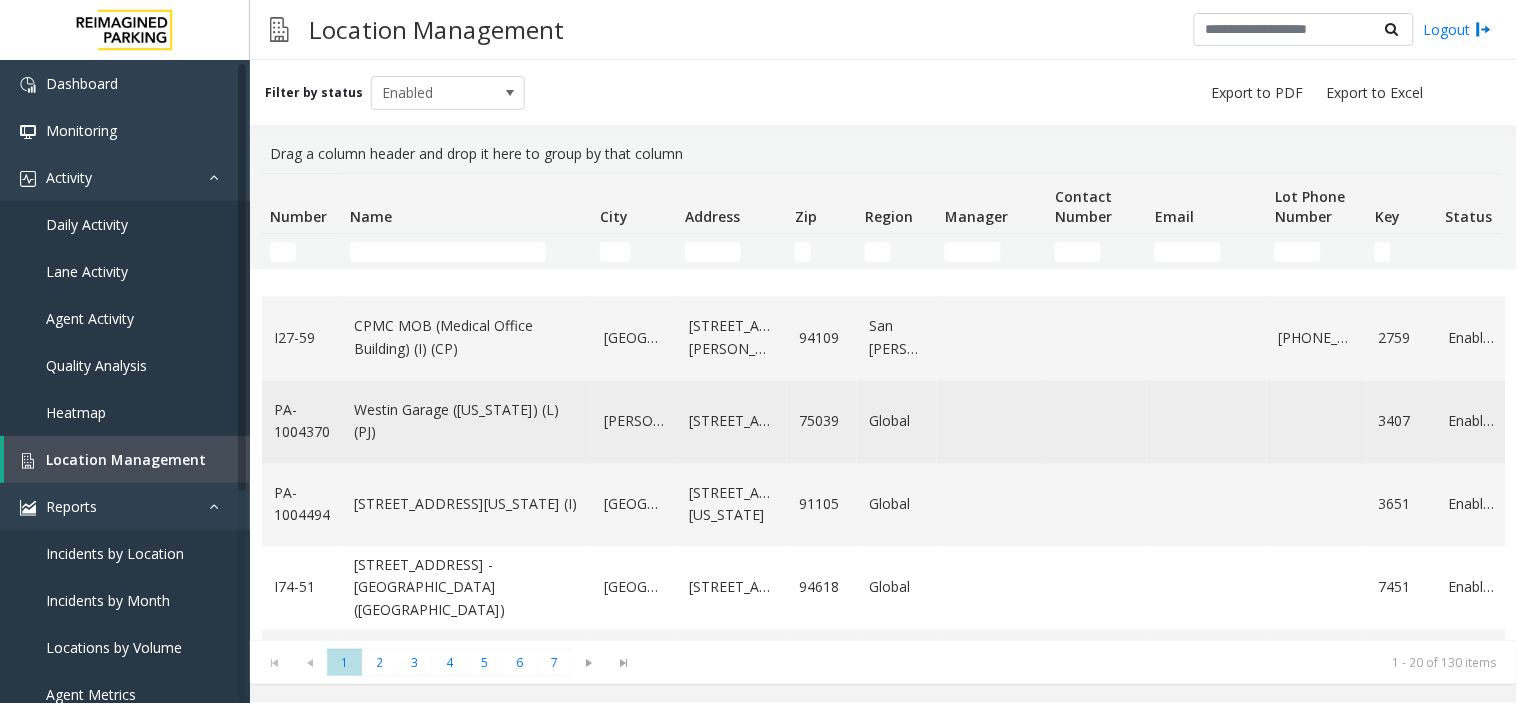 click on "Westin Garage ([US_STATE]) (L)(PJ)" 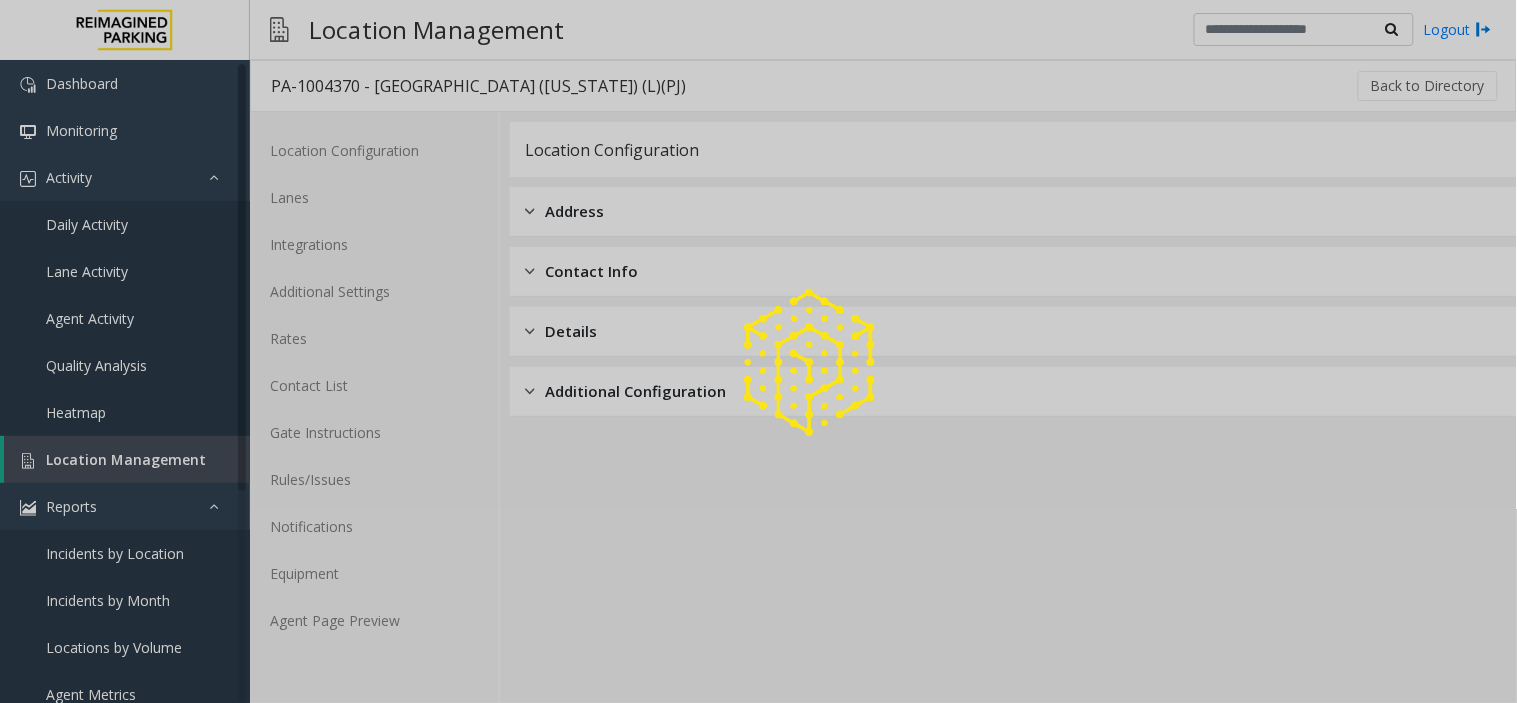 click 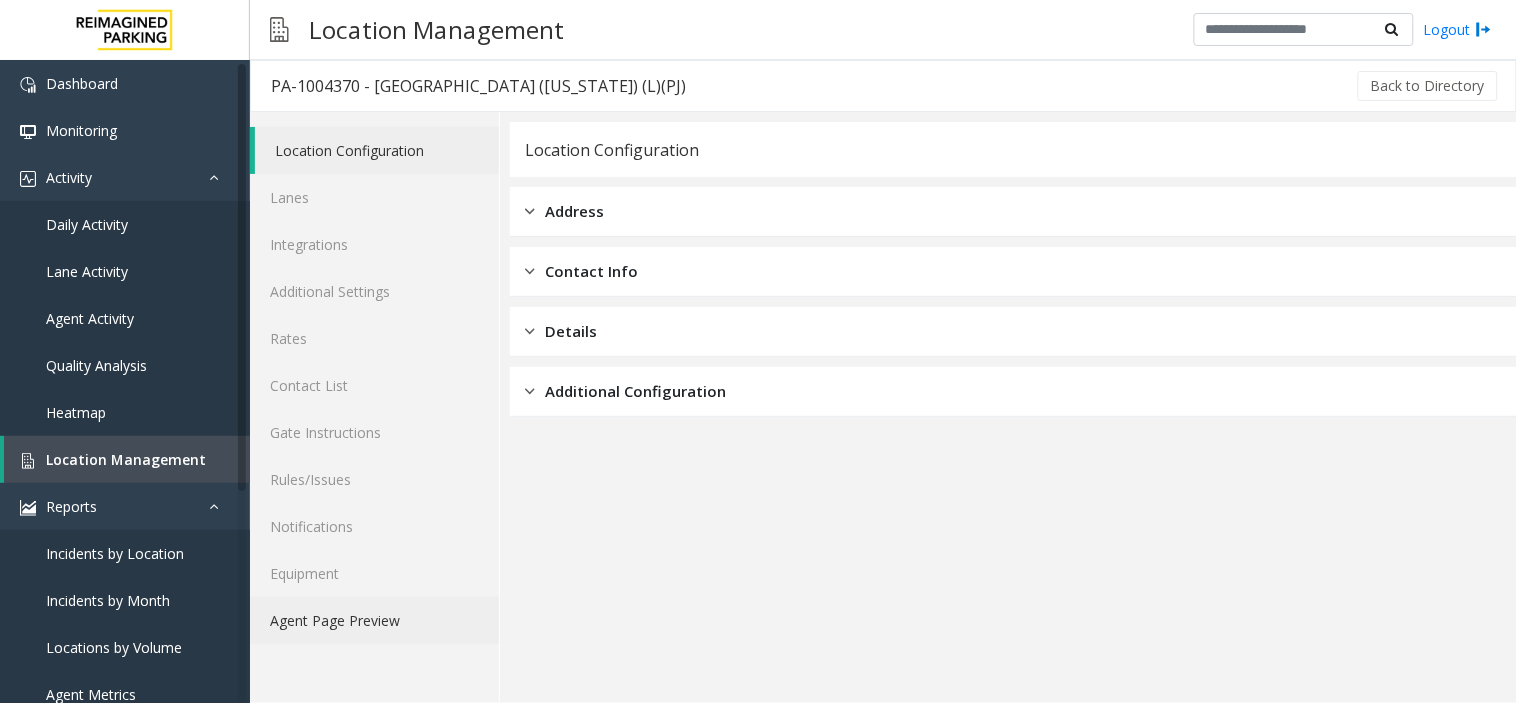 click on "Agent Page Preview" 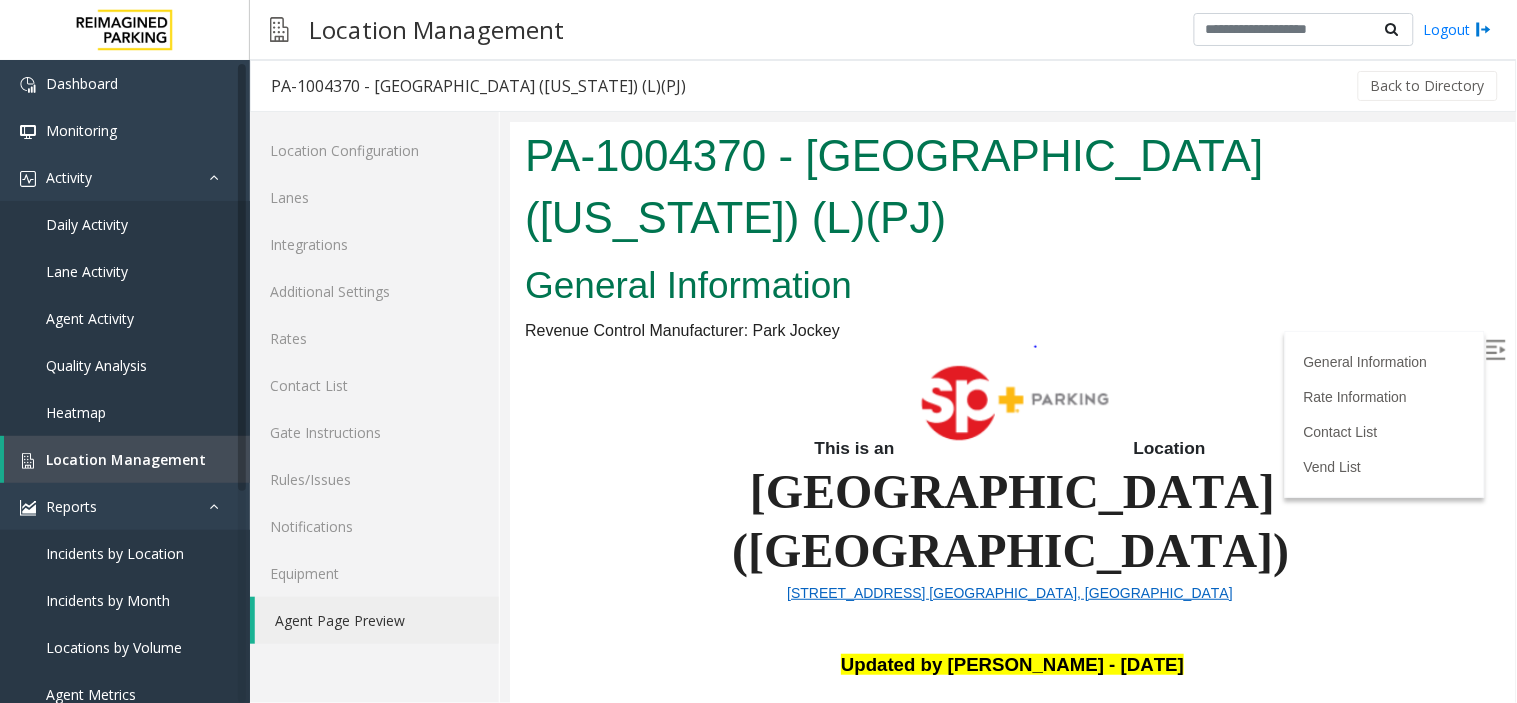 scroll, scrollTop: 333, scrollLeft: 0, axis: vertical 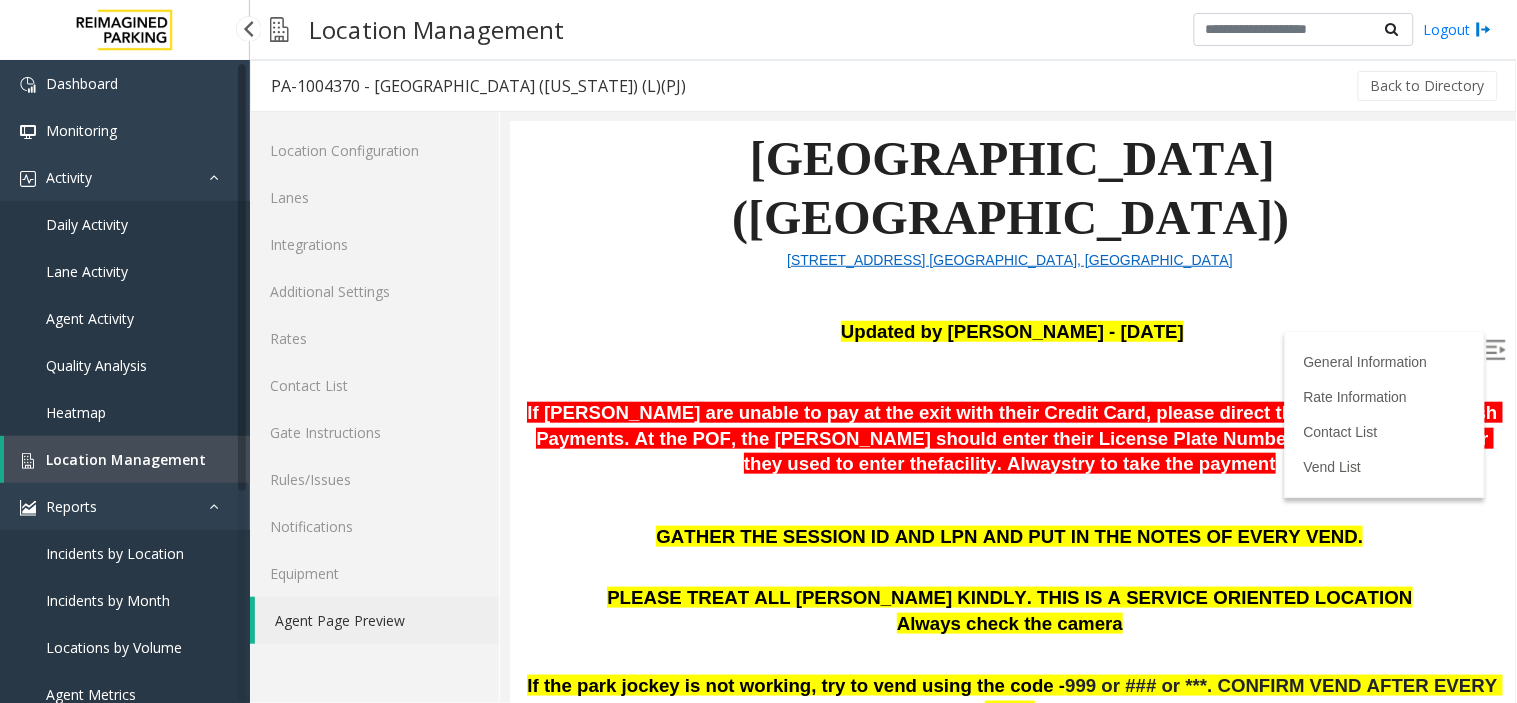 click on "Location Management" at bounding box center (126, 459) 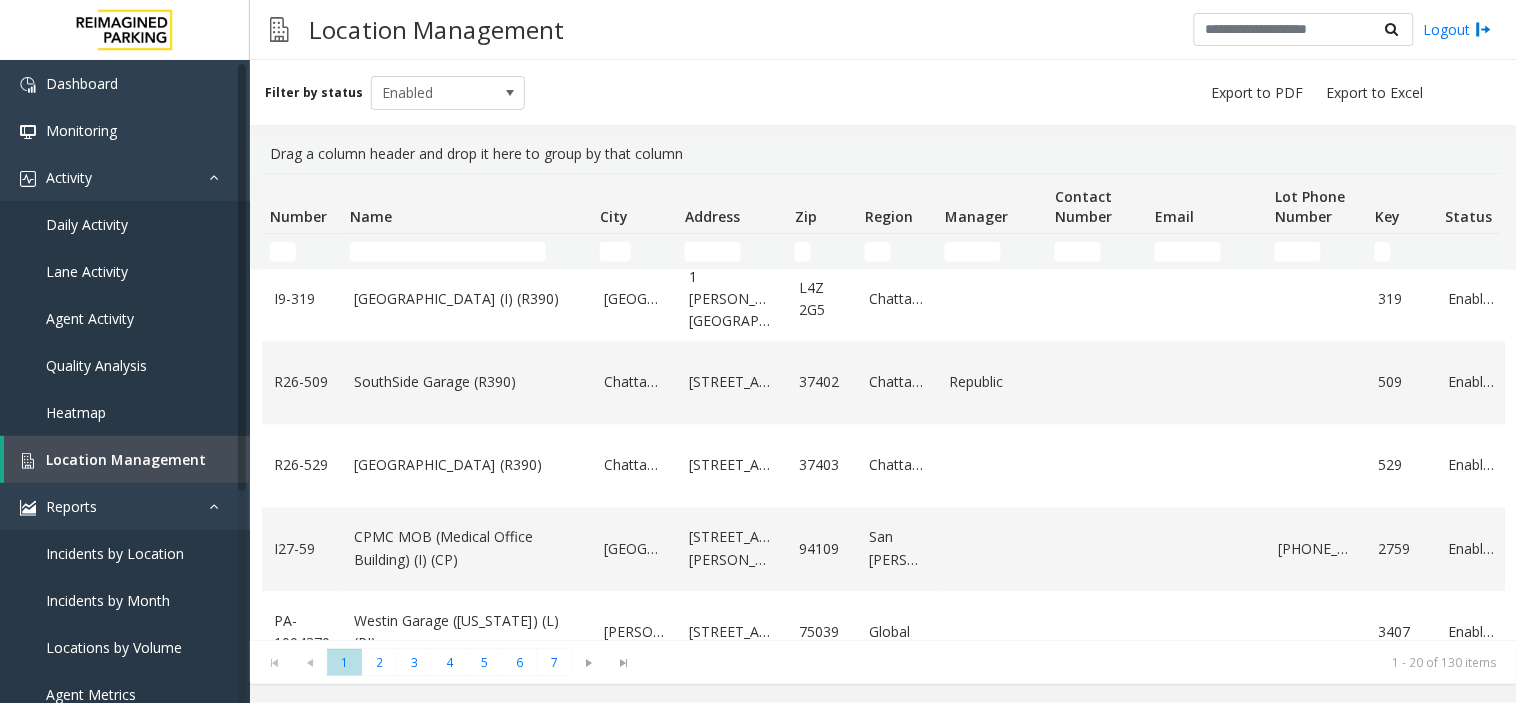 scroll, scrollTop: 1312, scrollLeft: 0, axis: vertical 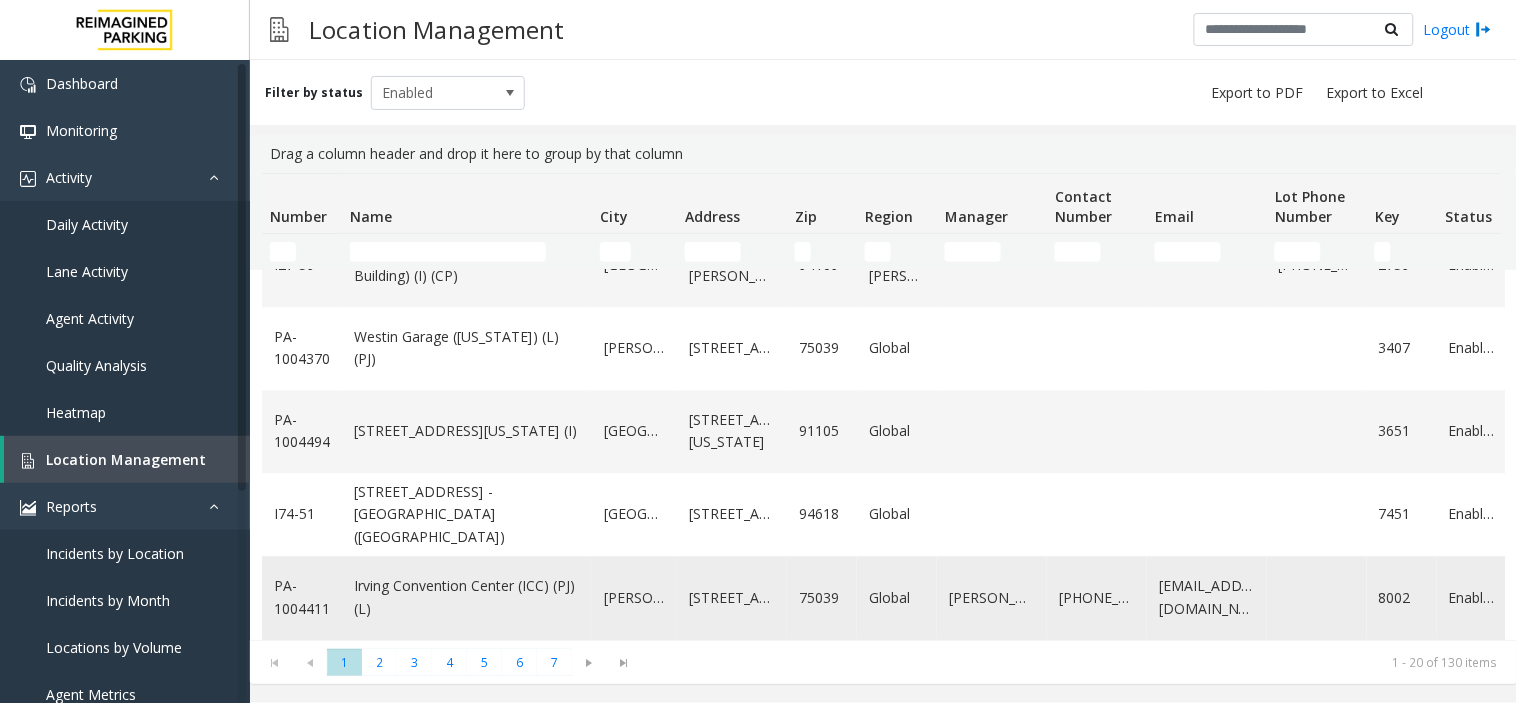click on "Irving Convention Center (ICC) (PJ) (L)" 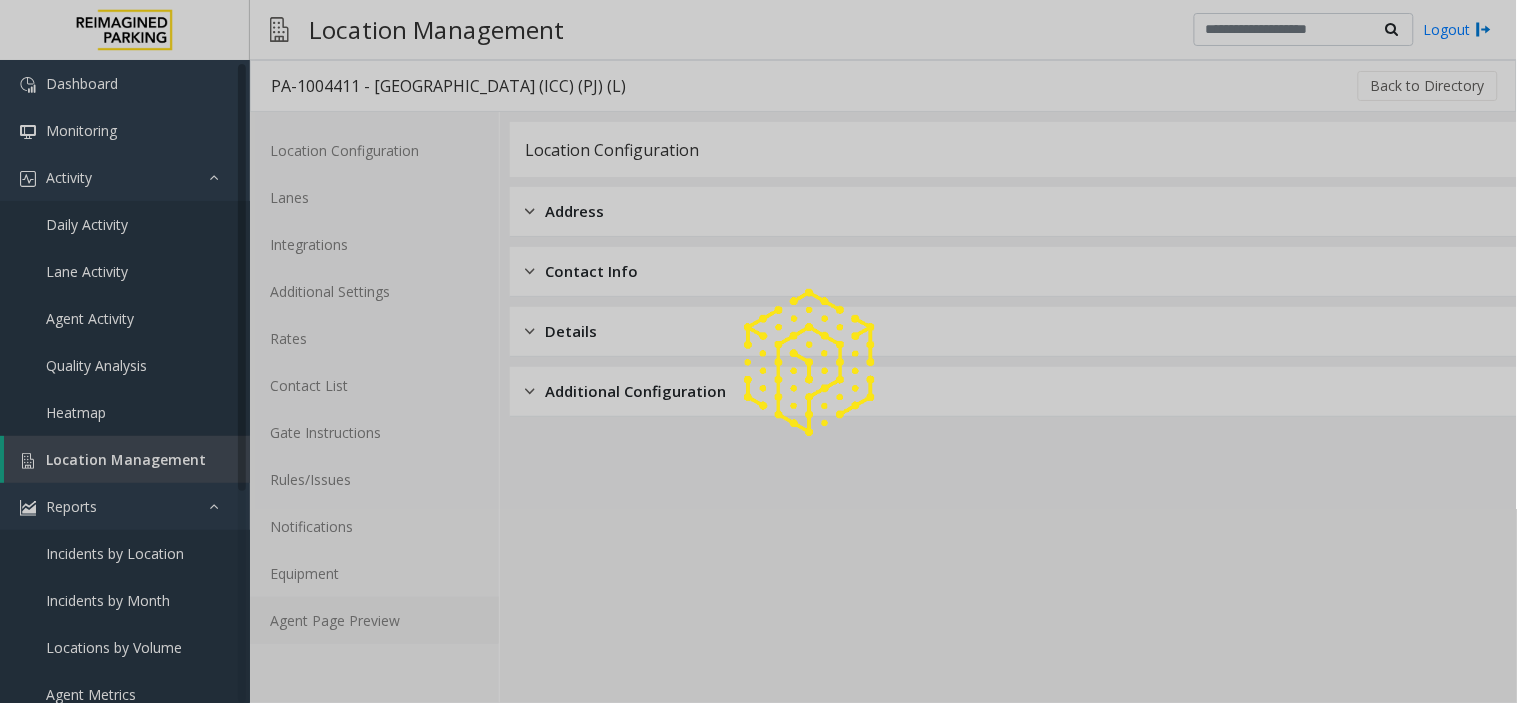 click on "Agent Page Preview" 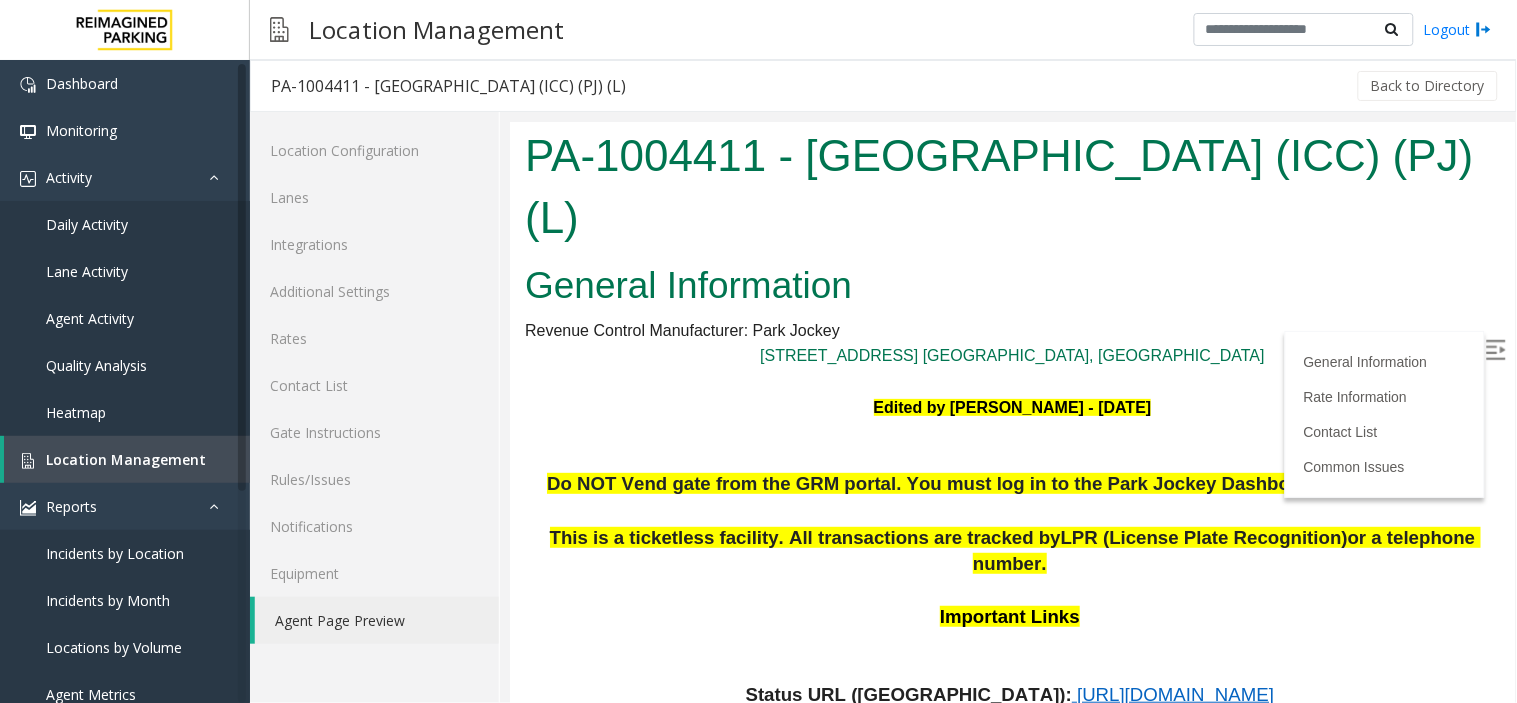 scroll, scrollTop: 0, scrollLeft: 0, axis: both 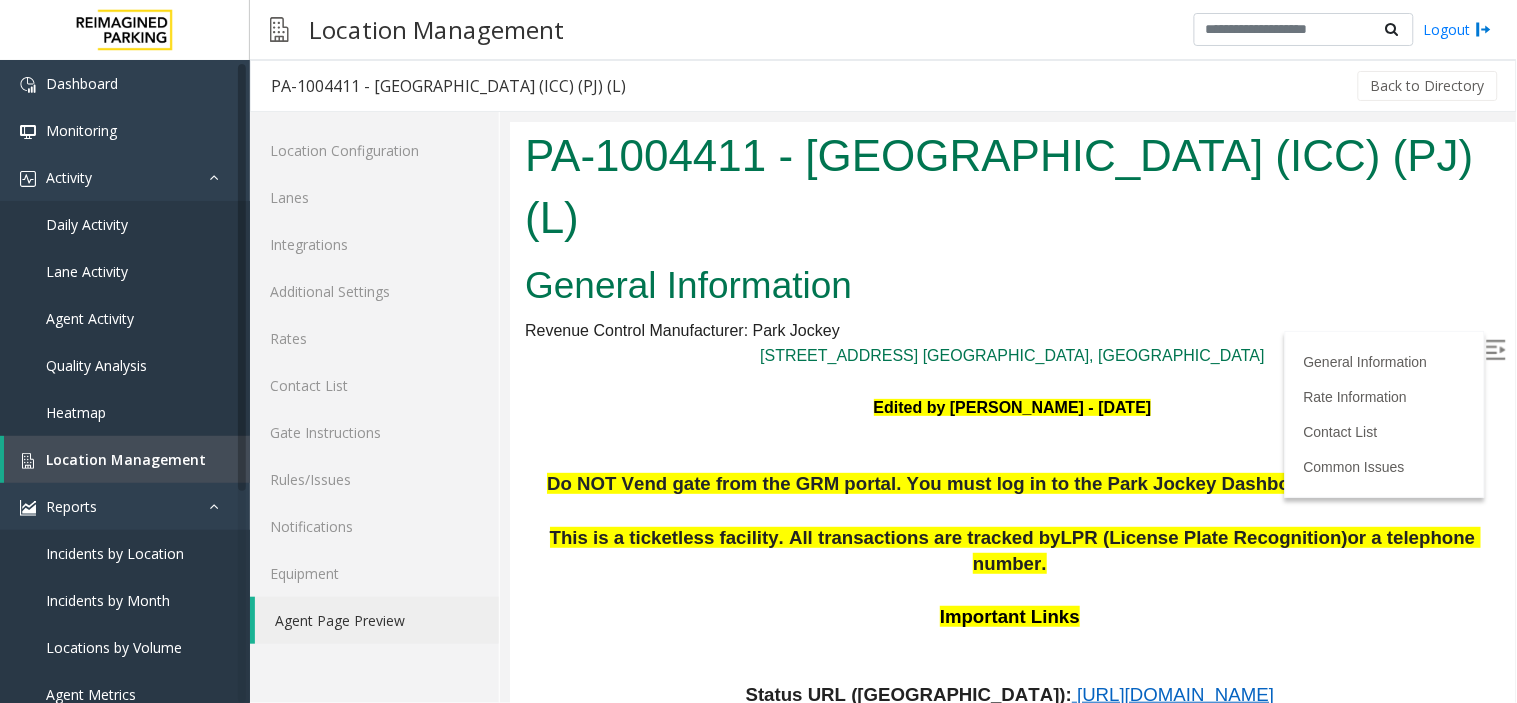 click at bounding box center (1495, 349) 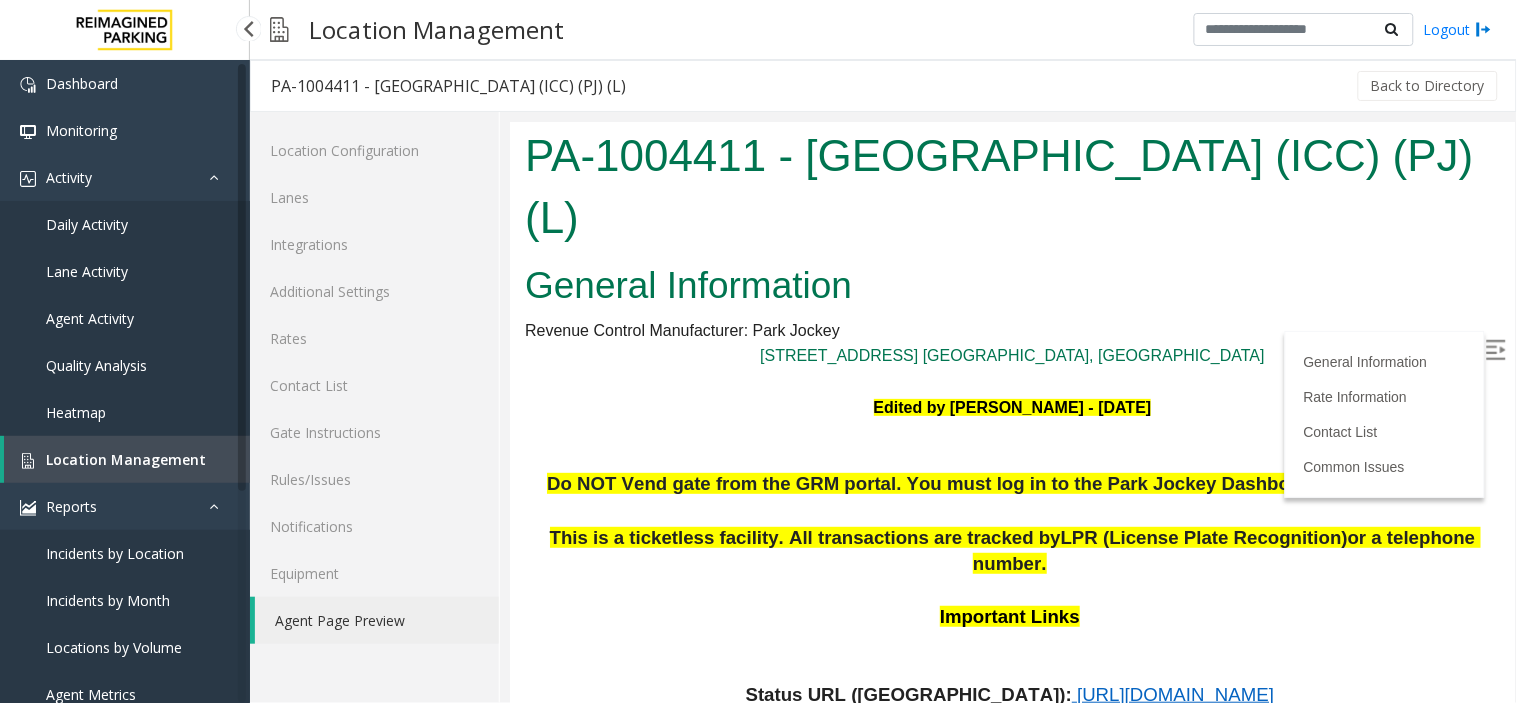 click on "Location Management" at bounding box center (127, 459) 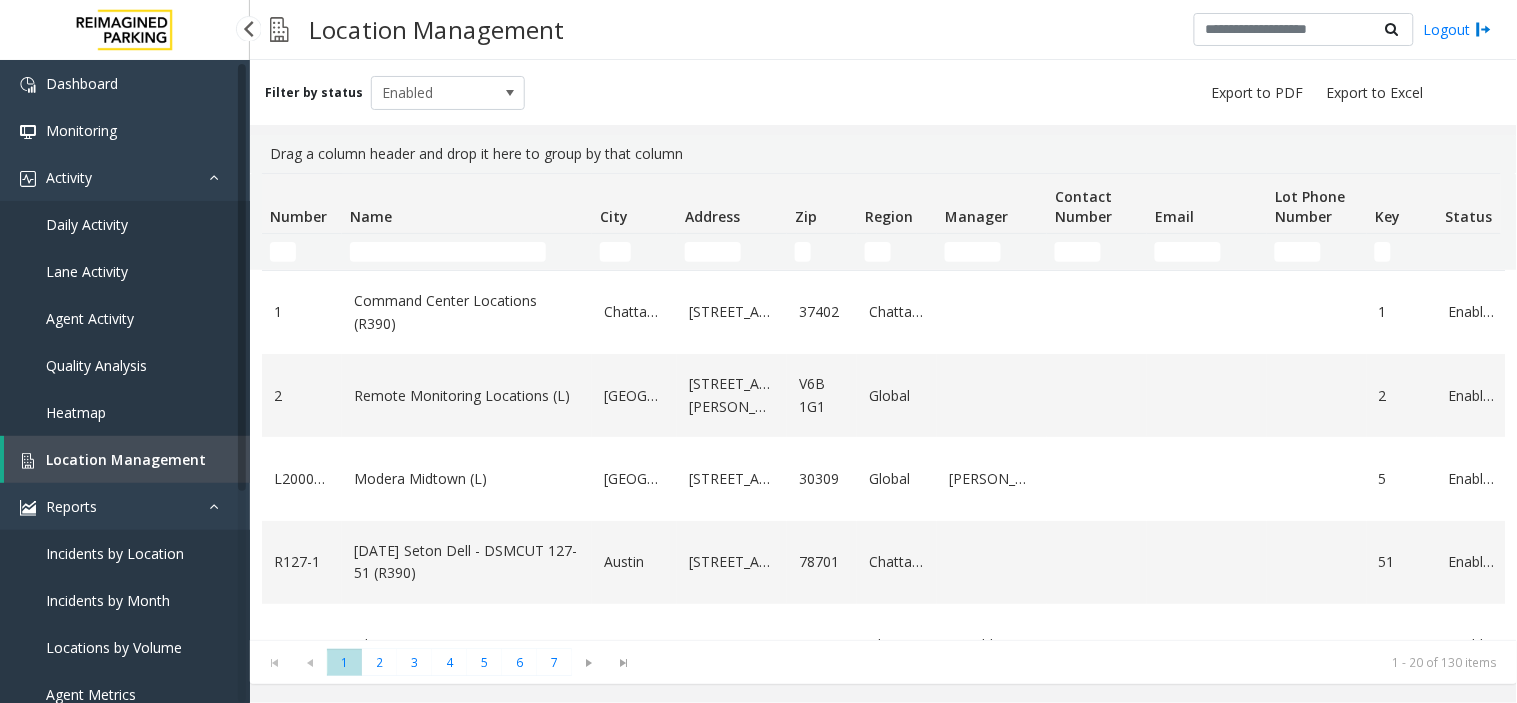 click on "Location Management" at bounding box center (126, 459) 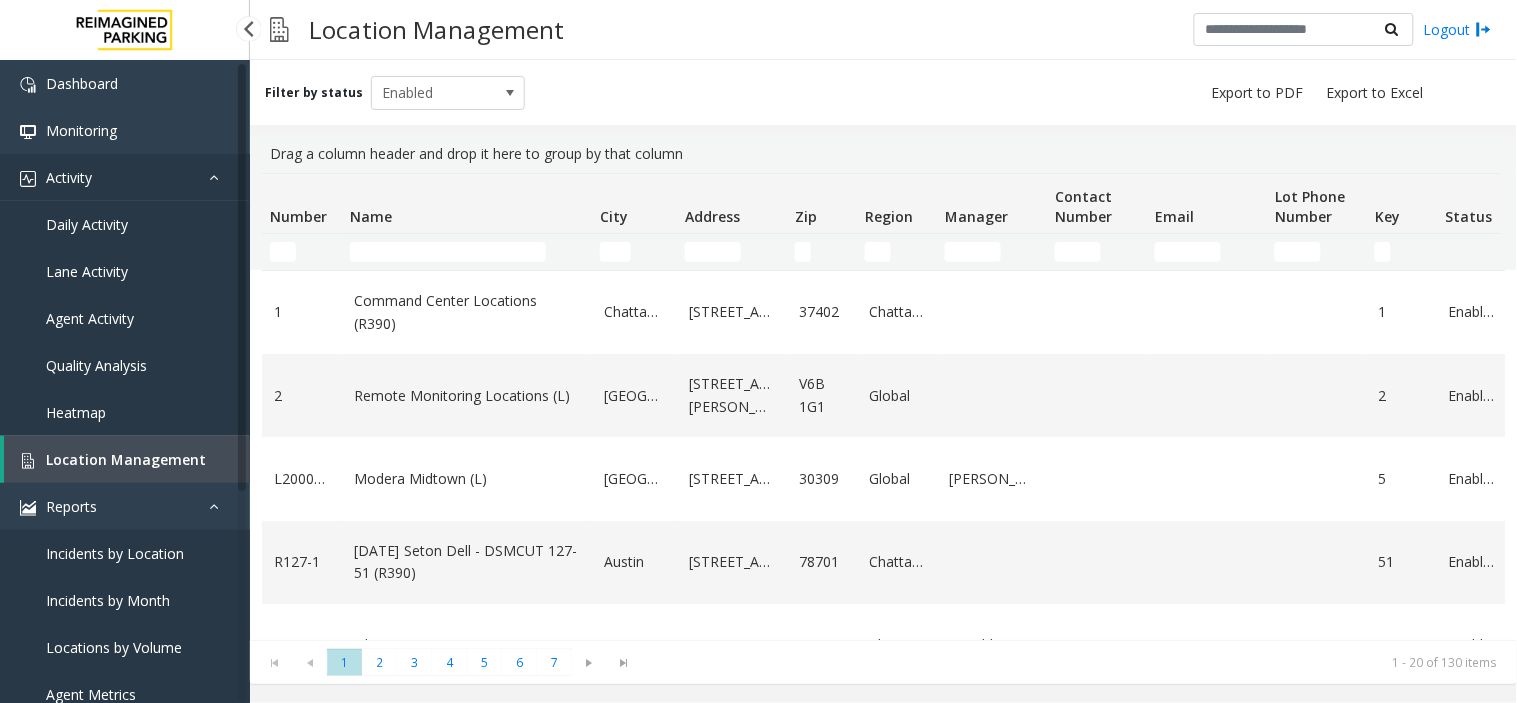 click on "Activity" at bounding box center [125, 177] 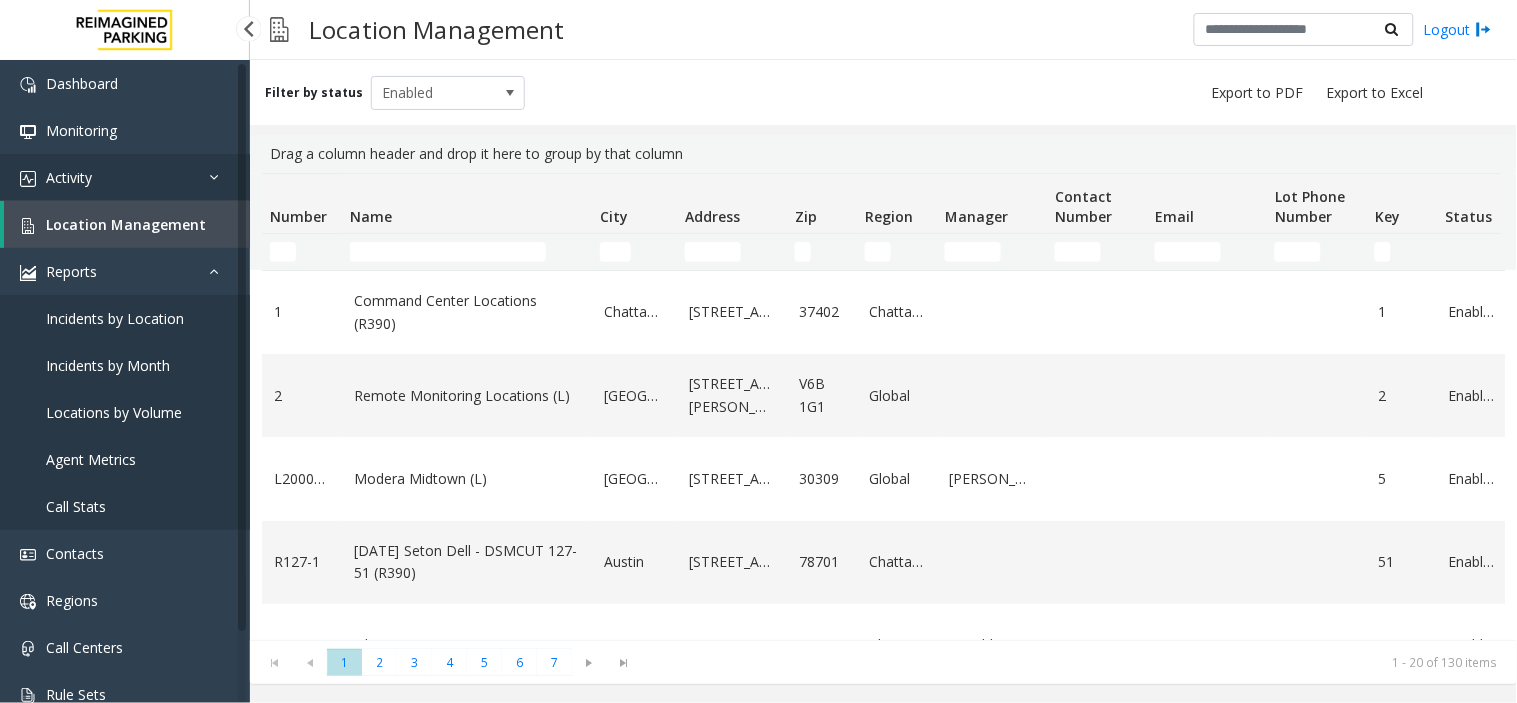 click on "Activity" at bounding box center [125, 177] 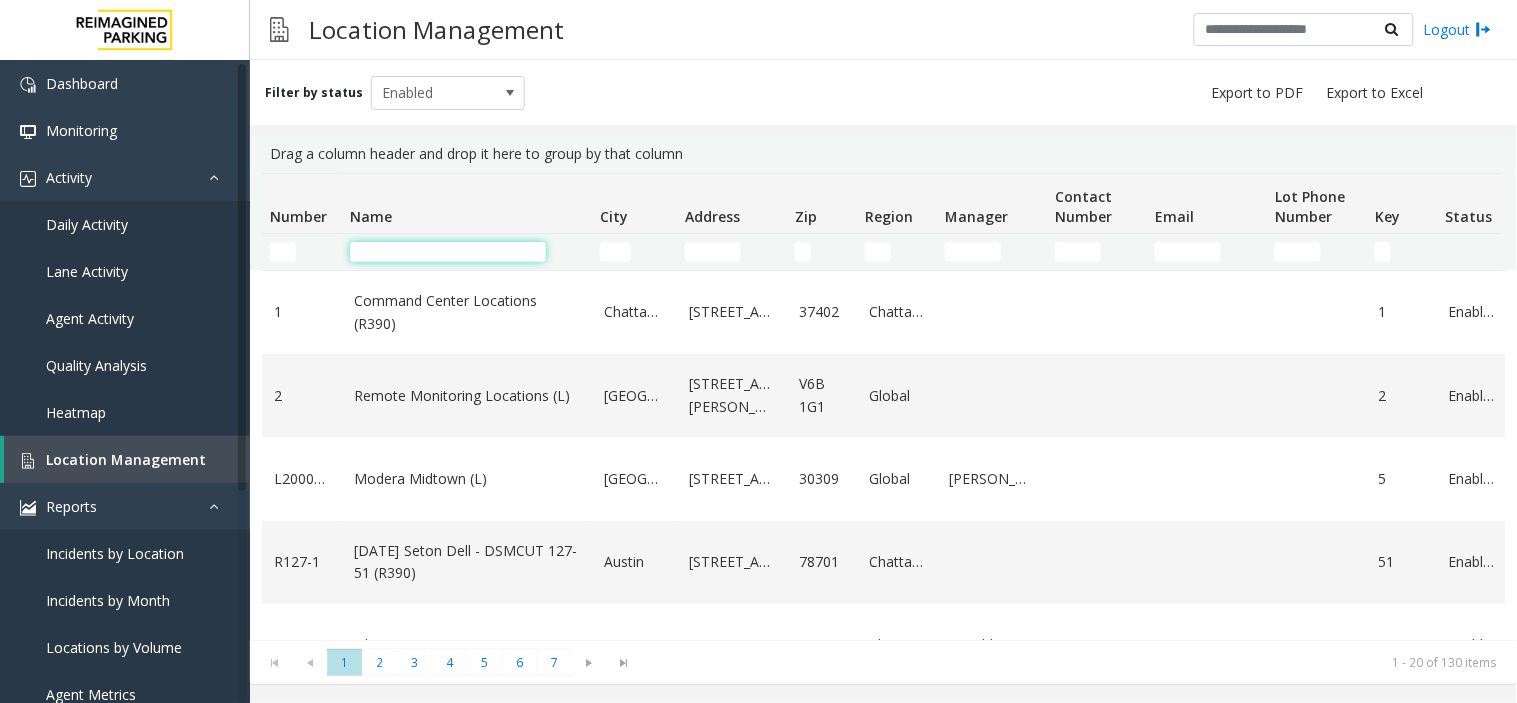 click 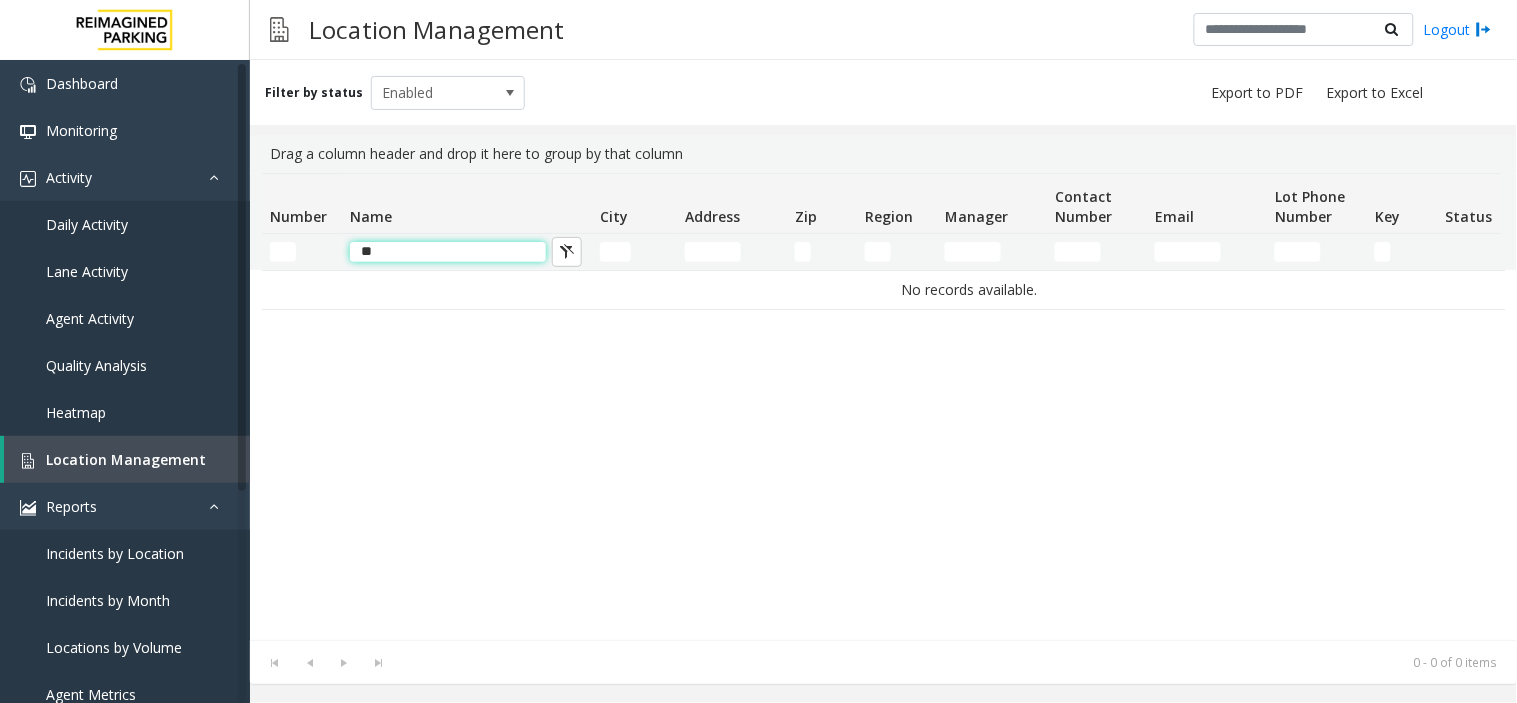 type on "*" 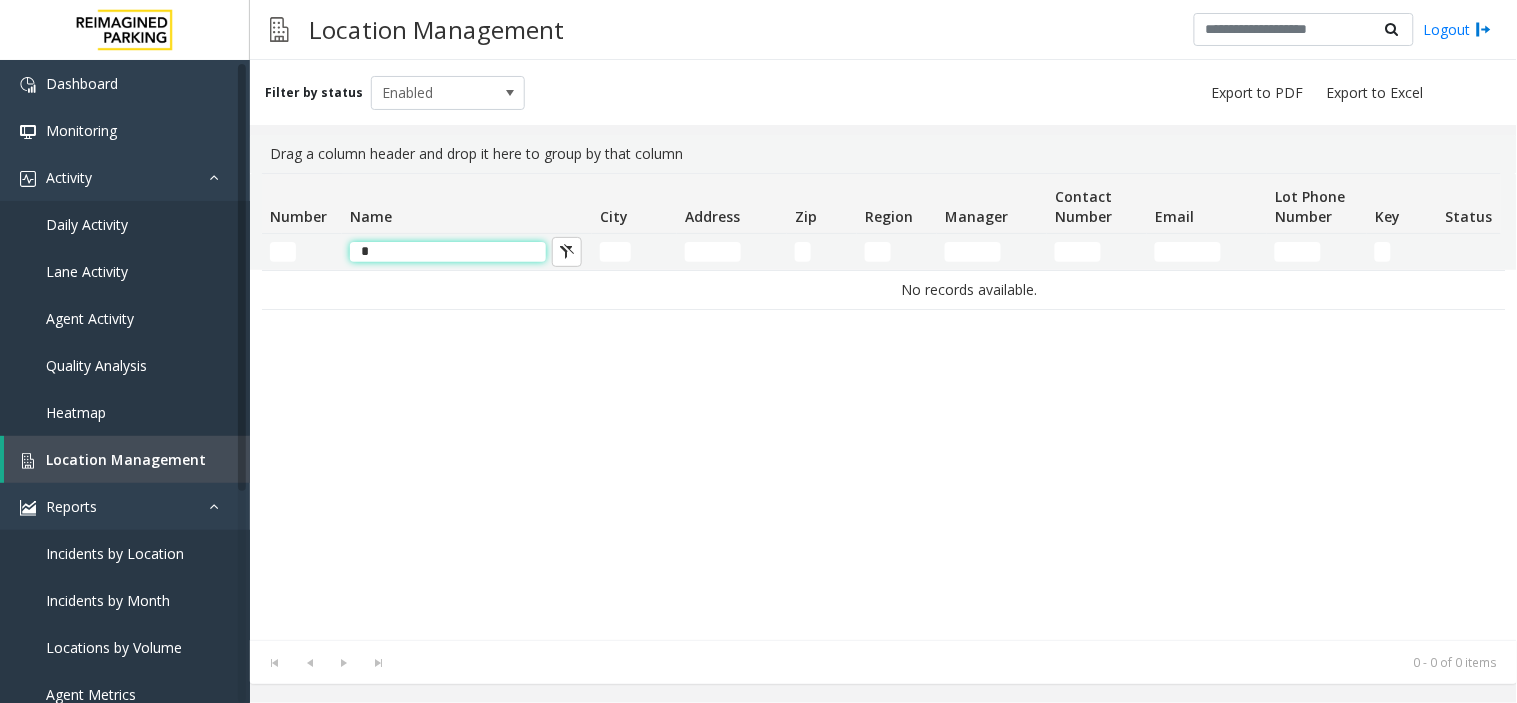 type 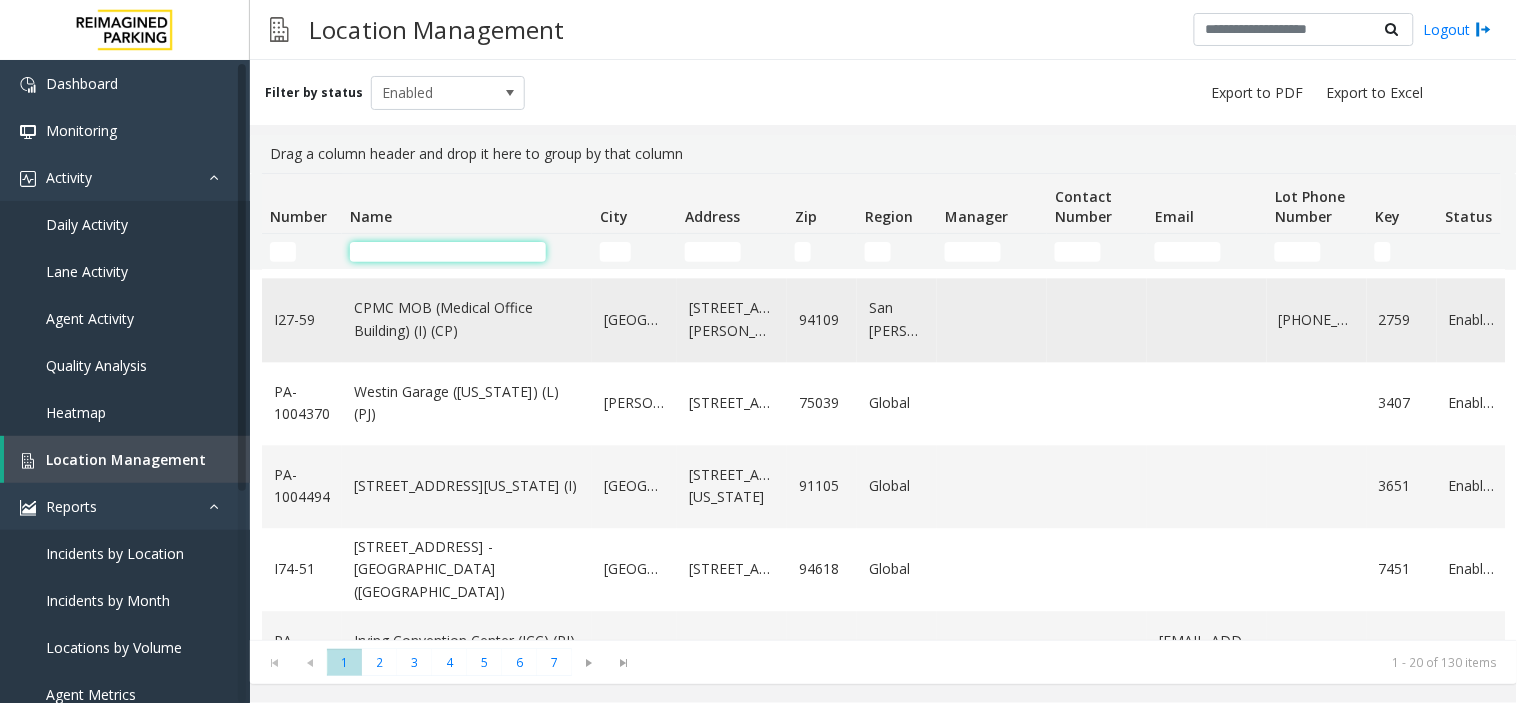 scroll, scrollTop: 1201, scrollLeft: 0, axis: vertical 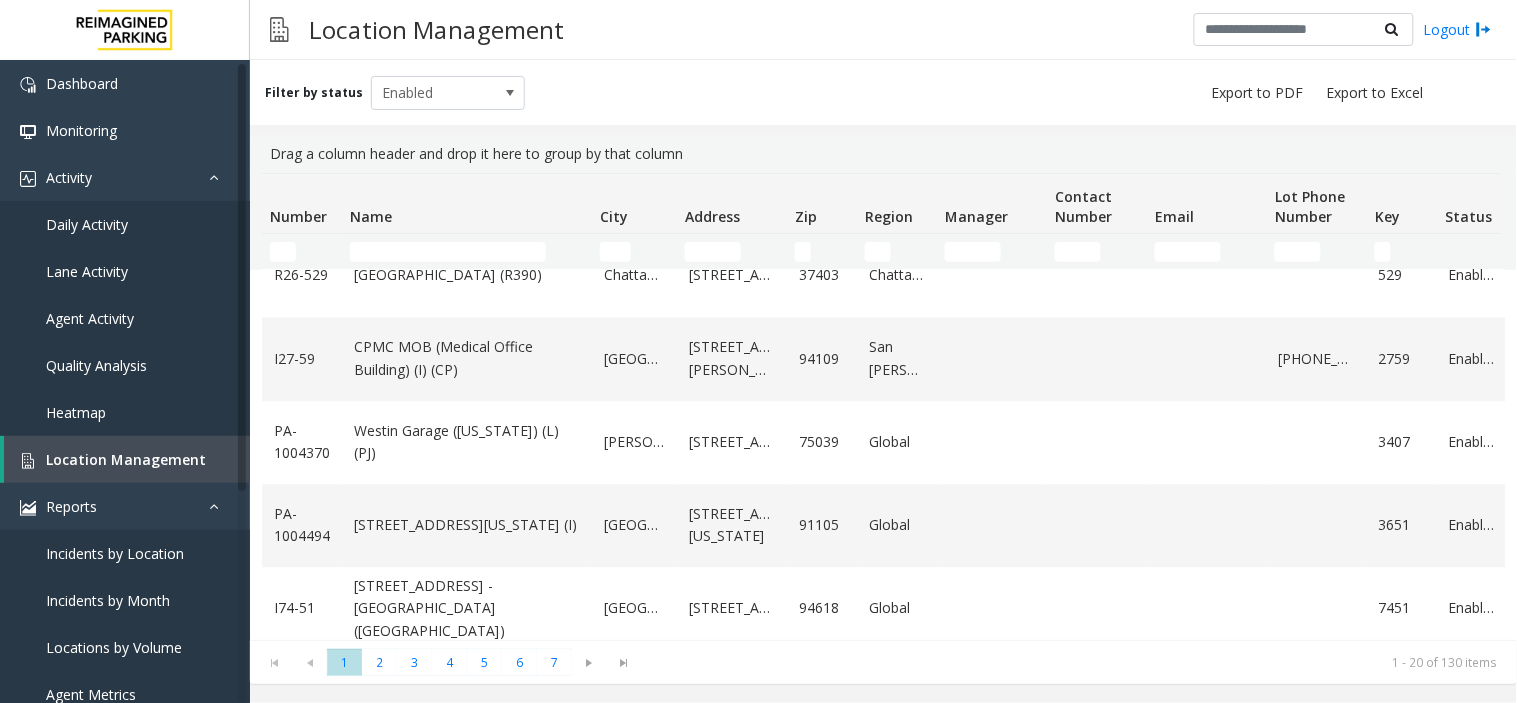 click on "Filter by status Enabled" 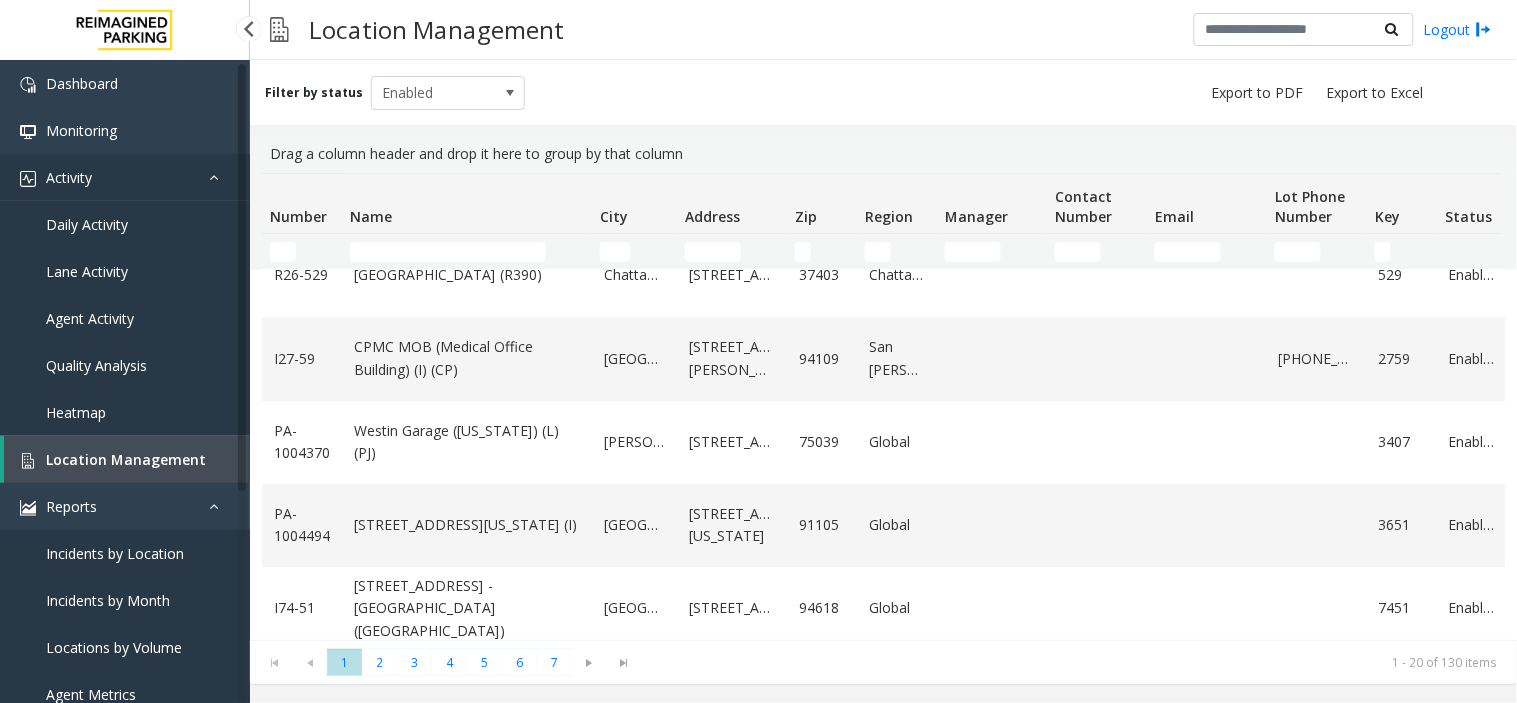 click on "Activity" at bounding box center (125, 177) 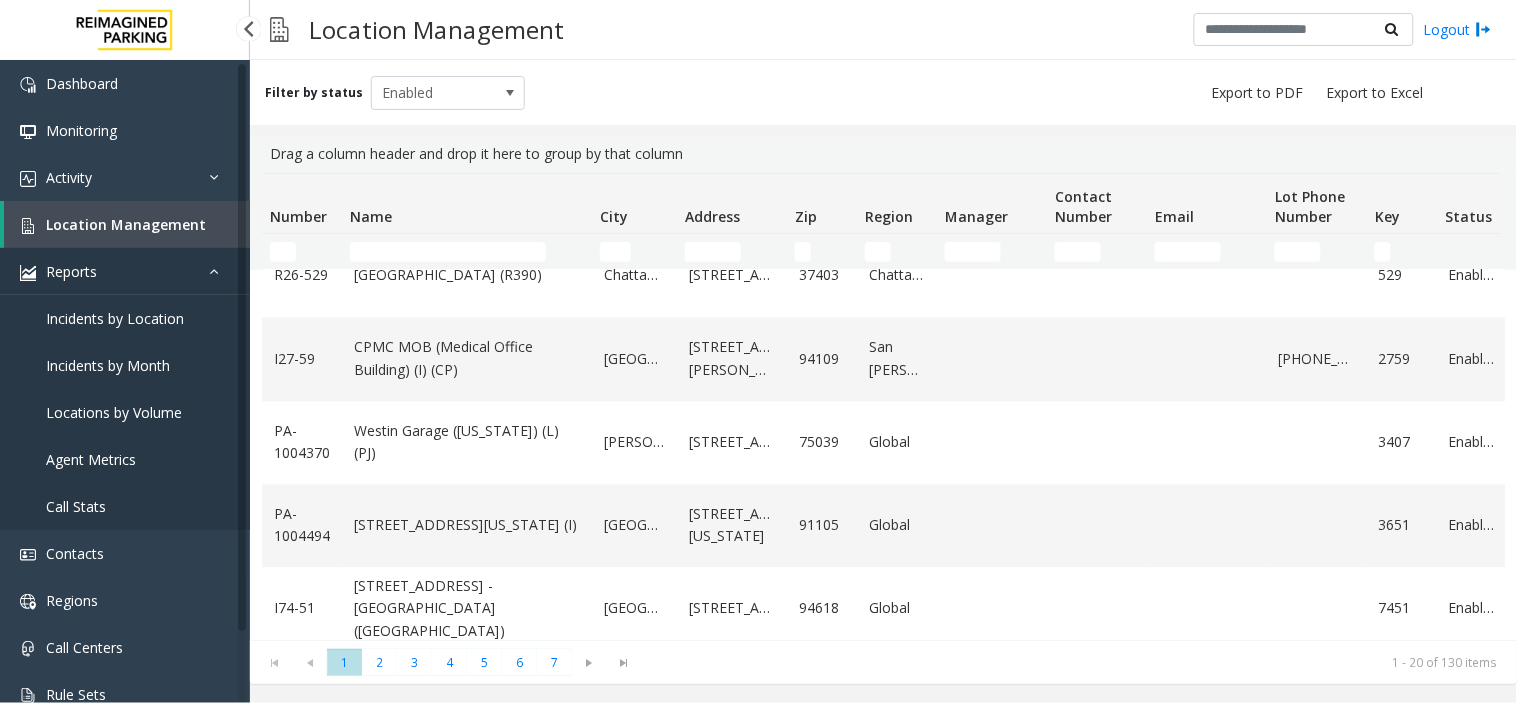 click on "Reports" at bounding box center (125, 271) 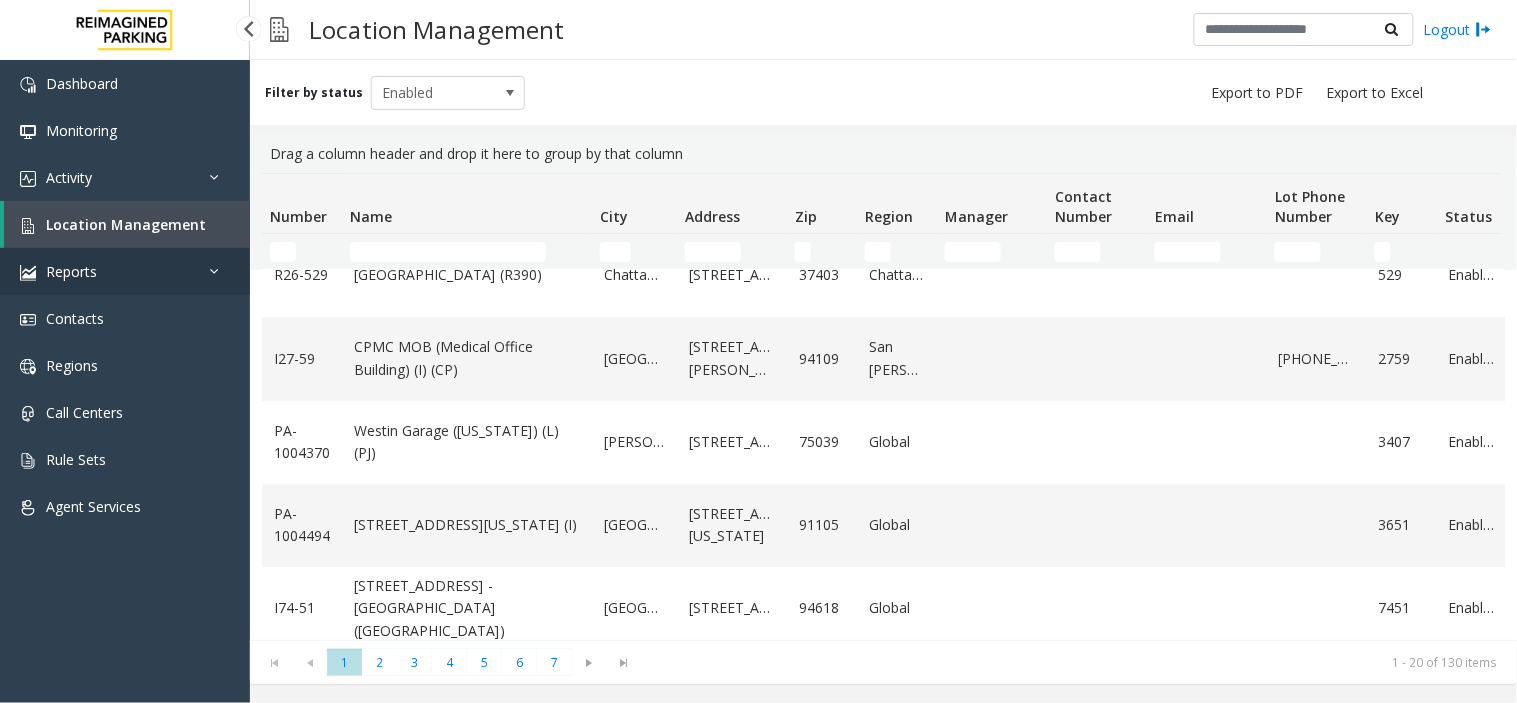 click on "Reports" at bounding box center [125, 271] 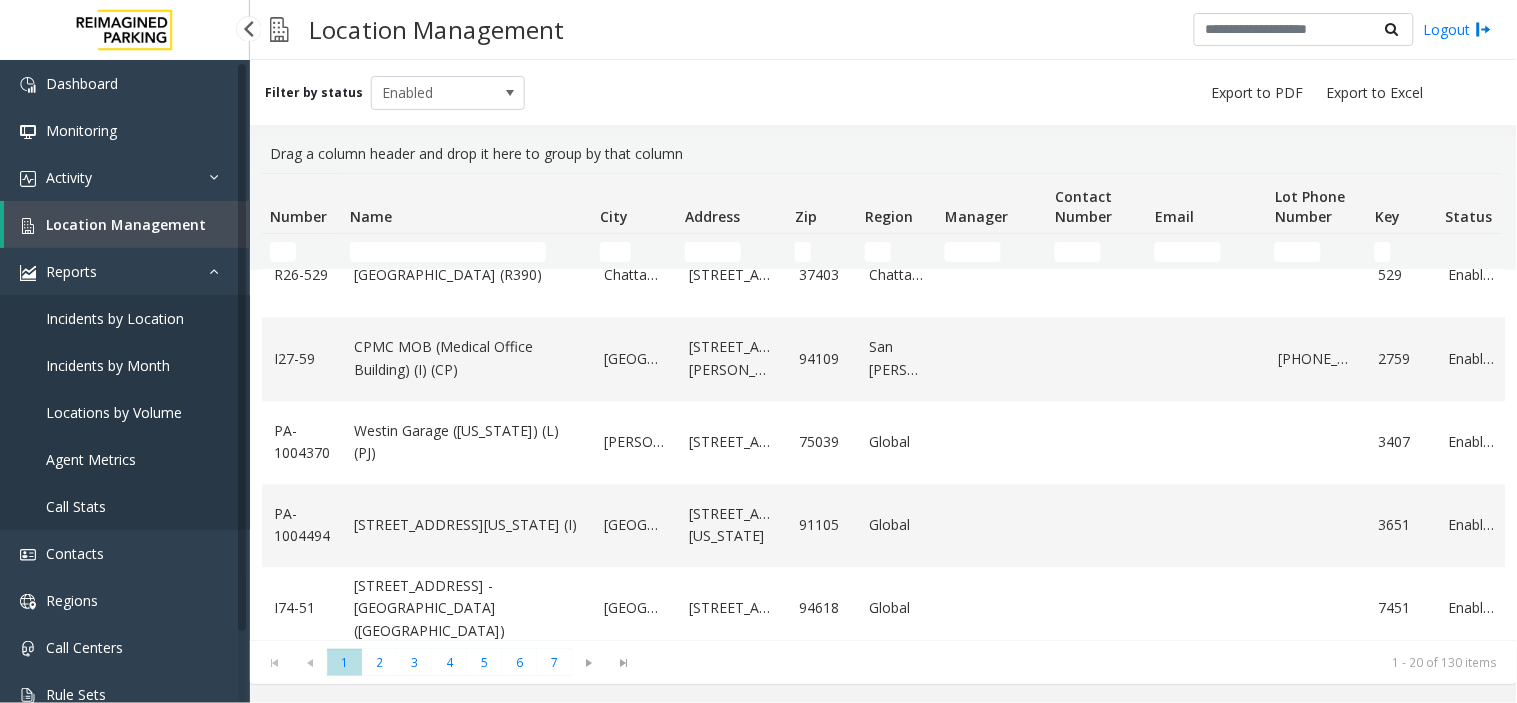 click on "Location Management" at bounding box center (127, 224) 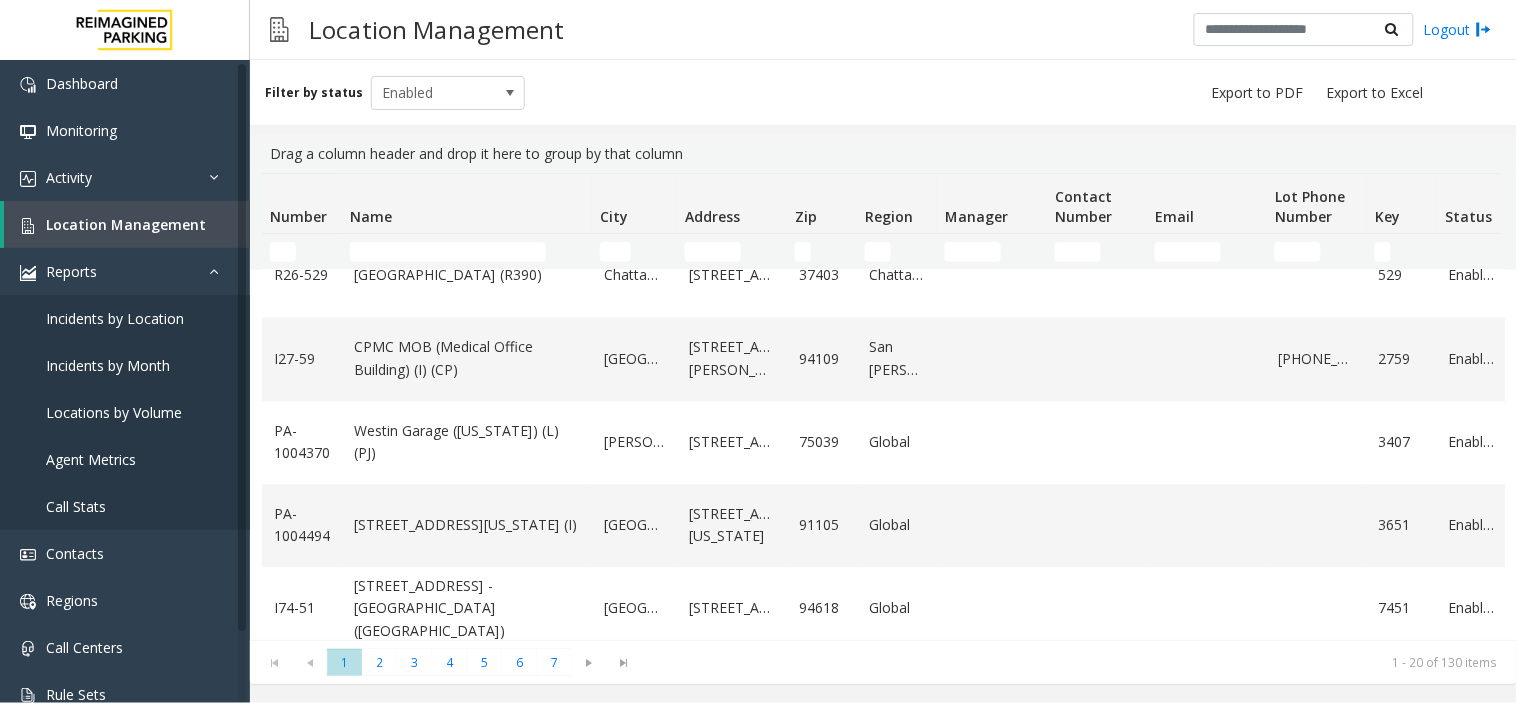 click on "Name" 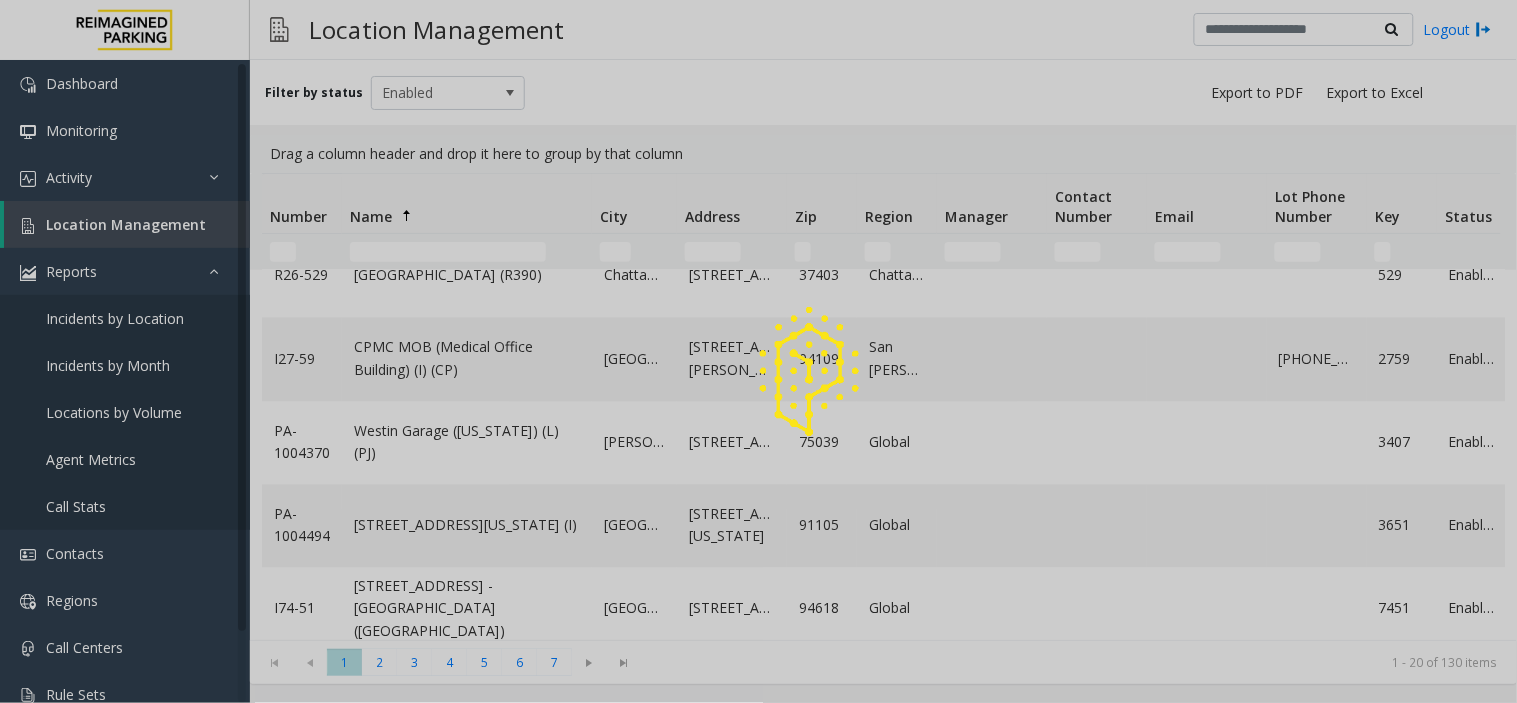 click 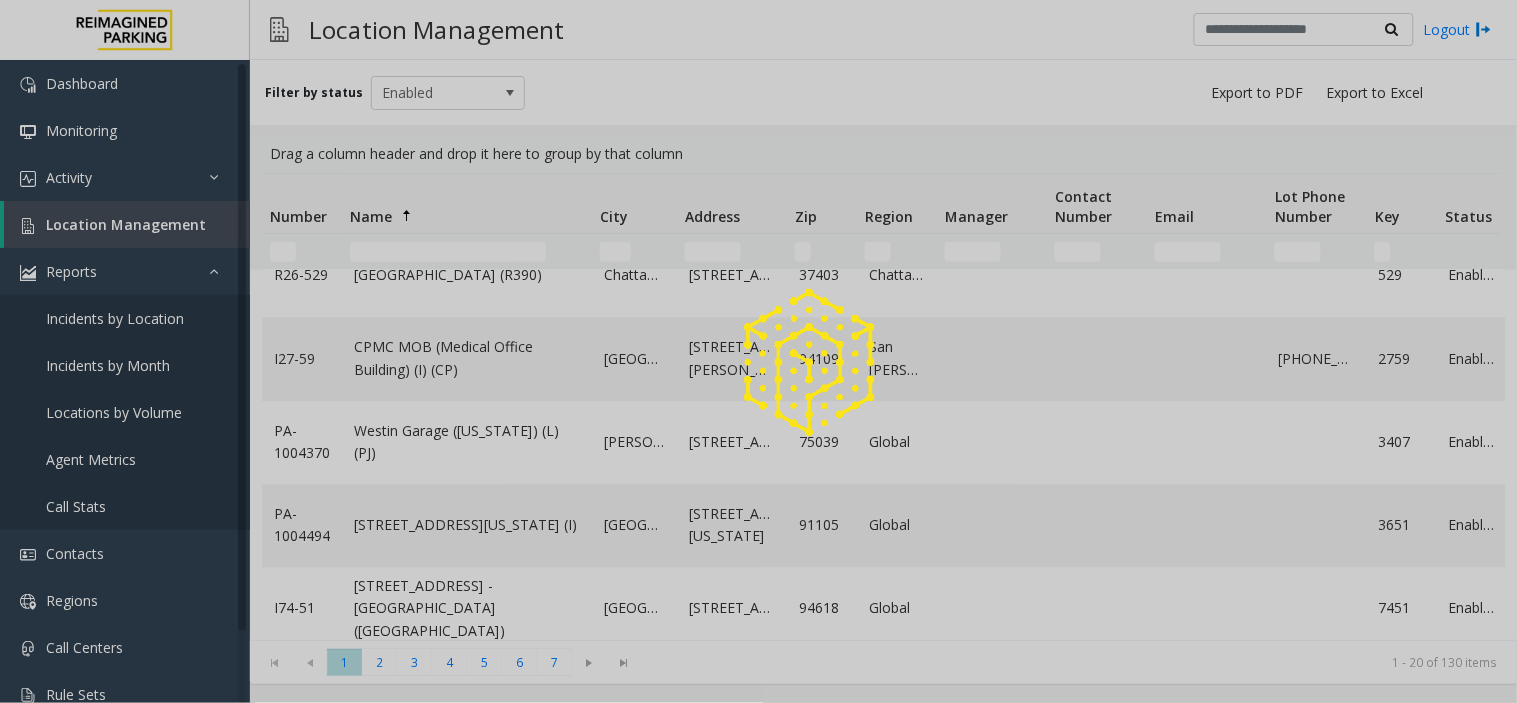 click 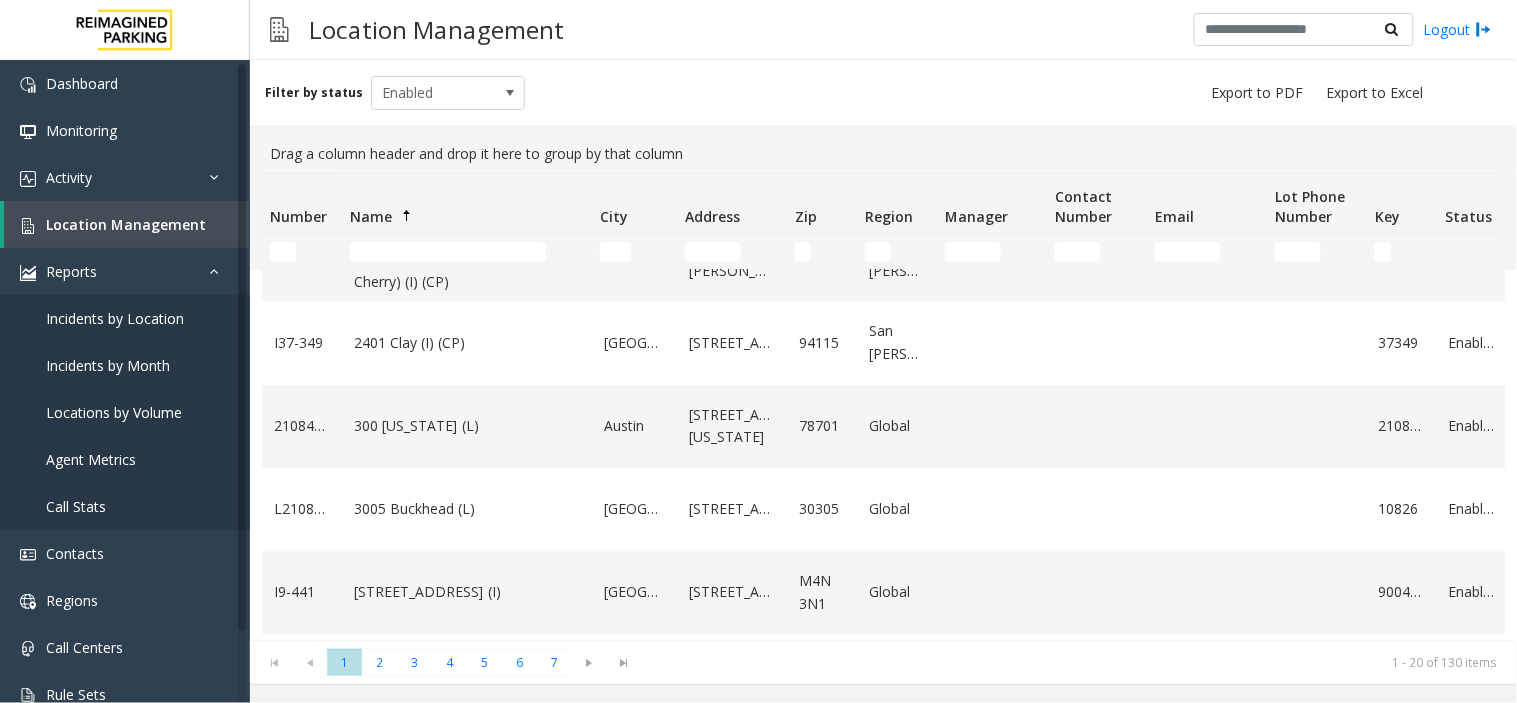click on "Name" 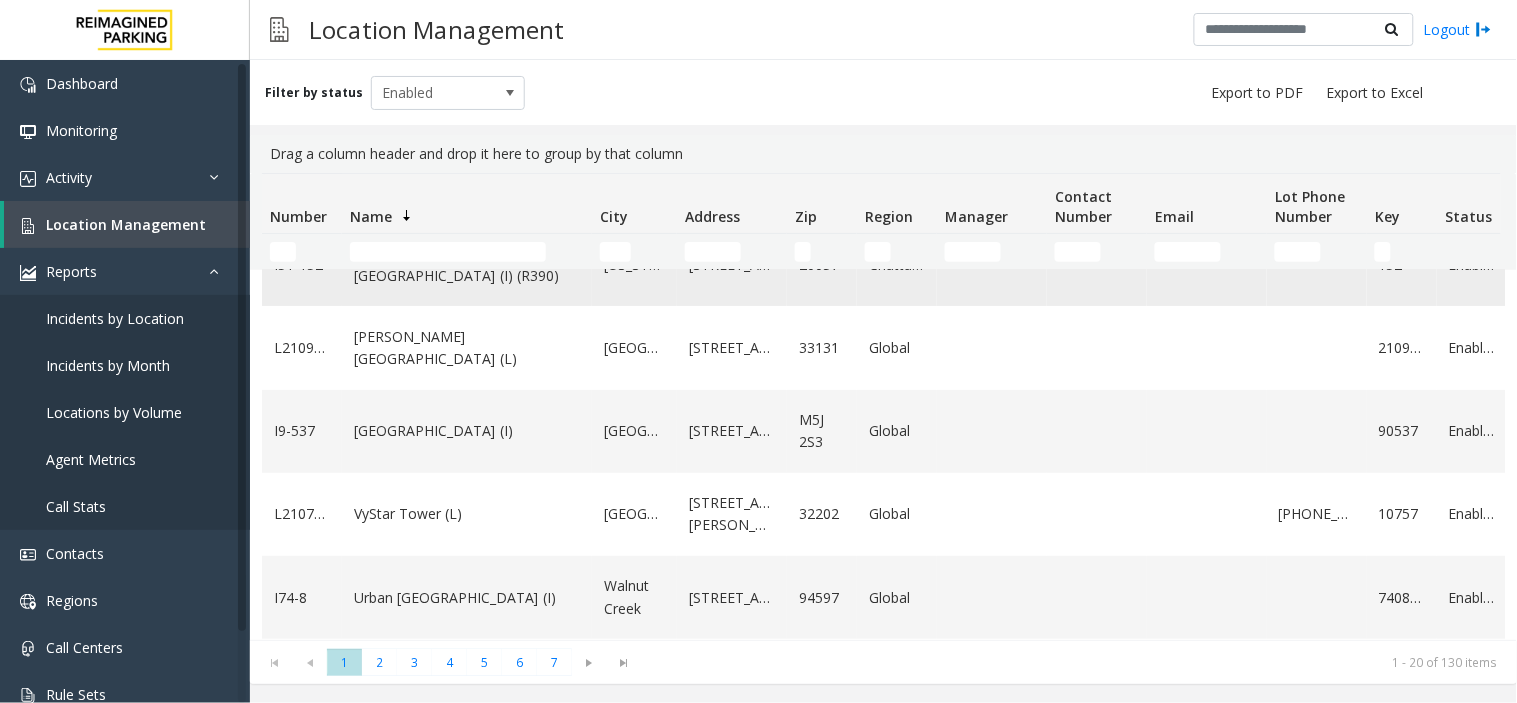 scroll, scrollTop: 0, scrollLeft: 0, axis: both 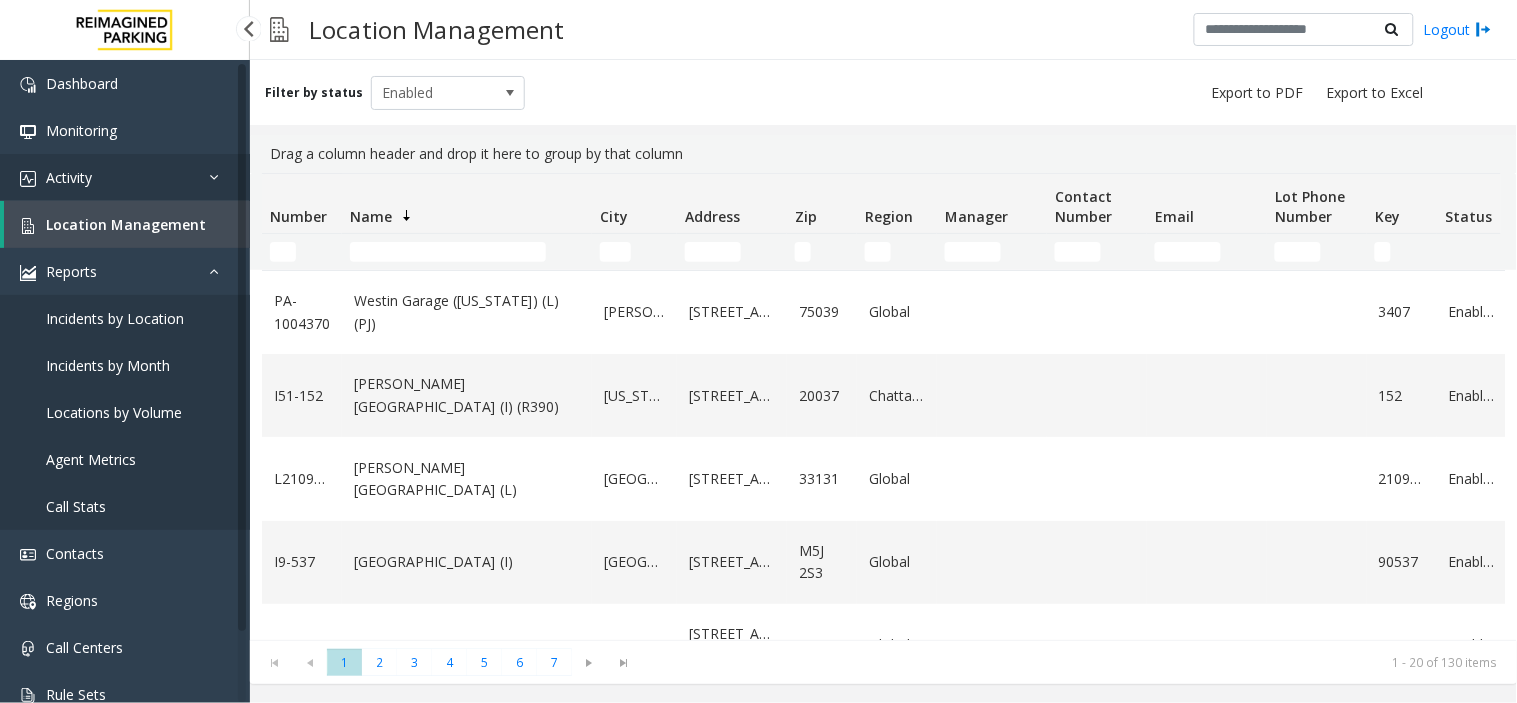 click on "Activity" at bounding box center (125, 177) 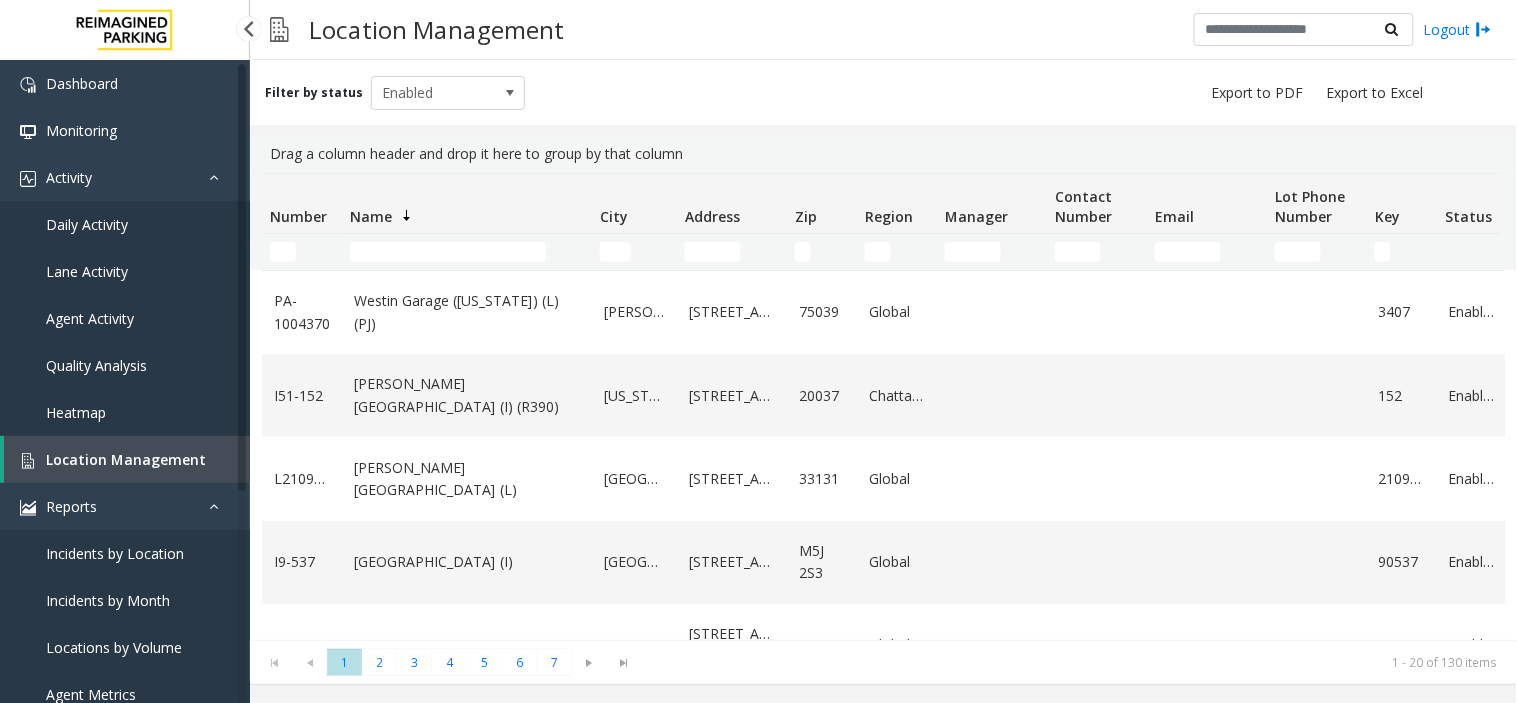 click on "Daily Activity" at bounding box center [125, 224] 